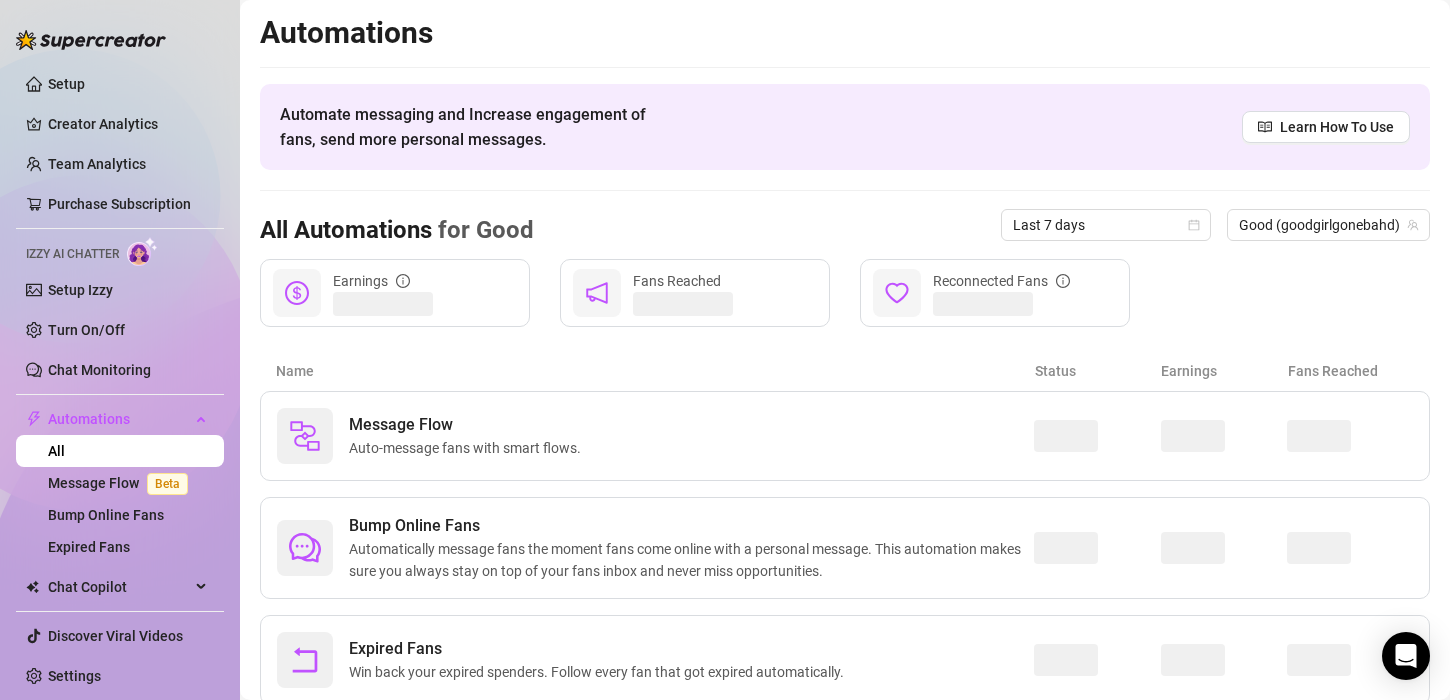 scroll, scrollTop: 0, scrollLeft: 0, axis: both 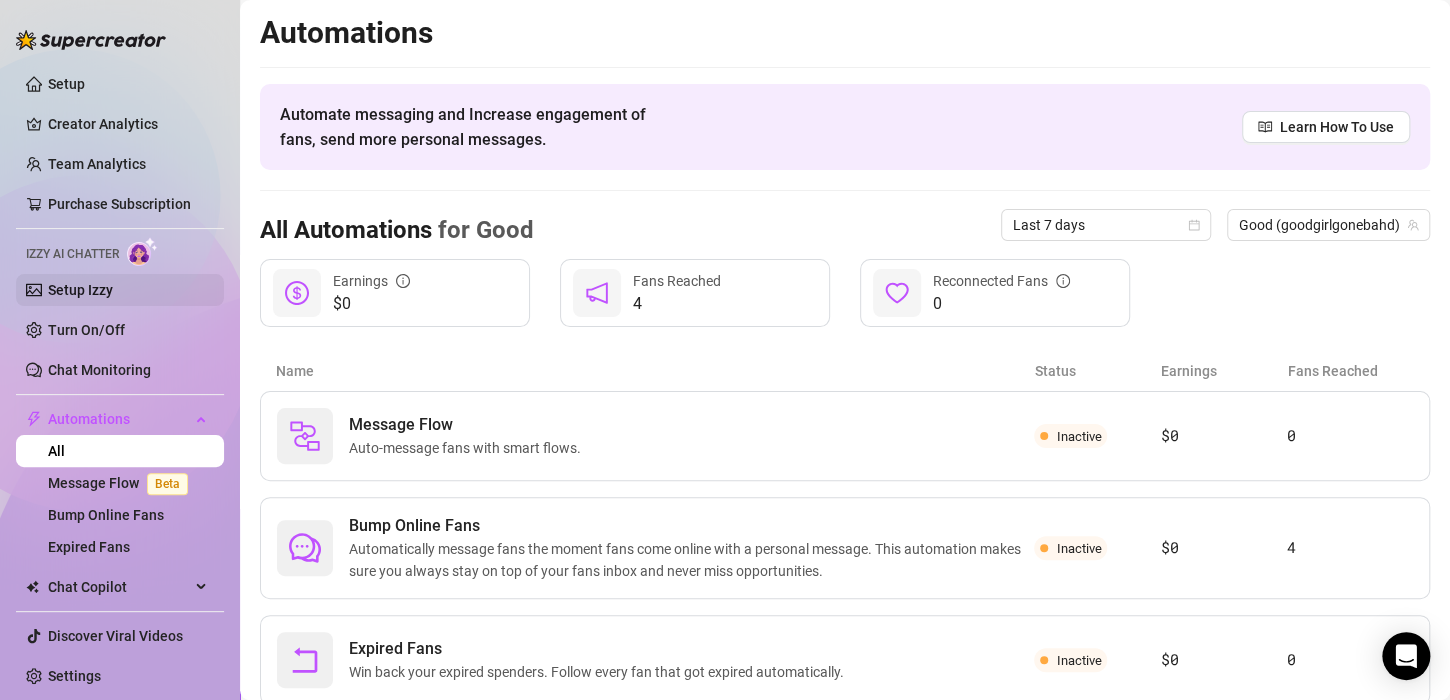 click on "Setup Izzy" at bounding box center [80, 290] 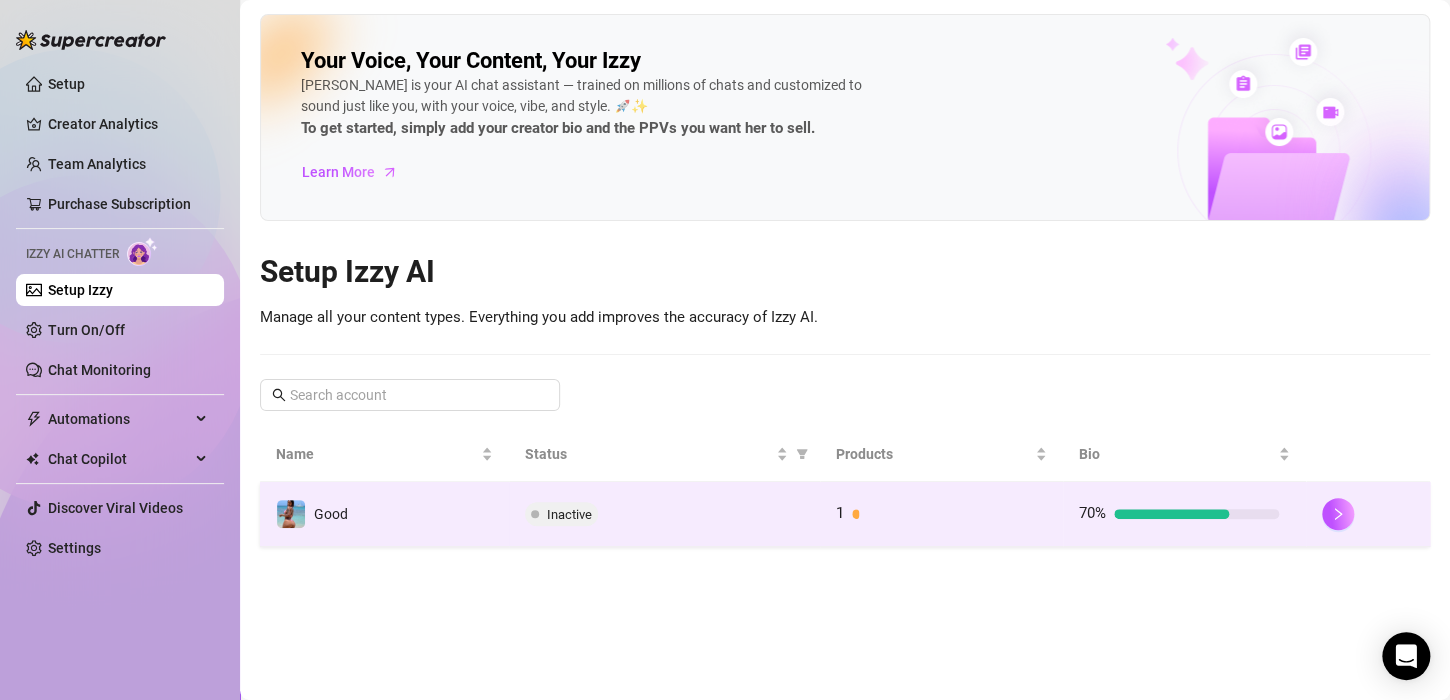 click on "Inactive" at bounding box center (664, 514) 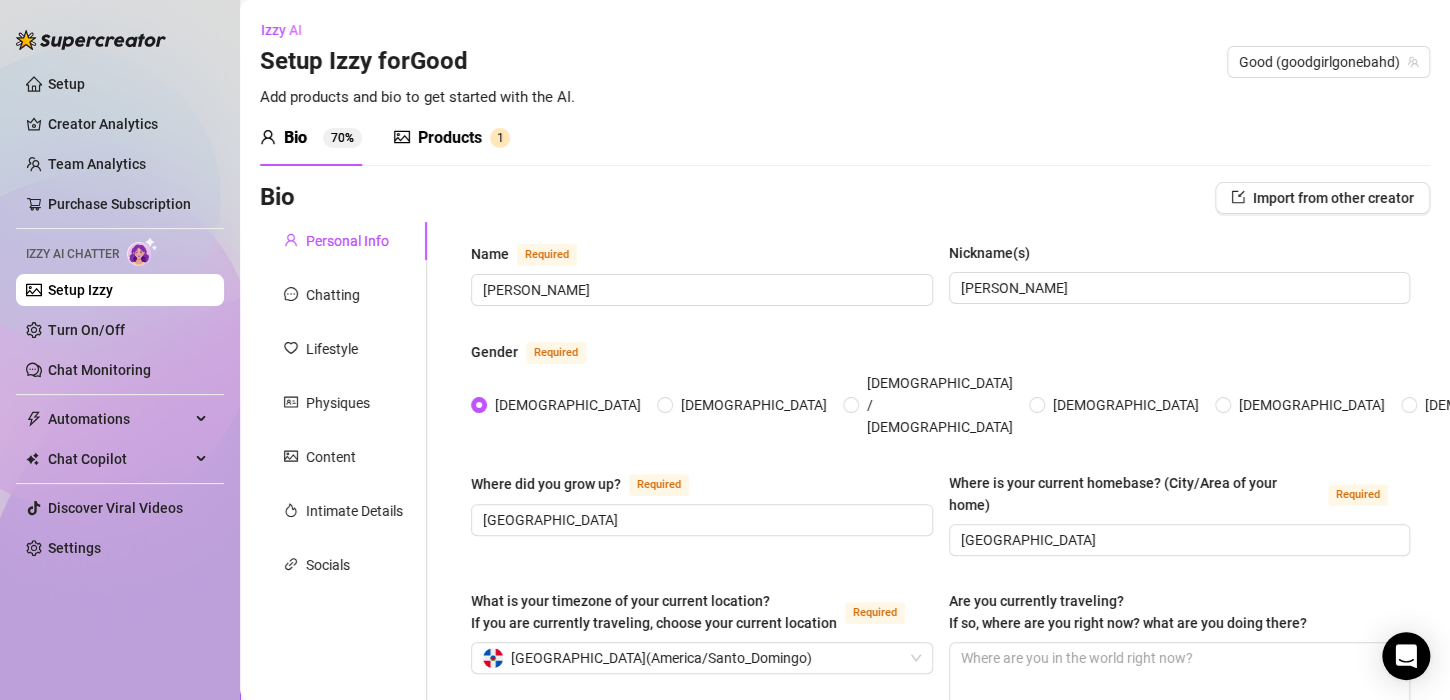 click on "Products" at bounding box center (450, 138) 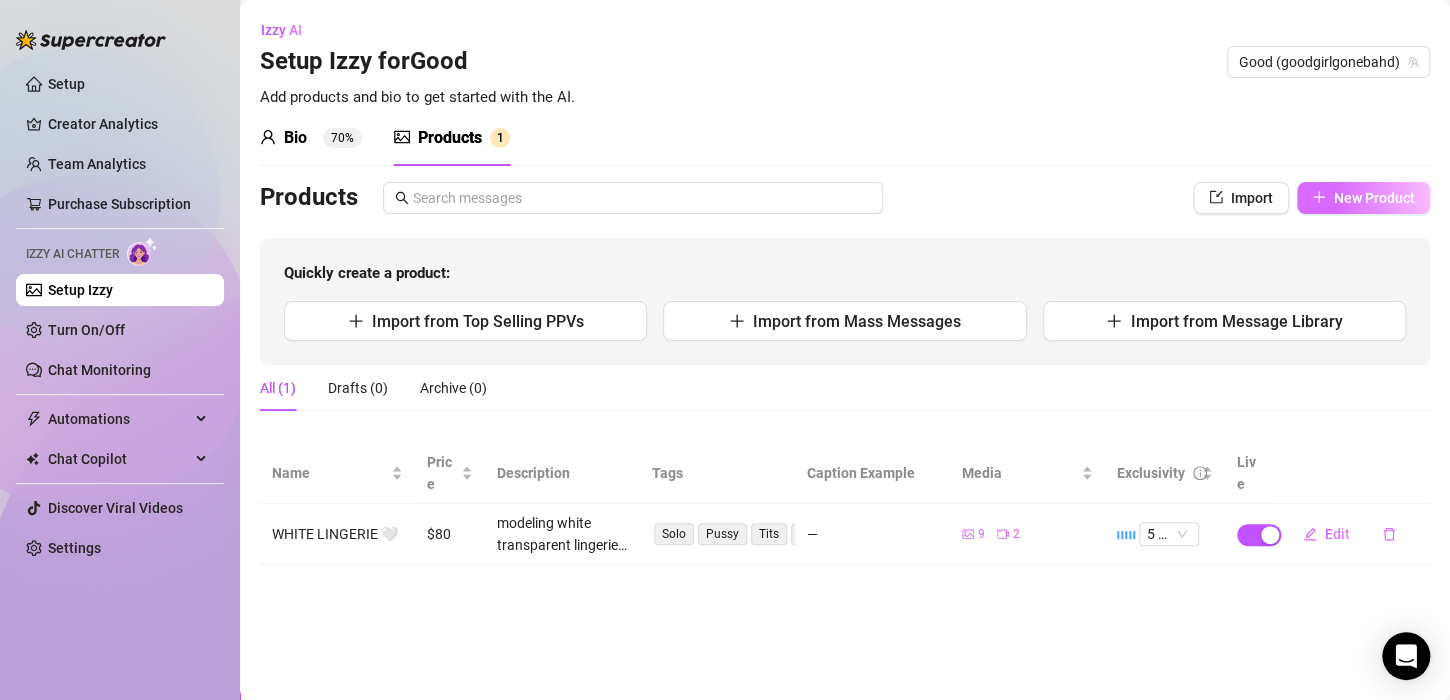 click on "New Product" at bounding box center [1374, 198] 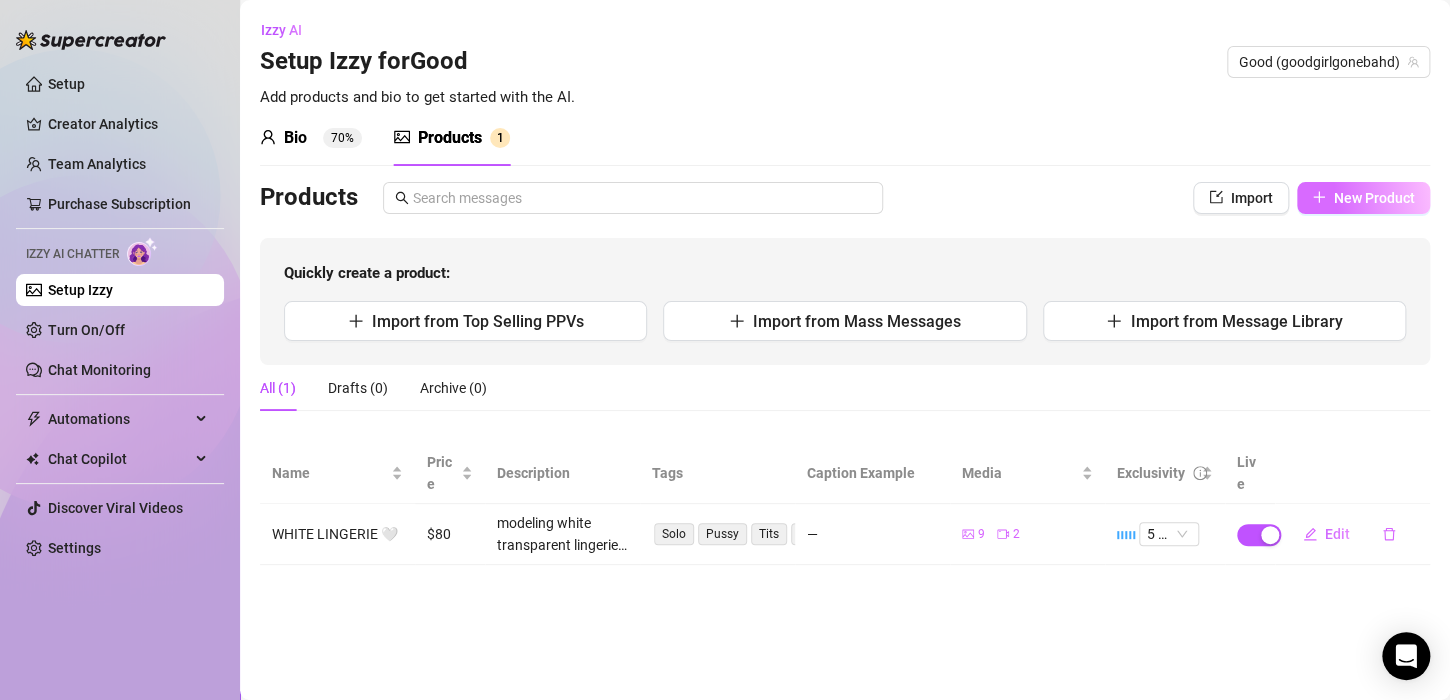 type on "Type your message here..." 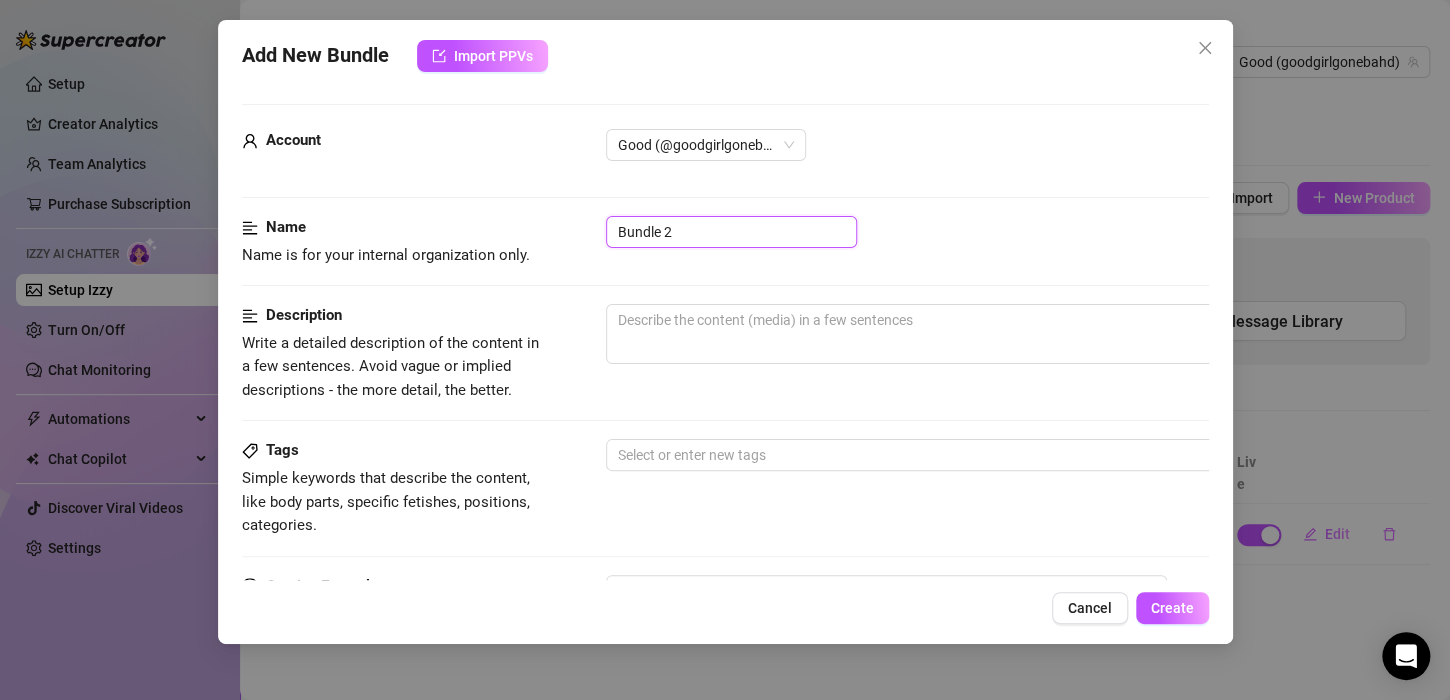 click on "Bundle 2" at bounding box center [731, 232] 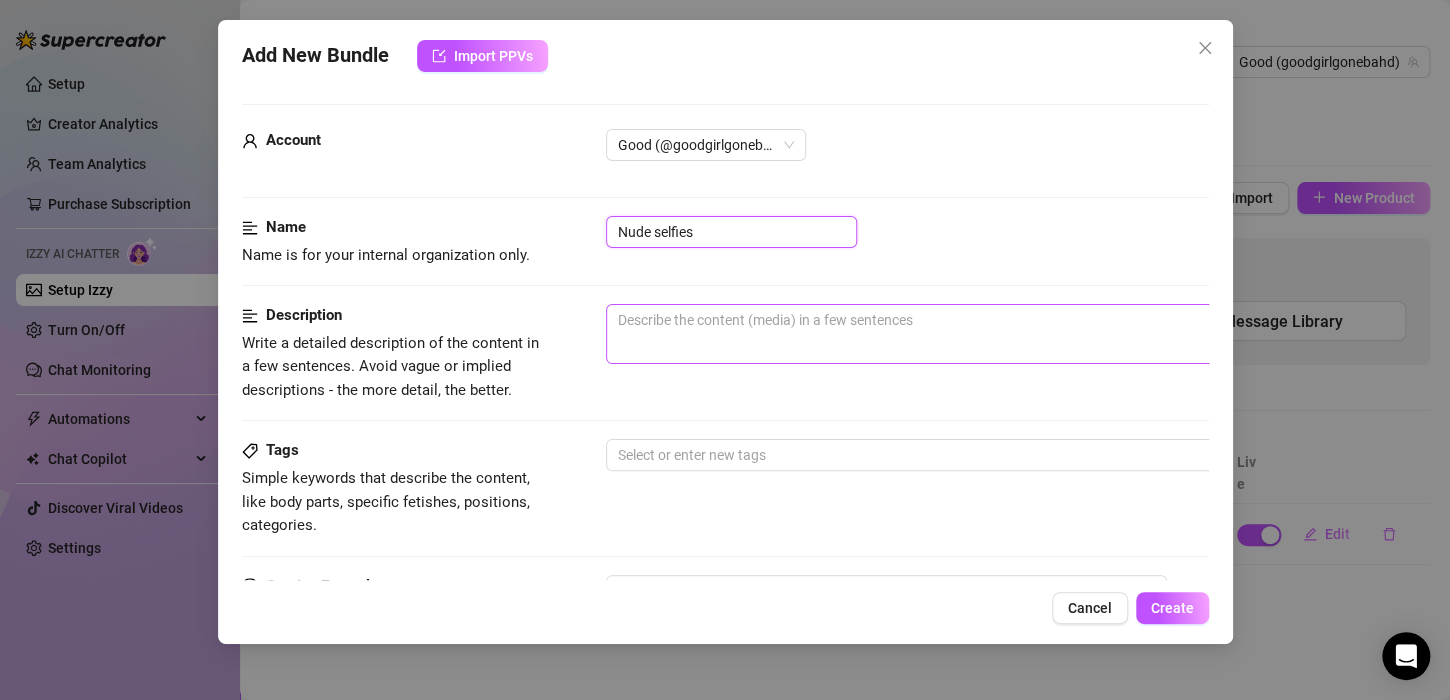 type on "Nude selfies" 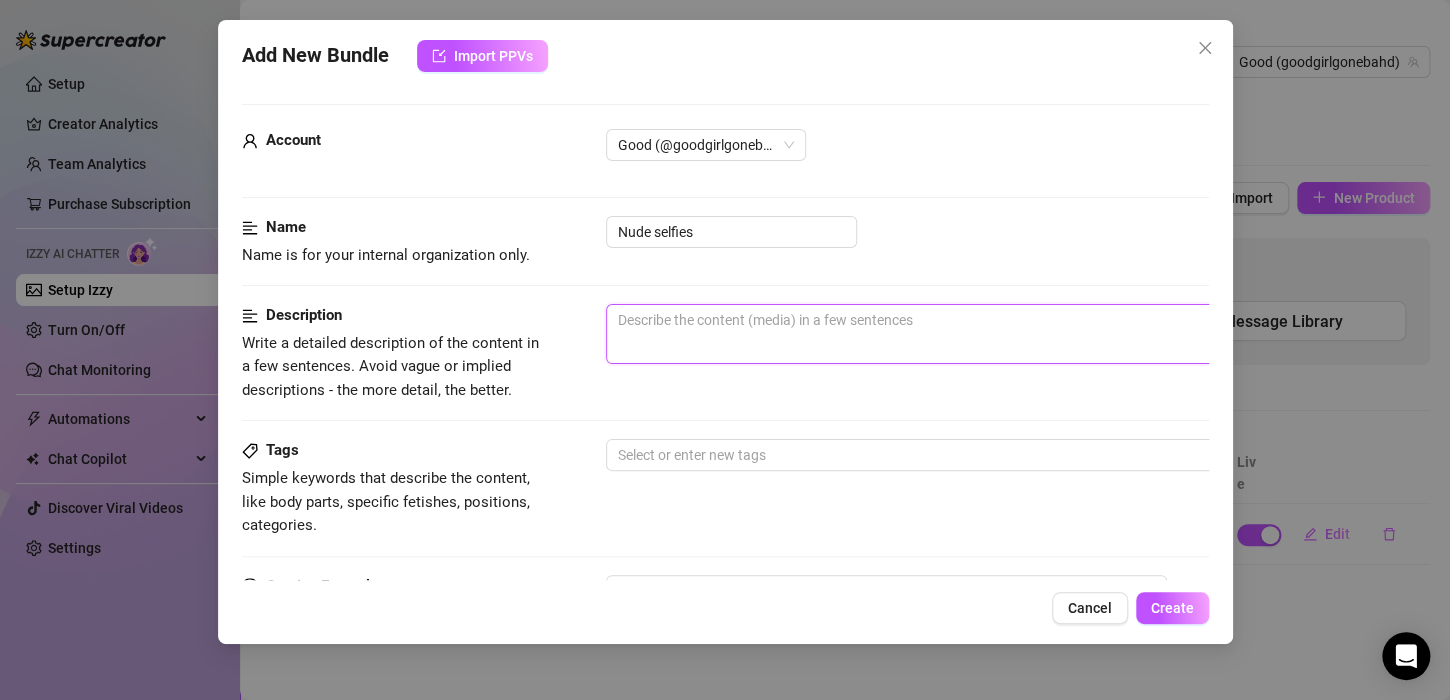 click at bounding box center (956, 334) 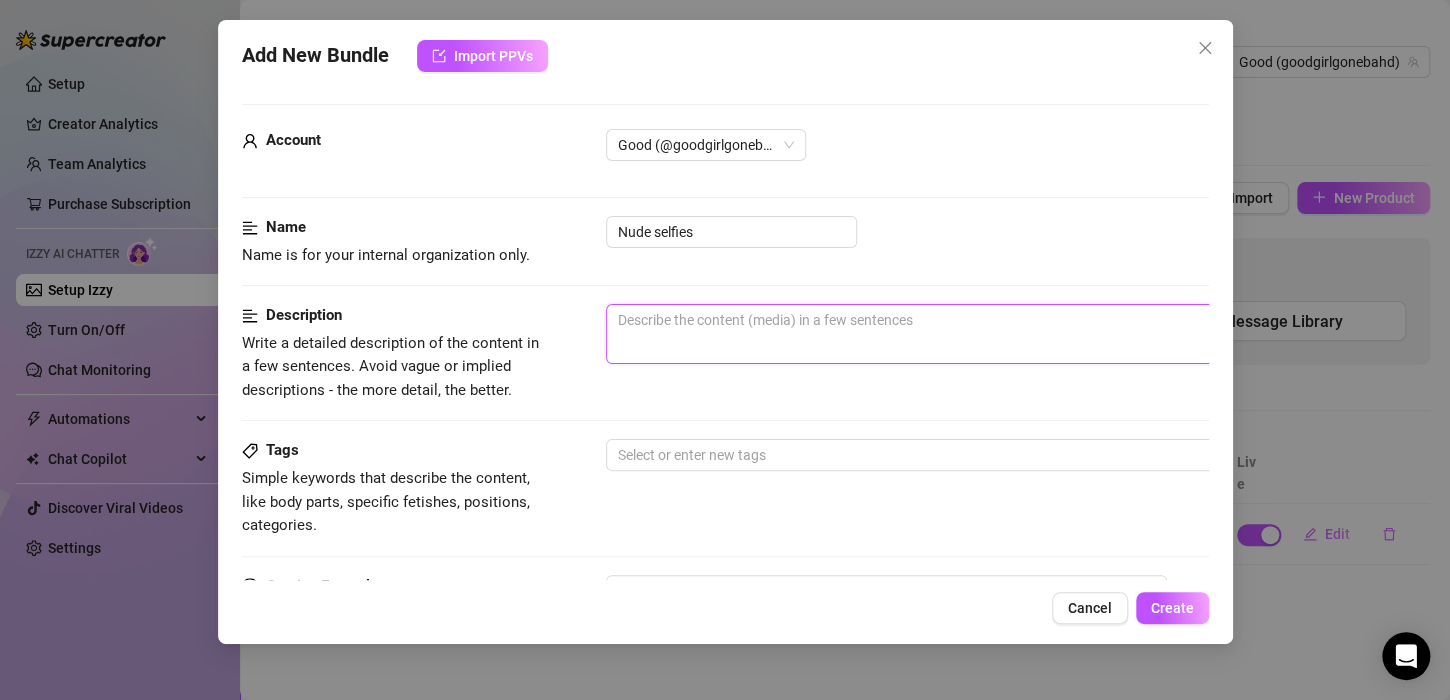 type on "S" 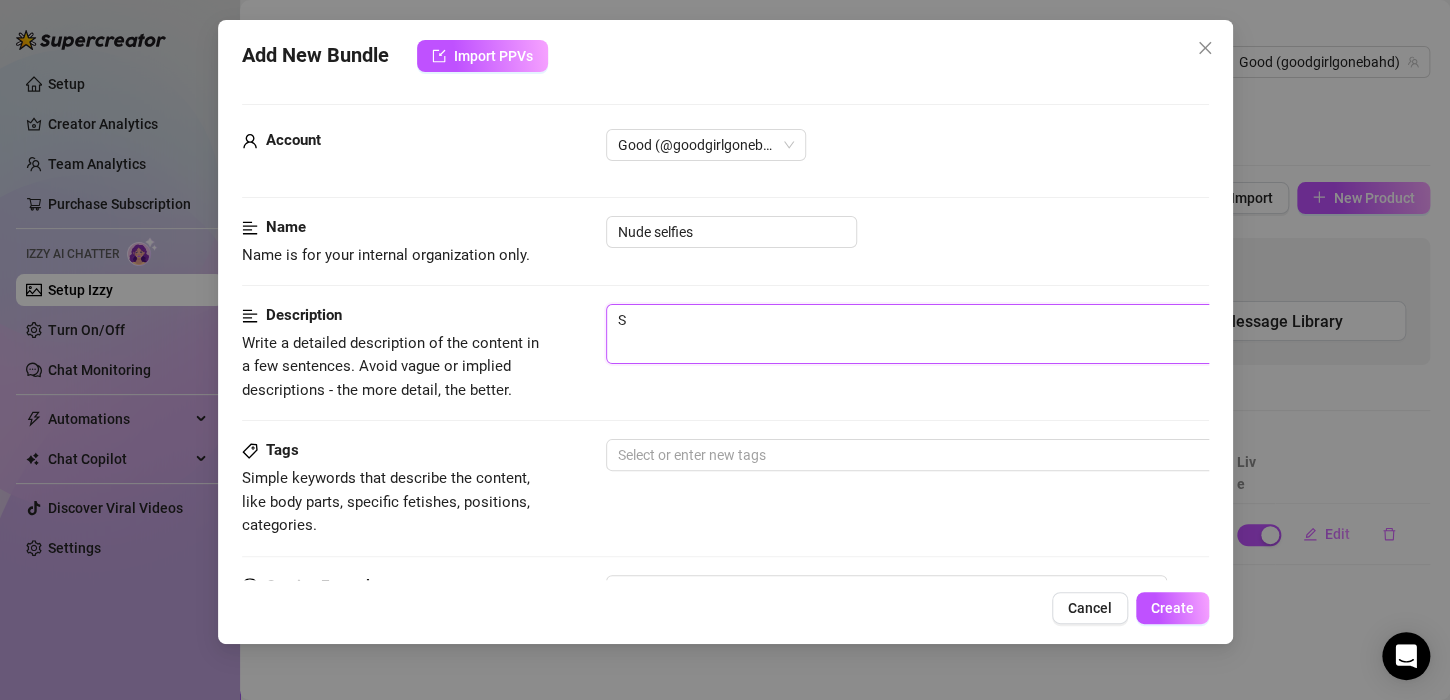 type on "Sl" 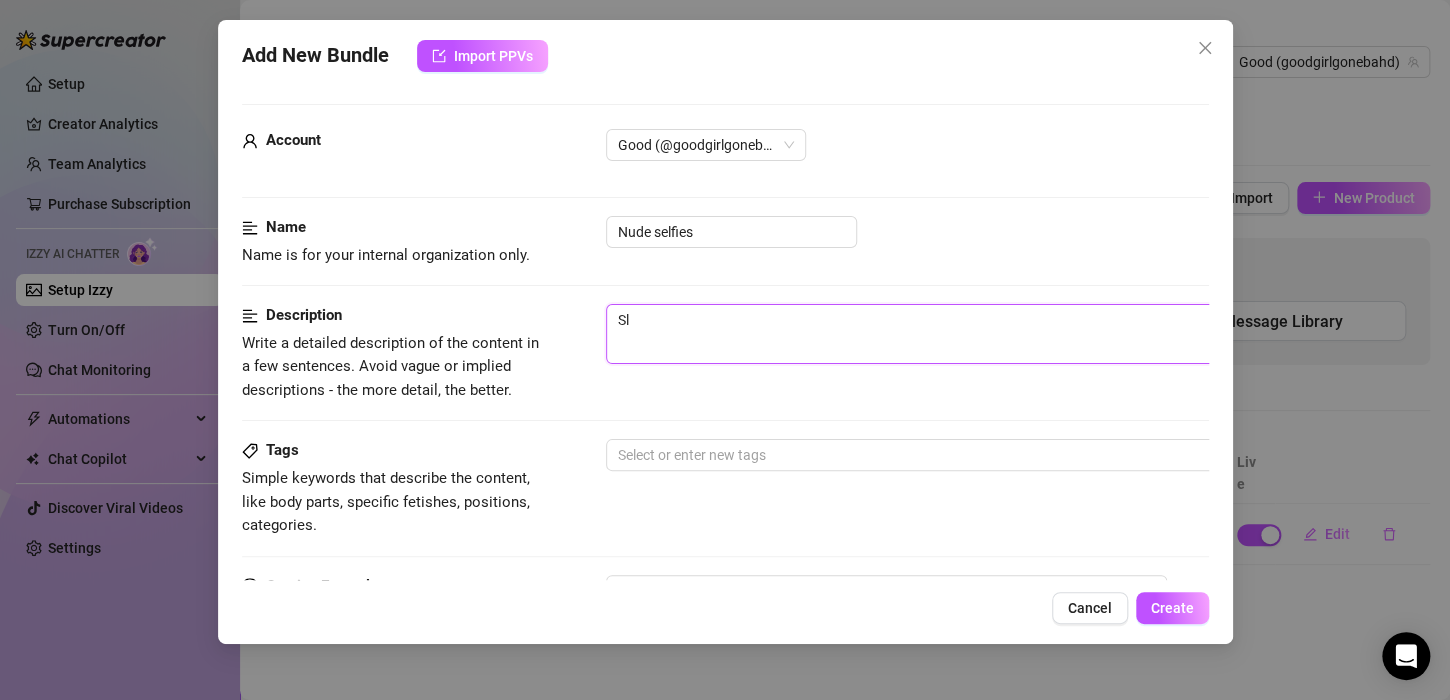 type on "Sle" 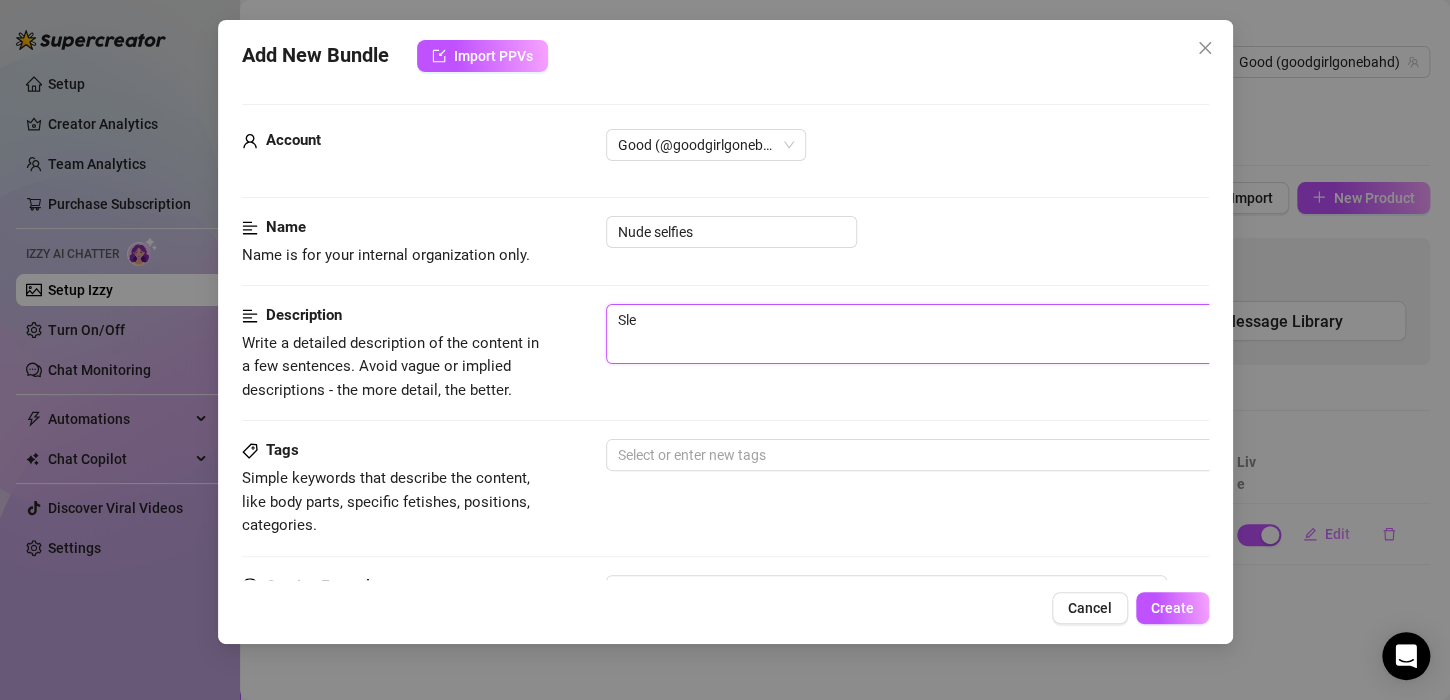 type on "Slef" 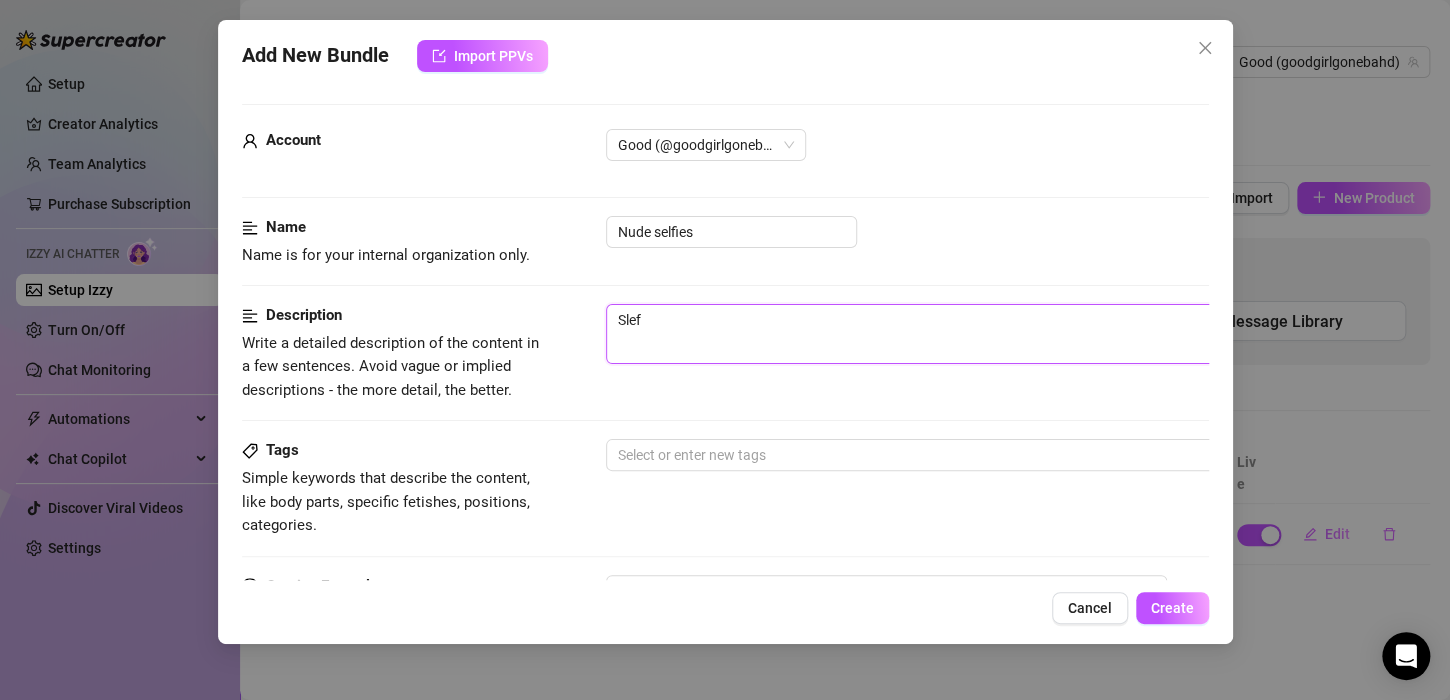 type on "Slefi" 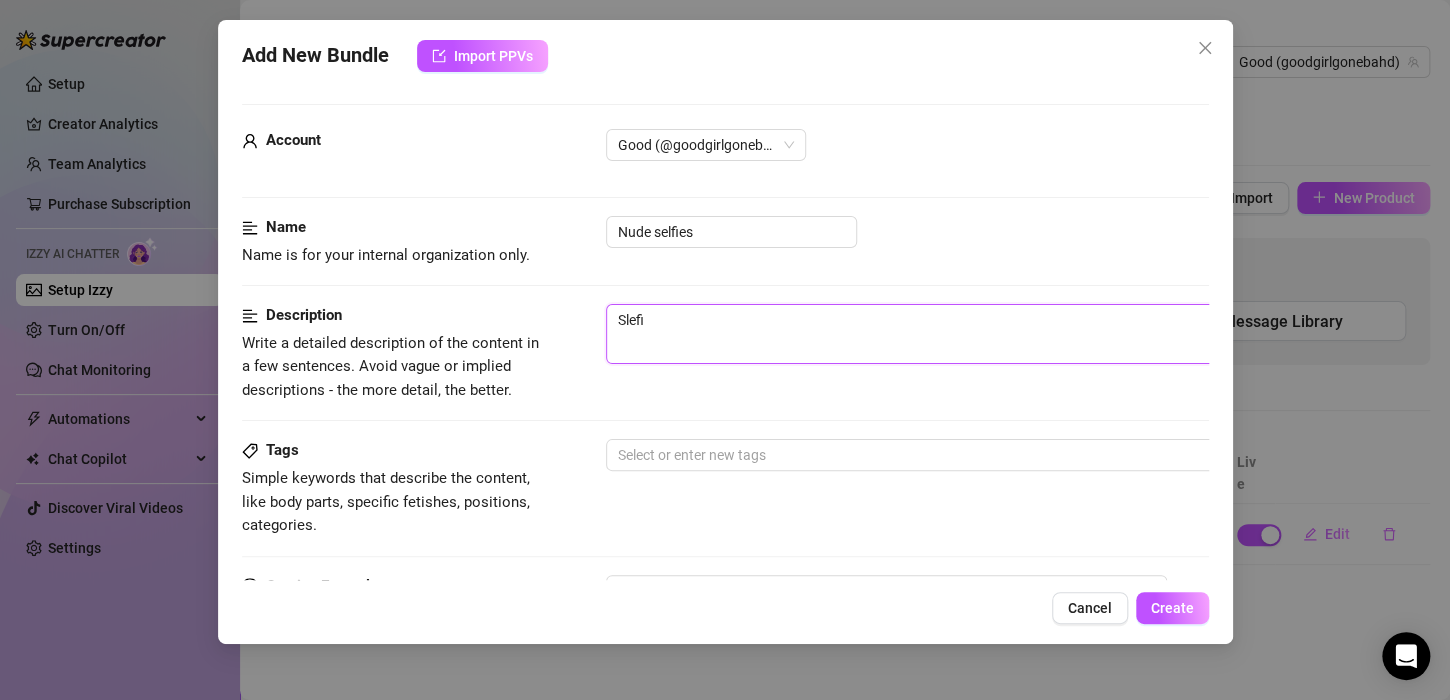type on "Slefis" 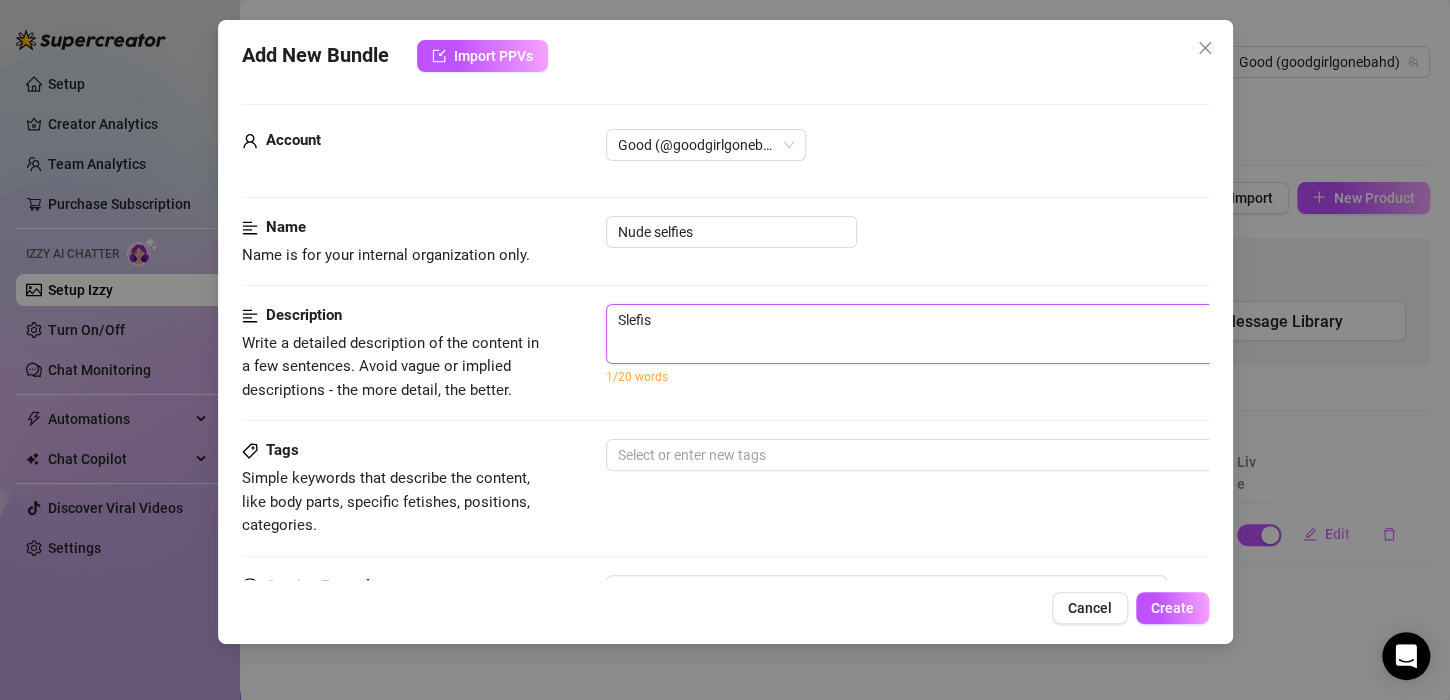 type on "Slefi" 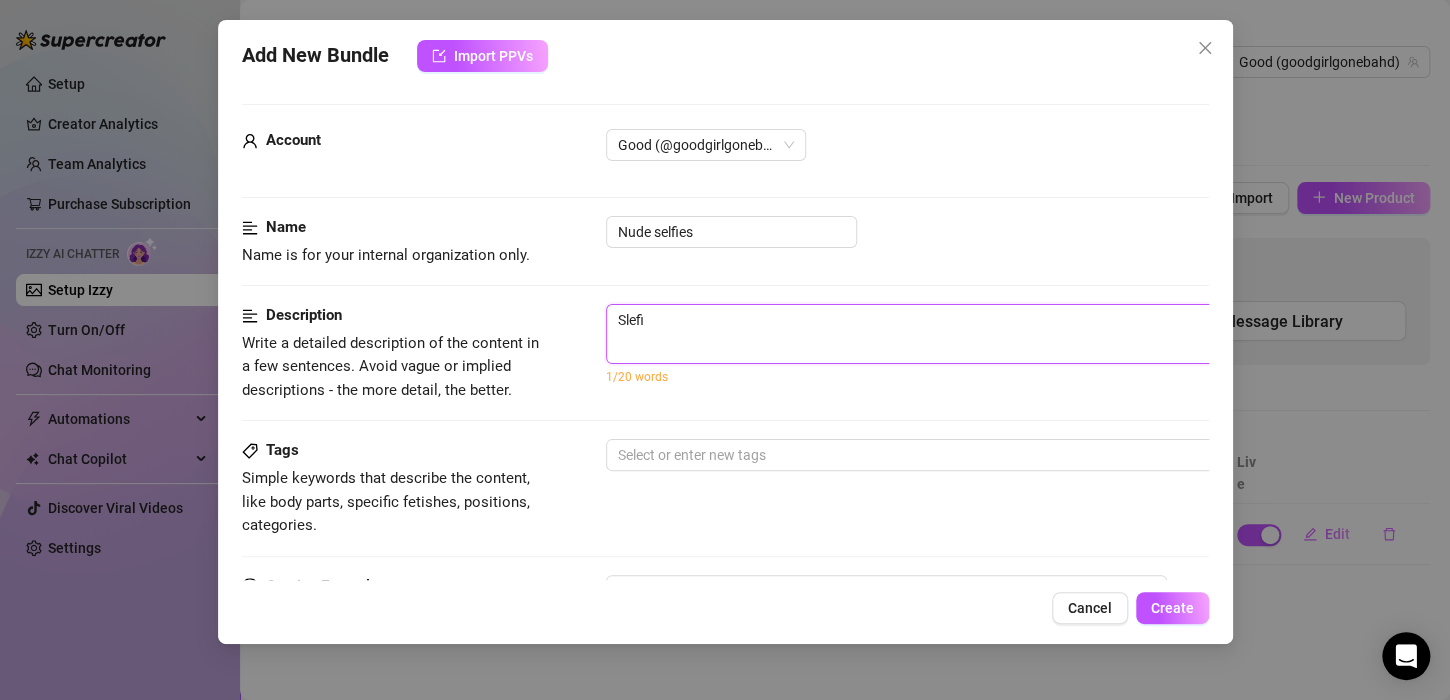 type on "Slef" 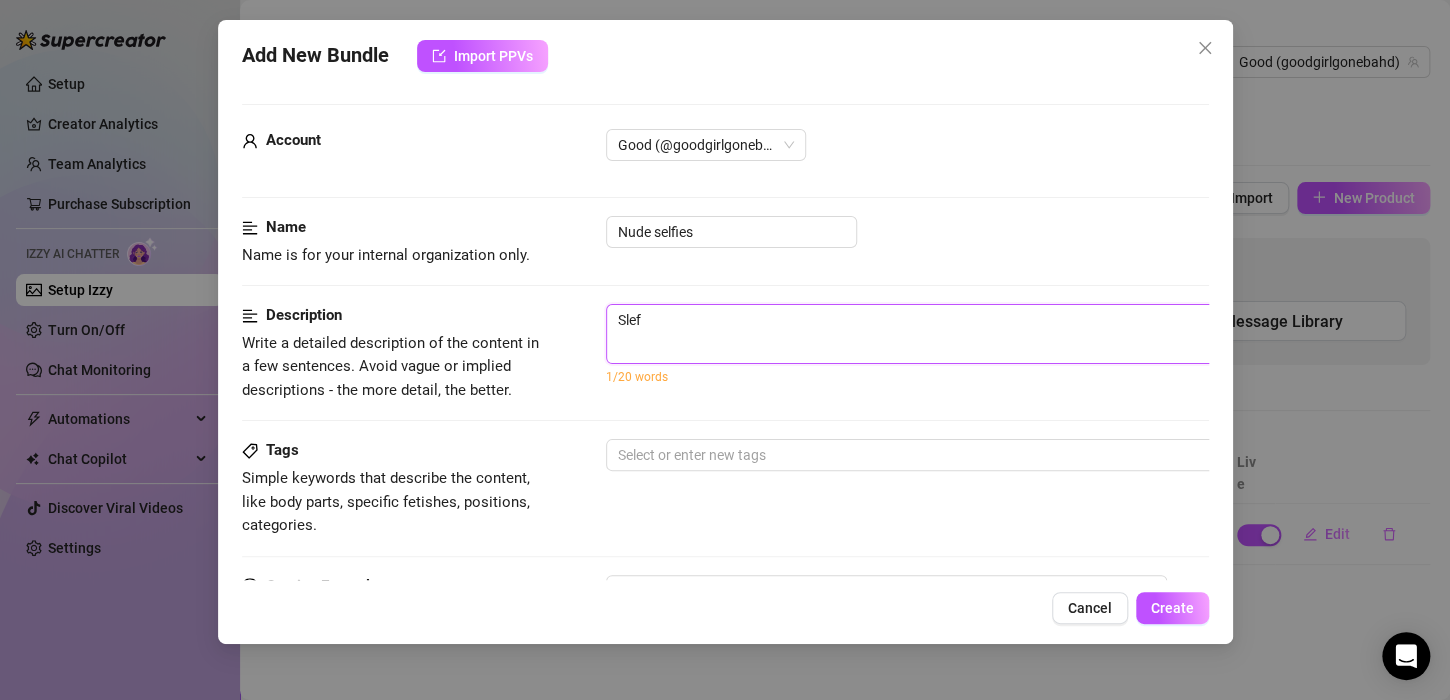 type on "Sle" 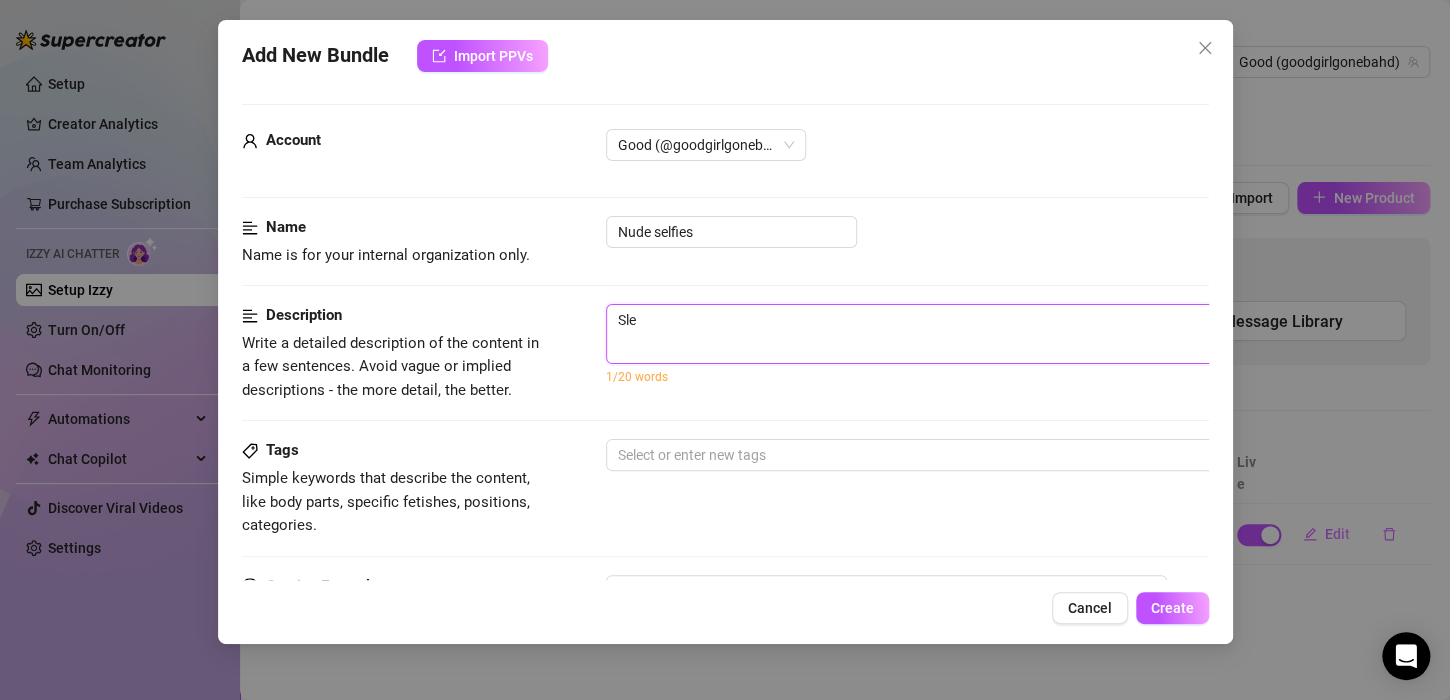 type on "Sl" 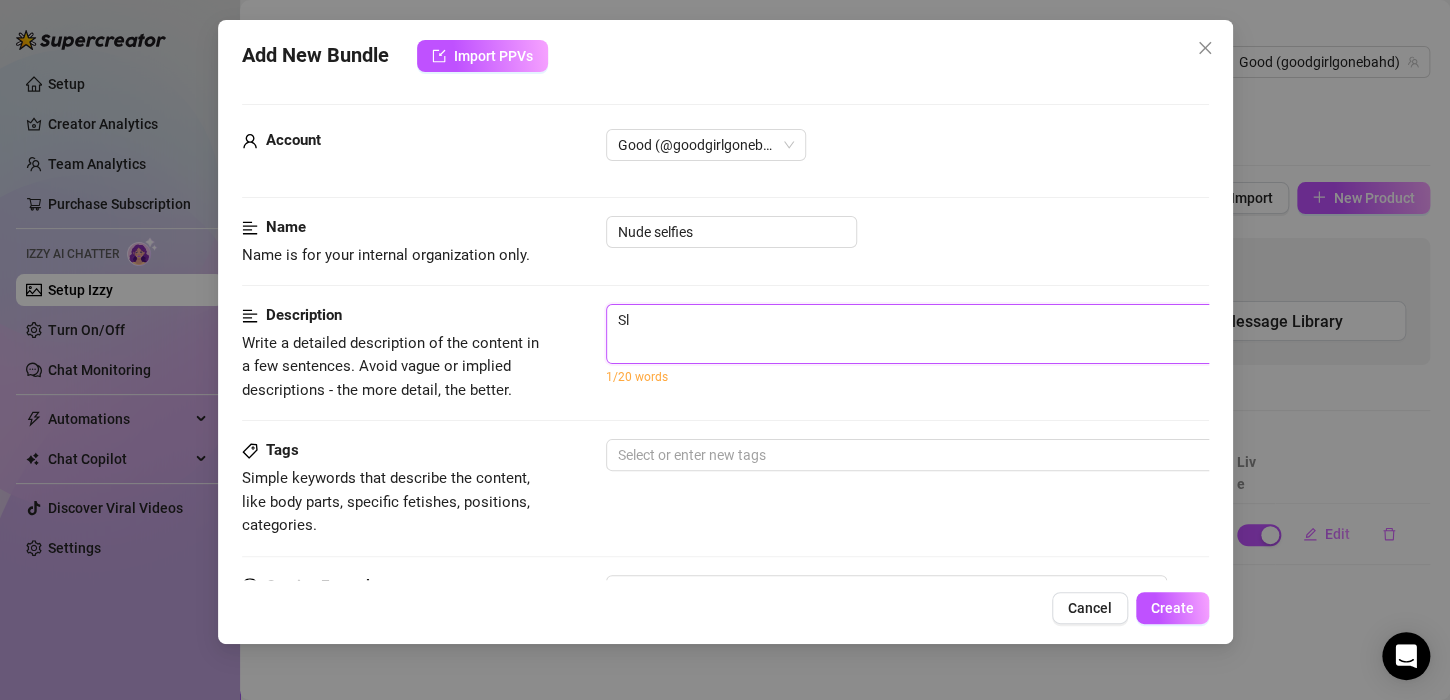 type on "S" 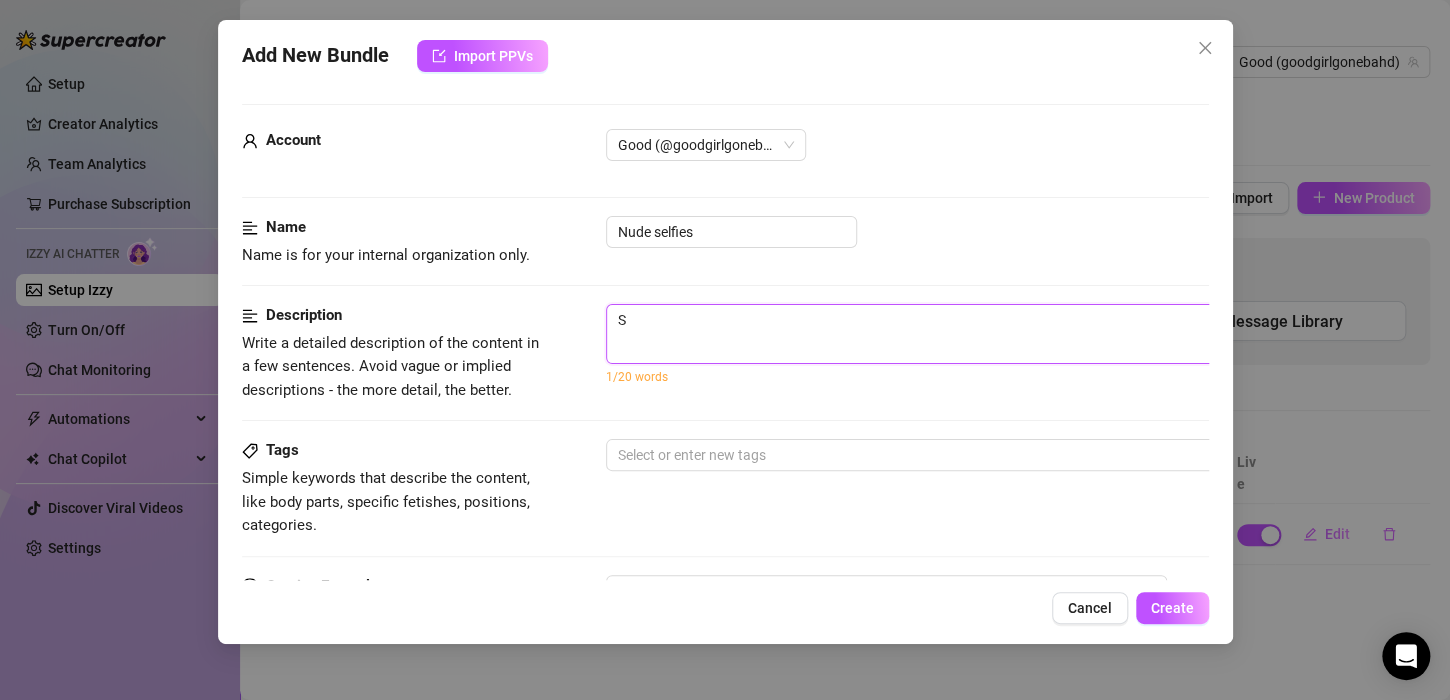 type on "Se" 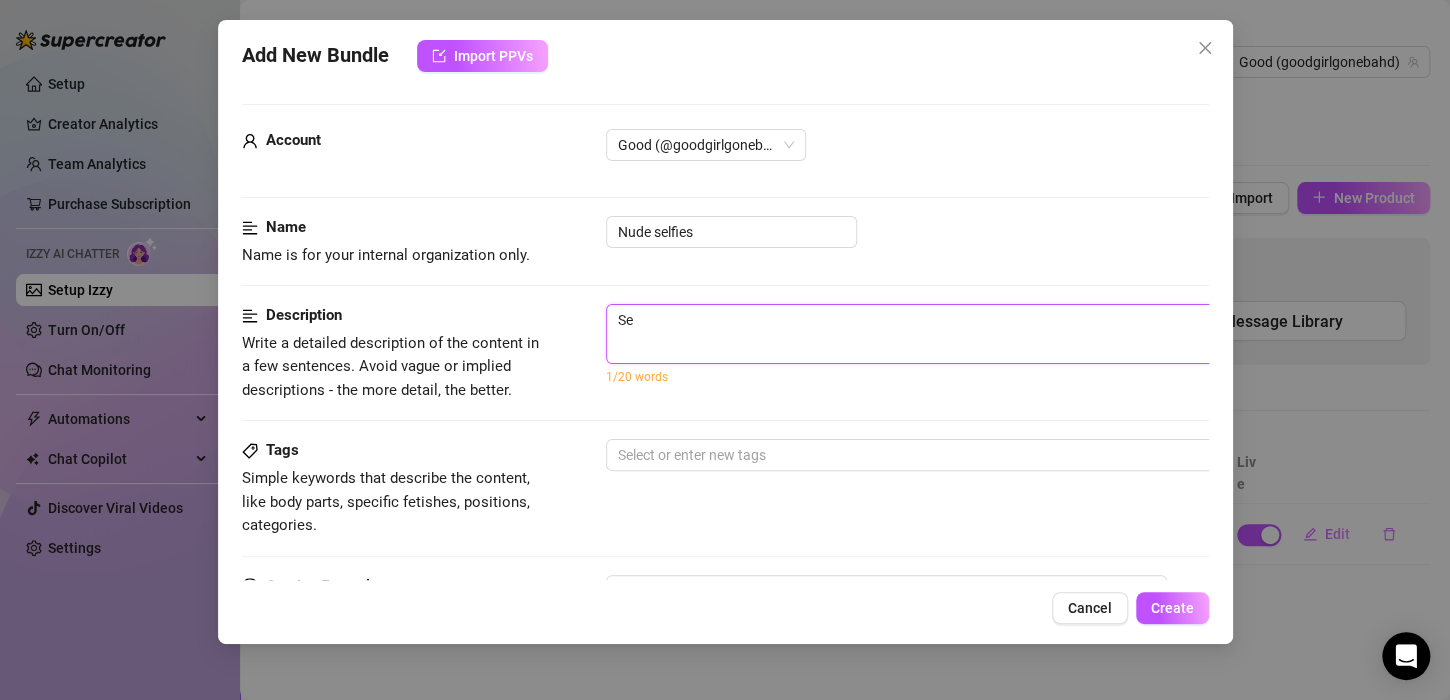 type on "Sel" 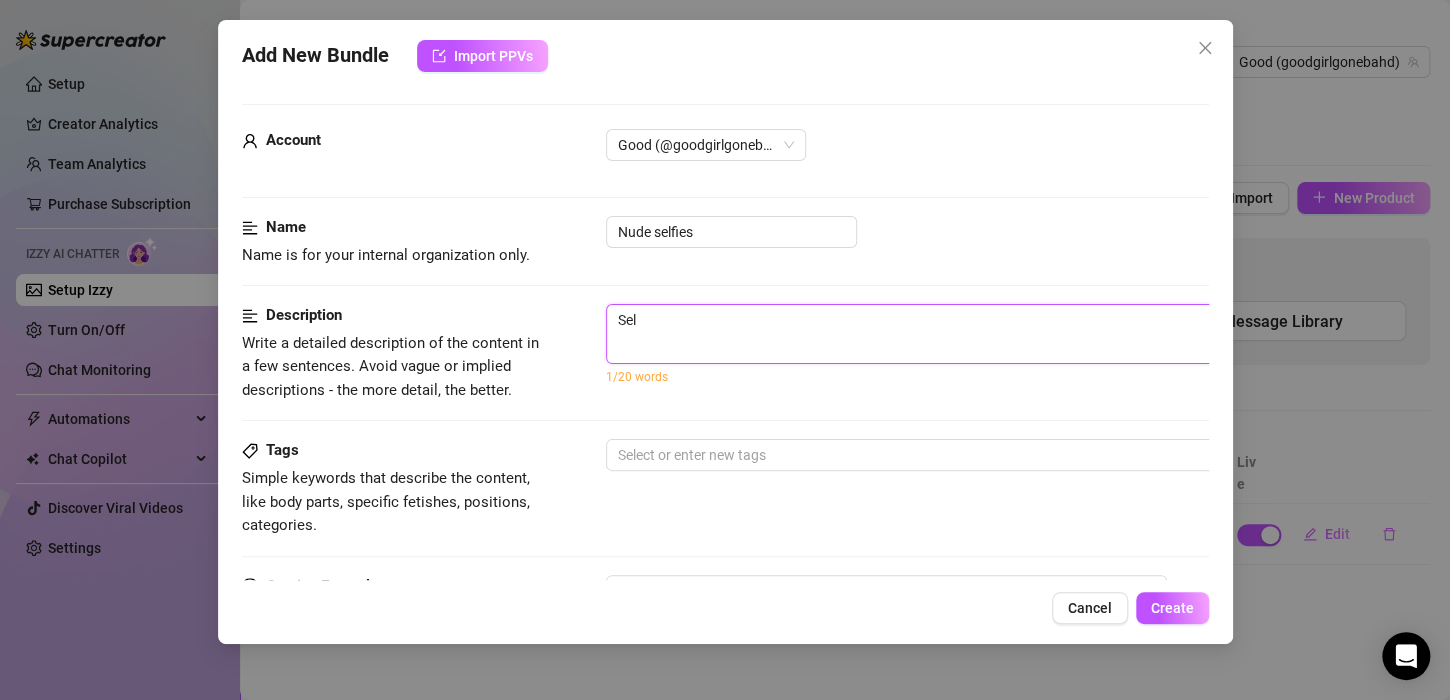 type on "Self" 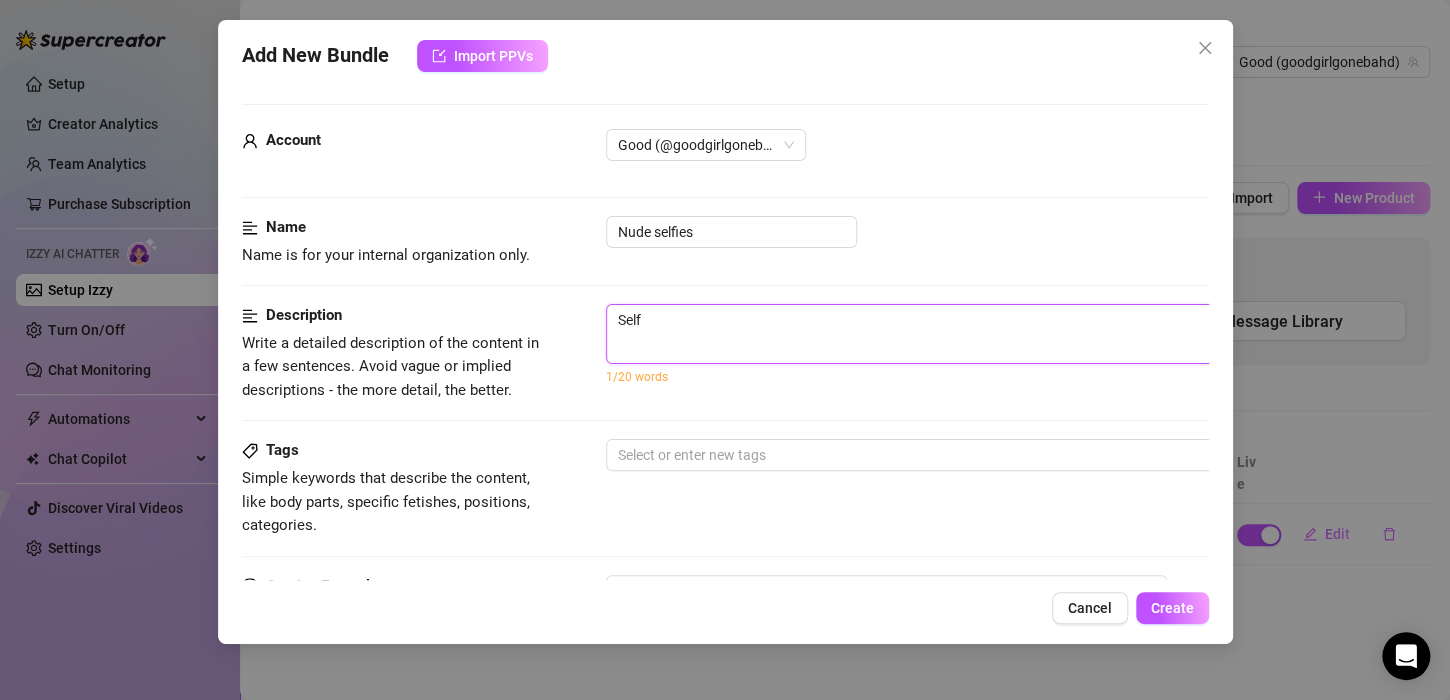 type on "Selfi" 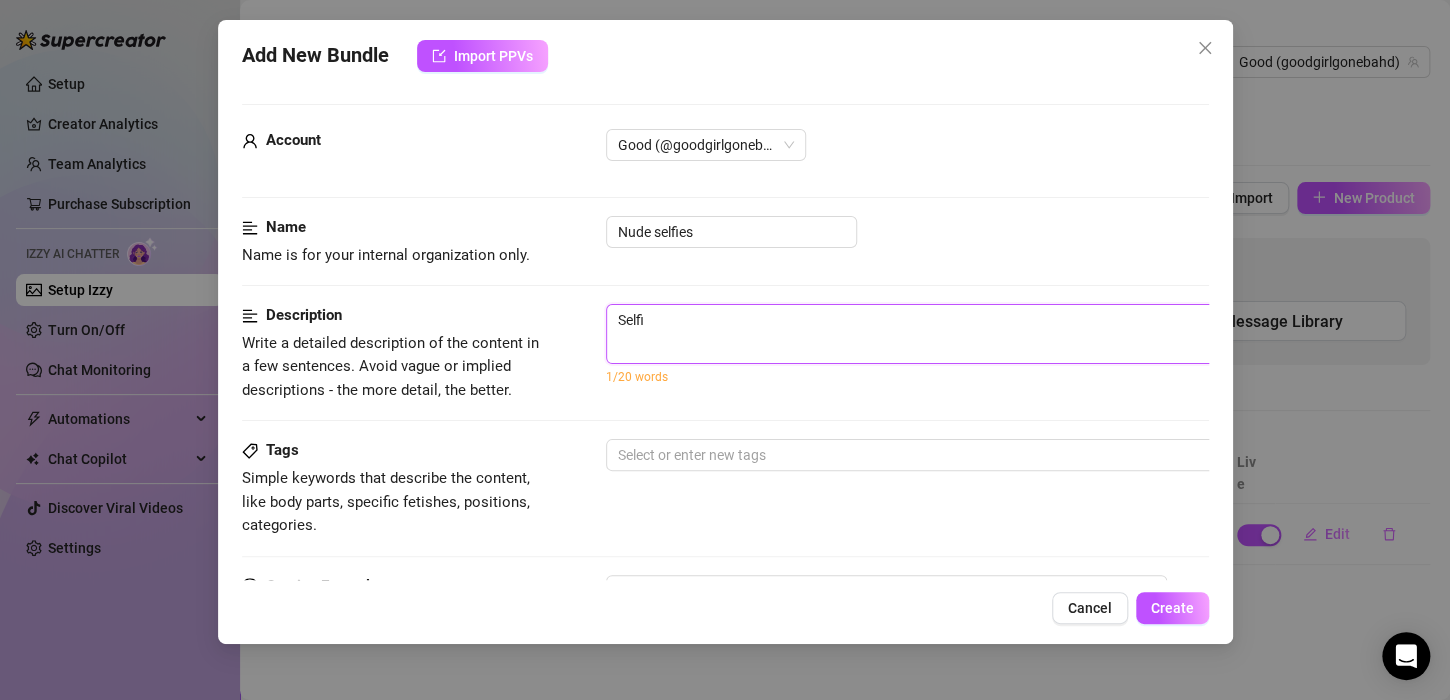 type on "Selfie" 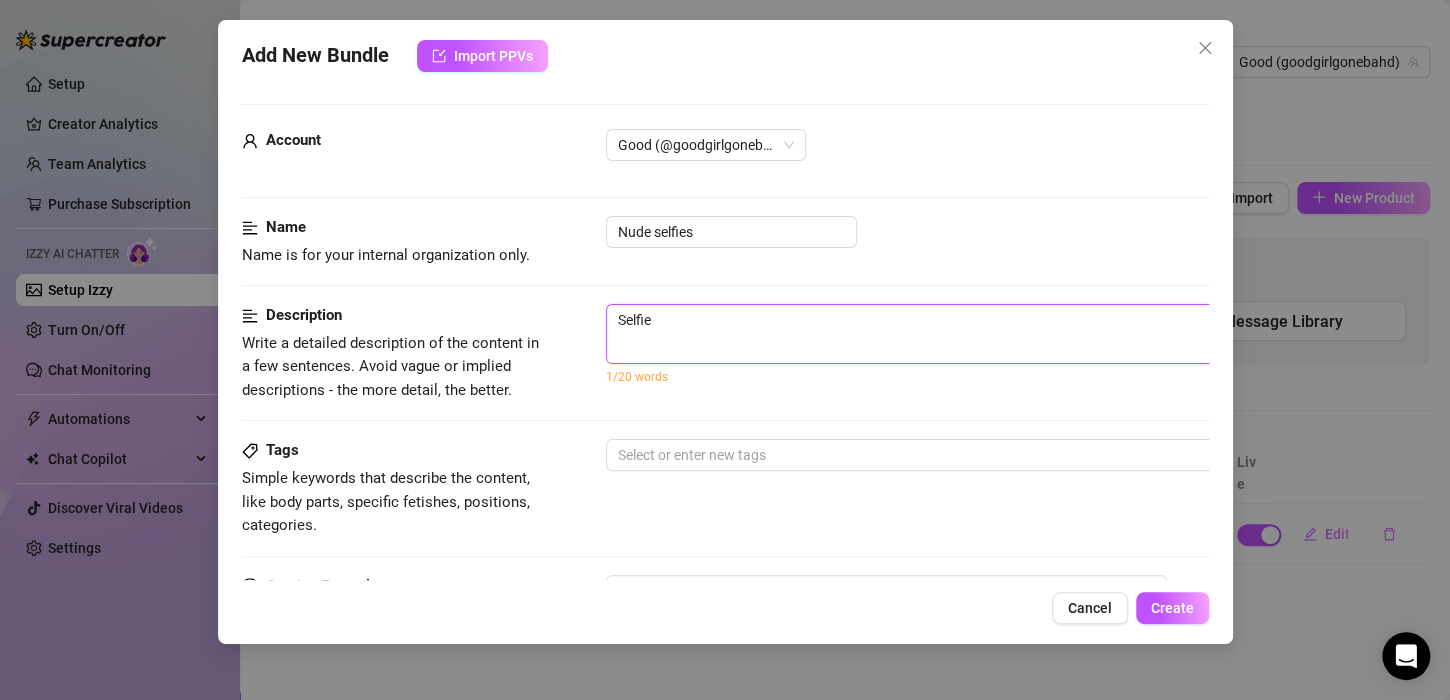 type on "Selfies" 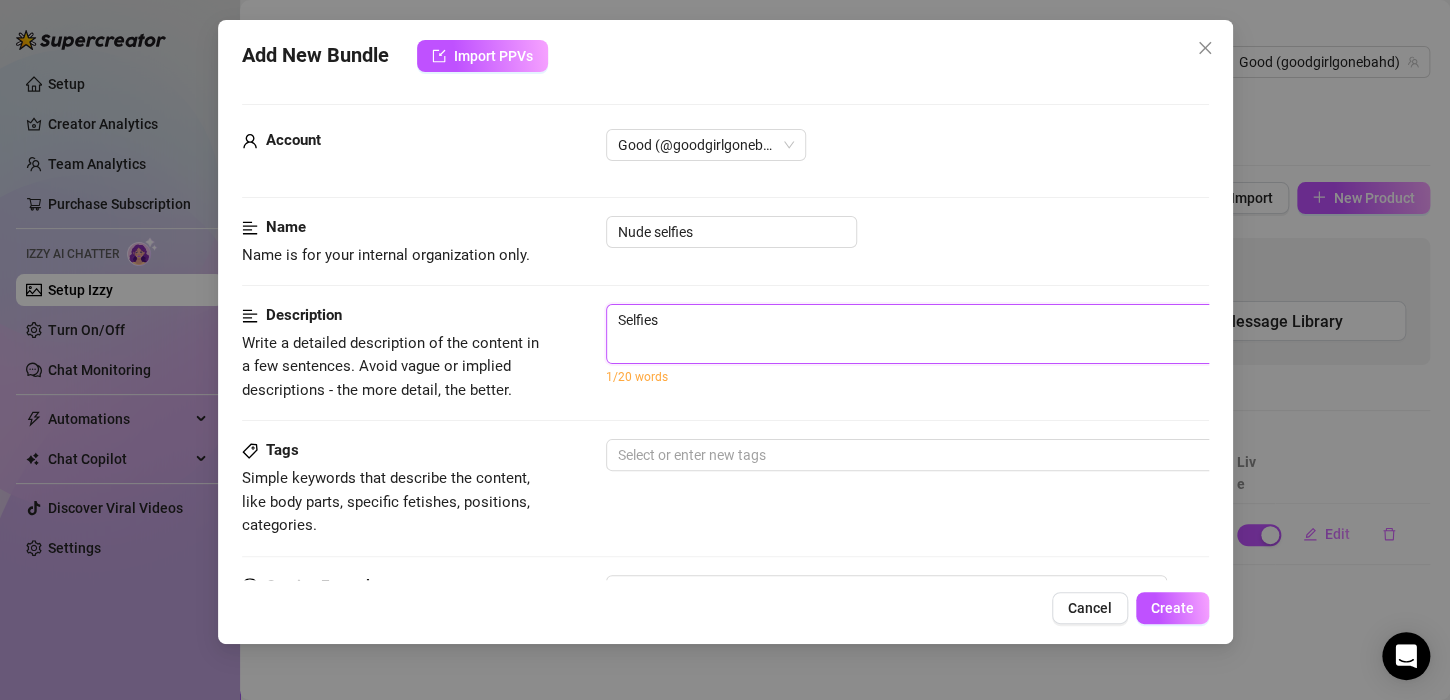 type on "Selfies" 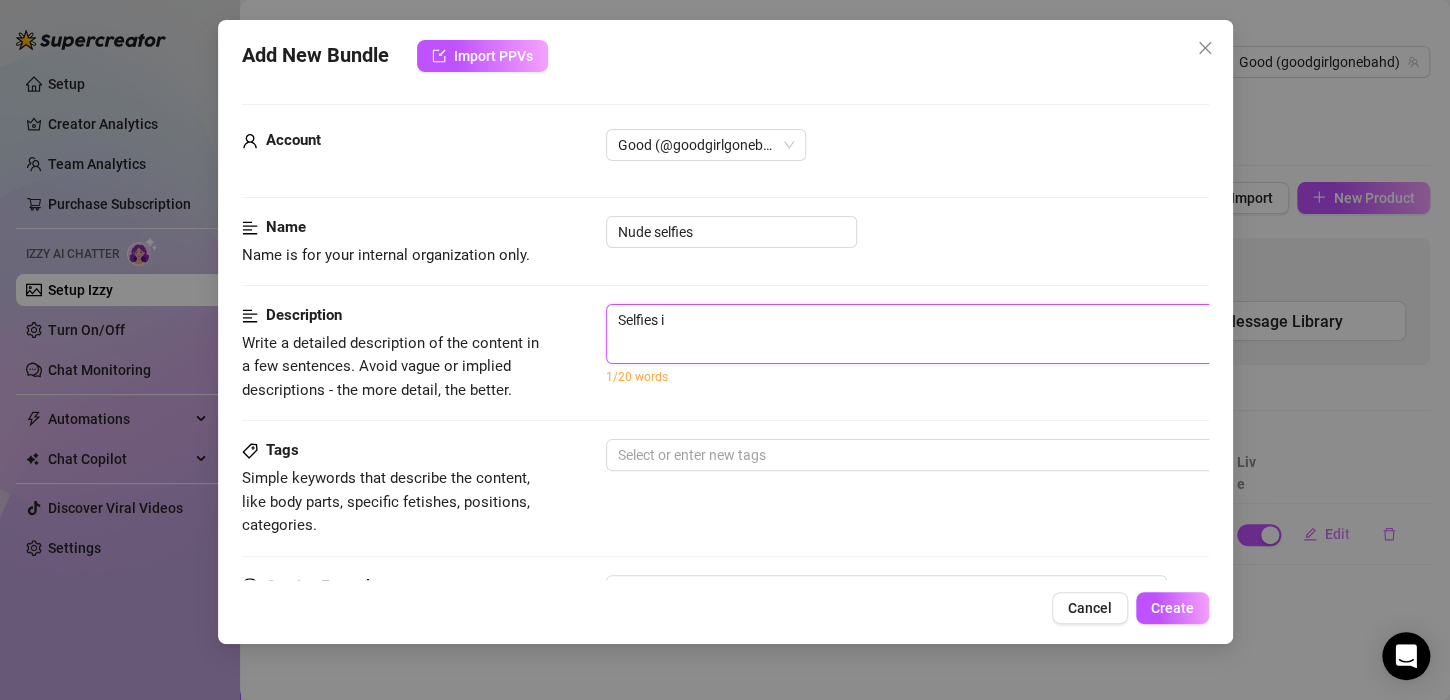 type on "Selfies in" 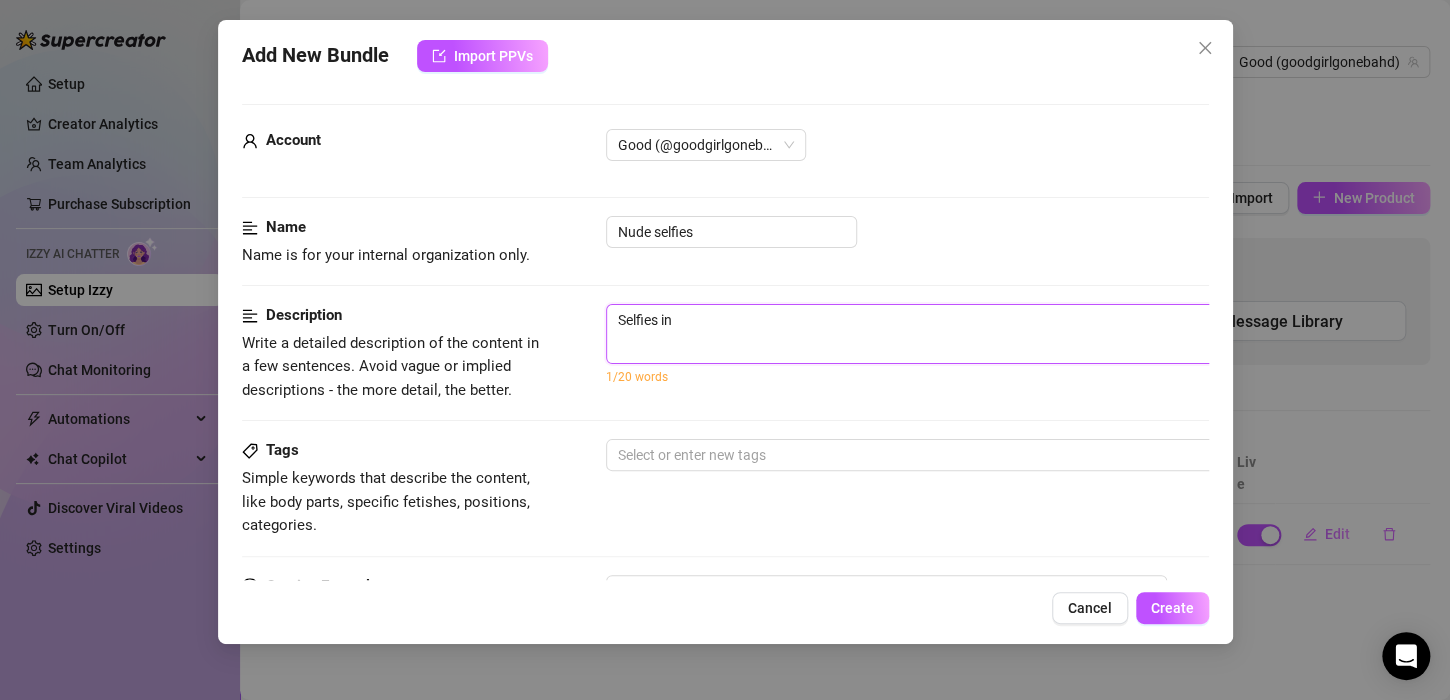 type on "Selfies in" 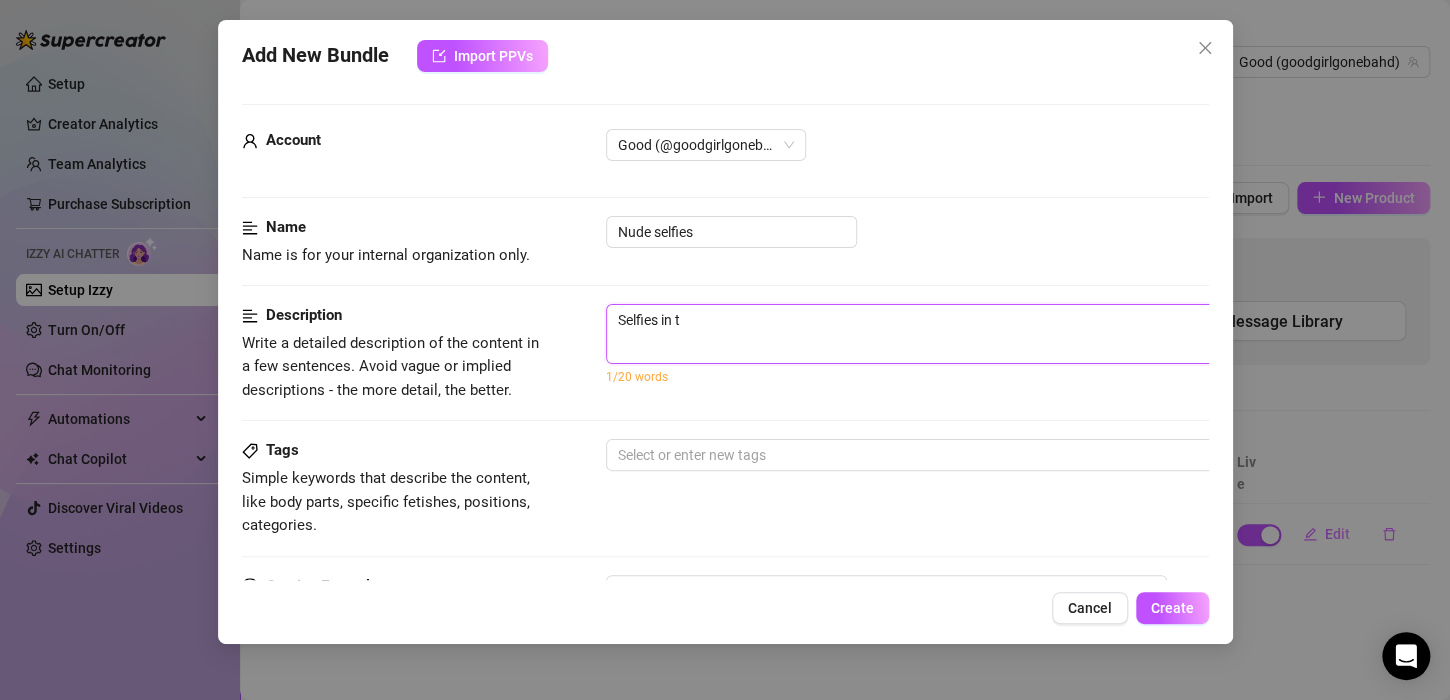 type on "Selfies in th" 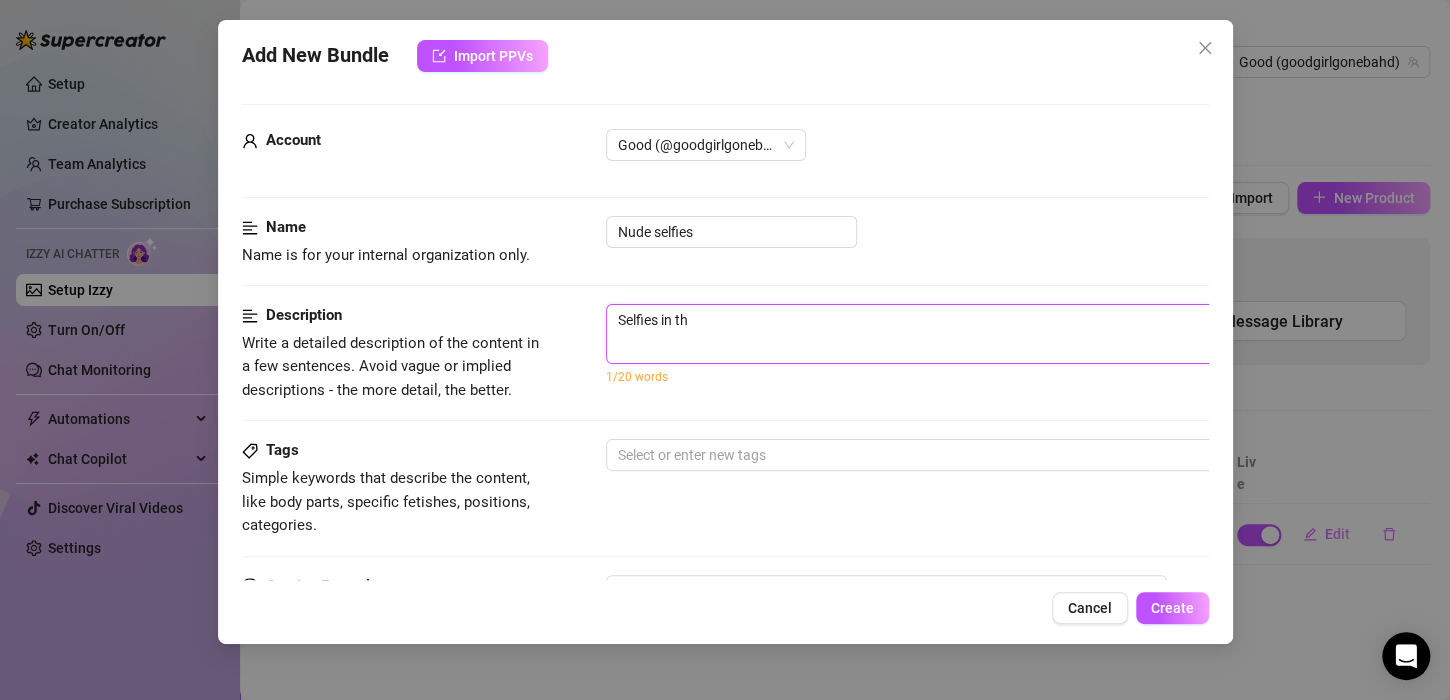 type on "Selfies in the" 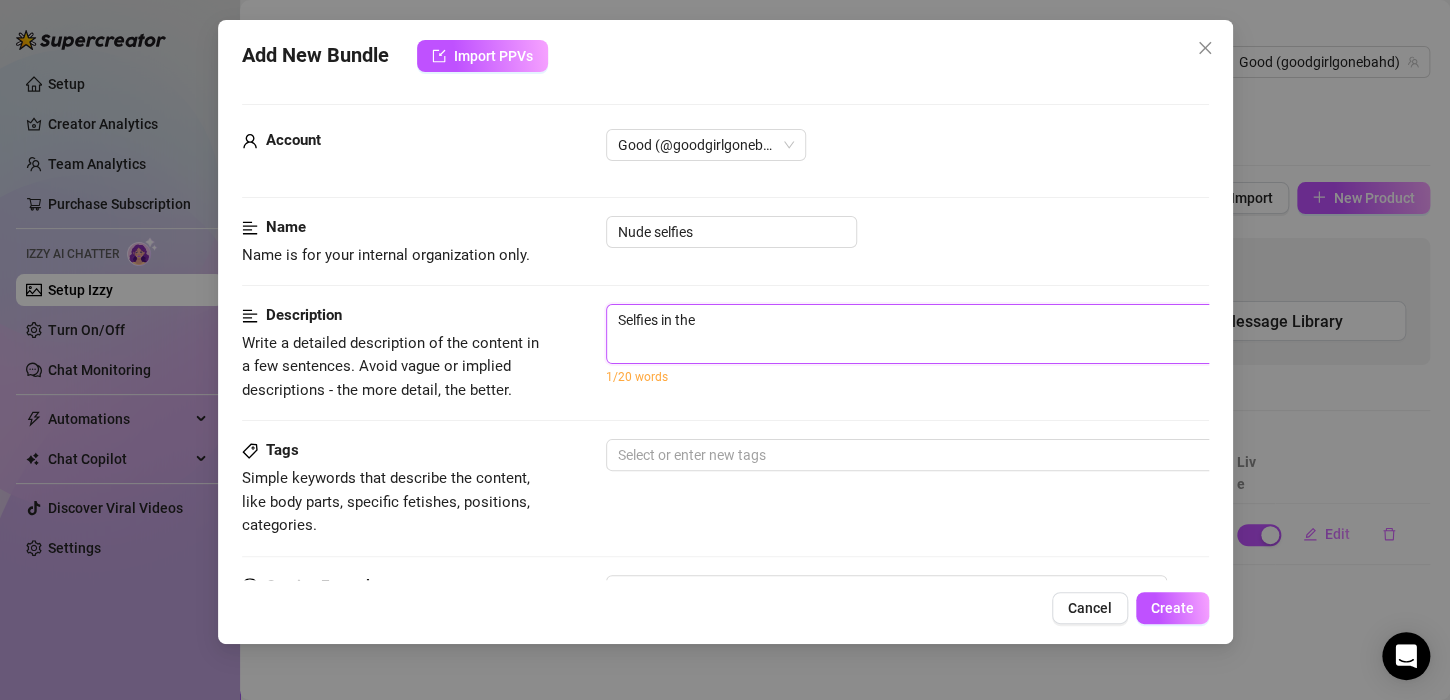 type on "Selfies in the" 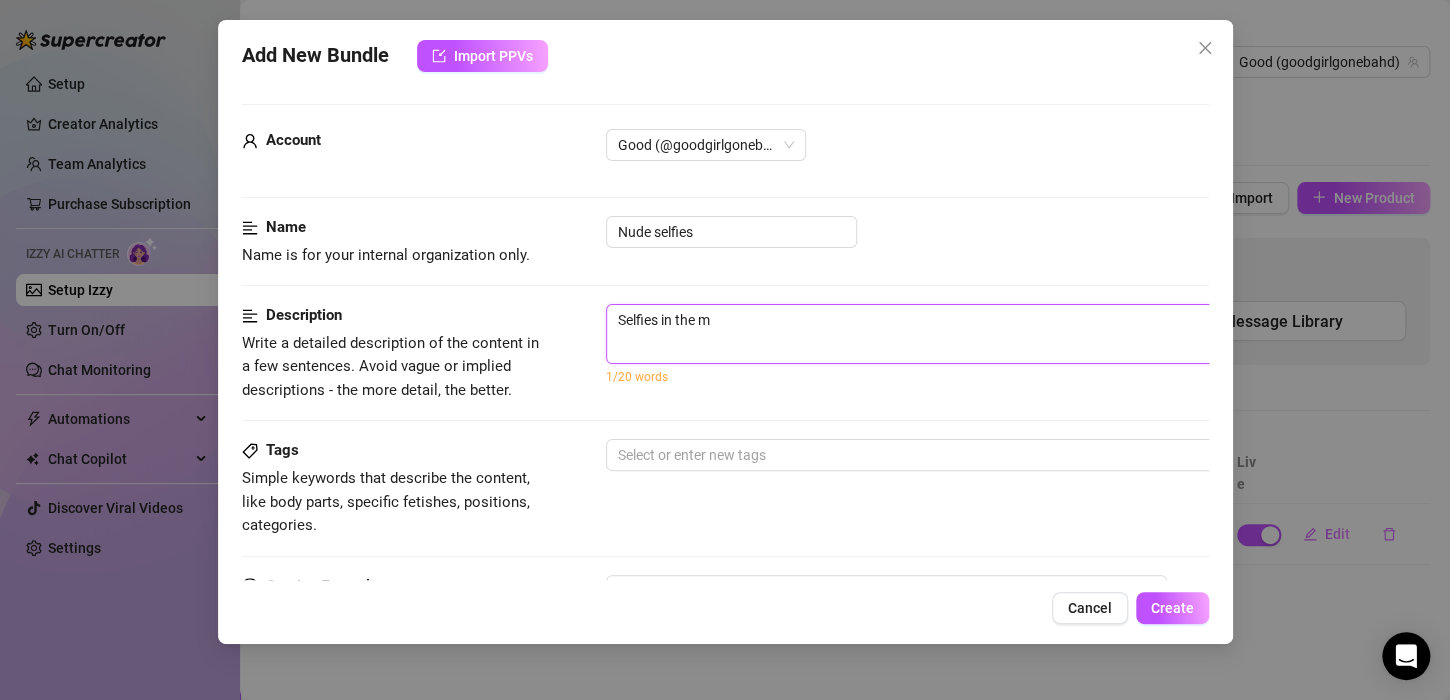 type on "Selfies in the mi" 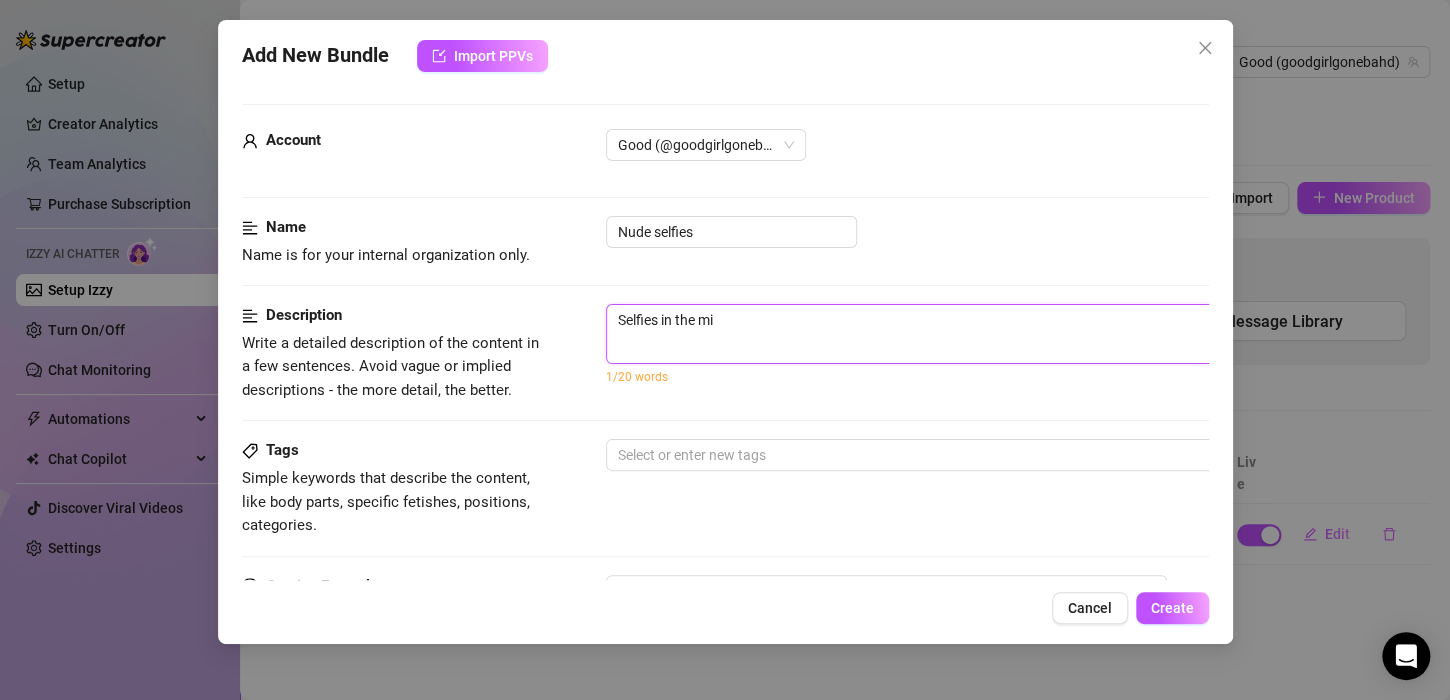 type on "Selfies in the mir" 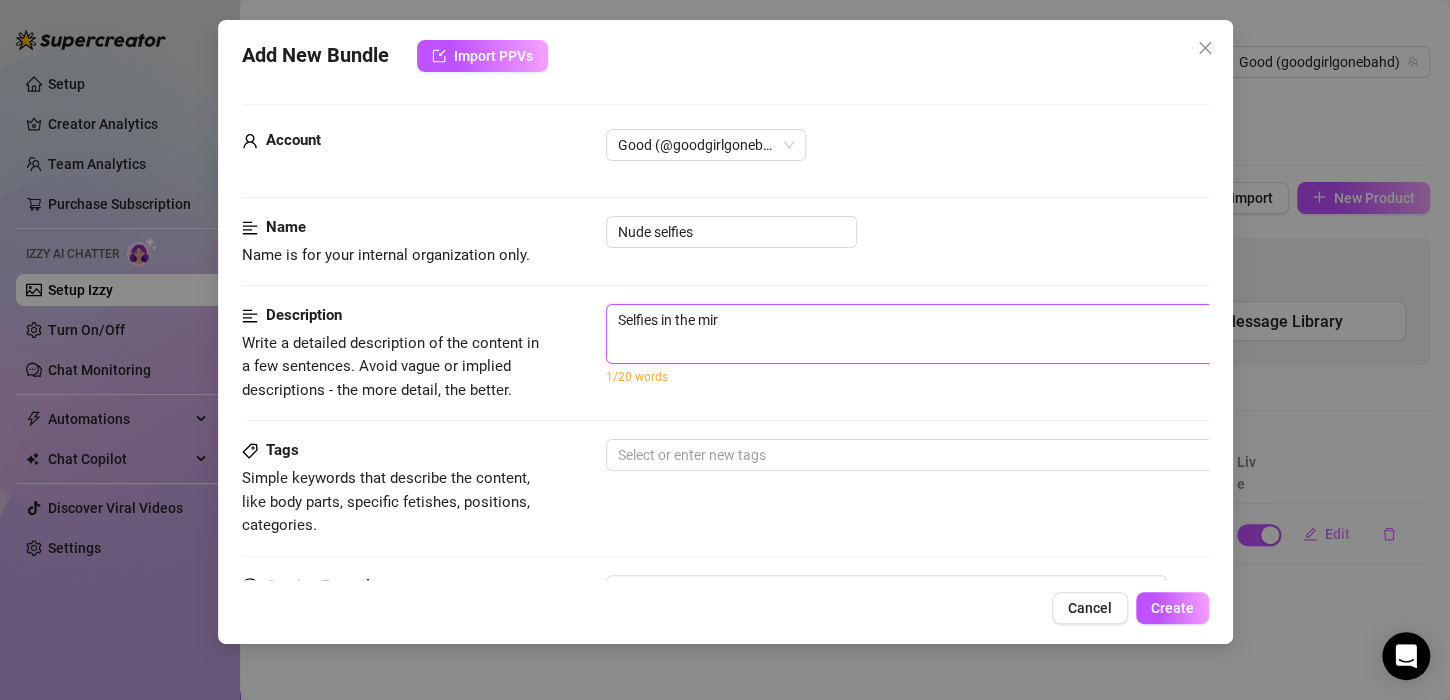 type on "Selfies in the mirr" 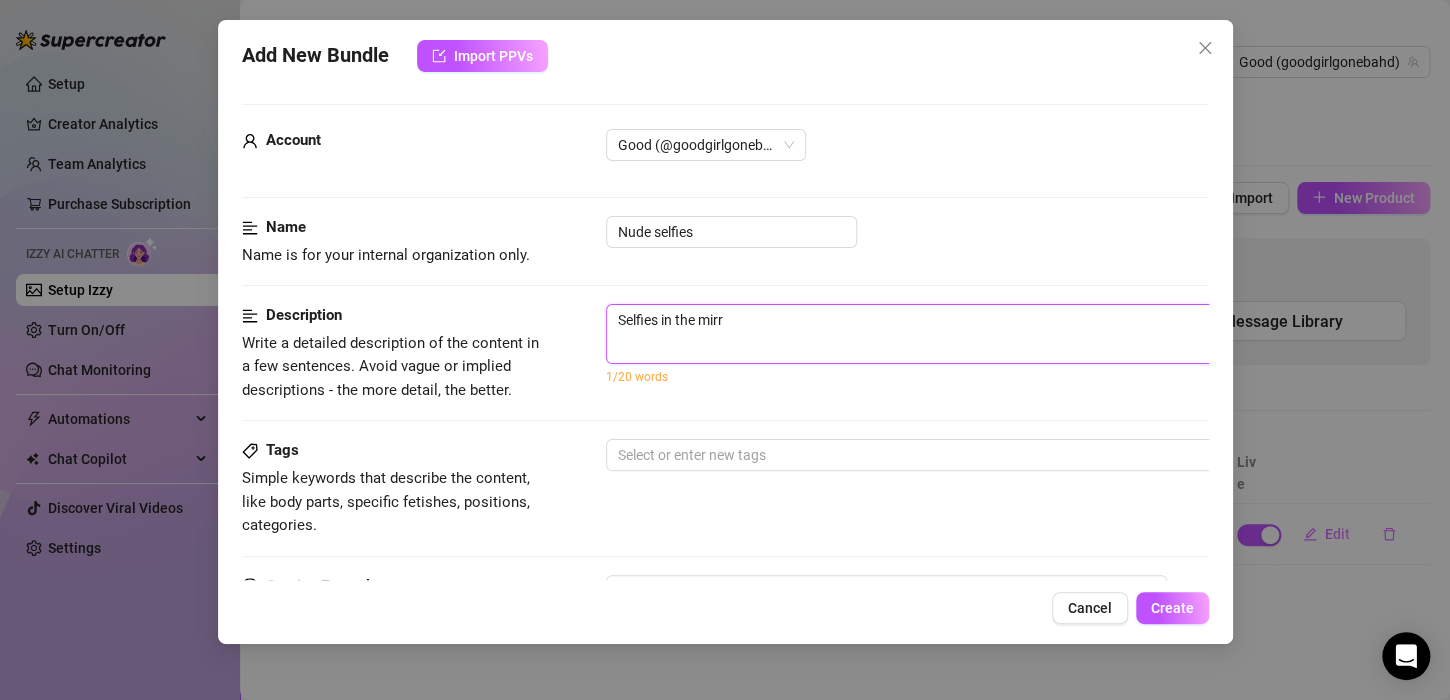 type on "Selfies in the mirro" 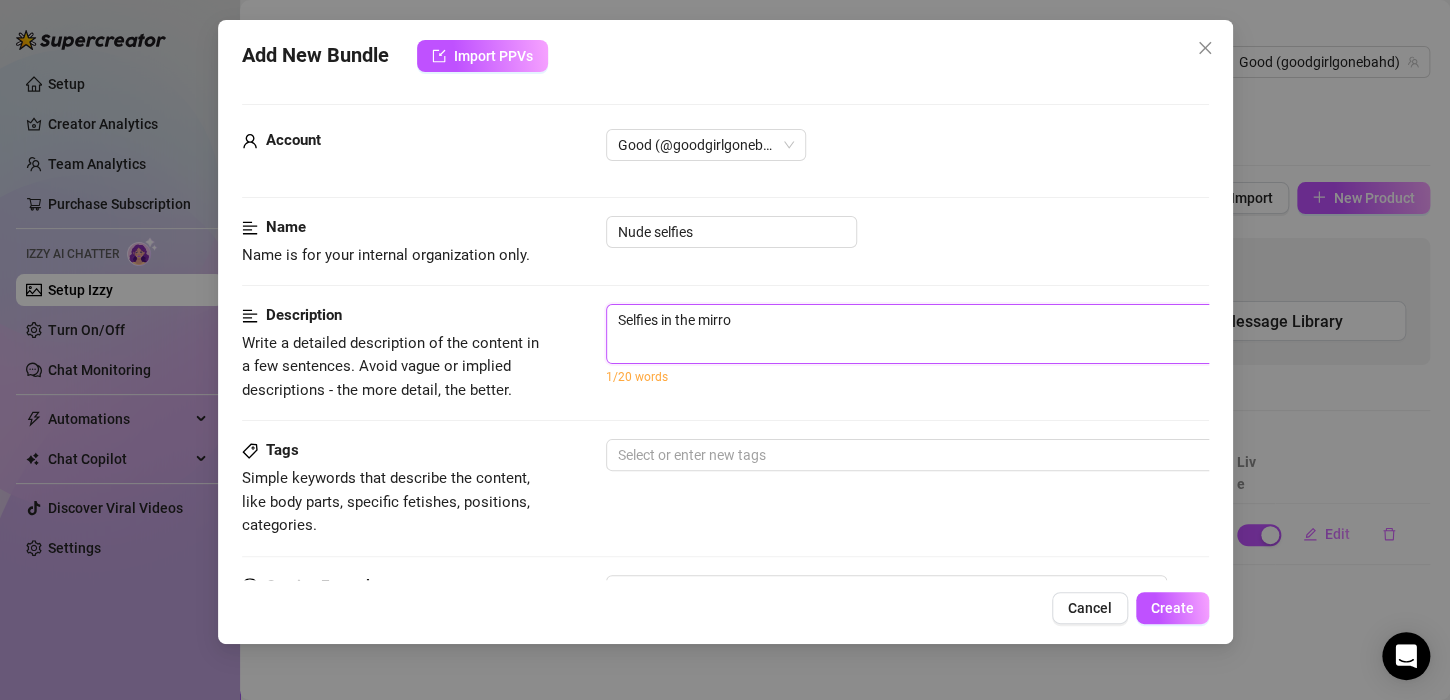 type on "Selfies in the mirror" 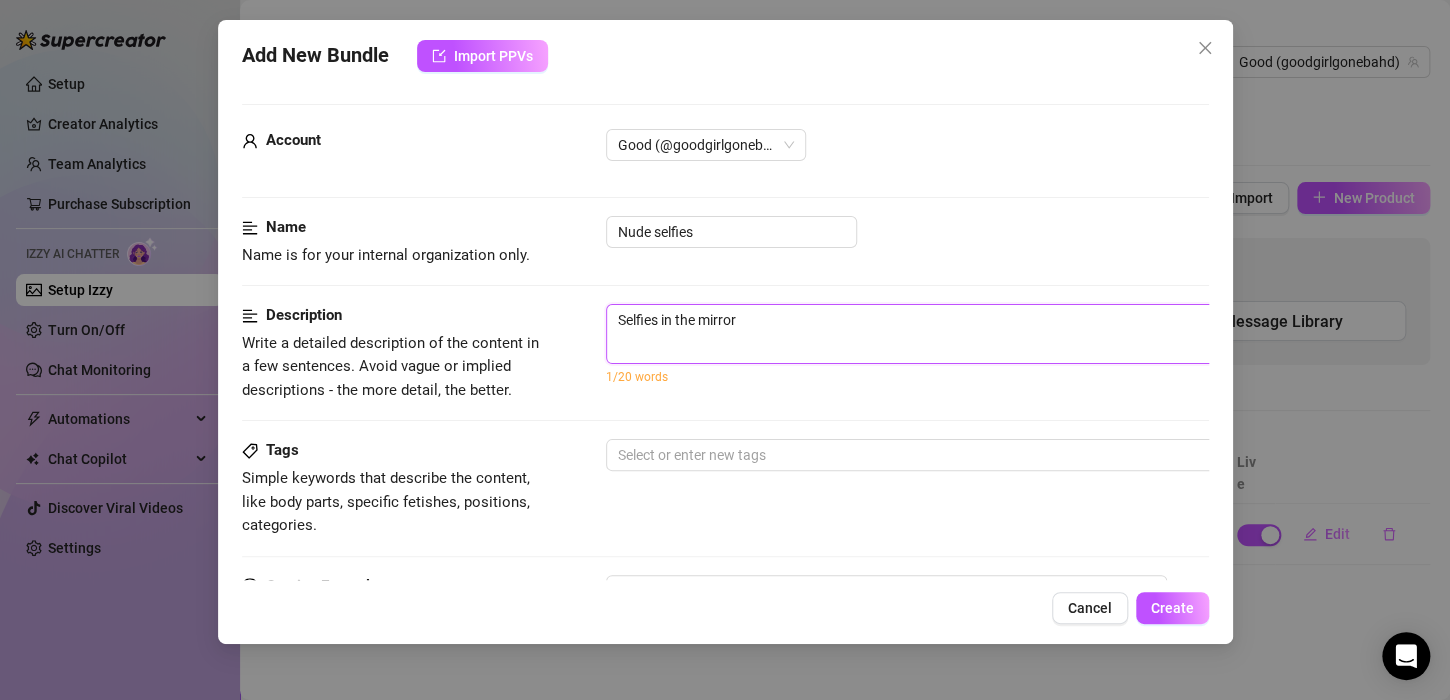 type on "Selfies in the mirror" 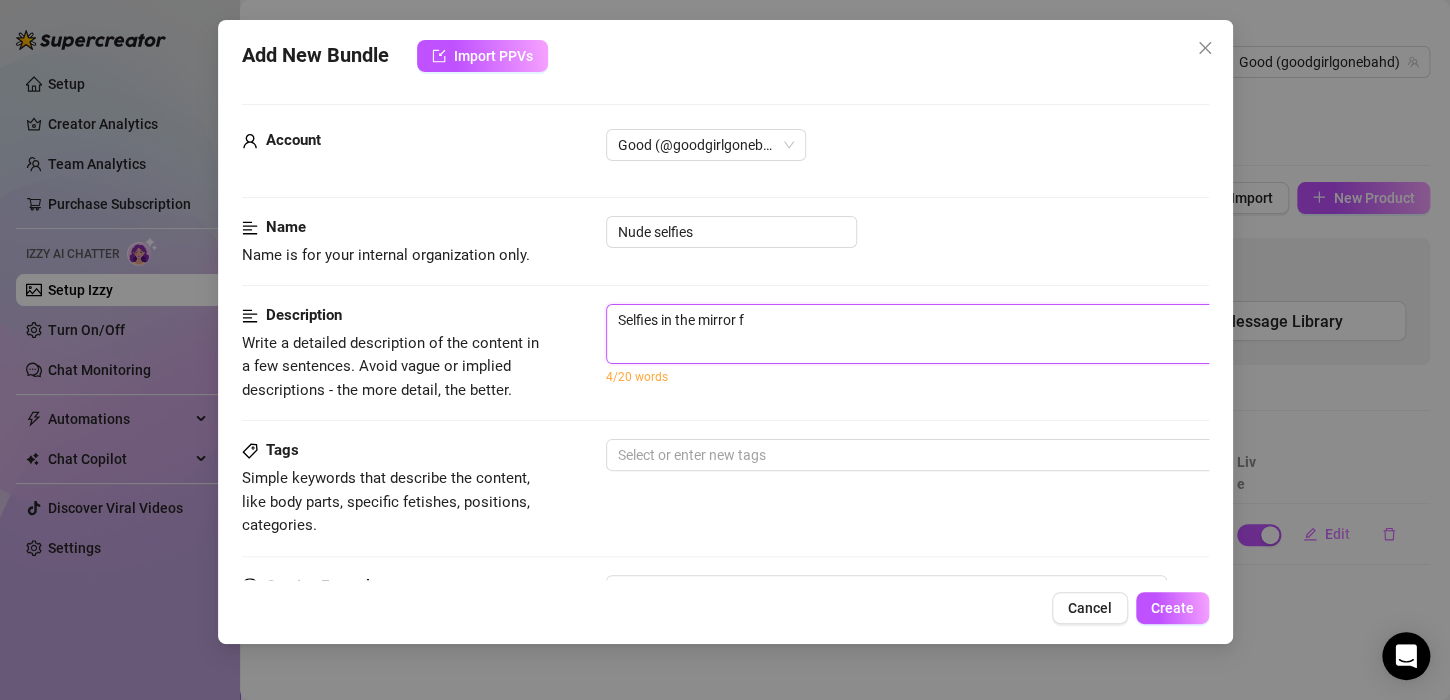 type on "Selfies in the mirror fu" 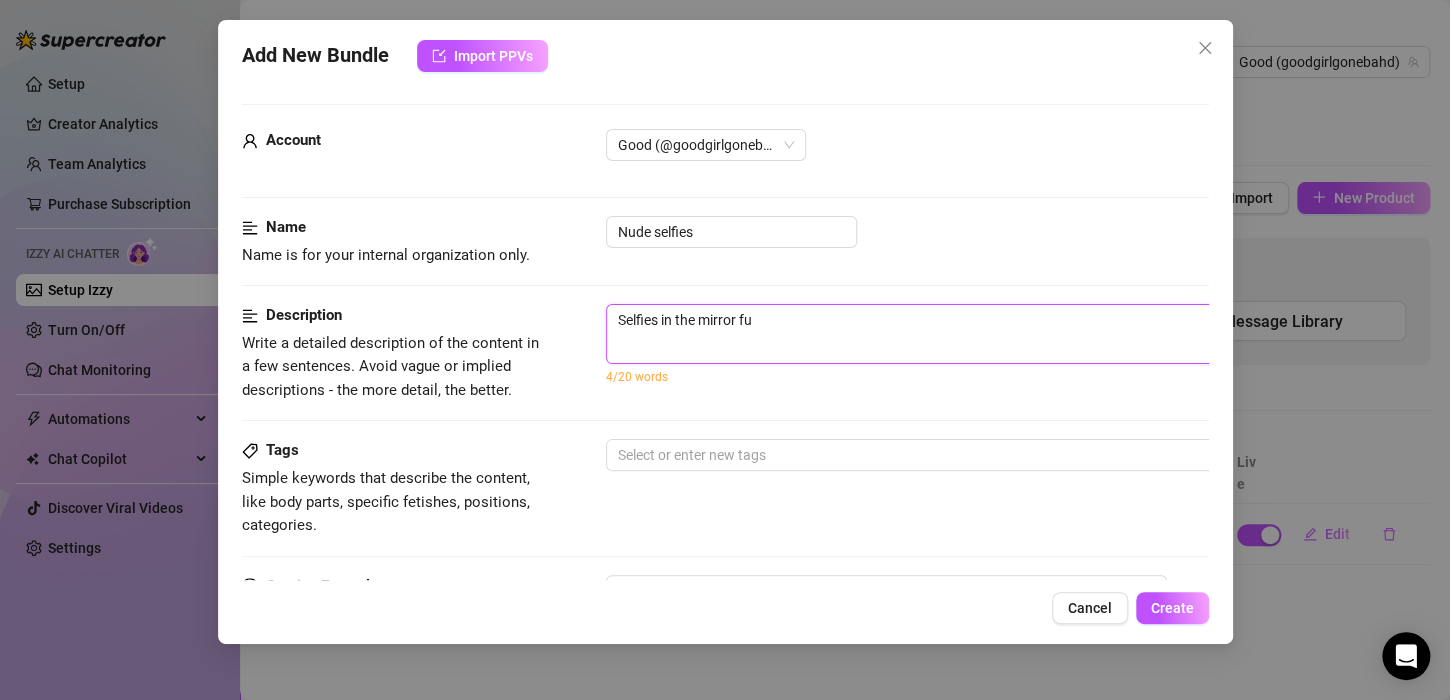 type on "Selfies in the mirror ful" 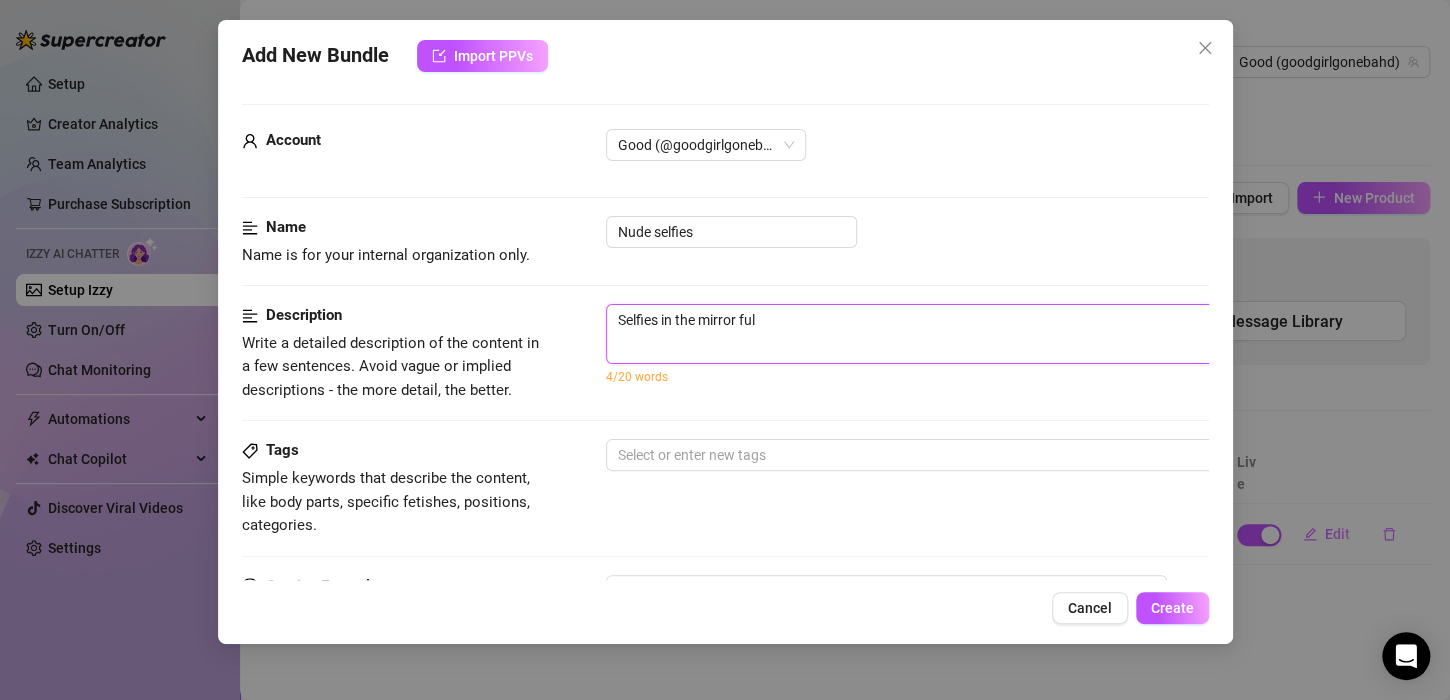 type on "Selfies in the mirror full" 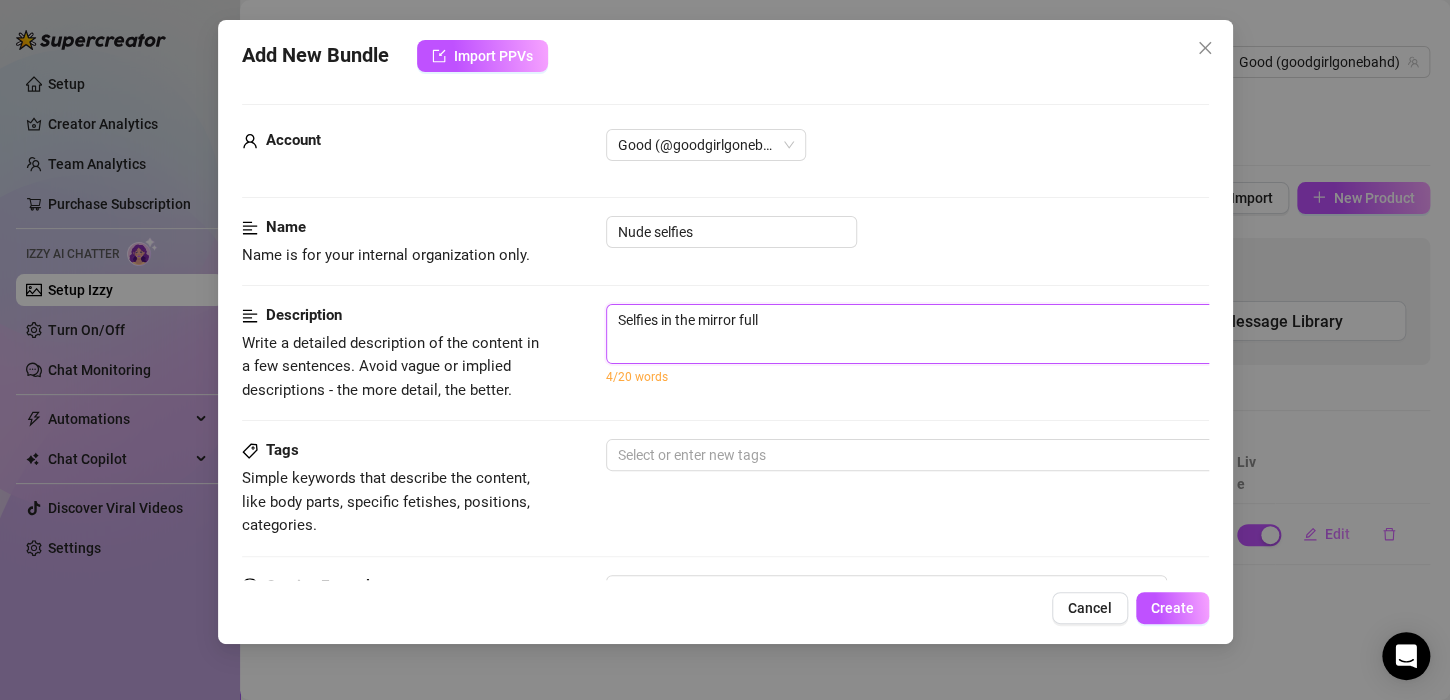 type on "Selfies in the mirror fully" 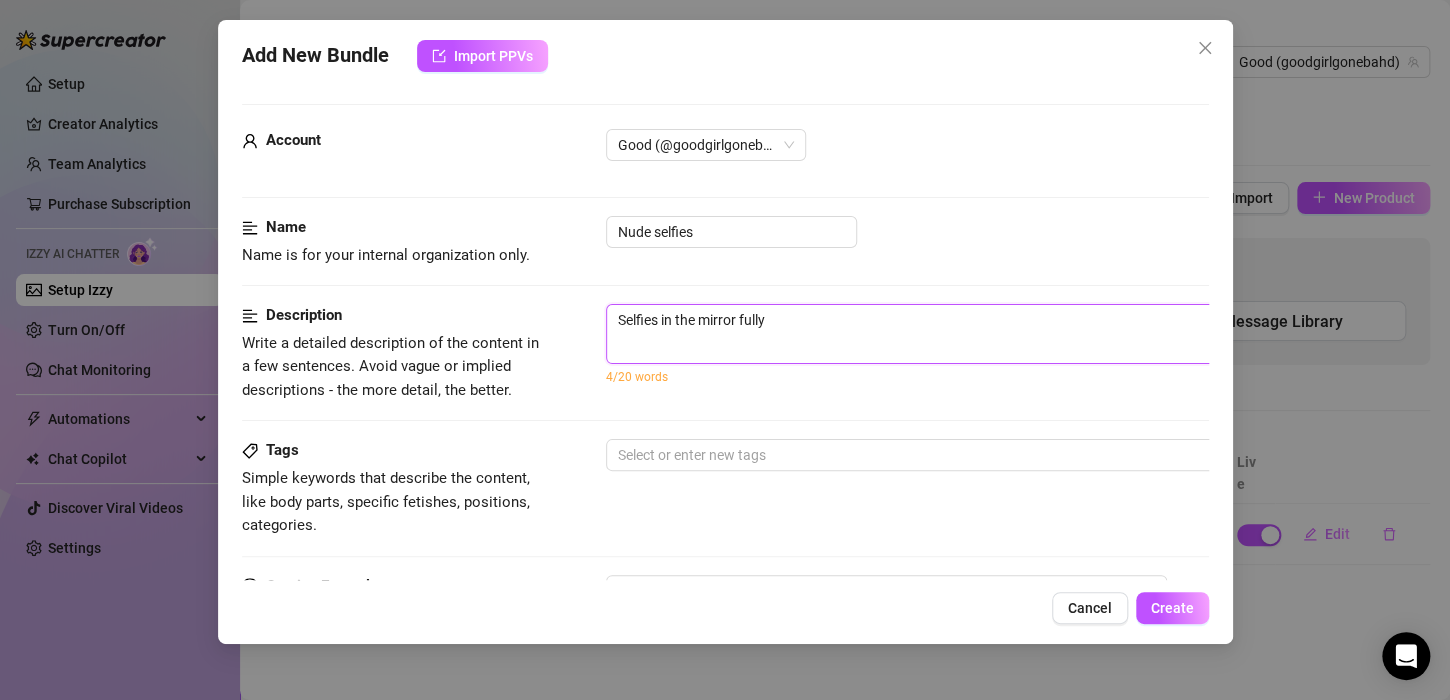 type on "Selfies in the mirror fully" 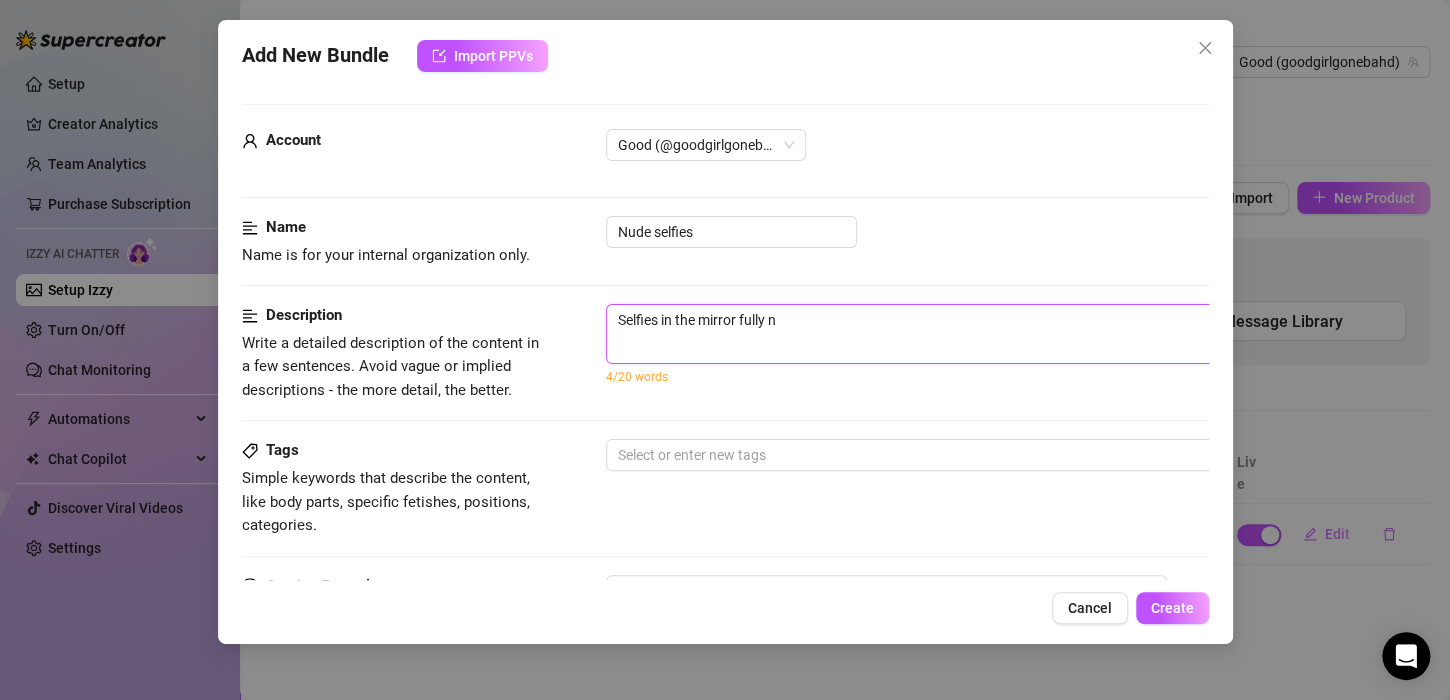 type on "Selfies in the mirror fully nu" 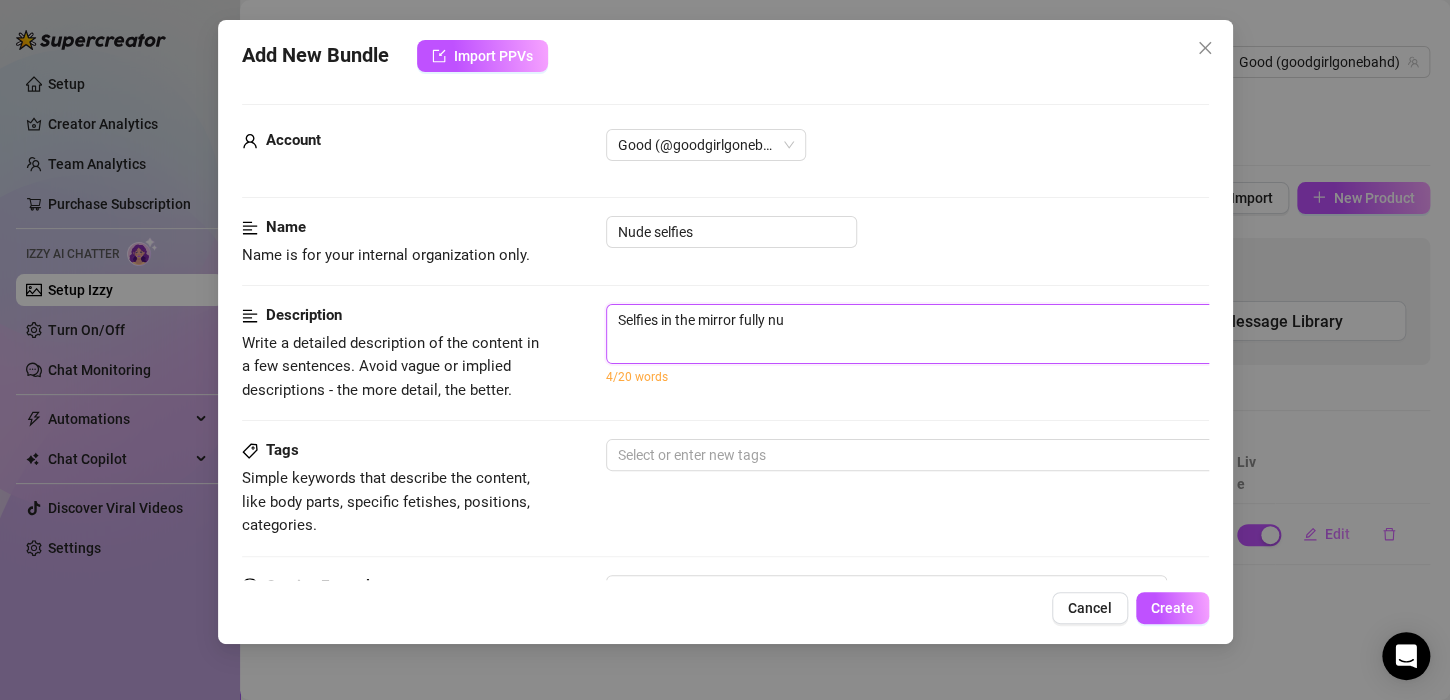 type on "Selfies in the mirror fully nud" 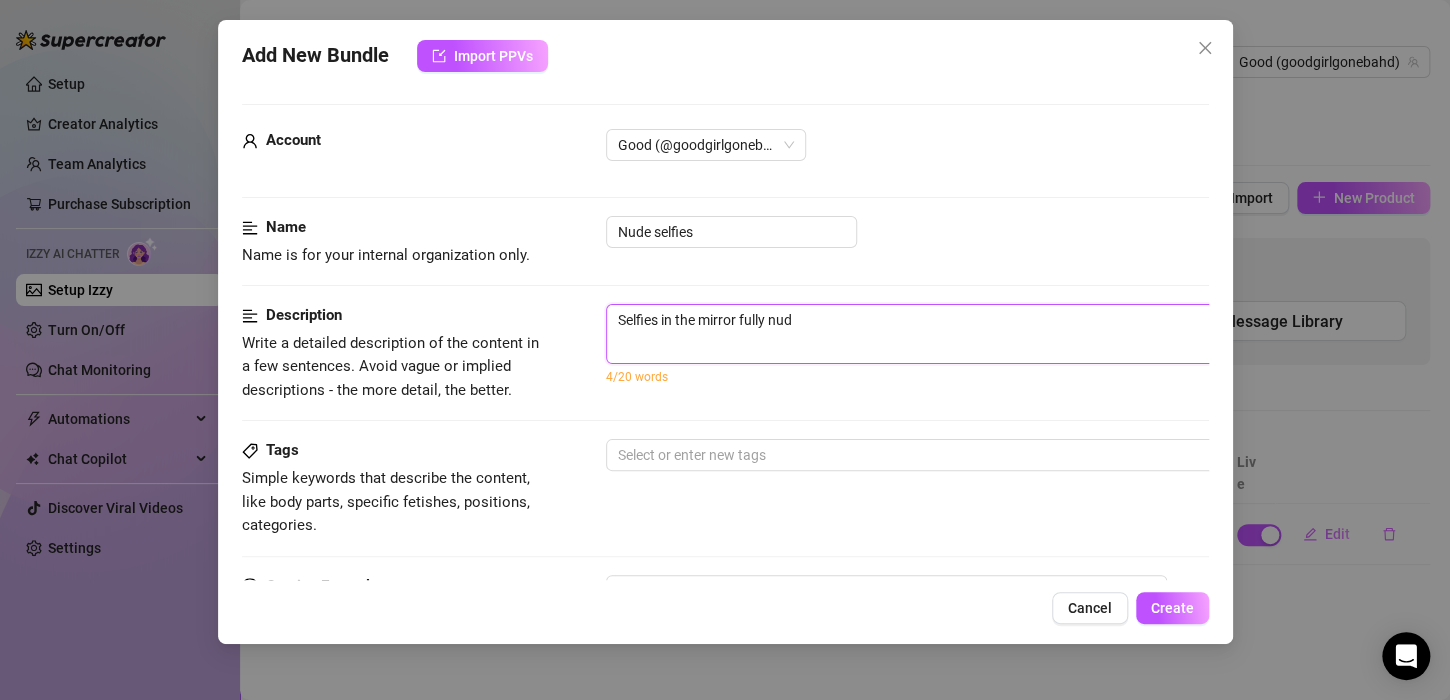 type on "Selfies in the mirror fully nude" 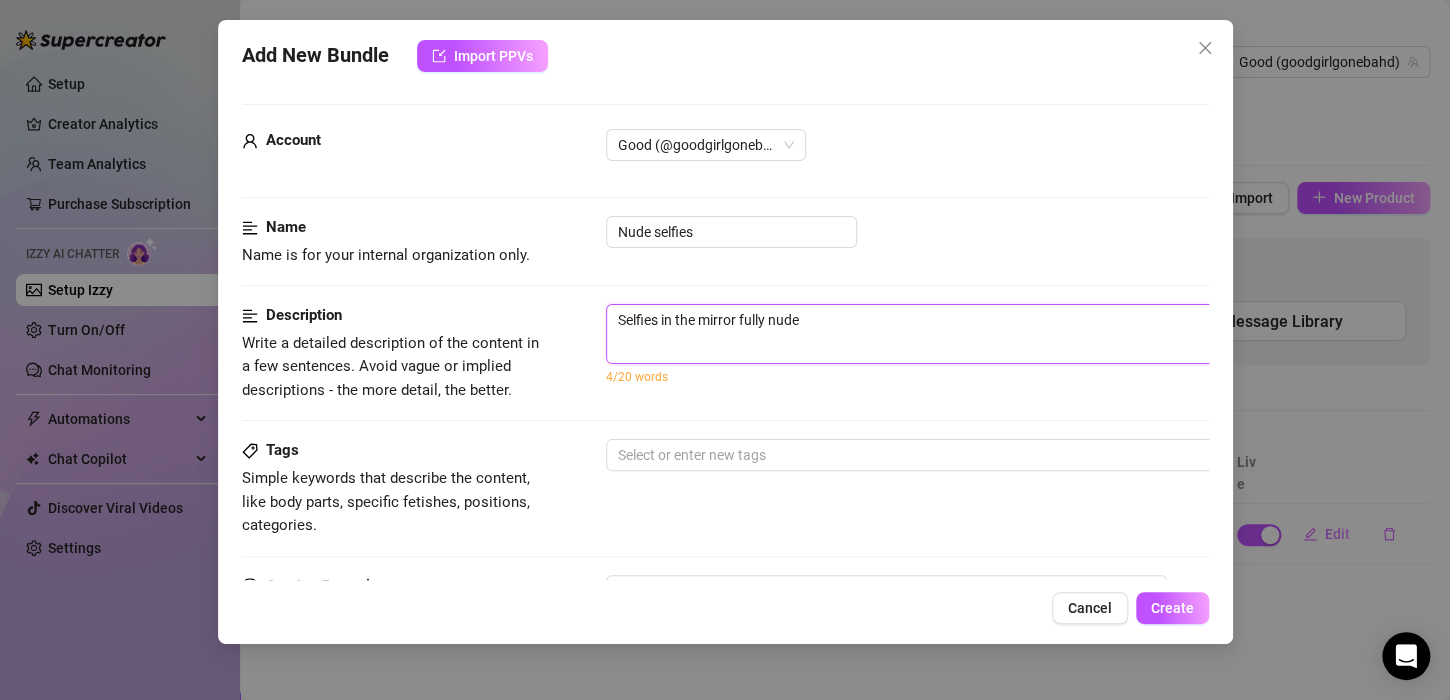 type on "Selfies in the mirror fully nude" 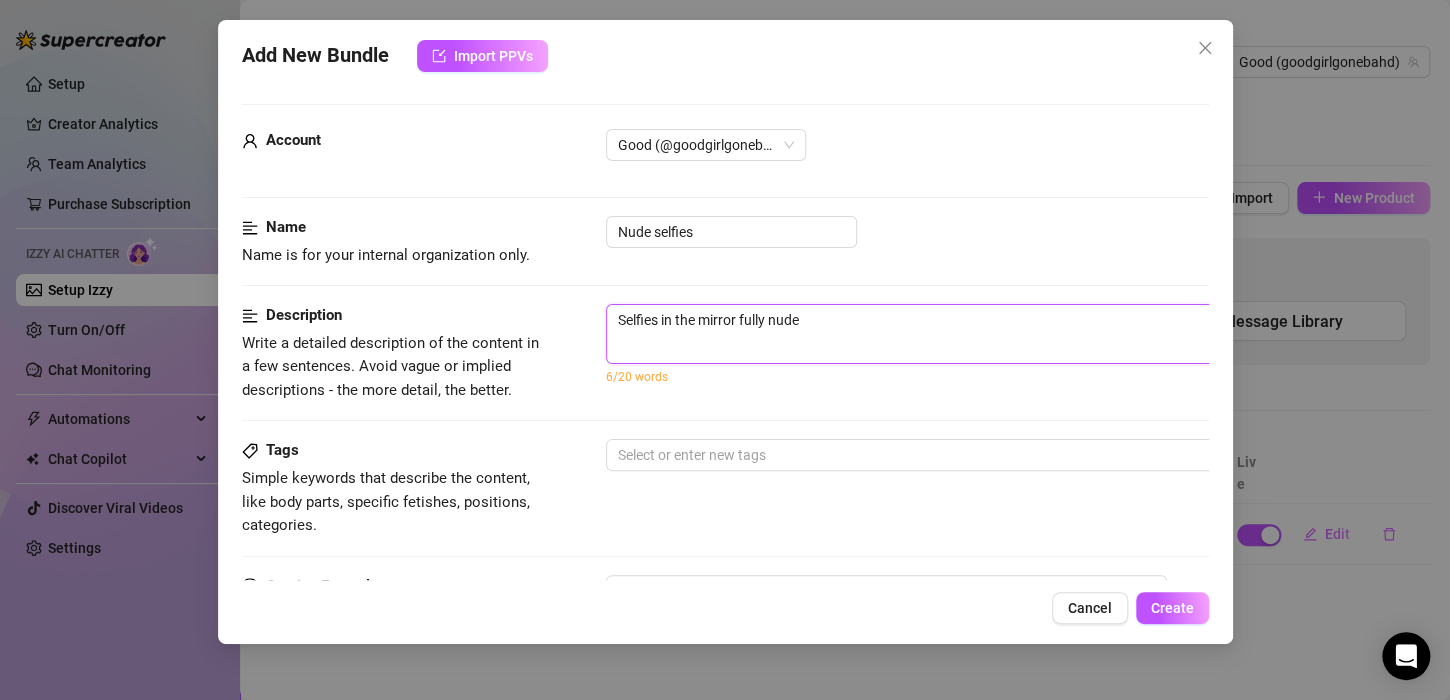 type on "Selfies in the mirror fully nude" 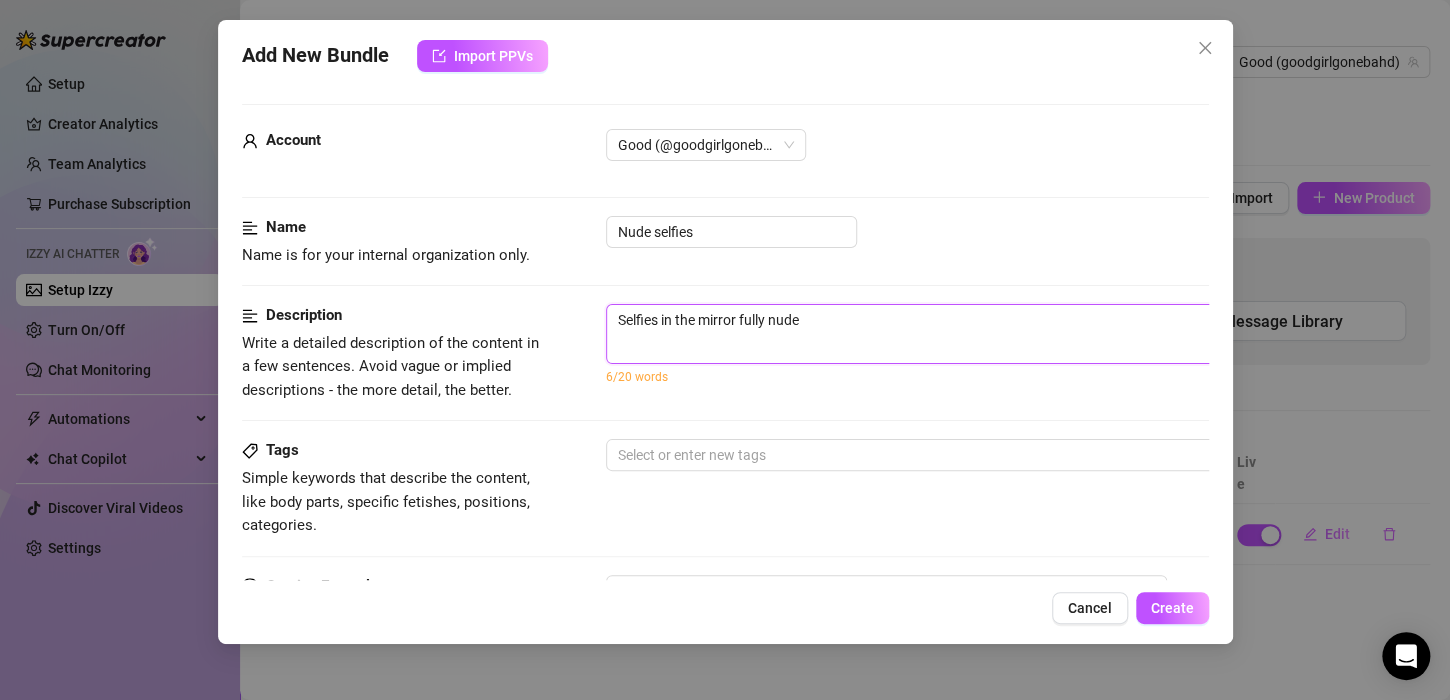 type on "Selfies in the mirror fully nude." 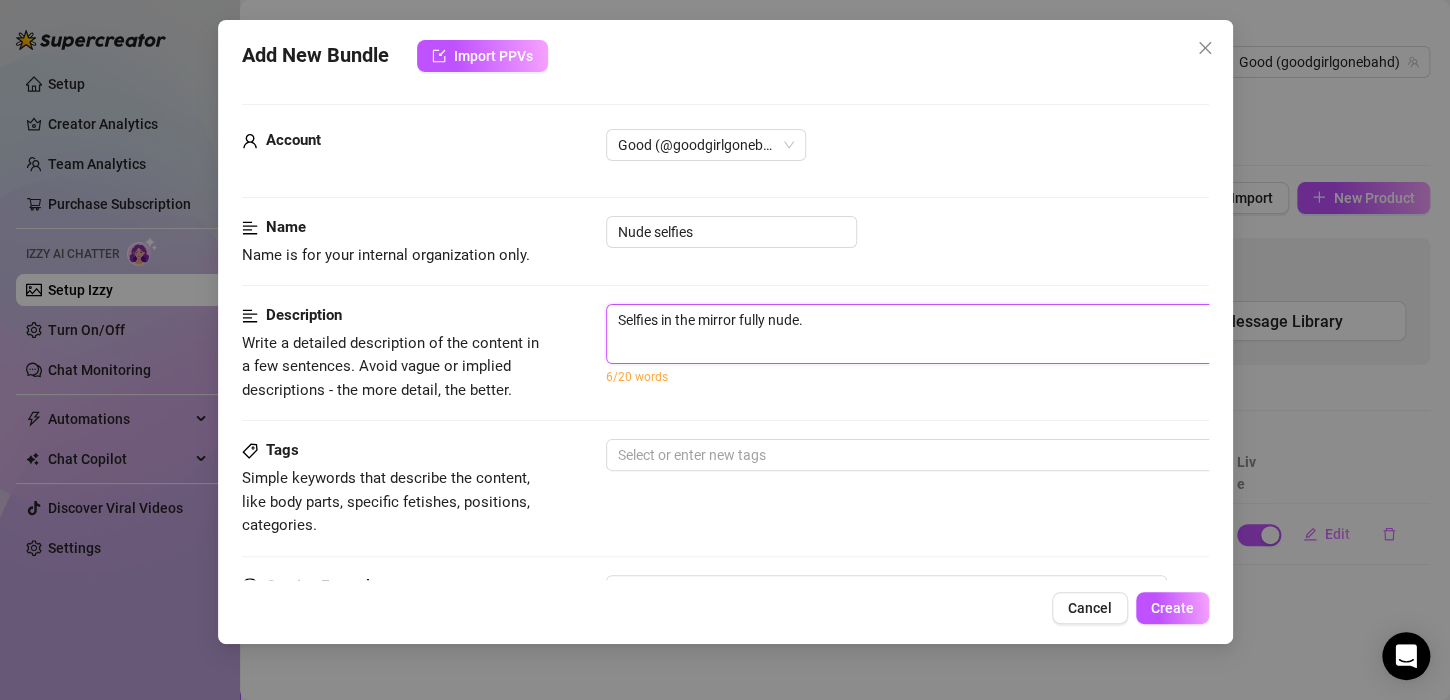 type on "Selfies in the mirror fully nude." 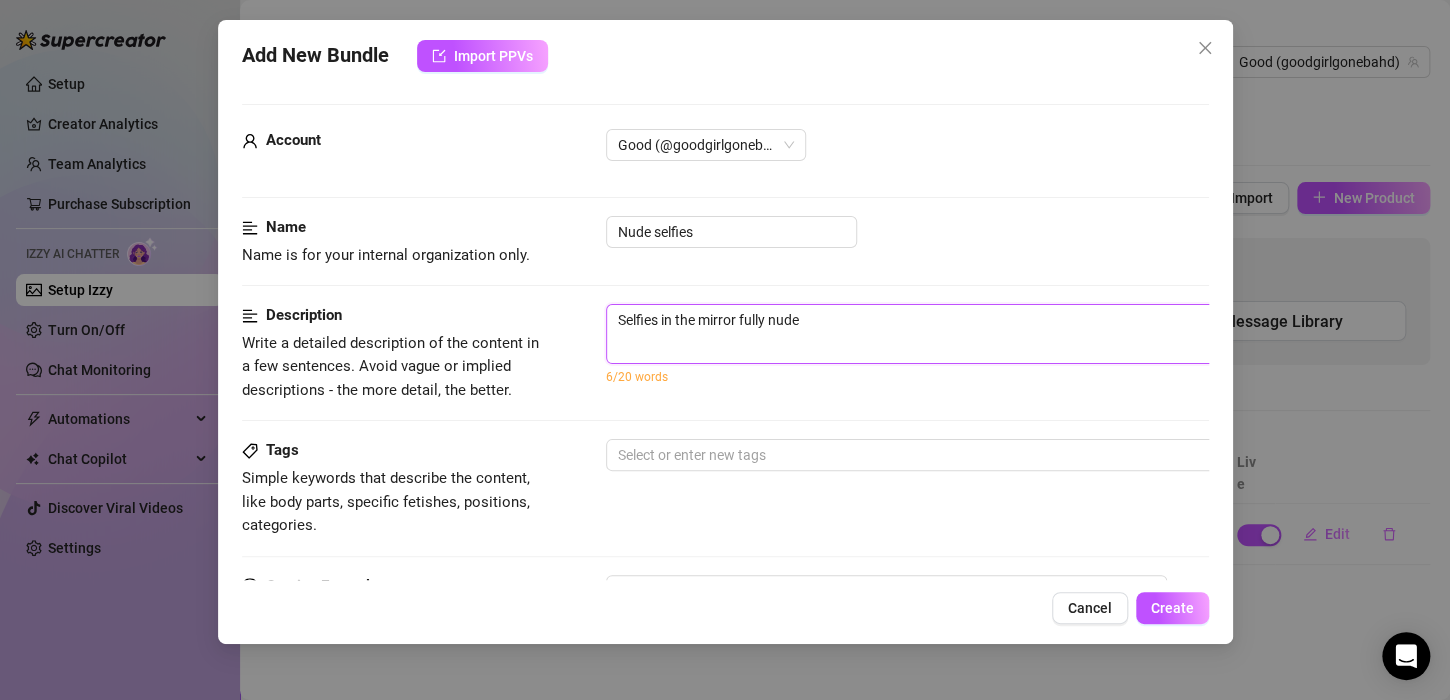 type on "Selfies in the mirror fully nud" 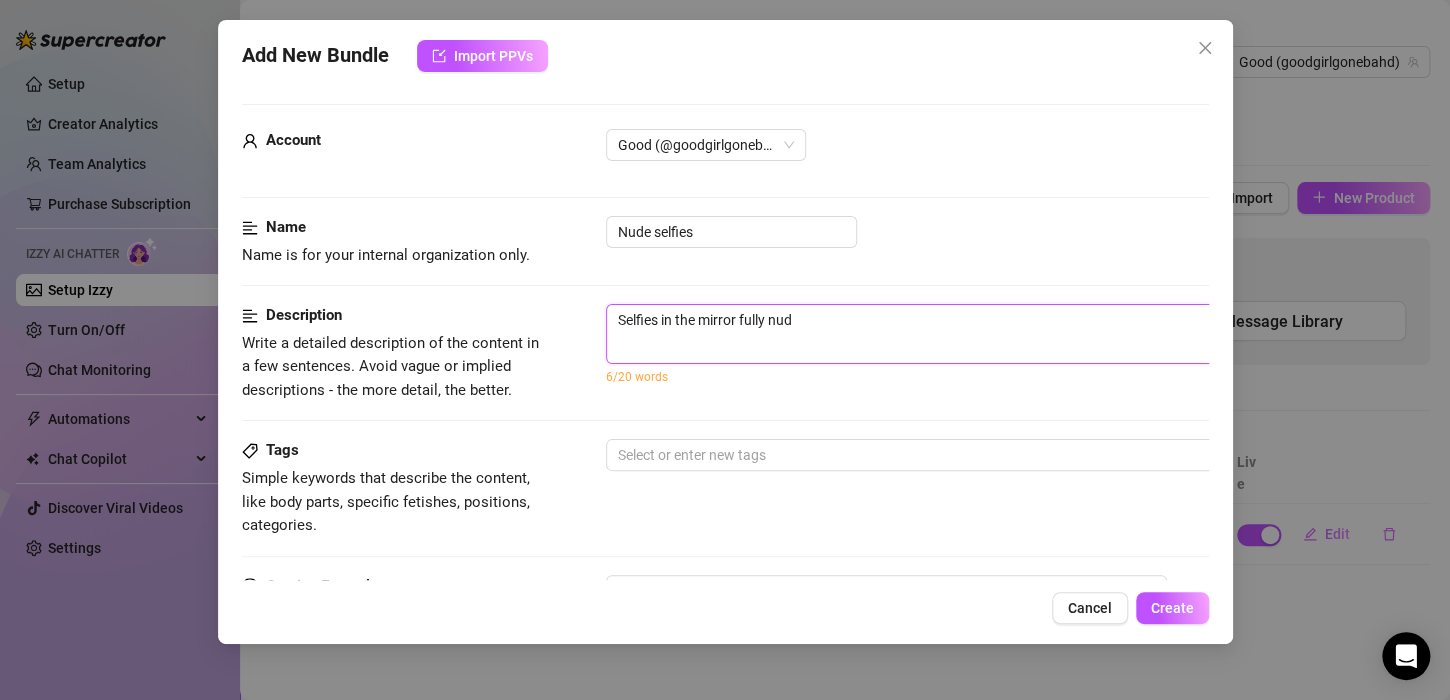 type on "Selfies in the mirror fully nu" 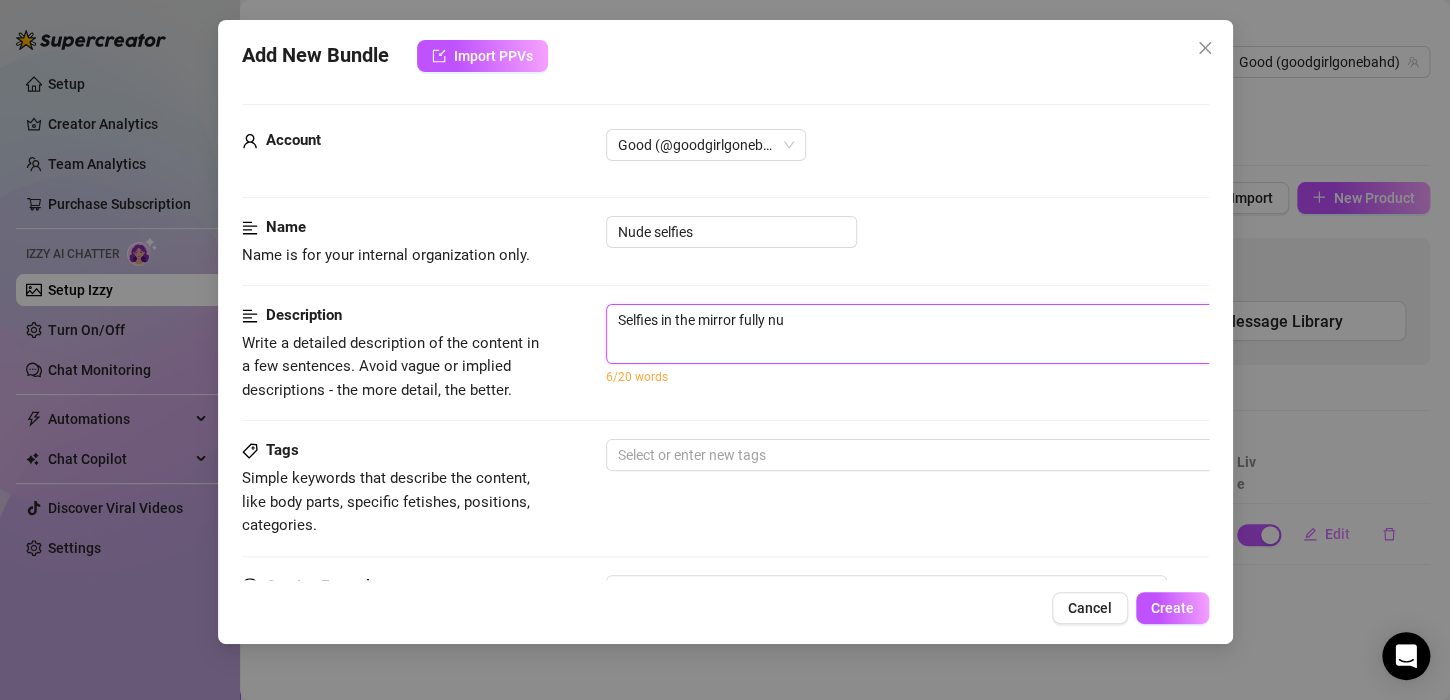 type on "Selfies in the mirror fully n" 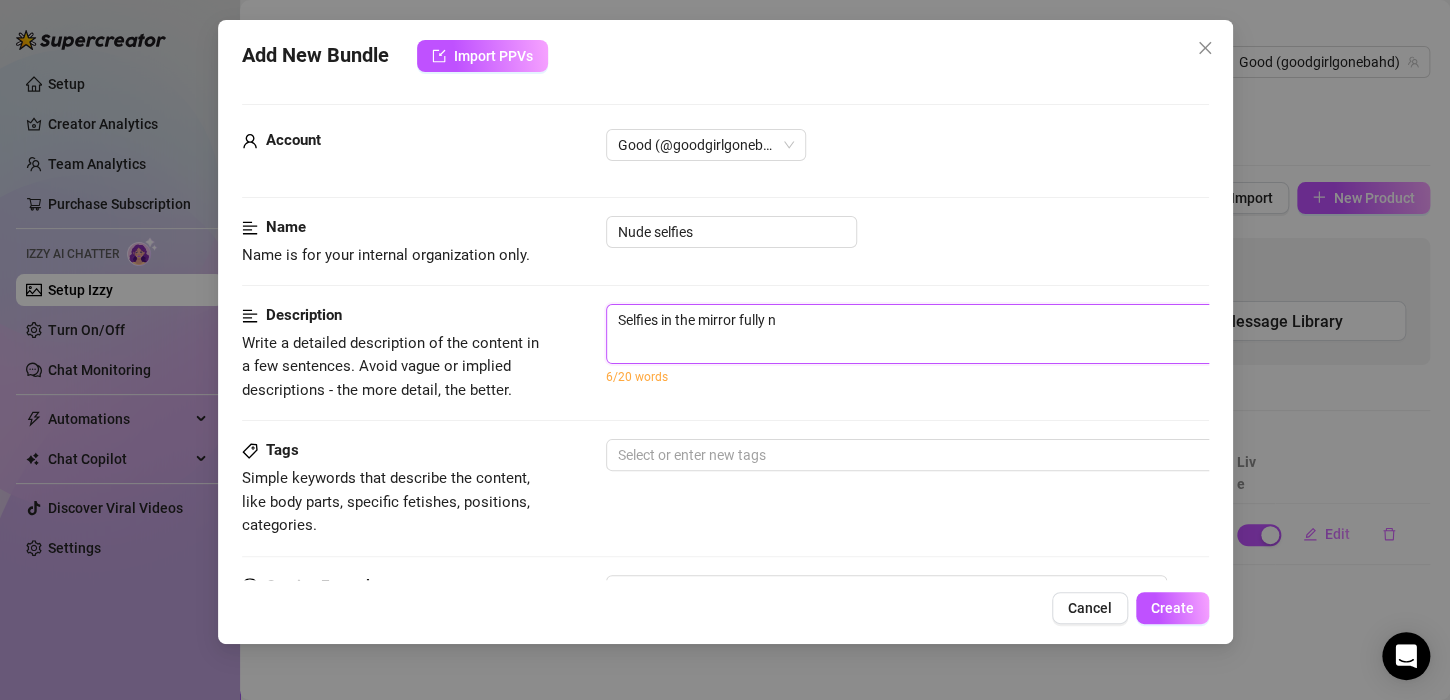 type on "Selfies in the mirror fully" 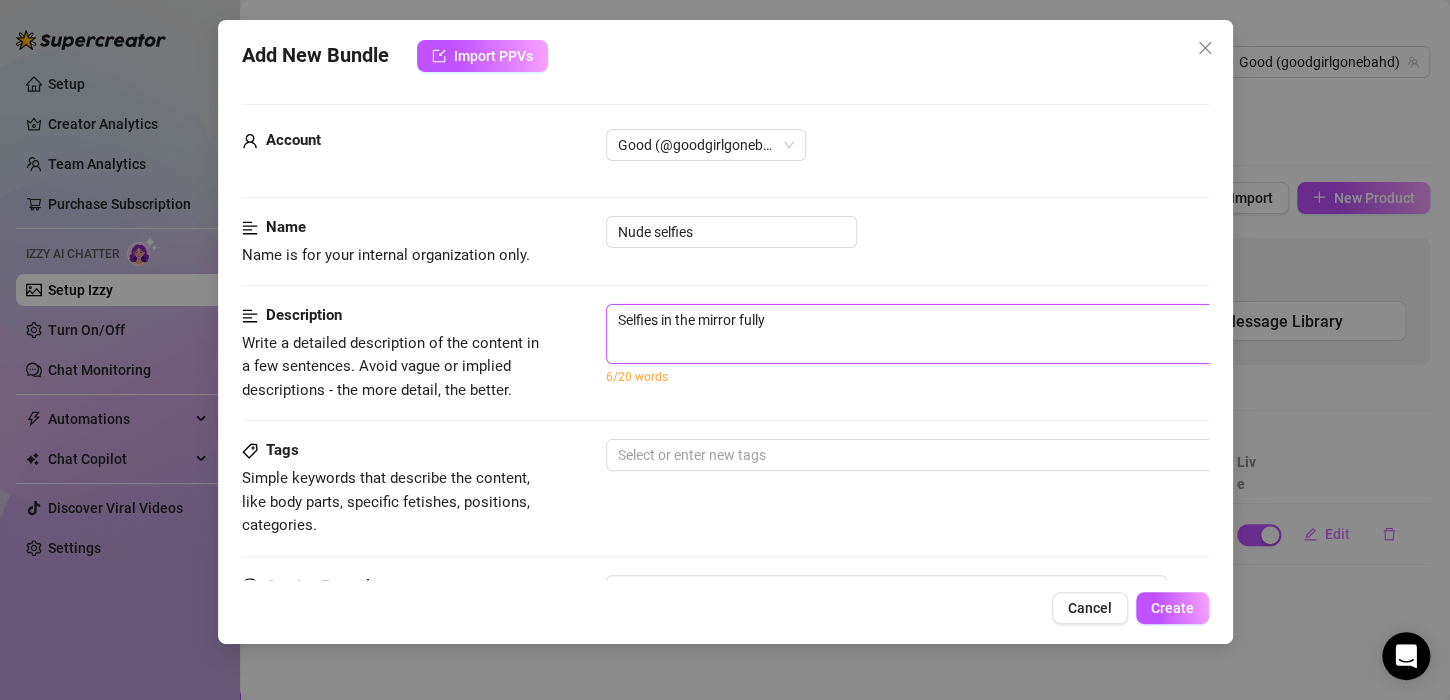 type on "Selfies in the mirror fully" 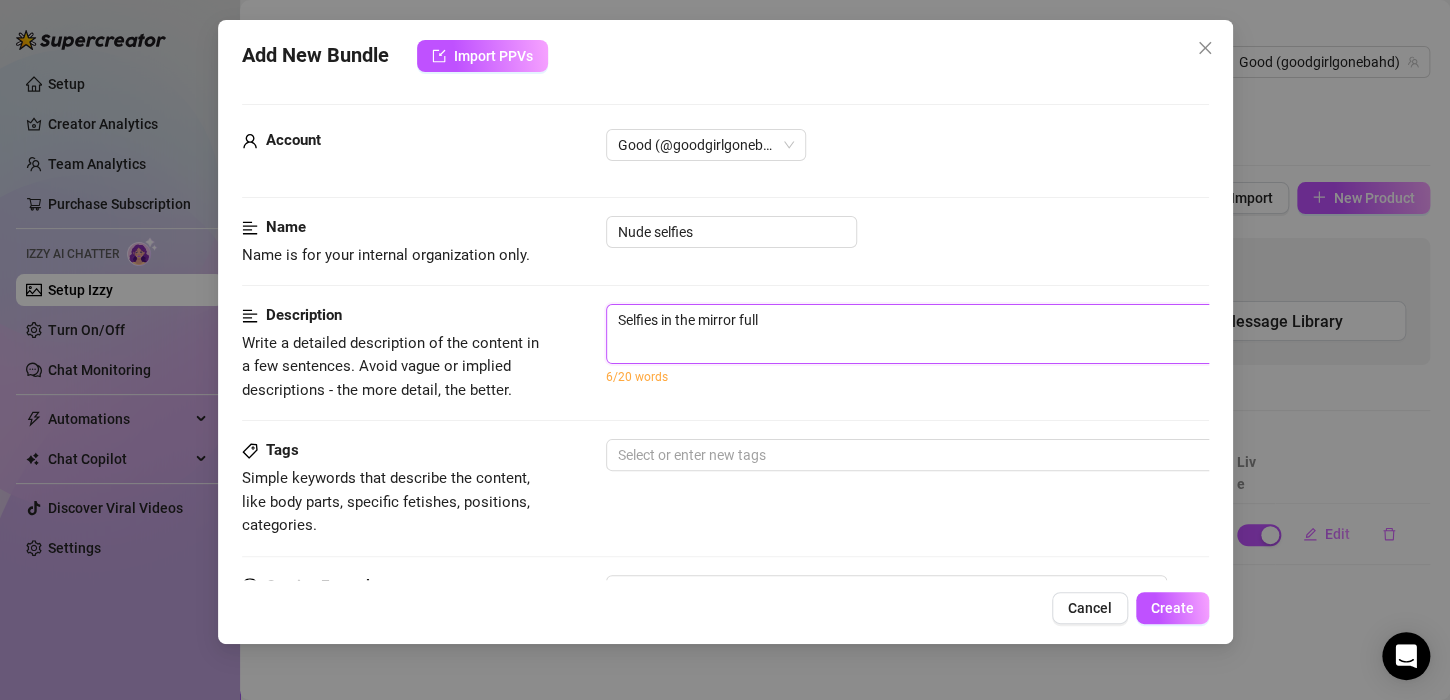 type on "Selfies in the mirror ful" 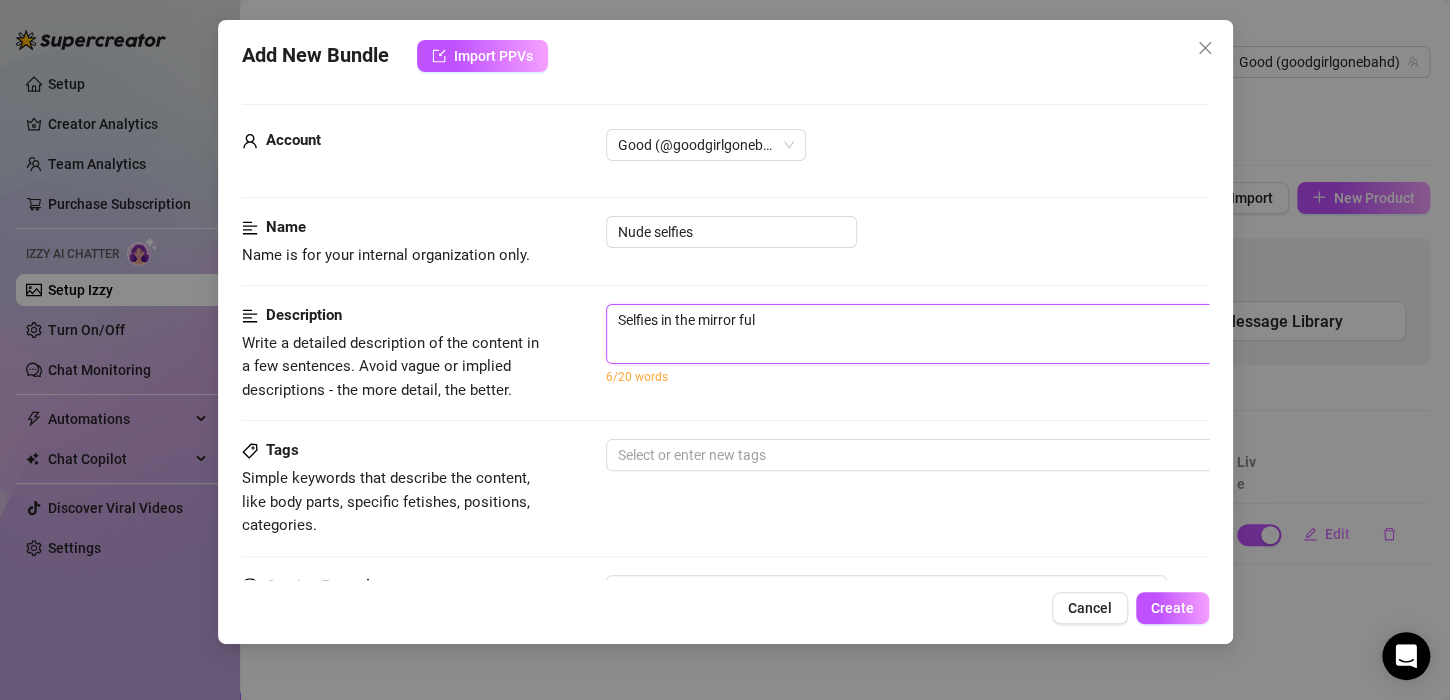 type on "Selfies in the mirror fu" 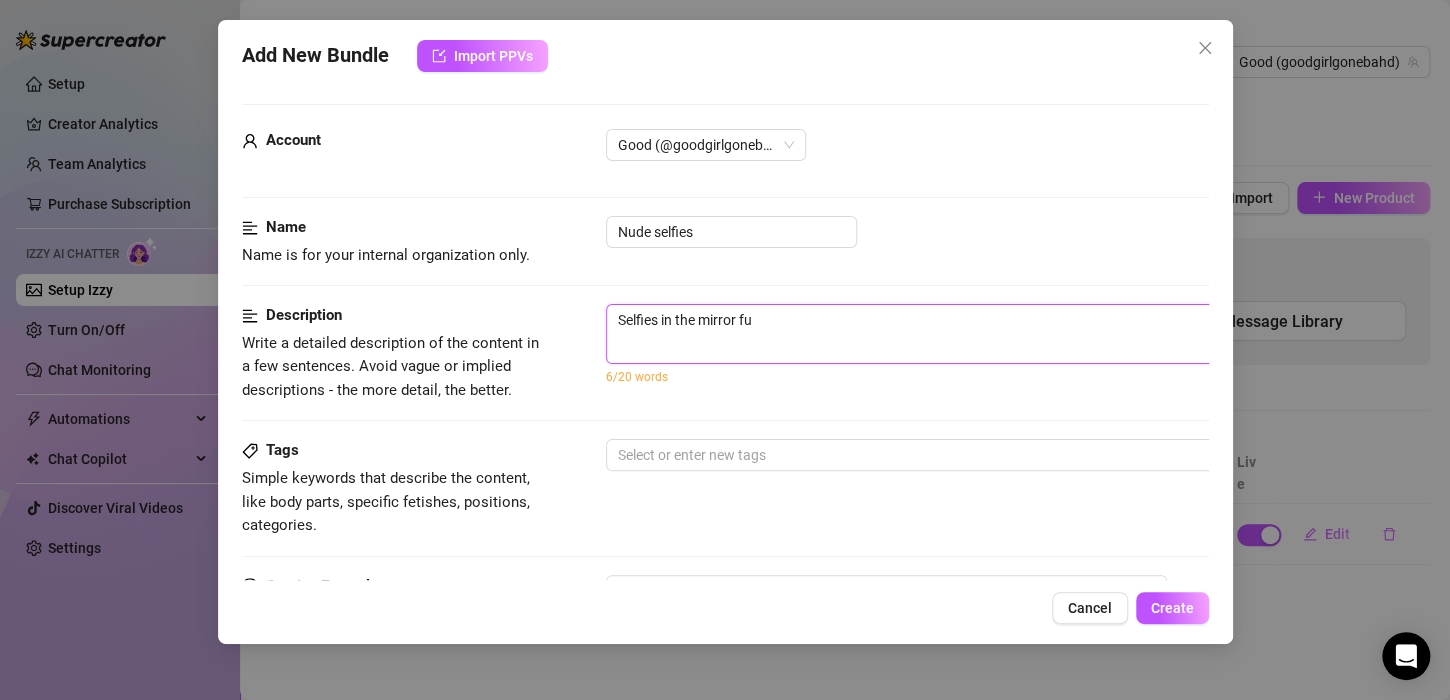 type on "Selfies in the mirror f" 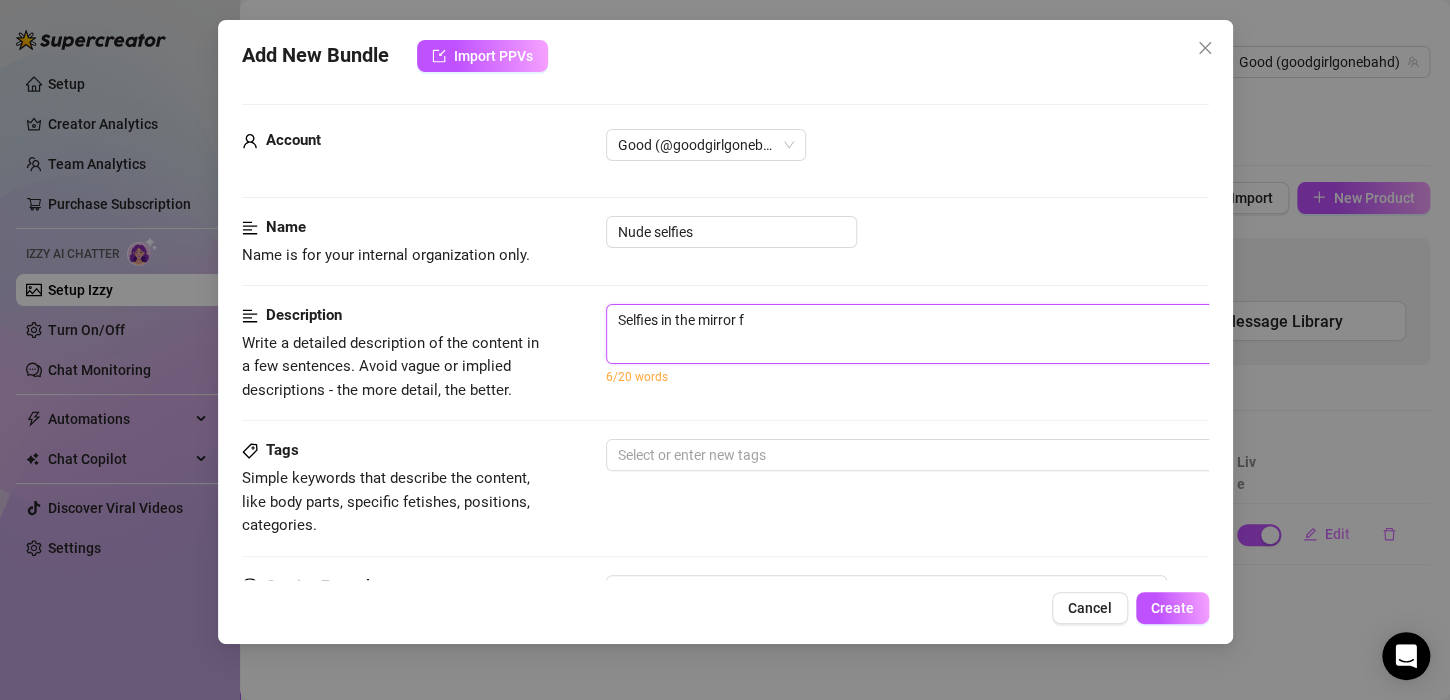 type on "Selfies in the mirror" 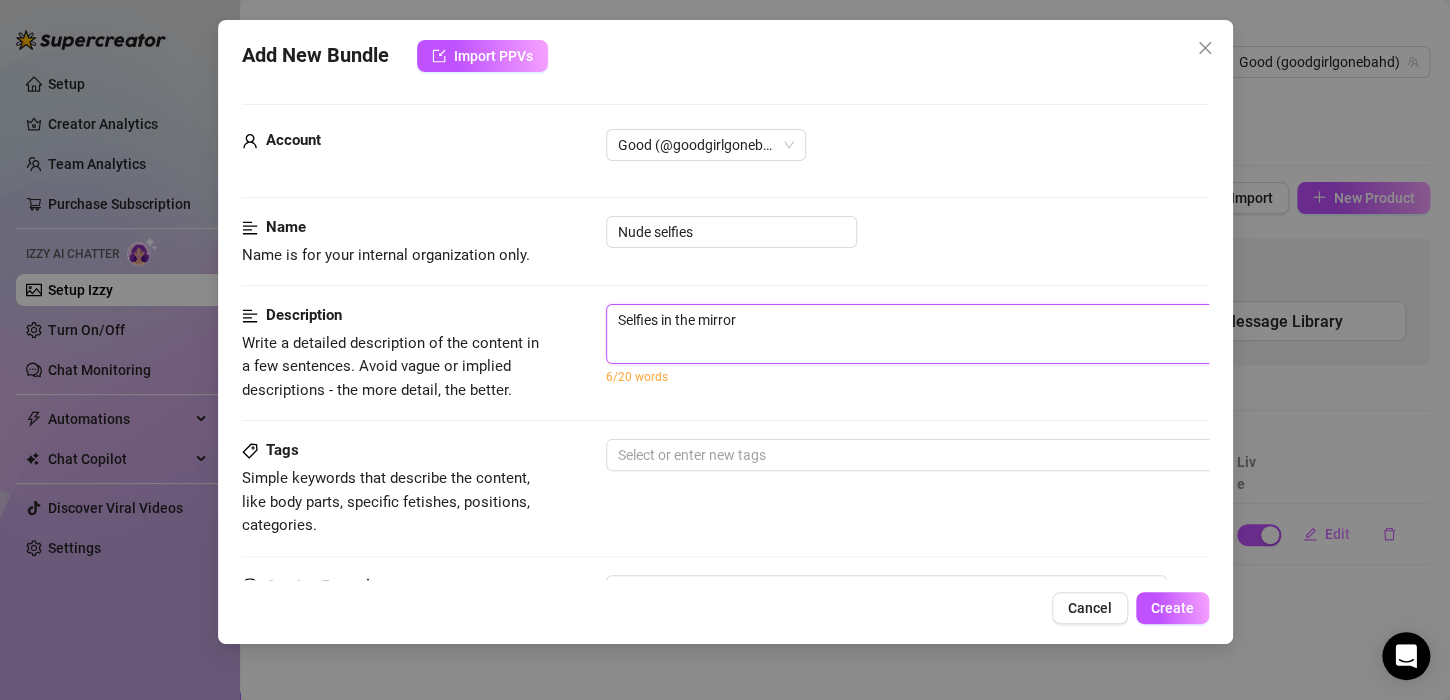 type on "Selfies in the mirror" 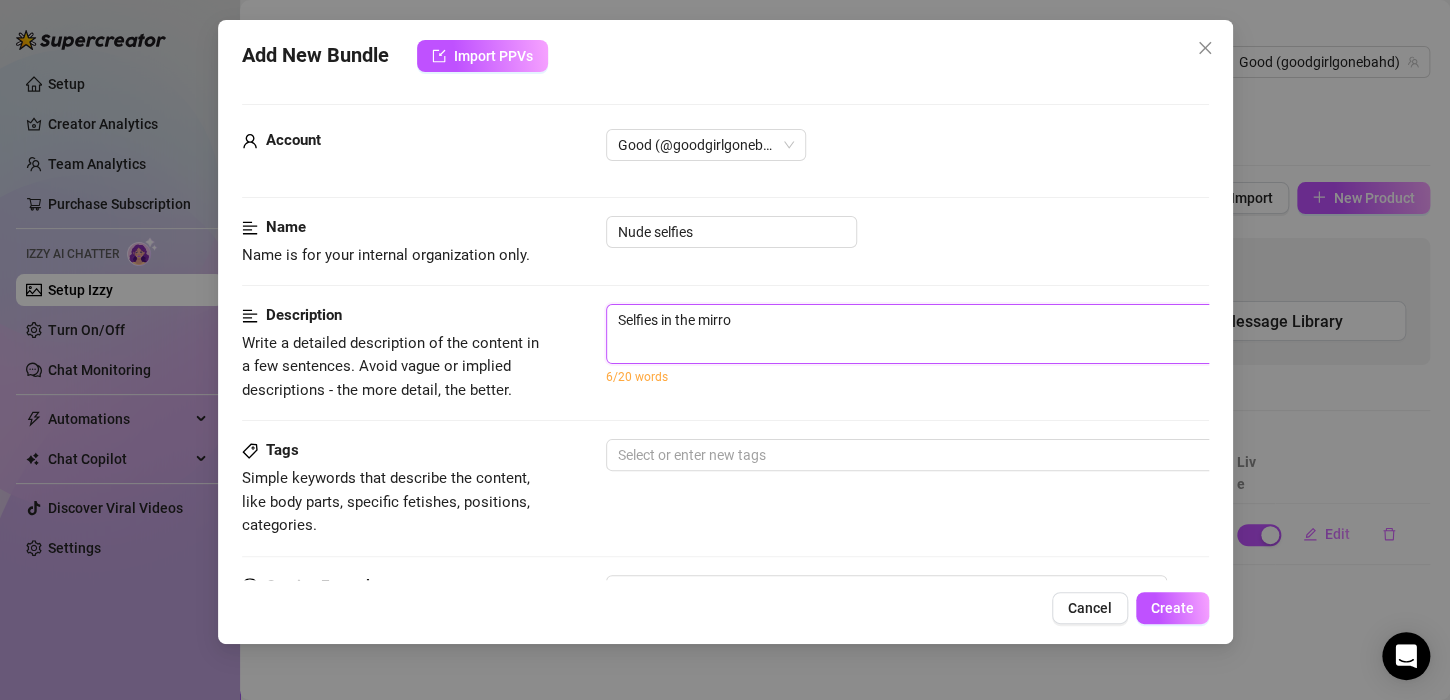 type on "Selfies in the mirr" 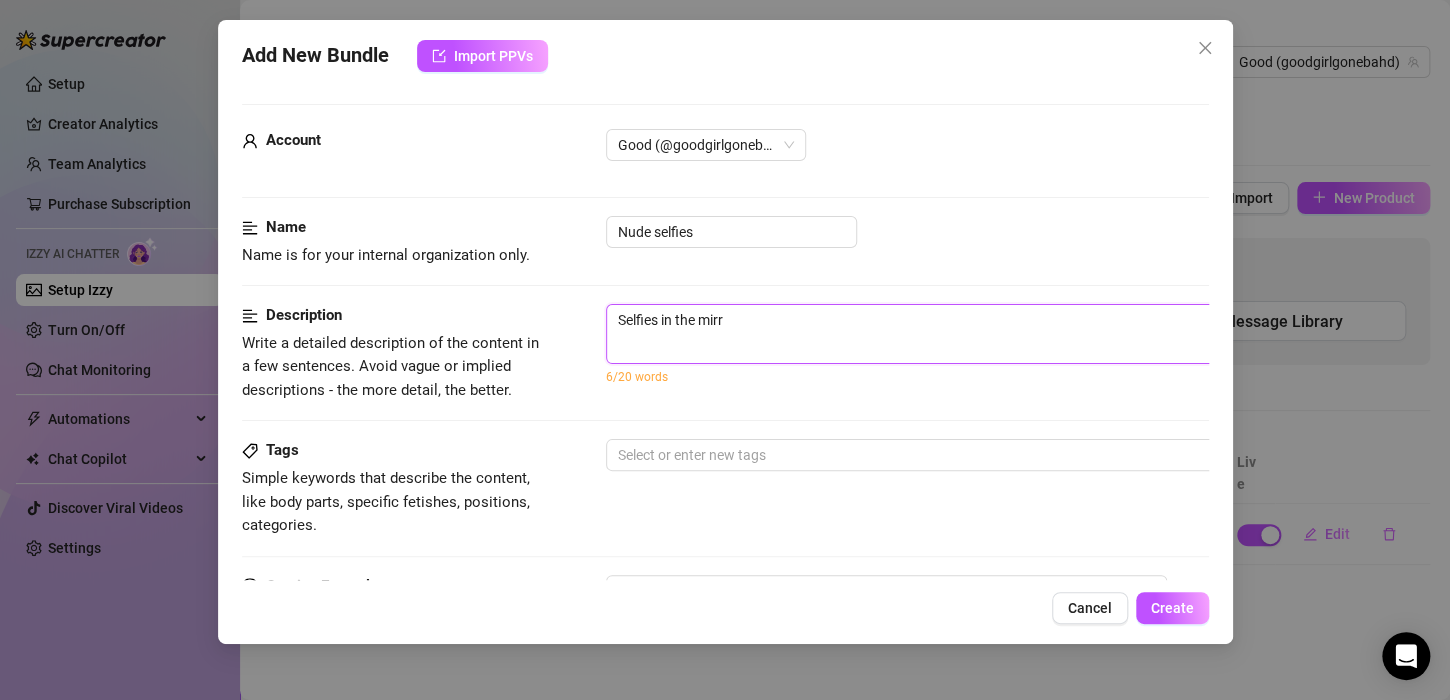 type on "Selfies in the mir" 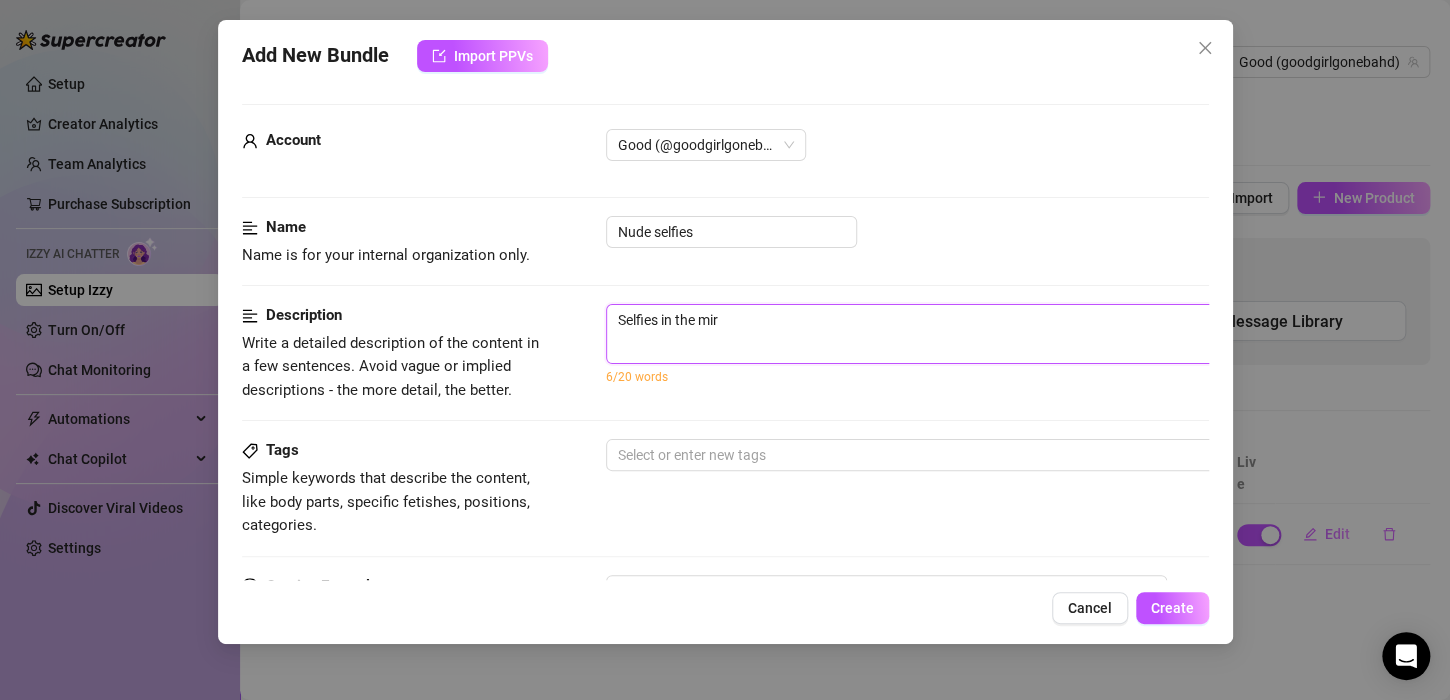 type on "Selfies in the mi" 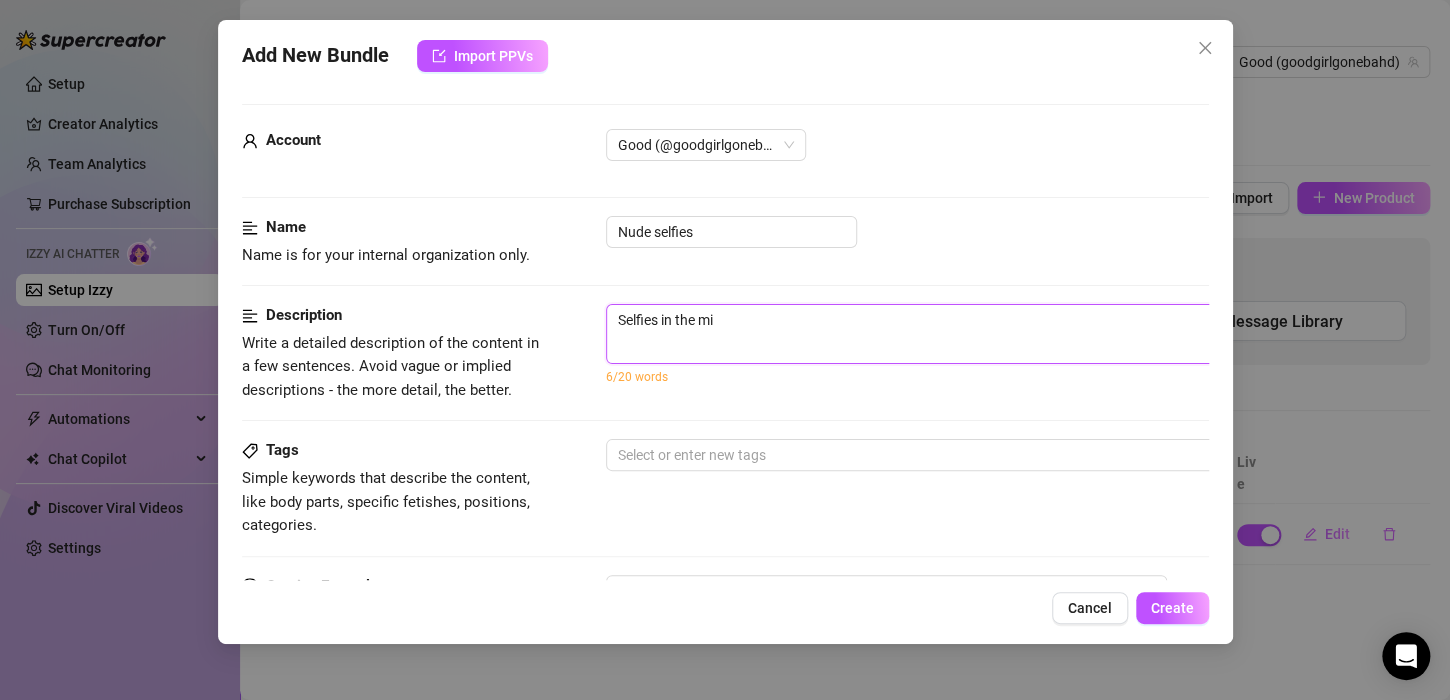 type on "Selfies in the m" 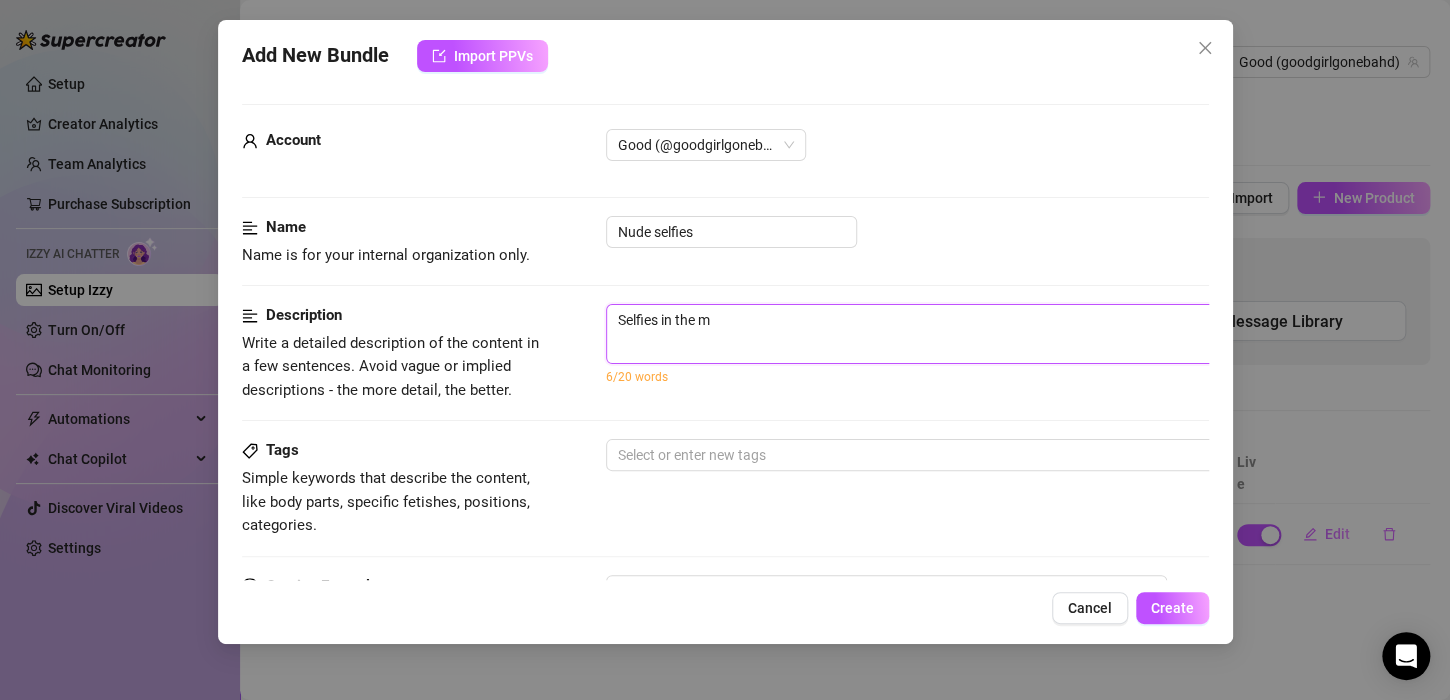 type on "Selfies in the" 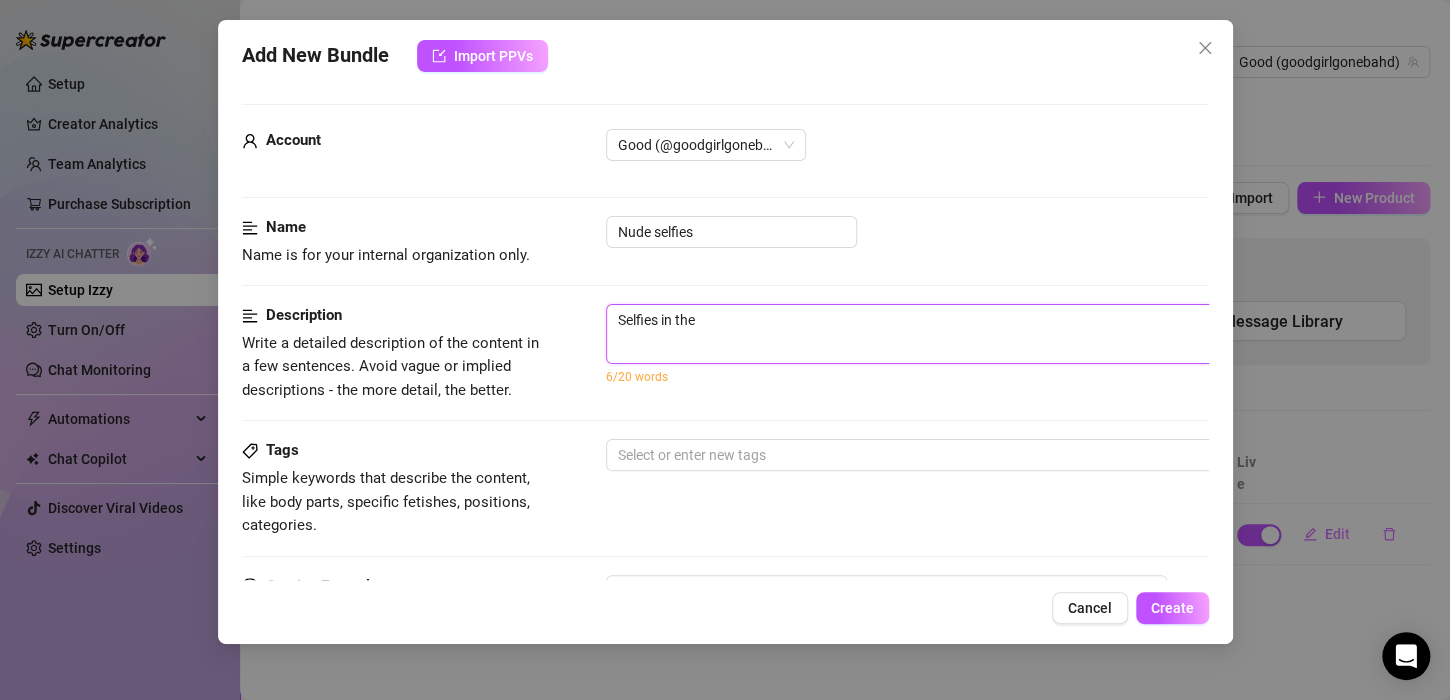 type on "Selfies in the" 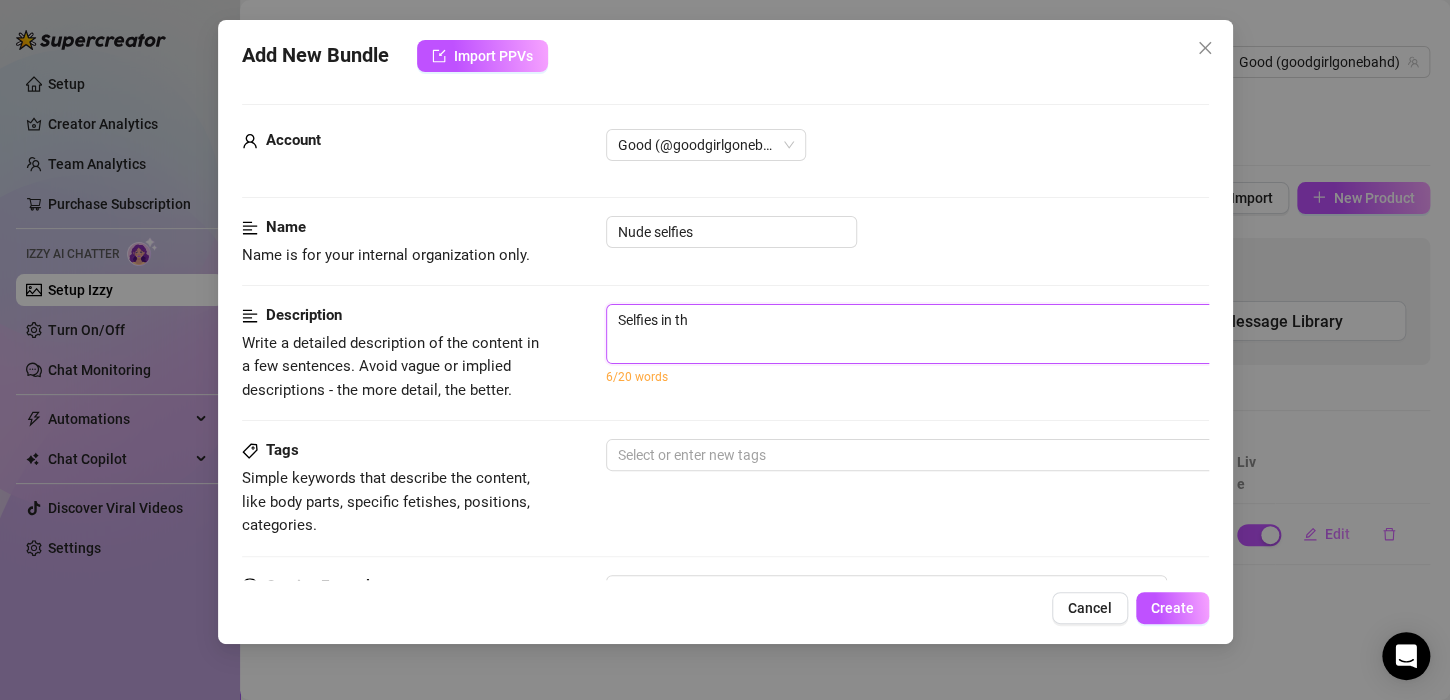 type on "Selfies in t" 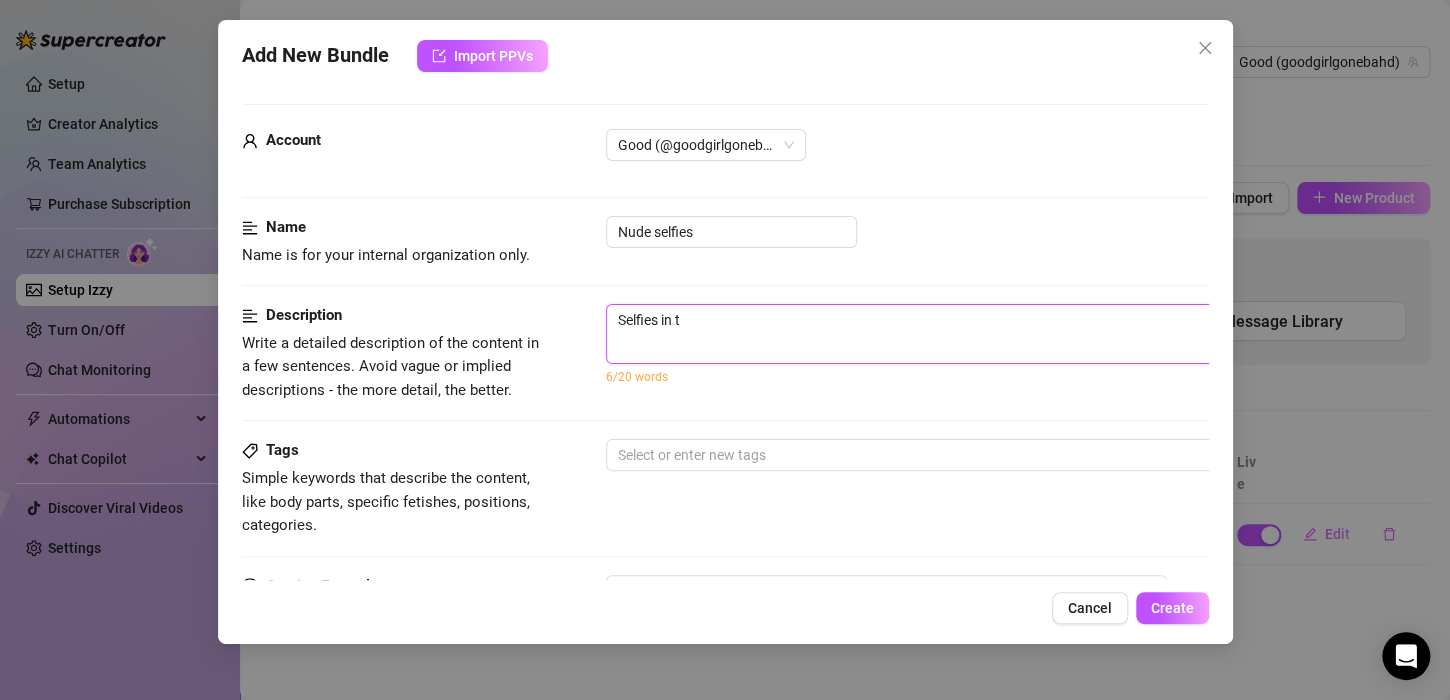 type on "Selfies in" 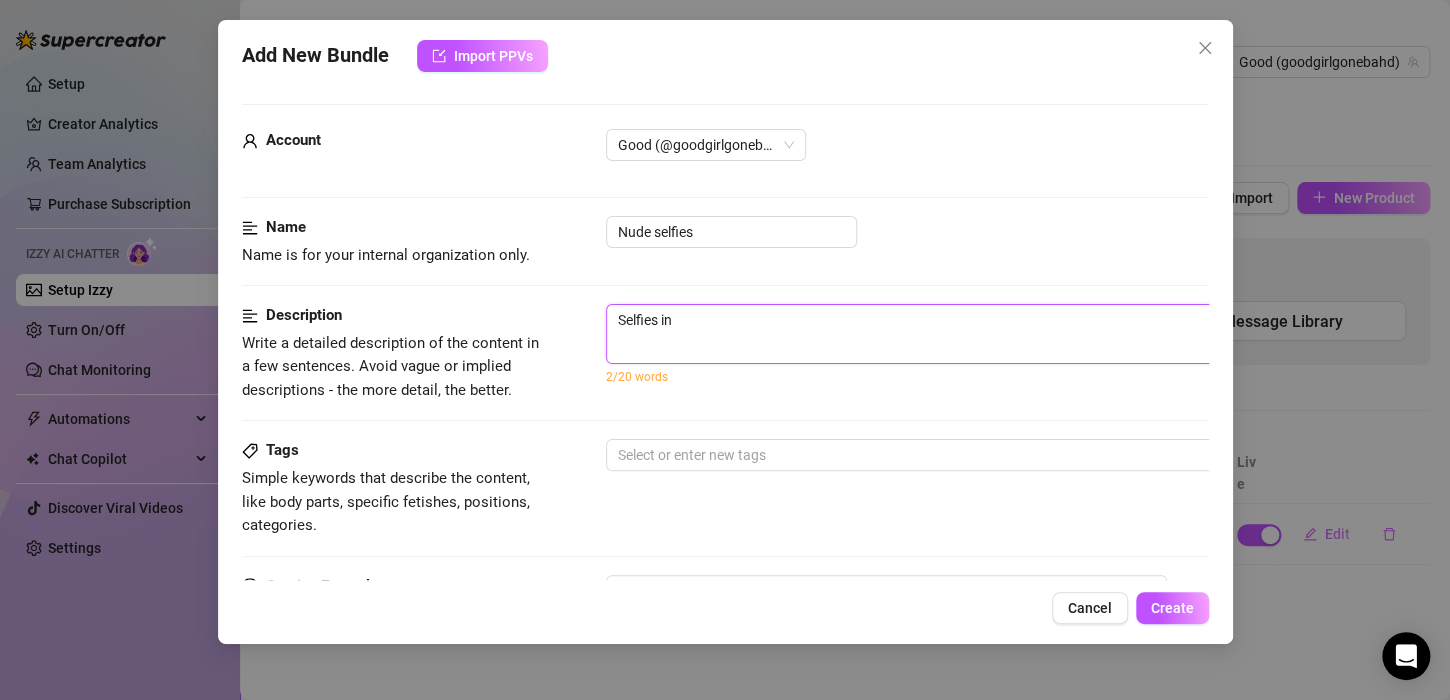 type on "Selfies in f" 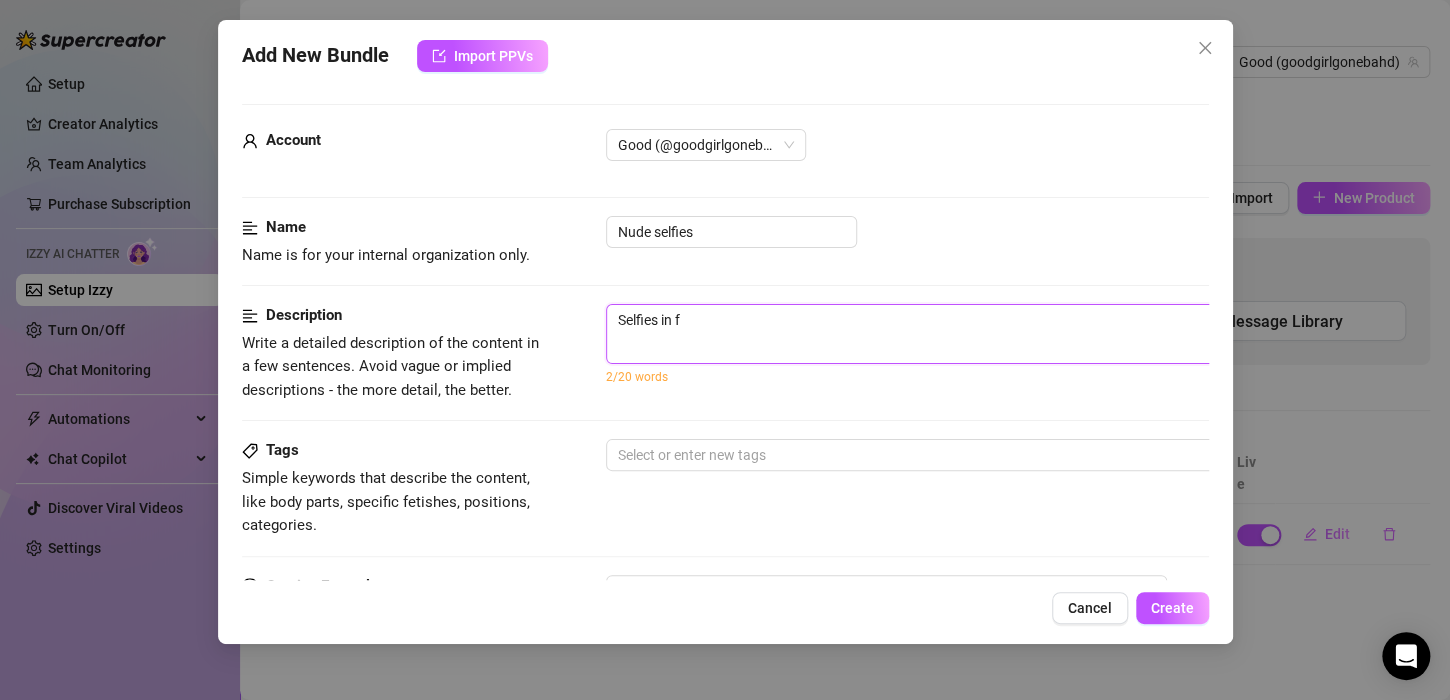 type on "Selfies in fr" 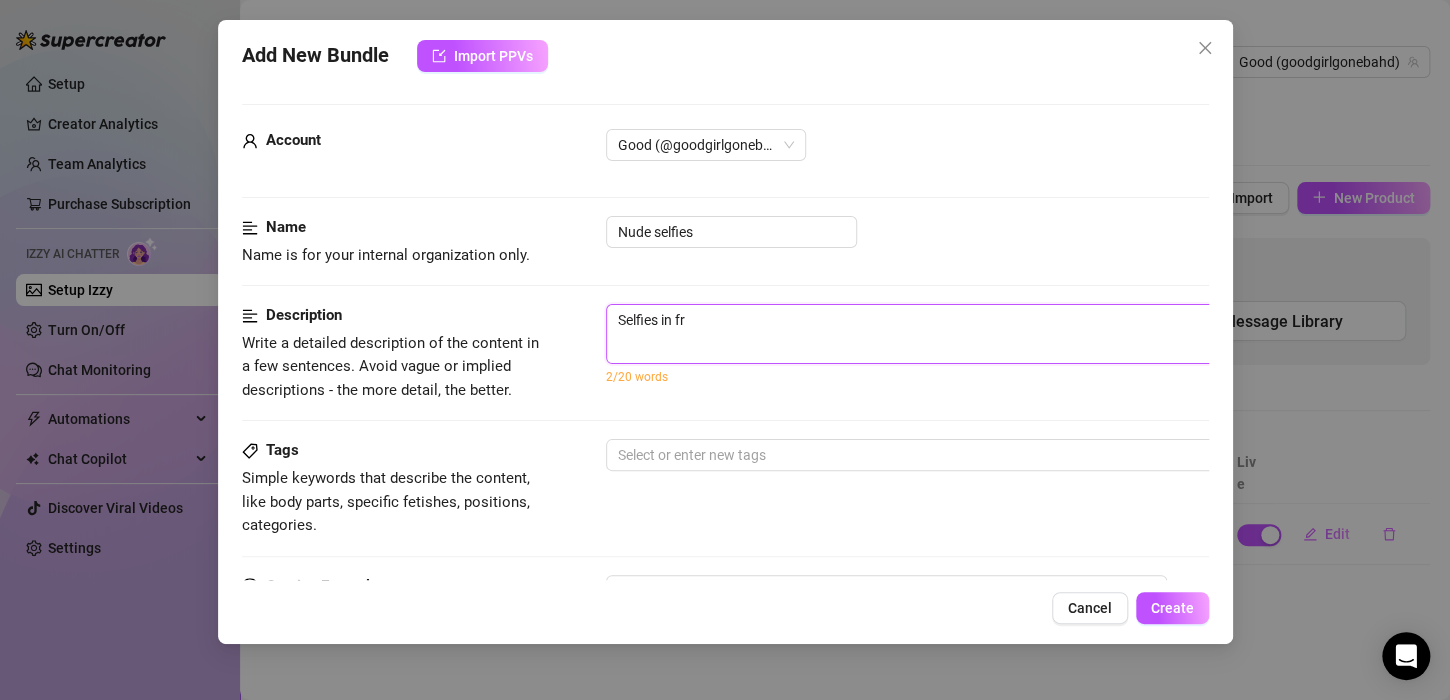 type on "Selfies in fro" 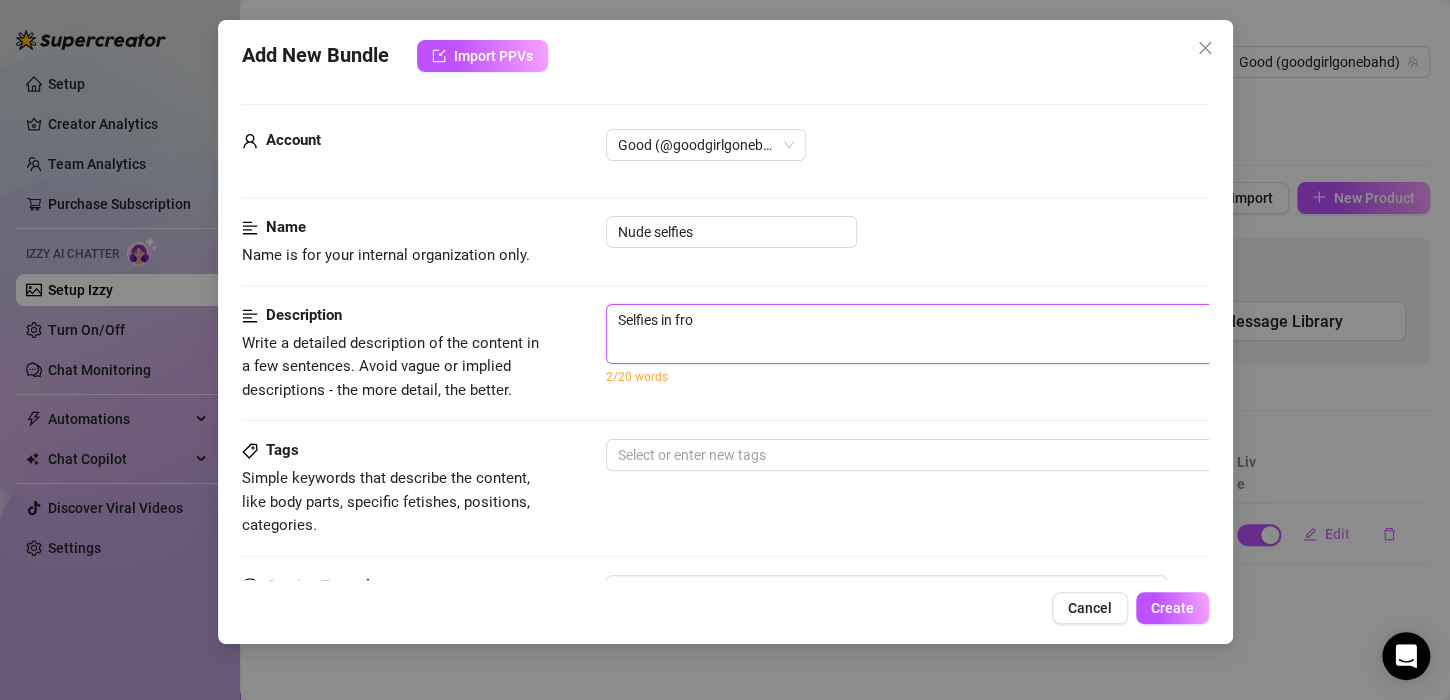 type on "Selfies in fron" 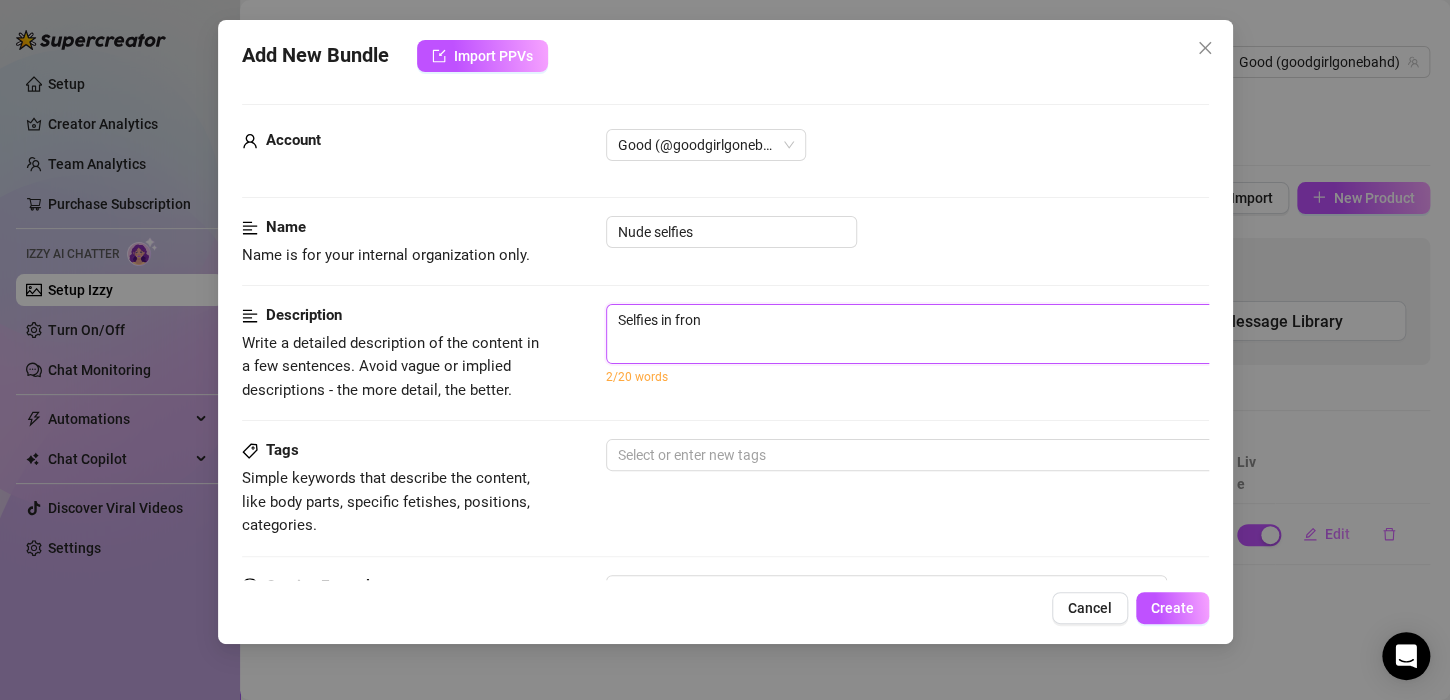 type on "Selfies in front" 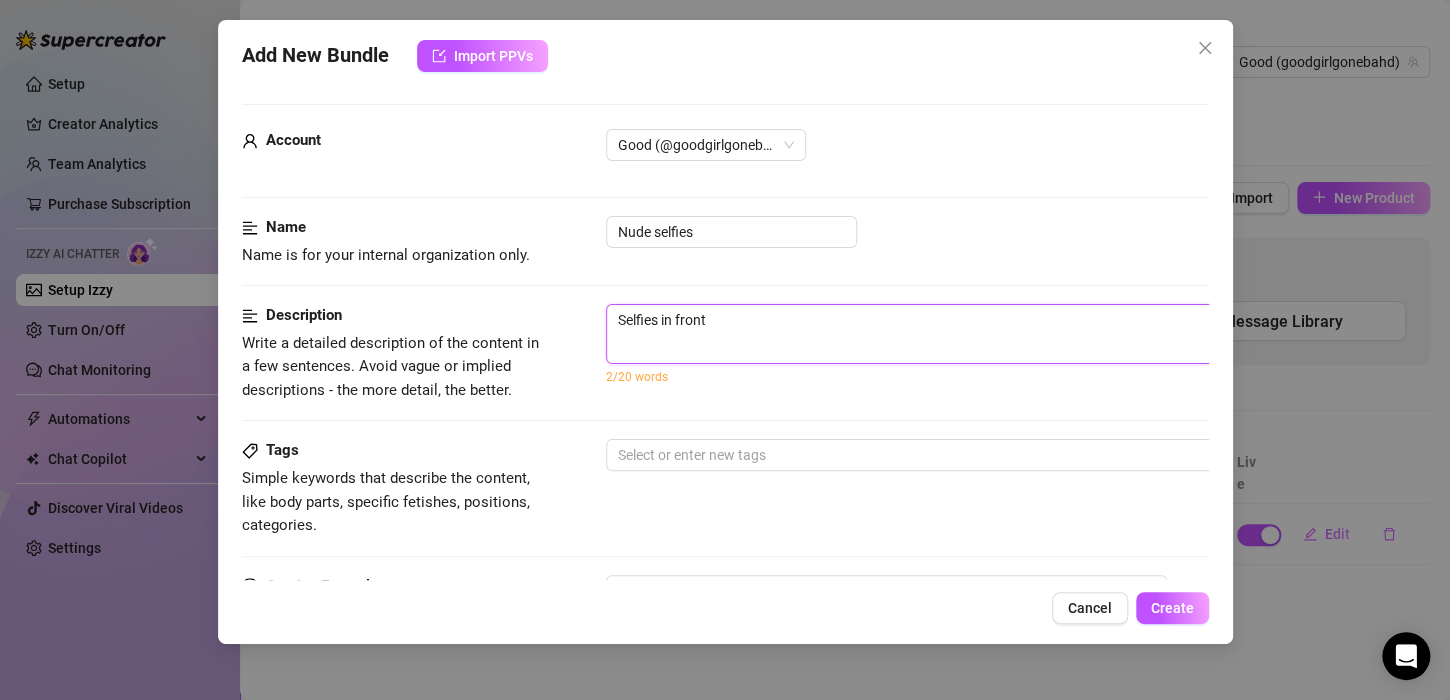 type on "Selfies in front" 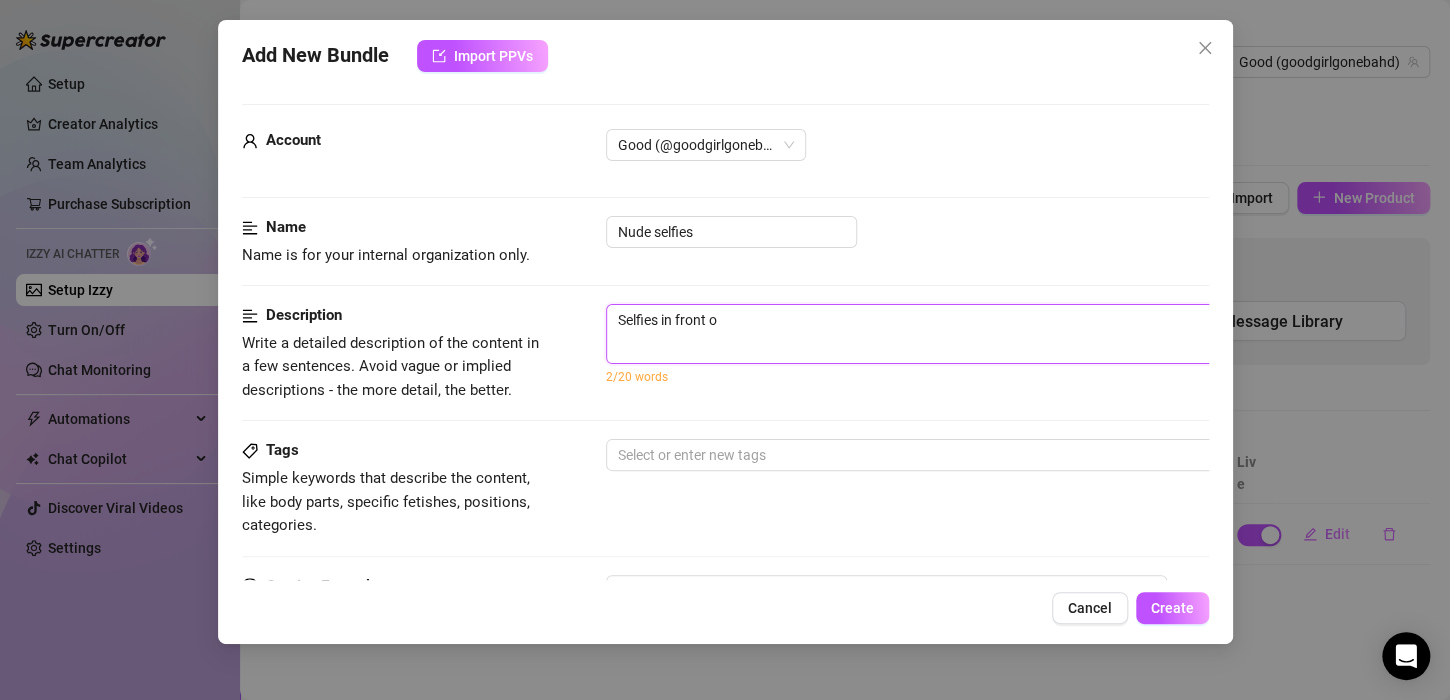 type on "Selfies in front og" 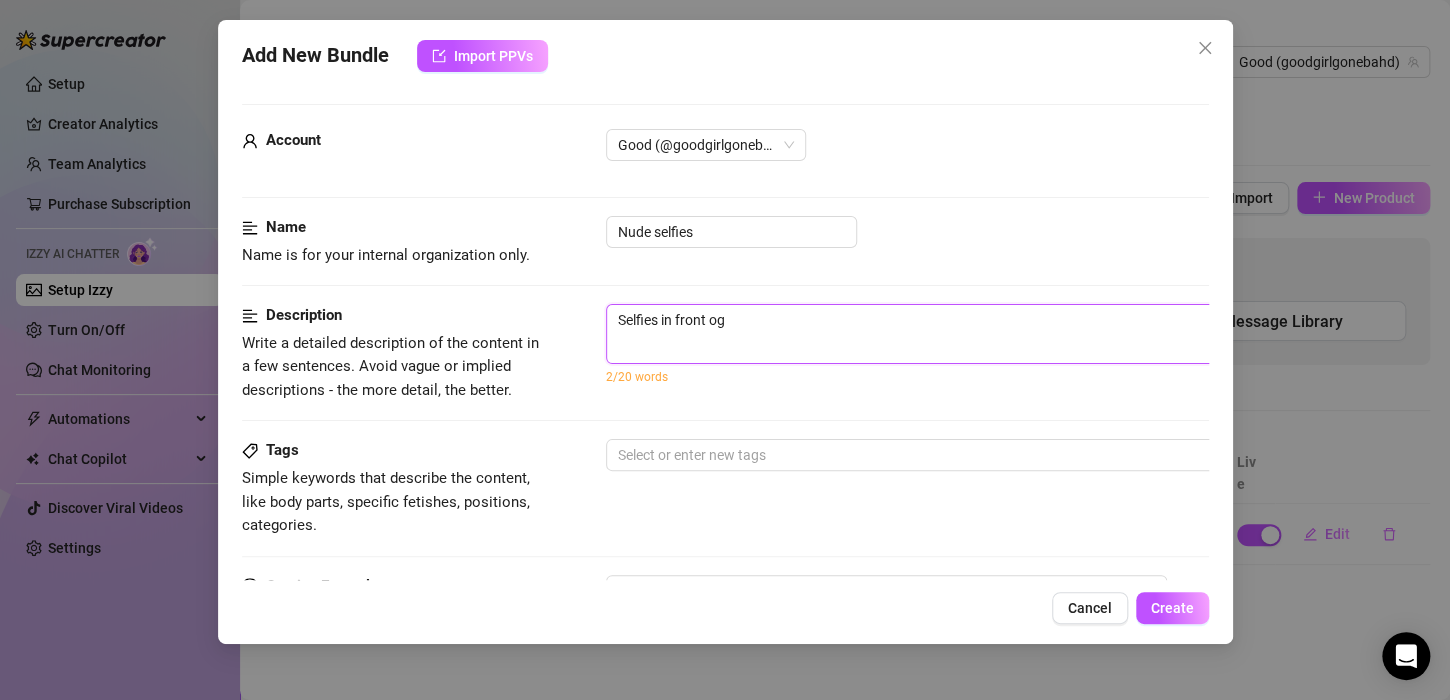 type on "Selfies in front og" 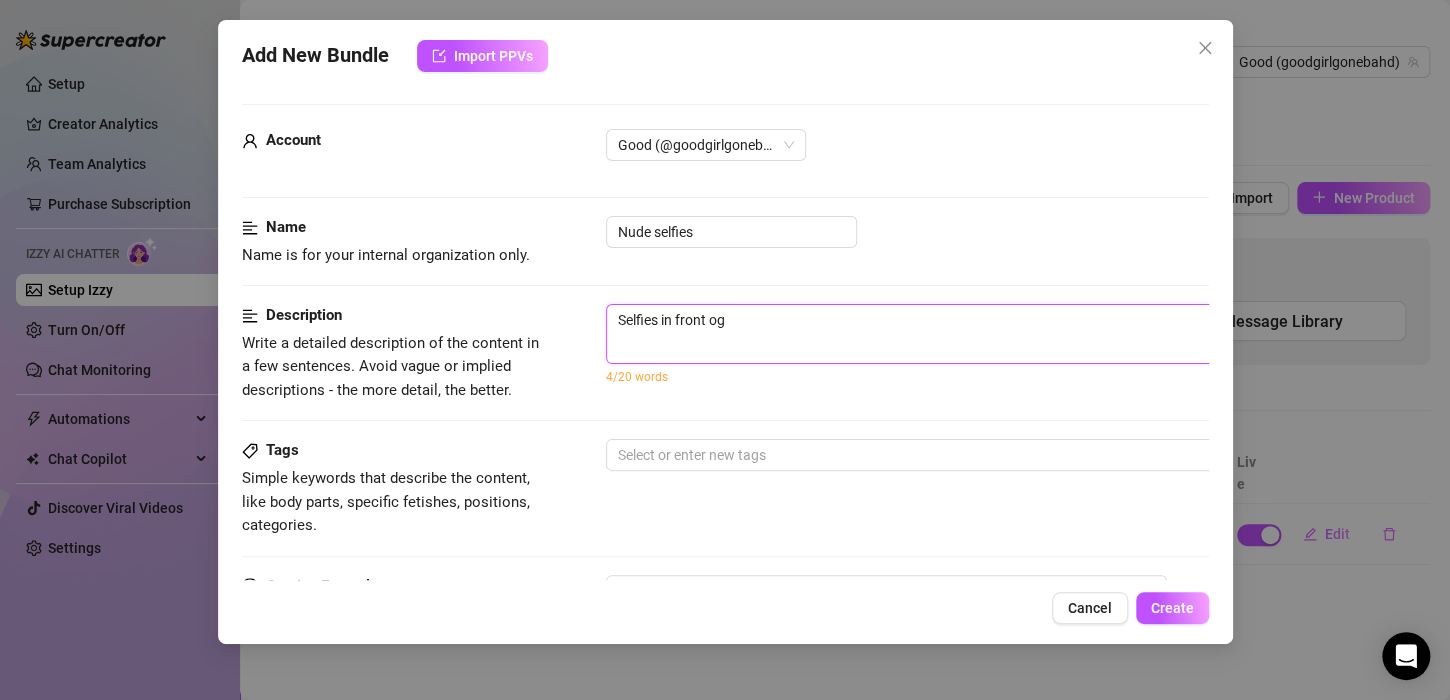 type on "Selfies in front o" 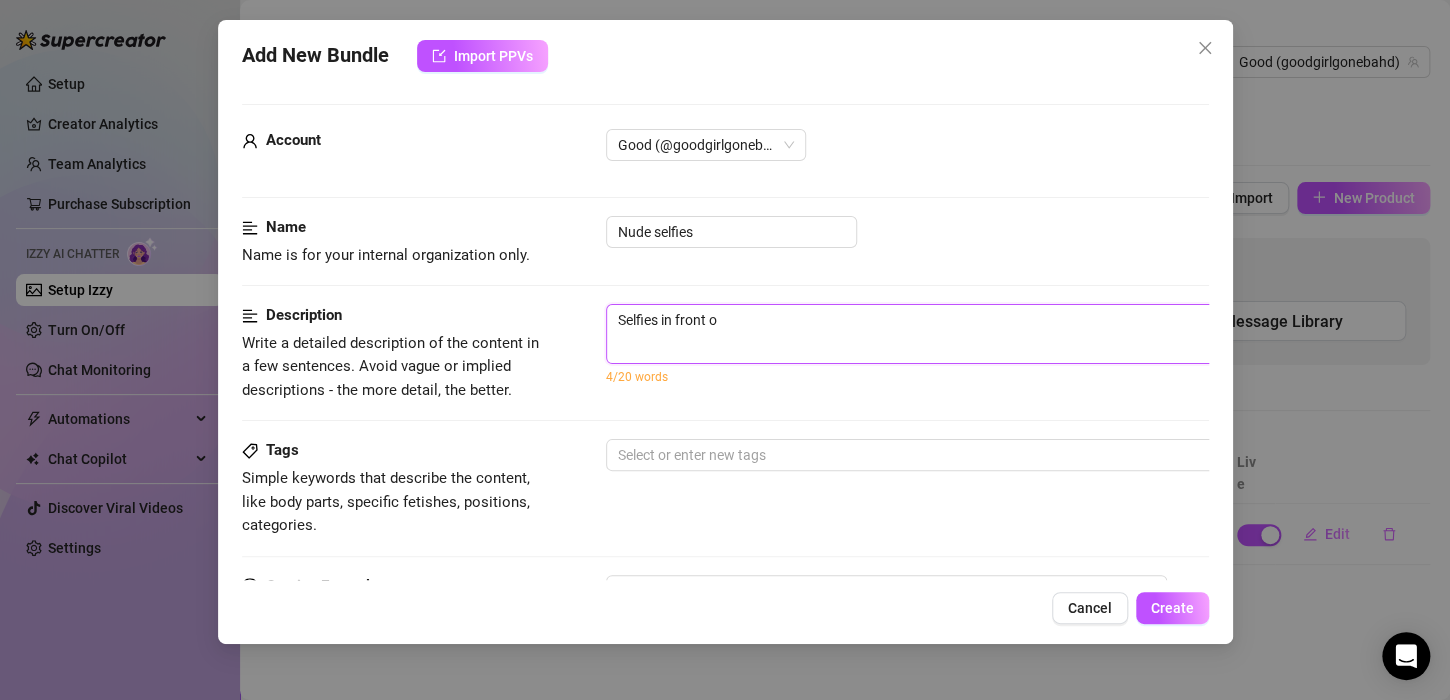 type on "Selfies in front of" 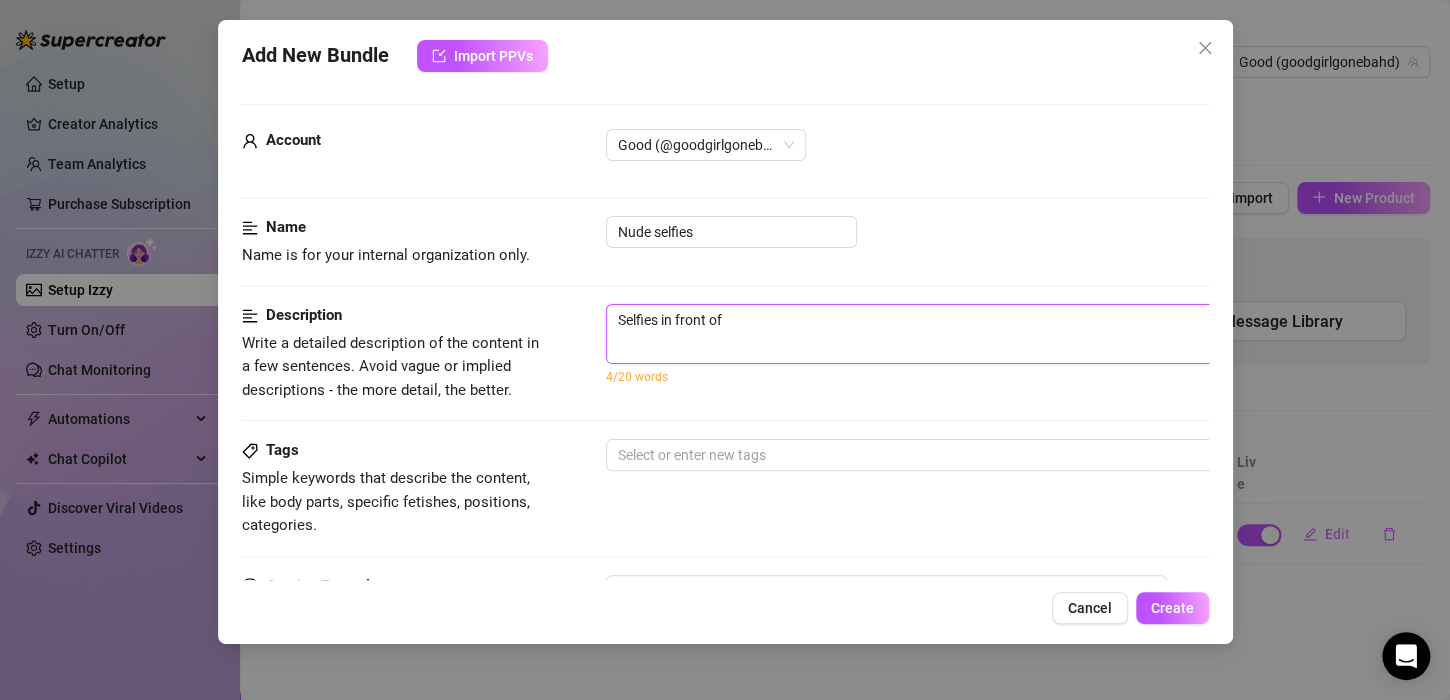 type on "Selfies in front of" 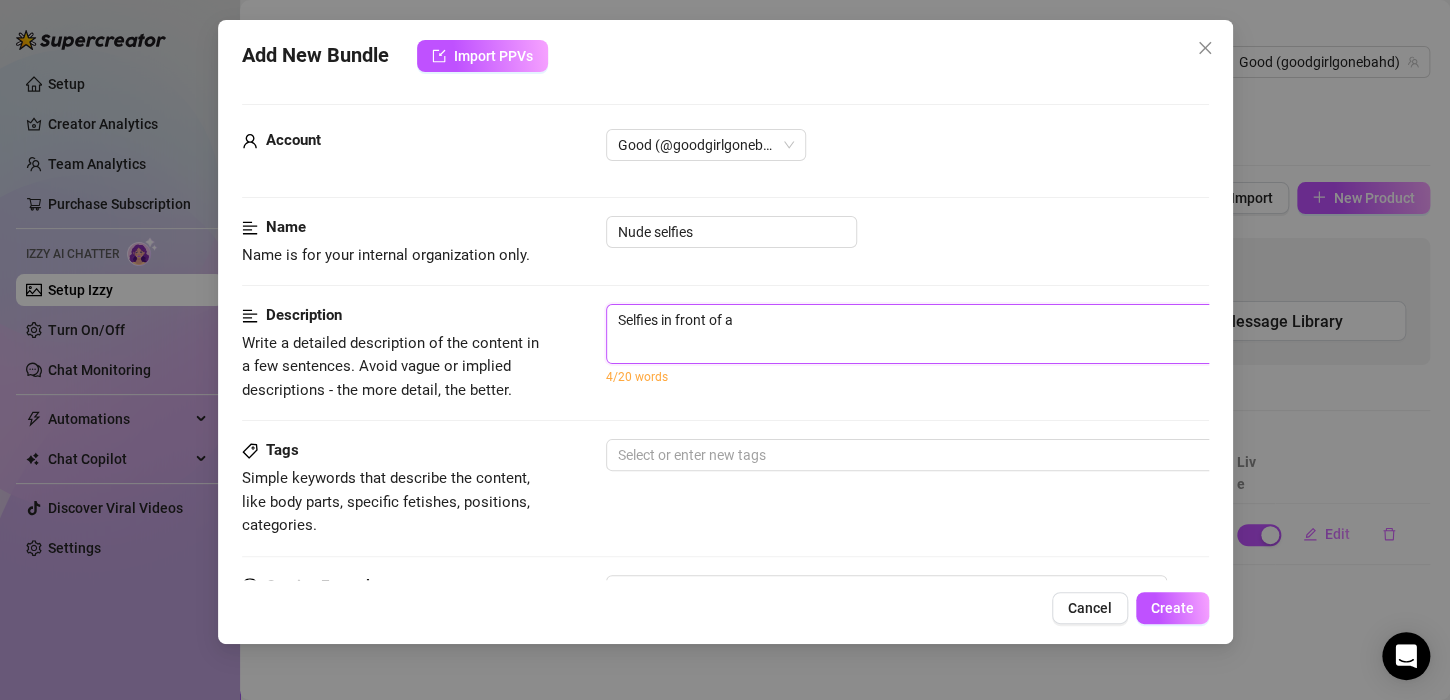 type on "Selfies in front of a" 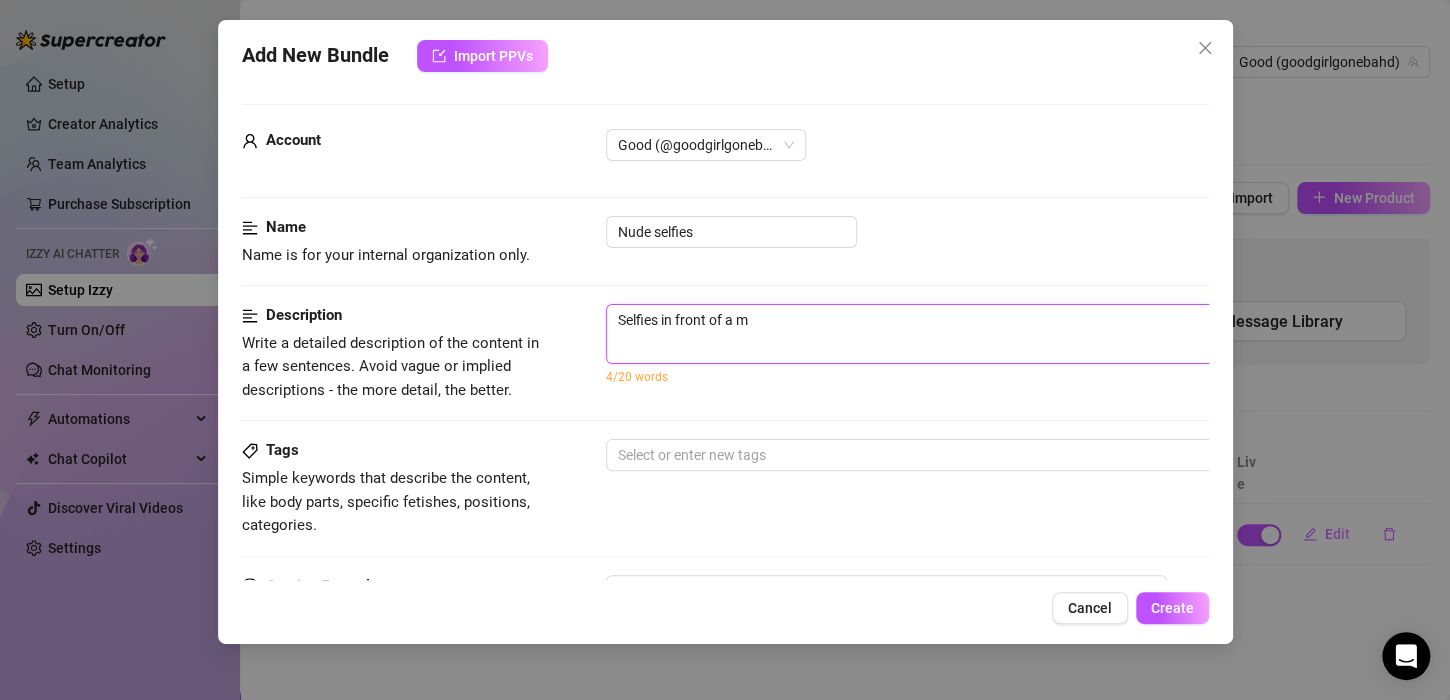 type on "Selfies in front of a mi" 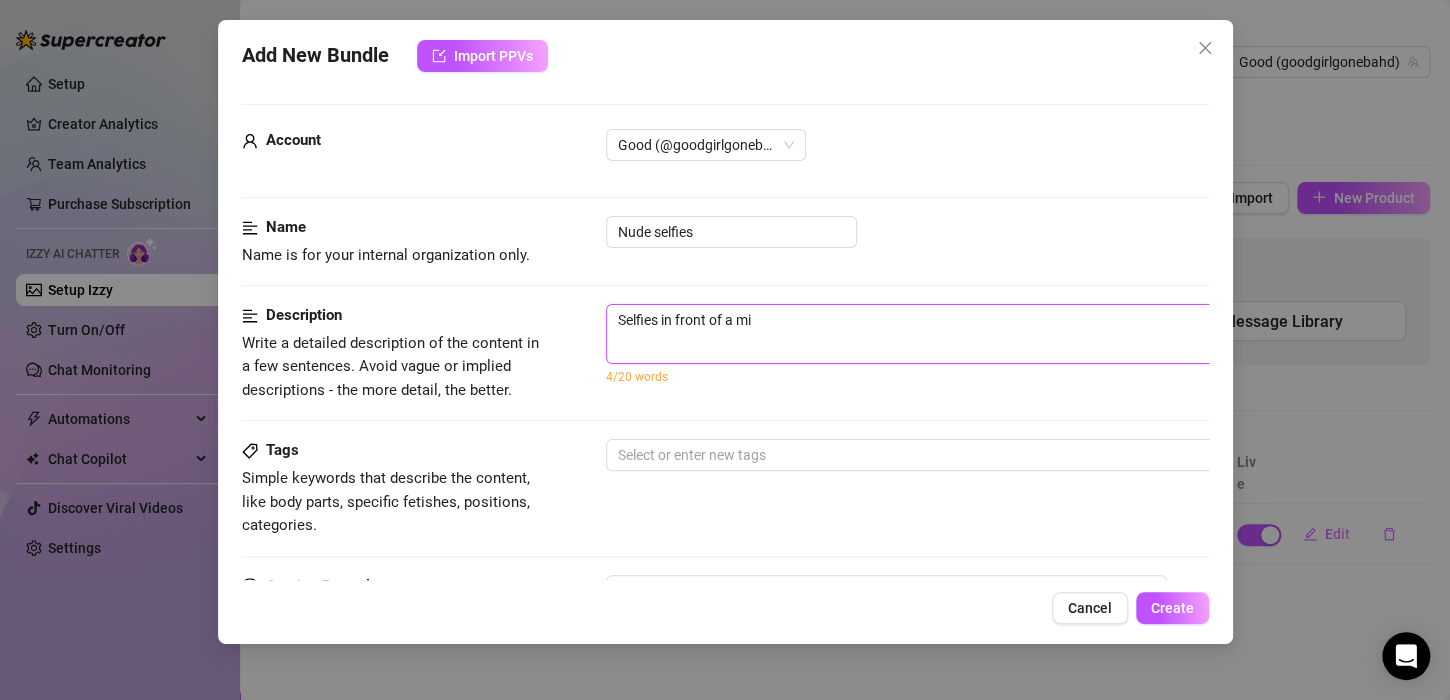 type on "Selfies in front of a mir" 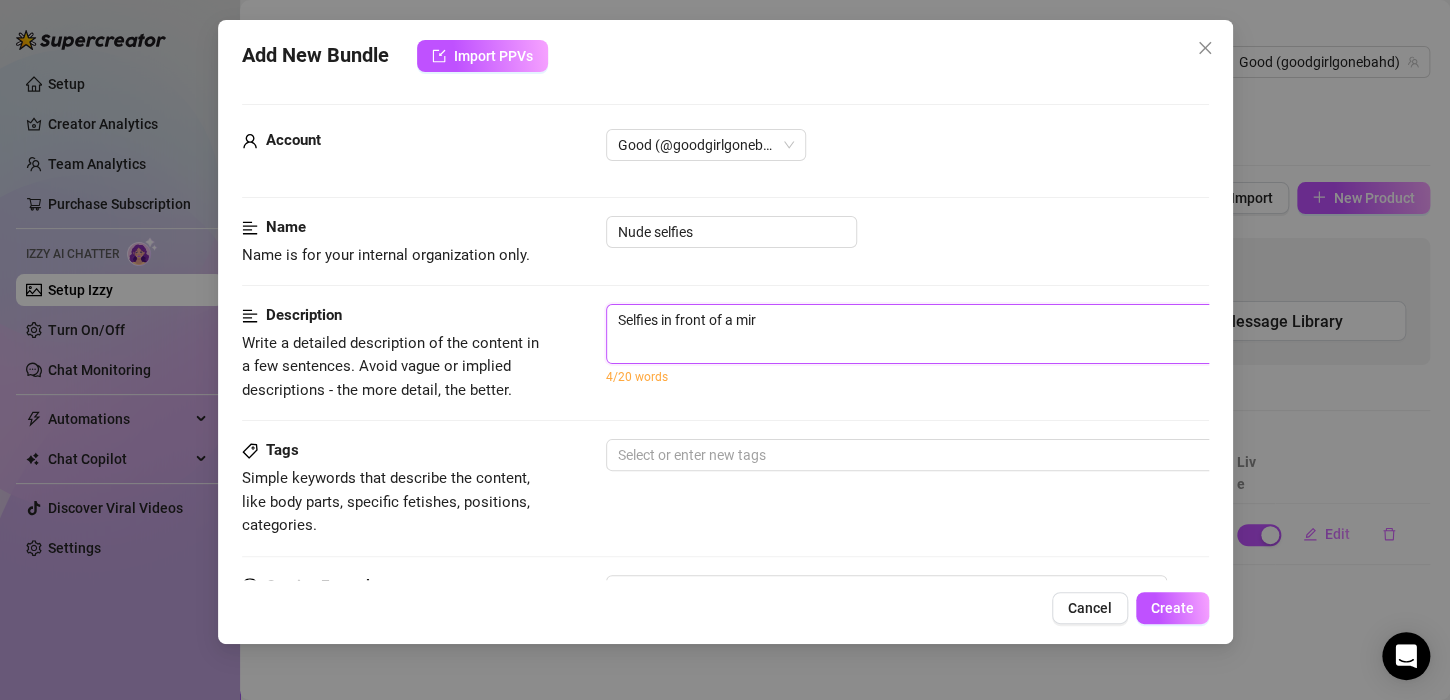 type on "Selfies in front of a mirr" 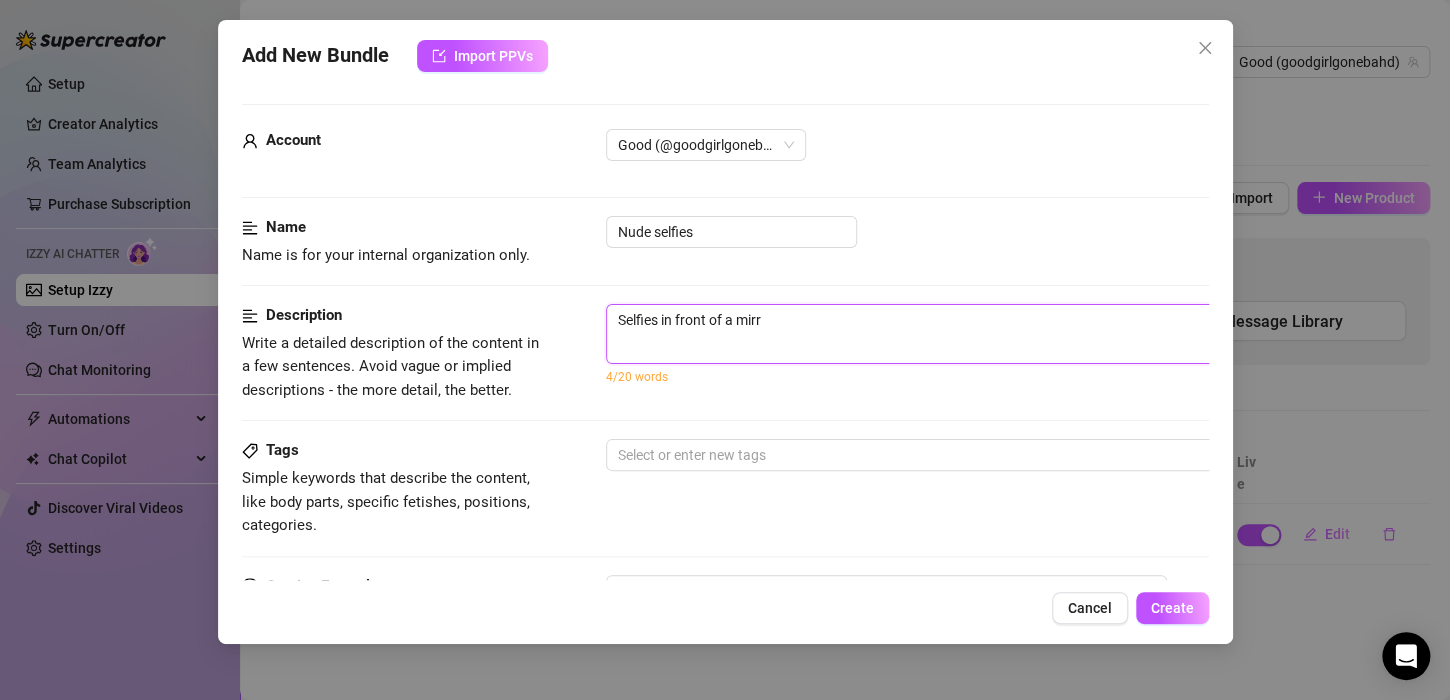 type on "Selfies in front of a mirro" 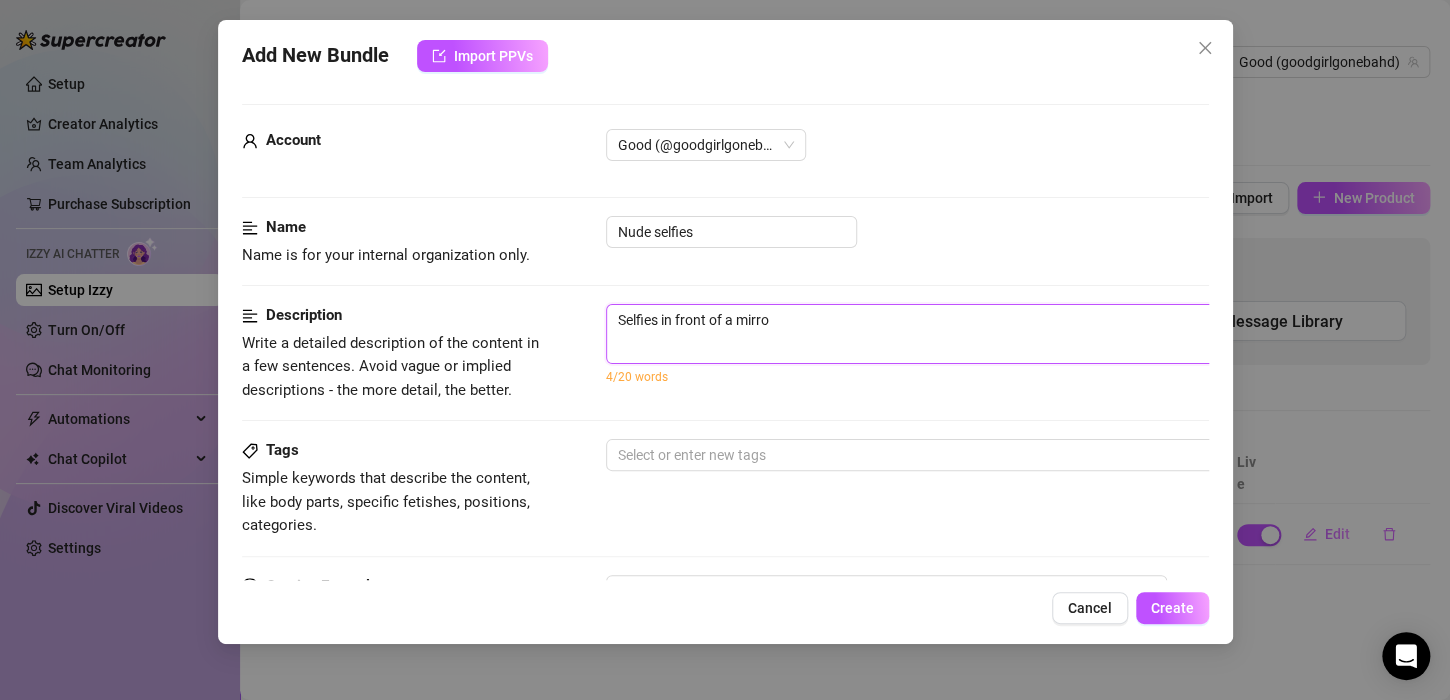 type on "Selfies in front of a mirror" 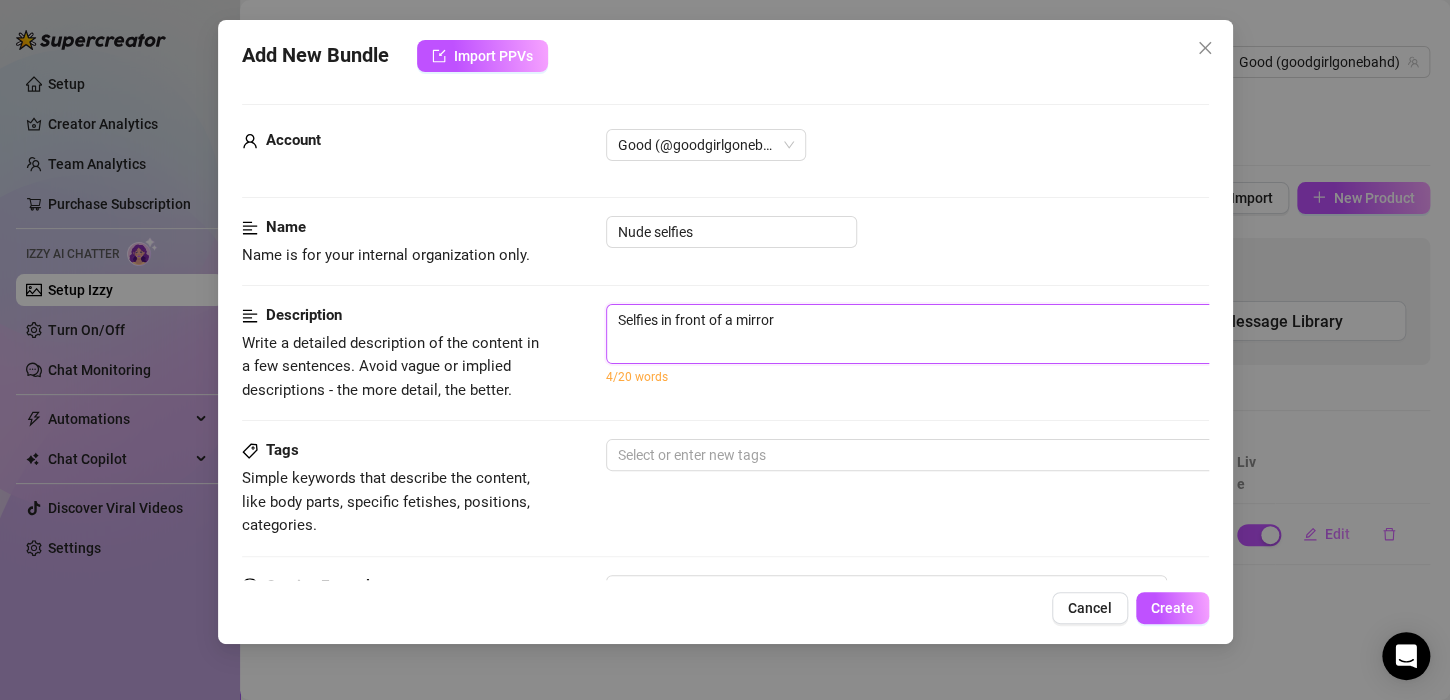 type on "Selfies in front of a mirror" 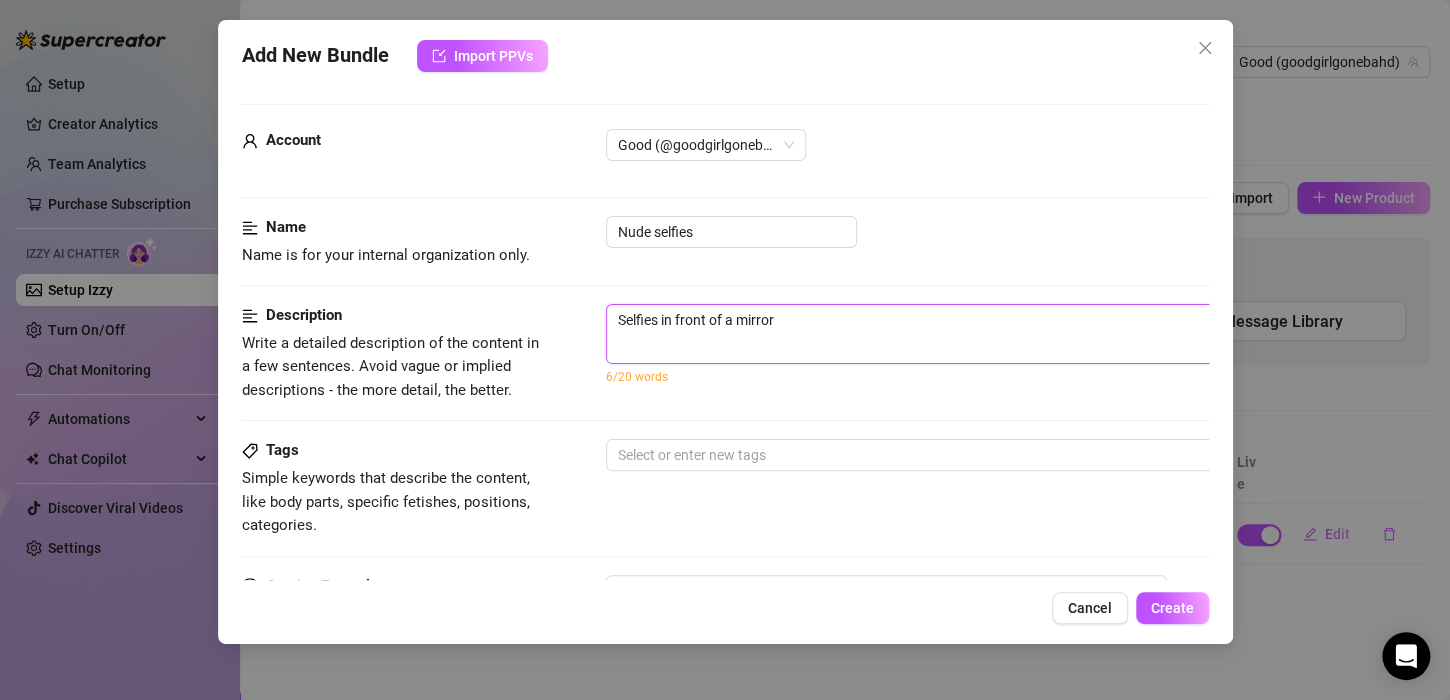 type on "Selfies in front of a mirror f" 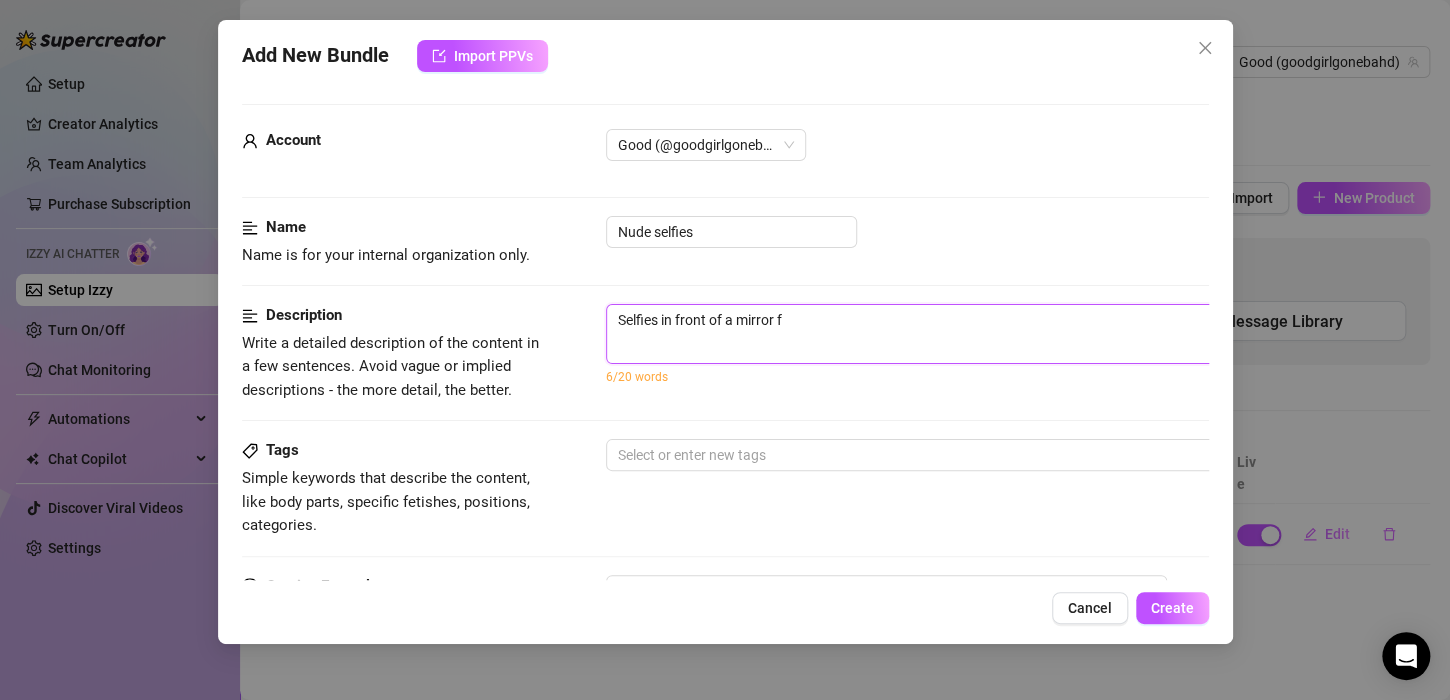 type on "Selfies in front of a mirror fu" 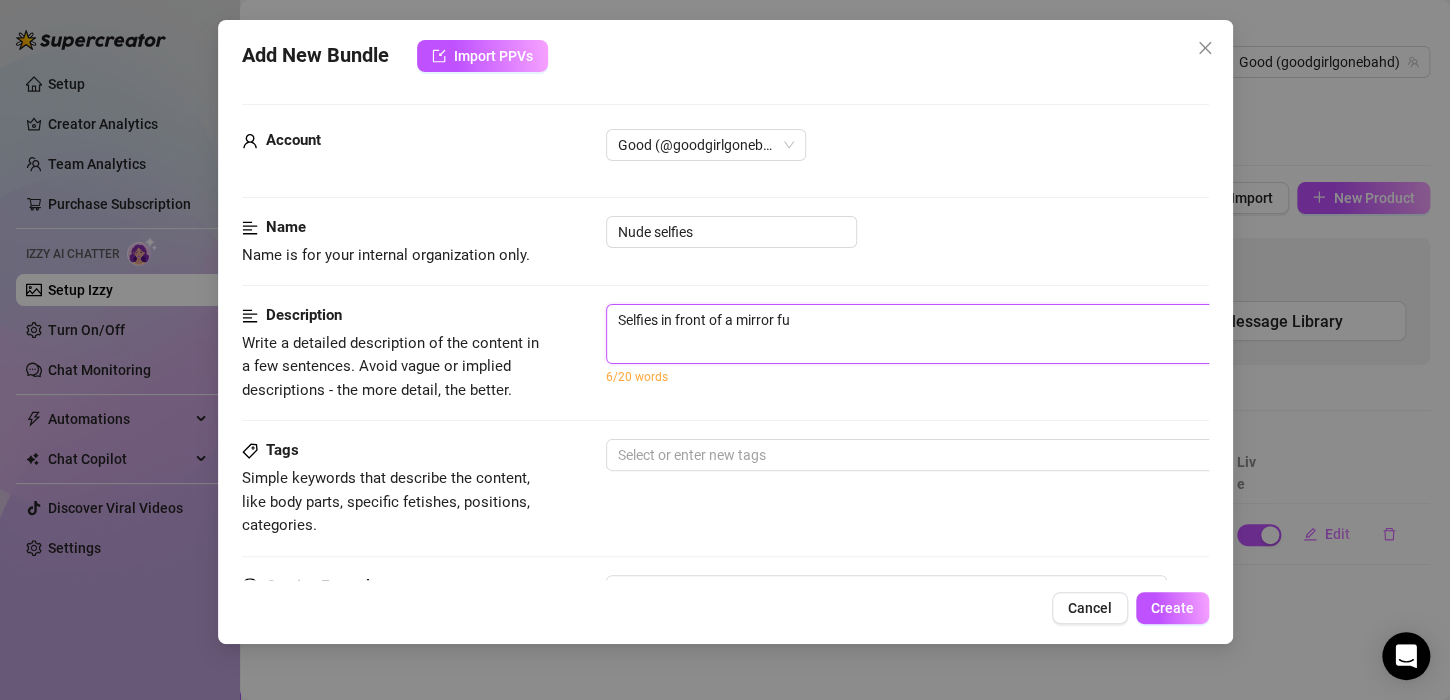 type on "Selfies in front of a mirror ful" 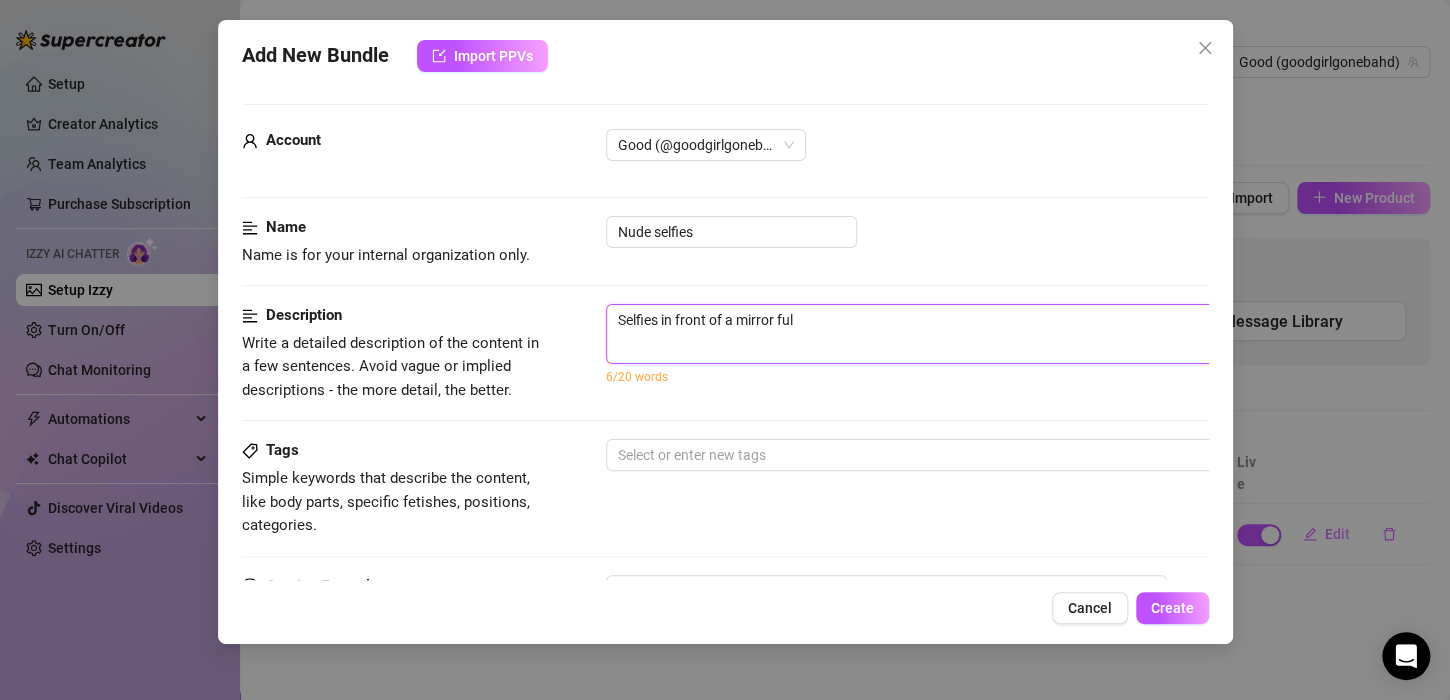type on "Selfies in front of a mirror full" 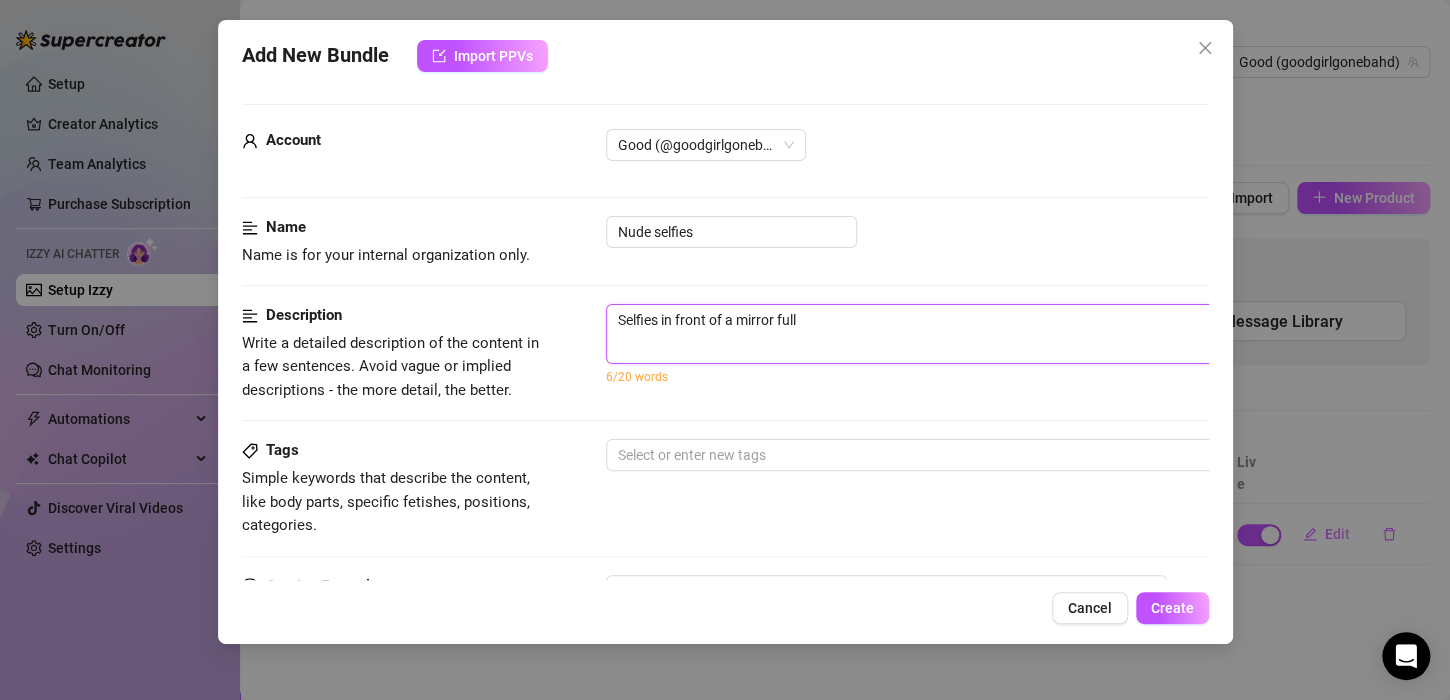 type on "Selfies in front of a mirror fully" 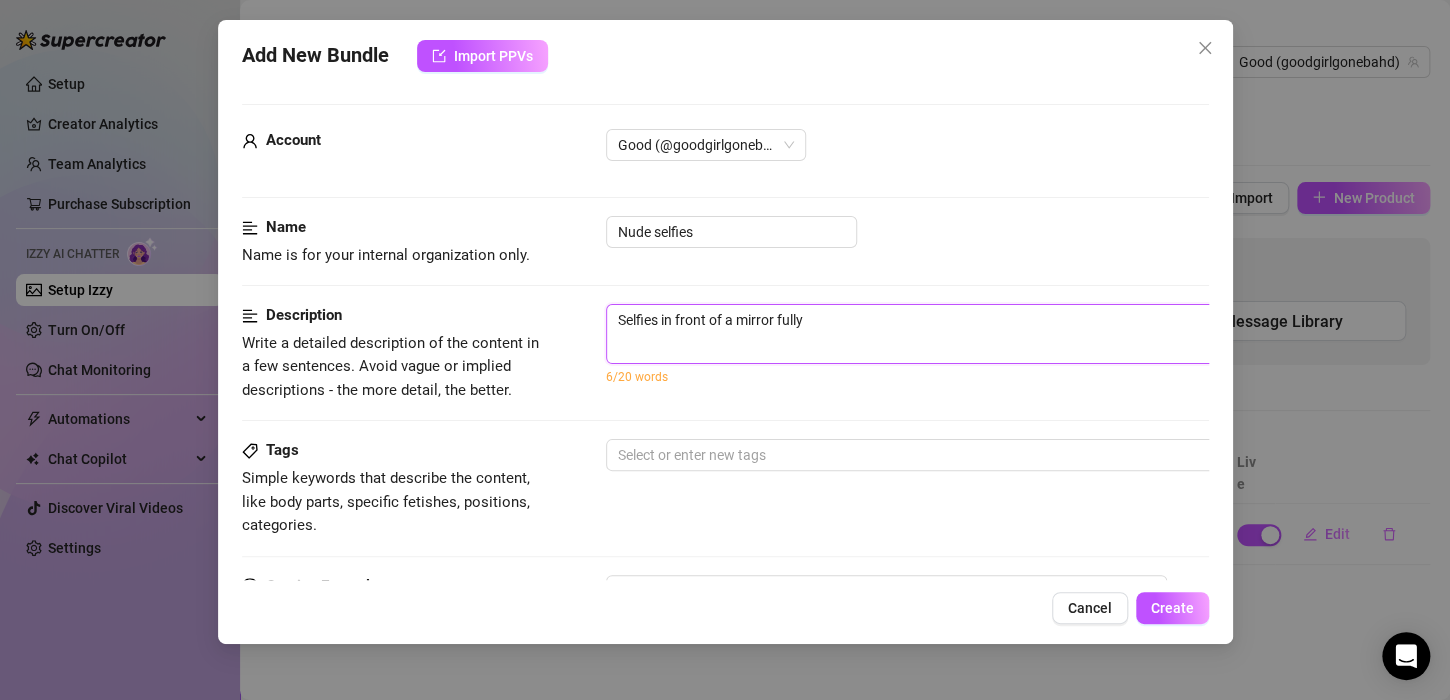 type on "Selfies in front of a mirror fully" 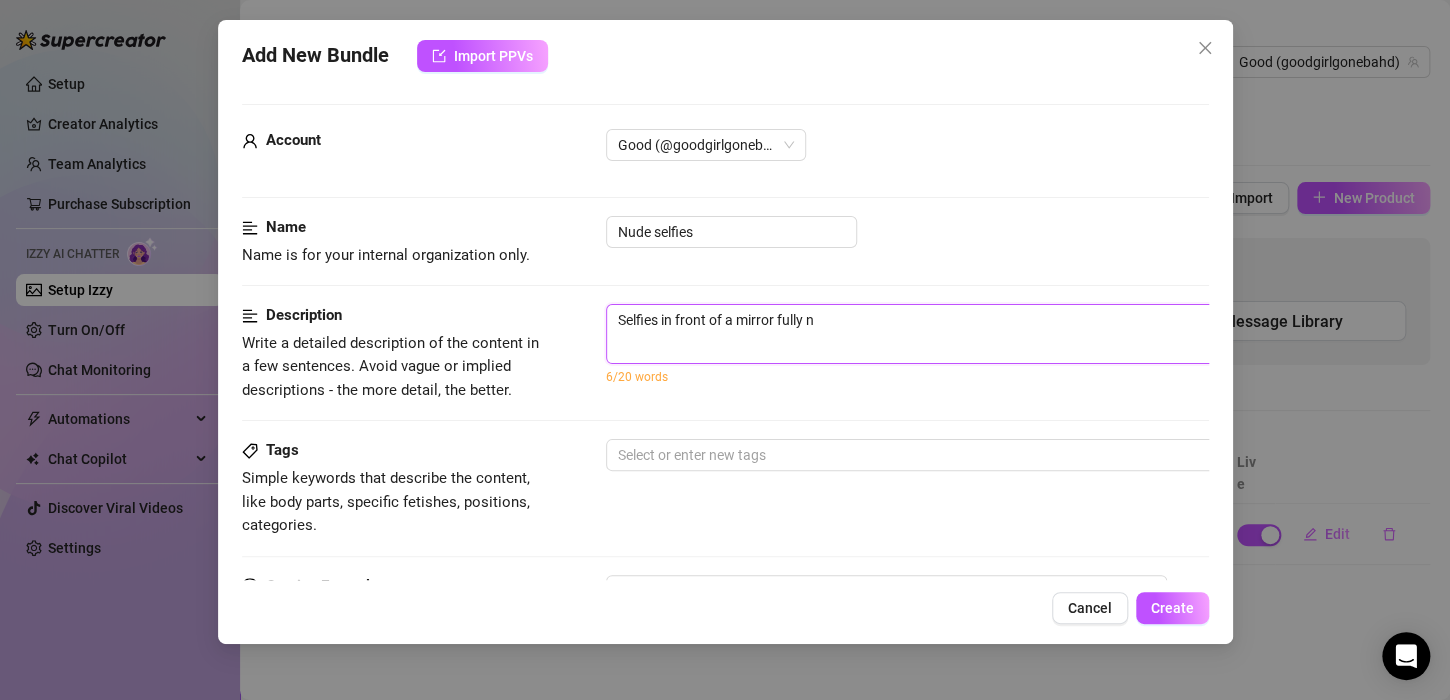 type on "Selfies in front of a mirror fully na" 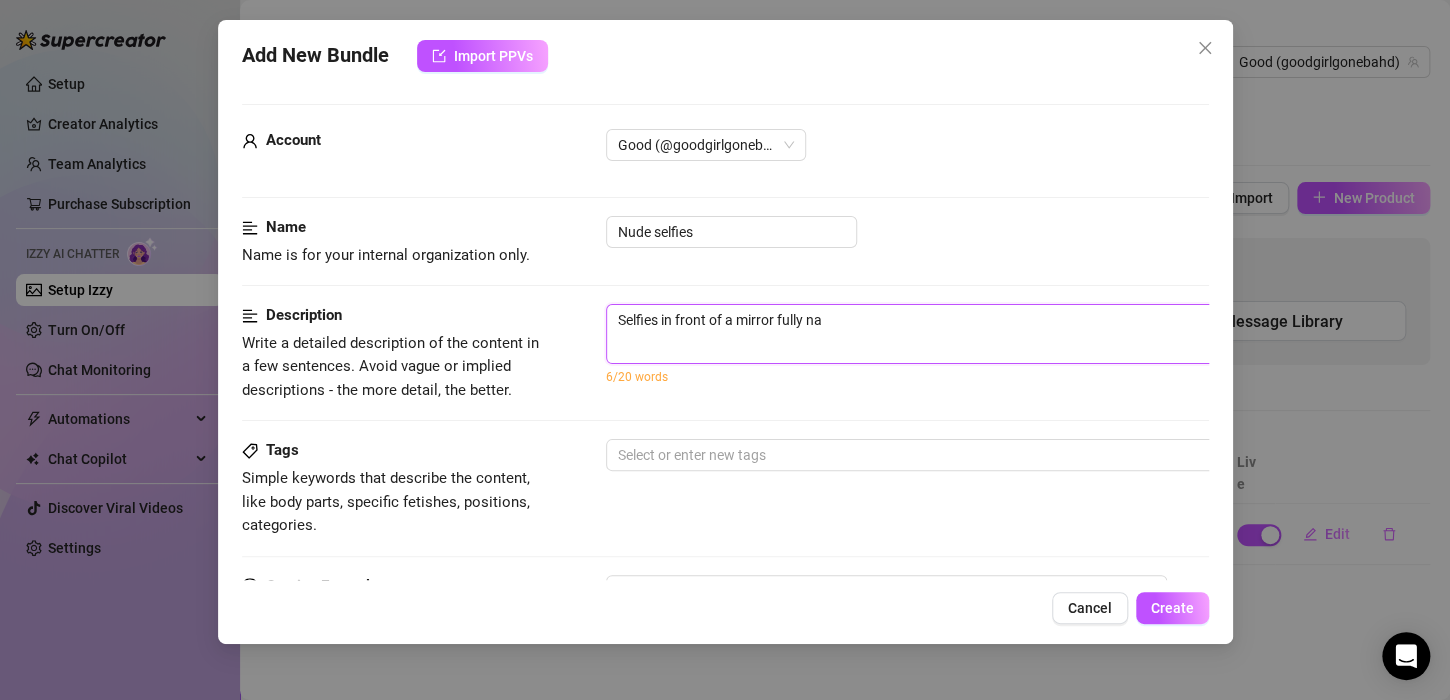 type on "Selfies in front of a mirror fully nak" 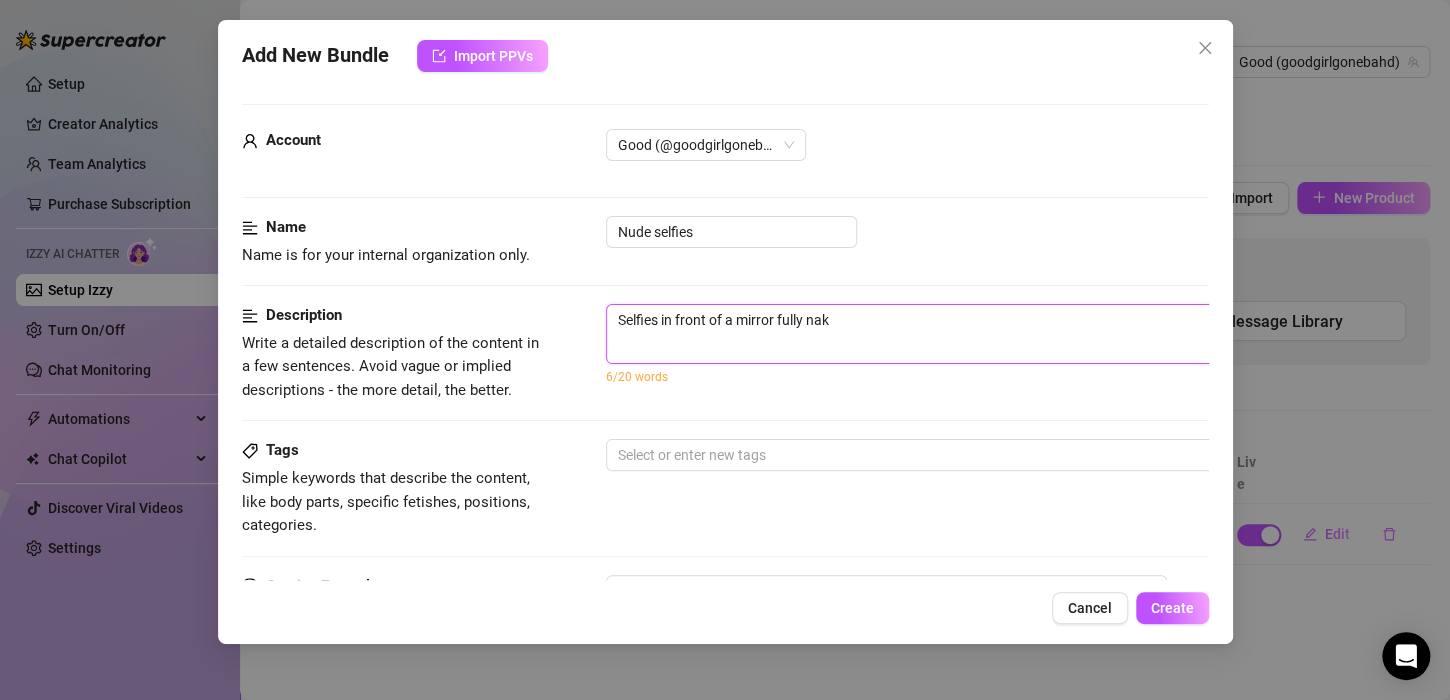 type on "Selfies in front of a mirror fully nake" 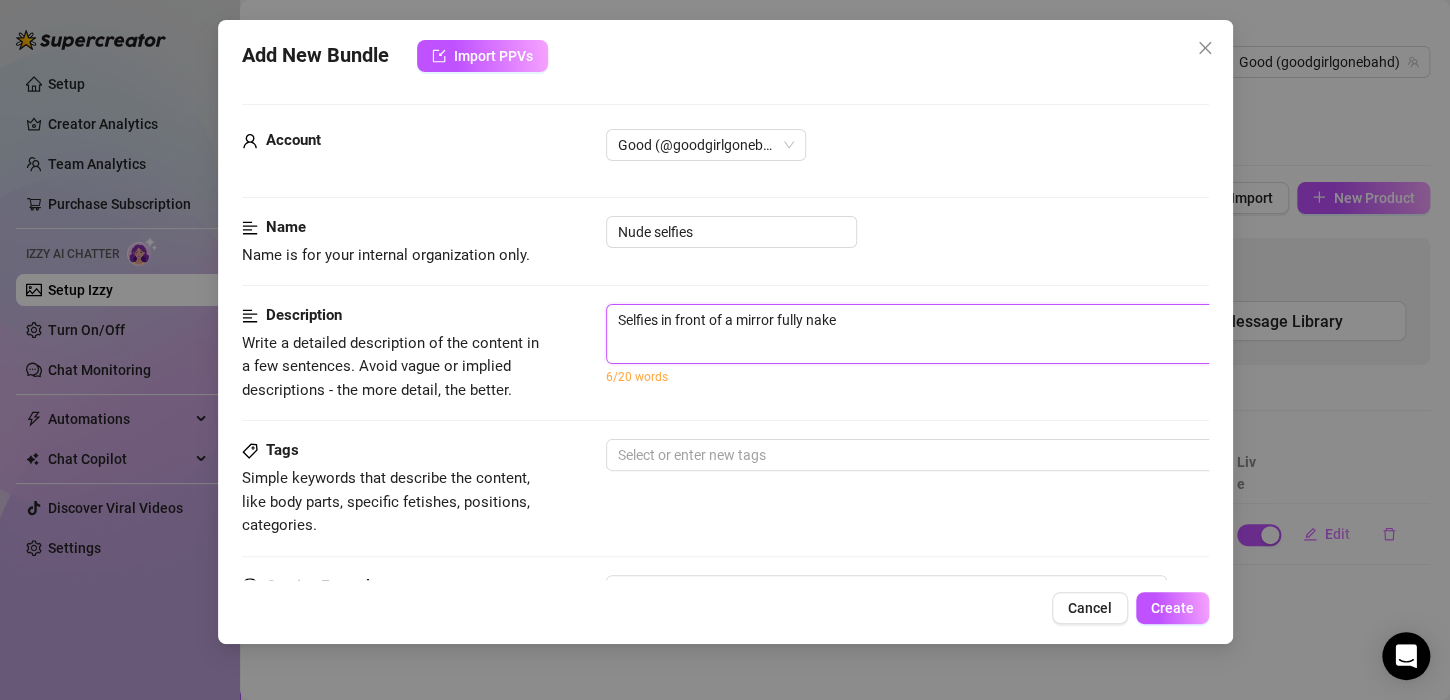 type on "Selfies in front of a mirror fully naked" 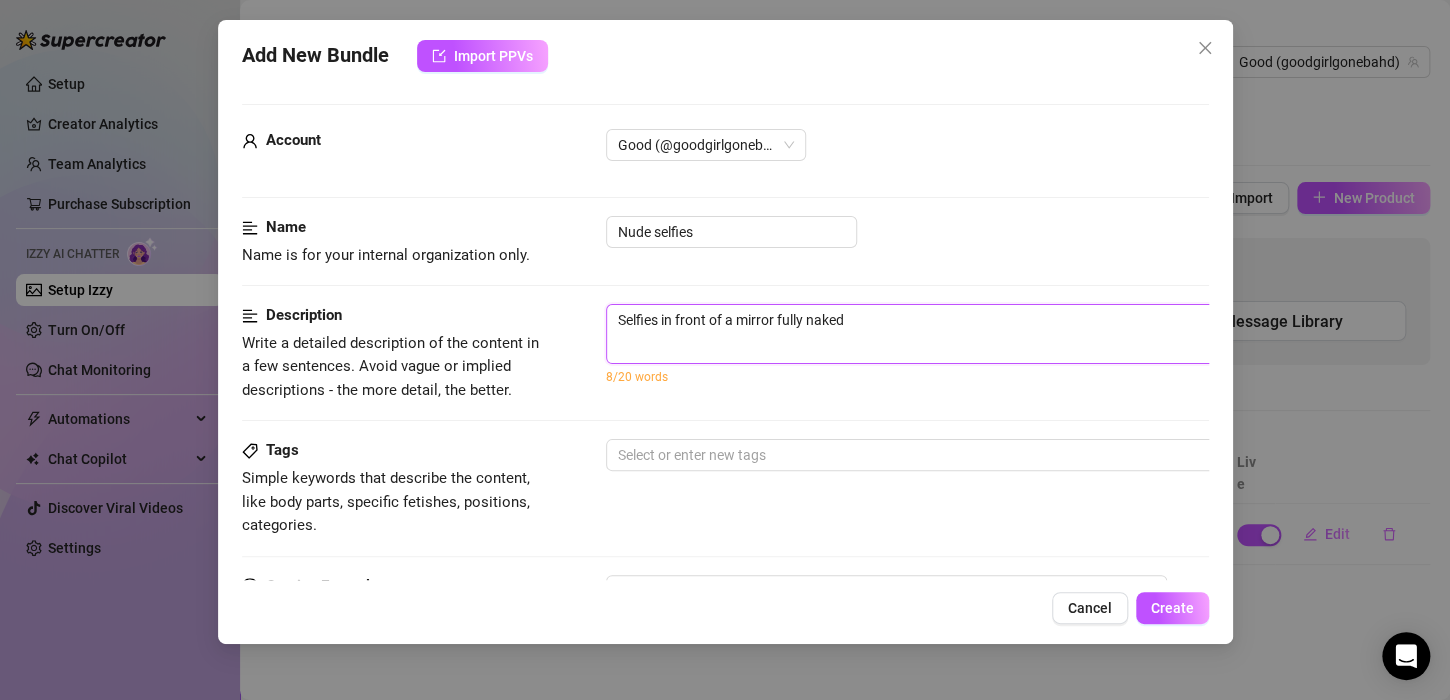 type 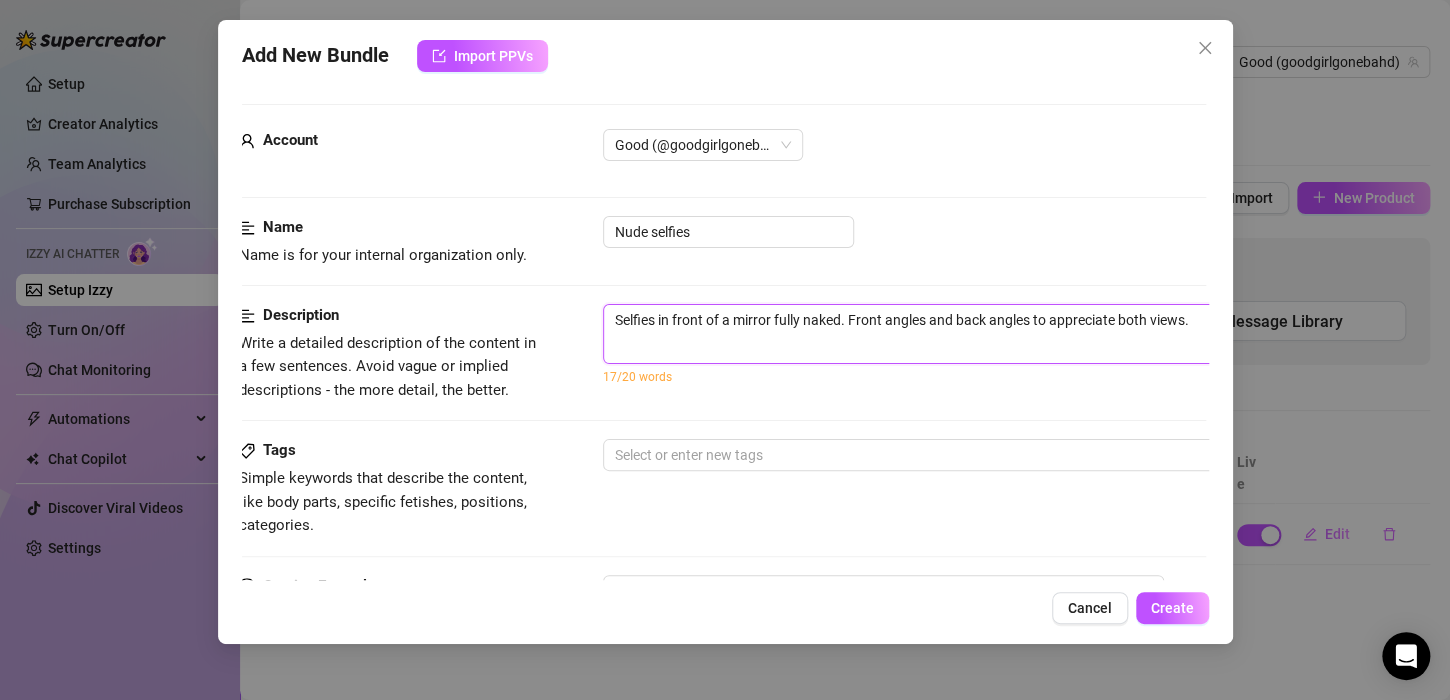 scroll, scrollTop: 0, scrollLeft: 6, axis: horizontal 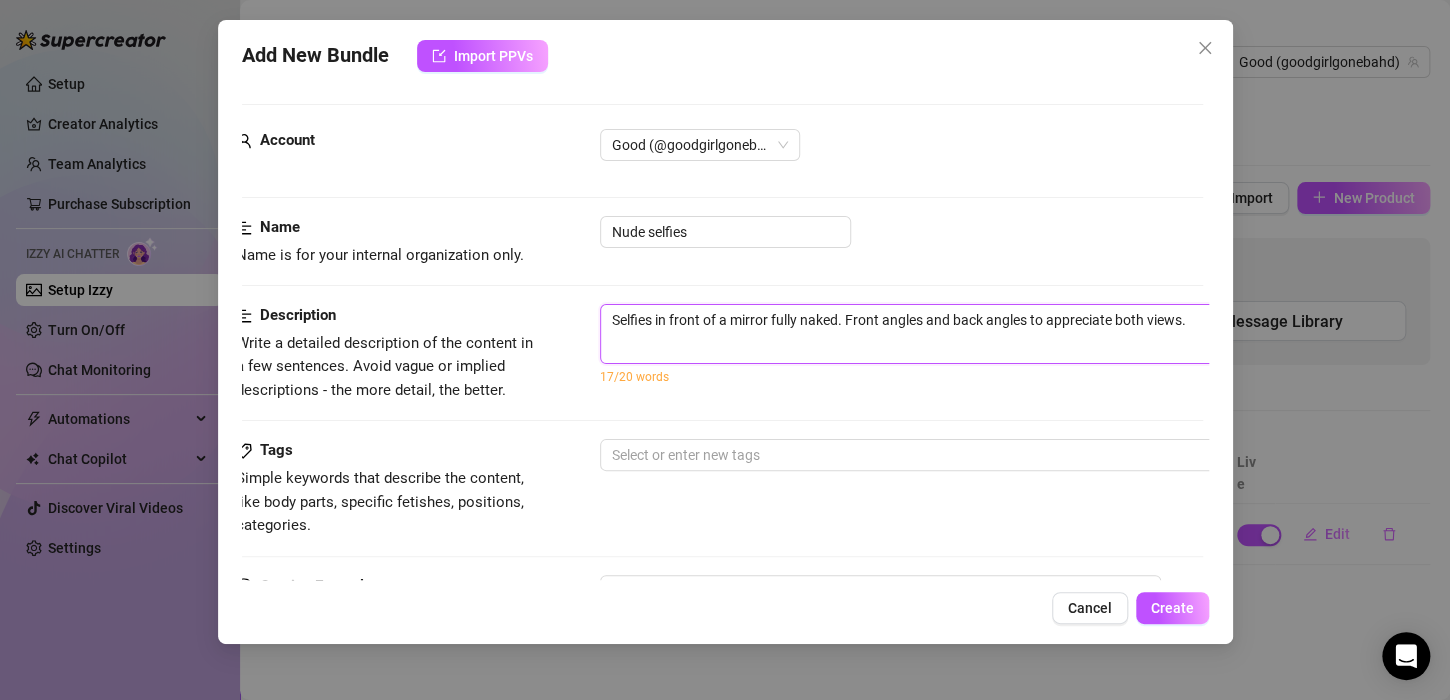 click on "Selfies in front of a mirror fully naked. Front angles and back angles to appreciate both views." at bounding box center [950, 334] 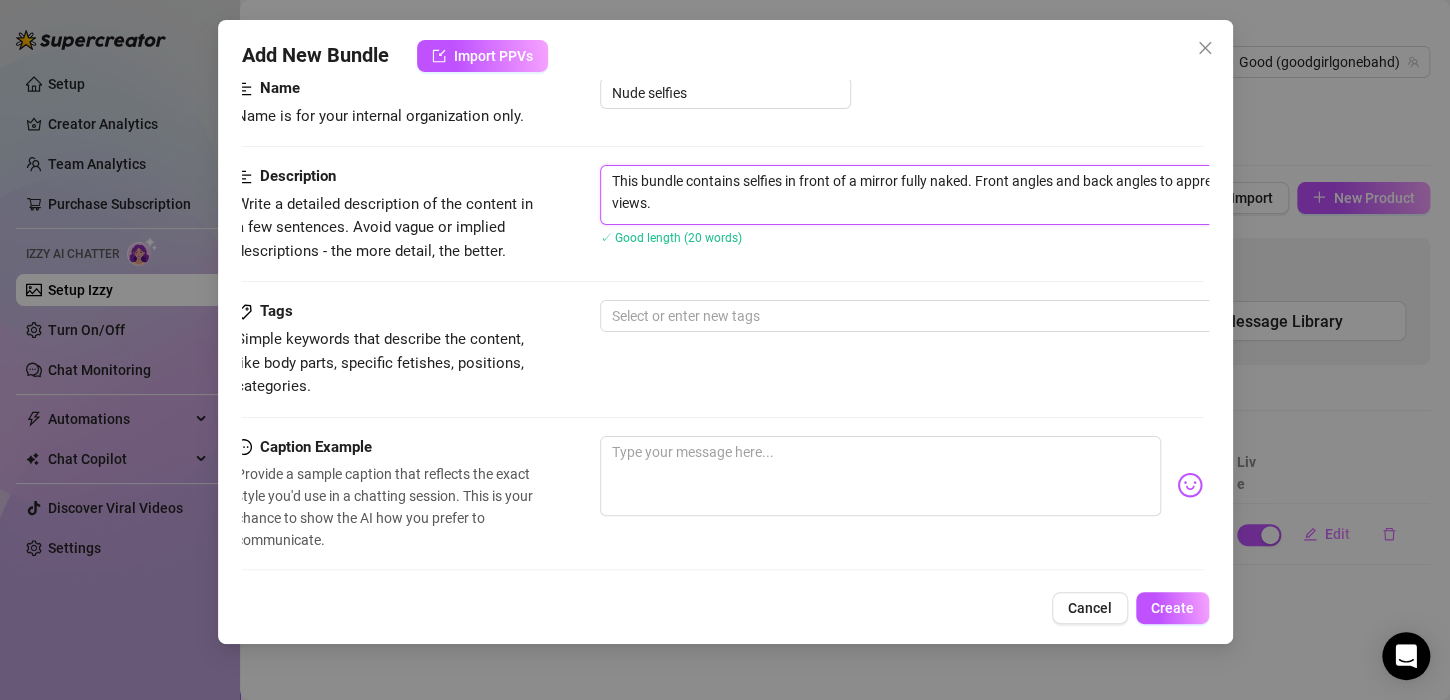 scroll, scrollTop: 144, scrollLeft: 6, axis: both 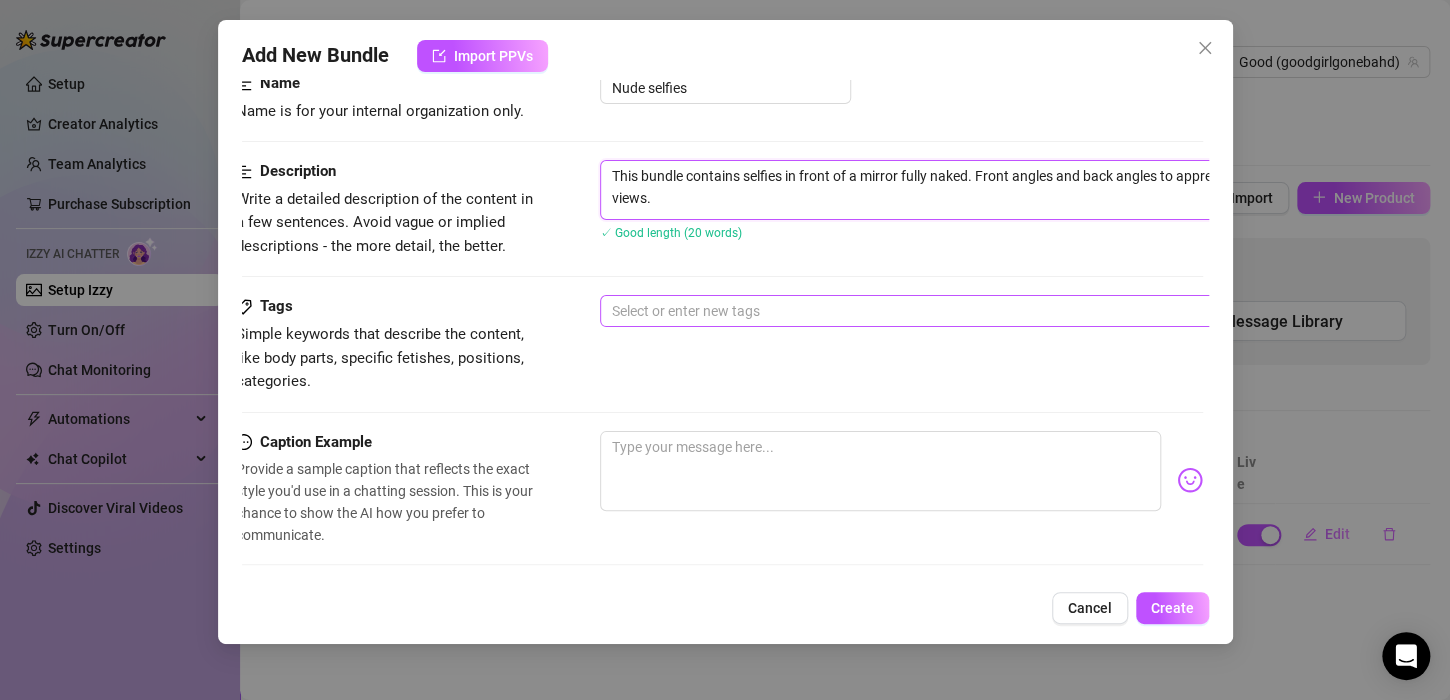 click at bounding box center [939, 311] 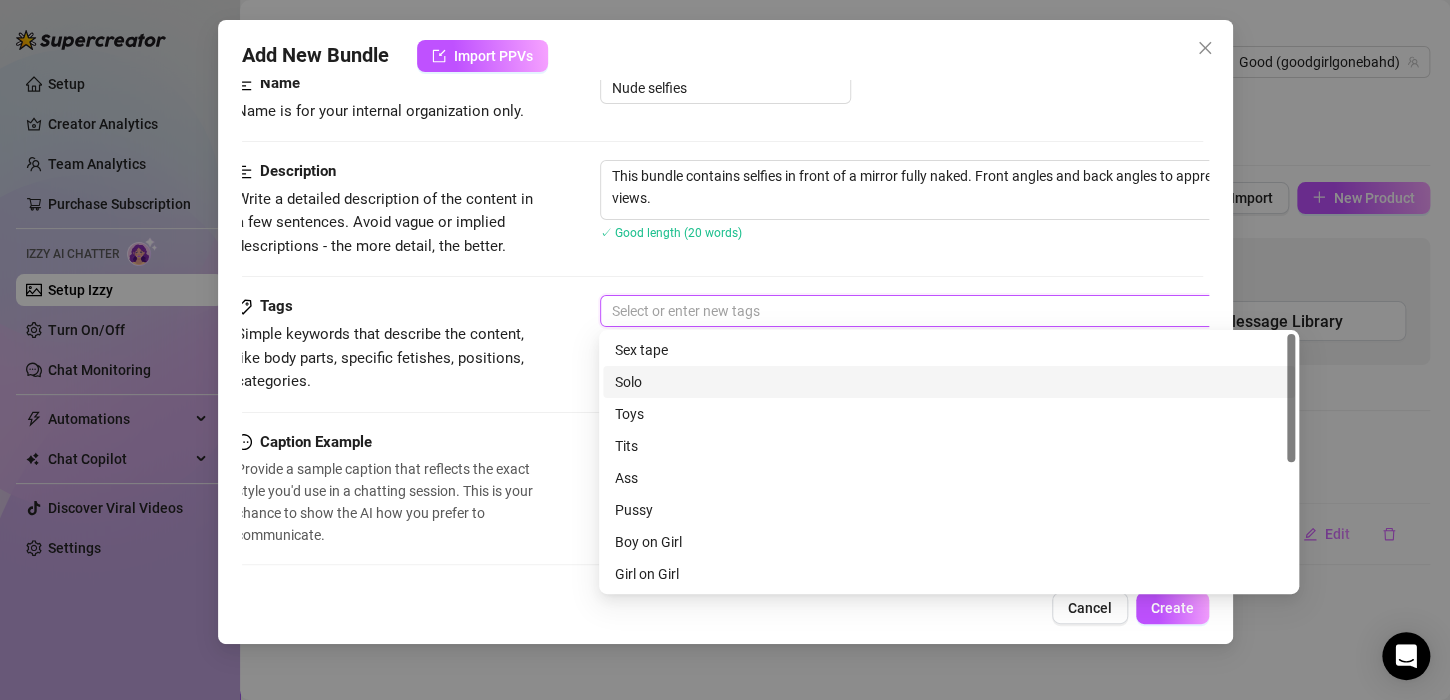 click on "Solo" at bounding box center (949, 382) 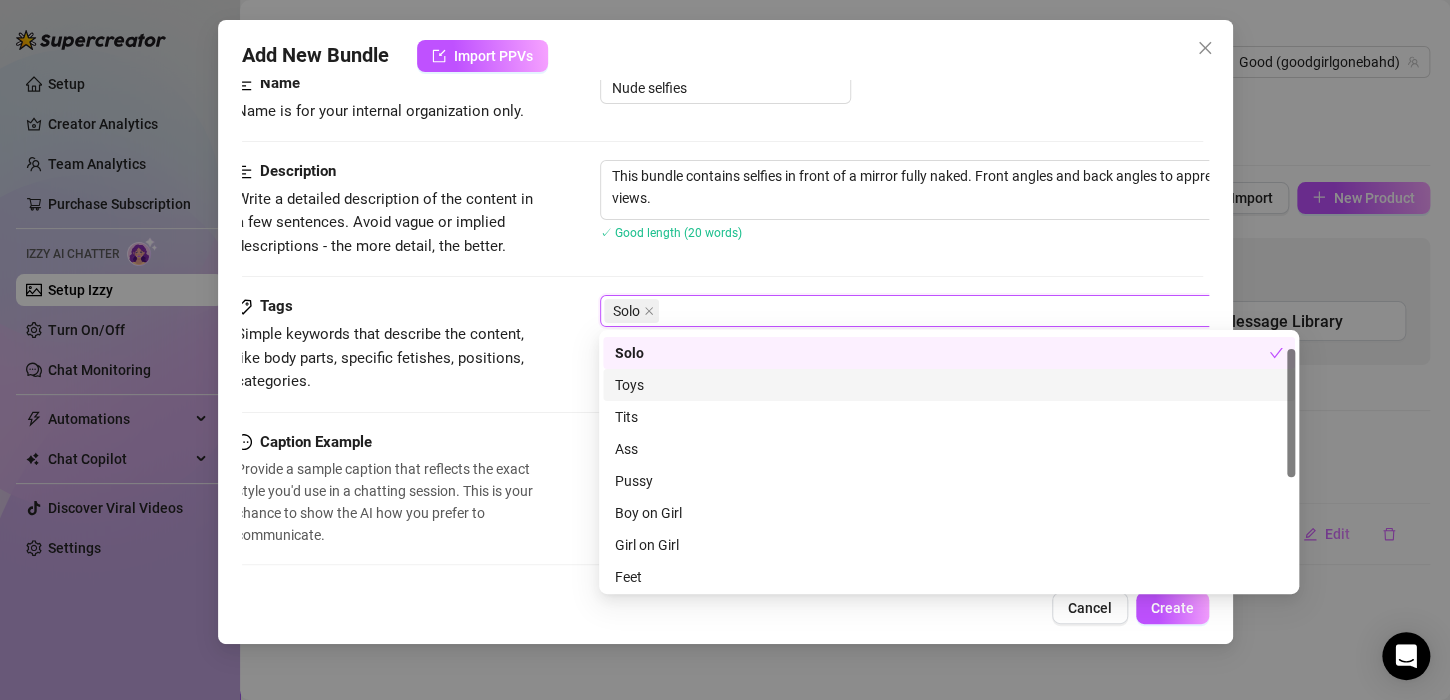 scroll, scrollTop: 34, scrollLeft: 0, axis: vertical 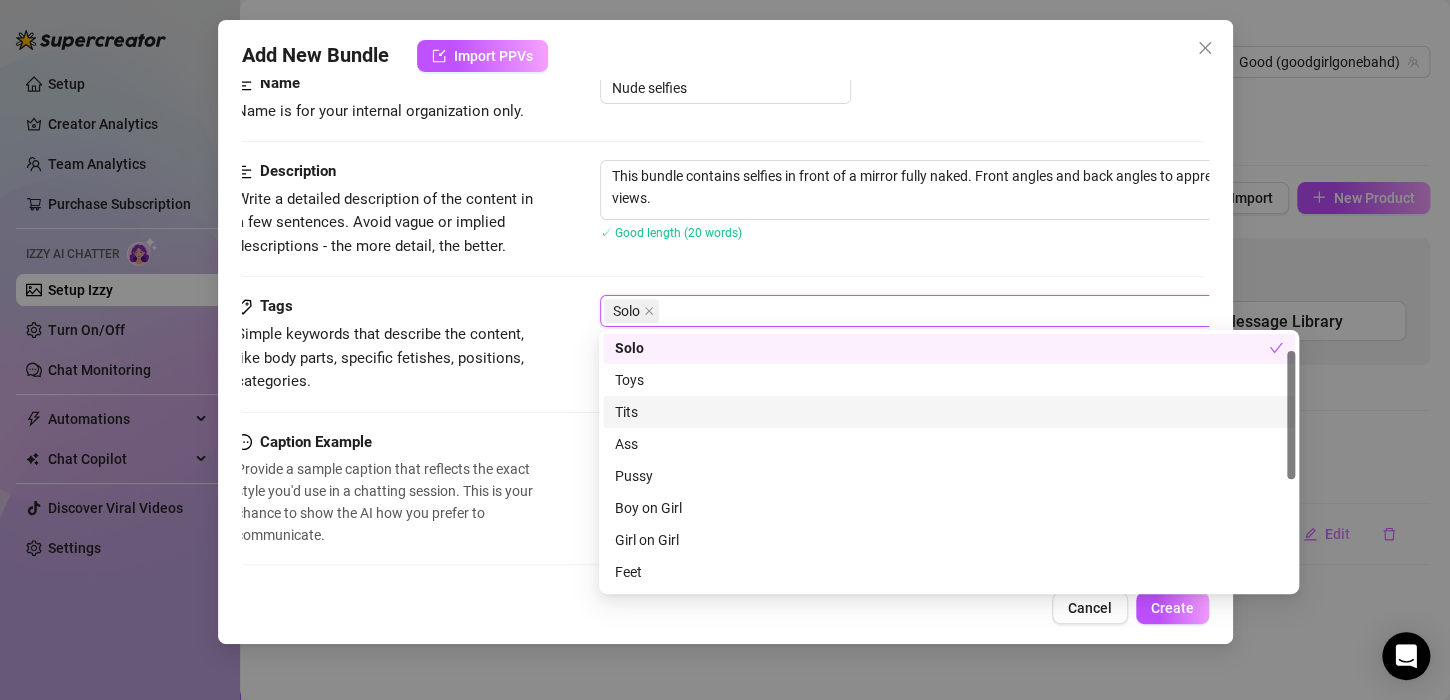 click on "Tits" at bounding box center (949, 412) 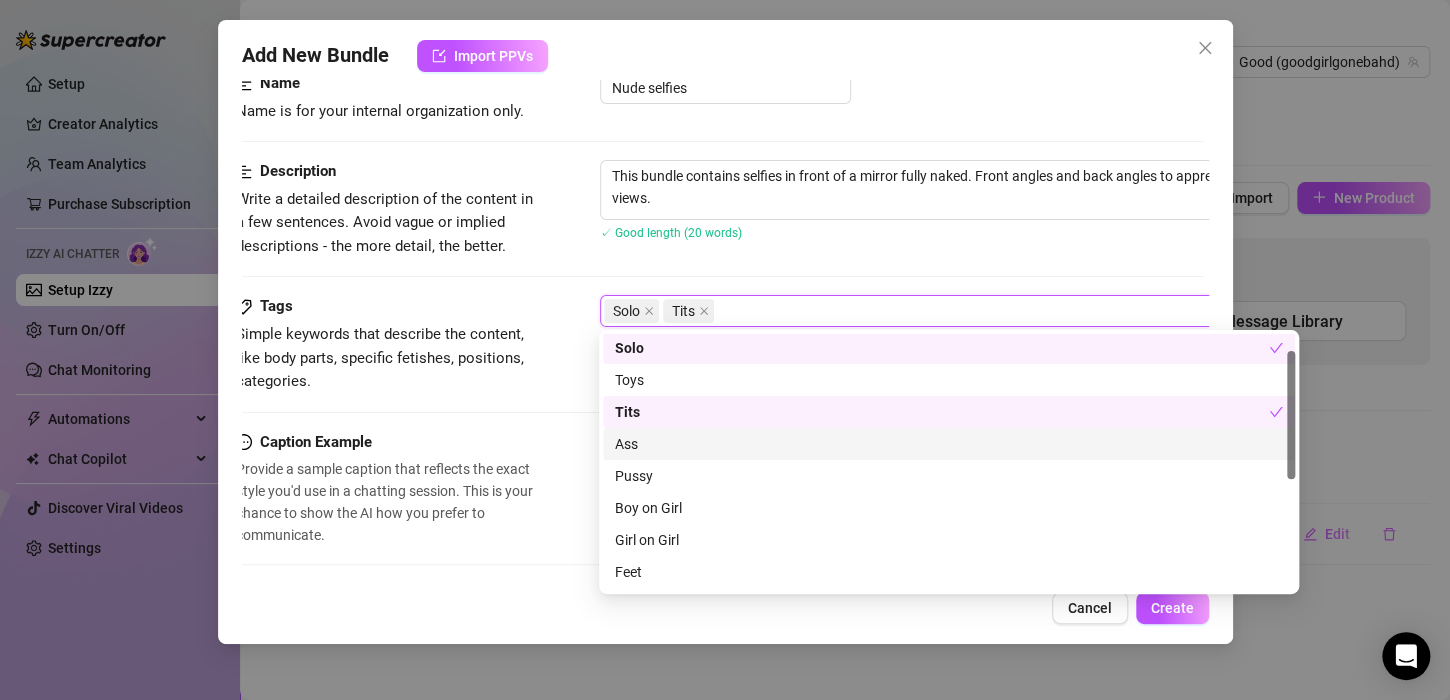 click on "Ass" at bounding box center (949, 444) 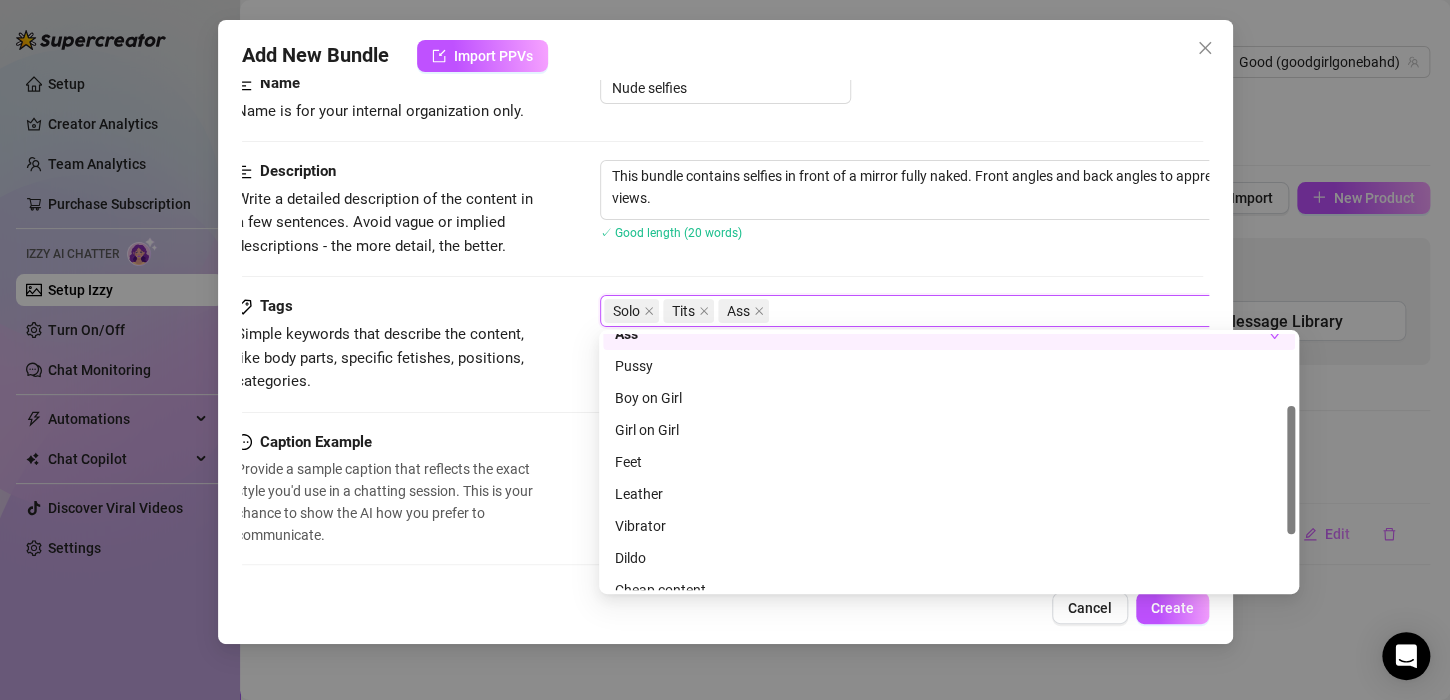 scroll, scrollTop: 256, scrollLeft: 0, axis: vertical 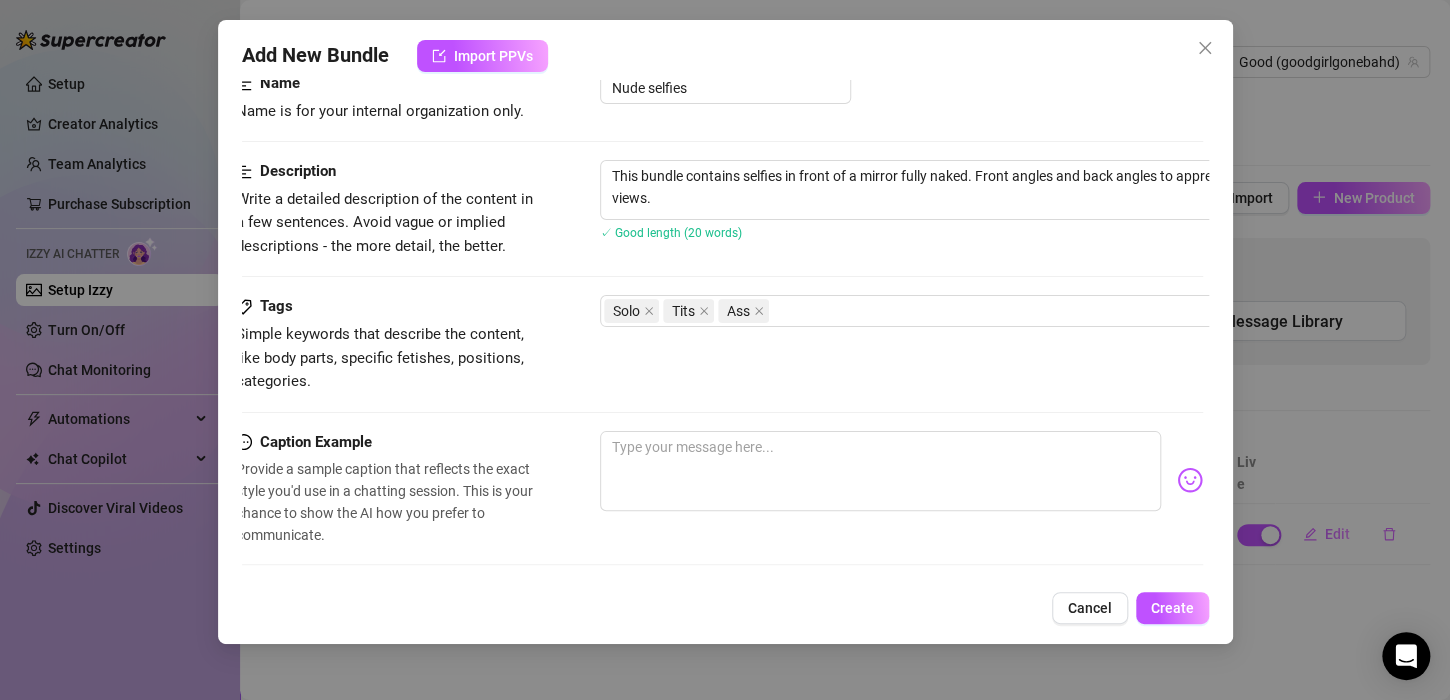 click on "Description Write a detailed description of the content in a few sentences. Avoid vague or implied descriptions - the more detail, the better. This bundle contains selfies in front of a mirror fully naked. Front angles and back angles to appreciate both views.  ✓ Good length (20 words)" at bounding box center [719, 209] 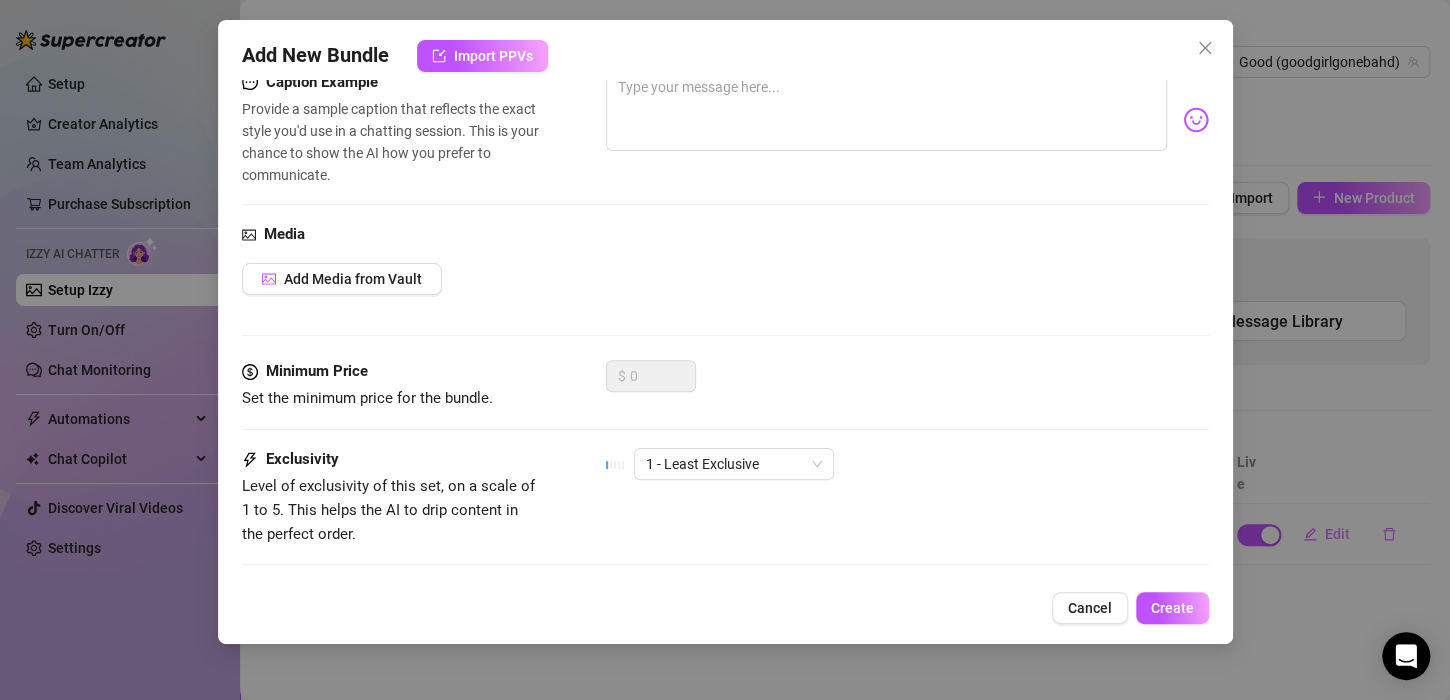 scroll, scrollTop: 508, scrollLeft: 0, axis: vertical 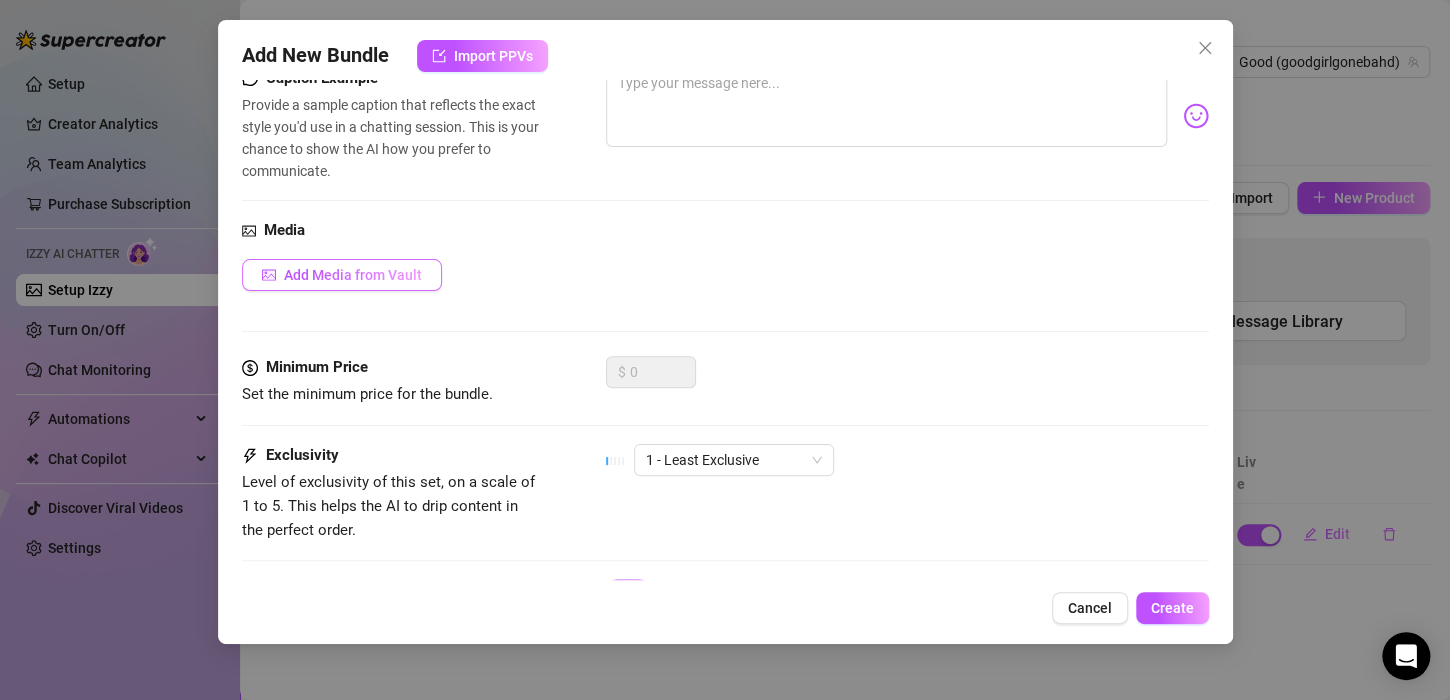 click on "Add Media from Vault" at bounding box center (353, 275) 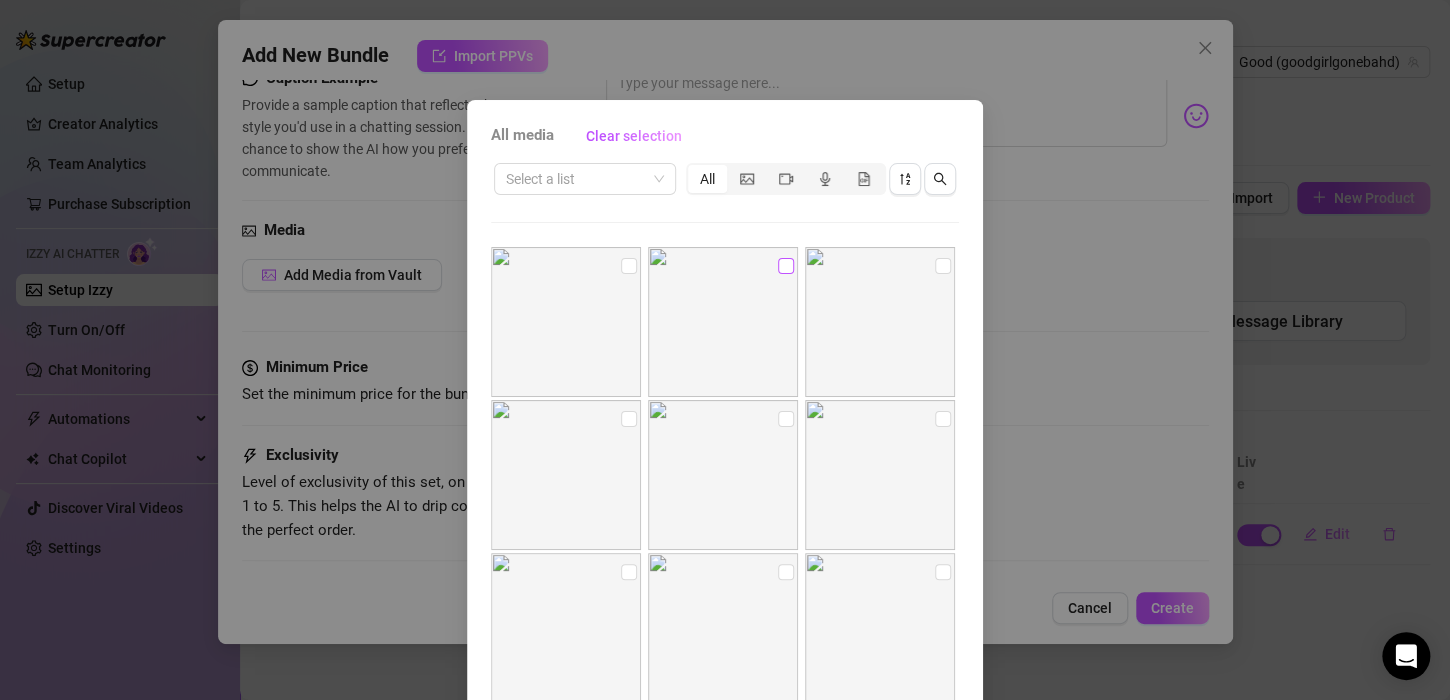click at bounding box center (786, 266) 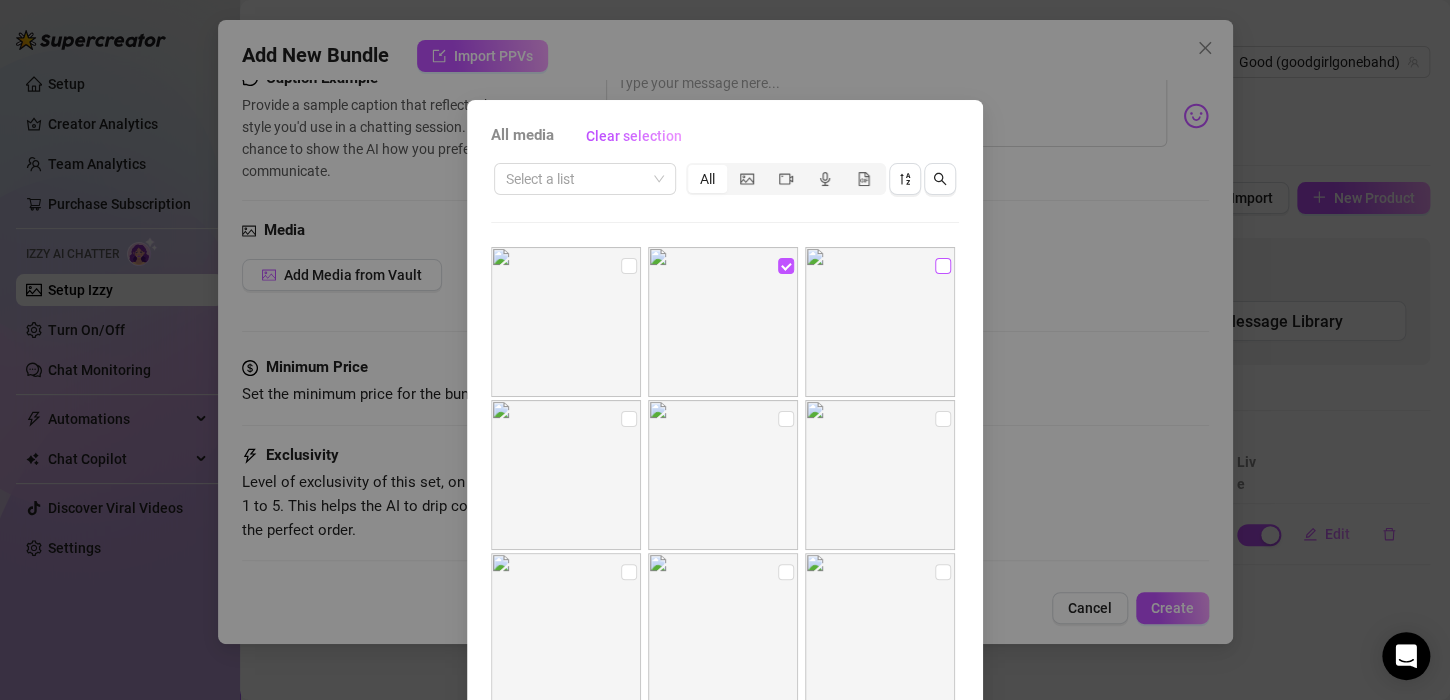 click at bounding box center [943, 266] 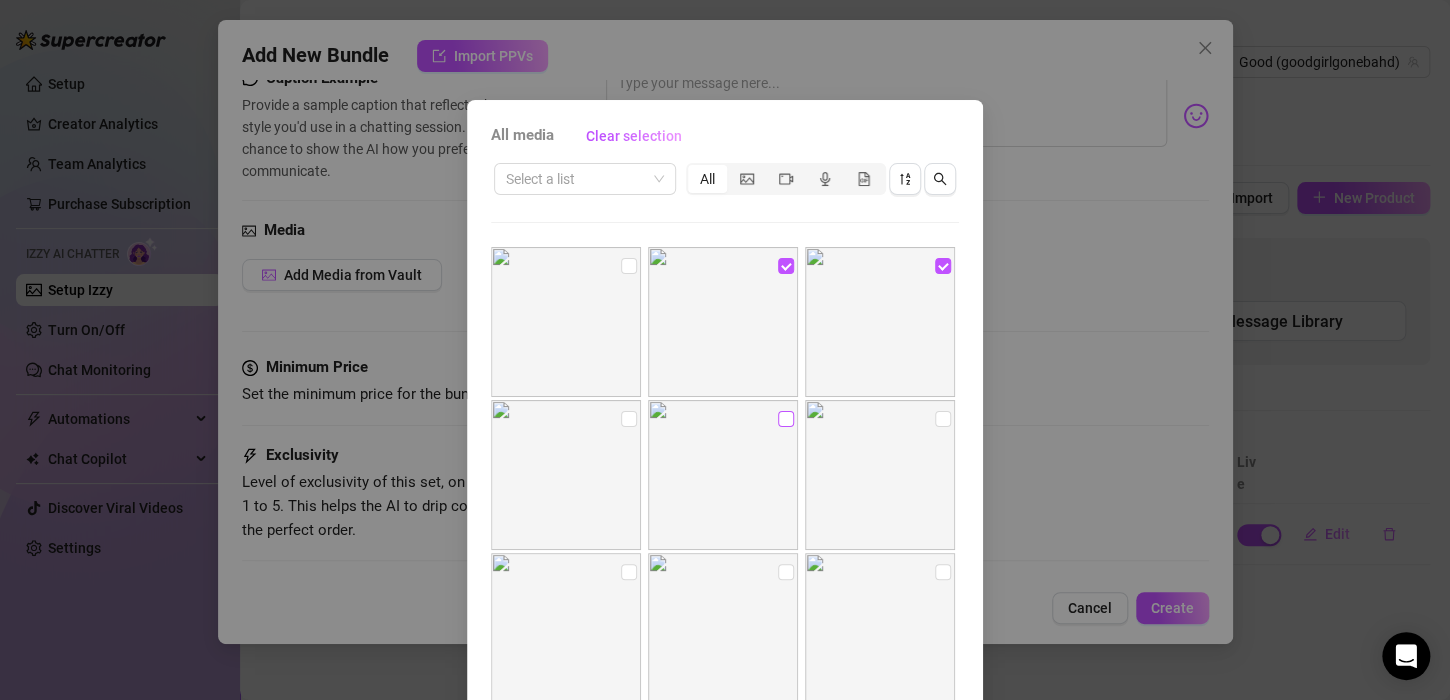 click at bounding box center [786, 419] 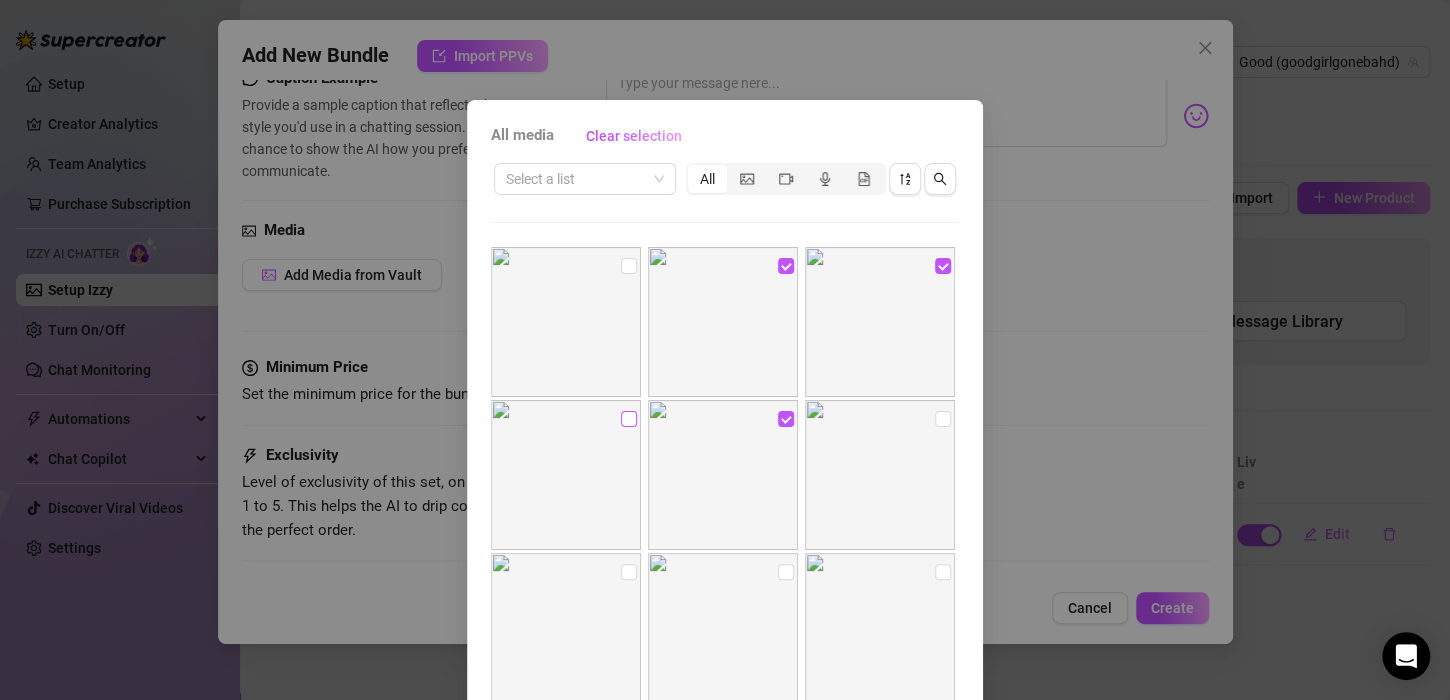 click at bounding box center [629, 419] 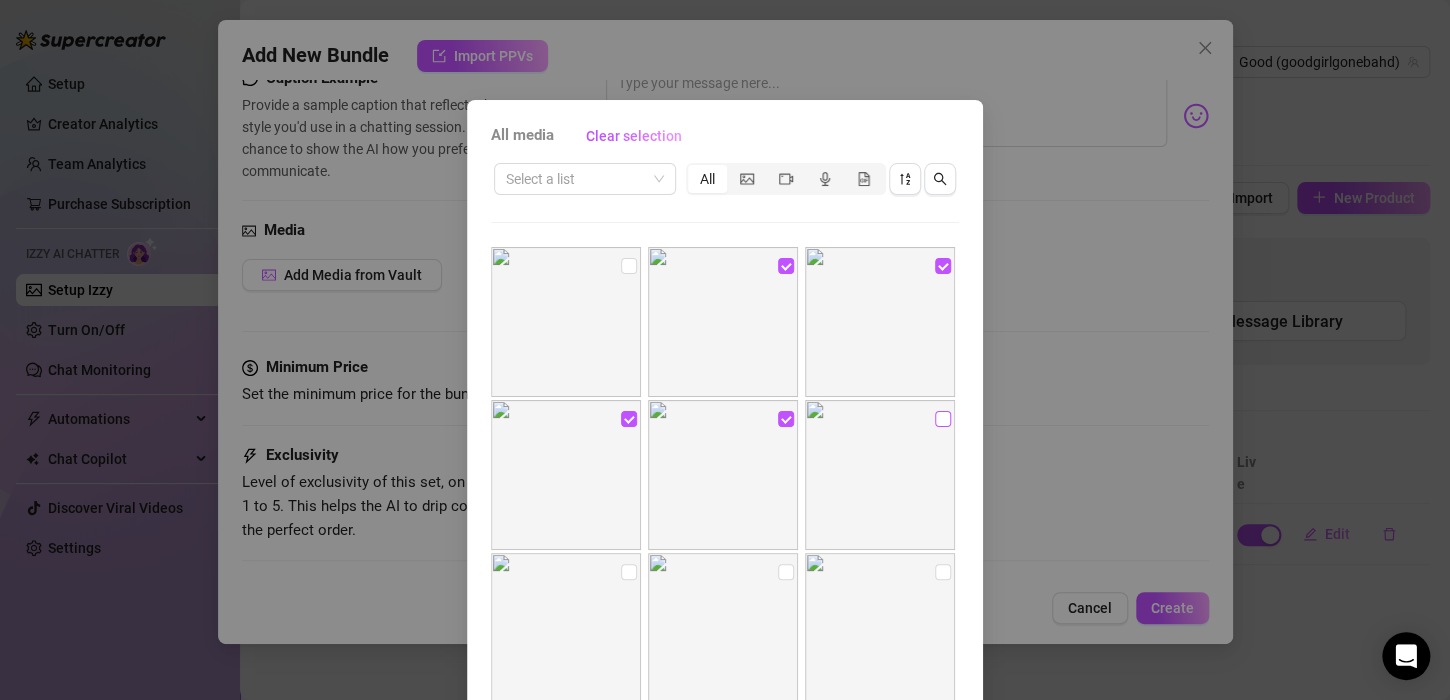 click at bounding box center (943, 419) 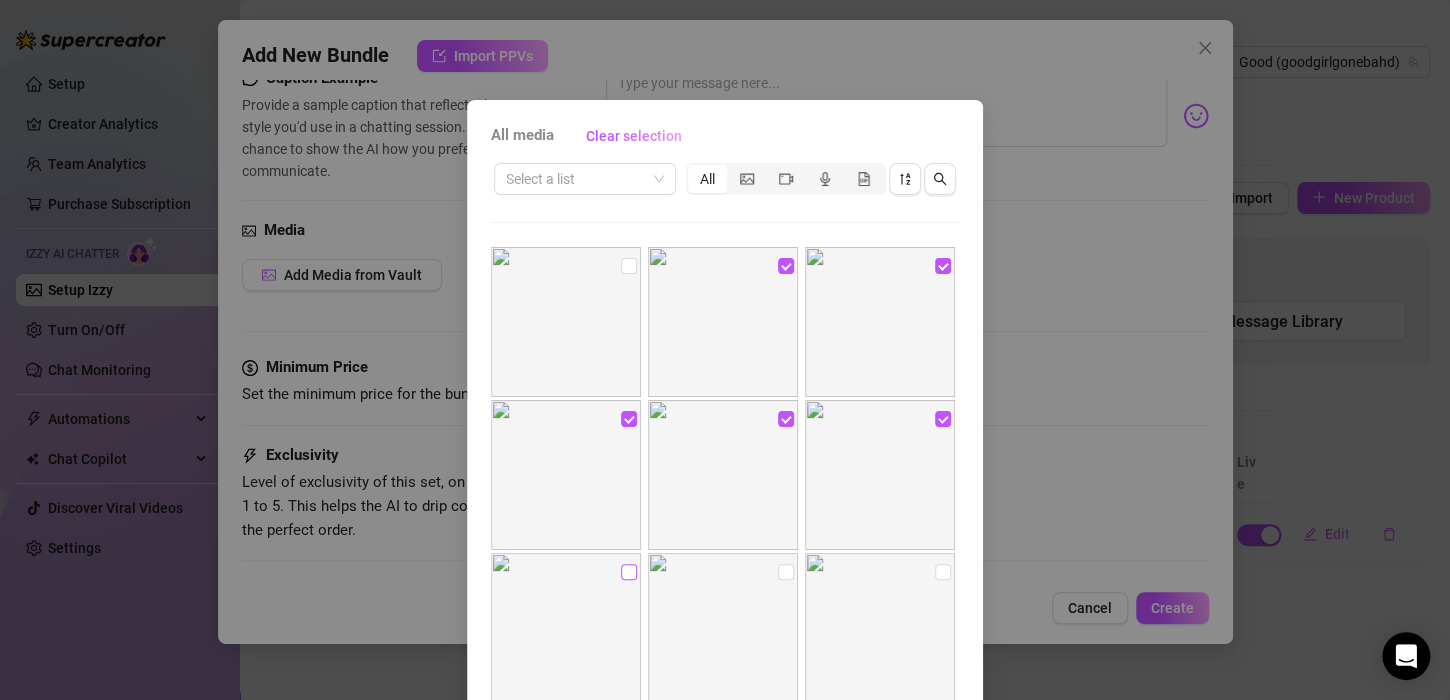 click at bounding box center (629, 572) 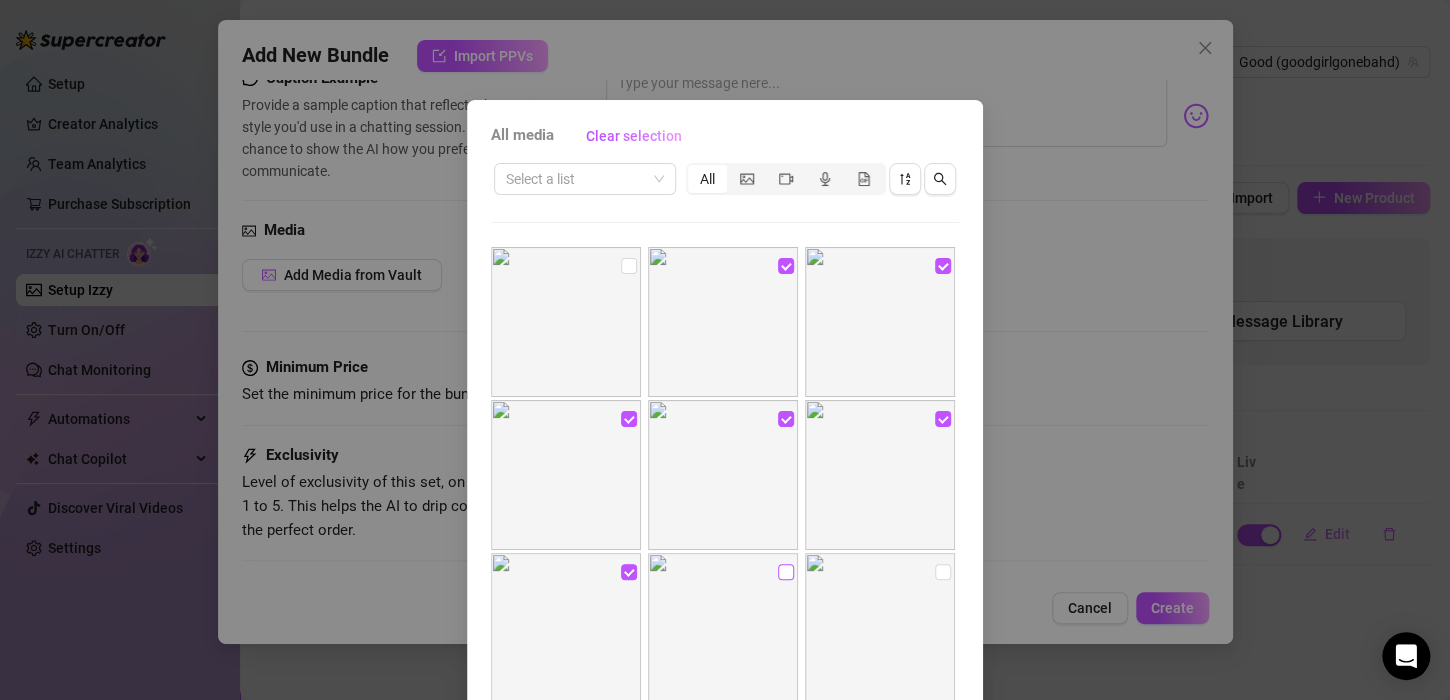 click at bounding box center [786, 572] 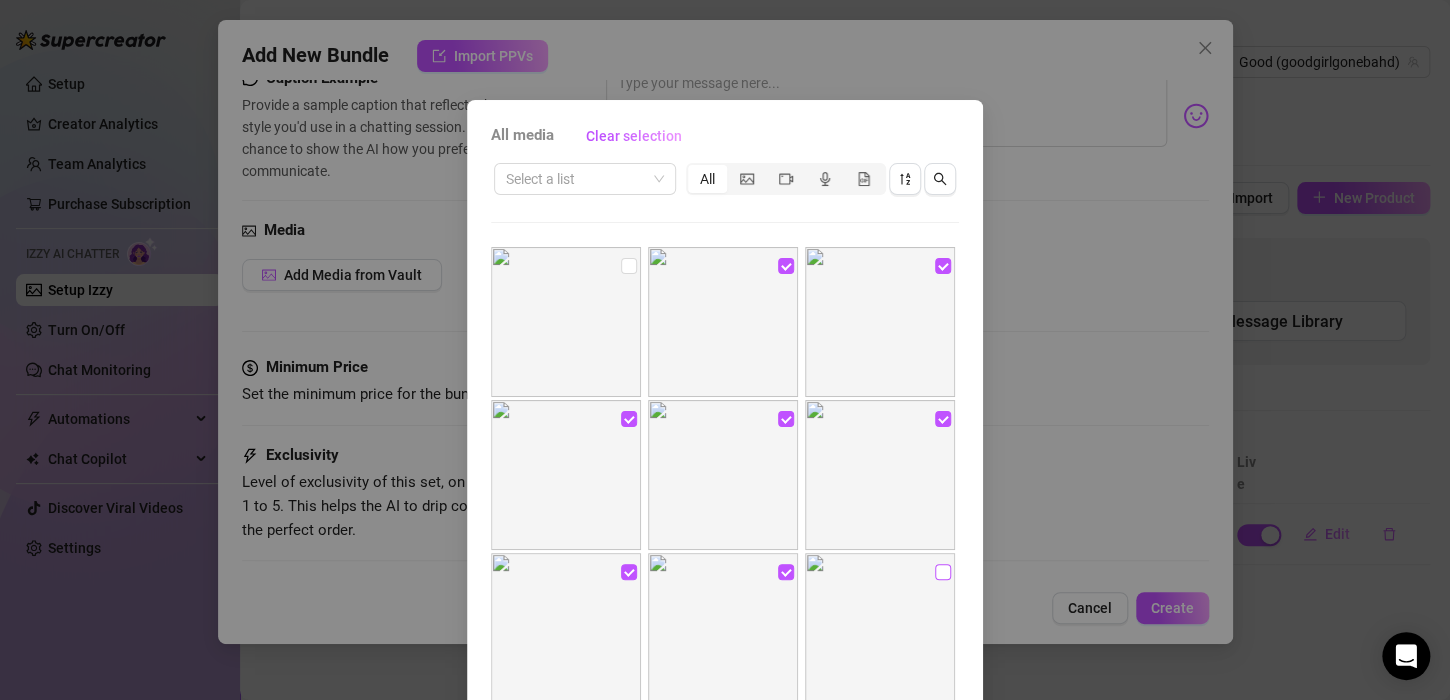 click at bounding box center (943, 572) 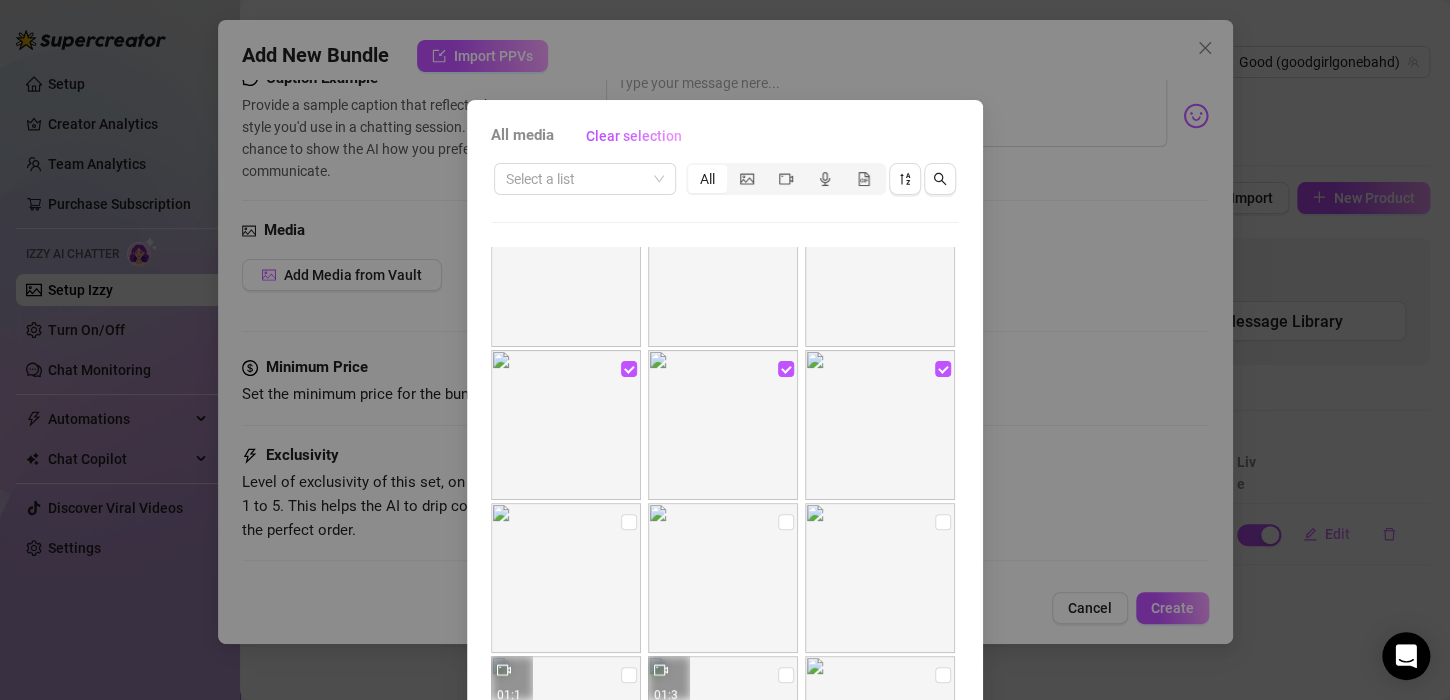 scroll, scrollTop: 208, scrollLeft: 0, axis: vertical 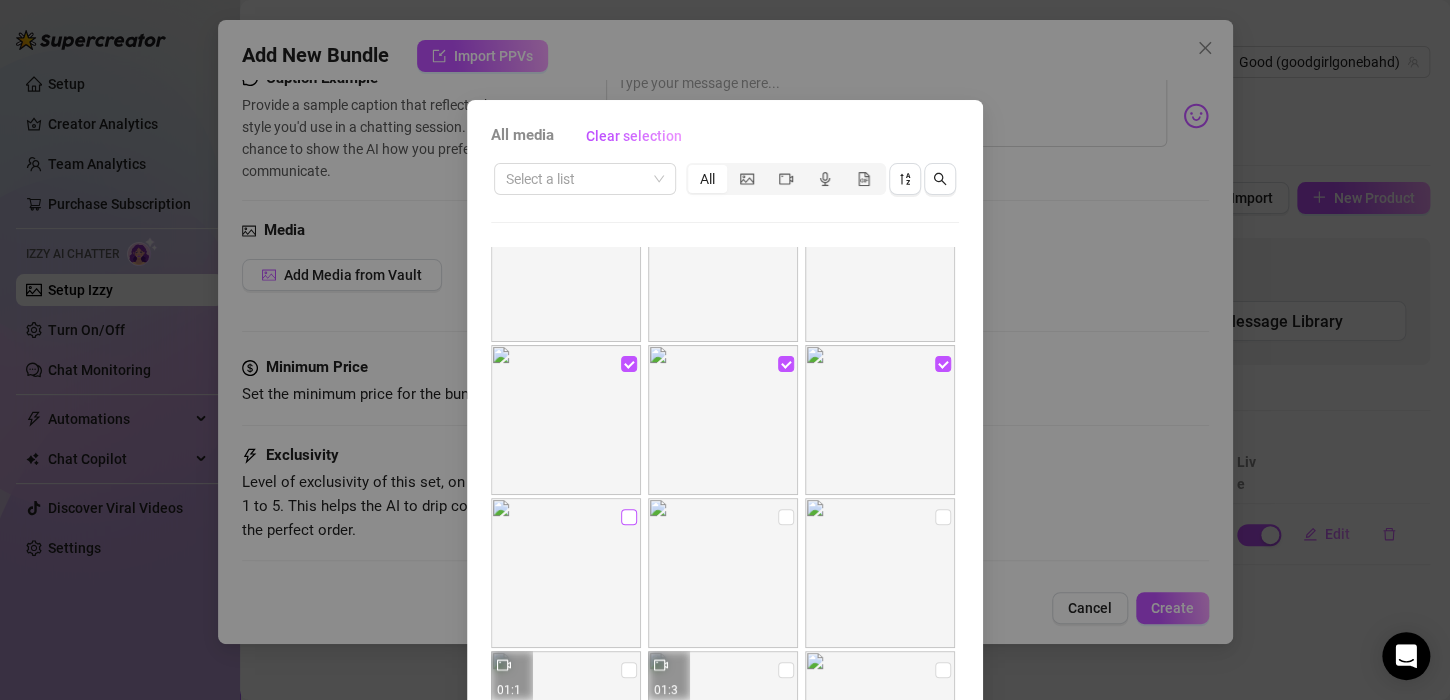 click at bounding box center (629, 517) 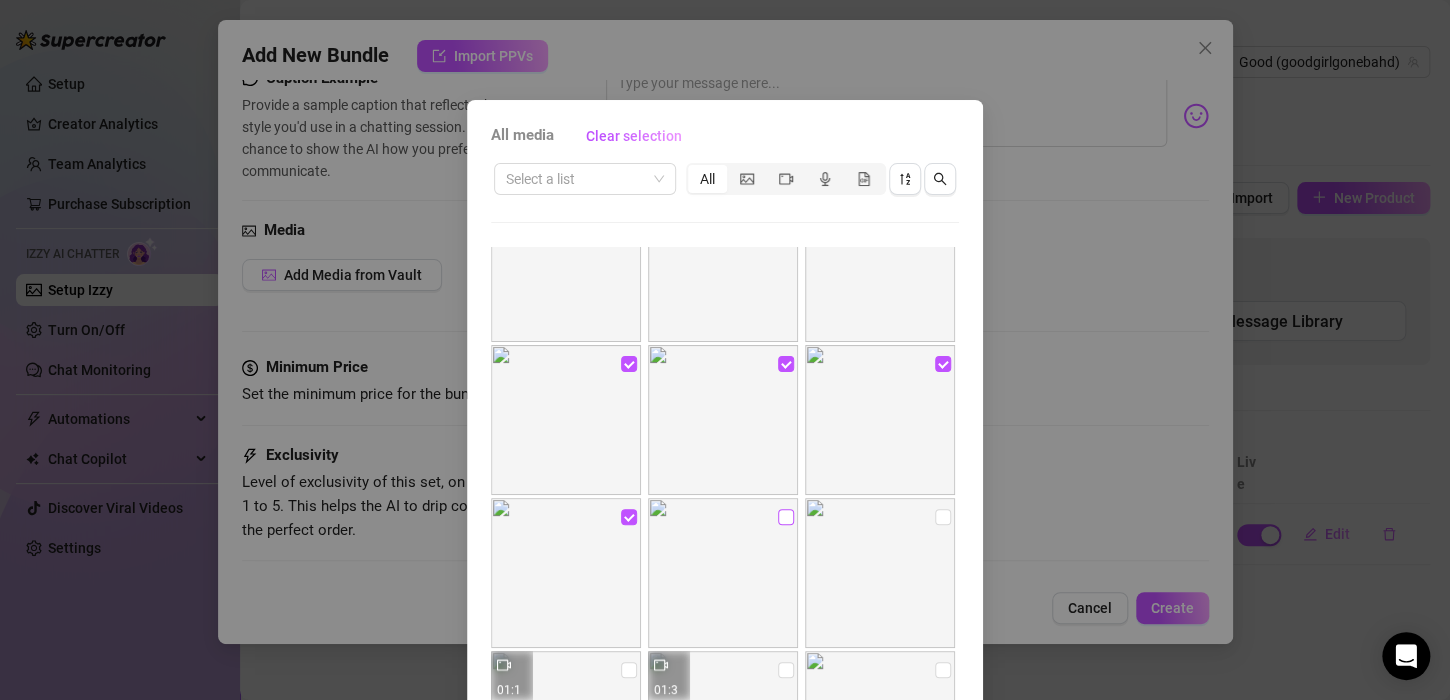 click at bounding box center [786, 517] 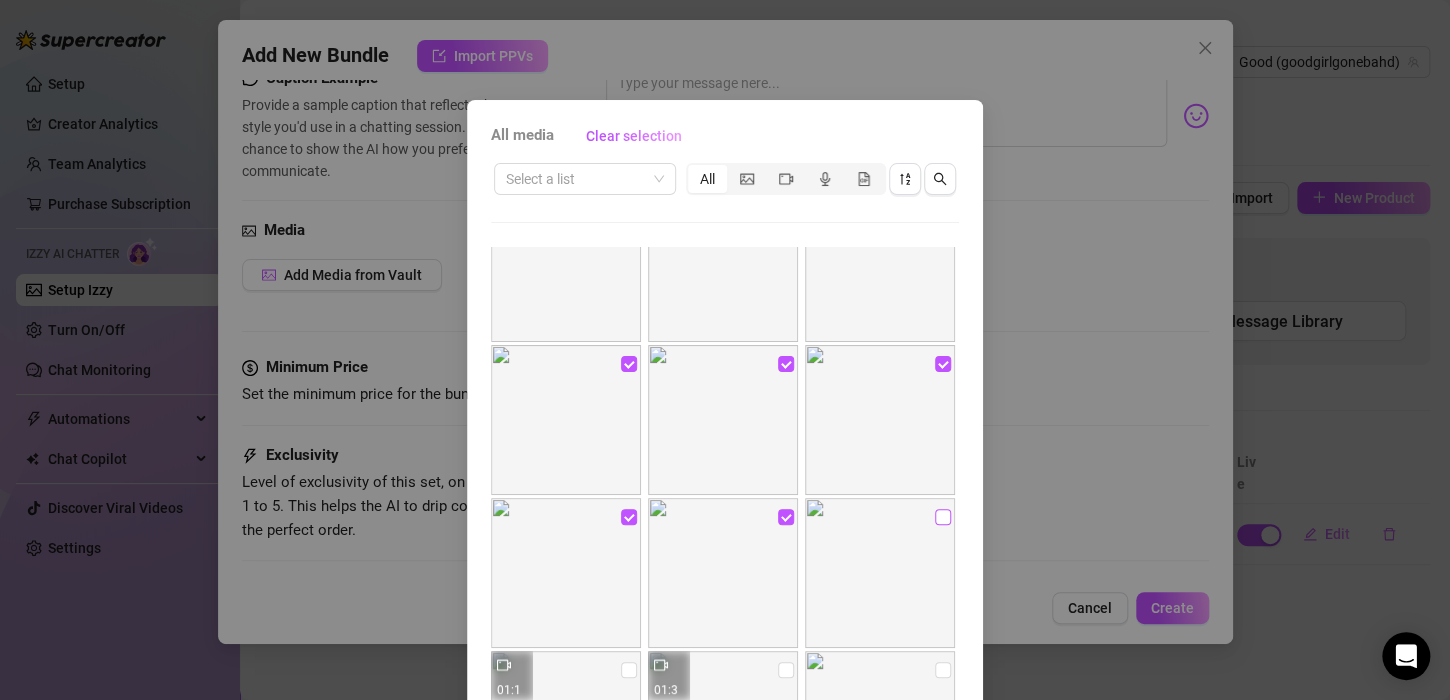 click at bounding box center [943, 517] 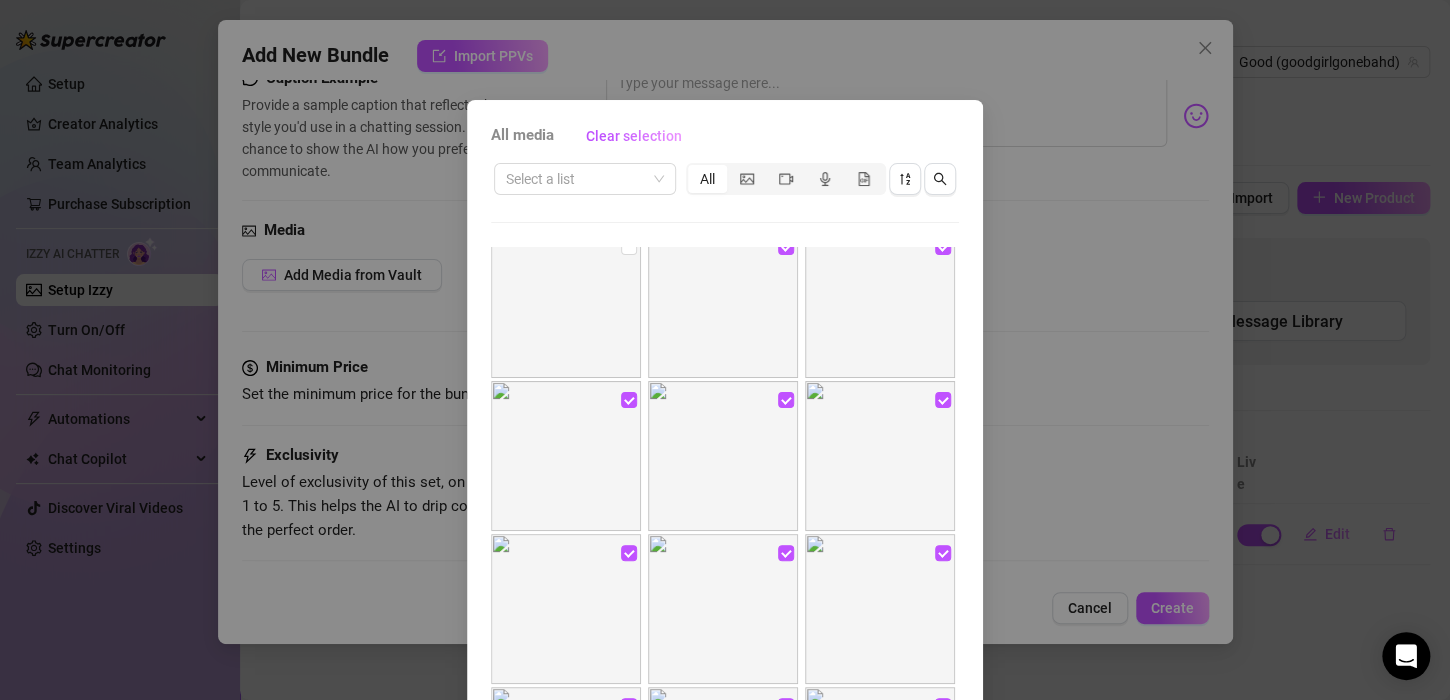 scroll, scrollTop: 0, scrollLeft: 0, axis: both 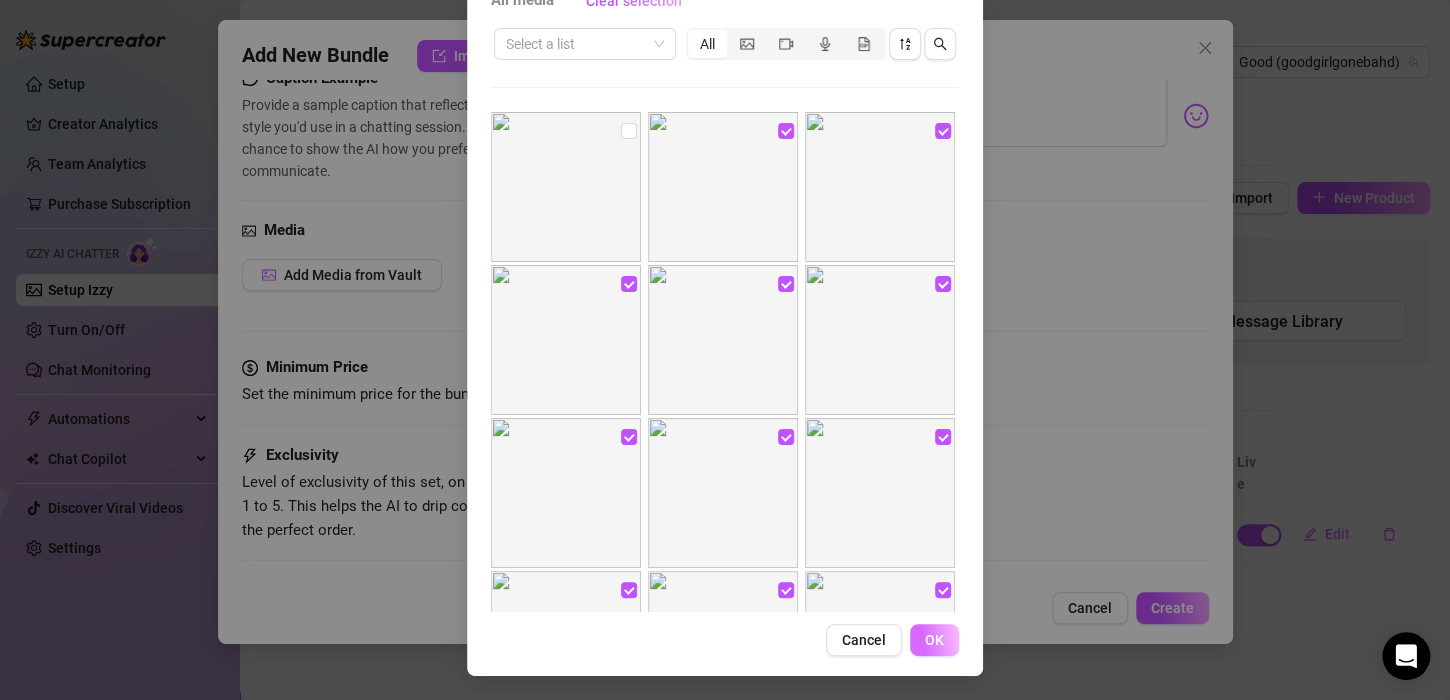 click on "OK" at bounding box center [934, 640] 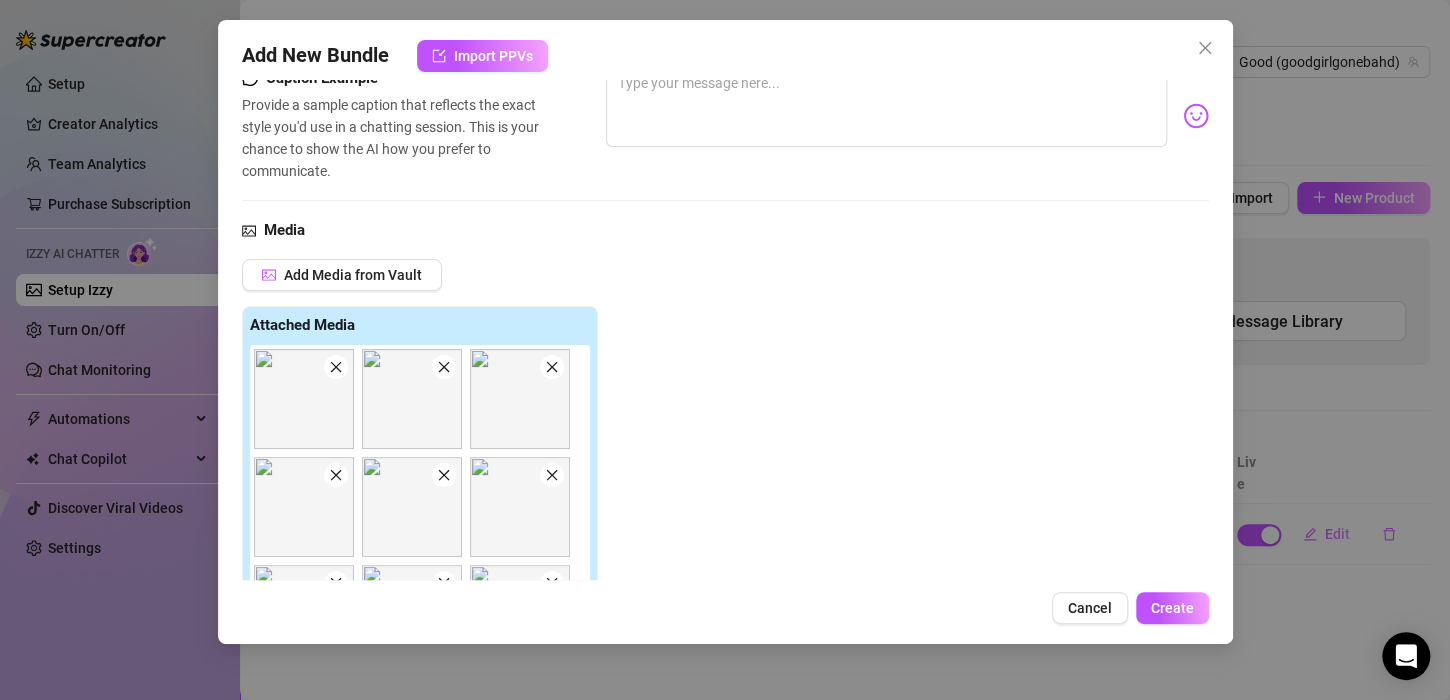 scroll, scrollTop: 81, scrollLeft: 0, axis: vertical 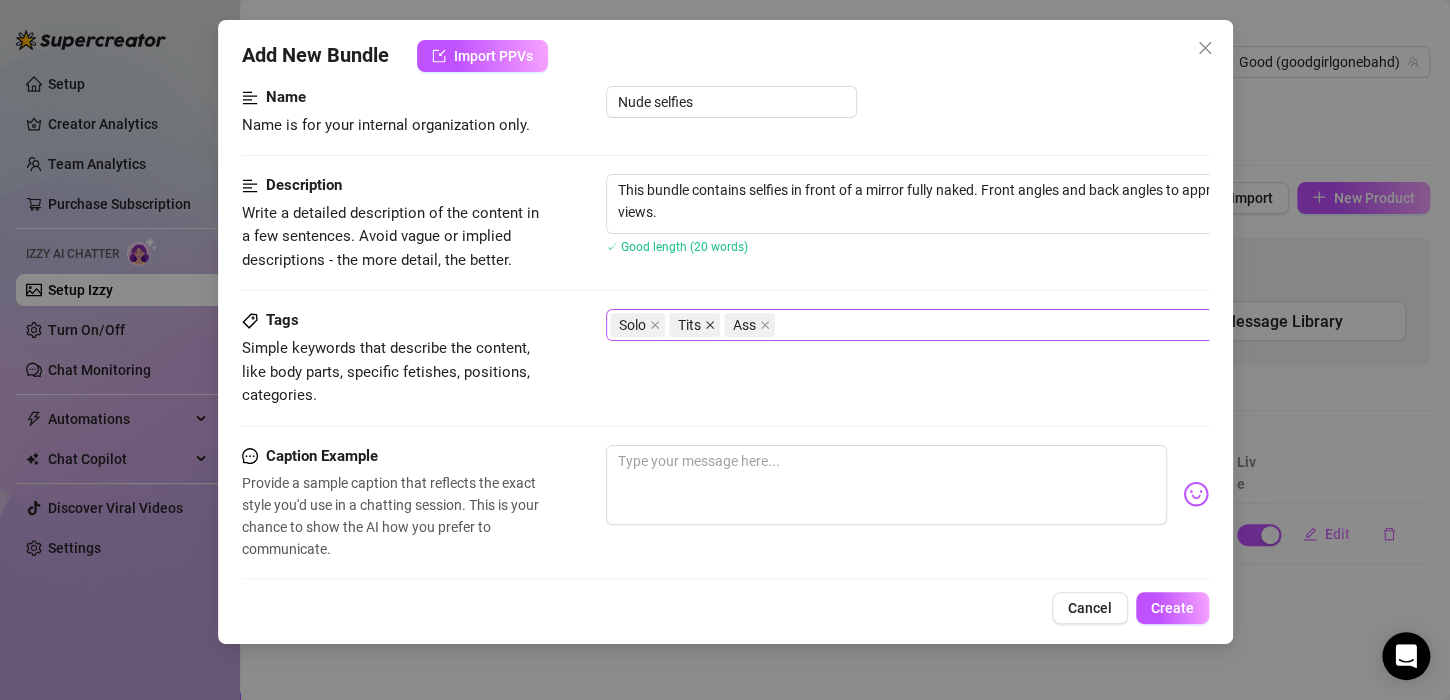 click 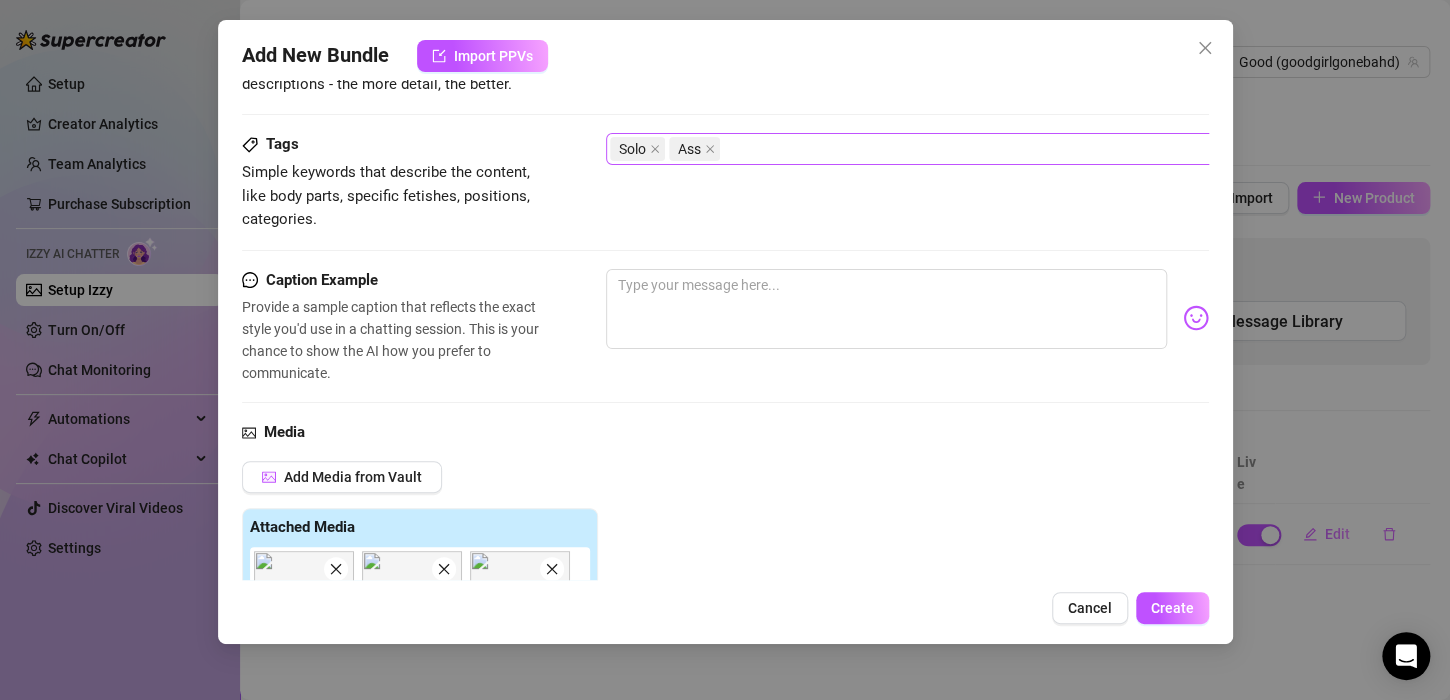 scroll, scrollTop: 302, scrollLeft: 0, axis: vertical 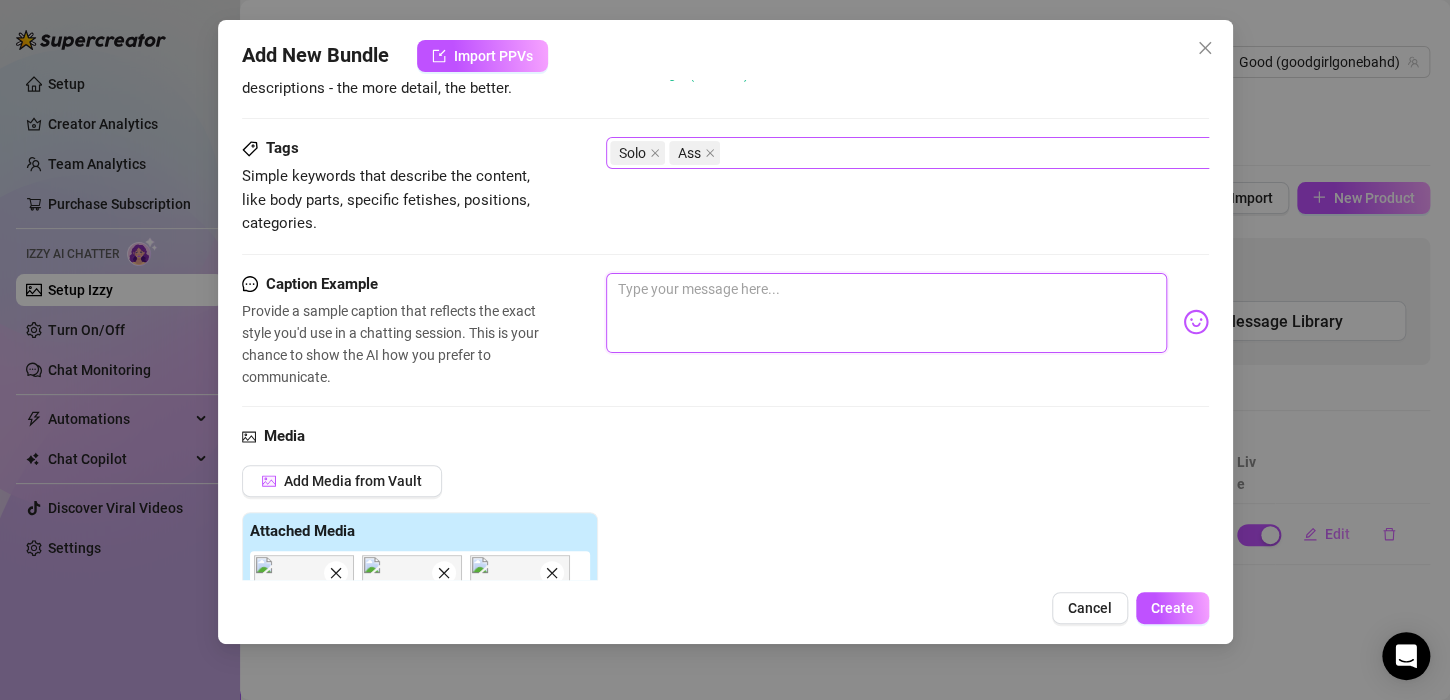 click at bounding box center [886, 313] 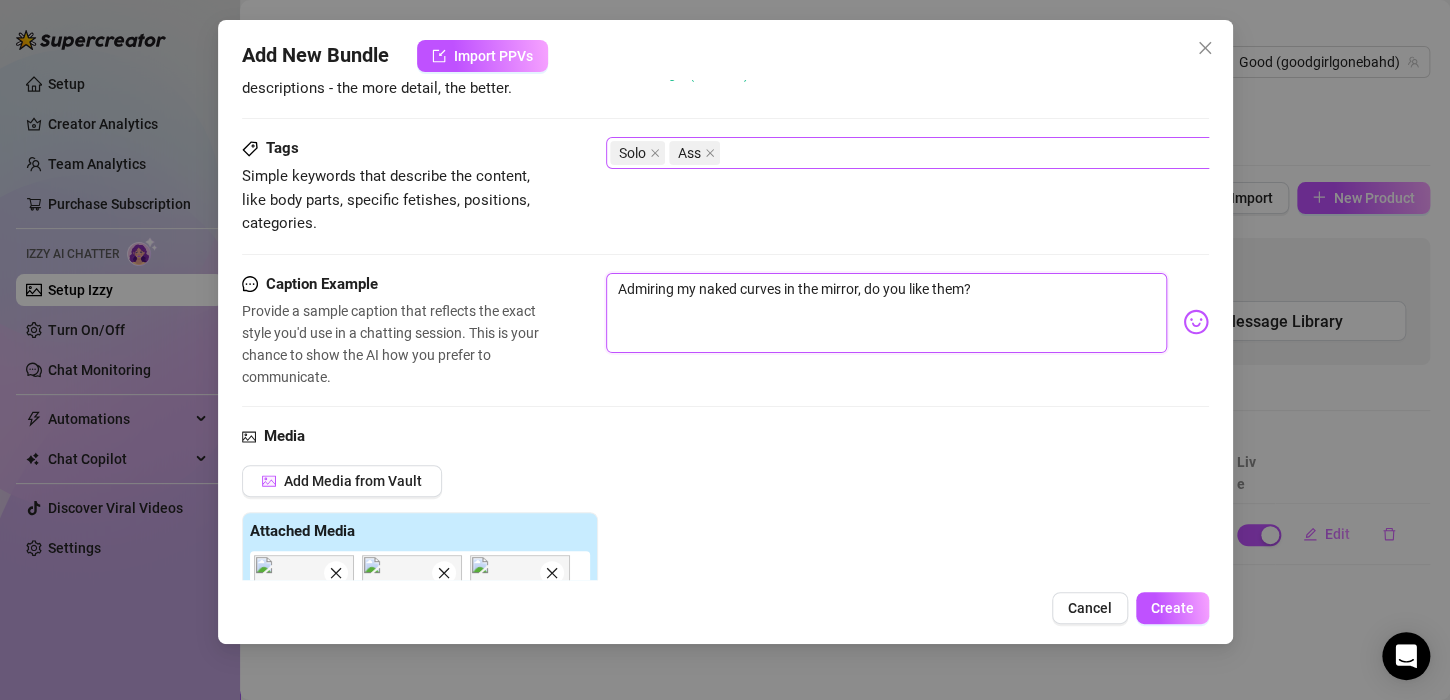 click on "Admiring my naked curves in the mirror, do you like them?" at bounding box center (886, 313) 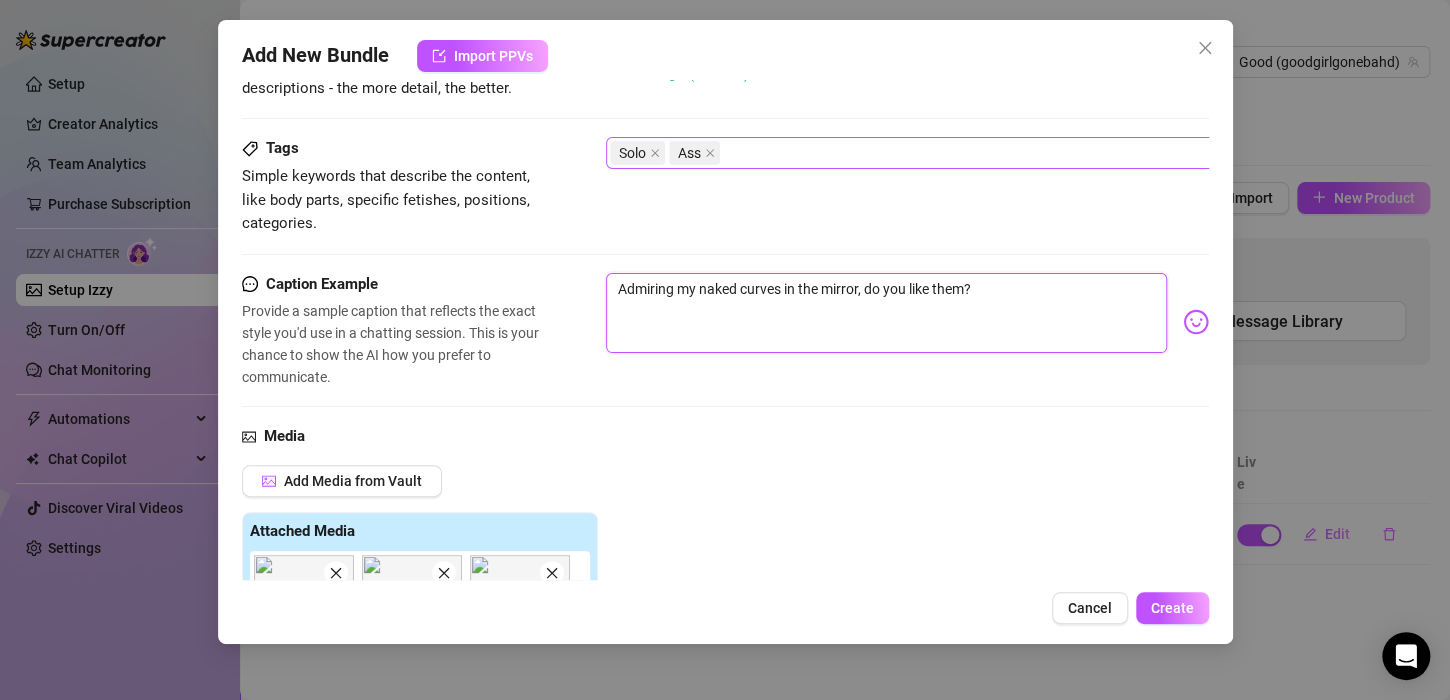 click on "Admiring my naked curves in the mirror, do you like them?" at bounding box center [886, 313] 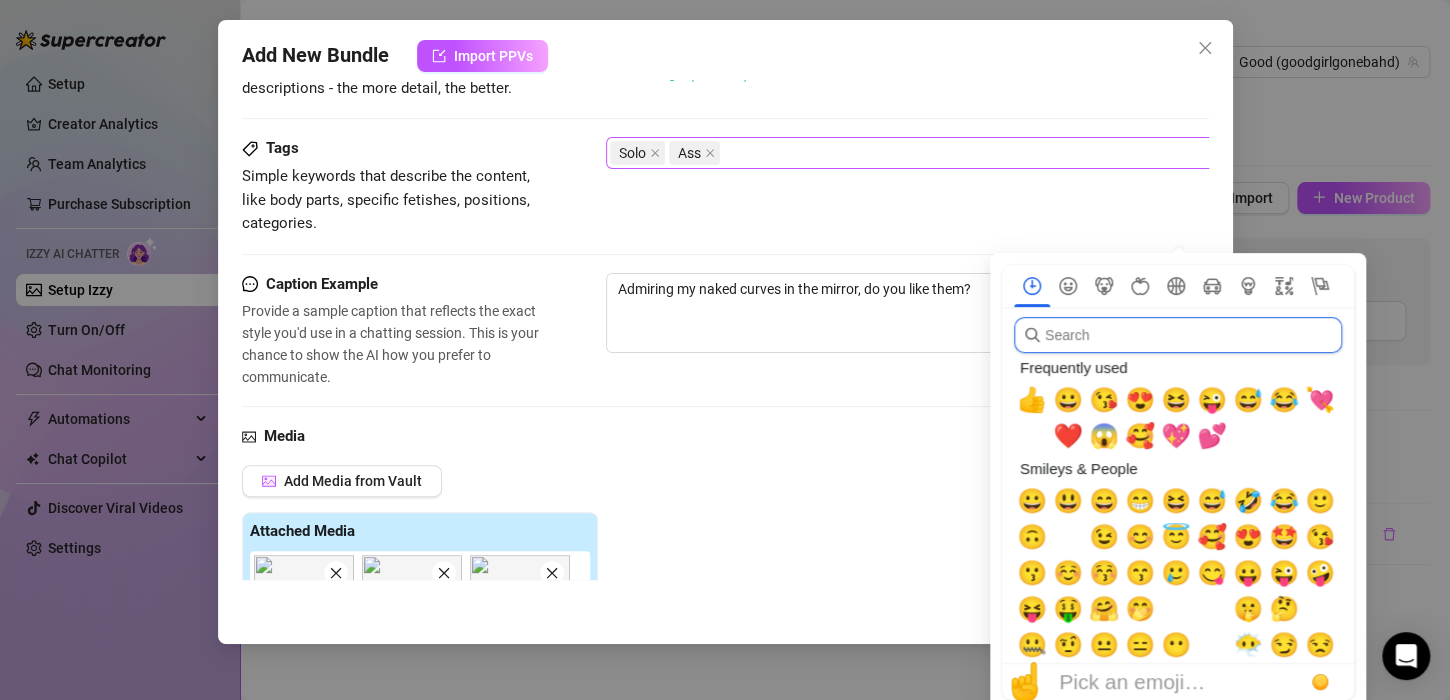click at bounding box center (1178, 335) 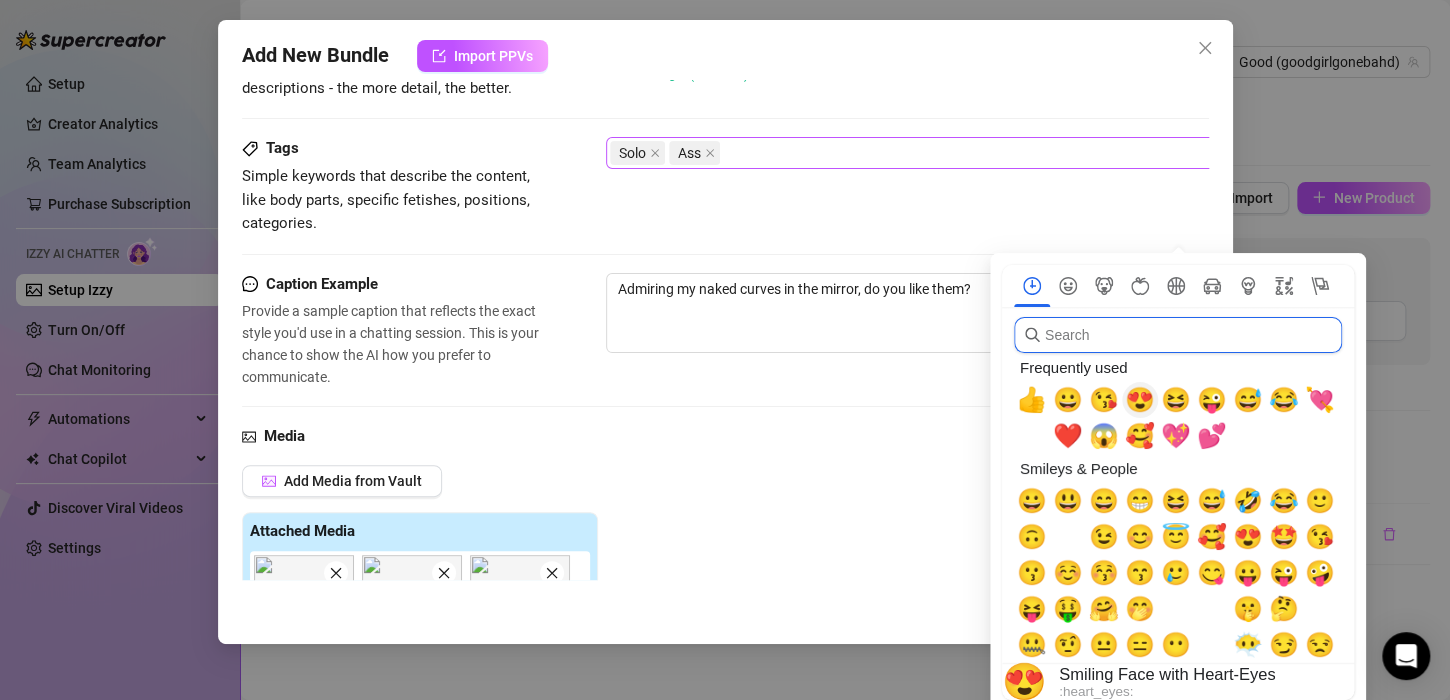 click on "😍" at bounding box center [1140, 400] 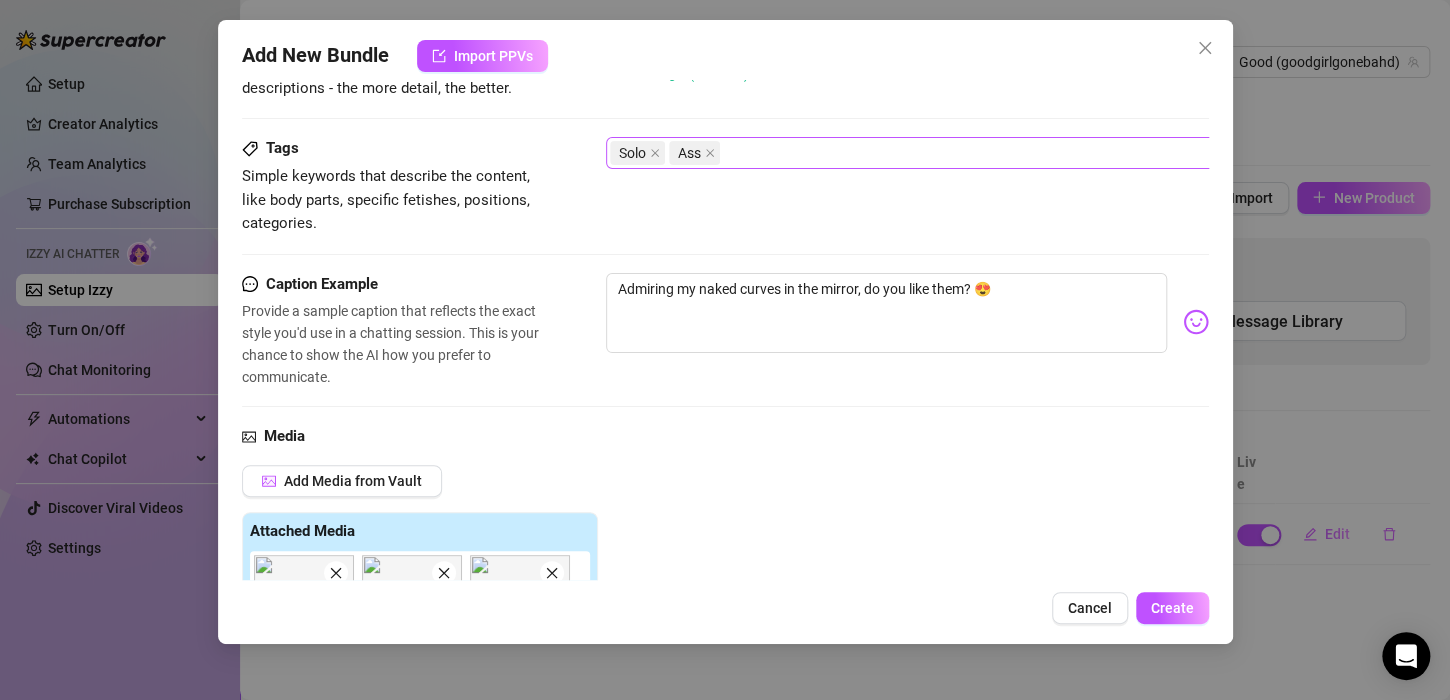 click on "Media" at bounding box center (725, 437) 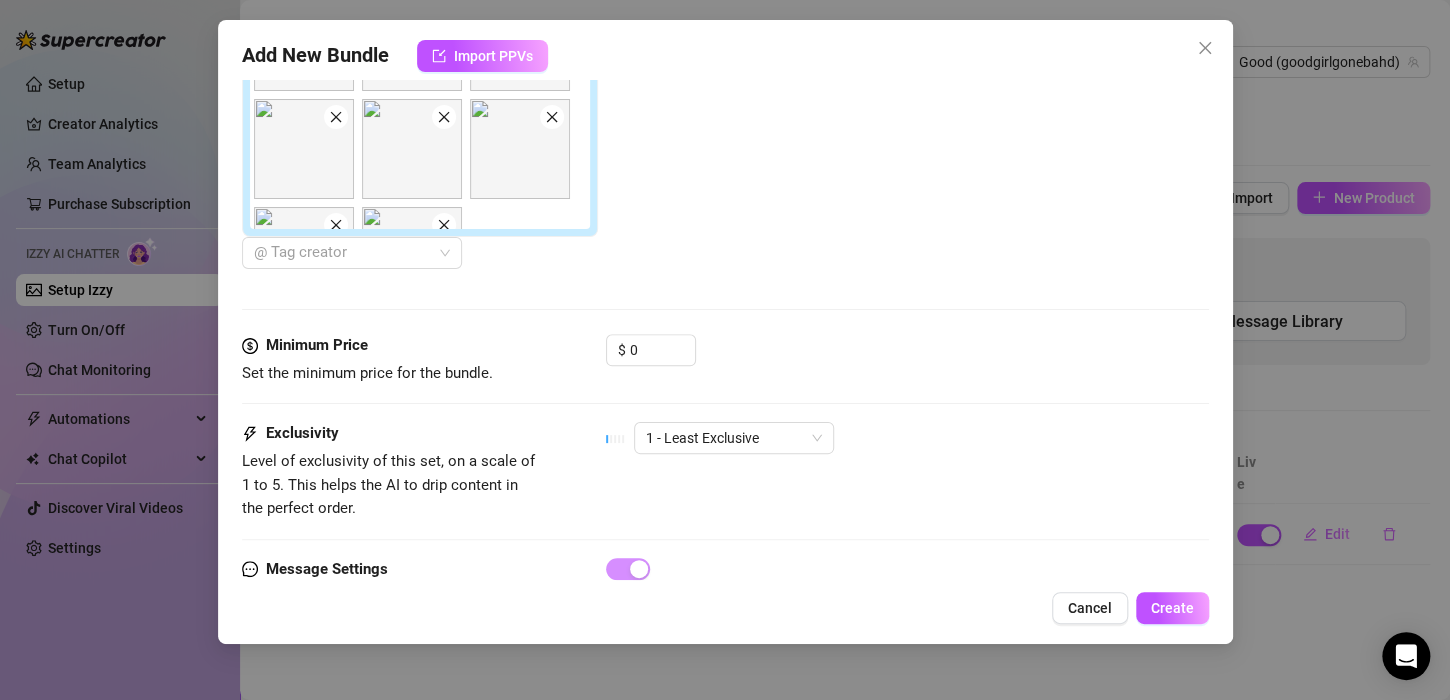 scroll, scrollTop: 1053, scrollLeft: 0, axis: vertical 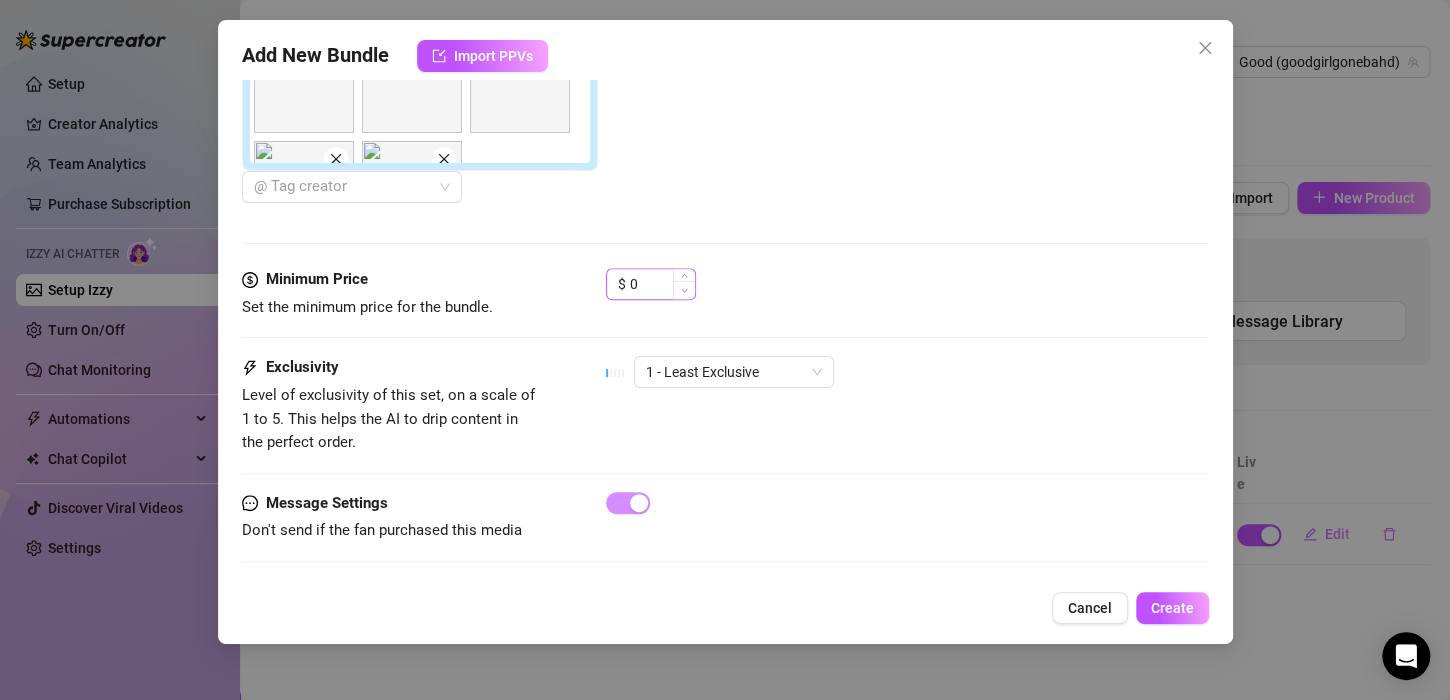 click at bounding box center (684, 290) 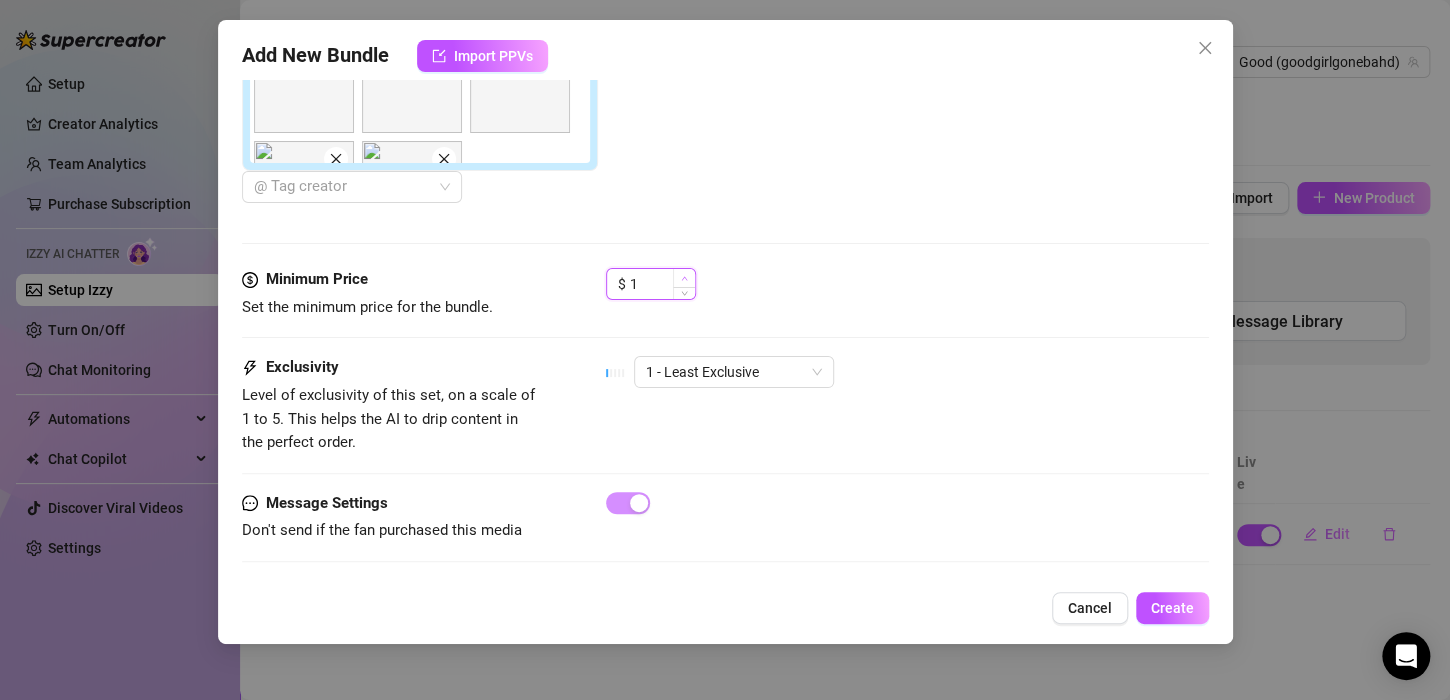 click 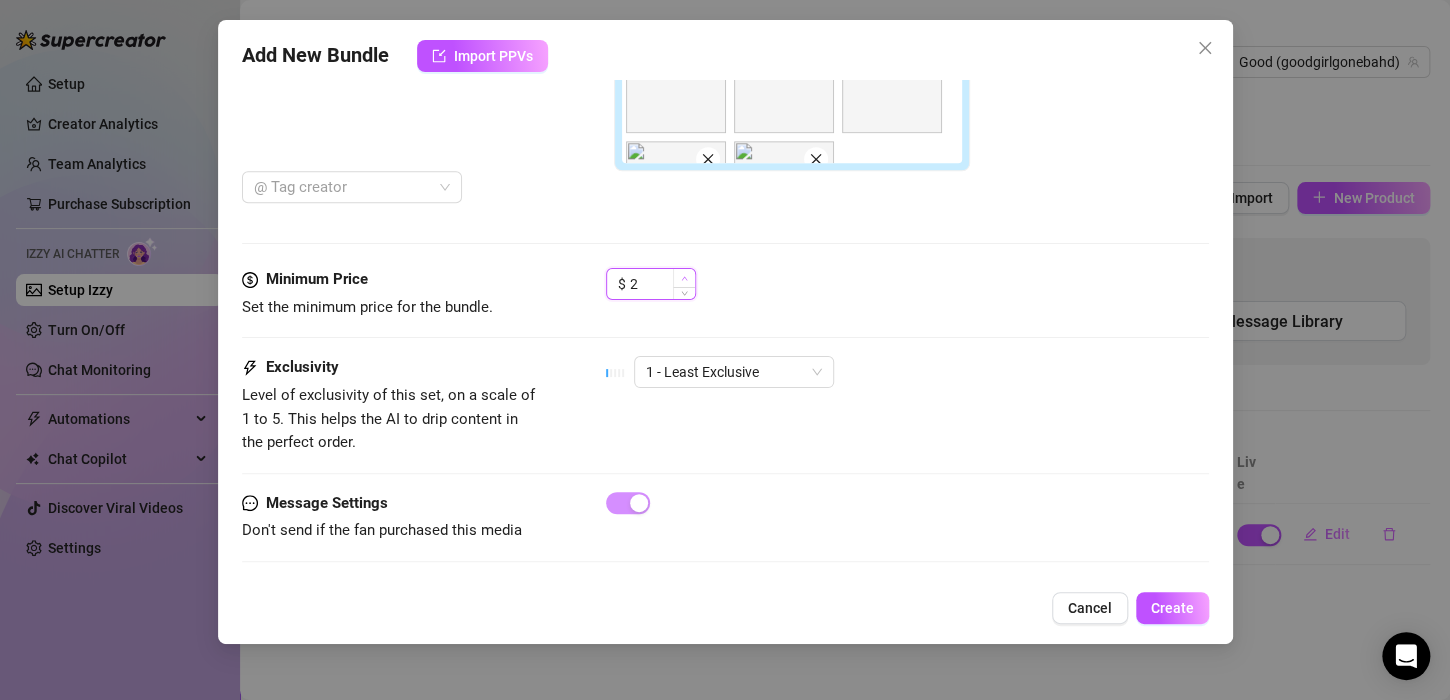 click 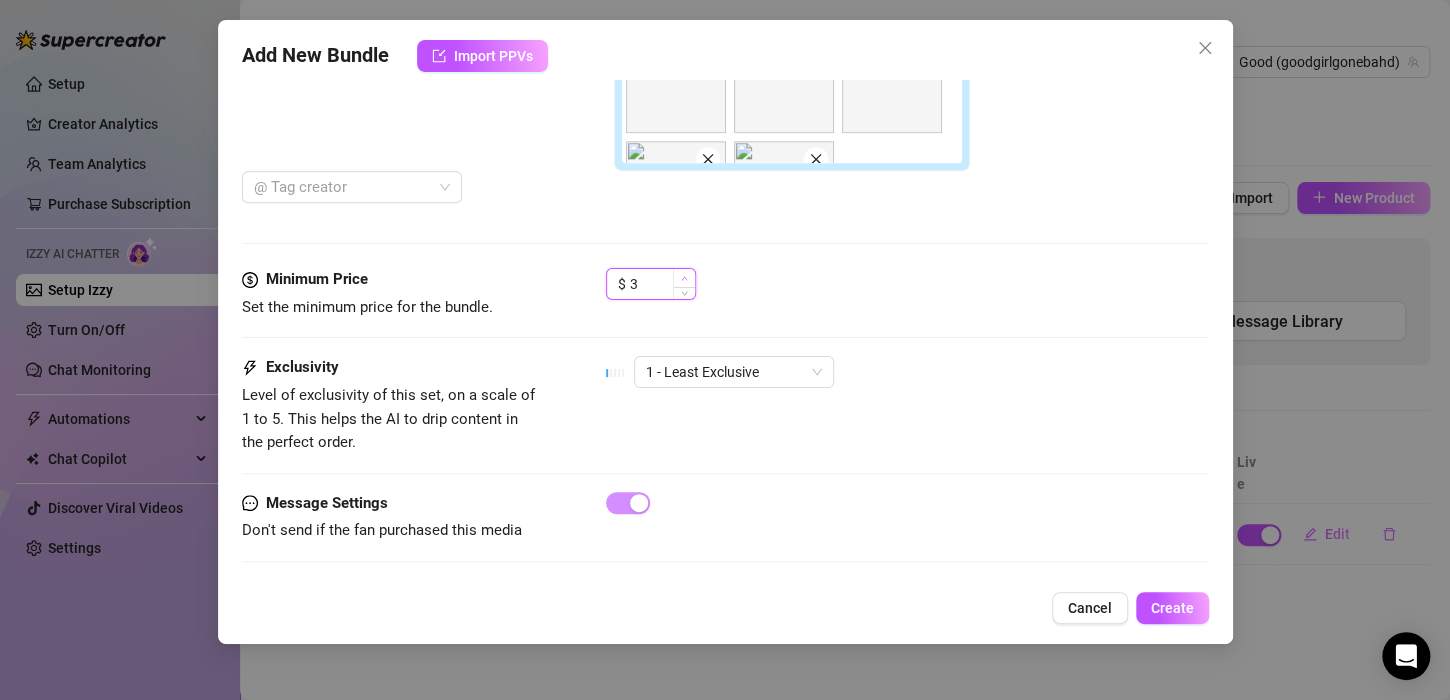 click 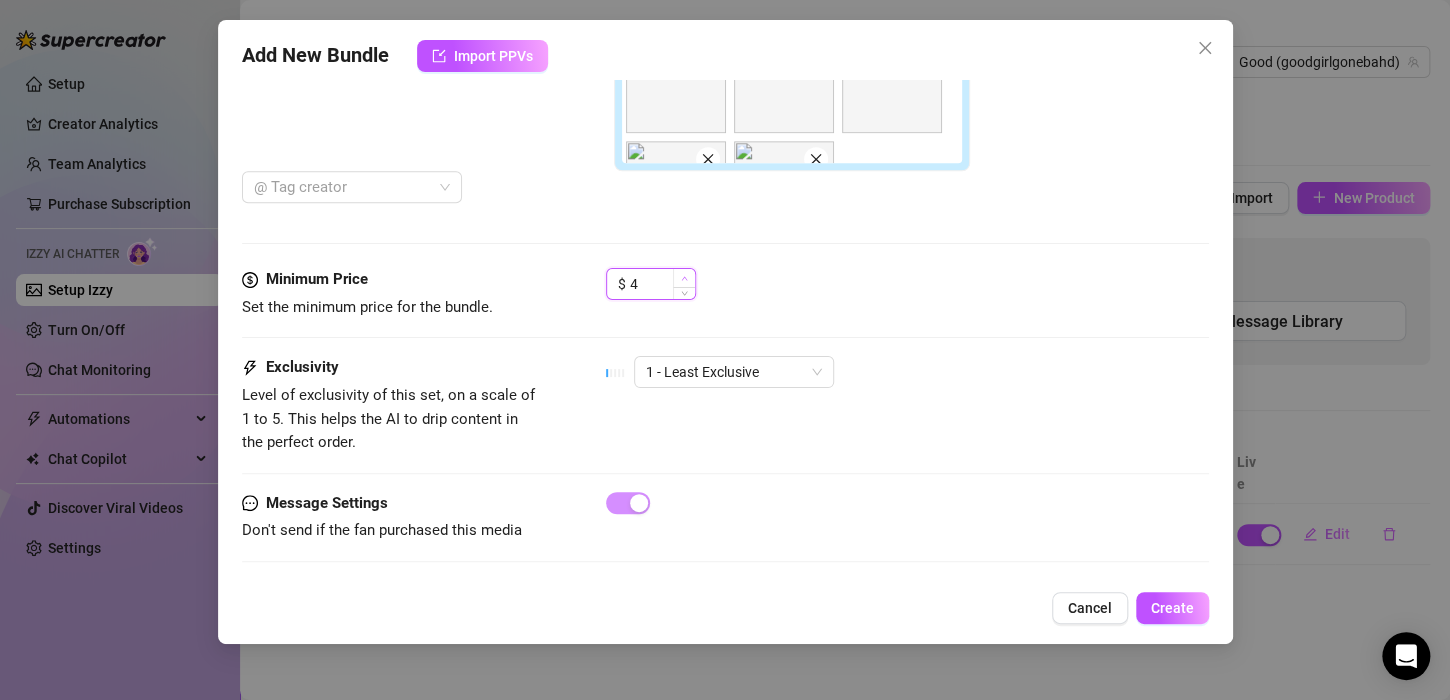 click 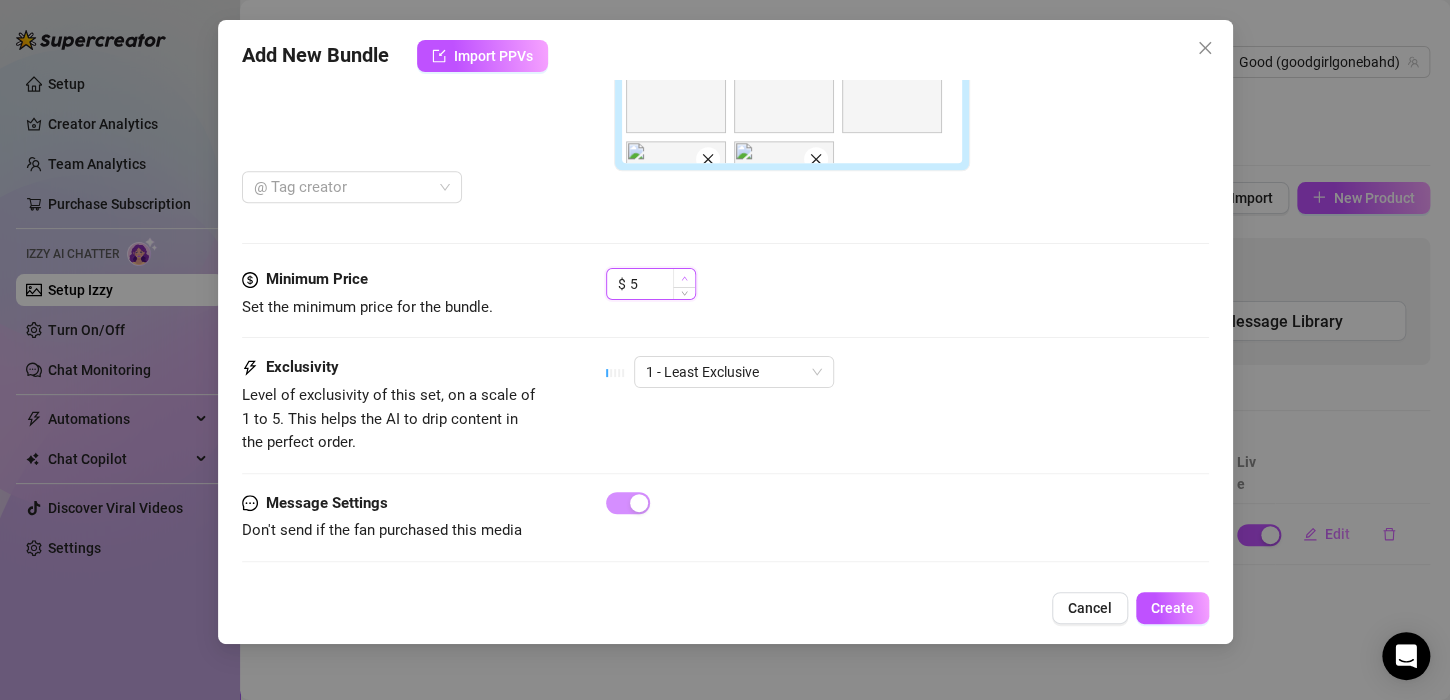 click 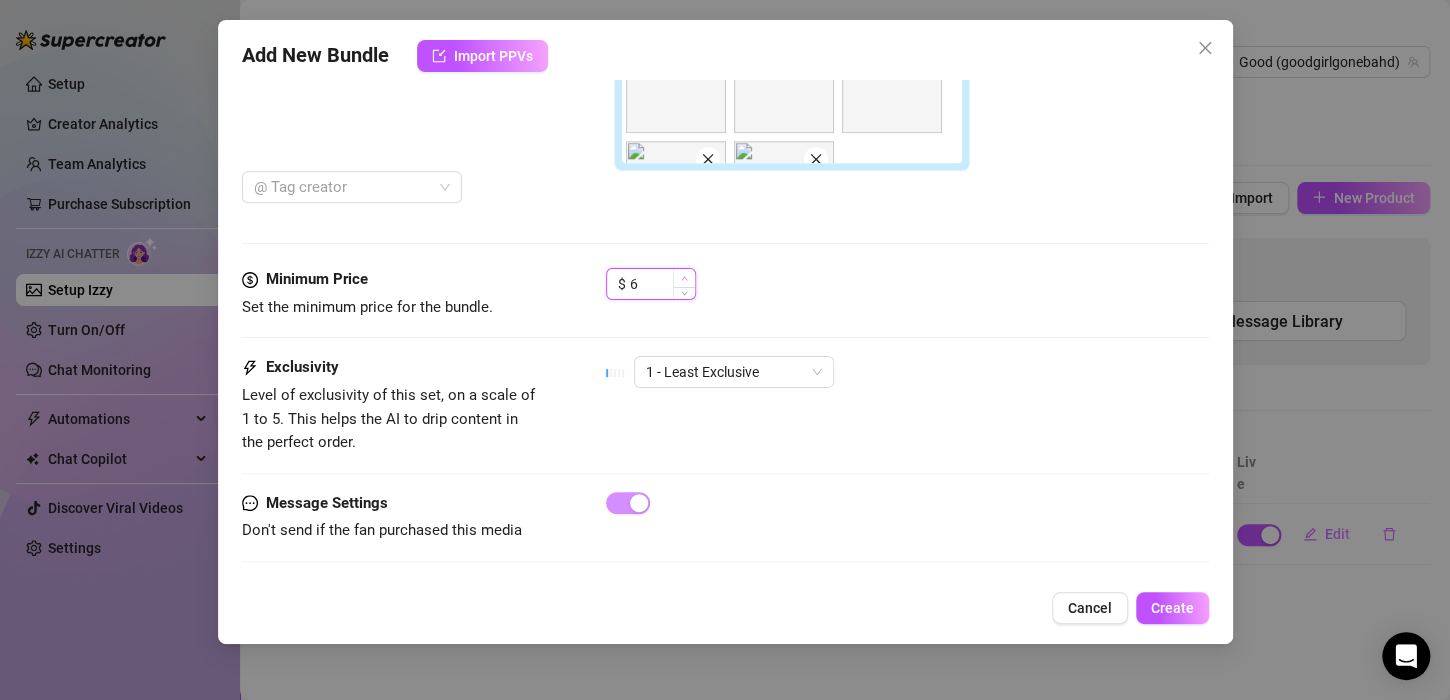 click 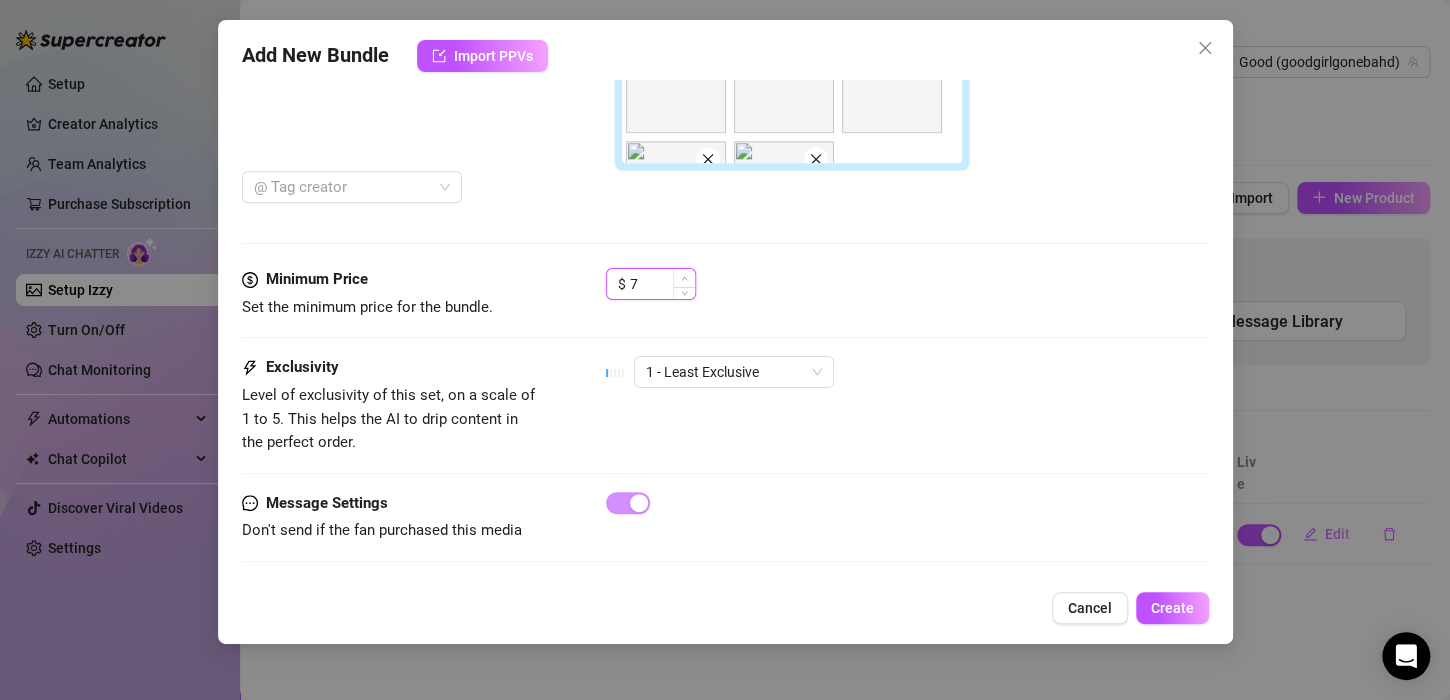 click 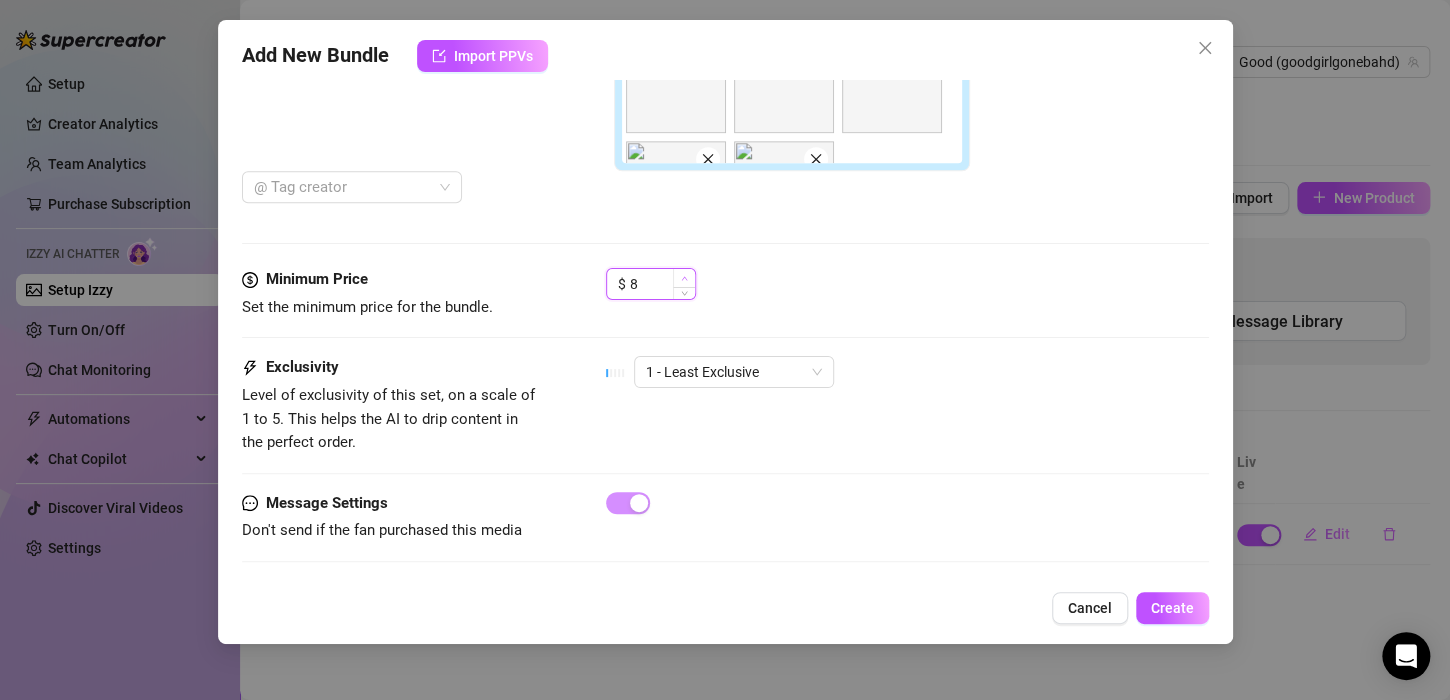 click 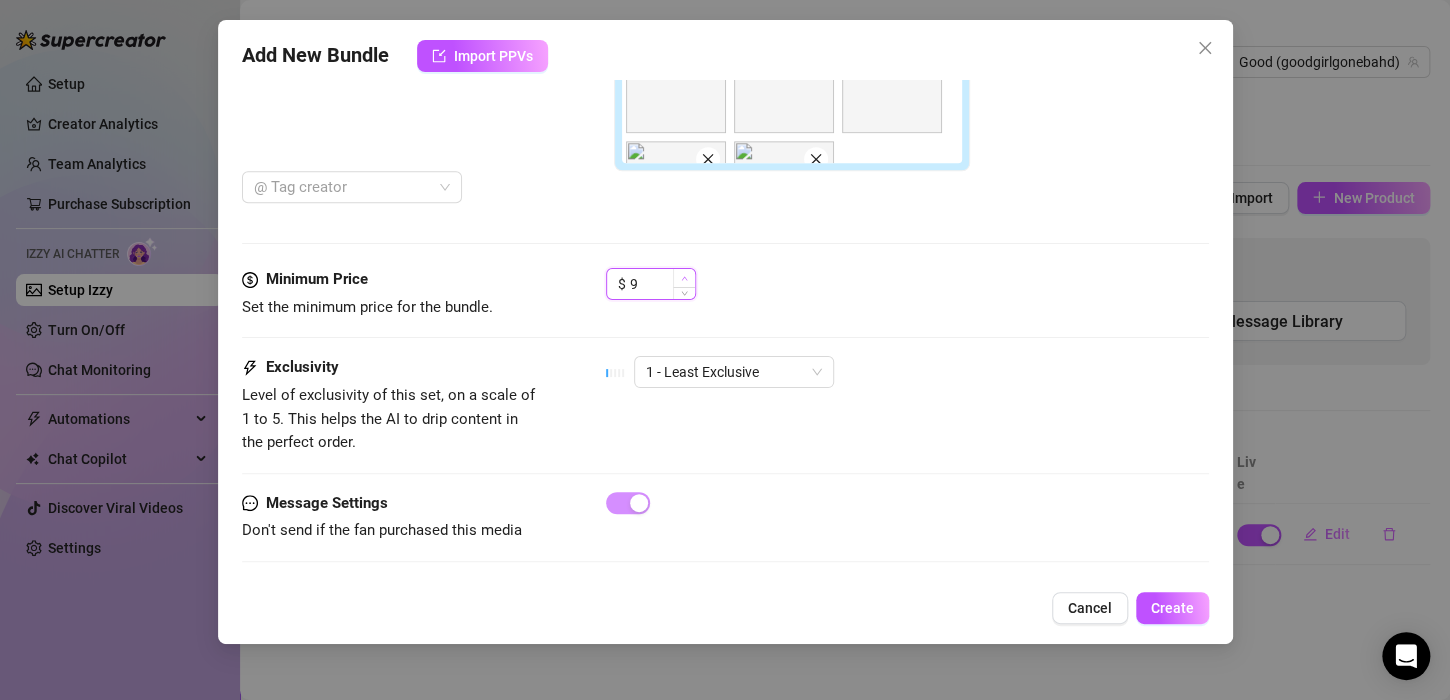 click 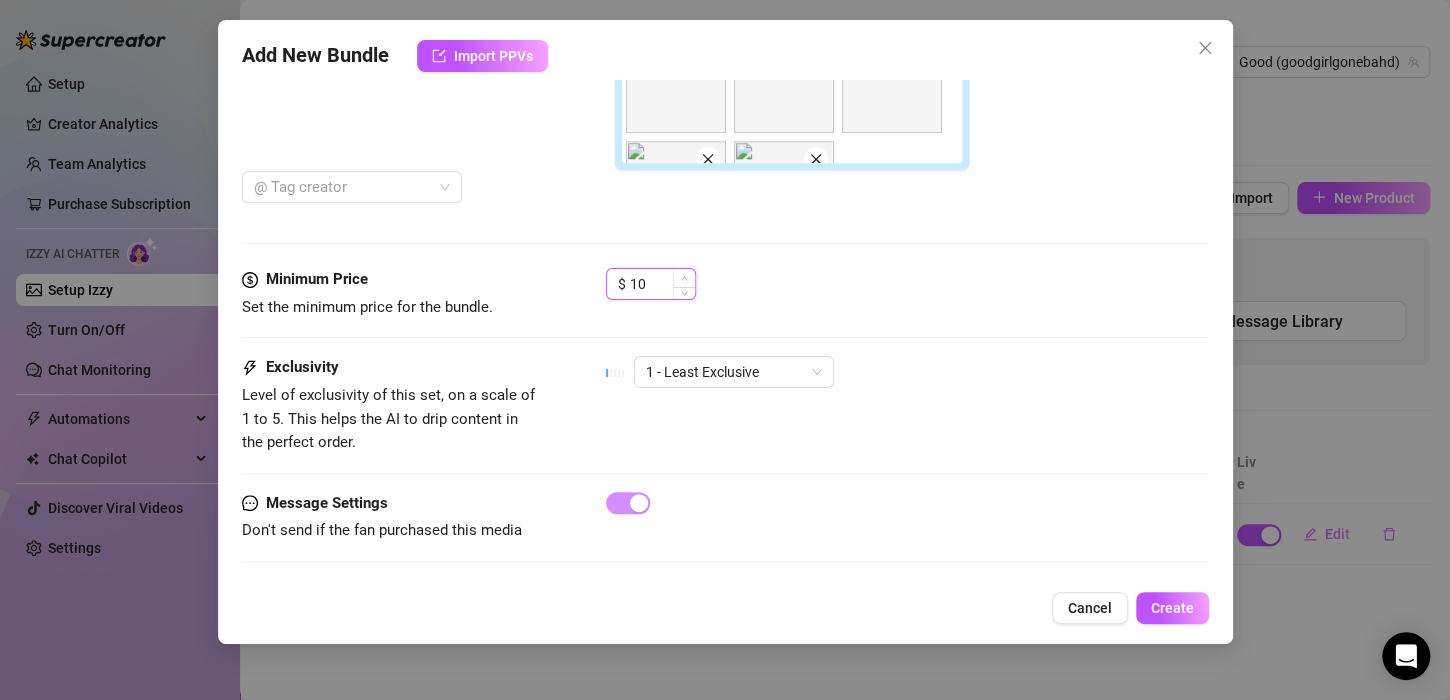 click 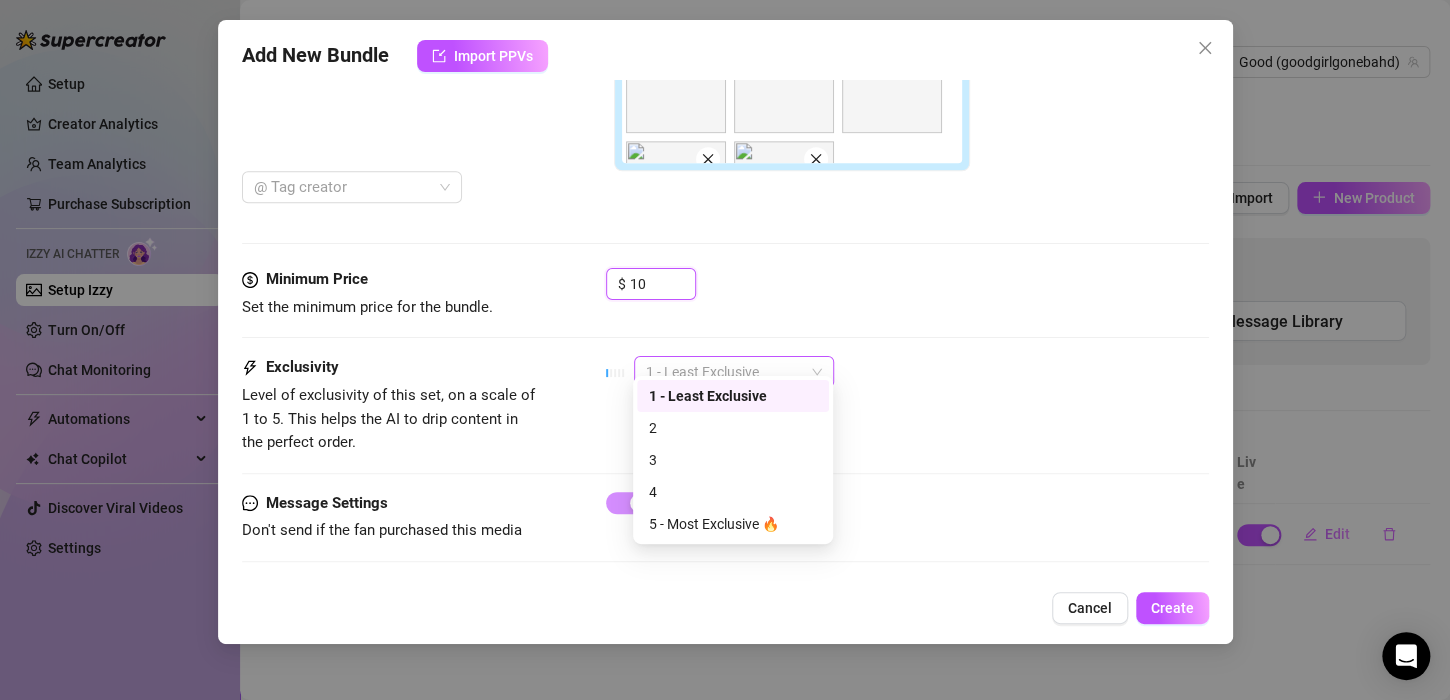 click on "1 - Least Exclusive" at bounding box center (734, 372) 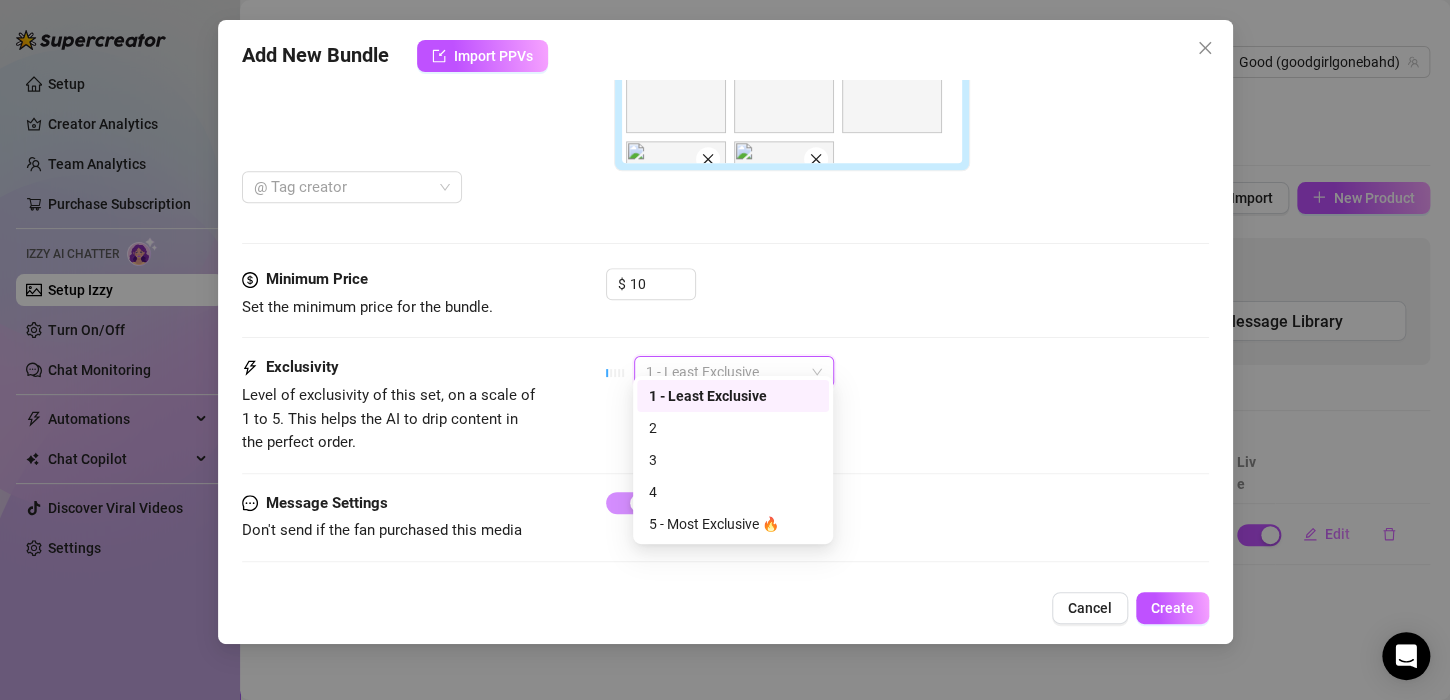 click on "1 - Least Exclusive" at bounding box center (733, 396) 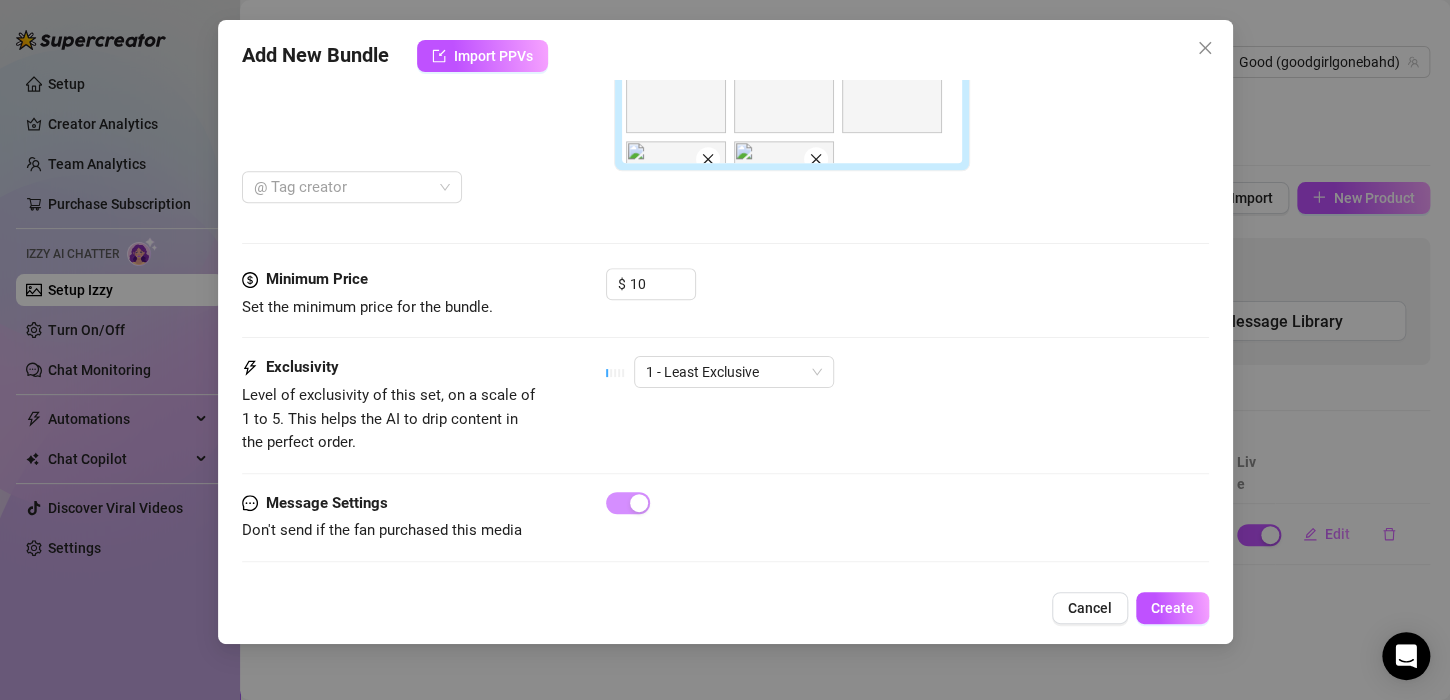 click on "$ 10" at bounding box center [907, 293] 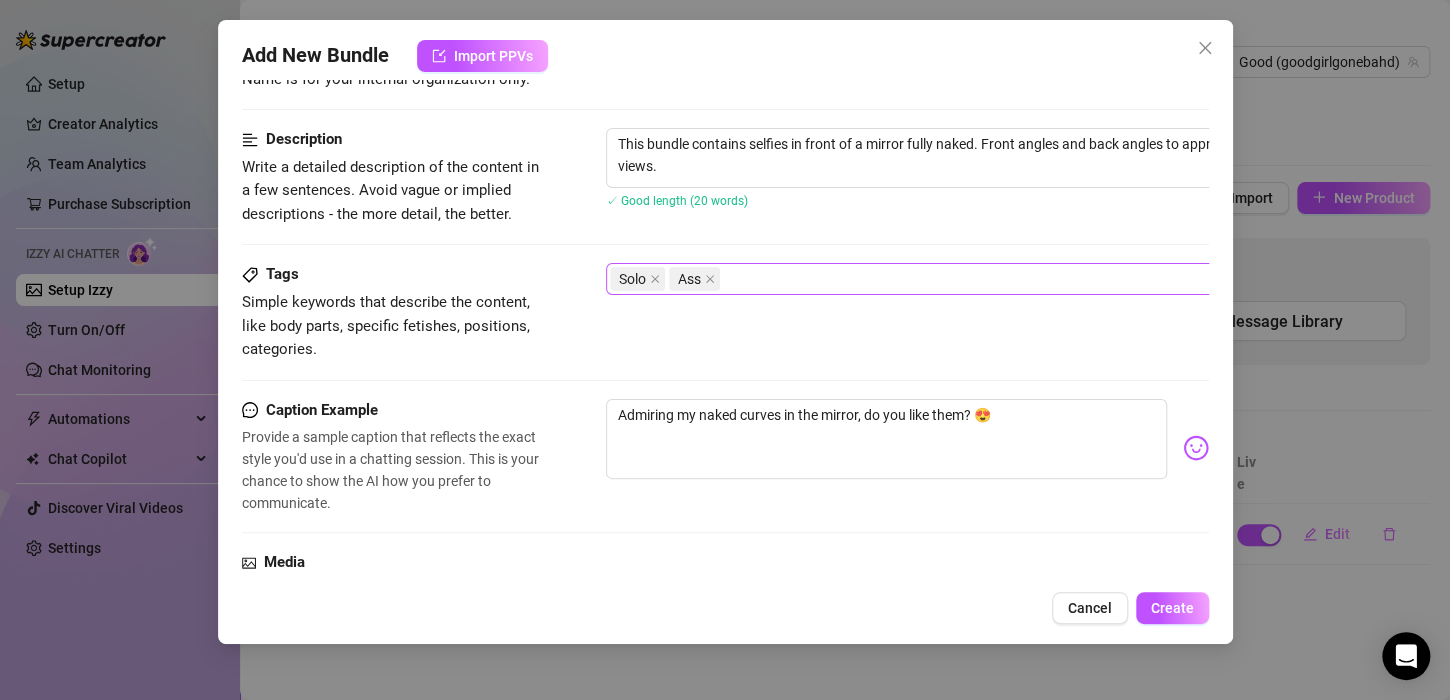 scroll, scrollTop: 0, scrollLeft: 0, axis: both 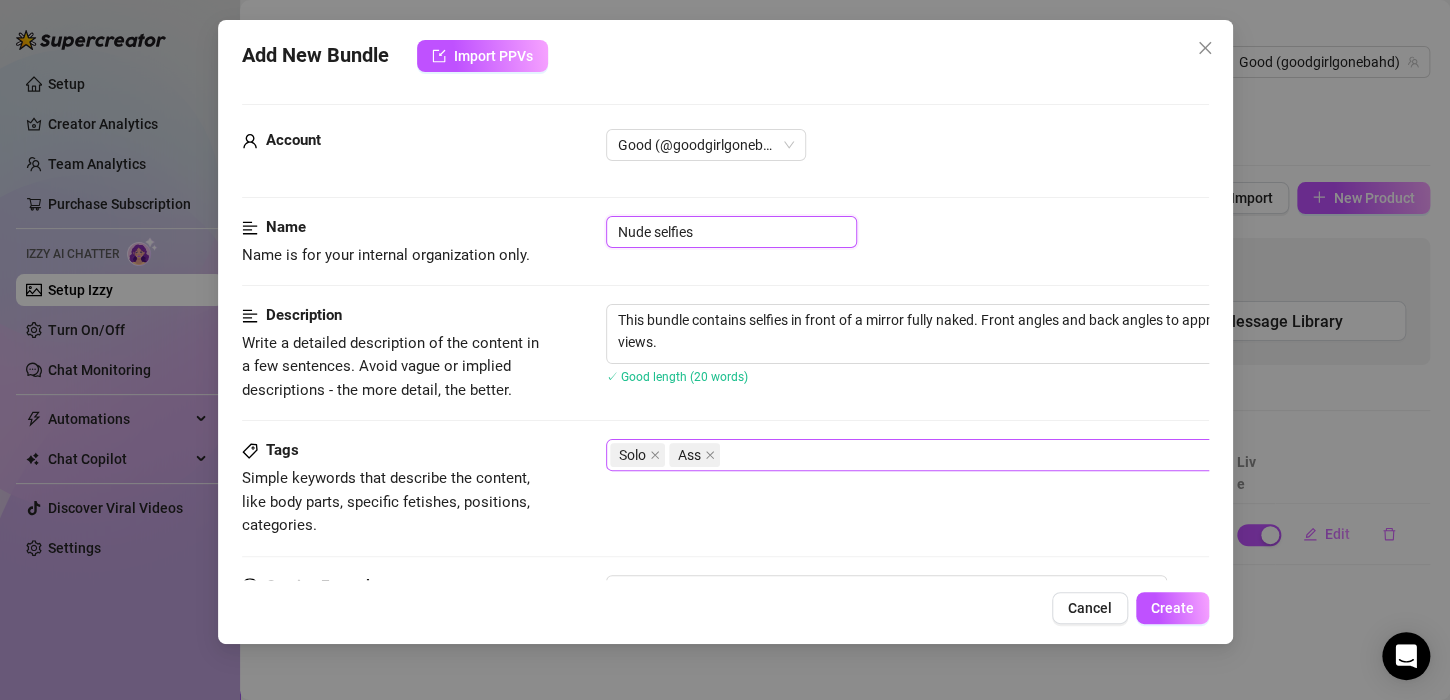 click on "Nude selfies" at bounding box center [731, 232] 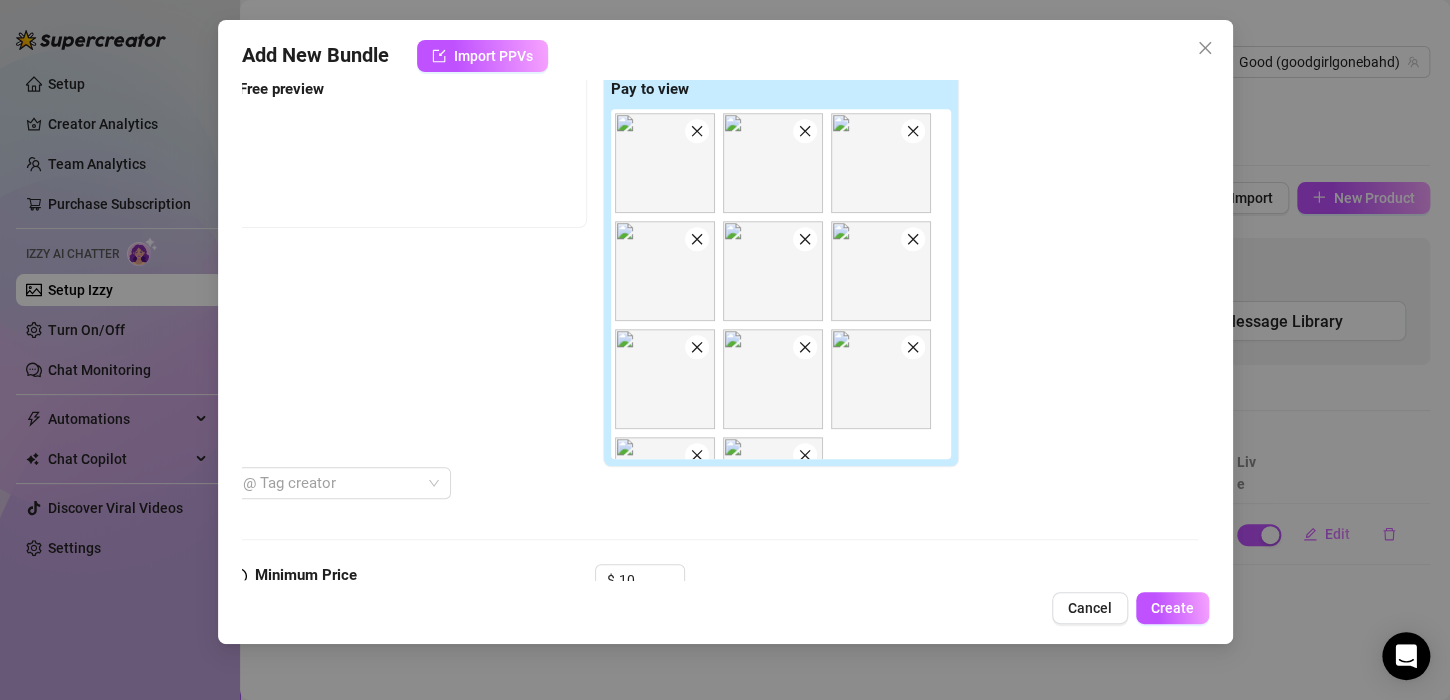 scroll, scrollTop: 756, scrollLeft: 11, axis: both 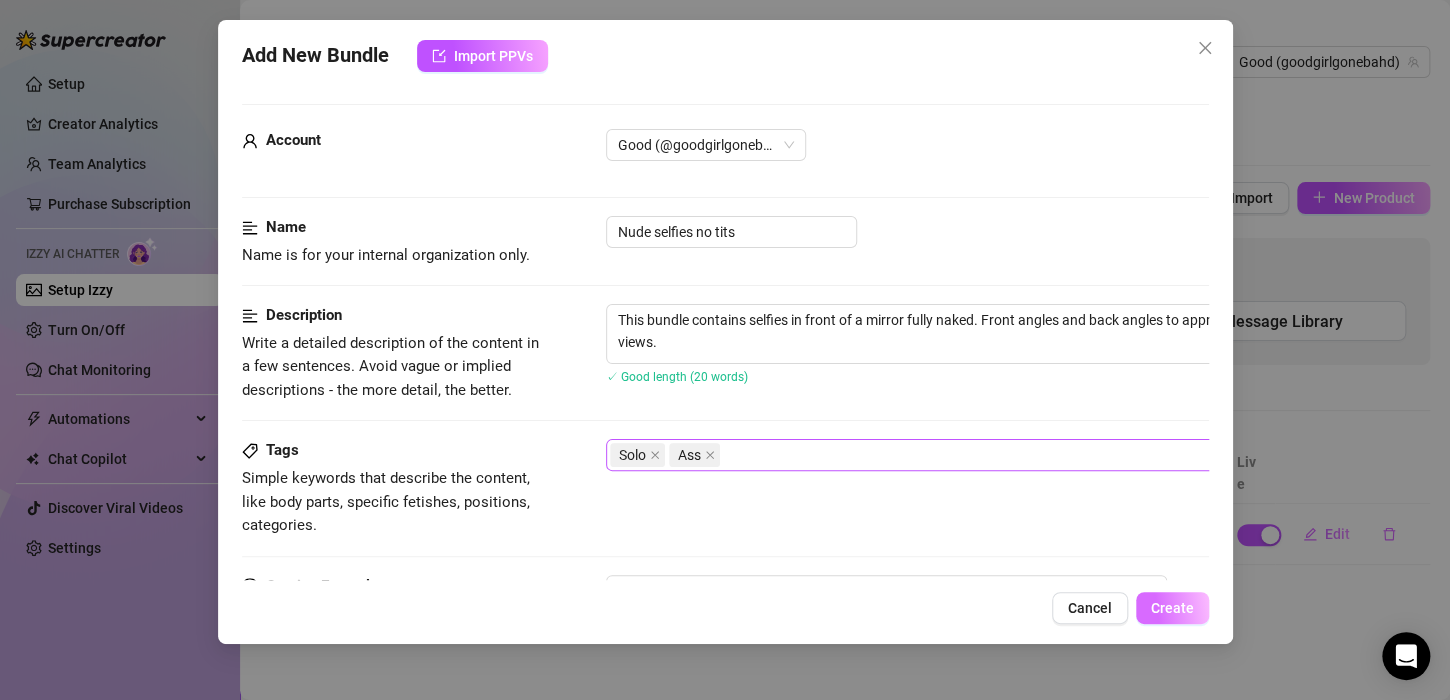 click on "Create" at bounding box center [1172, 608] 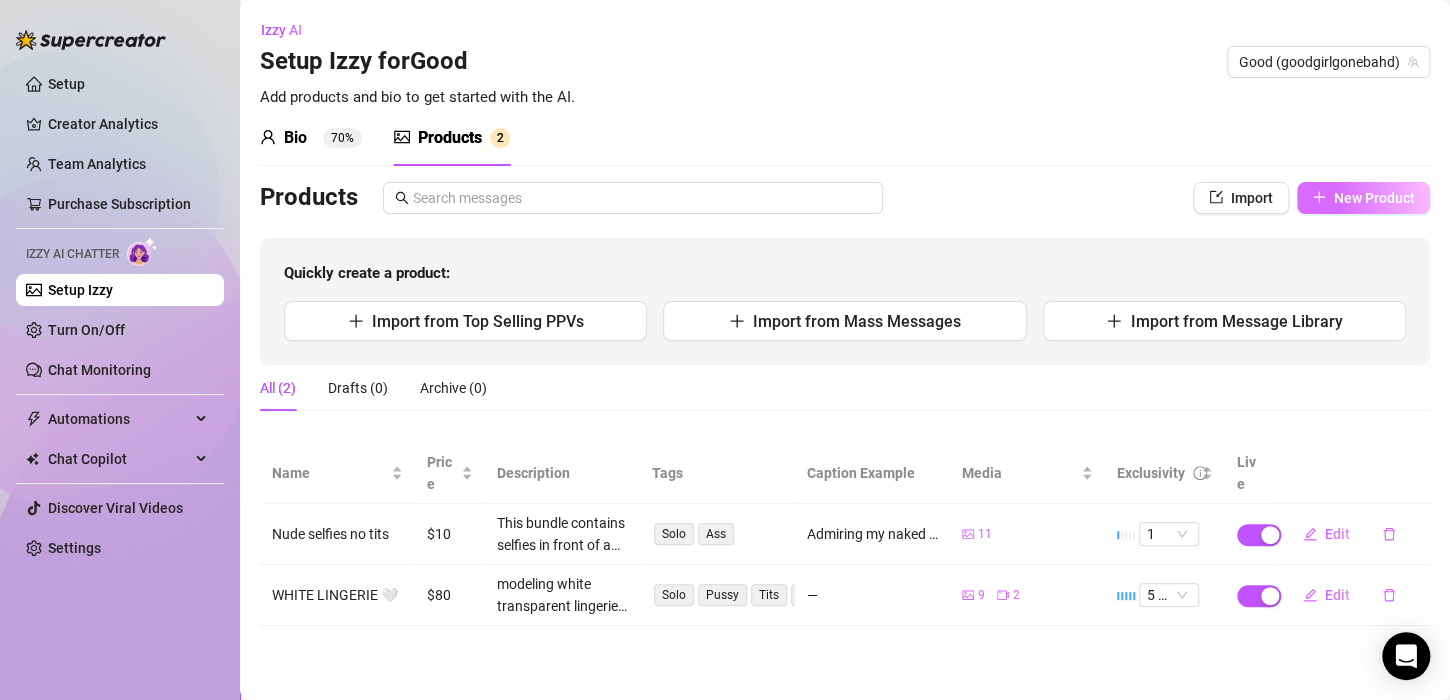 click on "New Product" at bounding box center (1374, 198) 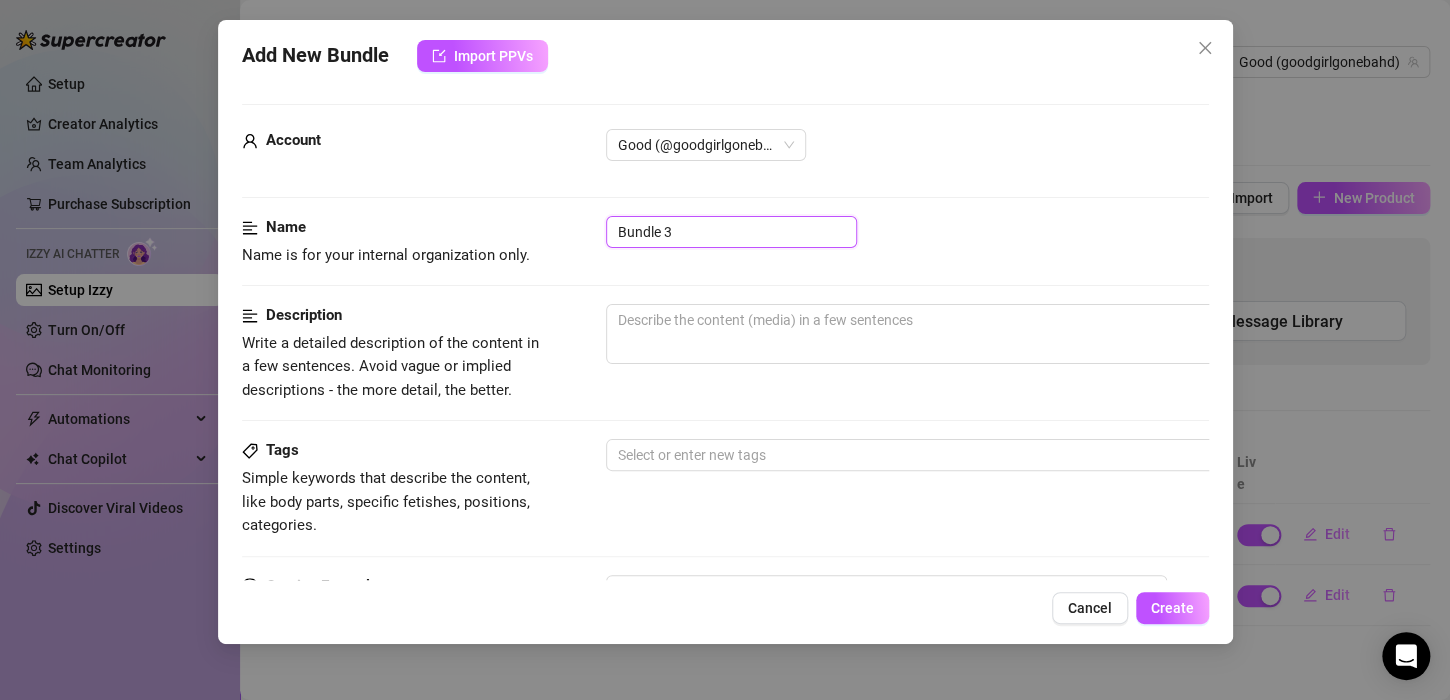 click on "Bundle 3" at bounding box center [731, 232] 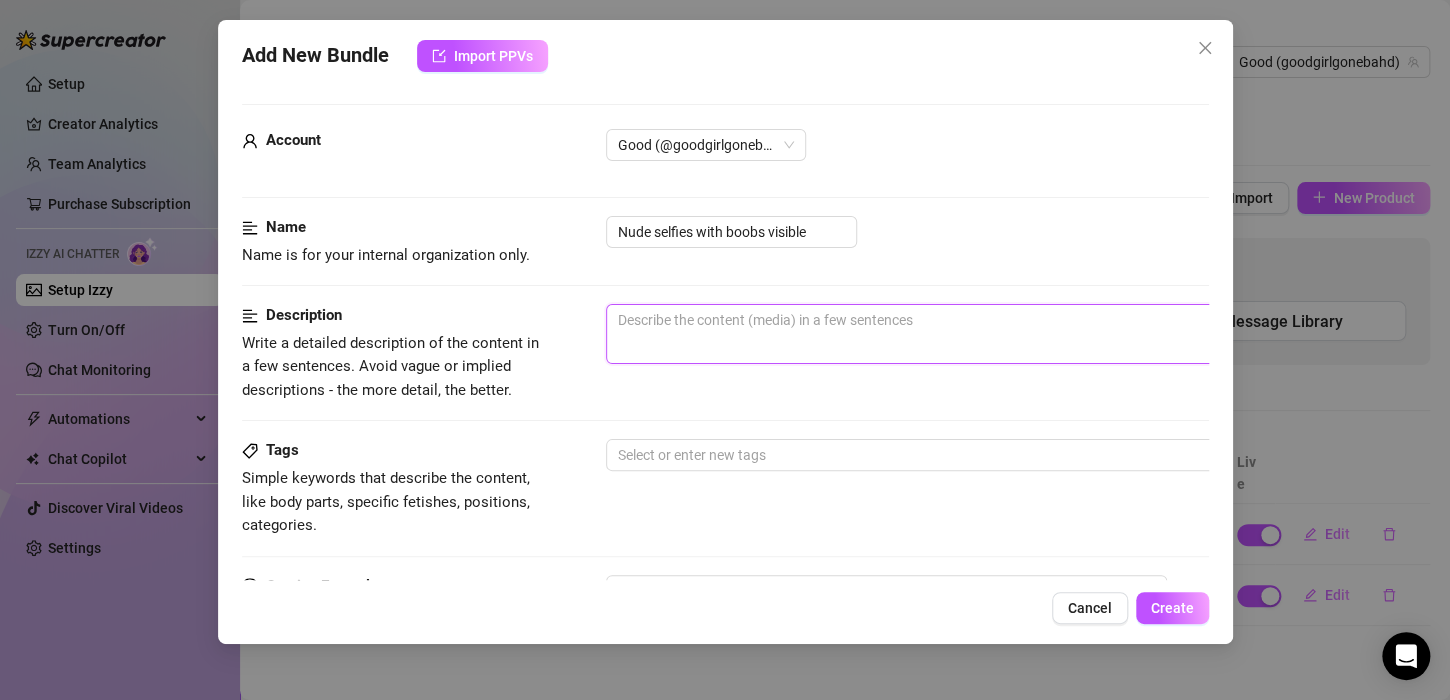 click at bounding box center [956, 334] 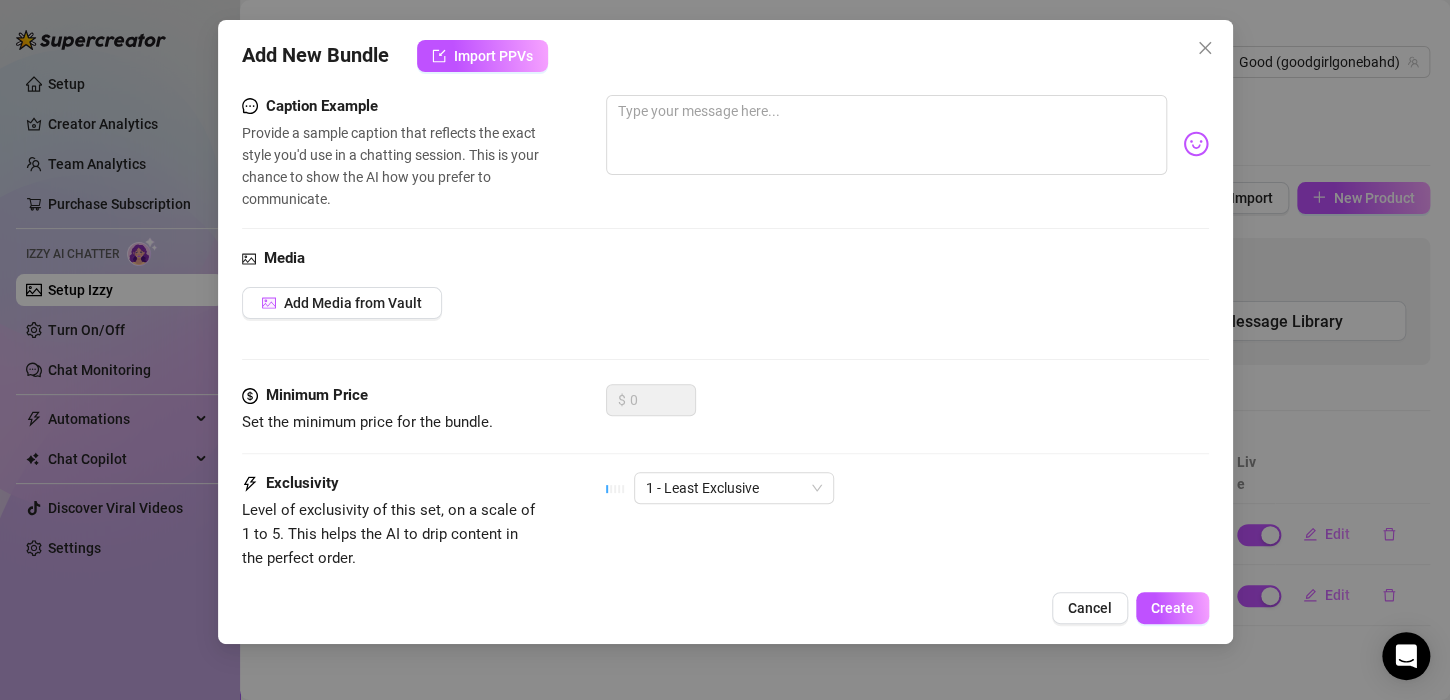 scroll, scrollTop: 610, scrollLeft: 0, axis: vertical 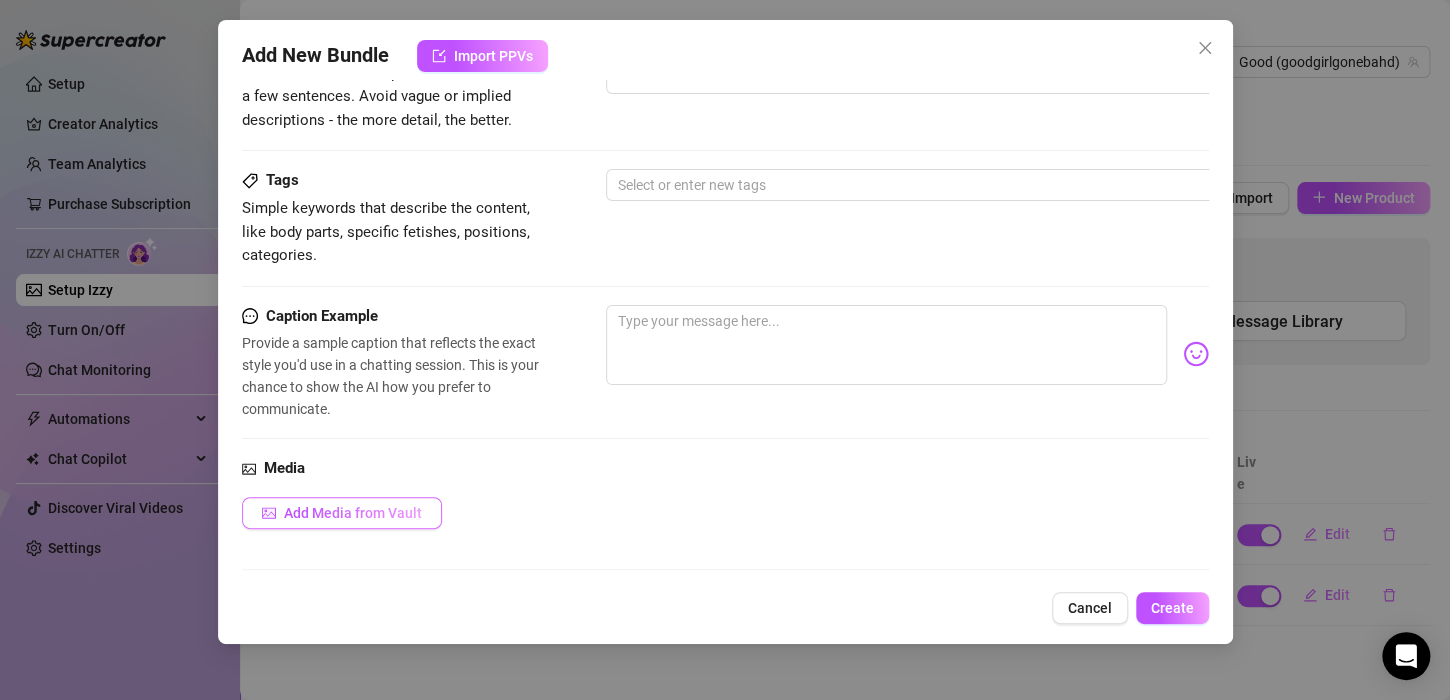 click on "Add Media from Vault" at bounding box center [353, 513] 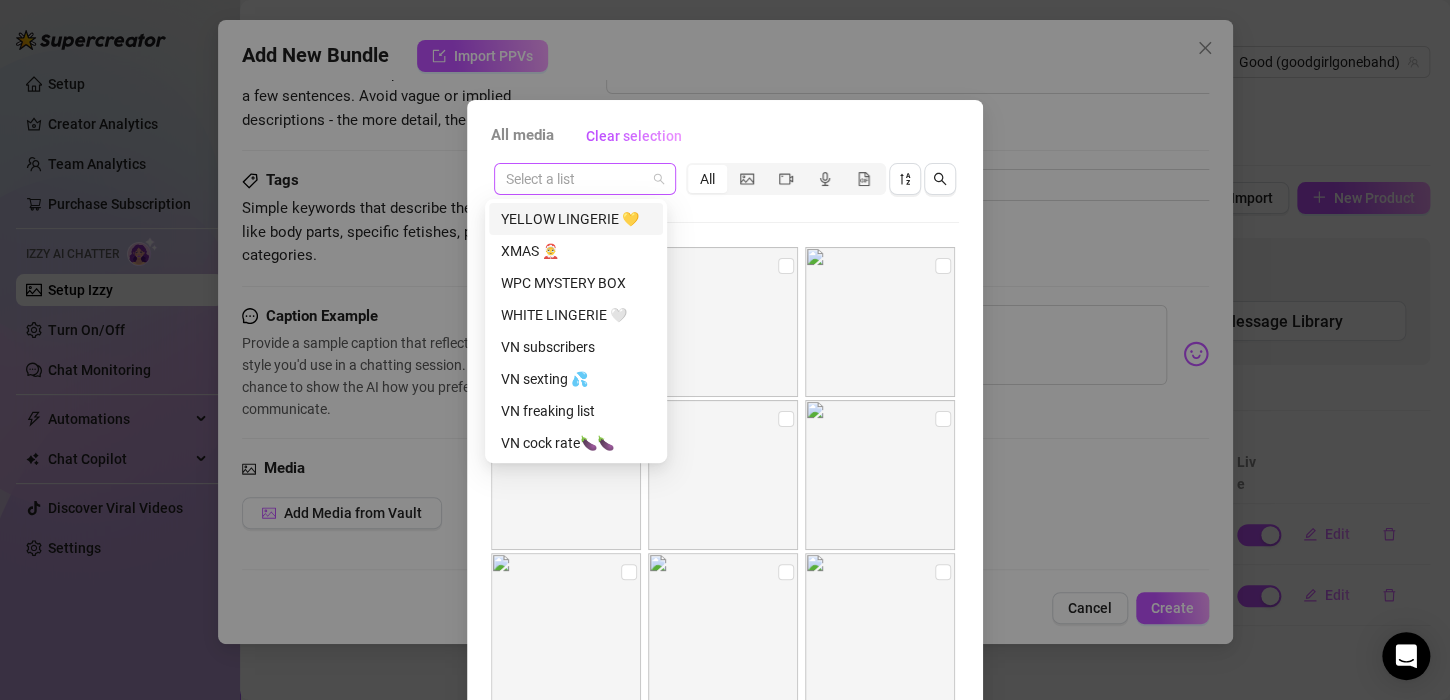 click at bounding box center [585, 179] 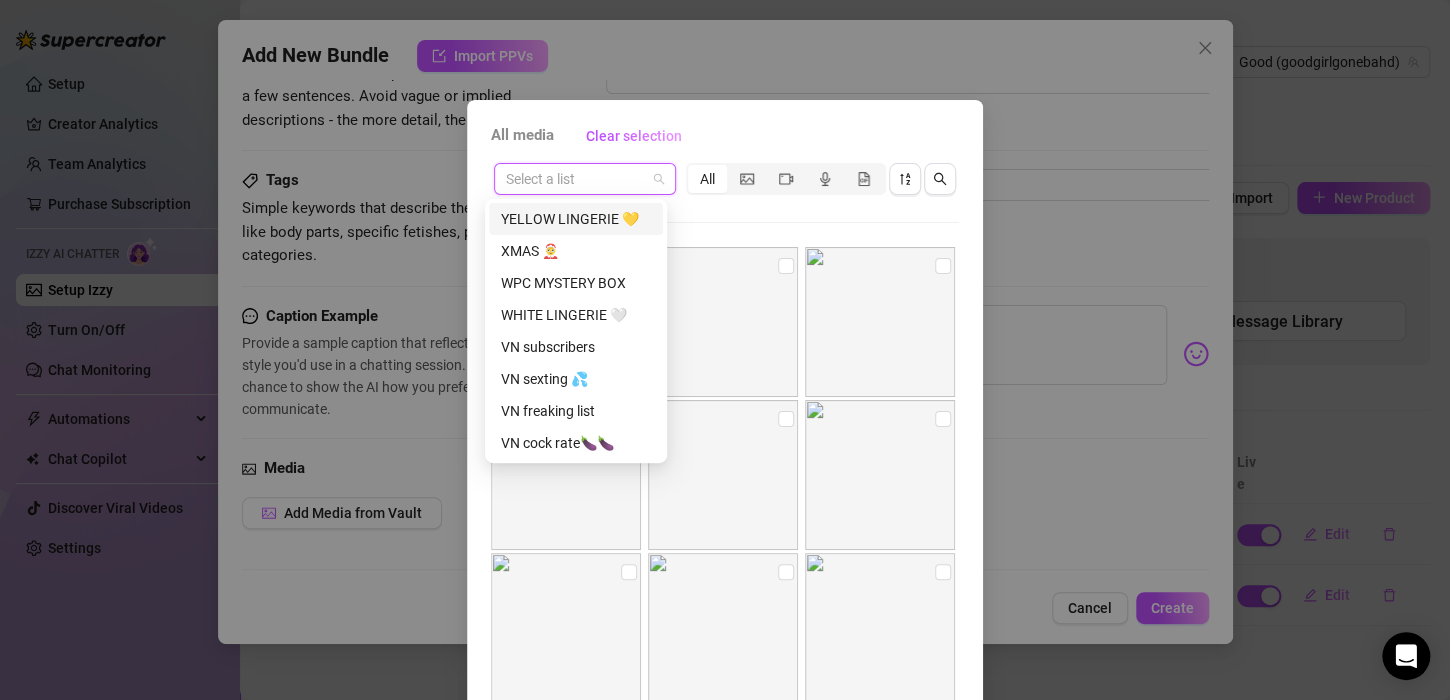 click on "YELLOW LINGERIE 💛" at bounding box center [576, 219] 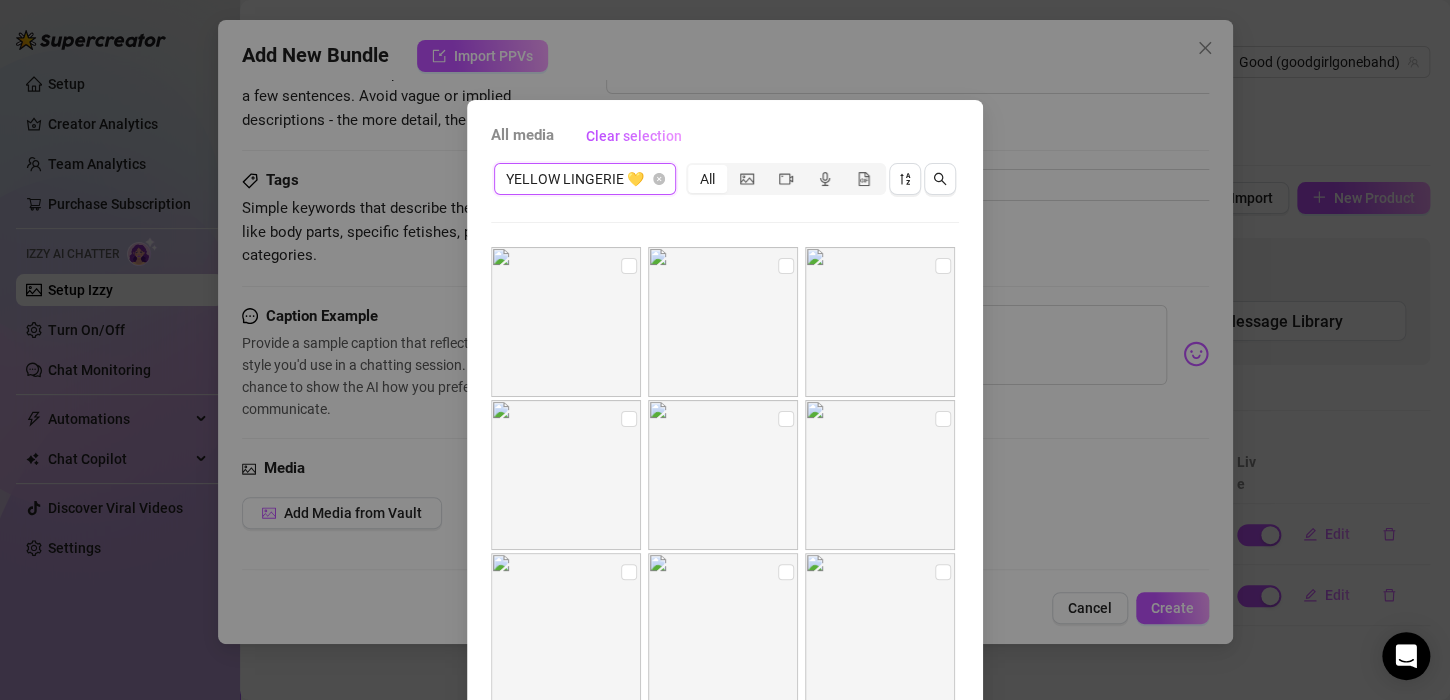 scroll, scrollTop: 135, scrollLeft: 0, axis: vertical 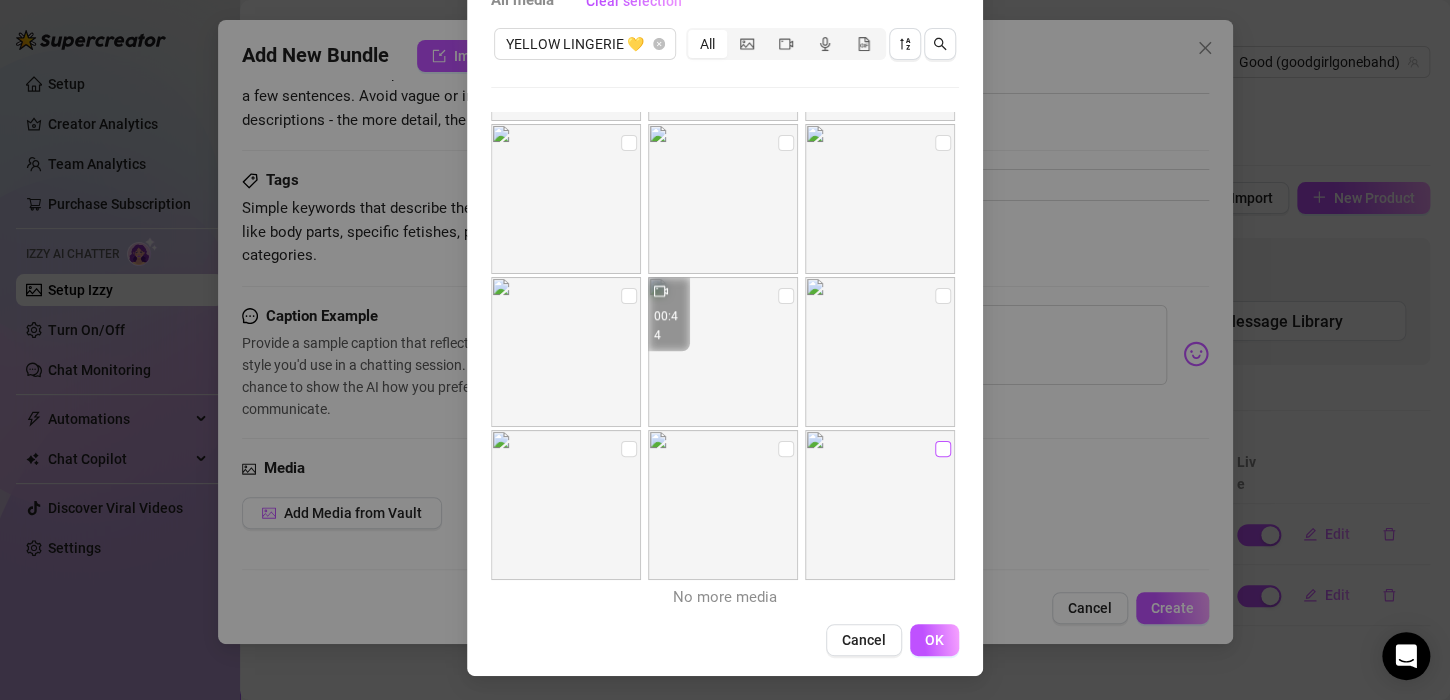 click at bounding box center [943, 449] 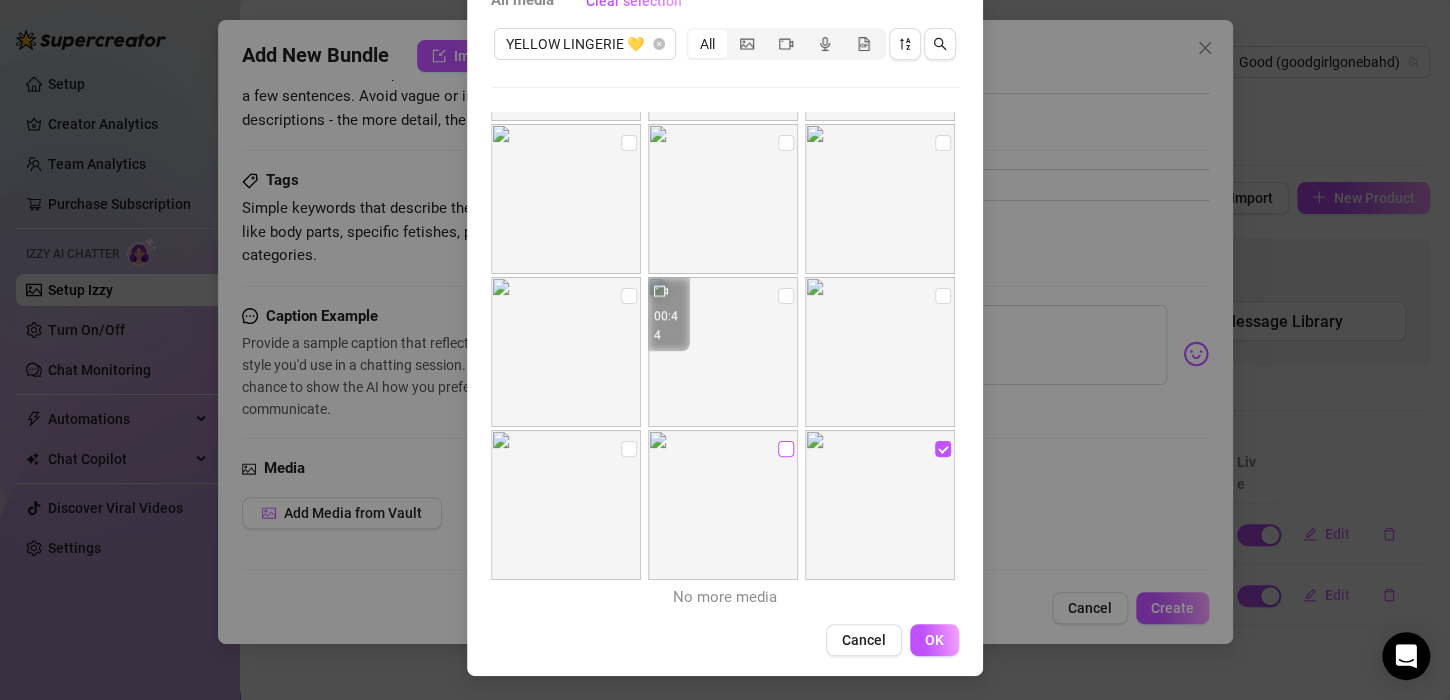 click at bounding box center [786, 449] 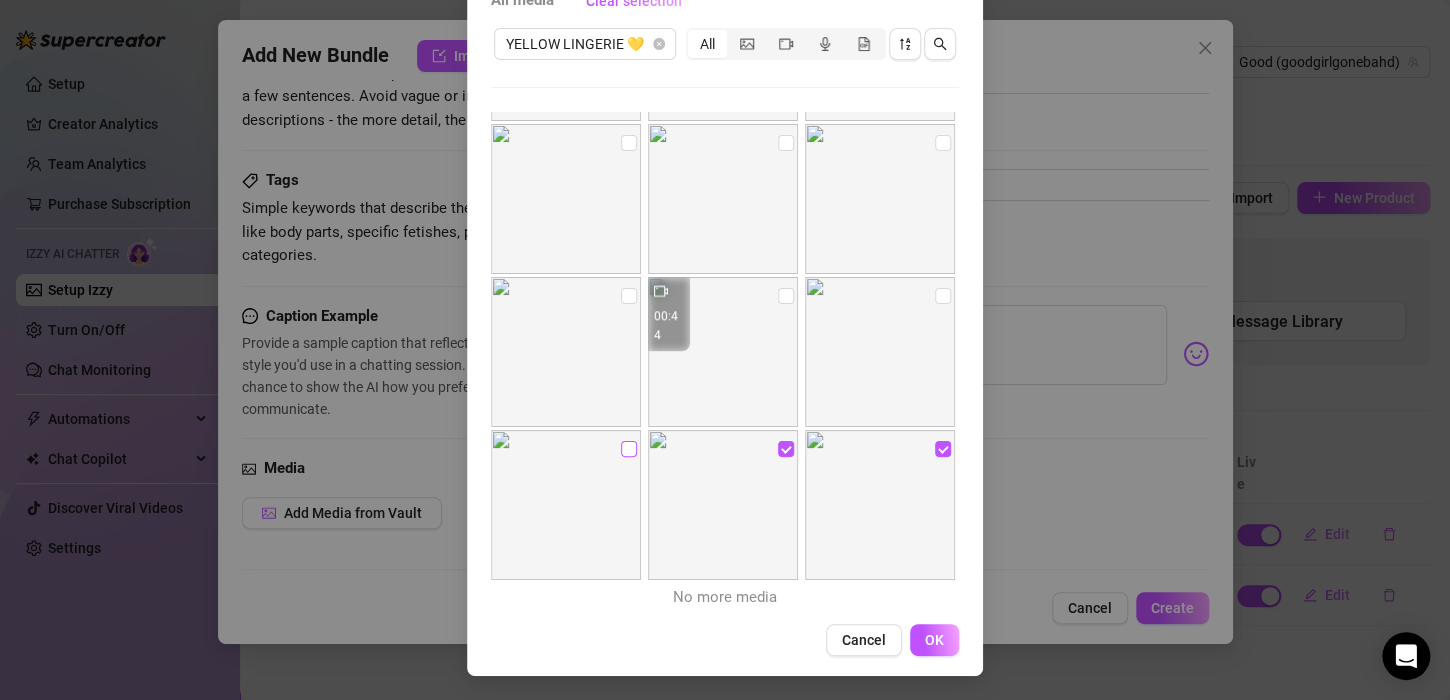 click at bounding box center [629, 449] 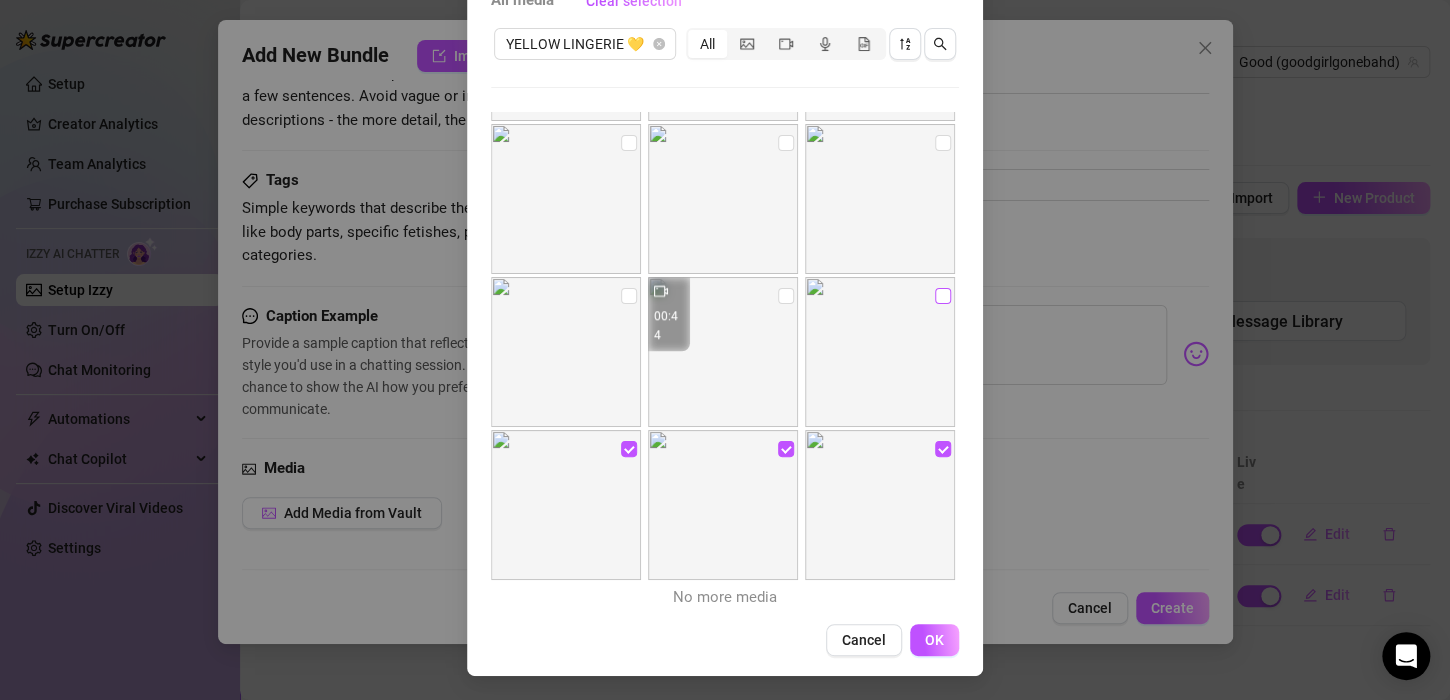 click at bounding box center (943, 296) 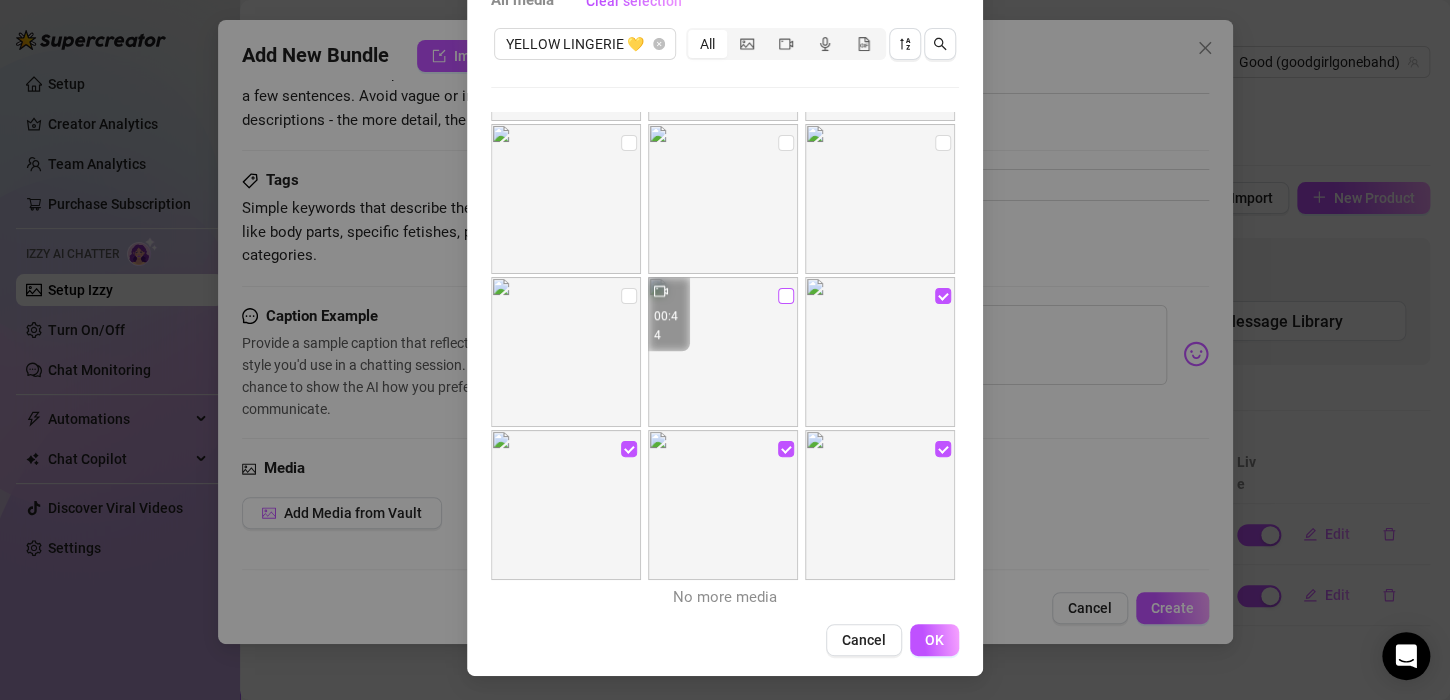 click at bounding box center (786, 296) 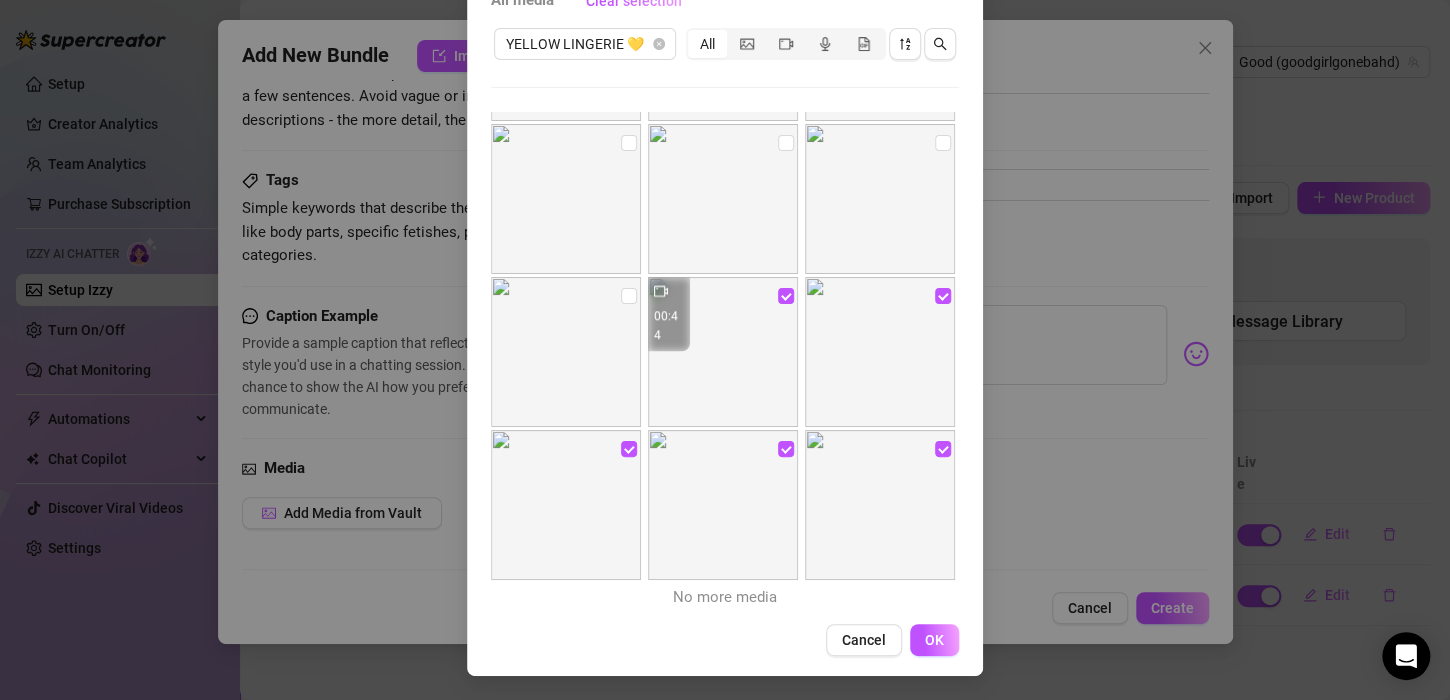 click at bounding box center [723, 352] 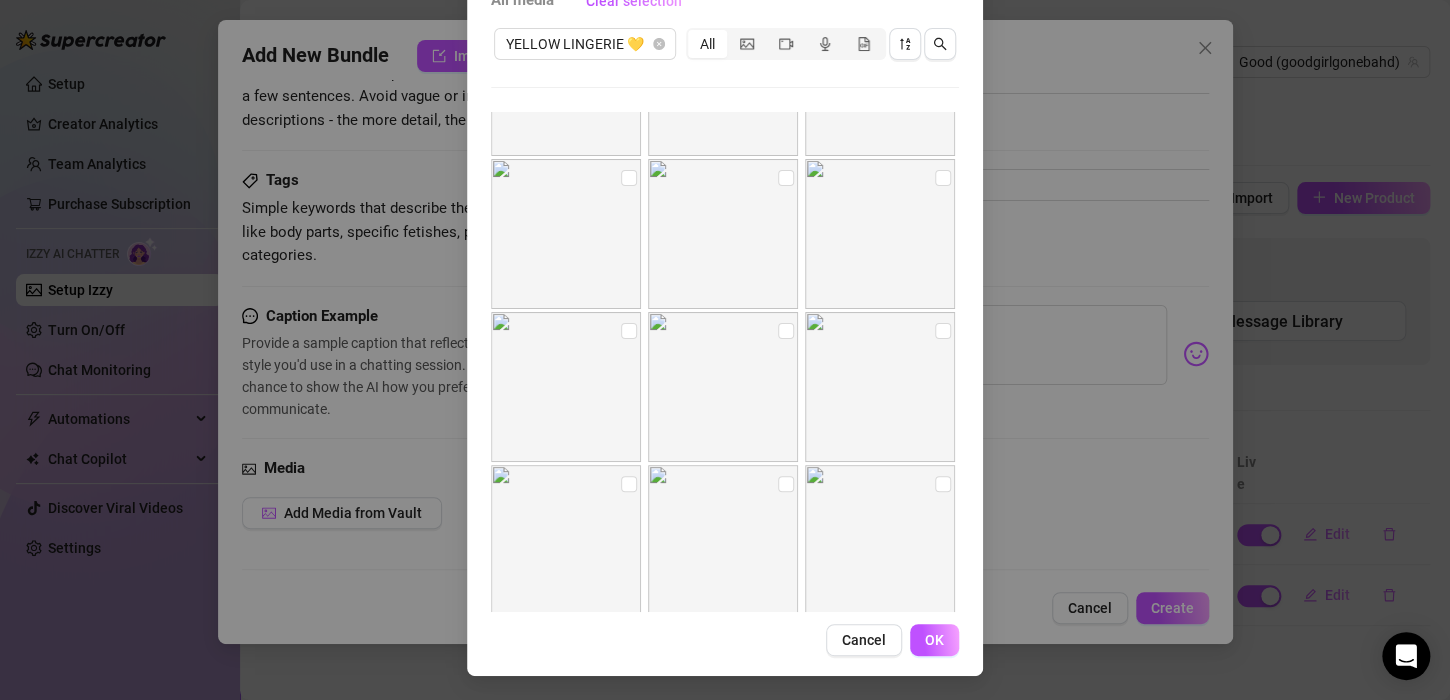 scroll, scrollTop: 410, scrollLeft: 0, axis: vertical 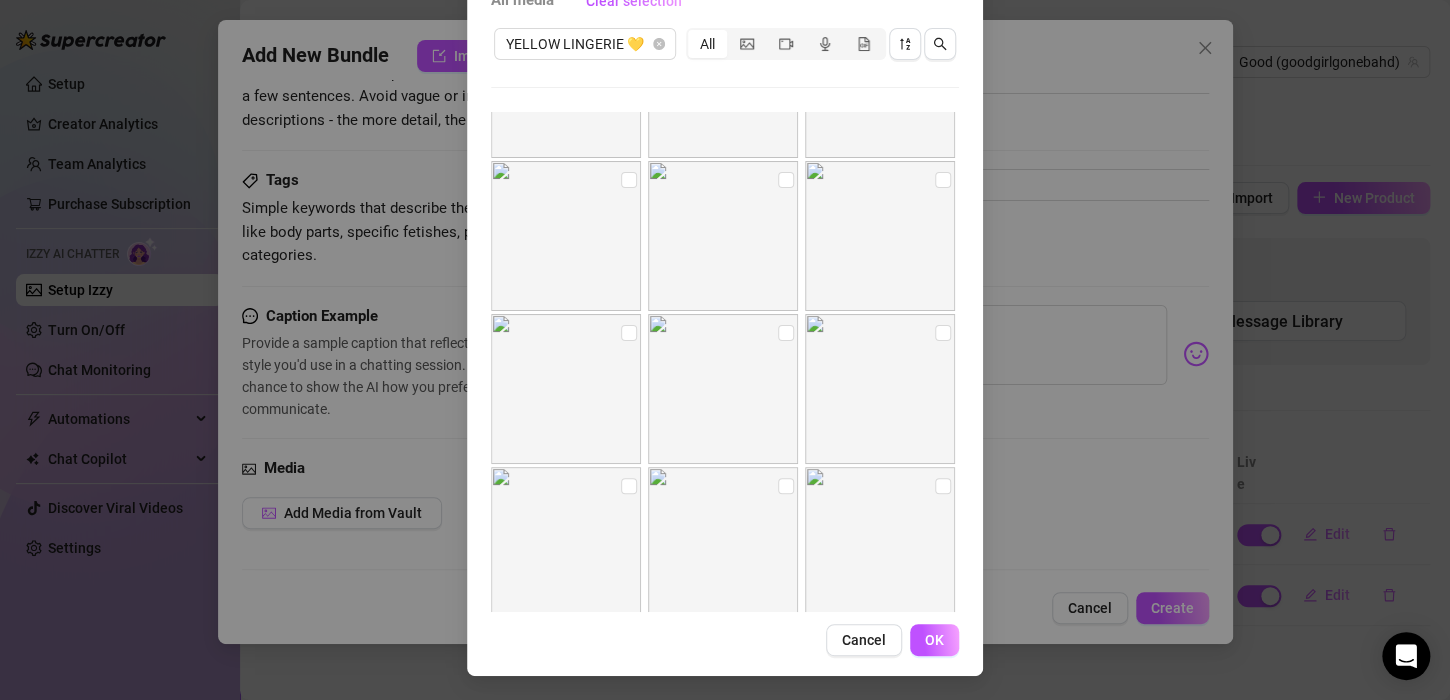 drag, startPoint x: 699, startPoint y: 330, endPoint x: 771, endPoint y: 652, distance: 329.9515 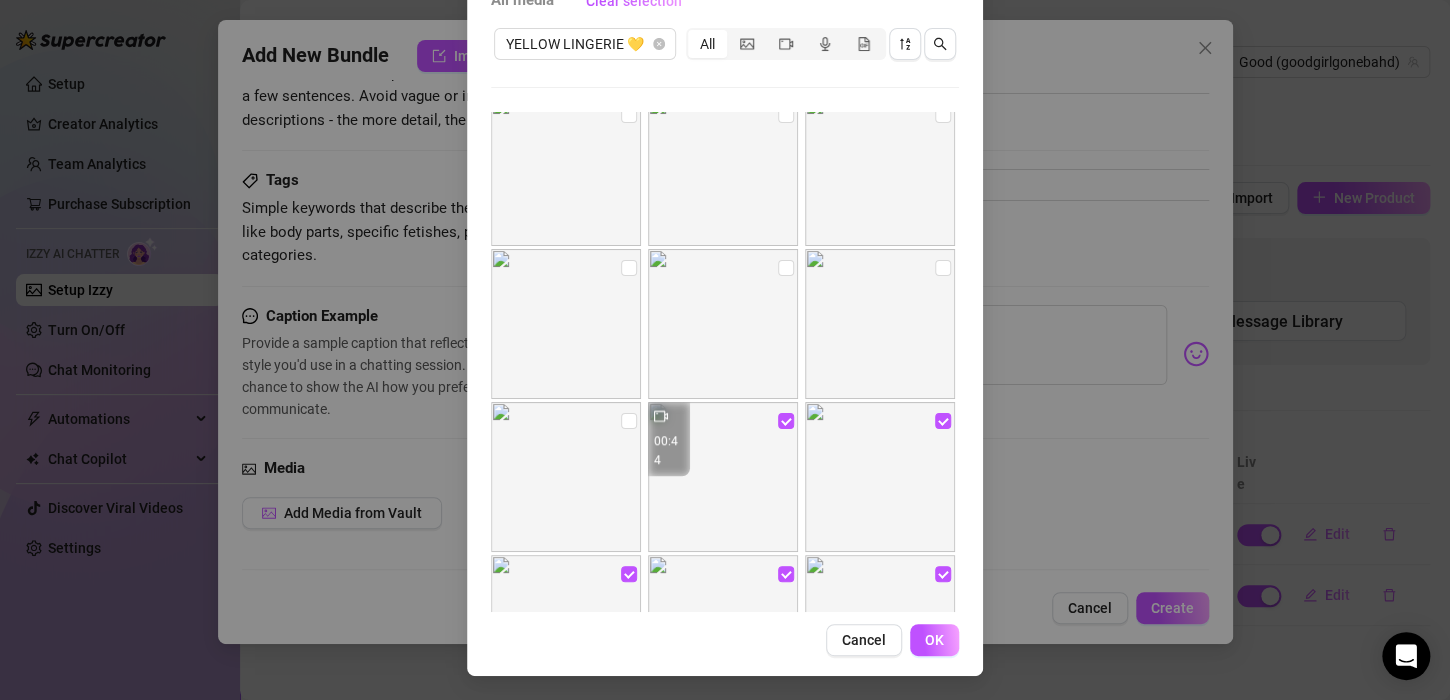 scroll, scrollTop: 753, scrollLeft: 0, axis: vertical 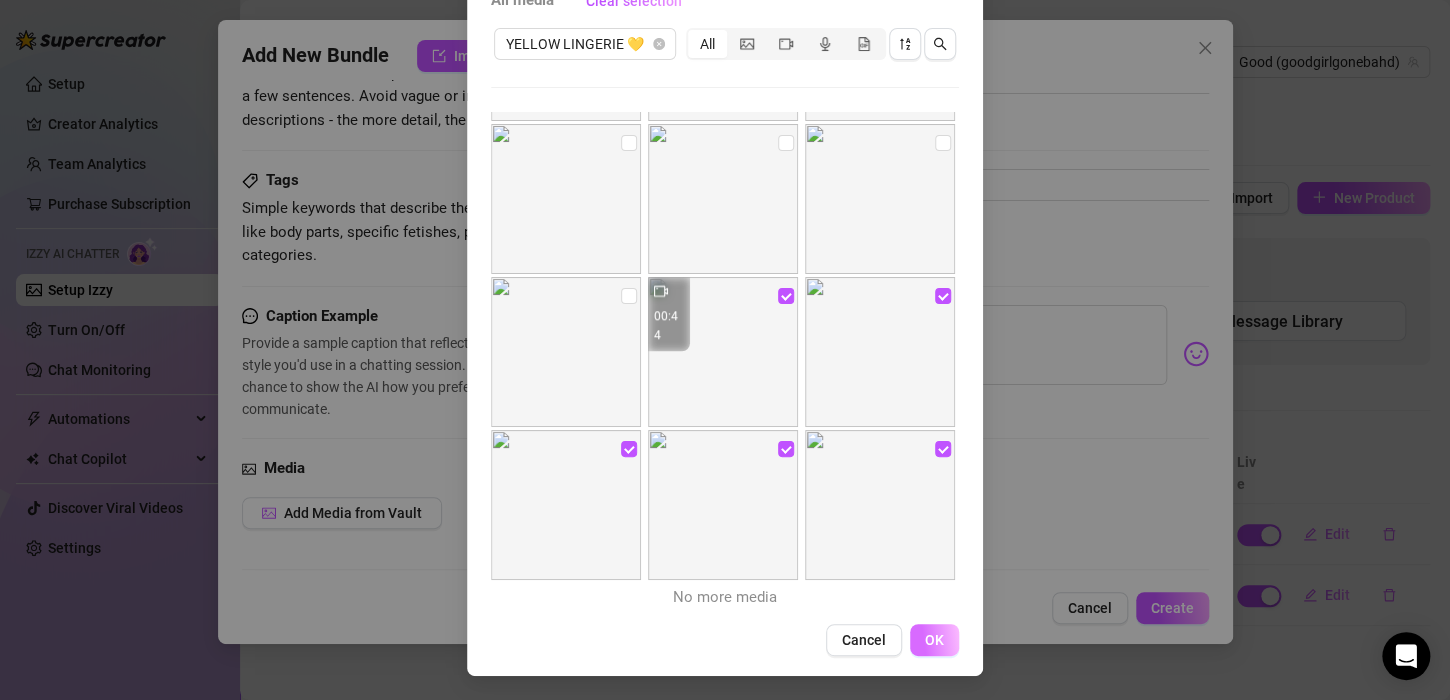 click on "OK" at bounding box center [934, 640] 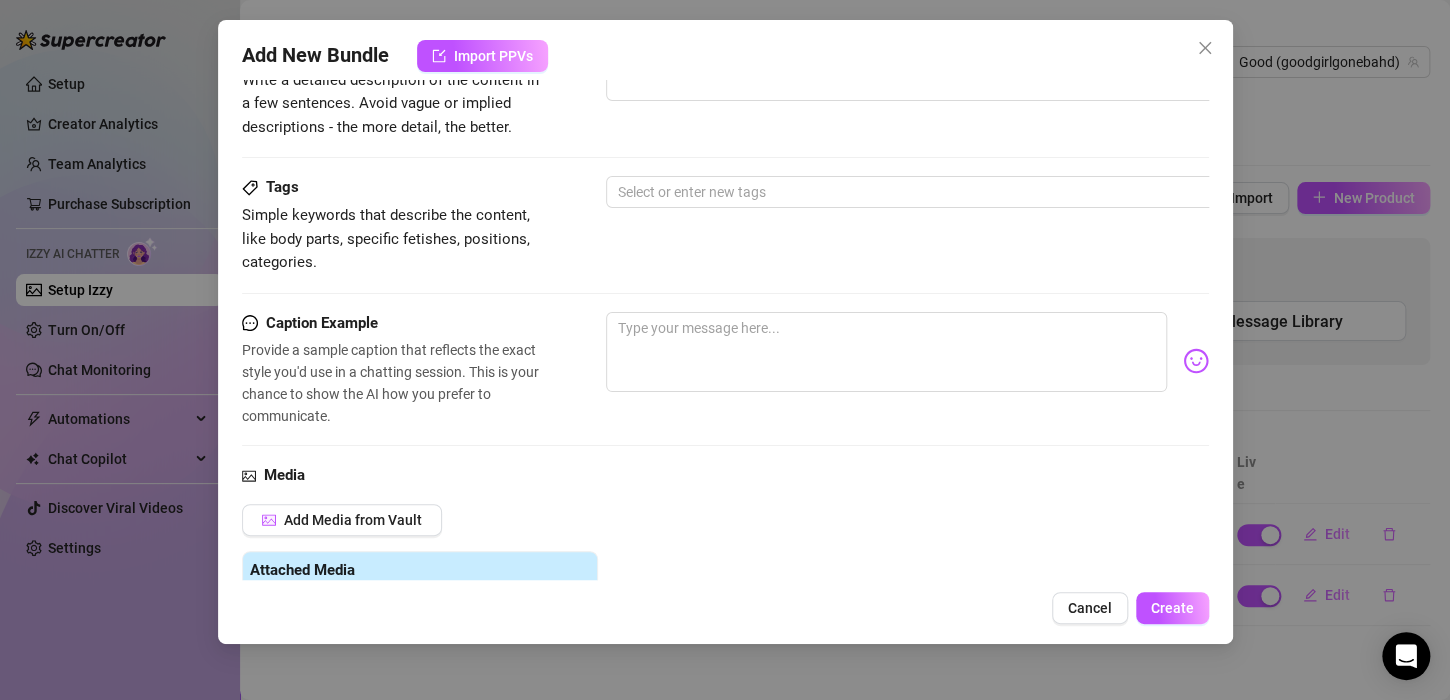 scroll, scrollTop: 0, scrollLeft: 0, axis: both 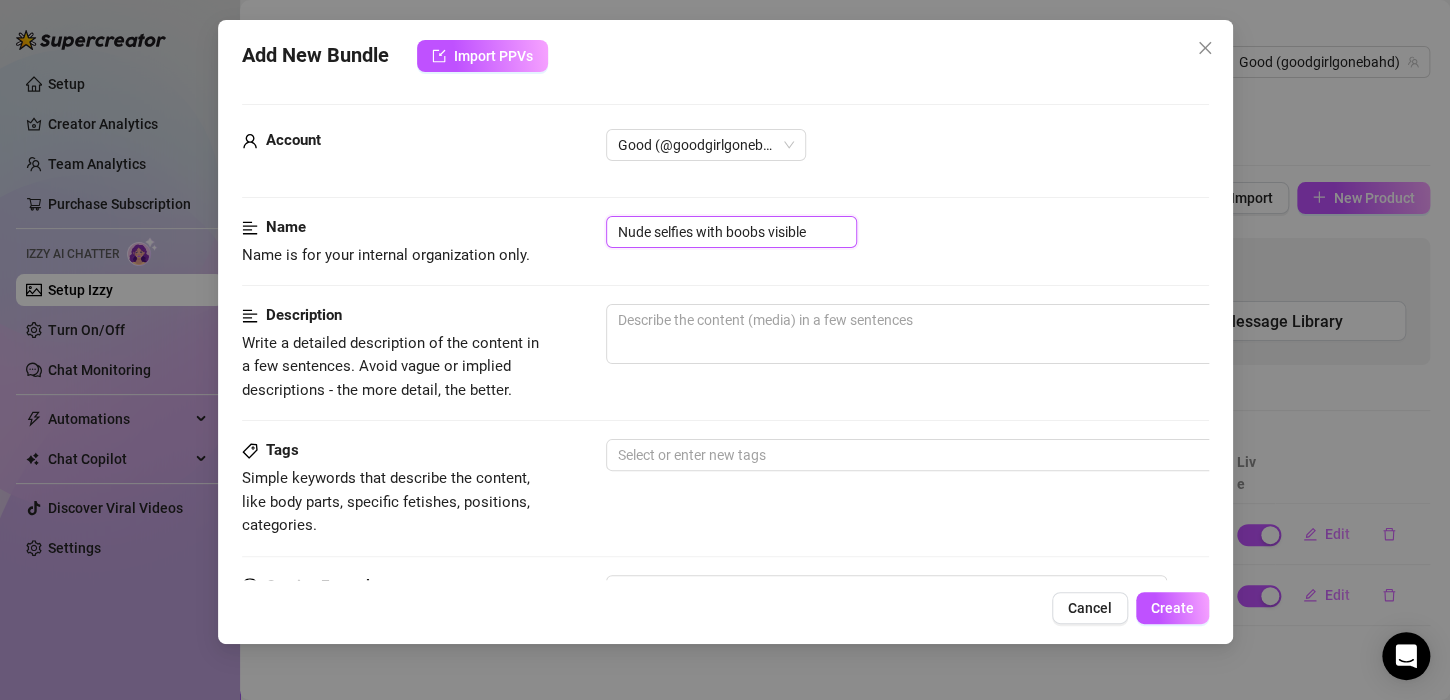 click on "Nude selfies with boobs visible" at bounding box center (731, 232) 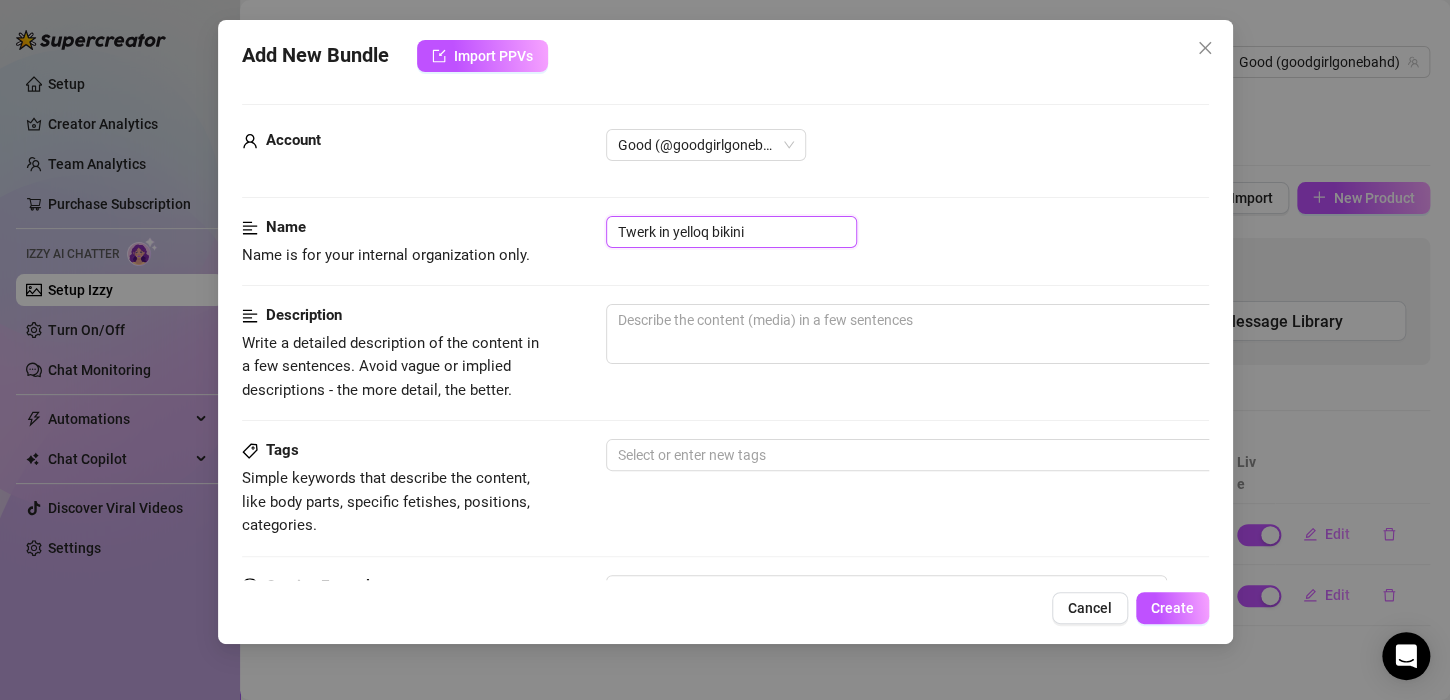 click on "Twerk in yelloq bikini" at bounding box center (731, 232) 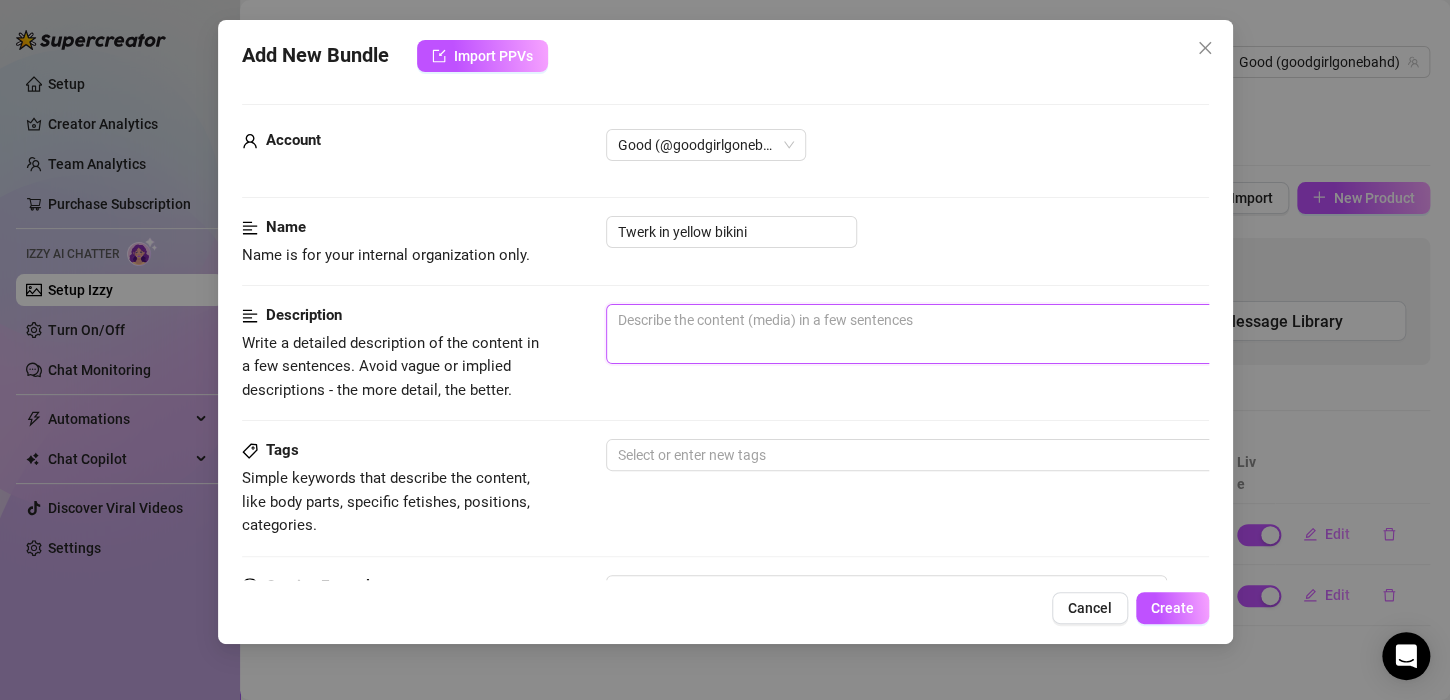 click at bounding box center (956, 334) 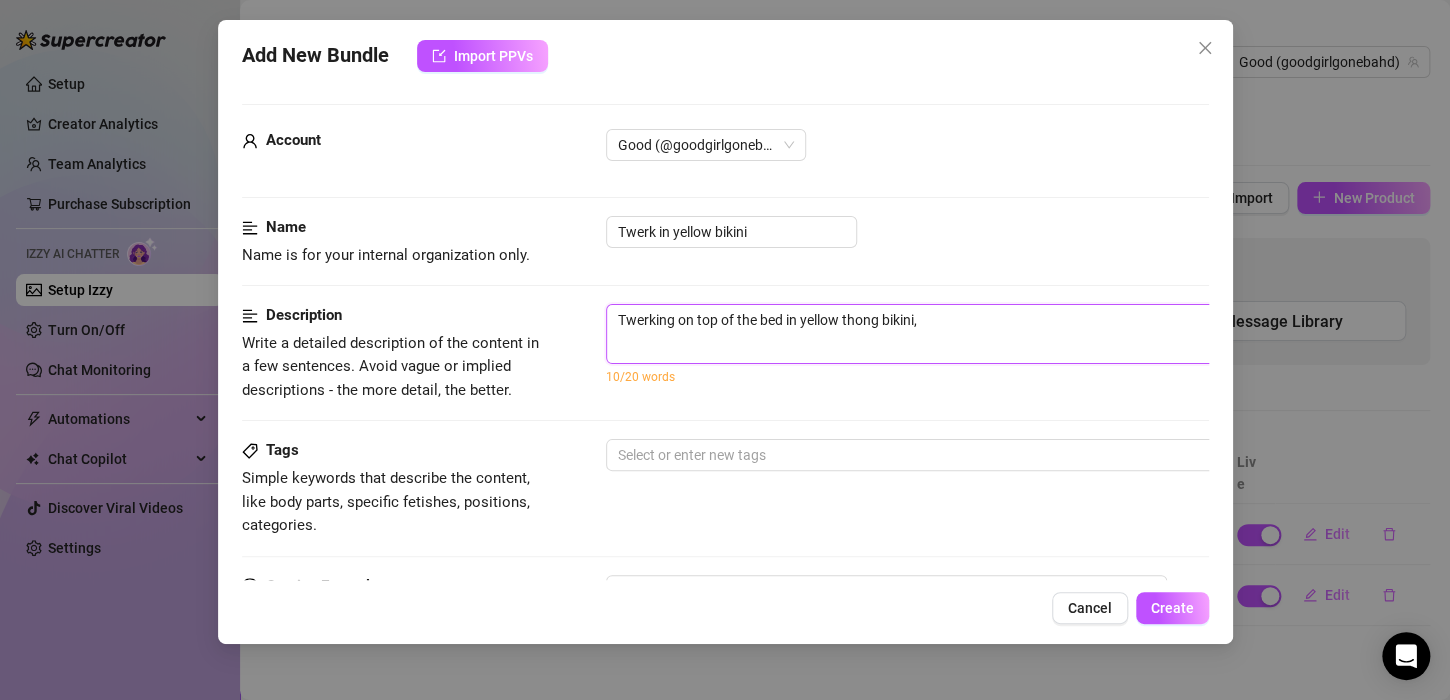 click on "Twerking on top of the bed in yellow thong bikini," at bounding box center [956, 334] 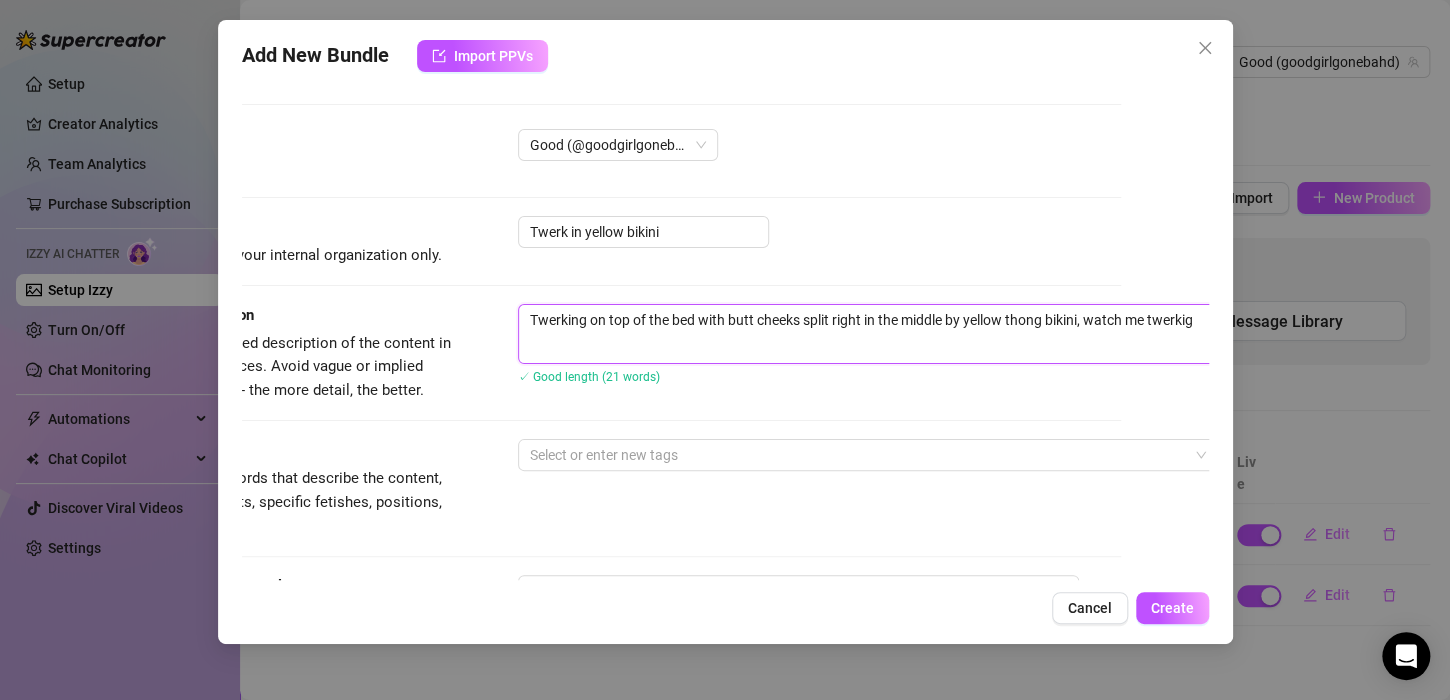 scroll, scrollTop: 0, scrollLeft: 95, axis: horizontal 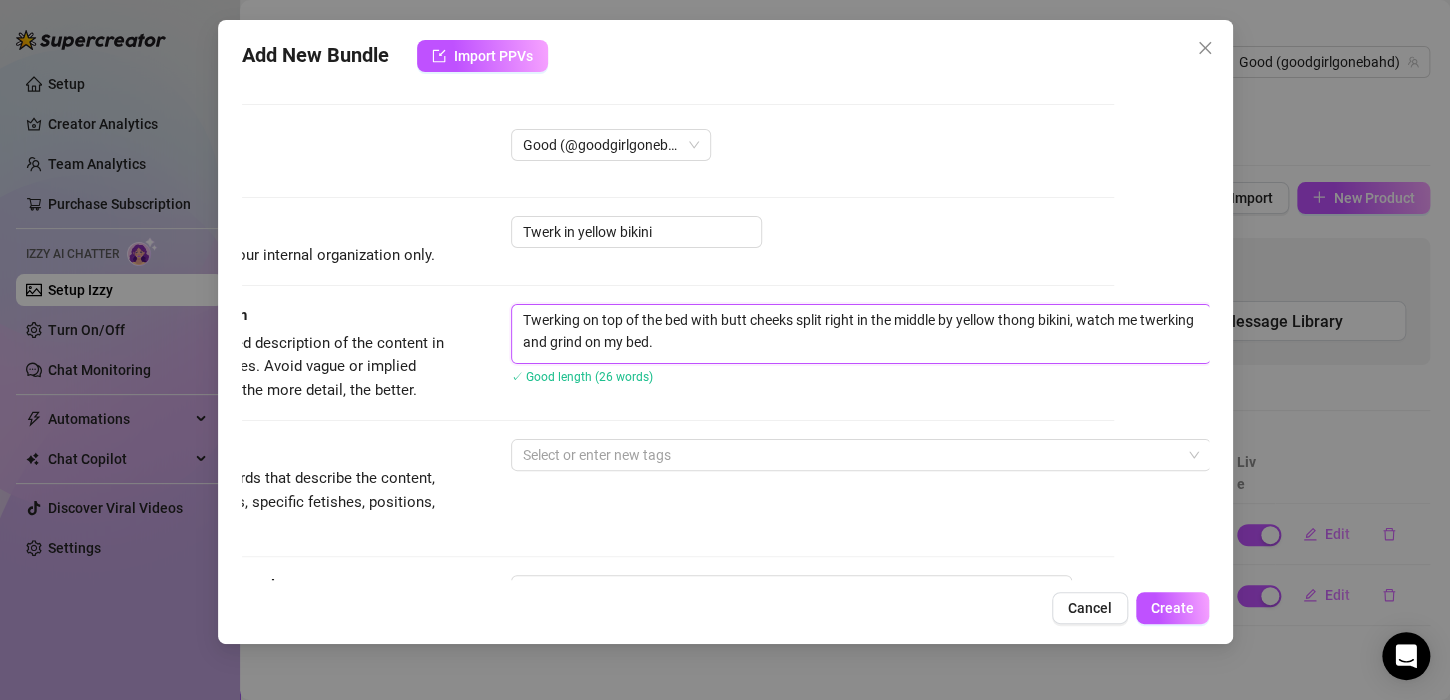 click on "Twerking on top of the bed with butt cheeks split right in the middle by yellow thong bikini, watch me twerking and grind on my bed." at bounding box center (861, 334) 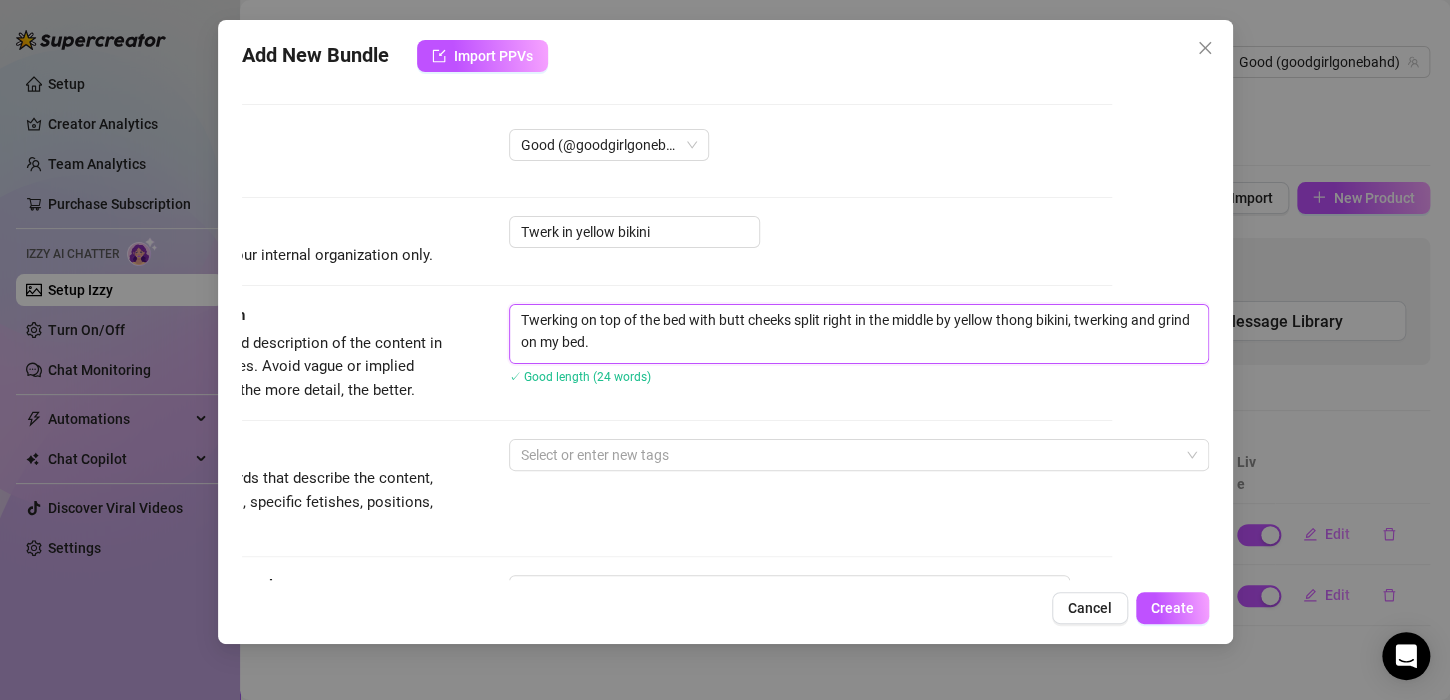 scroll, scrollTop: 0, scrollLeft: 0, axis: both 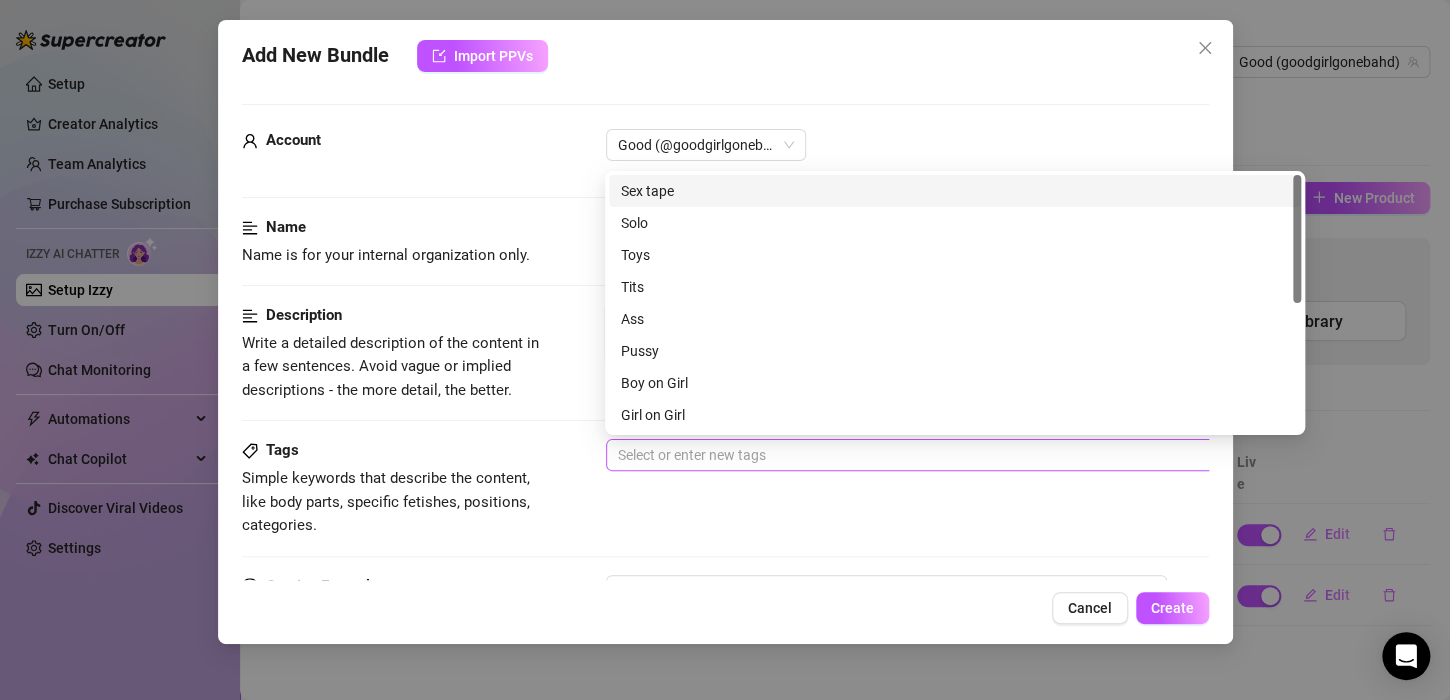 click at bounding box center [945, 455] 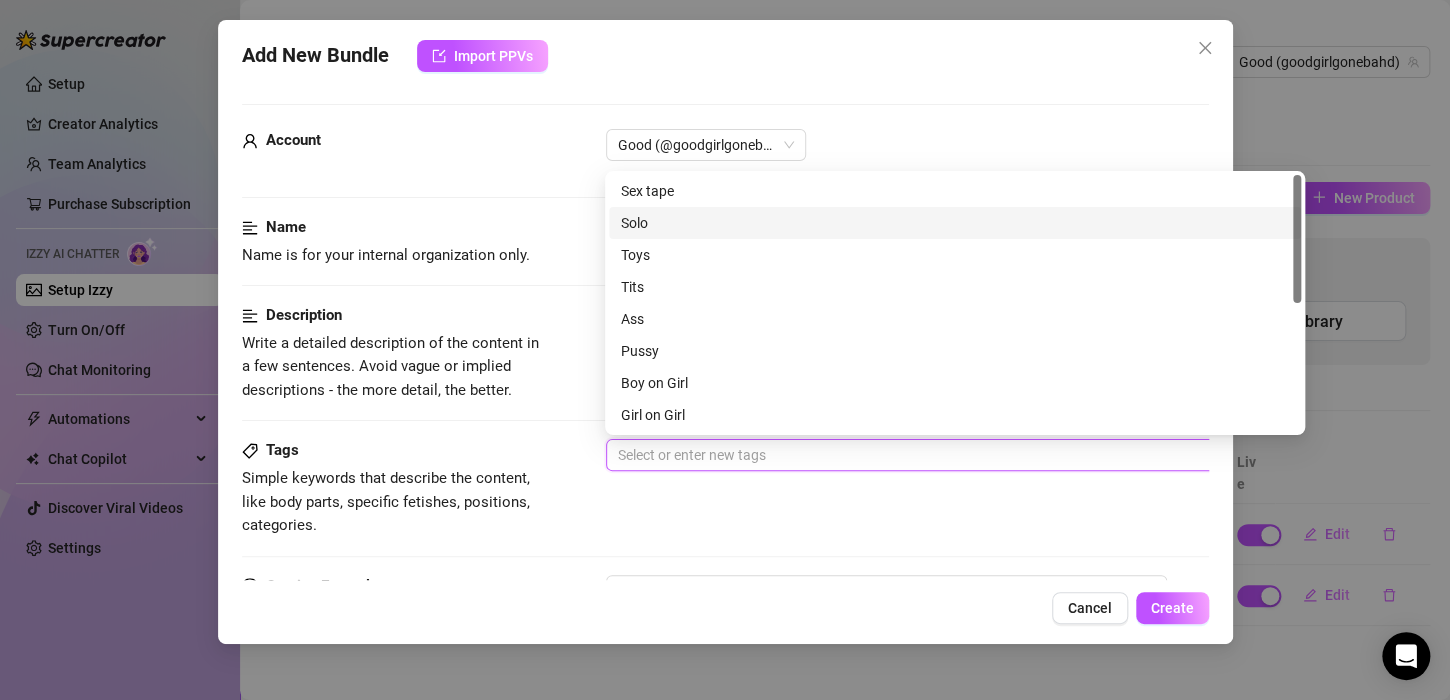 click on "Solo" at bounding box center (955, 223) 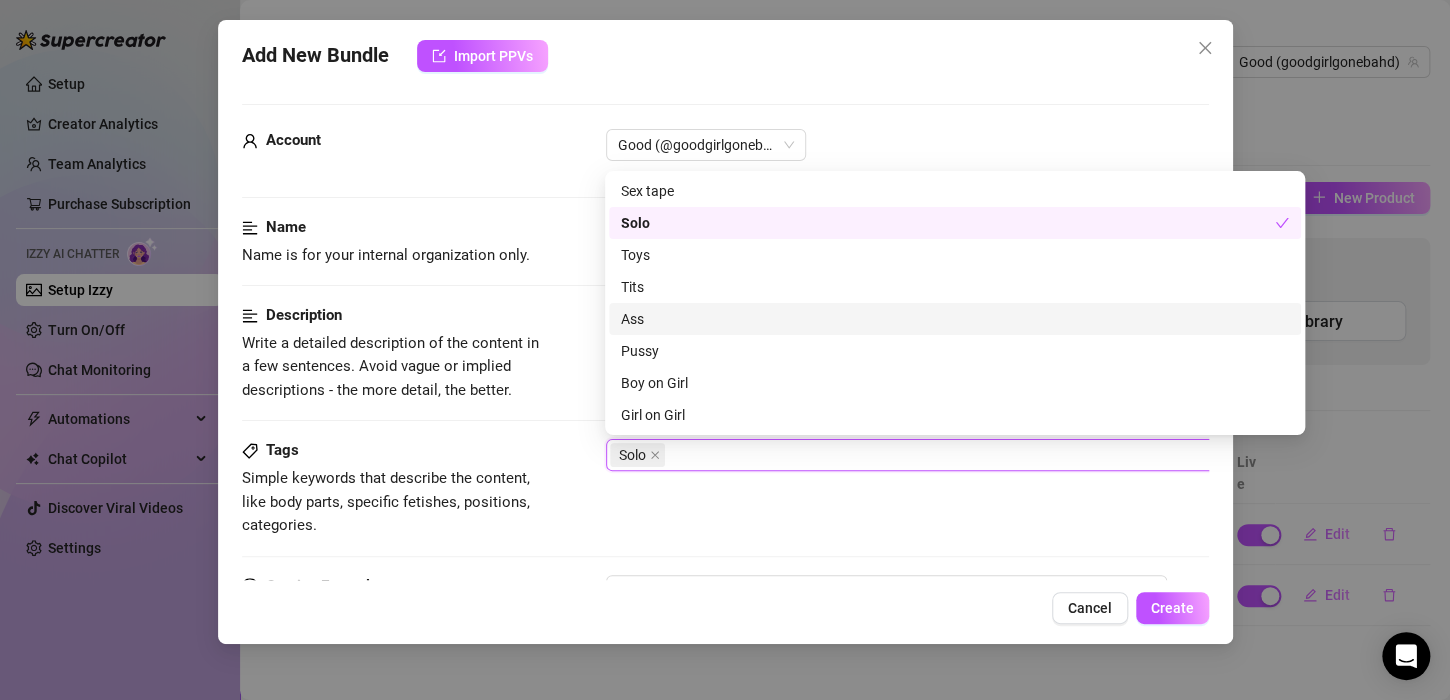 click on "Ass" at bounding box center (955, 319) 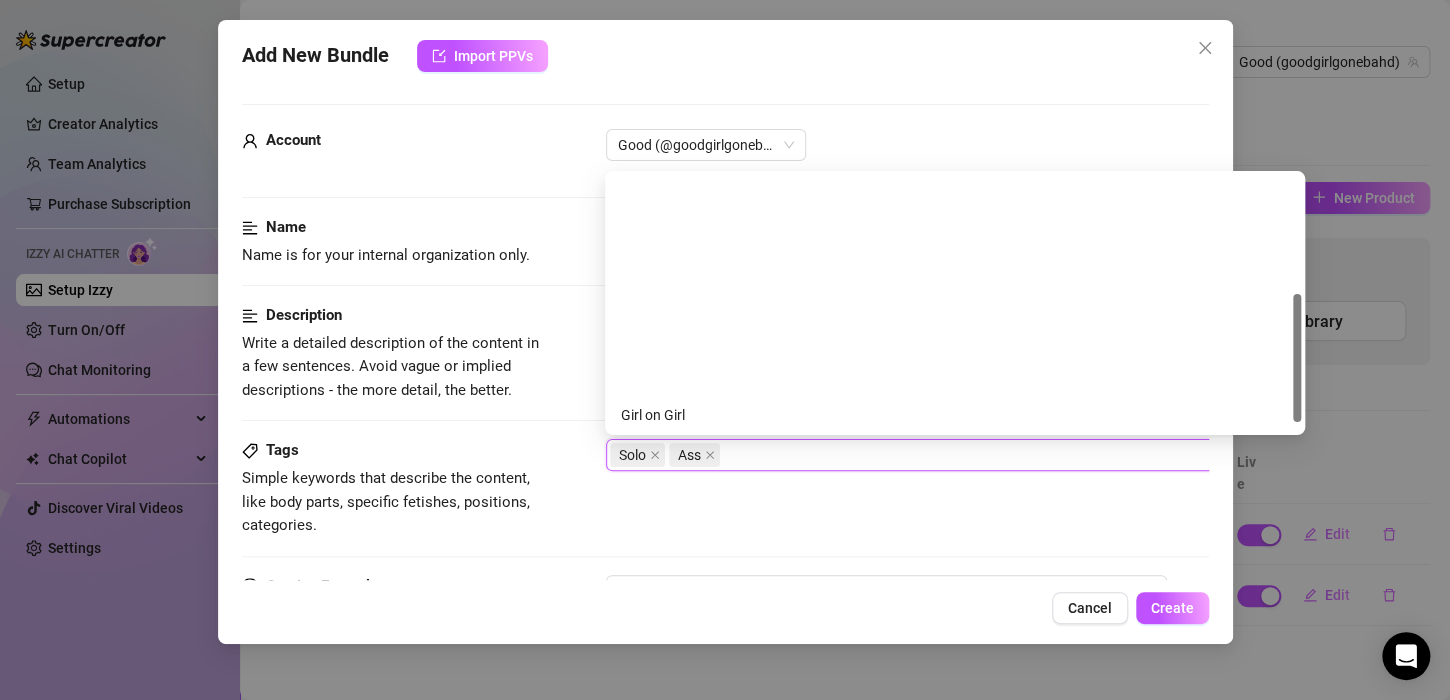 scroll, scrollTop: 256, scrollLeft: 0, axis: vertical 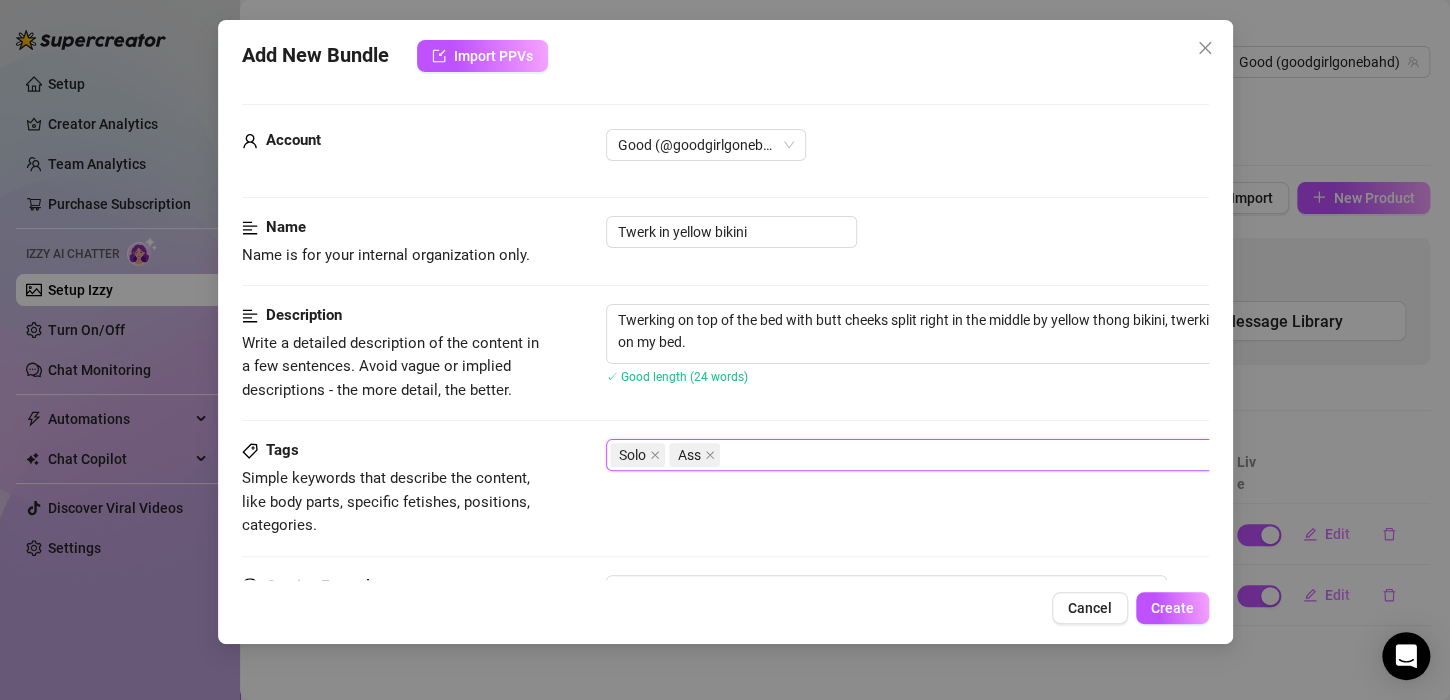 click on "Tags Simple keywords that describe the content, like body parts, specific fetishes, positions, categories. Solo, Ass Solo Ass" at bounding box center [725, 488] 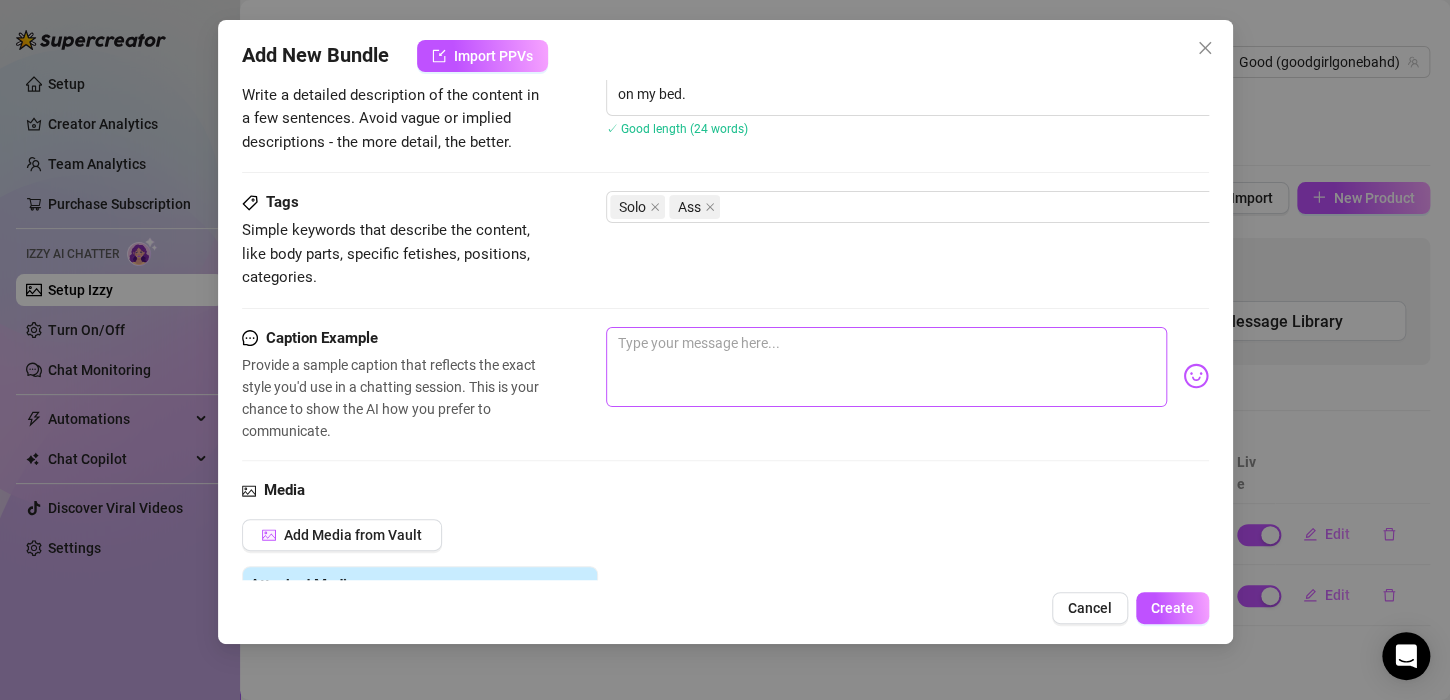 scroll, scrollTop: 248, scrollLeft: 0, axis: vertical 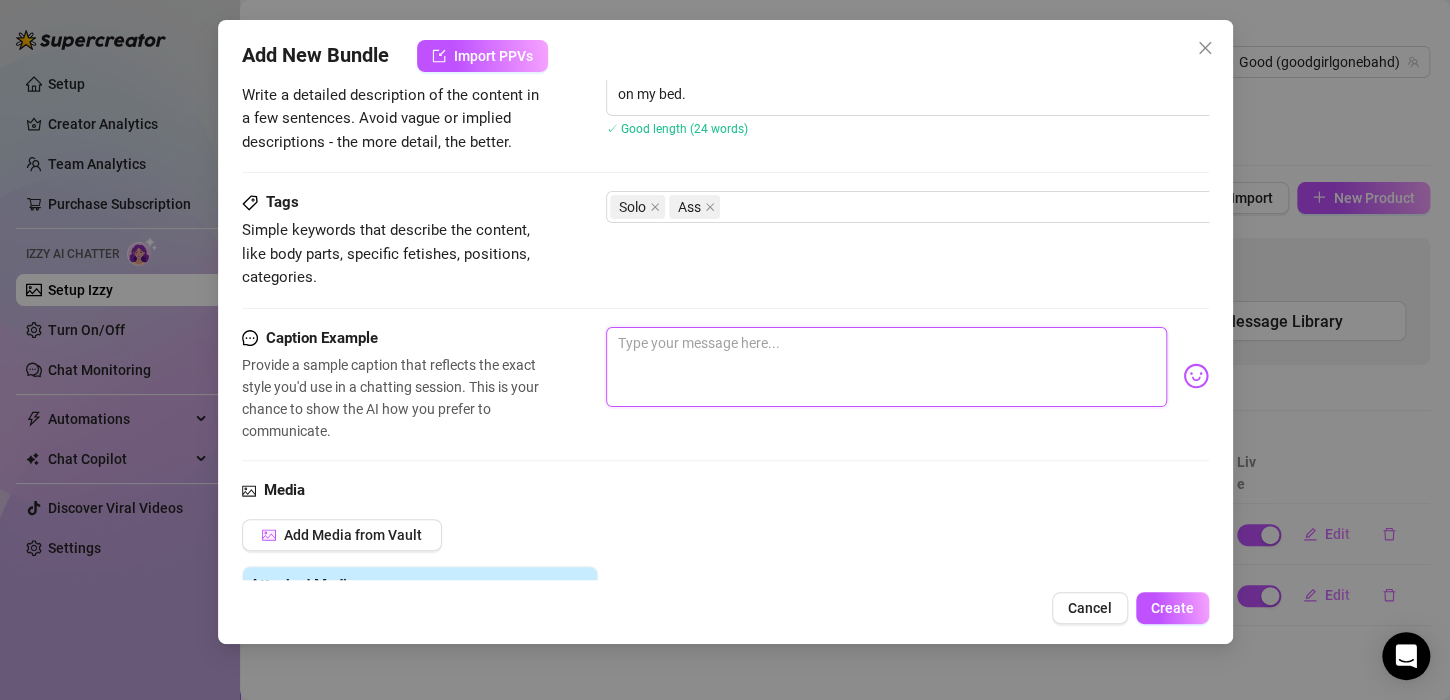 click at bounding box center (886, 367) 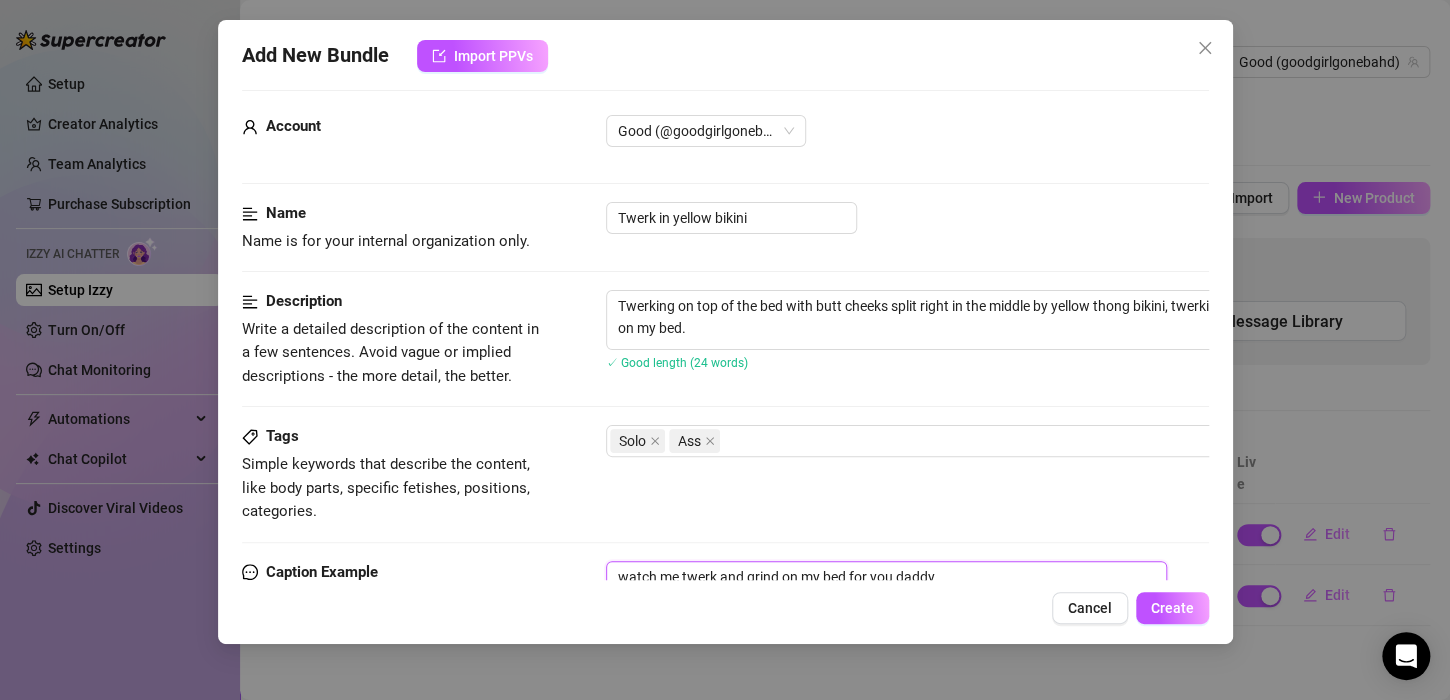 scroll, scrollTop: 0, scrollLeft: 0, axis: both 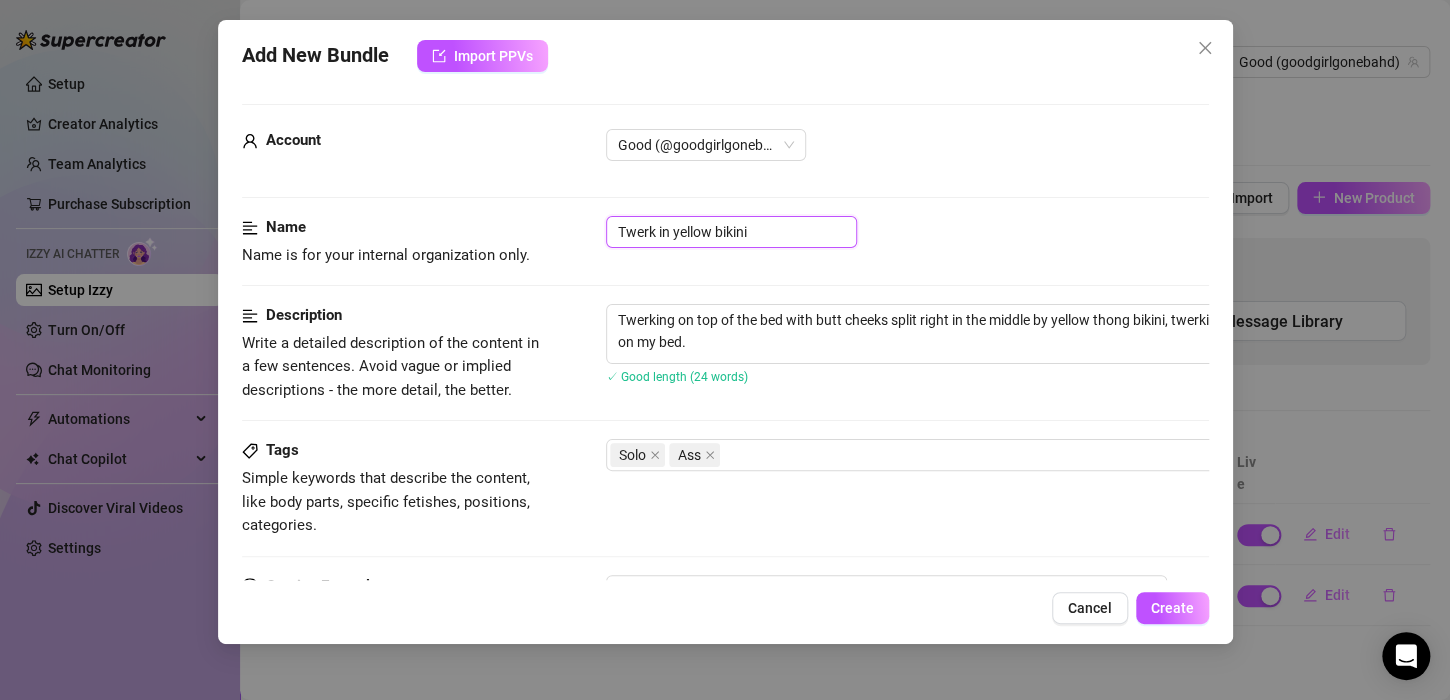 click on "Twerk in yellow bikini" at bounding box center (731, 232) 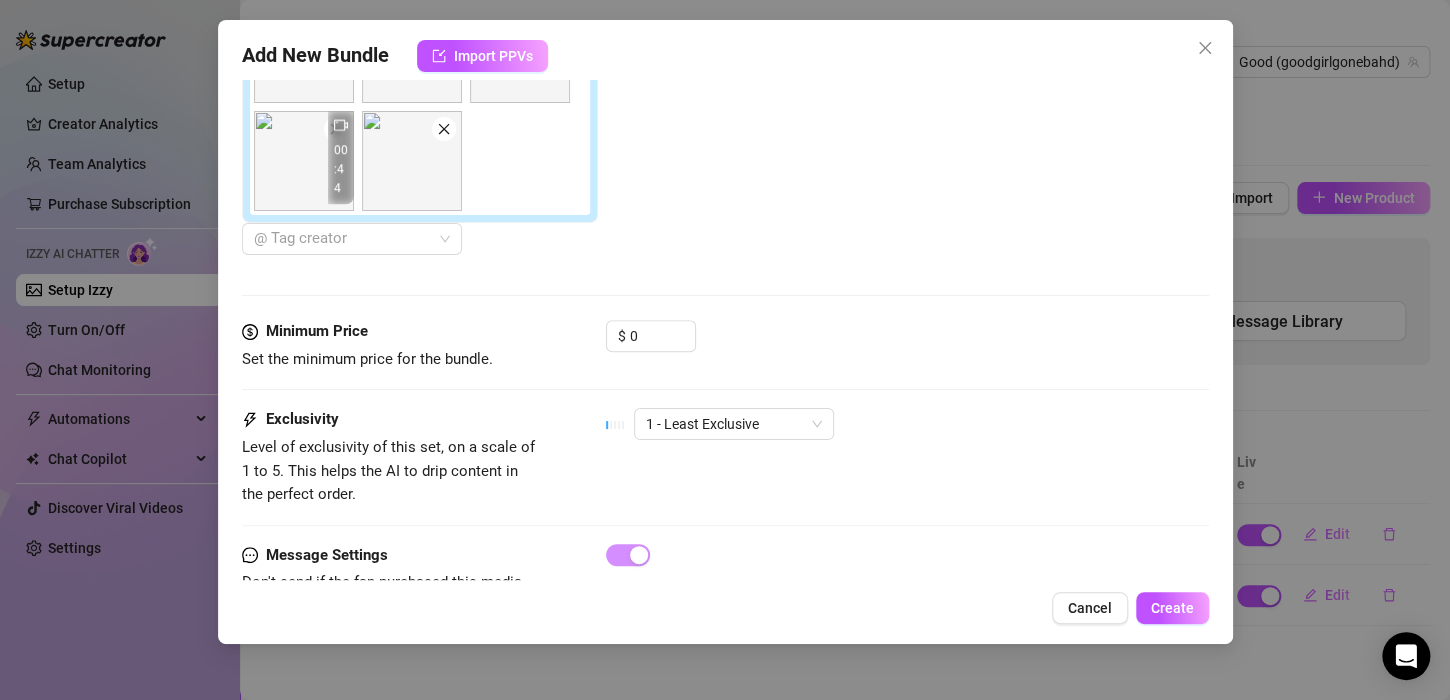 scroll, scrollTop: 920, scrollLeft: 0, axis: vertical 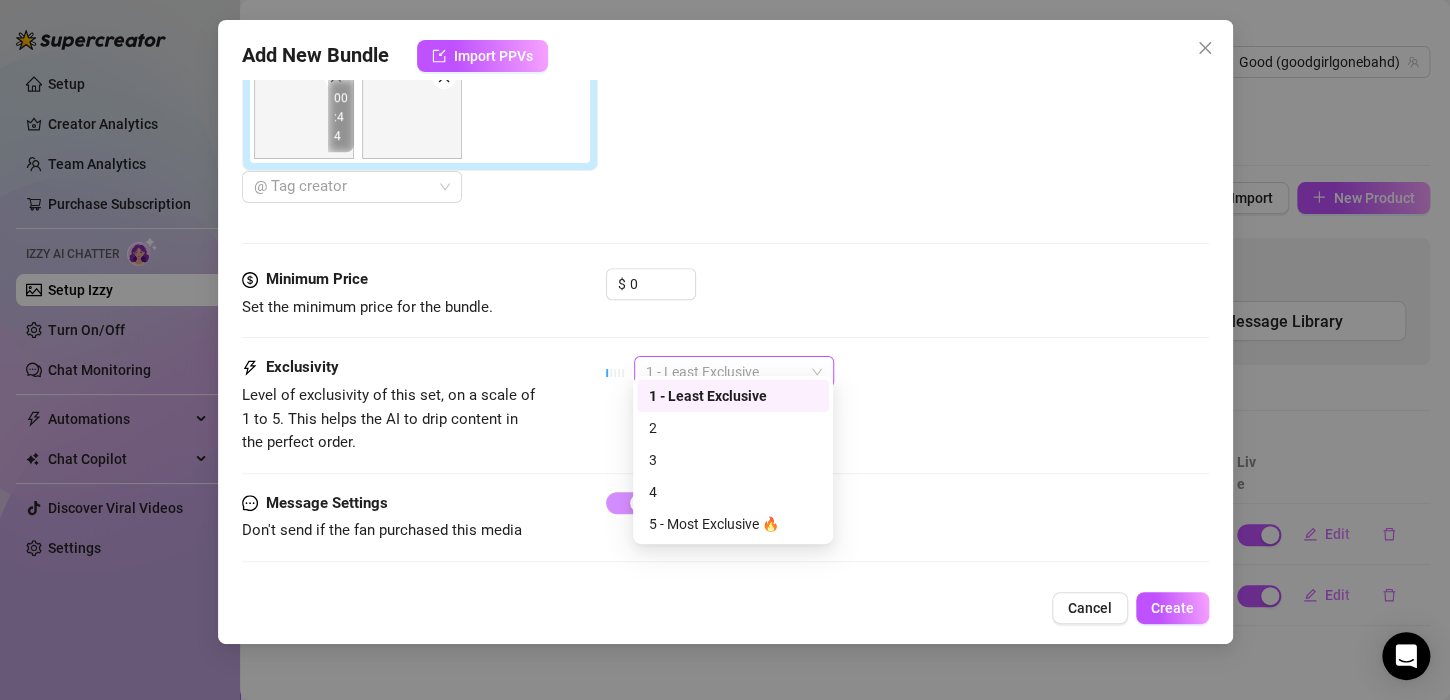 click on "1 - Least Exclusive" at bounding box center (734, 372) 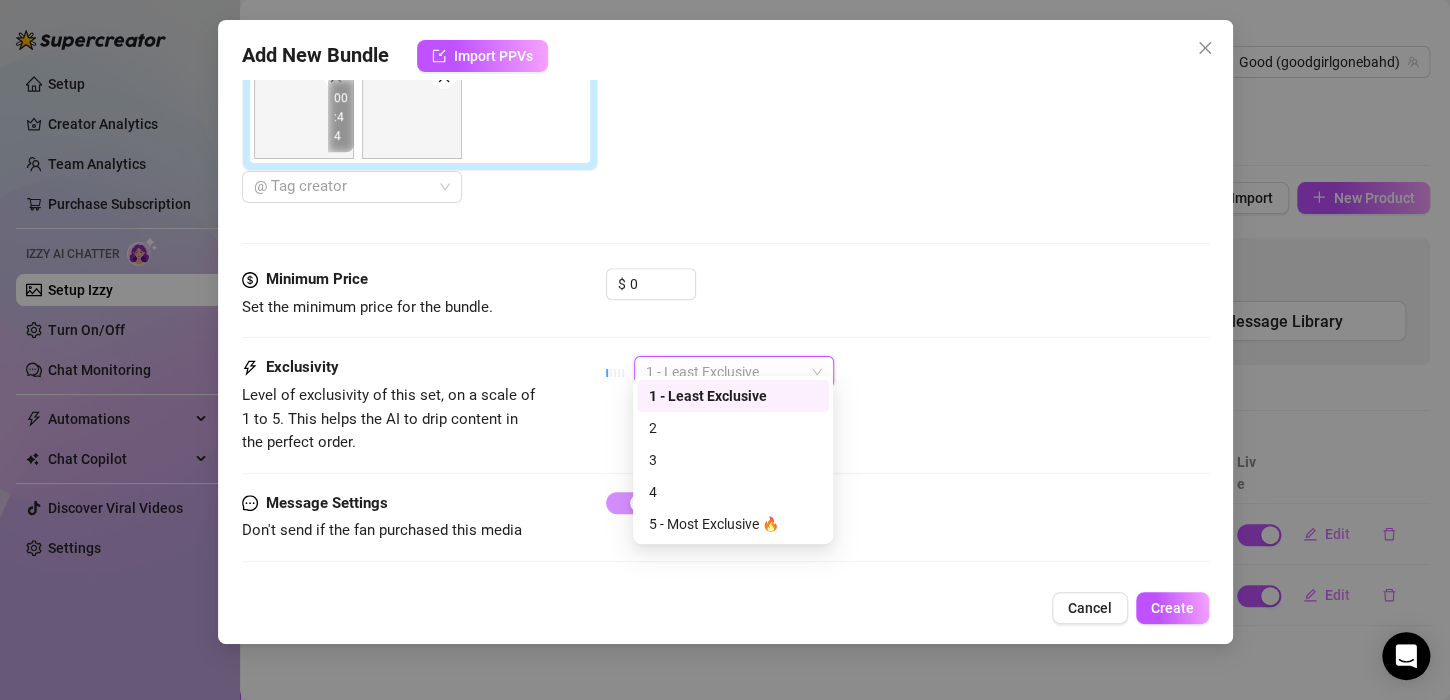 click on "1 - Least Exclusive" at bounding box center [733, 396] 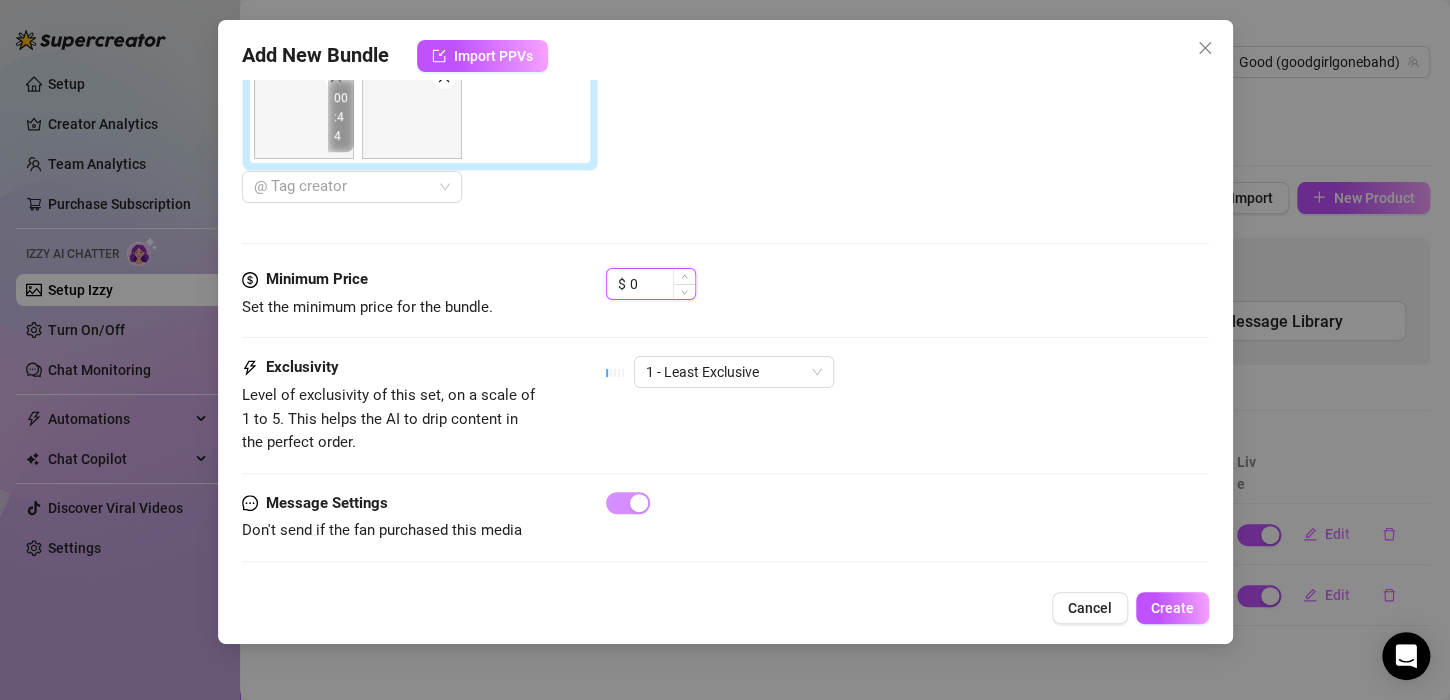 click on "0" at bounding box center (662, 284) 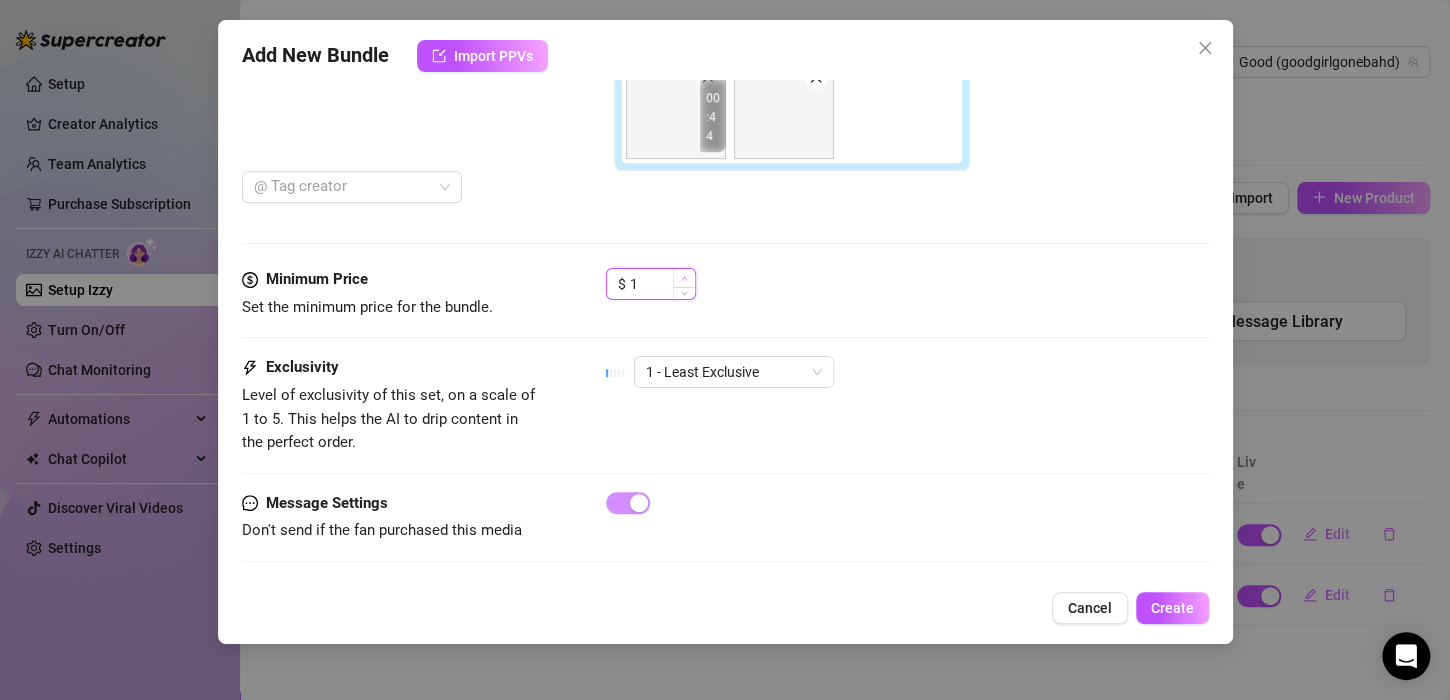 click 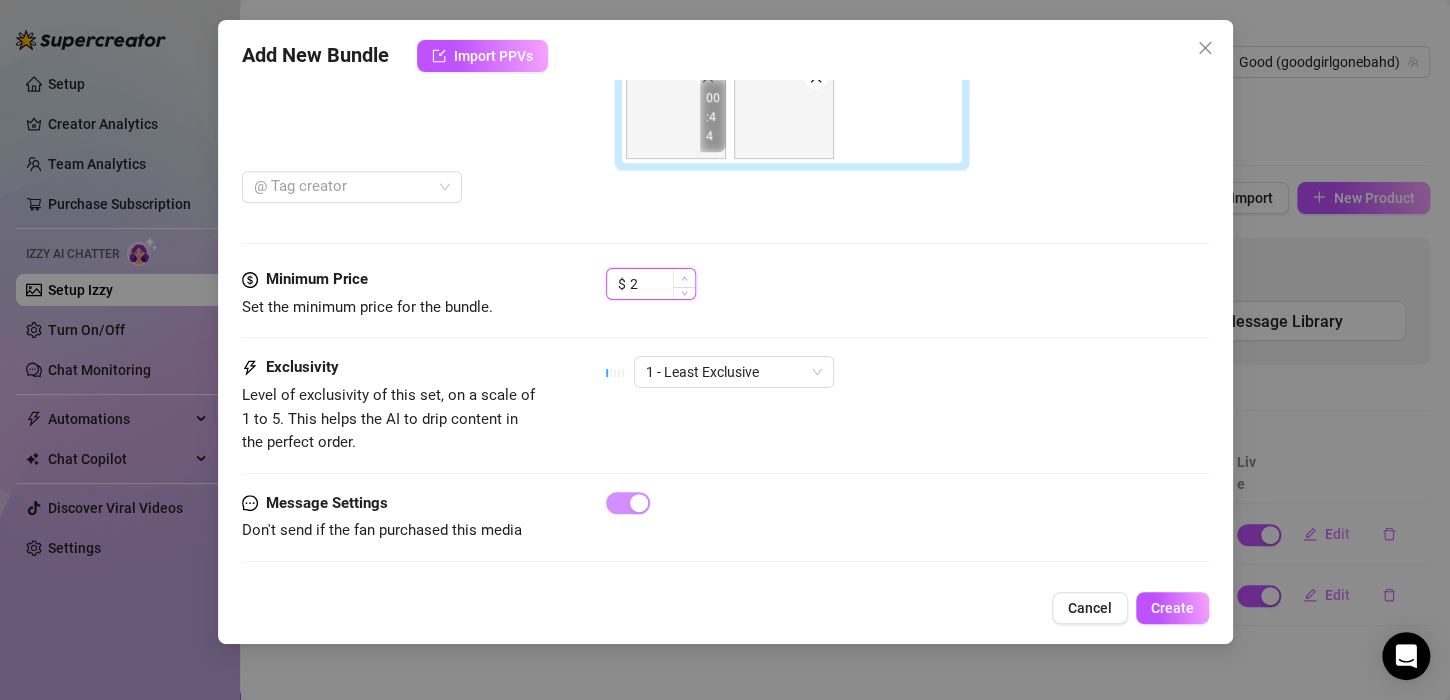 click 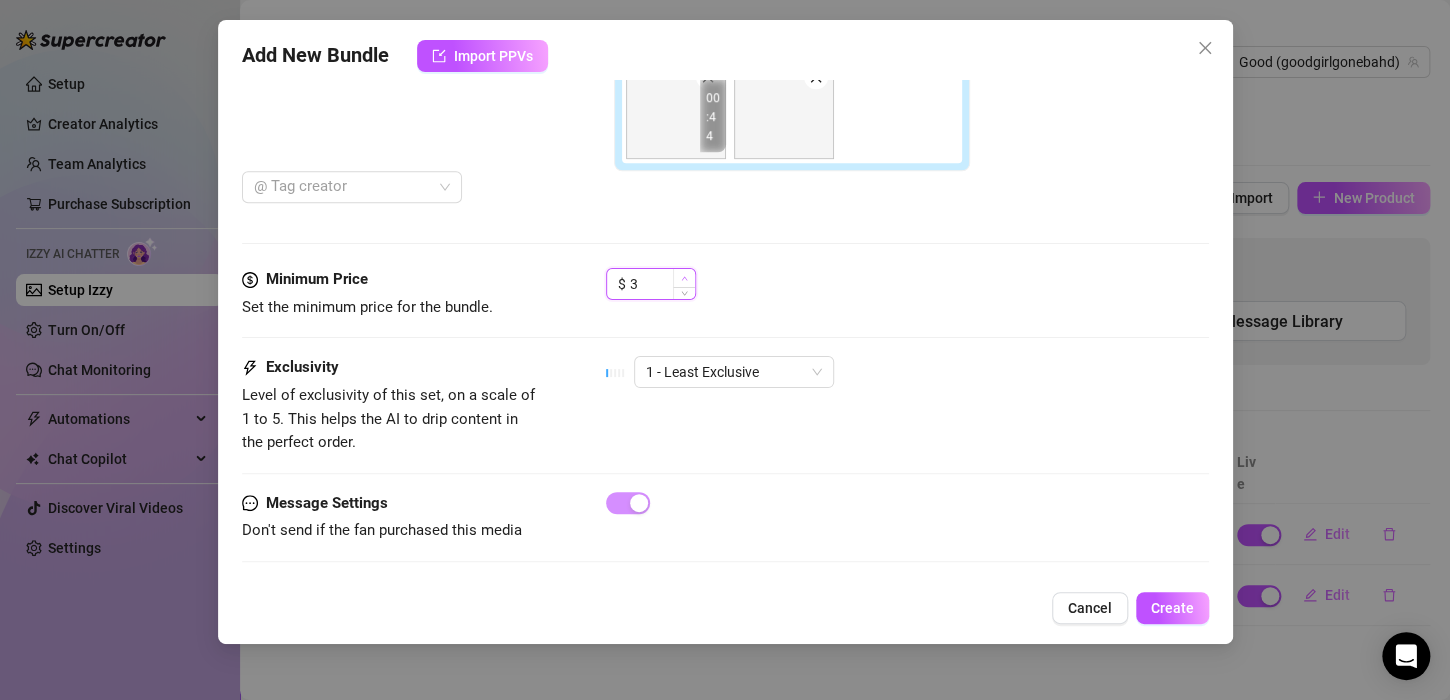 click 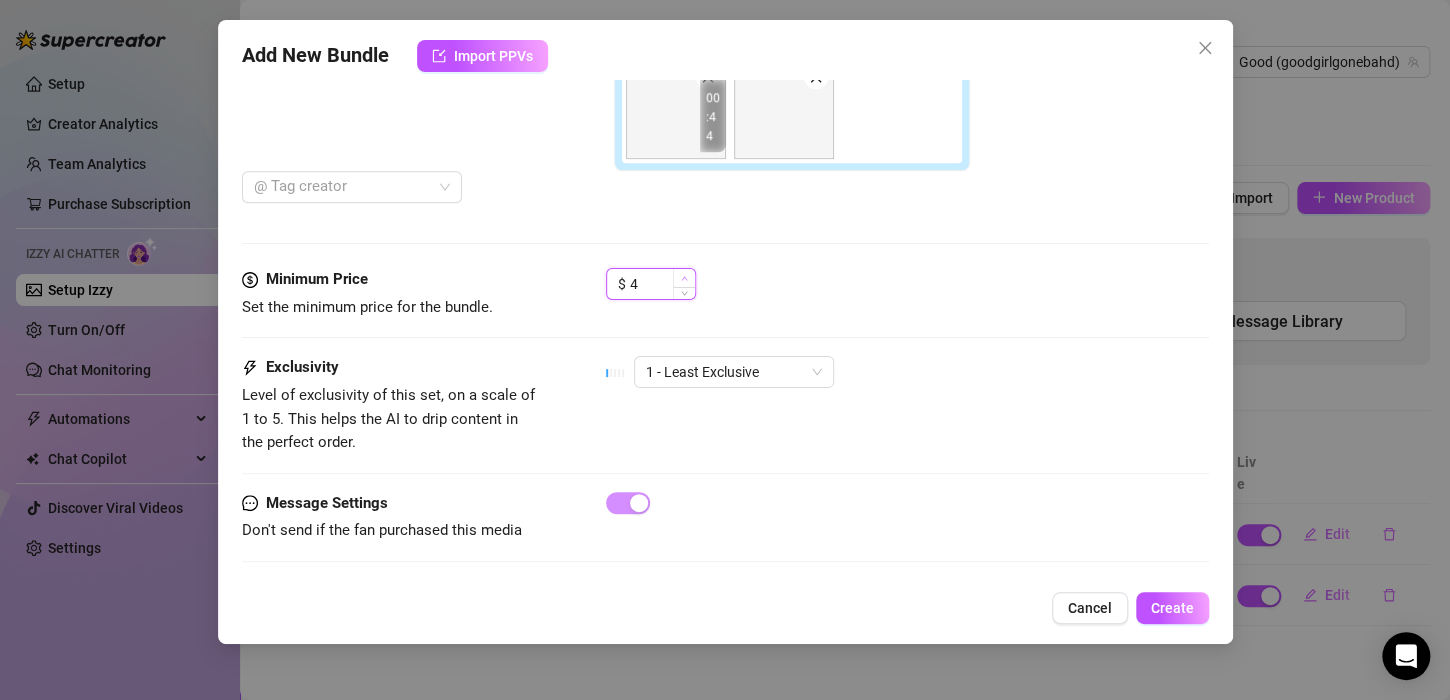 click 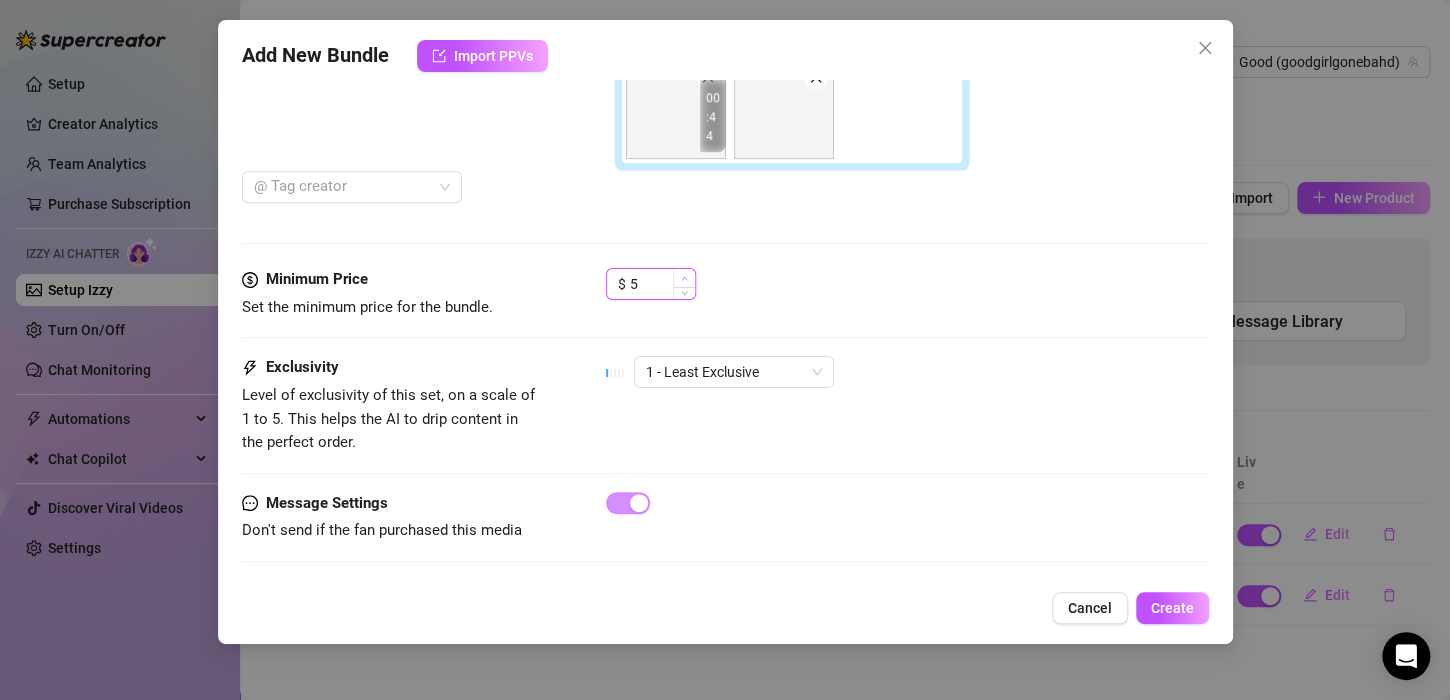 click 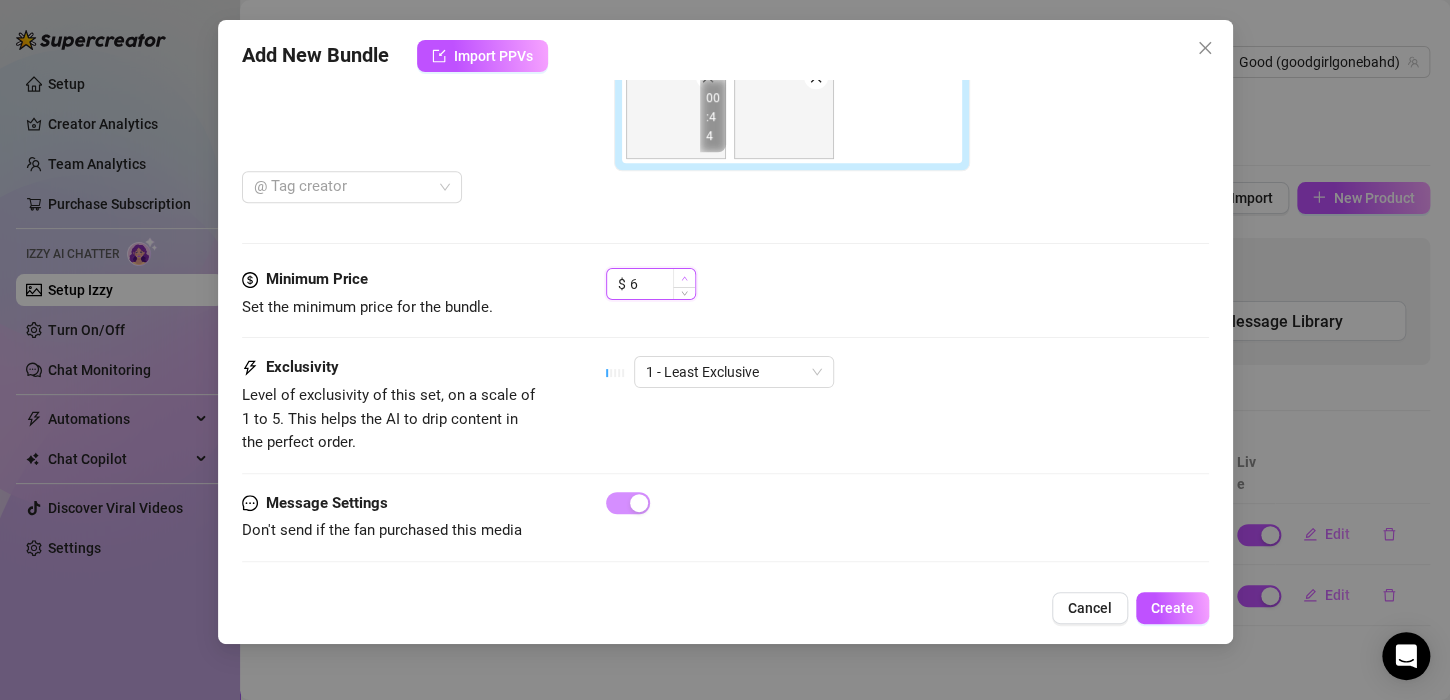 click 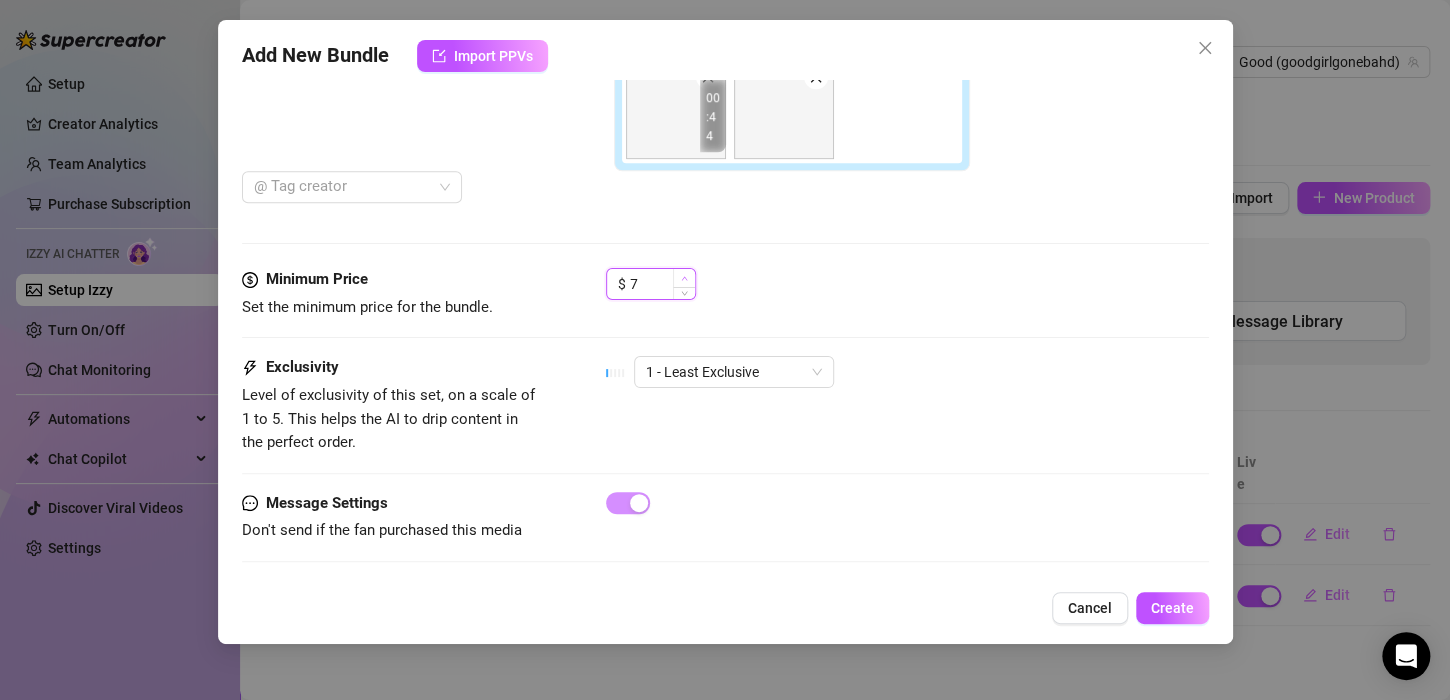 click 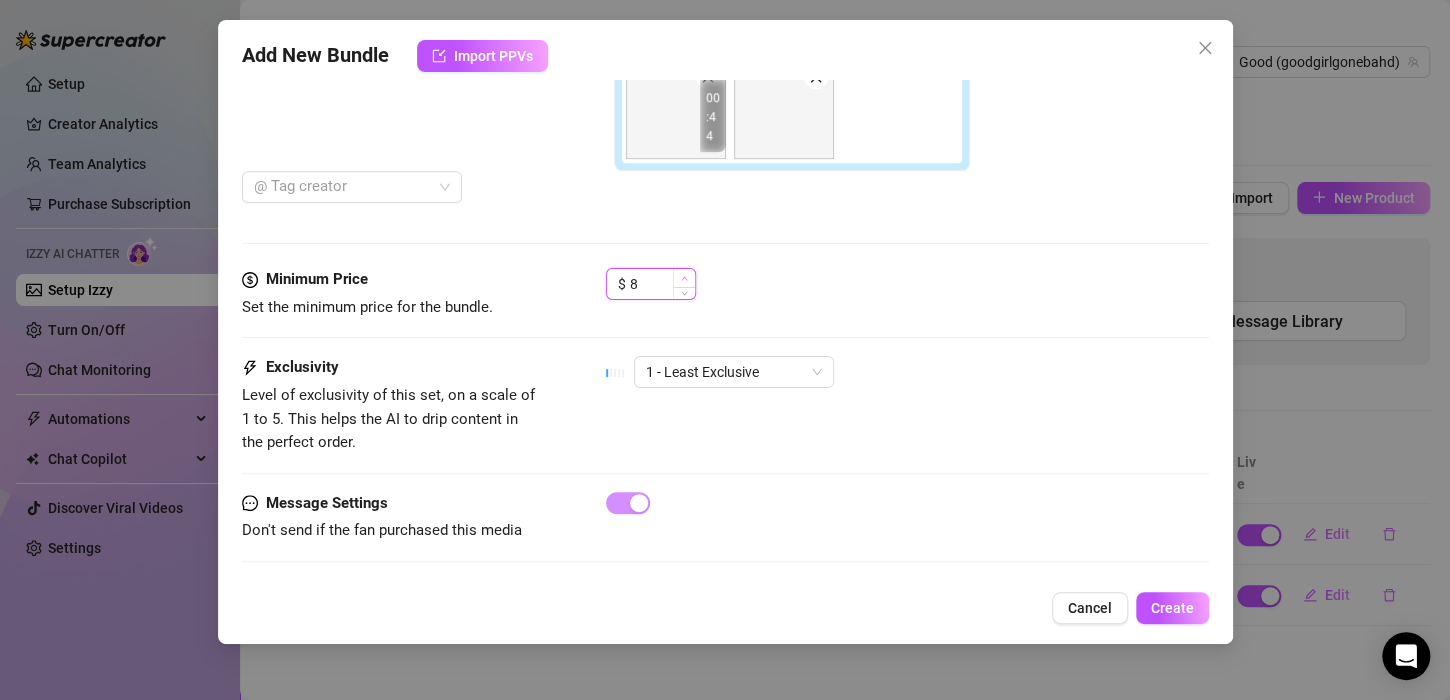 click 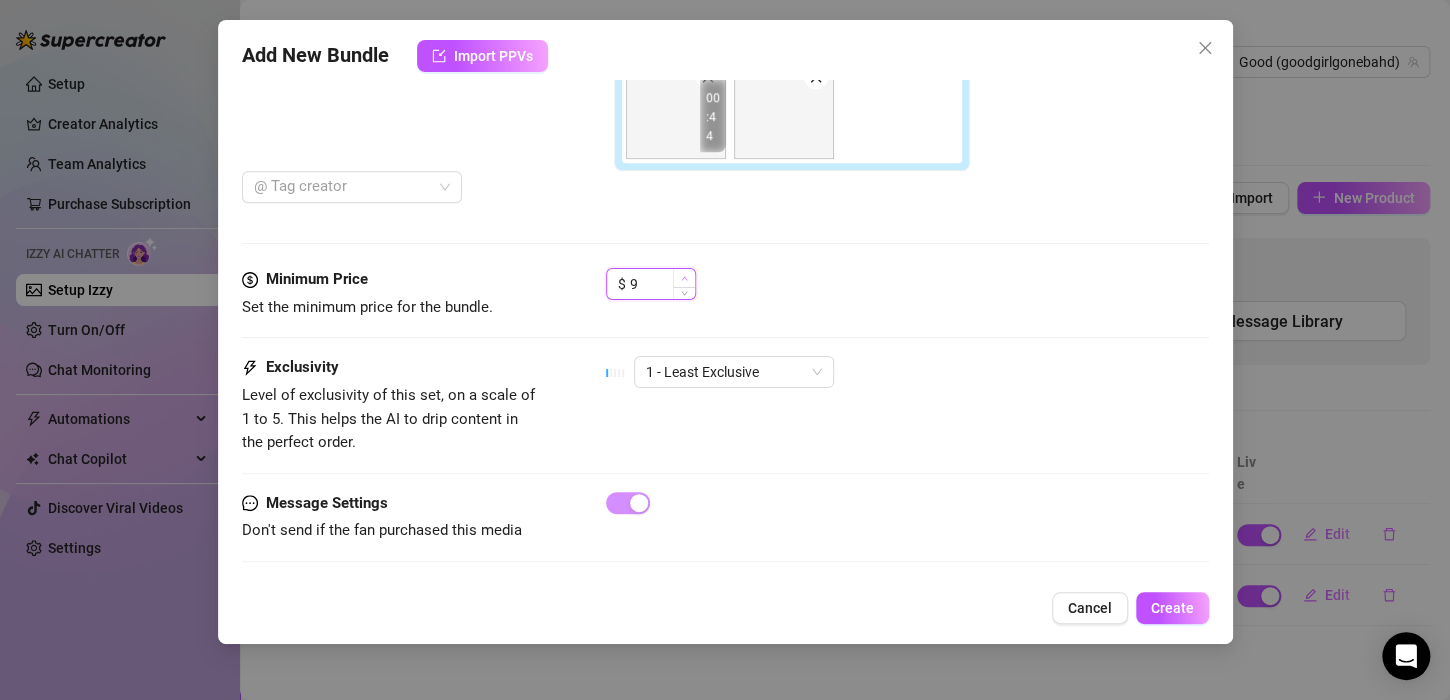 click 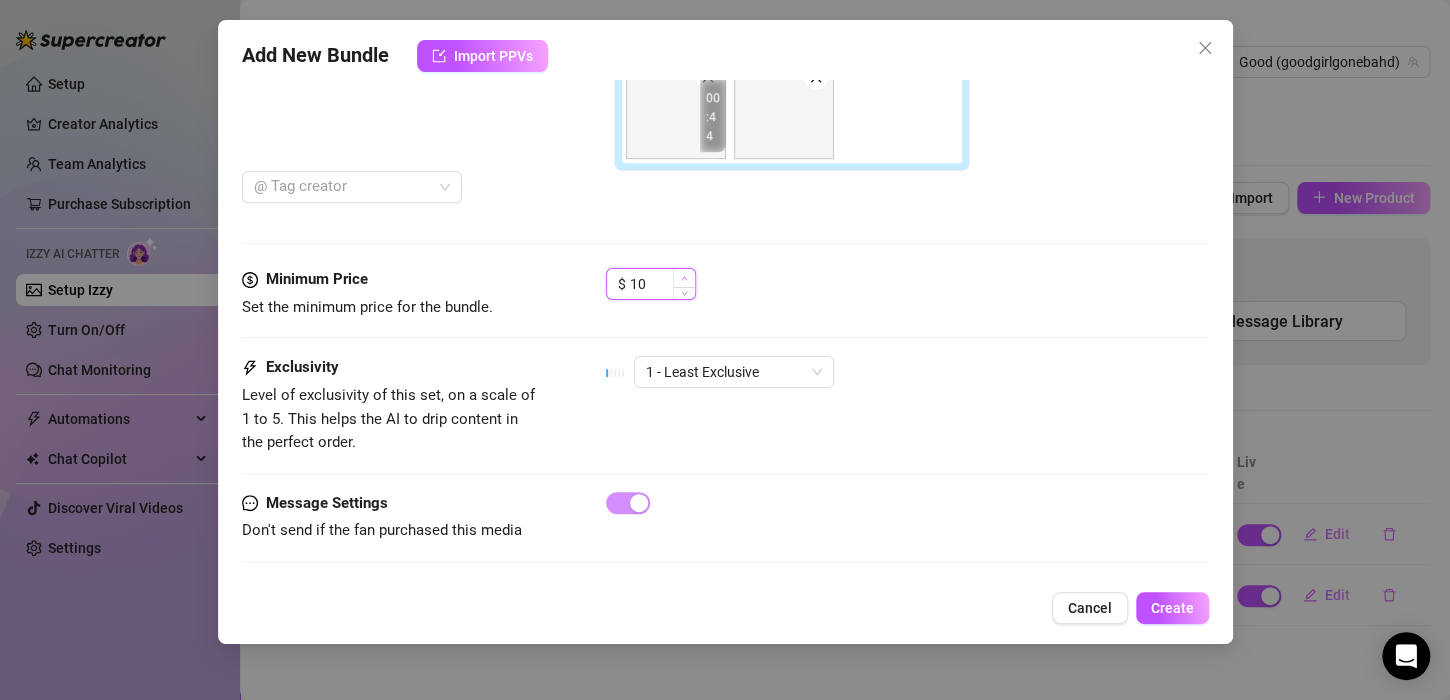 click 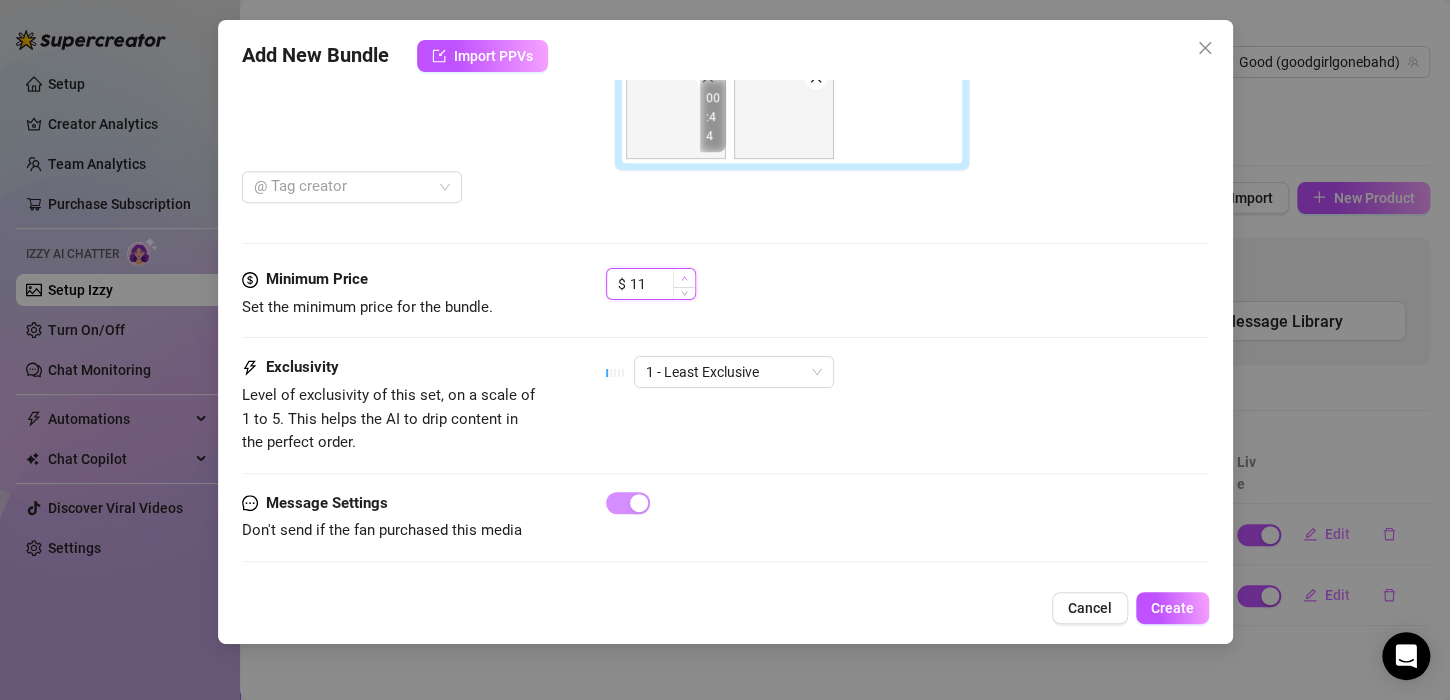click 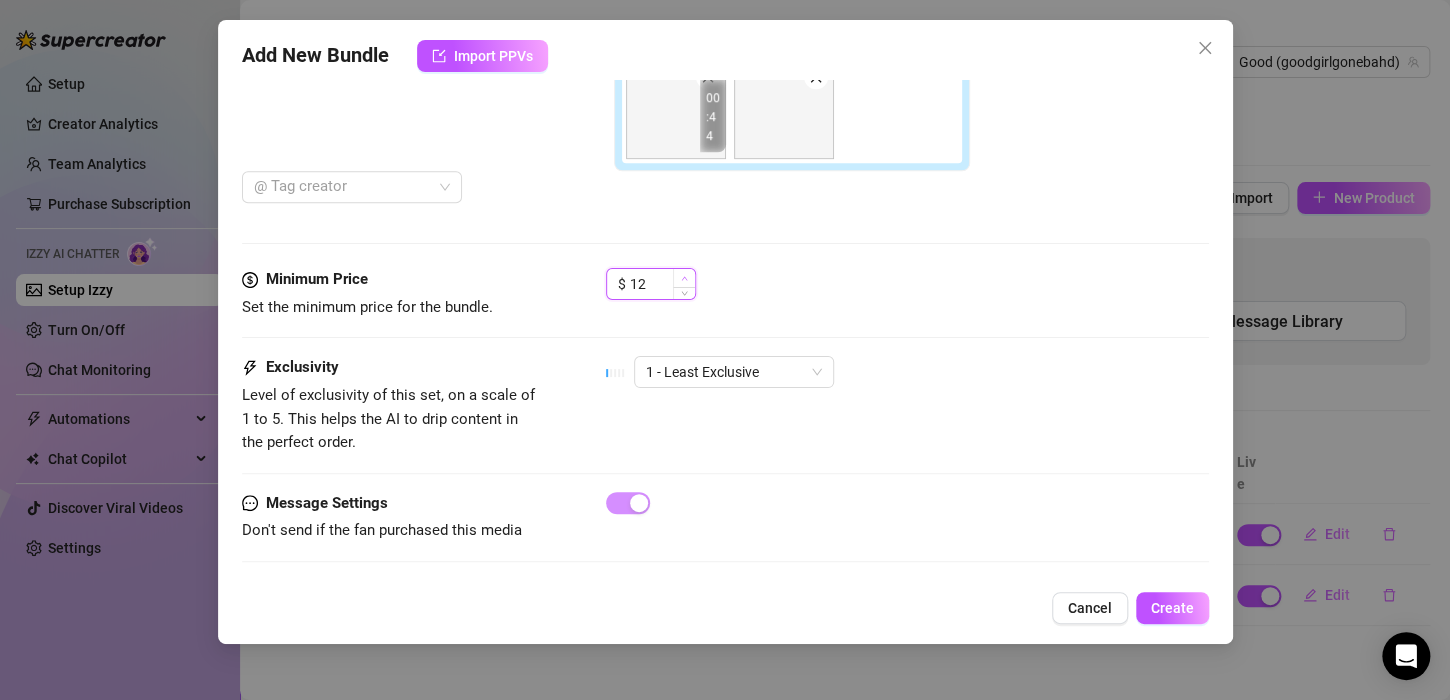 click 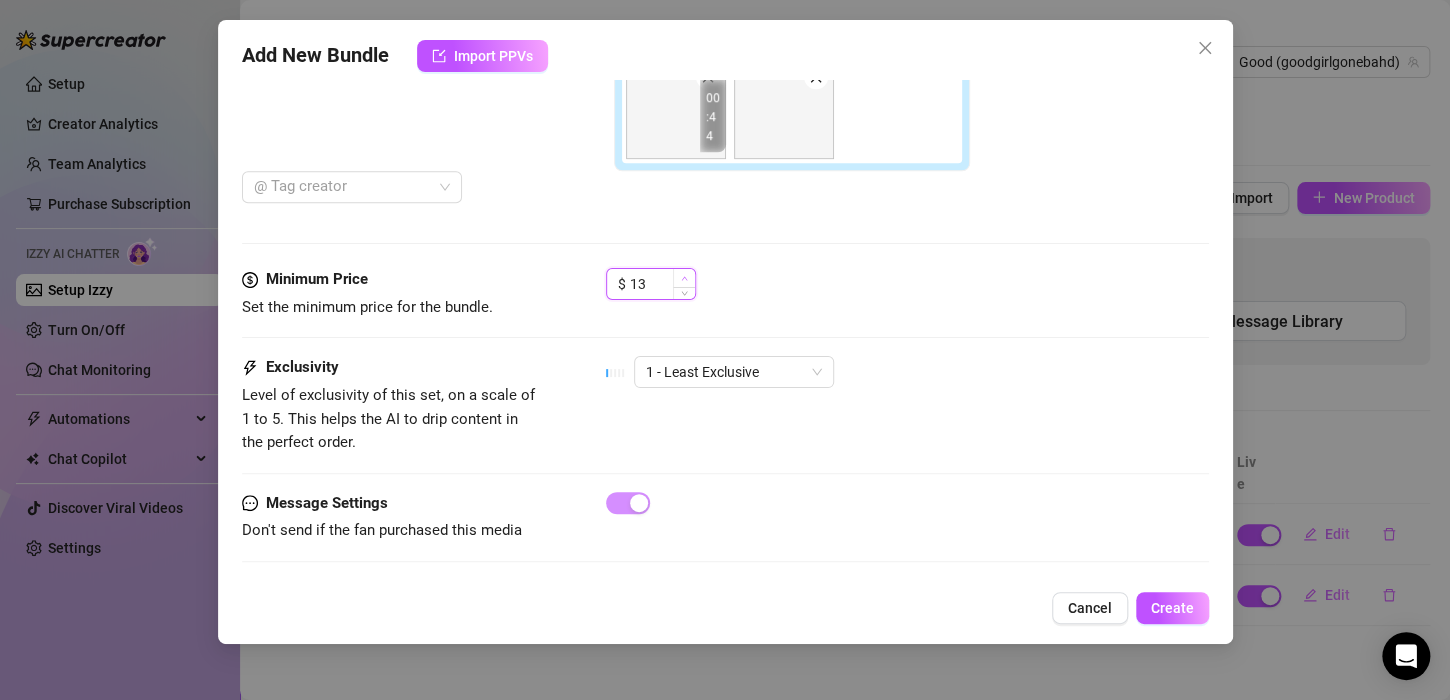 click 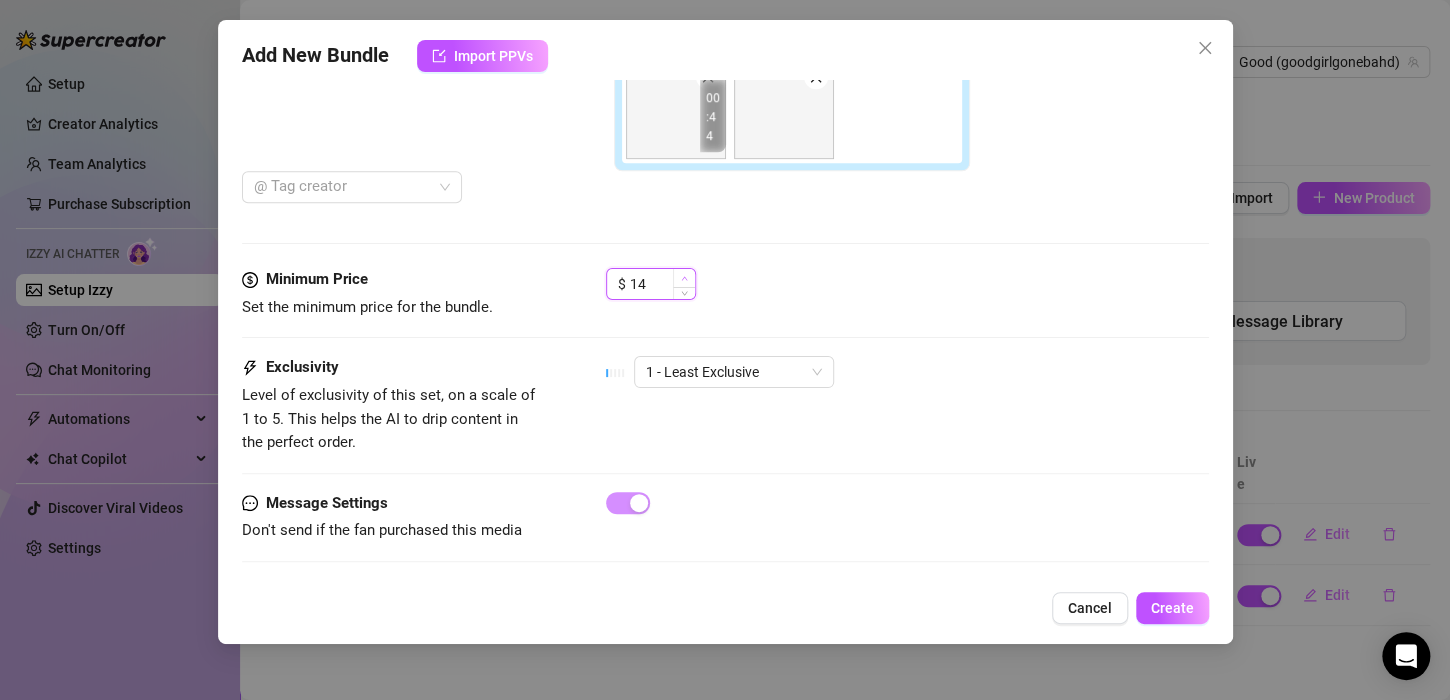 click 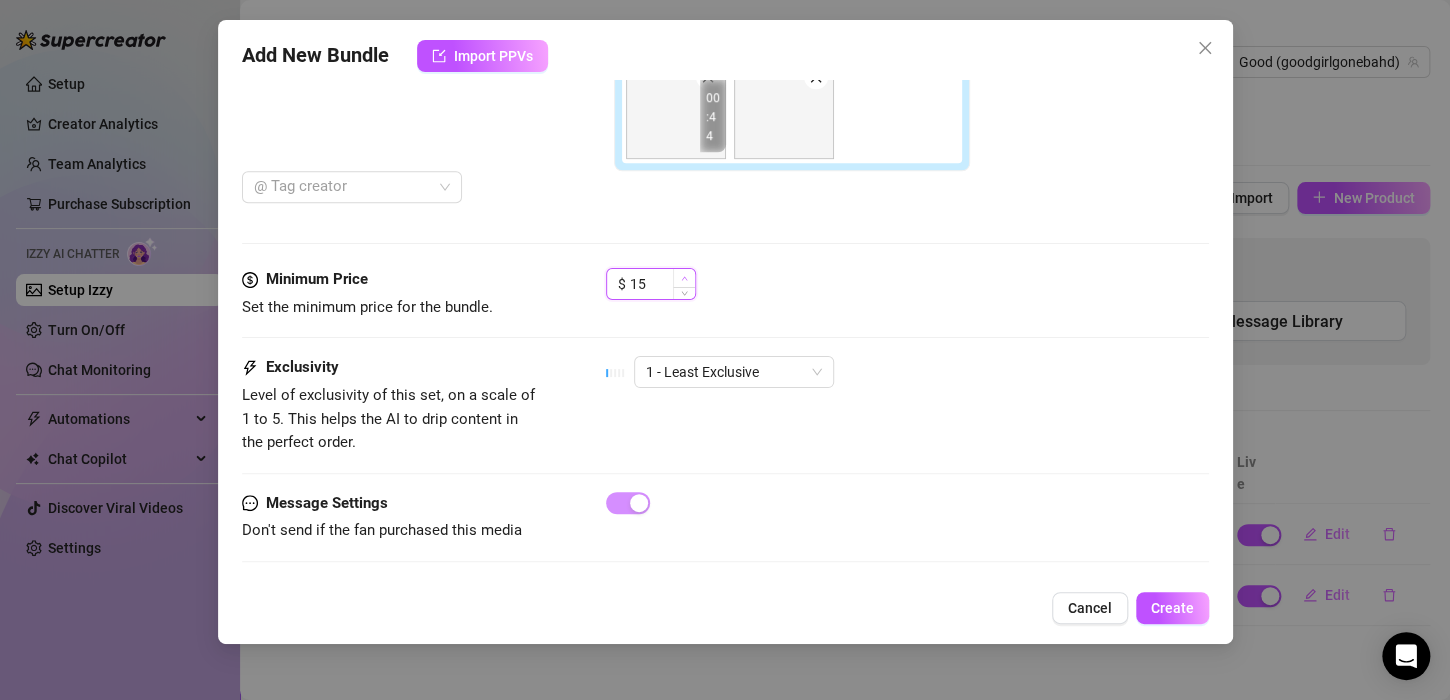 click 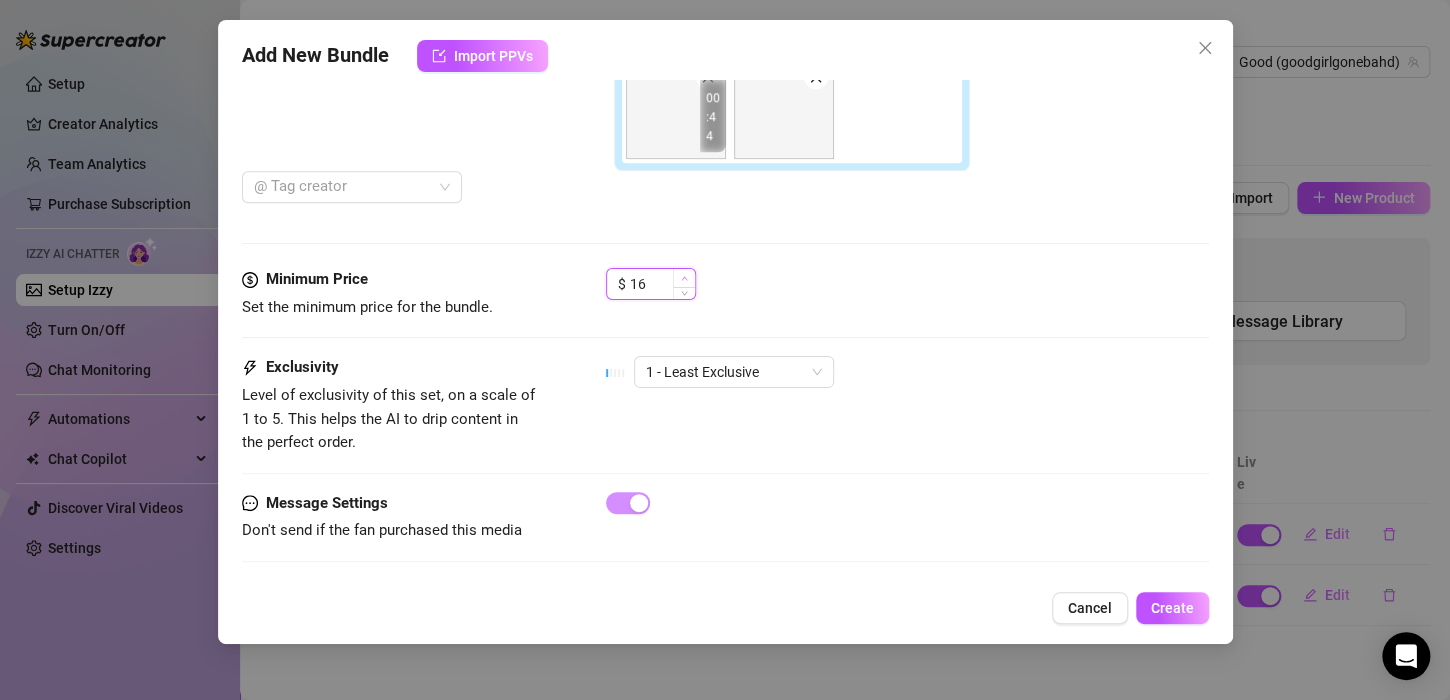 click 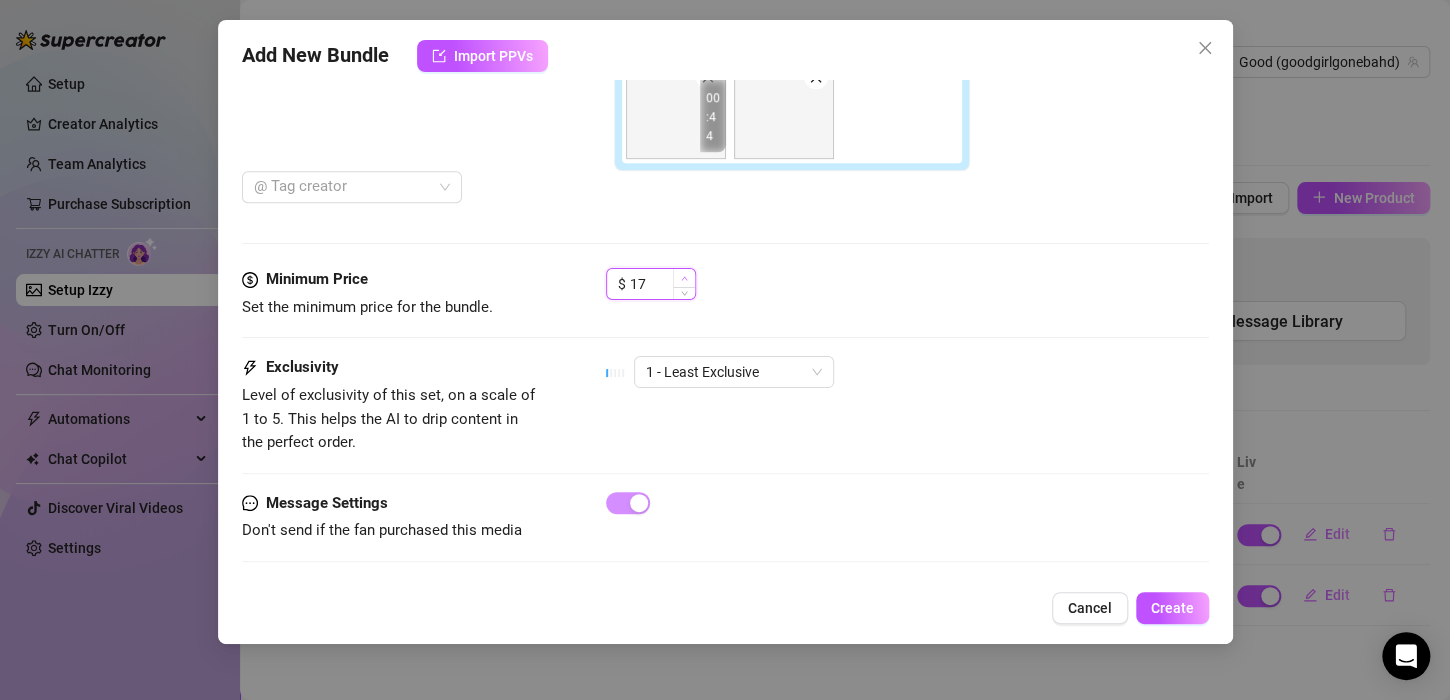 click 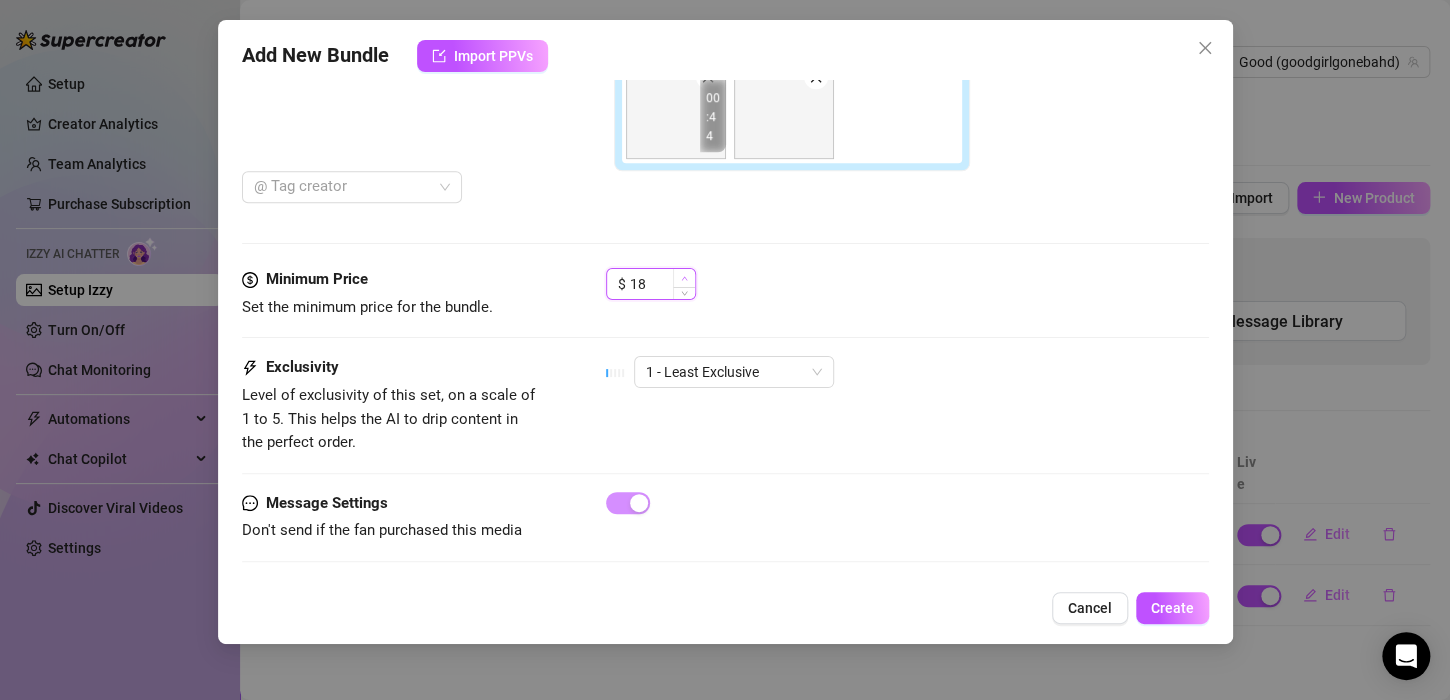 click 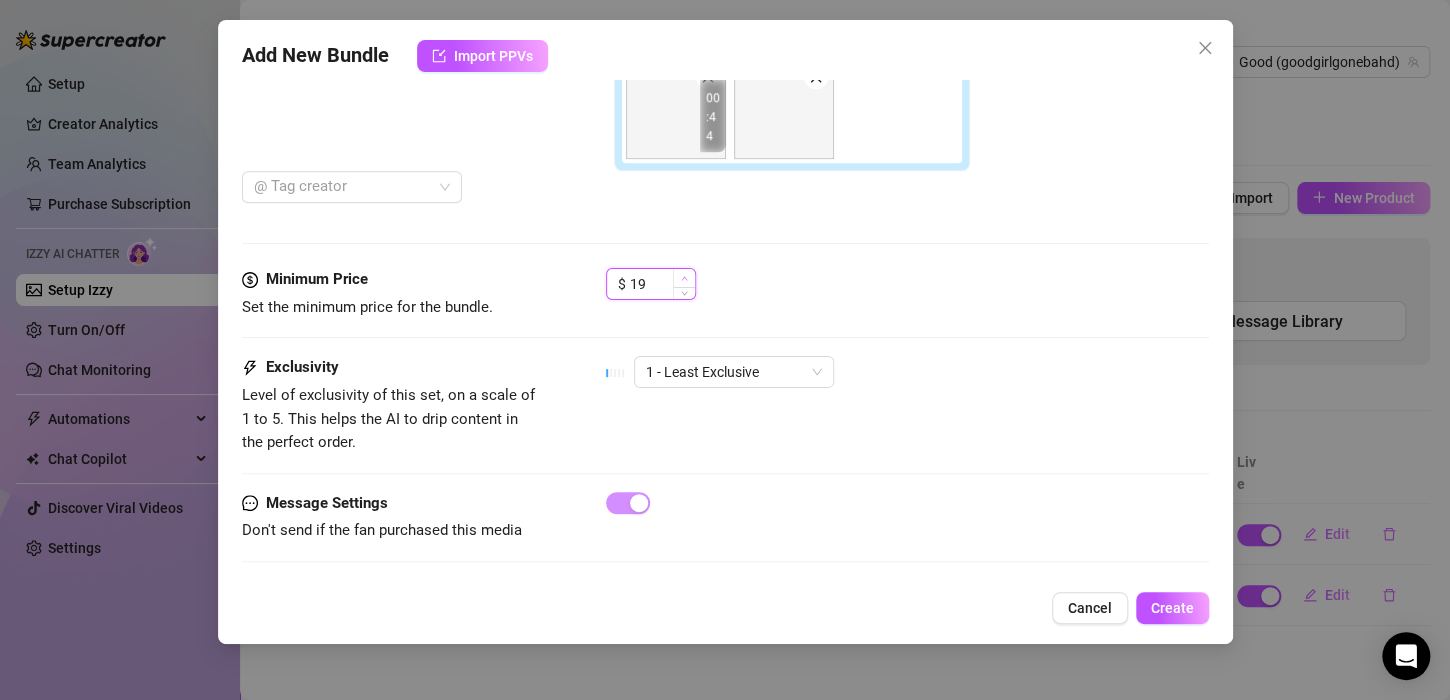 click 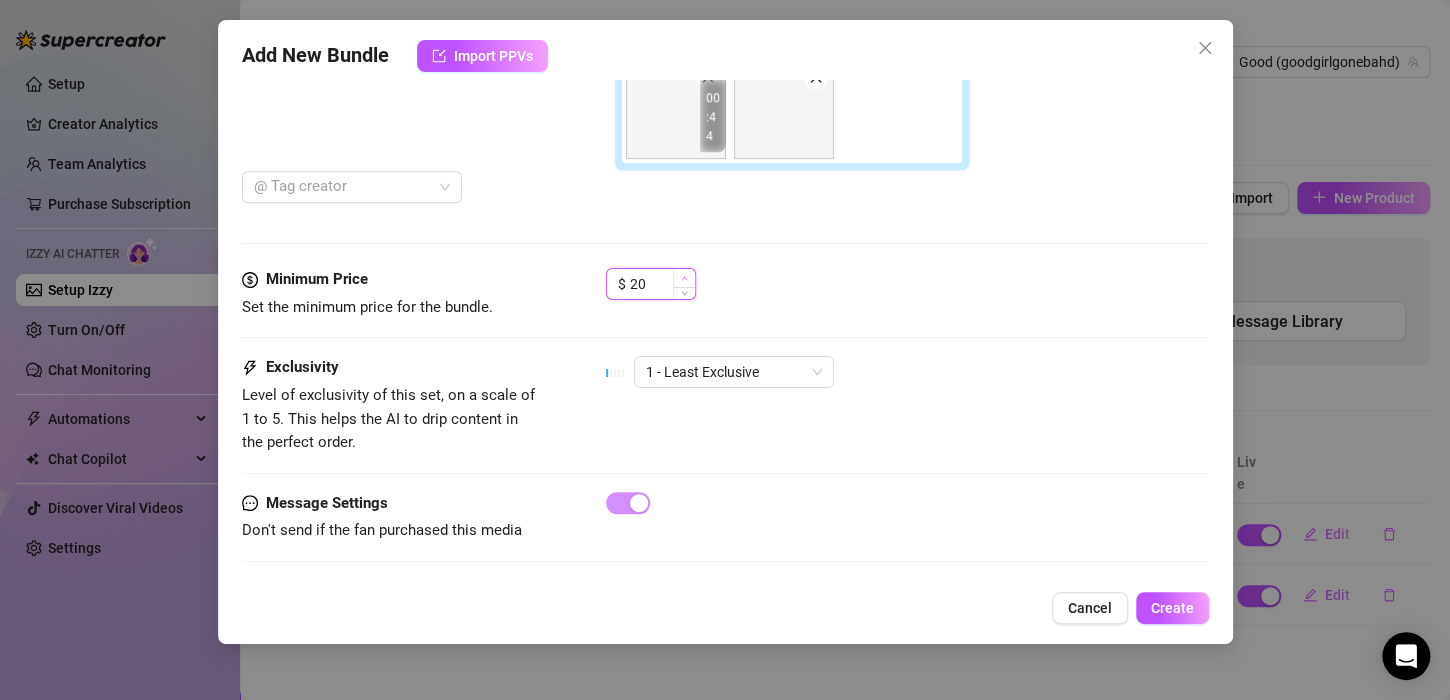 click 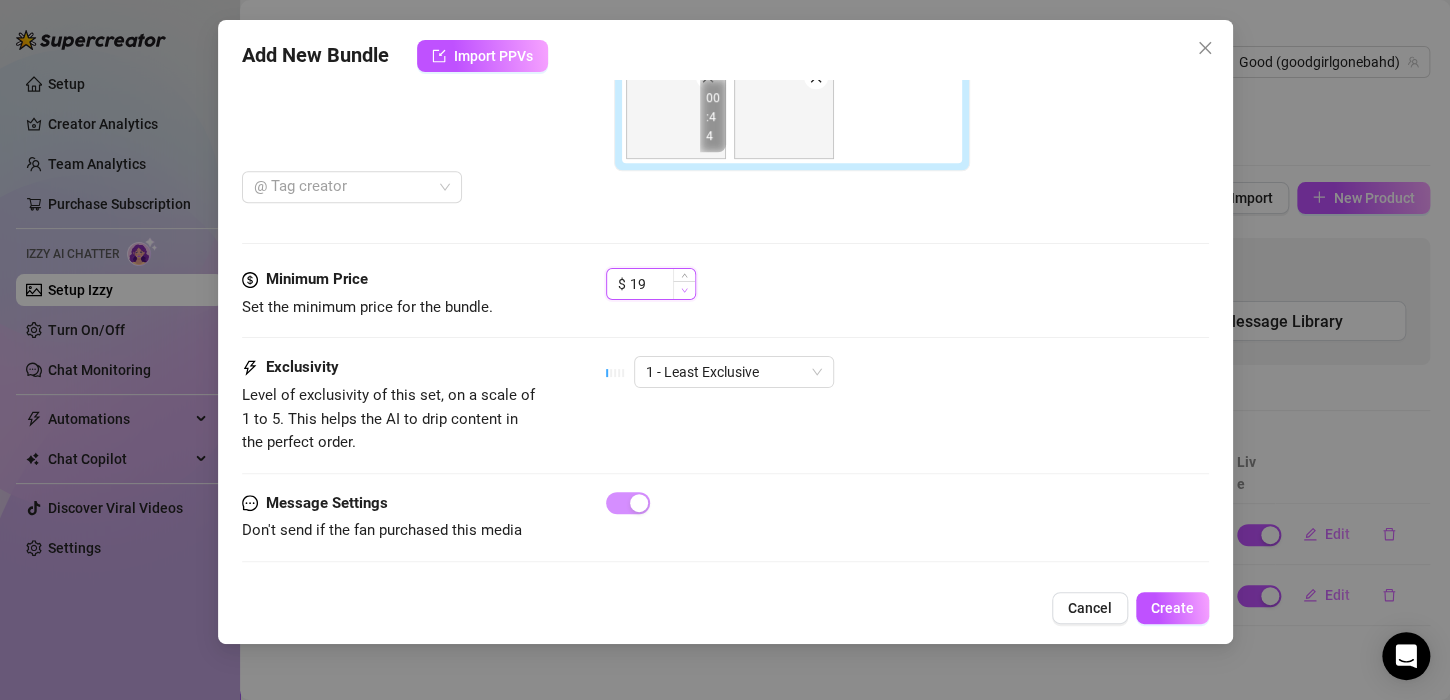 click at bounding box center [684, 290] 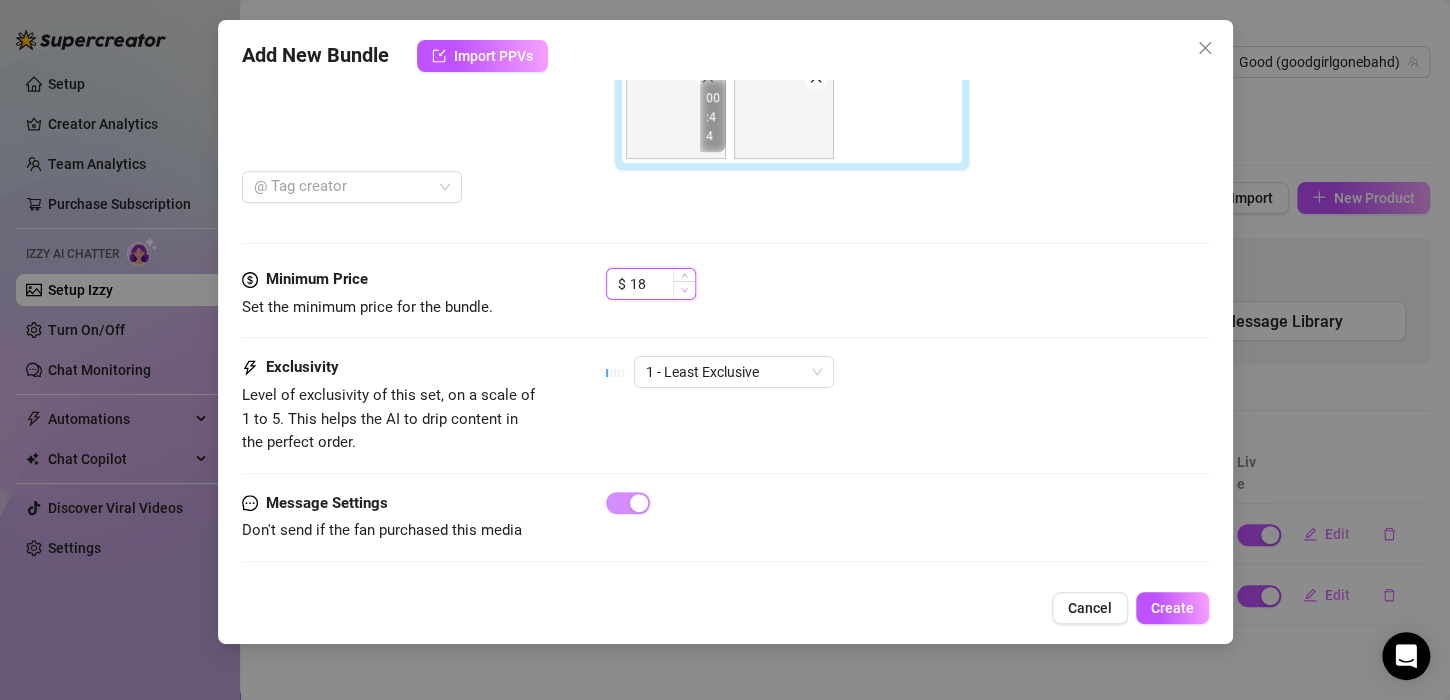 click at bounding box center (684, 290) 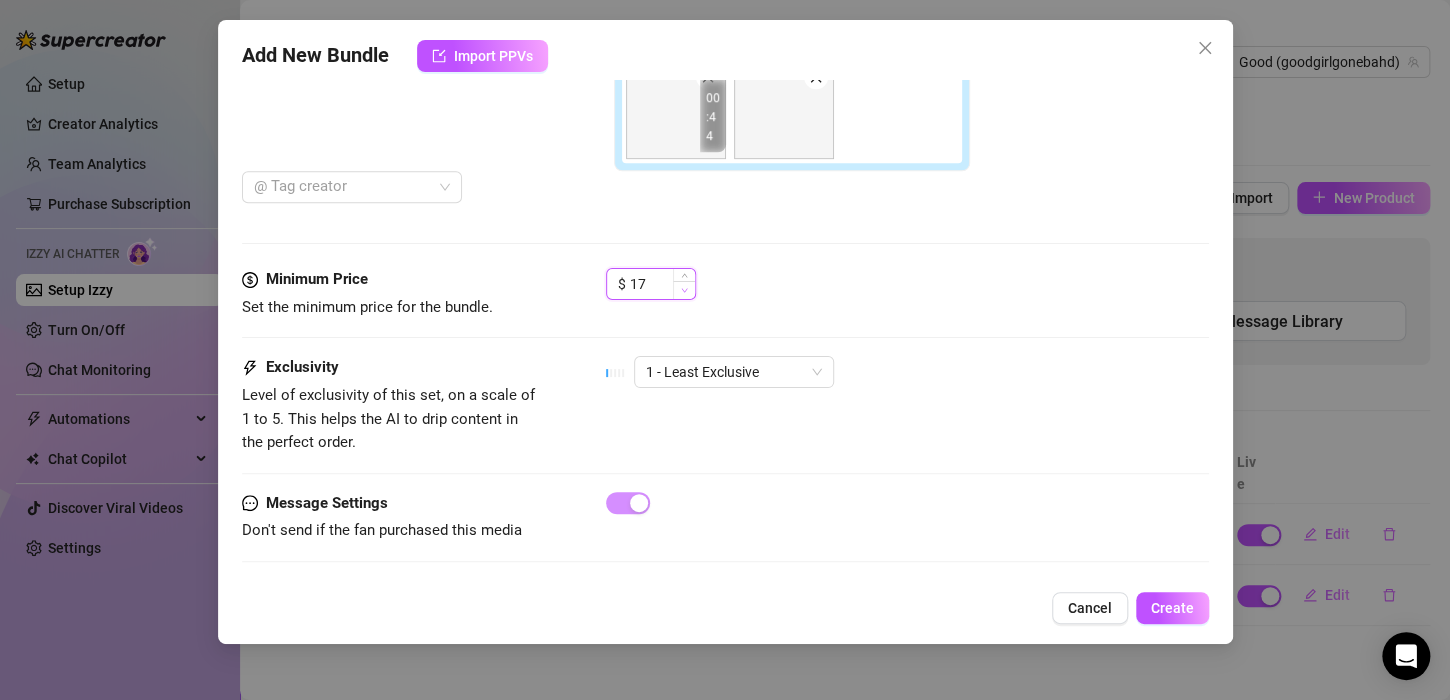 click at bounding box center [684, 290] 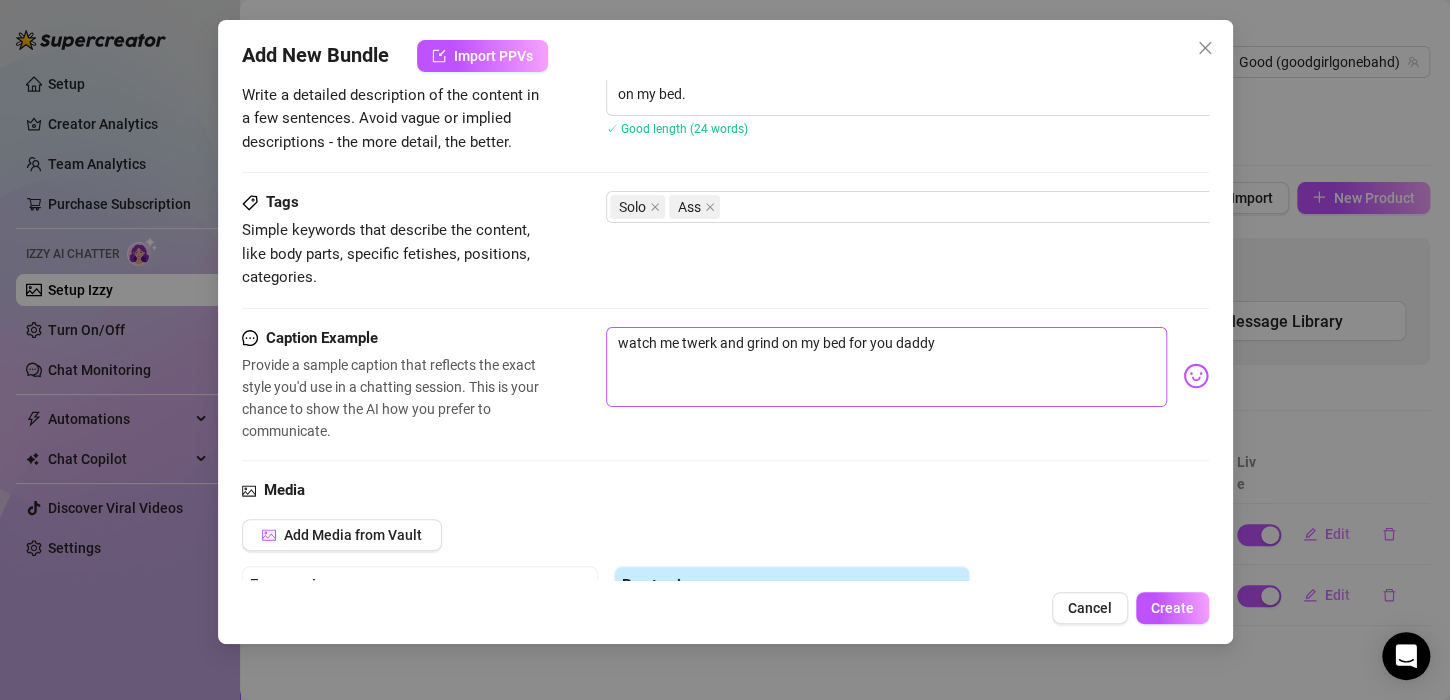 scroll, scrollTop: 248, scrollLeft: 0, axis: vertical 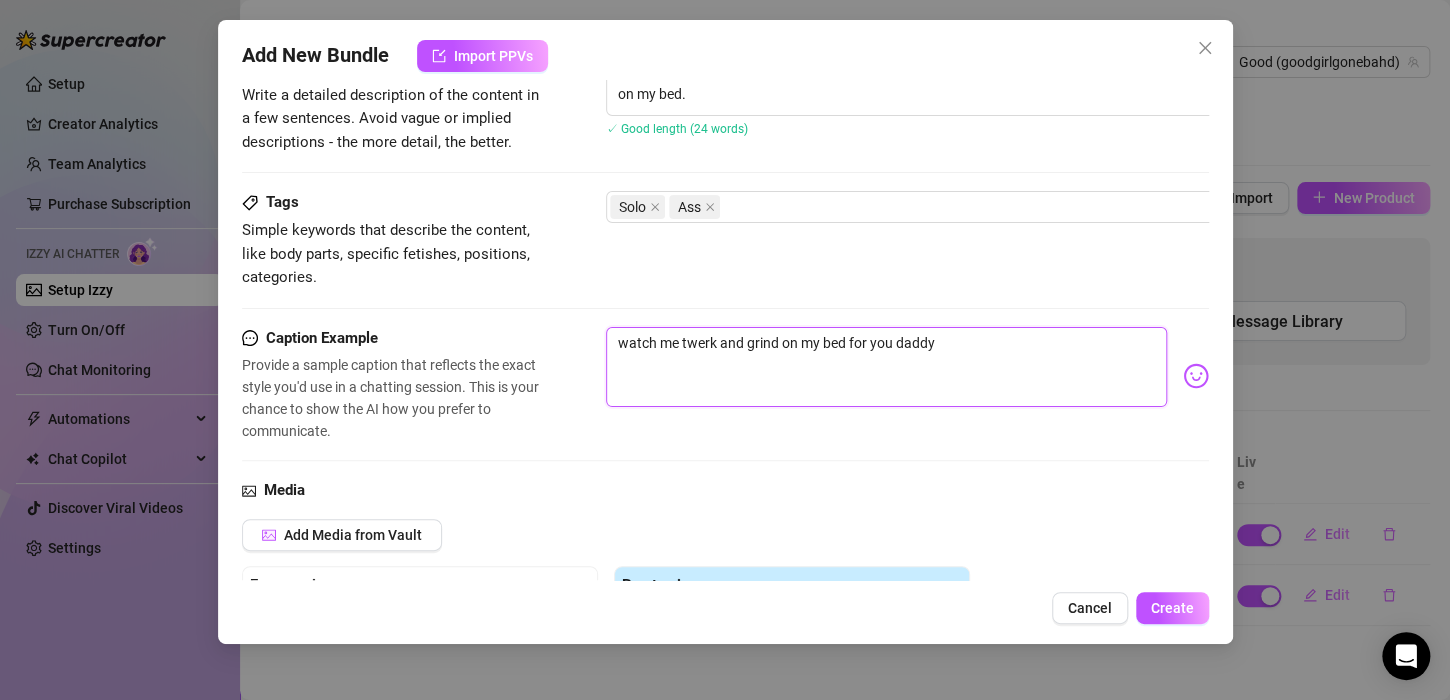 click on "watch me twerk and grind on my bed for you daddy" at bounding box center [886, 367] 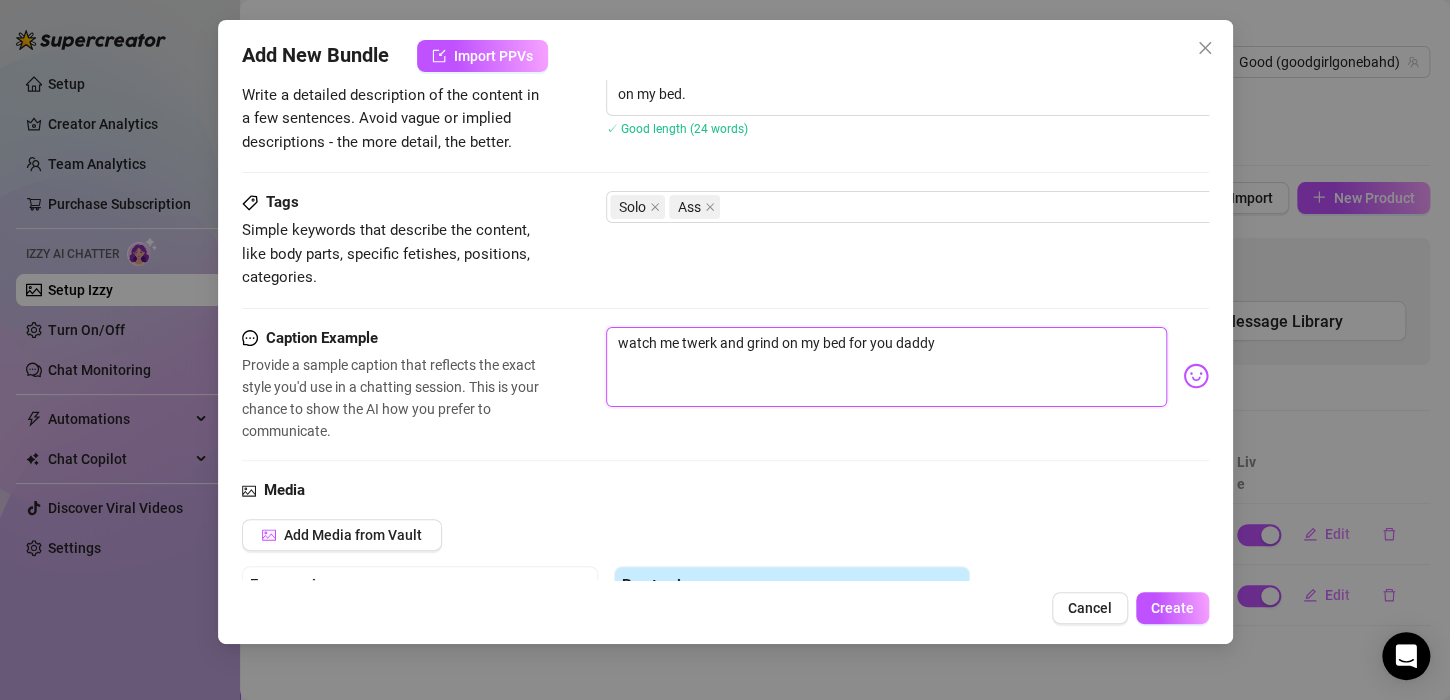 click on "watch me twerk and grind on my bed for you daddy" at bounding box center [886, 367] 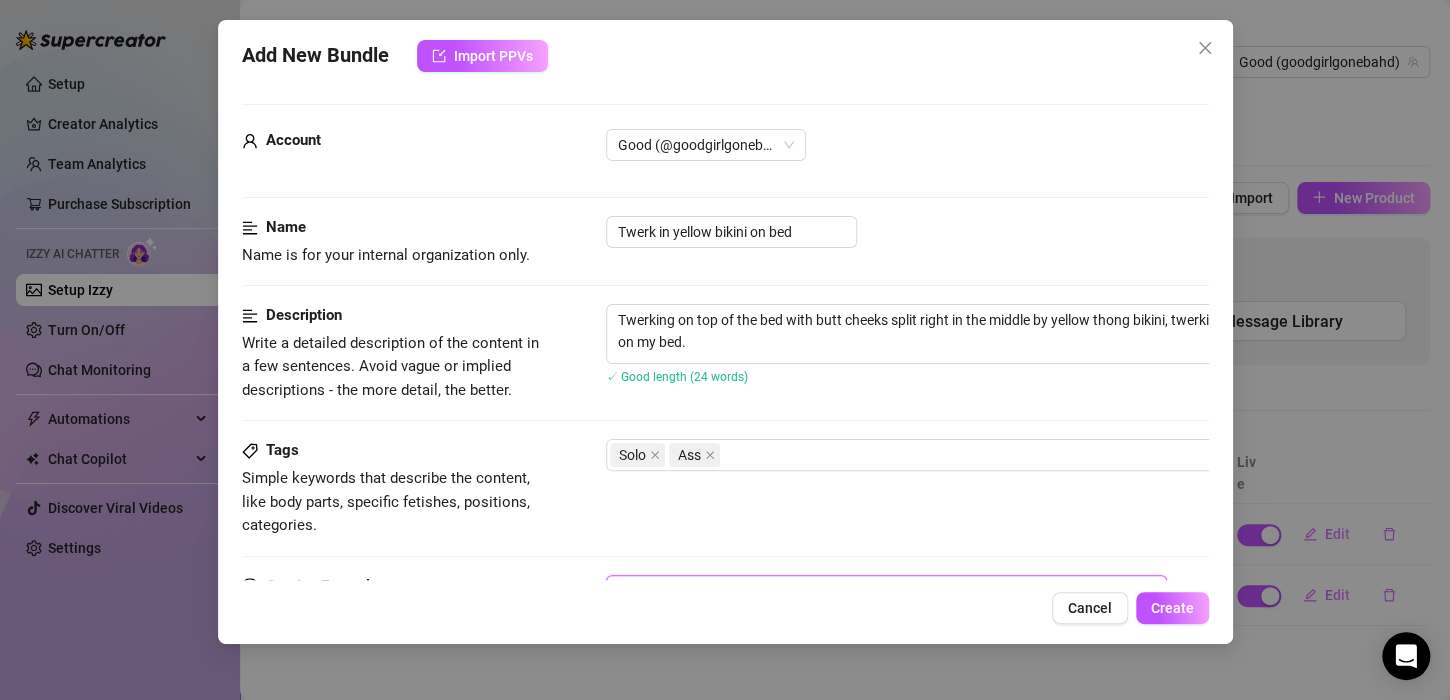 scroll, scrollTop: 920, scrollLeft: 0, axis: vertical 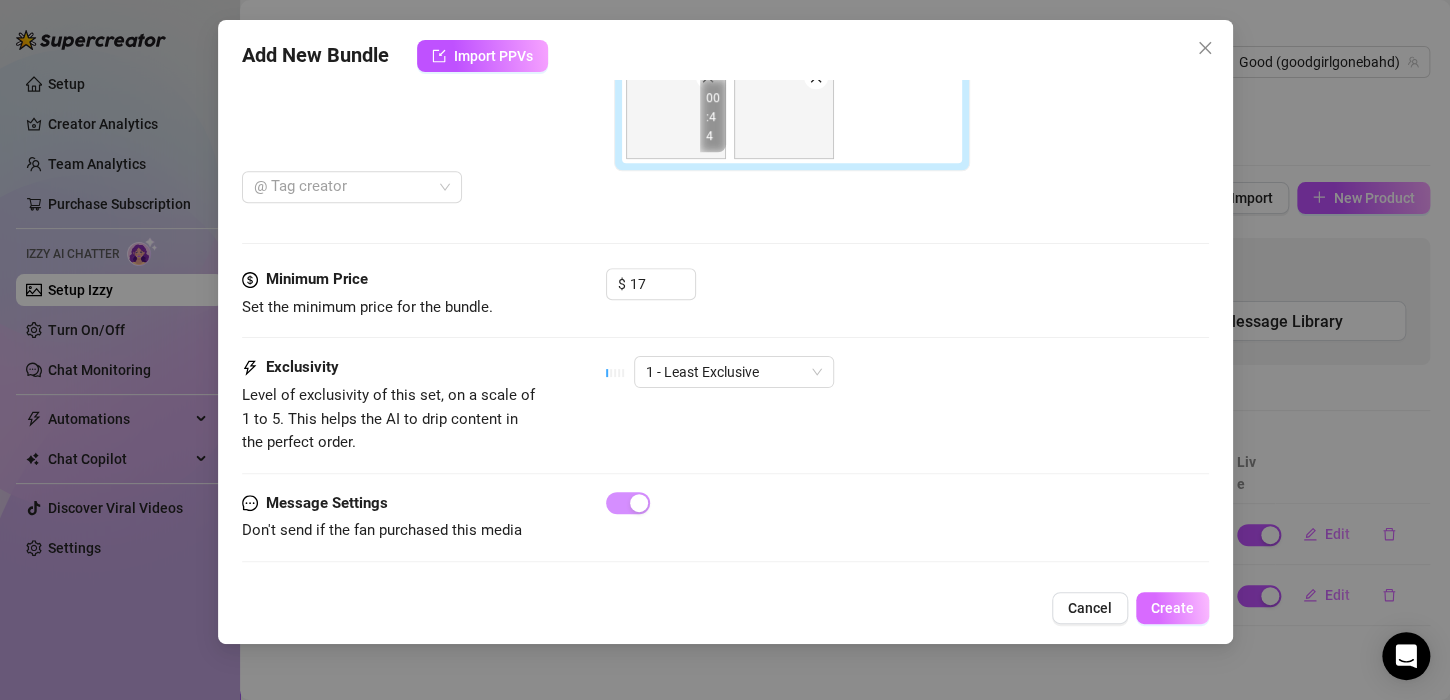 click on "Create" at bounding box center (1172, 608) 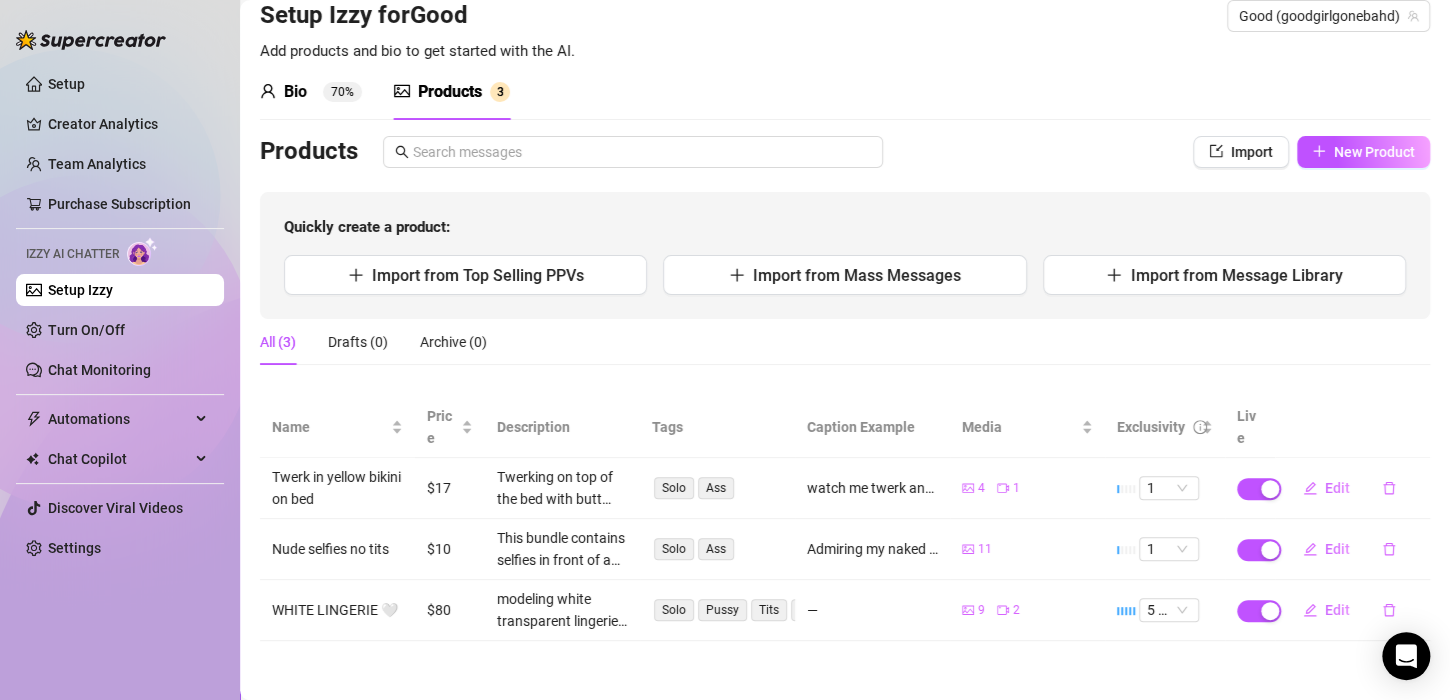 scroll, scrollTop: 0, scrollLeft: 0, axis: both 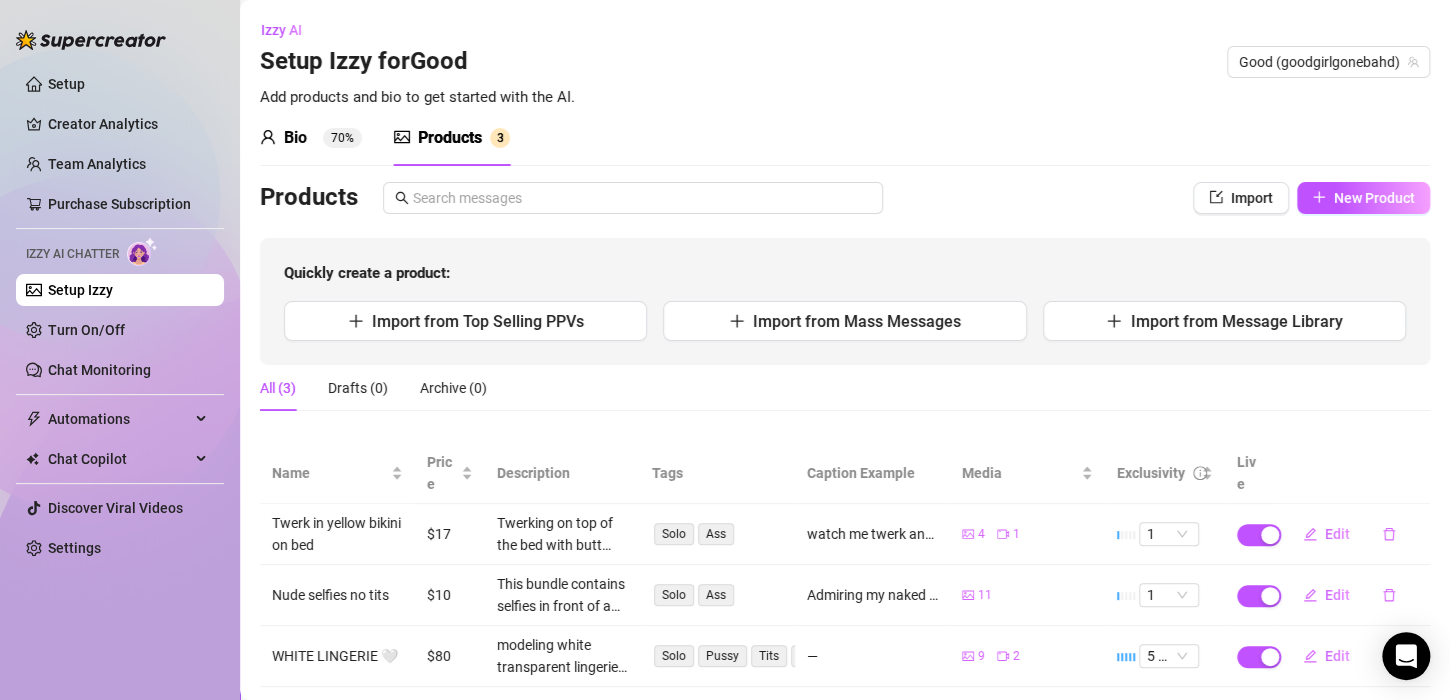 click on "Bio" at bounding box center (295, 138) 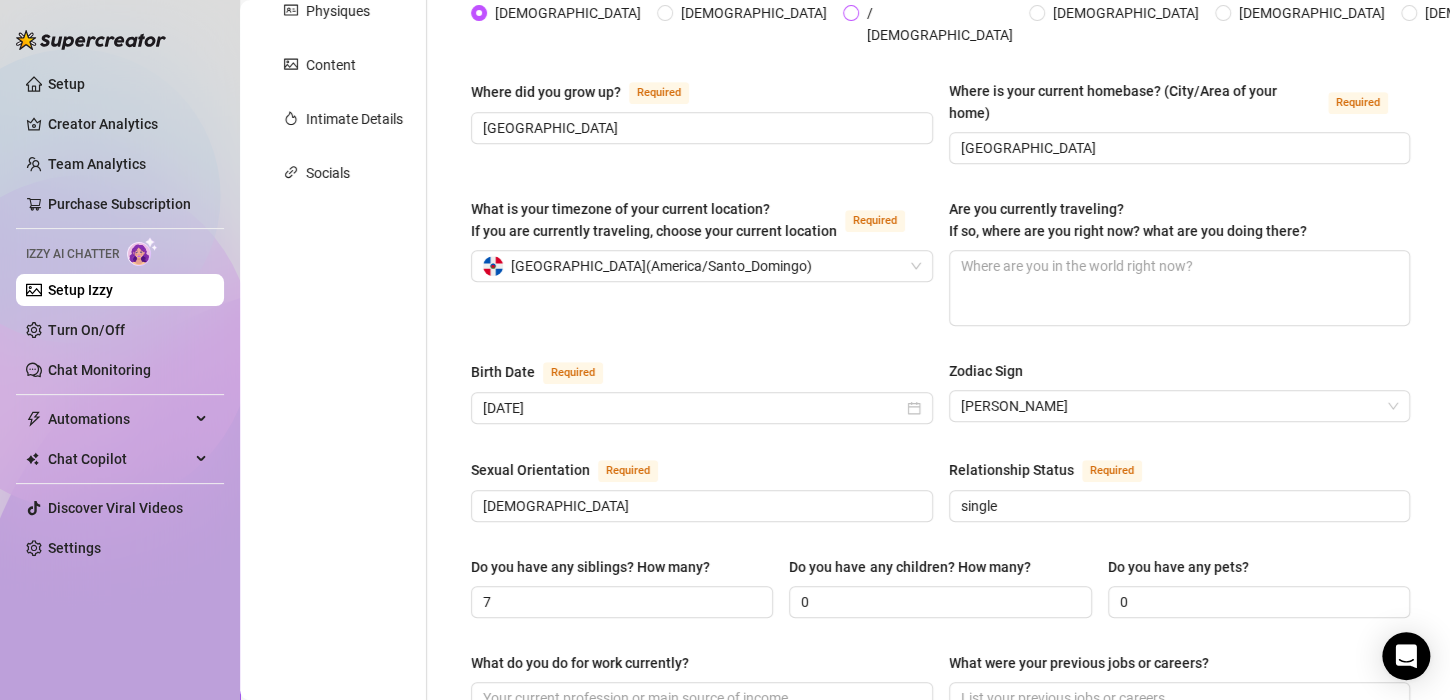 scroll, scrollTop: 396, scrollLeft: 0, axis: vertical 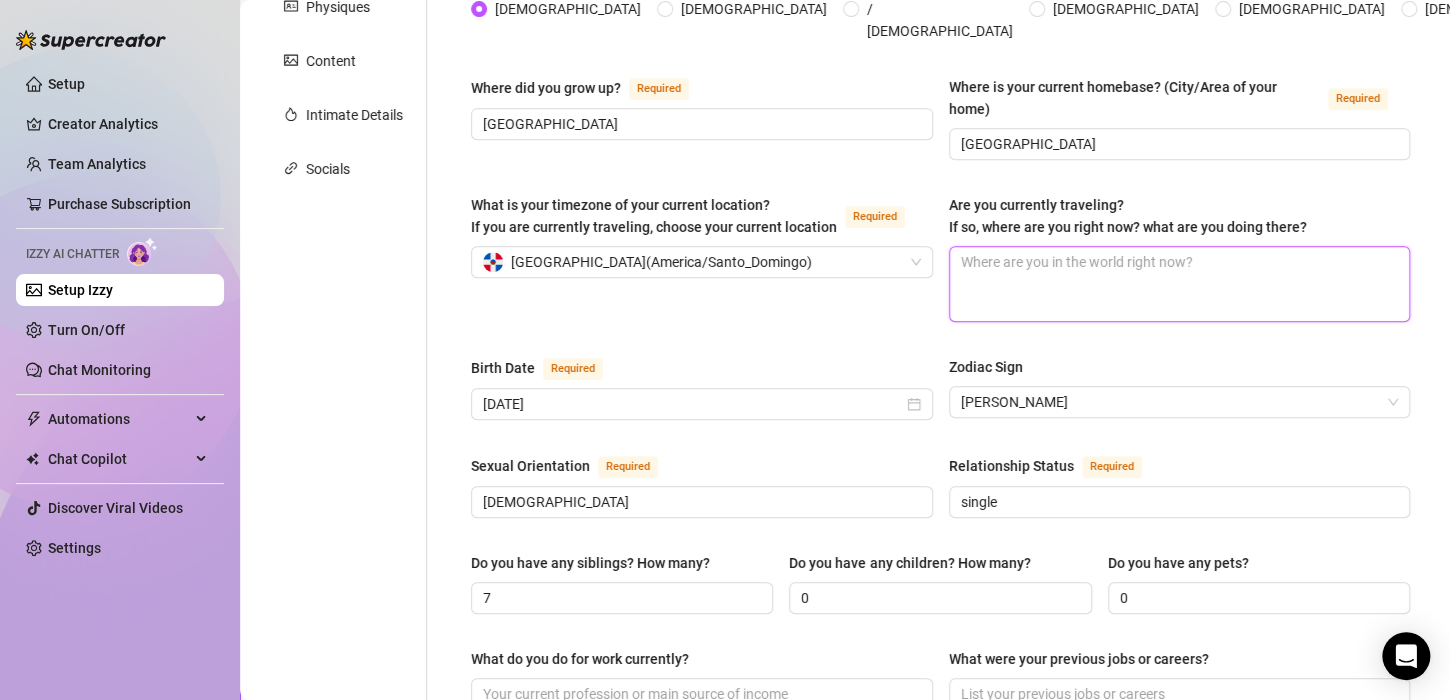 click on "Are you currently traveling? If so, where are you right now? what are you doing there?" at bounding box center [1180, 284] 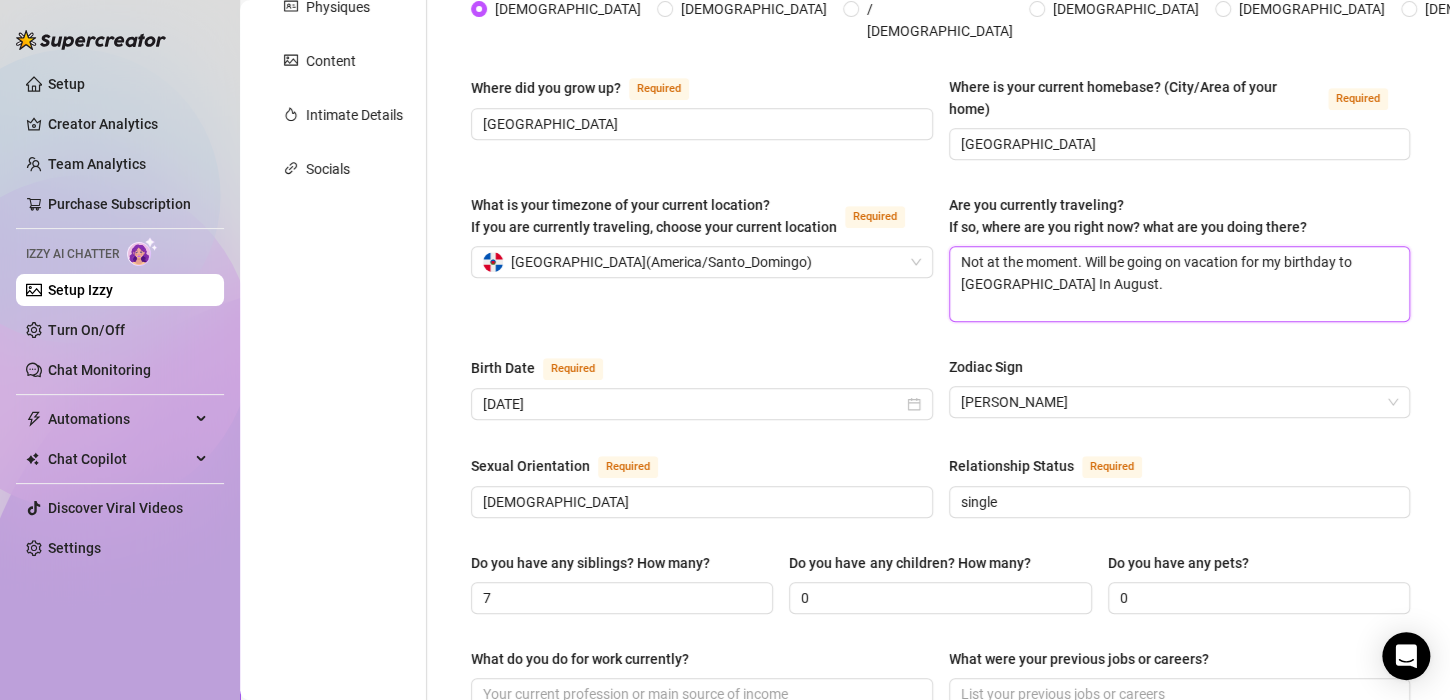 click on "Not at the moment. Will be going on vacation for my birthday to [GEOGRAPHIC_DATA] In August." at bounding box center (1180, 284) 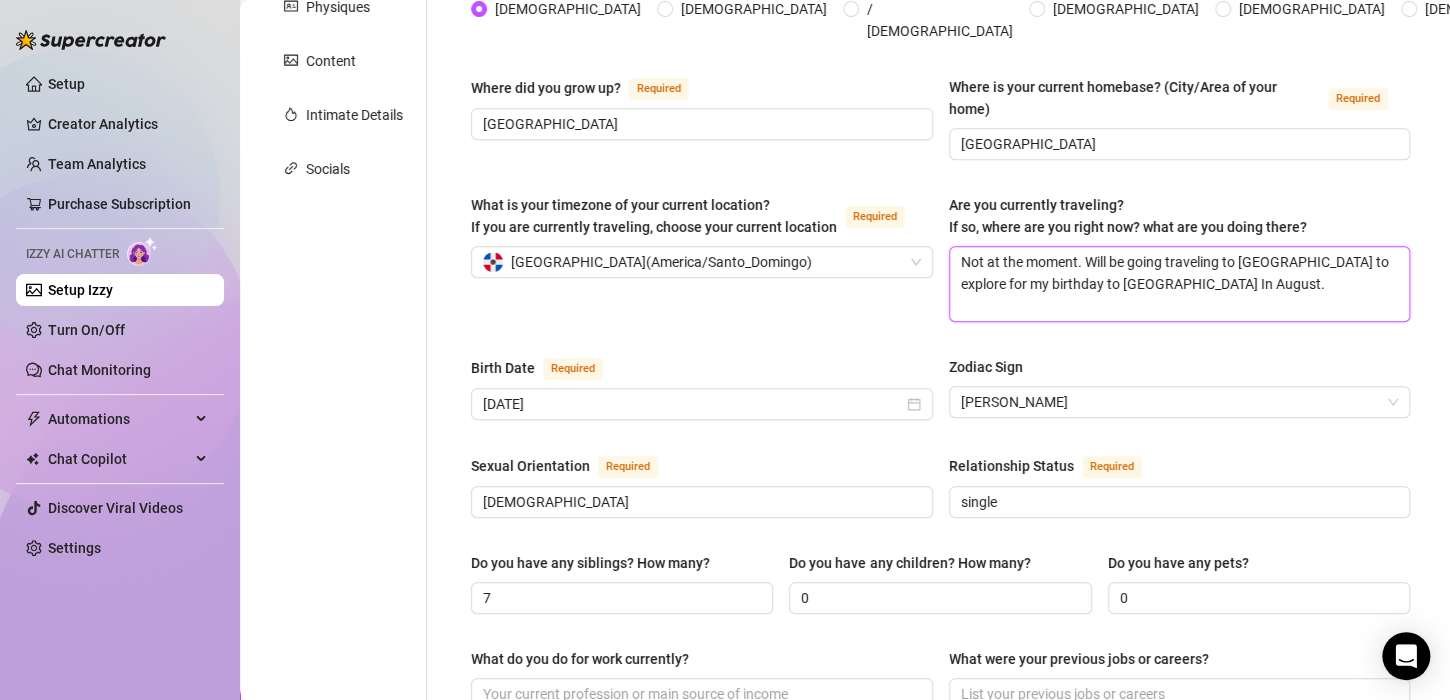 click on "Not at the moment. Will be going traveling to [GEOGRAPHIC_DATA] to explore for my birthday to [GEOGRAPHIC_DATA] In August." at bounding box center (1180, 284) 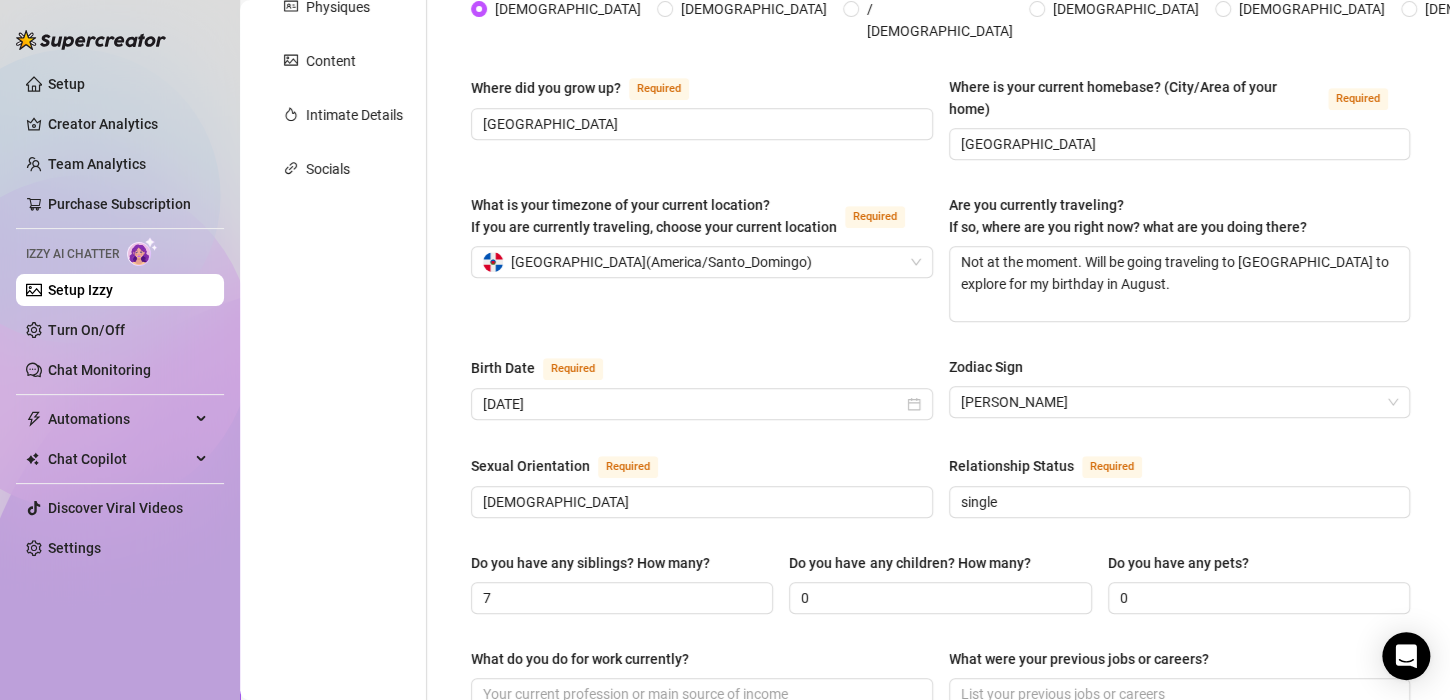 click on "Birth Date Required" at bounding box center [702, 372] 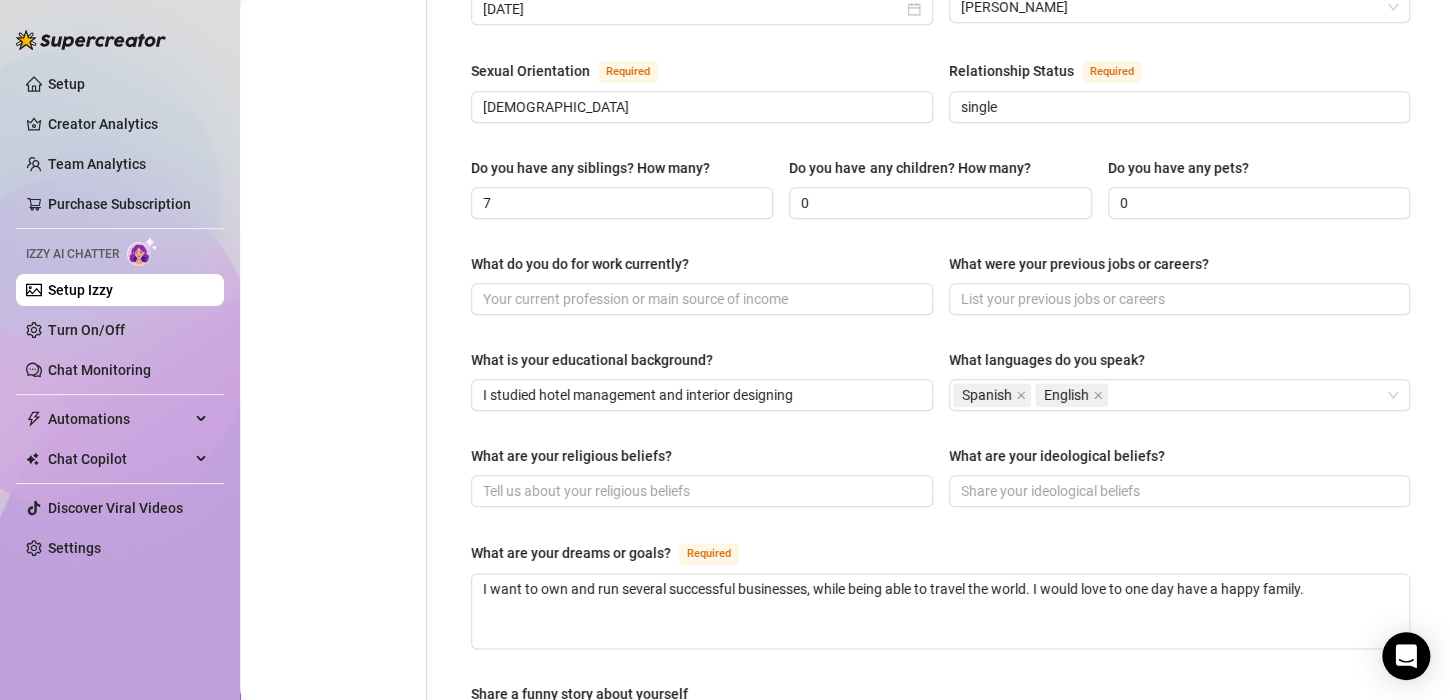 scroll, scrollTop: 792, scrollLeft: 0, axis: vertical 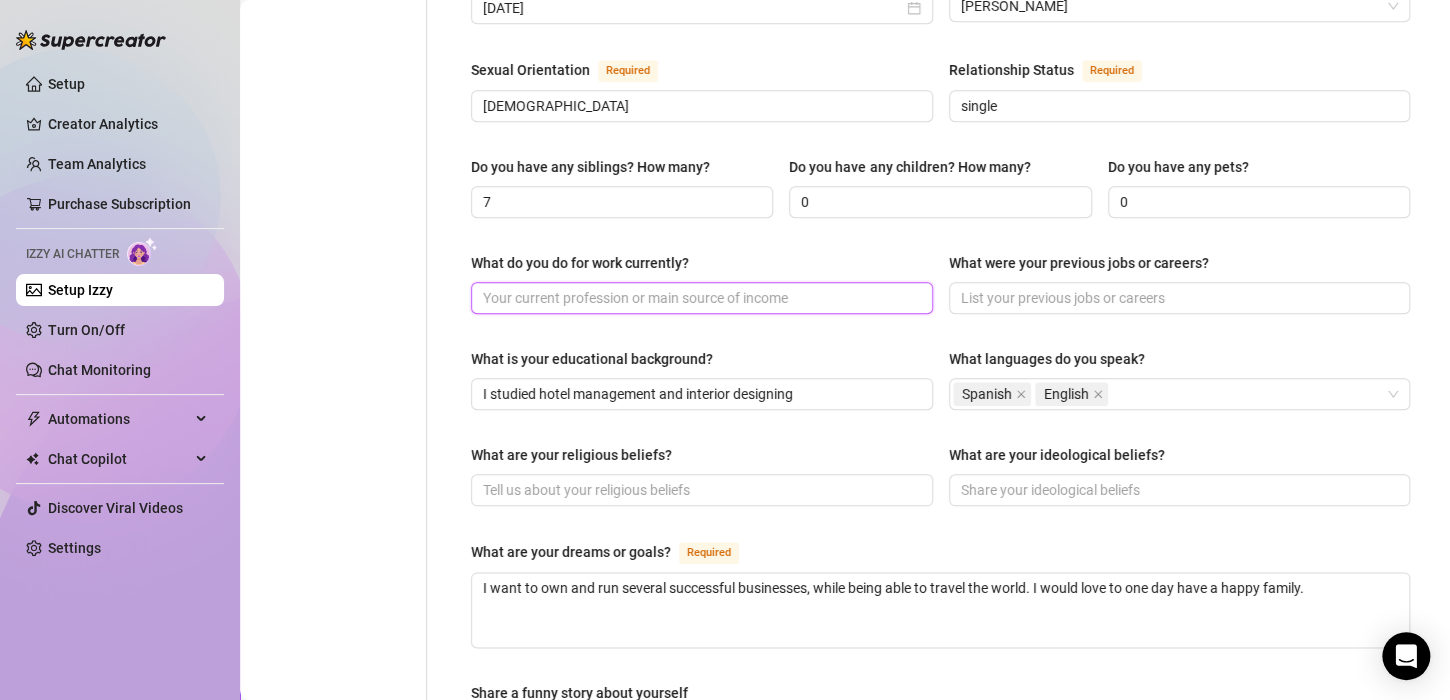 click on "What do you do for work currently?" at bounding box center [700, 298] 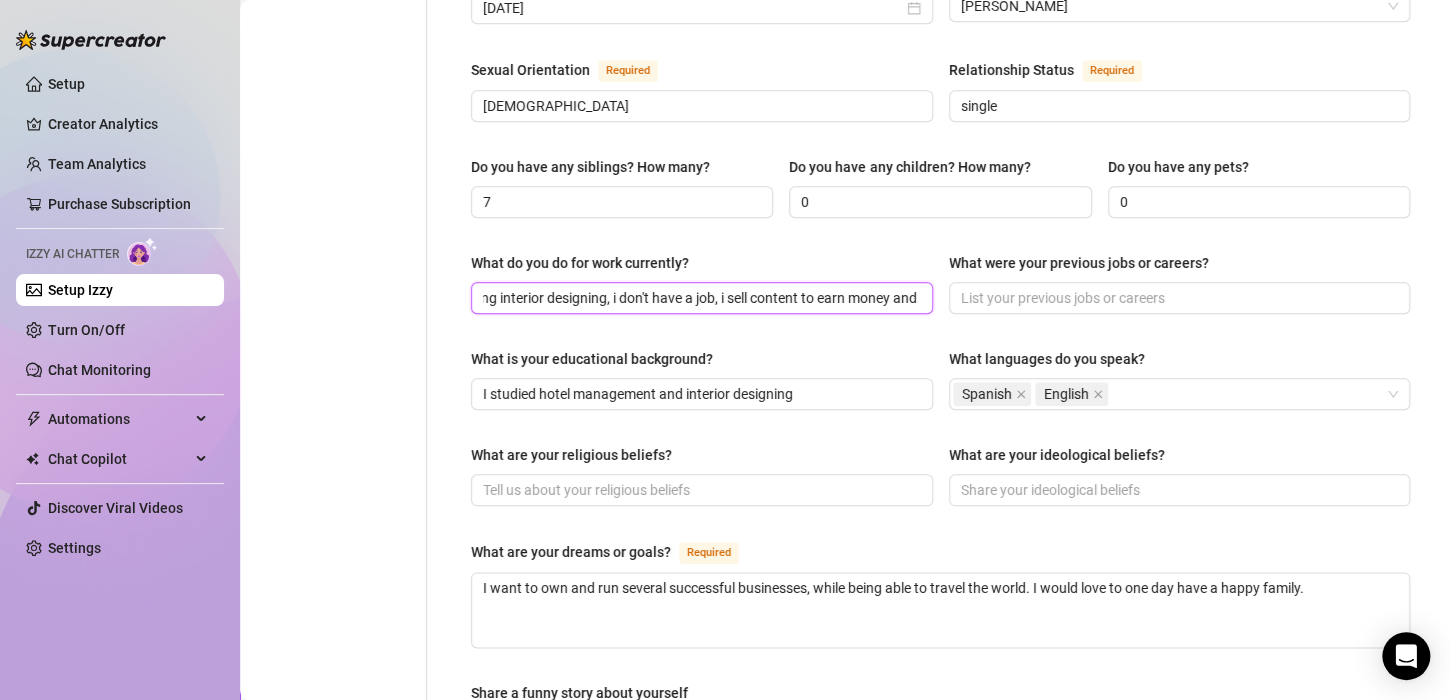 scroll, scrollTop: 0, scrollLeft: 144, axis: horizontal 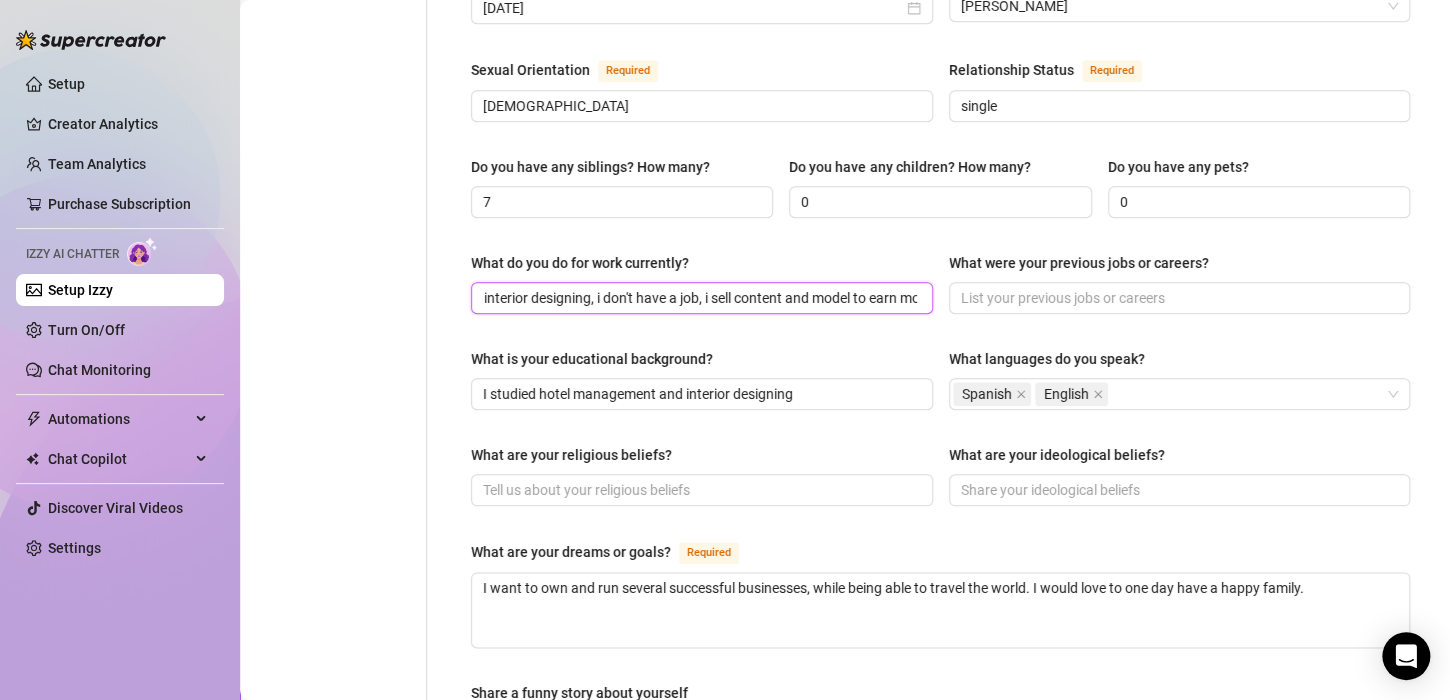 click on "I am currently studying interior designing, i don't have a job, i sell content and model to earn money and" at bounding box center (700, 298) 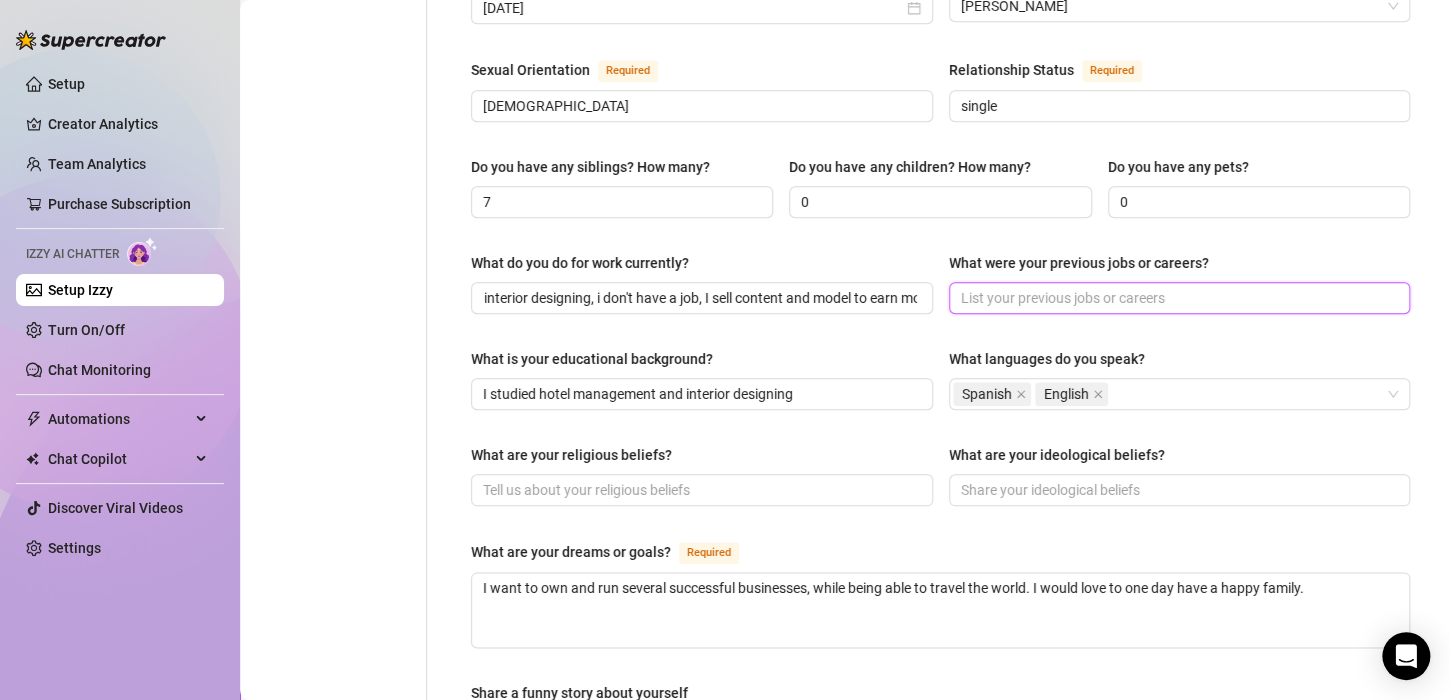 scroll, scrollTop: 0, scrollLeft: 0, axis: both 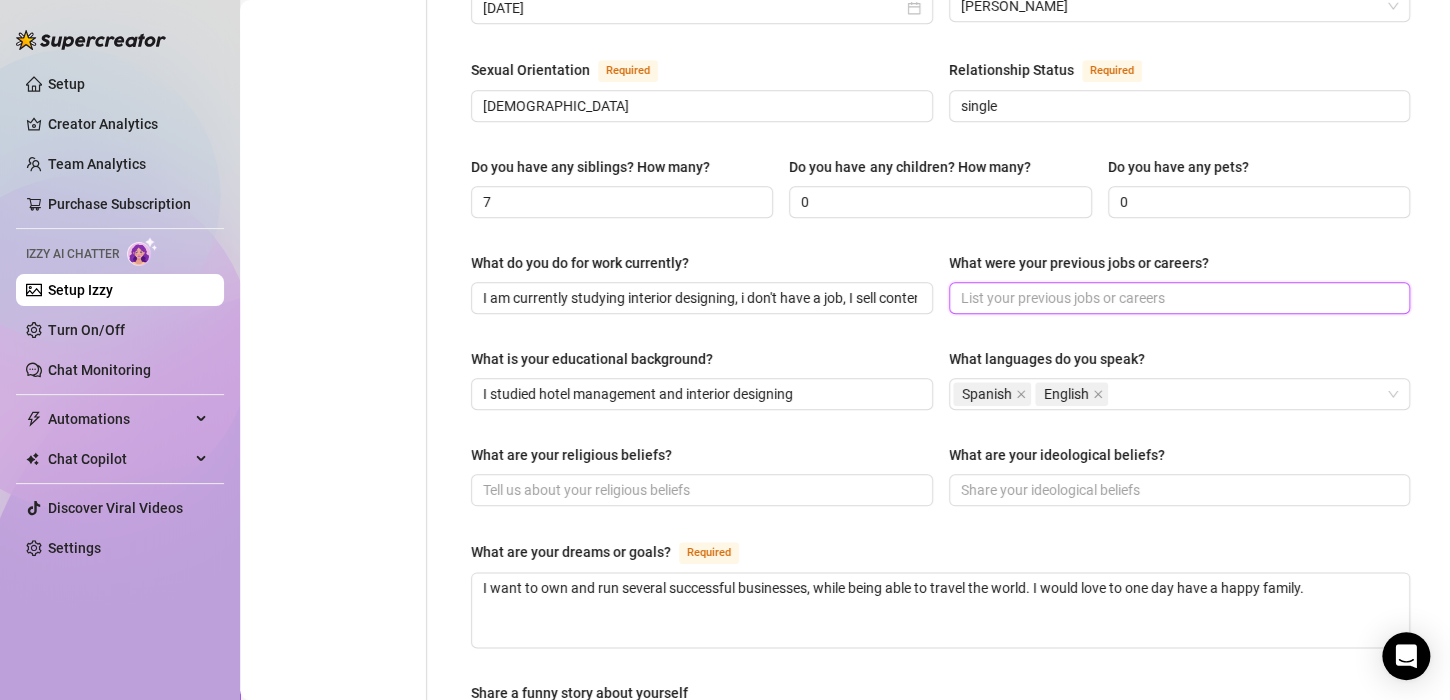click on "What were your previous jobs or careers?" at bounding box center (1178, 298) 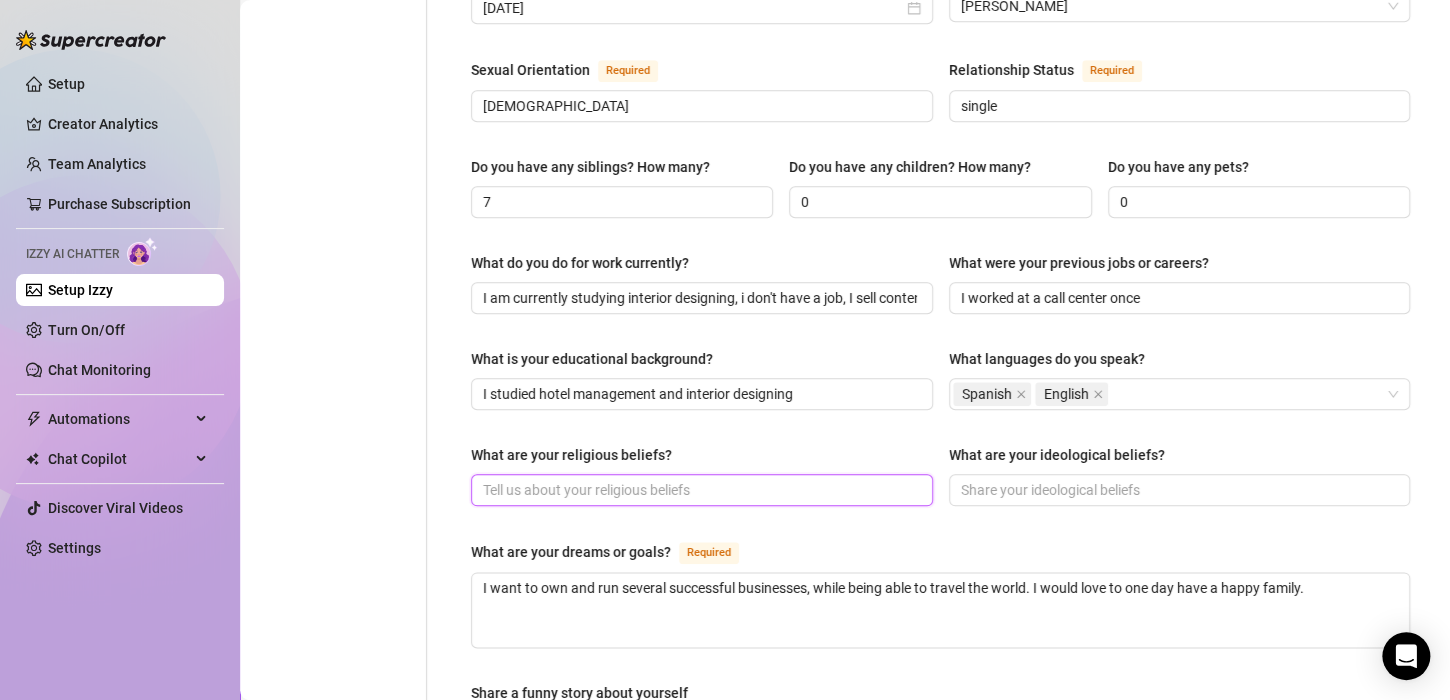 click on "What are your religious beliefs?" at bounding box center [700, 490] 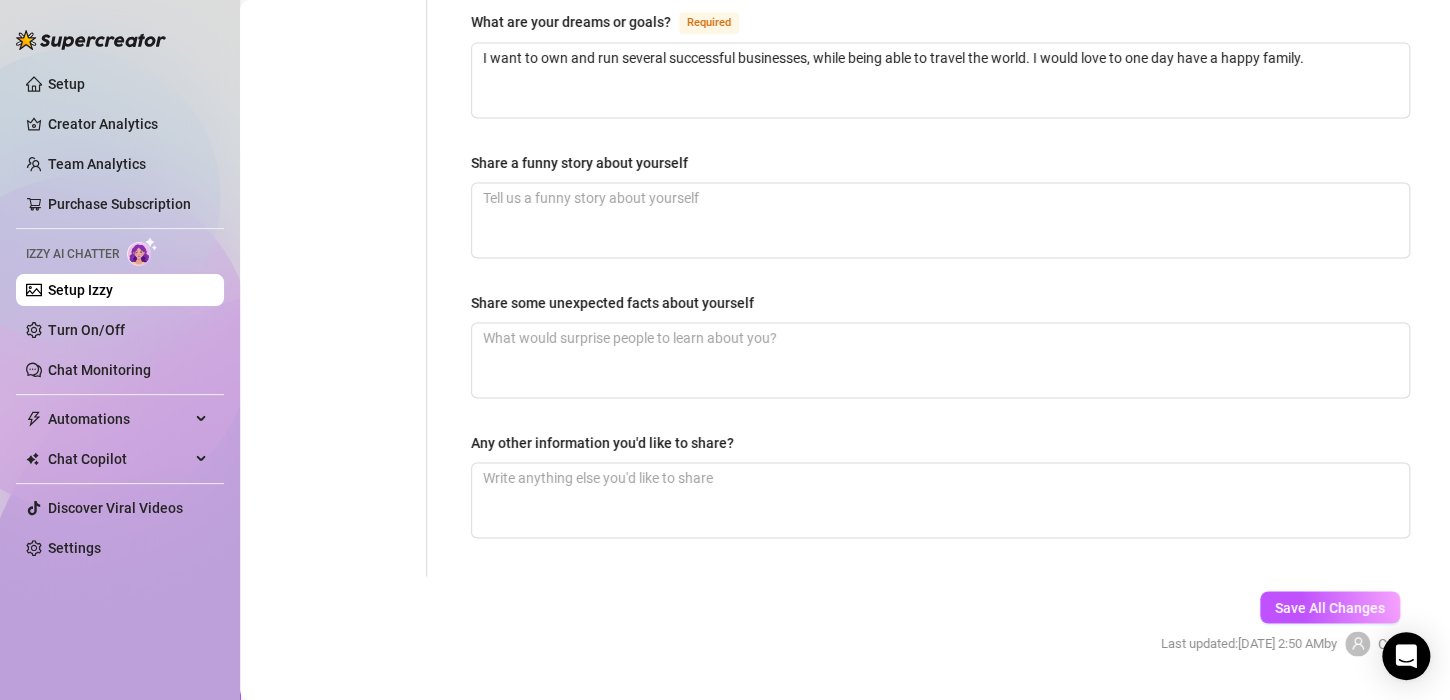 scroll, scrollTop: 1332, scrollLeft: 0, axis: vertical 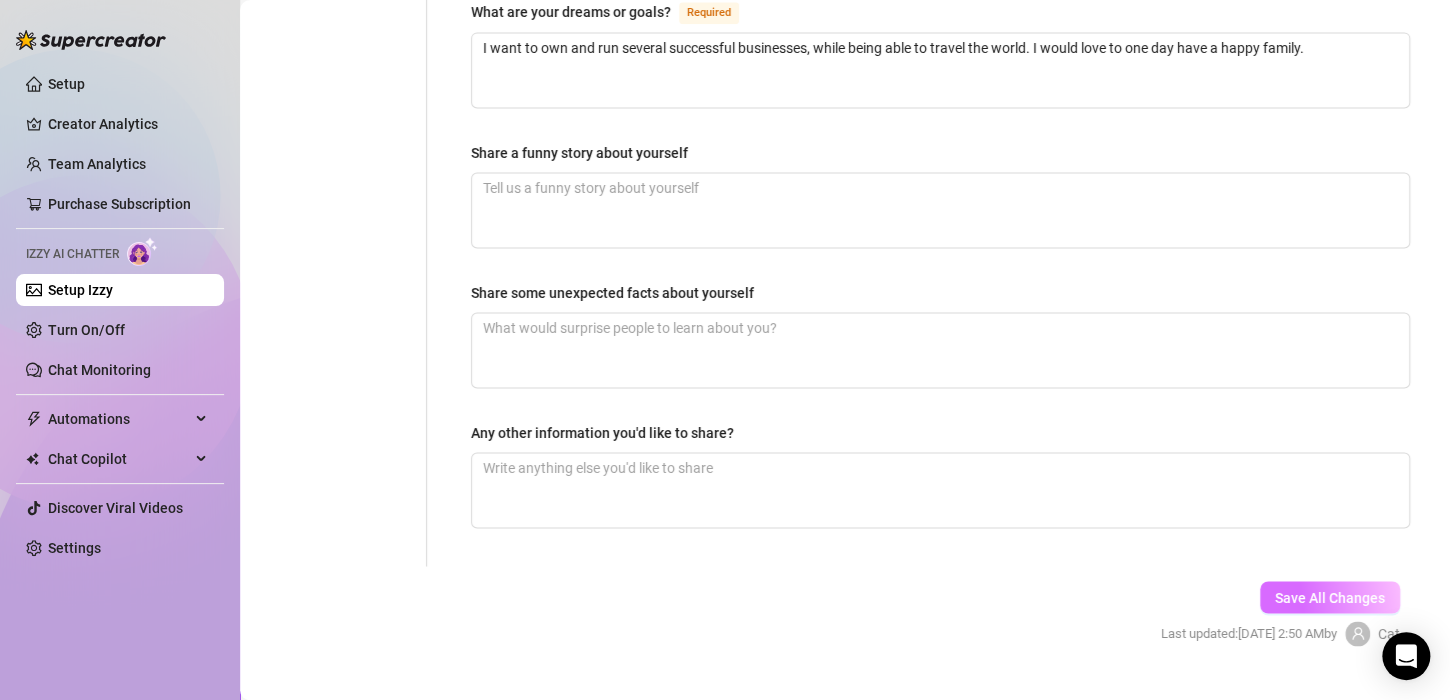 click on "Save All Changes" at bounding box center (1330, 597) 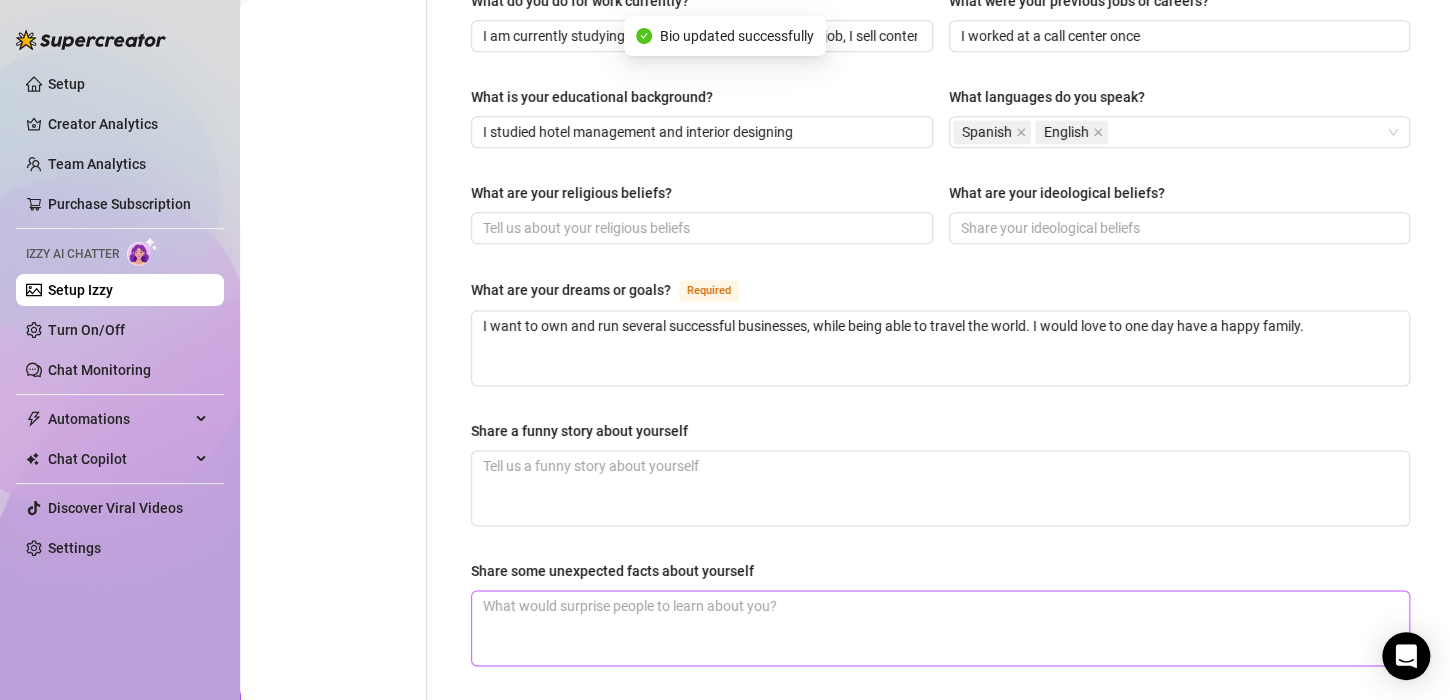 scroll, scrollTop: 1332, scrollLeft: 0, axis: vertical 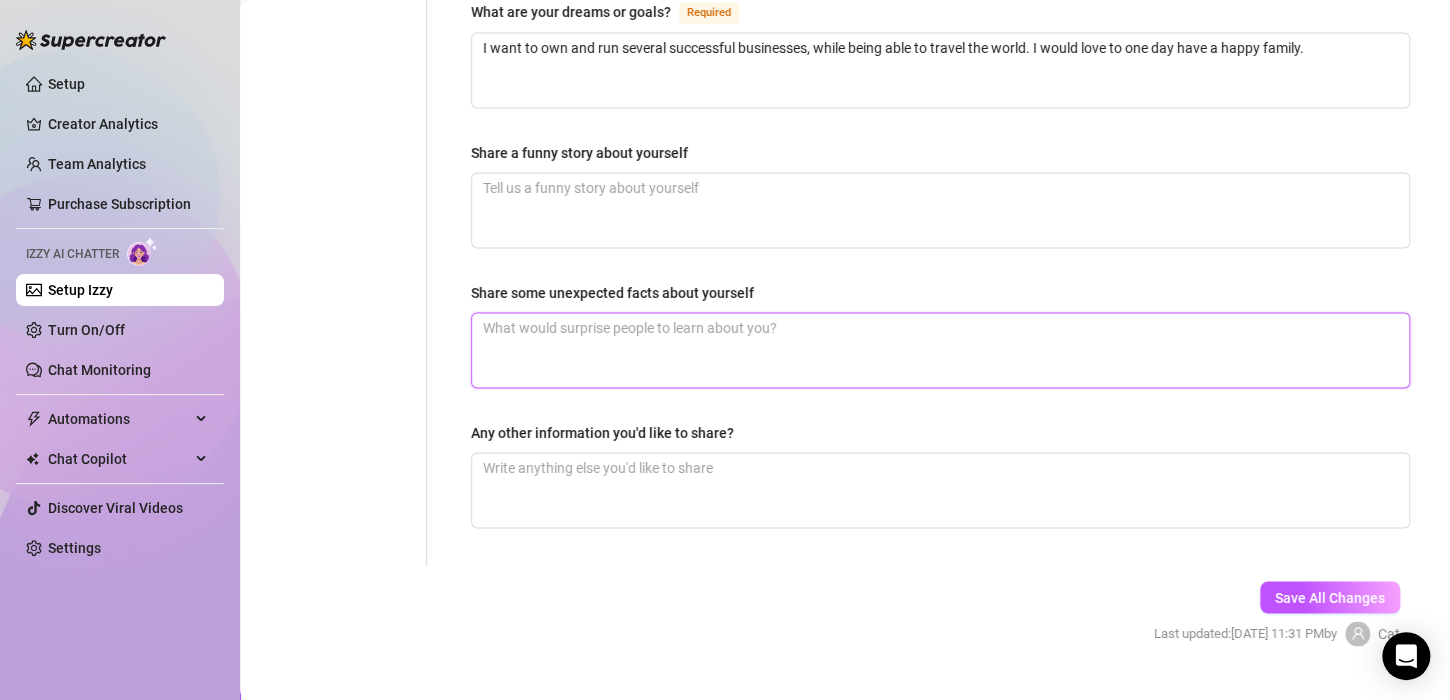 click on "Share some unexpected facts about yourself" at bounding box center (940, 350) 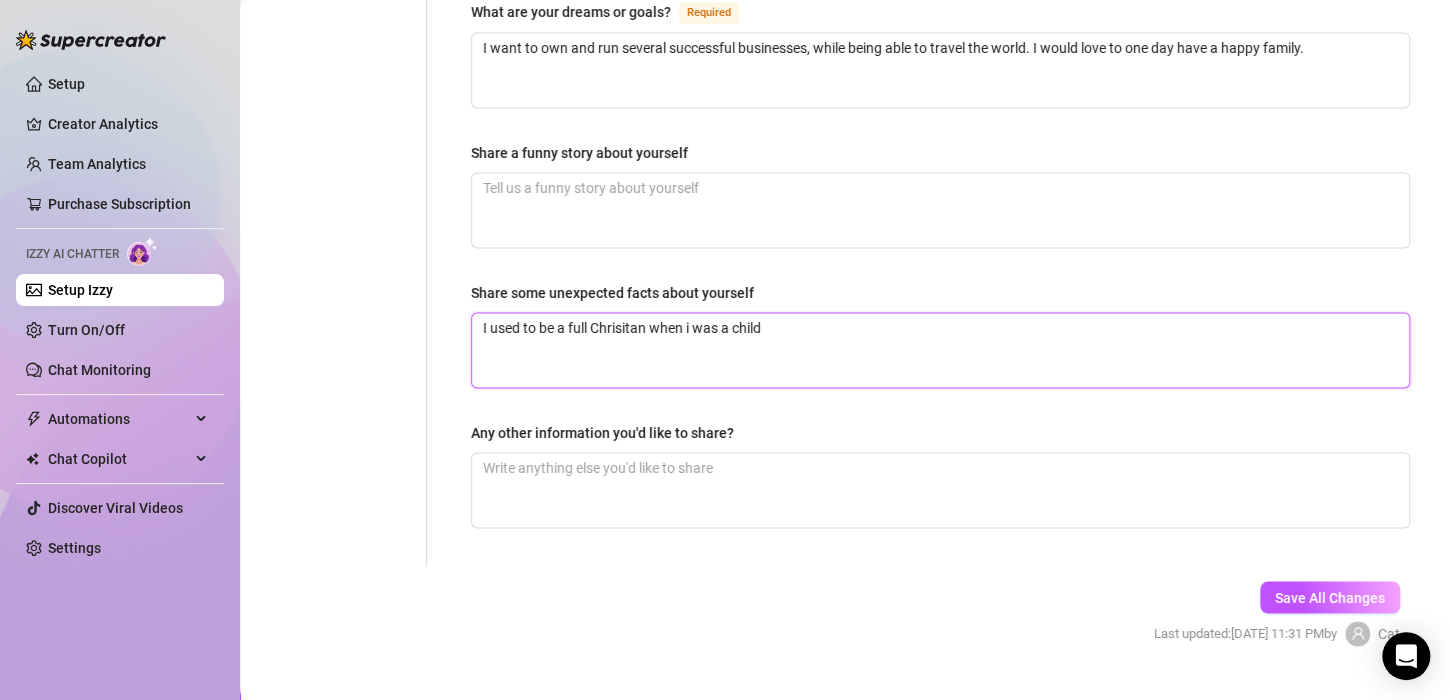 click on "I used to be a full Chrisitan when i was a child" at bounding box center (940, 350) 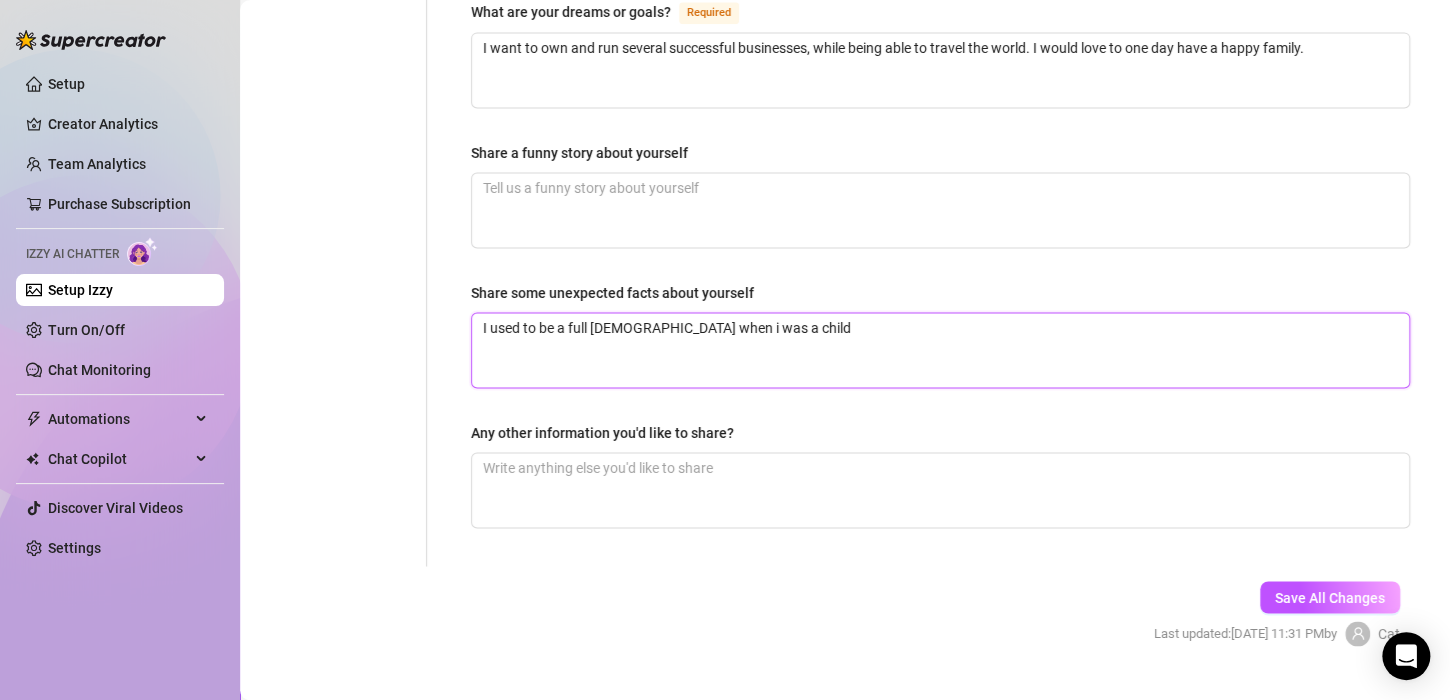 click on "I used to be a full [DEMOGRAPHIC_DATA] when i was a child" at bounding box center (940, 350) 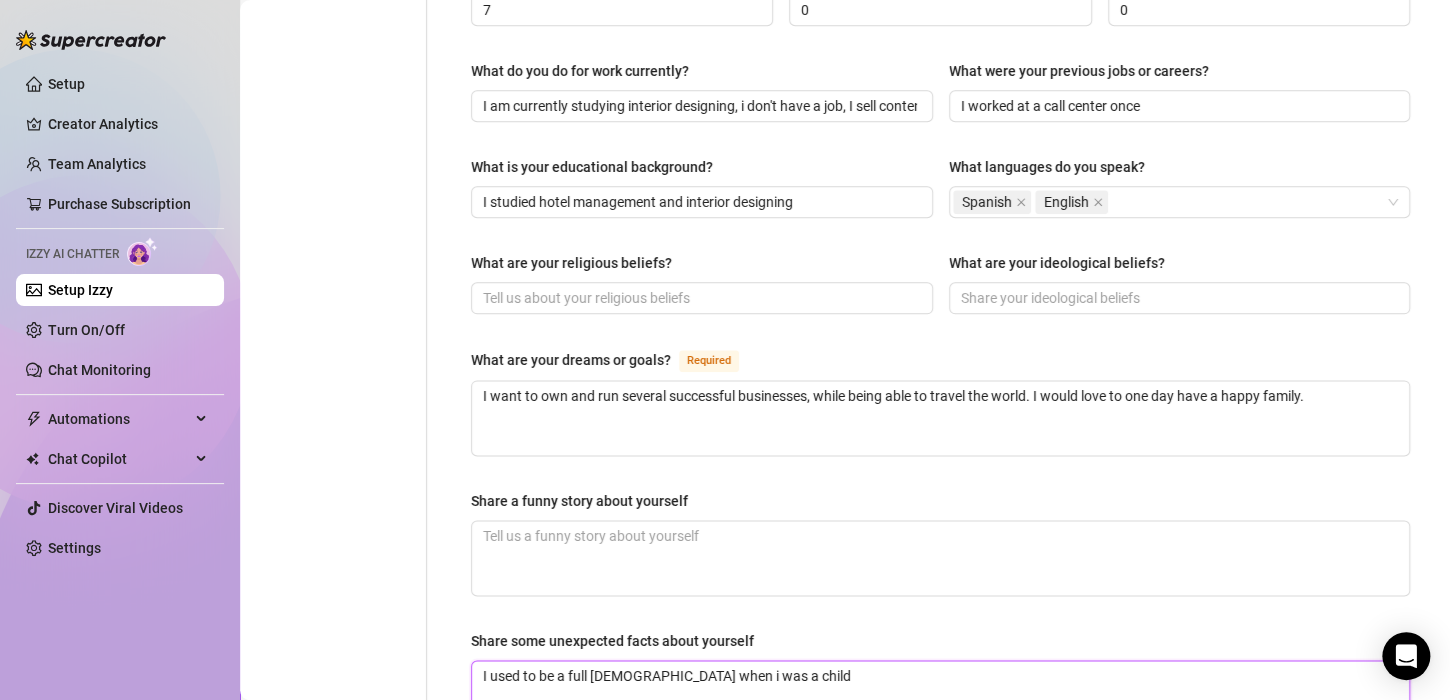 scroll, scrollTop: 1000, scrollLeft: 0, axis: vertical 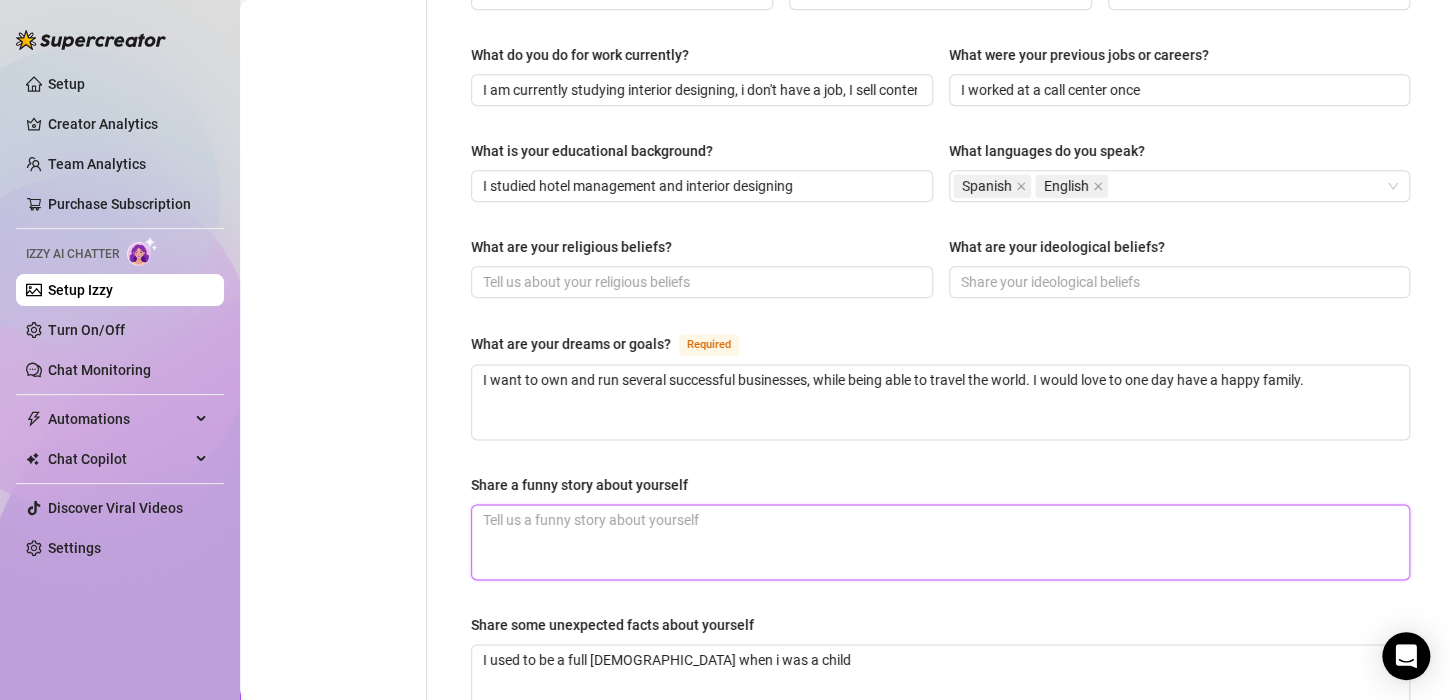 click on "Share a funny story about yourself" at bounding box center (940, 542) 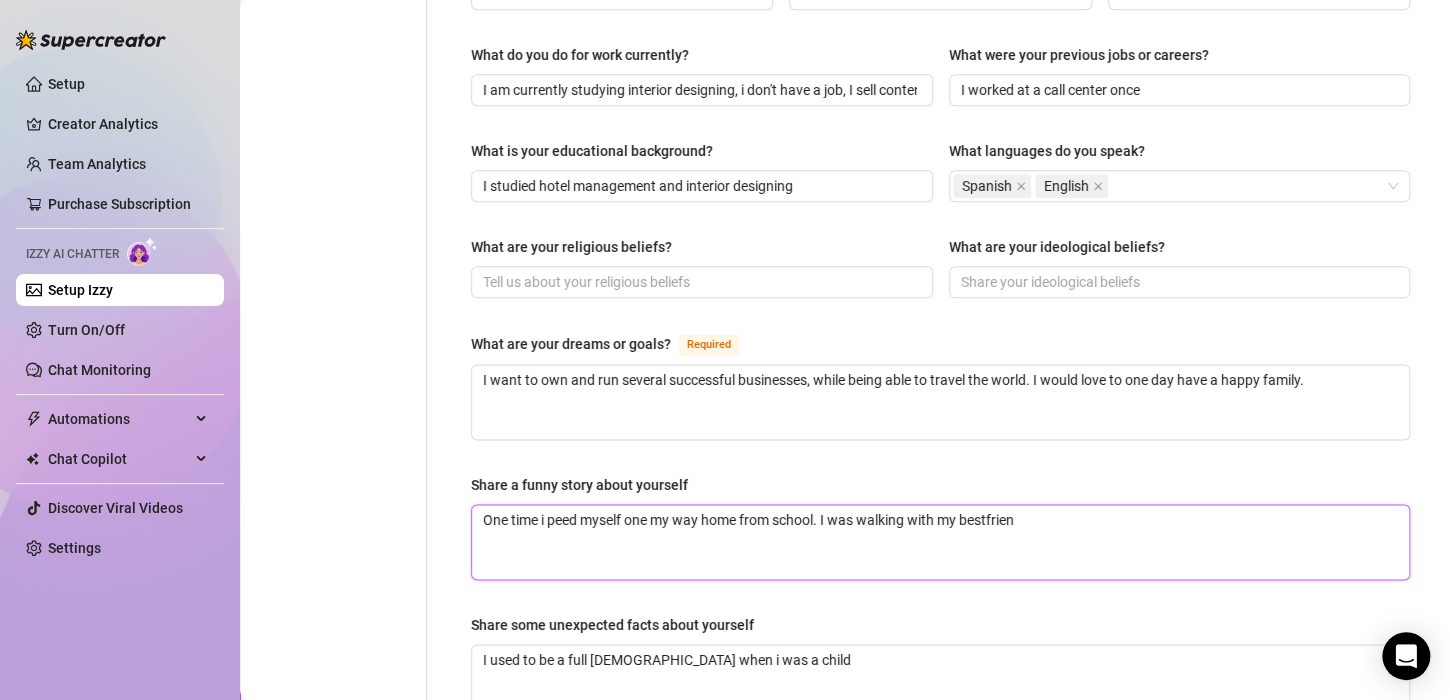 click on "One time i peed myself one my way home from school. I was walking with my bestfrien" at bounding box center (940, 542) 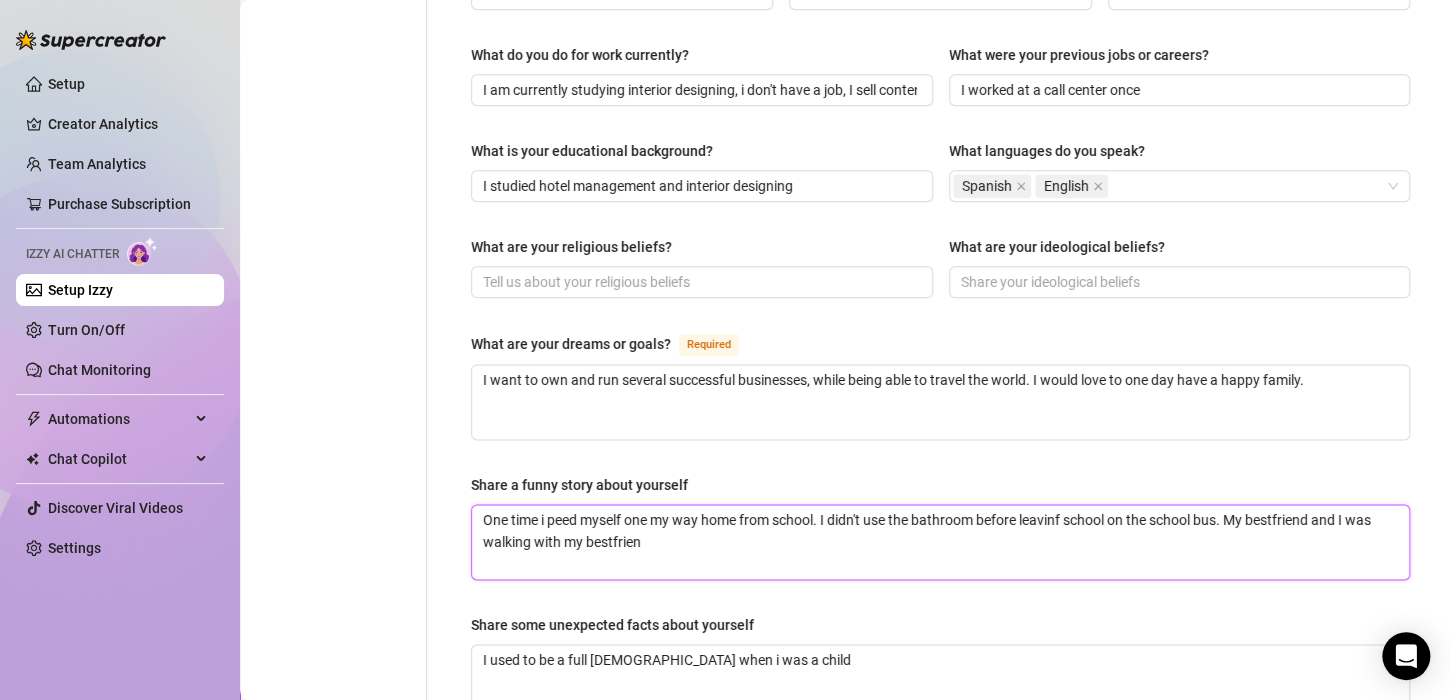 click on "One time i peed myself one my way home from school. I didn't use the bathroom before leavinf school on the school bus. My bestfriend and I was walking with my bestfrien" at bounding box center [940, 542] 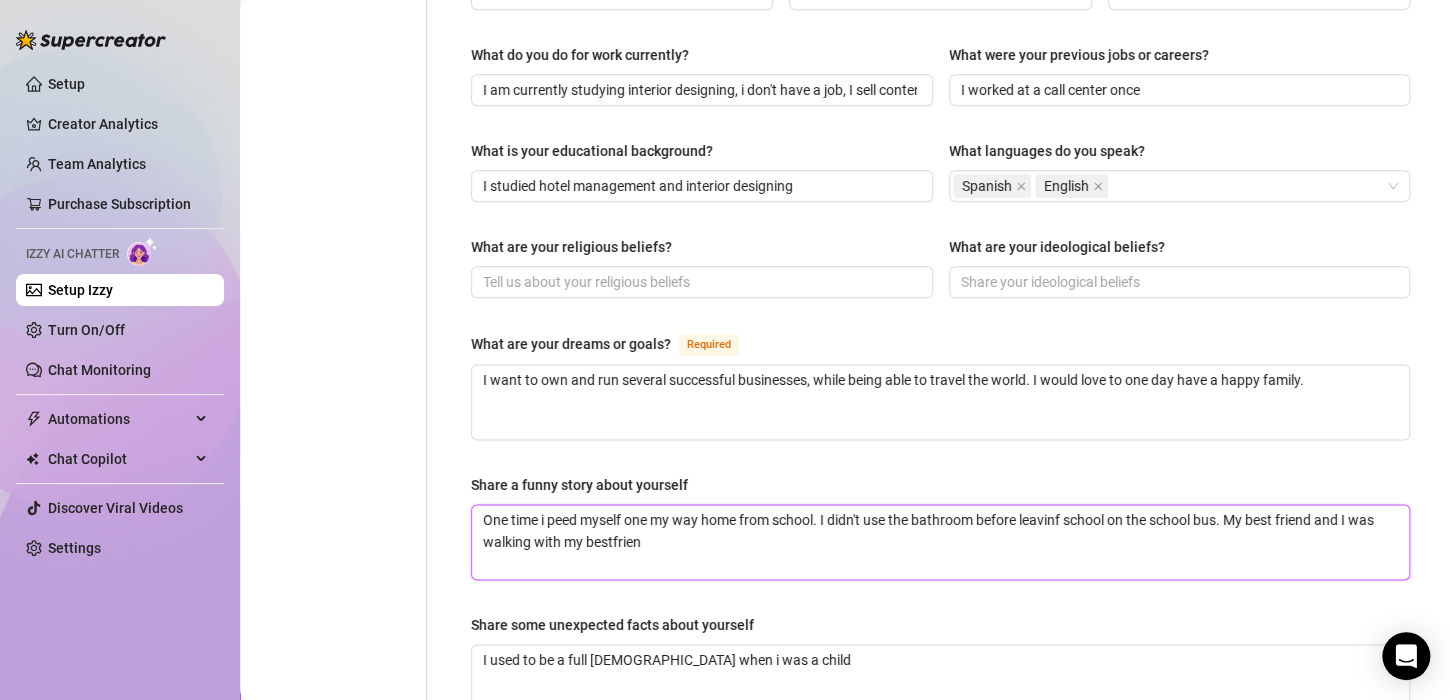 click on "One time i peed myself one my way home from school. I didn't use the bathroom before leavinf school on the school bus. My best friend and I was walking with my bestfrien" at bounding box center (940, 542) 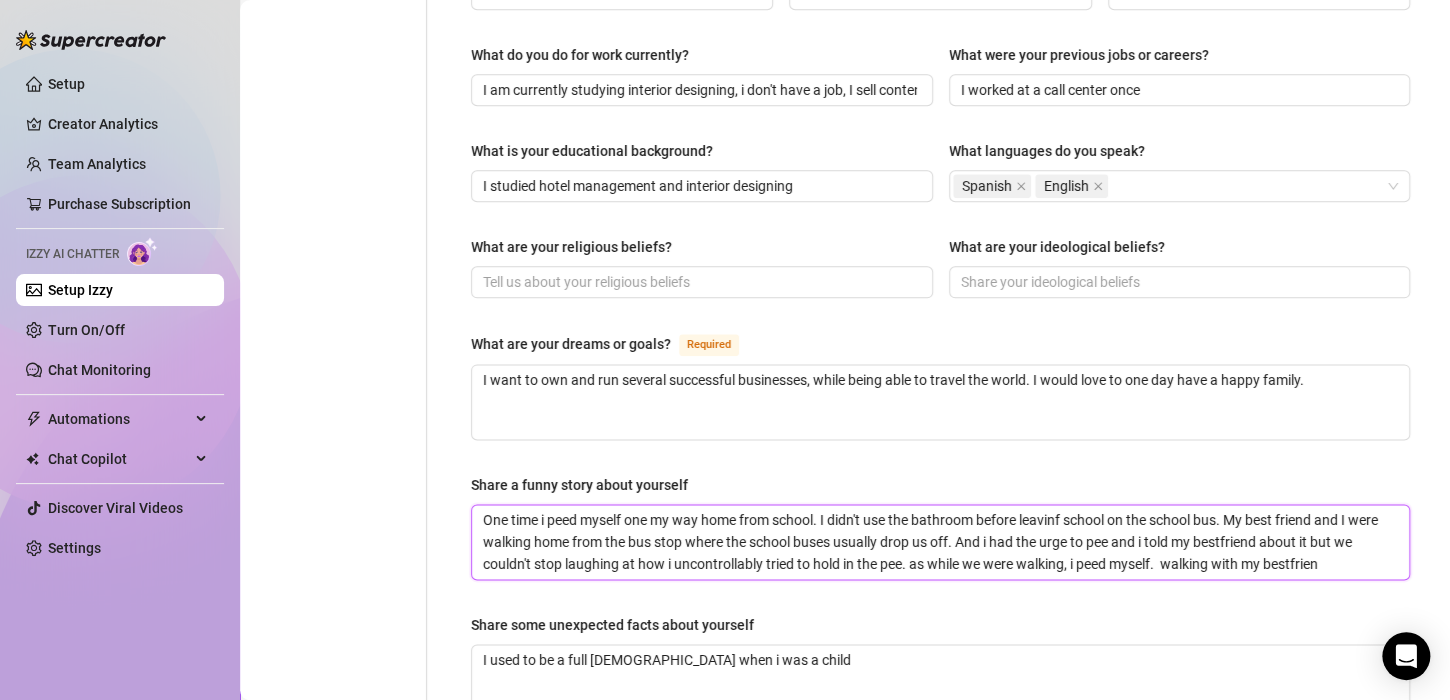 click on "One time i peed myself one my way home from school. I didn't use the bathroom before leavinf school on the school bus. My best friend and I were walking home from the bus stop where the school buses usually drop us off. And i had the urge to pee and i told my bestfriend about it but we couldn't stop laughing at how i uncontrollably tried to hold in the pee. as while we were walking, i peed myself.  walking with my bestfrien" at bounding box center [940, 542] 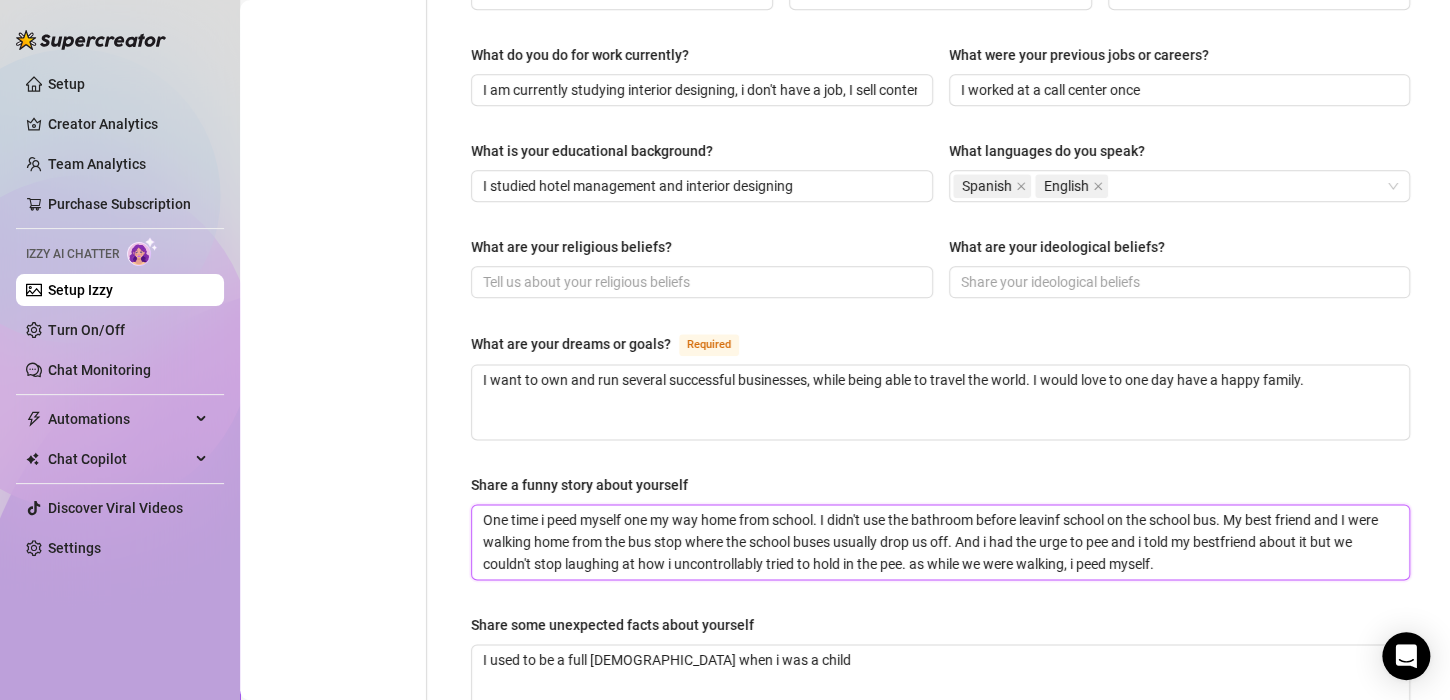 click on "One time i peed myself one my way home from school. I didn't use the bathroom before leavinf school on the school bus. My best friend and I were walking home from the bus stop where the school buses usually drop us off. And i had the urge to pee and i told my bestfriend about it but we couldn't stop laughing at how i uncontrollably tried to hold in the pee. as while we were walking, i peed myself." at bounding box center [940, 542] 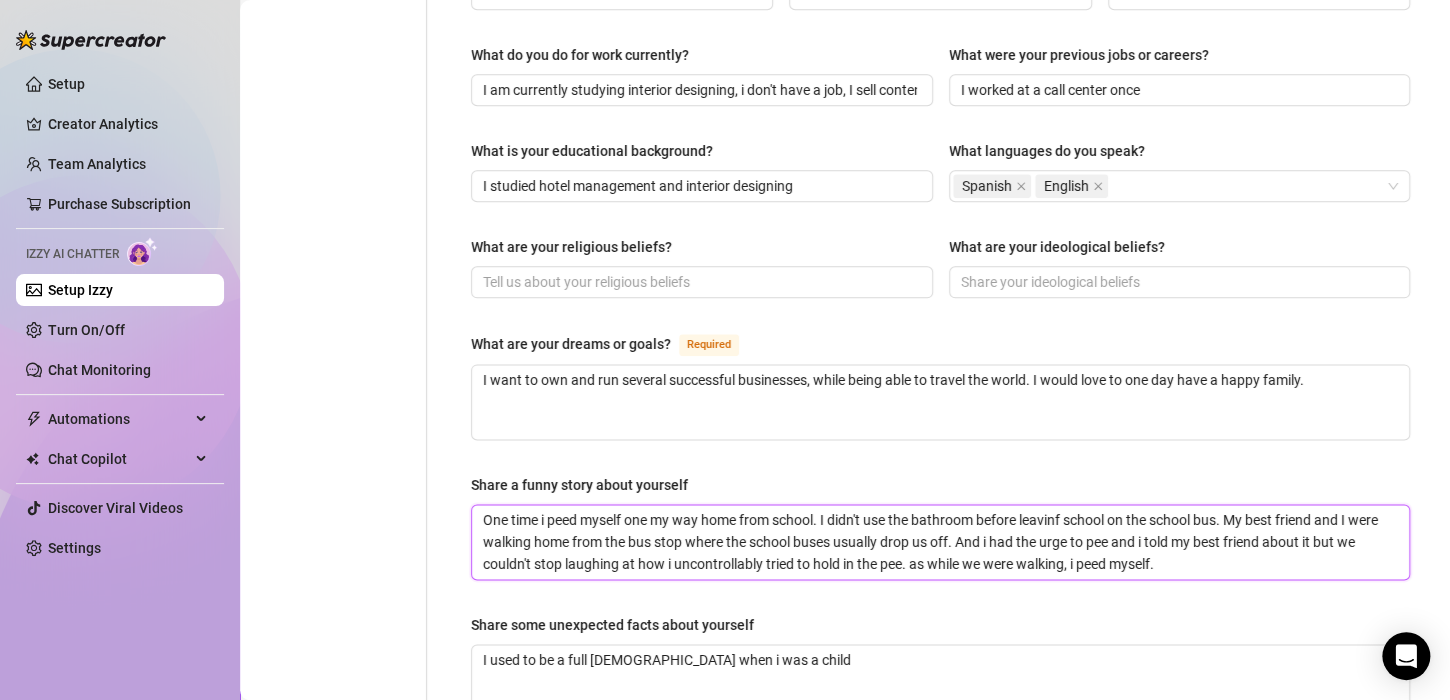click on "One time i peed myself one my way home from school. I didn't use the bathroom before leavinf school on the school bus. My best friend and I were walking home from the bus stop where the school buses usually drop us off. And i had the urge to pee and i told my best friend about it but we couldn't stop laughing at how i uncontrollably tried to hold in the pee. as while we were walking, i peed myself." at bounding box center (940, 542) 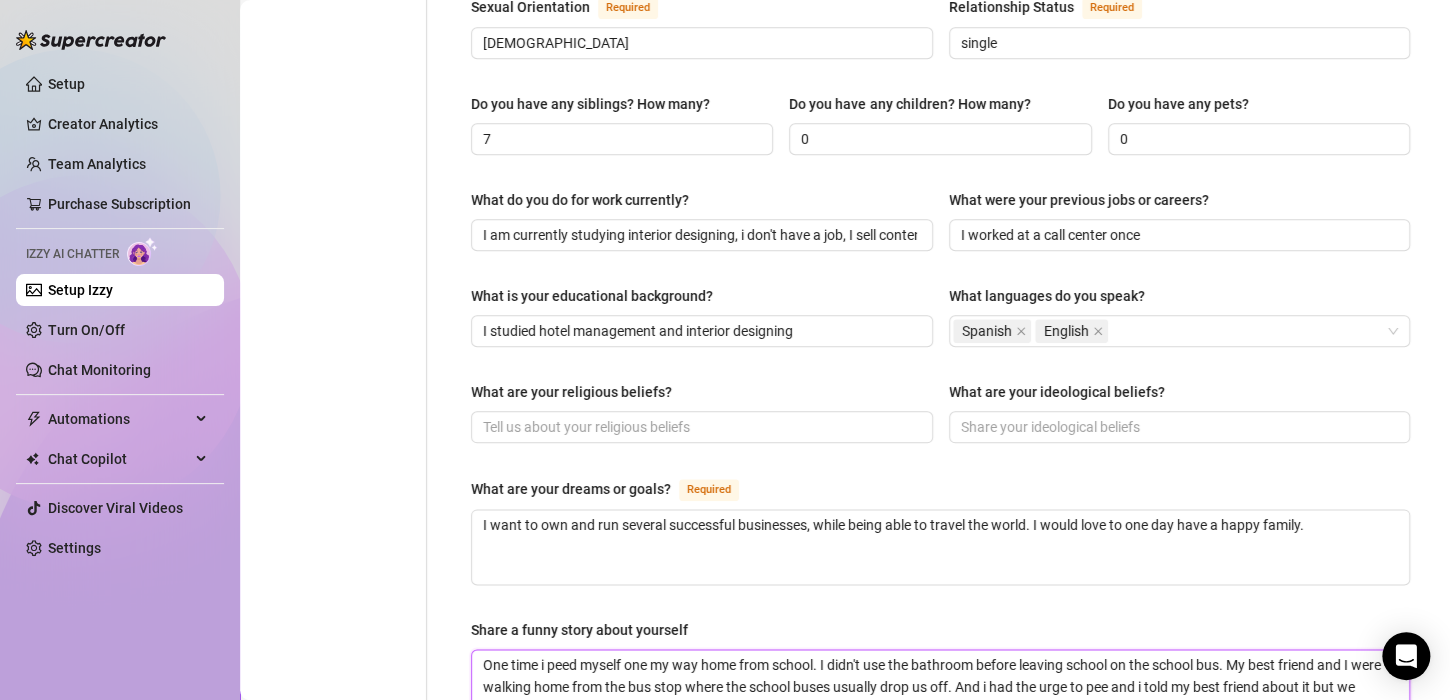 scroll, scrollTop: 853, scrollLeft: 0, axis: vertical 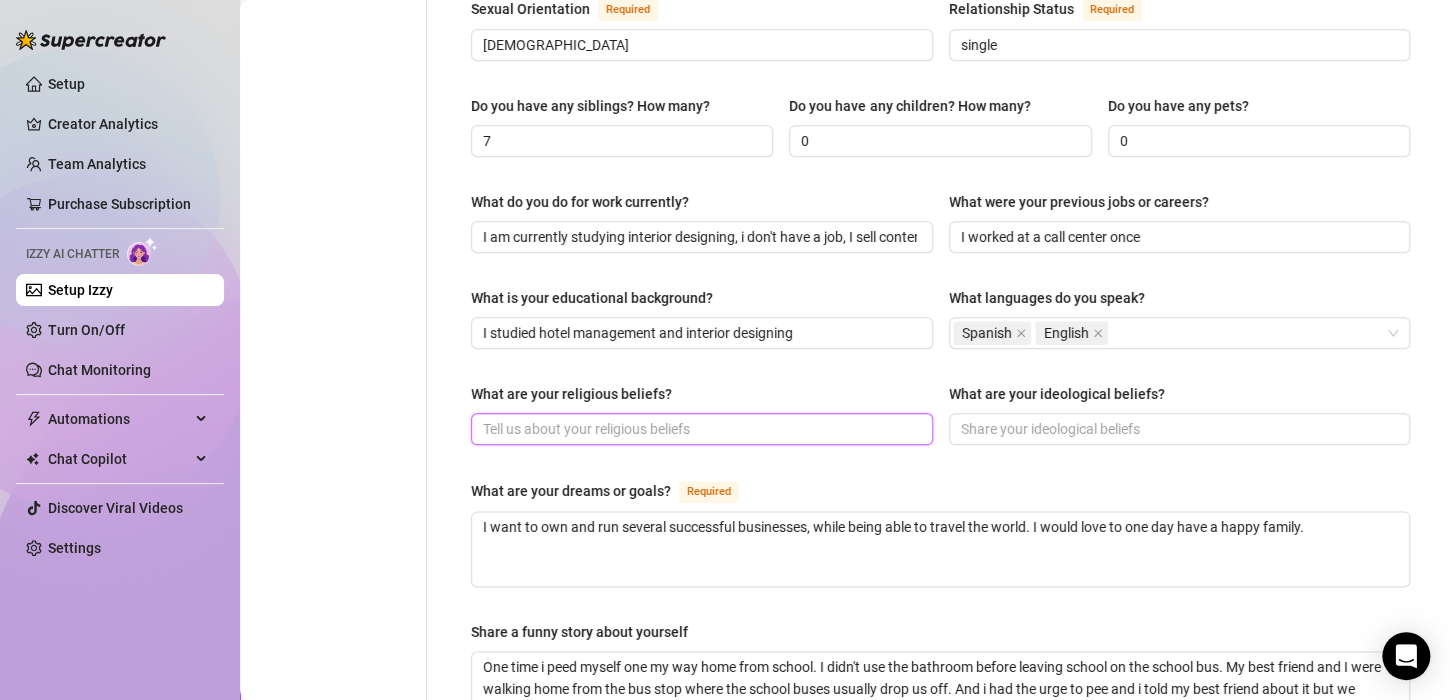 click on "What are your religious beliefs?" at bounding box center [700, 429] 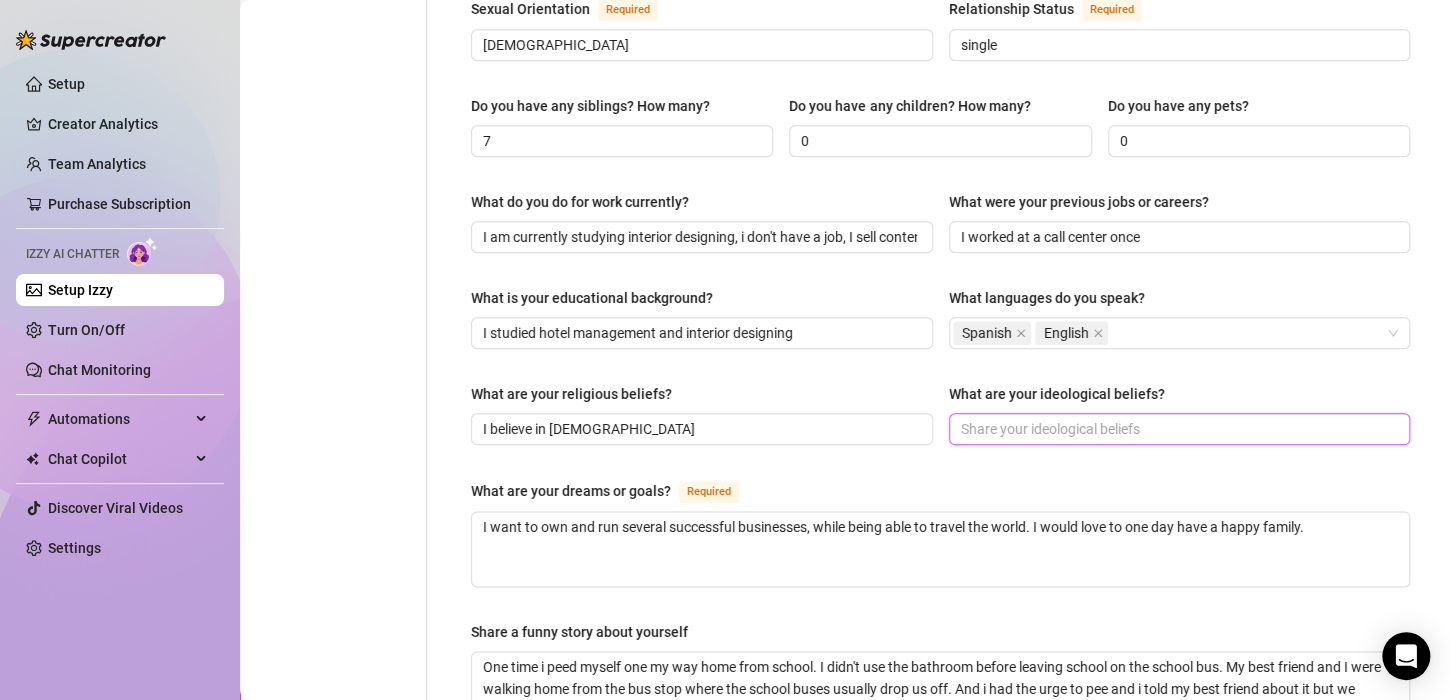 click on "What are your ideological beliefs?" at bounding box center (1178, 429) 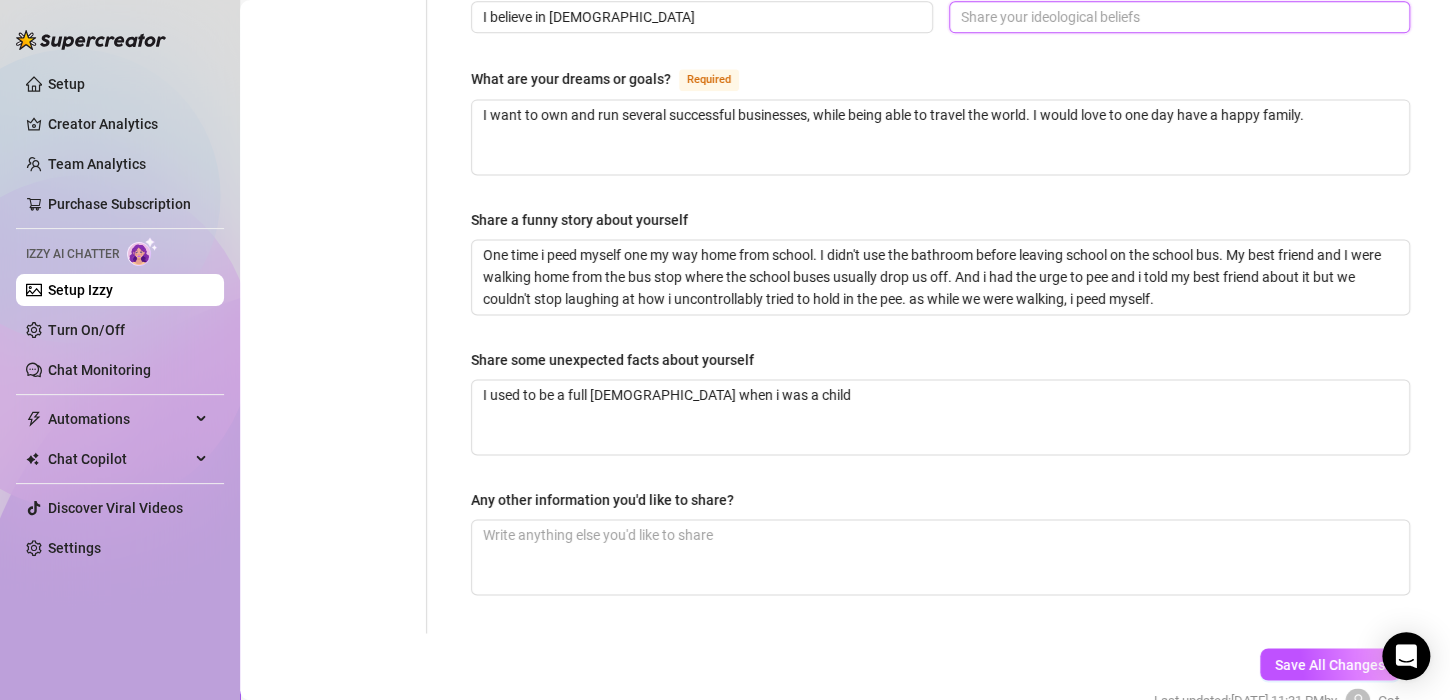 scroll, scrollTop: 1332, scrollLeft: 0, axis: vertical 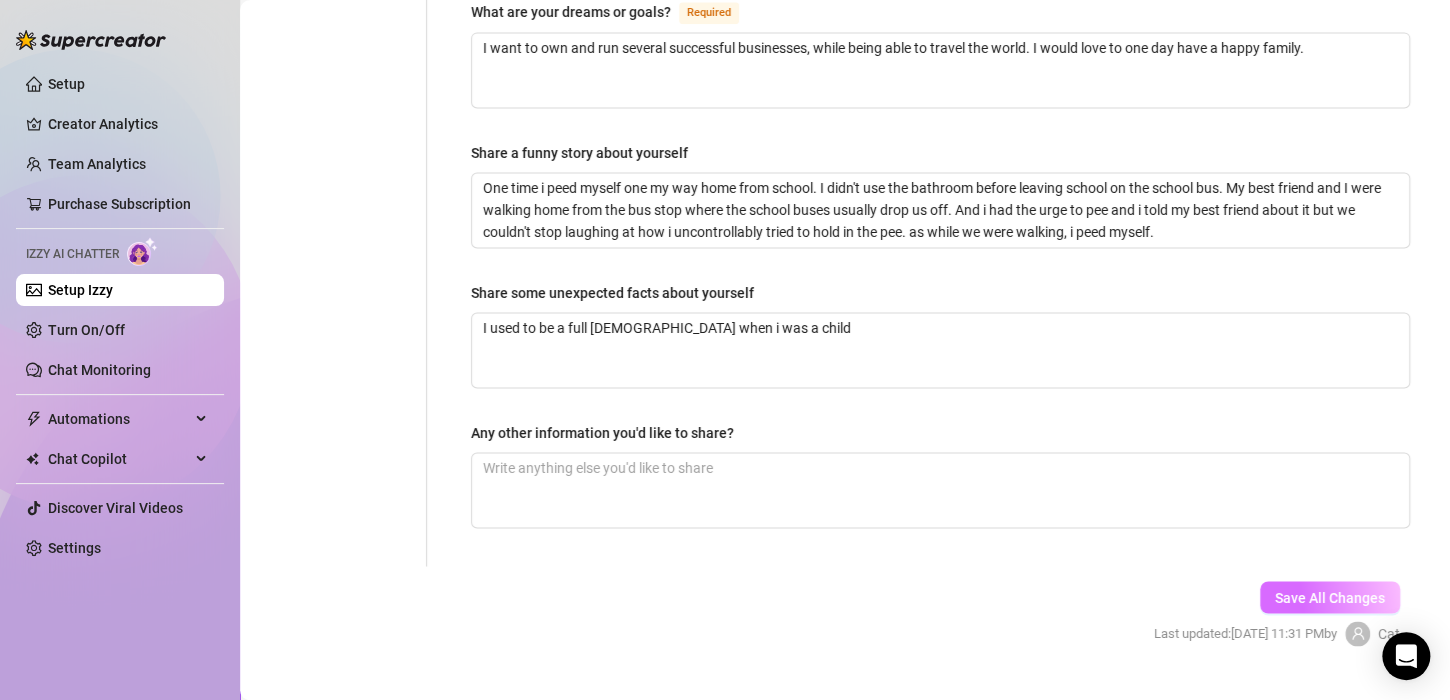 click on "Save All Changes" at bounding box center (1330, 597) 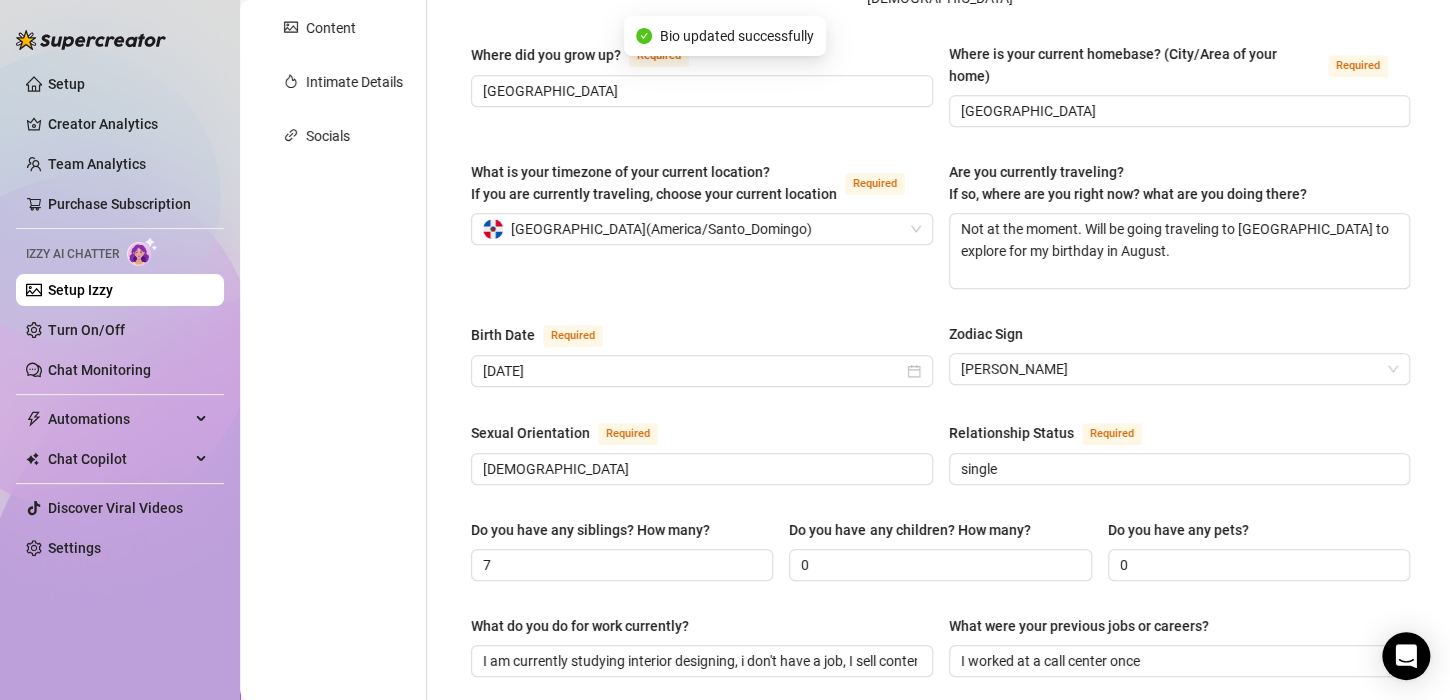 scroll, scrollTop: 0, scrollLeft: 0, axis: both 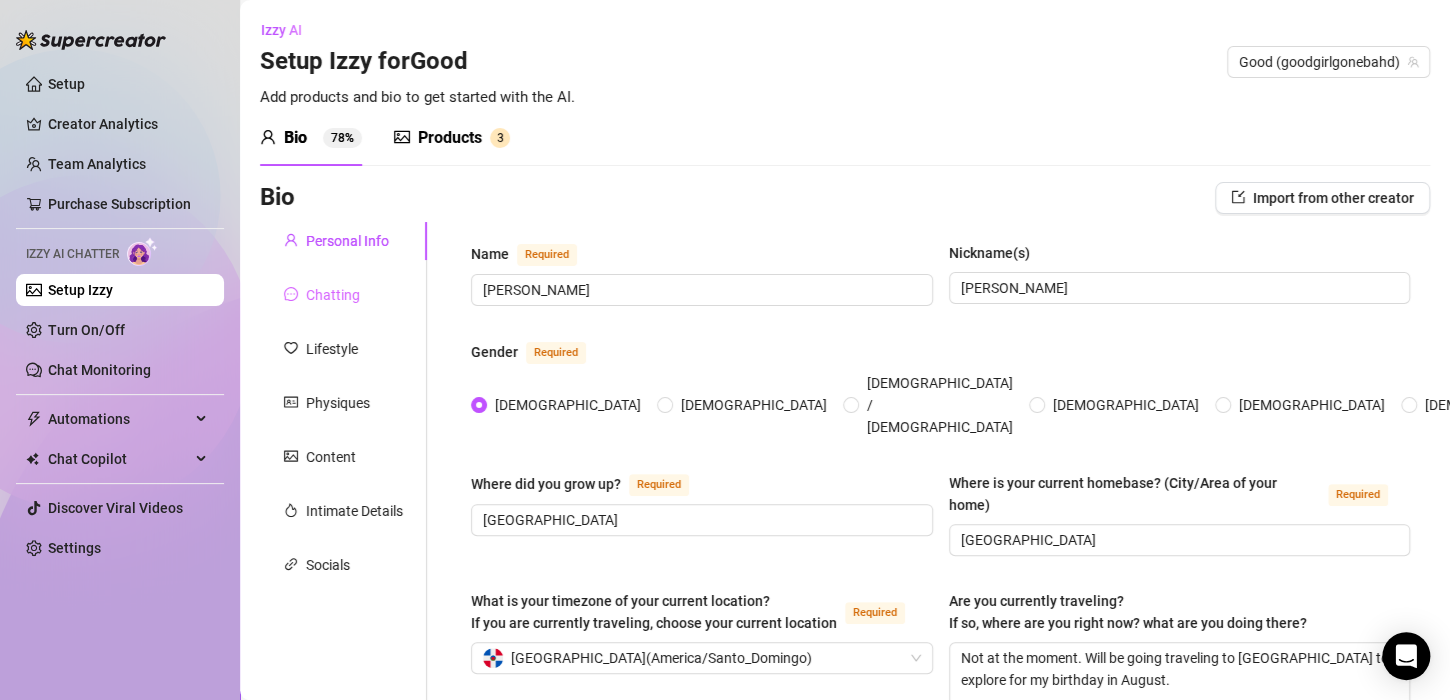 click on "Chatting" at bounding box center (343, 295) 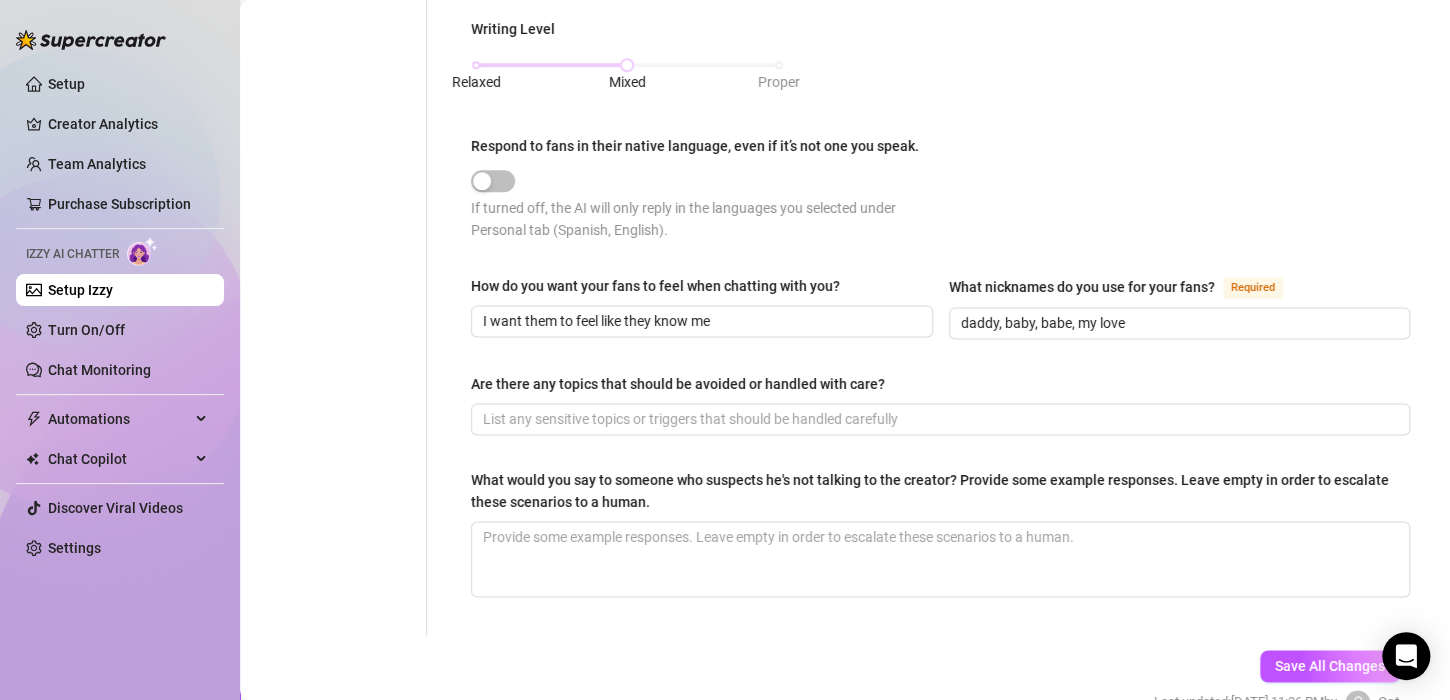 scroll, scrollTop: 1062, scrollLeft: 0, axis: vertical 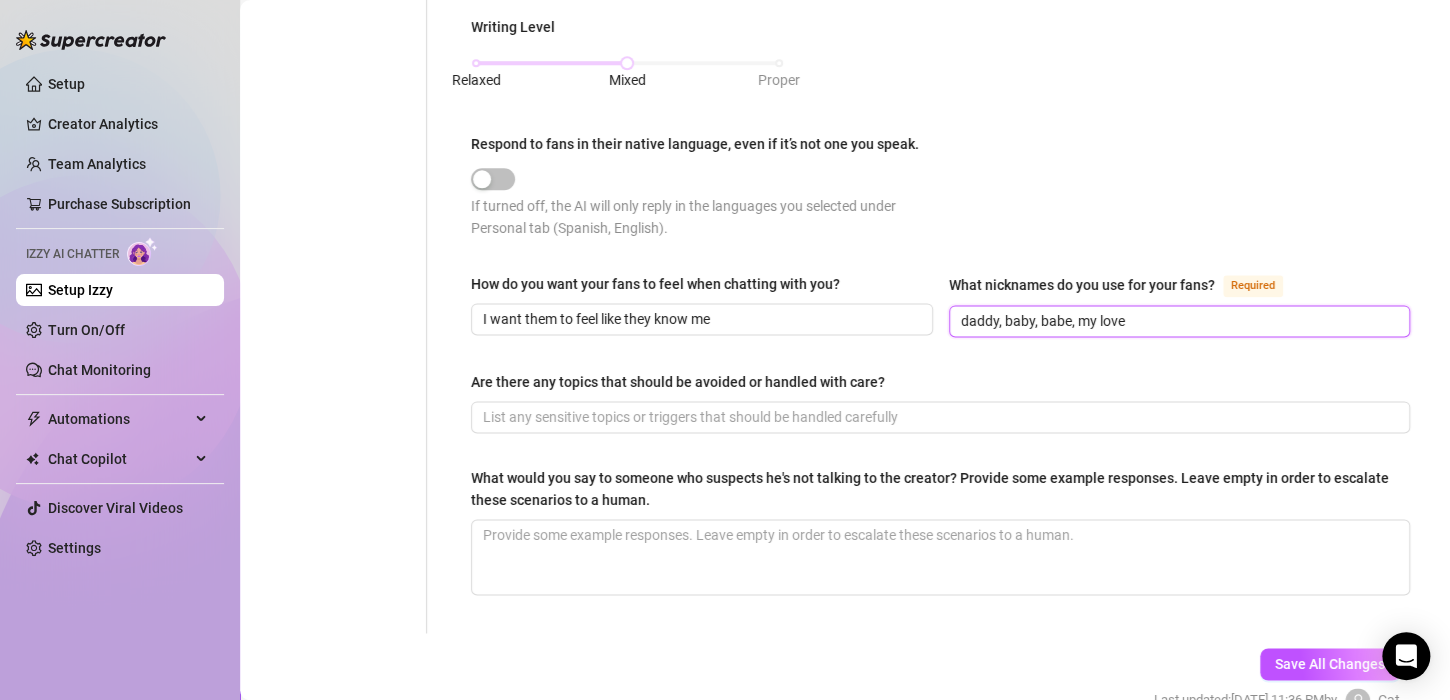click on "daddy, baby, babe, my love" at bounding box center (1178, 321) 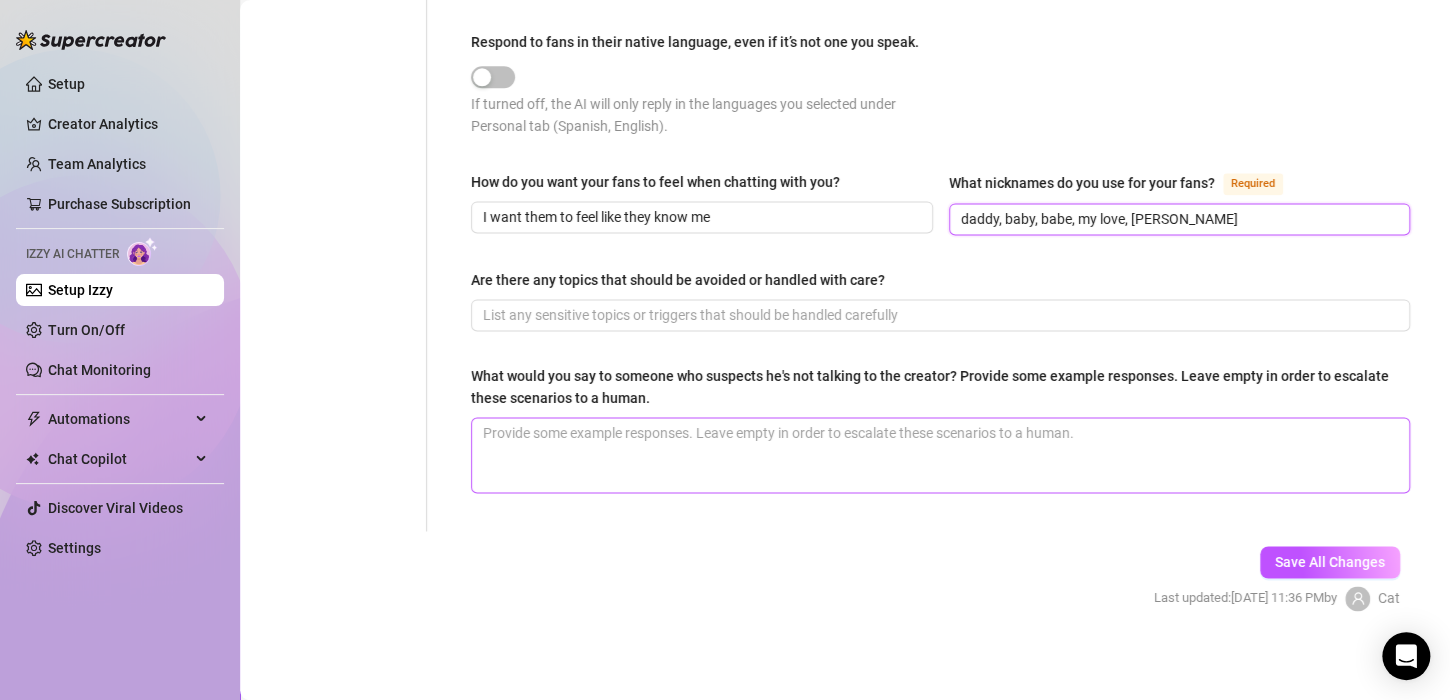 scroll, scrollTop: 1163, scrollLeft: 0, axis: vertical 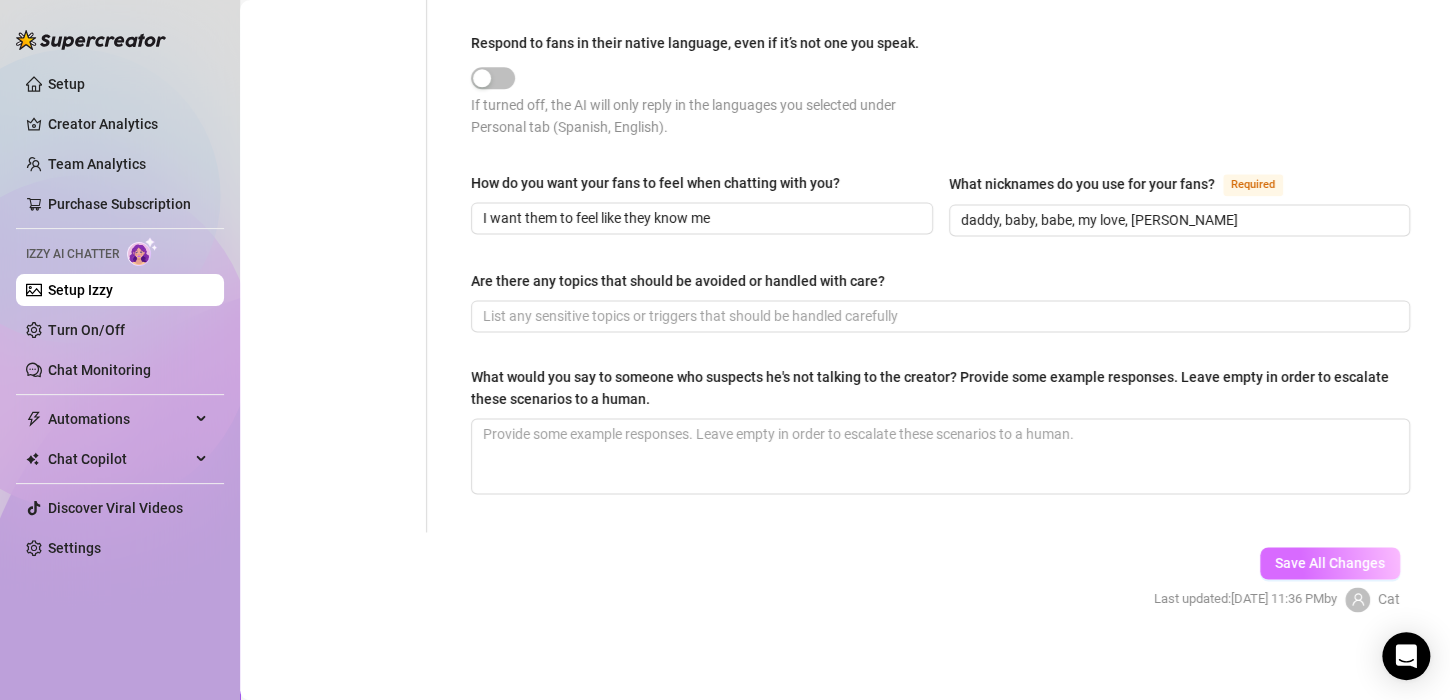 click on "Save All Changes" at bounding box center (1330, 563) 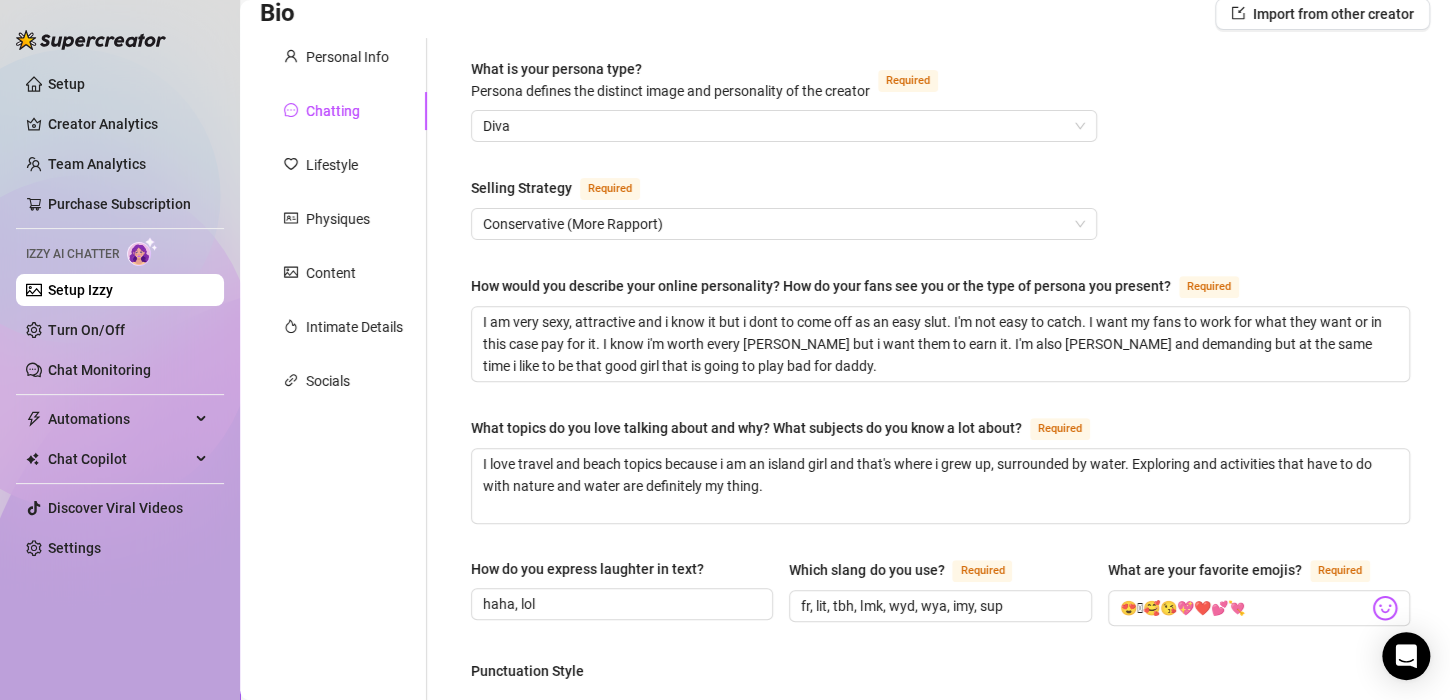 scroll, scrollTop: 184, scrollLeft: 0, axis: vertical 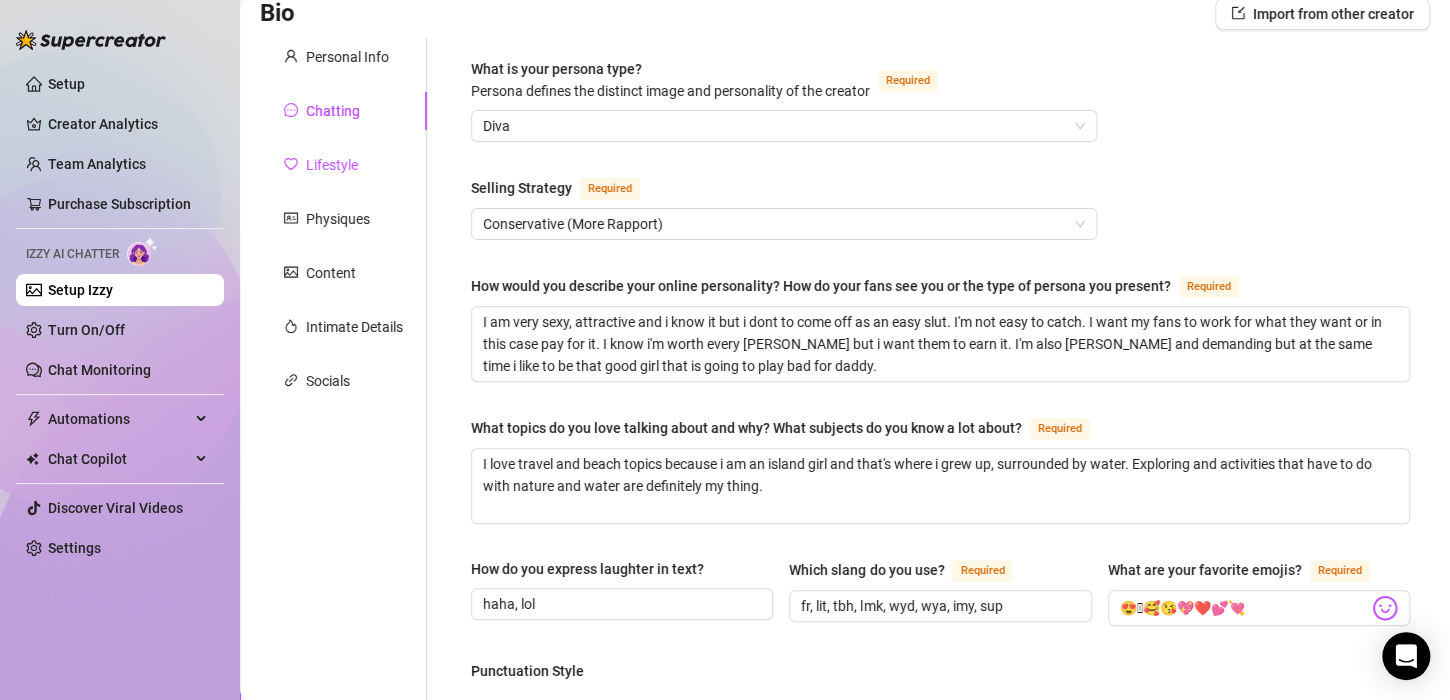 click on "Lifestyle" at bounding box center (332, 165) 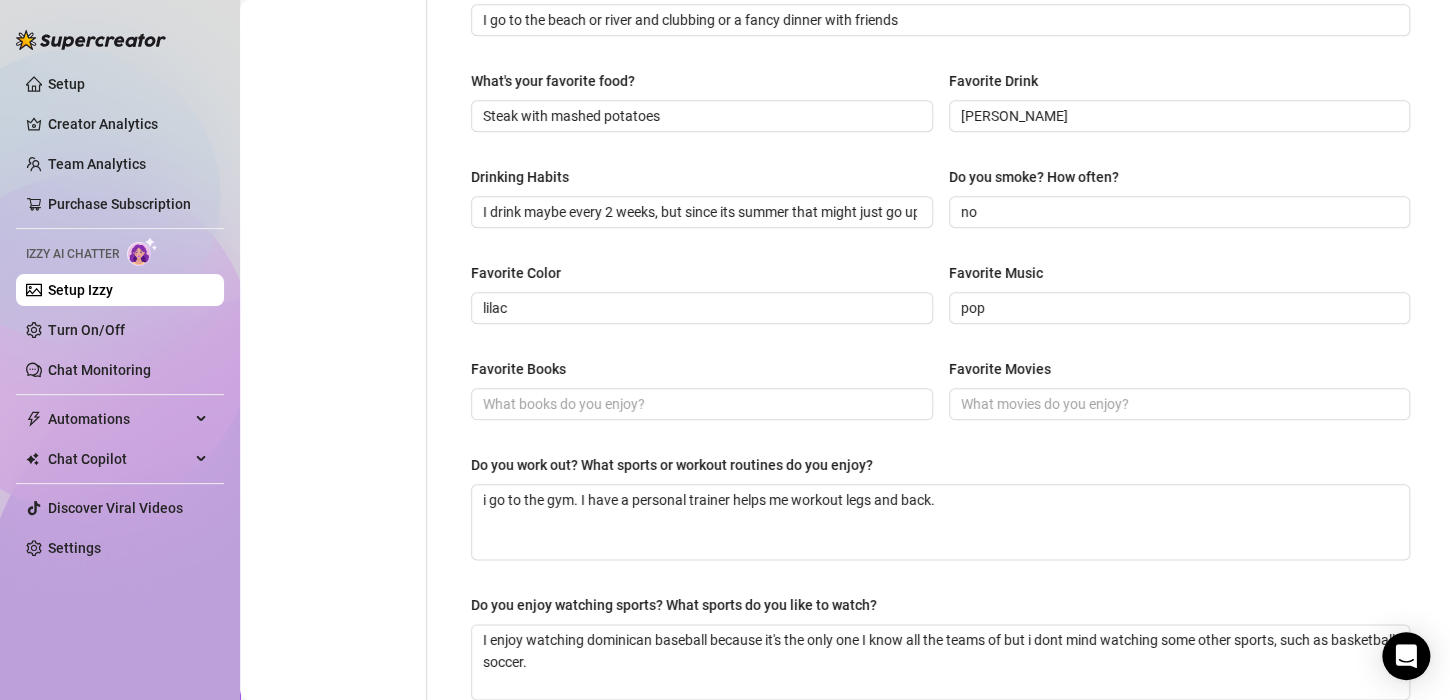 scroll, scrollTop: 833, scrollLeft: 0, axis: vertical 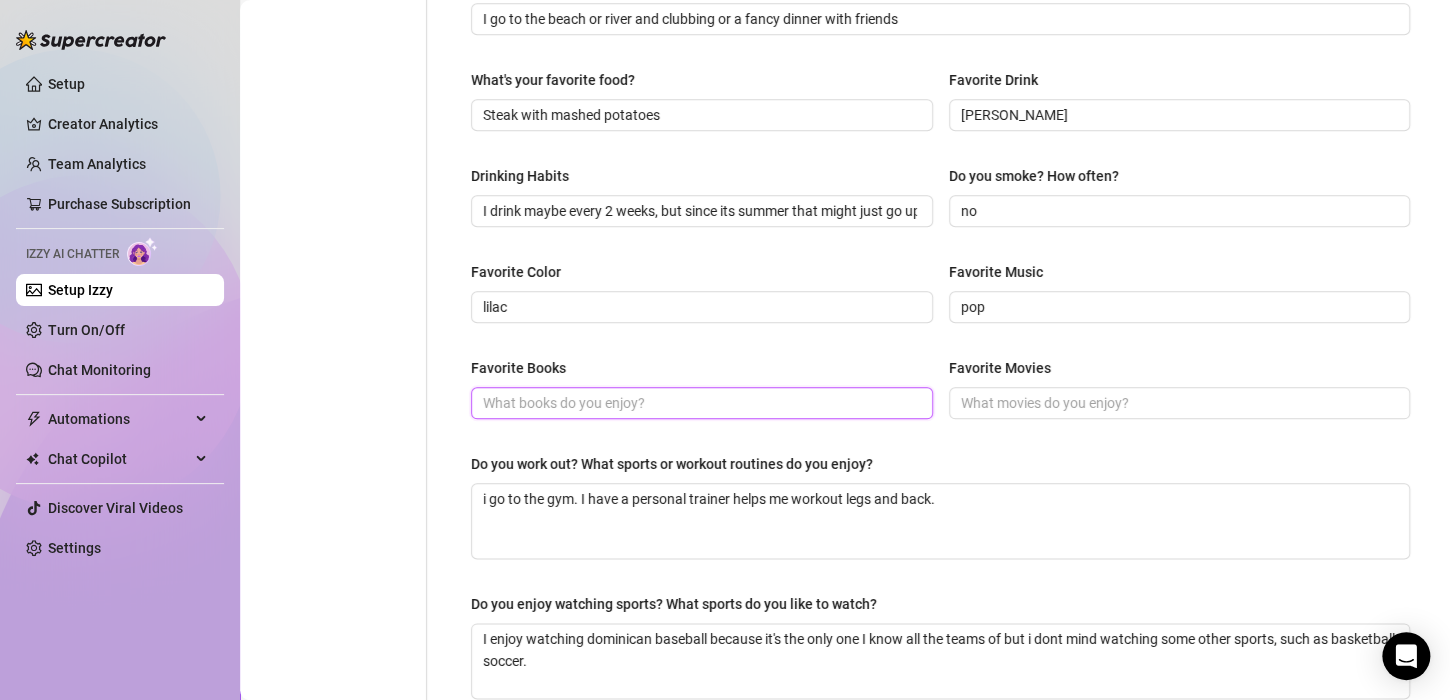click on "Favorite Books" at bounding box center (700, 403) 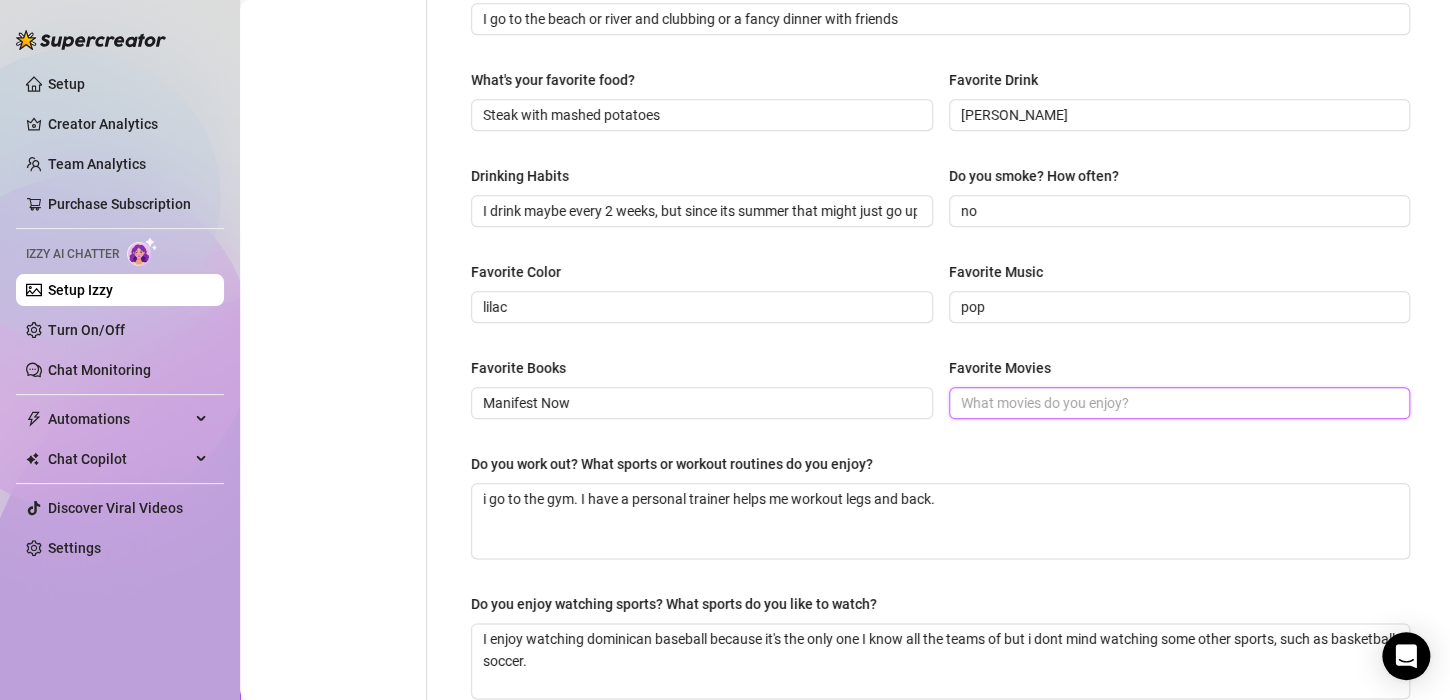 click on "Favorite Movies" at bounding box center (1178, 403) 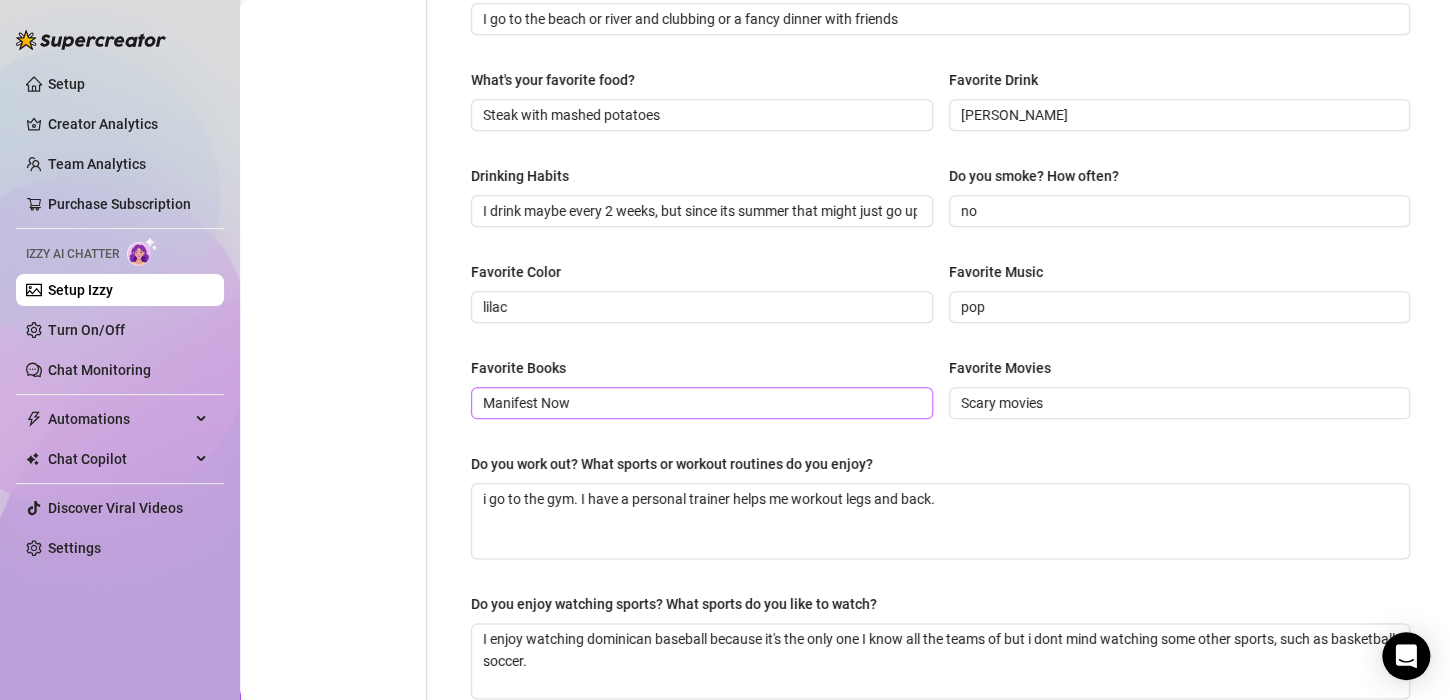 click on "Manifest Now" at bounding box center [702, 403] 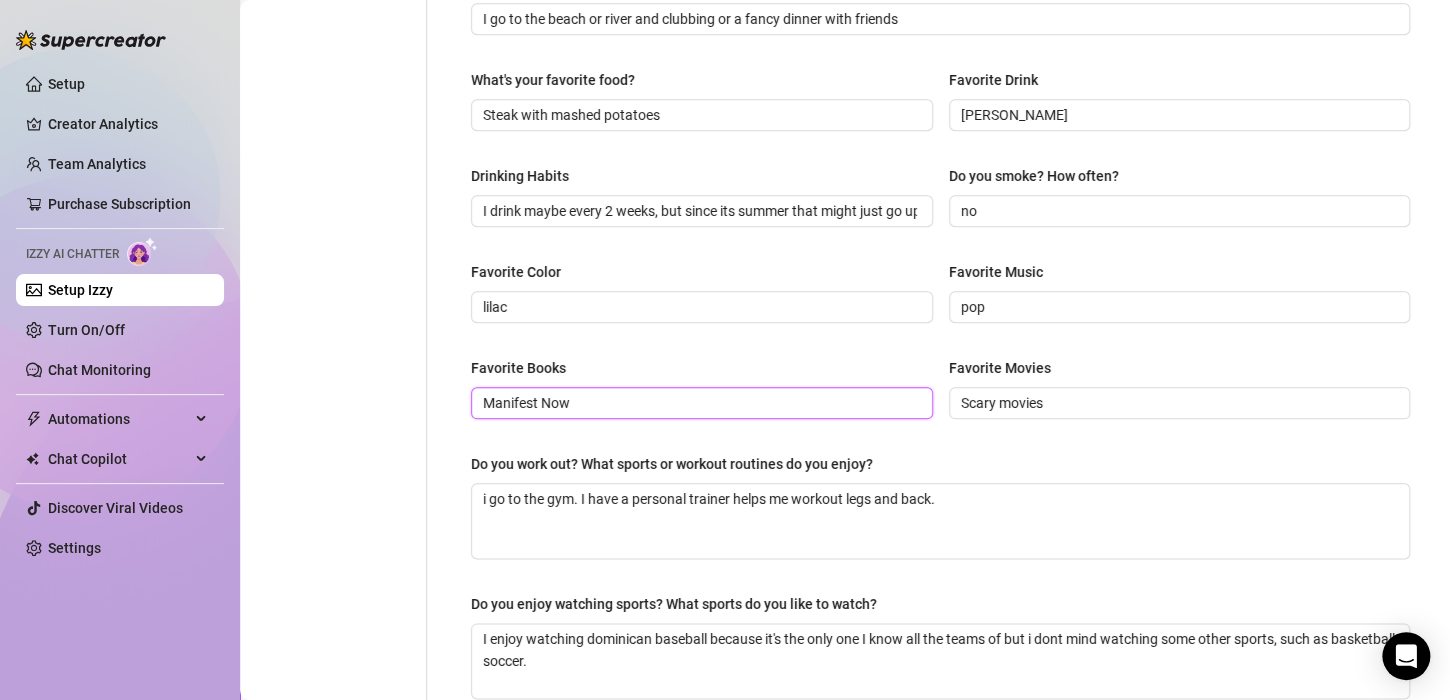 click on "Manifest Now" at bounding box center [700, 403] 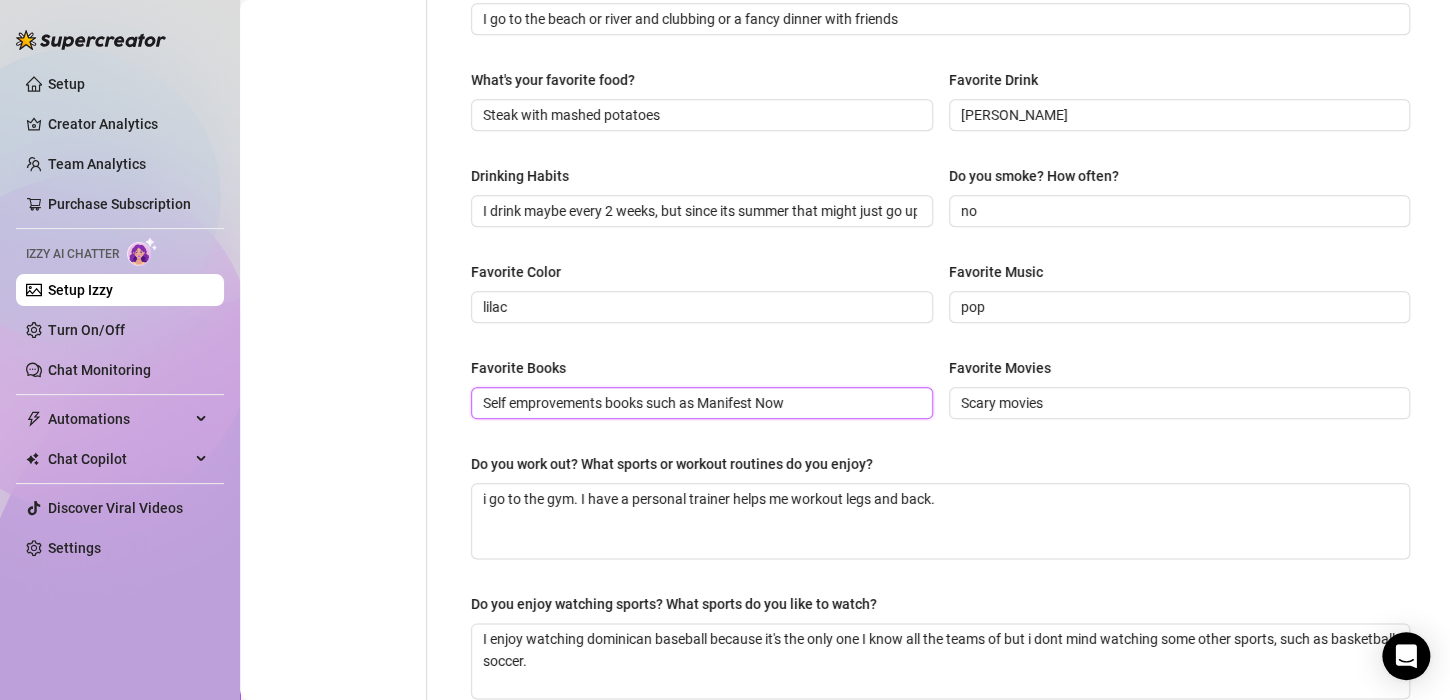 click on "Self emprovements books such as Manifest Now" at bounding box center (700, 403) 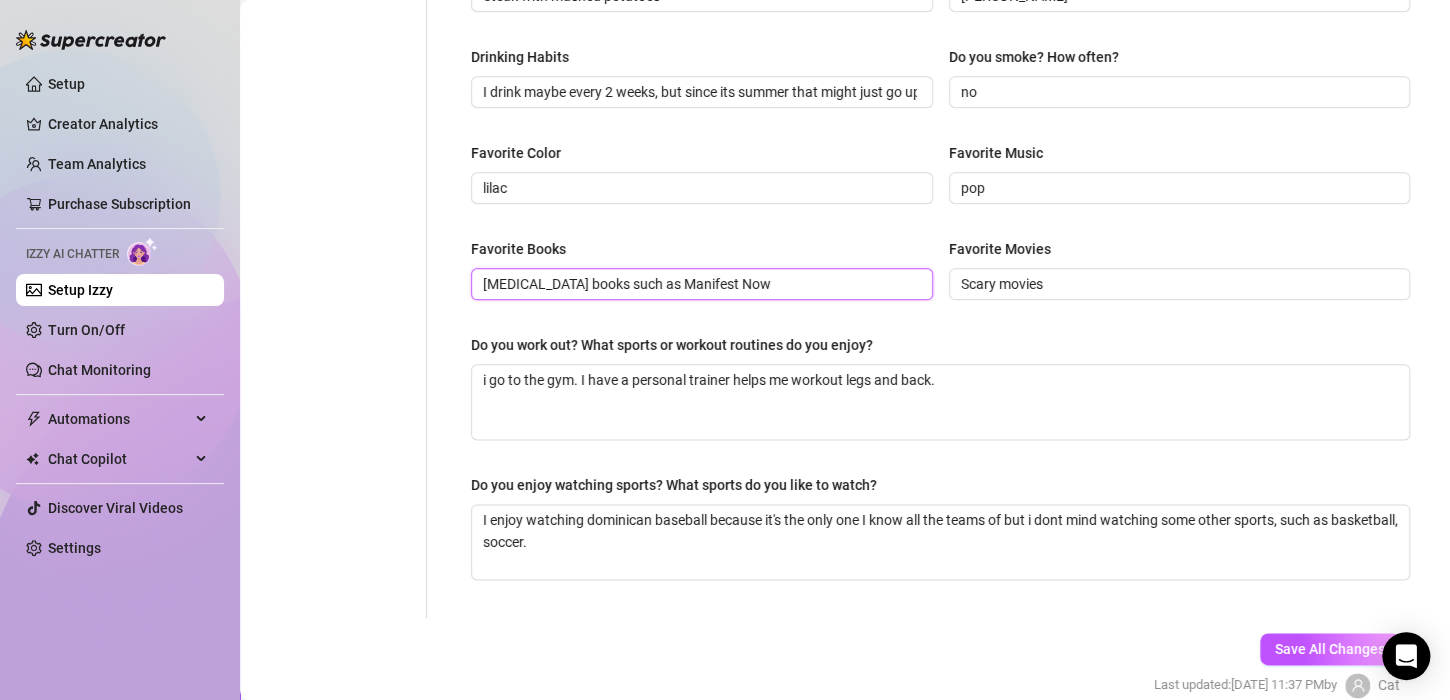 scroll, scrollTop: 1041, scrollLeft: 0, axis: vertical 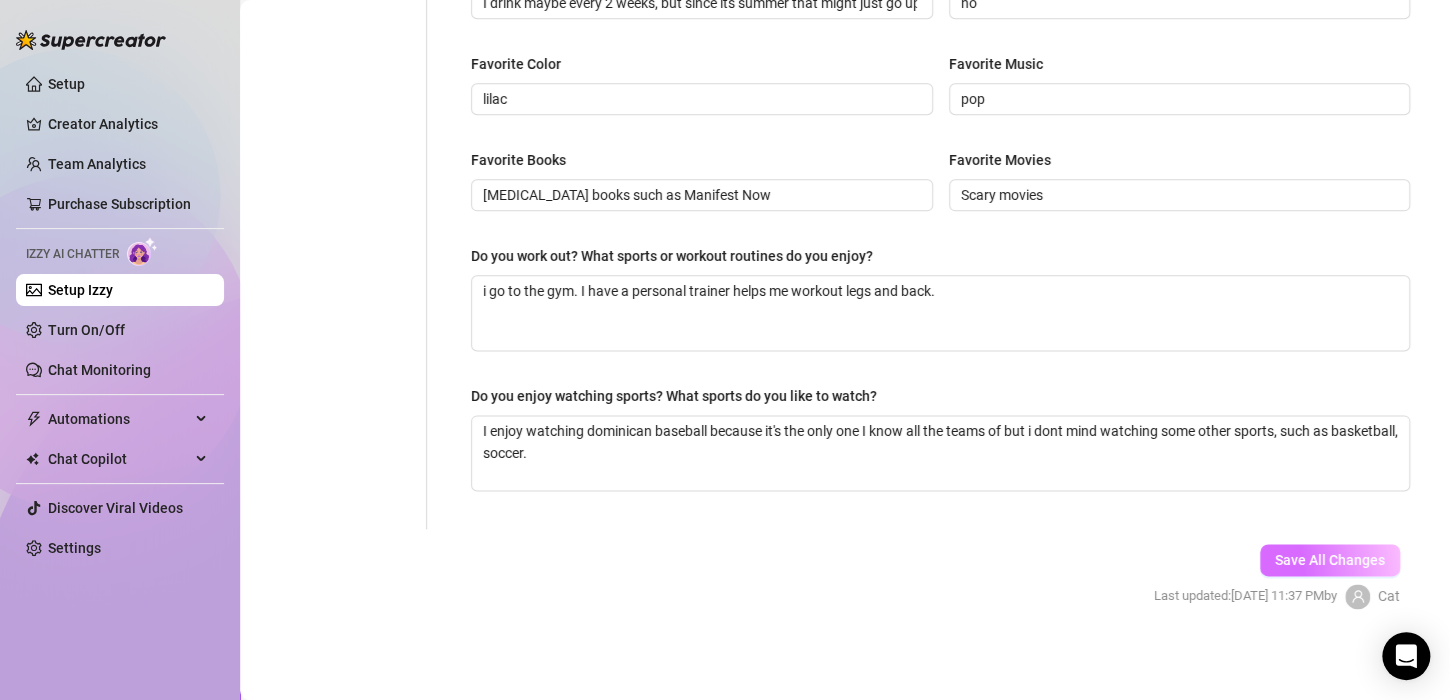 click on "Save All Changes" at bounding box center [1330, 560] 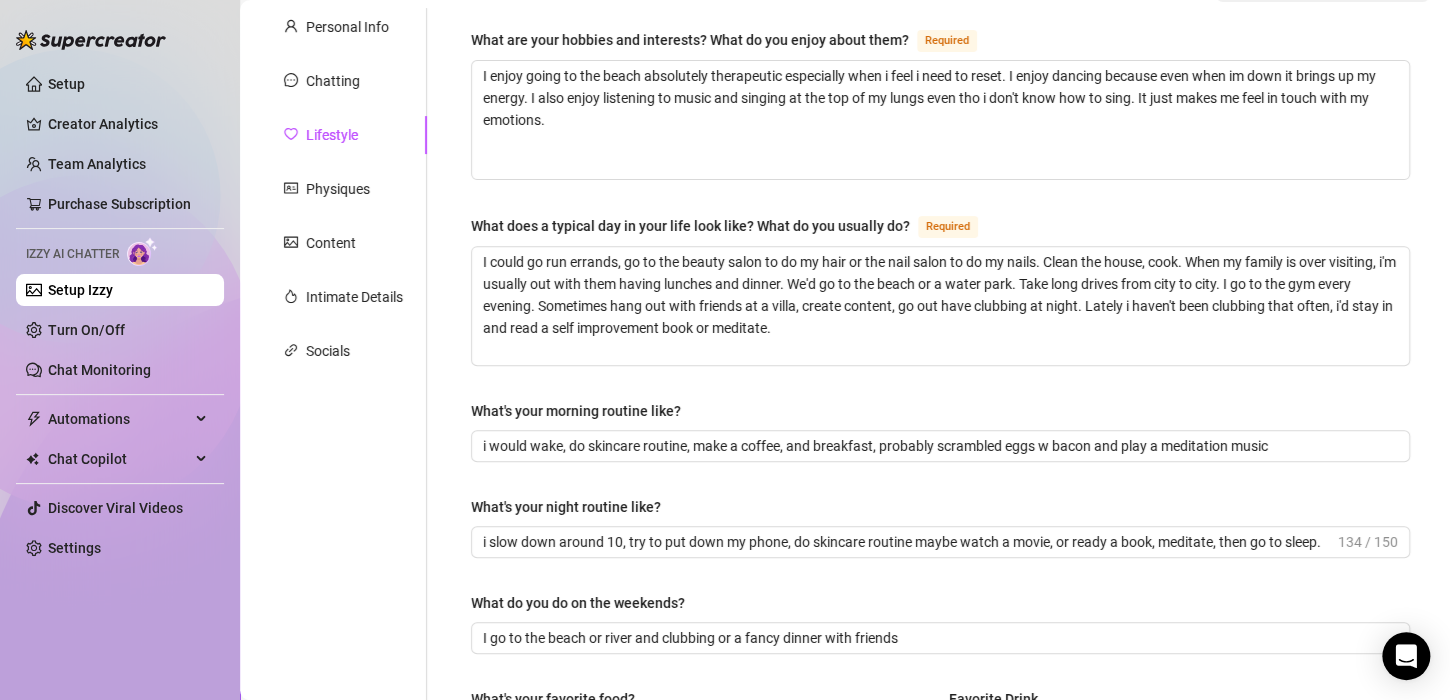 scroll, scrollTop: 213, scrollLeft: 0, axis: vertical 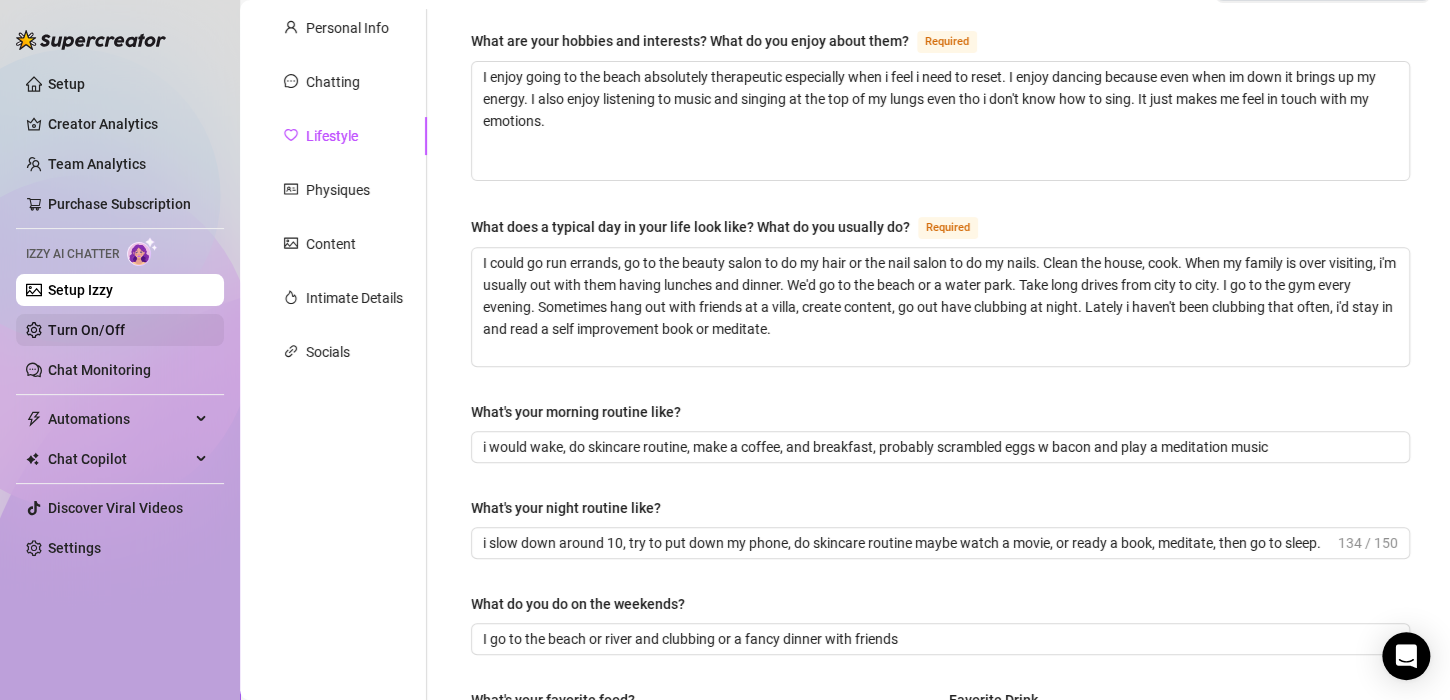 click on "Turn On/Off" at bounding box center (86, 330) 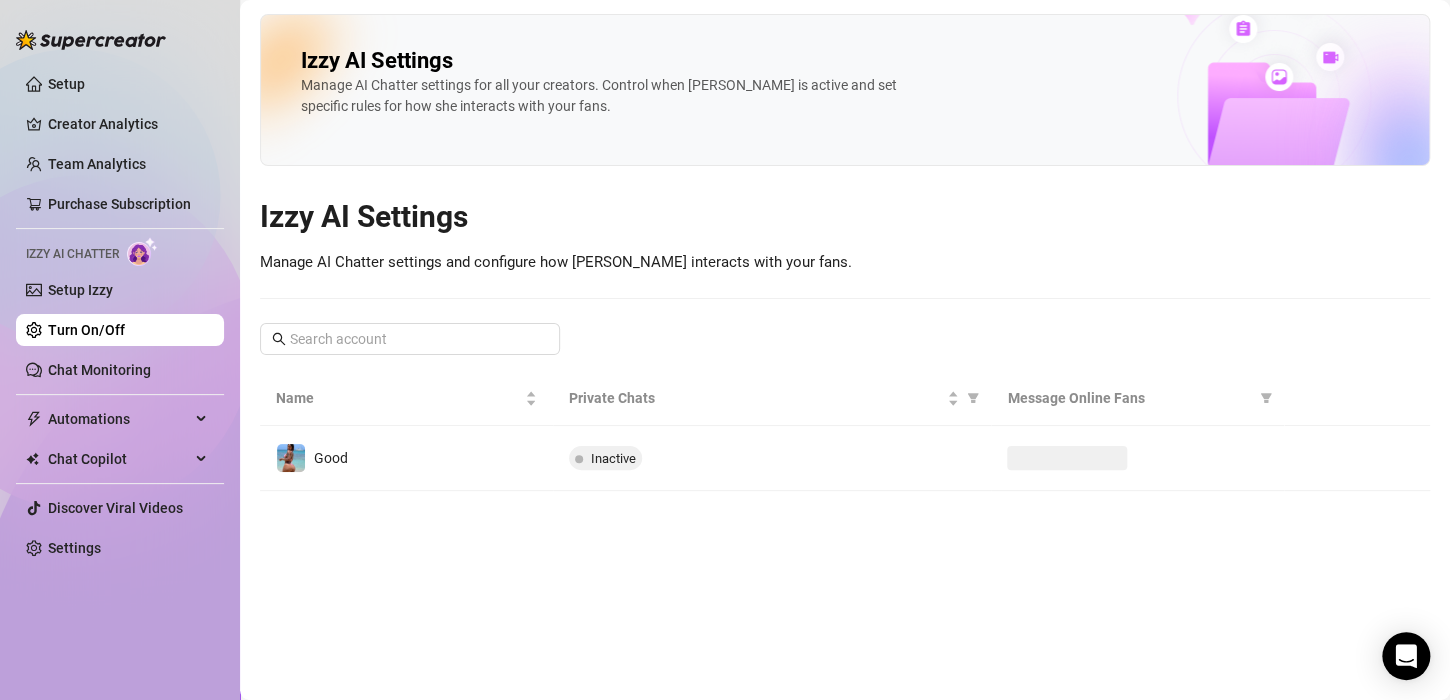 scroll, scrollTop: 0, scrollLeft: 0, axis: both 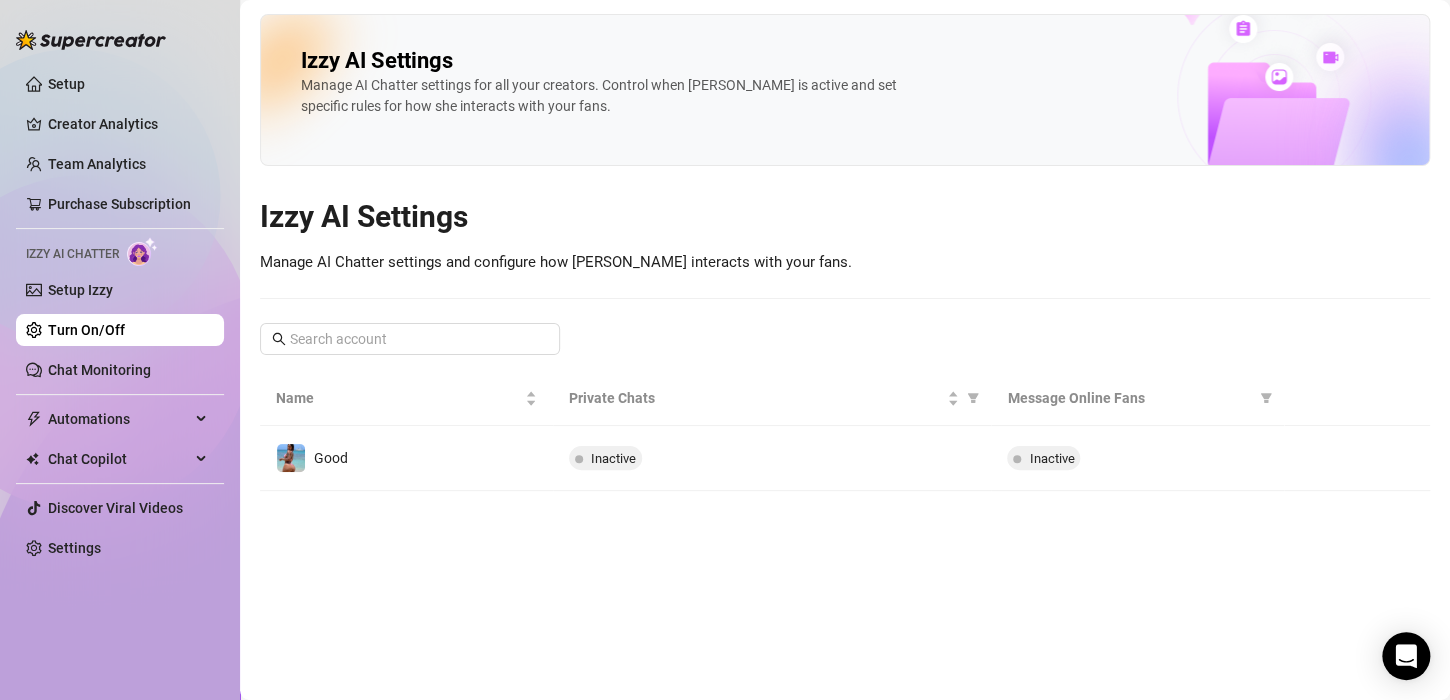 click on "Manage AI Chatter settings for all your creators. Control when [PERSON_NAME] is active and set specific rules for how she interacts with your fans." at bounding box center [601, 96] 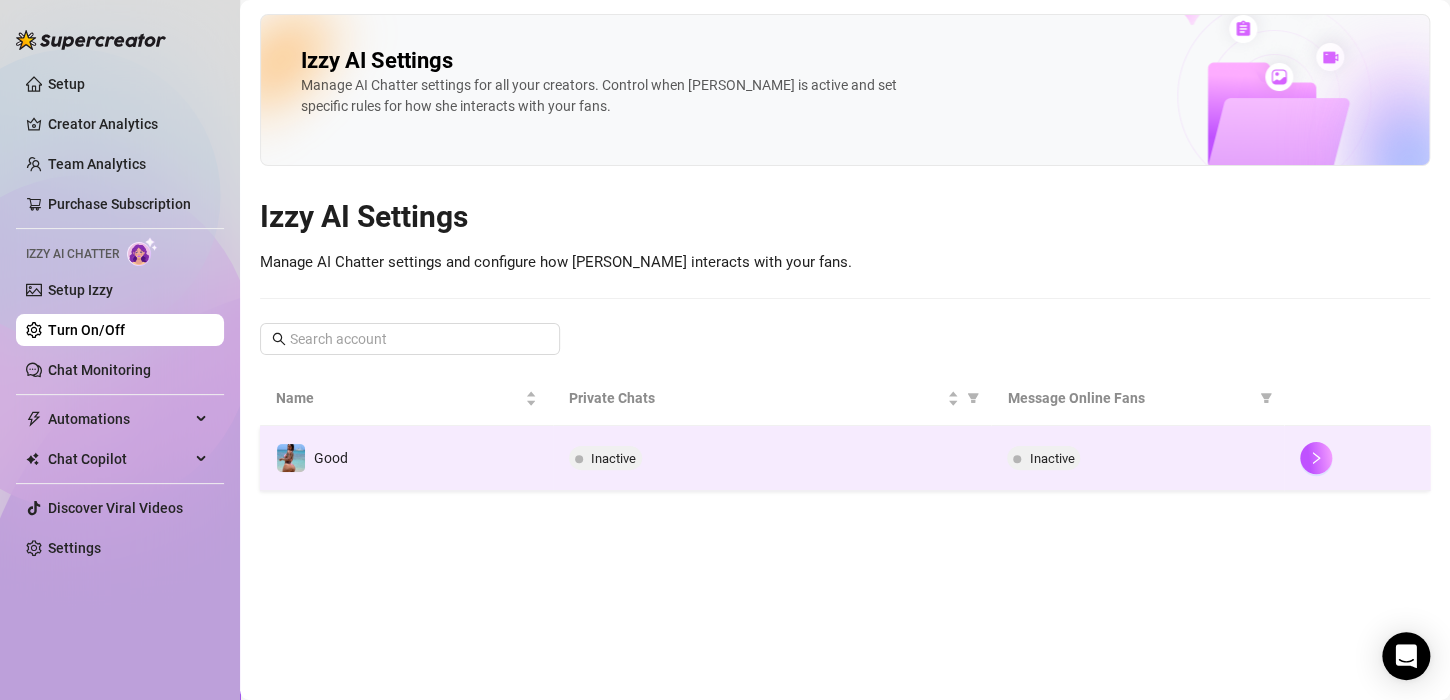 click on "Inactive" at bounding box center [772, 458] 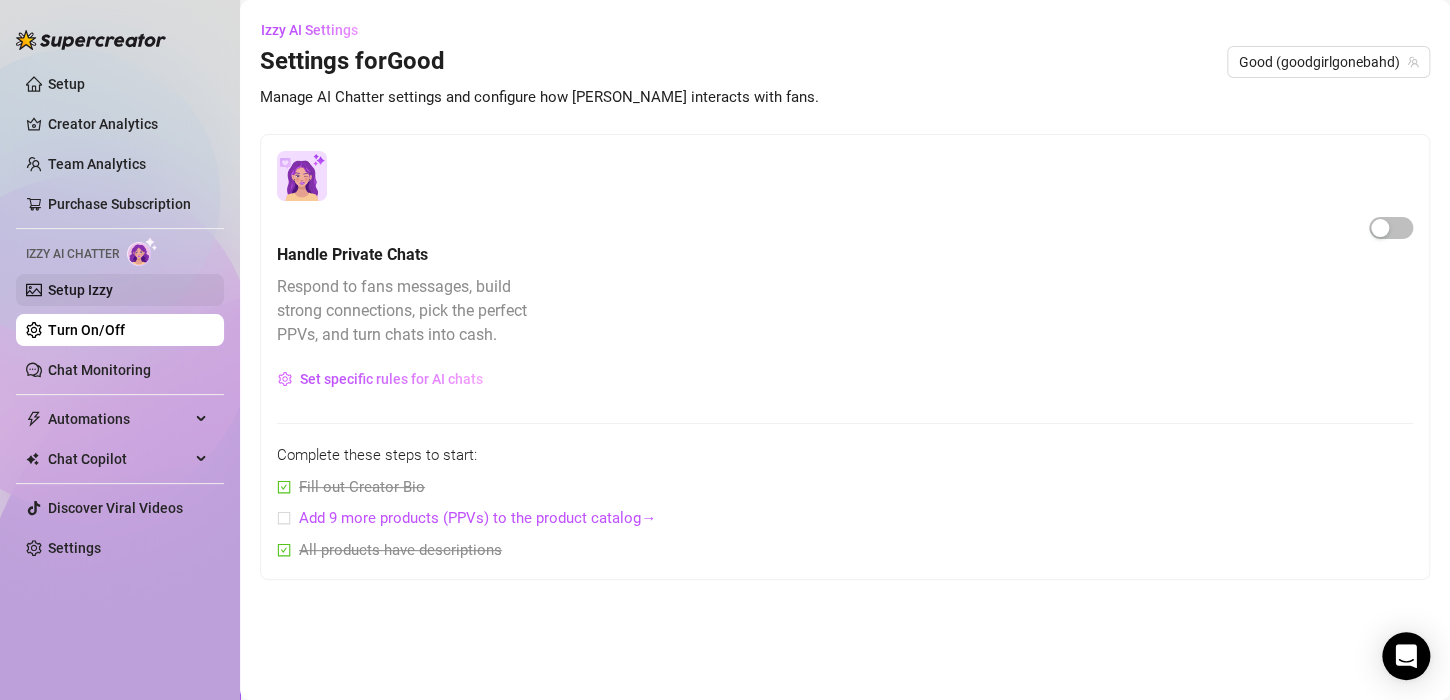 click on "Setup Izzy" at bounding box center [80, 290] 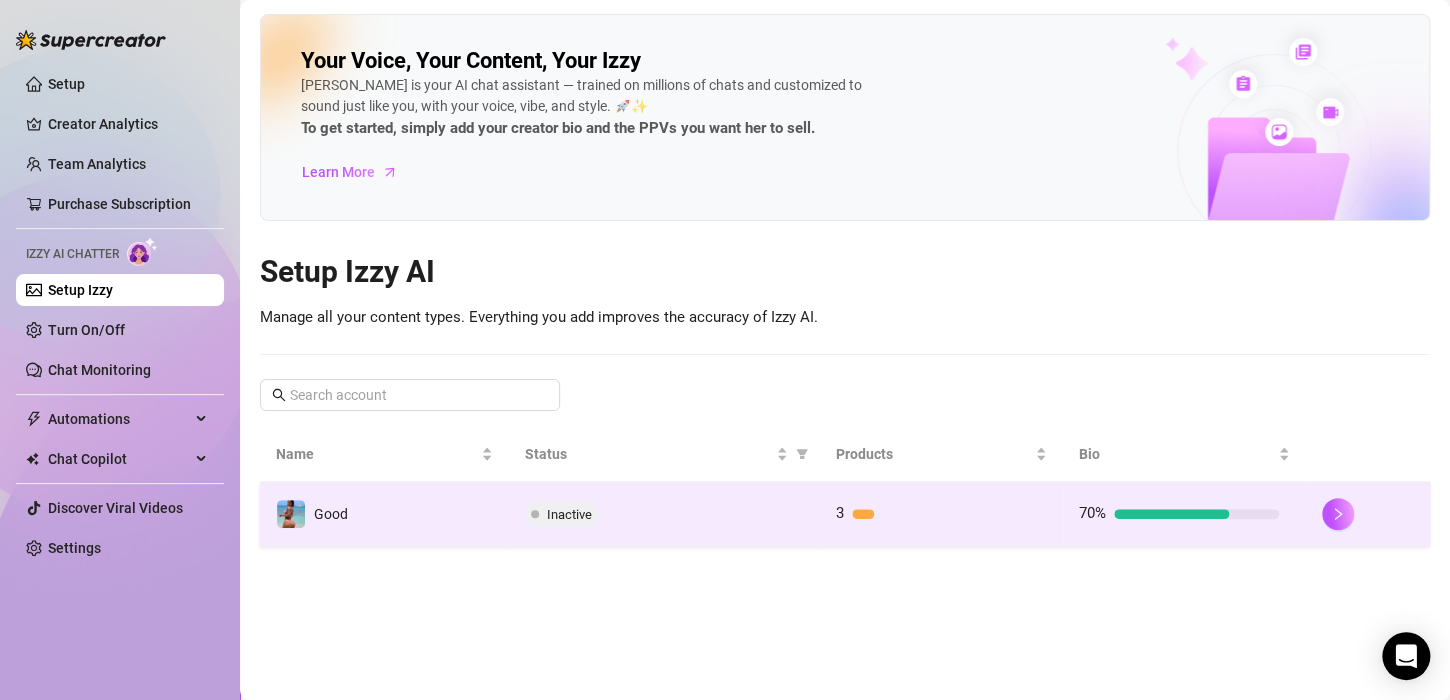 click on "Inactive" at bounding box center [569, 514] 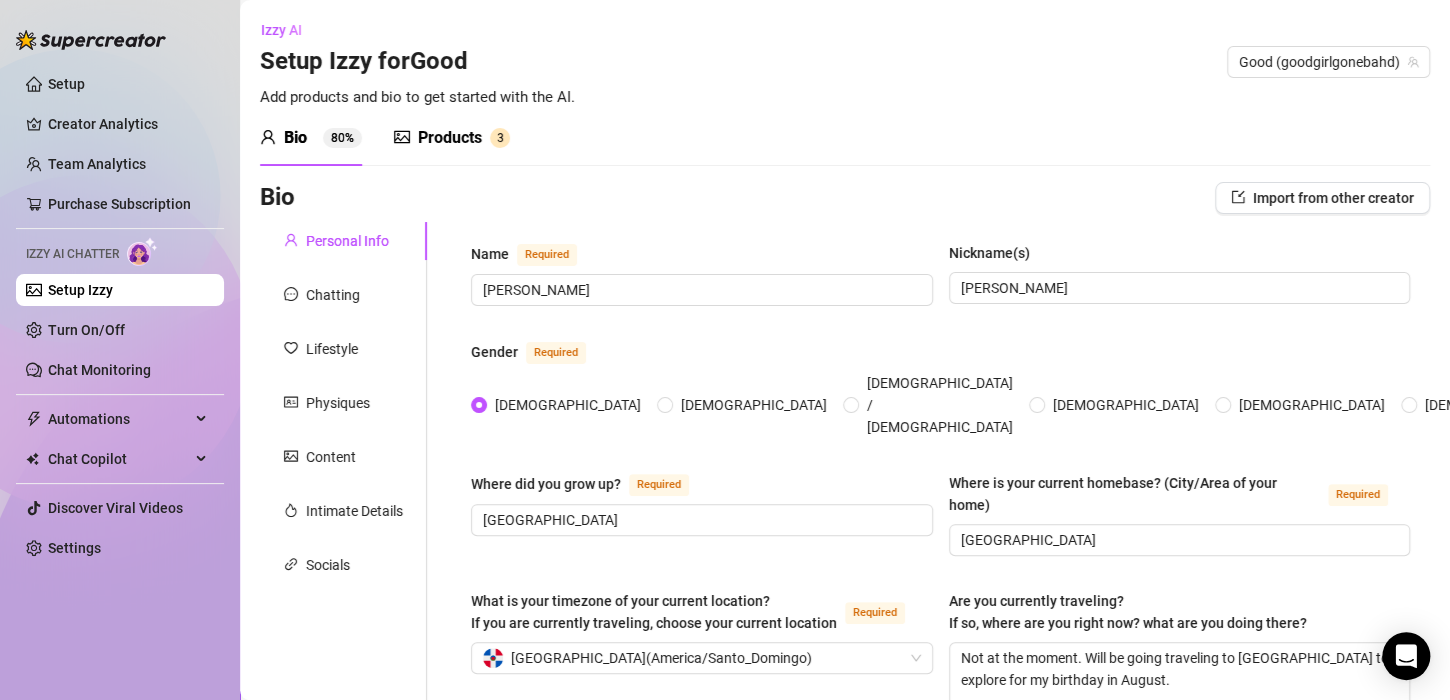 click on "Products" at bounding box center [450, 138] 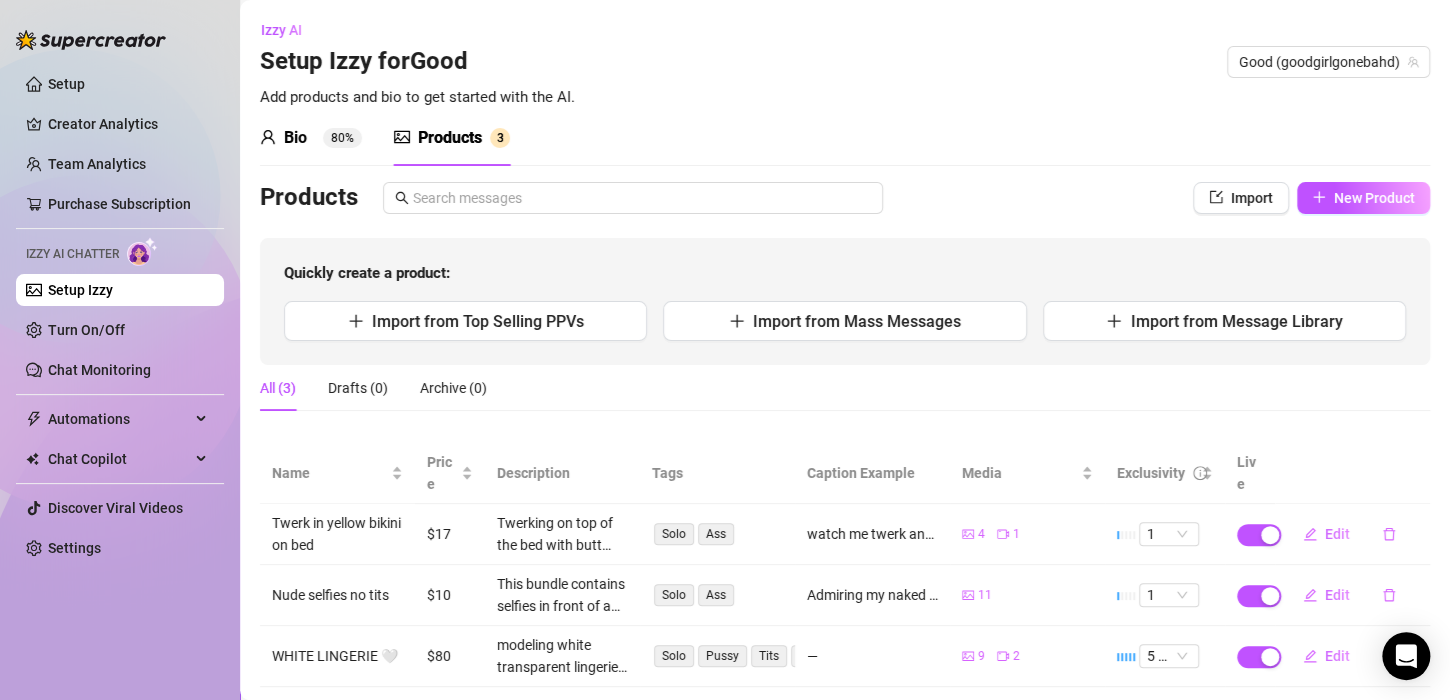 scroll, scrollTop: 46, scrollLeft: 0, axis: vertical 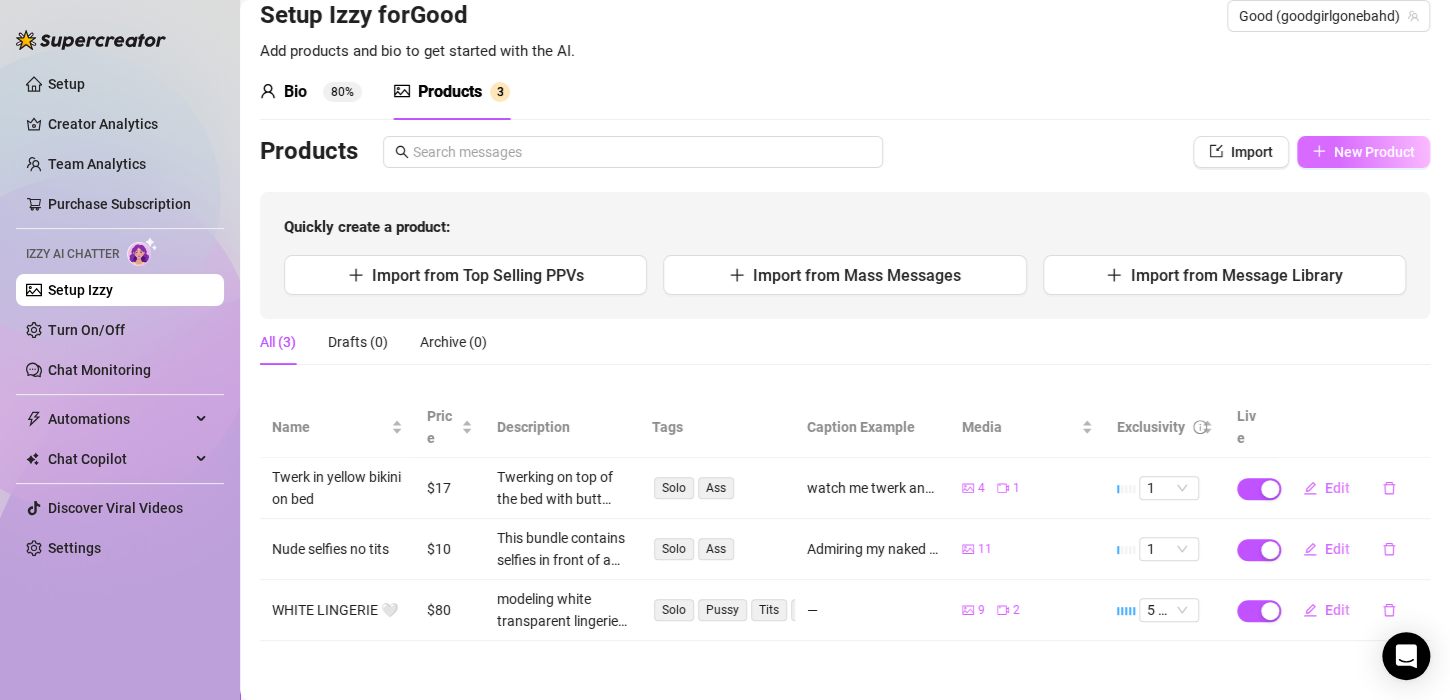 click on "New Product" at bounding box center (1363, 152) 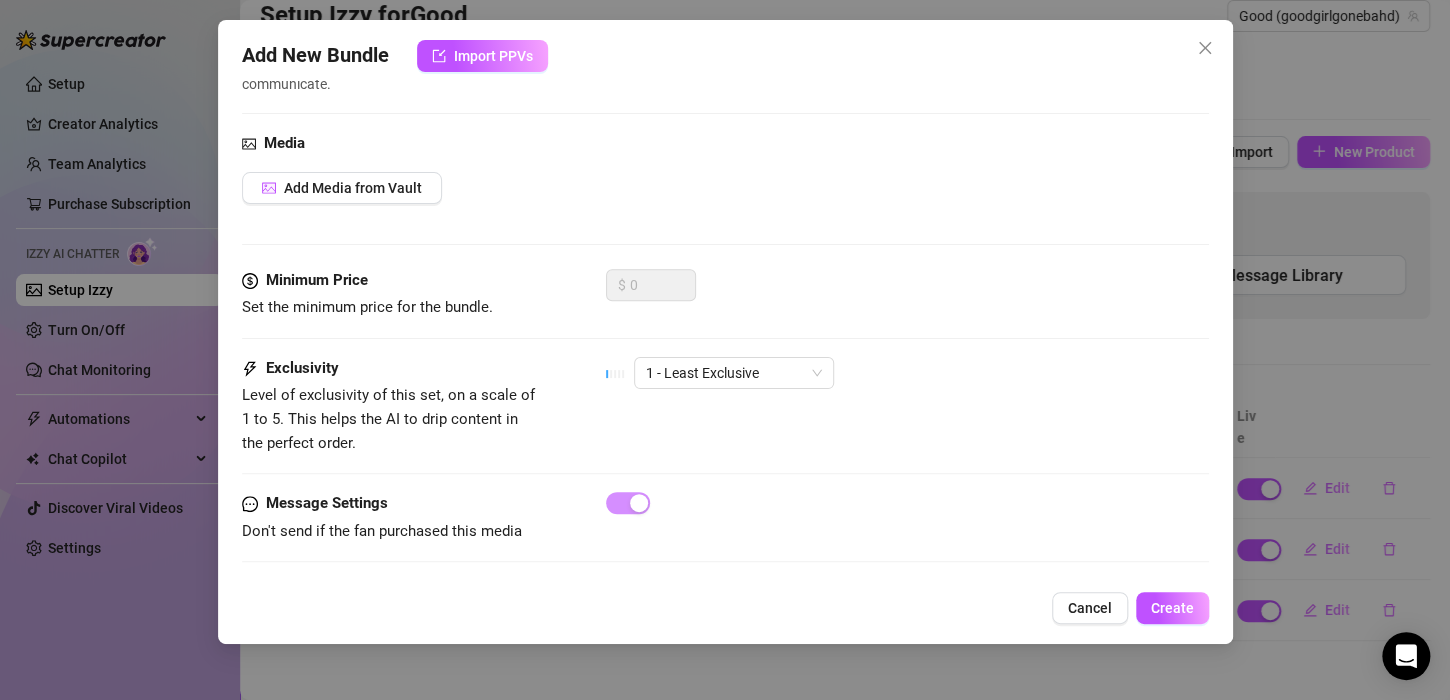 scroll, scrollTop: 610, scrollLeft: 0, axis: vertical 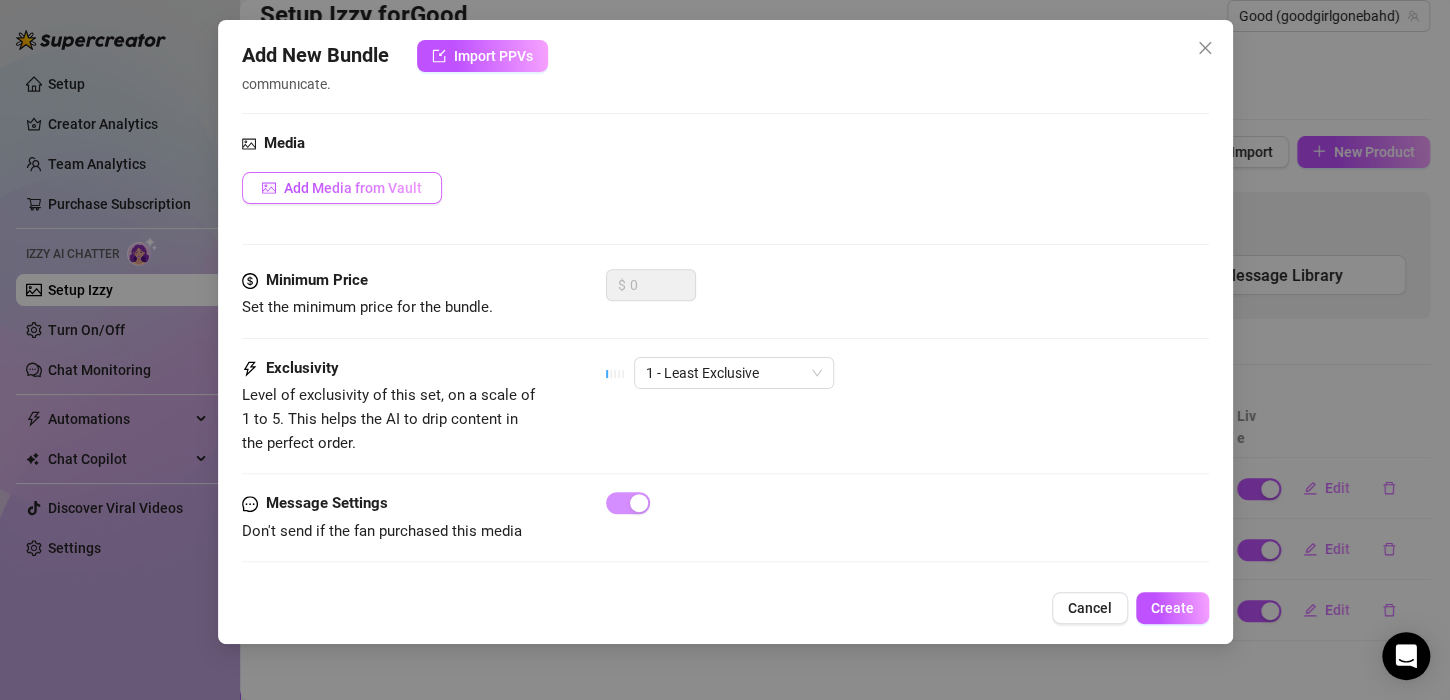 click on "Add Media from Vault" at bounding box center [353, 188] 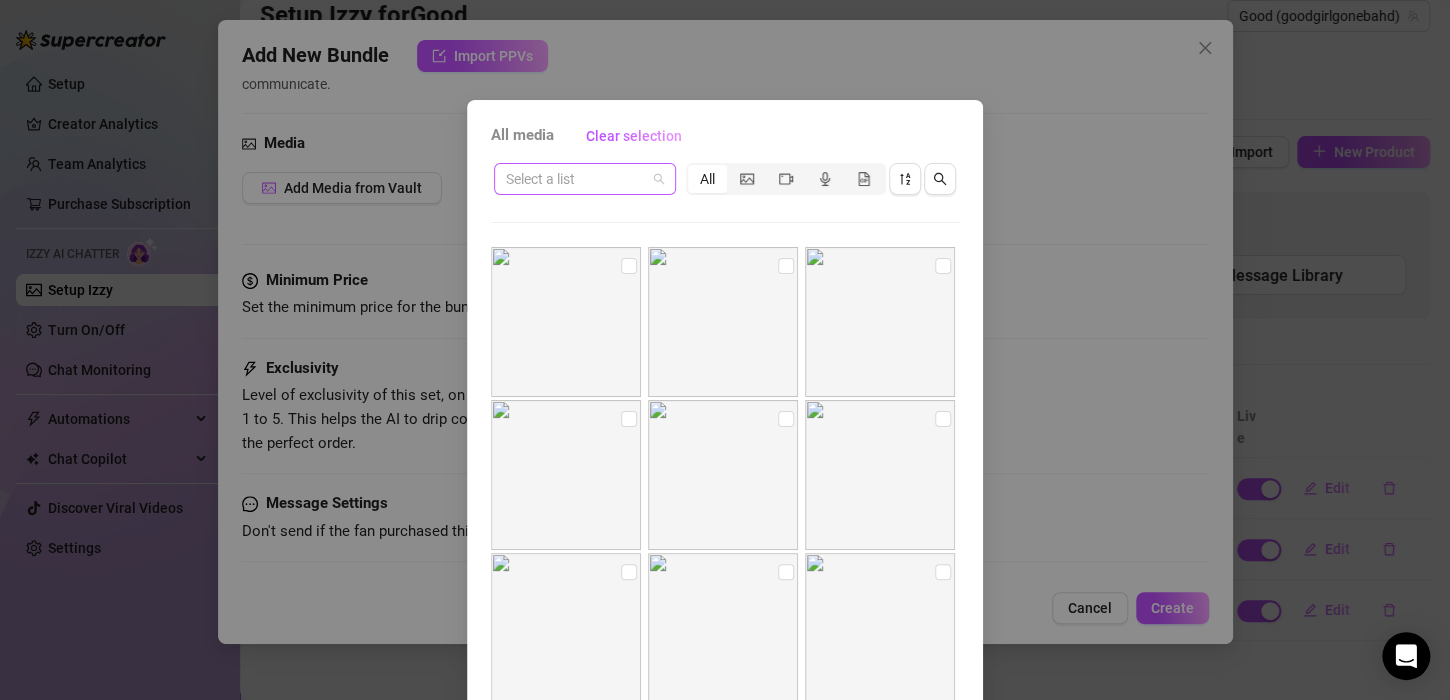 click at bounding box center [585, 179] 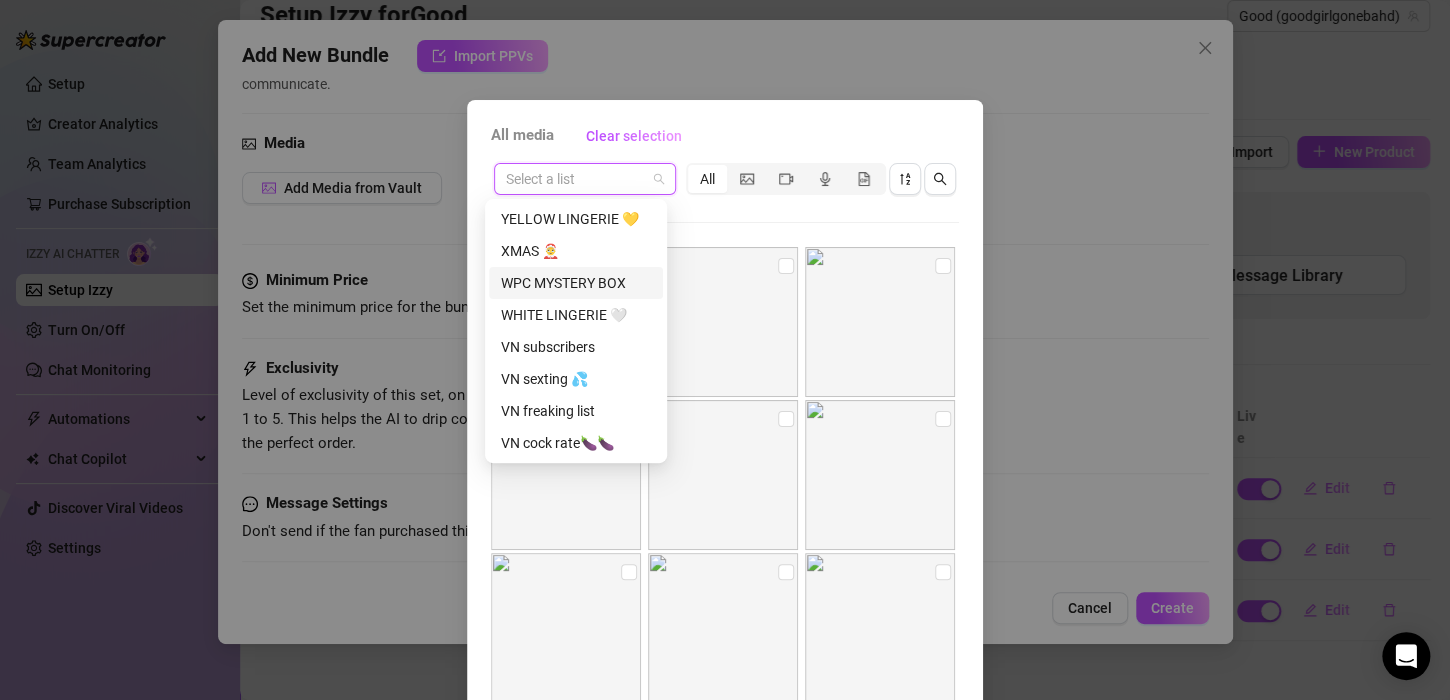 click on "WPC MYSTERY BOX" at bounding box center (576, 283) 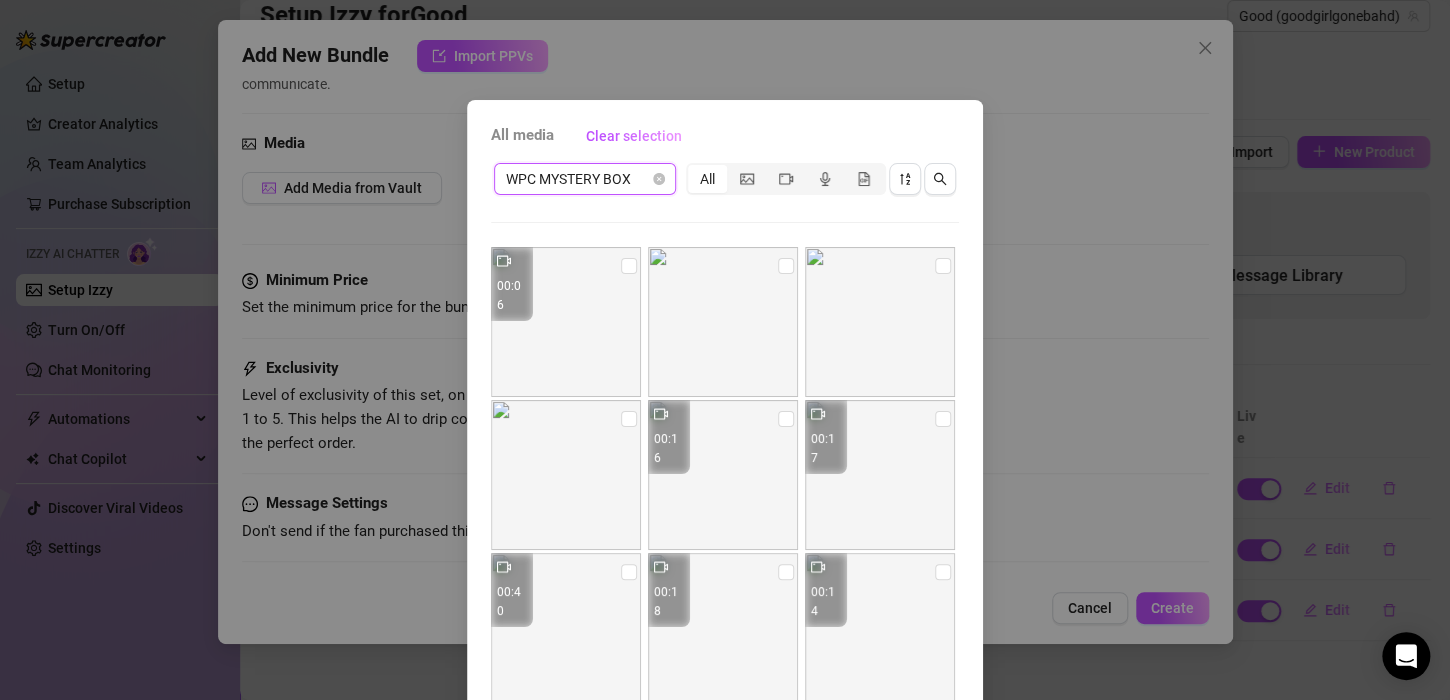 scroll, scrollTop: 141, scrollLeft: 0, axis: vertical 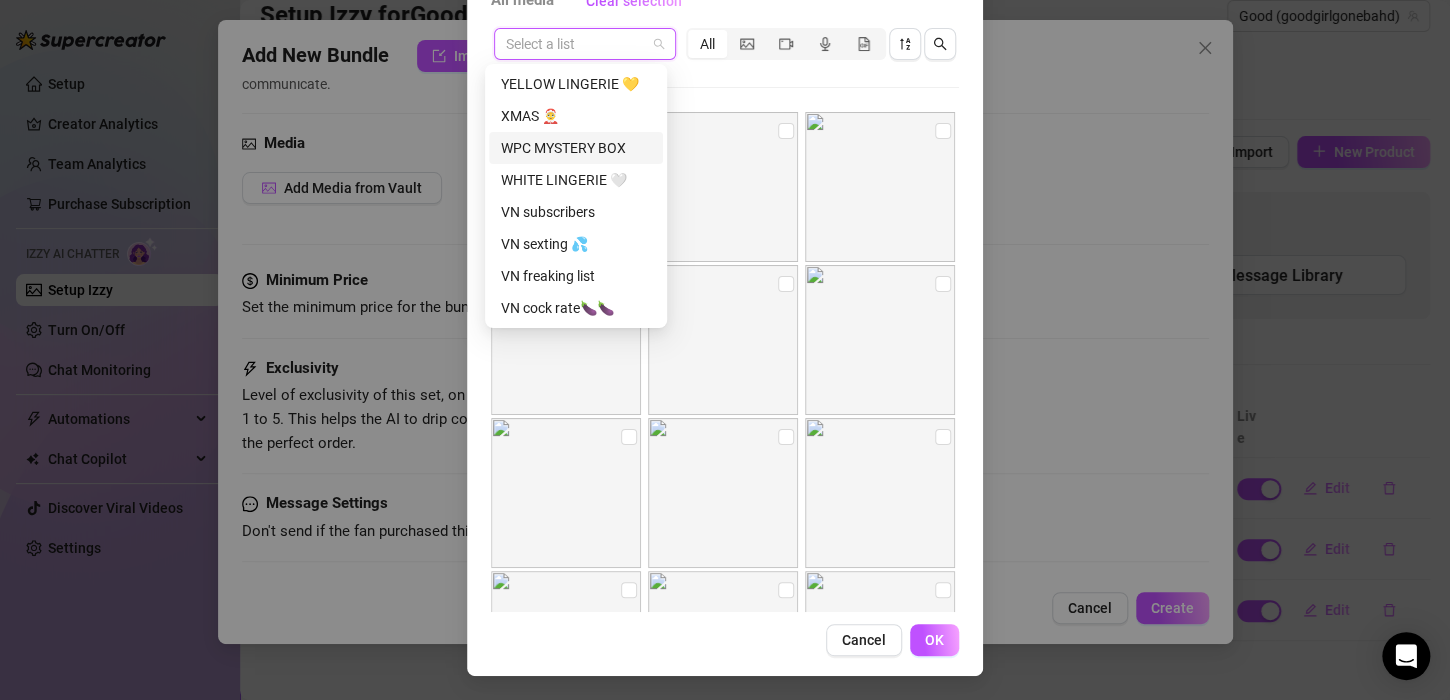 click on "Select a list" at bounding box center (585, 44) 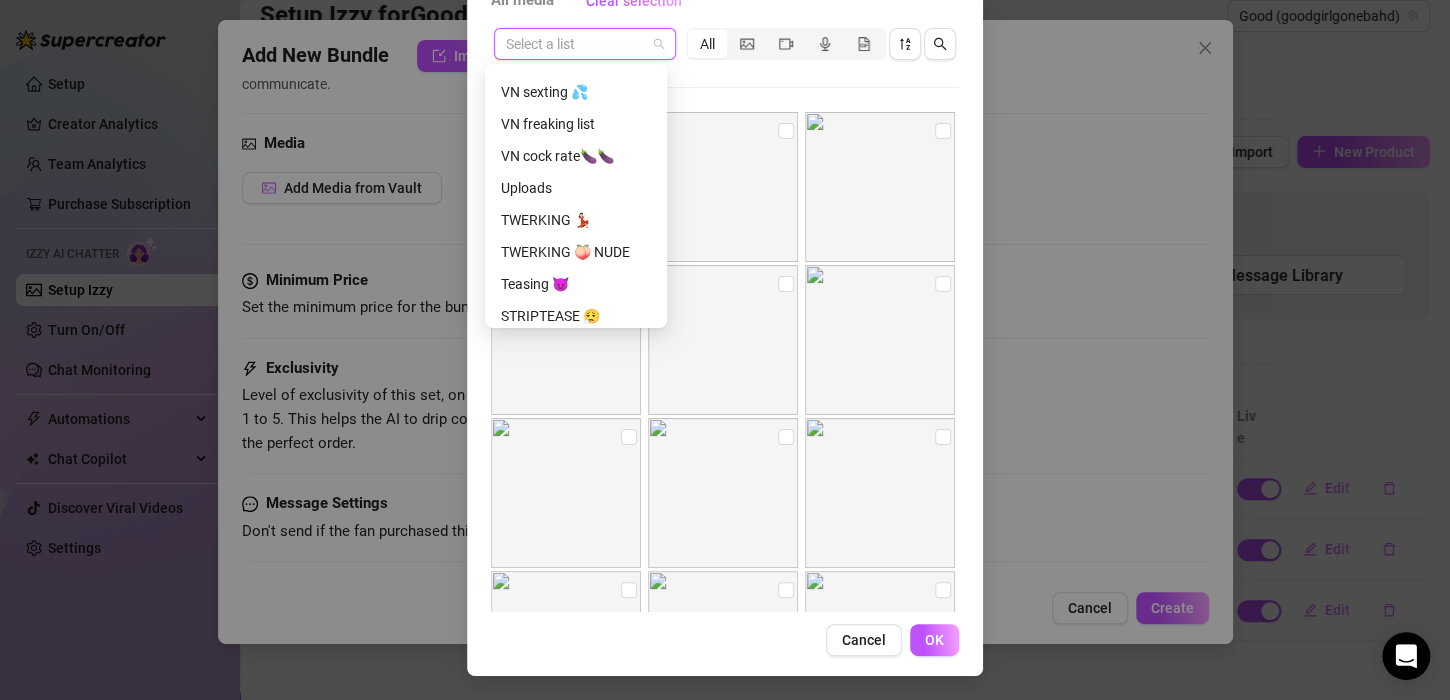 scroll, scrollTop: 152, scrollLeft: 0, axis: vertical 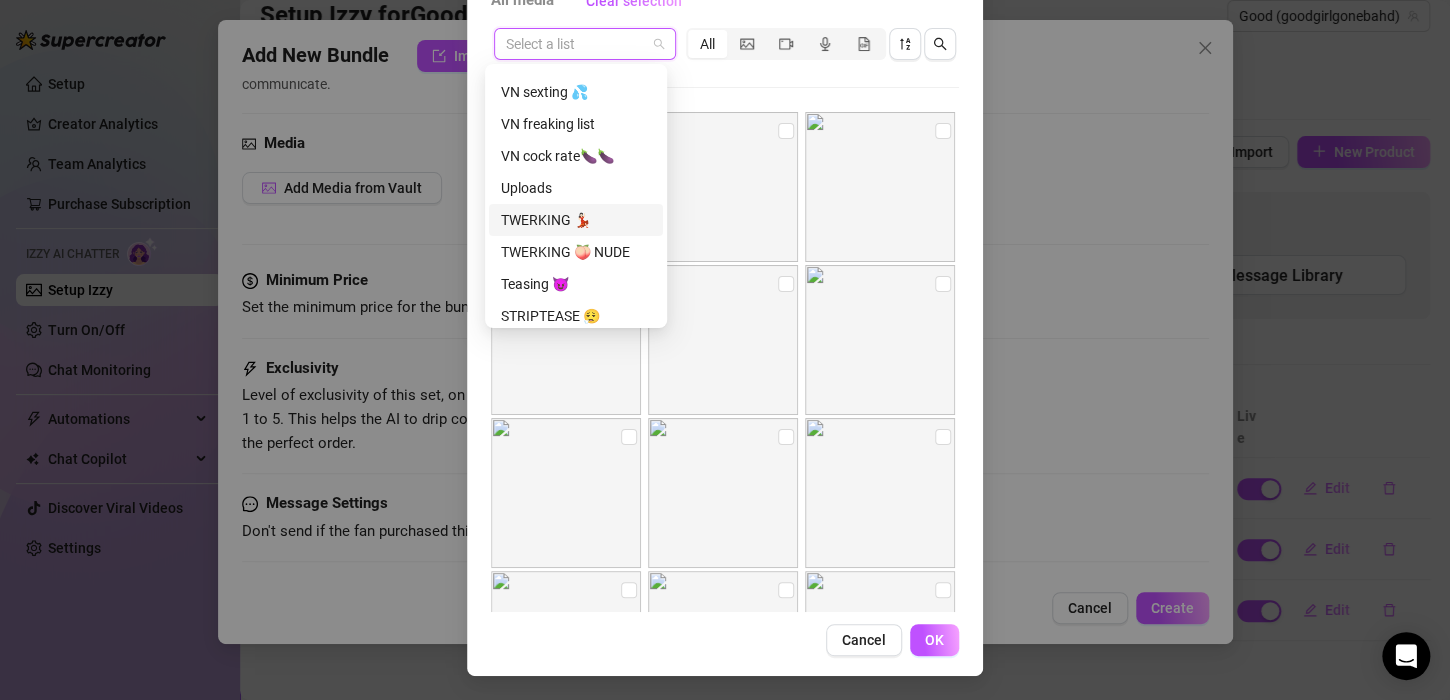 click on "TWERKING 💃🏻" at bounding box center [576, 220] 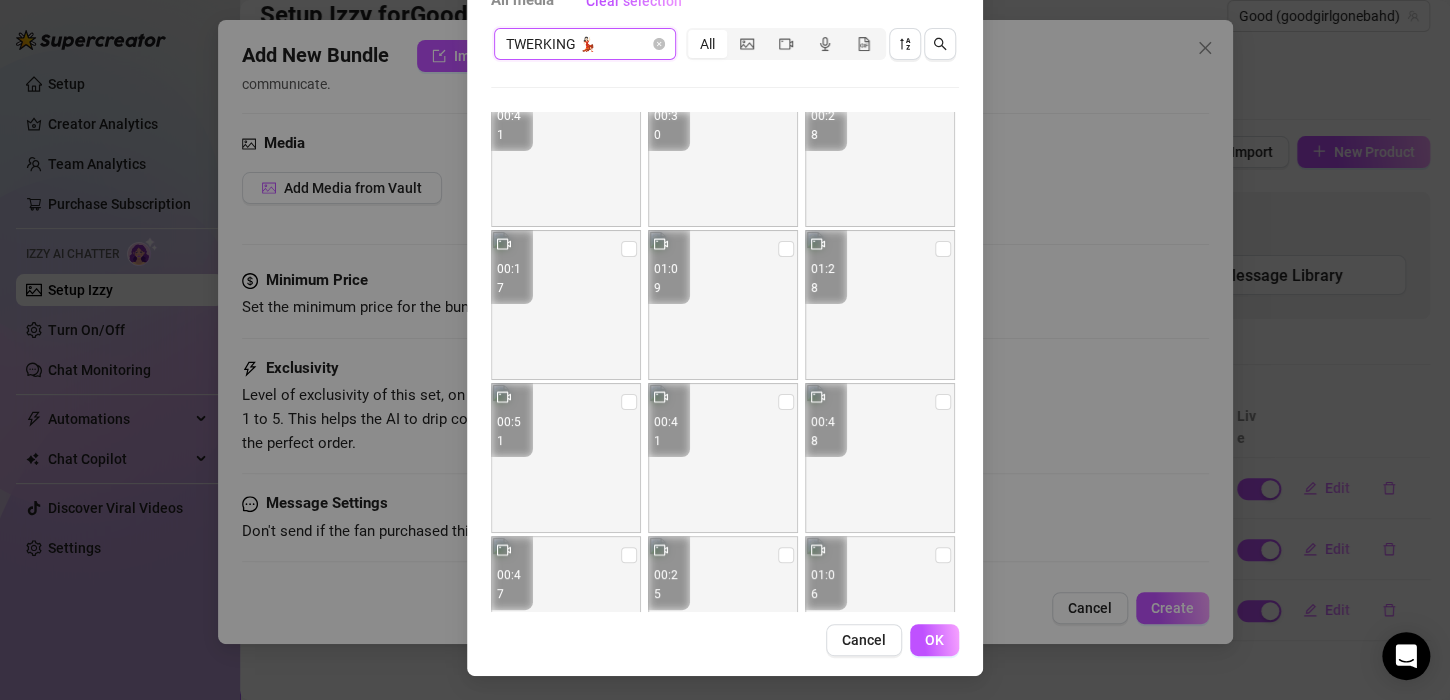 scroll, scrollTop: 0, scrollLeft: 0, axis: both 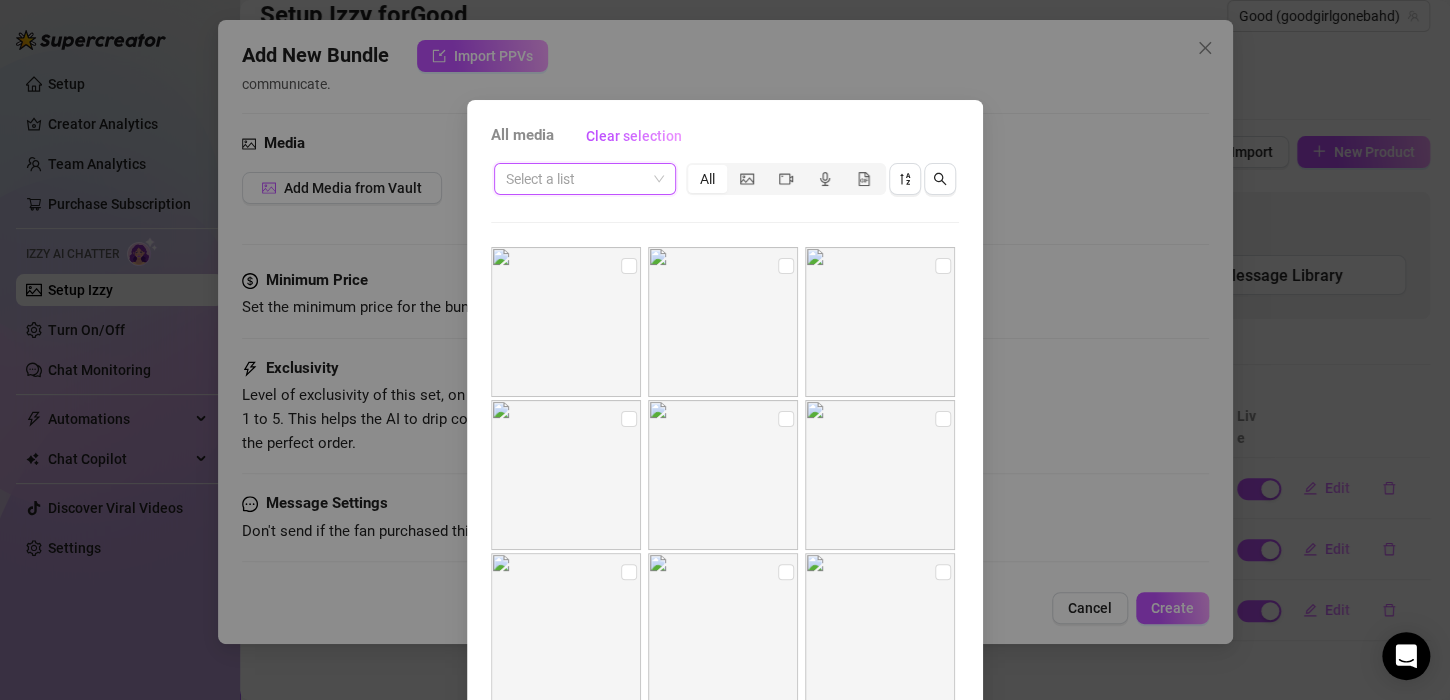 click at bounding box center (585, 179) 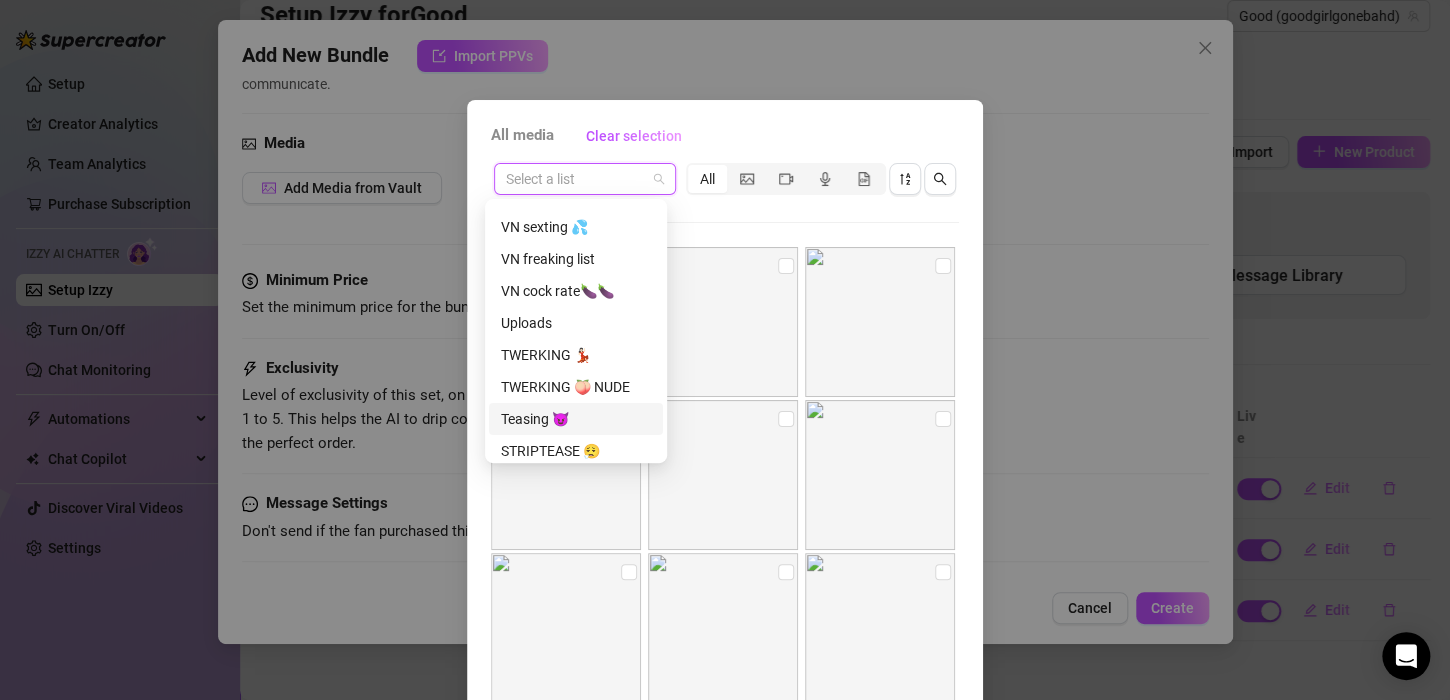 click on "Teasing 😈" at bounding box center (576, 419) 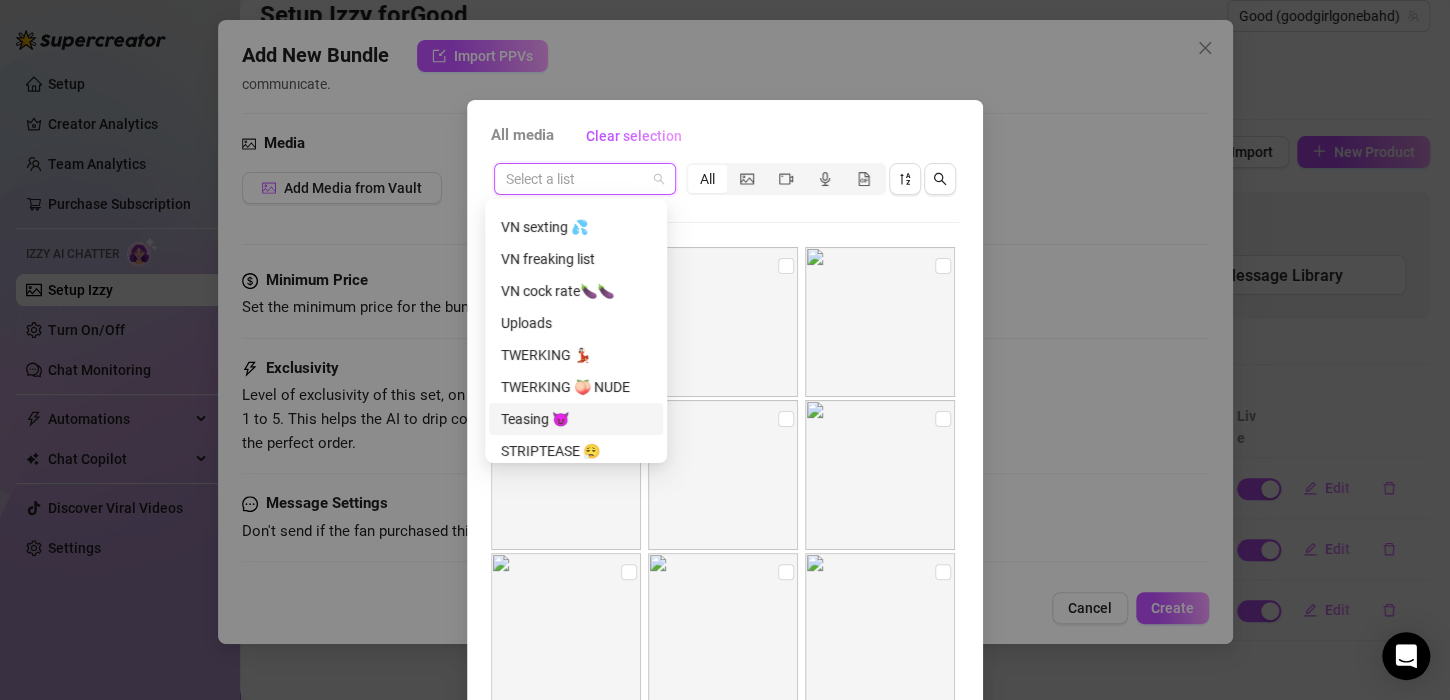 click at bounding box center (585, 179) 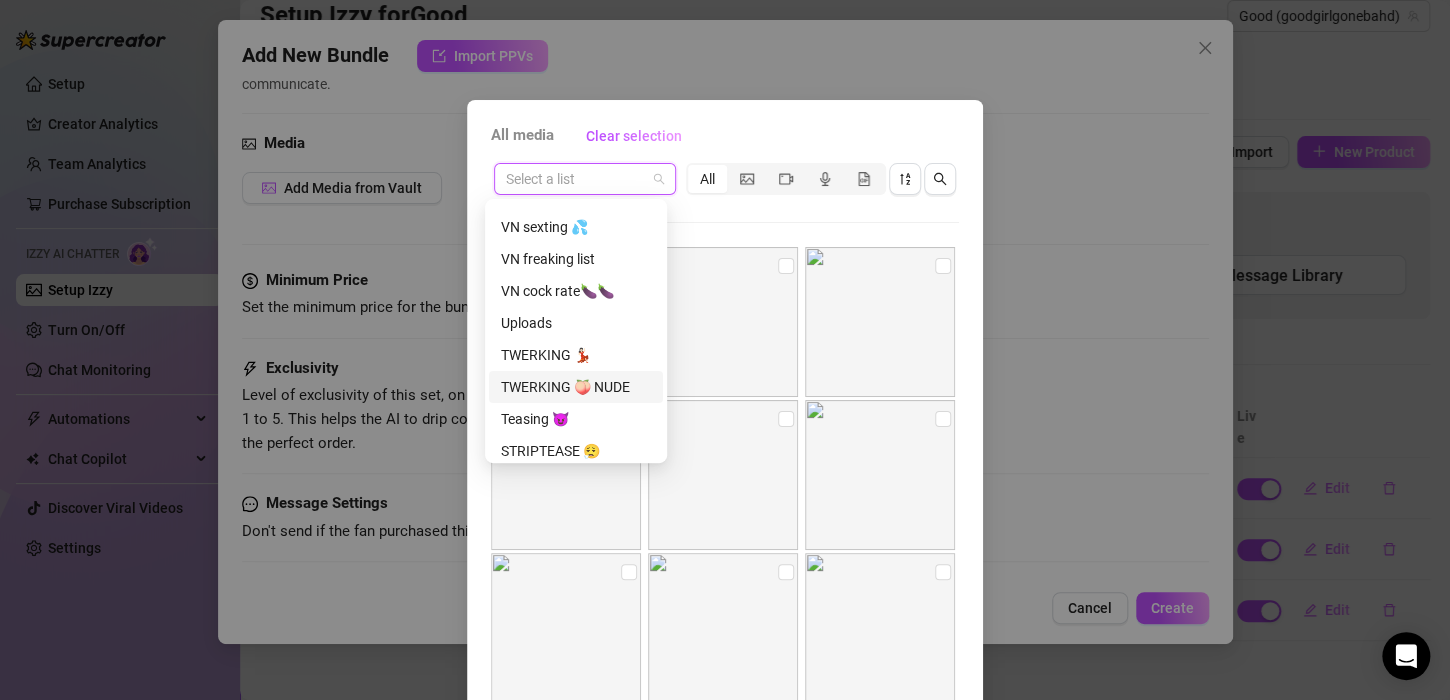click on "TWERKING 🍑 NUDE" at bounding box center [576, 387] 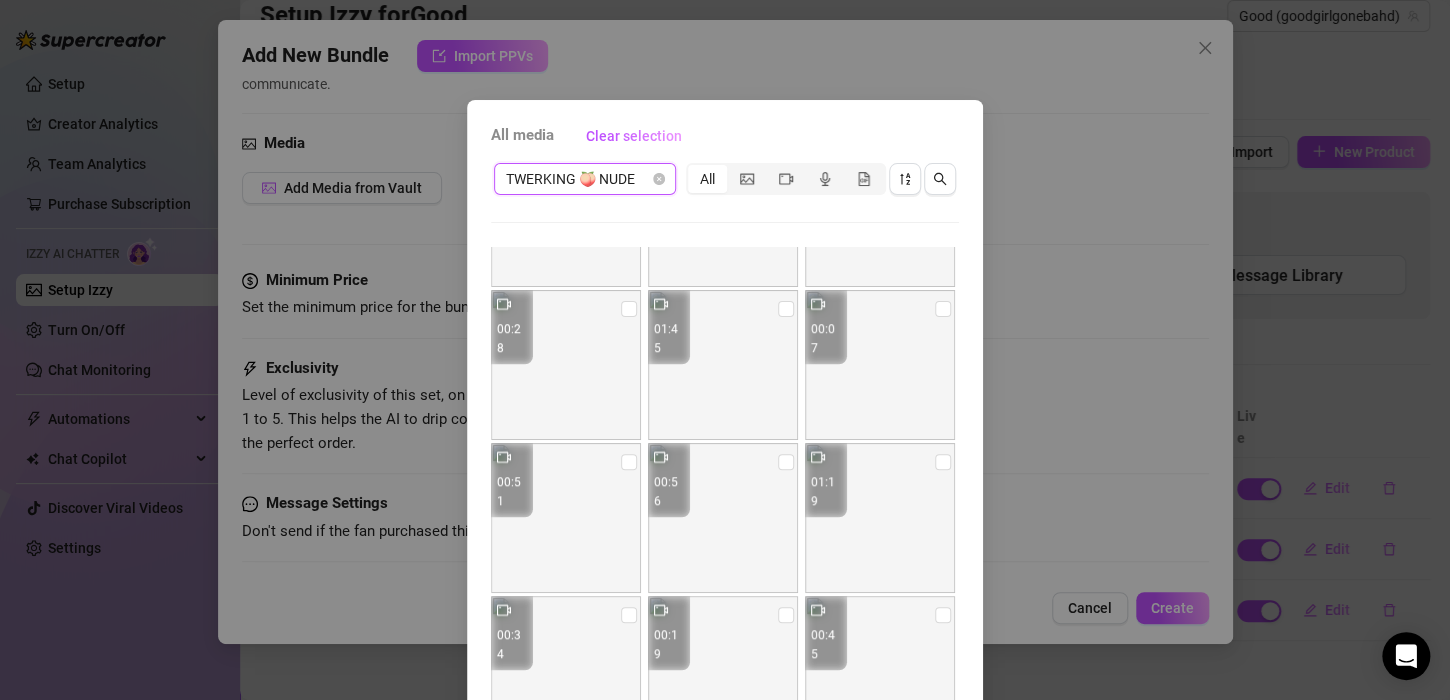 scroll, scrollTop: 753, scrollLeft: 0, axis: vertical 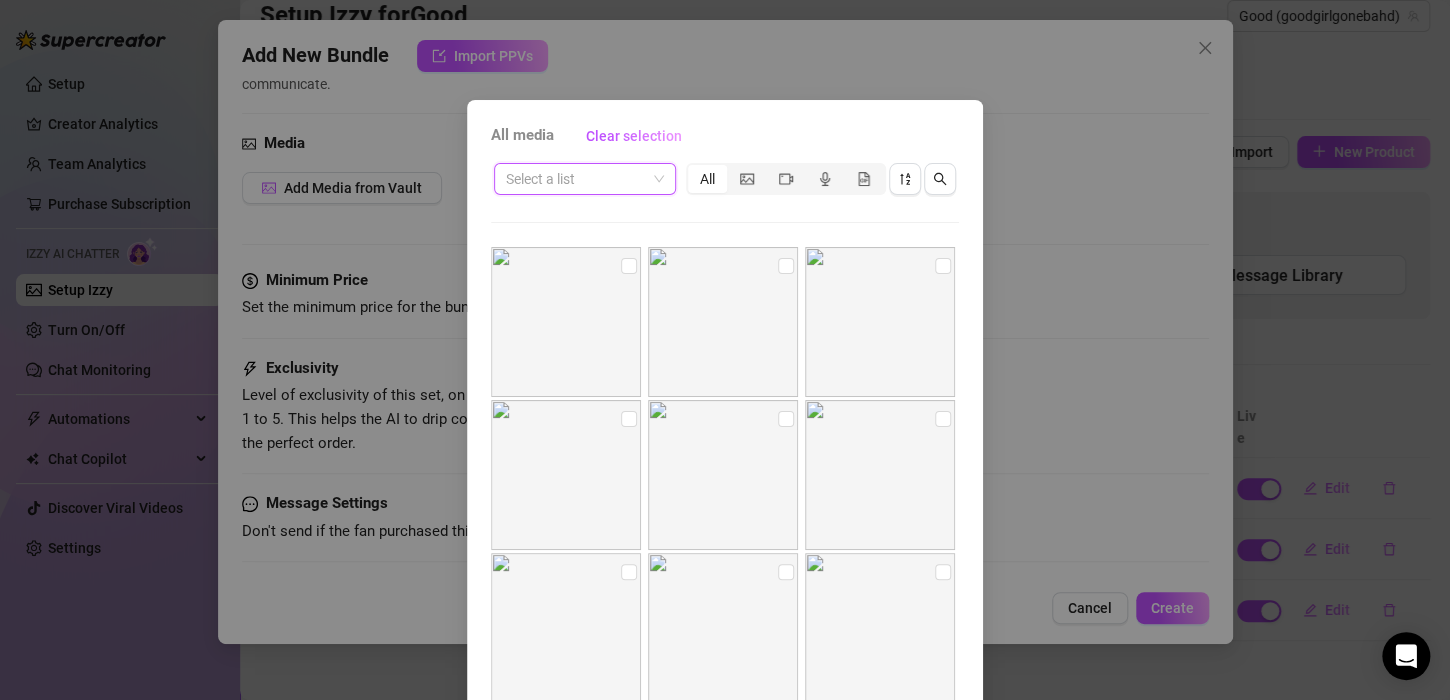 click on "Select a list" at bounding box center [585, 179] 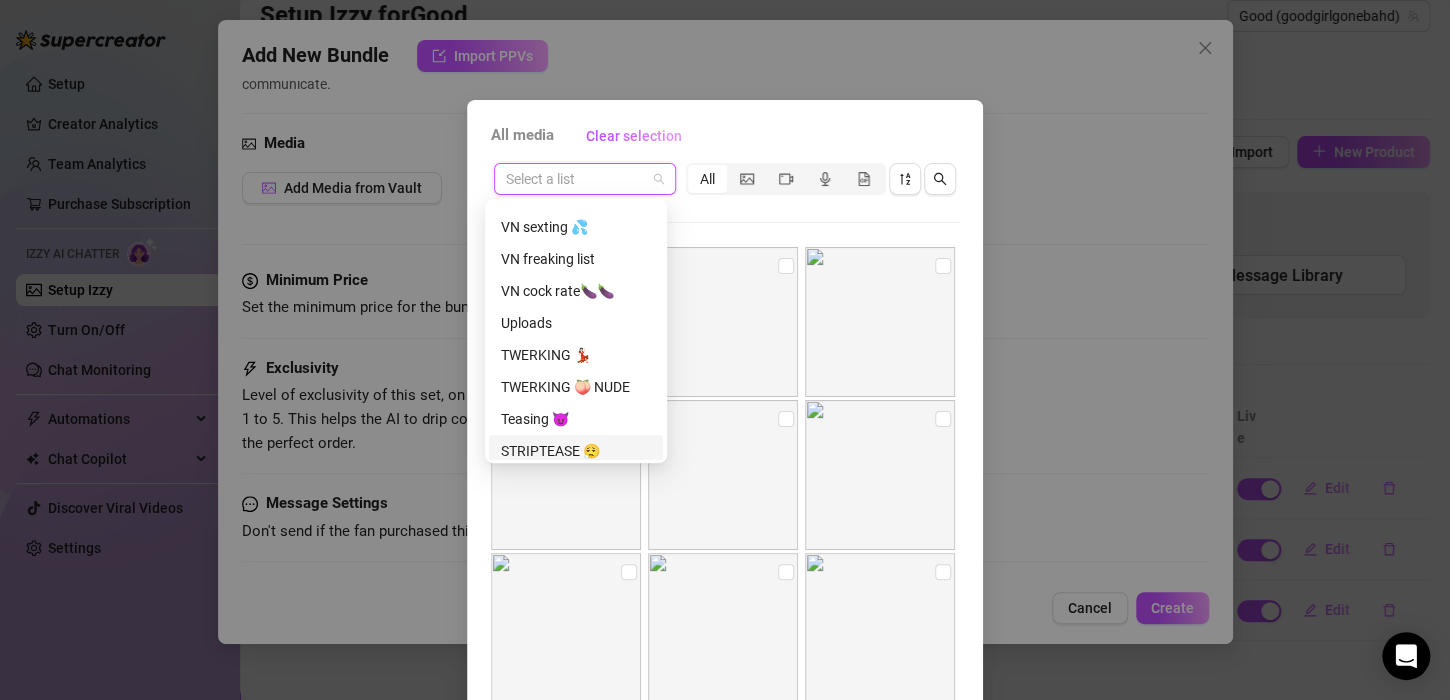 click on "STRIPTEASE 😮‍💨" at bounding box center (576, 451) 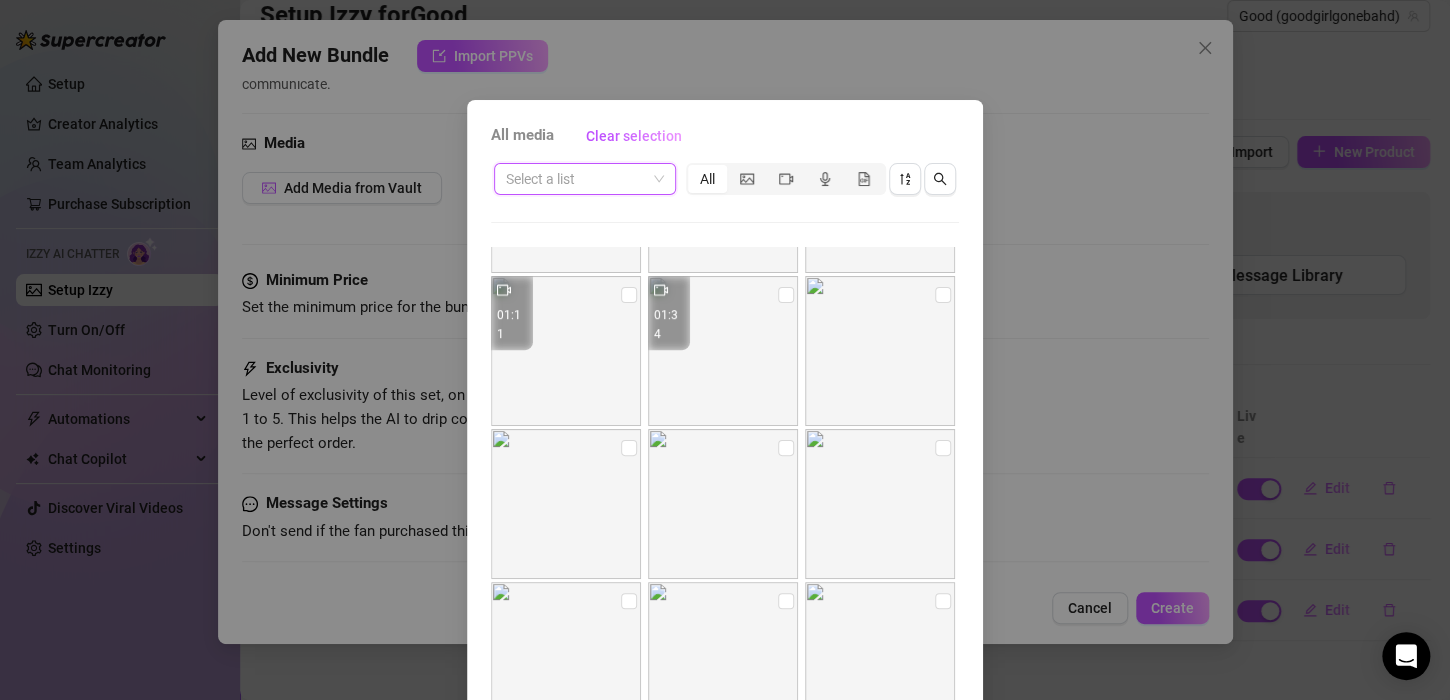 scroll, scrollTop: 753, scrollLeft: 0, axis: vertical 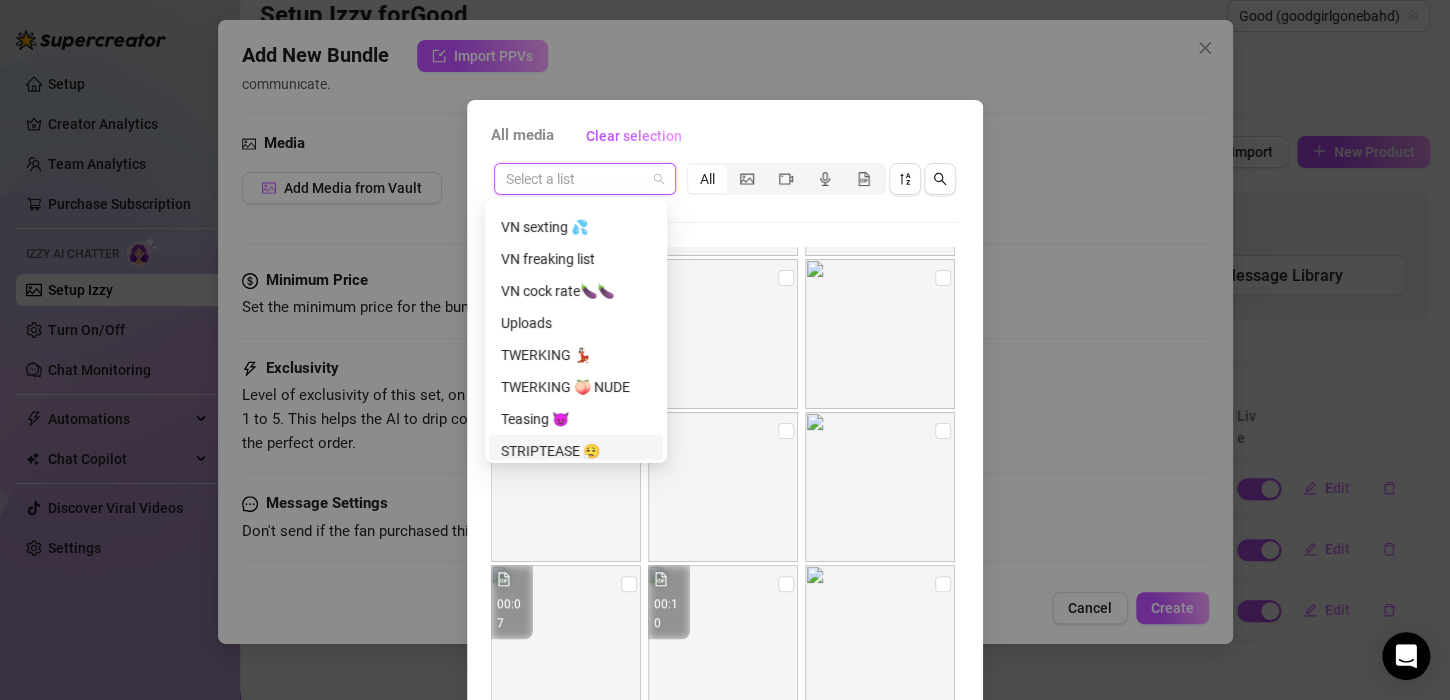 click at bounding box center [585, 179] 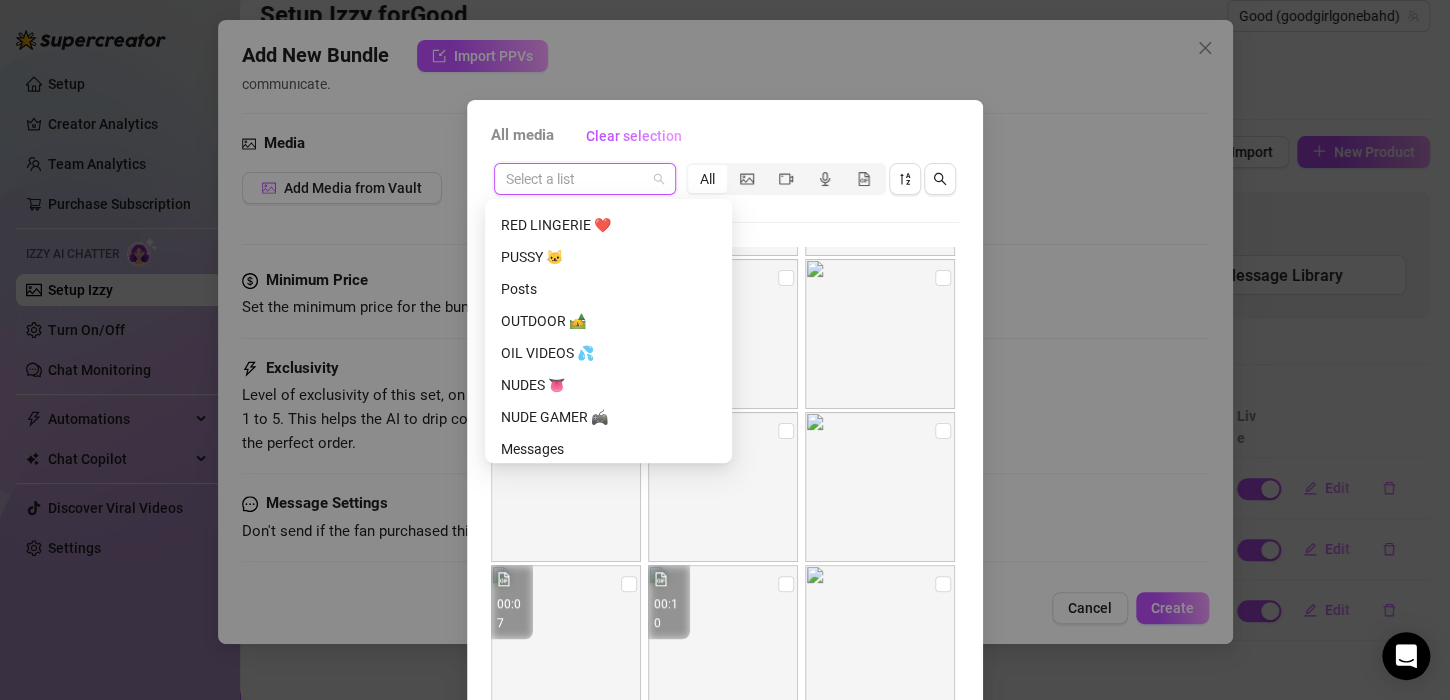 scroll, scrollTop: 632, scrollLeft: 0, axis: vertical 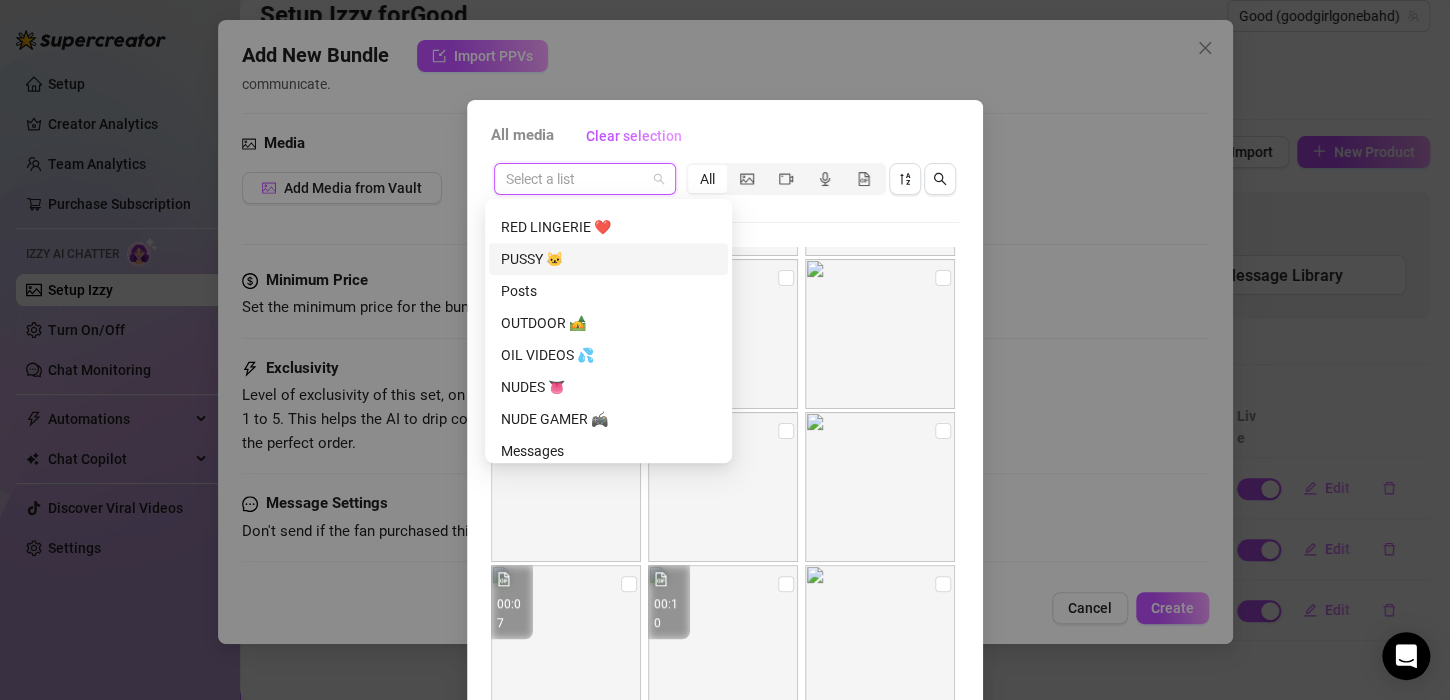 click on "PUSSY 🐱" at bounding box center [608, 259] 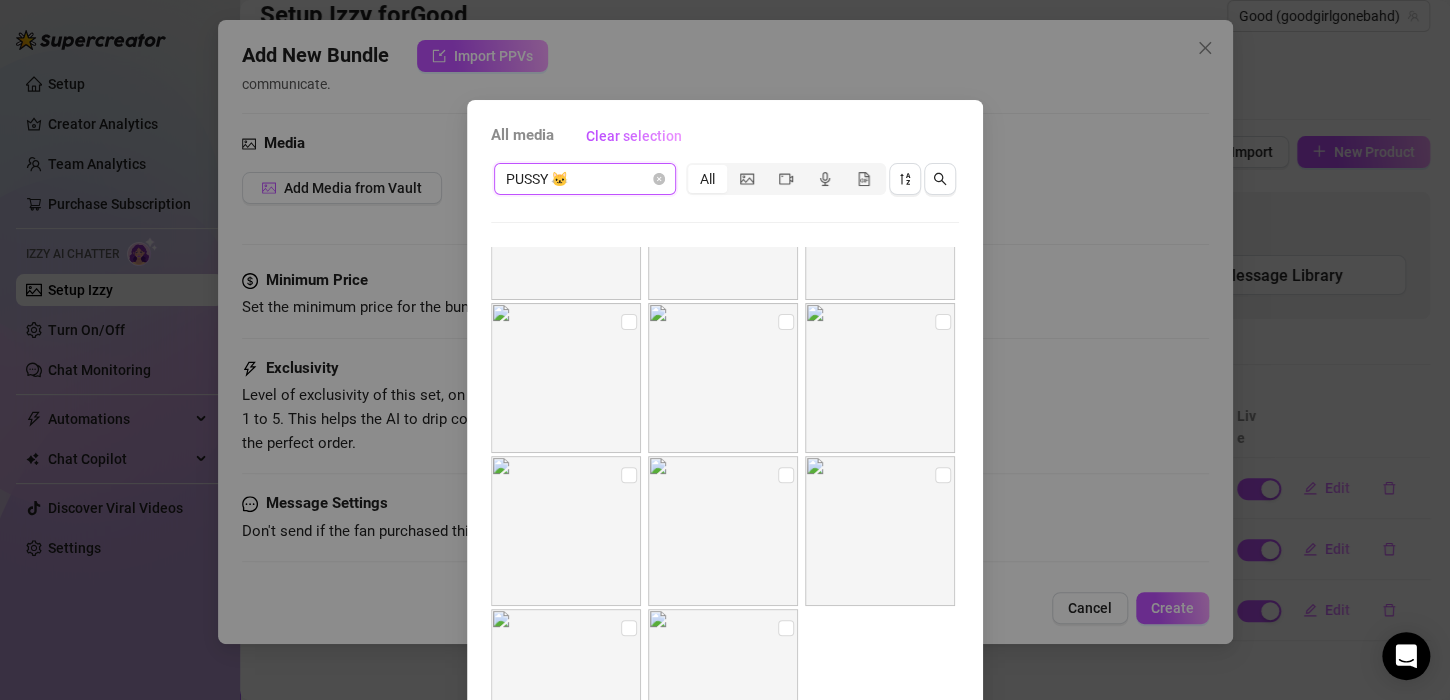 scroll, scrollTop: 2130, scrollLeft: 0, axis: vertical 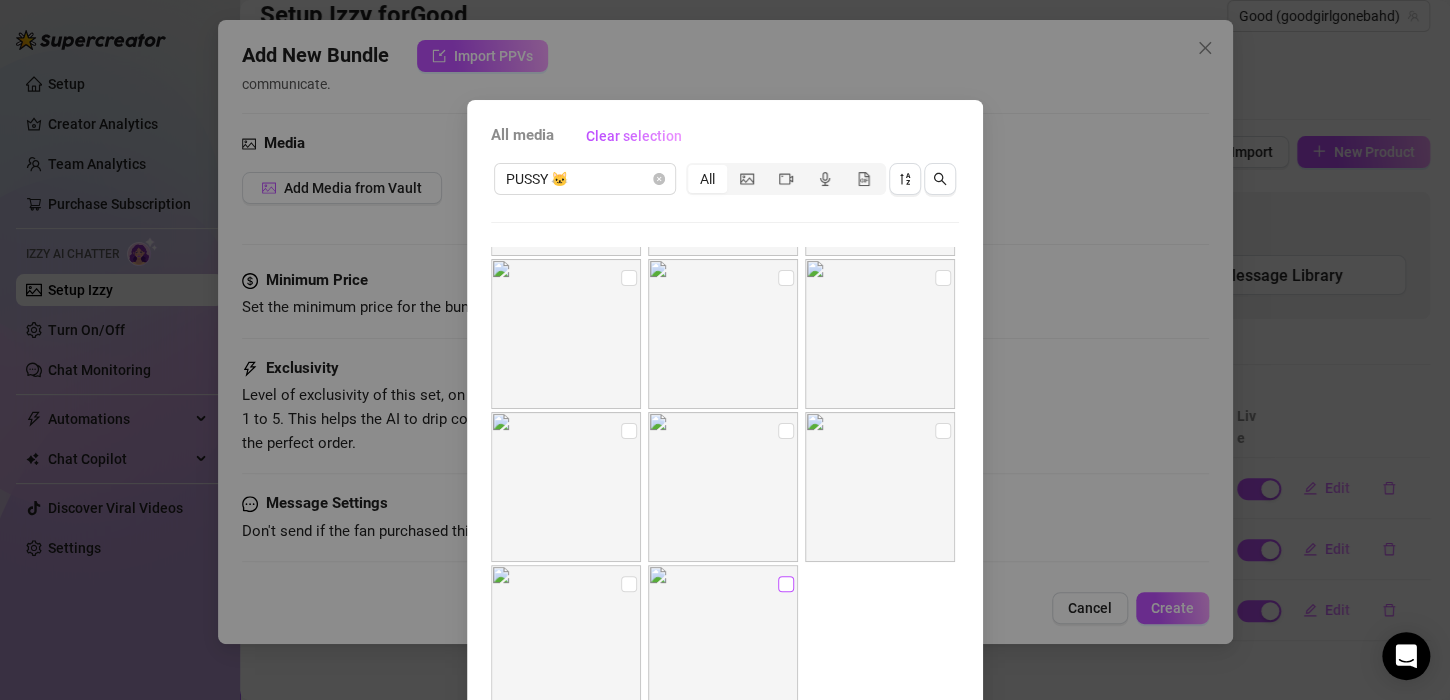 click at bounding box center [786, 584] 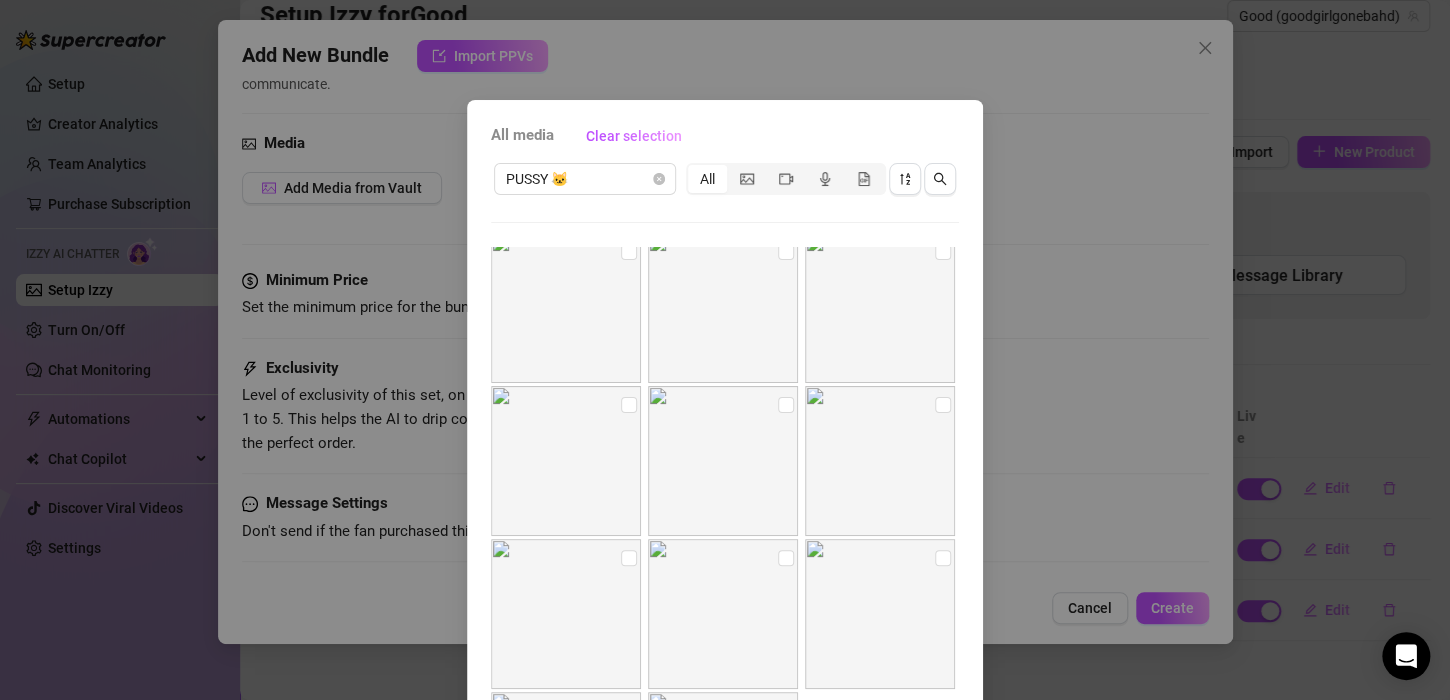 scroll, scrollTop: 2002, scrollLeft: 0, axis: vertical 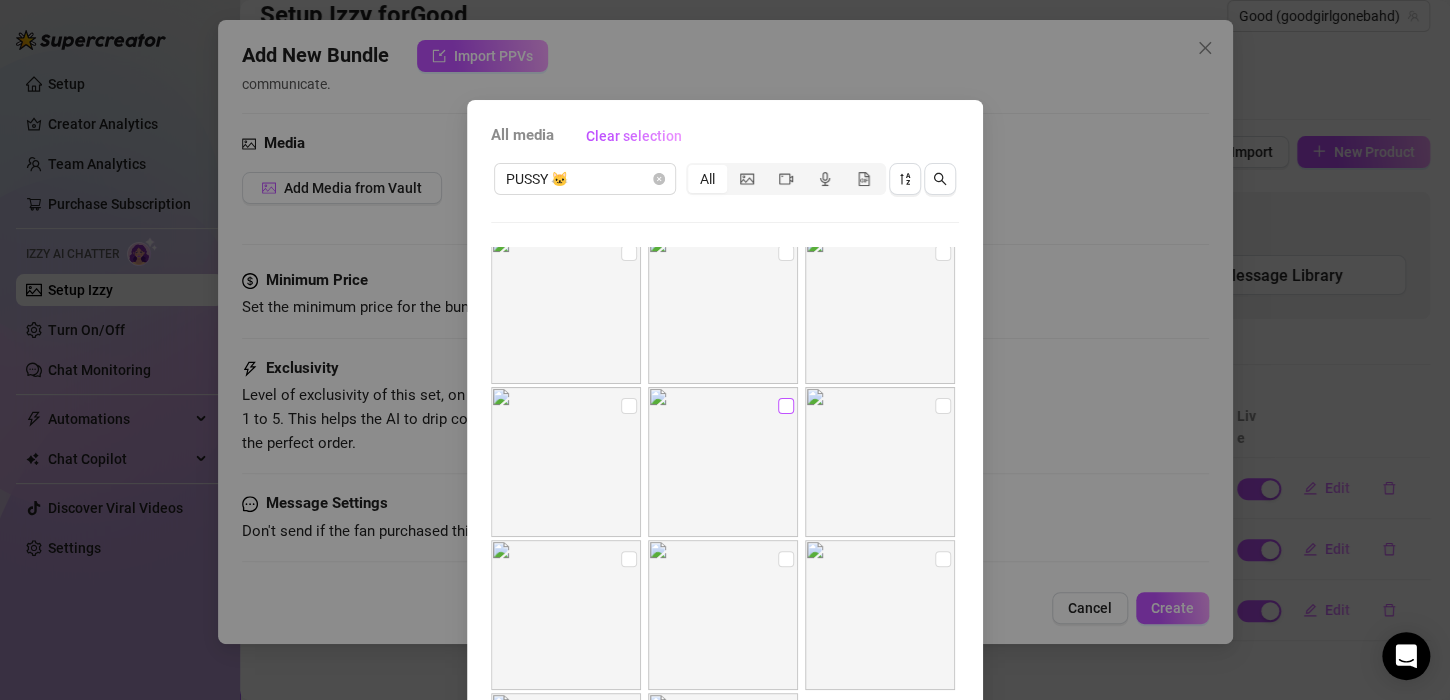 click at bounding box center [786, 406] 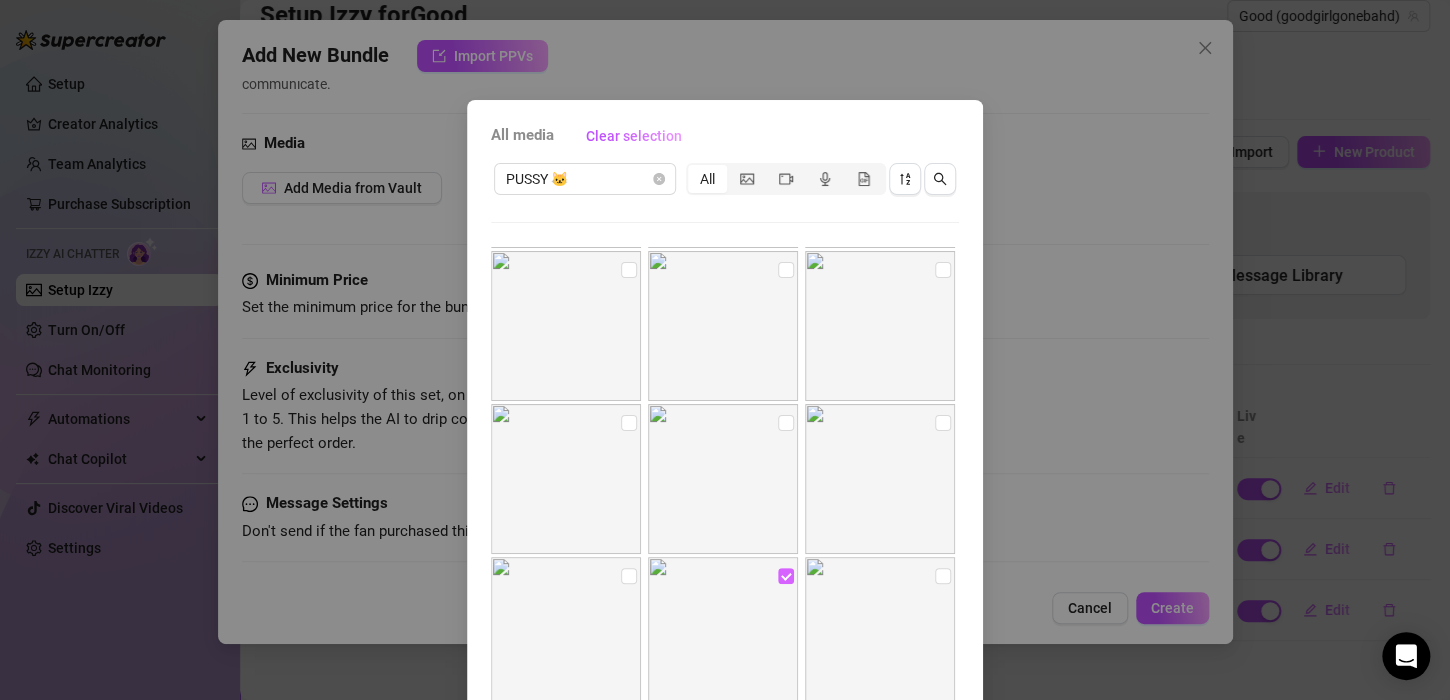 scroll, scrollTop: 1829, scrollLeft: 0, axis: vertical 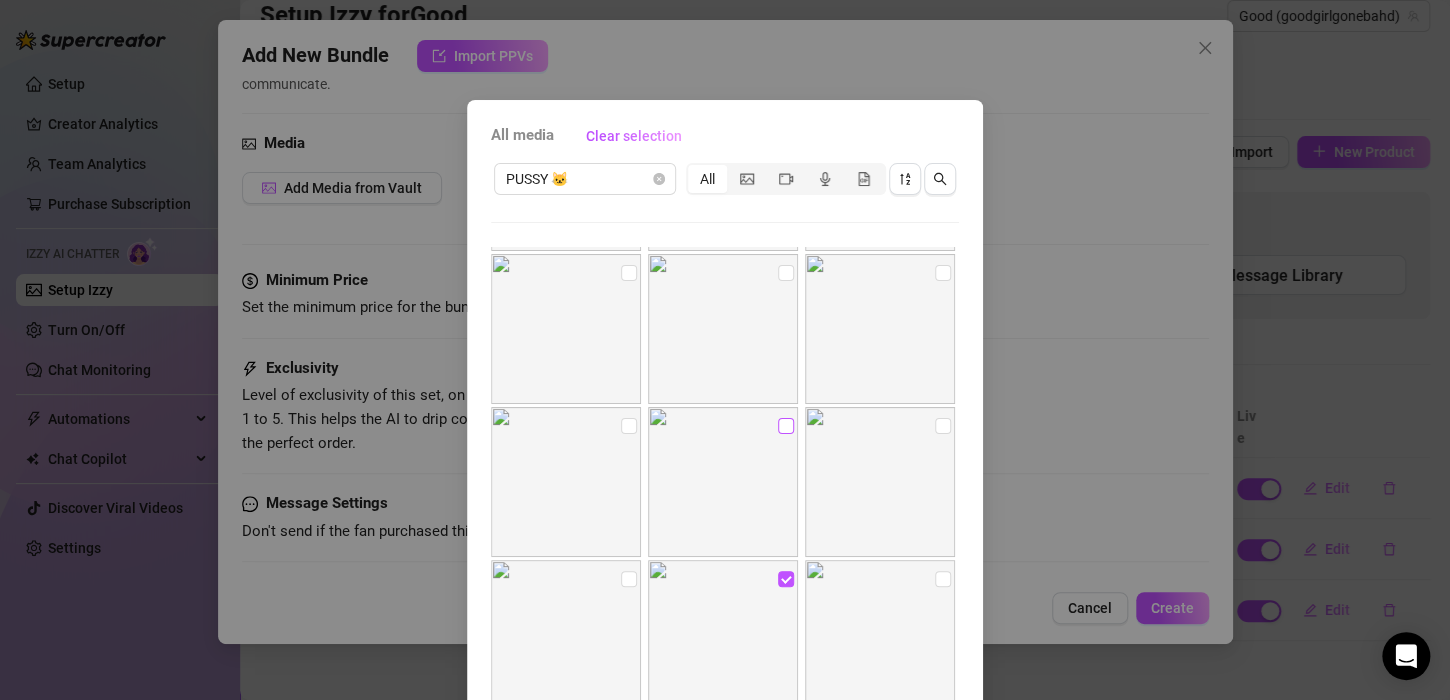 click at bounding box center [786, 426] 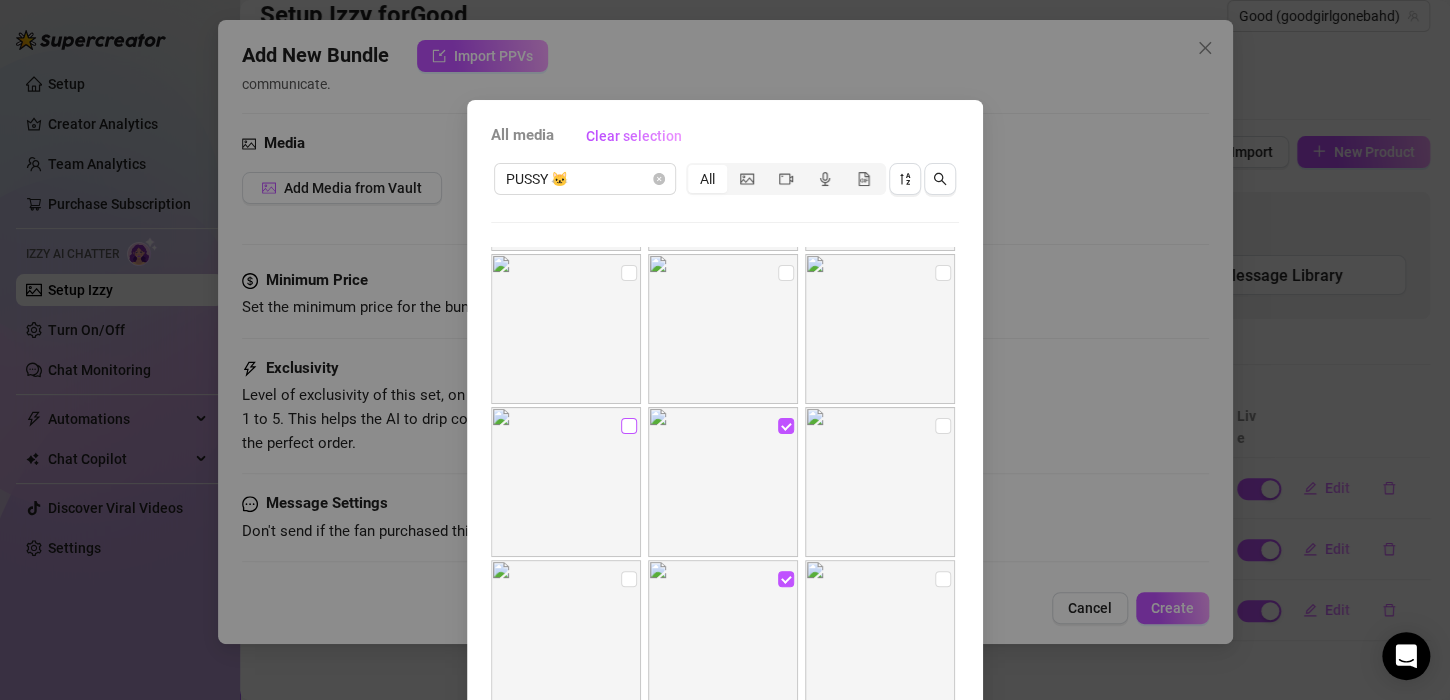 click at bounding box center [629, 426] 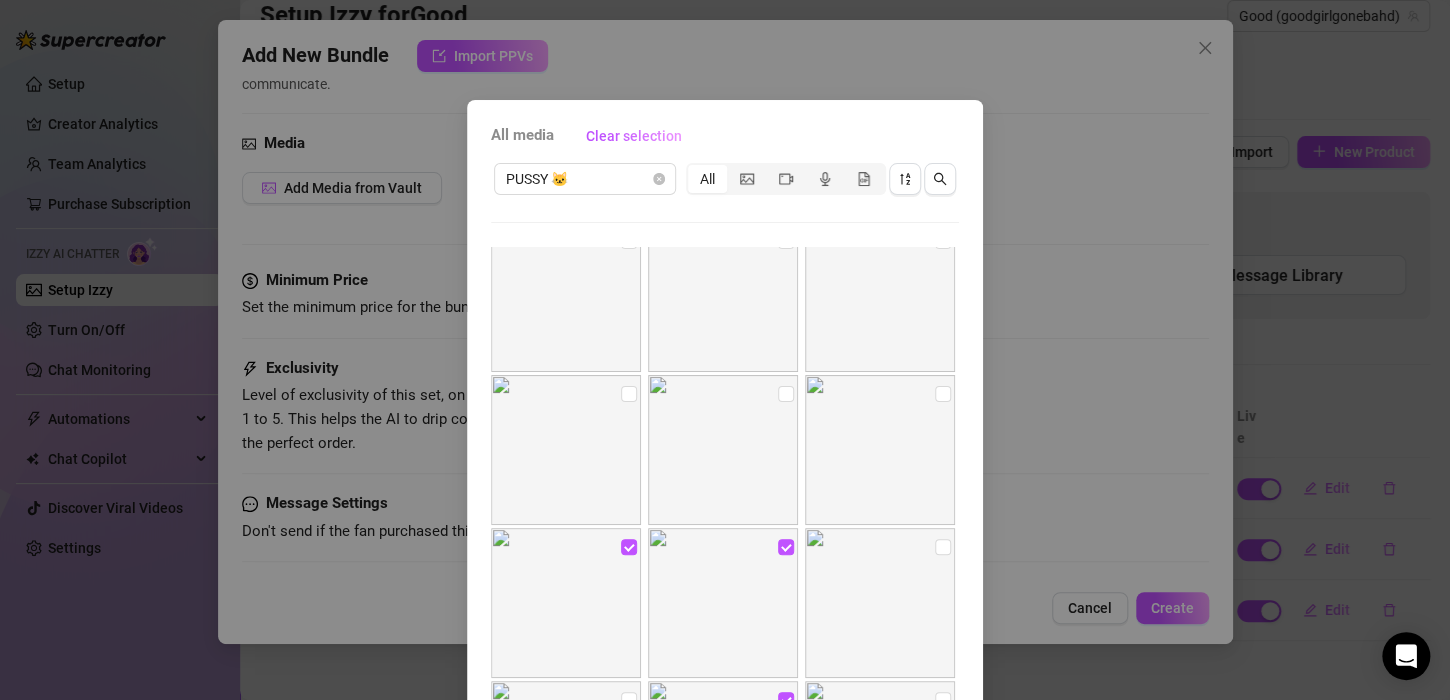scroll, scrollTop: 1707, scrollLeft: 0, axis: vertical 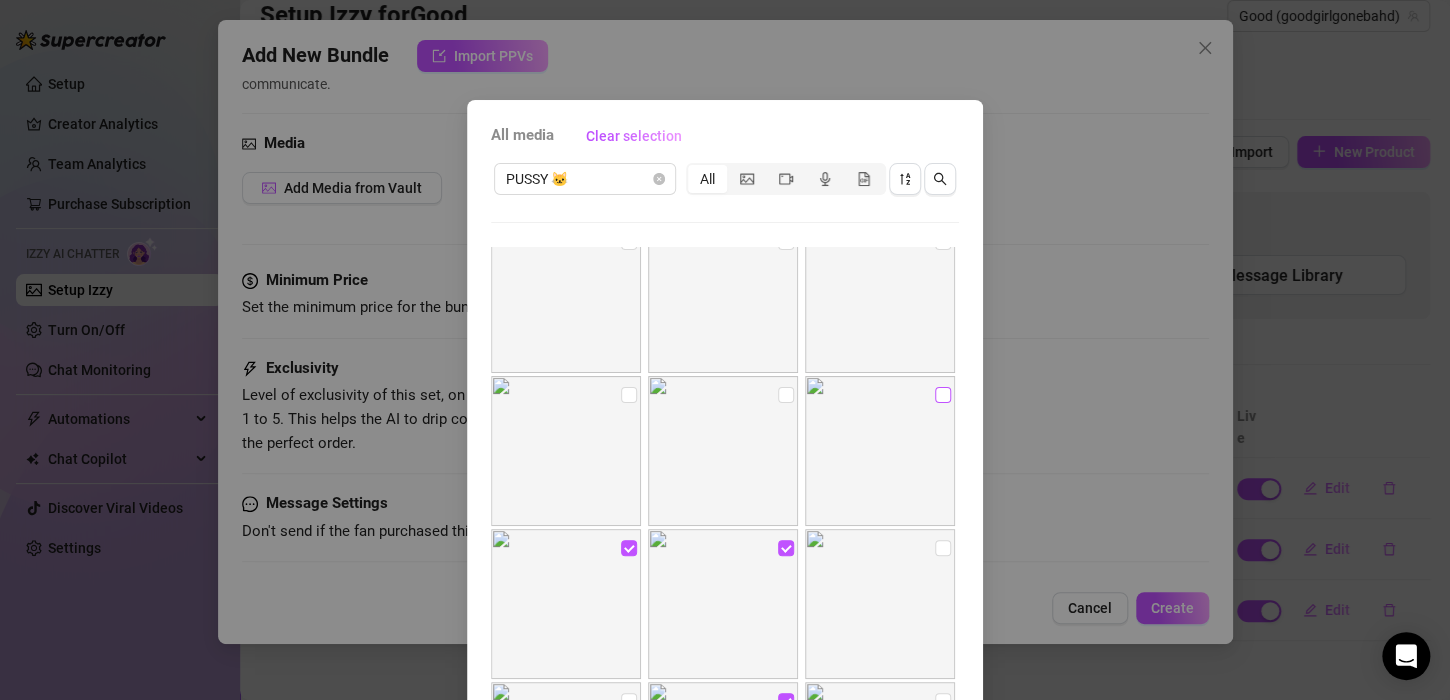 click at bounding box center (943, 395) 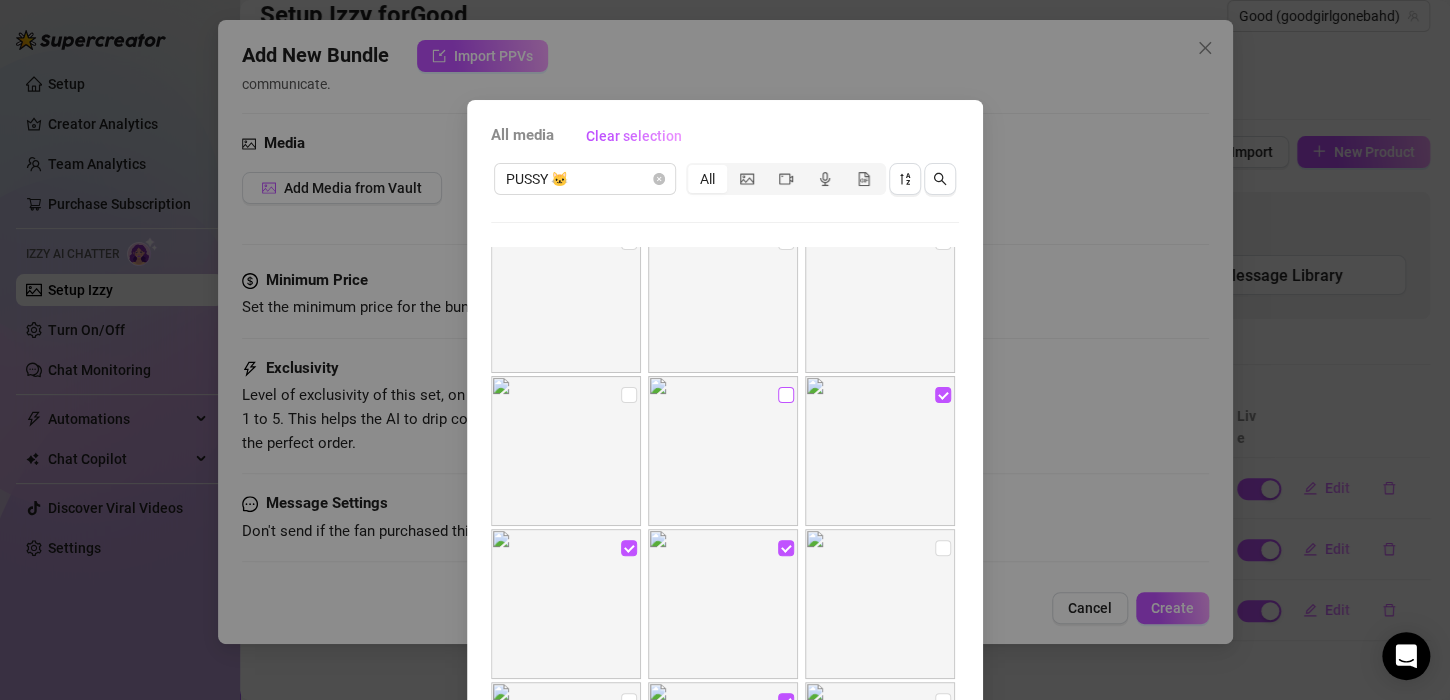 click at bounding box center [786, 395] 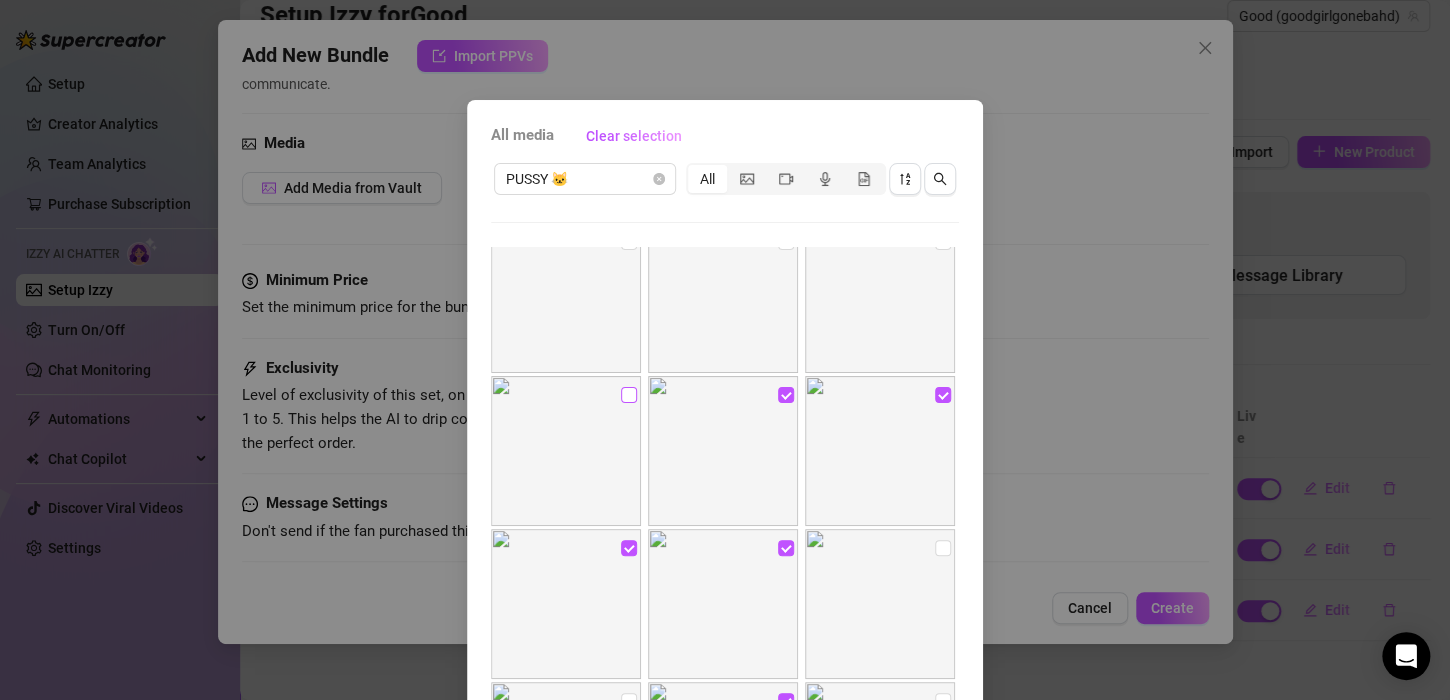 click at bounding box center [629, 395] 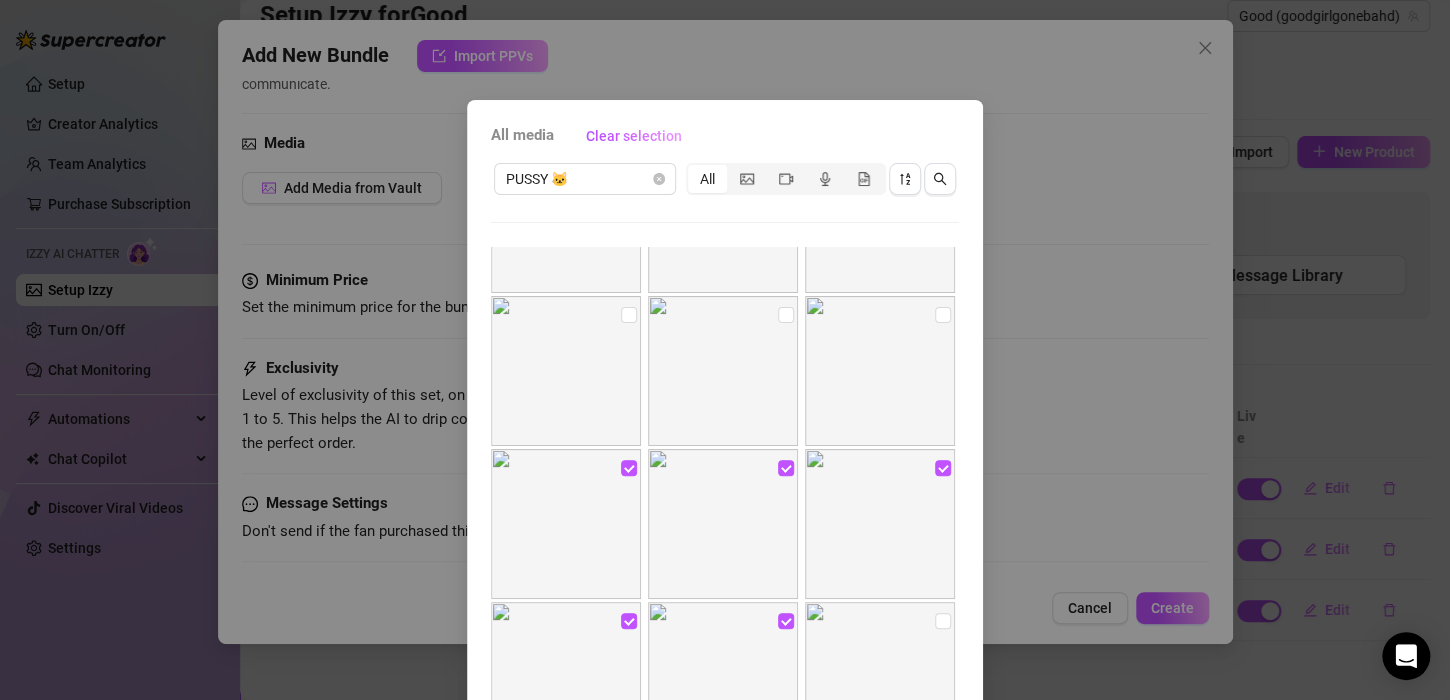 scroll, scrollTop: 1631, scrollLeft: 0, axis: vertical 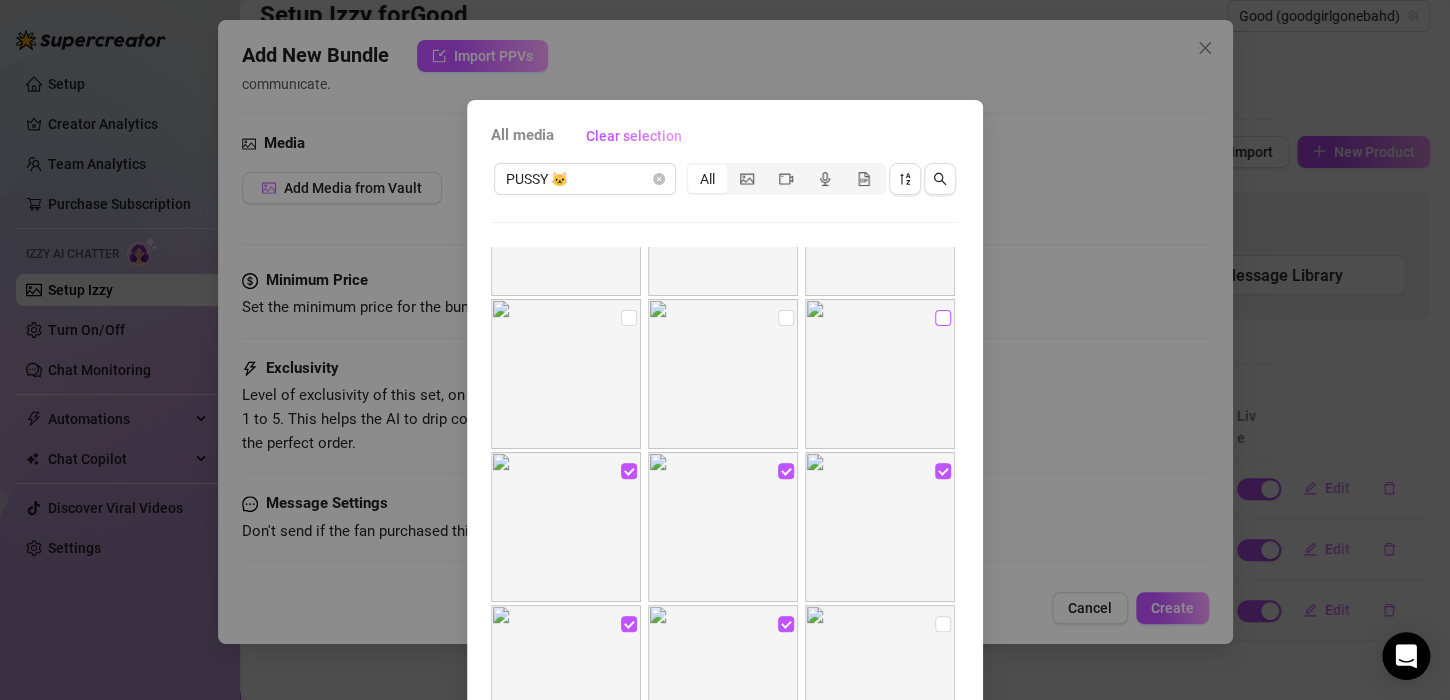 click at bounding box center [943, 318] 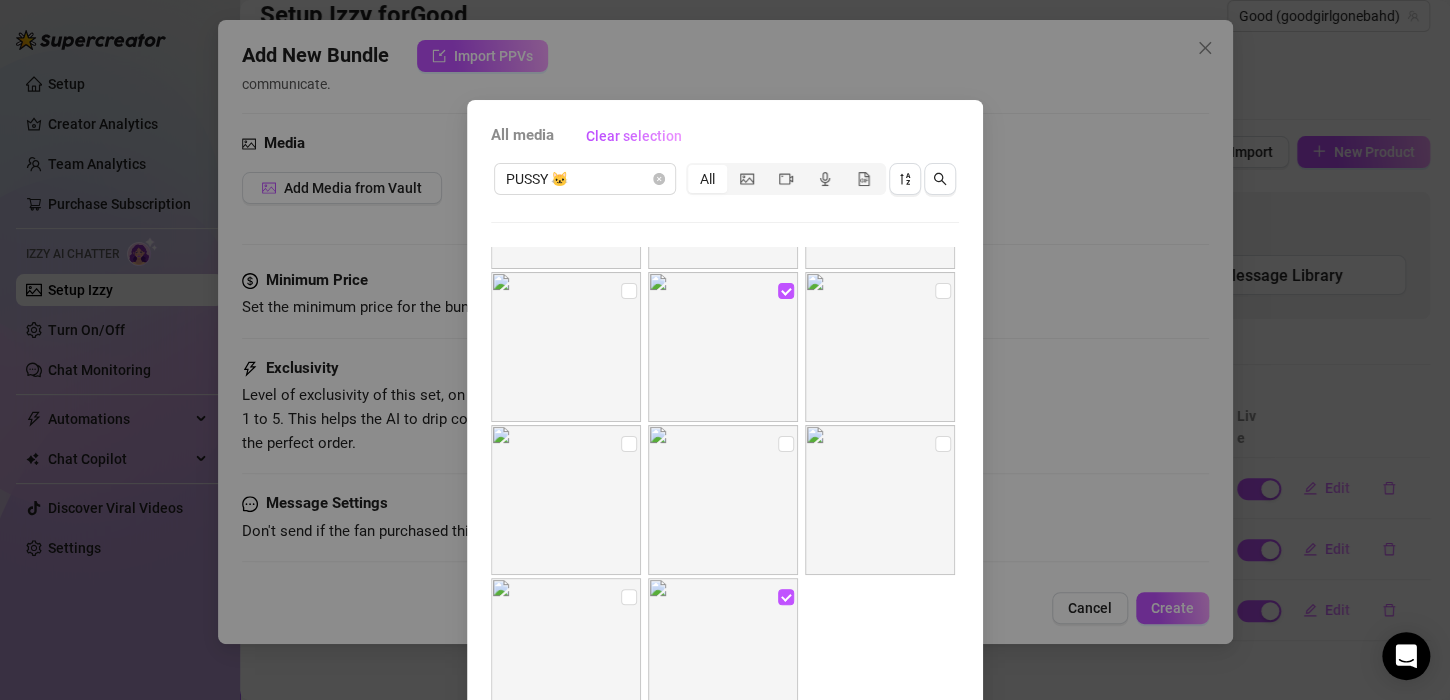 scroll, scrollTop: 2130, scrollLeft: 0, axis: vertical 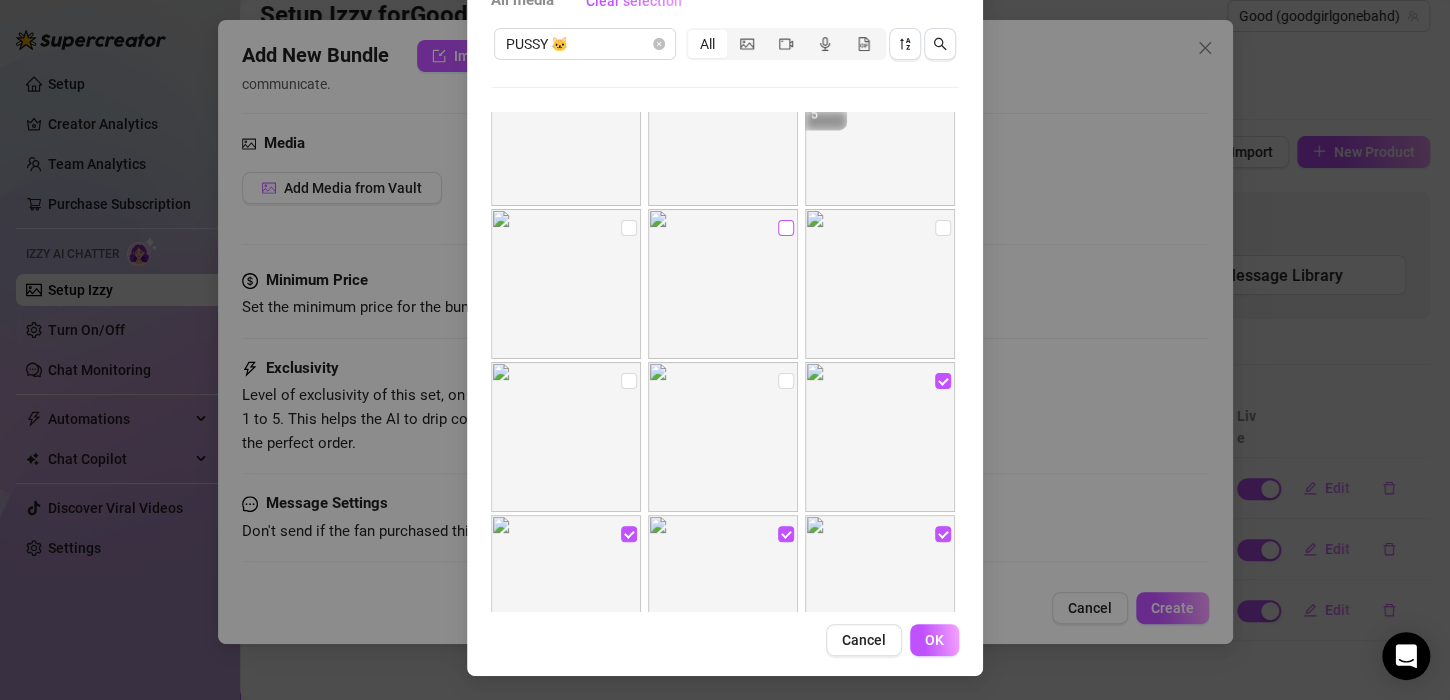 click at bounding box center (786, 228) 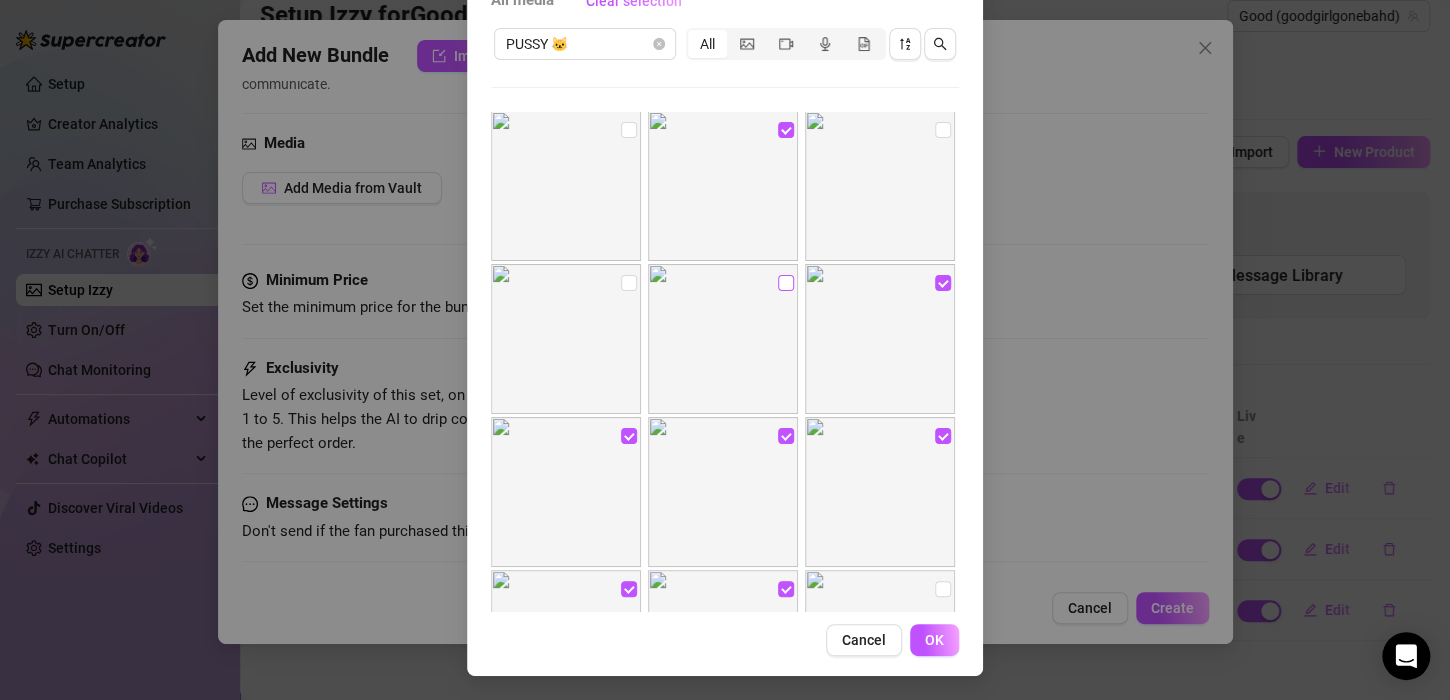 scroll, scrollTop: 1532, scrollLeft: 0, axis: vertical 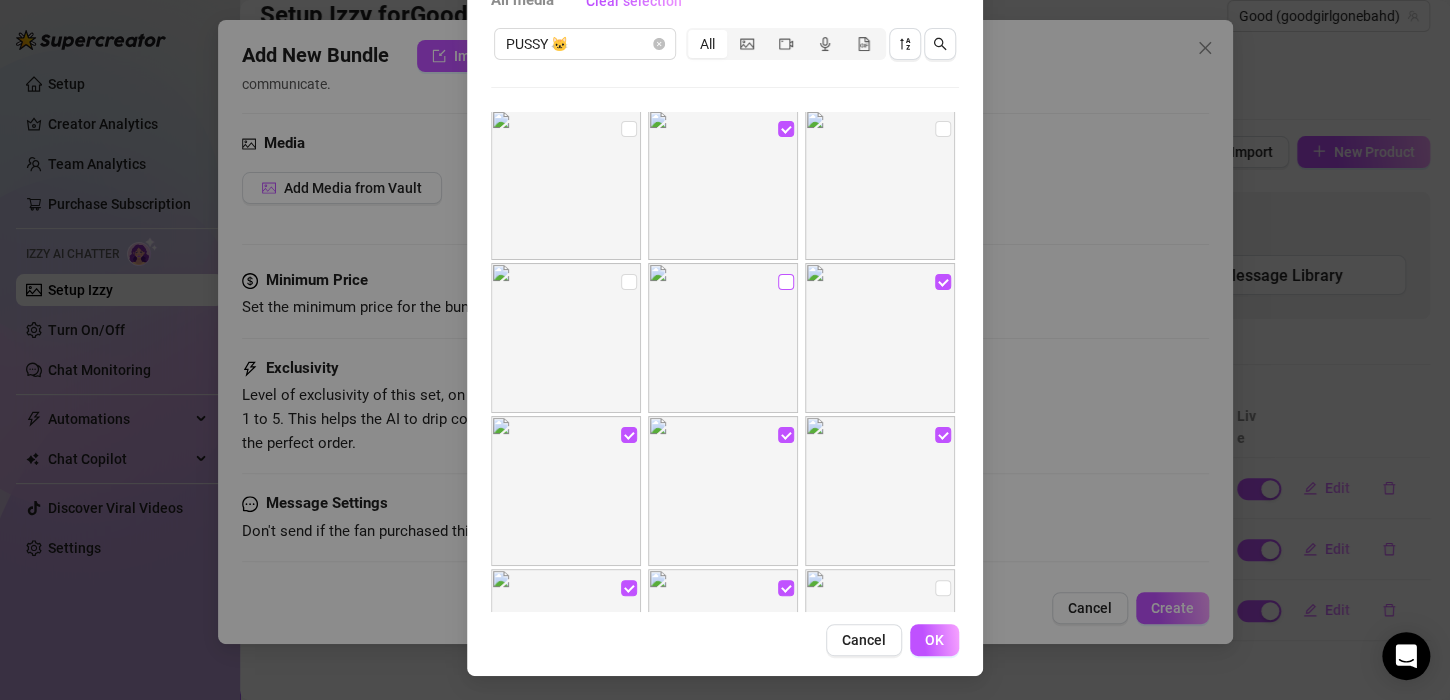 click at bounding box center [786, 282] 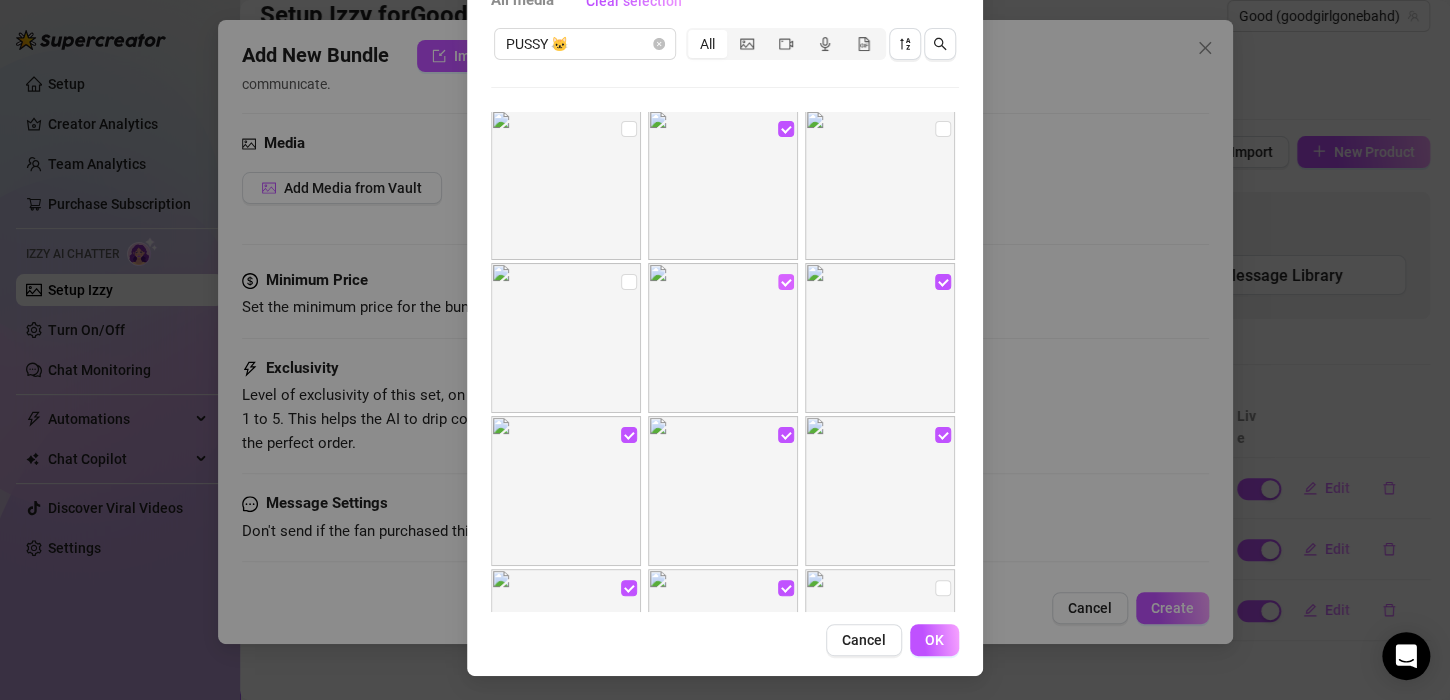 click at bounding box center (786, 282) 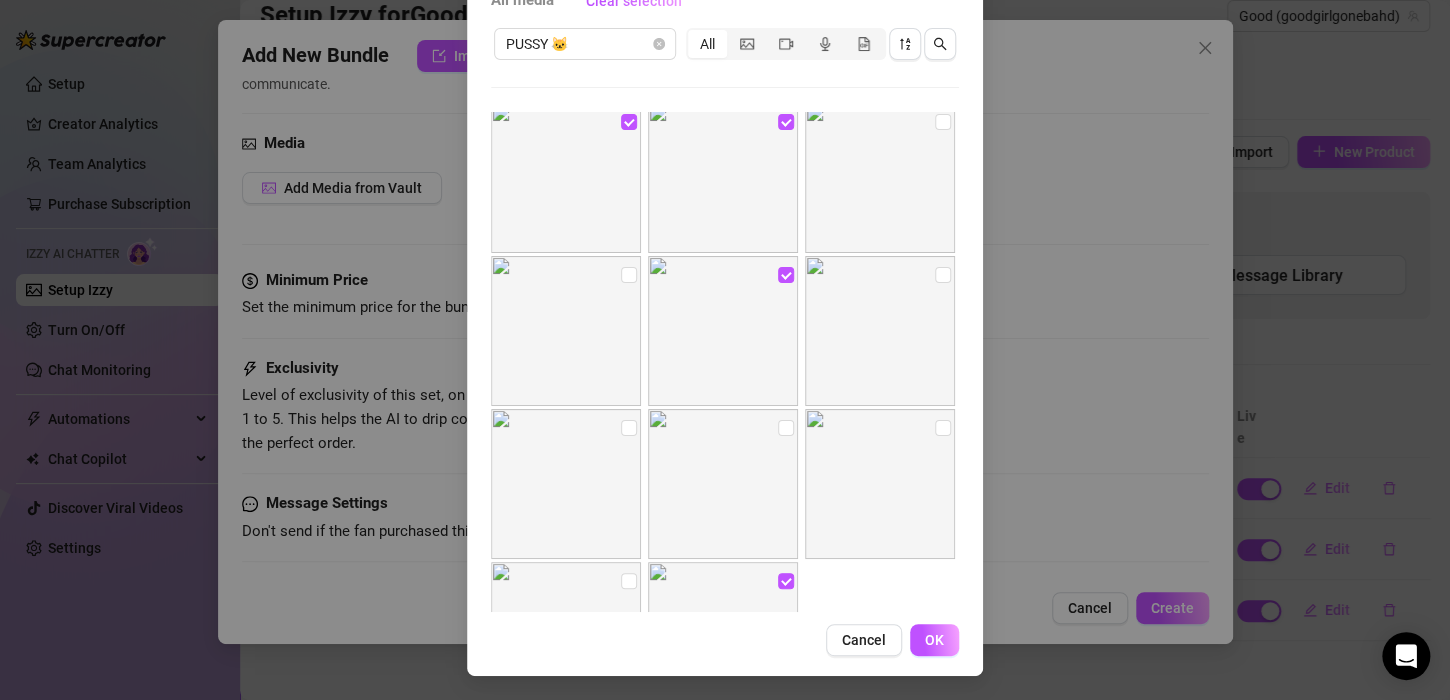 scroll, scrollTop: 2130, scrollLeft: 0, axis: vertical 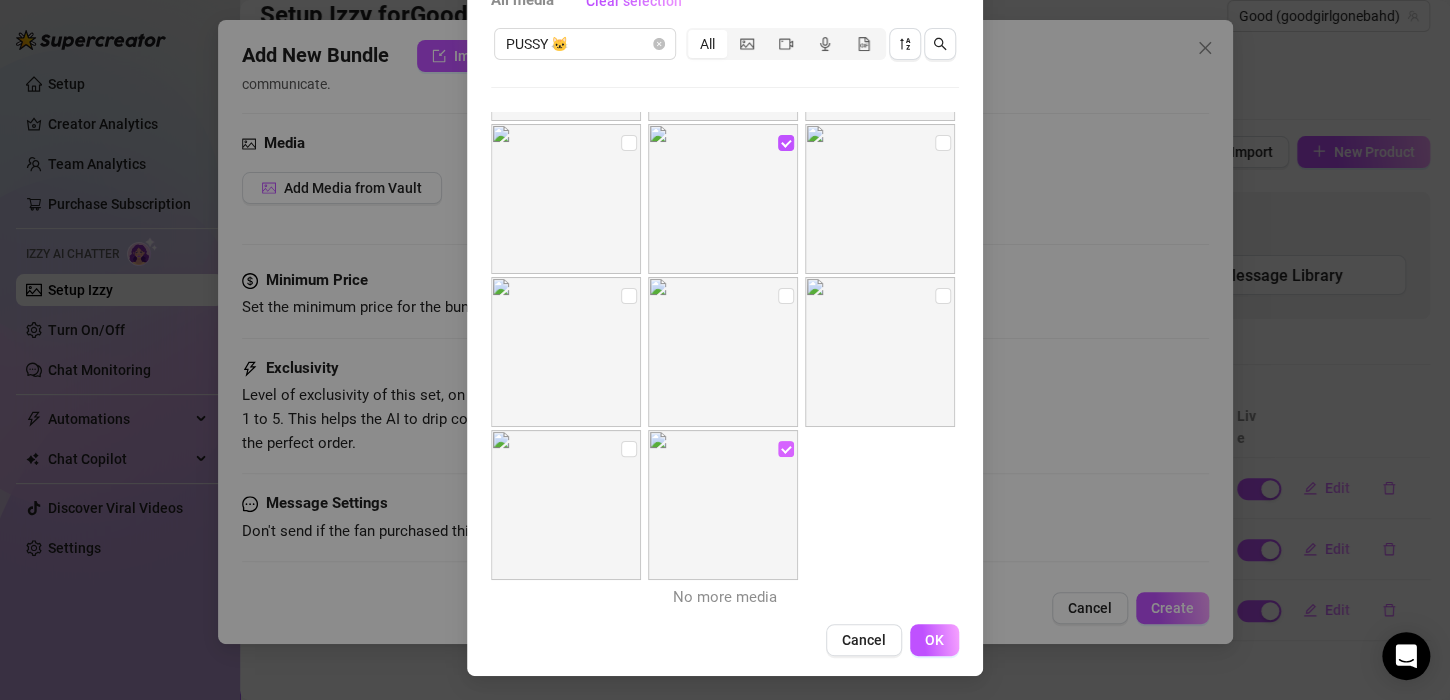 click at bounding box center [786, 449] 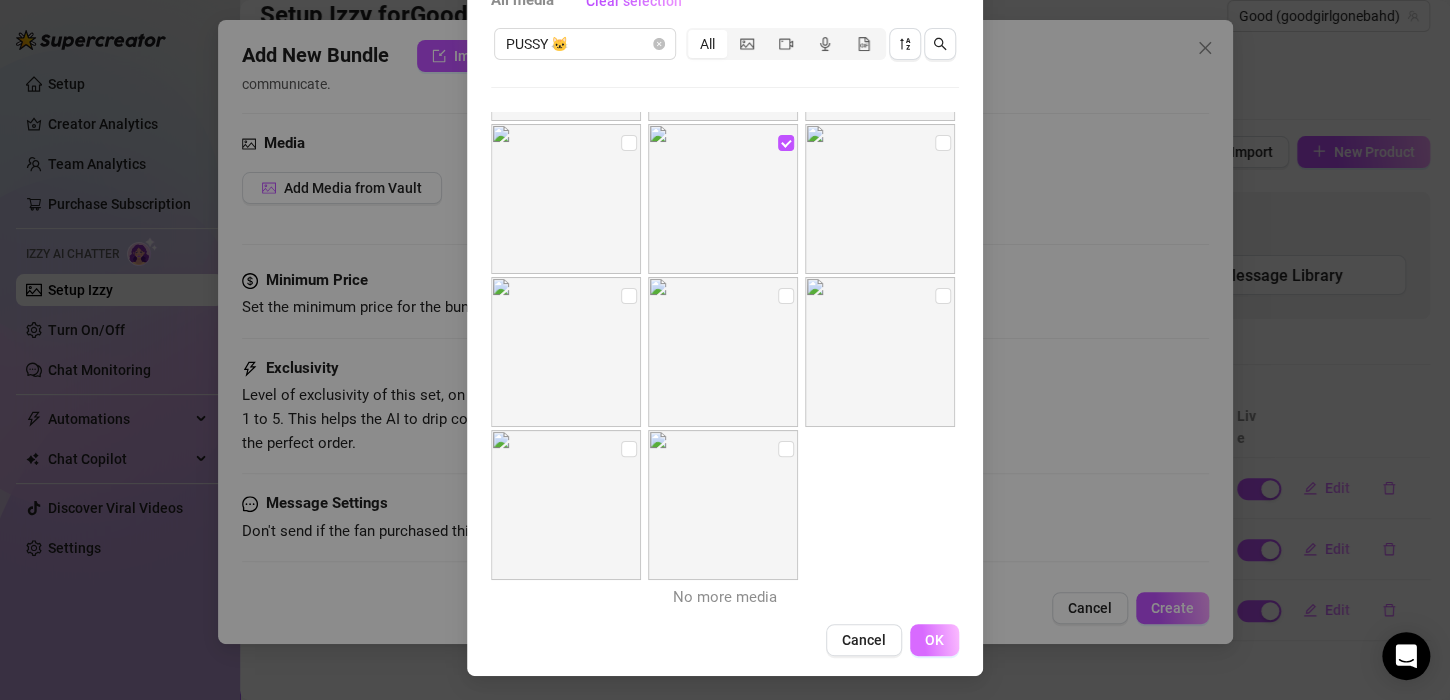 click on "OK" at bounding box center [934, 640] 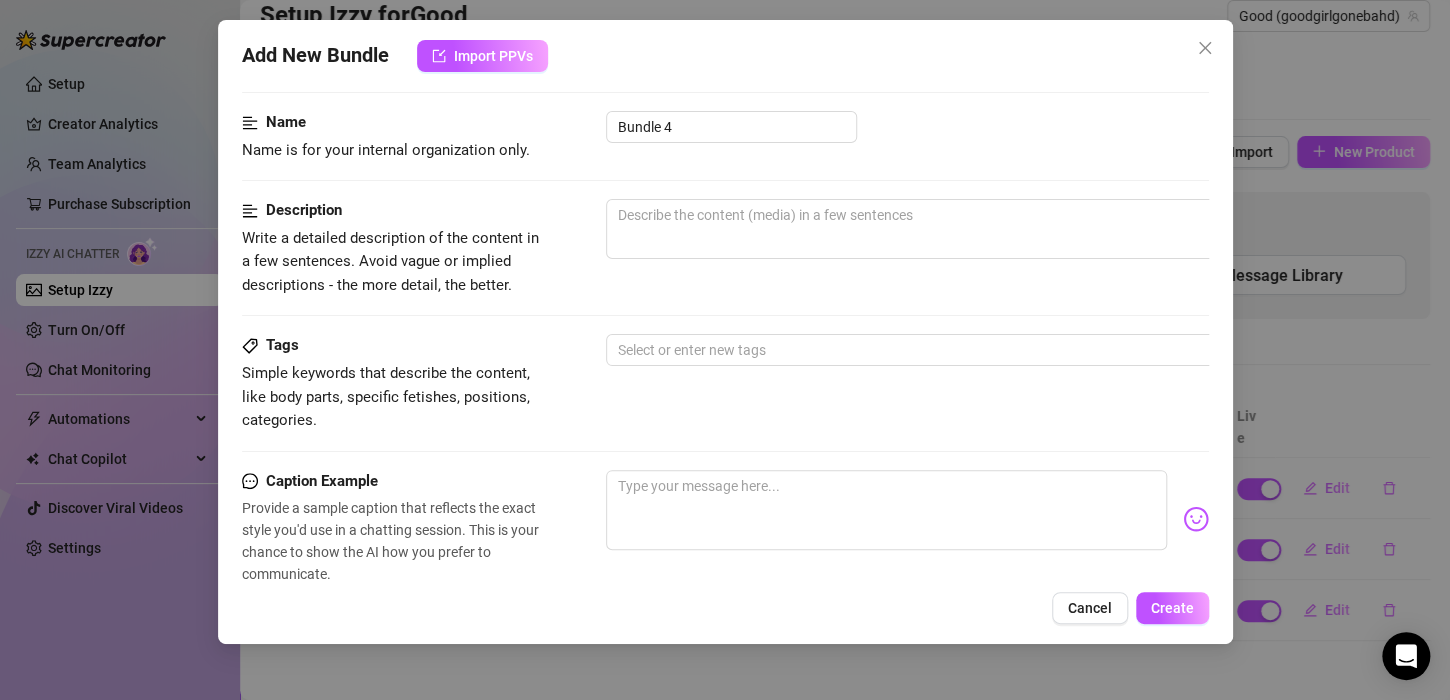 scroll, scrollTop: 0, scrollLeft: 0, axis: both 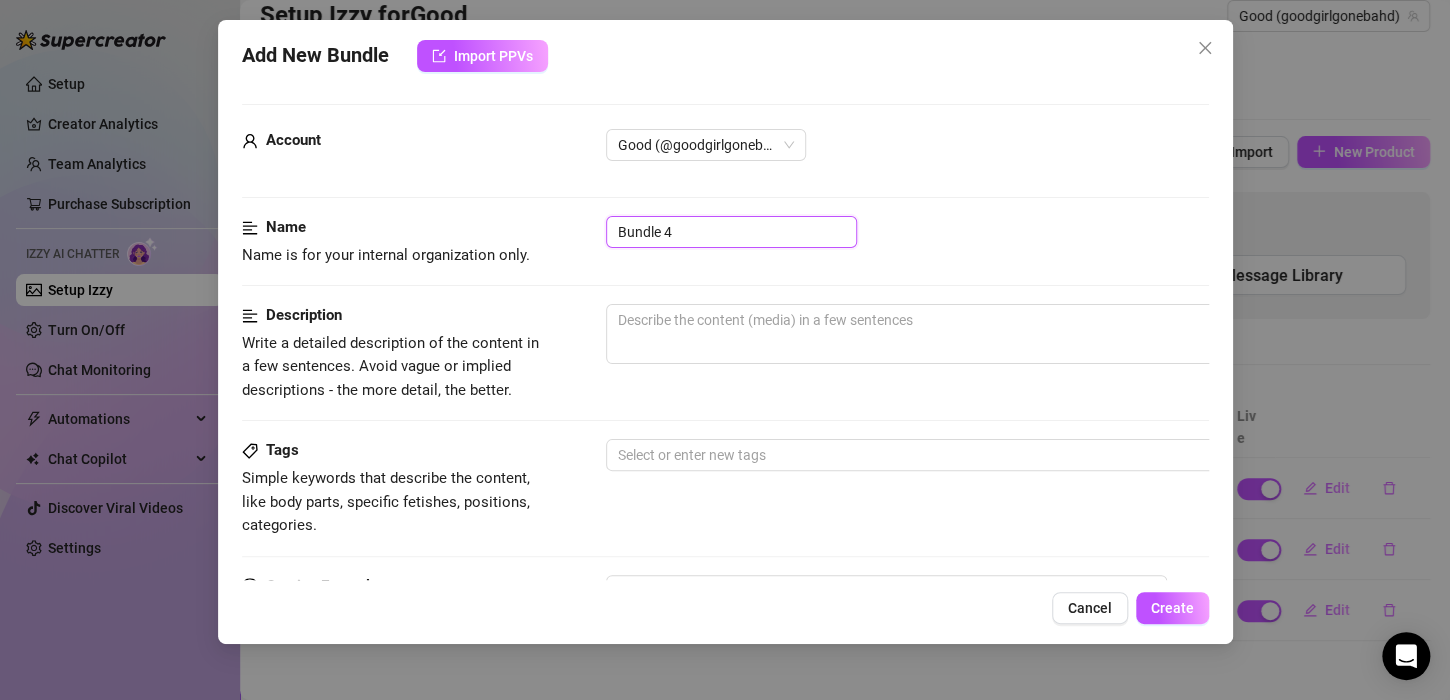 click on "Bundle 4" at bounding box center (731, 232) 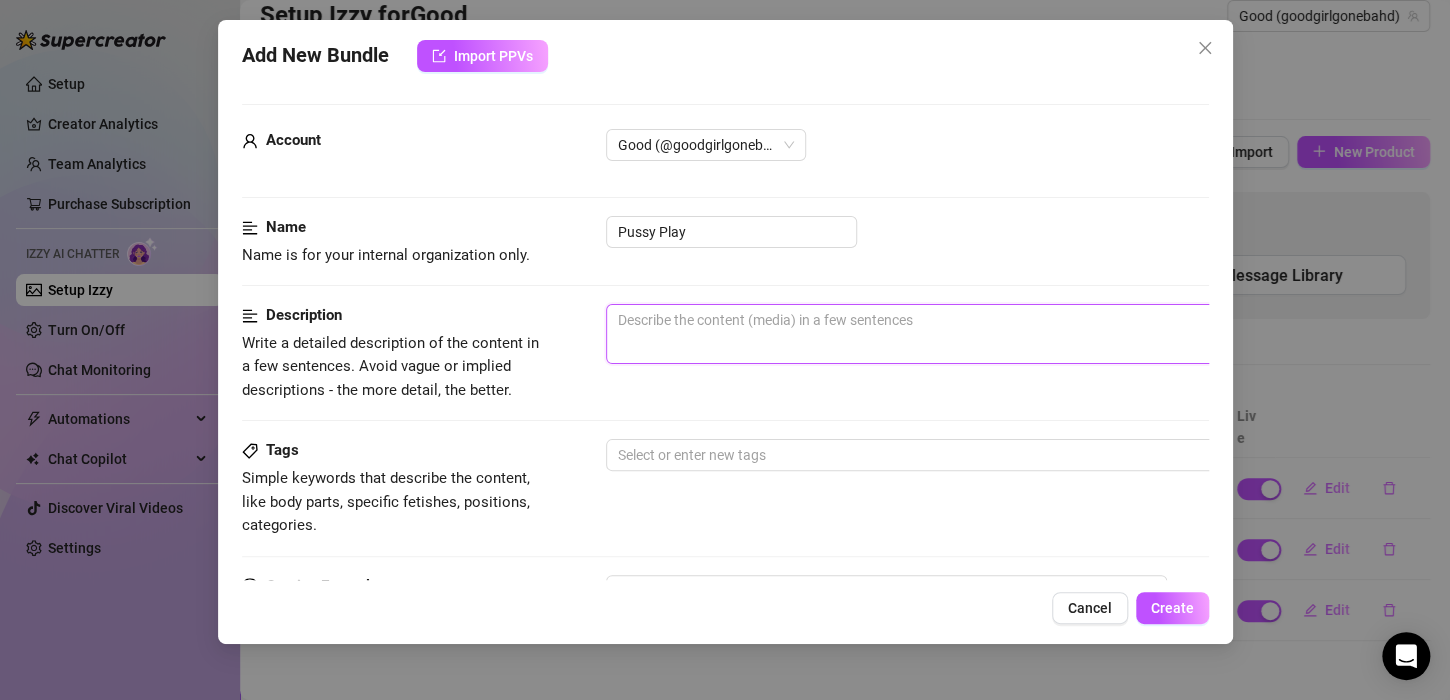 click at bounding box center [956, 334] 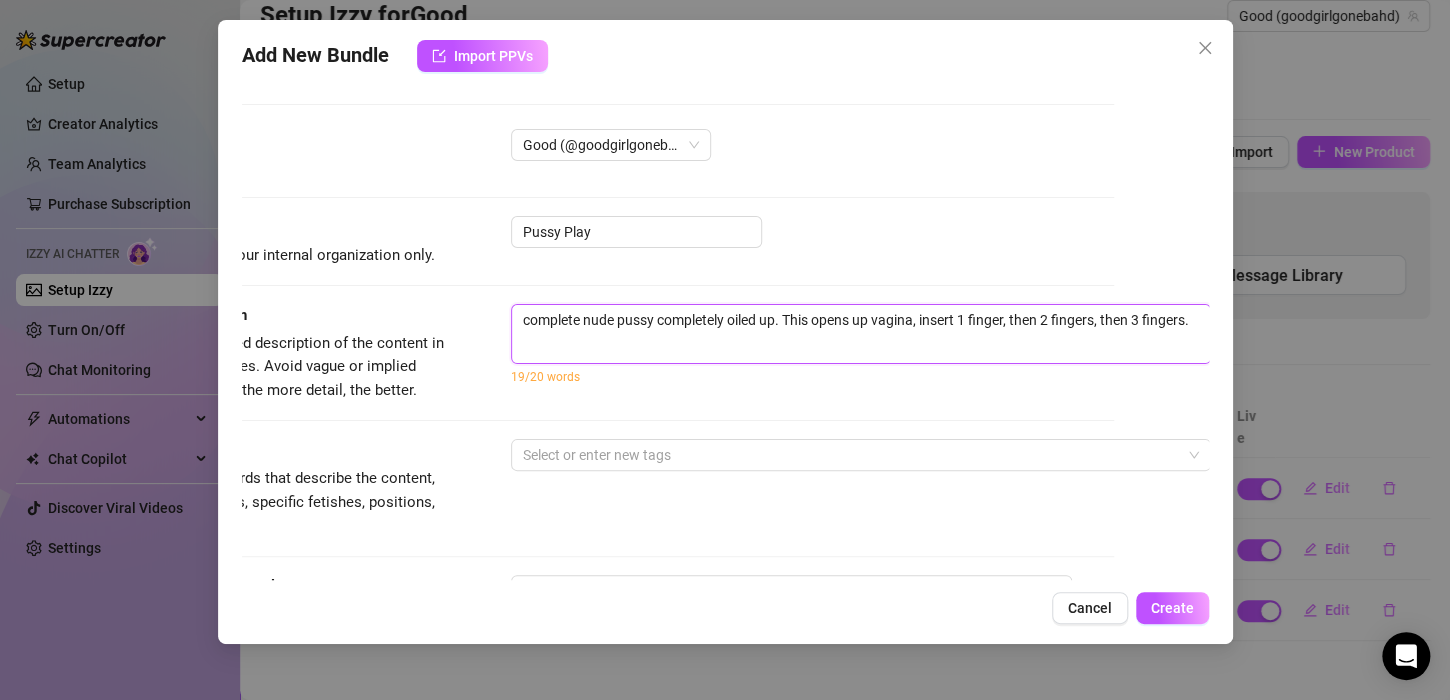 scroll, scrollTop: 0, scrollLeft: 99, axis: horizontal 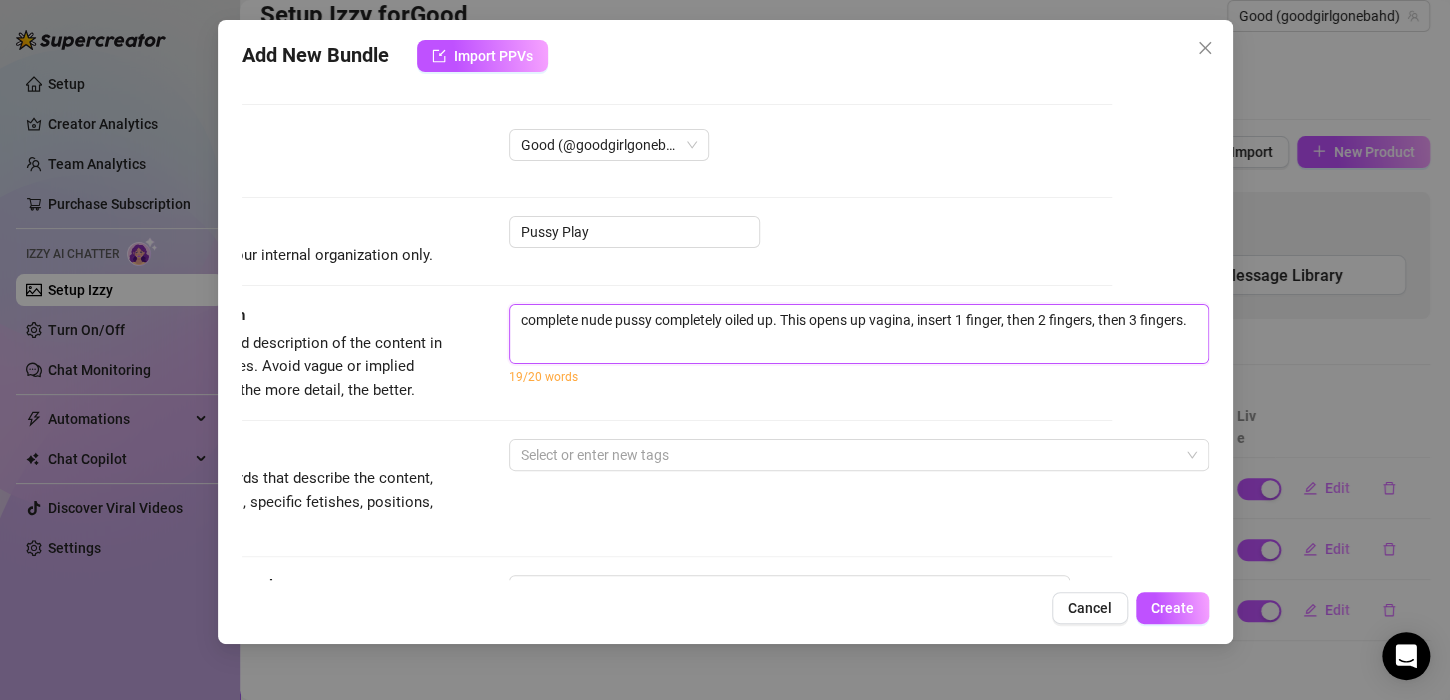 click on "complete nude pussy completely oiled up. This opens up vagina, insert 1 finger, then 2 fingers, then 3 fingers." at bounding box center [859, 334] 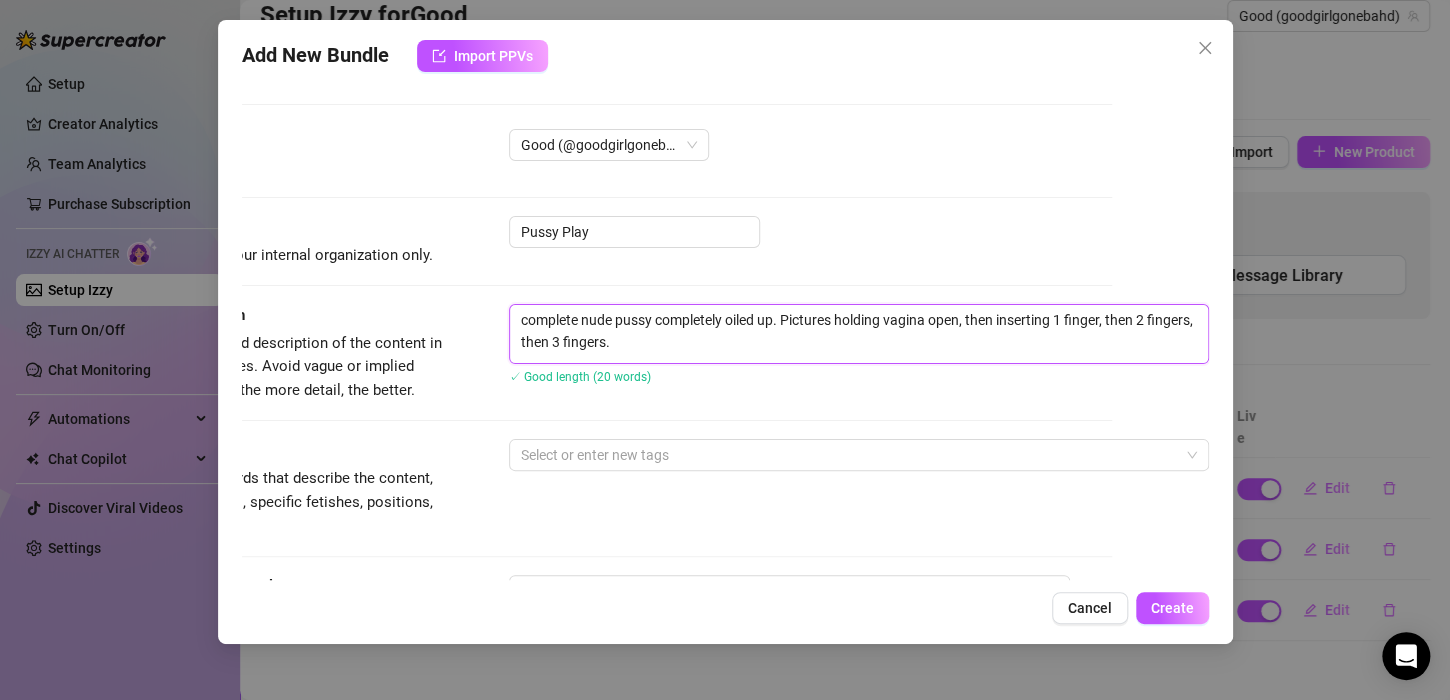 click on "complete nude pussy completely oiled up. Pictures holding vagina open, then inserting 1 finger, then 2 fingers, then 3 fingers." at bounding box center (859, 334) 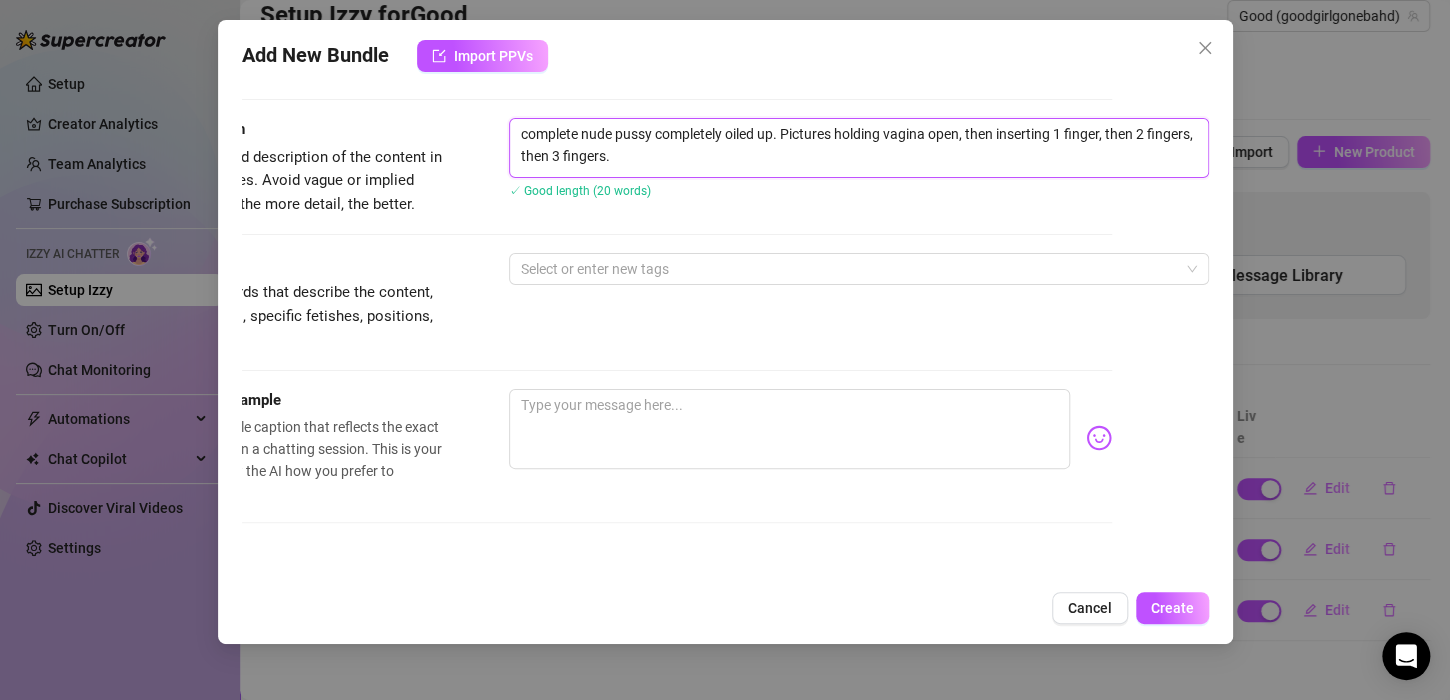 scroll, scrollTop: 207, scrollLeft: 99, axis: both 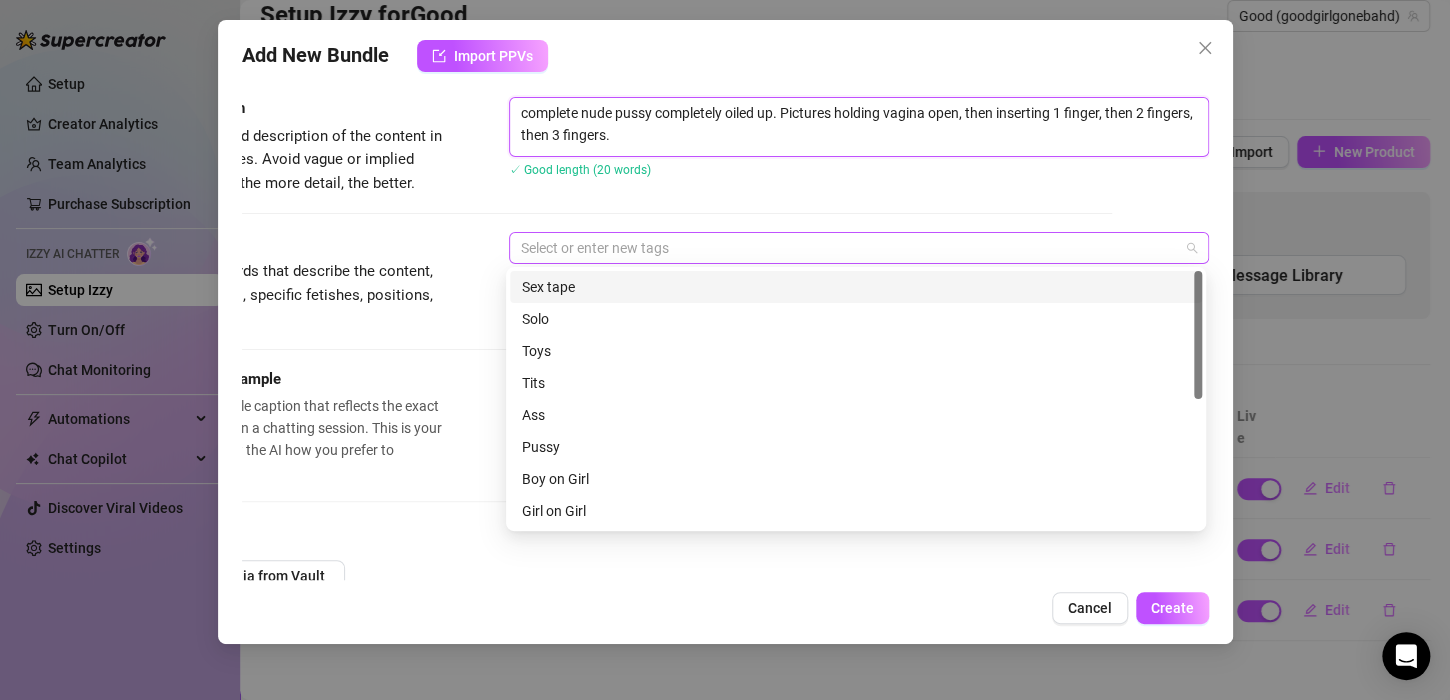 click at bounding box center [848, 248] 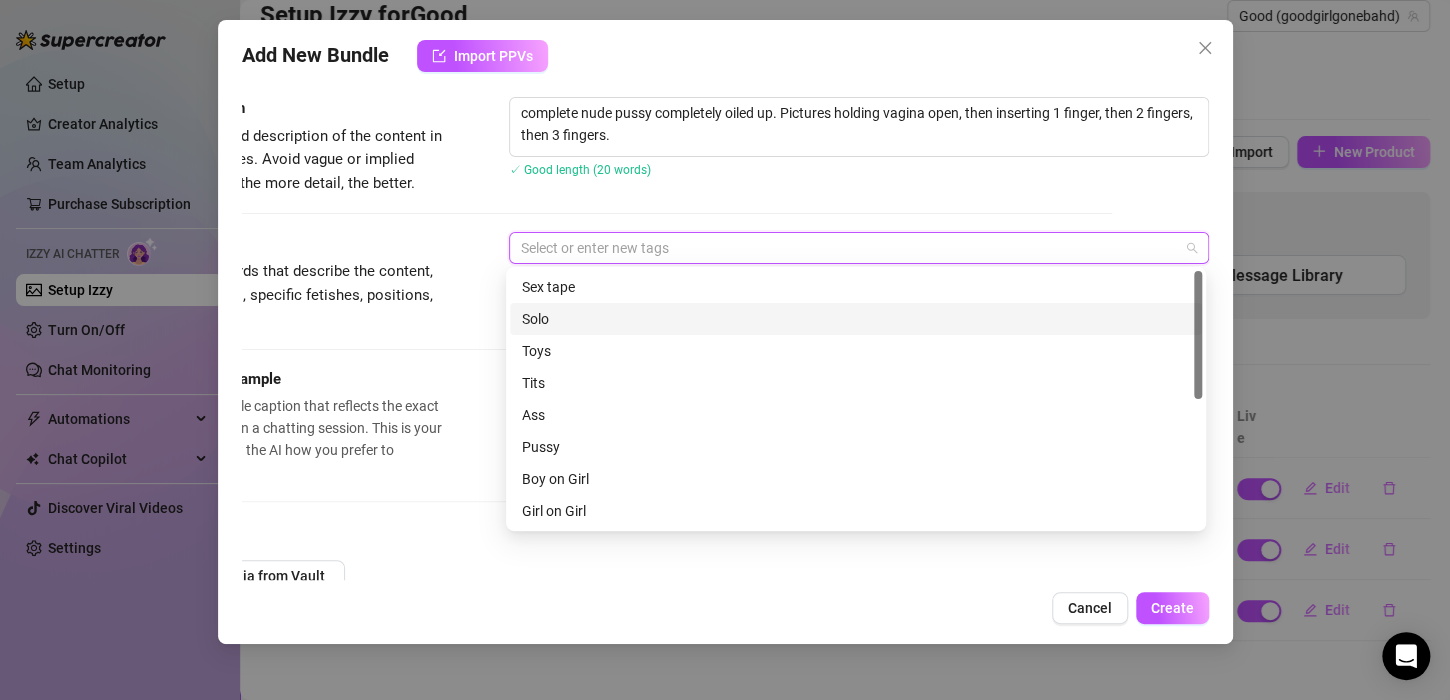 click on "Solo" at bounding box center [856, 319] 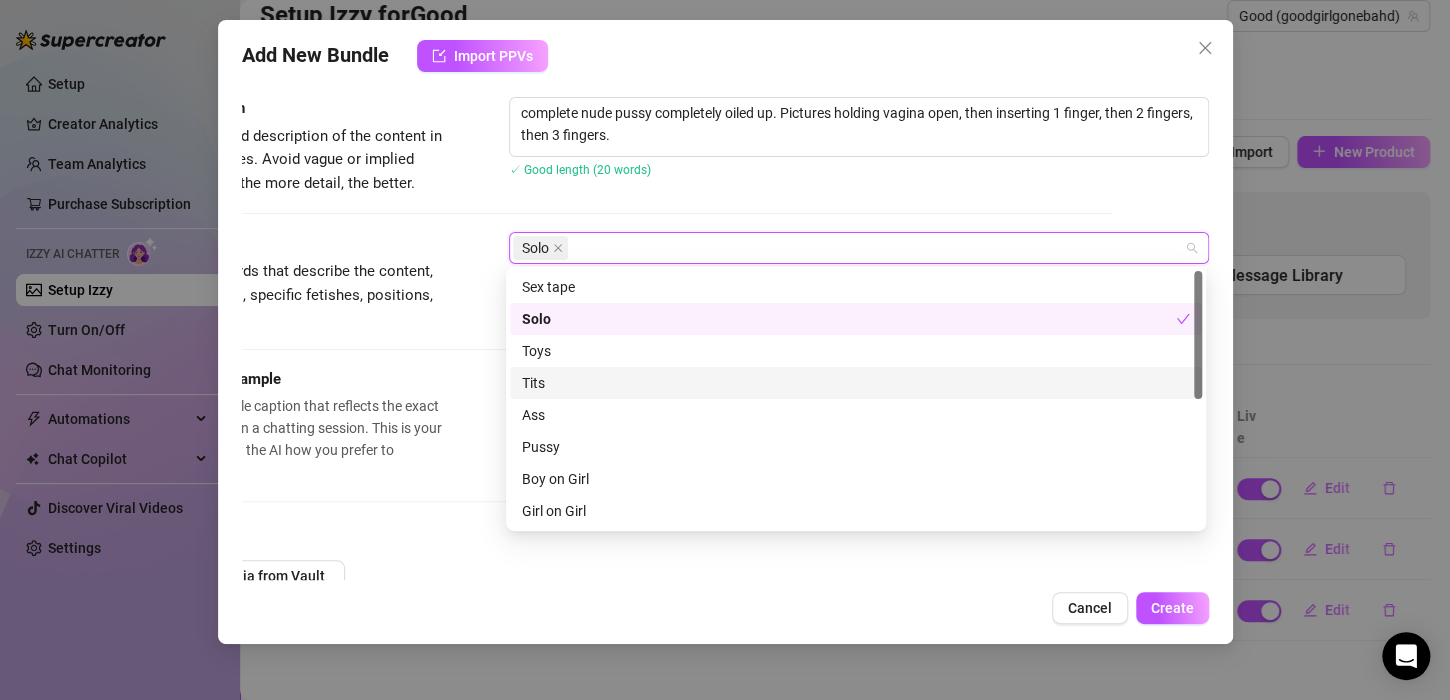 click on "Tits" at bounding box center [856, 383] 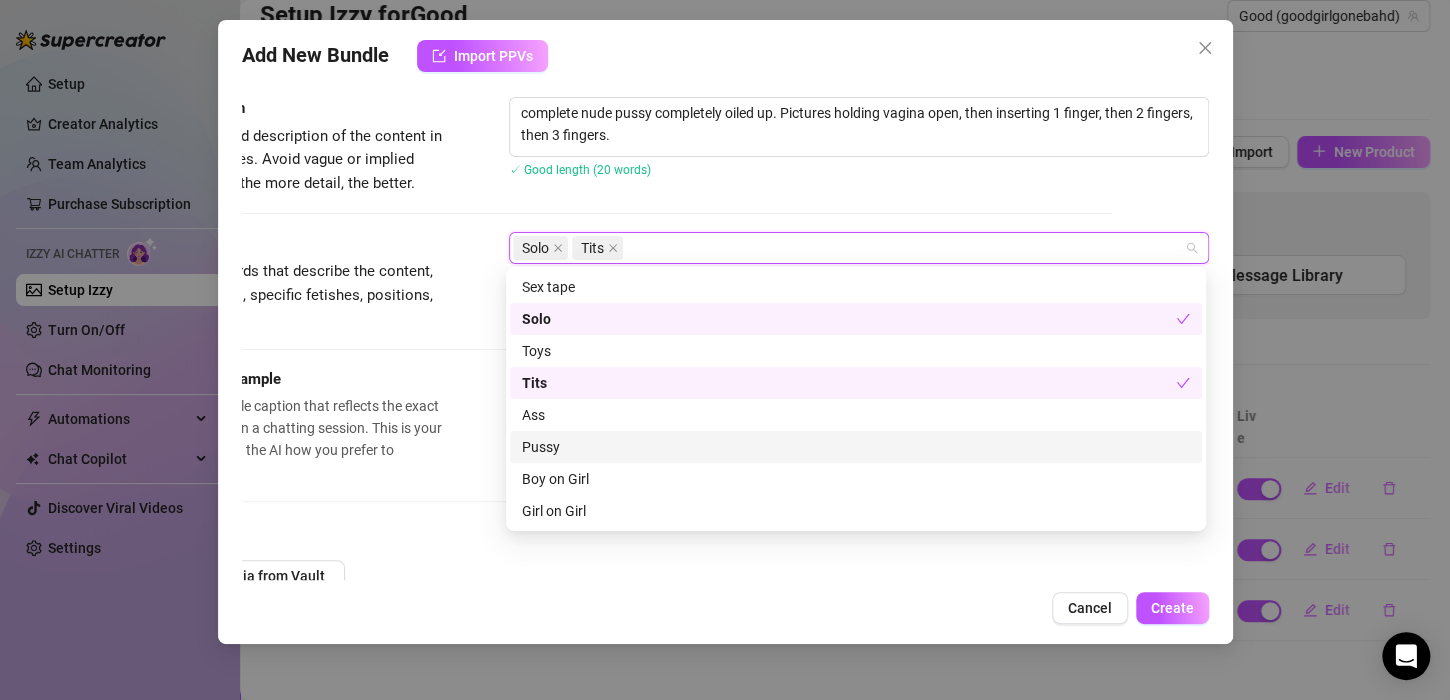 click on "Pussy" at bounding box center [856, 447] 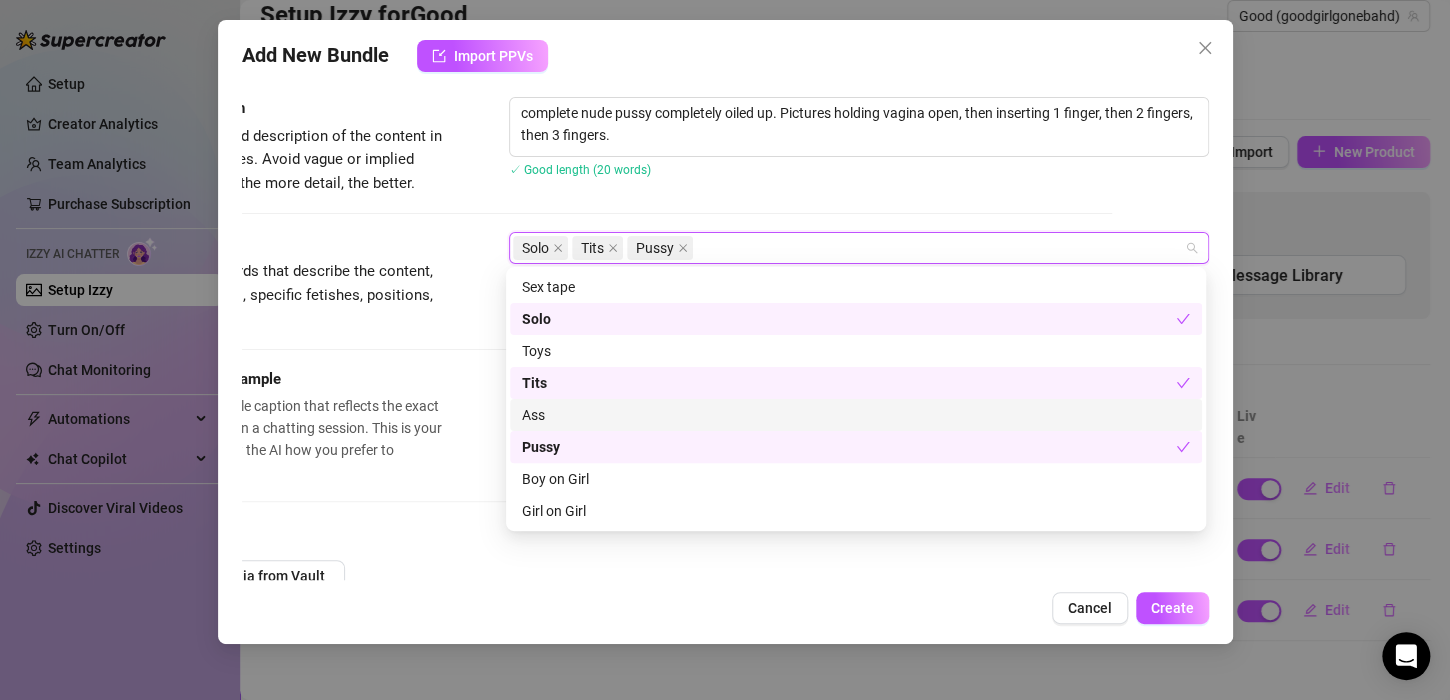 click on "Ass" at bounding box center (856, 415) 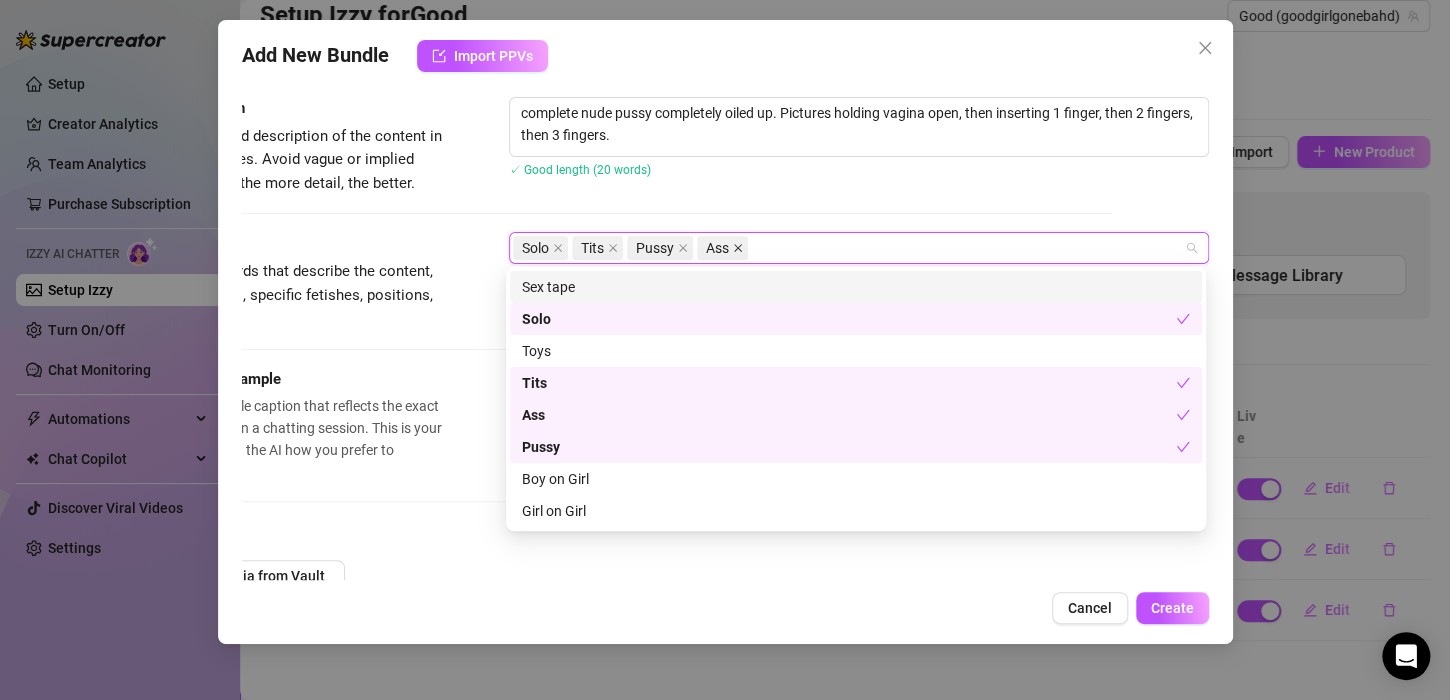 click 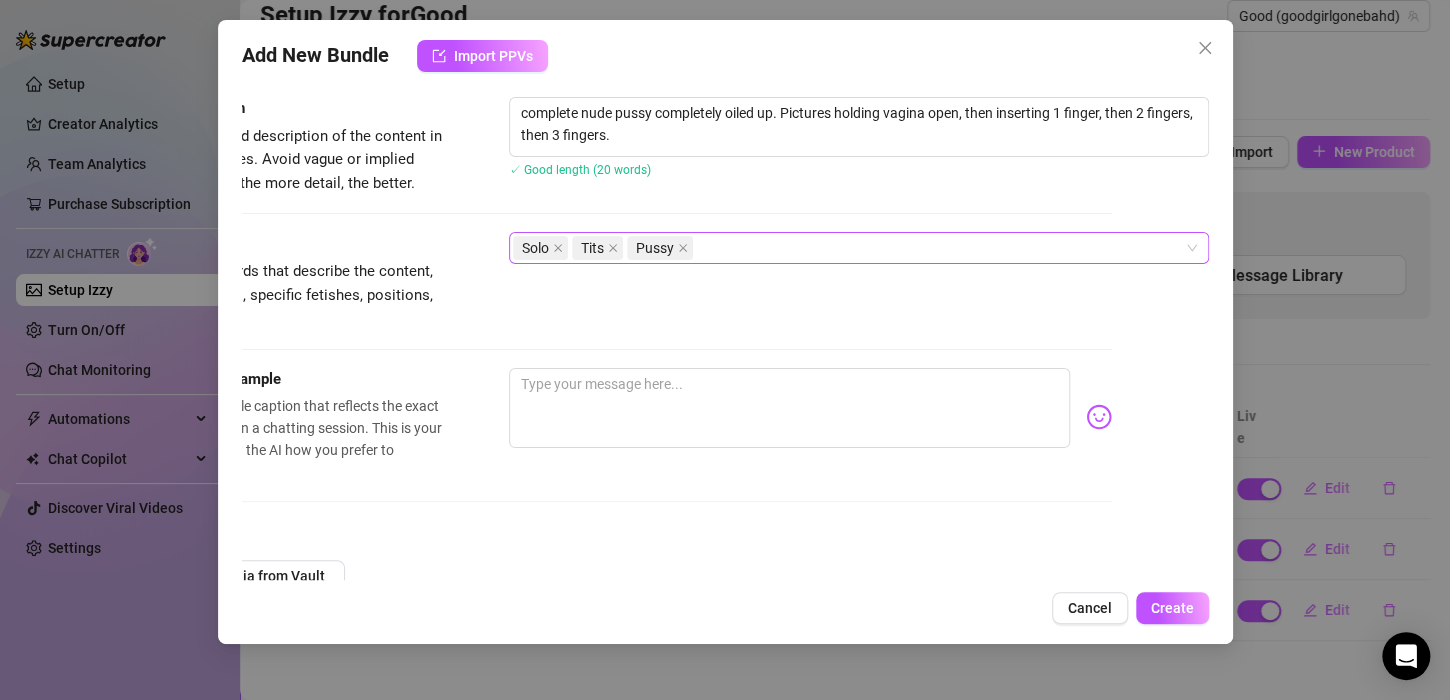 click on "✓ Good length (20 words)" at bounding box center [859, 170] 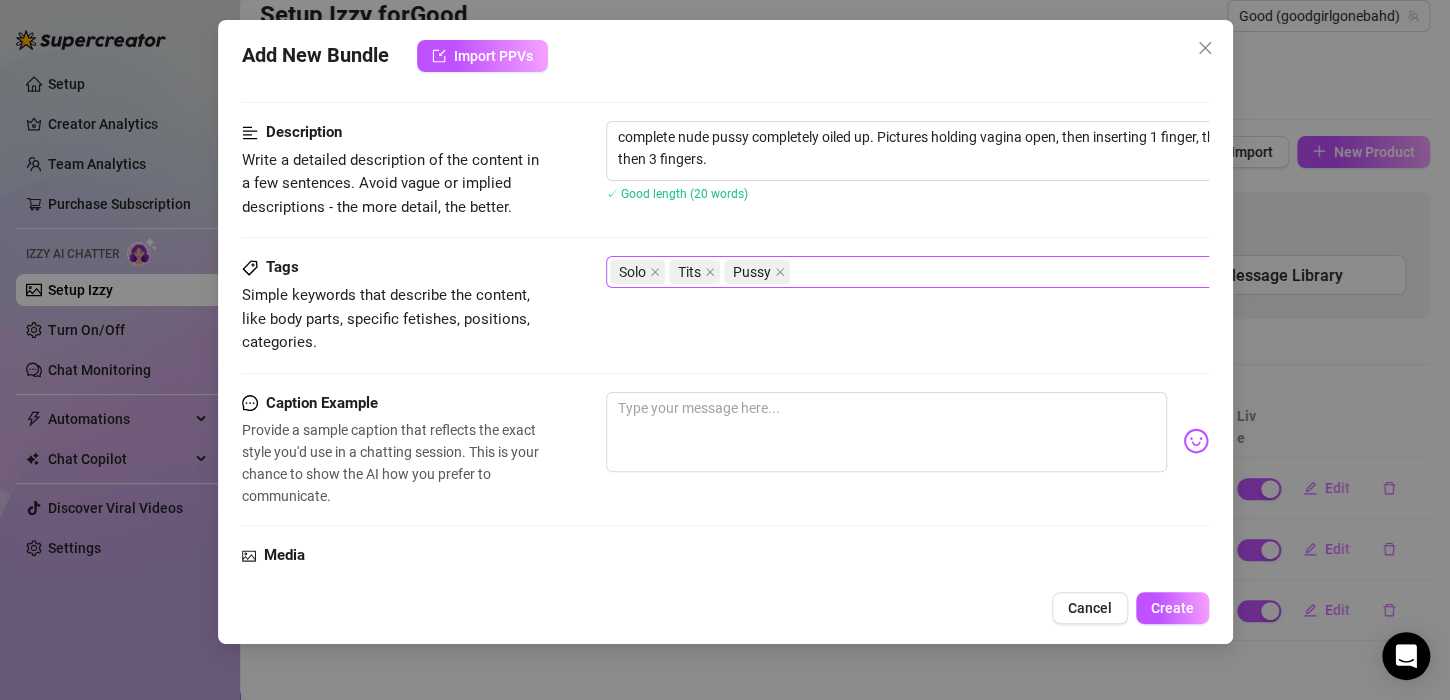 scroll, scrollTop: 182, scrollLeft: 0, axis: vertical 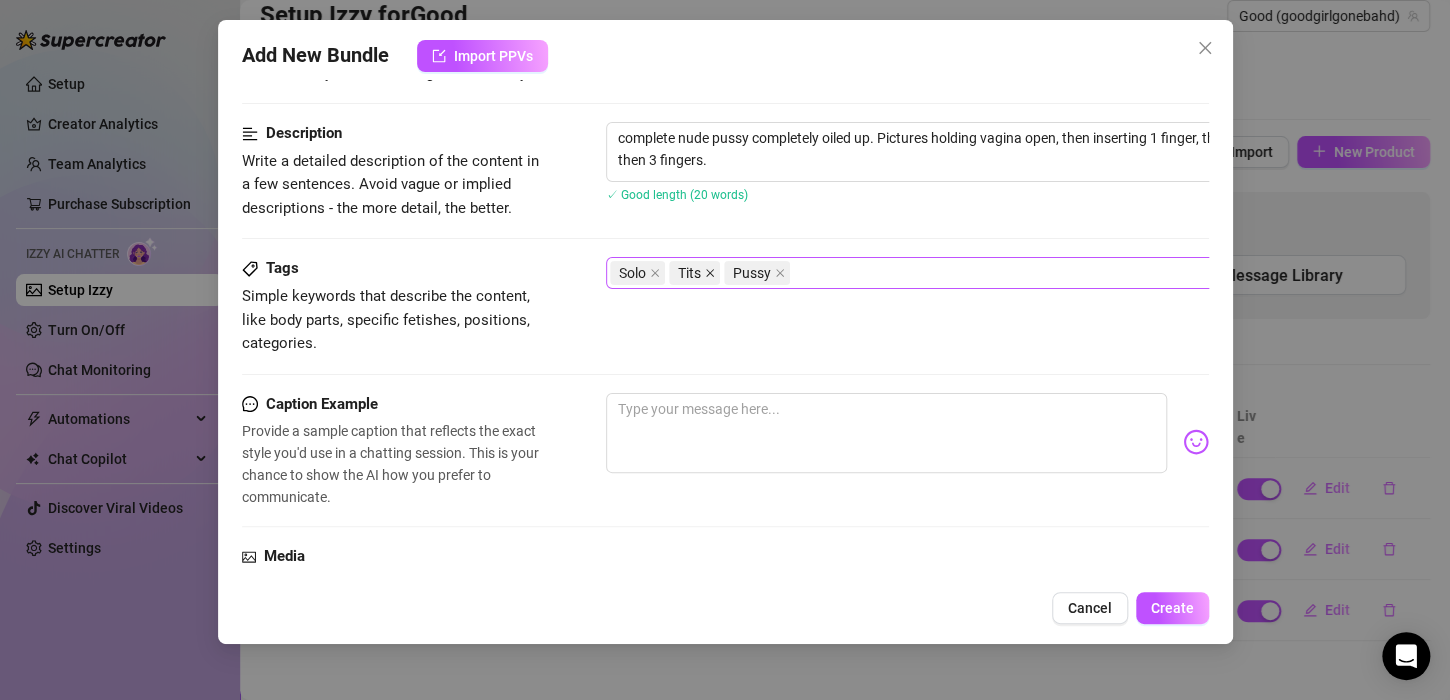 click 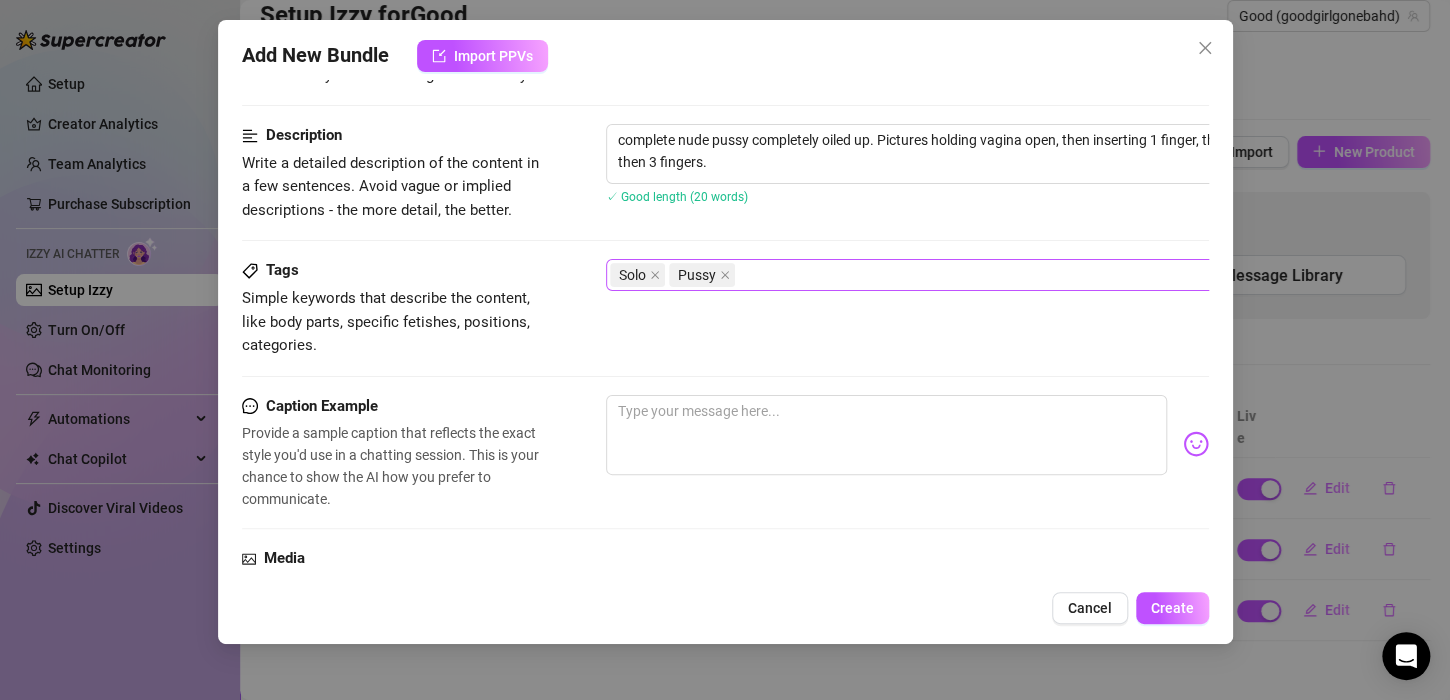 scroll, scrollTop: 176, scrollLeft: 0, axis: vertical 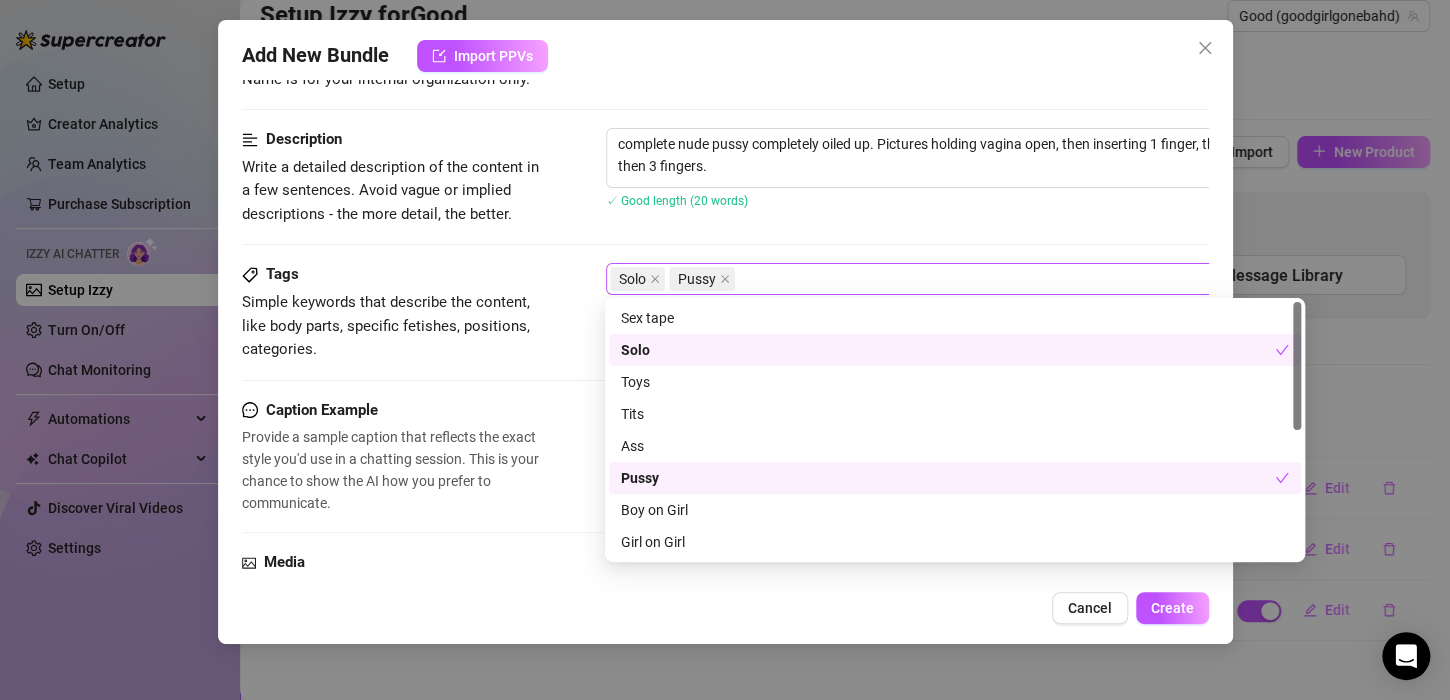 click on "Solo Pussy" at bounding box center (945, 279) 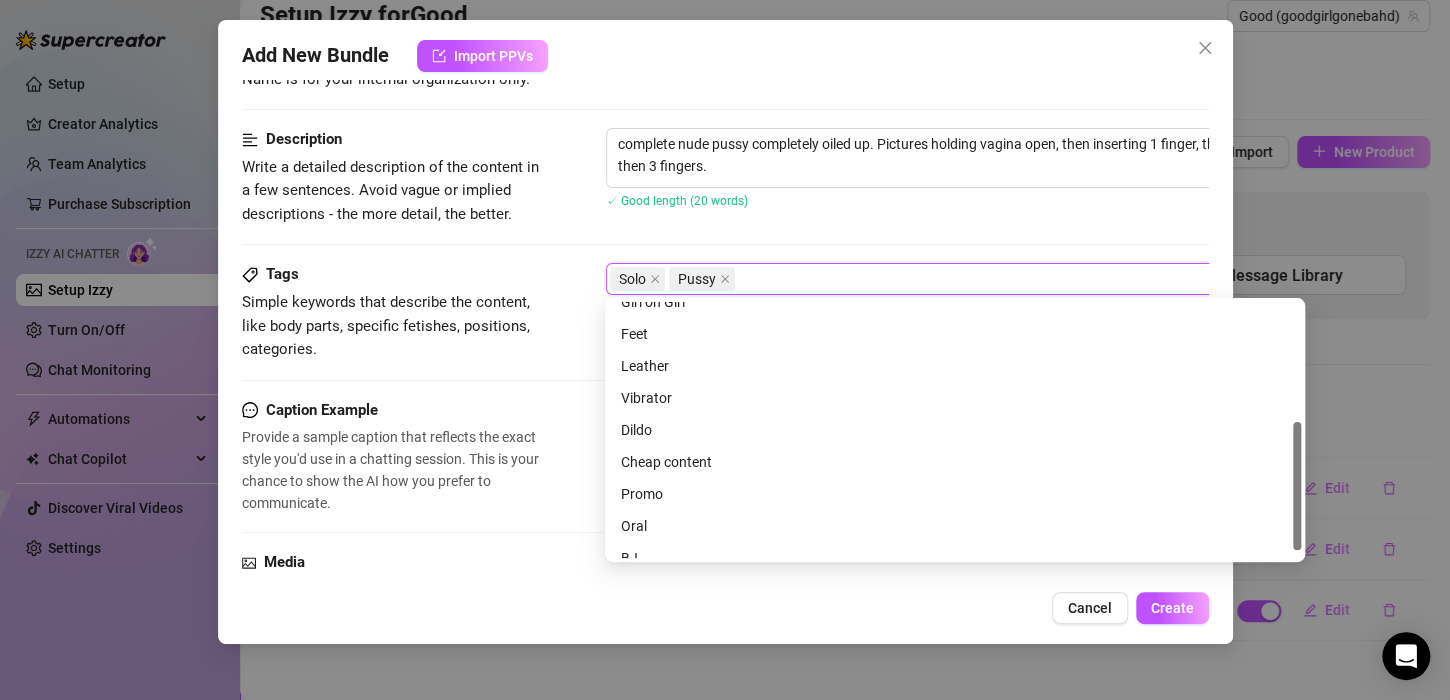 scroll, scrollTop: 256, scrollLeft: 0, axis: vertical 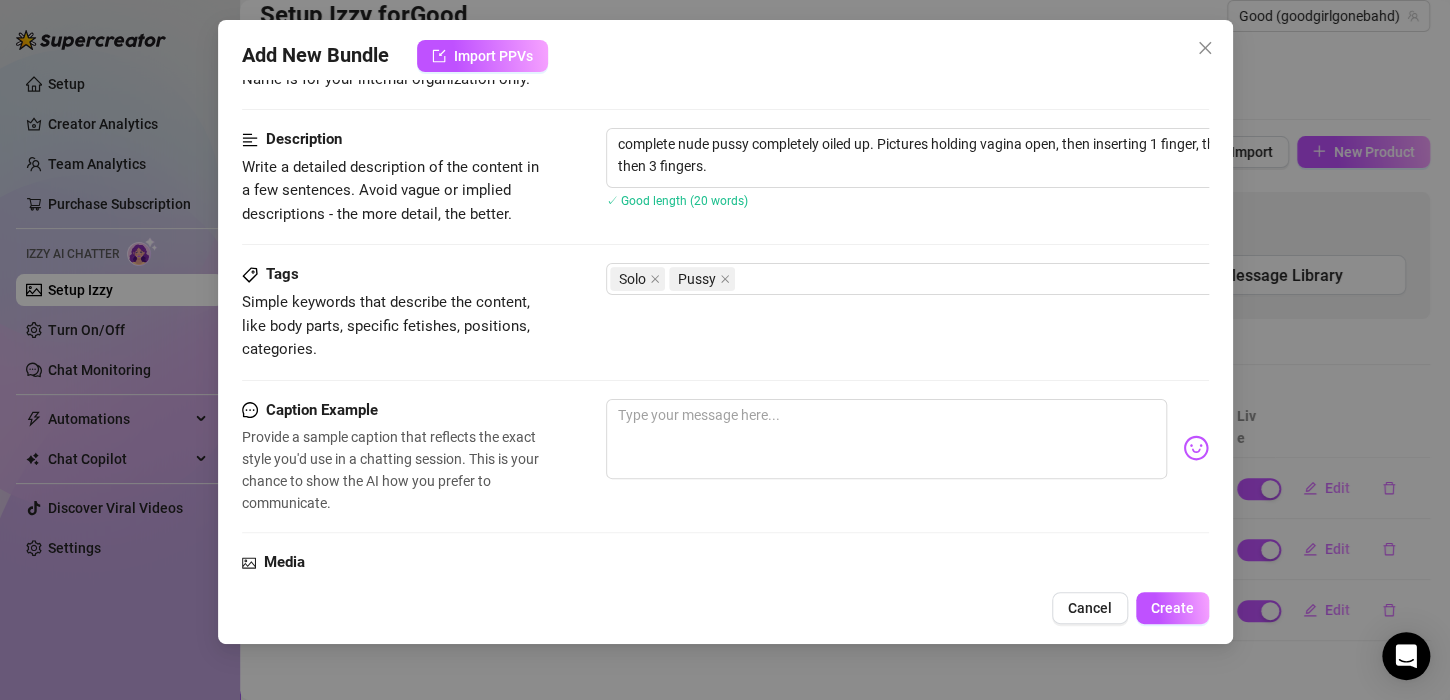 click on "Tags Simple keywords that describe the content, like body parts, specific fetishes, positions, categories. Solo Pussy" at bounding box center [725, 312] 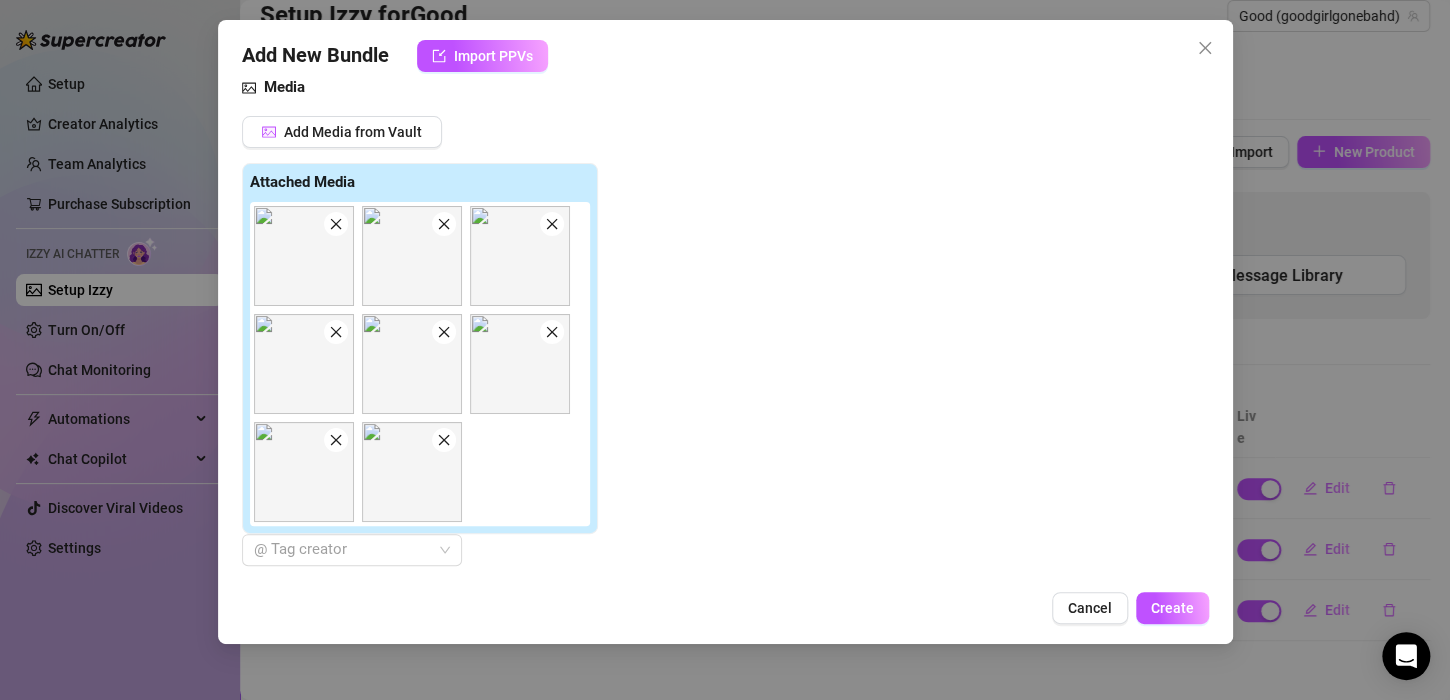 scroll, scrollTop: 652, scrollLeft: 0, axis: vertical 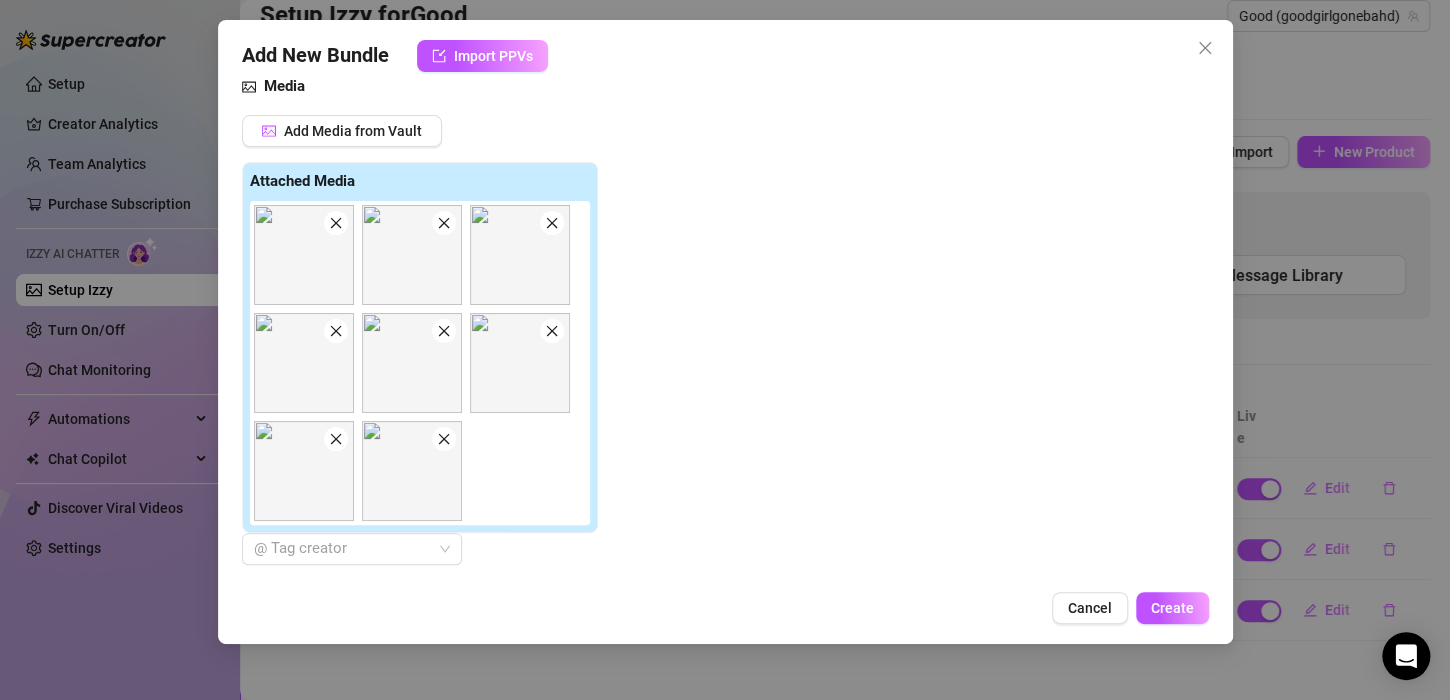 click 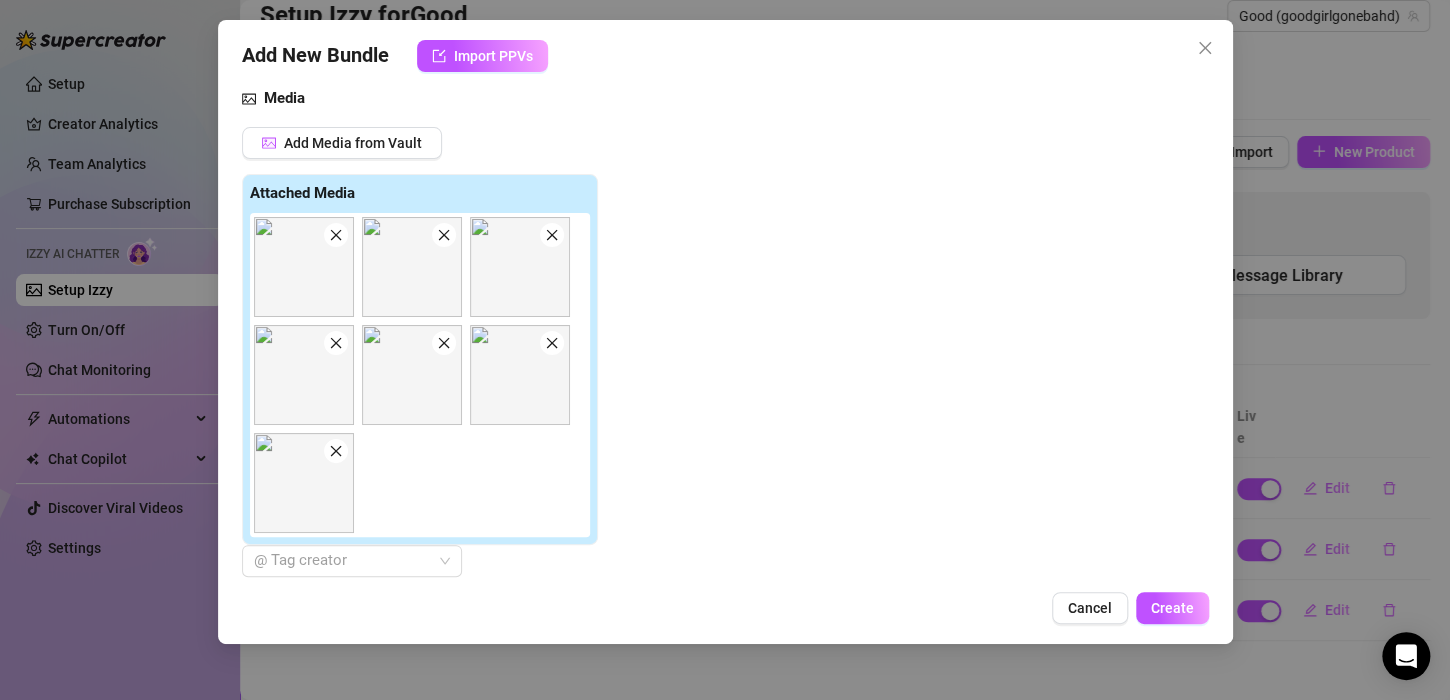 scroll, scrollTop: 642, scrollLeft: 0, axis: vertical 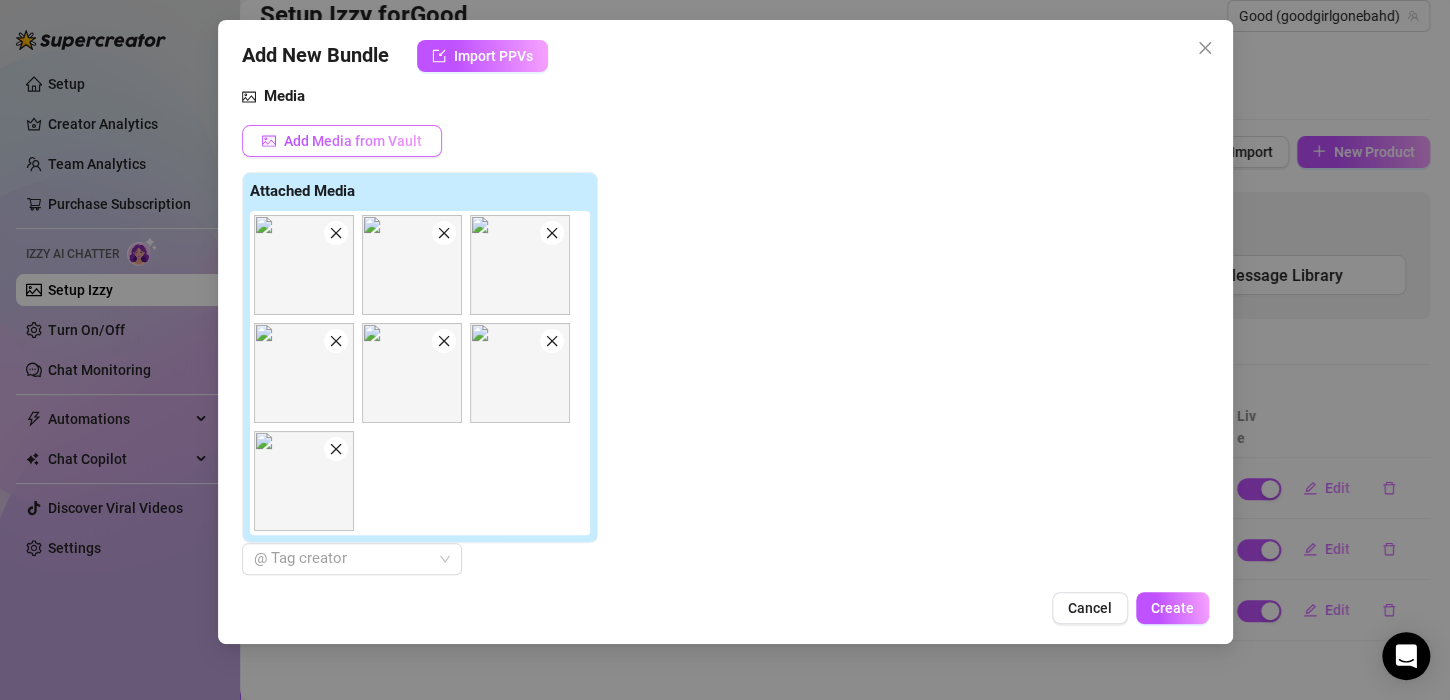 click on "Add Media from Vault" at bounding box center (353, 141) 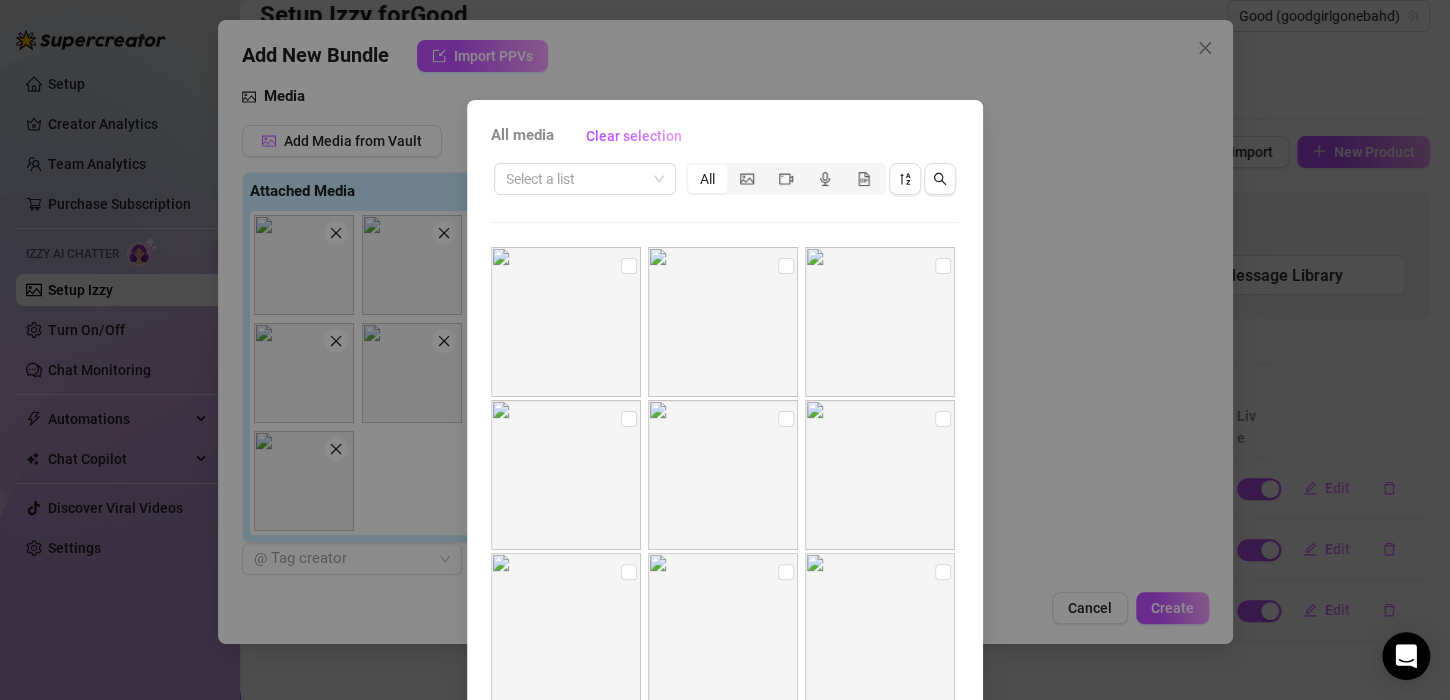 click on "All media Clear selection Select a list All 01:11 01:34 00:07 00:10 Cancel OK" at bounding box center [725, 350] 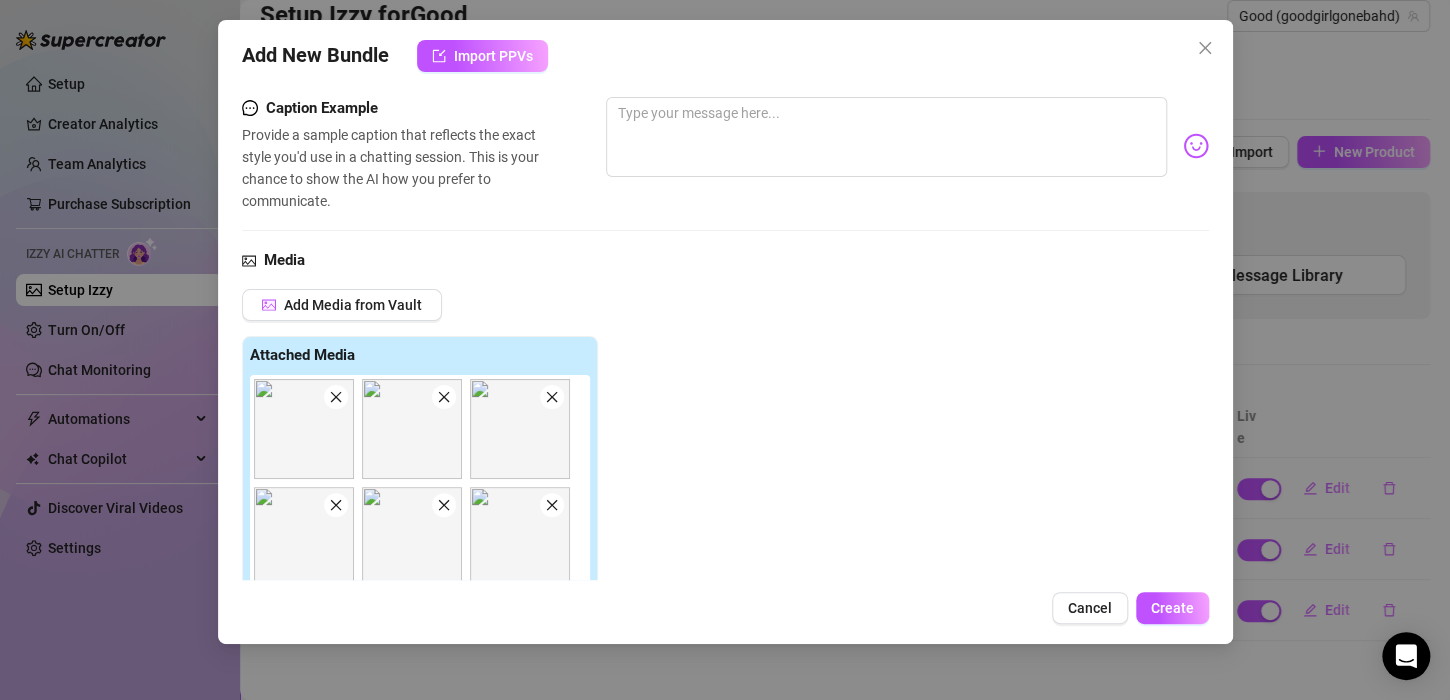 scroll, scrollTop: 447, scrollLeft: 0, axis: vertical 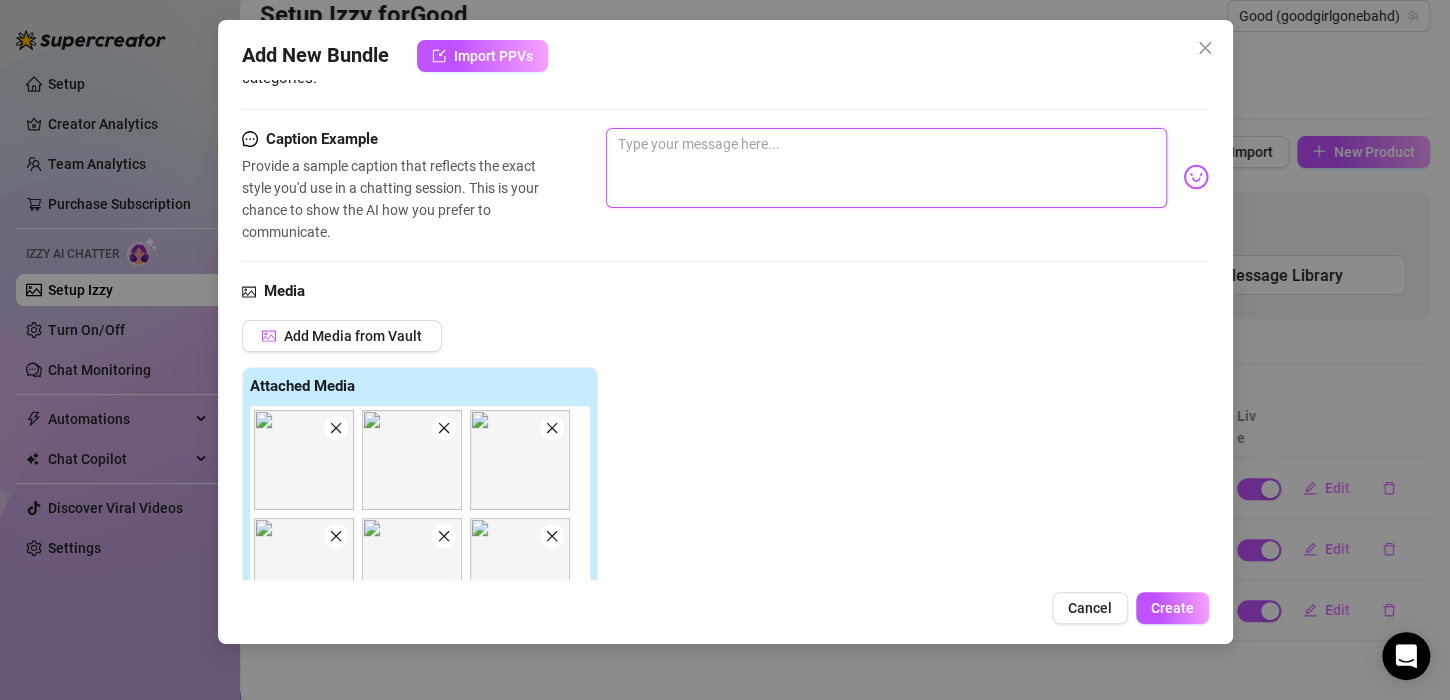 click at bounding box center [886, 168] 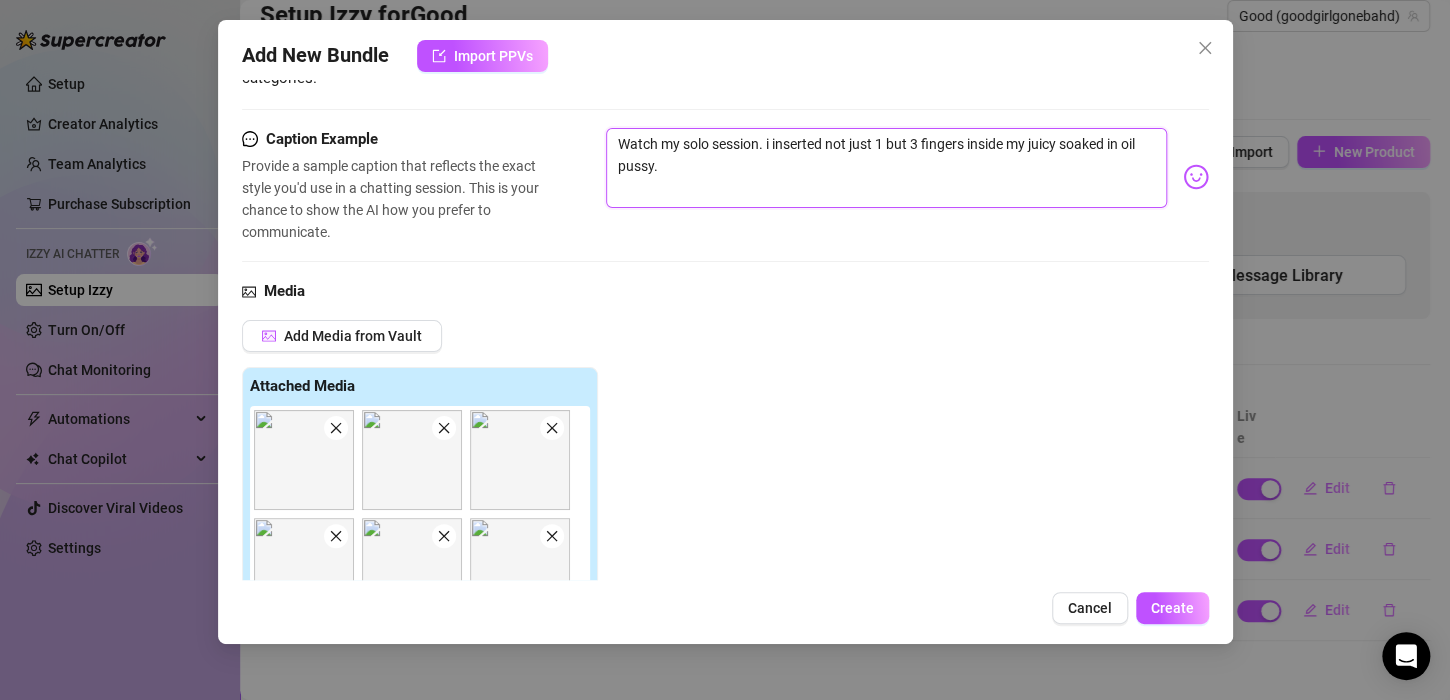 click on "Watch my solo session. i inserted not just 1 but 3 fingers inside my juicy soaked in oil pussy." at bounding box center (886, 168) 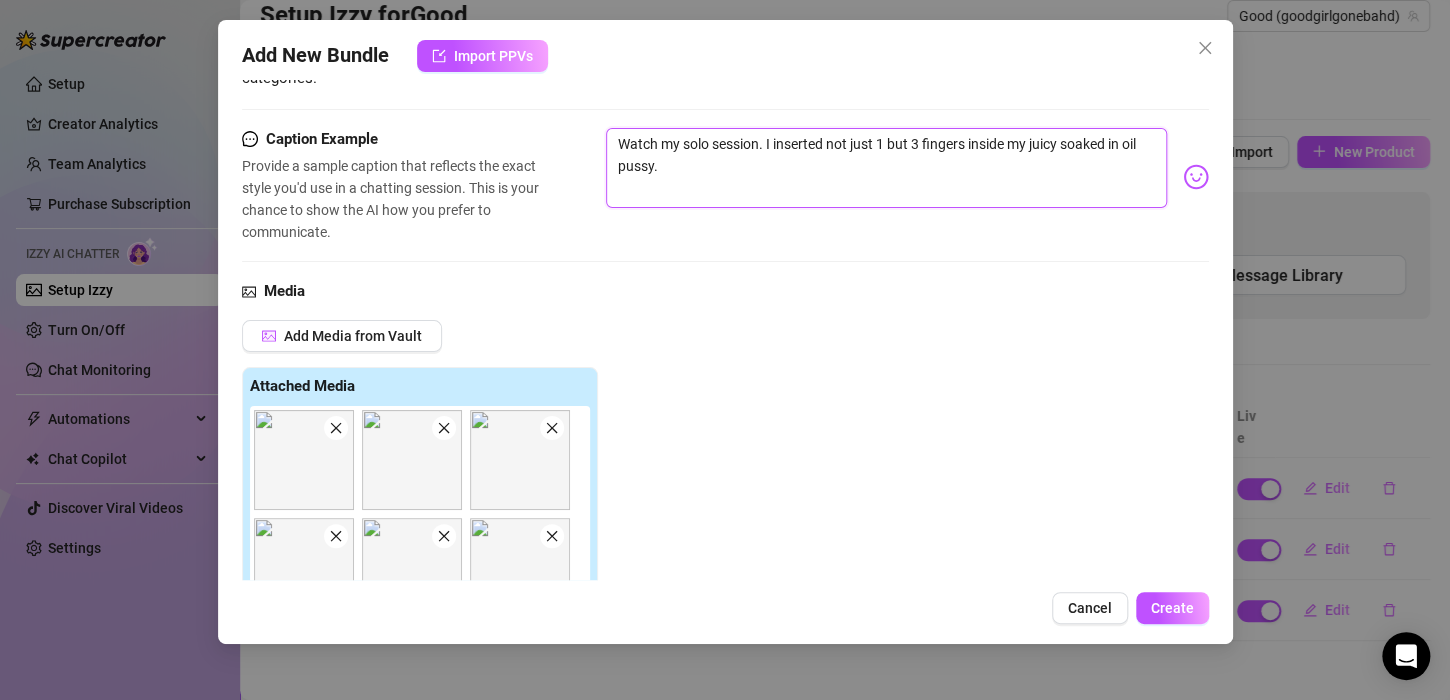 click on "Watch my solo session. I inserted not just 1 but 3 fingers inside my juicy soaked in oil pussy." at bounding box center [886, 168] 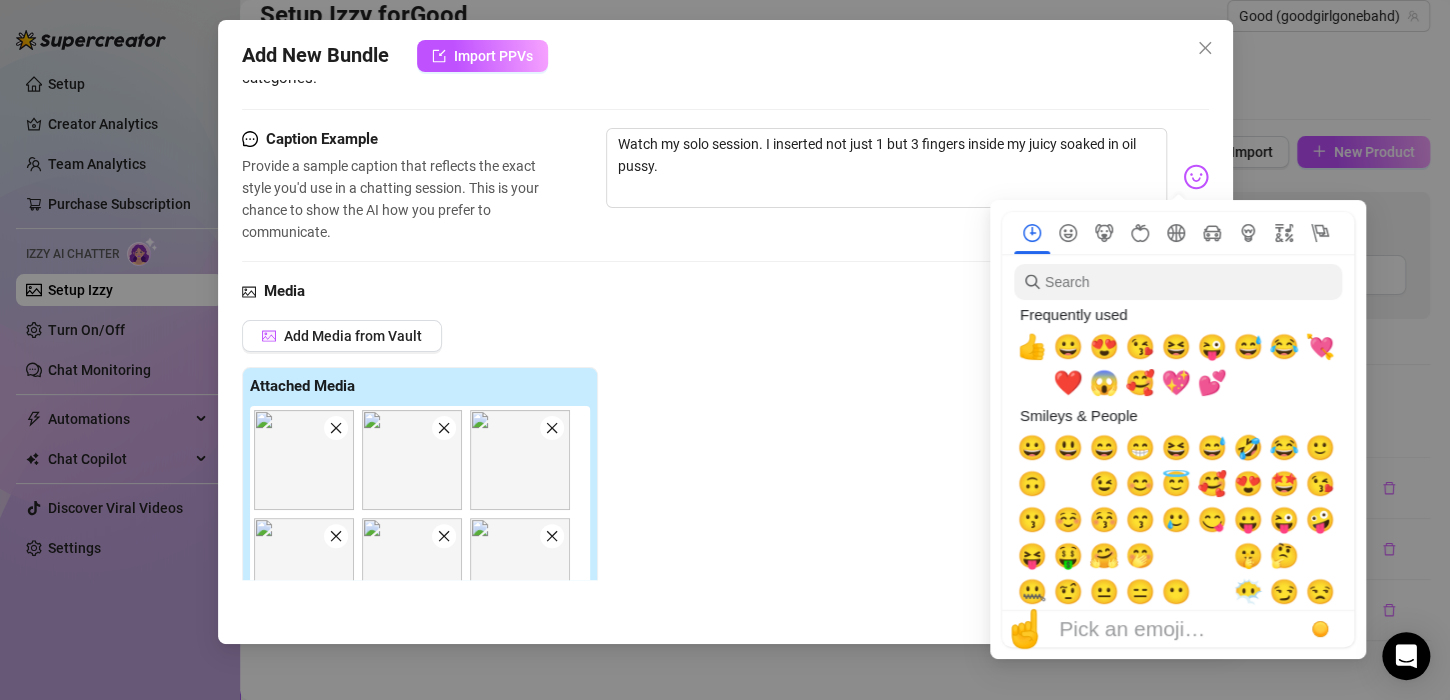 click at bounding box center (1196, 177) 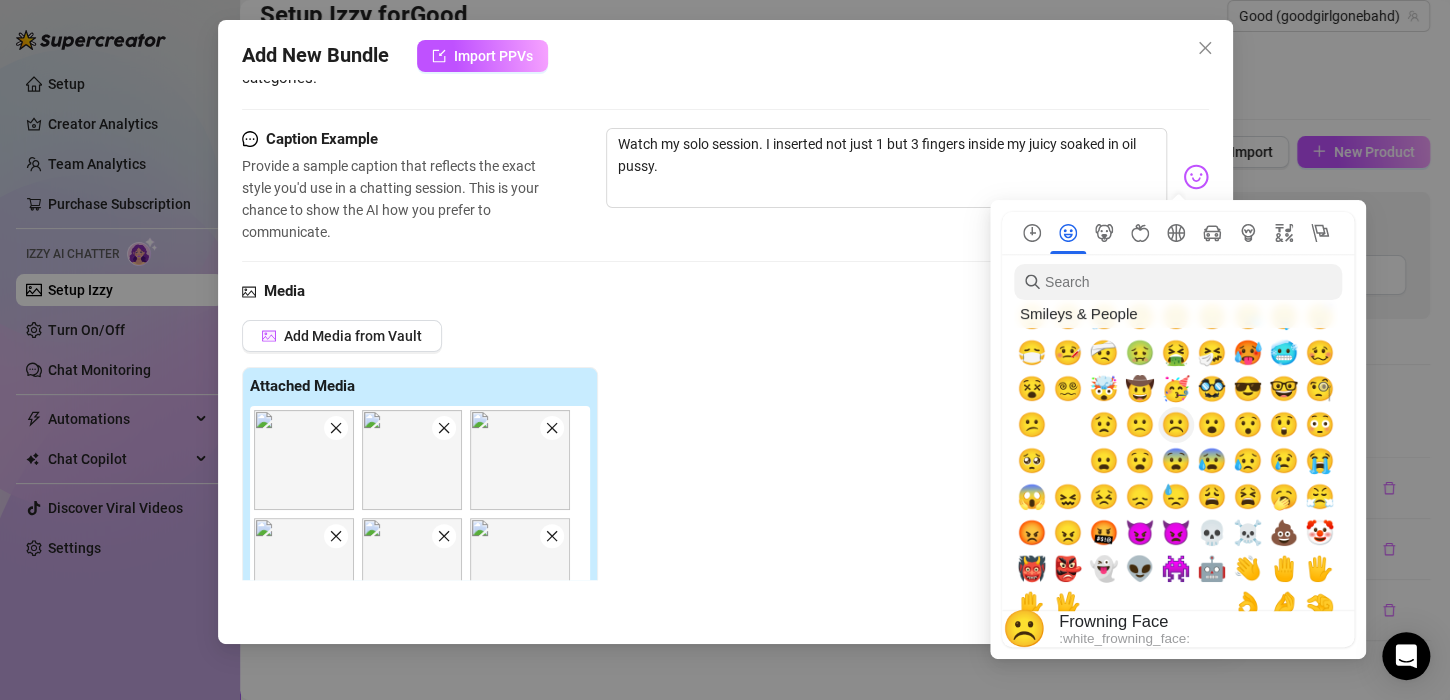 scroll, scrollTop: 312, scrollLeft: 0, axis: vertical 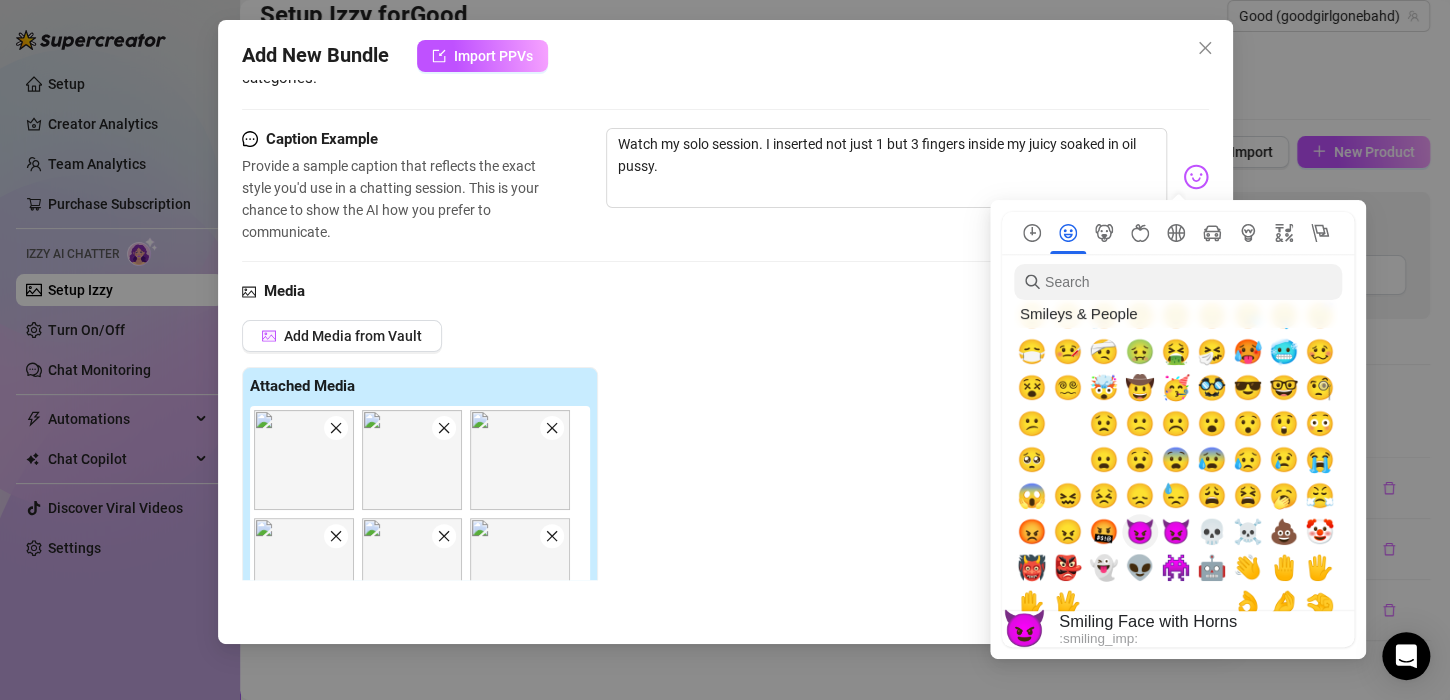 click on "😈" at bounding box center [1140, 532] 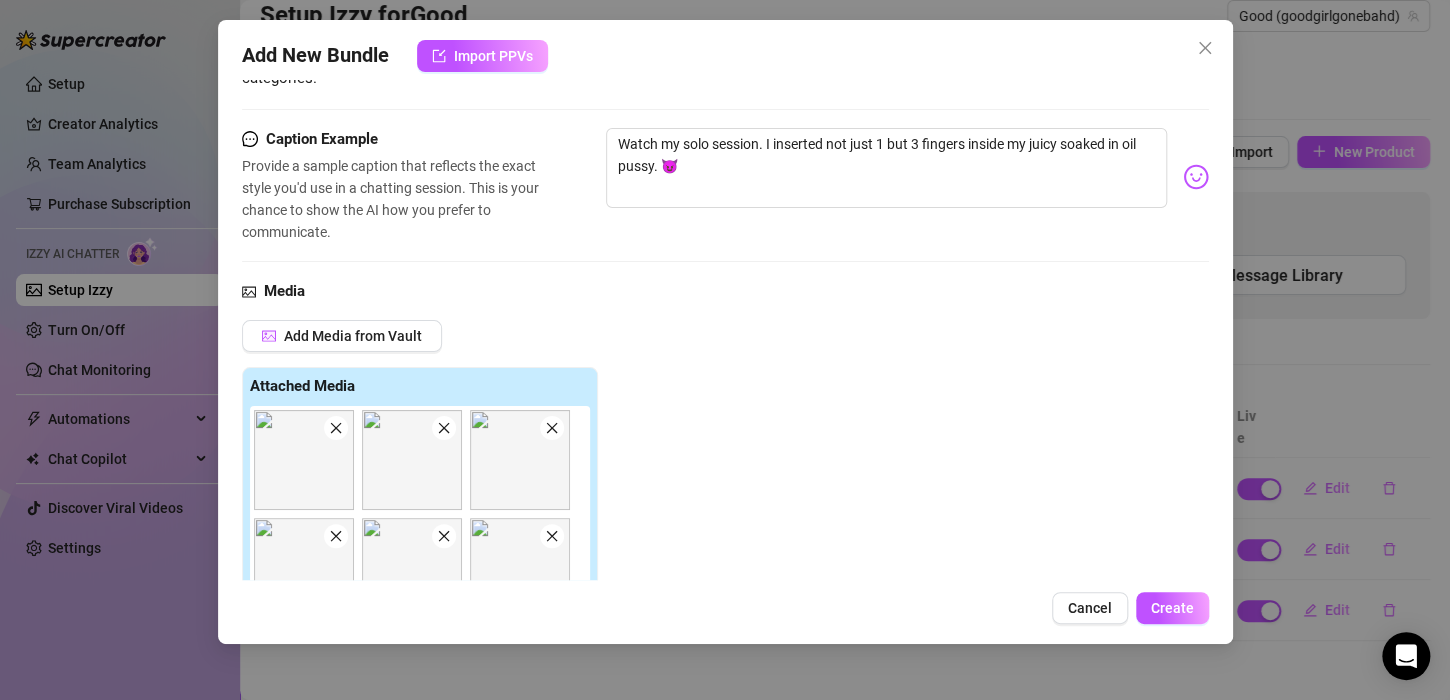 click on "Add Media from Vault Attached Media   @ Tag creator" at bounding box center [725, 545] 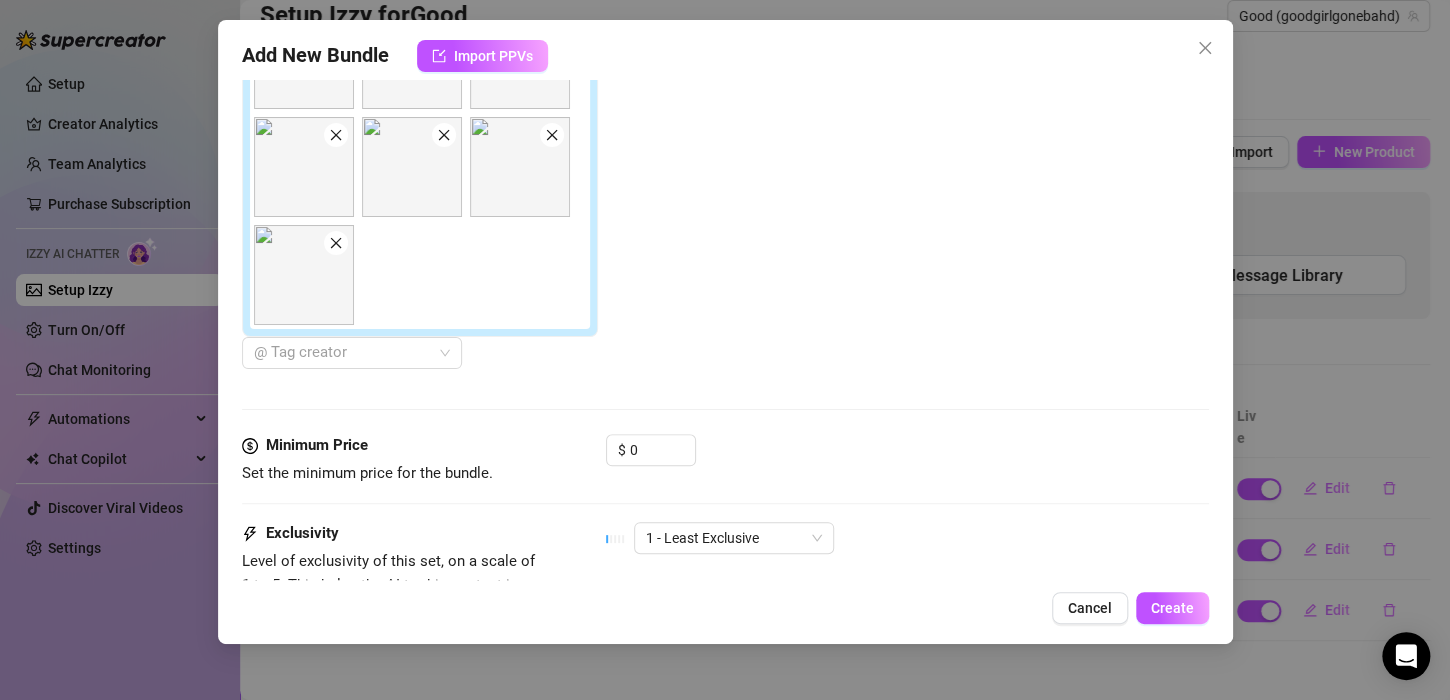 scroll, scrollTop: 1028, scrollLeft: 0, axis: vertical 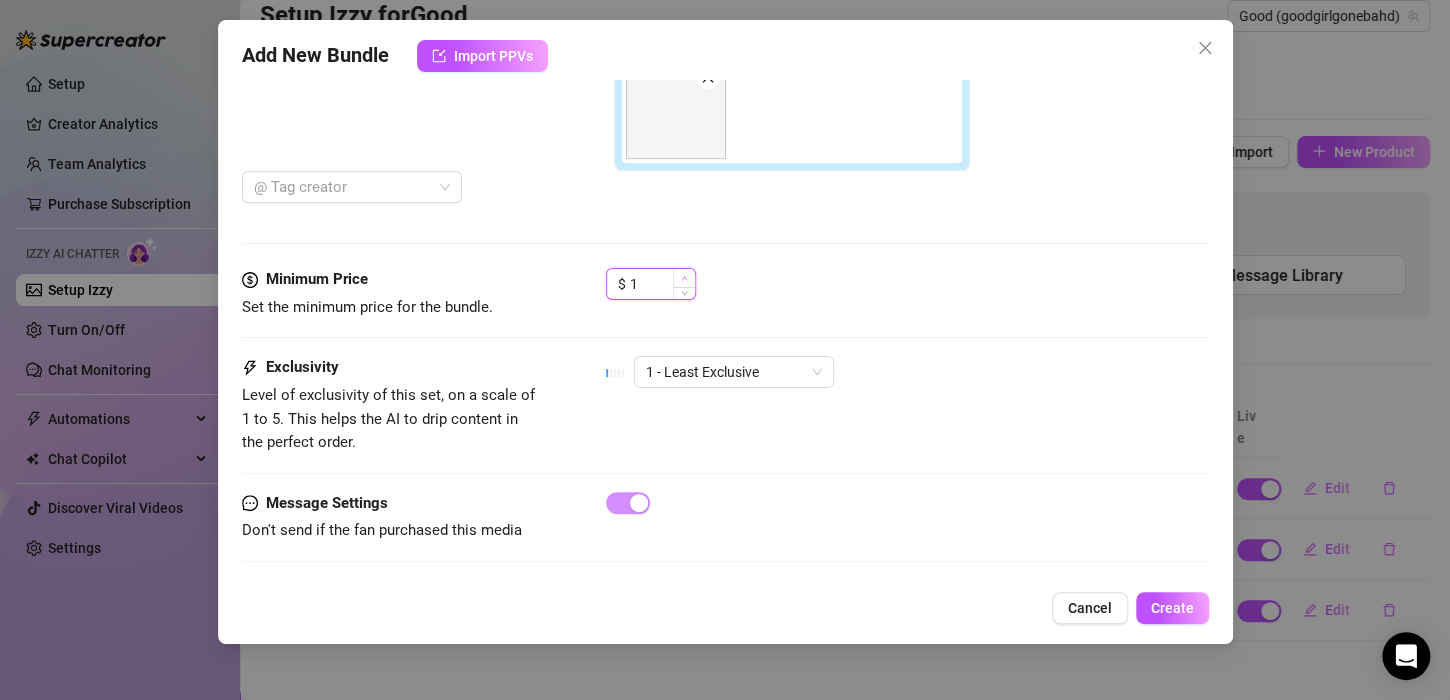 click 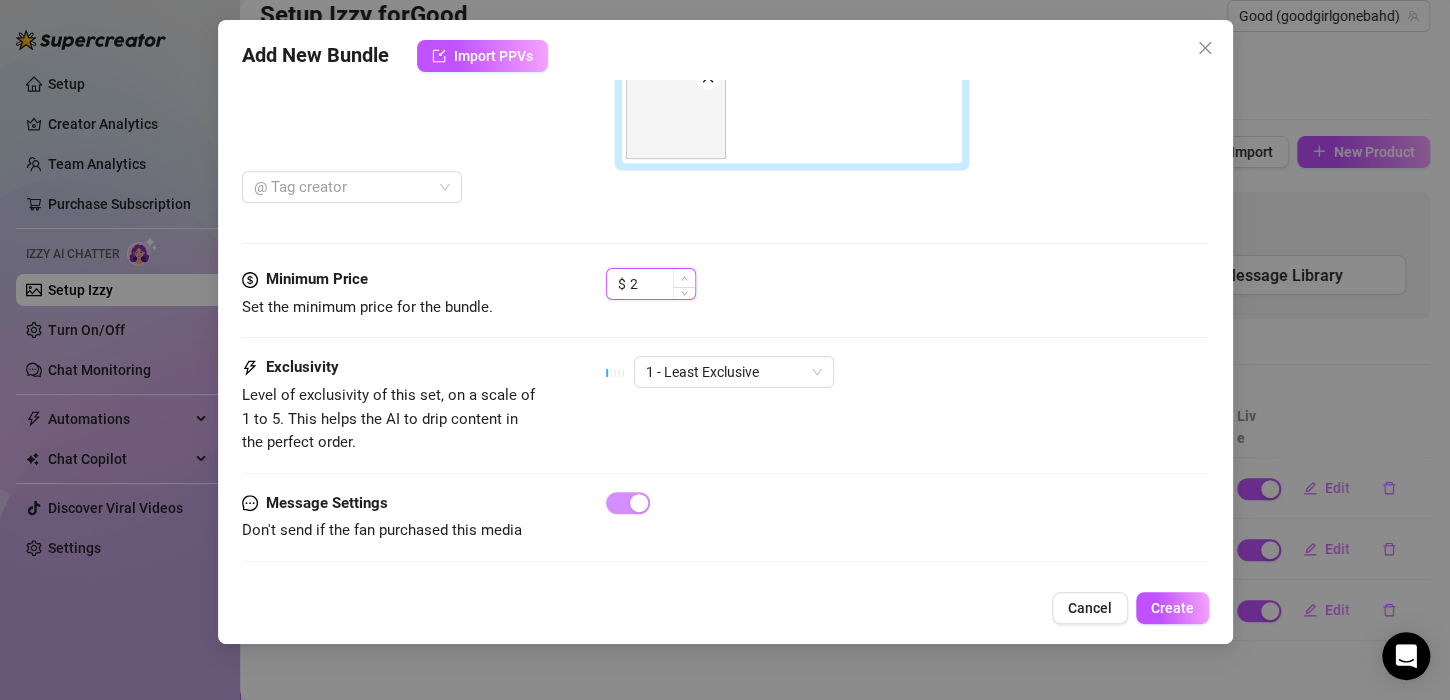 click 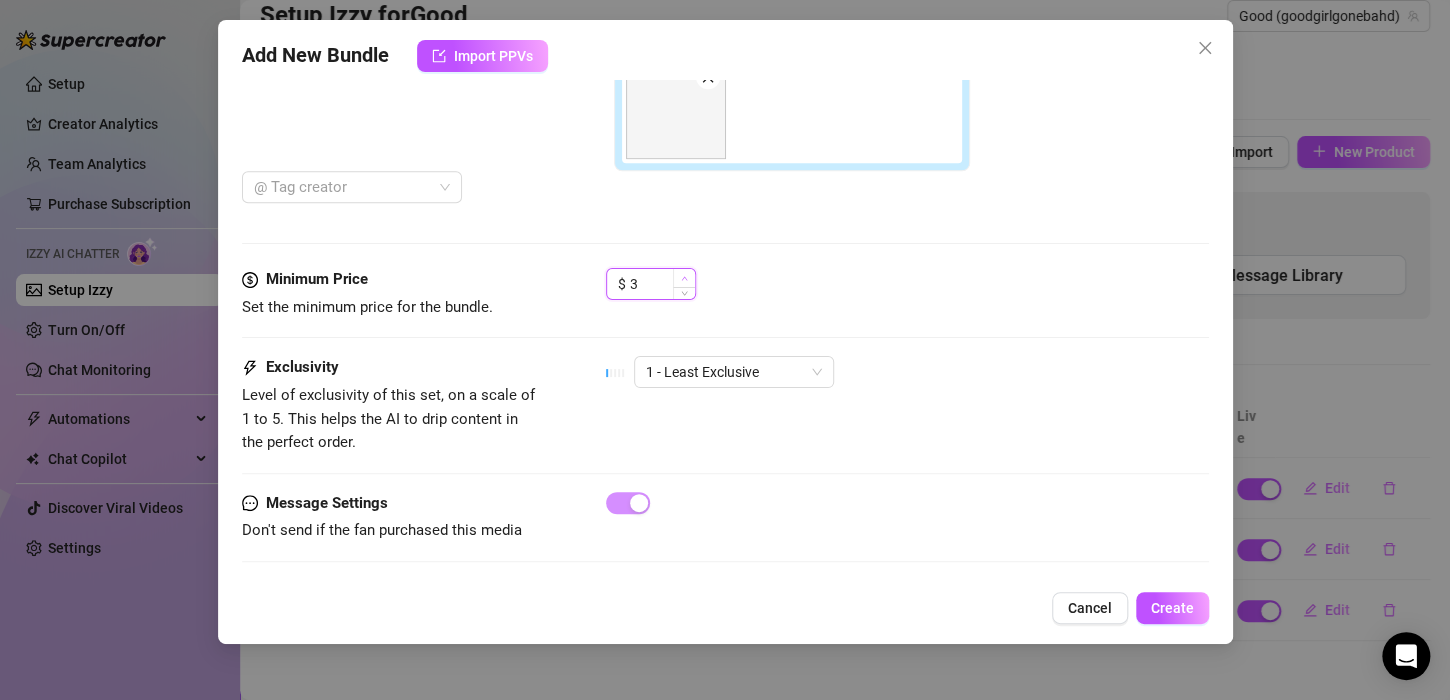 click 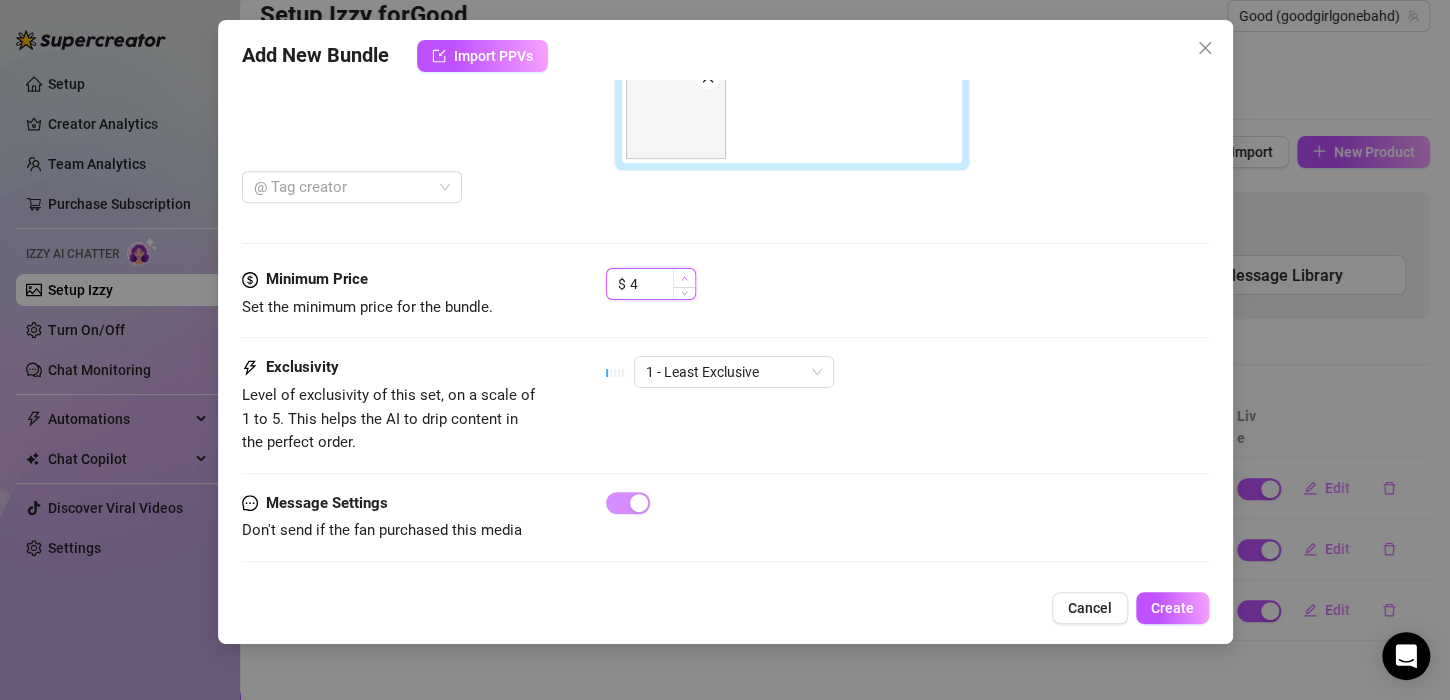 click 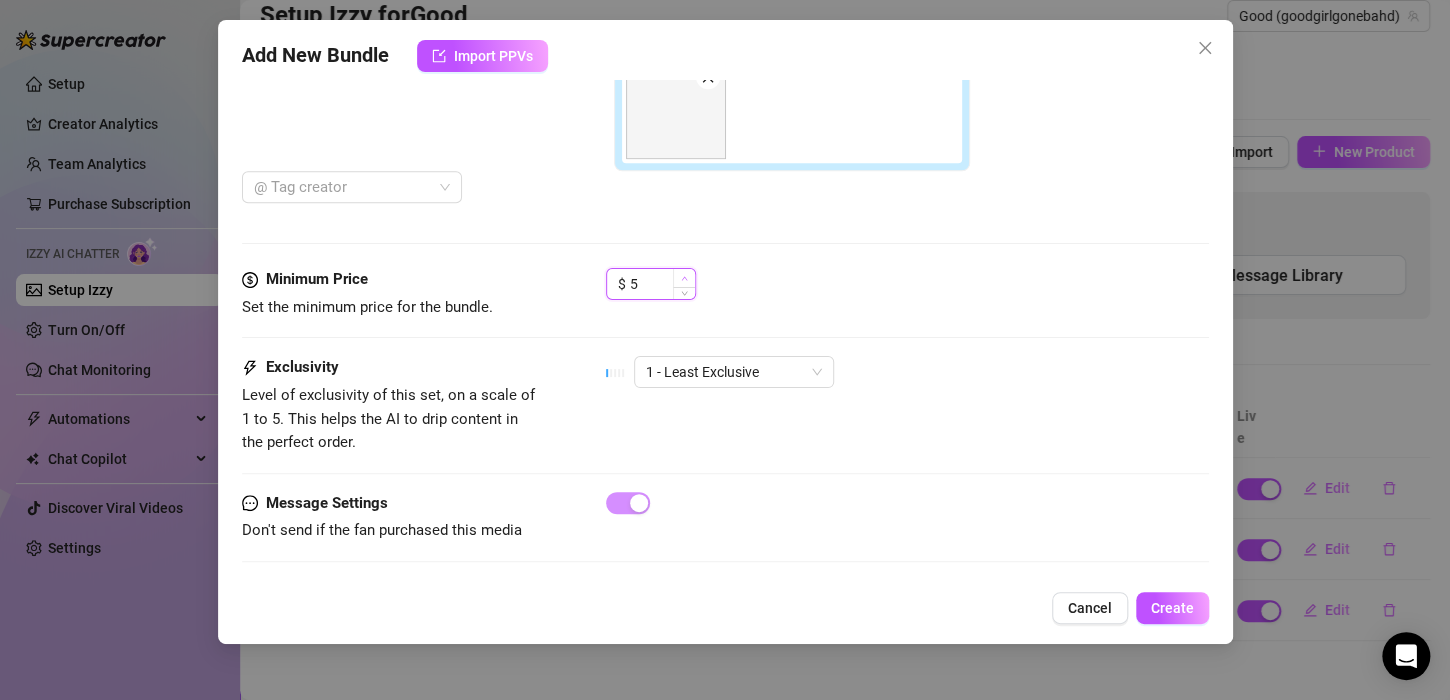 click 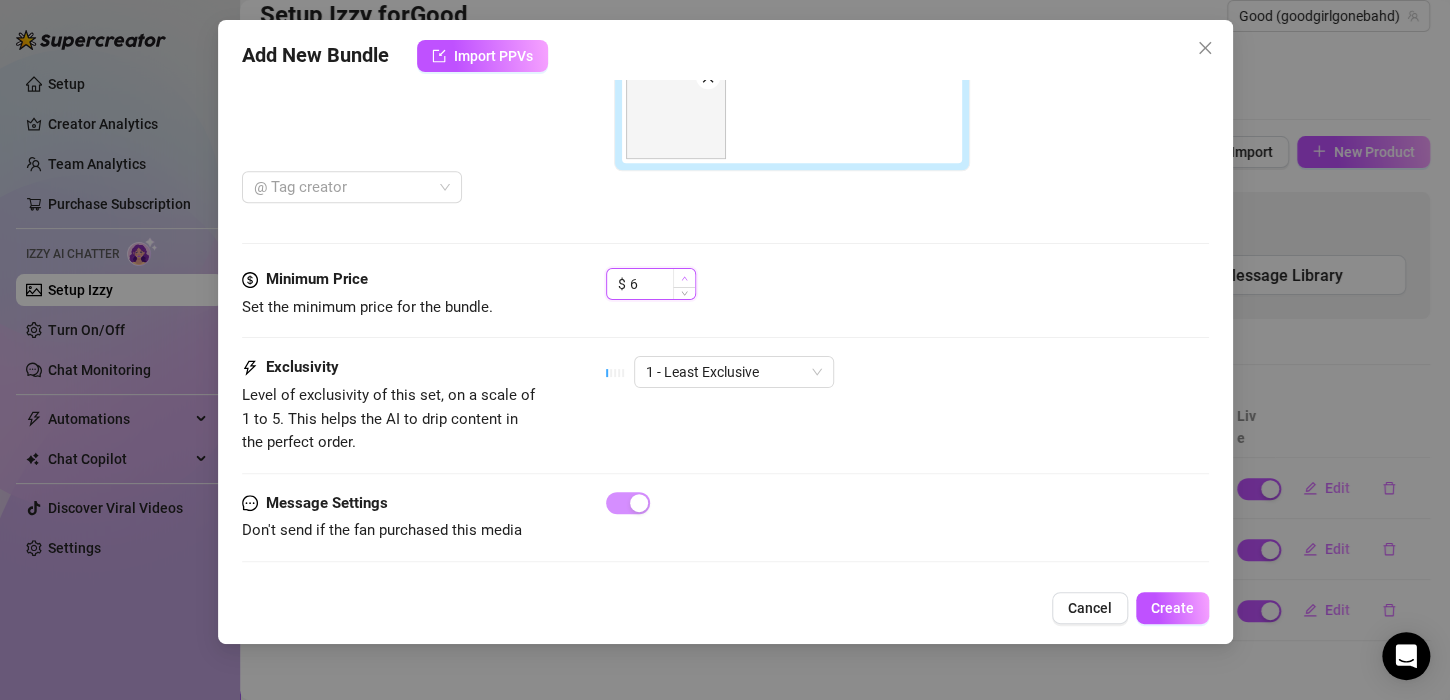 click 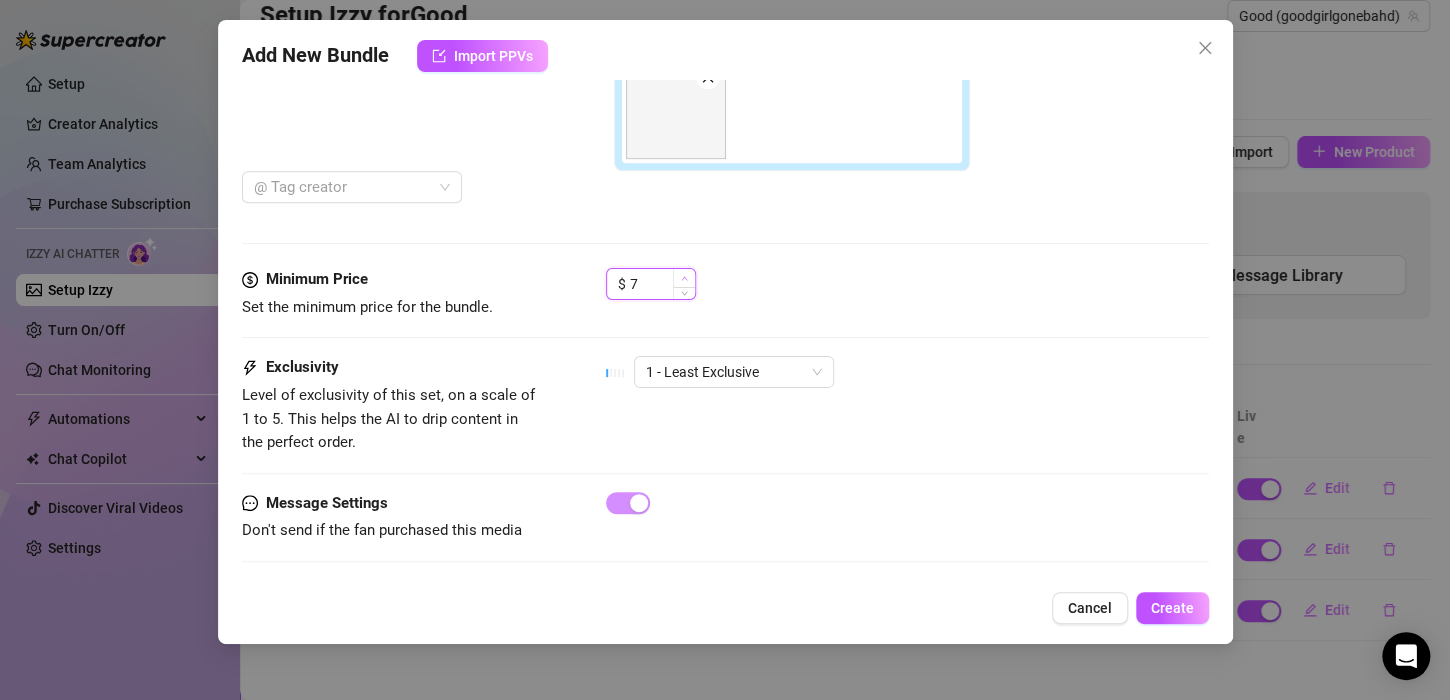 click 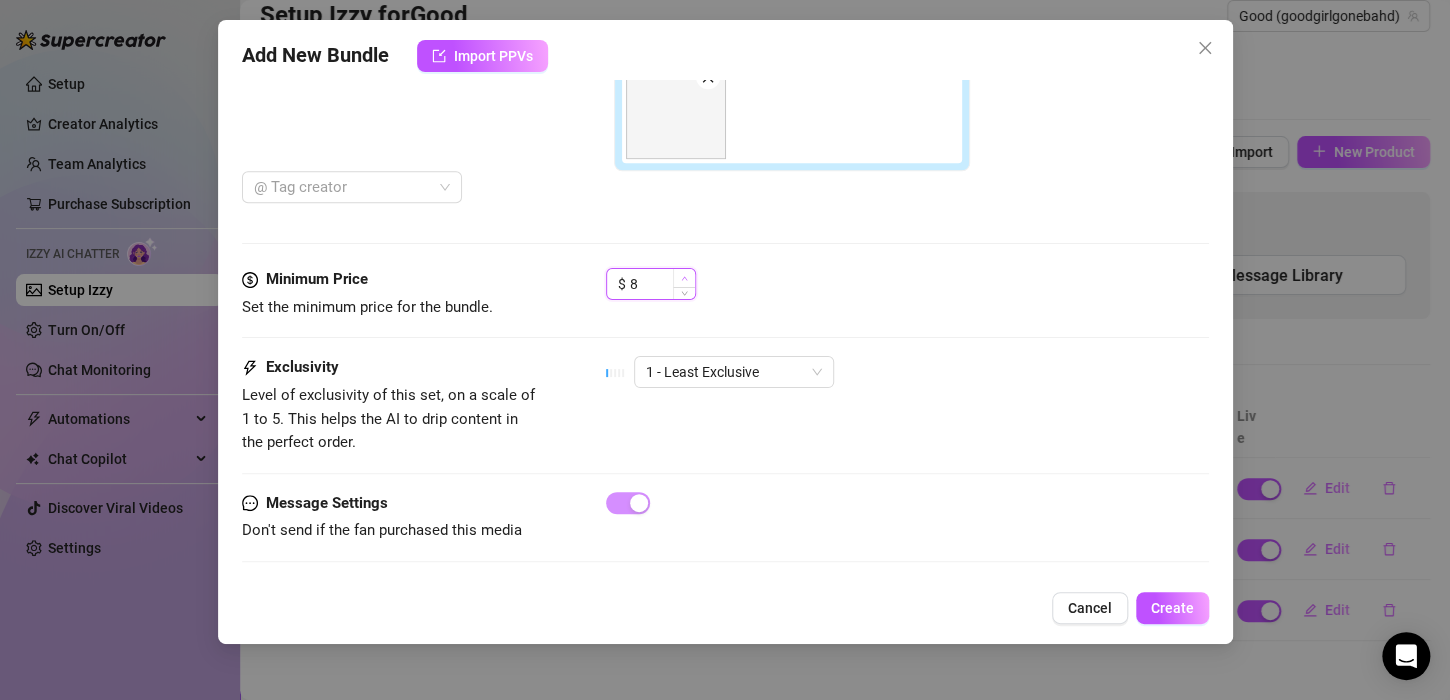 click 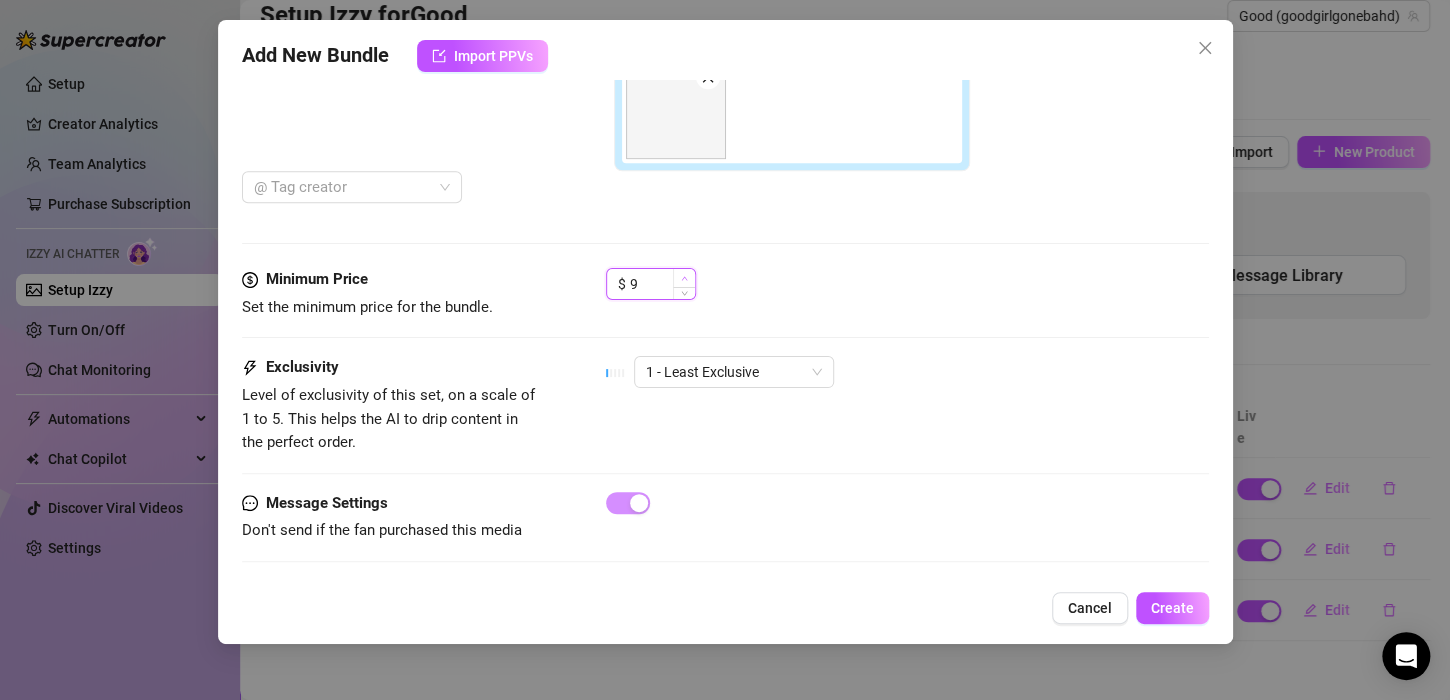 click 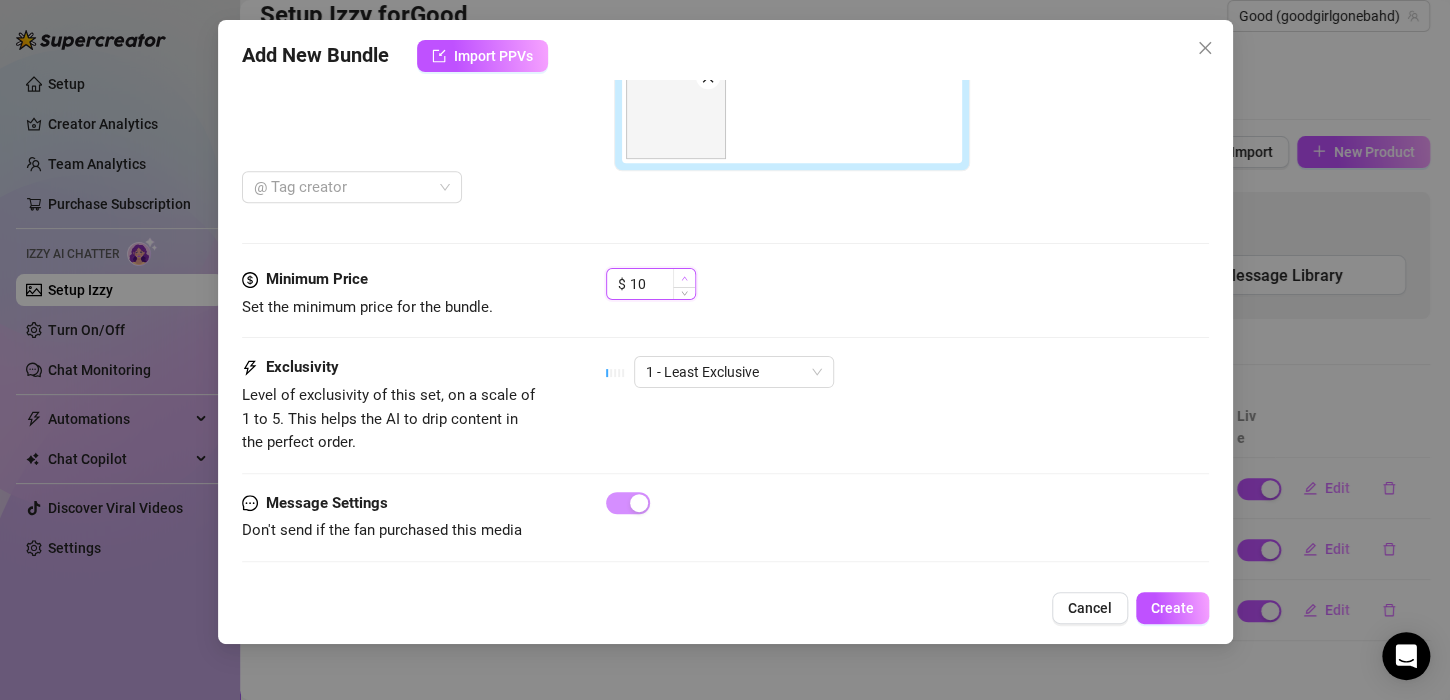 click 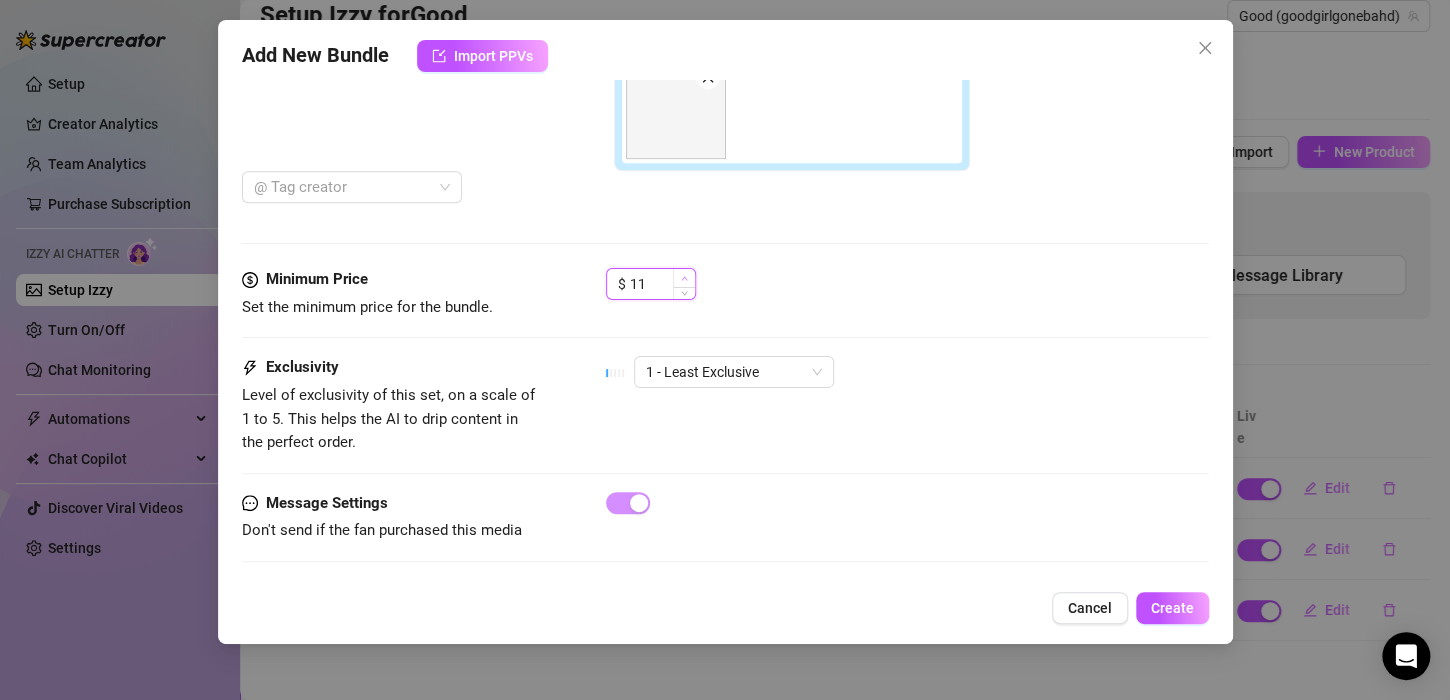 click 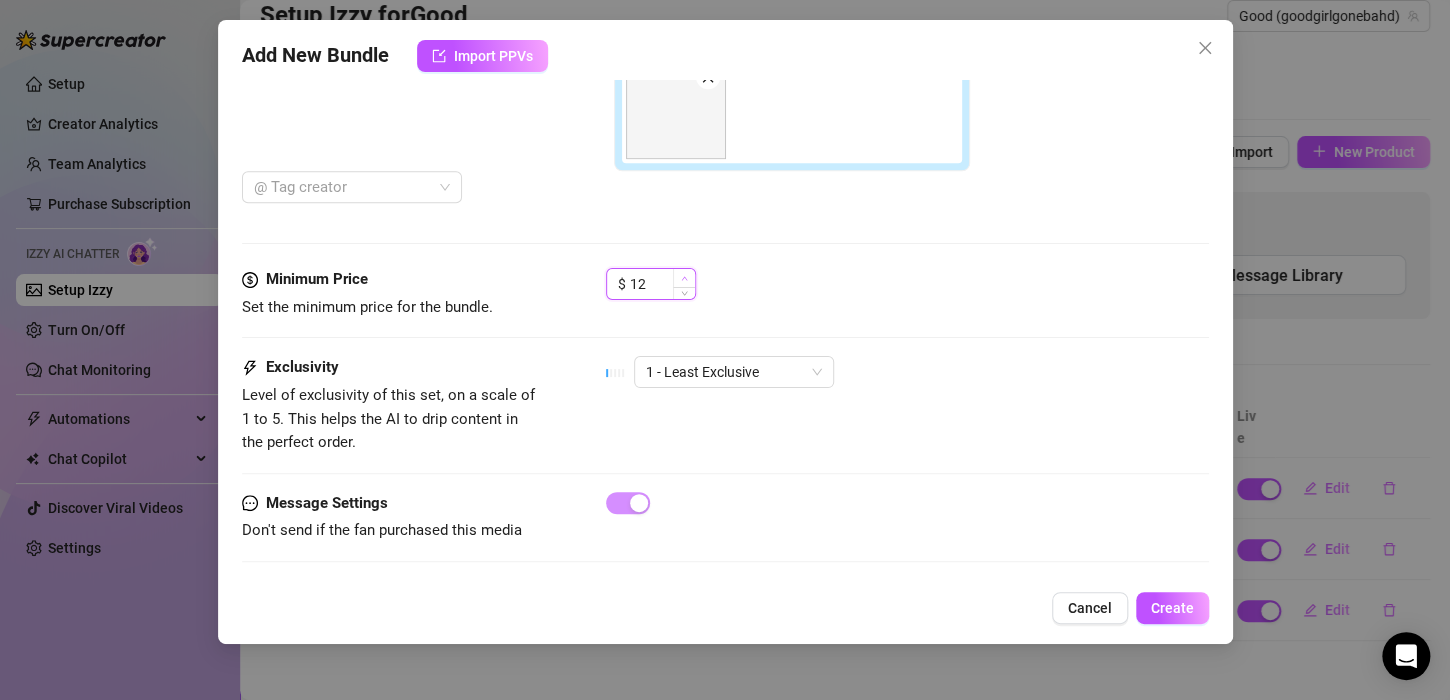 click 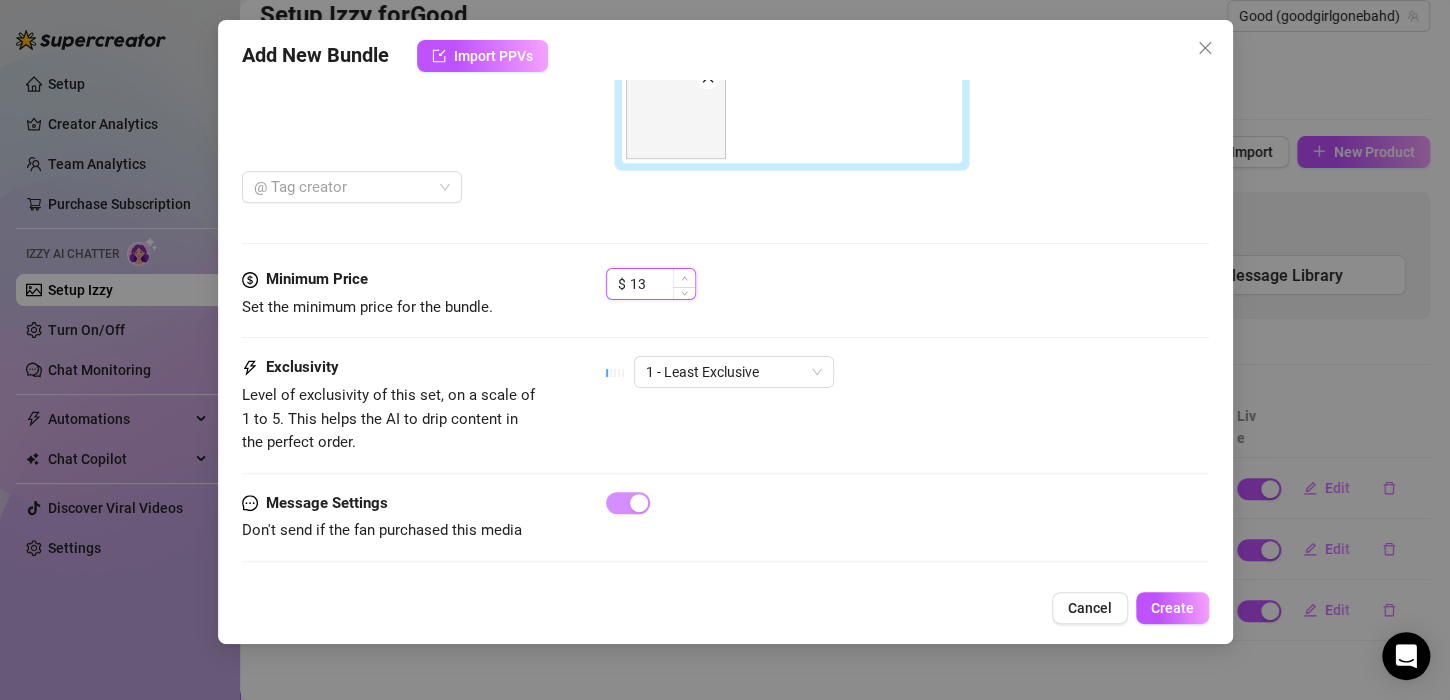 click 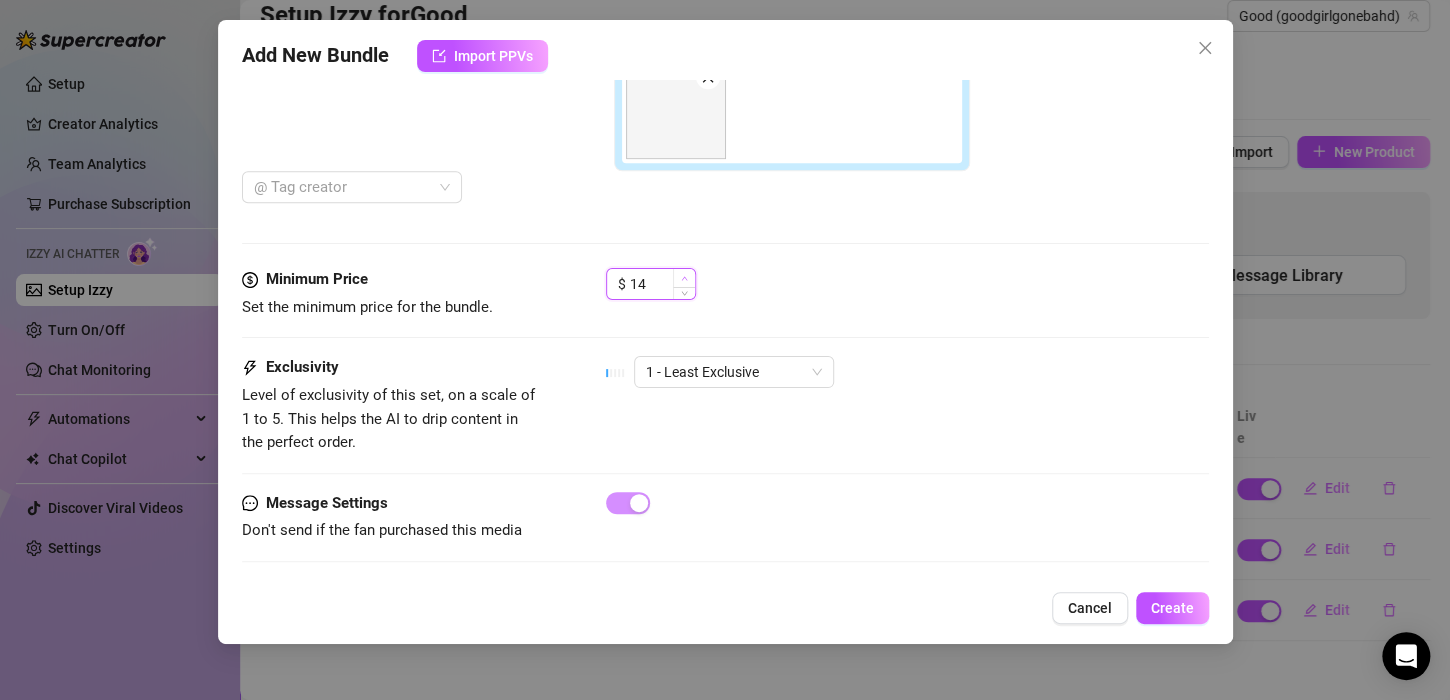 click 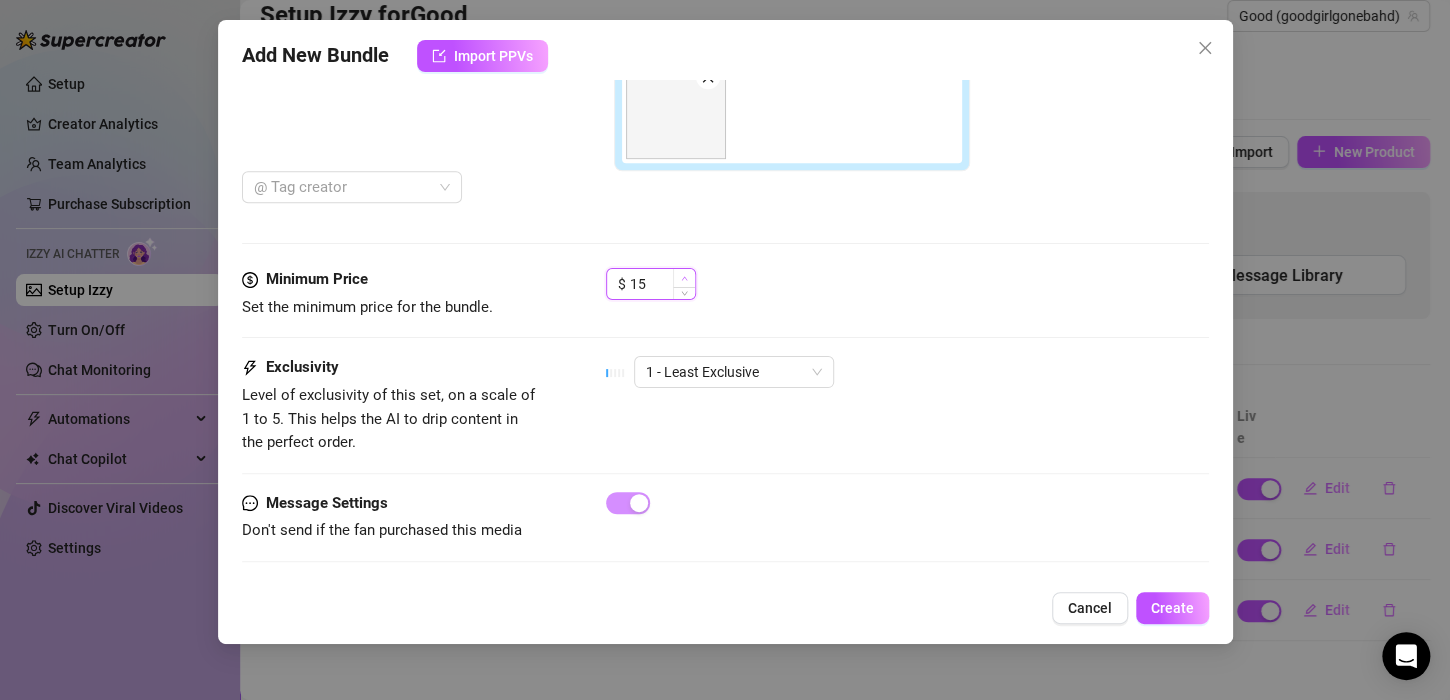 click 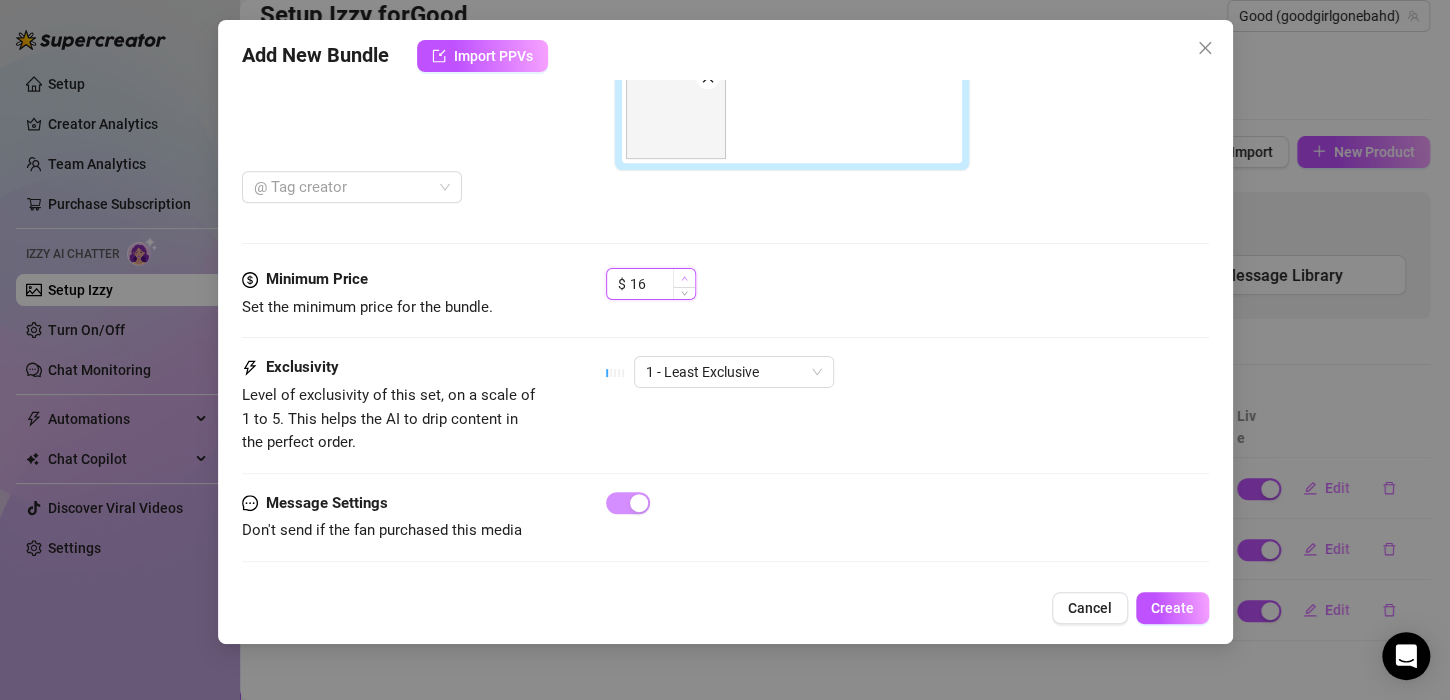 click 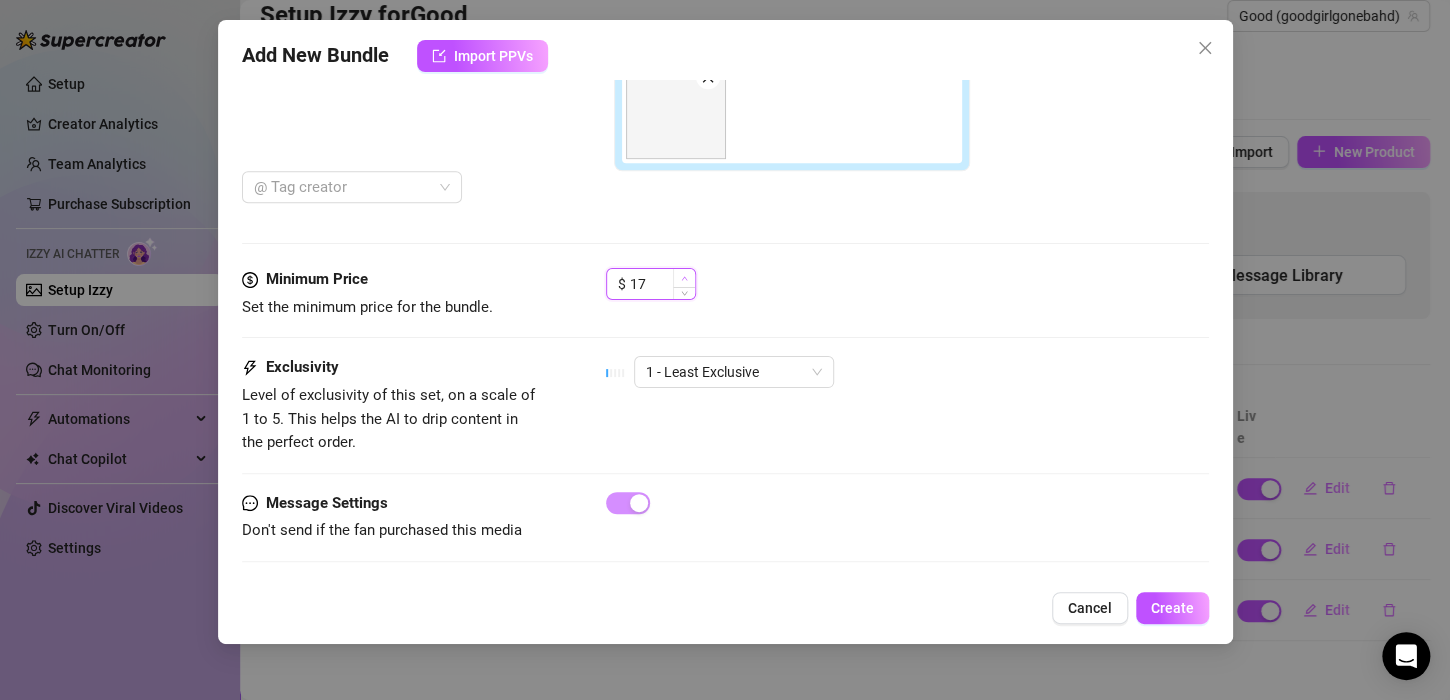 click 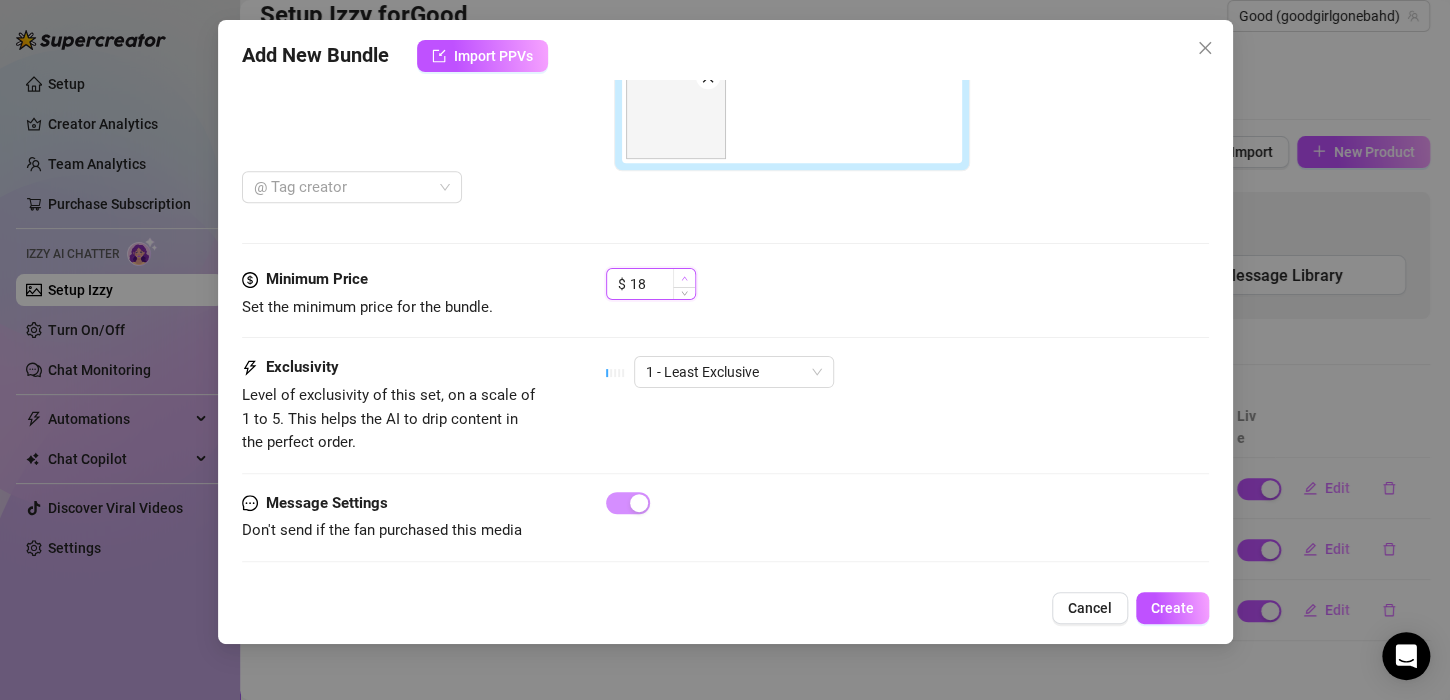 click 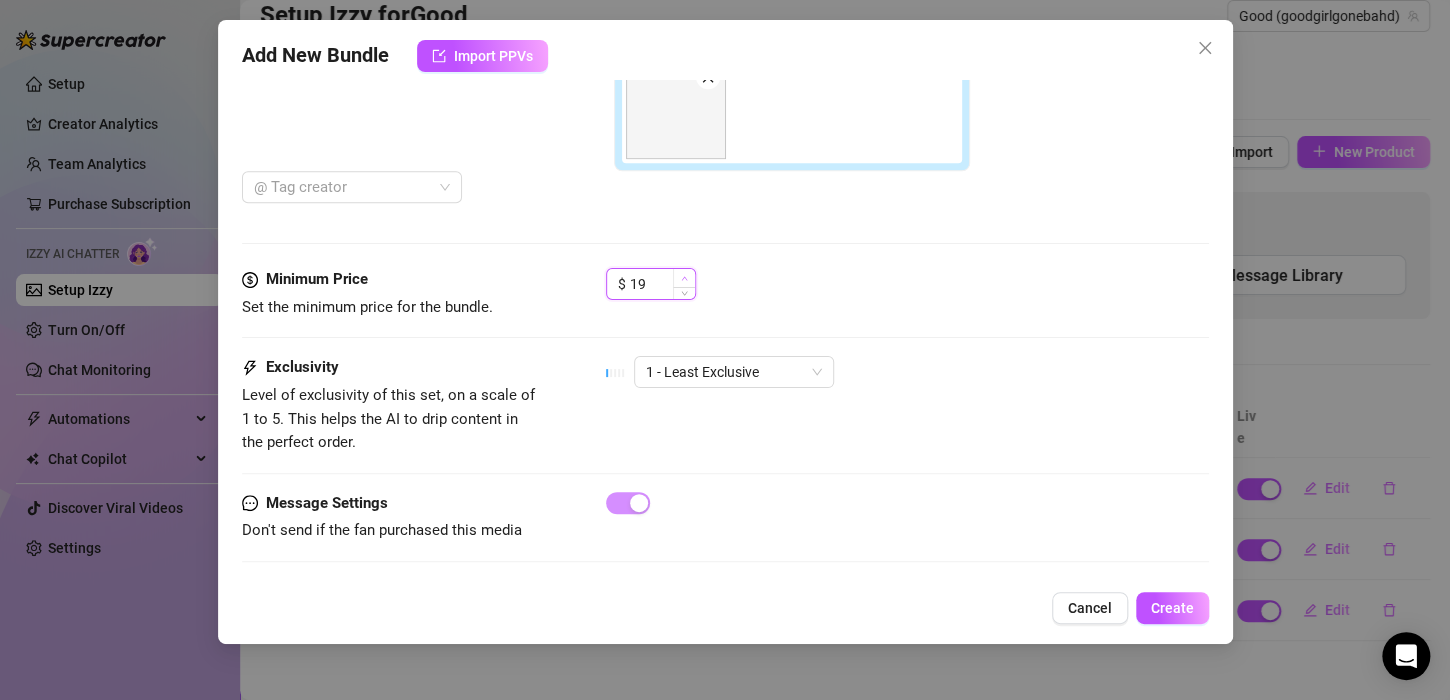 click 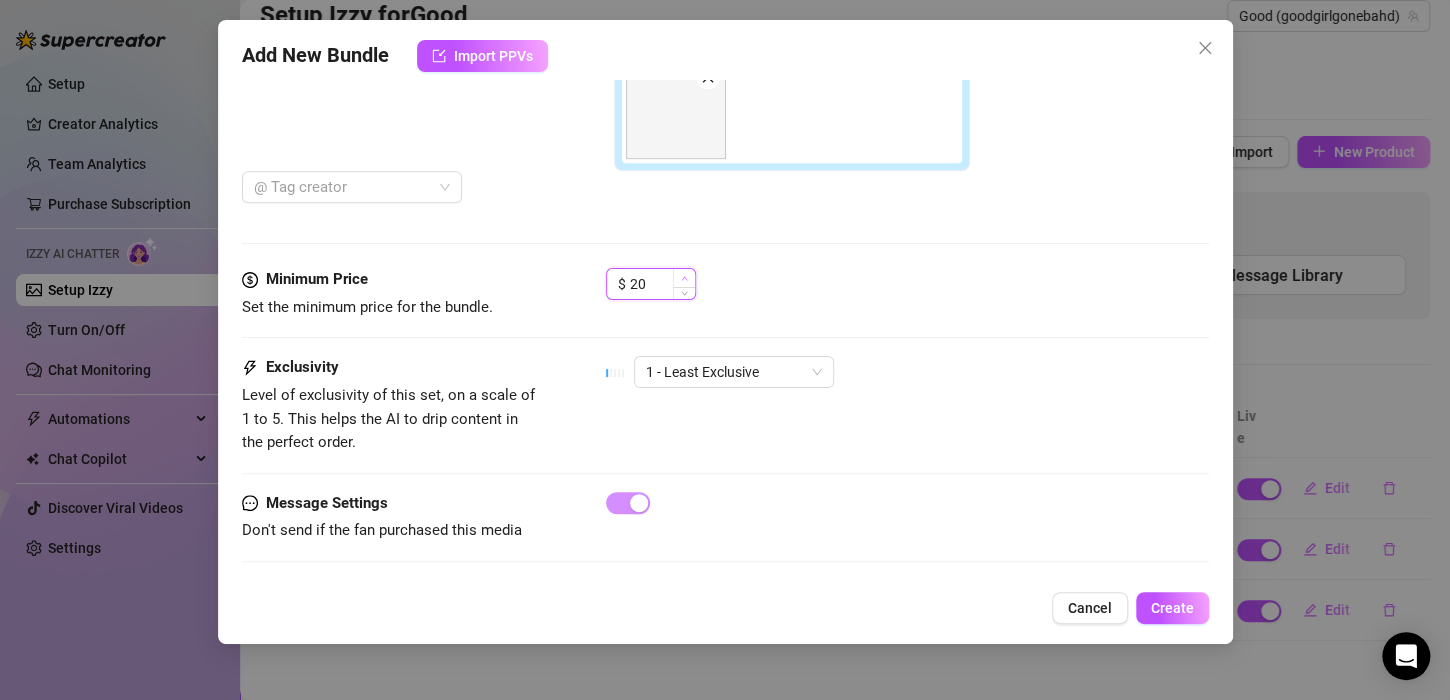 click 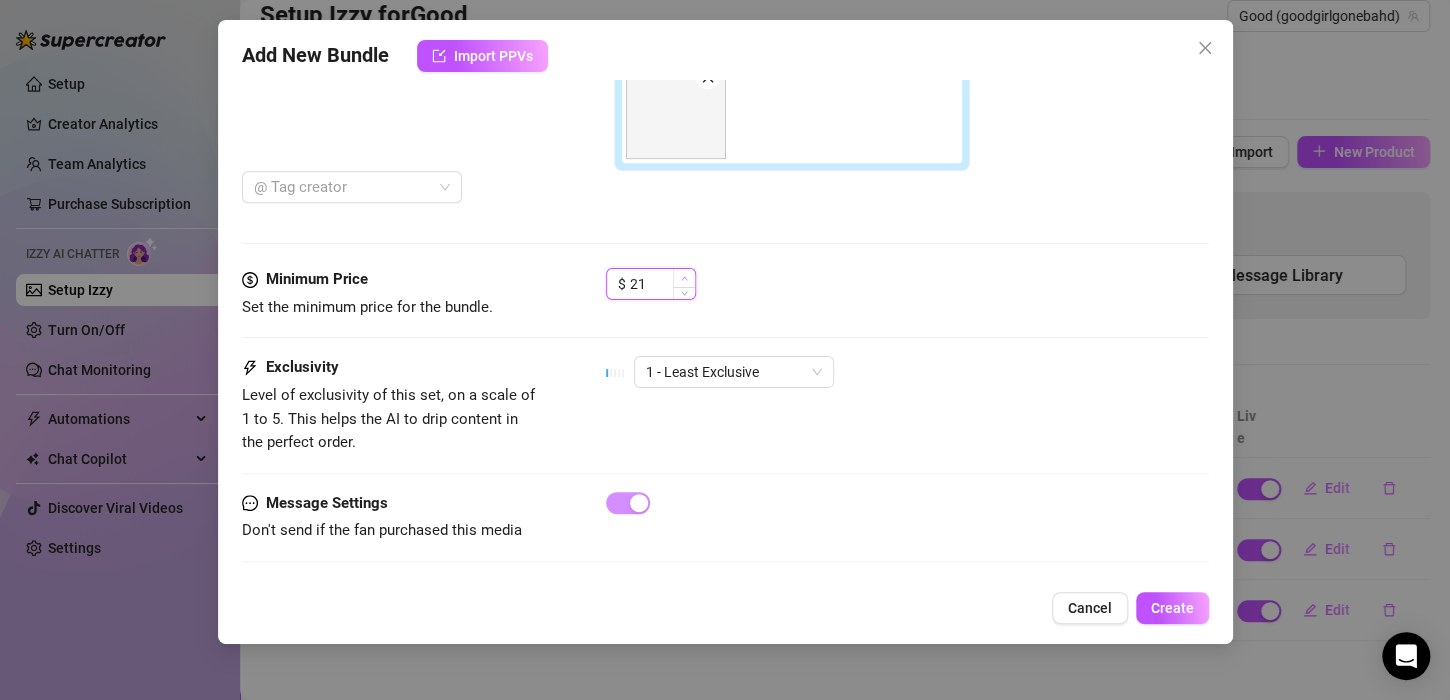 click 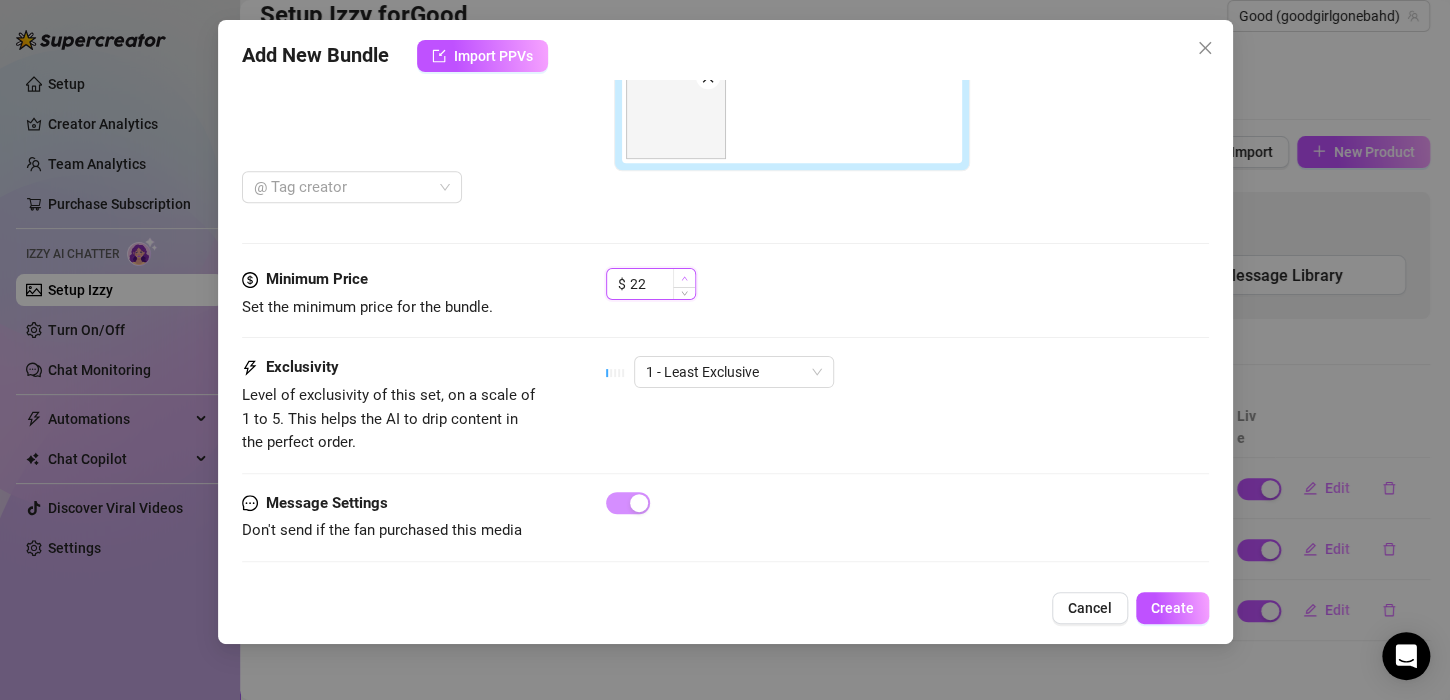 click 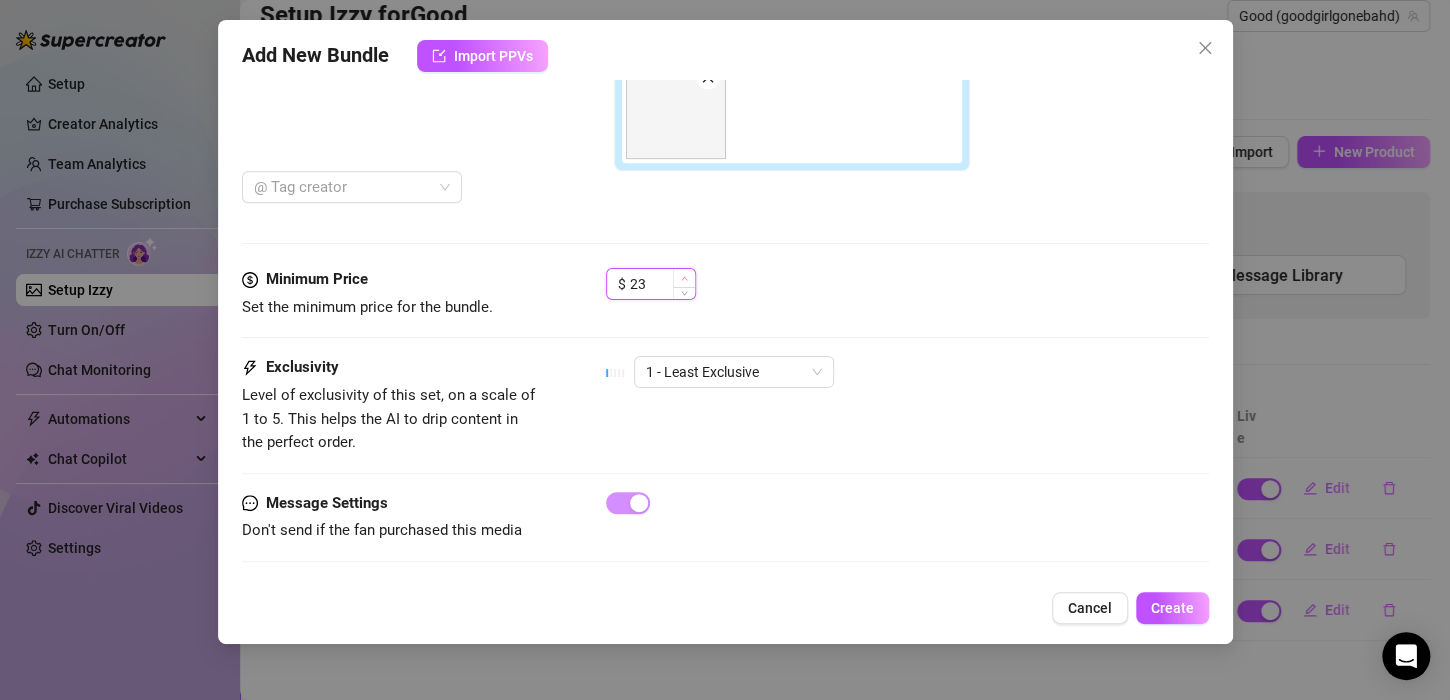 click 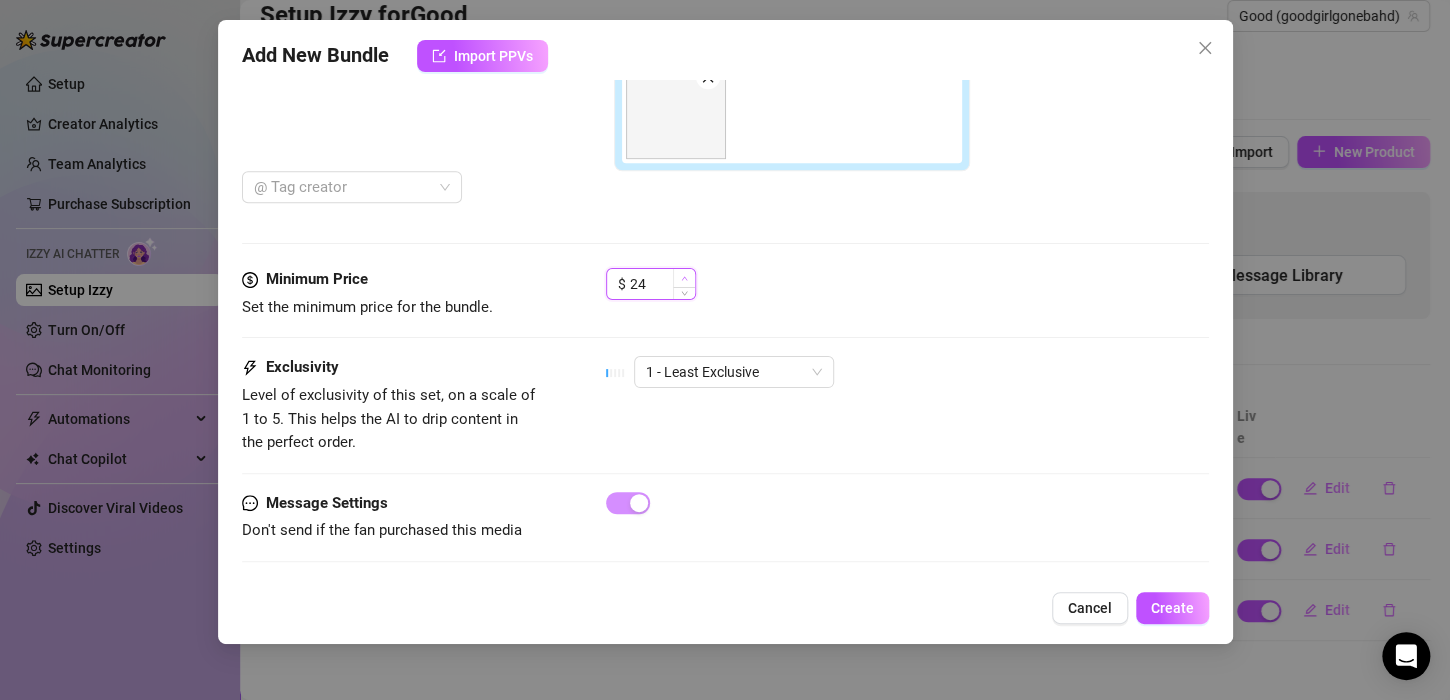 click 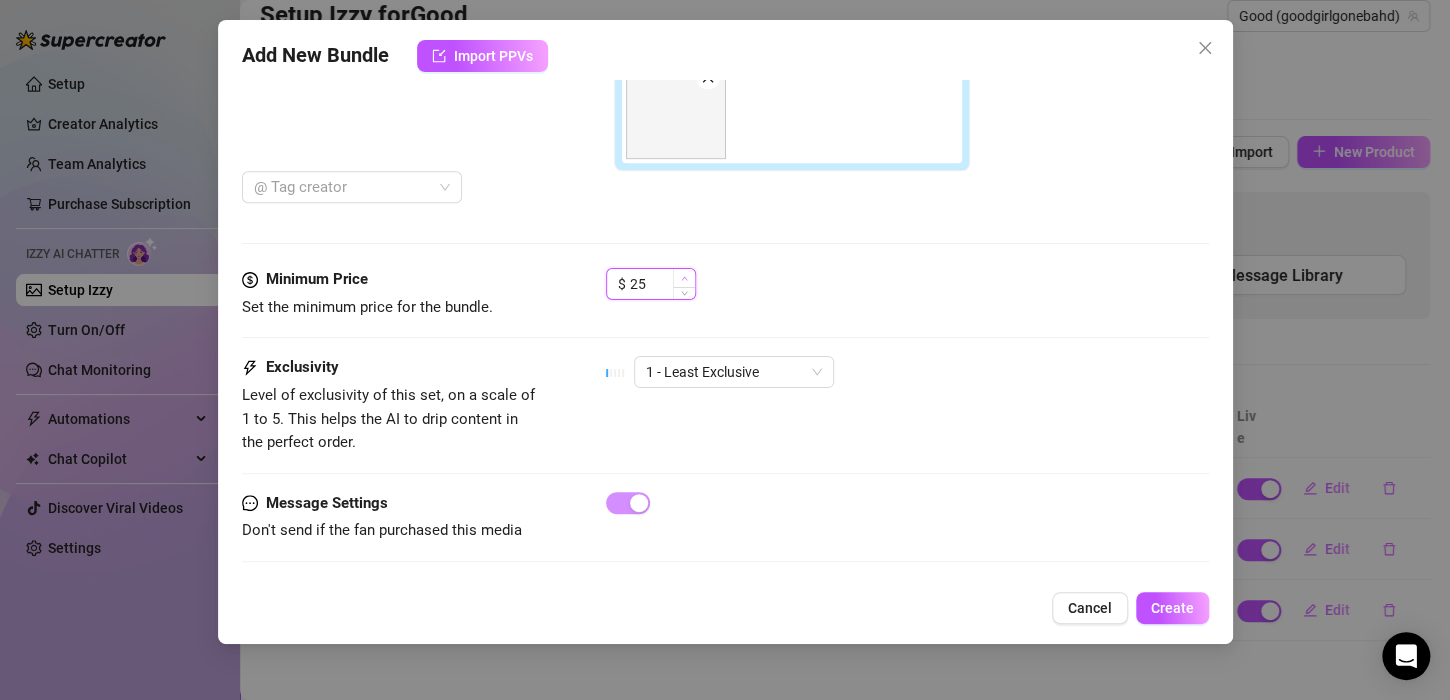 click 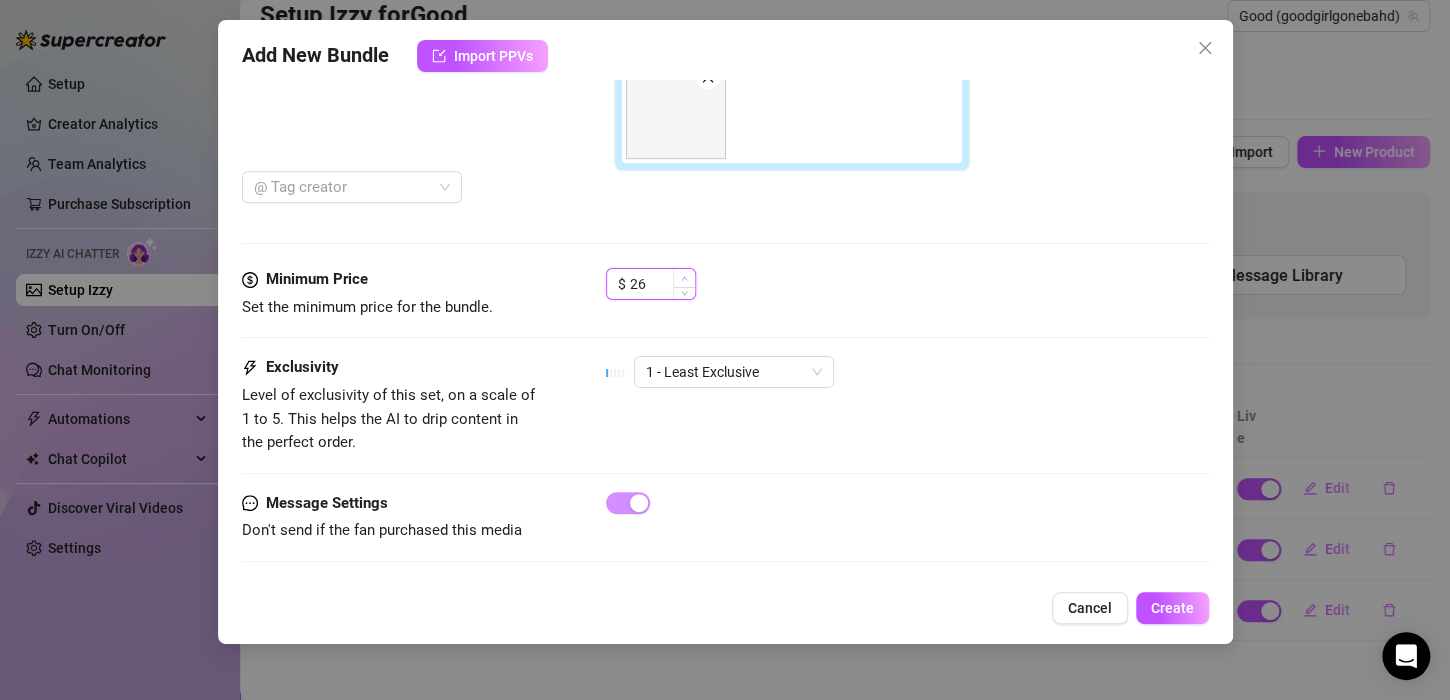 click 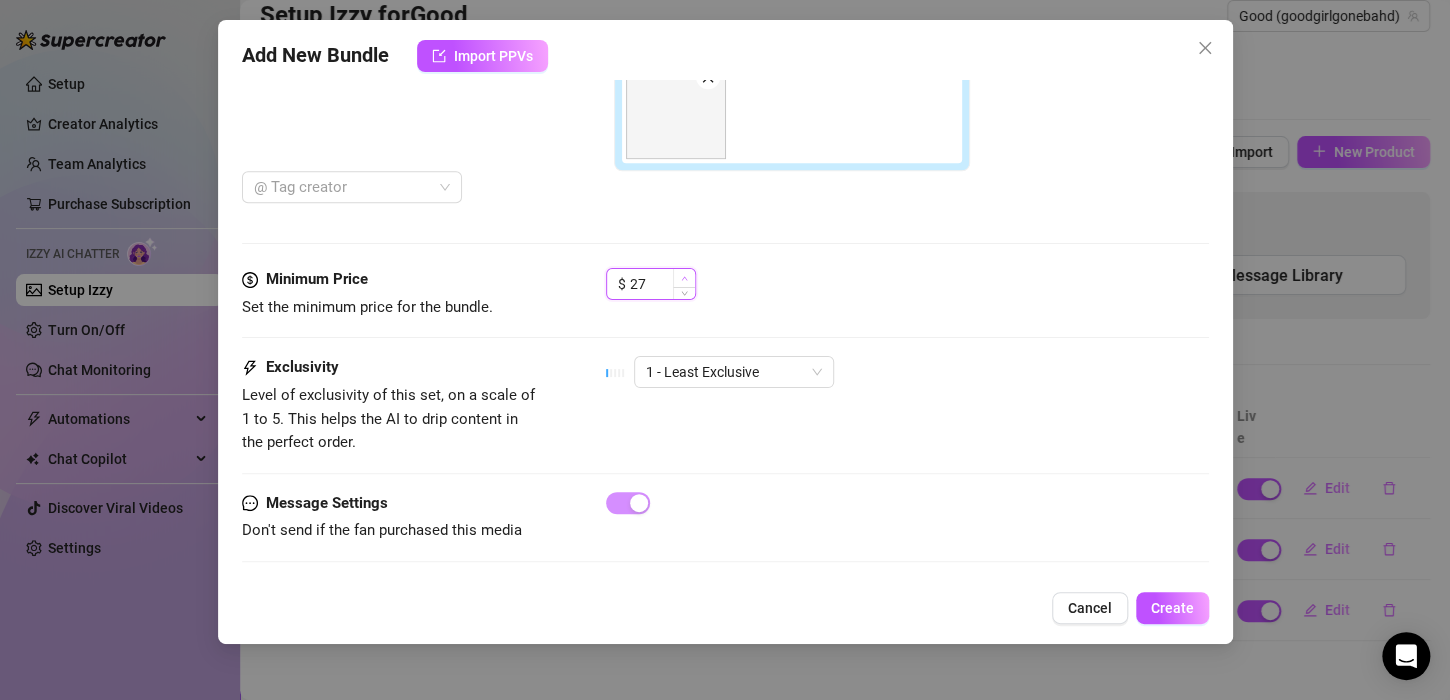 click 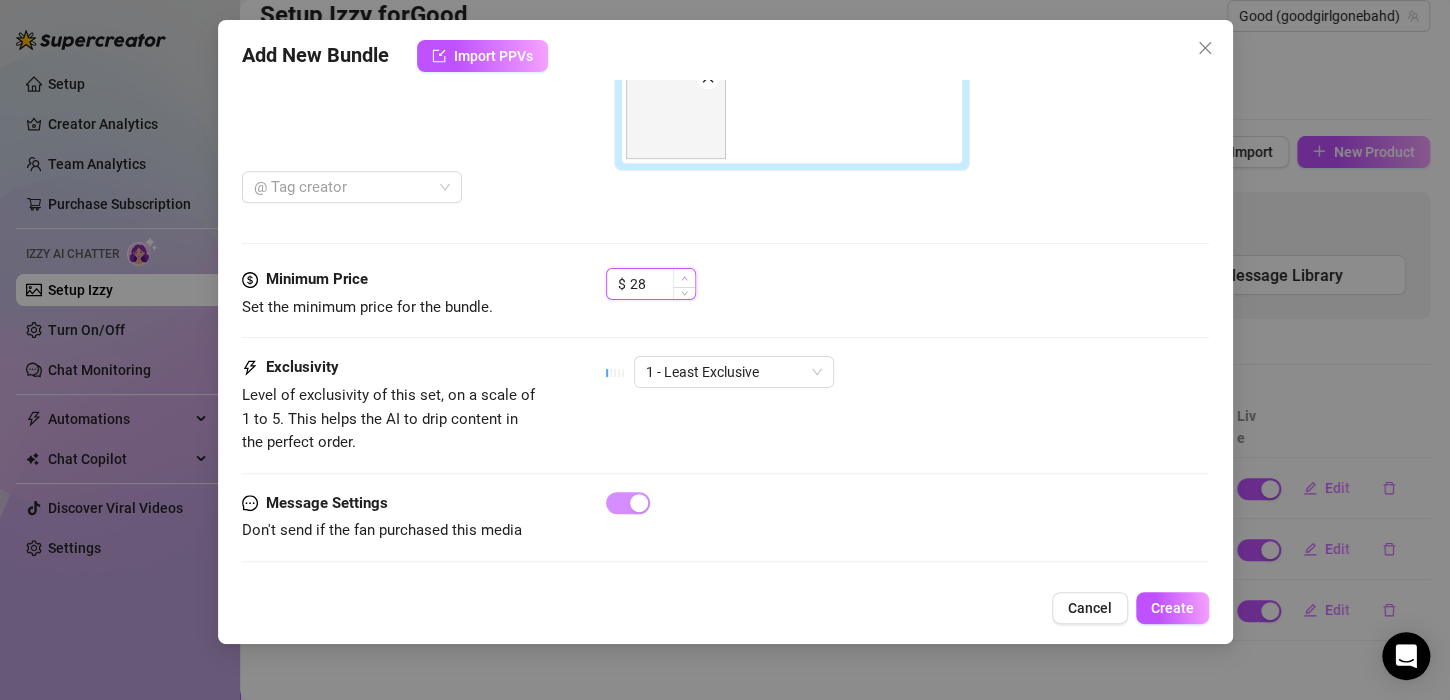 click 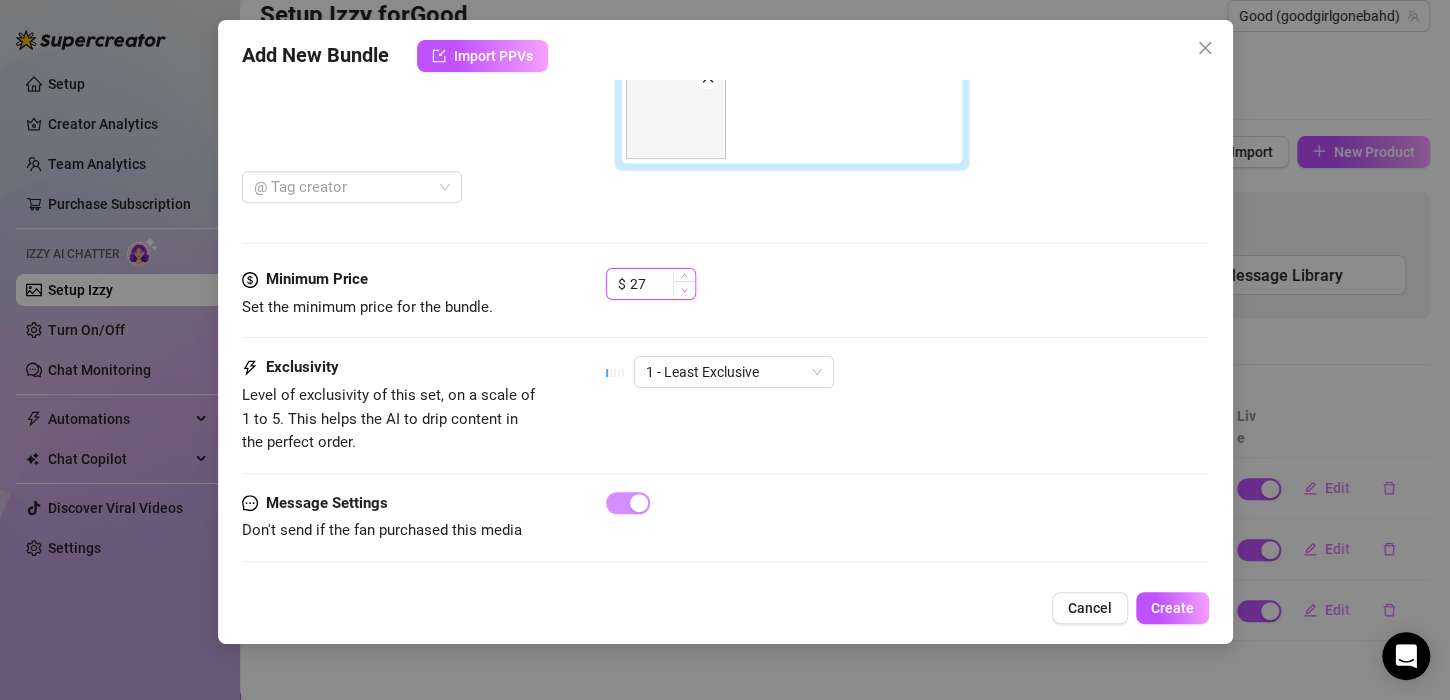 click 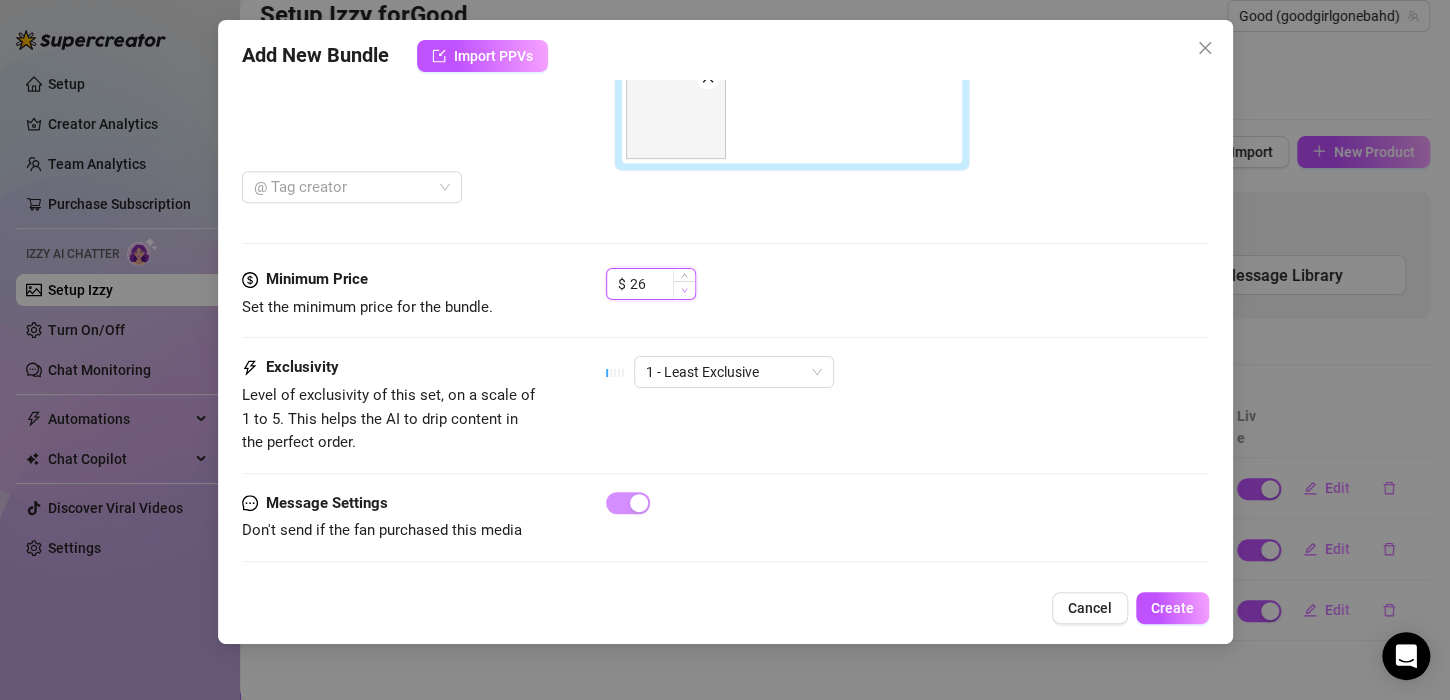 click 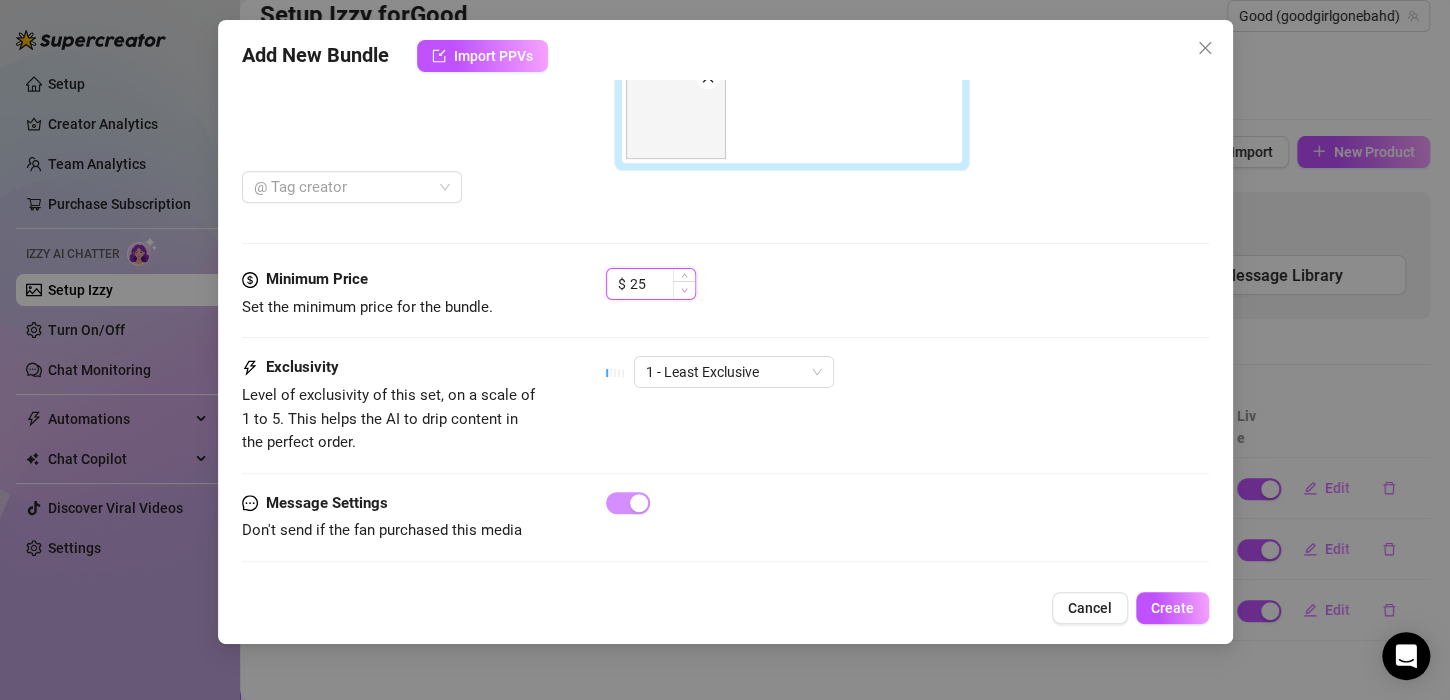 click 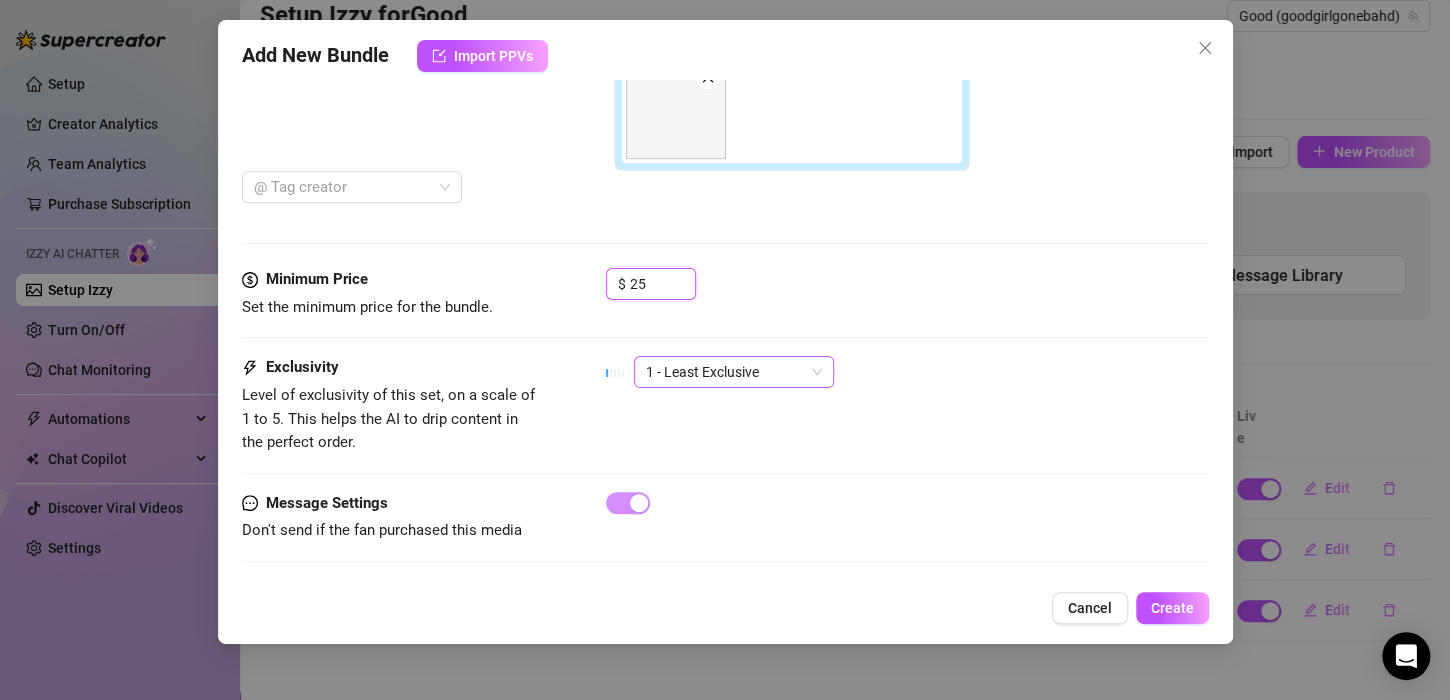 click on "1 - Least Exclusive" at bounding box center [734, 372] 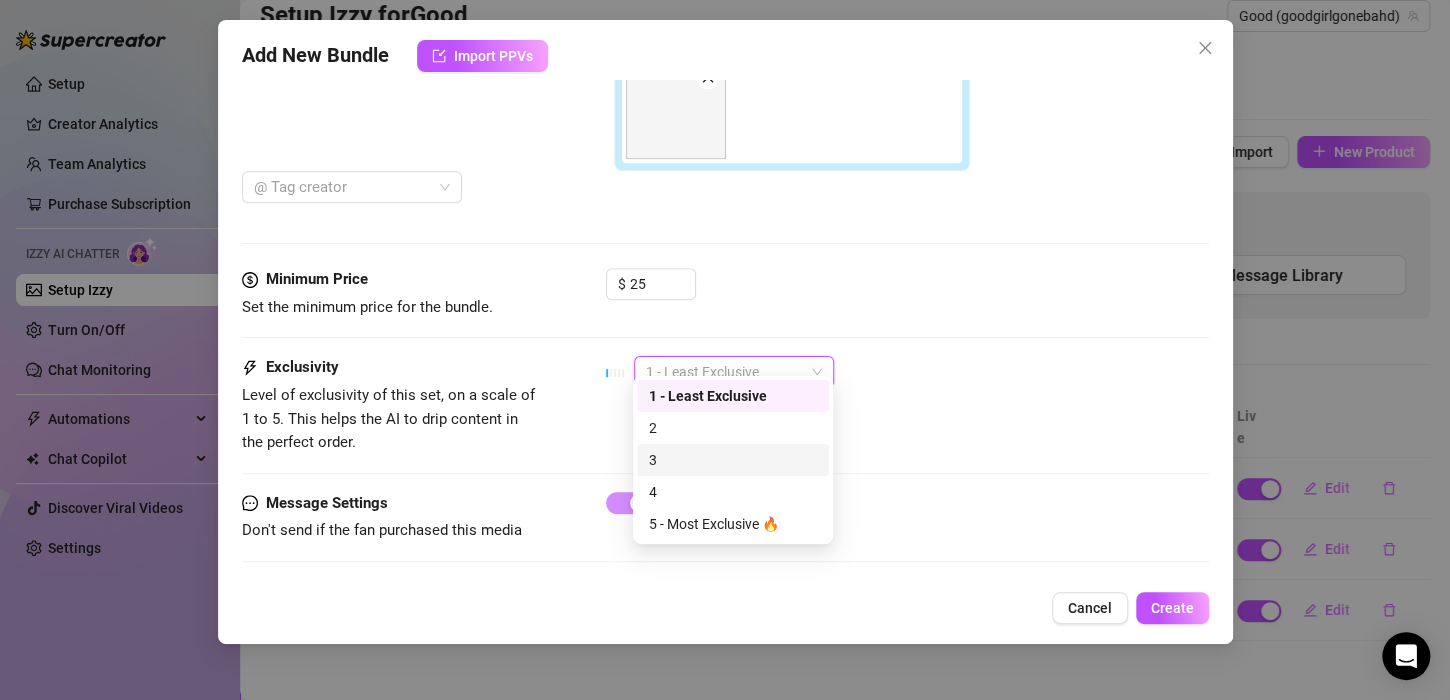 click on "3" at bounding box center [733, 460] 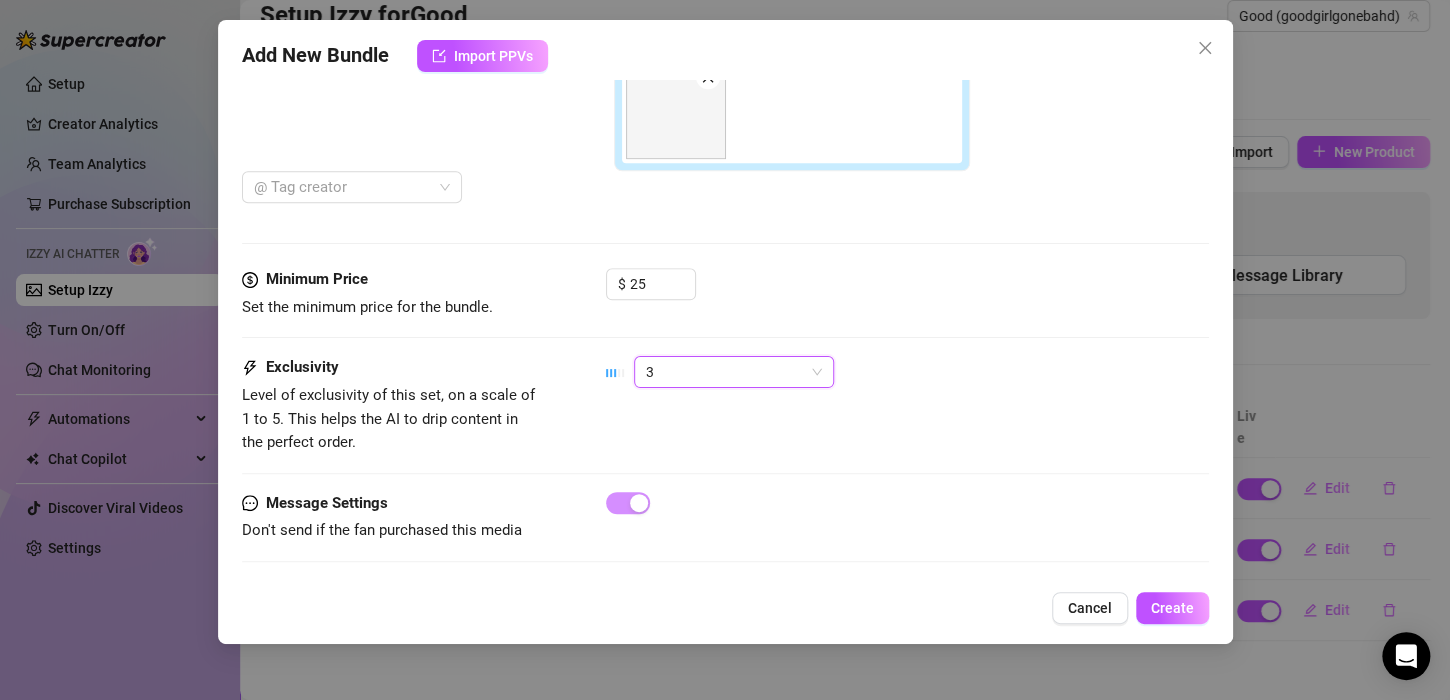 click on "$ 25" at bounding box center [907, 293] 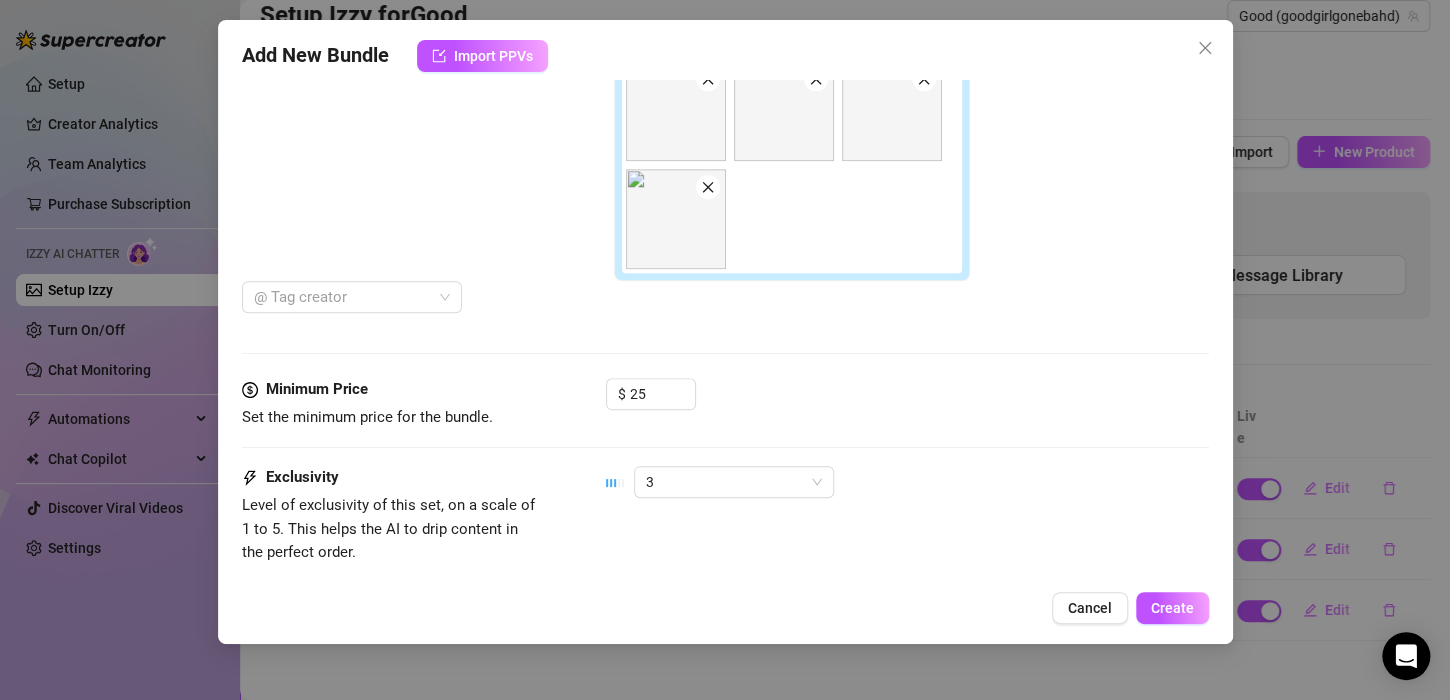 scroll, scrollTop: 1028, scrollLeft: 0, axis: vertical 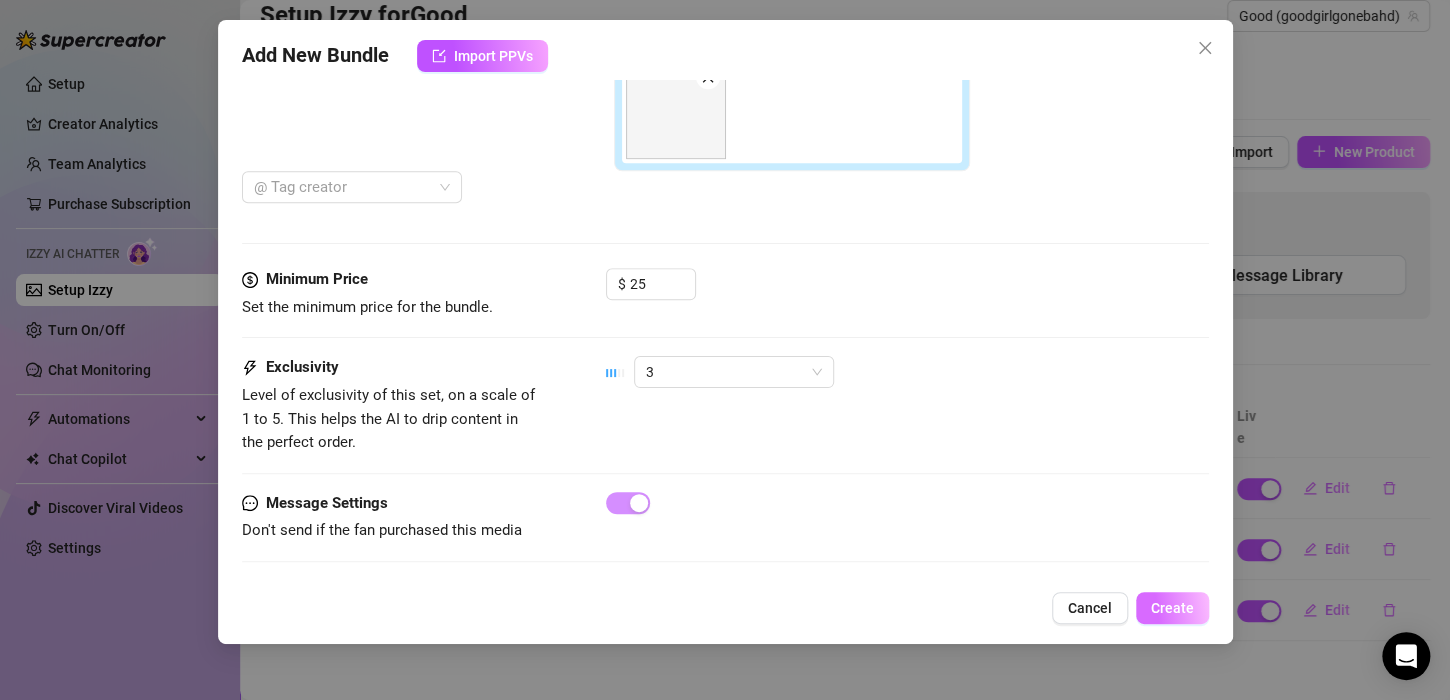 click on "Create" at bounding box center [1172, 608] 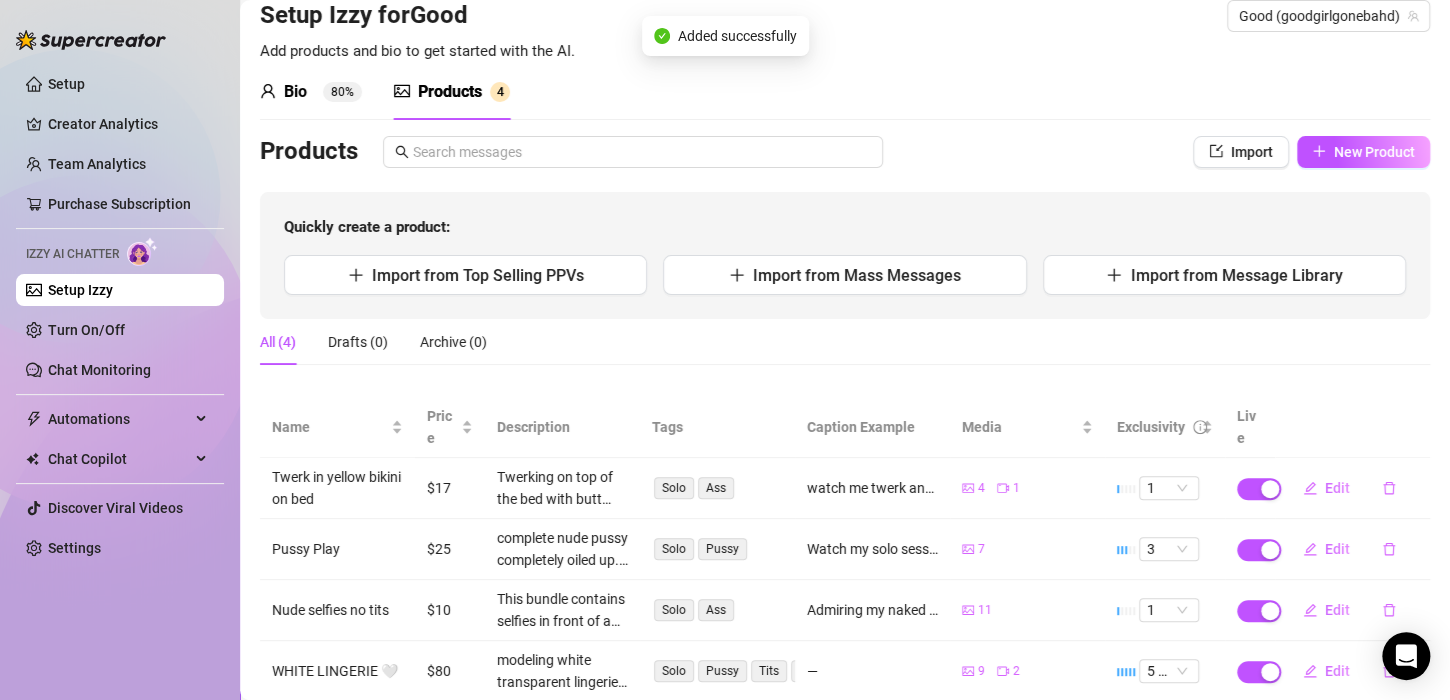 scroll, scrollTop: 107, scrollLeft: 0, axis: vertical 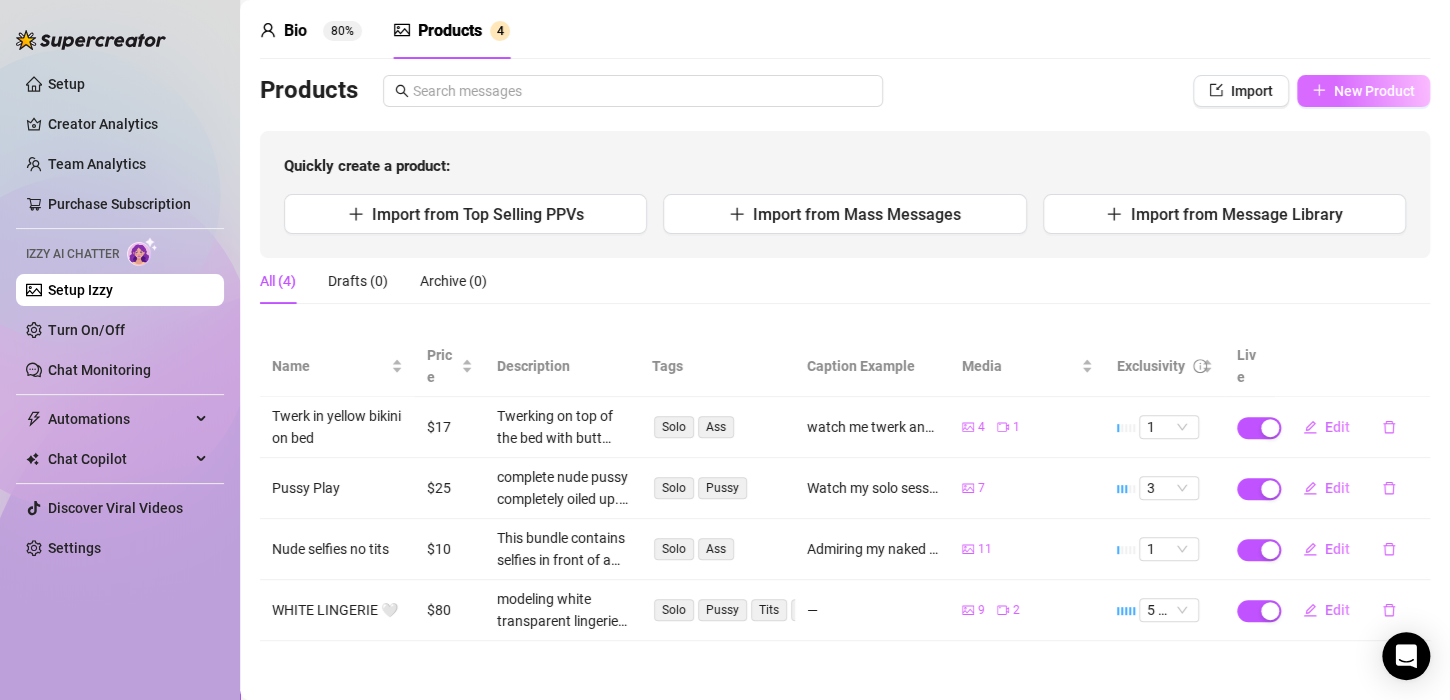 click on "New Product" at bounding box center [1374, 91] 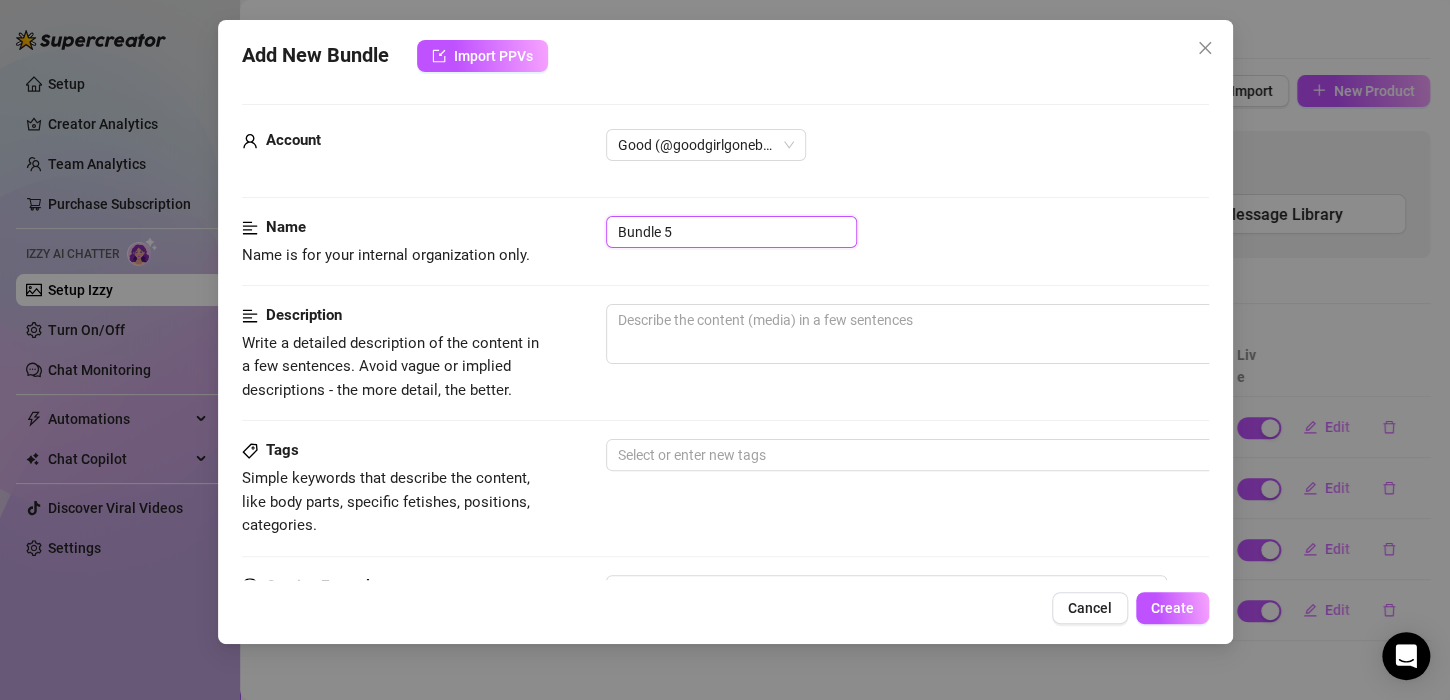click on "Bundle 5" at bounding box center [731, 232] 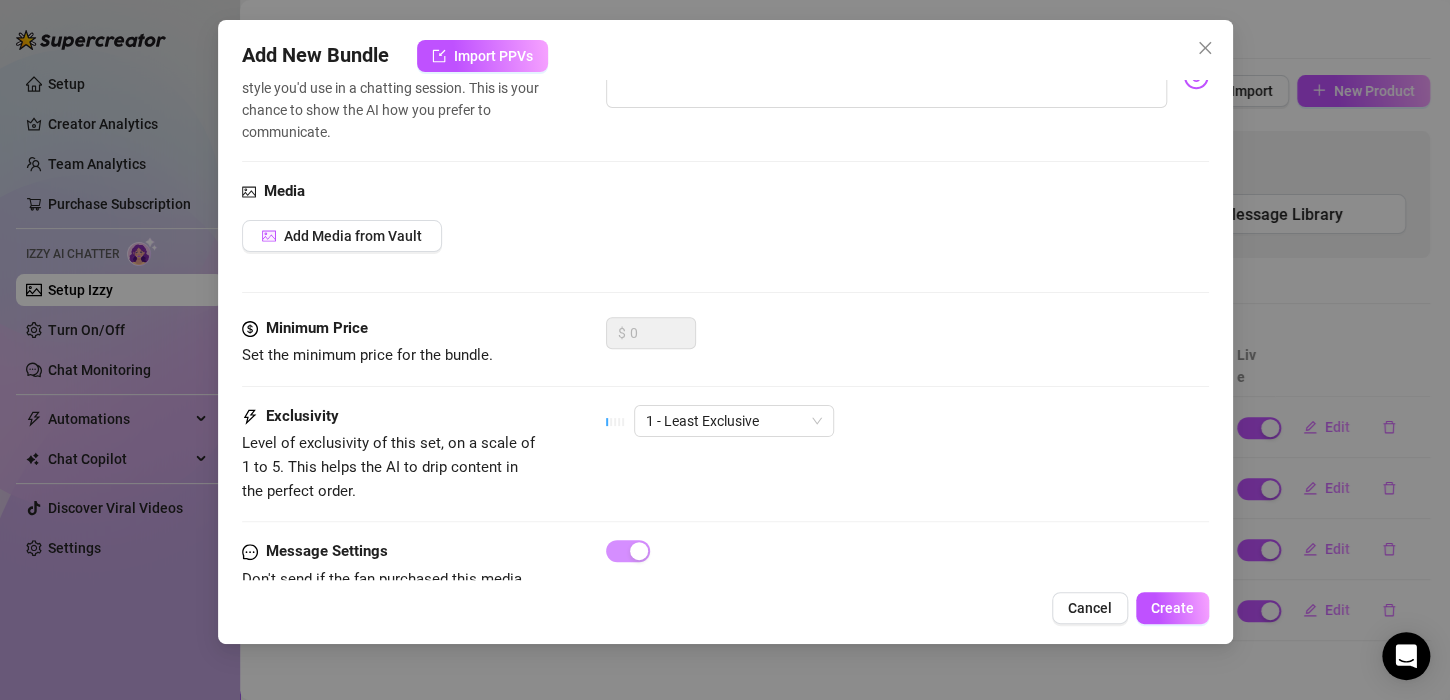 scroll, scrollTop: 610, scrollLeft: 0, axis: vertical 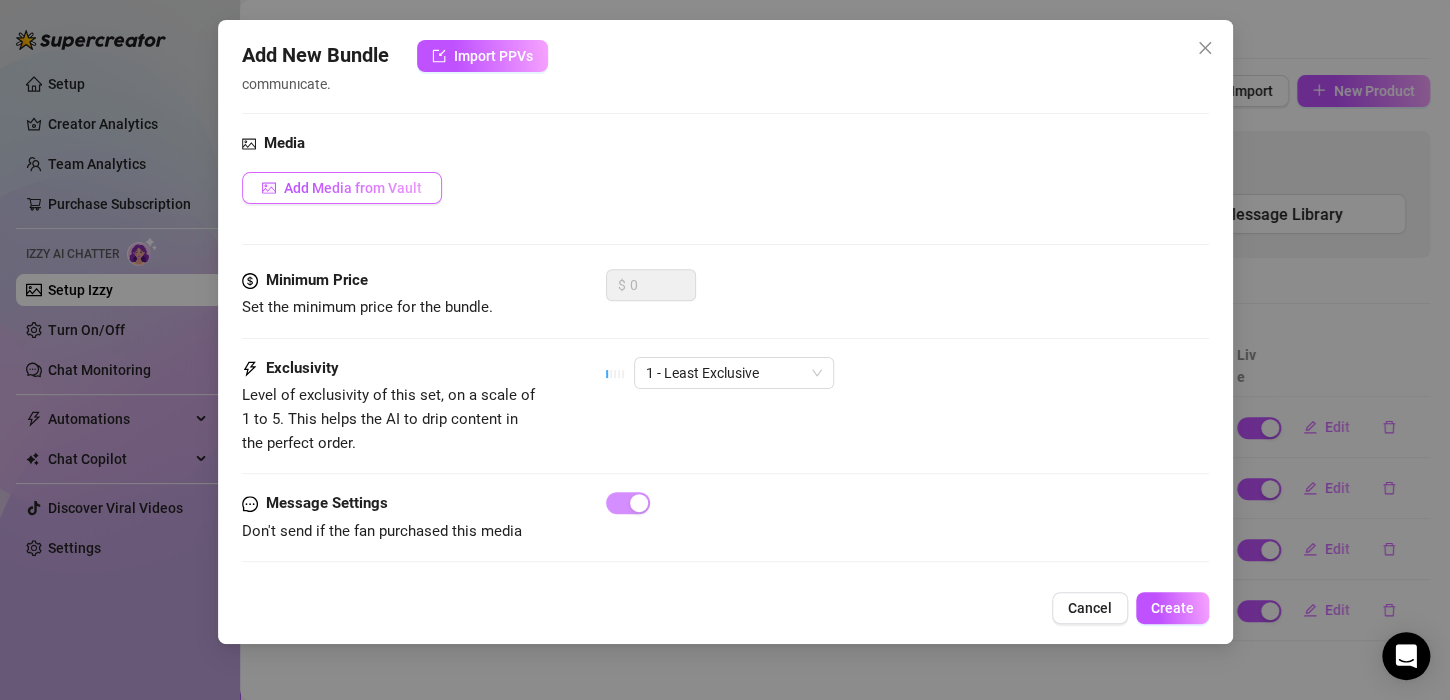 click on "Add Media from Vault" at bounding box center [353, 188] 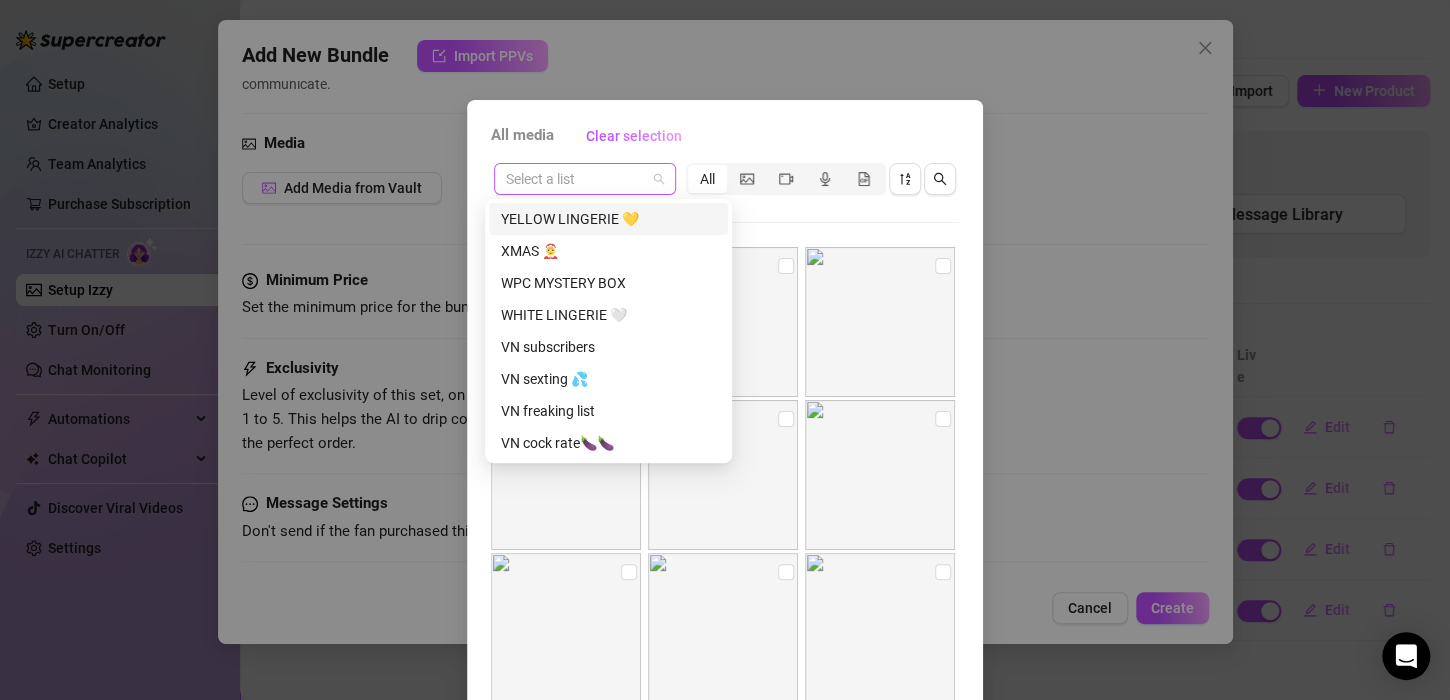 click at bounding box center [585, 179] 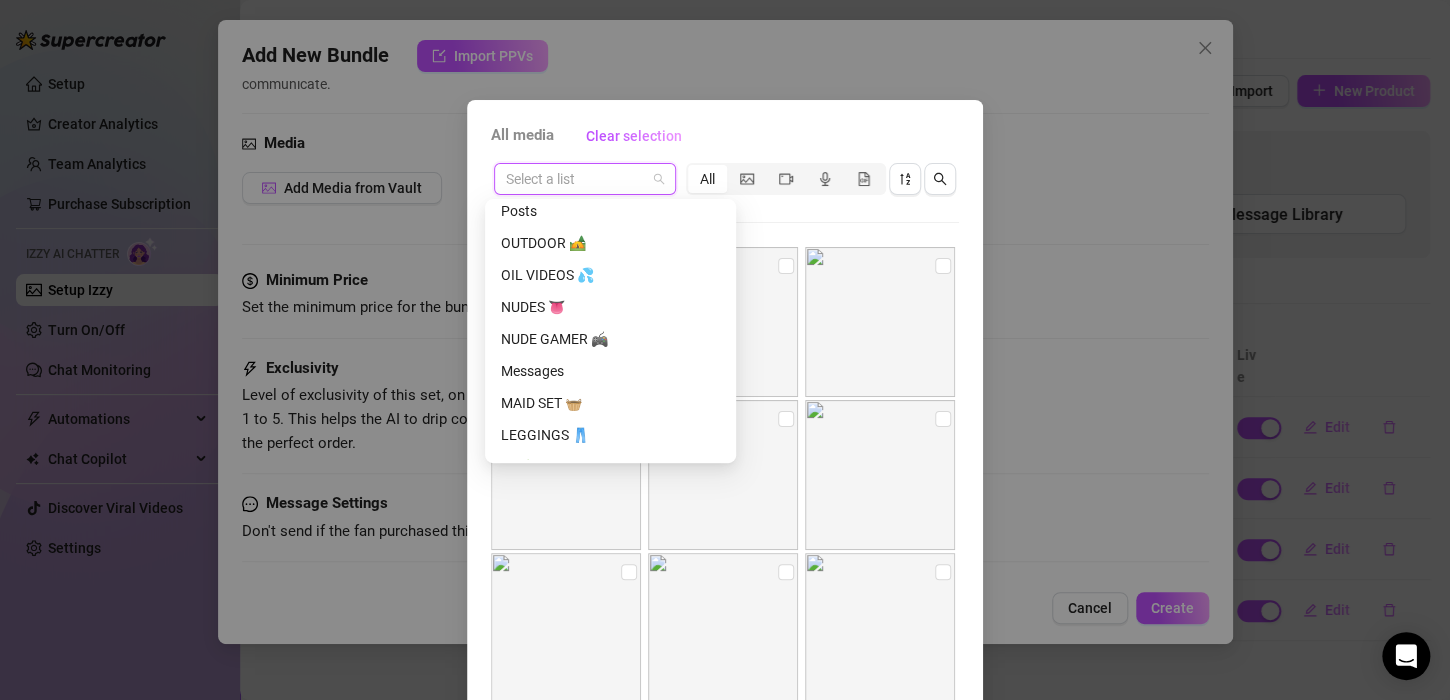 scroll, scrollTop: 710, scrollLeft: 0, axis: vertical 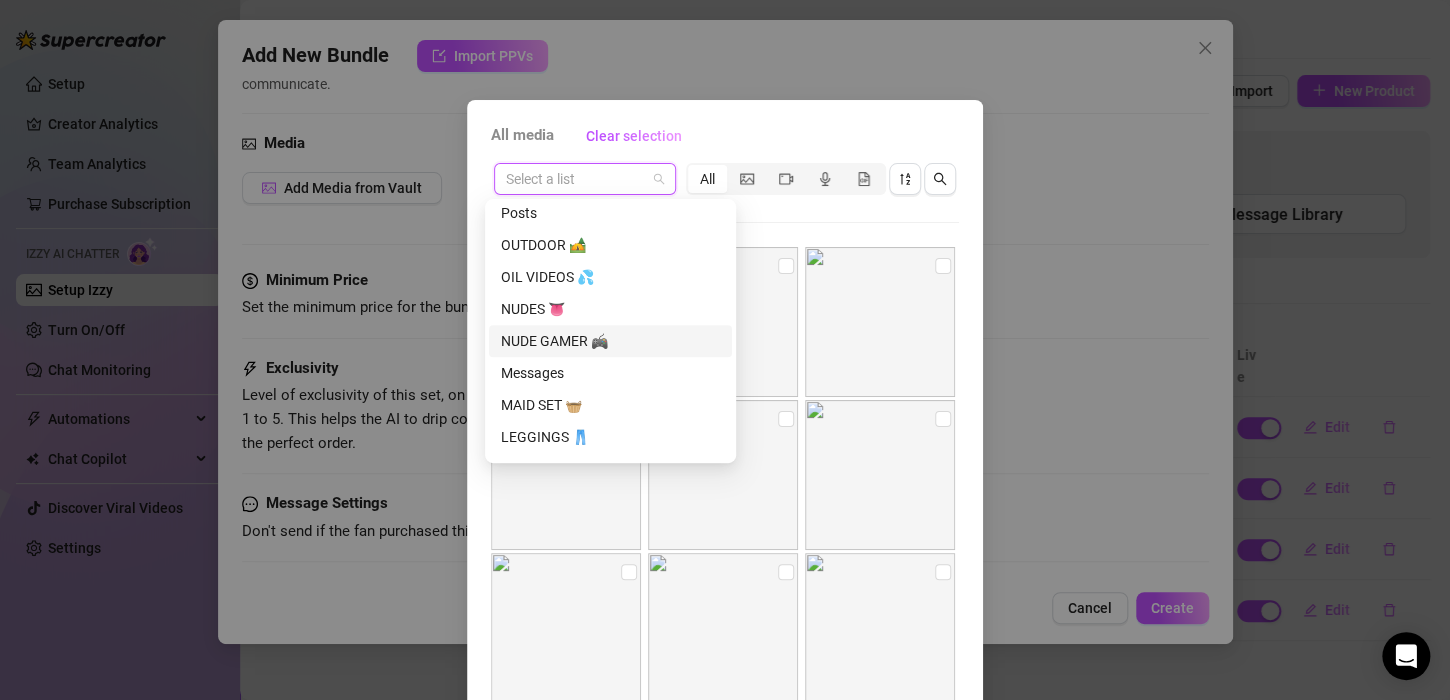 click on "NUDE GAMER 🎮" at bounding box center [610, 341] 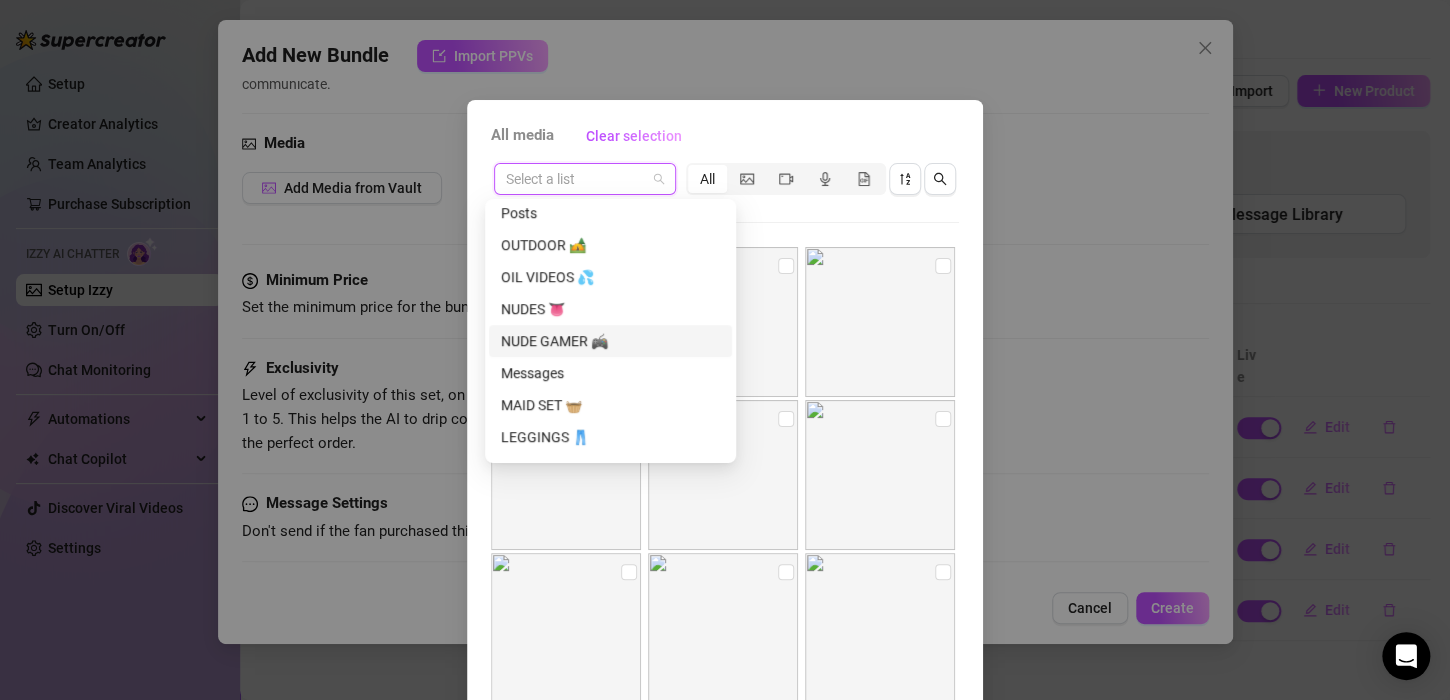 click at bounding box center (585, 179) 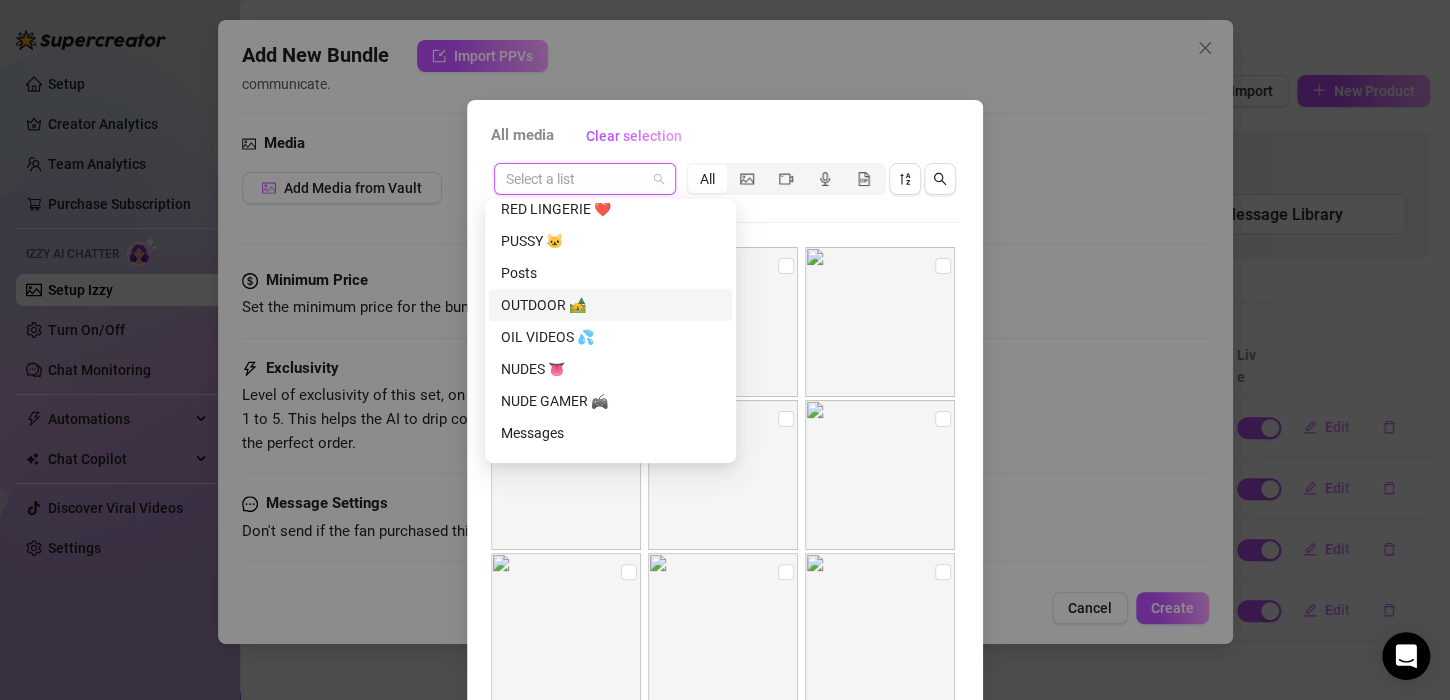 scroll, scrollTop: 644, scrollLeft: 0, axis: vertical 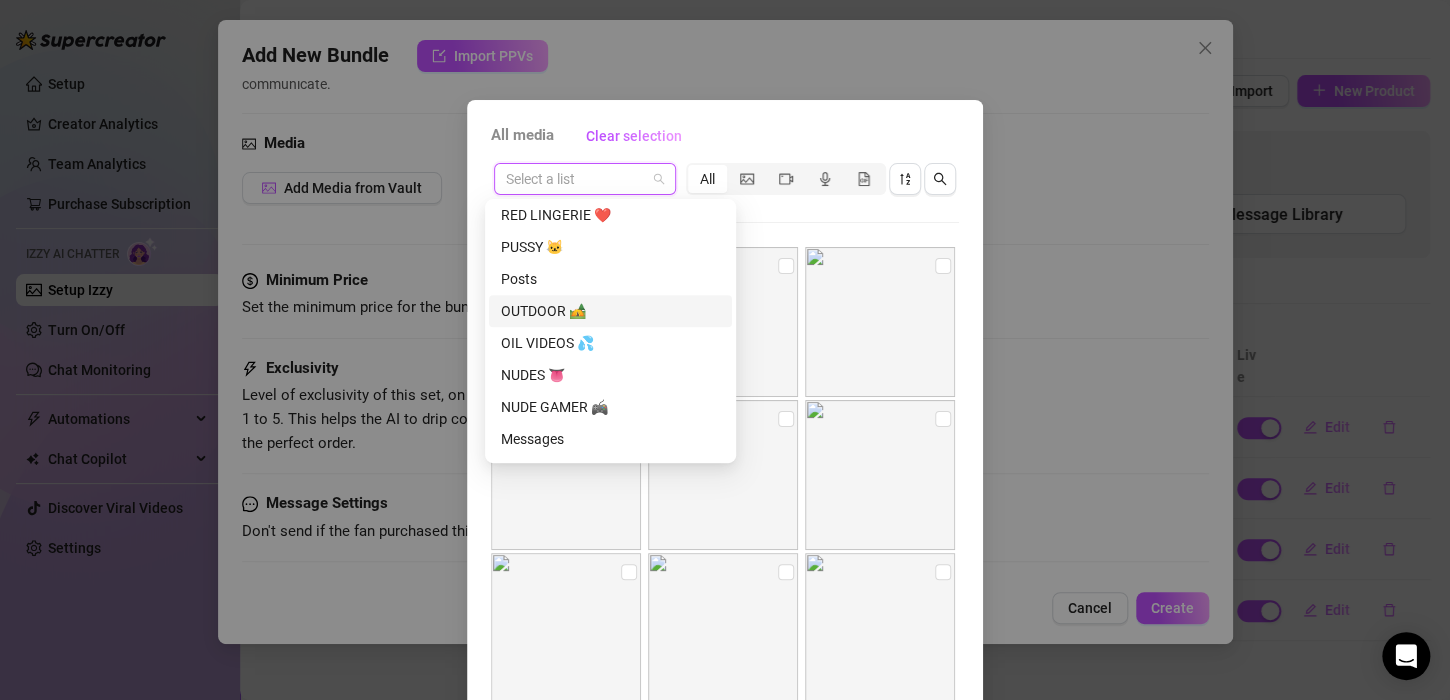 click on "OUTDOOR 🏕️" at bounding box center (610, 311) 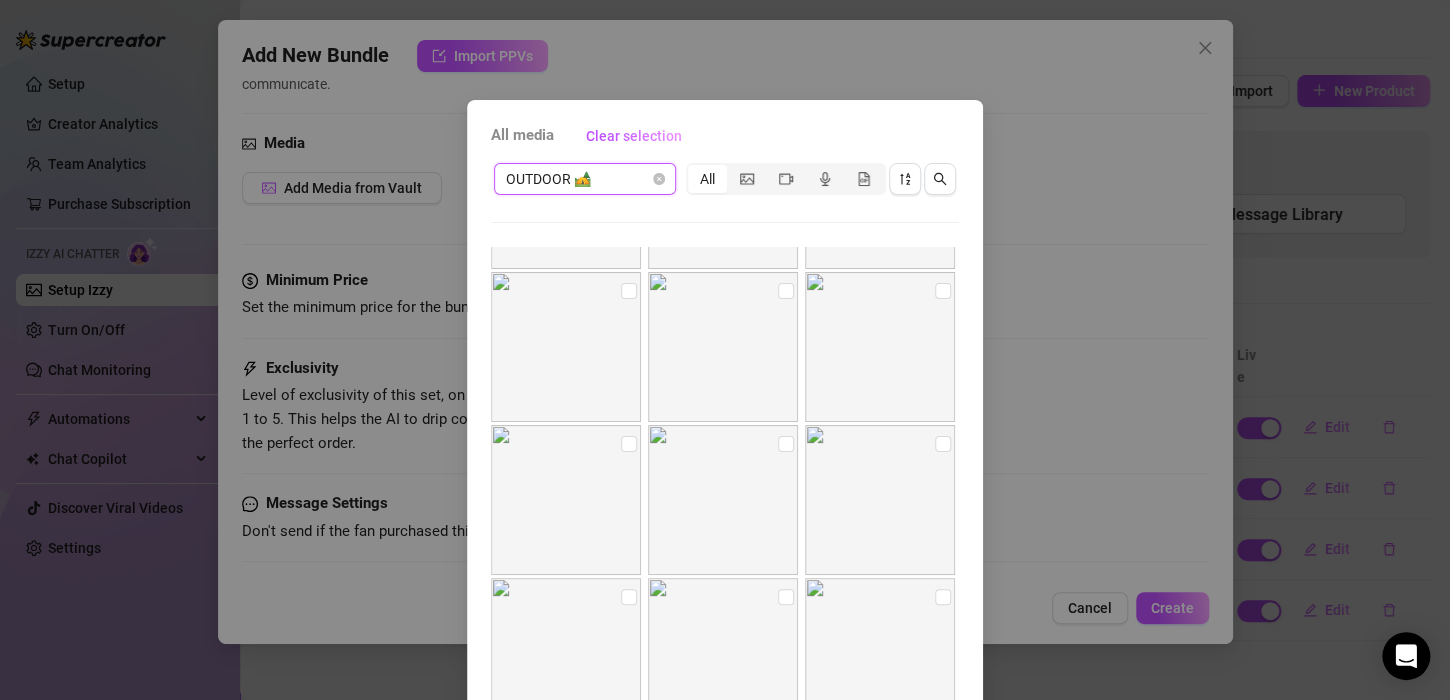 scroll, scrollTop: 141, scrollLeft: 0, axis: vertical 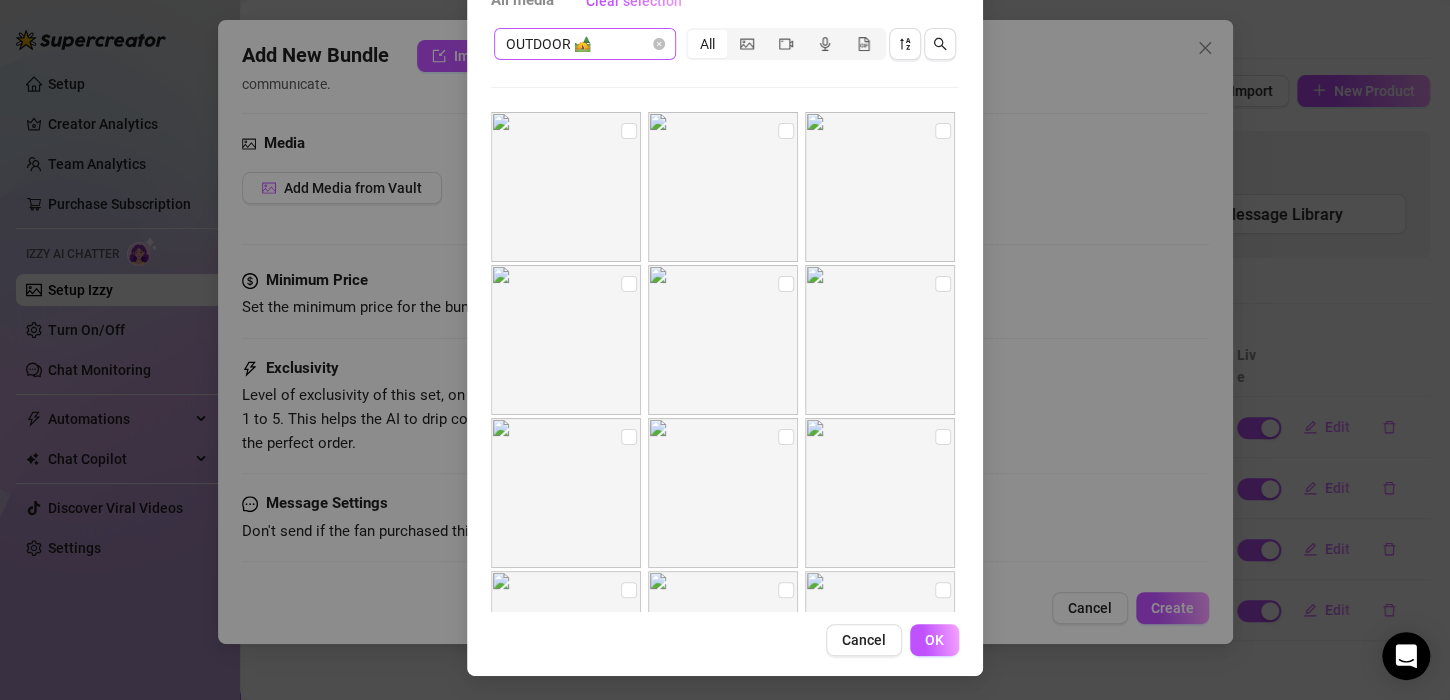 click on "All" at bounding box center [707, 44] 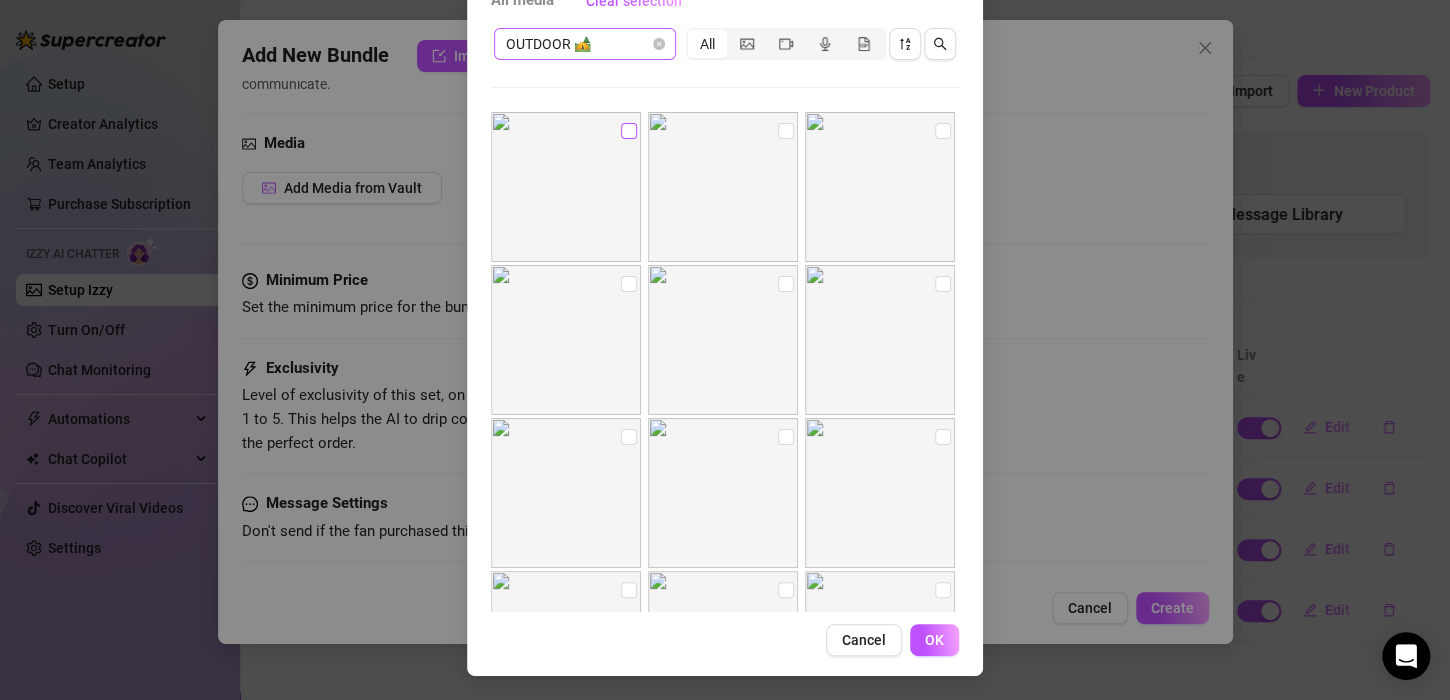 click at bounding box center (629, 131) 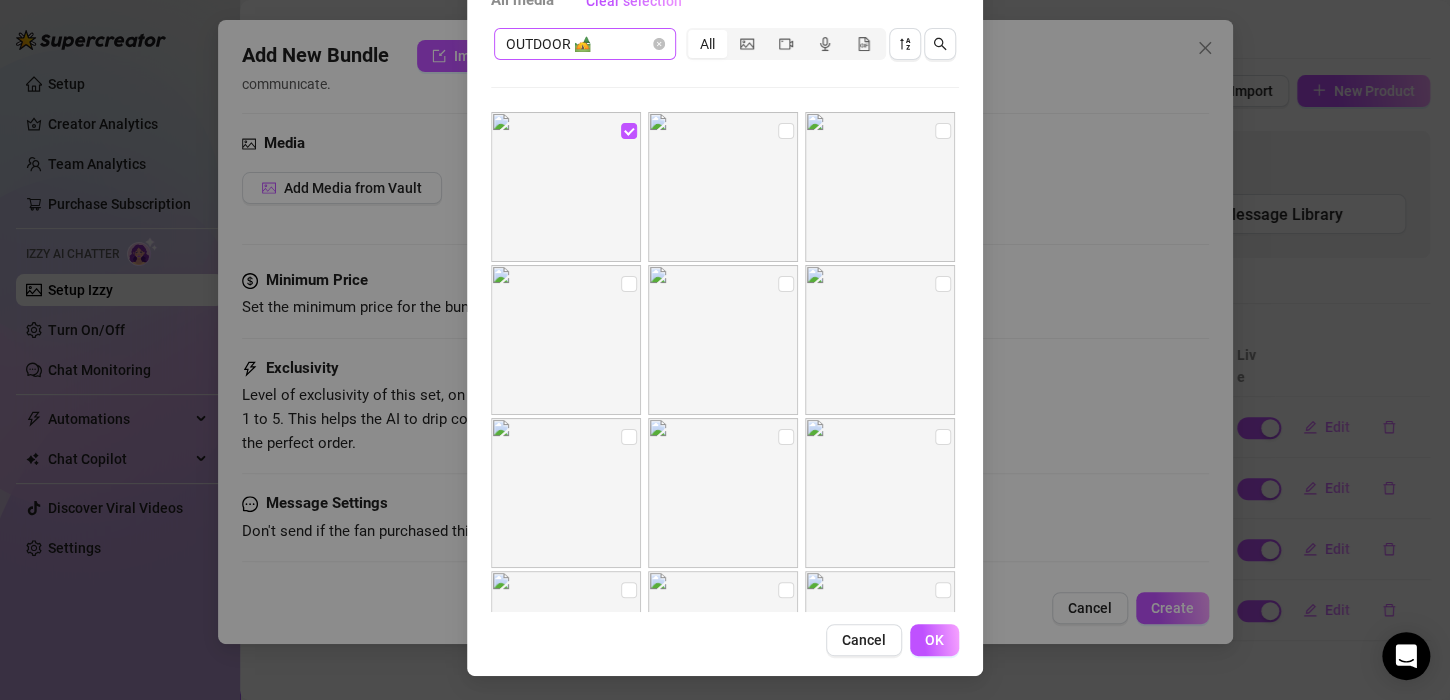 click on "All" at bounding box center (707, 44) 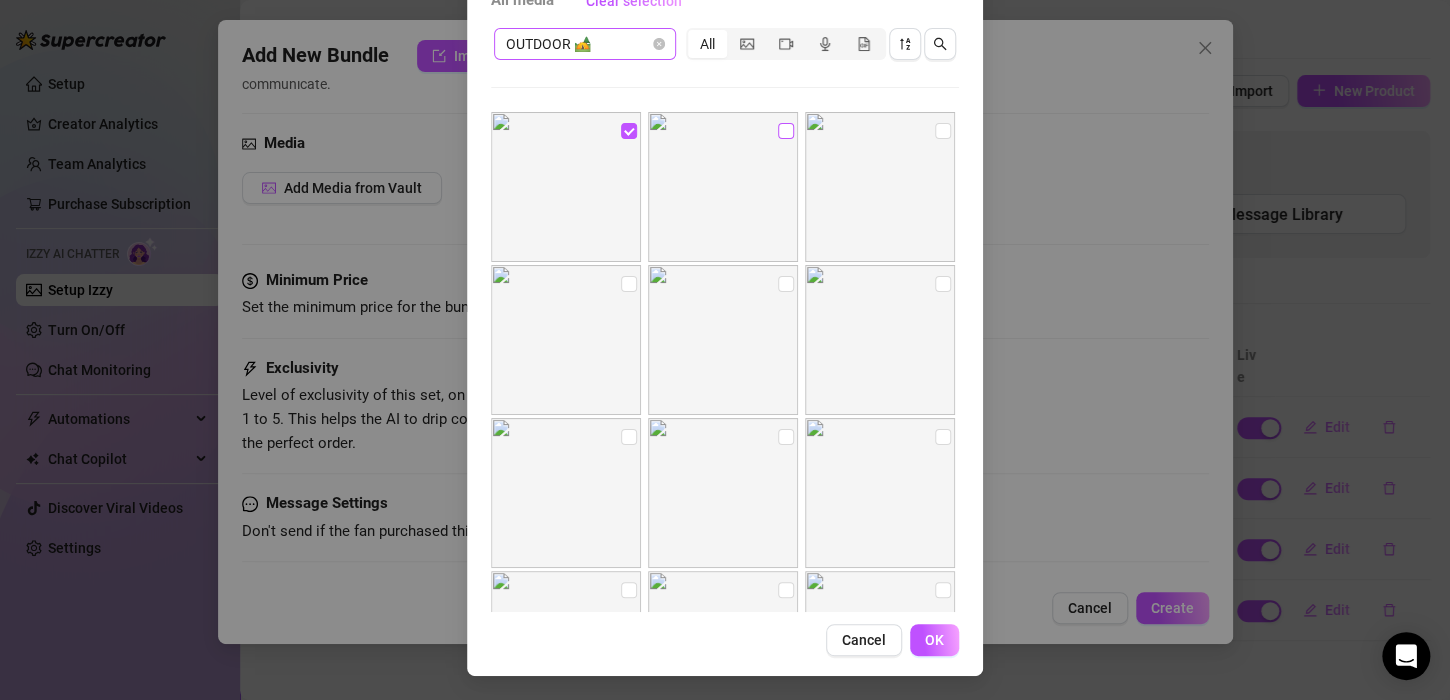 click at bounding box center (786, 131) 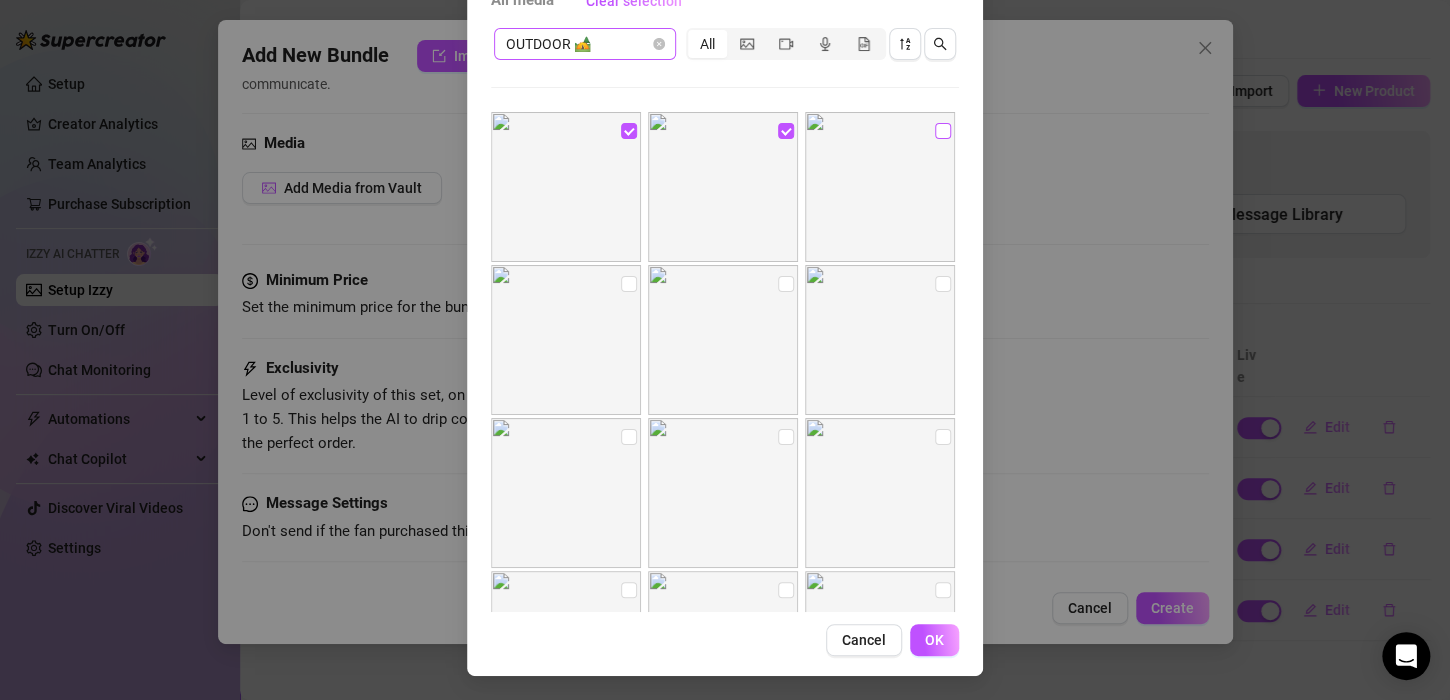 click at bounding box center (943, 131) 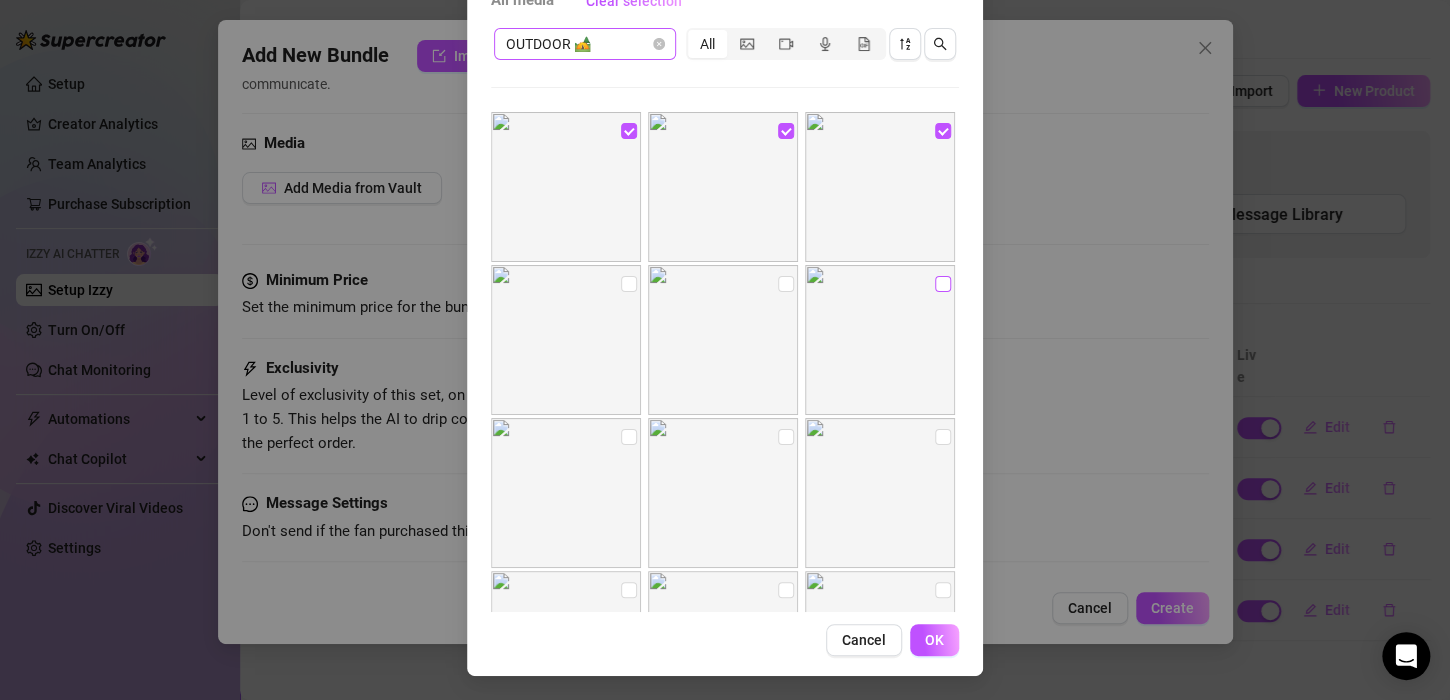 click at bounding box center (943, 284) 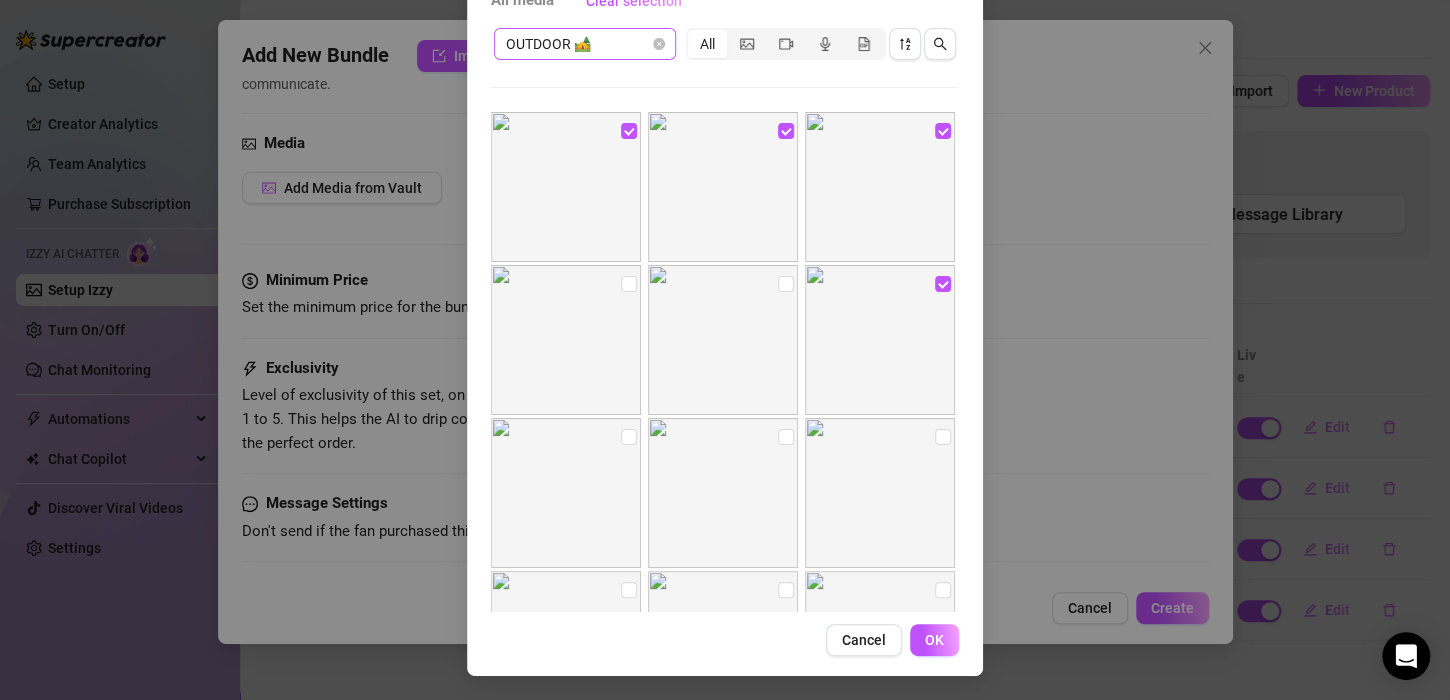 click at bounding box center (723, 340) 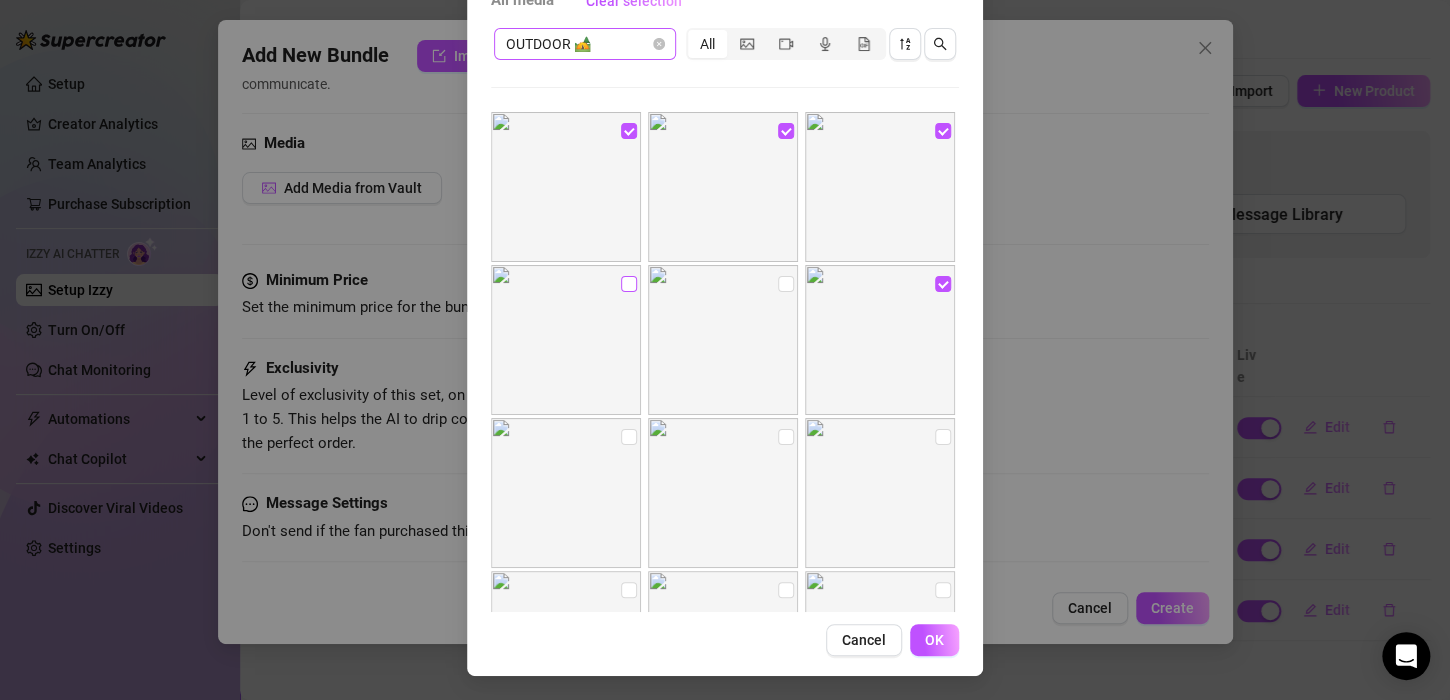 click at bounding box center (629, 284) 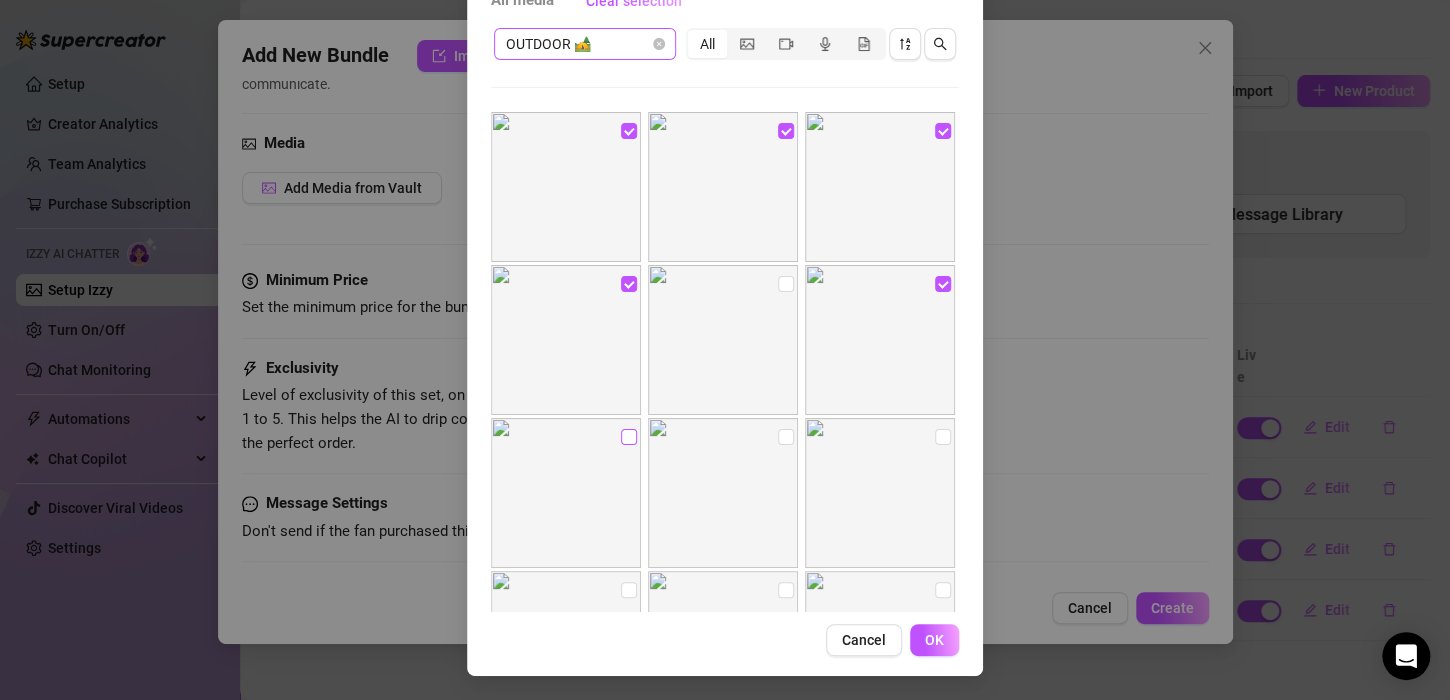 click at bounding box center [629, 437] 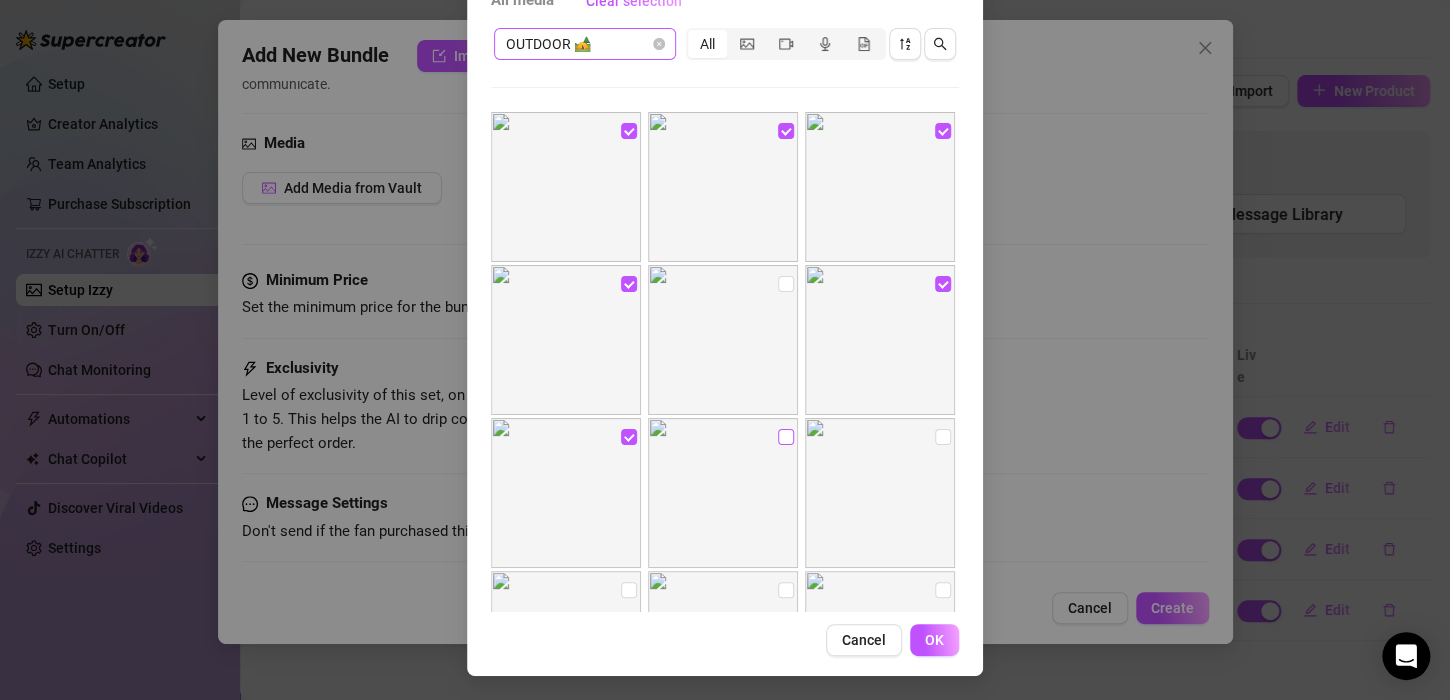 click at bounding box center (786, 437) 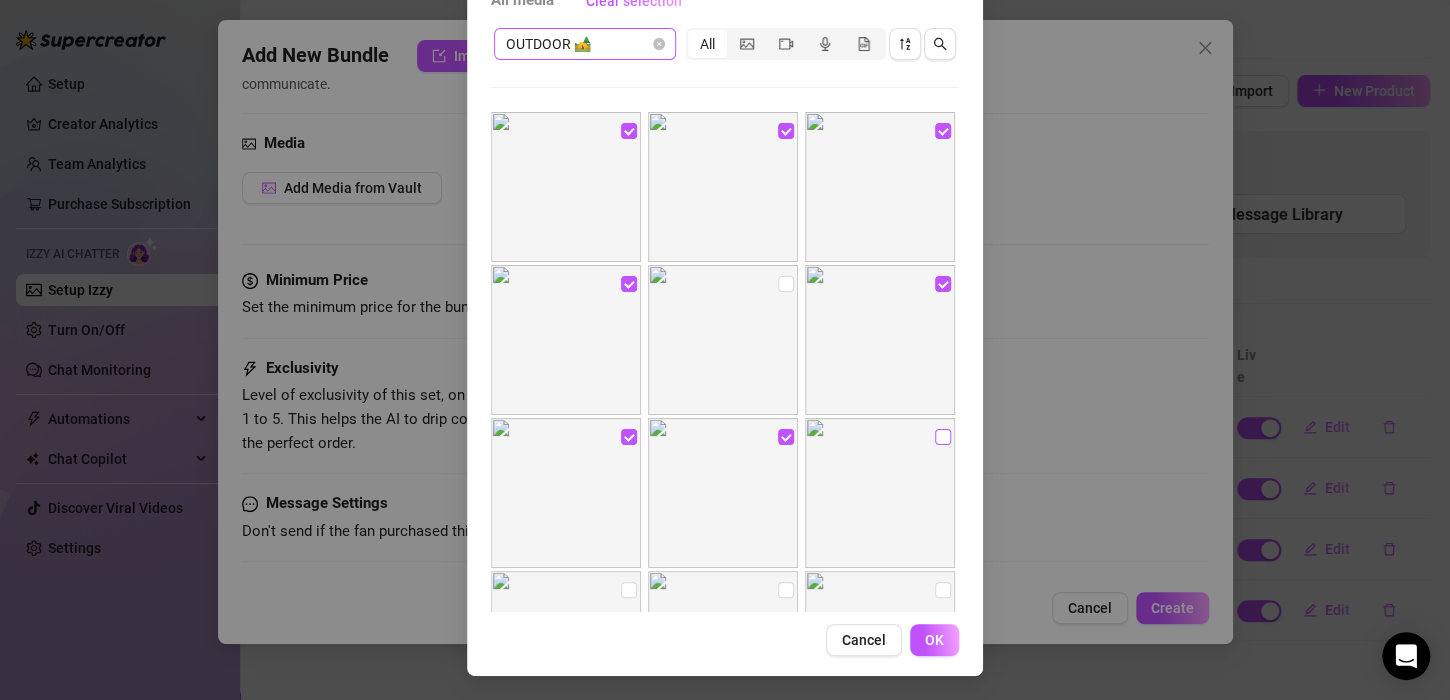 click at bounding box center [943, 437] 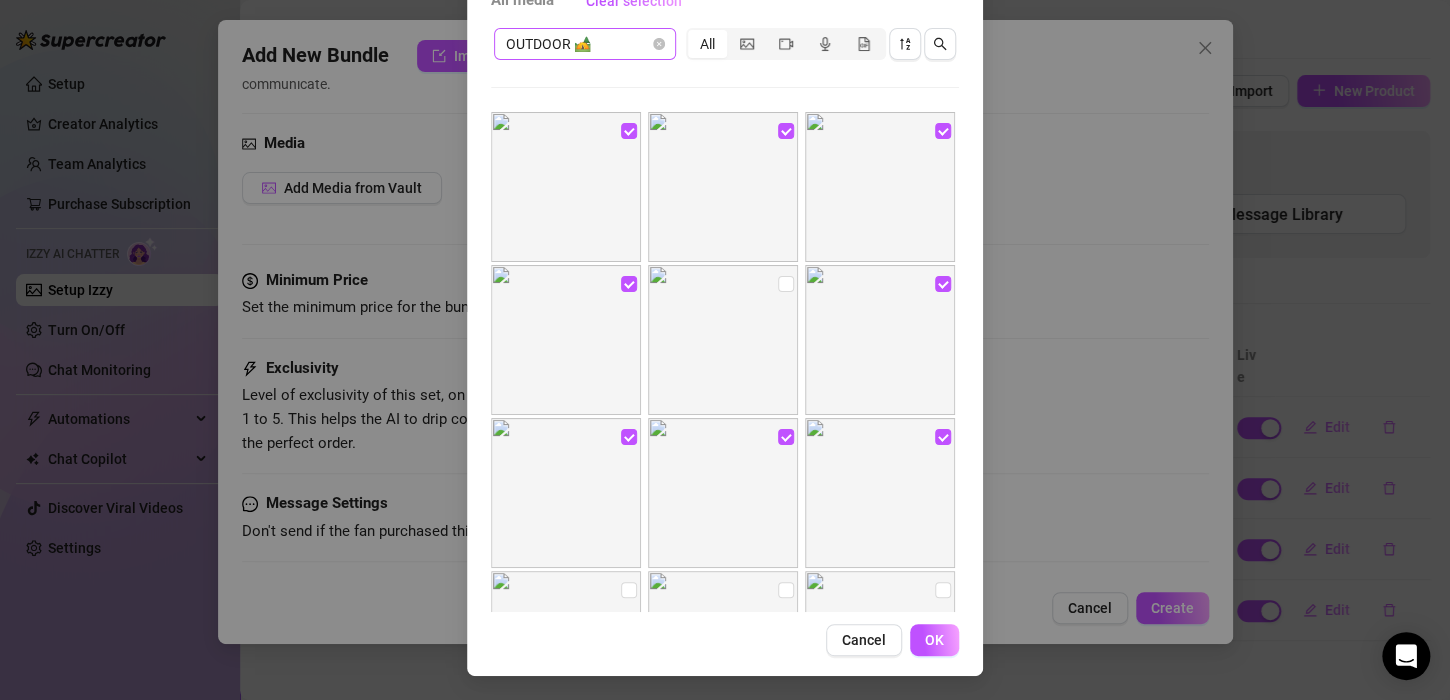 scroll, scrollTop: 141, scrollLeft: 0, axis: vertical 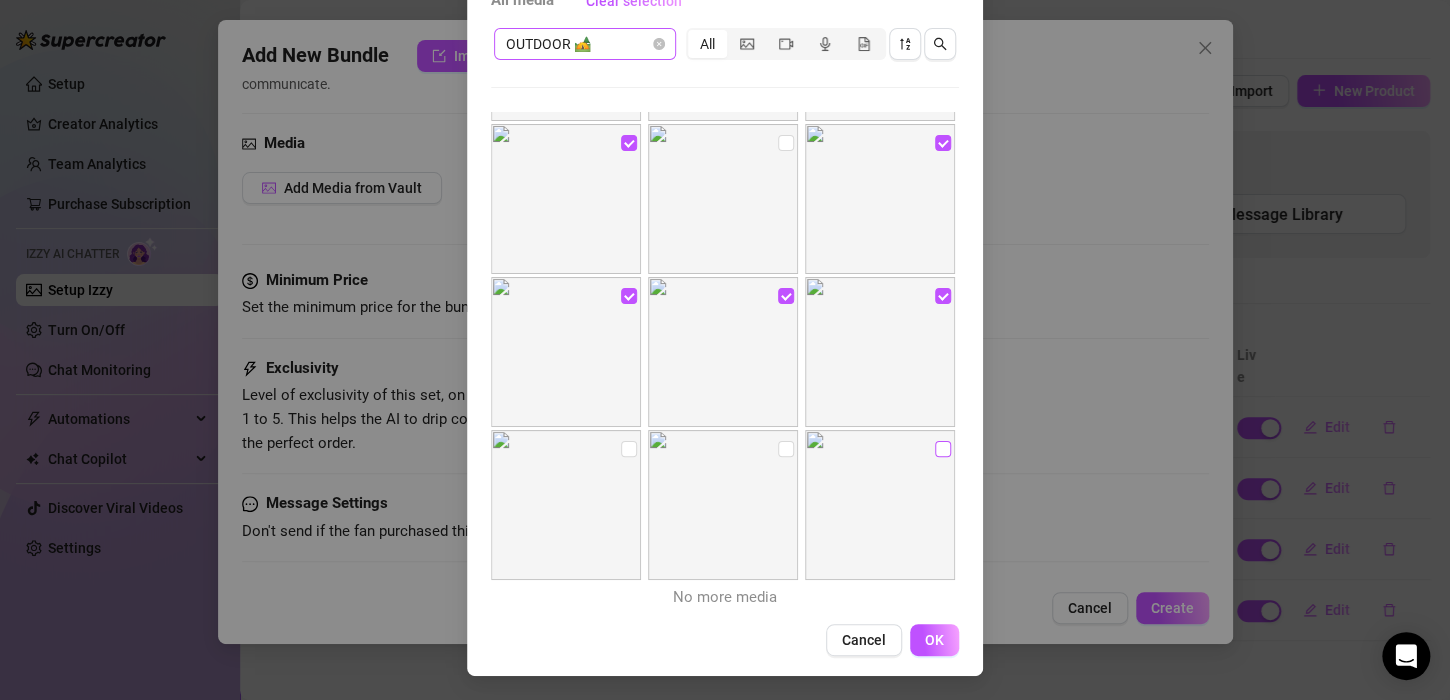 click at bounding box center (943, 449) 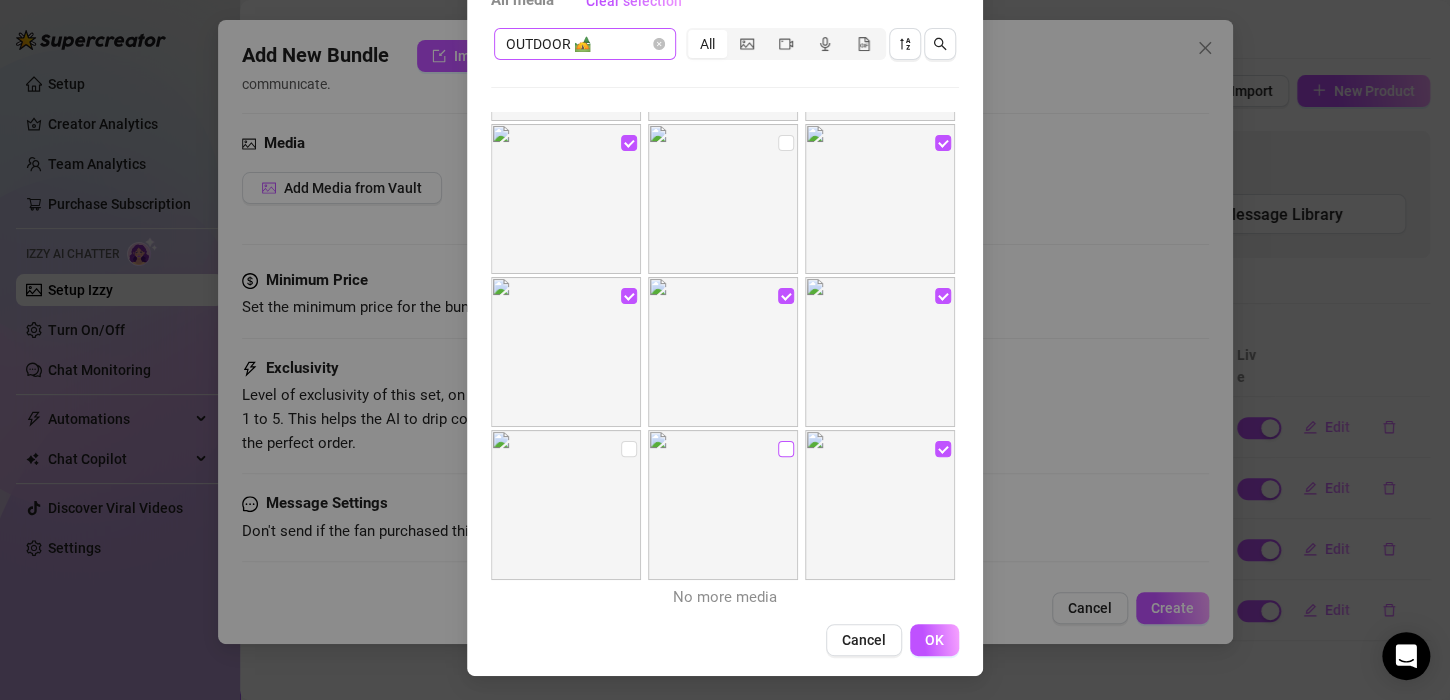 click at bounding box center [786, 449] 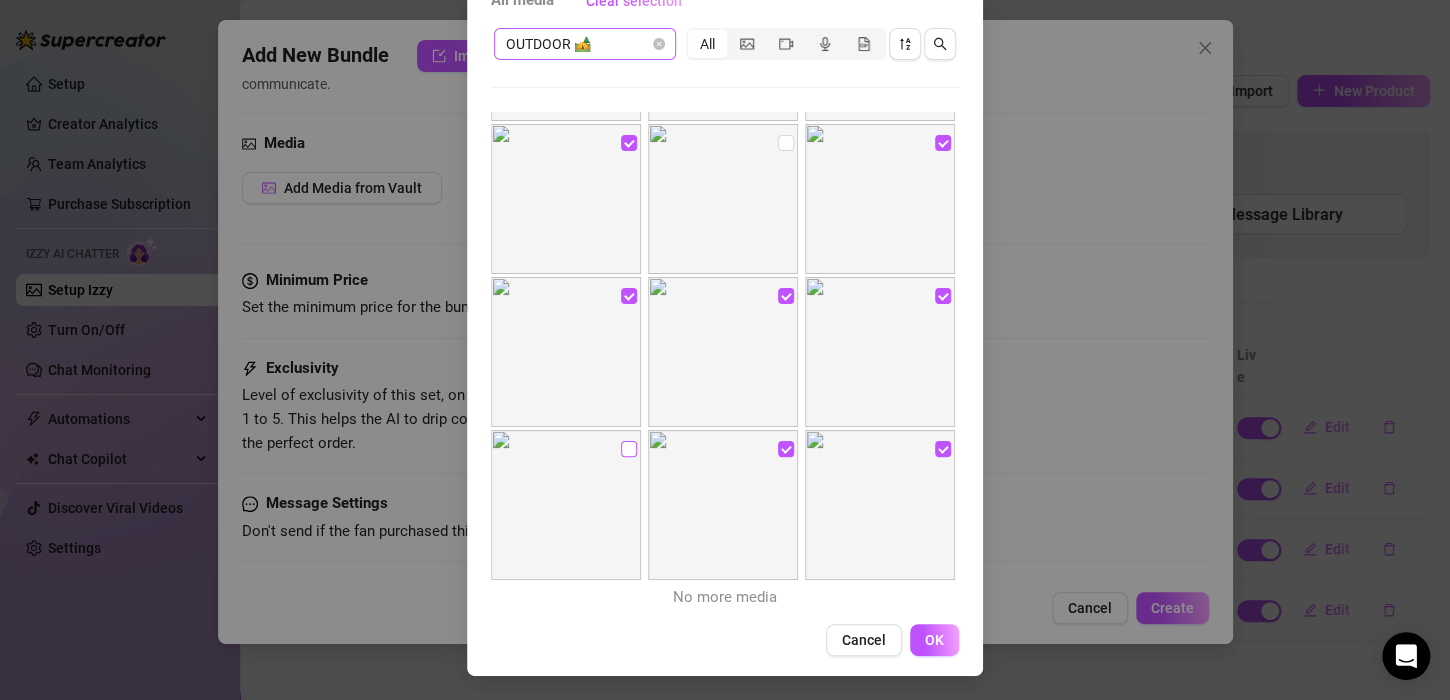 click at bounding box center (629, 449) 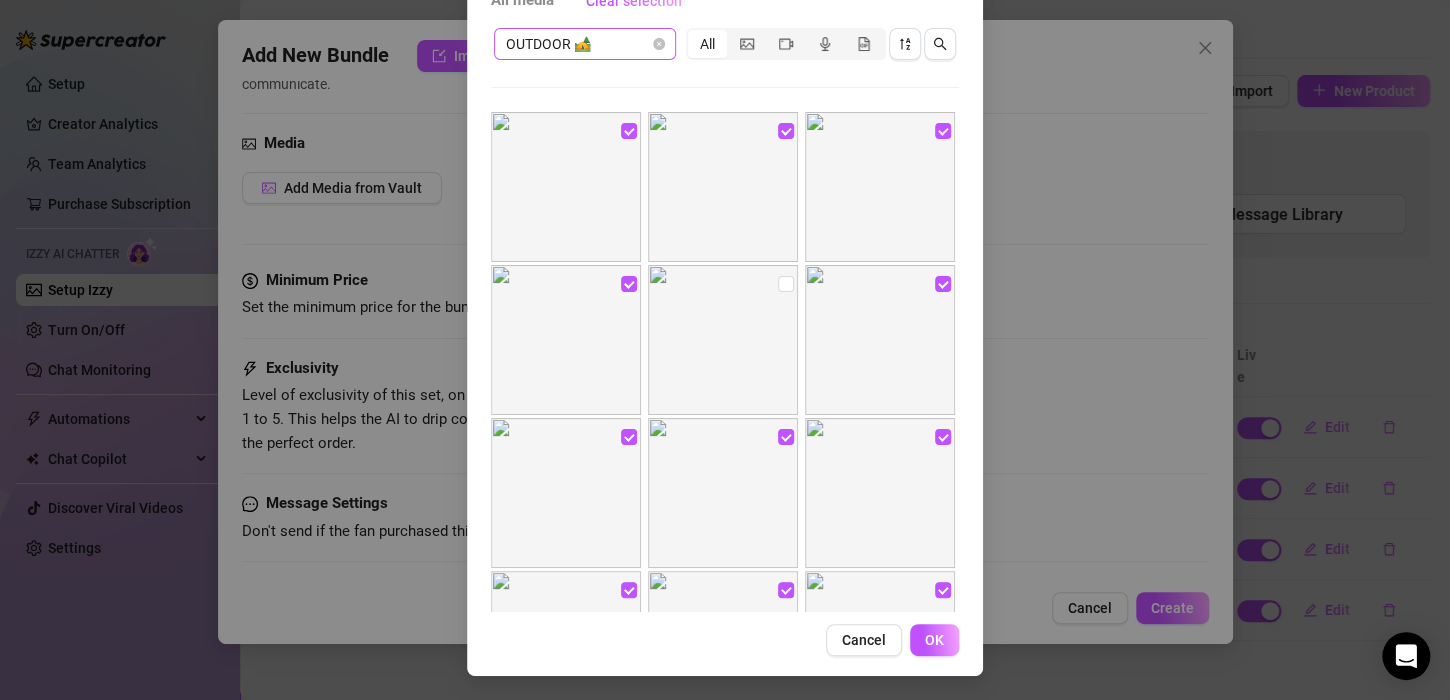 scroll, scrollTop: 141, scrollLeft: 0, axis: vertical 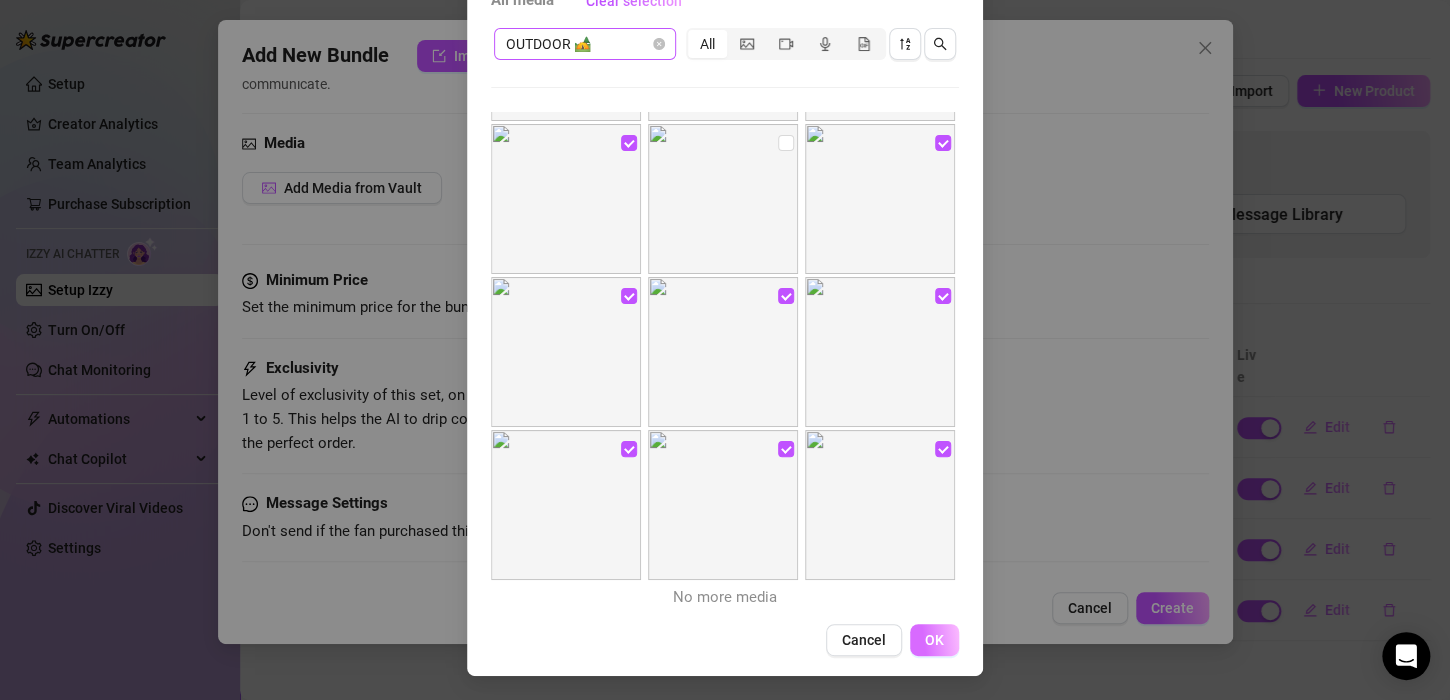 click on "OK" at bounding box center [934, 640] 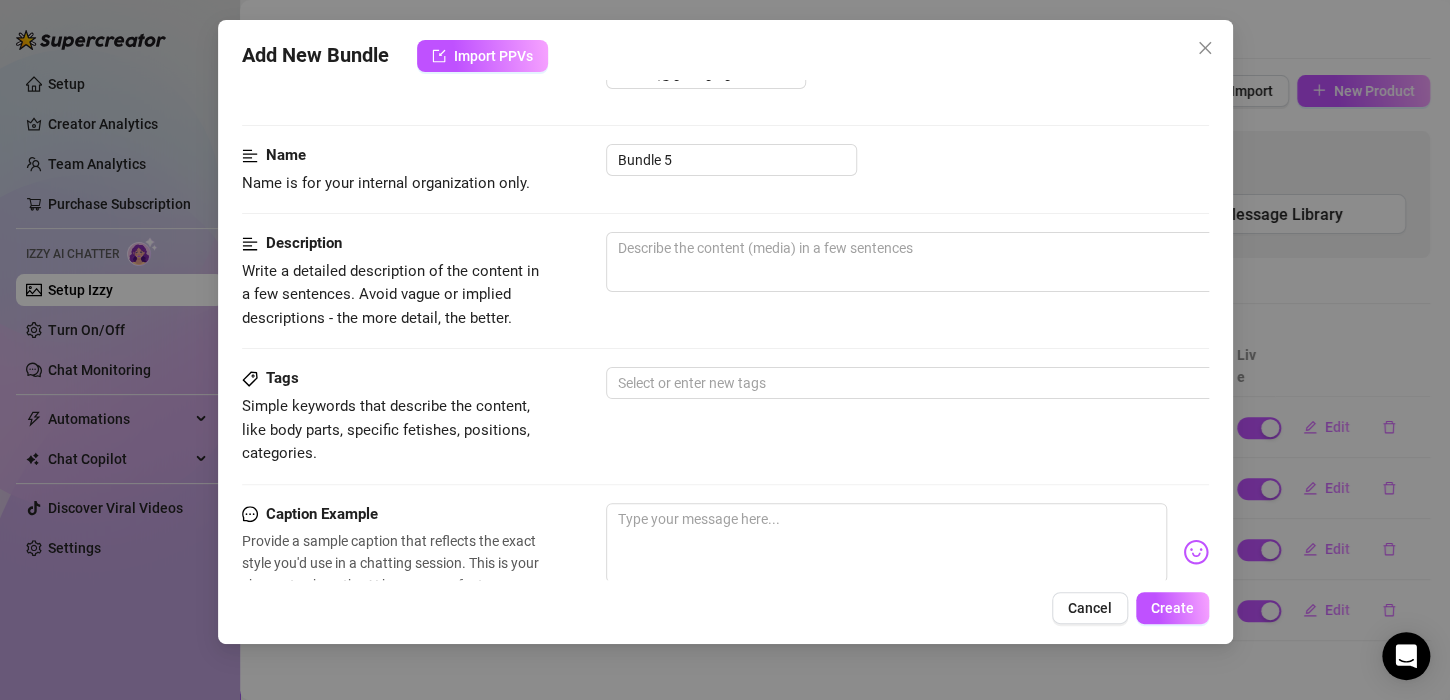 scroll, scrollTop: 0, scrollLeft: 0, axis: both 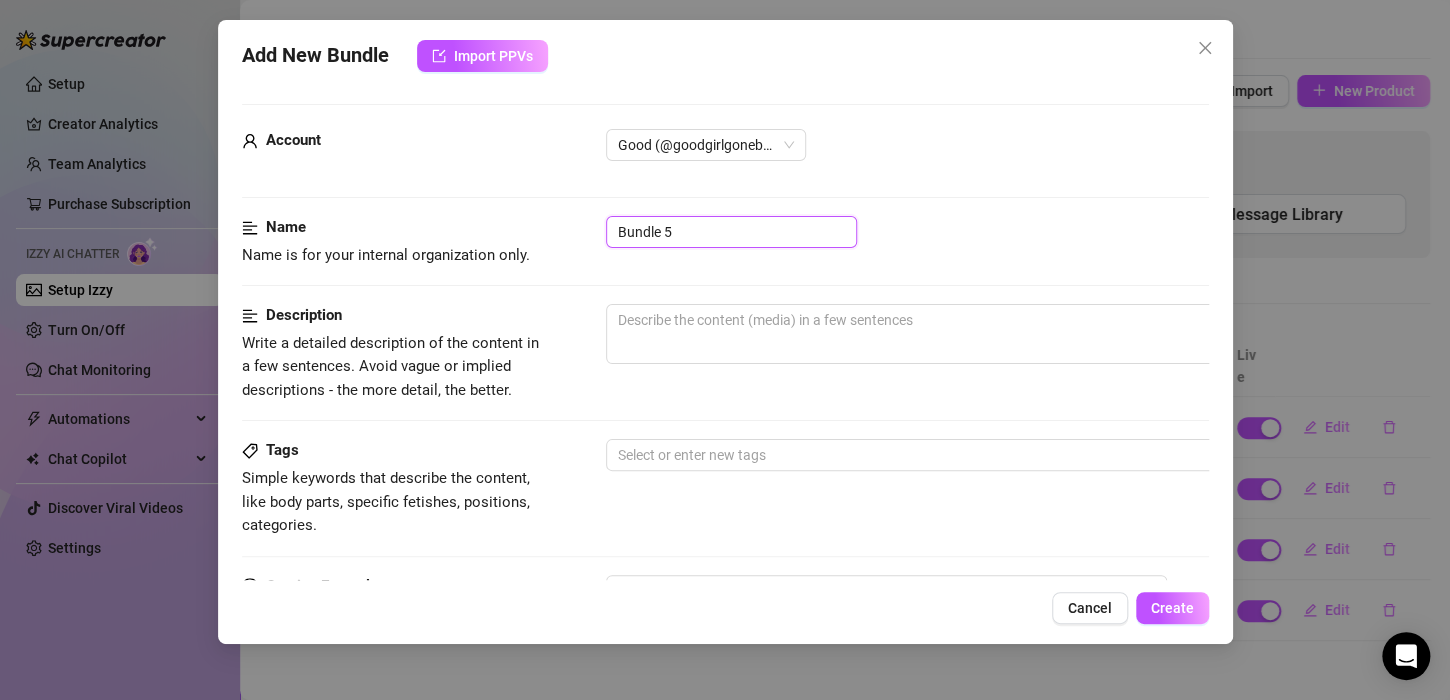 click on "Bundle 5" at bounding box center [731, 232] 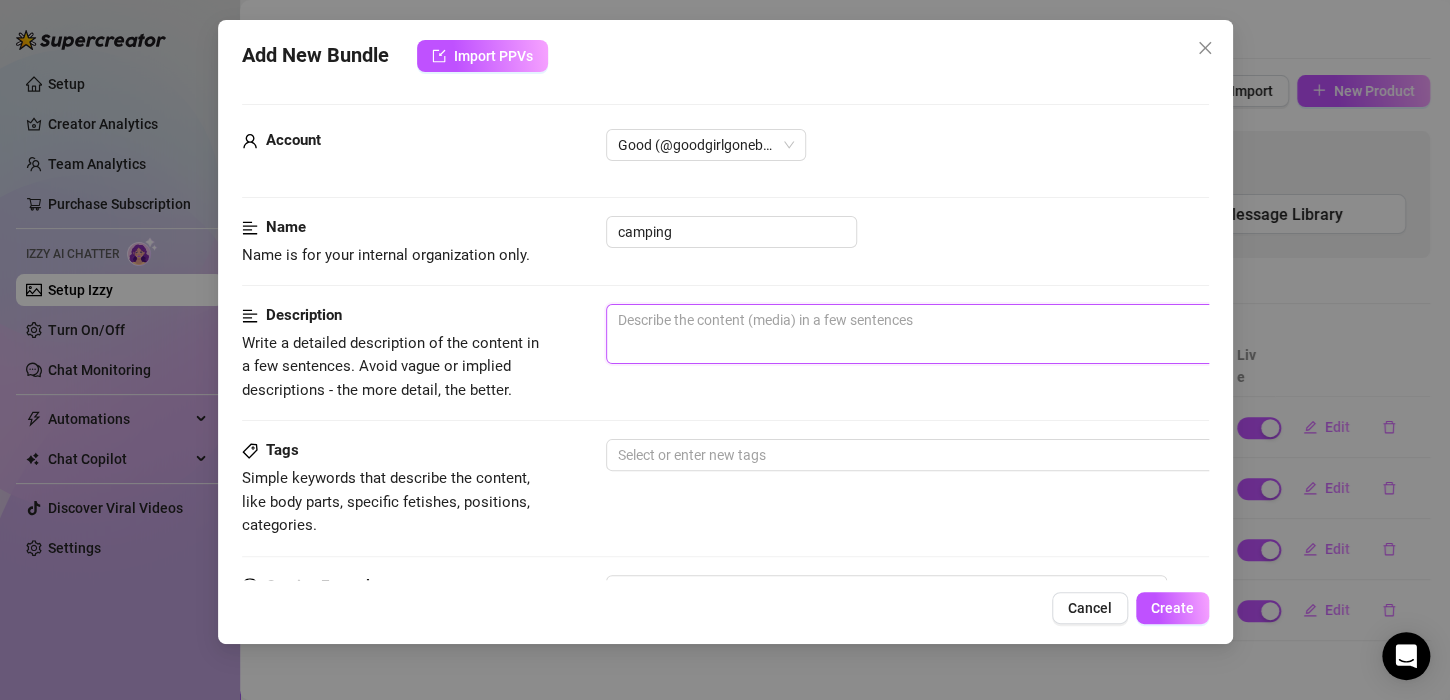 click at bounding box center (956, 334) 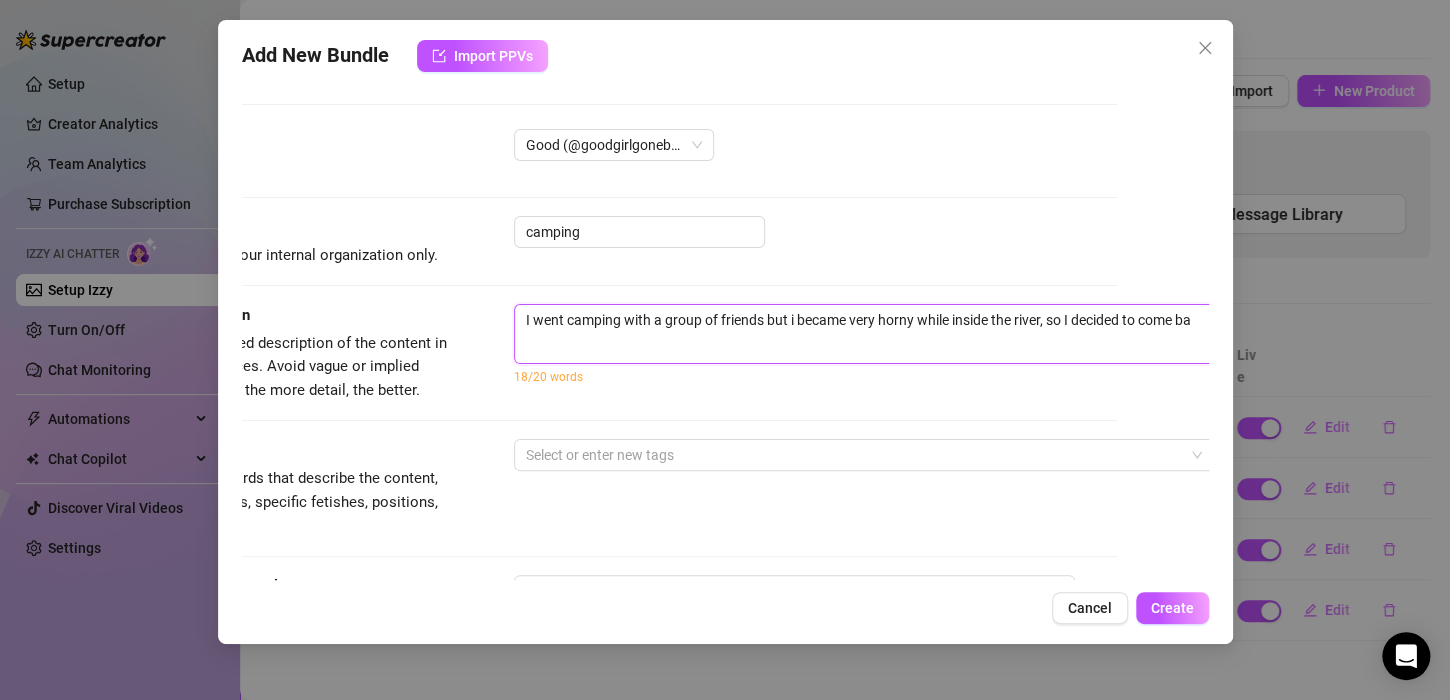 scroll, scrollTop: 0, scrollLeft: 100, axis: horizontal 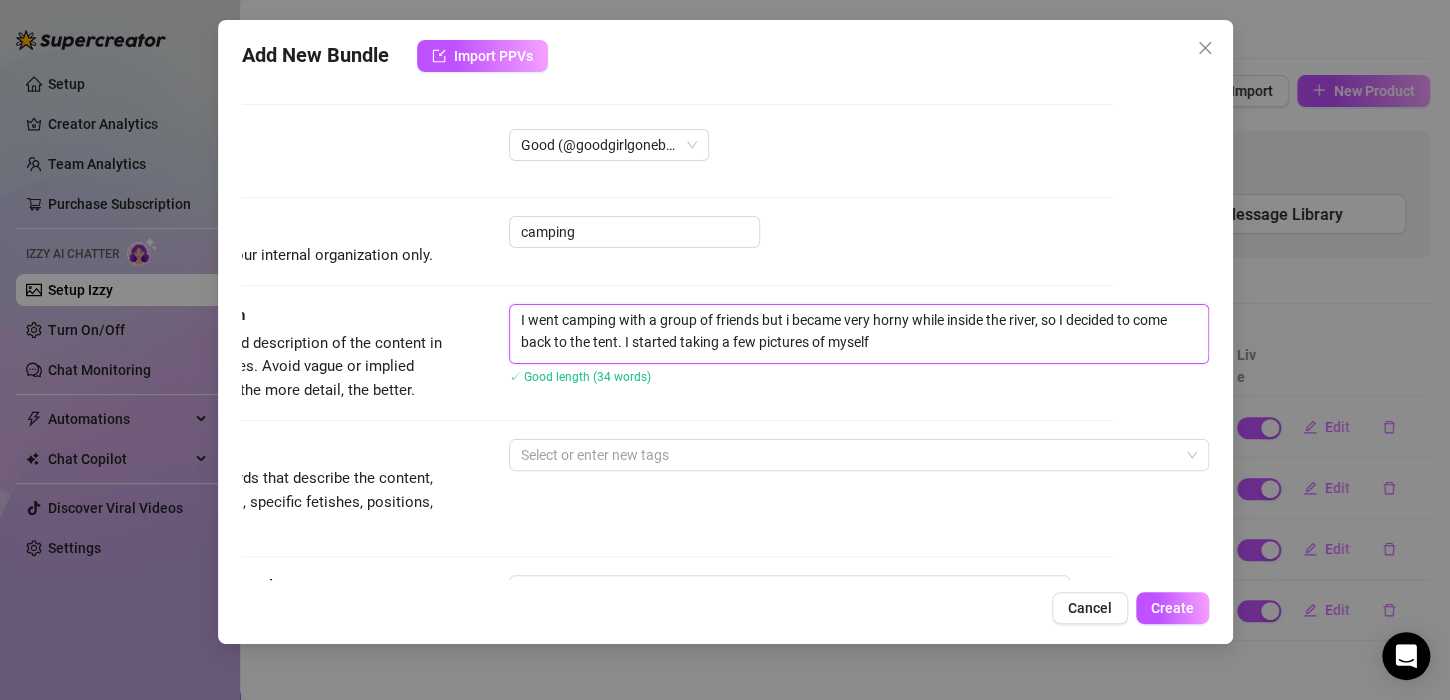click on "I went camping with a group of friends but i became very horny while inside the river, so I decided to come back to the tent. I started taking a few pictures of myself" at bounding box center (859, 334) 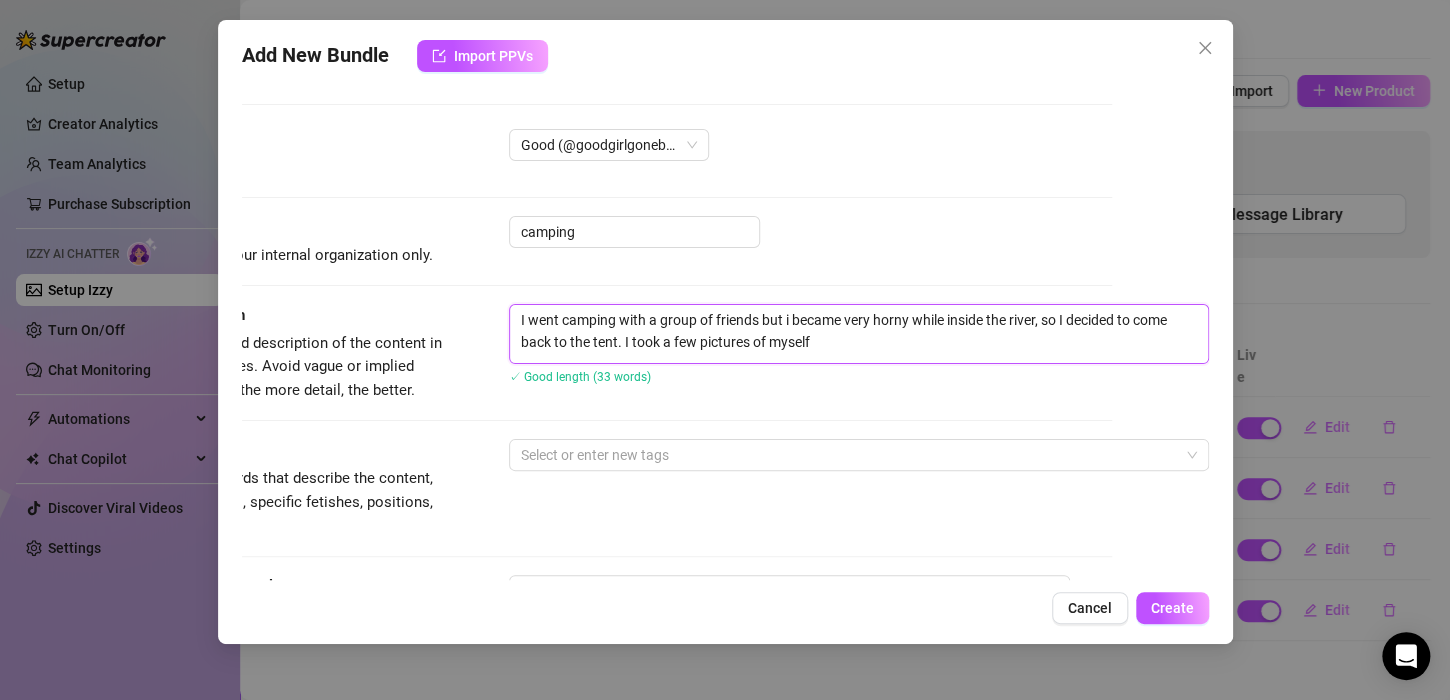 click on "I went camping with a group of friends but i became very horny while inside the river, so I decided to come back to the tent. I took a few pictures of myself" at bounding box center (859, 334) 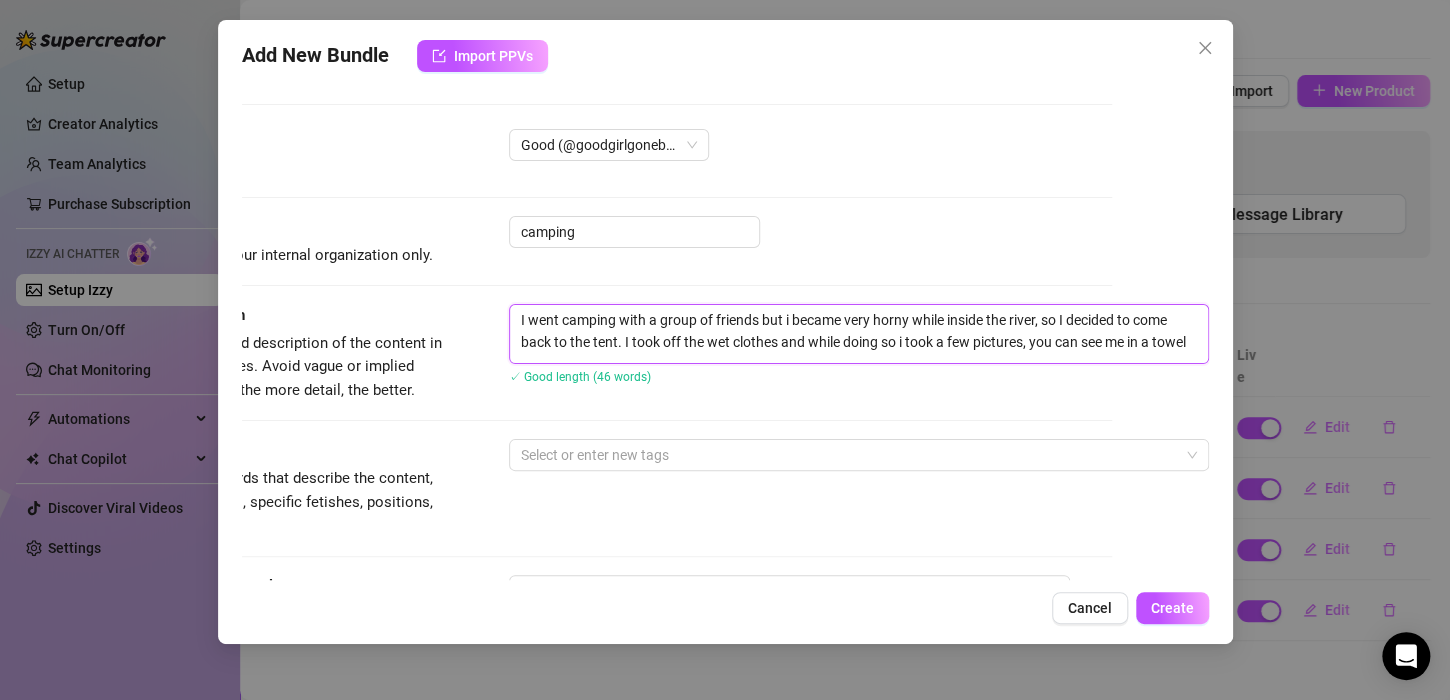 scroll, scrollTop: 0, scrollLeft: 102, axis: horizontal 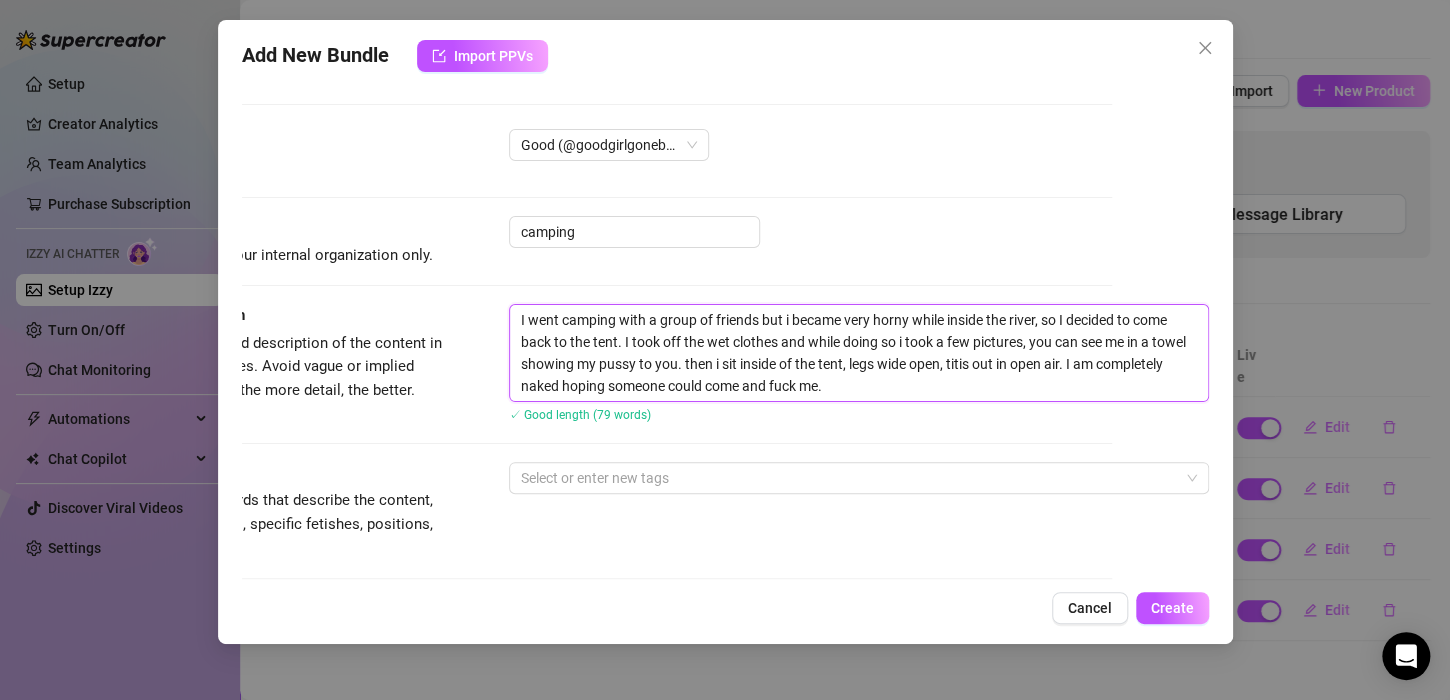 click on "I went camping with a group of friends but i became very horny while inside the river, so I decided to come back to the tent. I took off the wet clothes and while doing so i took a few pictures, you can see me in a towel showing my pussy to you. then i sit inside of the tent, legs wide open, titis out in open air. I am completely naked hoping someone could come and fuck me." at bounding box center [859, 353] 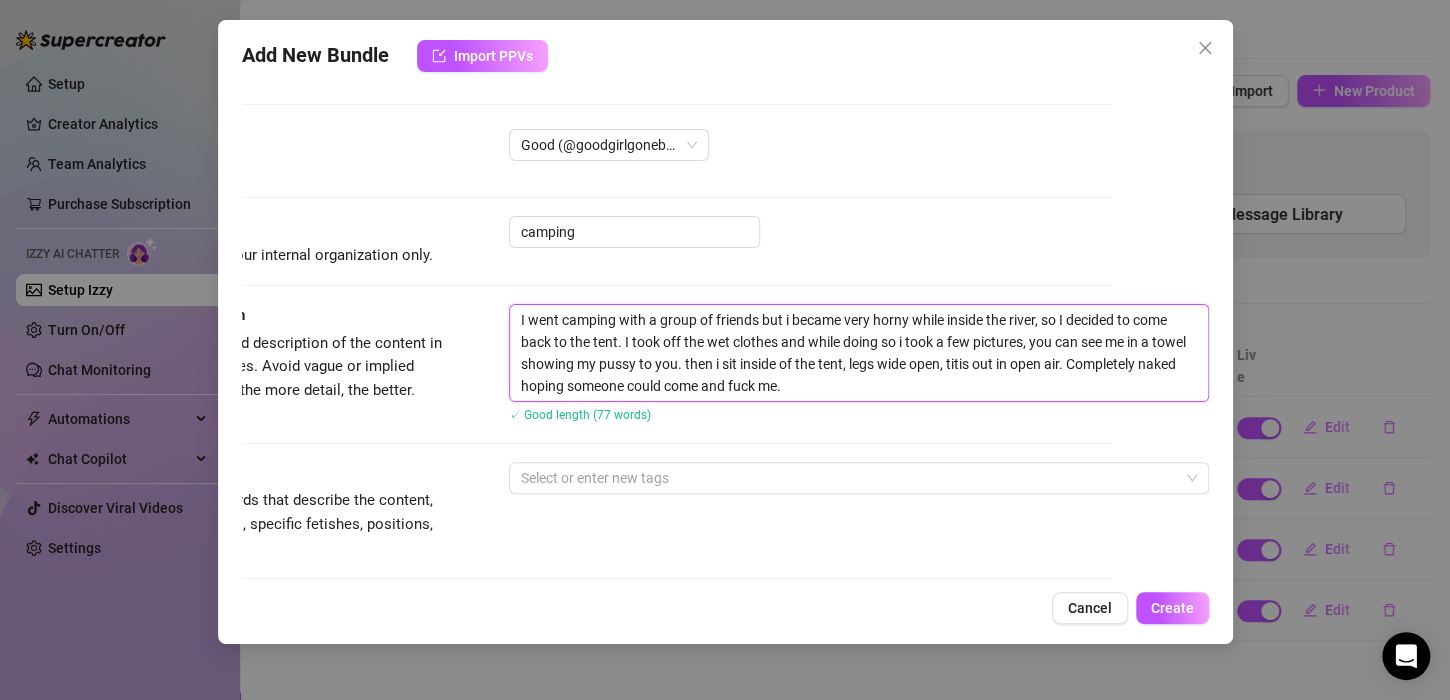 click on "I went camping with a group of friends but i became very horny while inside the river, so I decided to come back to the tent. I took off the wet clothes and while doing so i took a few pictures, you can see me in a towel showing my pussy to you. then i sit inside of the tent, legs wide open, titis out in open air. Completely naked hoping someone could come and fuck me." at bounding box center (859, 353) 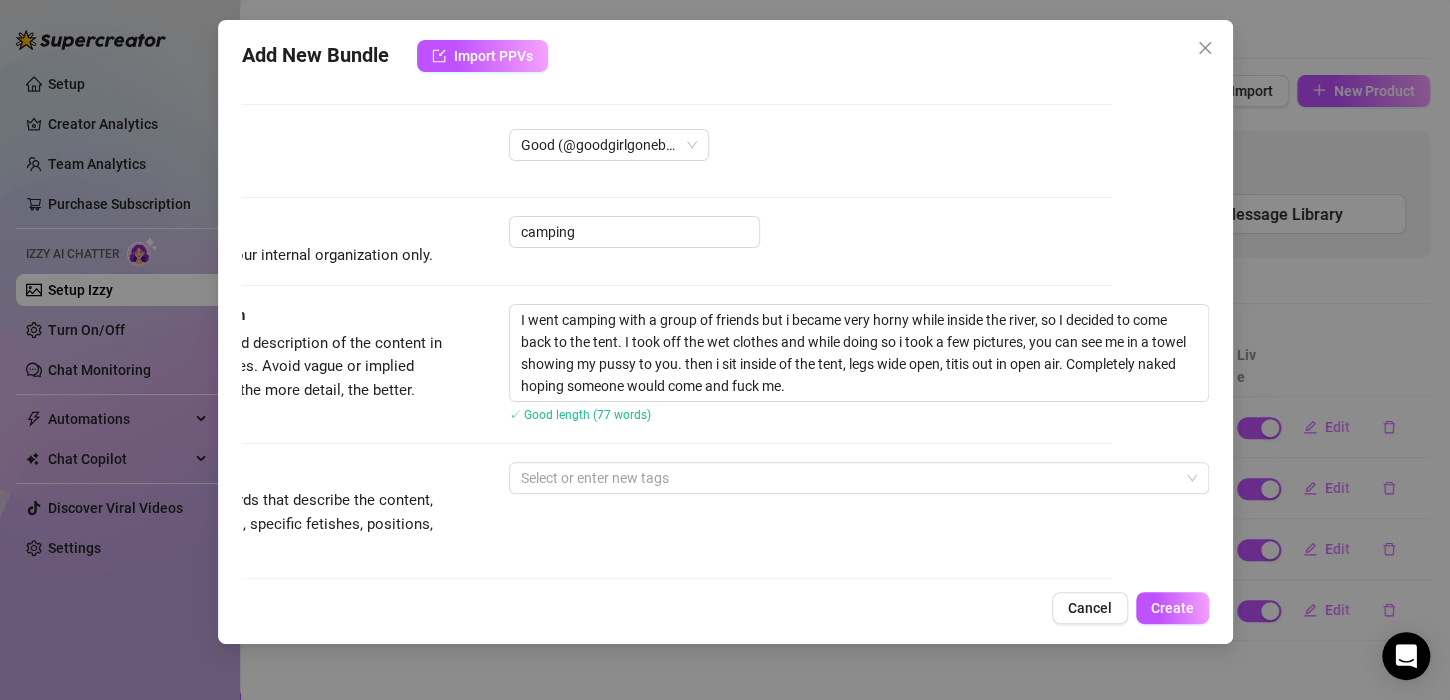 click on "✓ Good length (77 words)" at bounding box center [859, 415] 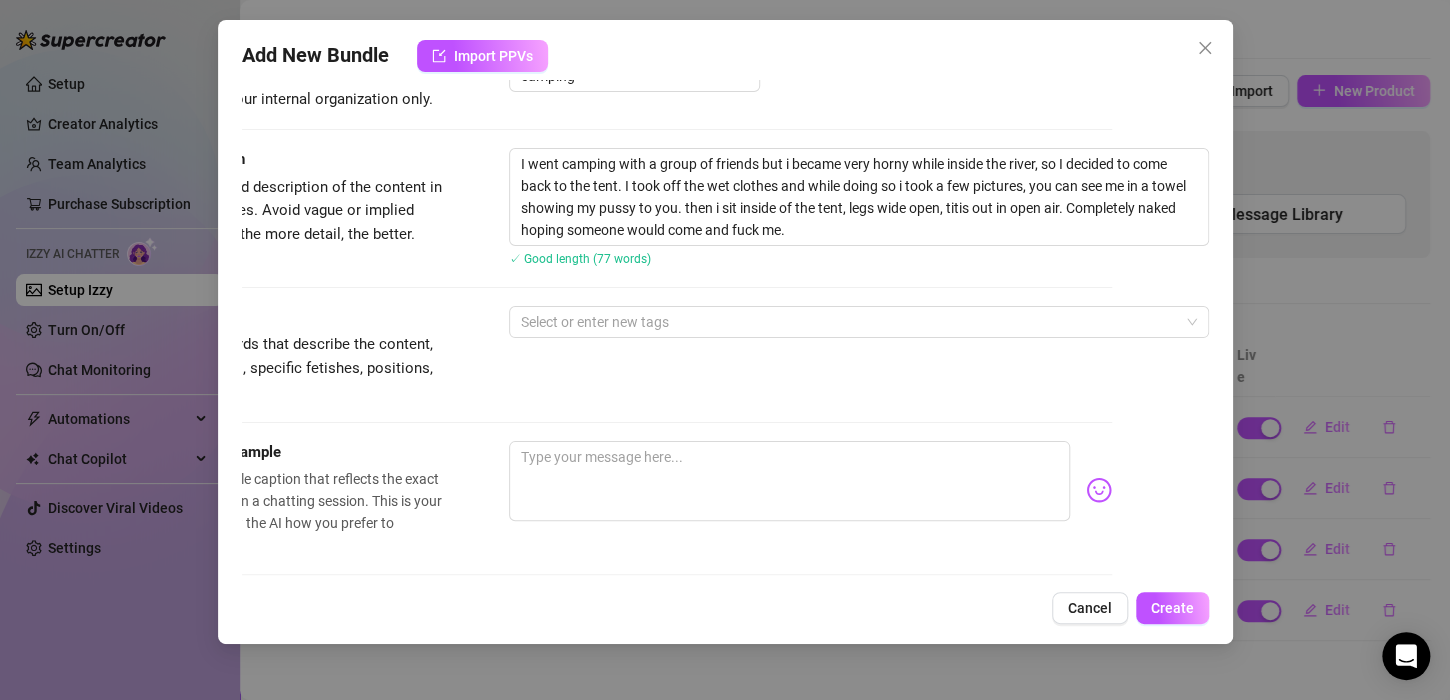 scroll, scrollTop: 158, scrollLeft: 102, axis: both 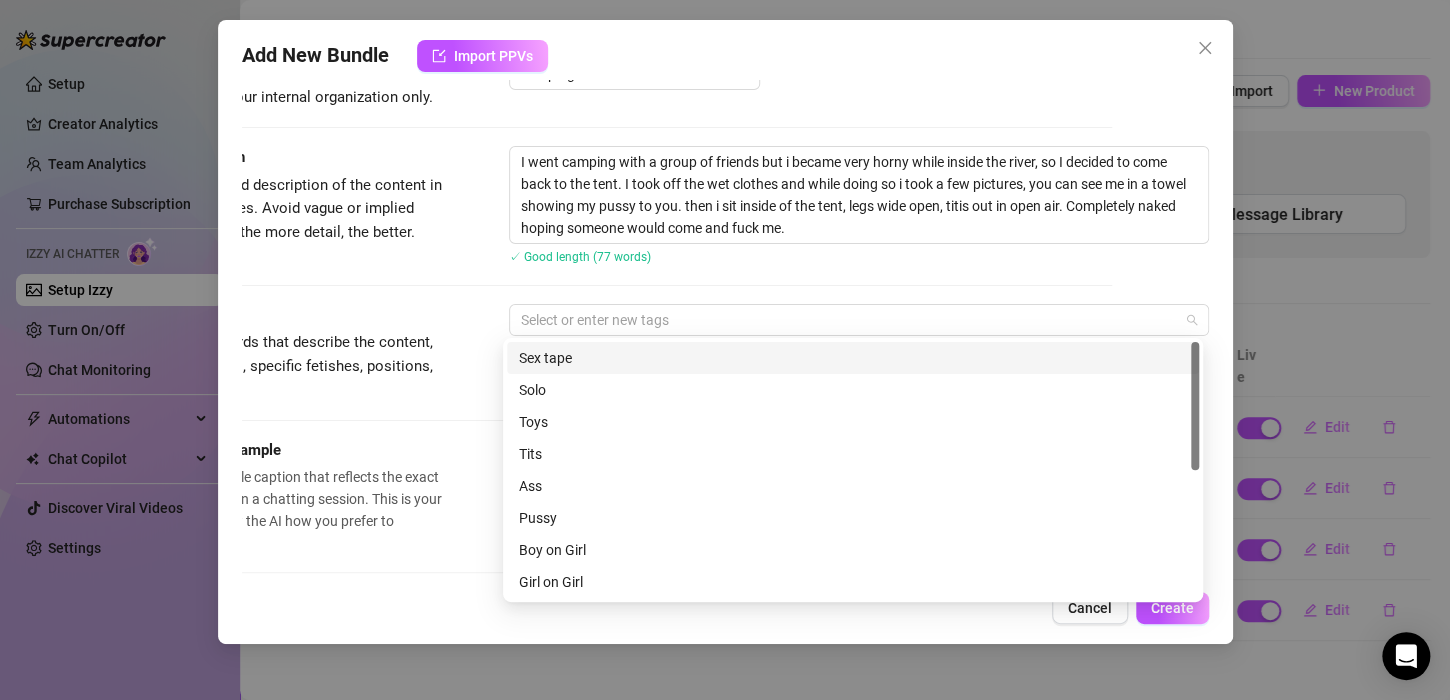 click on "Select or enter new tags" at bounding box center [859, 320] 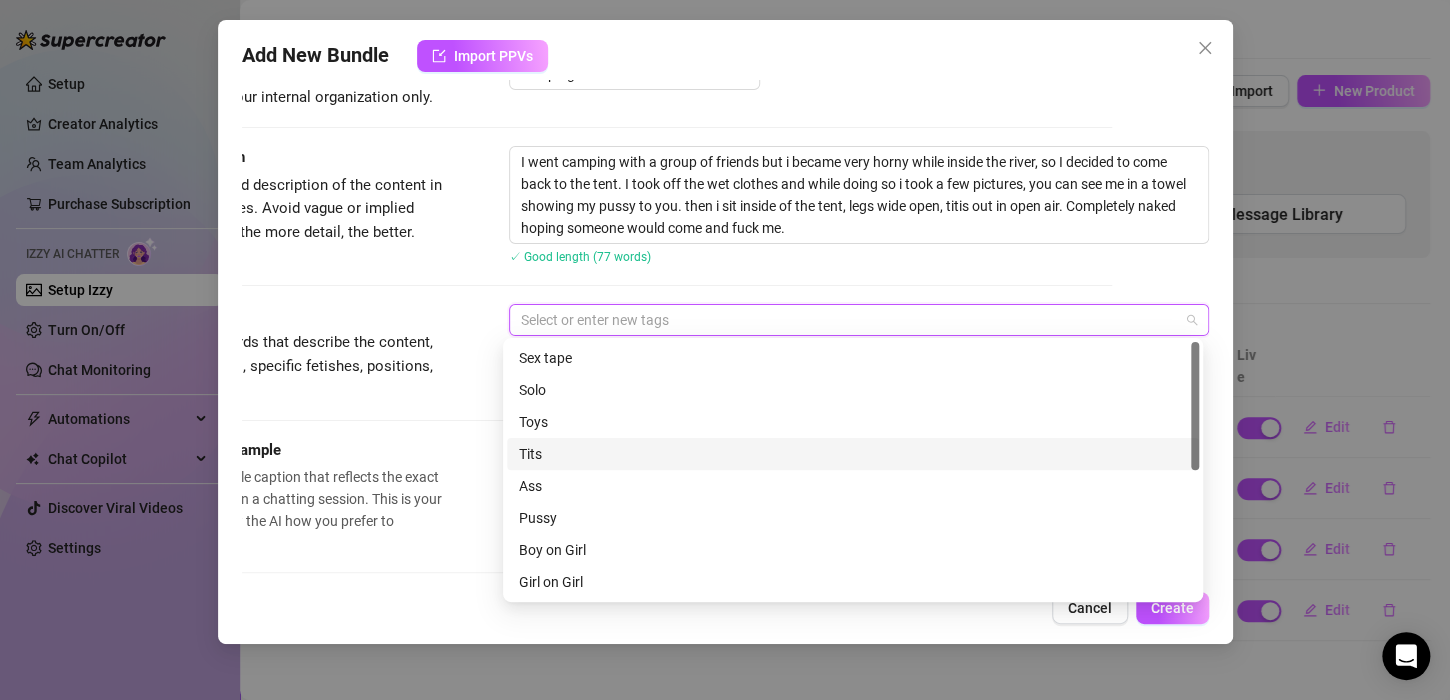 click on "Tits" at bounding box center (853, 454) 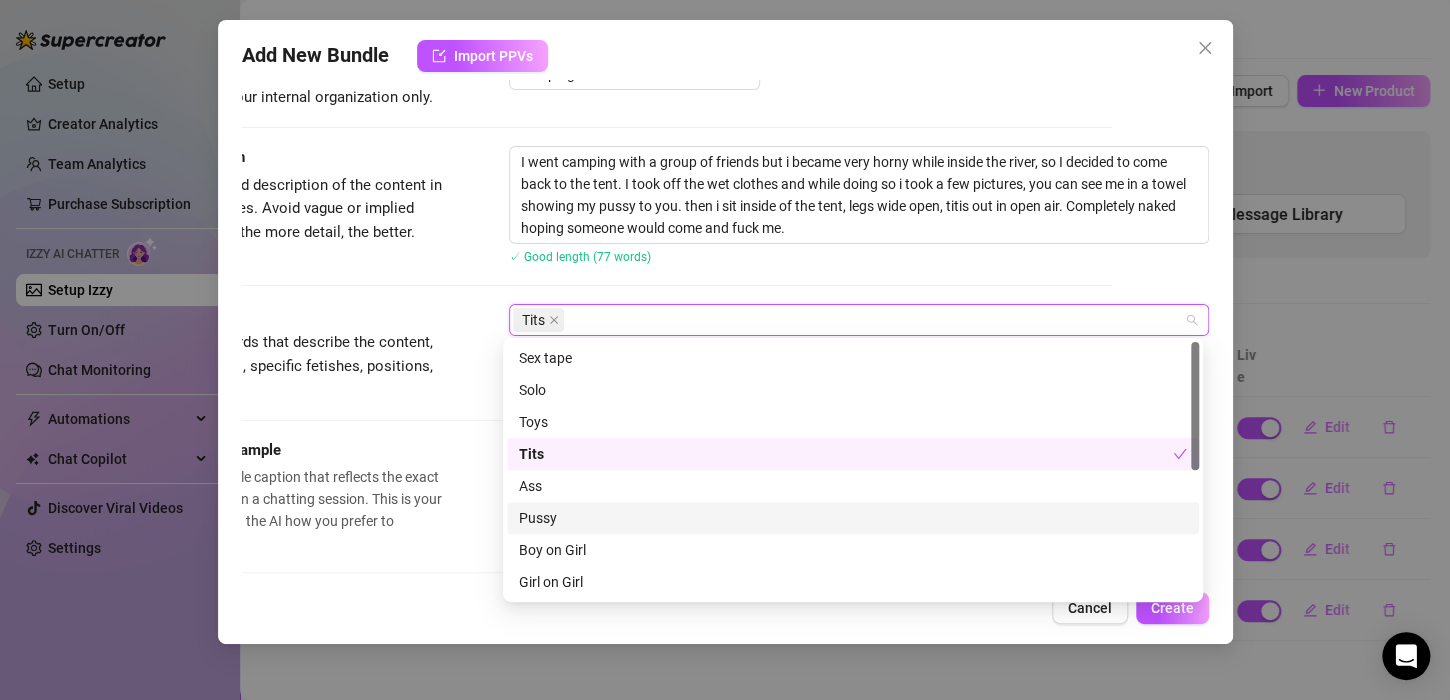 click on "Pussy" at bounding box center [853, 518] 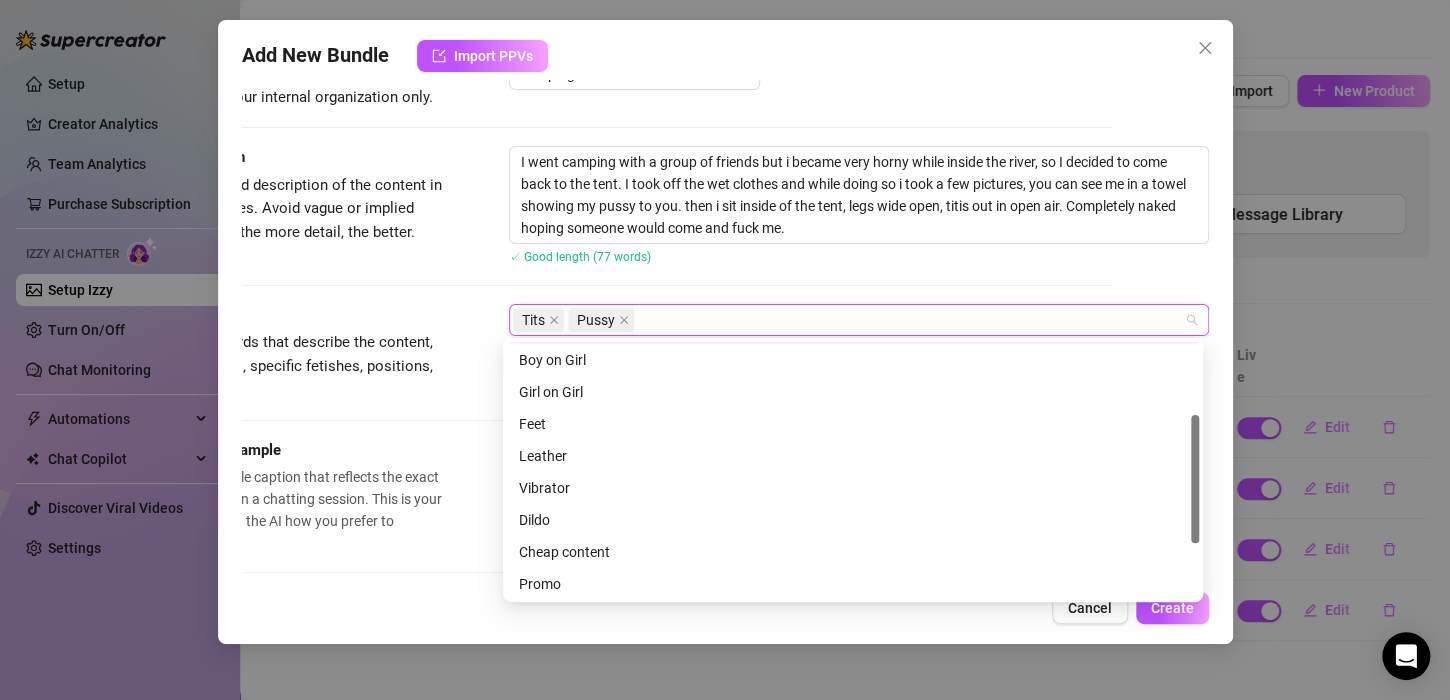 scroll, scrollTop: 256, scrollLeft: 0, axis: vertical 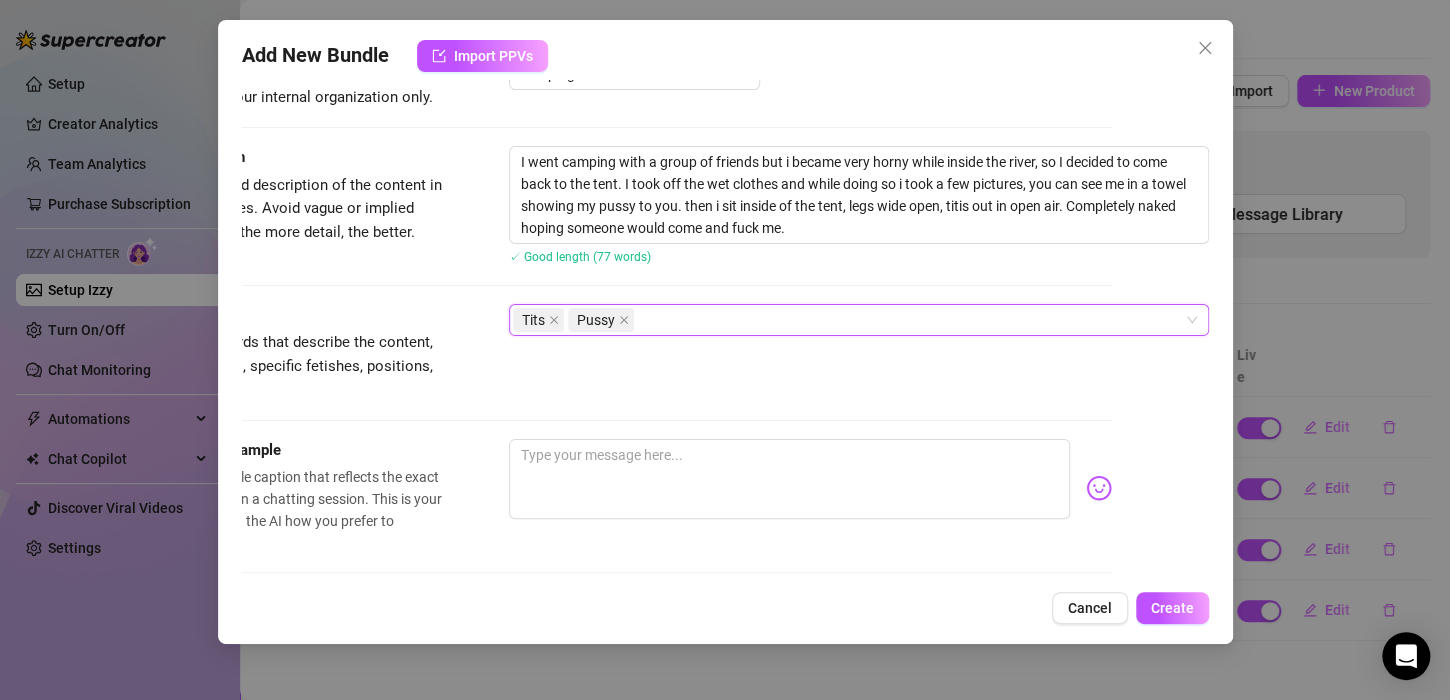 click on "Caption Example" at bounding box center [295, 451] 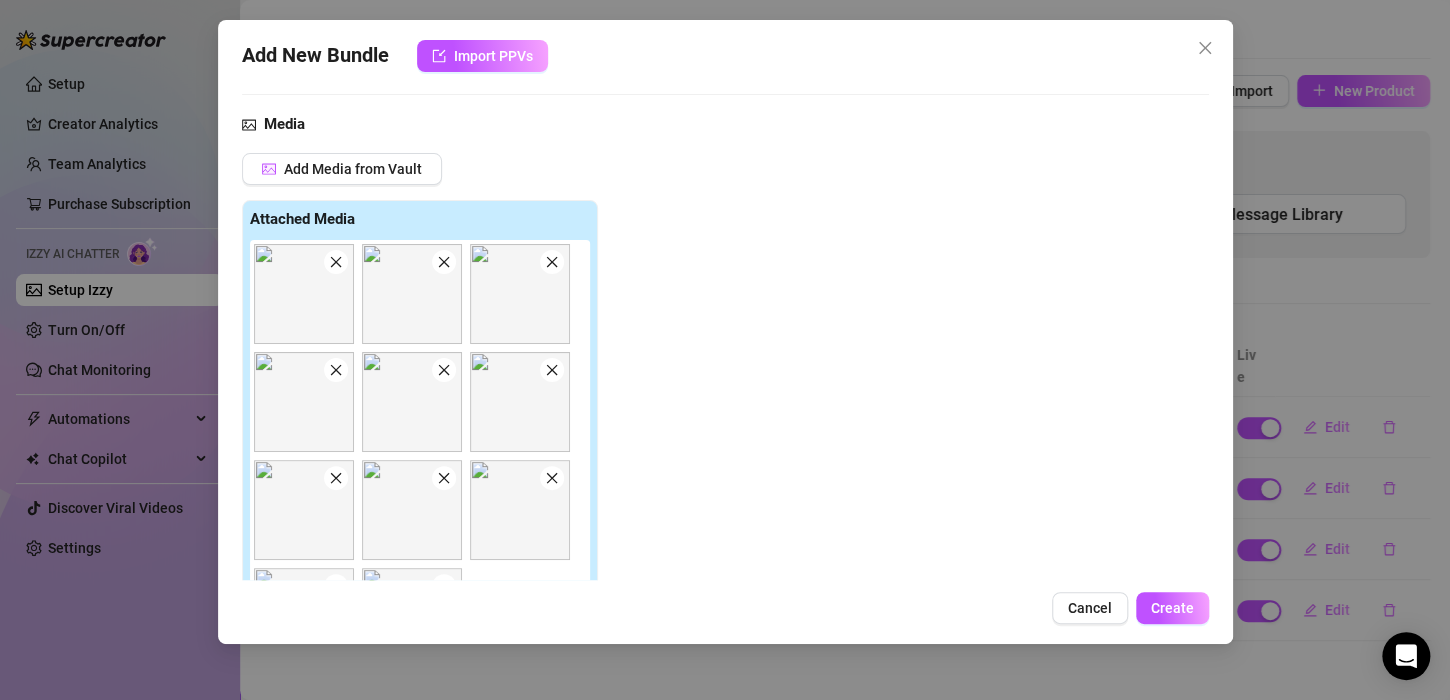 scroll, scrollTop: 638, scrollLeft: 0, axis: vertical 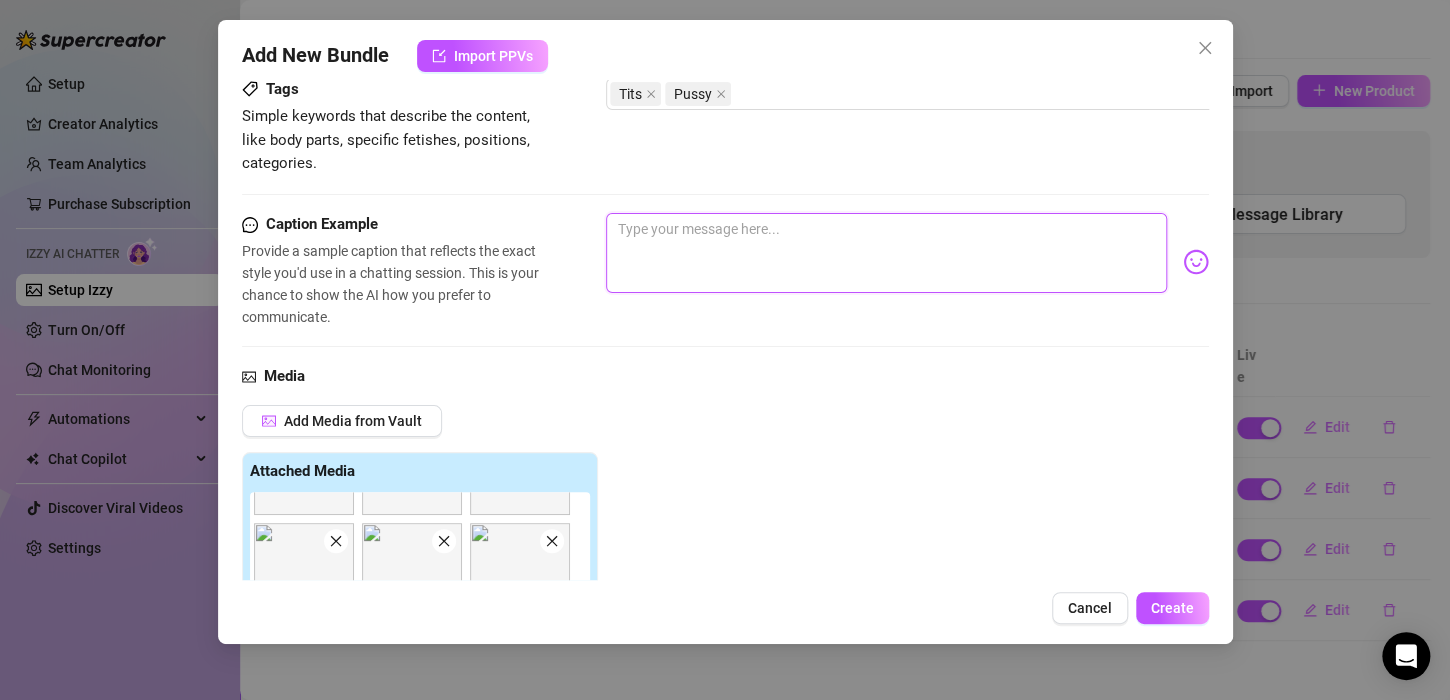 click at bounding box center (886, 253) 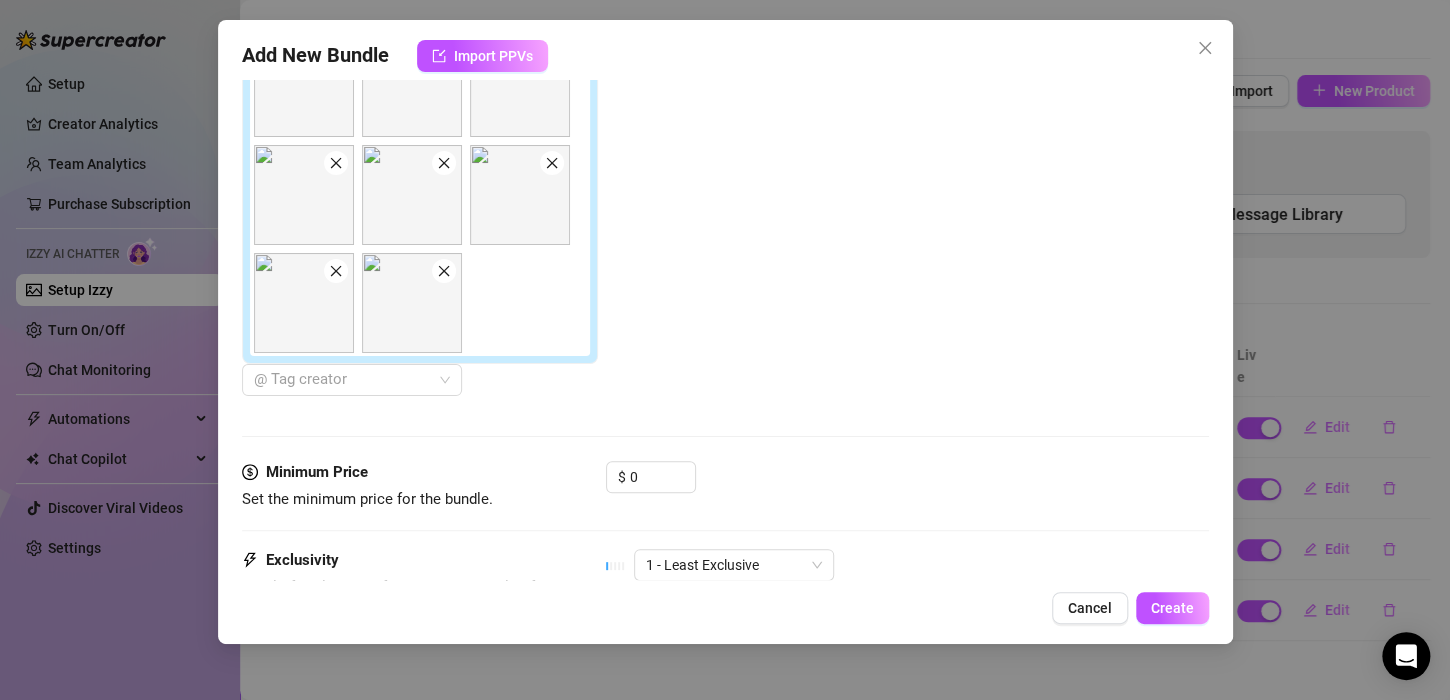 scroll, scrollTop: 1076, scrollLeft: 0, axis: vertical 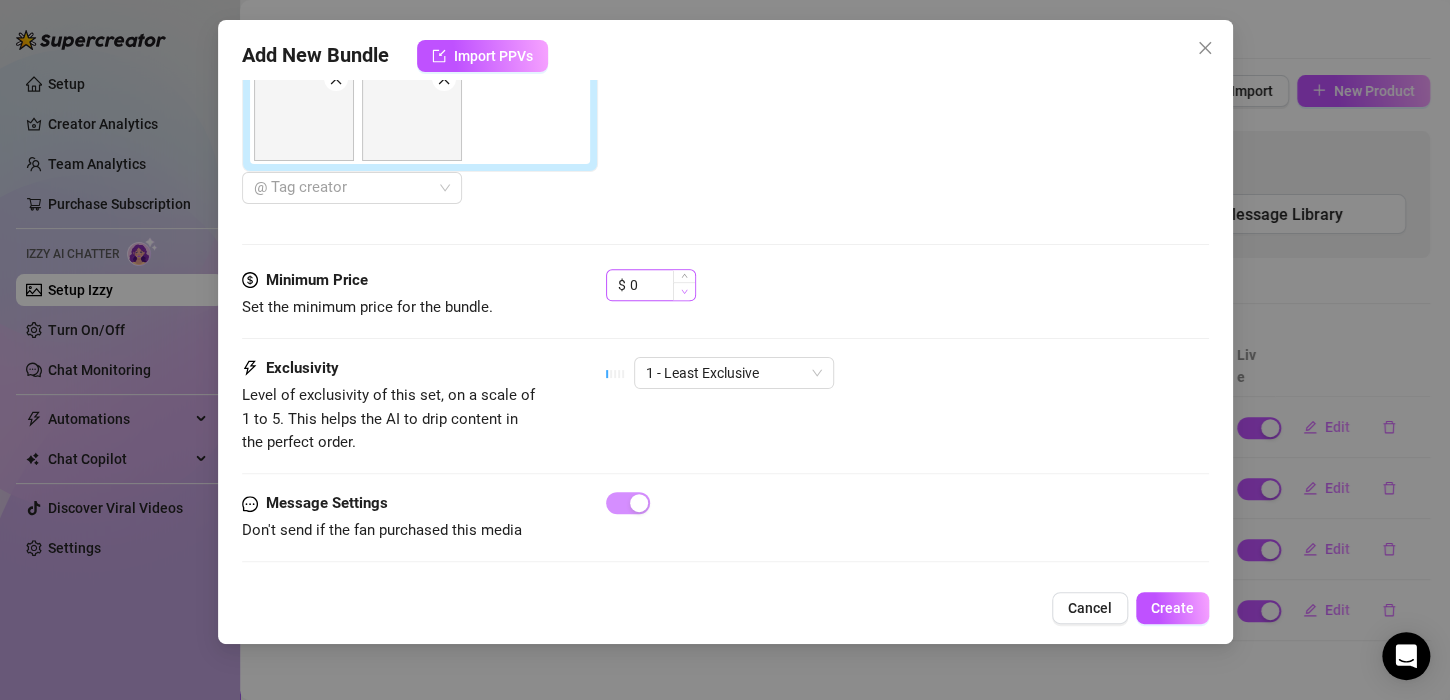click 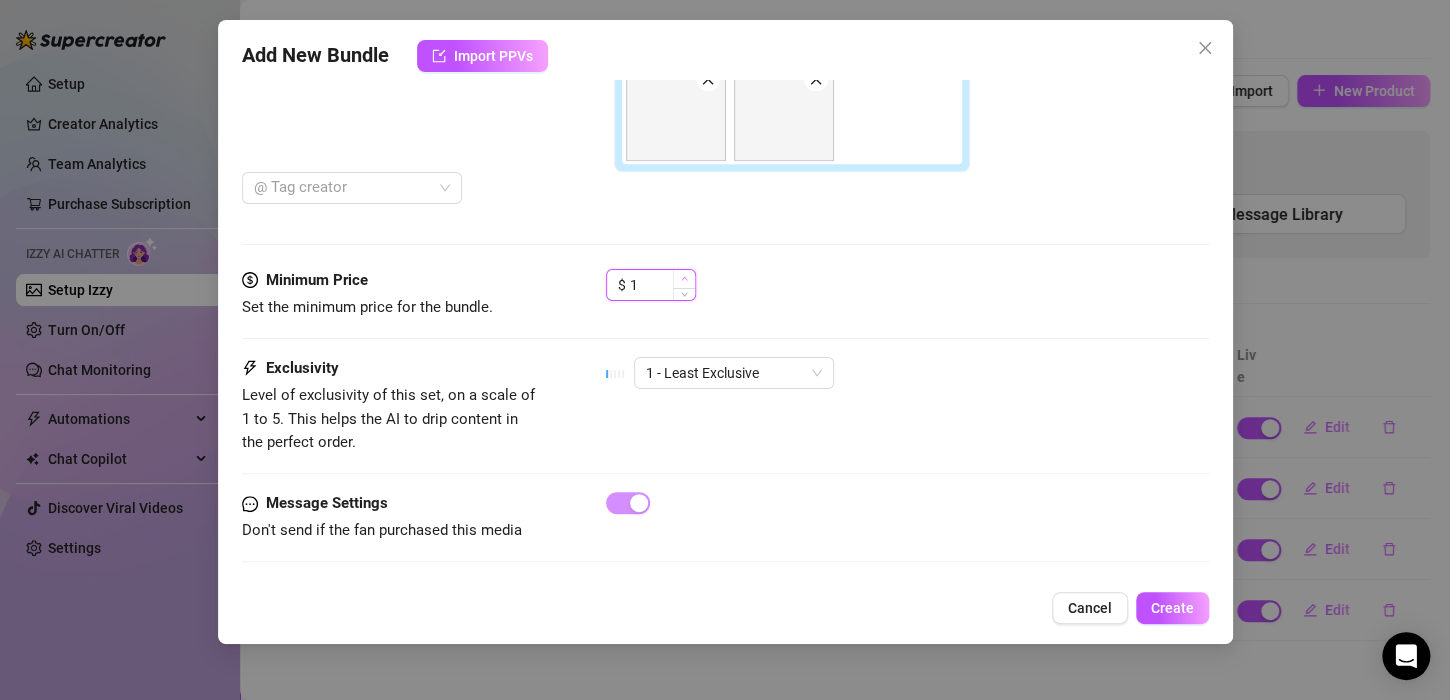 click 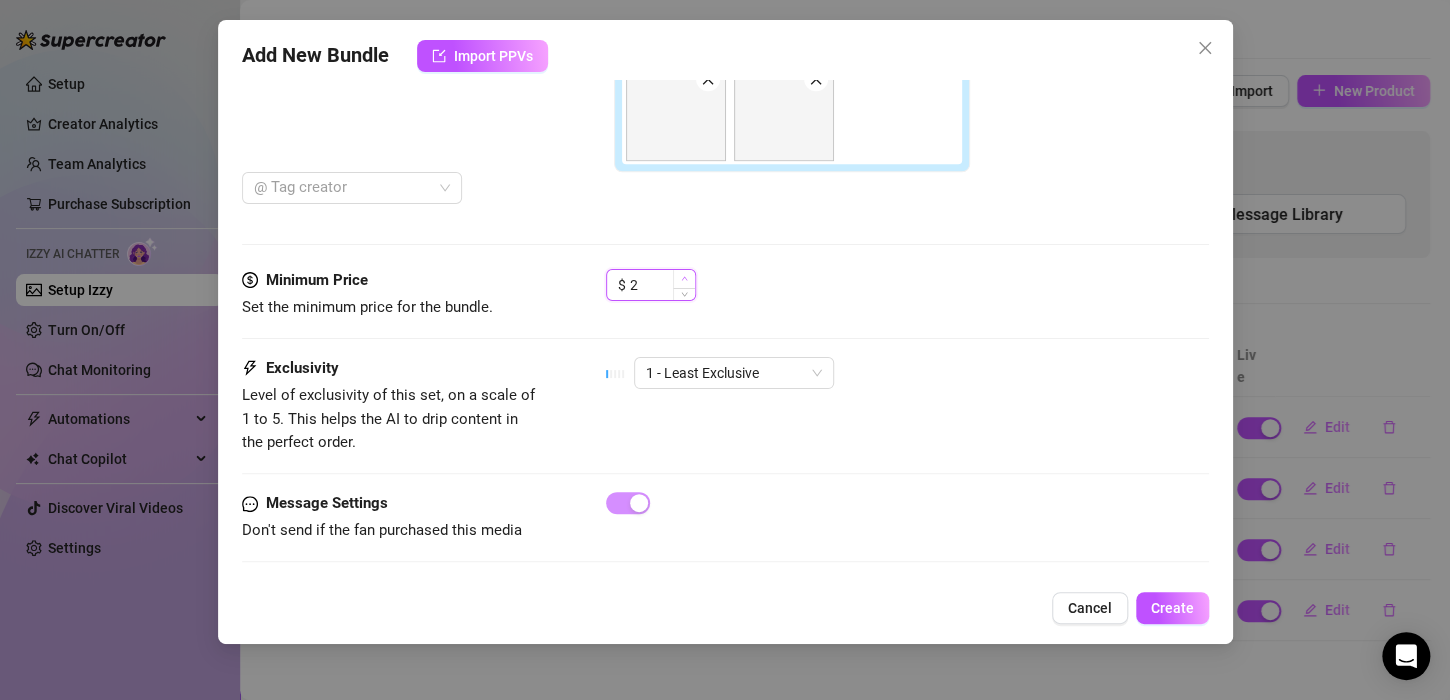 click 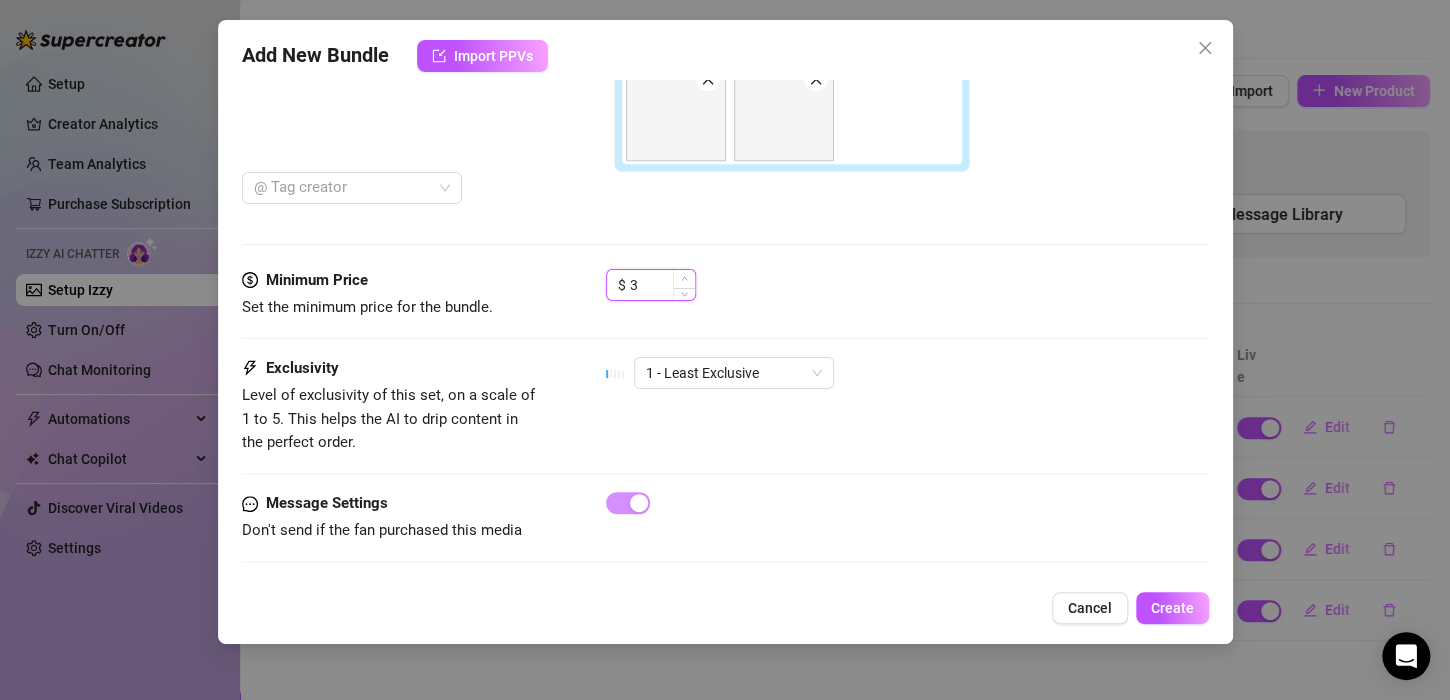 click 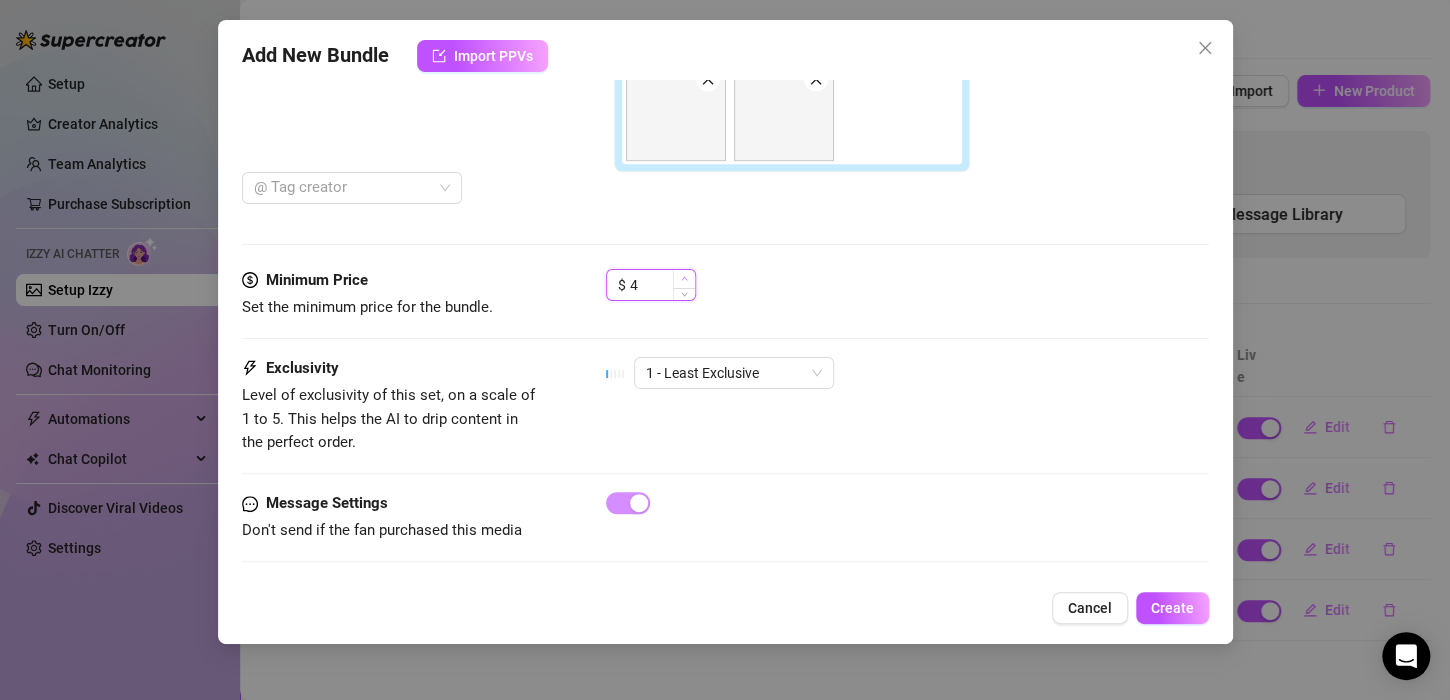 click 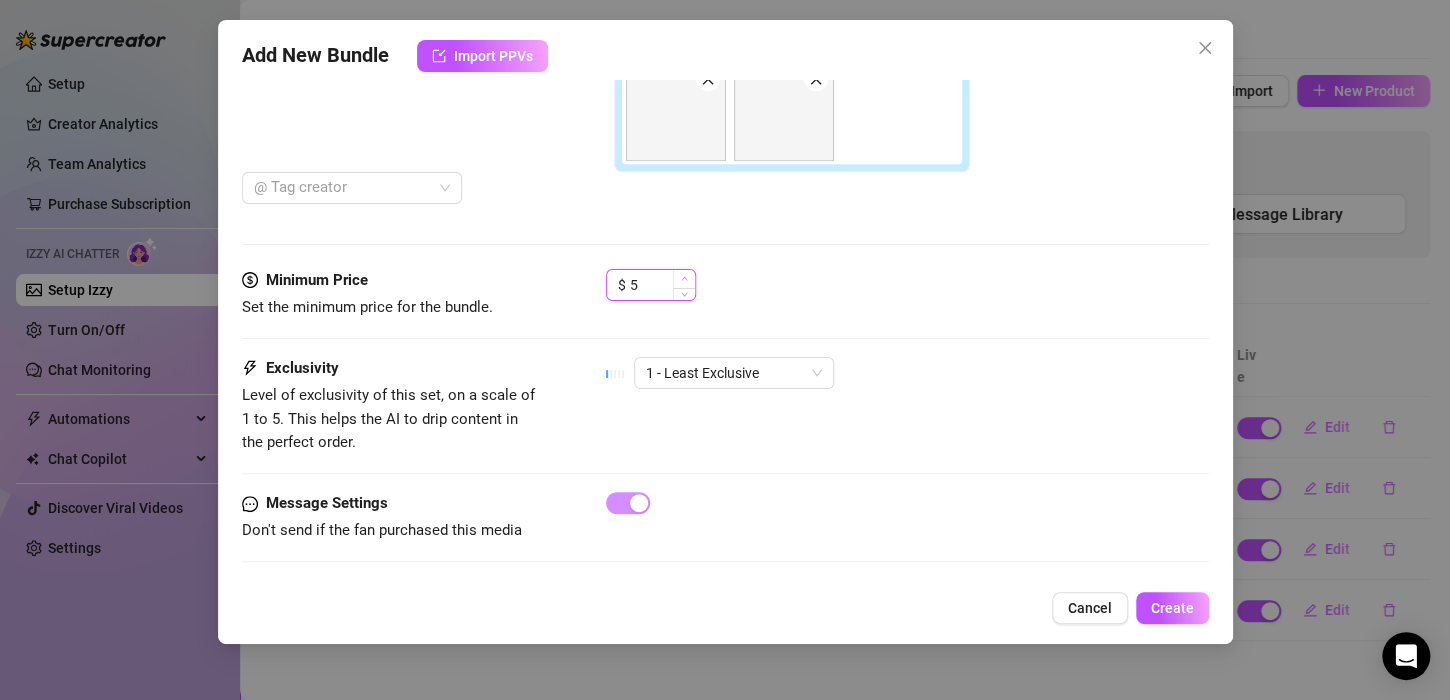 click 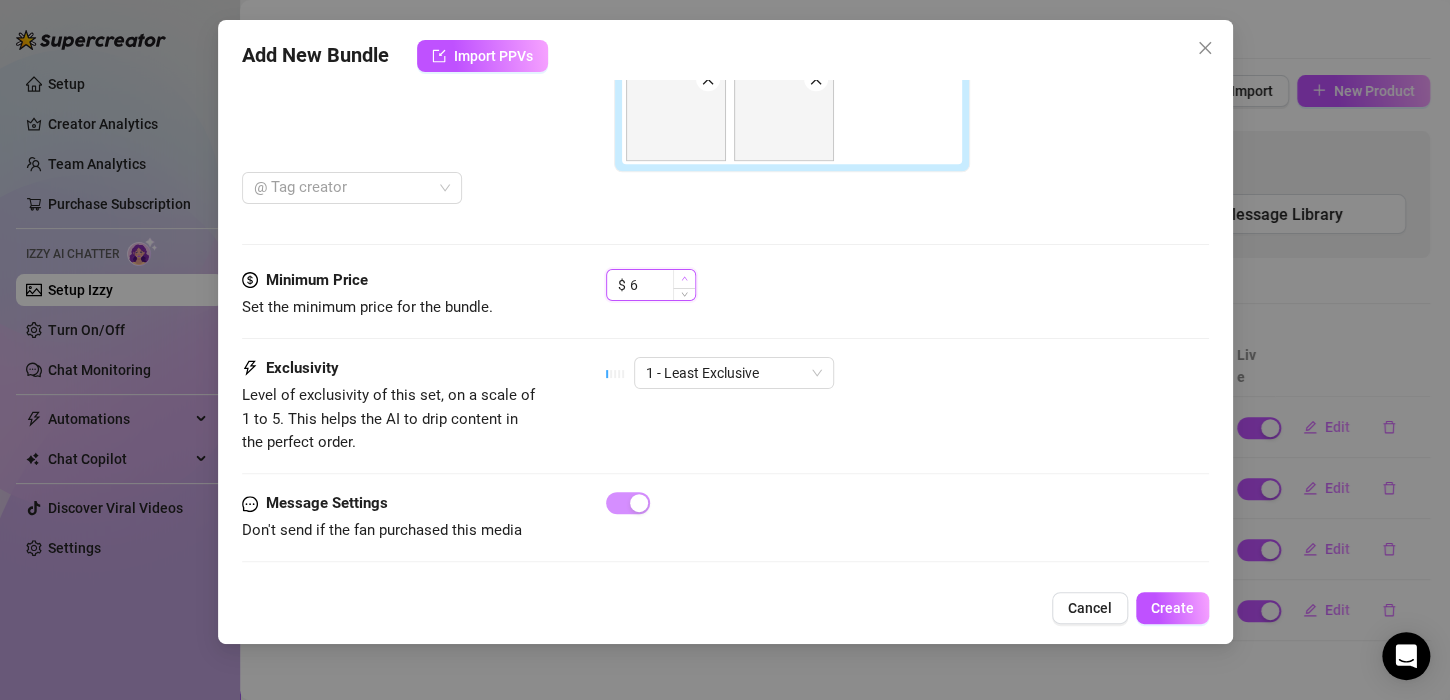 click 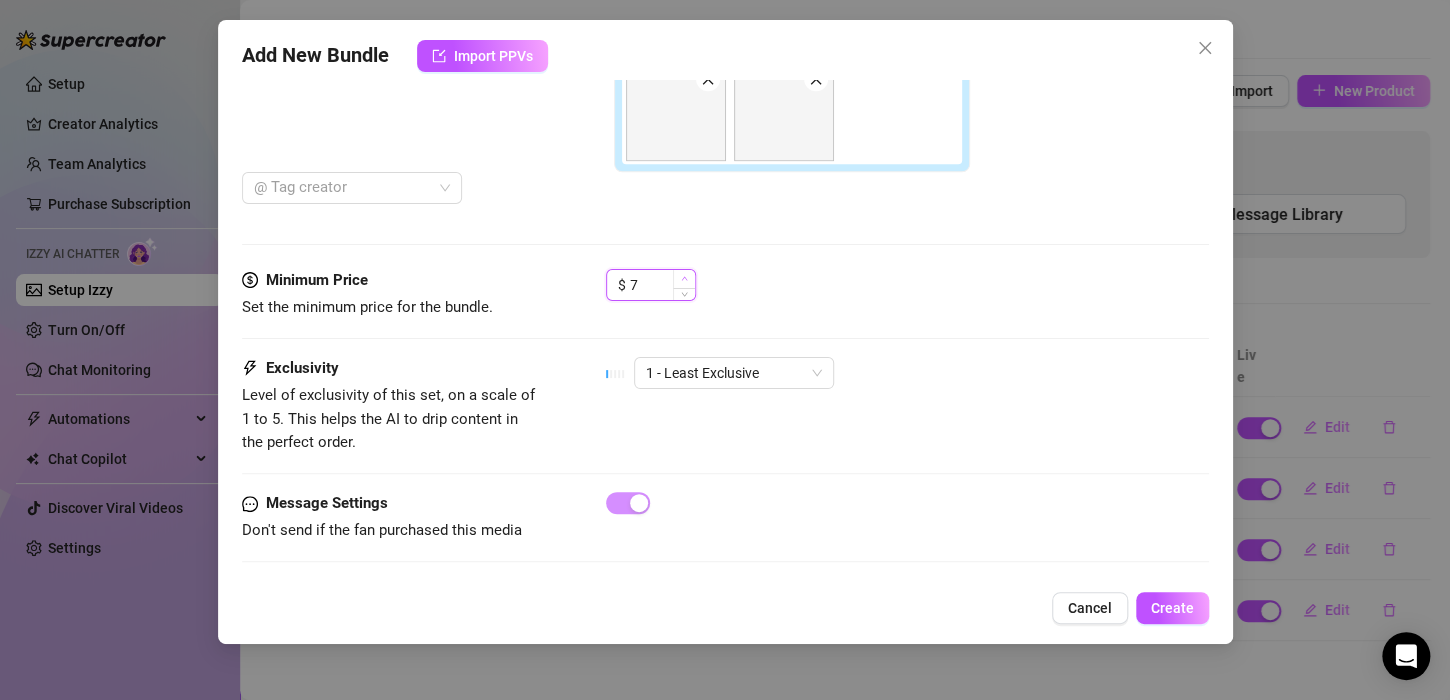 click 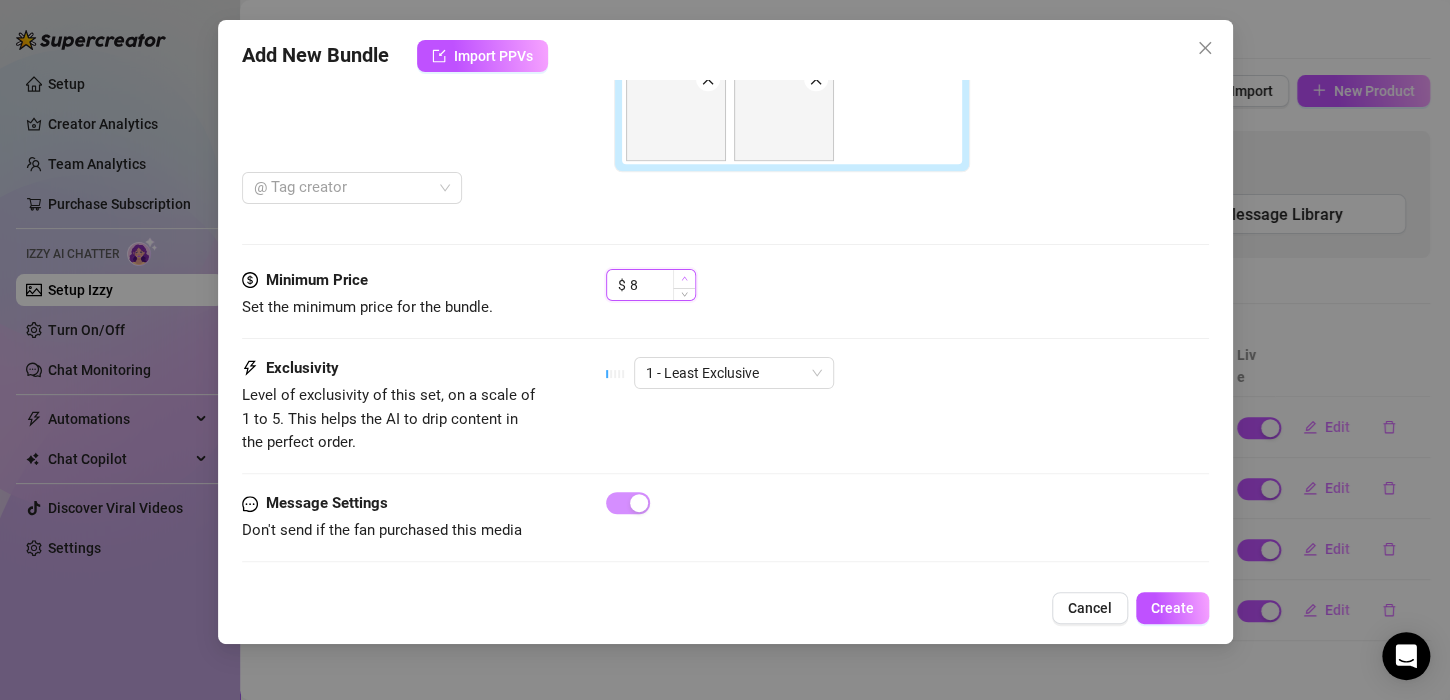 click 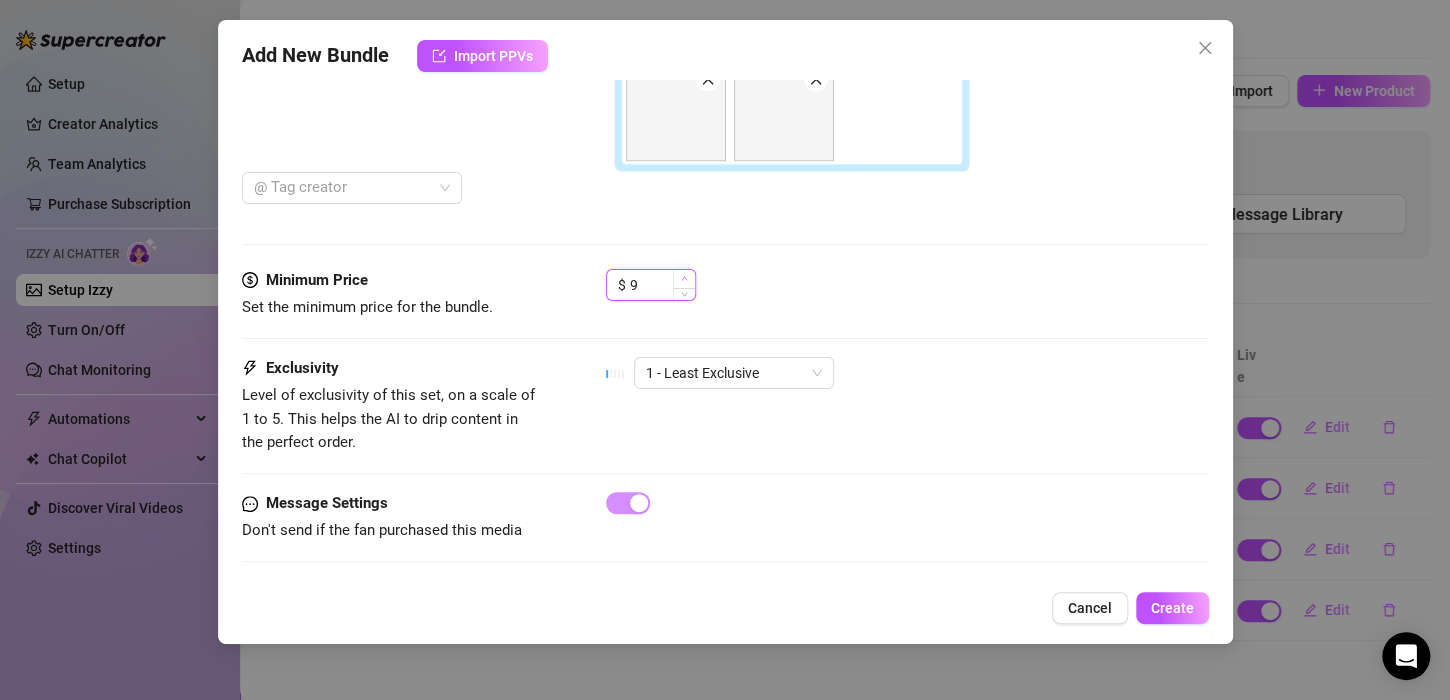 click 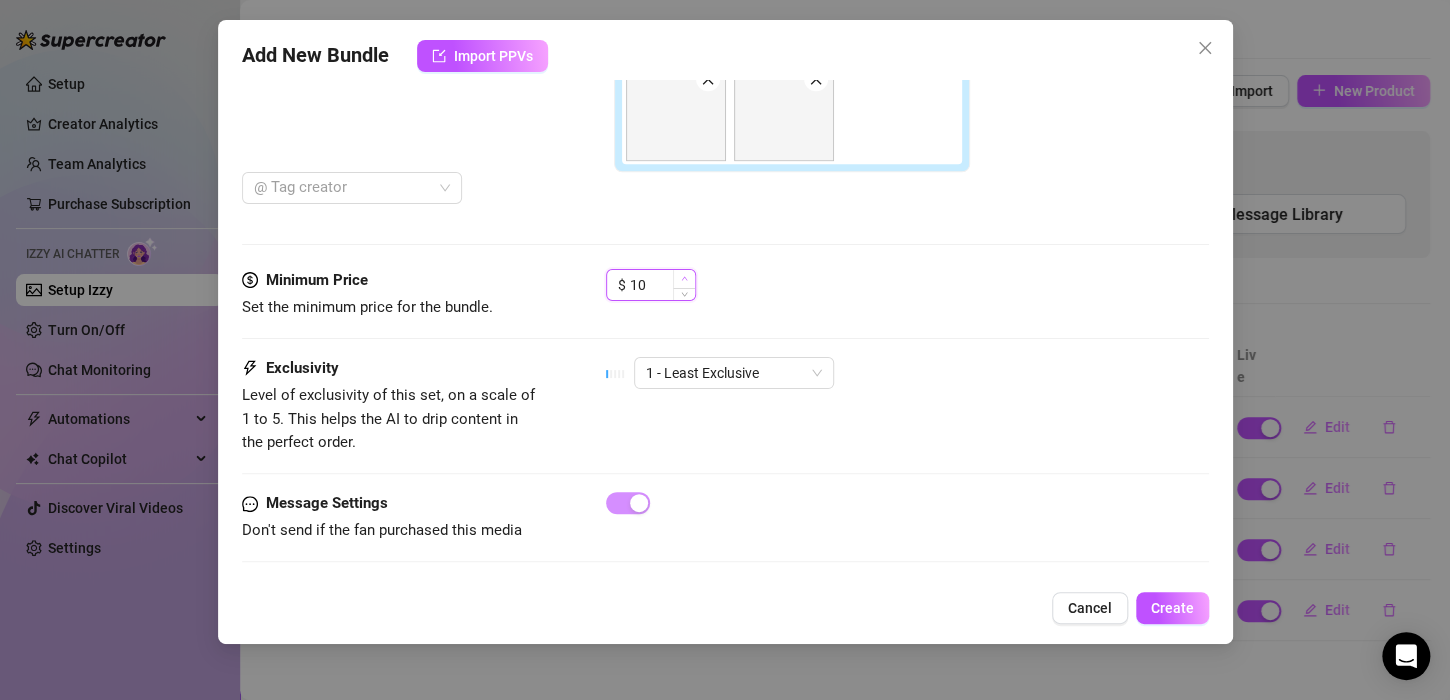 click 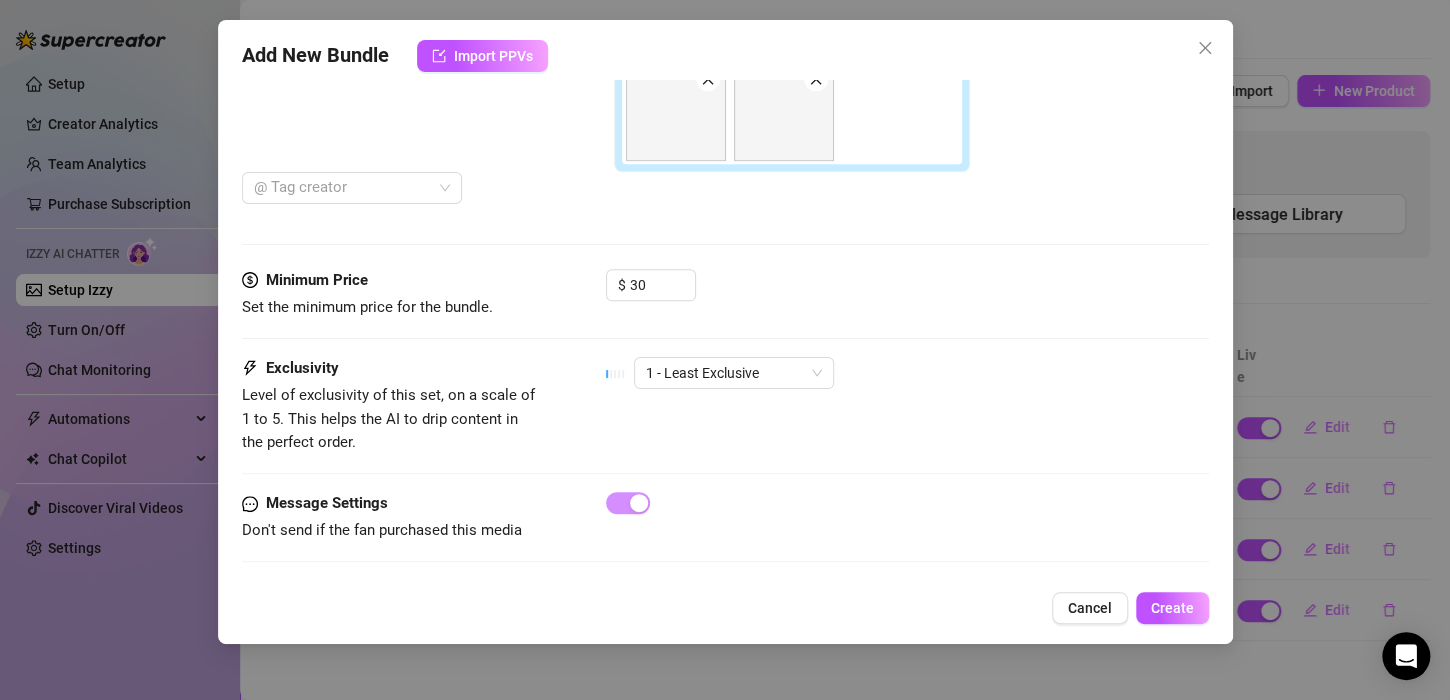 click on "$ 30" at bounding box center [907, 294] 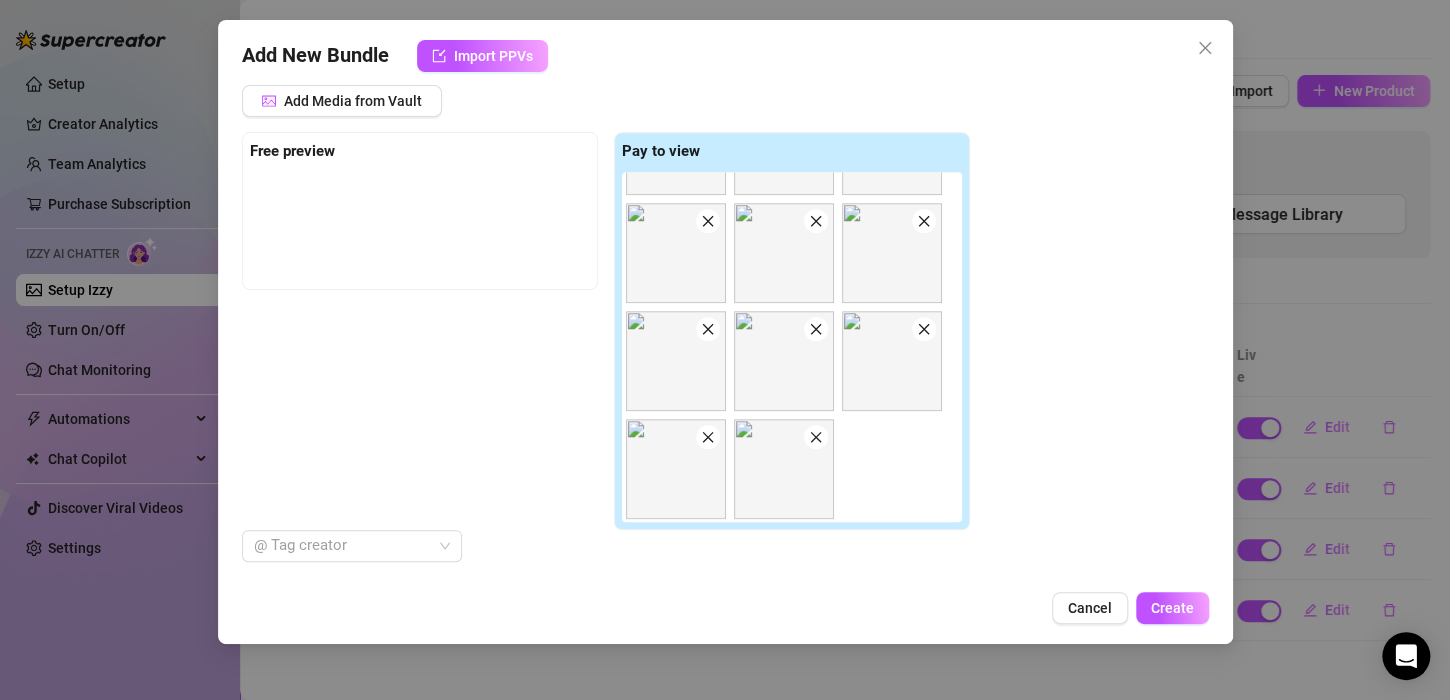 scroll, scrollTop: 700, scrollLeft: 0, axis: vertical 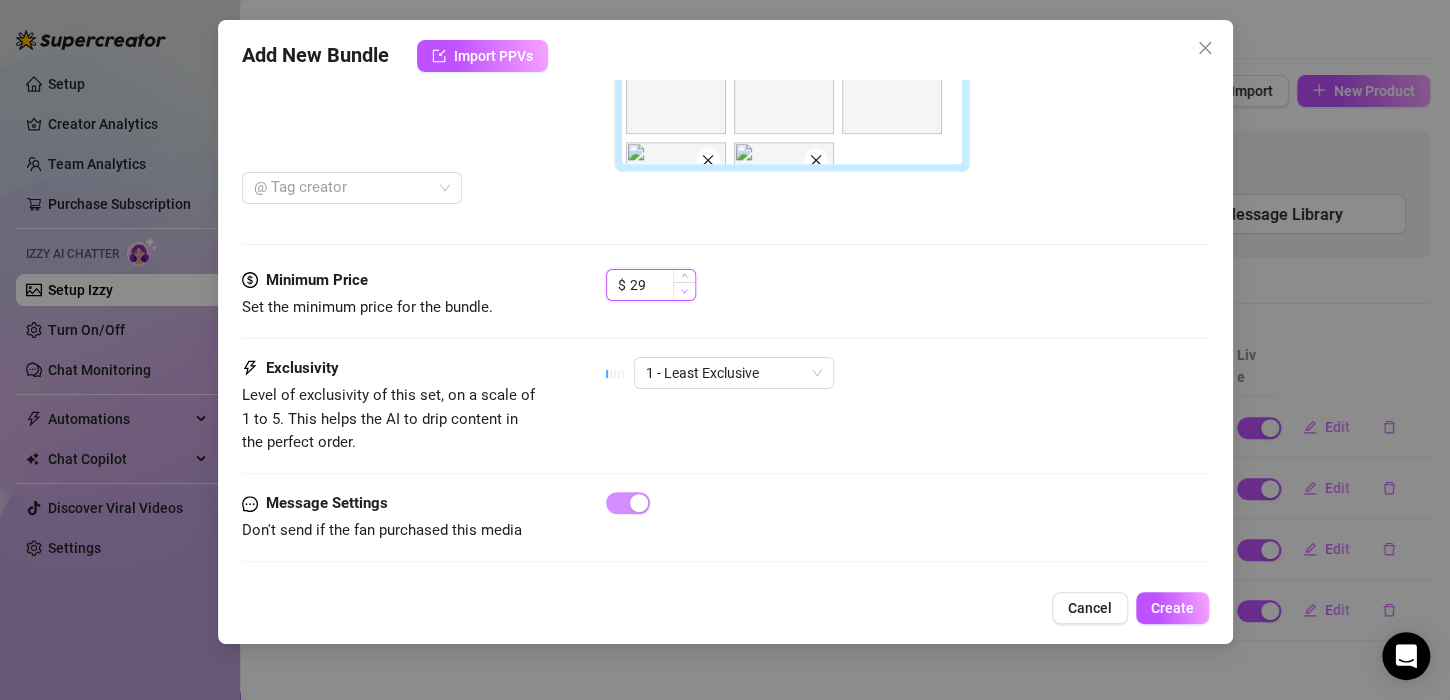 click at bounding box center (684, 291) 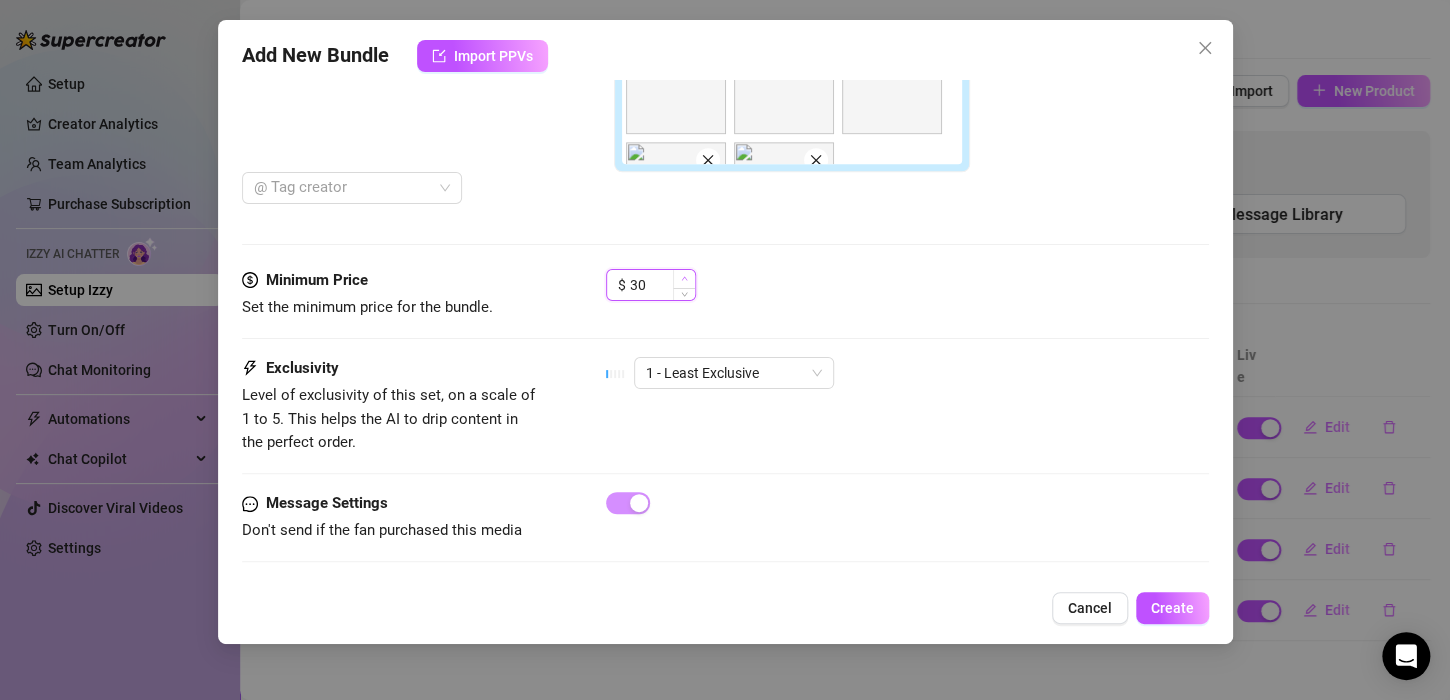 click 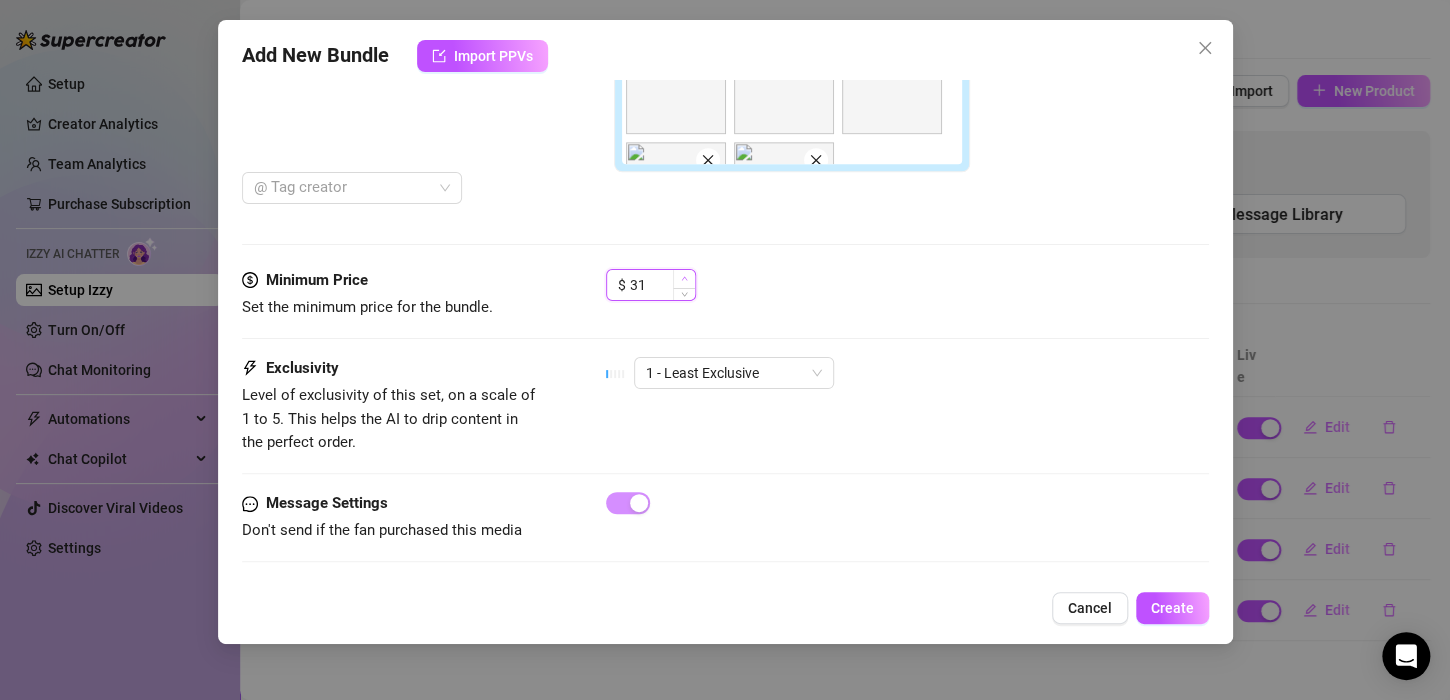 click 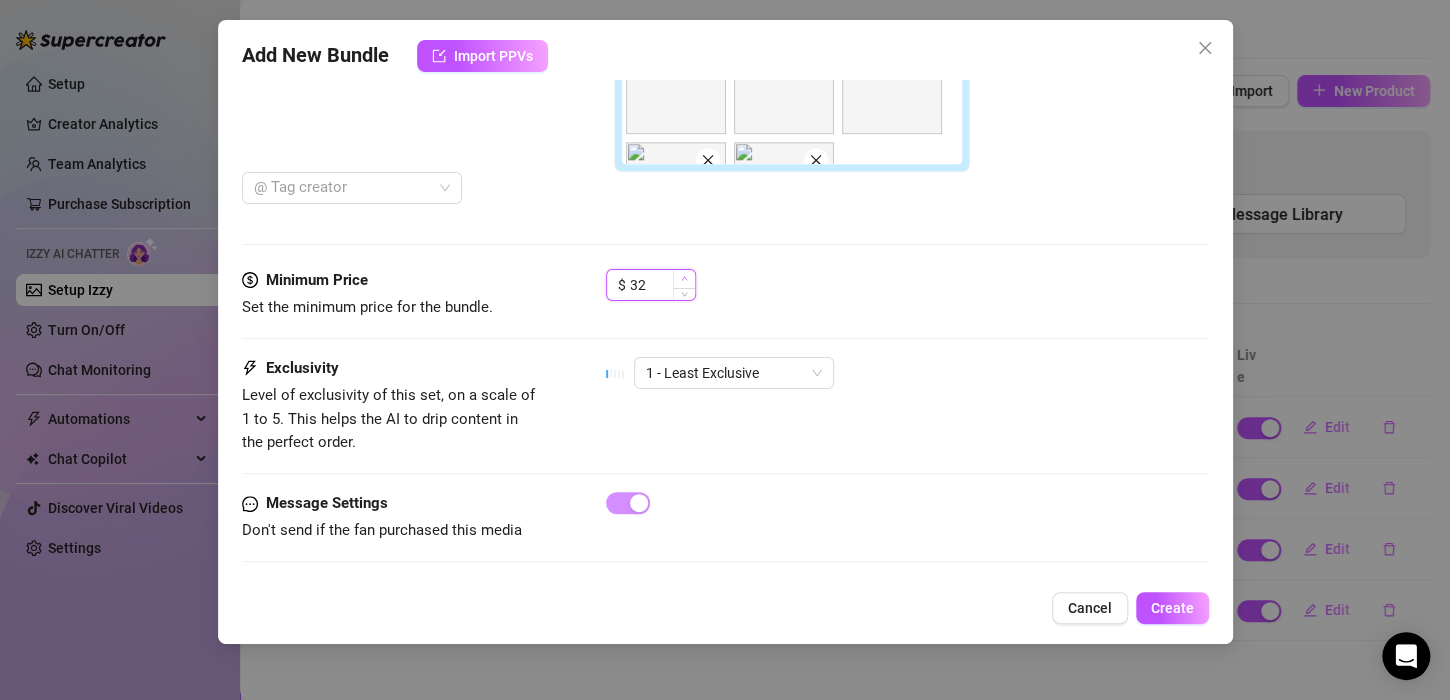 click 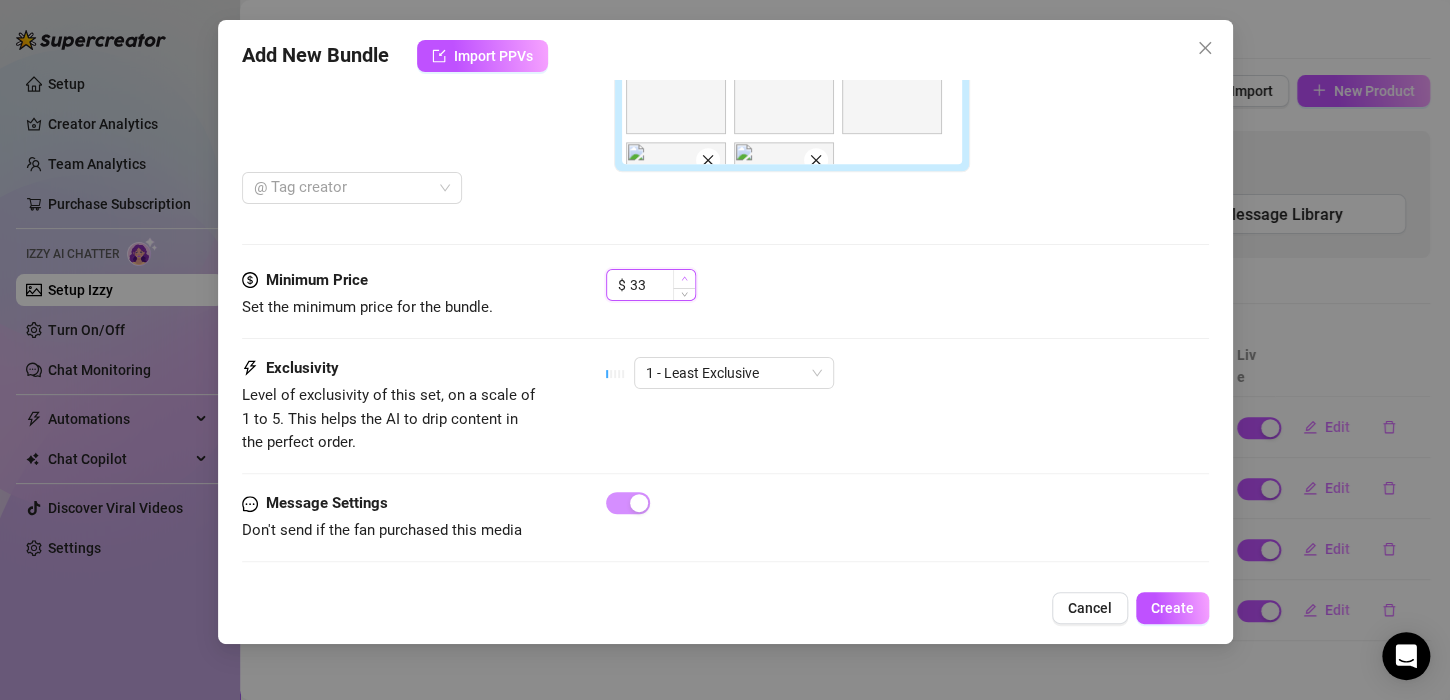 click 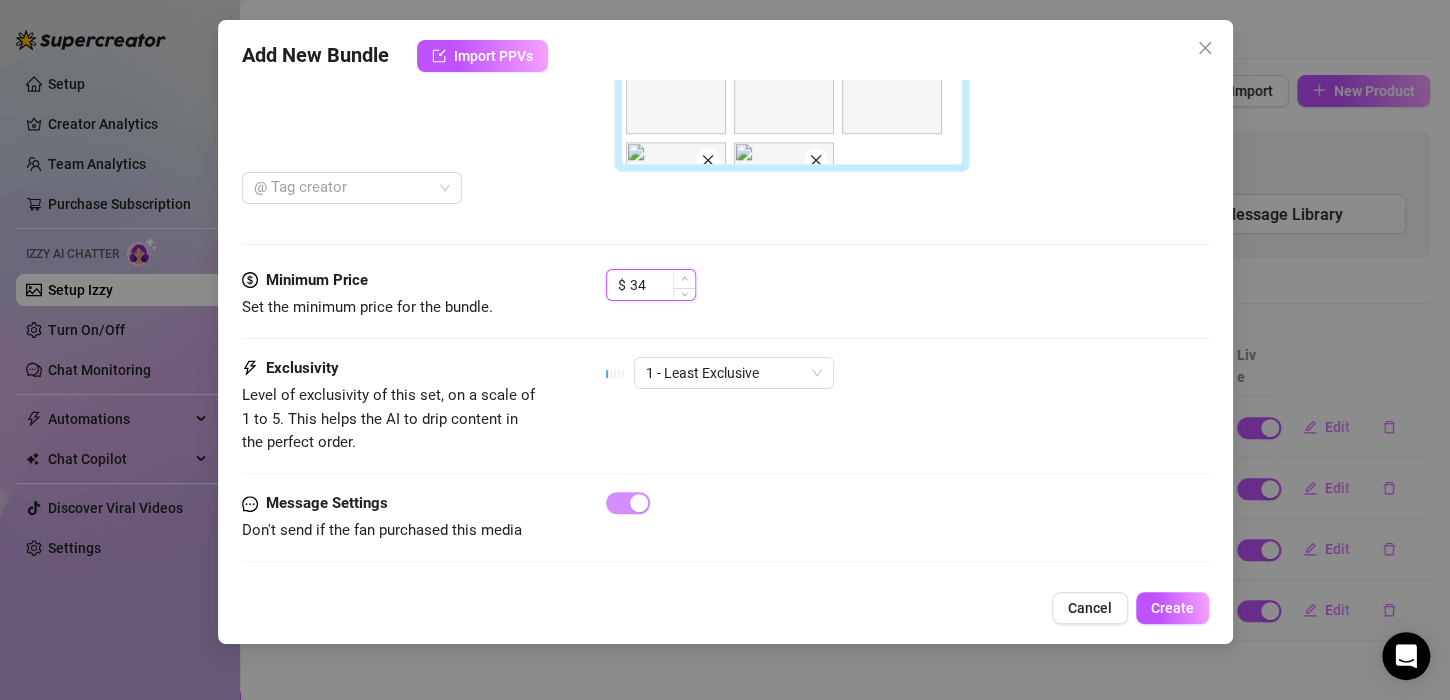 click 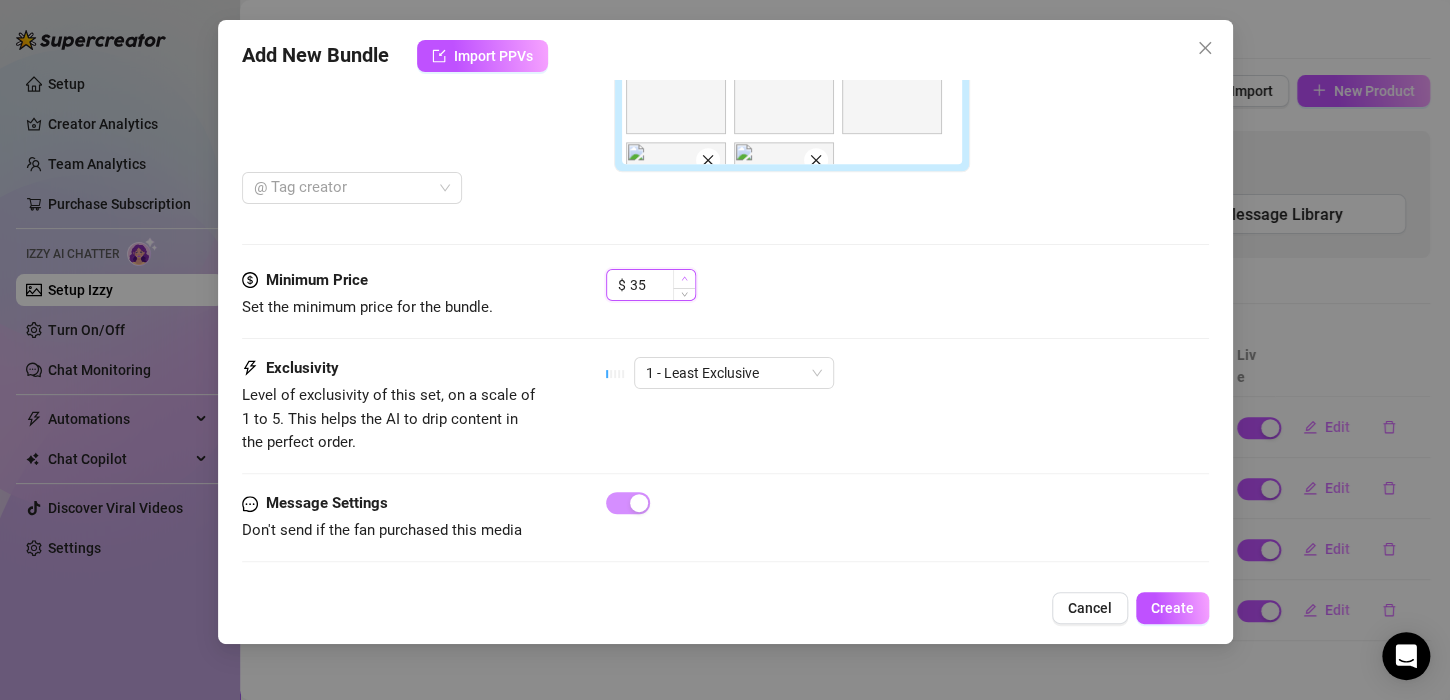 click 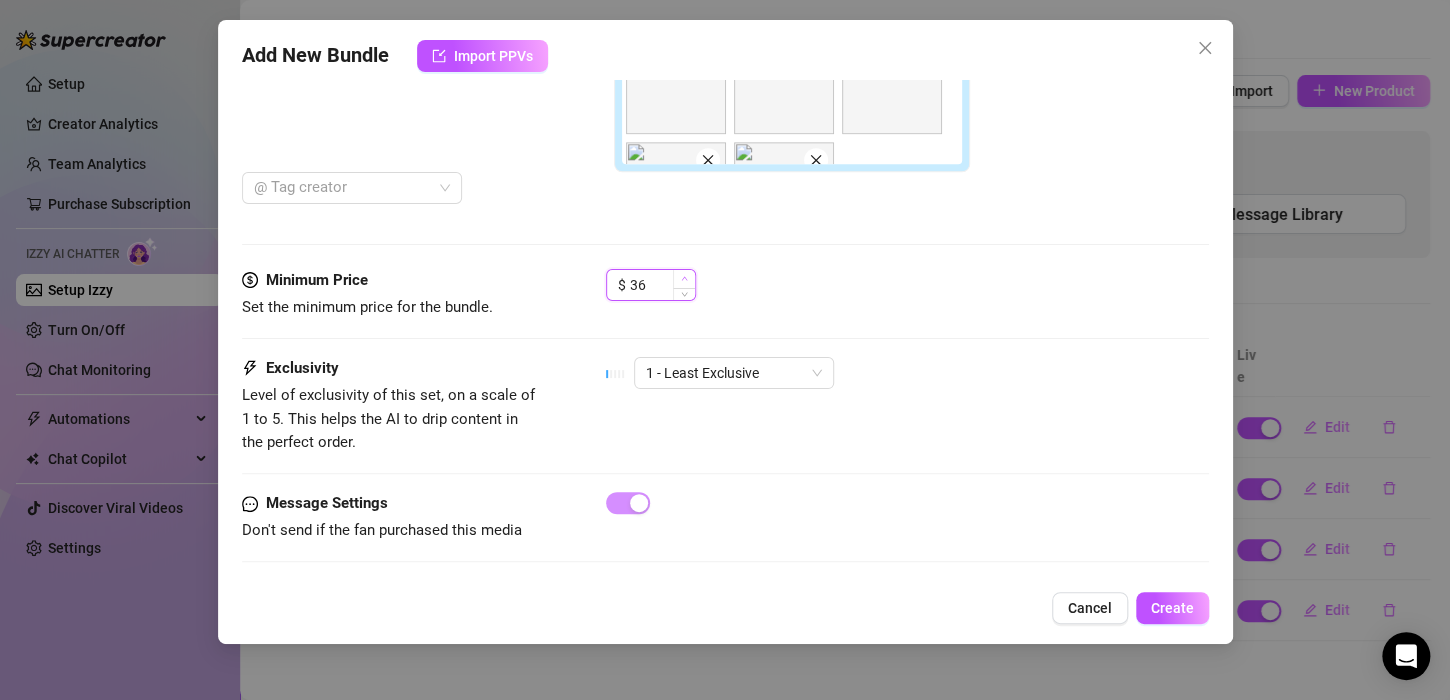 click 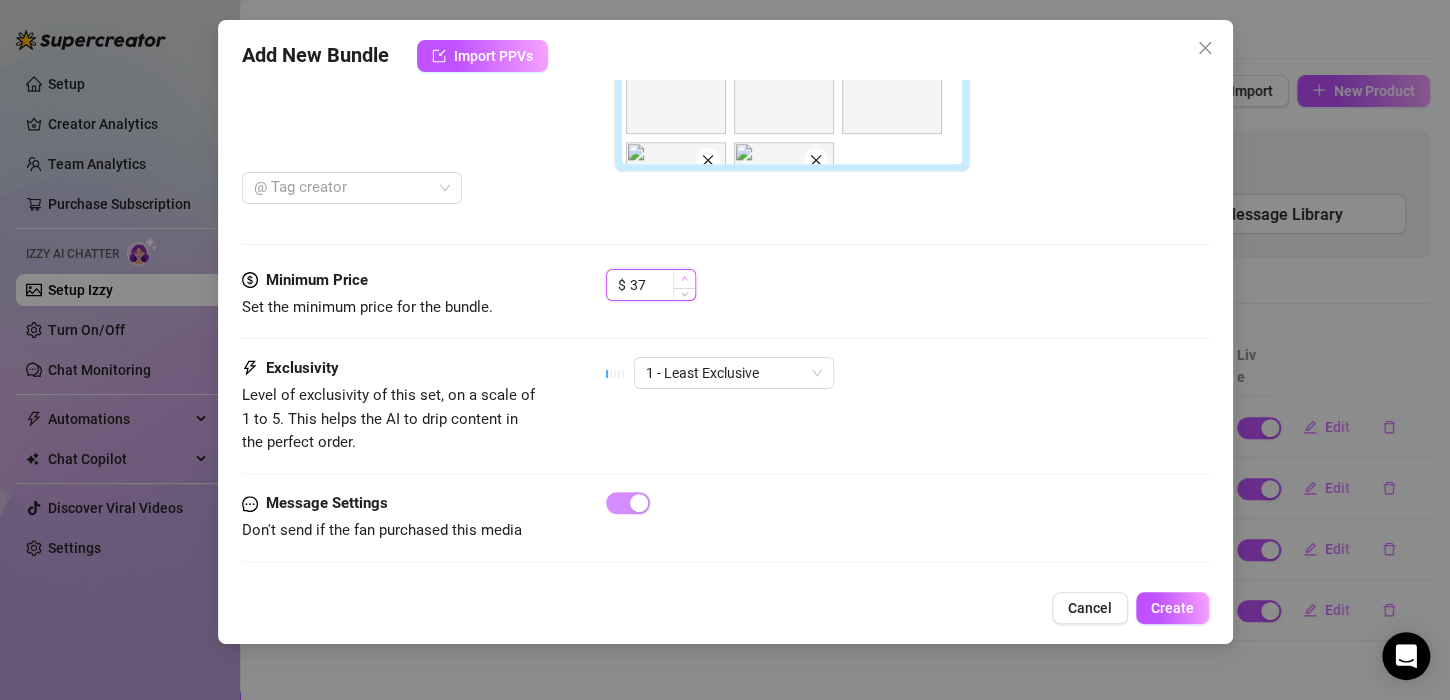 click 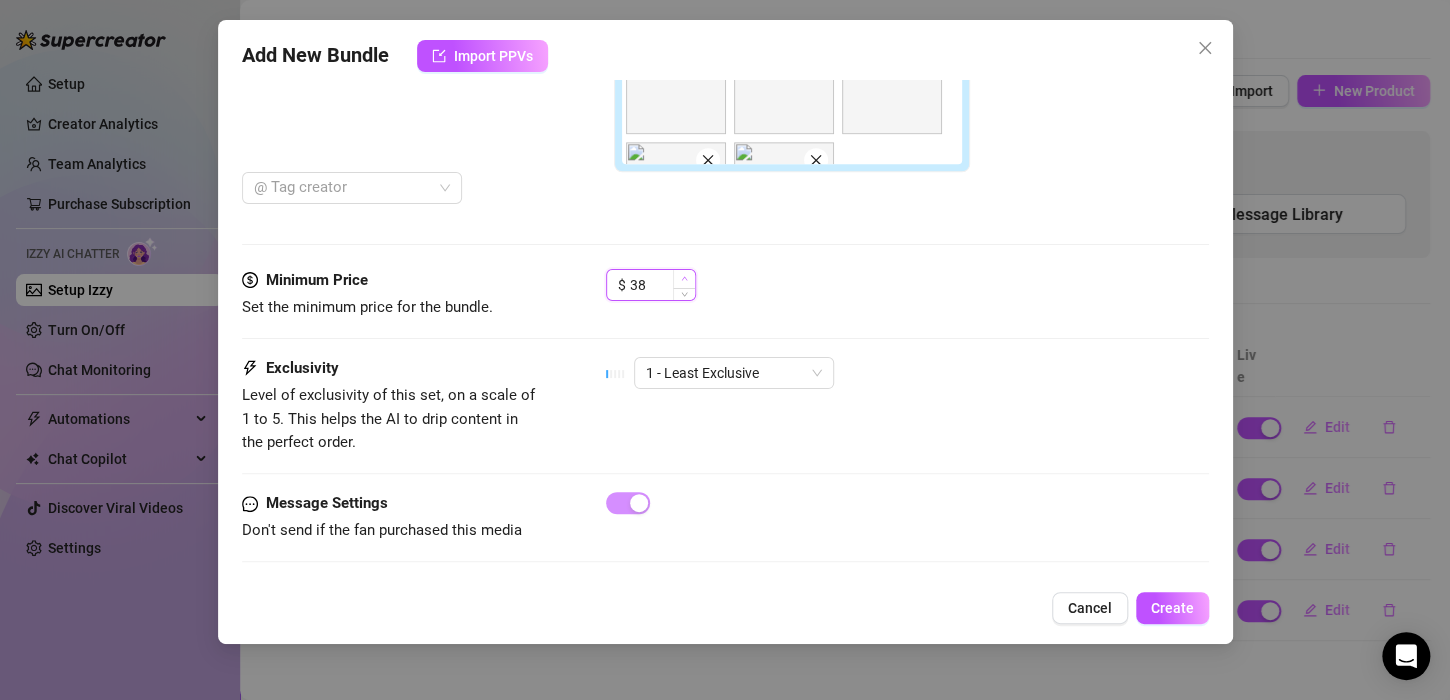click 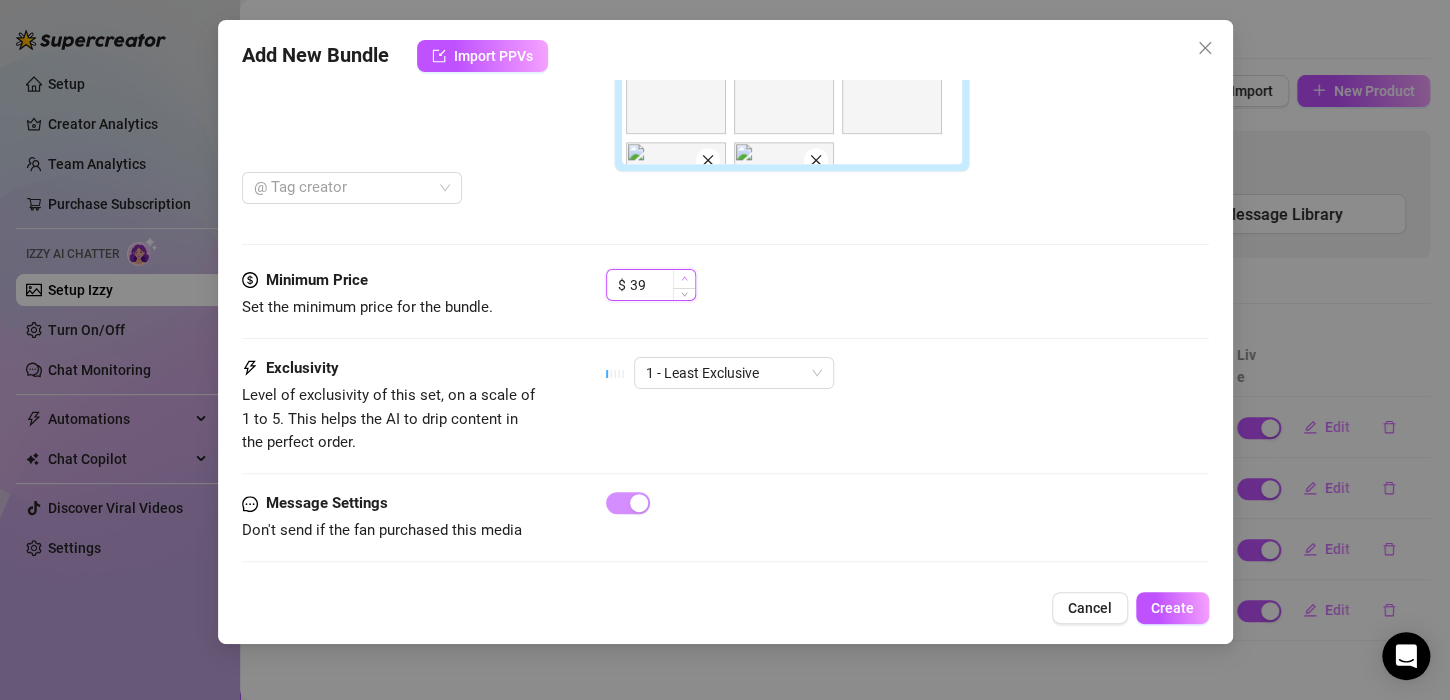 click 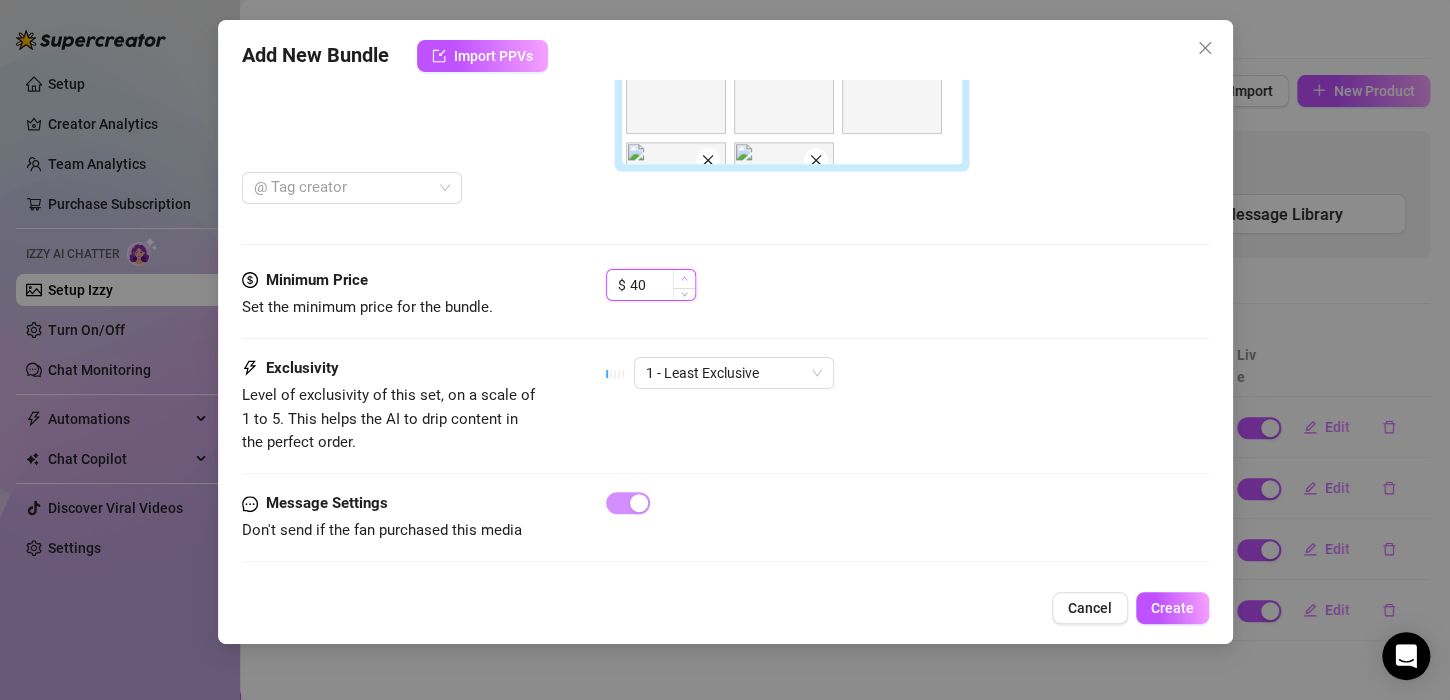 click 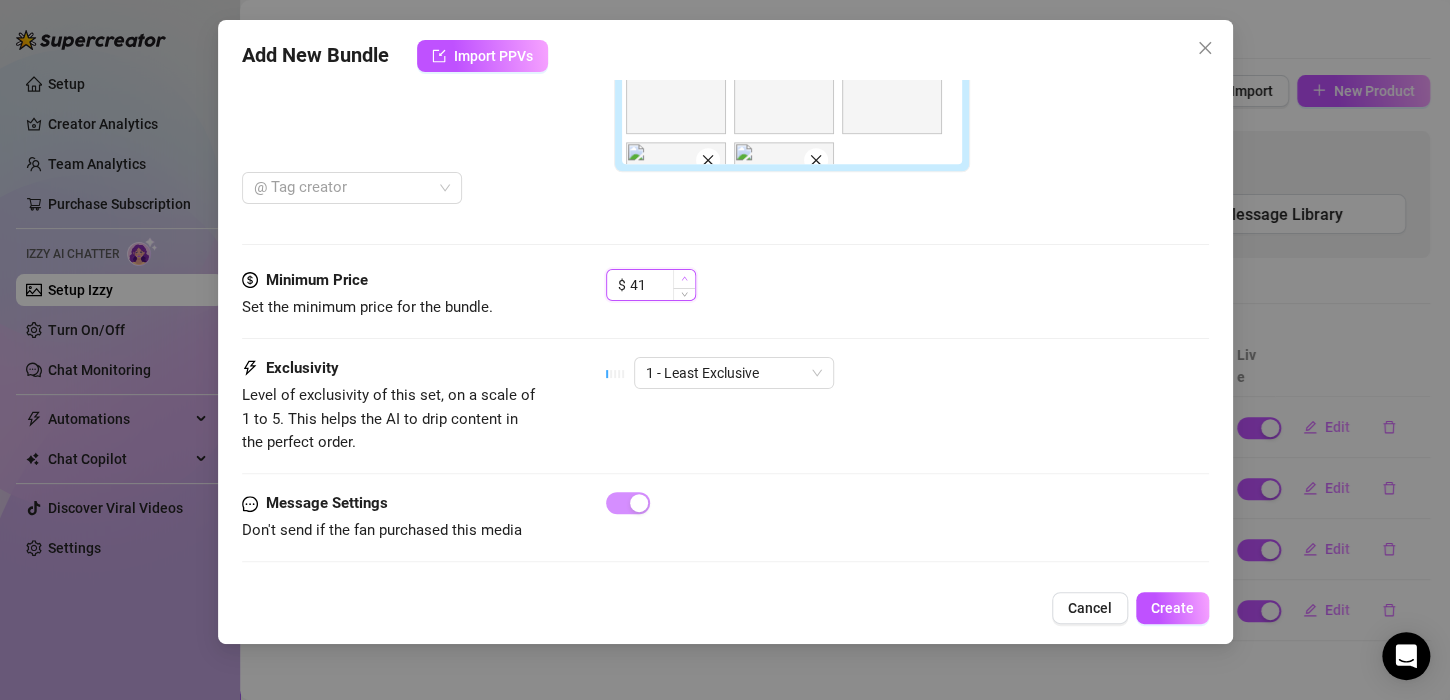 click 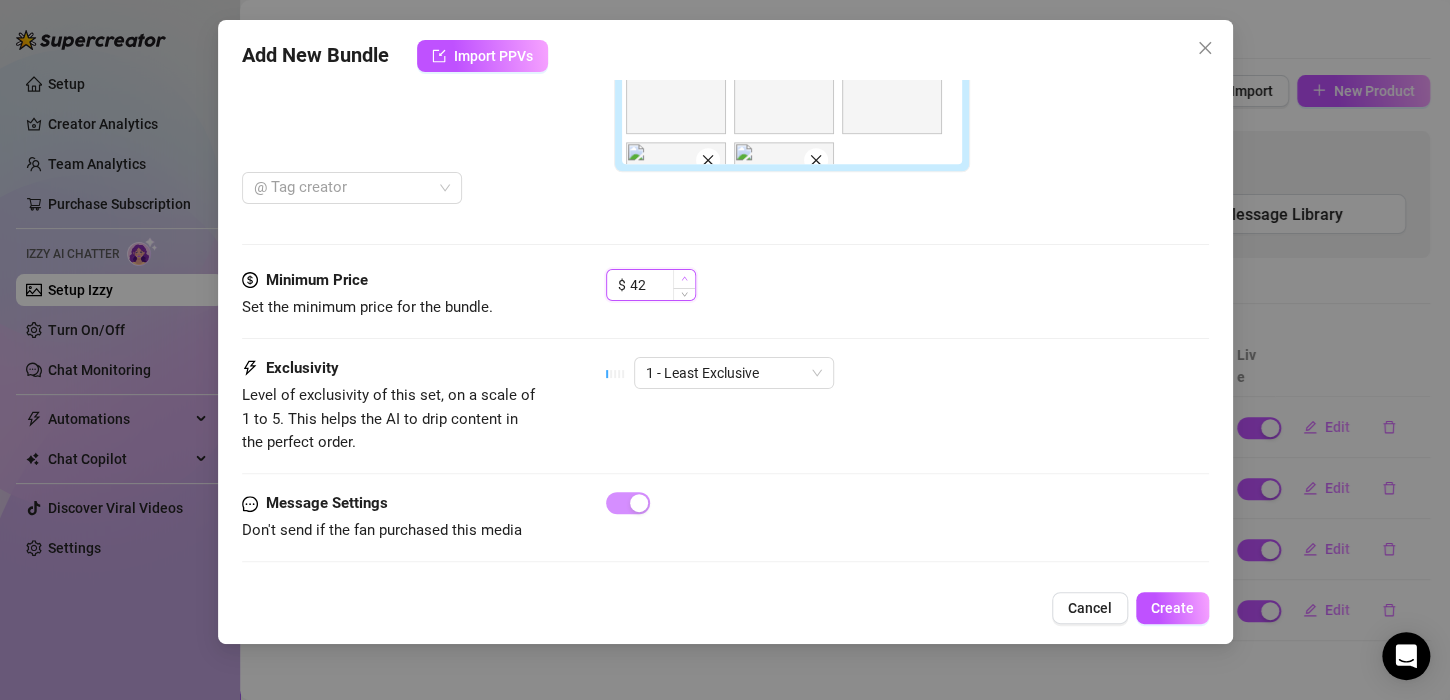 click 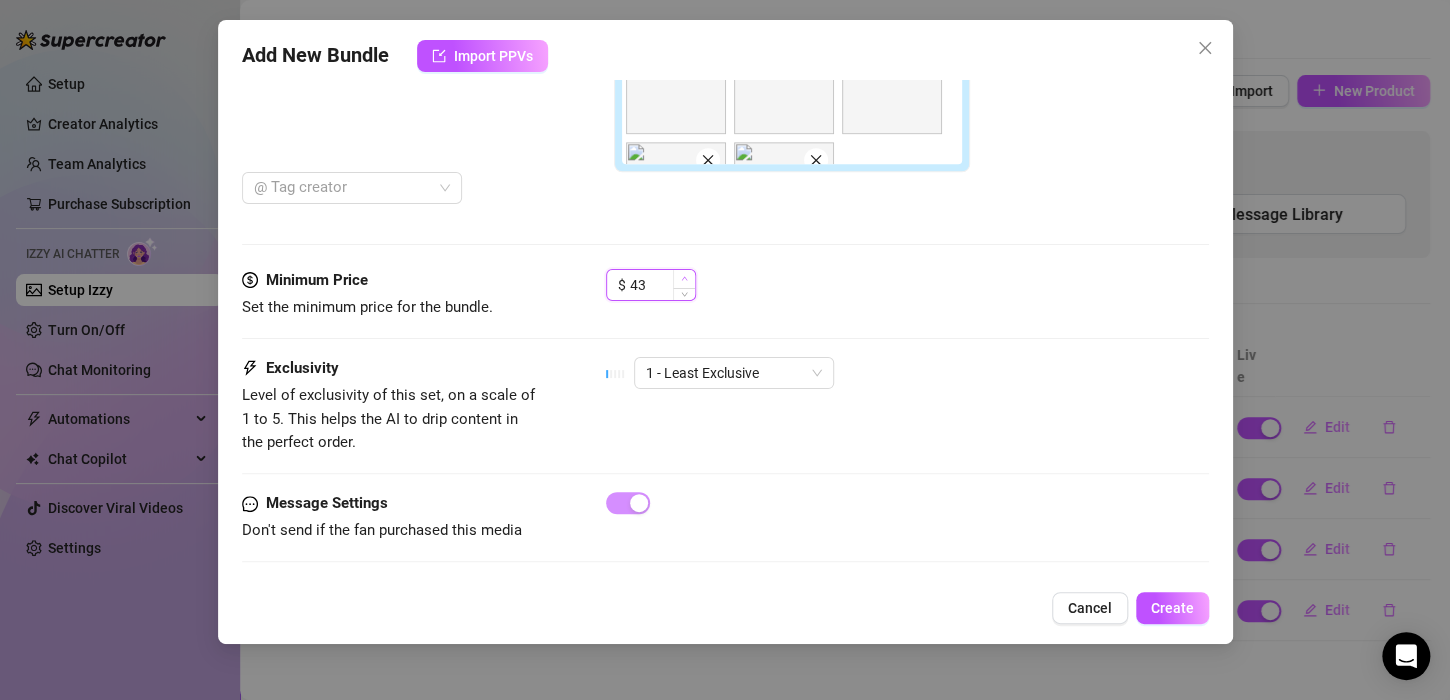 click 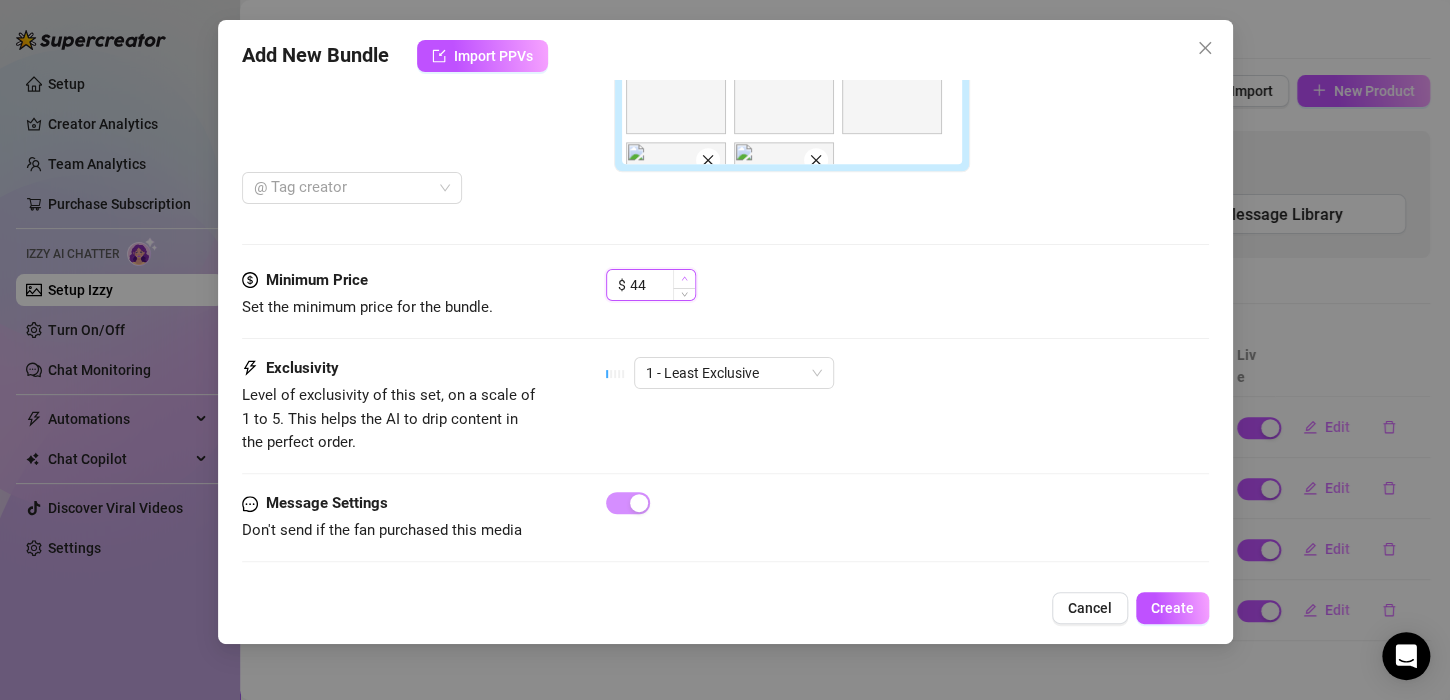click 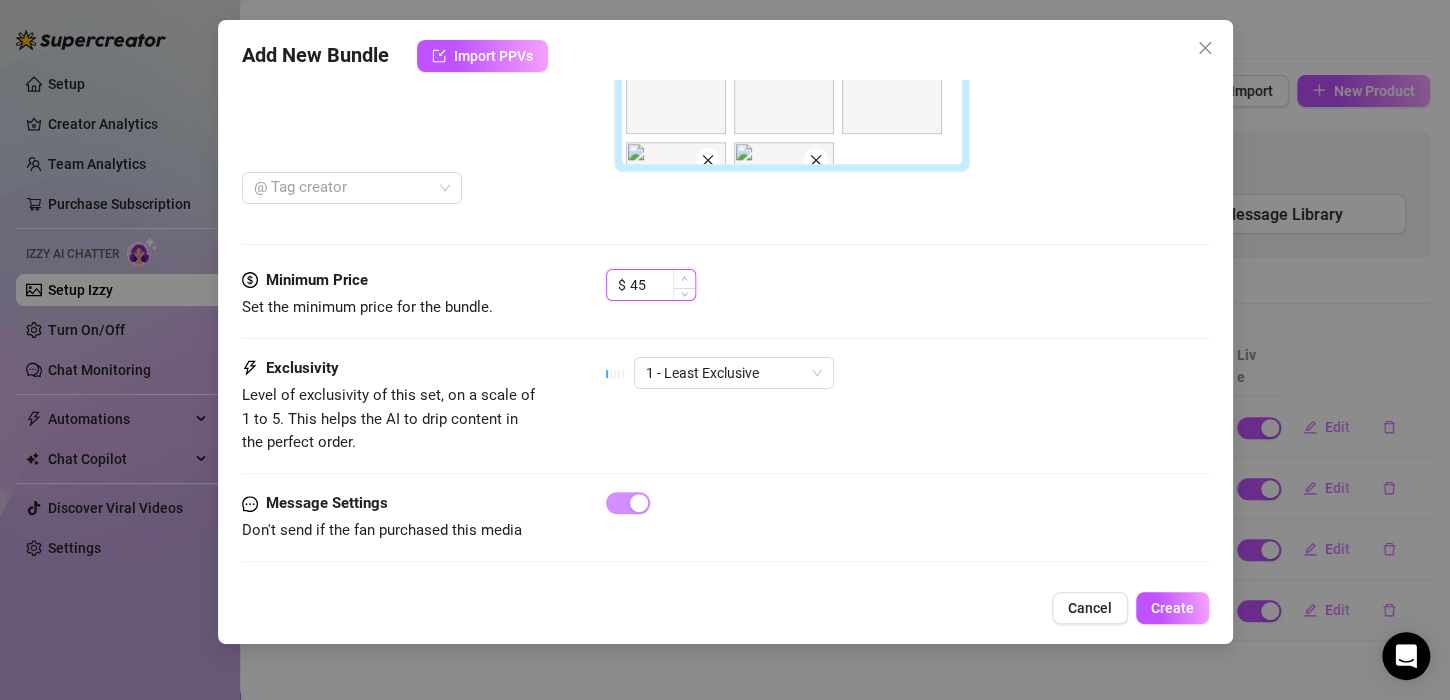 click 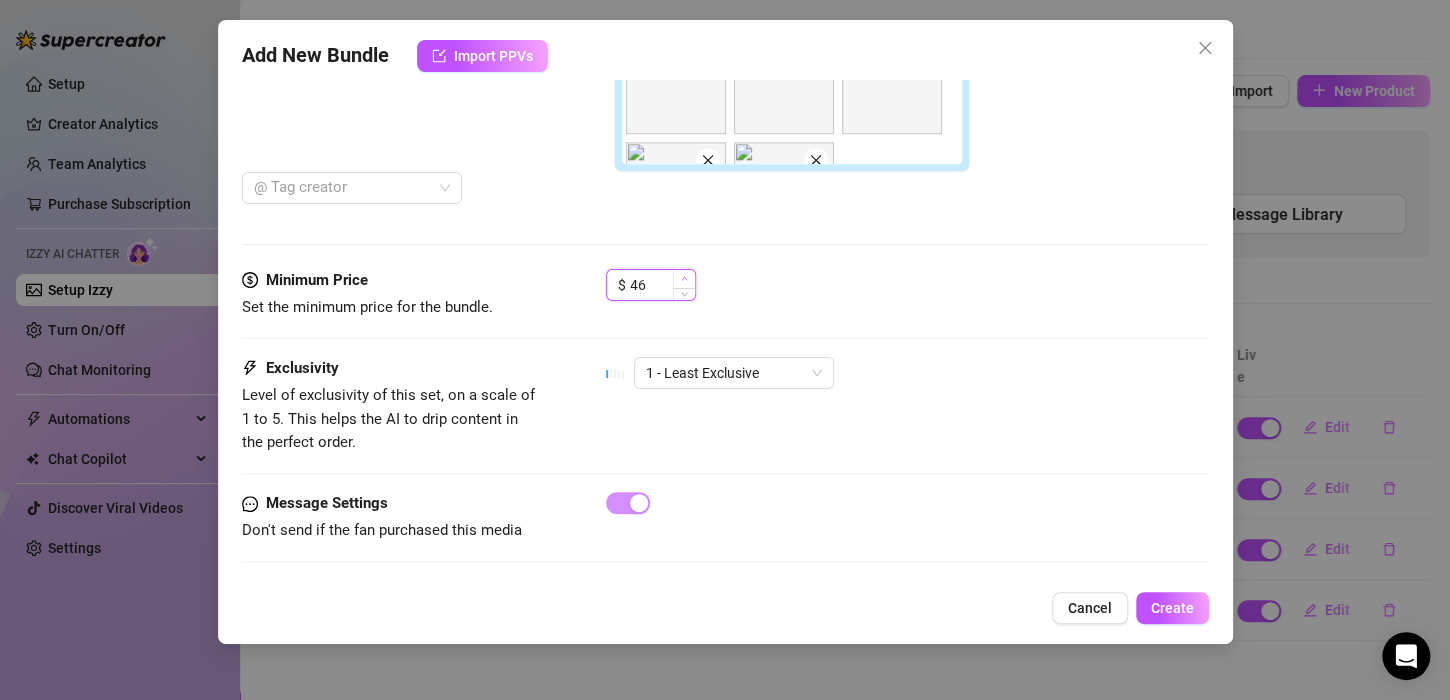 click 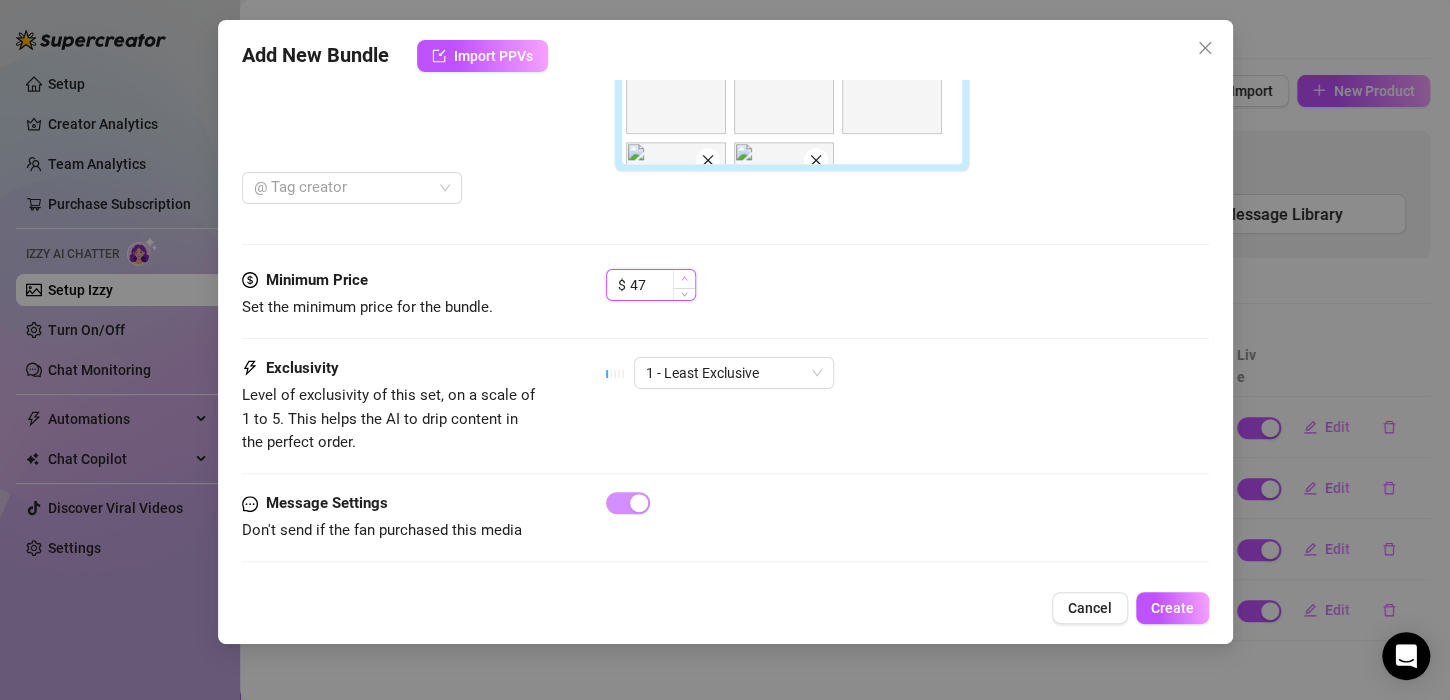 click 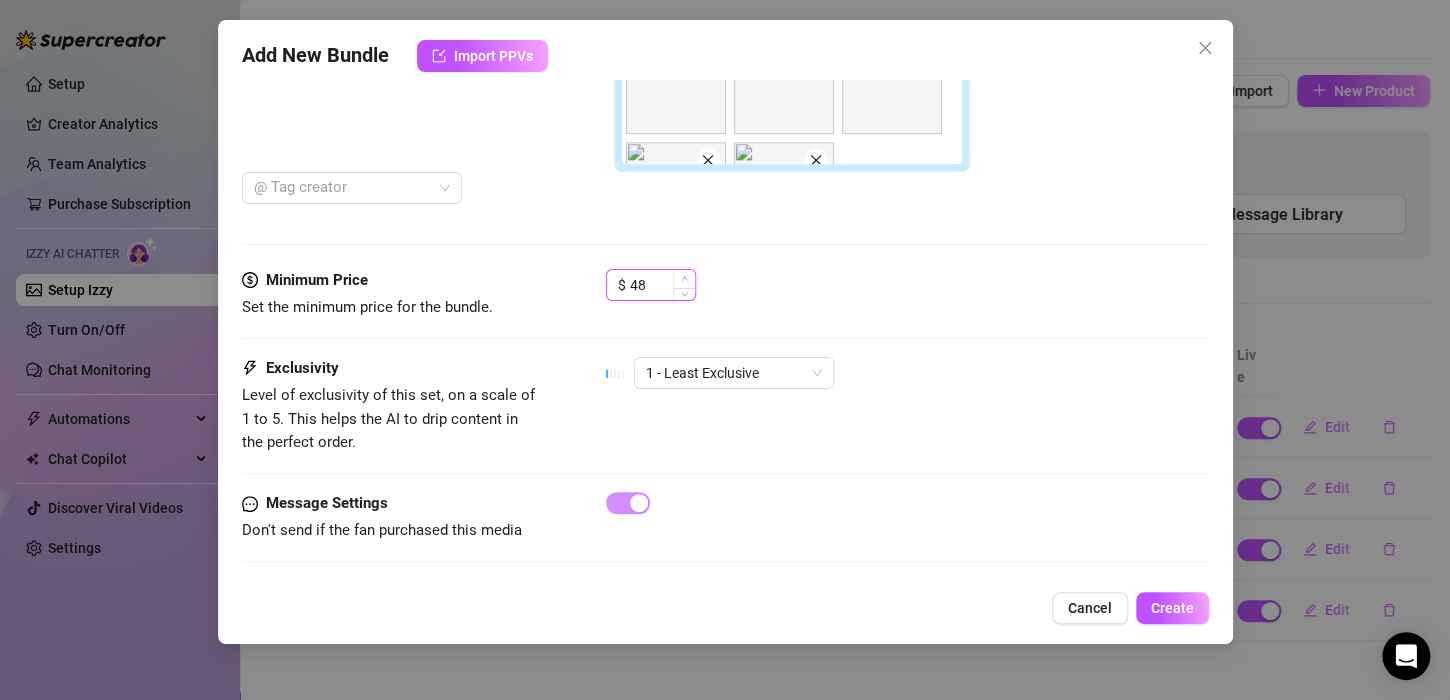 click 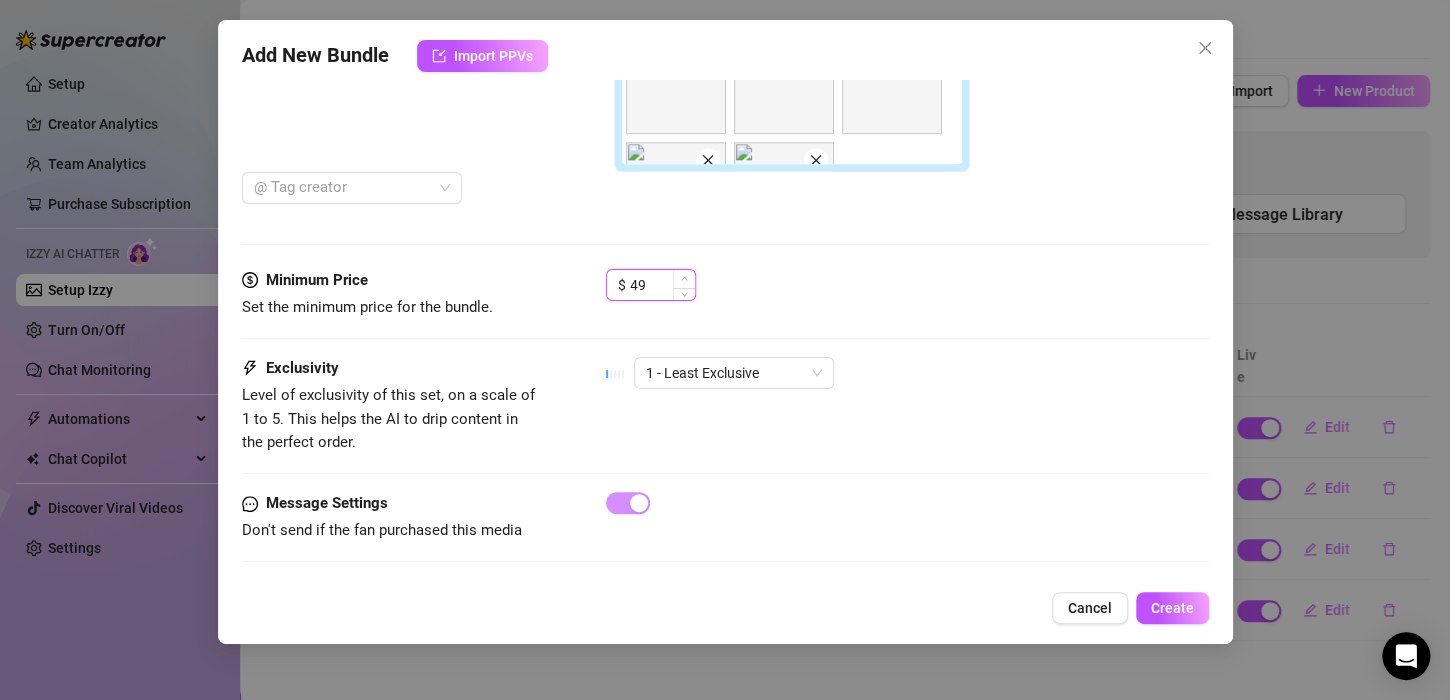 click 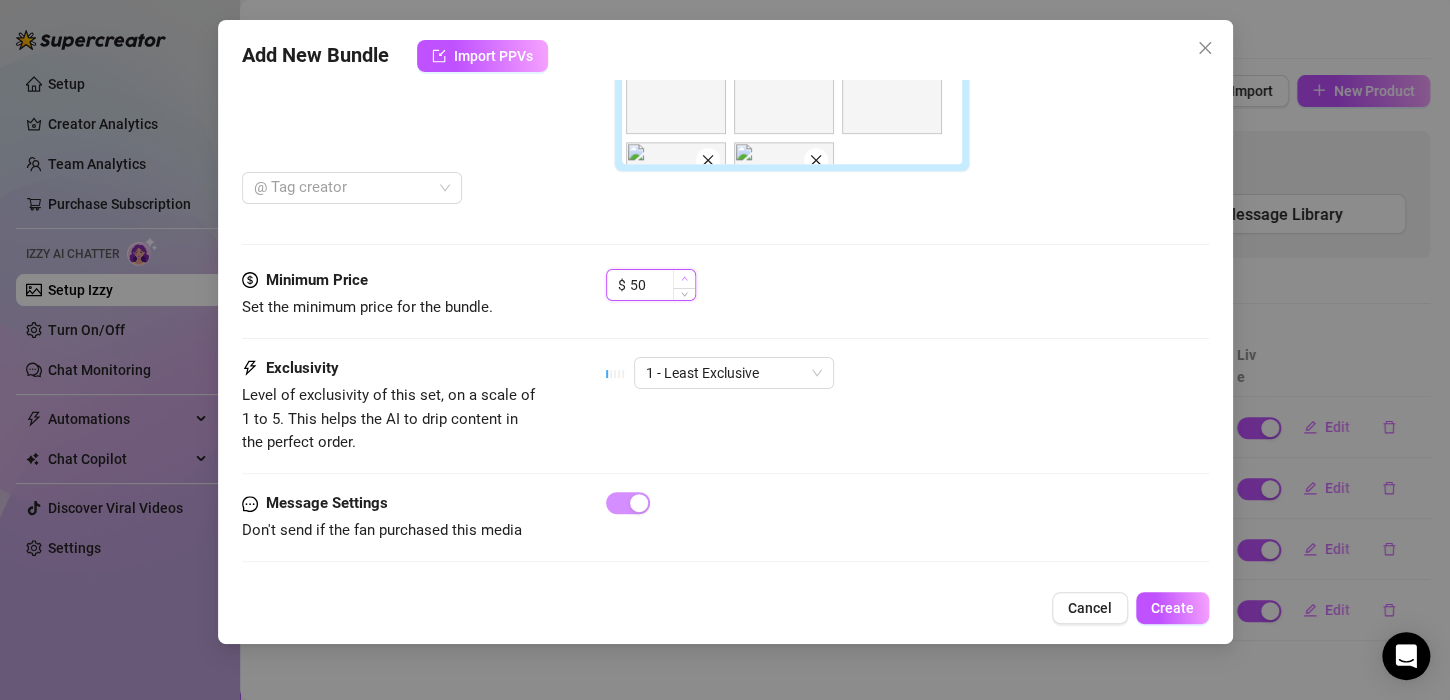 click 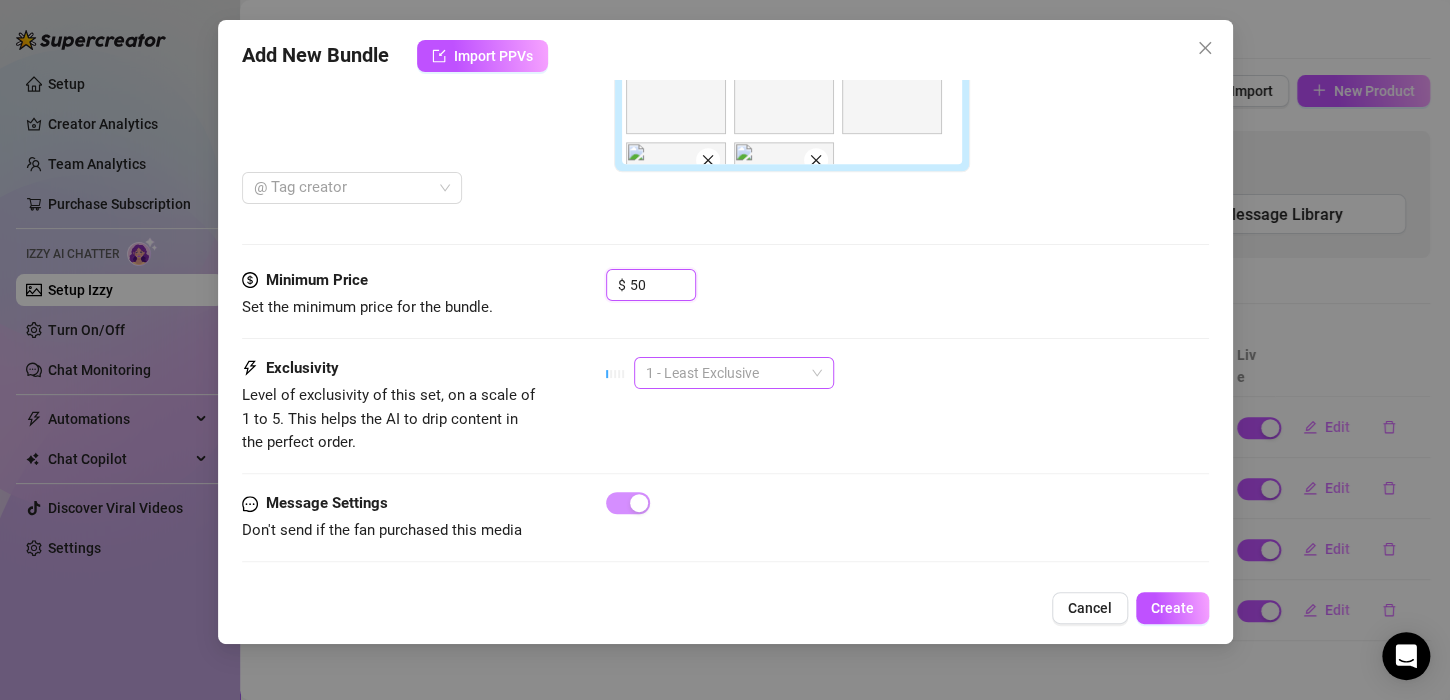 click on "1 - Least Exclusive" at bounding box center (734, 373) 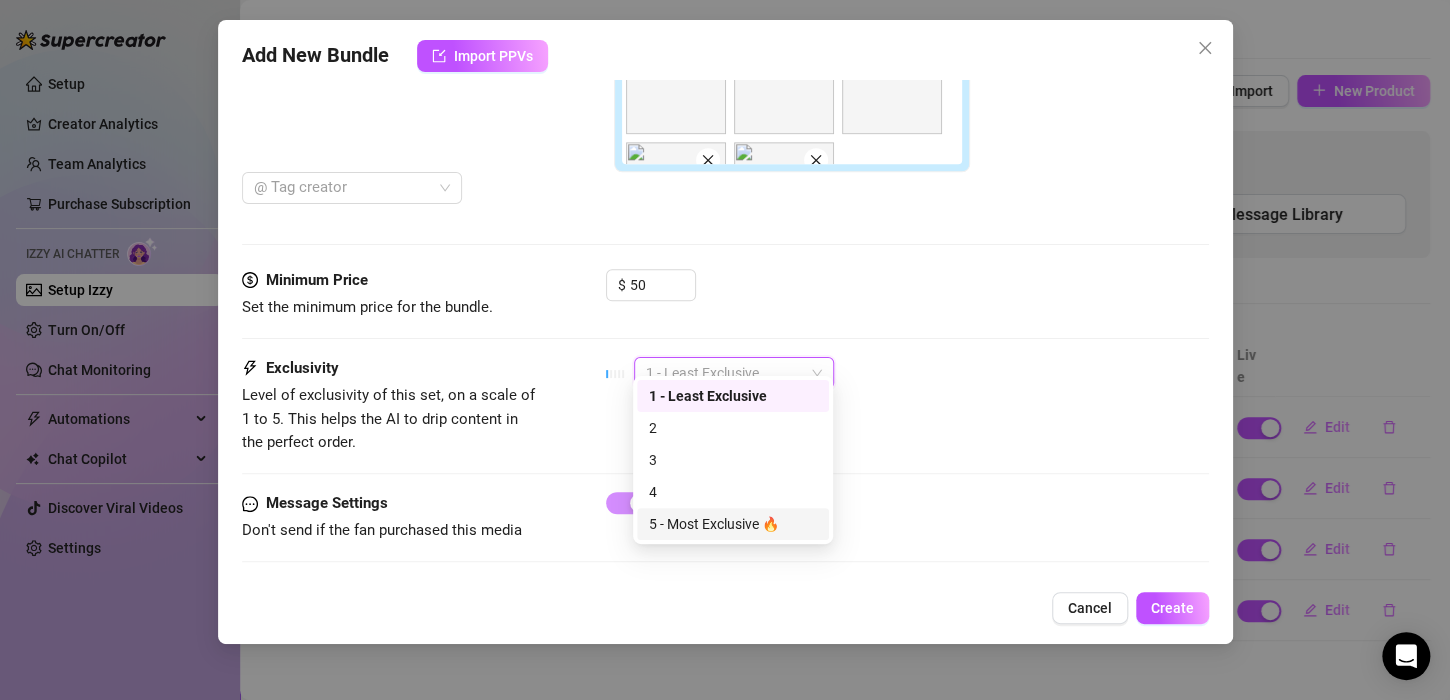 click on "5 - Most Exclusive 🔥" at bounding box center (733, 524) 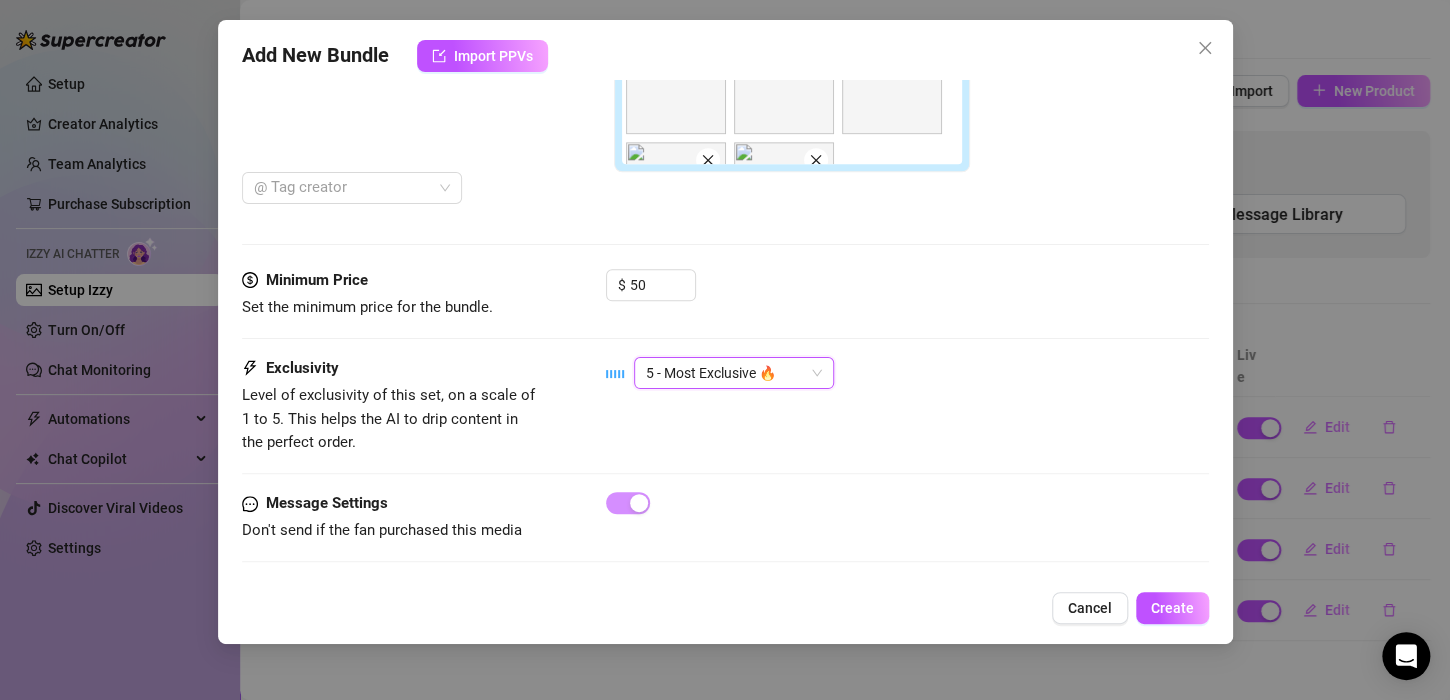 click on "Minimum Price Set the minimum price for the bundle. $ 50" at bounding box center (725, 313) 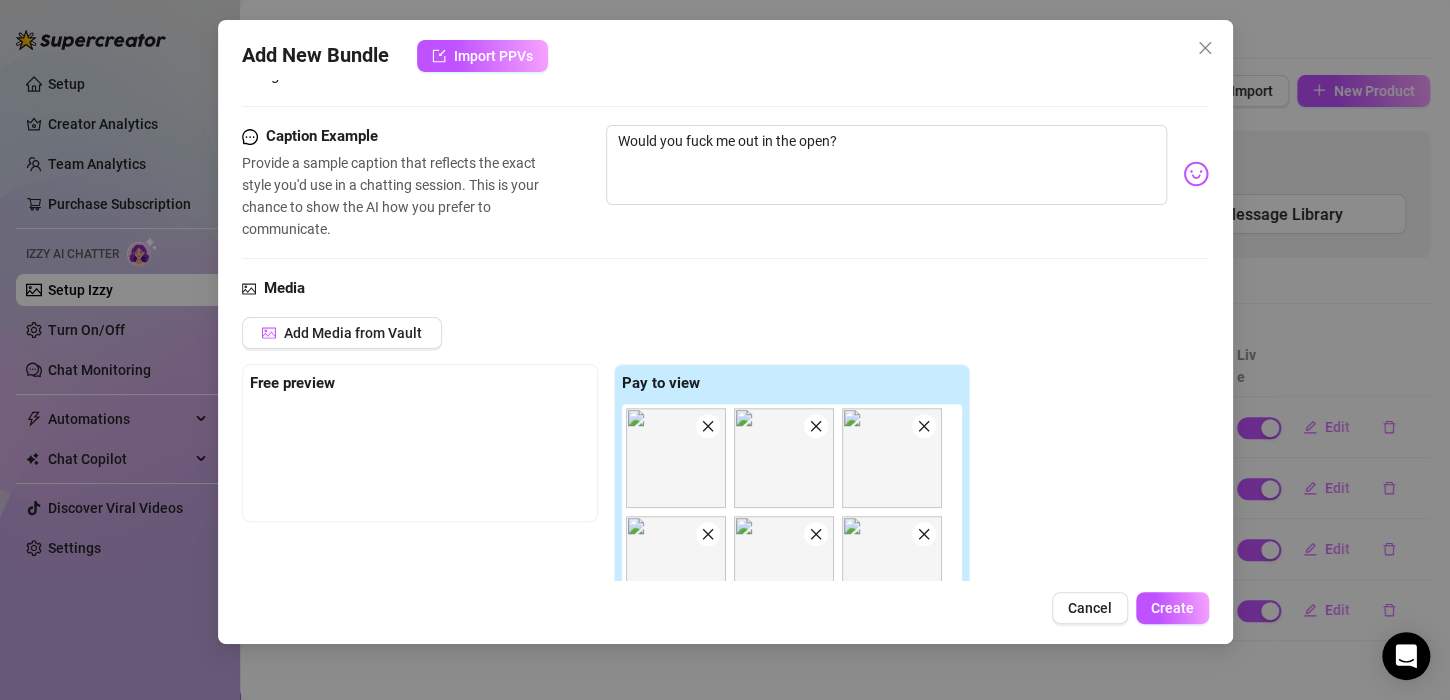 scroll, scrollTop: 483, scrollLeft: 0, axis: vertical 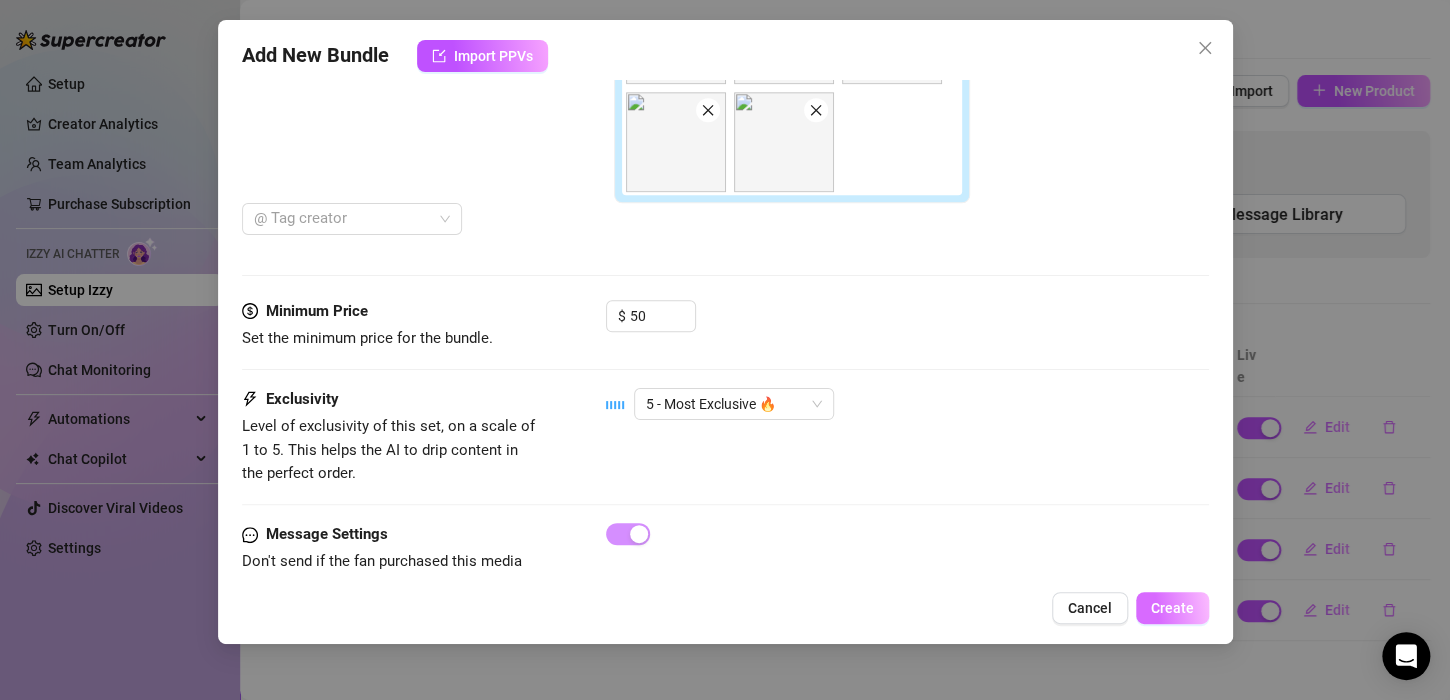 click on "Create" at bounding box center (1172, 608) 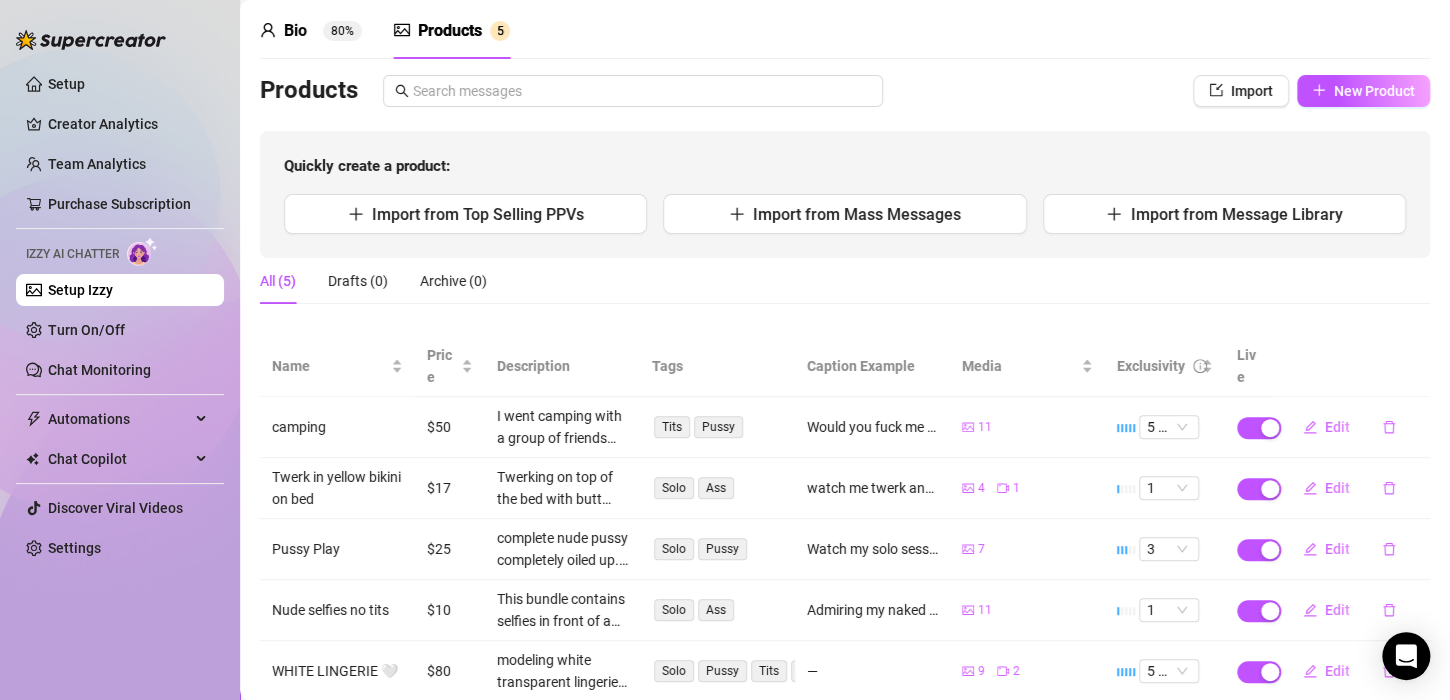 scroll, scrollTop: 168, scrollLeft: 0, axis: vertical 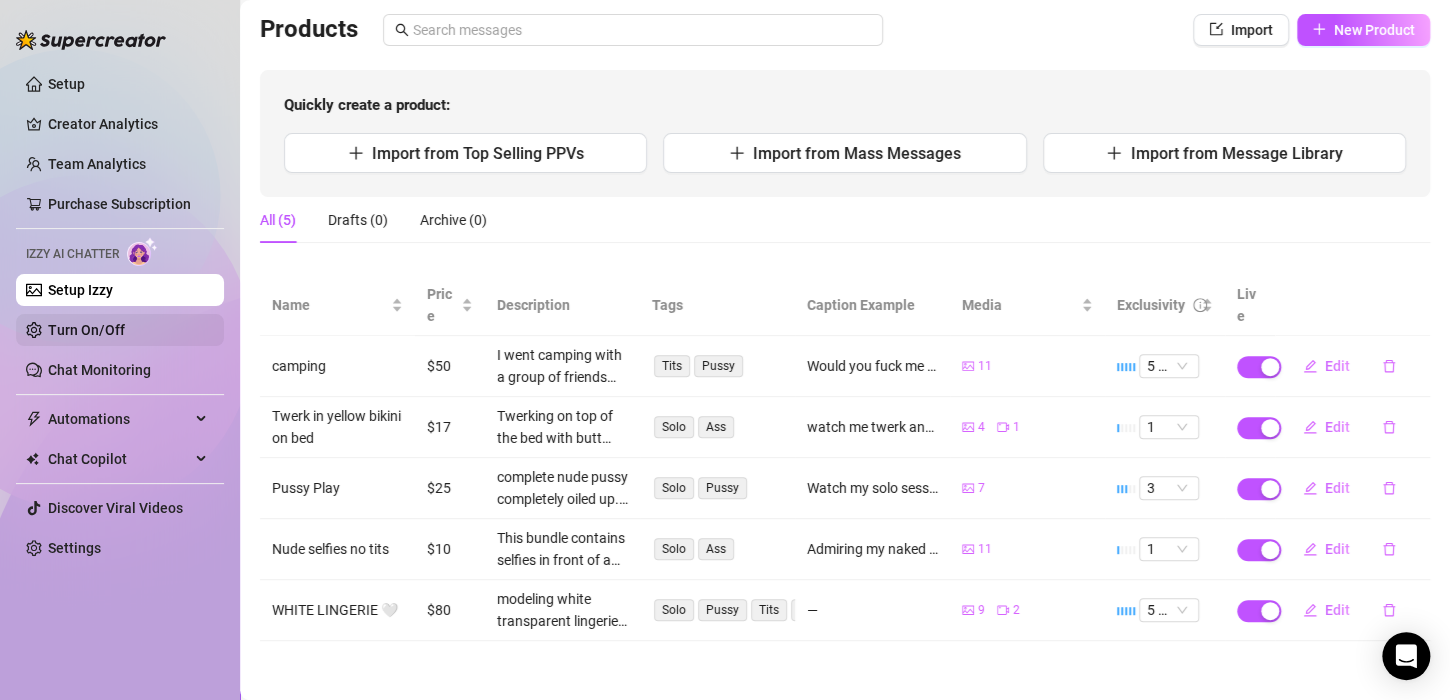 click on "Turn On/Off" at bounding box center [86, 330] 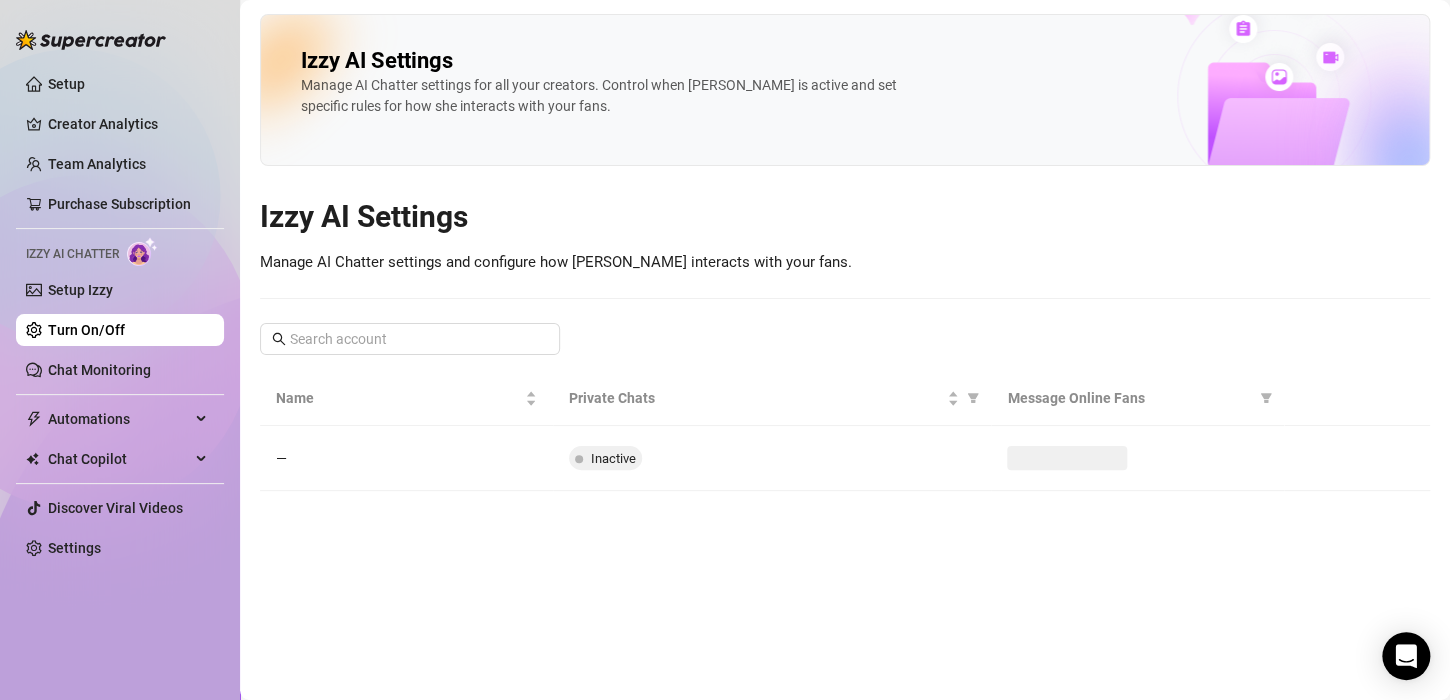 scroll, scrollTop: 0, scrollLeft: 0, axis: both 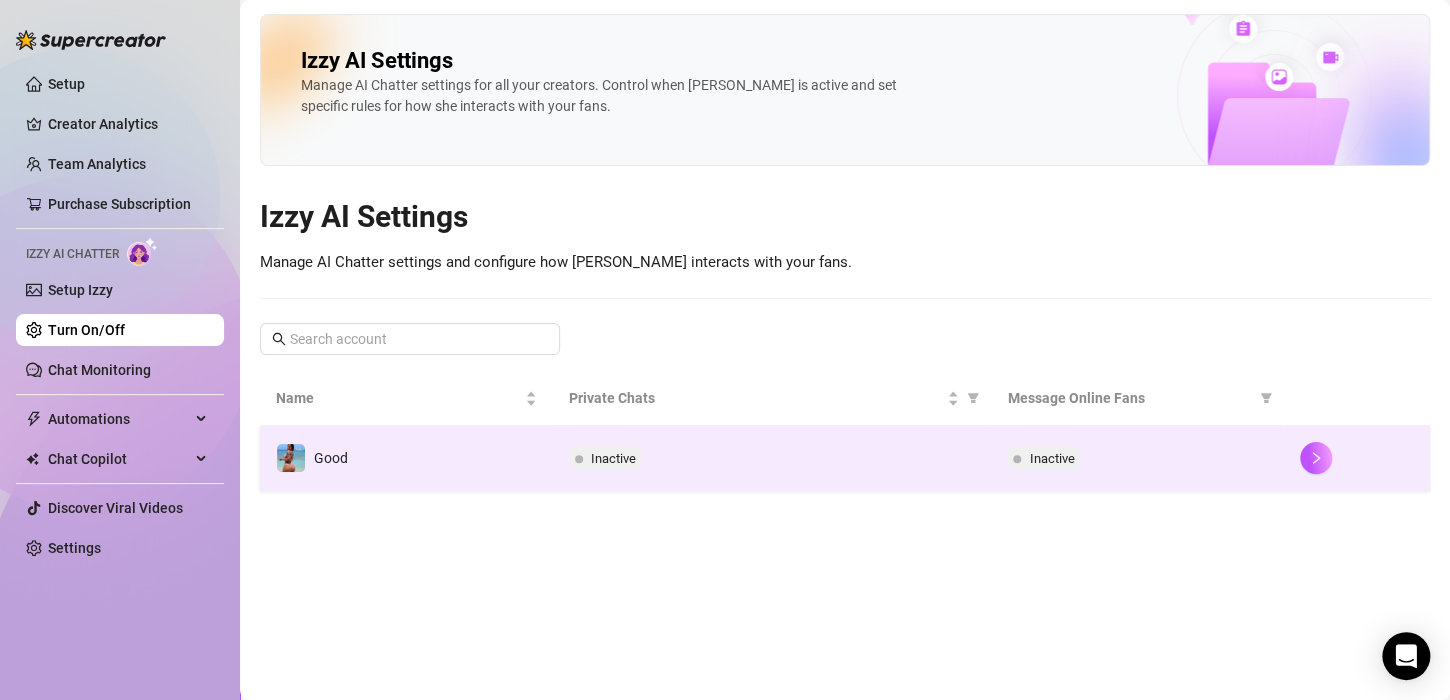 click at bounding box center (579, 458) 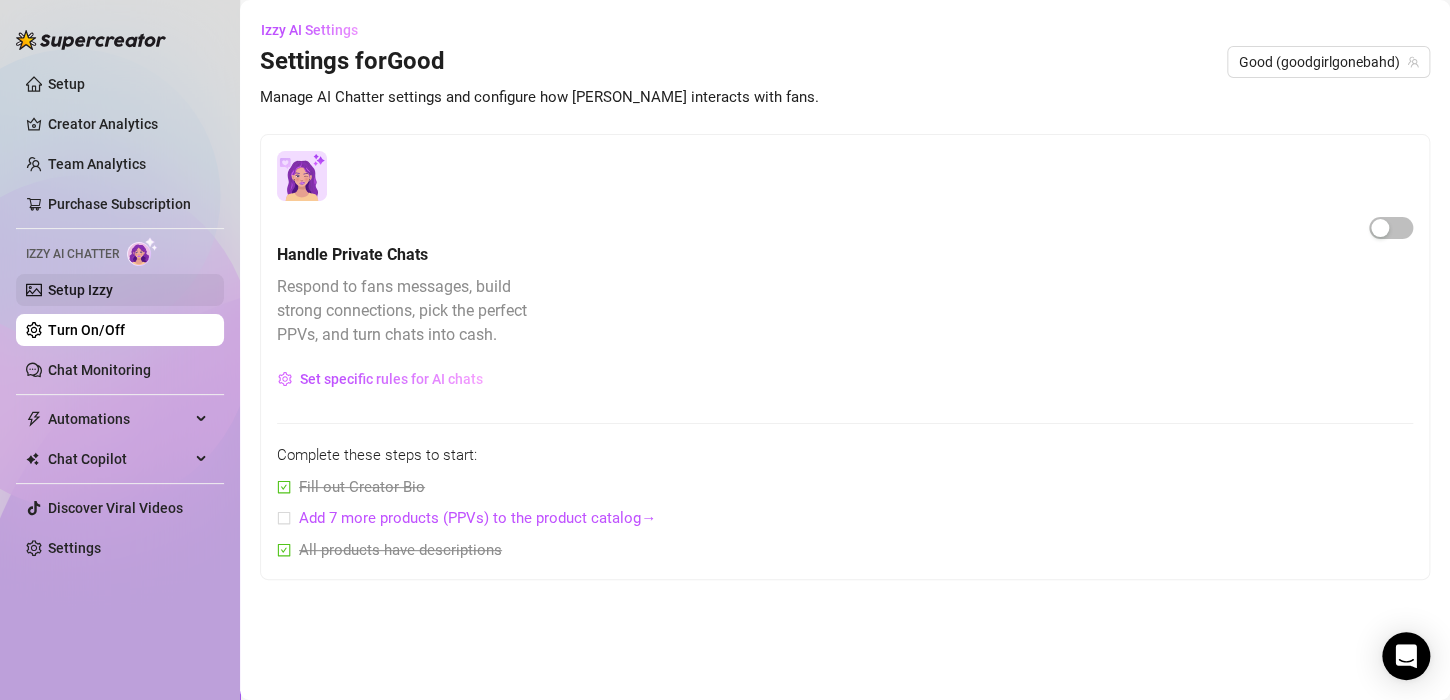 click on "Setup Izzy" at bounding box center (80, 290) 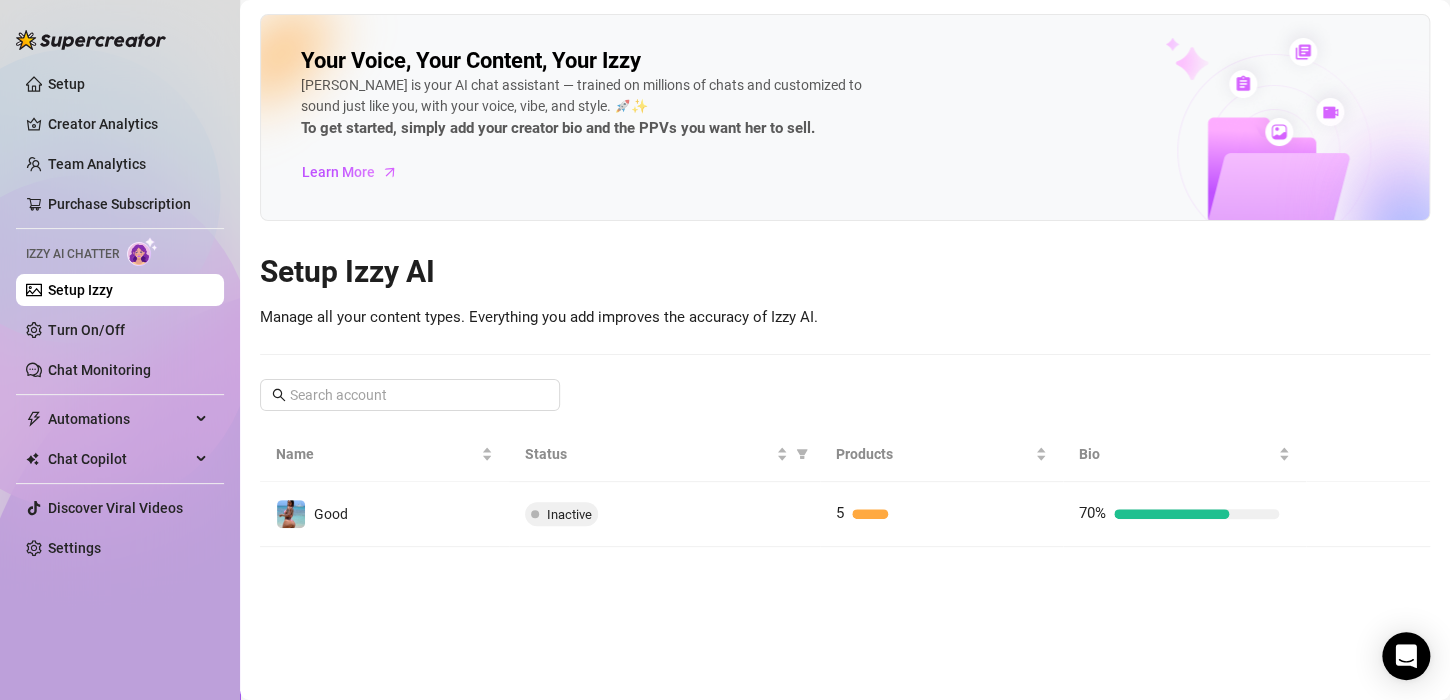 click on "Your Voice, Your Content, Your [PERSON_NAME] is your AI chat assistant — trained on millions of chats and customized to sound just like you, with your voice, vibe, and style. 🚀✨ To get started, simply add your creator bio and the PPVs you want her to sell. Learn More Setup Izzy AI Manage all your content types. Everything you add improves the accuracy of Izzy AI. Name Status Products Bio Good Inactive 5 70%" at bounding box center (845, 350) 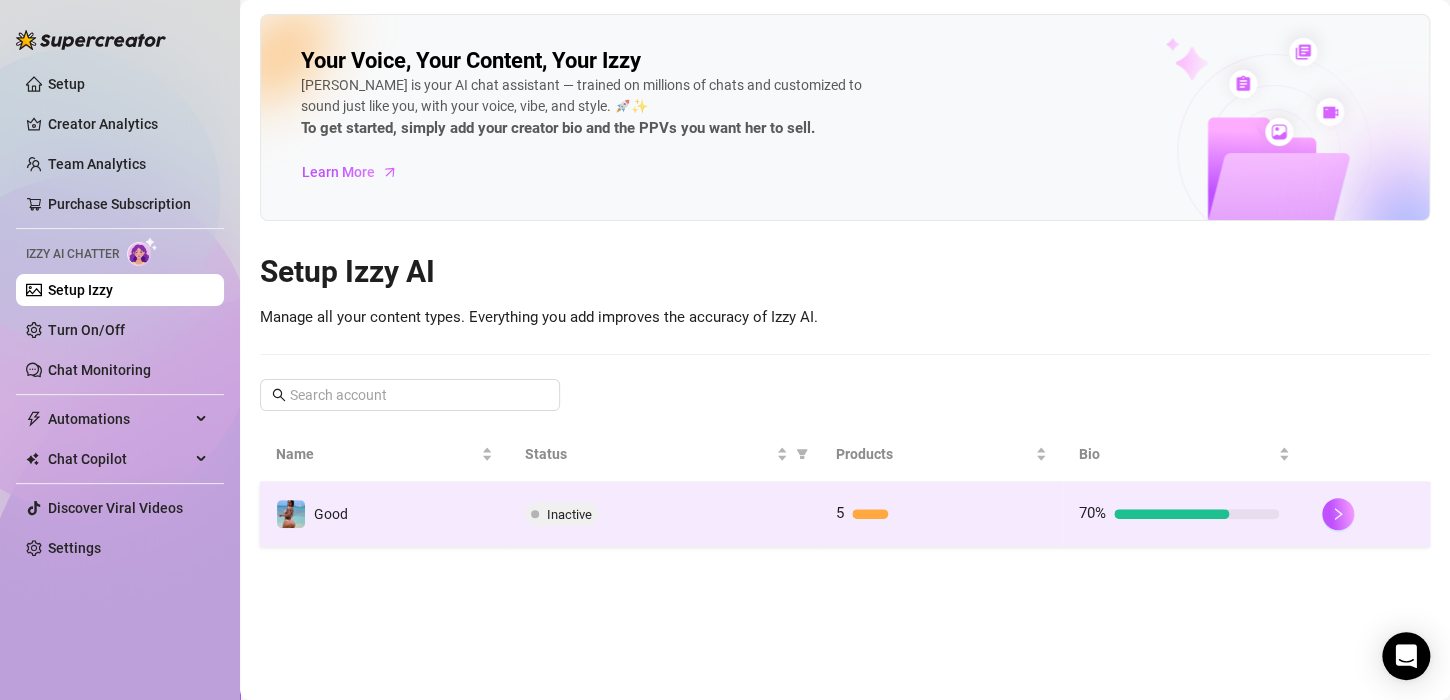 click at bounding box center [1172, 514] 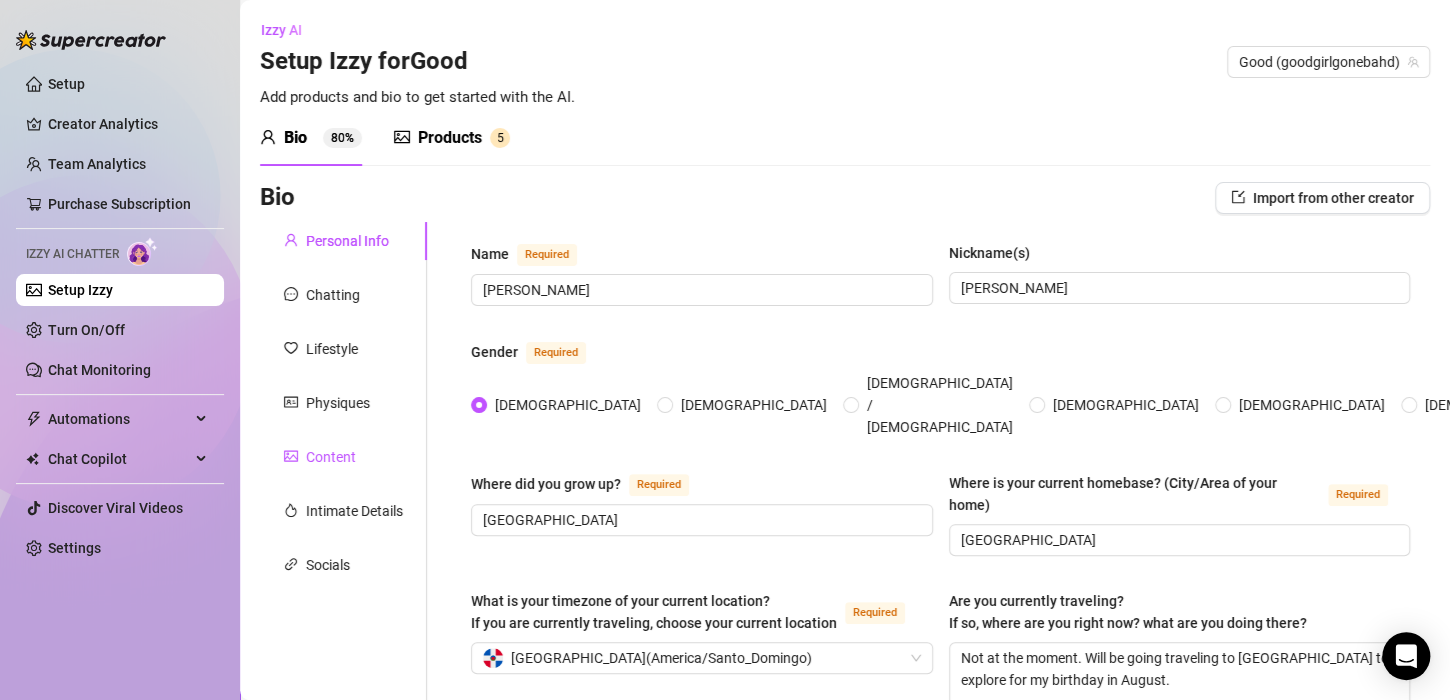 click on "Content" at bounding box center (331, 457) 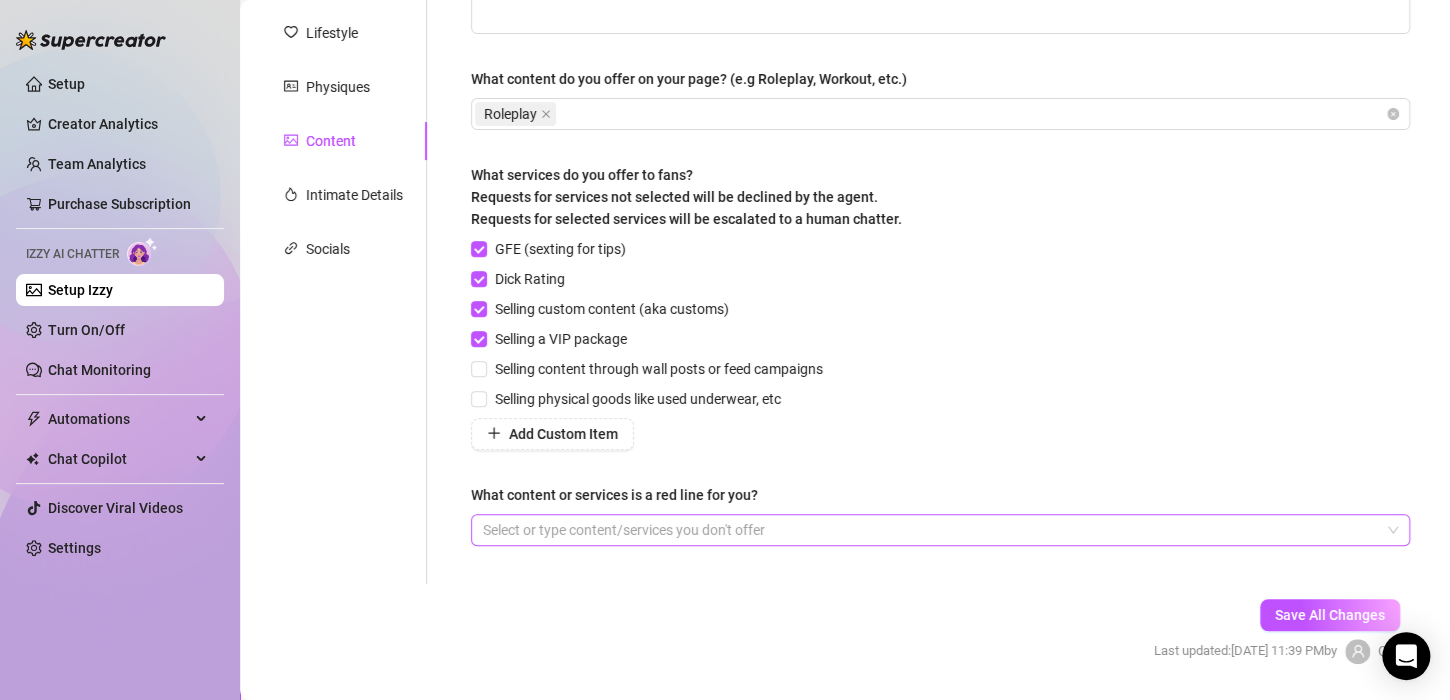 scroll, scrollTop: 318, scrollLeft: 0, axis: vertical 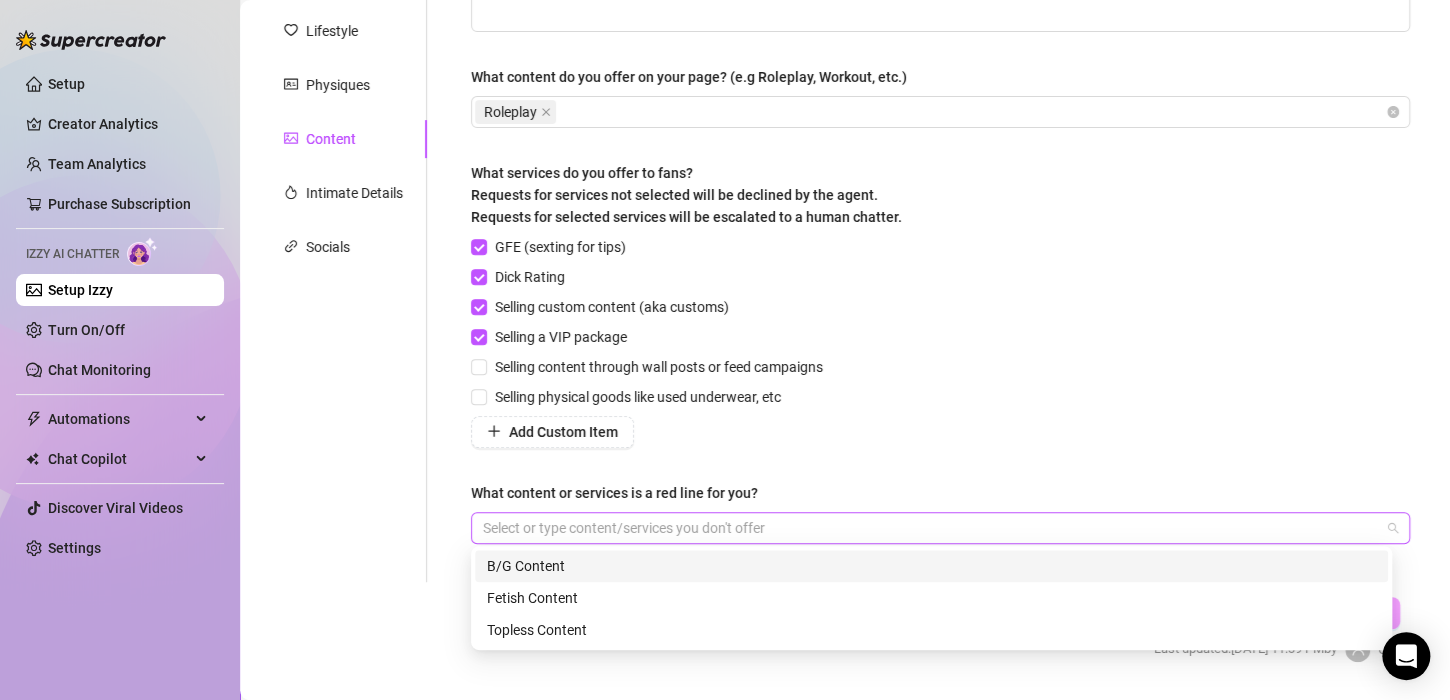 click at bounding box center [930, 528] 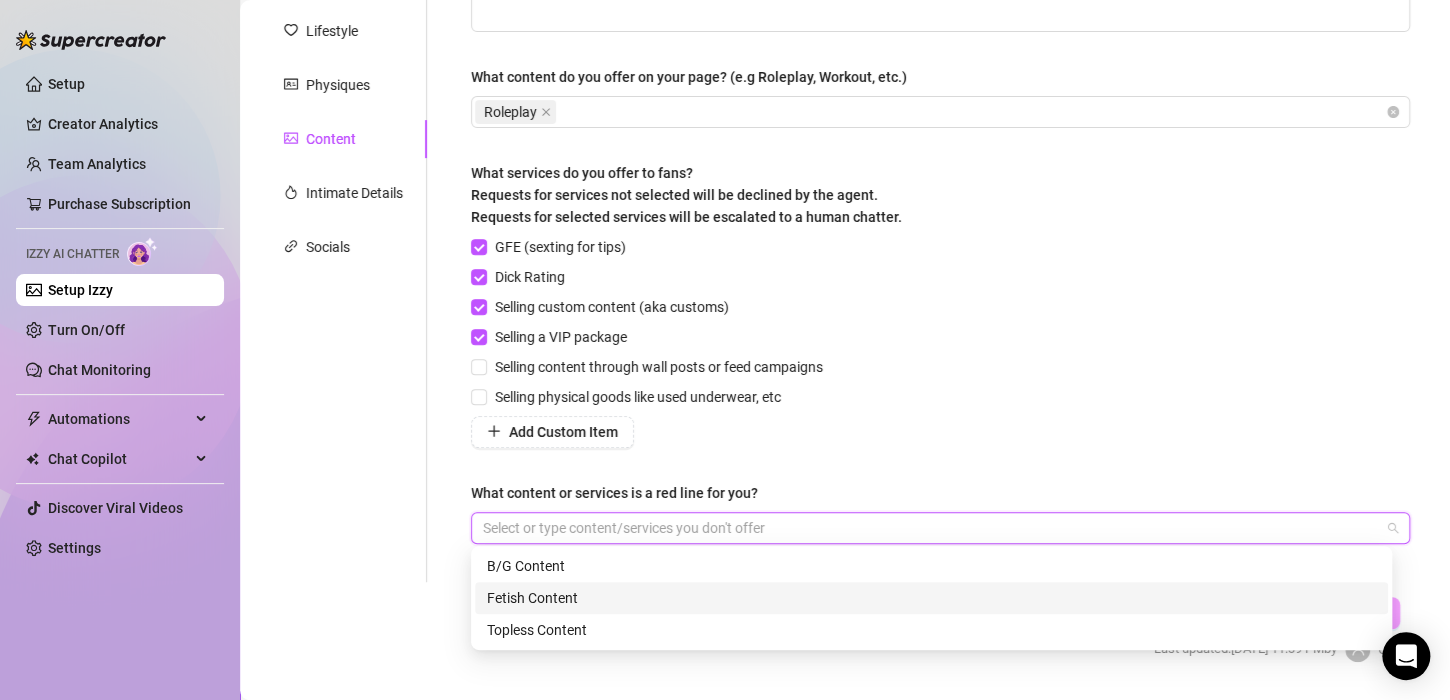 click on "Fetish Content" at bounding box center (931, 598) 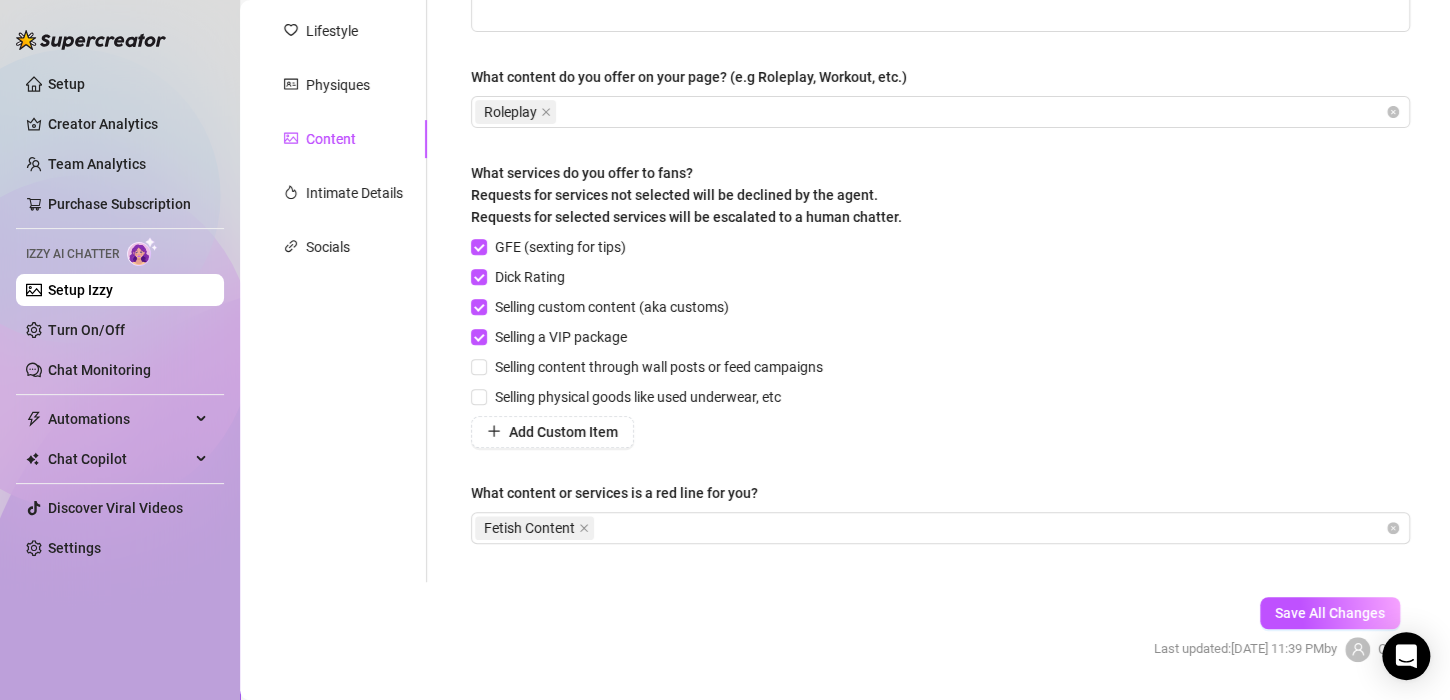 click on "Selling physical goods like used underwear, etc" at bounding box center [651, 397] 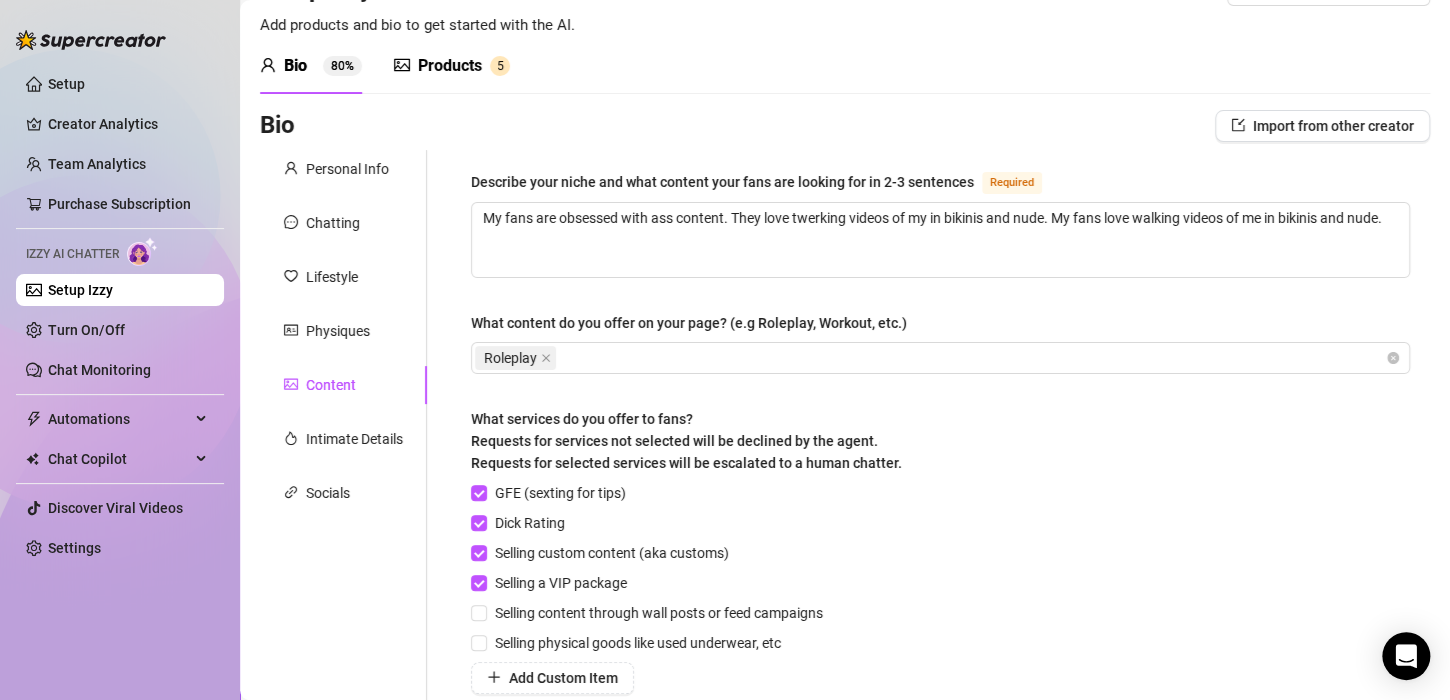 scroll, scrollTop: 40, scrollLeft: 0, axis: vertical 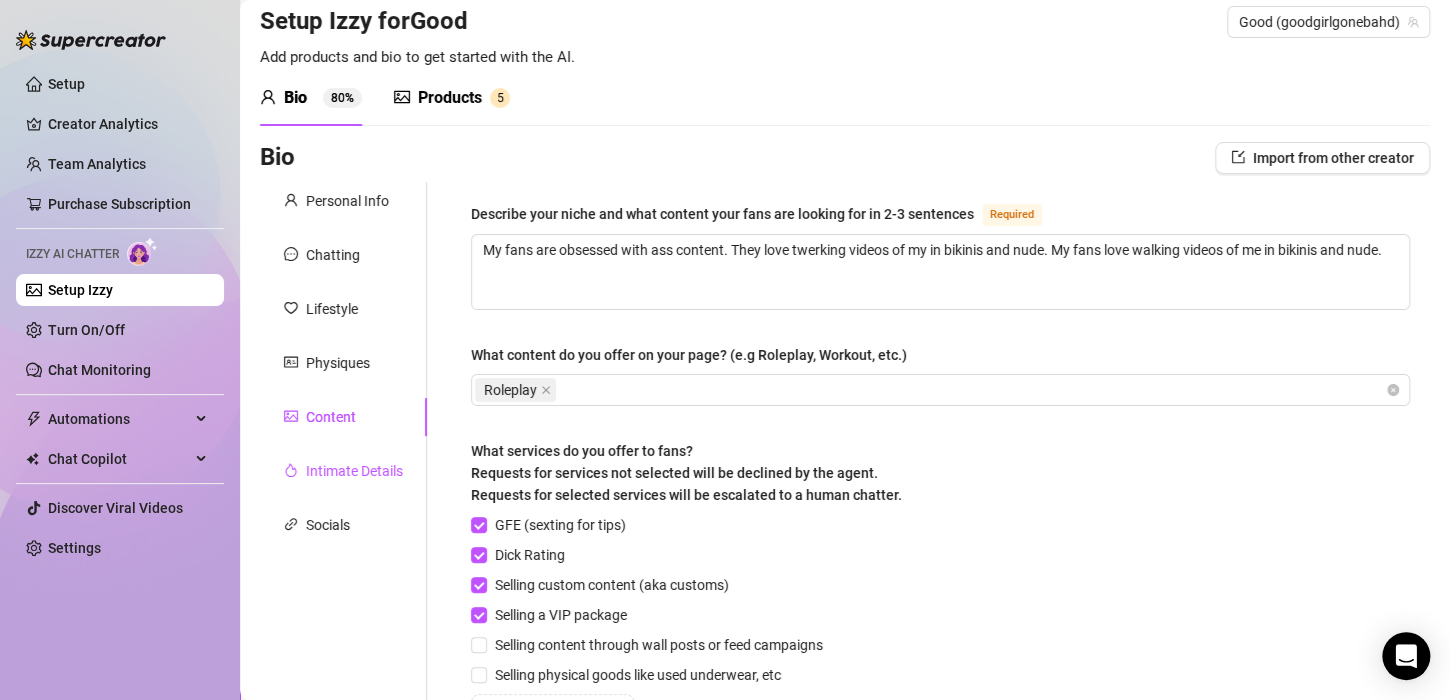 click on "Intimate Details" at bounding box center [354, 471] 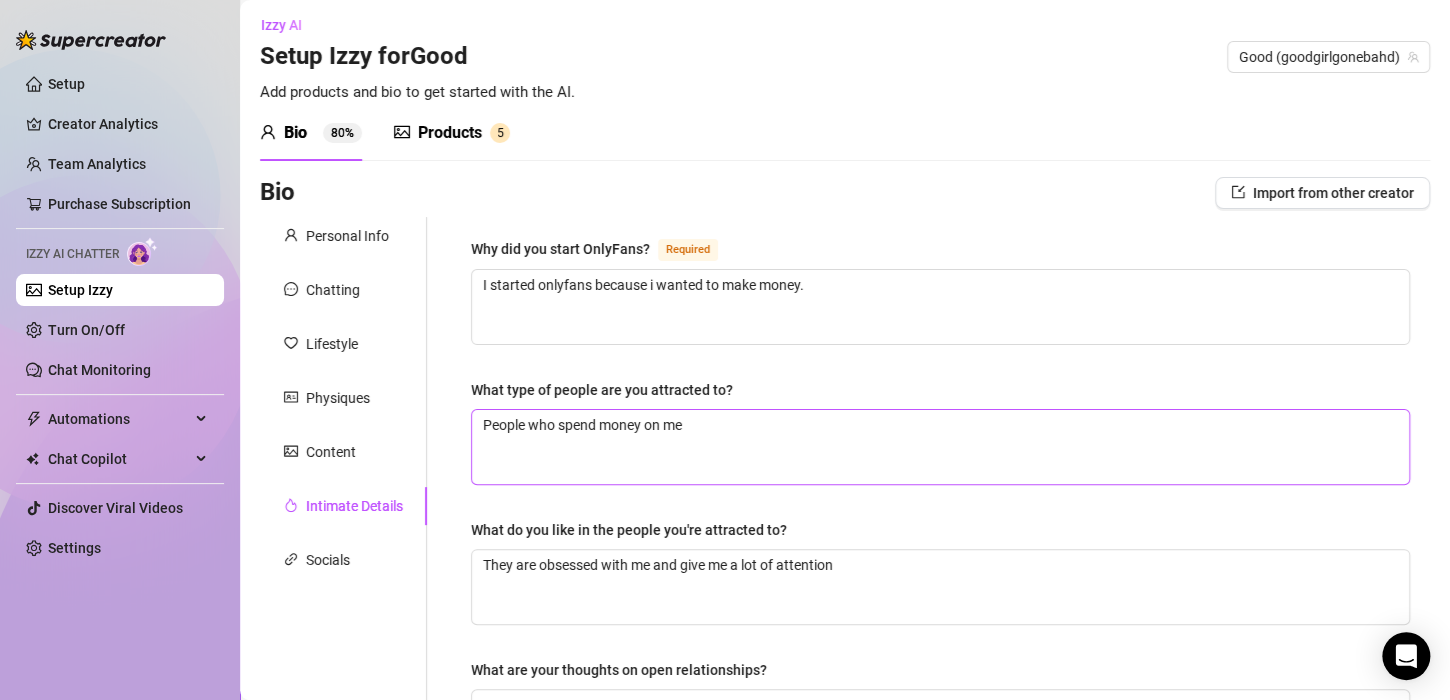 scroll, scrollTop: 0, scrollLeft: 0, axis: both 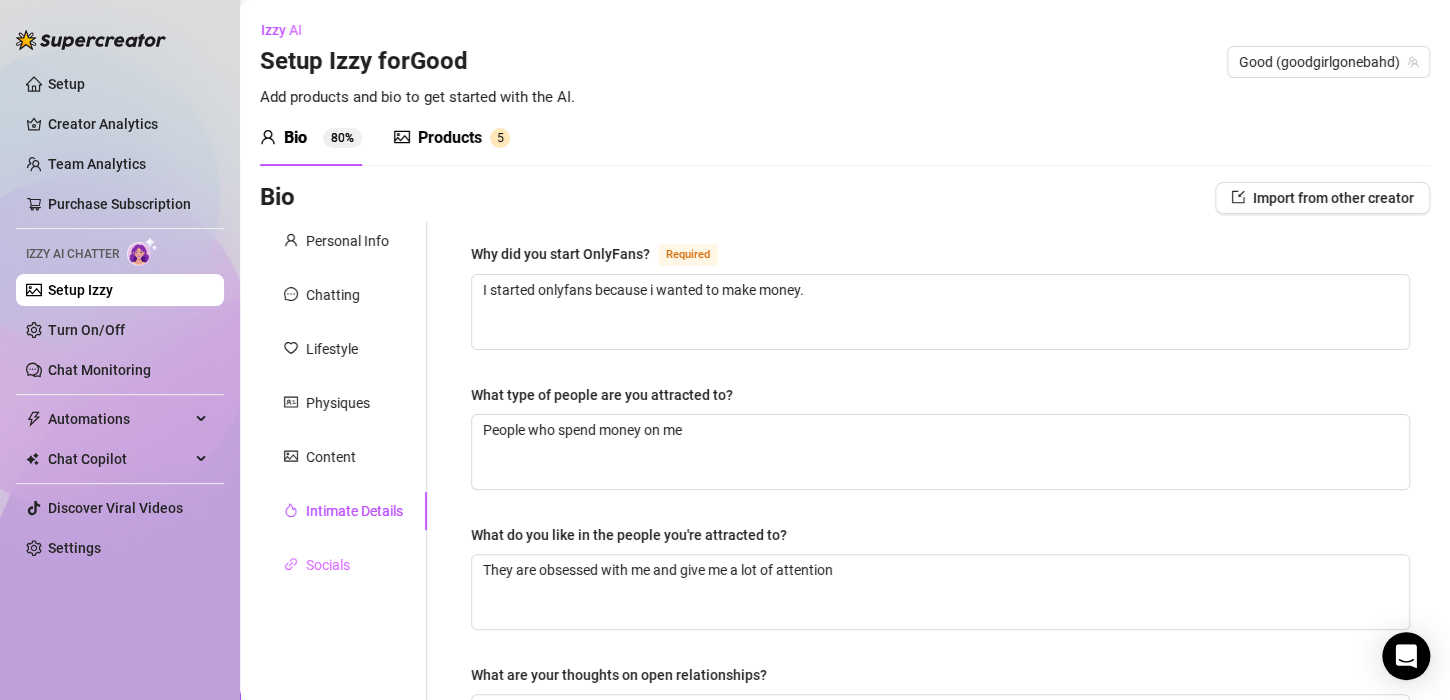 click on "Socials" at bounding box center (343, 565) 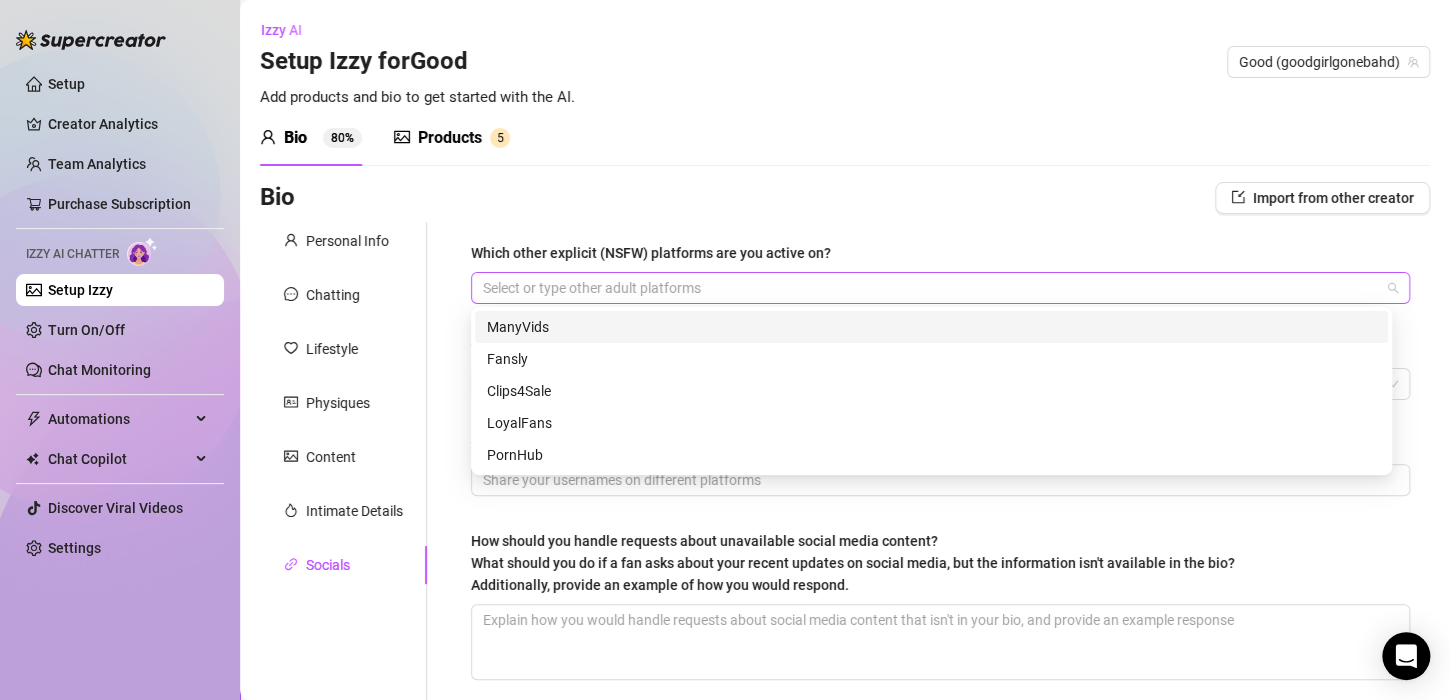 click at bounding box center (930, 288) 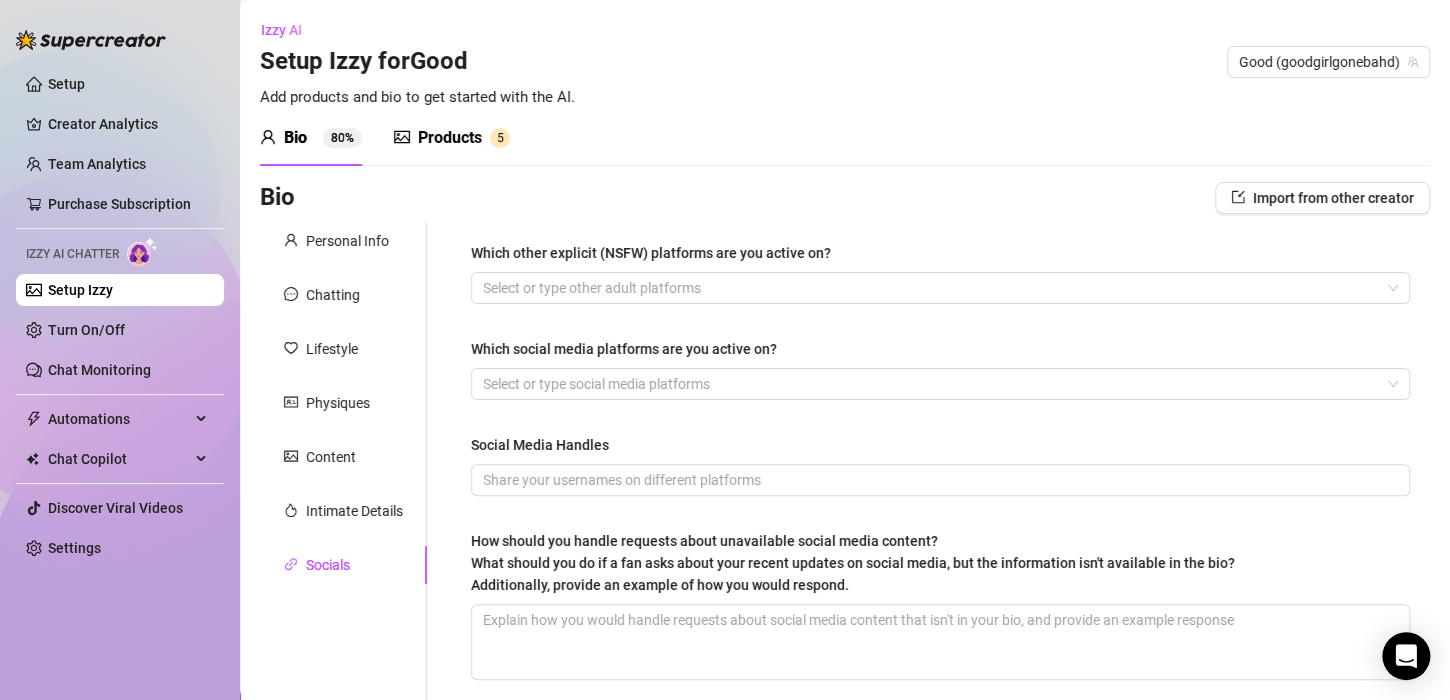 click on "Bio   80% Products 5 Bio Import from other creator Personal Info Chatting Lifestyle Physiques Content Intimate Details Socials Name Required [PERSON_NAME](s) [PERSON_NAME] Gender Required [DEMOGRAPHIC_DATA] [DEMOGRAPHIC_DATA] [DEMOGRAPHIC_DATA] / [DEMOGRAPHIC_DATA] [DEMOGRAPHIC_DATA] [DEMOGRAPHIC_DATA] [DEMOGRAPHIC_DATA] Other Where did you grow up? Required [GEOGRAPHIC_DATA] Where is your current homebase? (City/Area of your home) Required [GEOGRAPHIC_DATA] What is your timezone of your current location? If you are currently traveling, choose your current location Required [GEOGRAPHIC_DATA]  ( [GEOGRAPHIC_DATA]/[GEOGRAPHIC_DATA] ) Are you currently traveling? If so, where are you right now? what are you doing there? Not at the moment. Will be going traveling to [GEOGRAPHIC_DATA] to explore for my birthday in August. Birth Date Required [DEMOGRAPHIC_DATA] Zodiac Sign [PERSON_NAME] Sexual Orientation Required [DEMOGRAPHIC_DATA] Relationship Status Required single Do you have any siblings? How many? 7 Do you have any children? How many? 0 Do you have any pets? 0 What do you do for work currently? Spanish English   Diva" at bounding box center (845, 471) 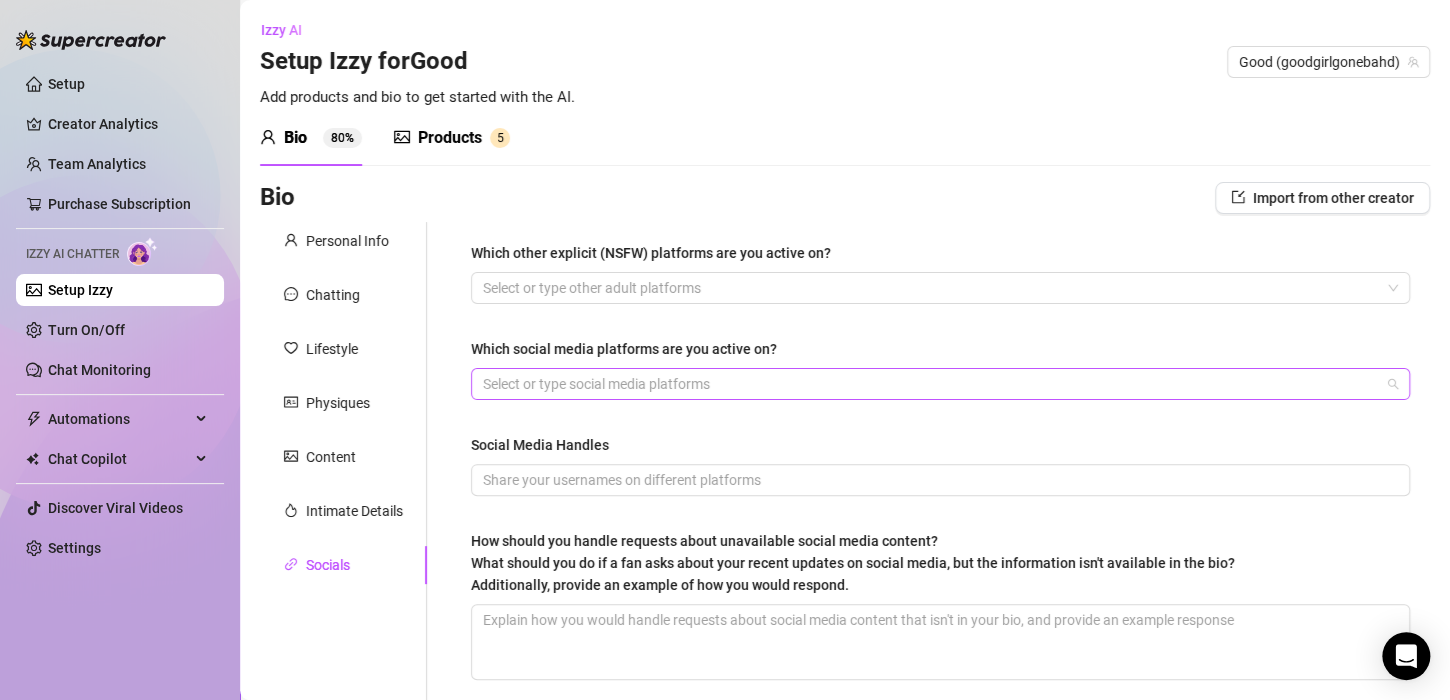 click at bounding box center (930, 384) 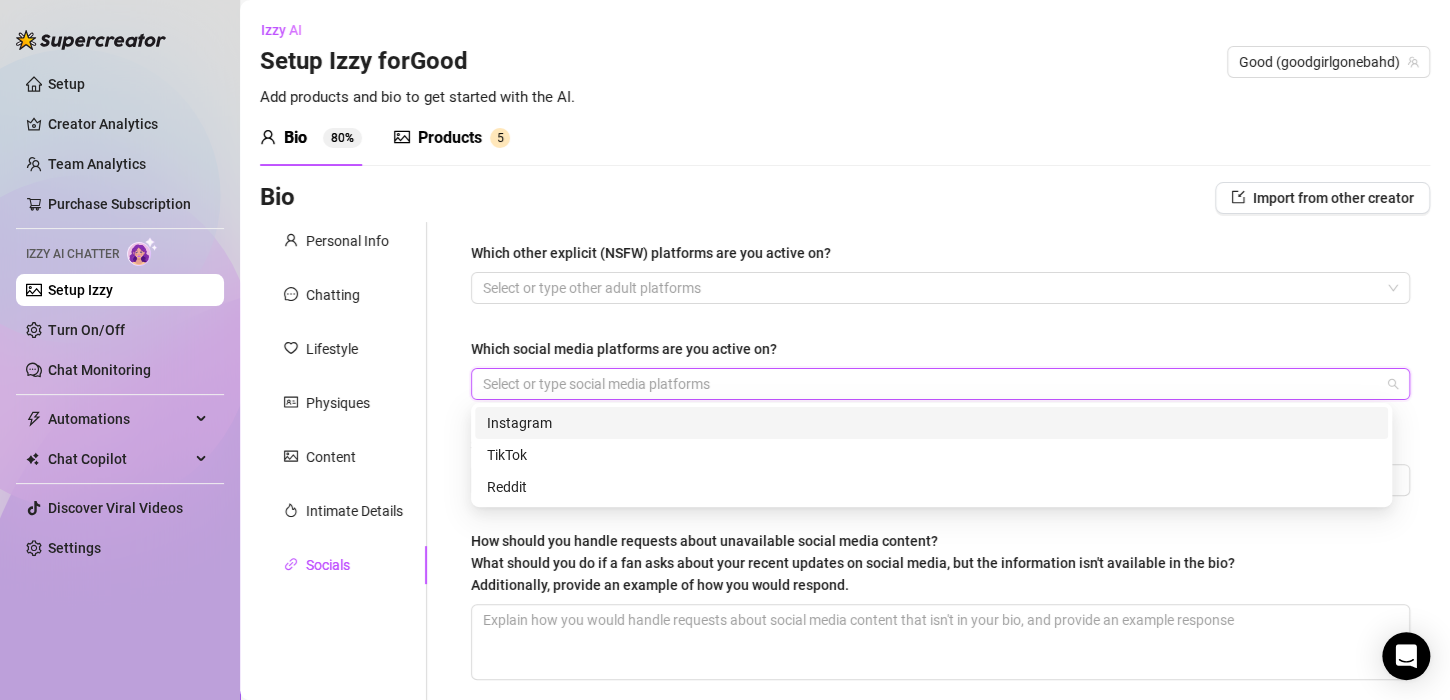 click on "Instagram" at bounding box center [931, 423] 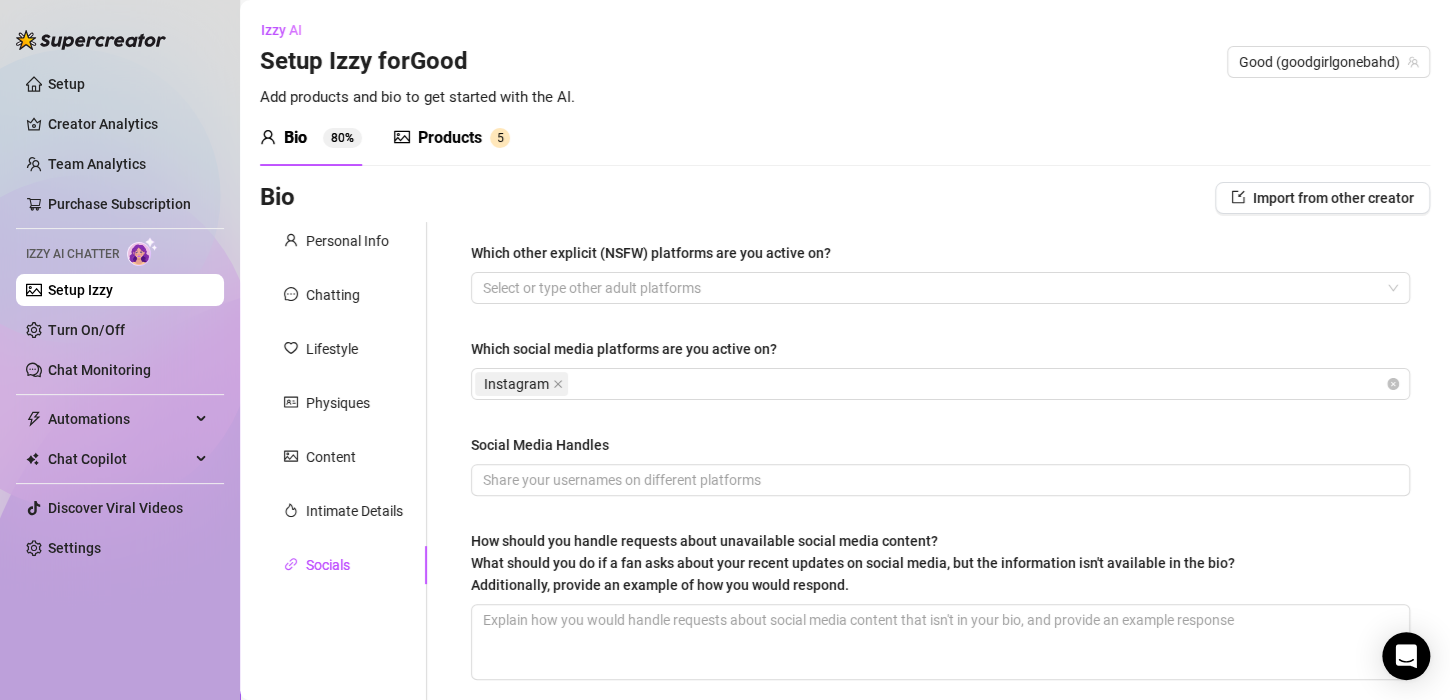 click on "Bio   80% Products 5" at bounding box center (845, 138) 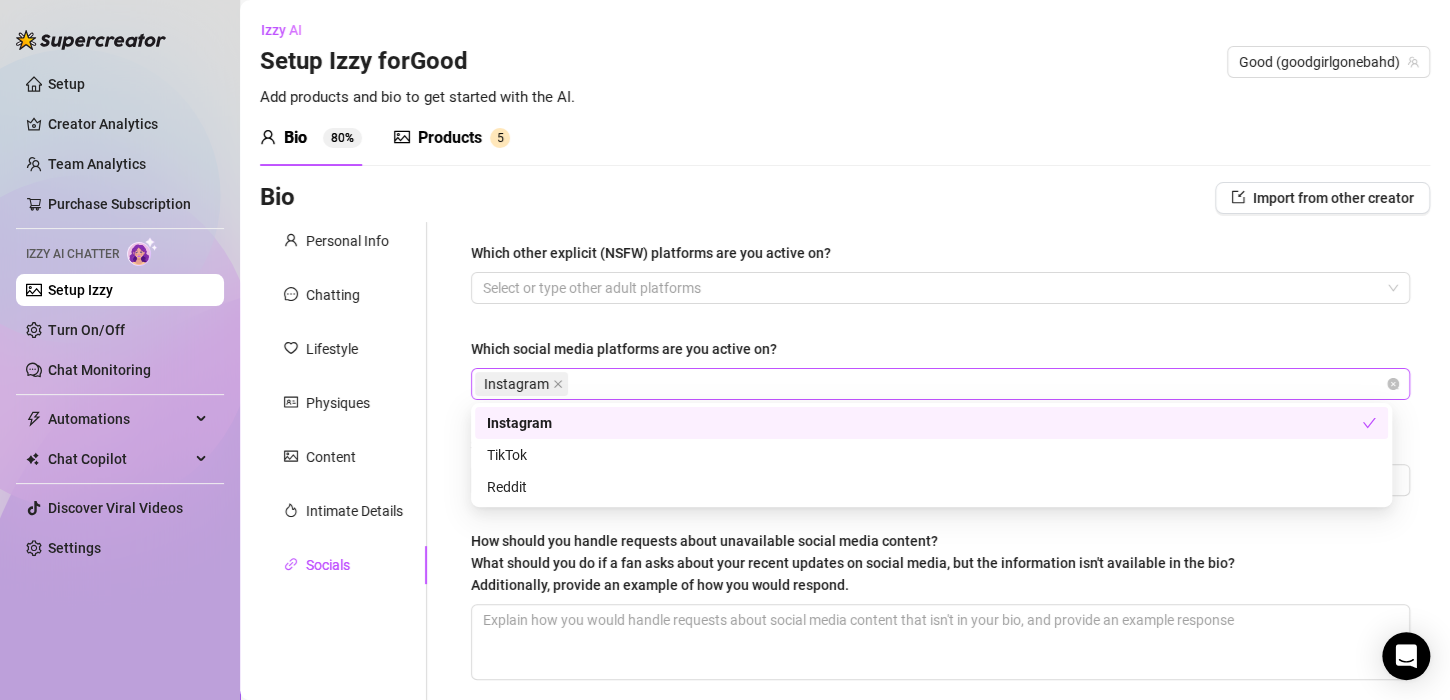 click on "Instagram" at bounding box center [930, 384] 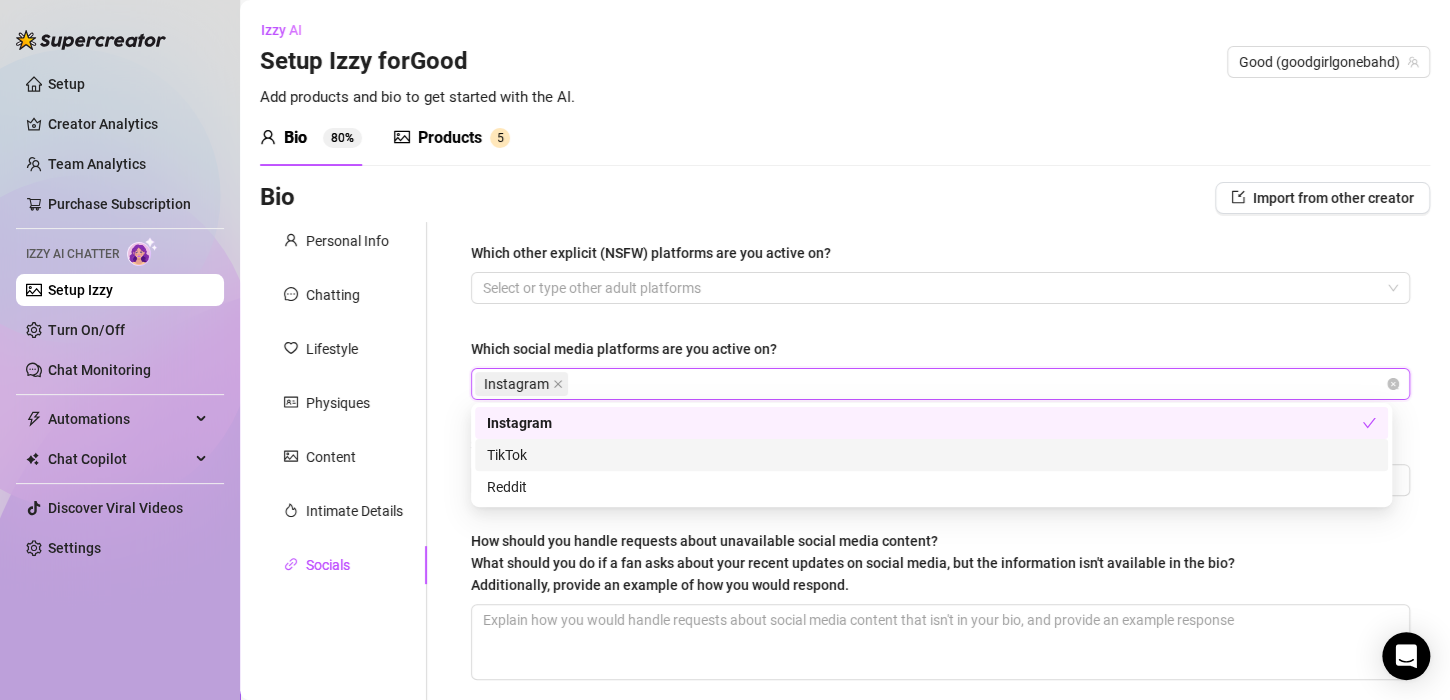 click on "TikTok" at bounding box center [931, 455] 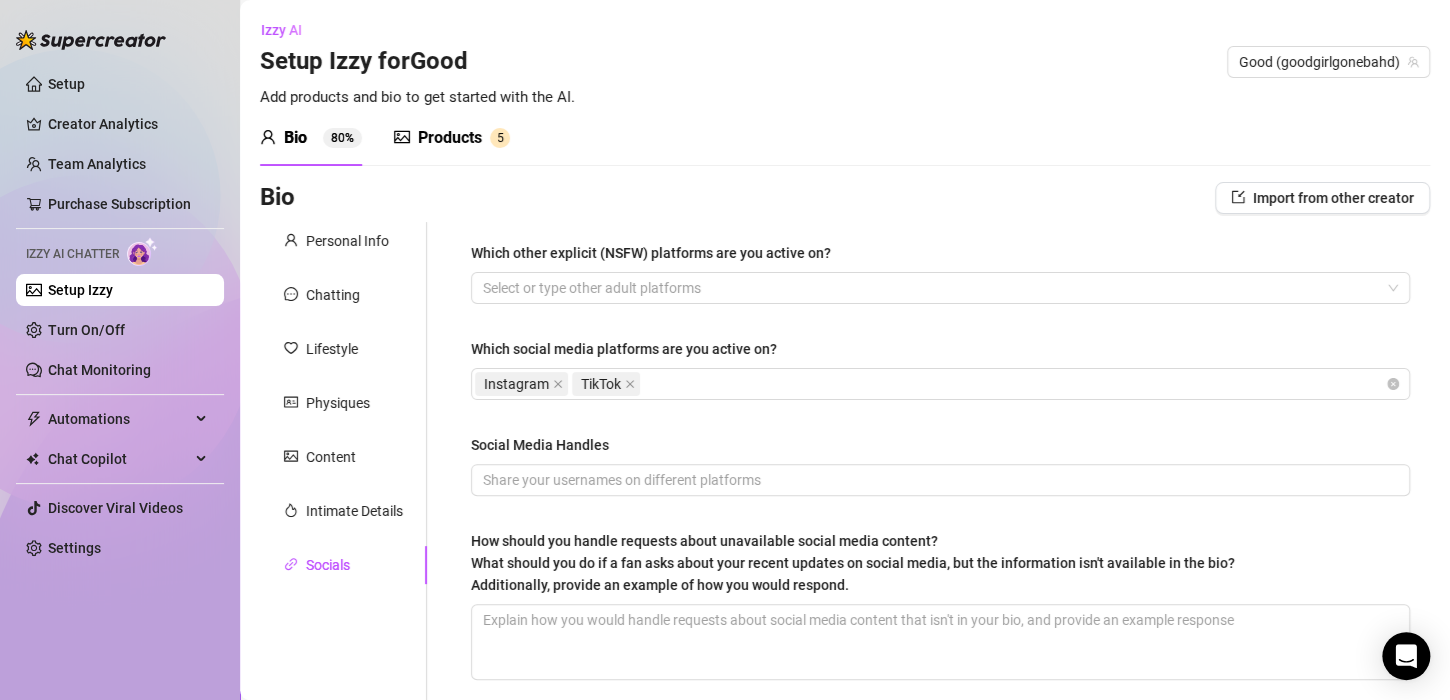 click on "Which other explicit (NSFW) platforms are you active on?   Select or type other adult platforms Which social media platforms are you active on? Instagram TikTok   Social Media Handles How should you handle requests about unavailable social media content? What should you do if a fan asks about your recent updates on social media, but the information isn't available in the bio? Additionally, provide an example of how you would respond." at bounding box center (940, 470) 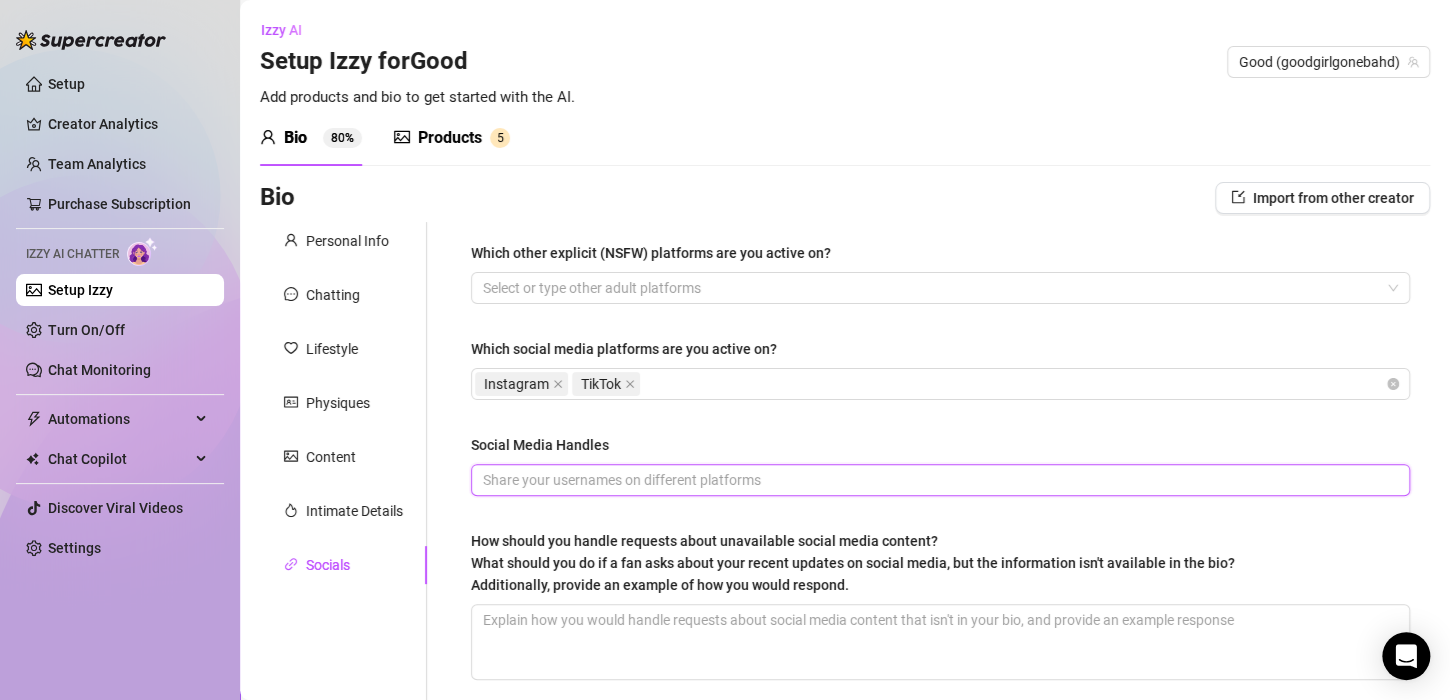 click on "Social Media Handles" at bounding box center [938, 480] 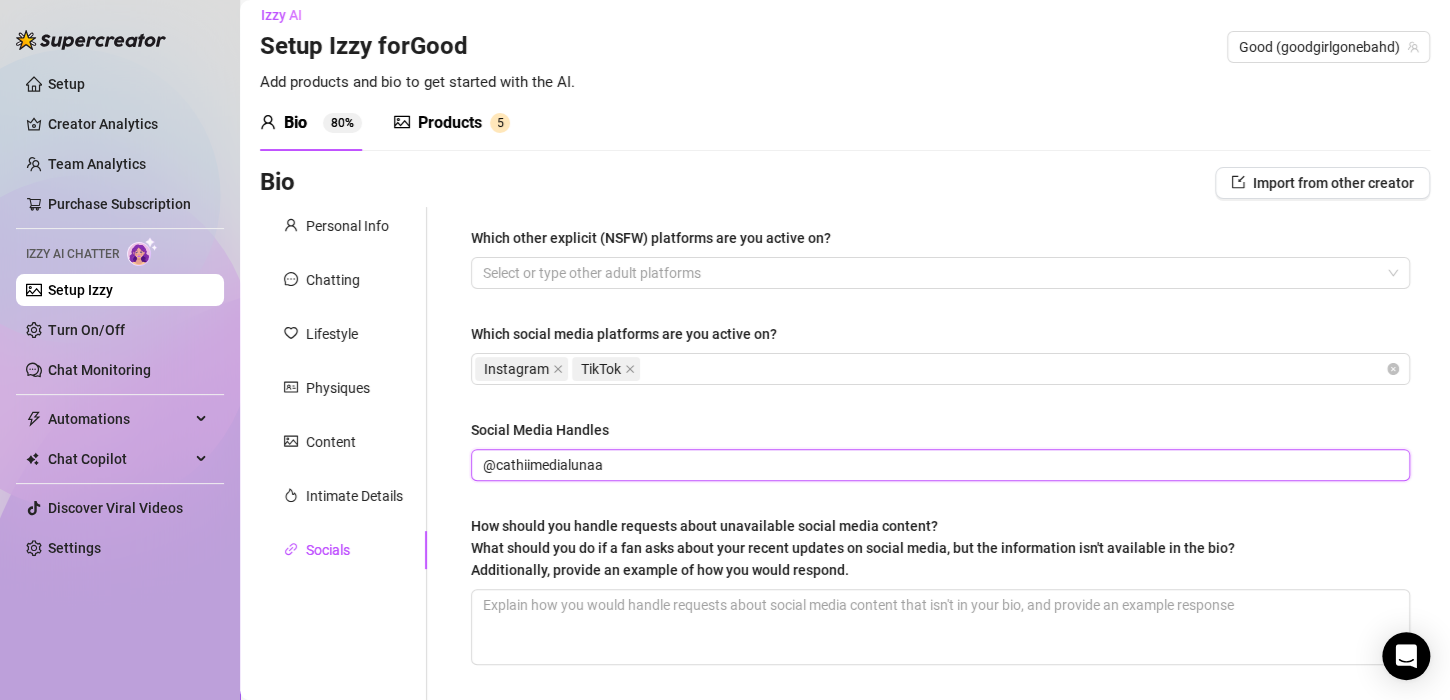 scroll, scrollTop: 0, scrollLeft: 0, axis: both 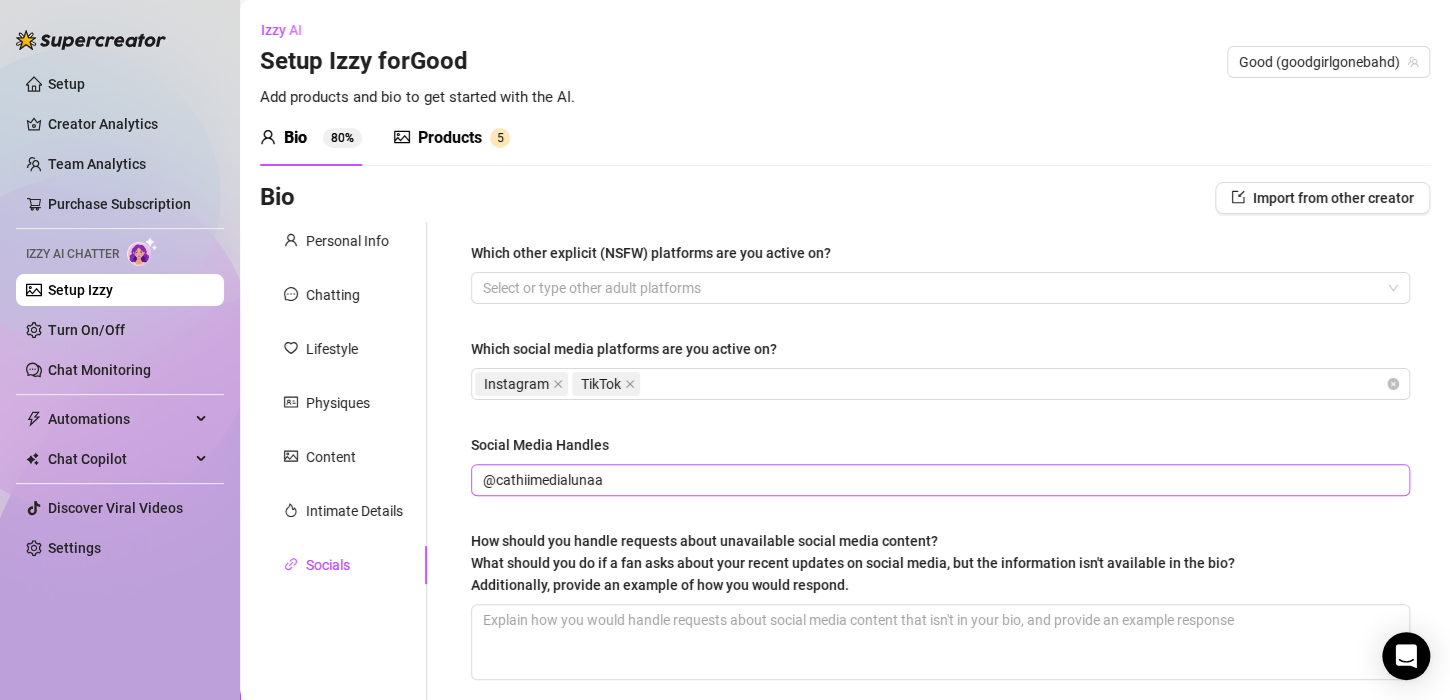 click on "@cathiimedialunaa" at bounding box center [940, 480] 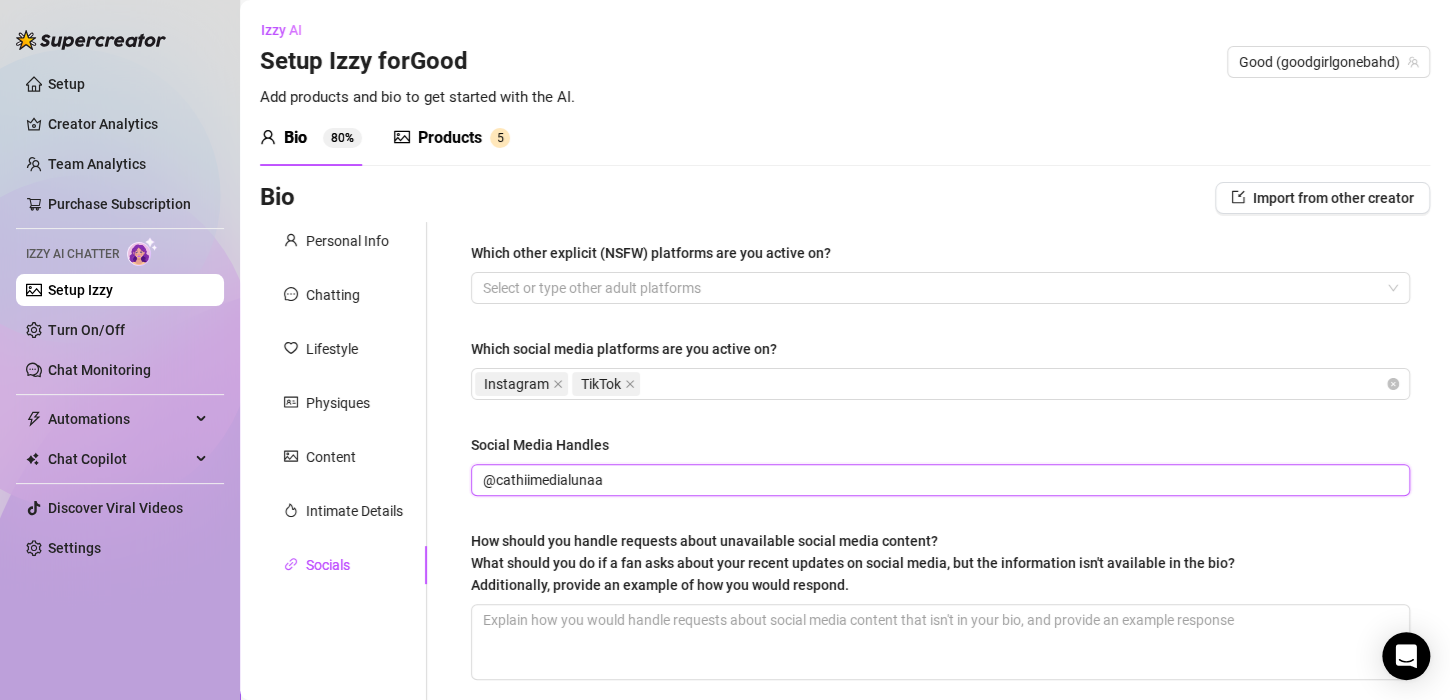 click on "@cathiimedialunaa" at bounding box center (938, 480) 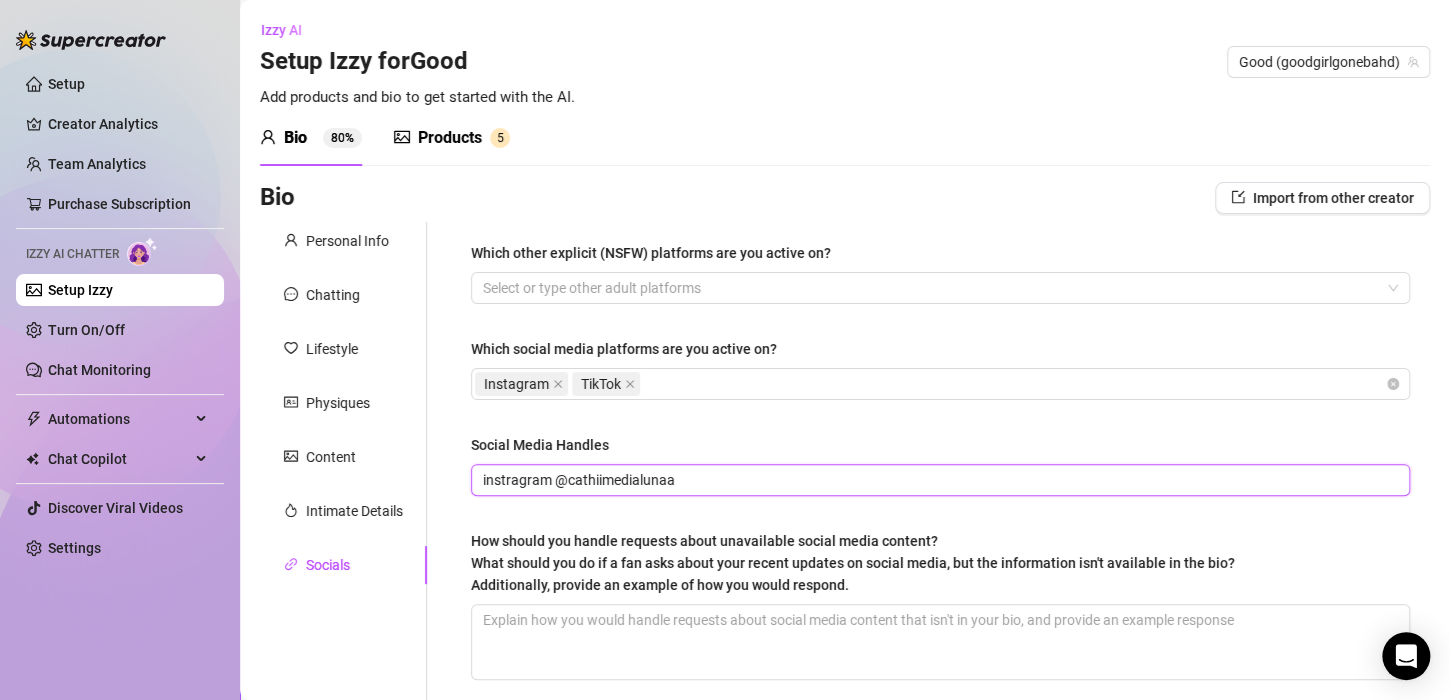 click on "instragram @cathiimedialunaa" at bounding box center [938, 480] 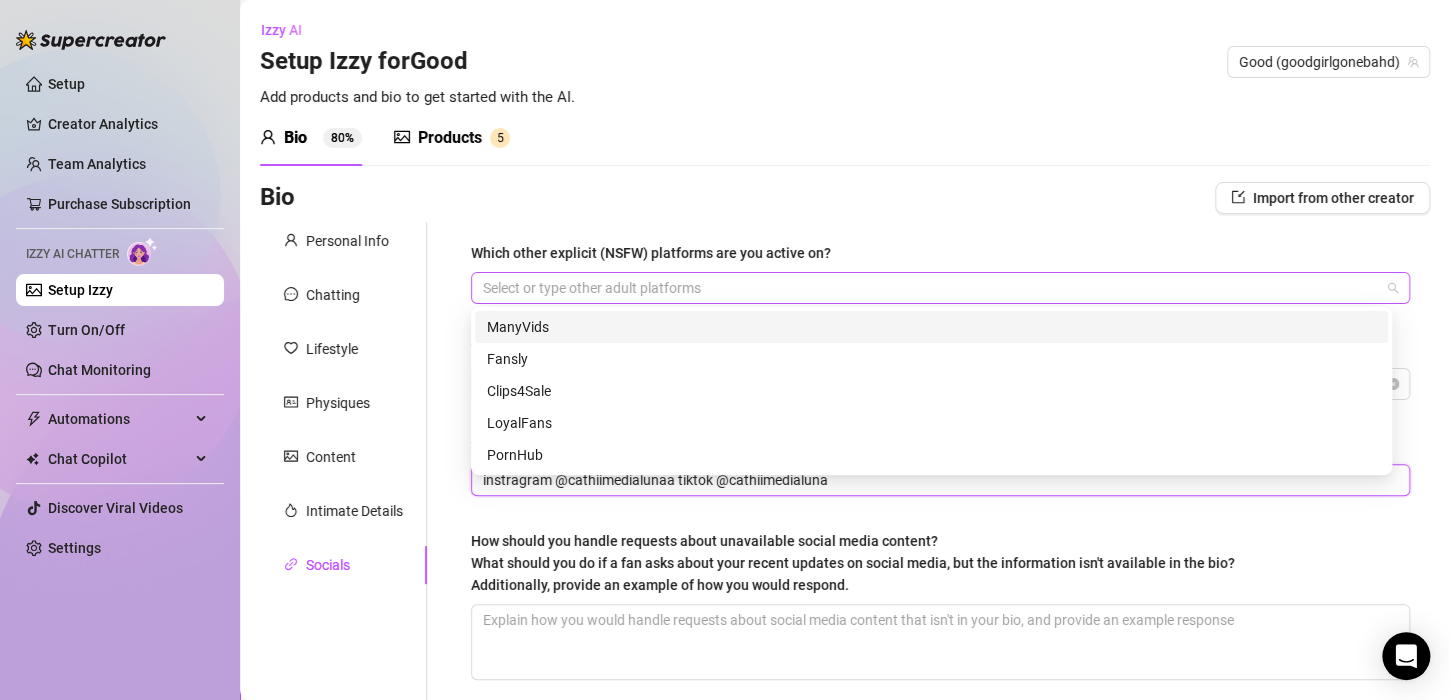 click at bounding box center (930, 288) 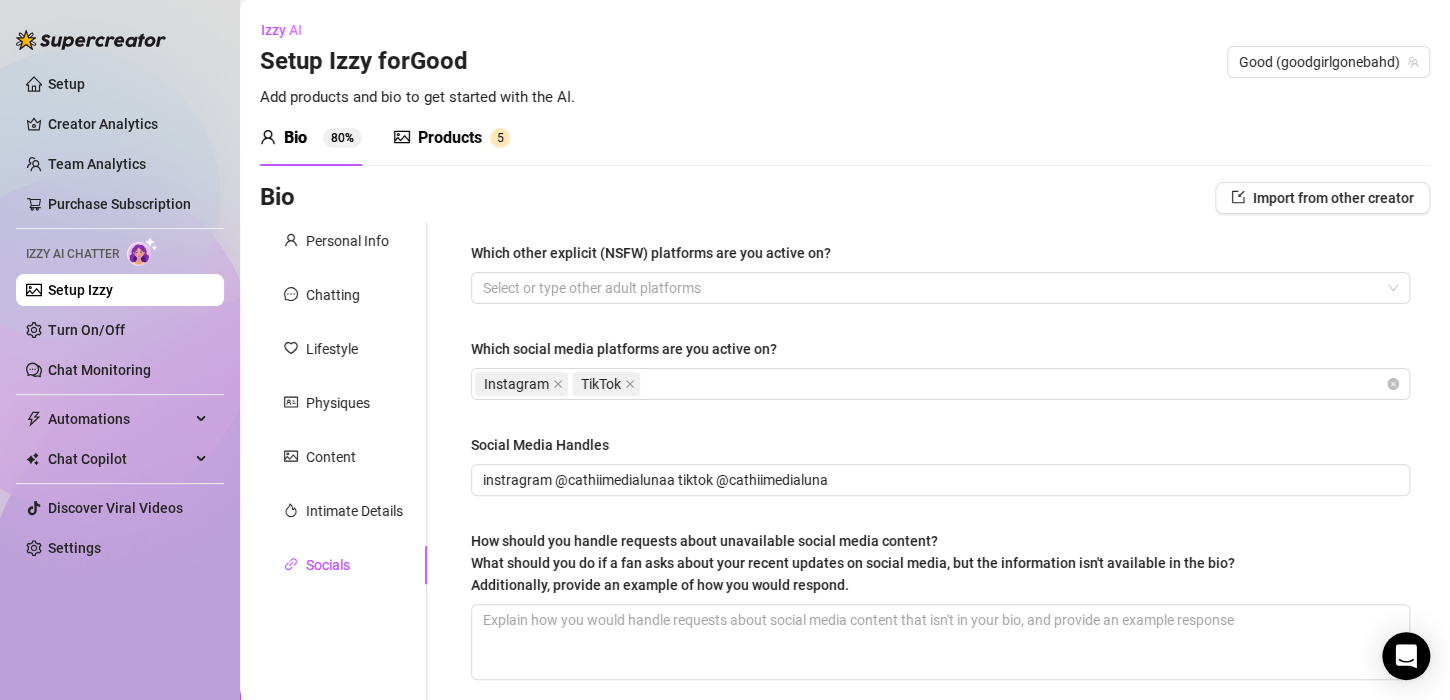 click on "Bio   80% Products 5 Bio Import from other creator Personal Info Chatting Lifestyle Physiques Content Intimate Details Socials Name Required [PERSON_NAME](s) [PERSON_NAME] Gender Required [DEMOGRAPHIC_DATA] [DEMOGRAPHIC_DATA] [DEMOGRAPHIC_DATA] / [DEMOGRAPHIC_DATA] [DEMOGRAPHIC_DATA] [DEMOGRAPHIC_DATA] [DEMOGRAPHIC_DATA] Other Where did you grow up? Required [GEOGRAPHIC_DATA] Where is your current homebase? (City/Area of your home) Required [GEOGRAPHIC_DATA] What is your timezone of your current location? If you are currently traveling, choose your current location Required [GEOGRAPHIC_DATA]  ( [GEOGRAPHIC_DATA]/[GEOGRAPHIC_DATA] ) Are you currently traveling? If so, where are you right now? what are you doing there? Not at the moment. Will be going traveling to [GEOGRAPHIC_DATA] to explore for my birthday in August. Birth Date Required [DEMOGRAPHIC_DATA] Zodiac Sign [PERSON_NAME] Sexual Orientation Required [DEMOGRAPHIC_DATA] Relationship Status Required single Do you have any siblings? How many? 7 Do you have any children? How many? 0 Do you have any pets? 0 What do you do for work currently? Spanish English   Diva" at bounding box center (845, 471) 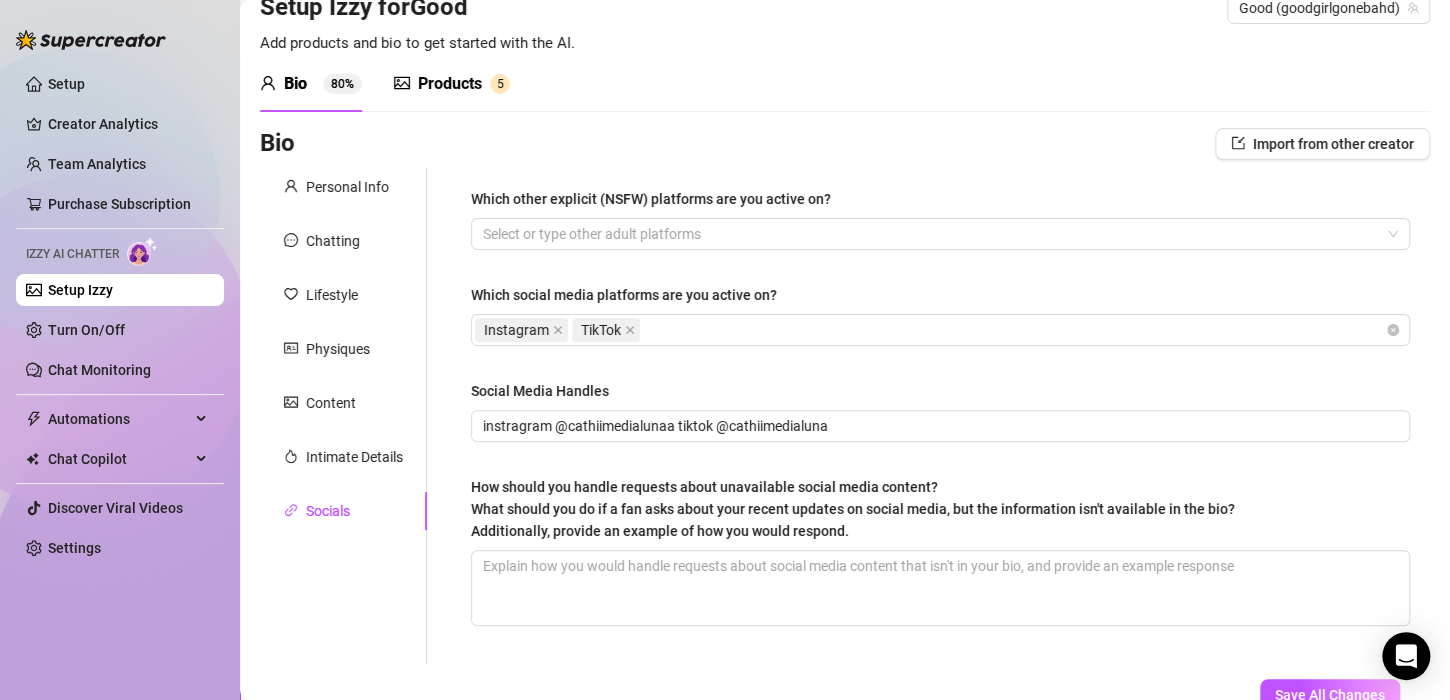 scroll, scrollTop: 0, scrollLeft: 0, axis: both 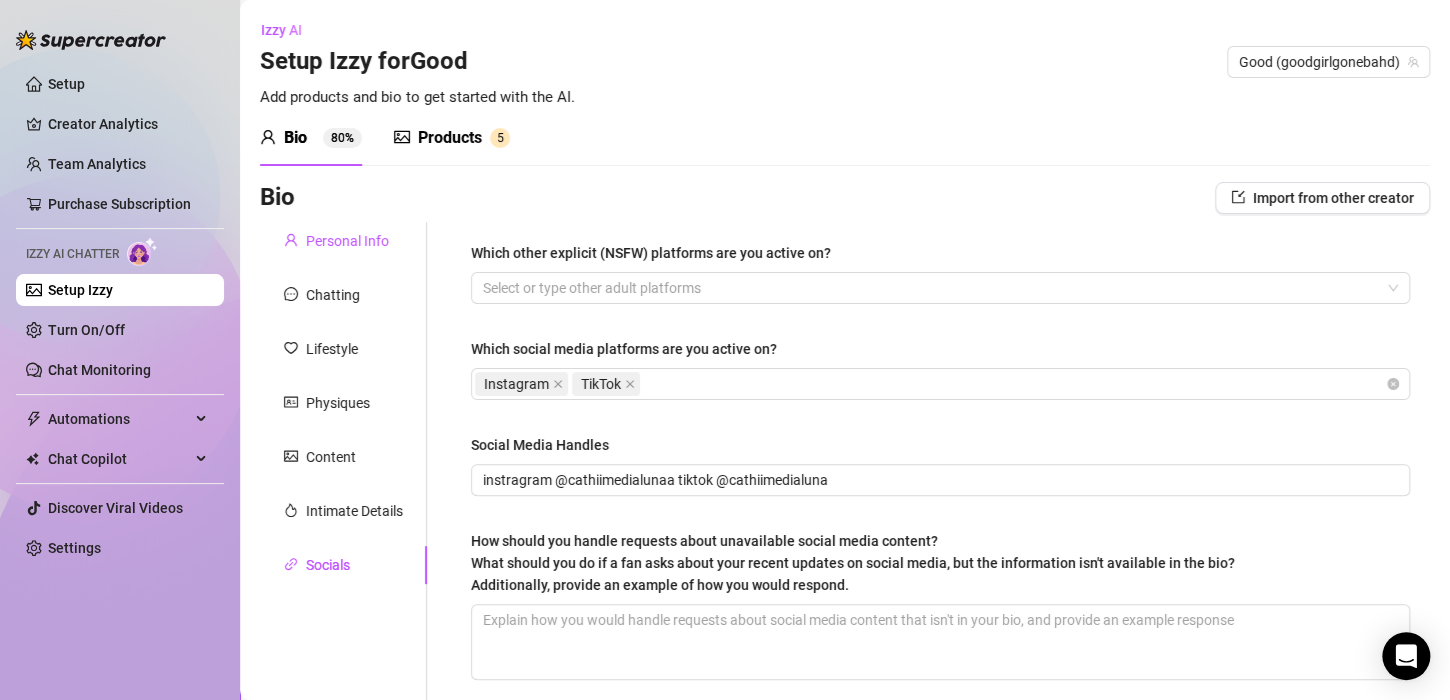 click on "Personal Info" at bounding box center [347, 241] 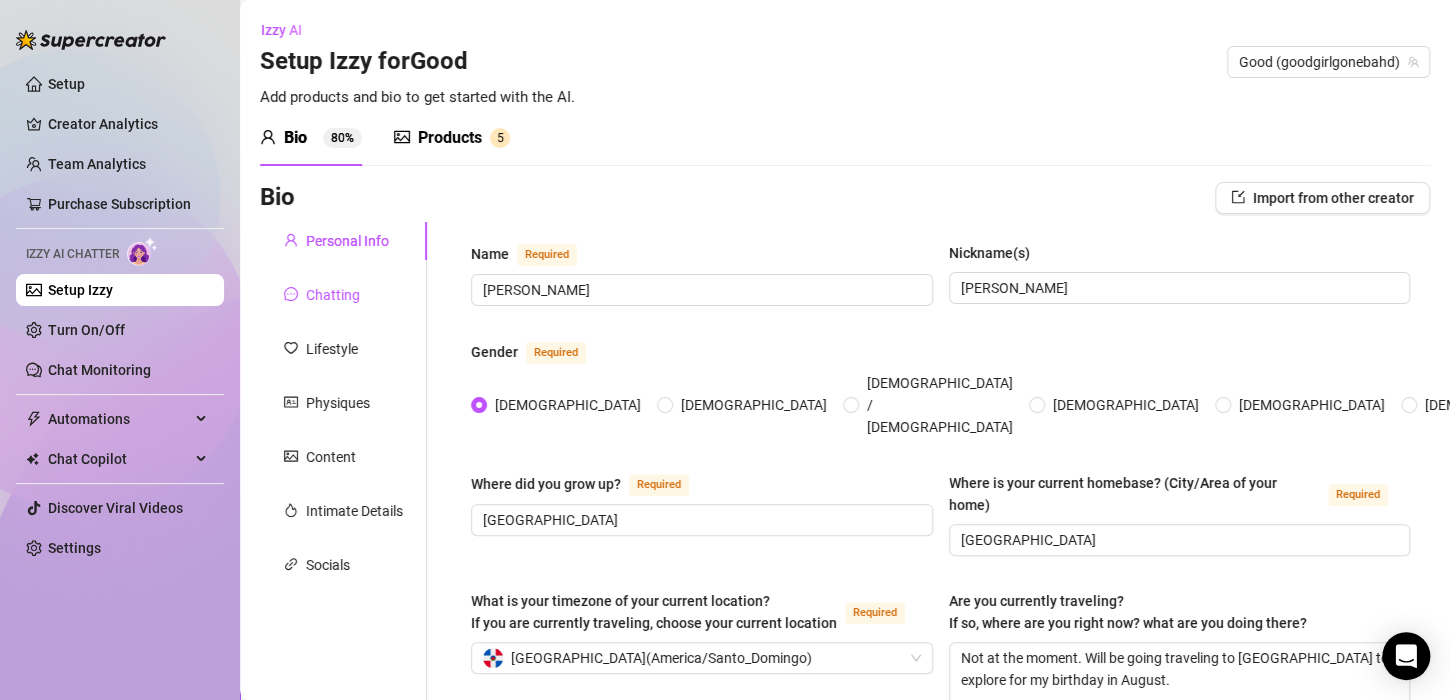 click on "Chatting" at bounding box center (333, 295) 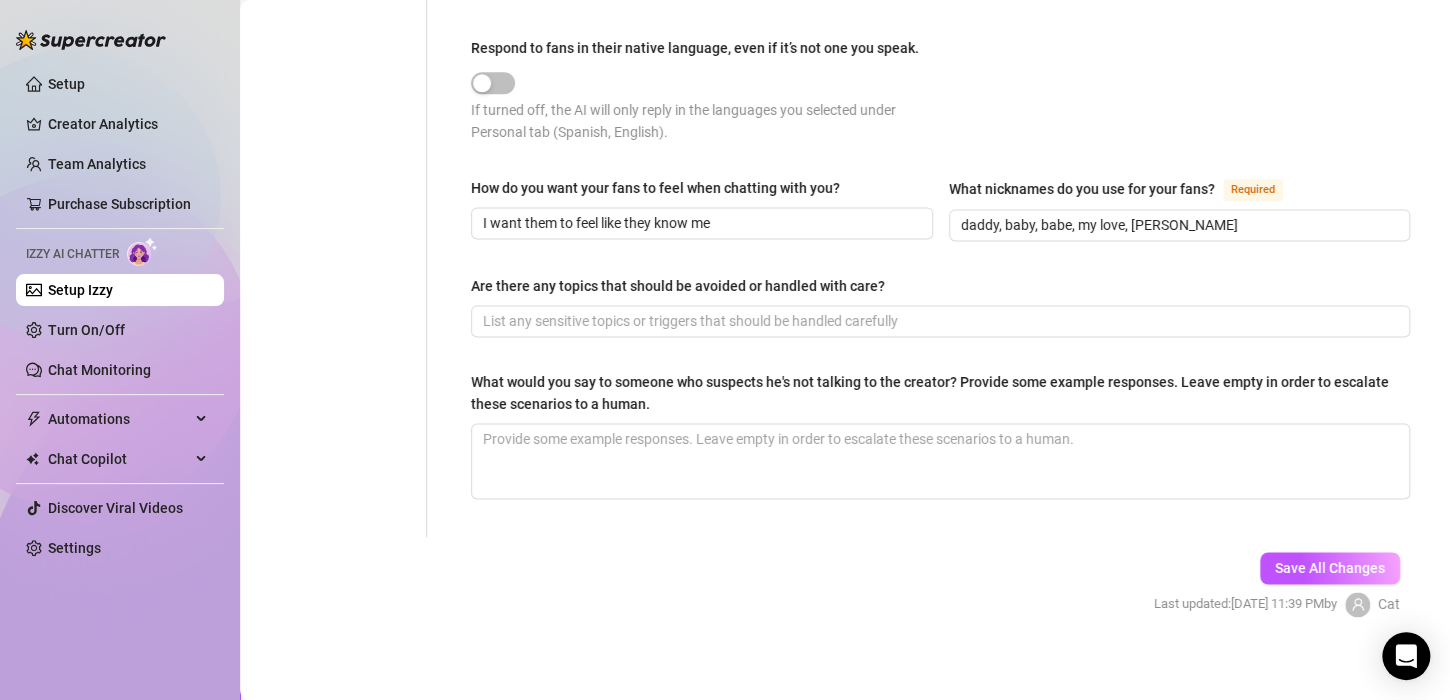 scroll, scrollTop: 1156, scrollLeft: 0, axis: vertical 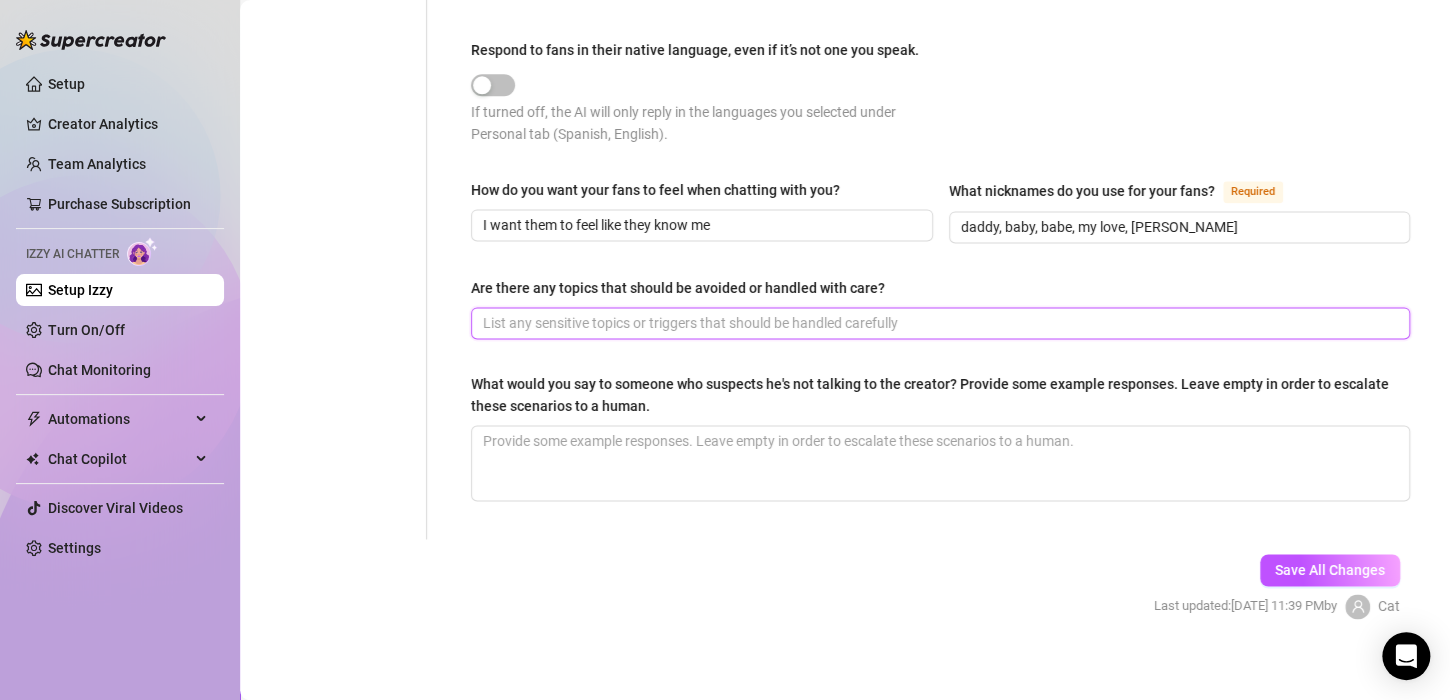 click on "Are there any topics that should be avoided or handled with care?" at bounding box center (938, 323) 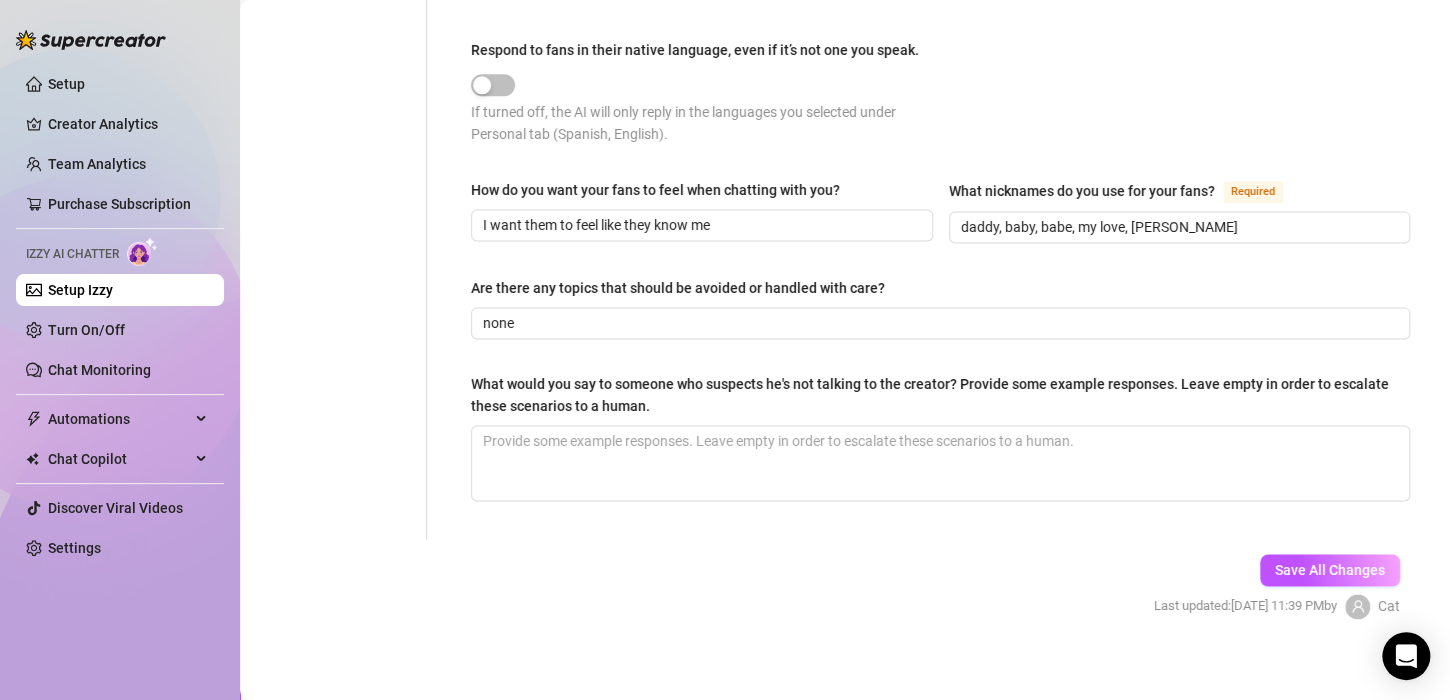click on "What is your persona type? [PERSON_NAME] defines the distinct image and personality of the creator Required Diva Selling Strategy Required Conservative (More Rapport) How would you describe your online personality? How do your fans see you or the type of persona you present? Required I am very sexy, attractive and i know it but i dont to come off as an easy slut. I'm not easy to catch. I want my fans to work for what they want or in this case pay for it. I know i'm worth every [PERSON_NAME] but i want them to earn it. I'm also [PERSON_NAME] and demanding but at the same time i like to be that good girl that is going to play bad for daddy. What topics do you love talking about and why? What subjects do you know a lot about? Required I love travel and beach topics because i am an island girl and that's where i grew up, surrounded by water. Exploring and activities that have to do with nature and water are definitely my thing. How do you express laughter in text? haha, lol Which slang do you use? Required Required Punctuation Style" at bounding box center [928, -198] 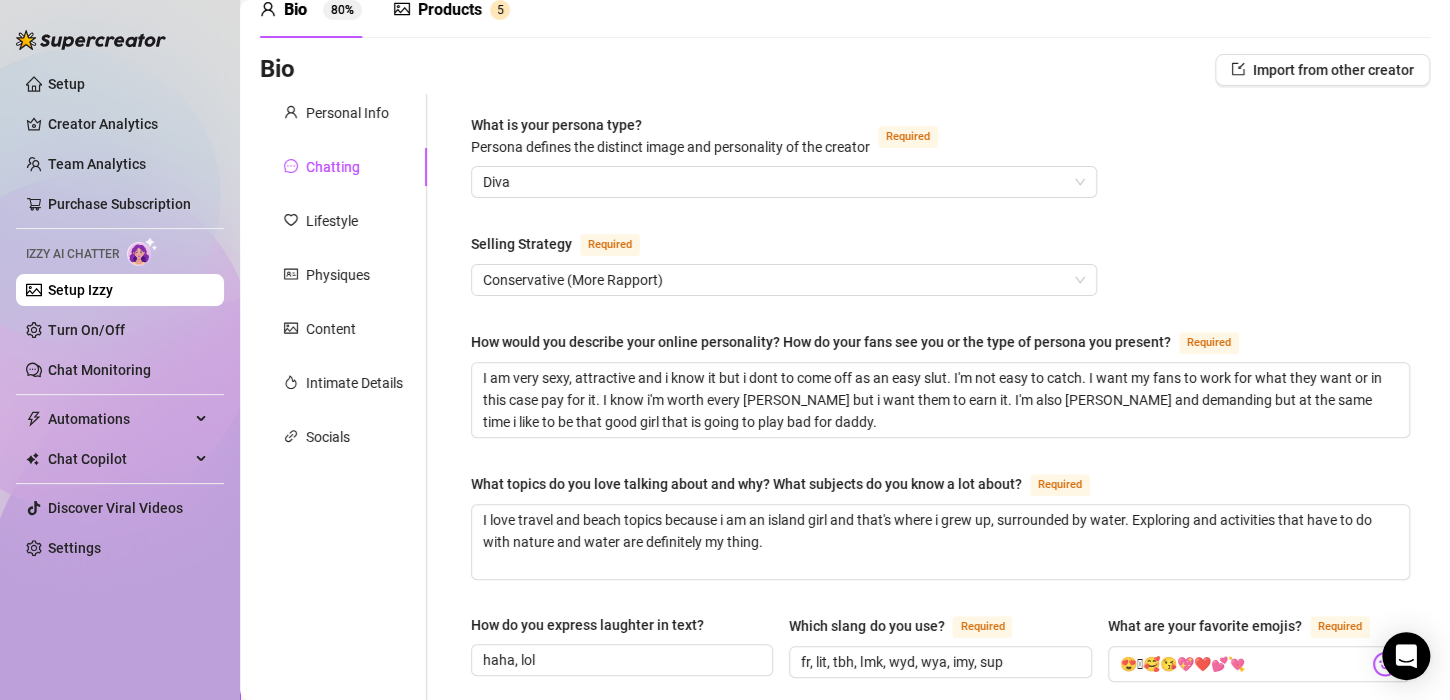 scroll, scrollTop: 127, scrollLeft: 0, axis: vertical 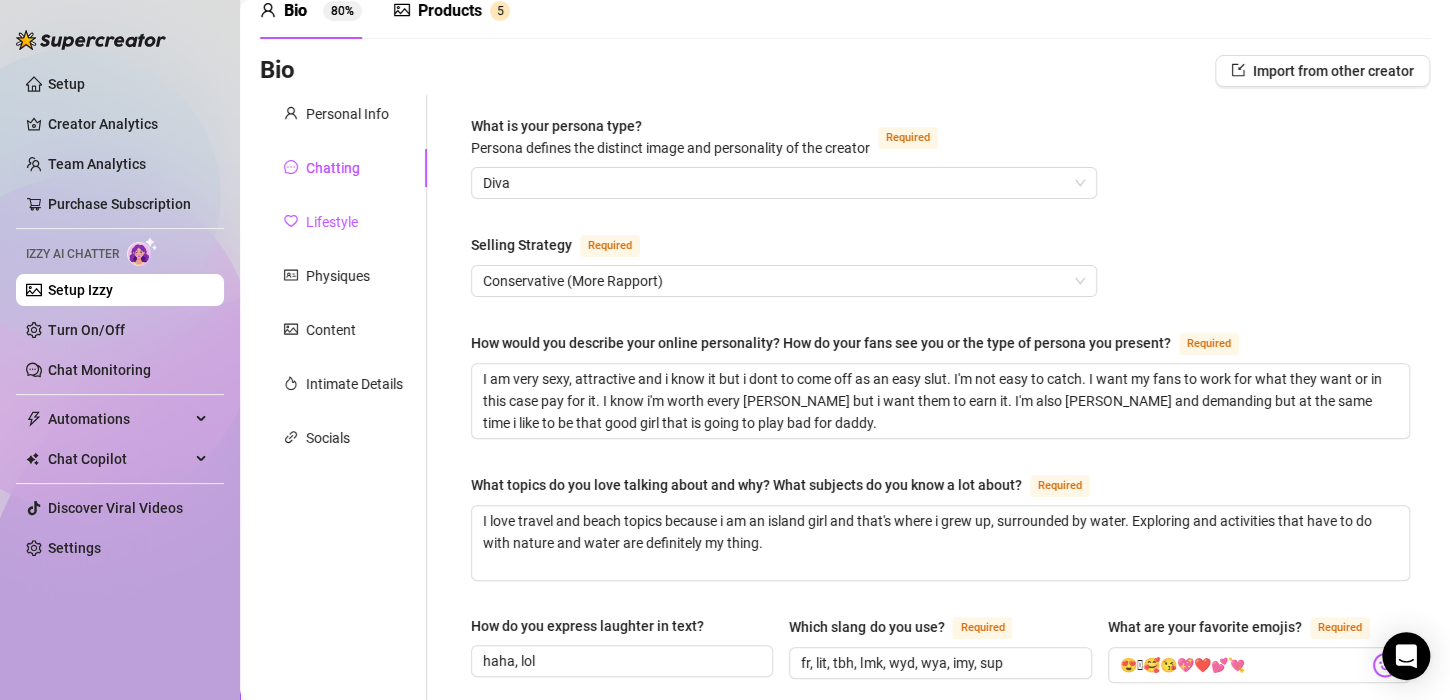 click on "Lifestyle" at bounding box center (332, 222) 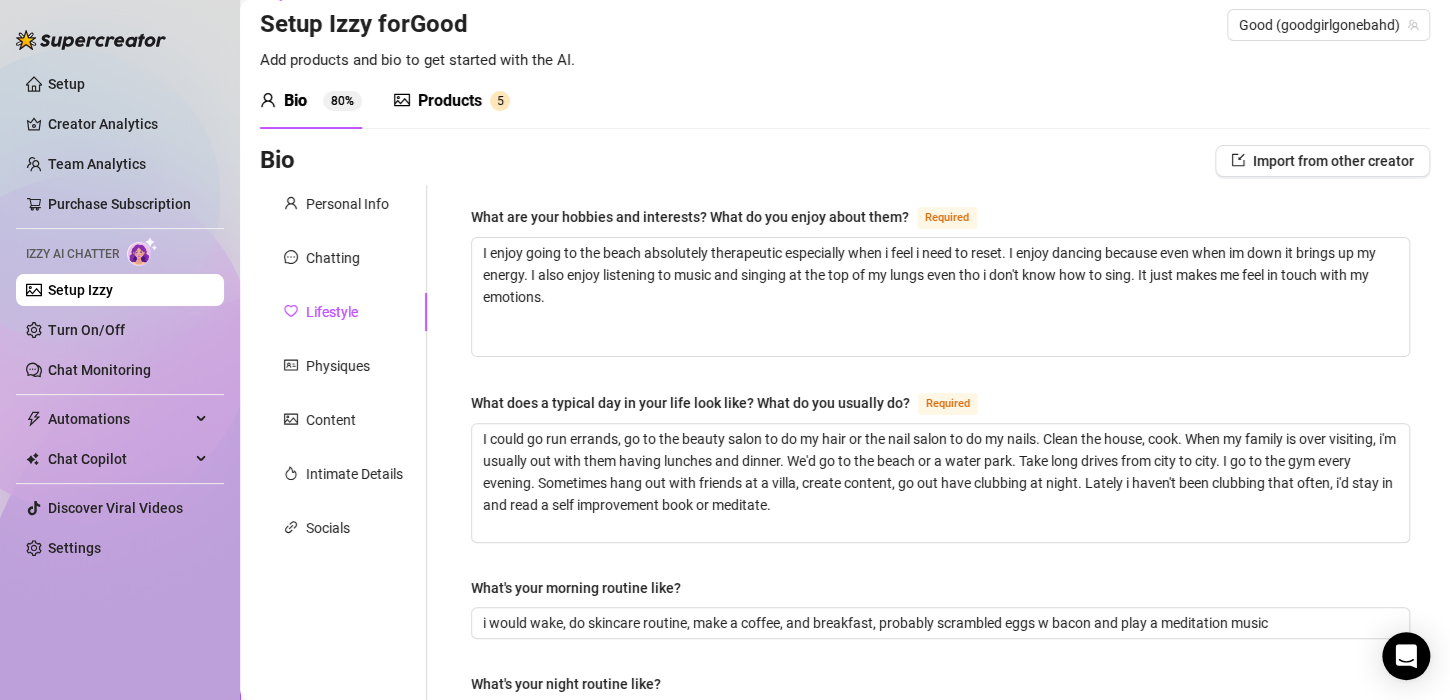 scroll, scrollTop: 36, scrollLeft: 0, axis: vertical 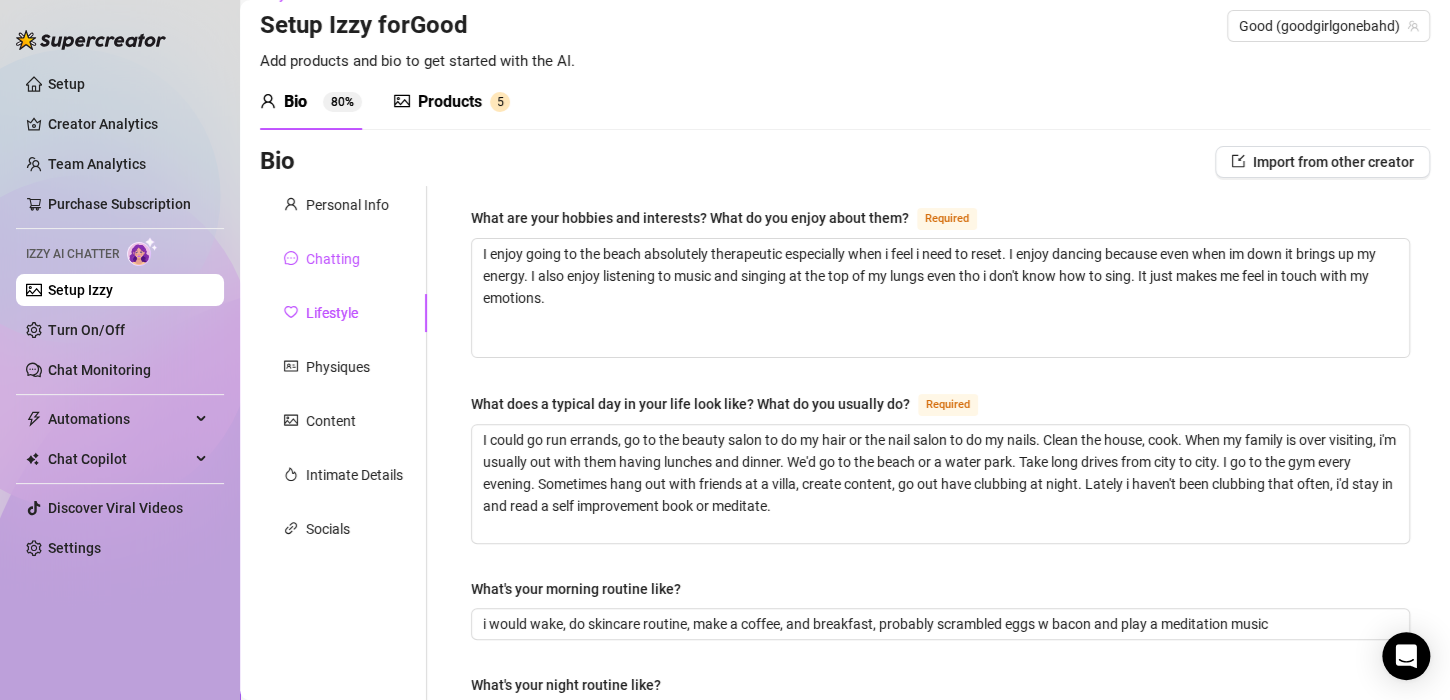 click on "Chatting" at bounding box center (333, 259) 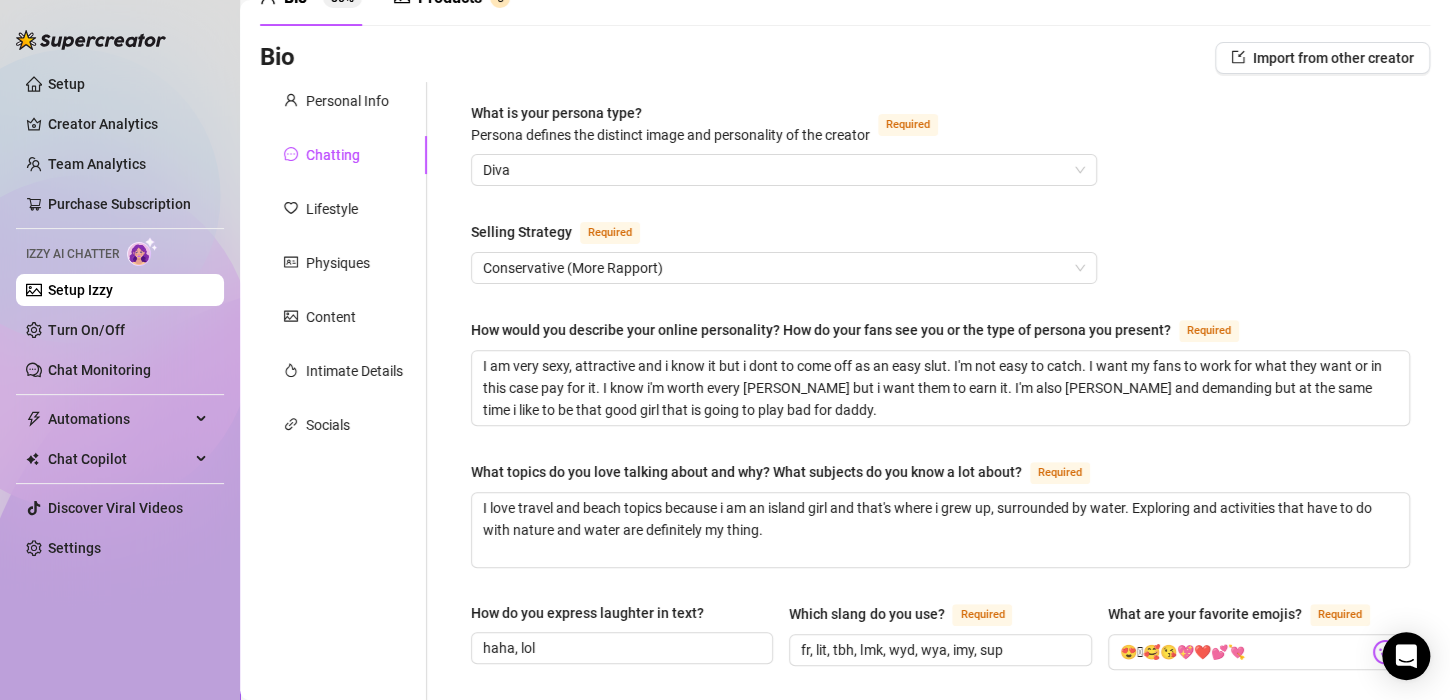 scroll, scrollTop: 74, scrollLeft: 0, axis: vertical 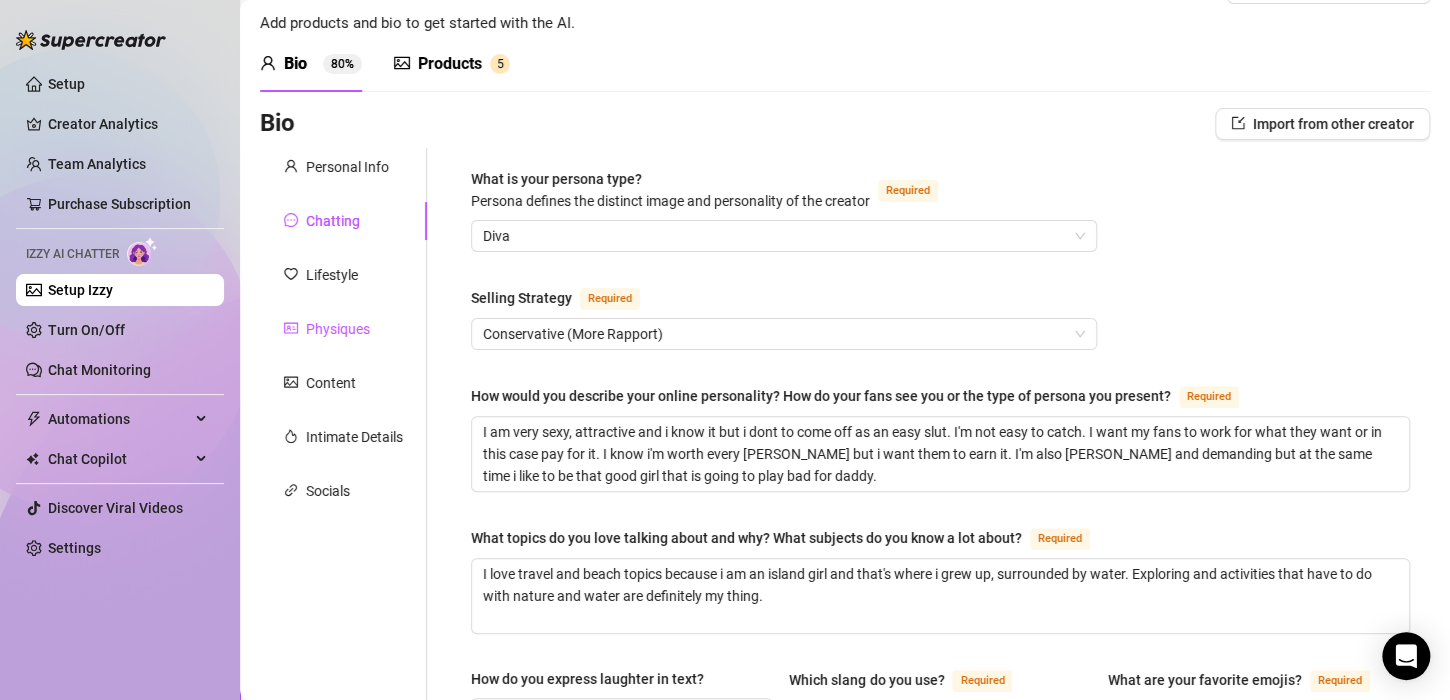click on "Physiques" at bounding box center [338, 329] 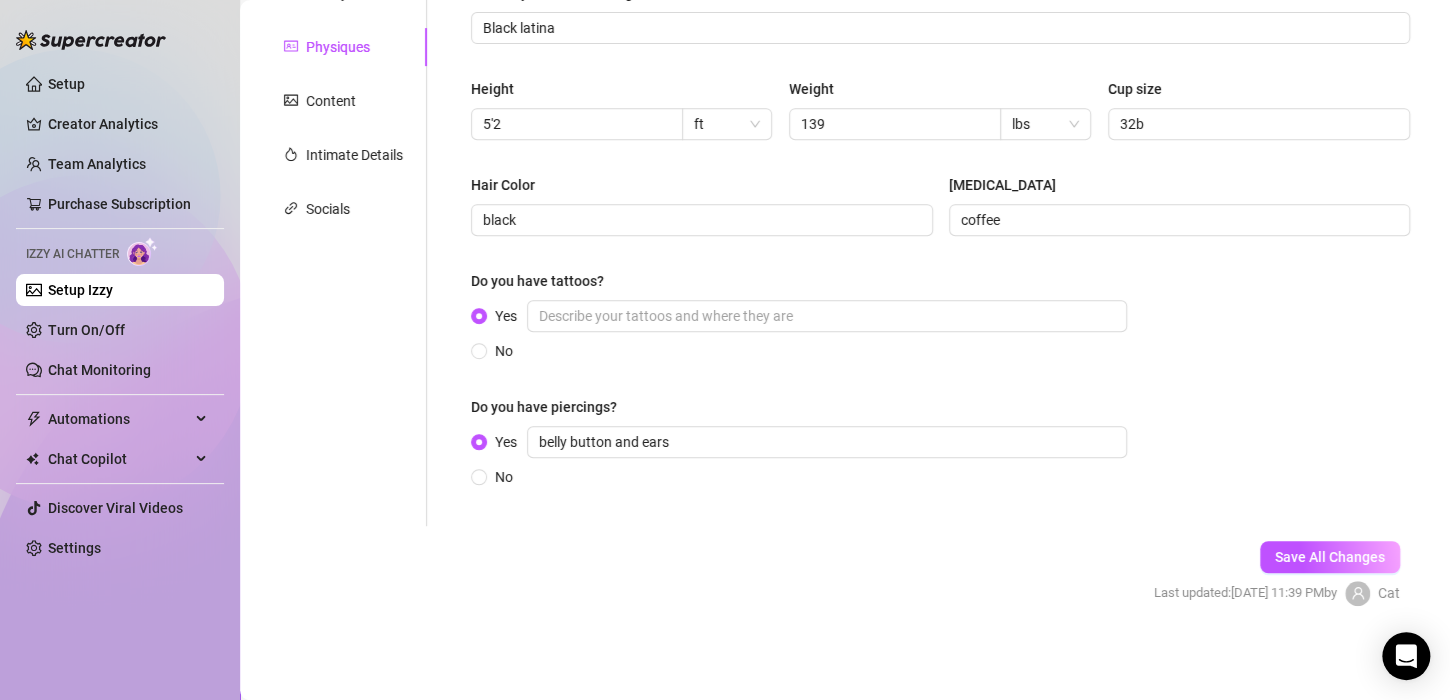 scroll, scrollTop: 355, scrollLeft: 0, axis: vertical 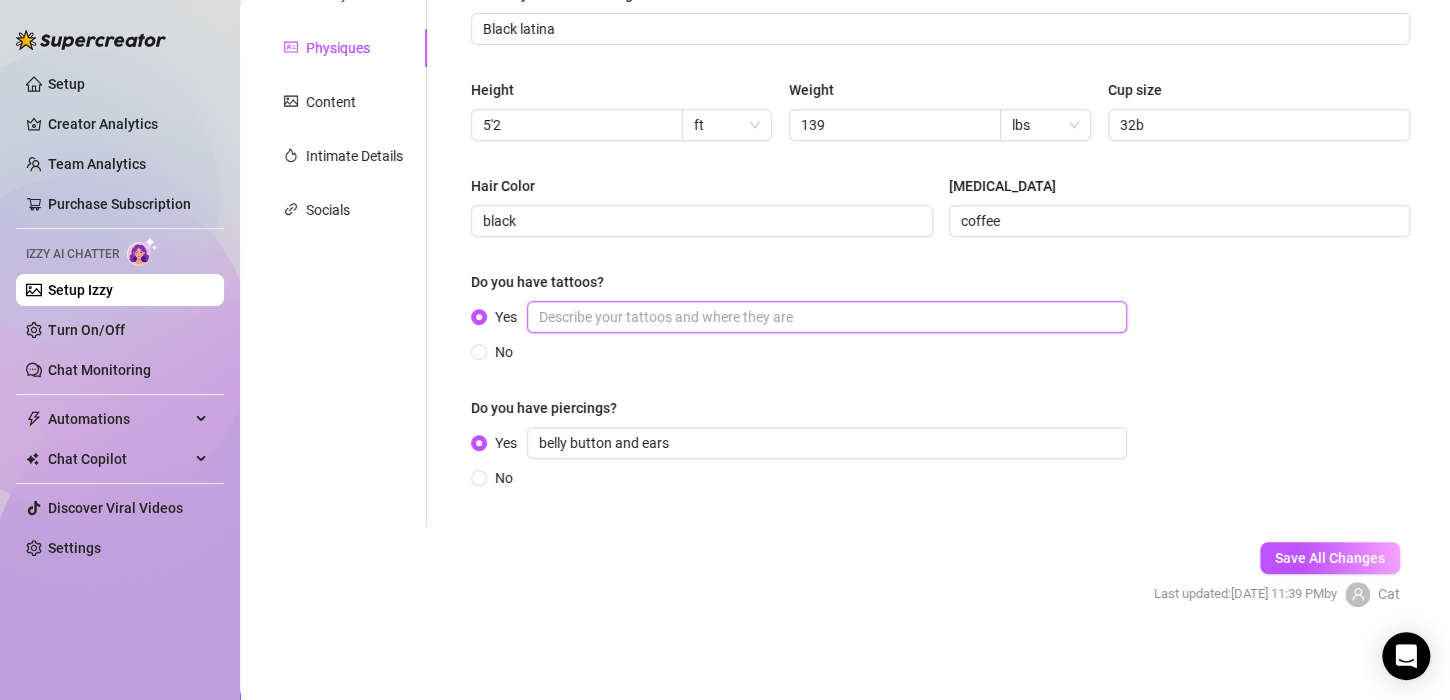 click on "Yes" at bounding box center [827, 317] 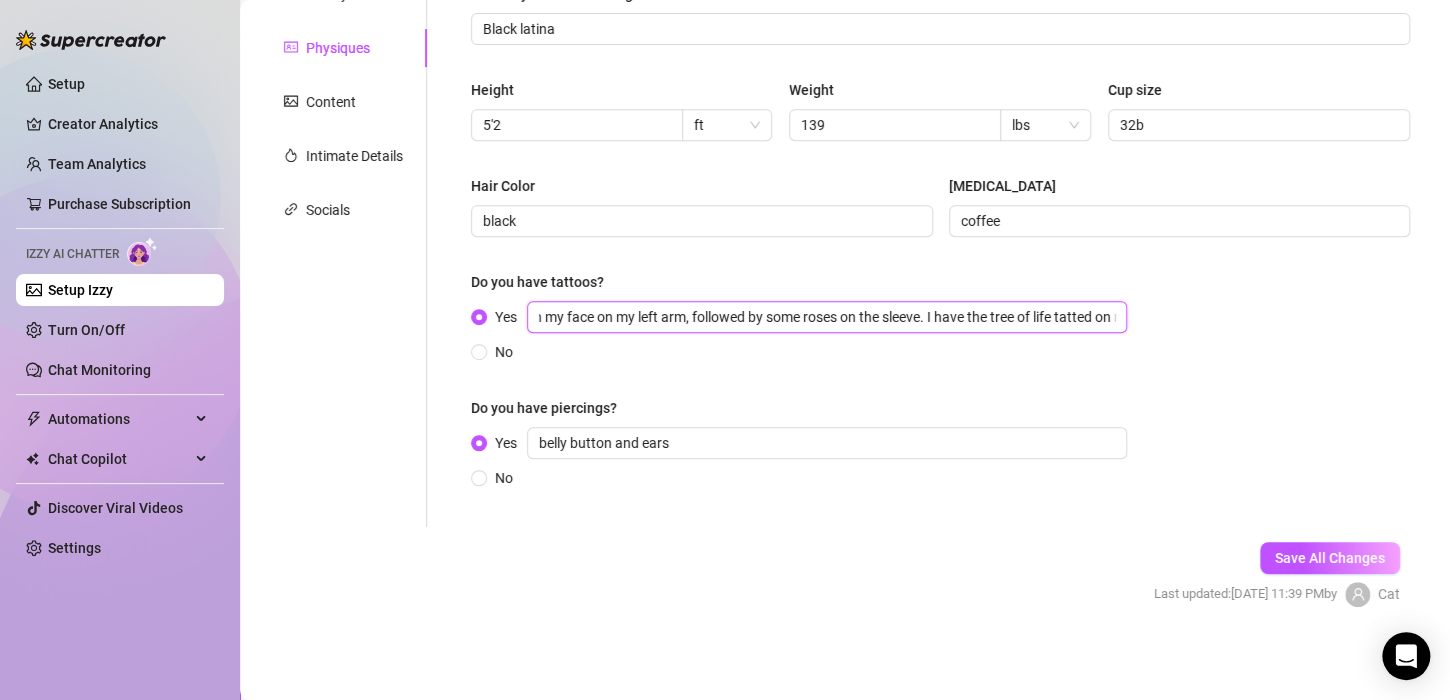 scroll, scrollTop: 0, scrollLeft: 187, axis: horizontal 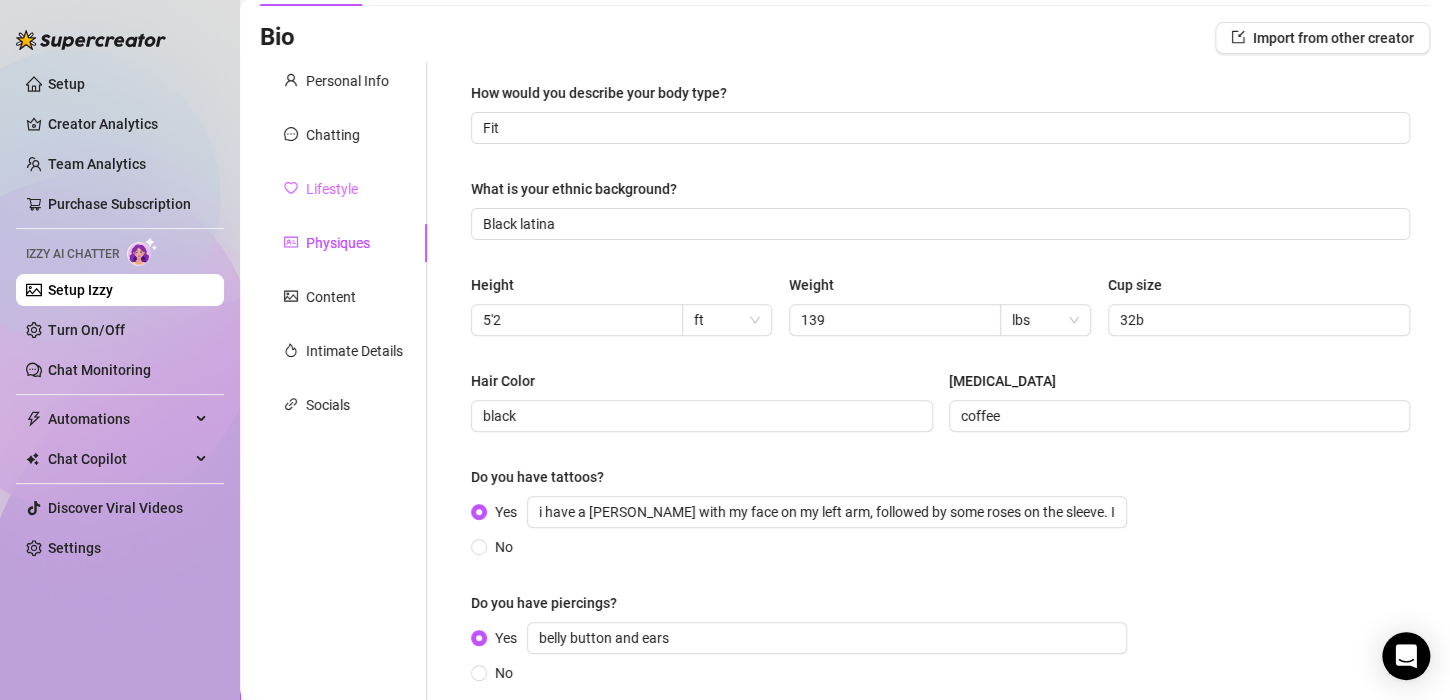 click on "Lifestyle" at bounding box center [343, 189] 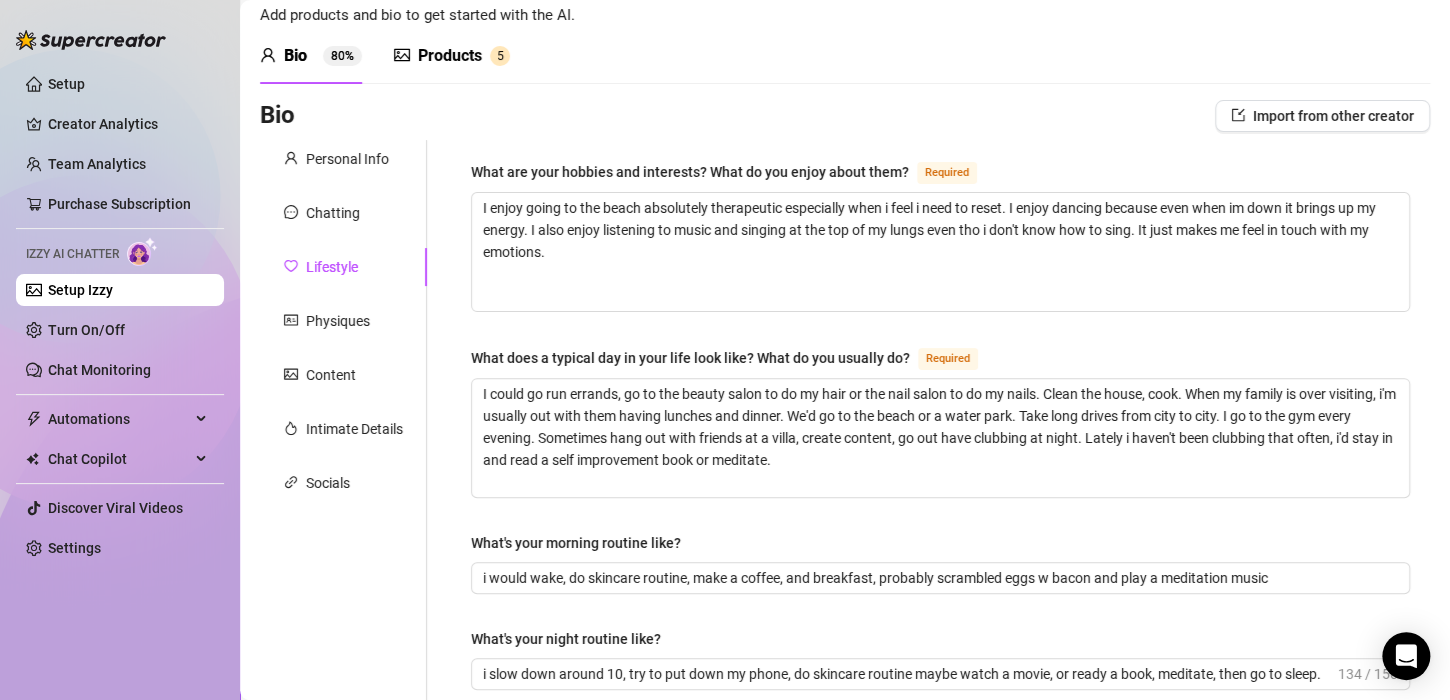 scroll, scrollTop: 0, scrollLeft: 0, axis: both 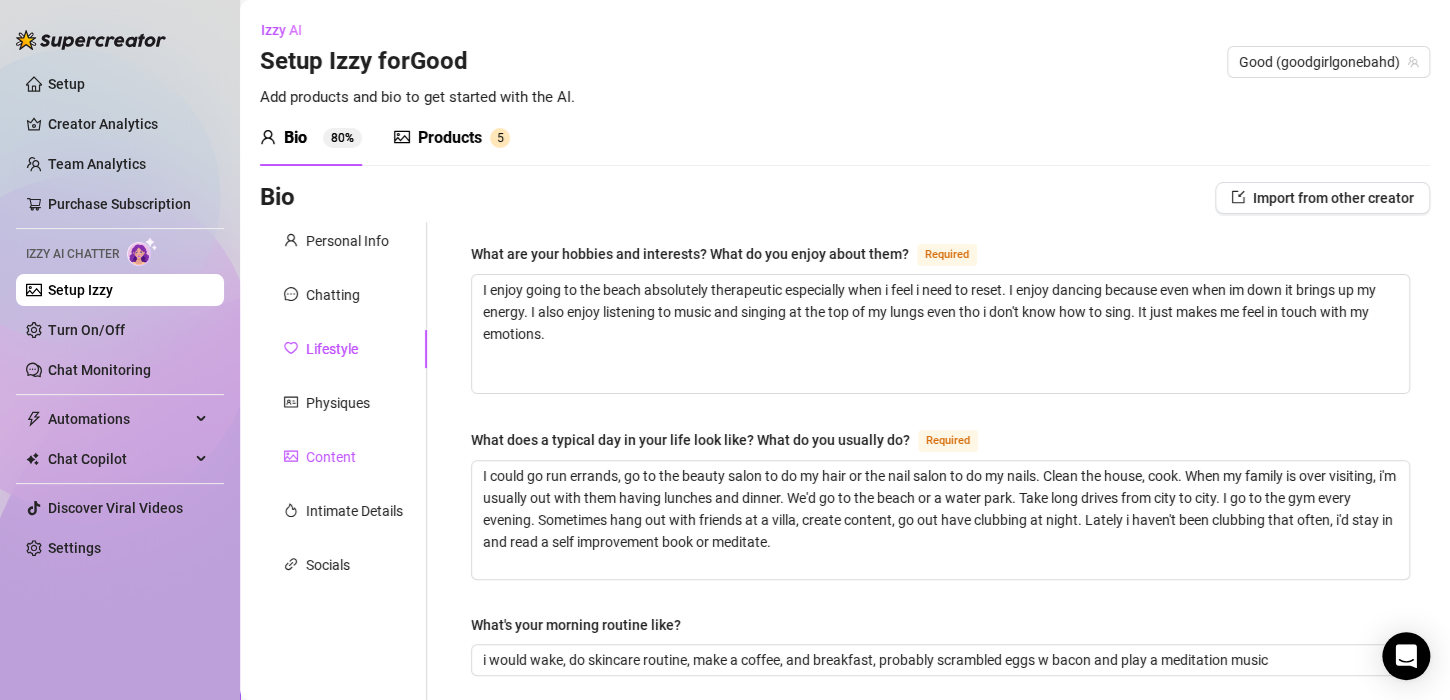 click on "Content" at bounding box center (331, 457) 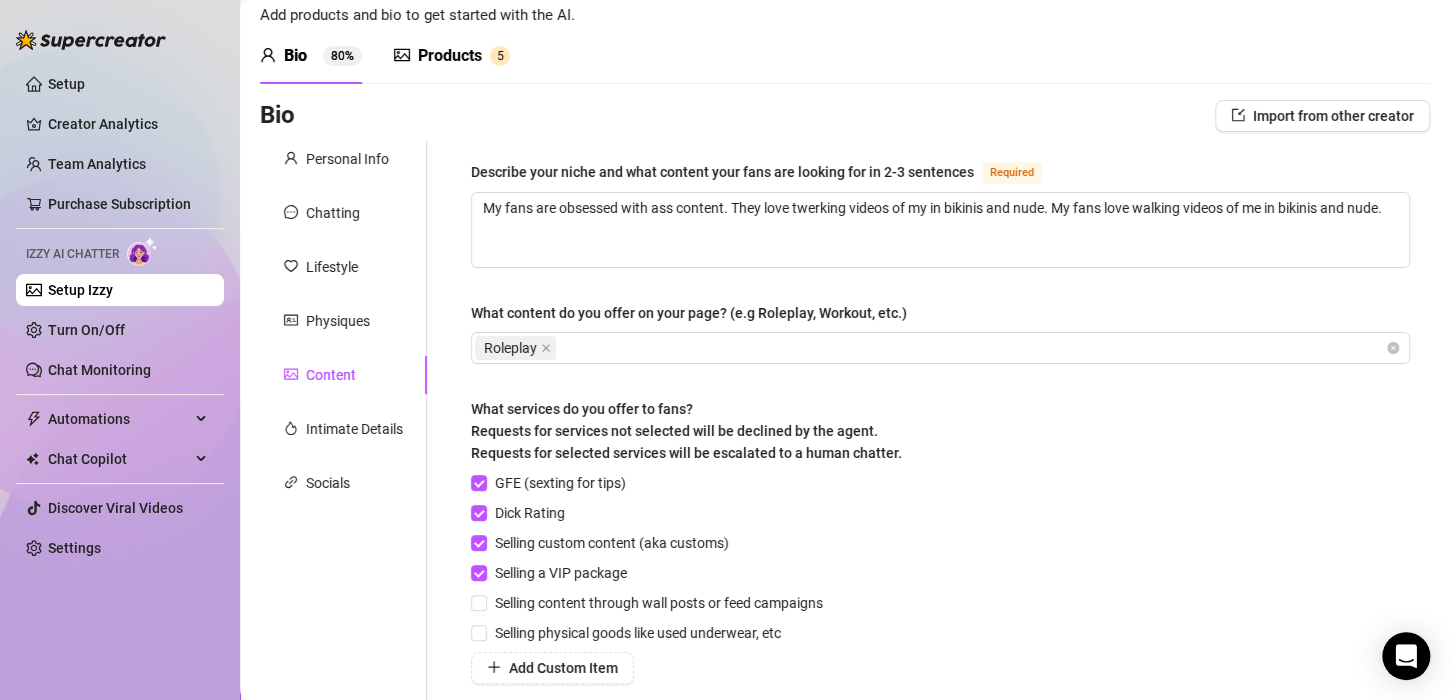 scroll, scrollTop: 78, scrollLeft: 0, axis: vertical 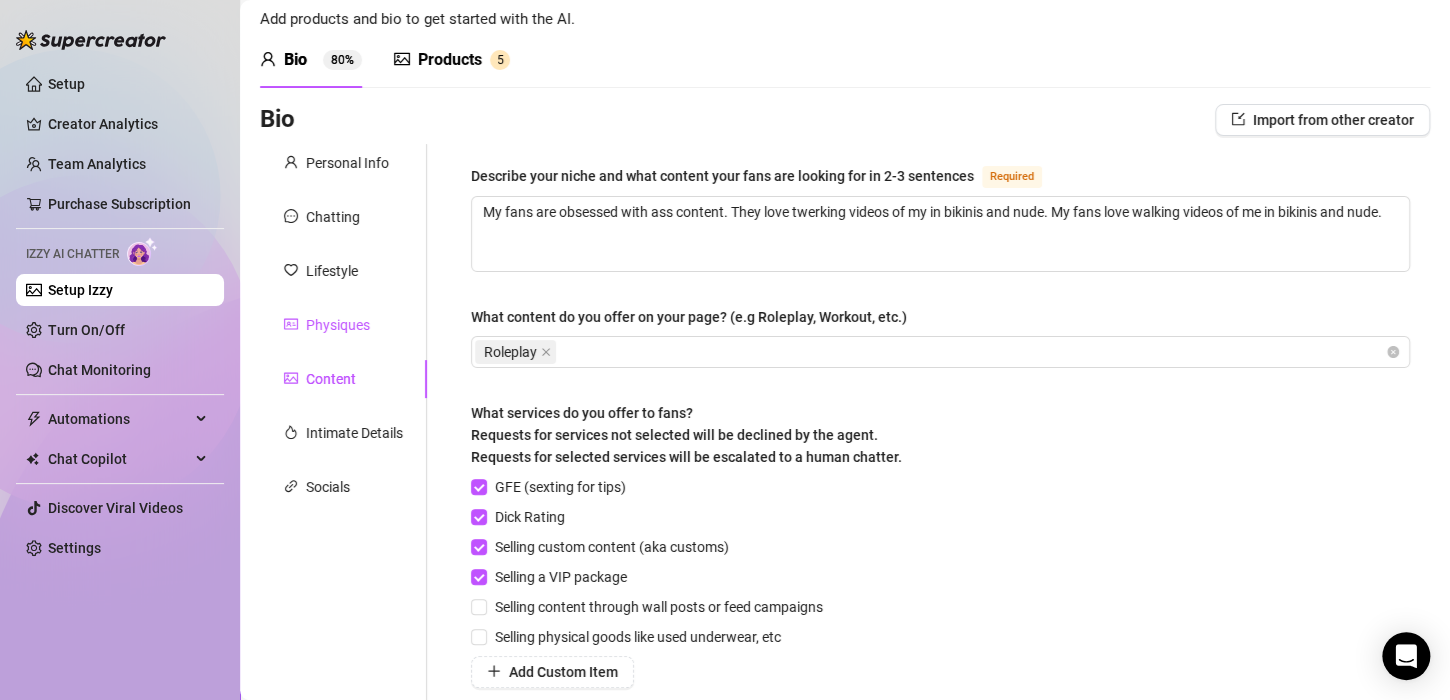 click on "Physiques" at bounding box center [338, 325] 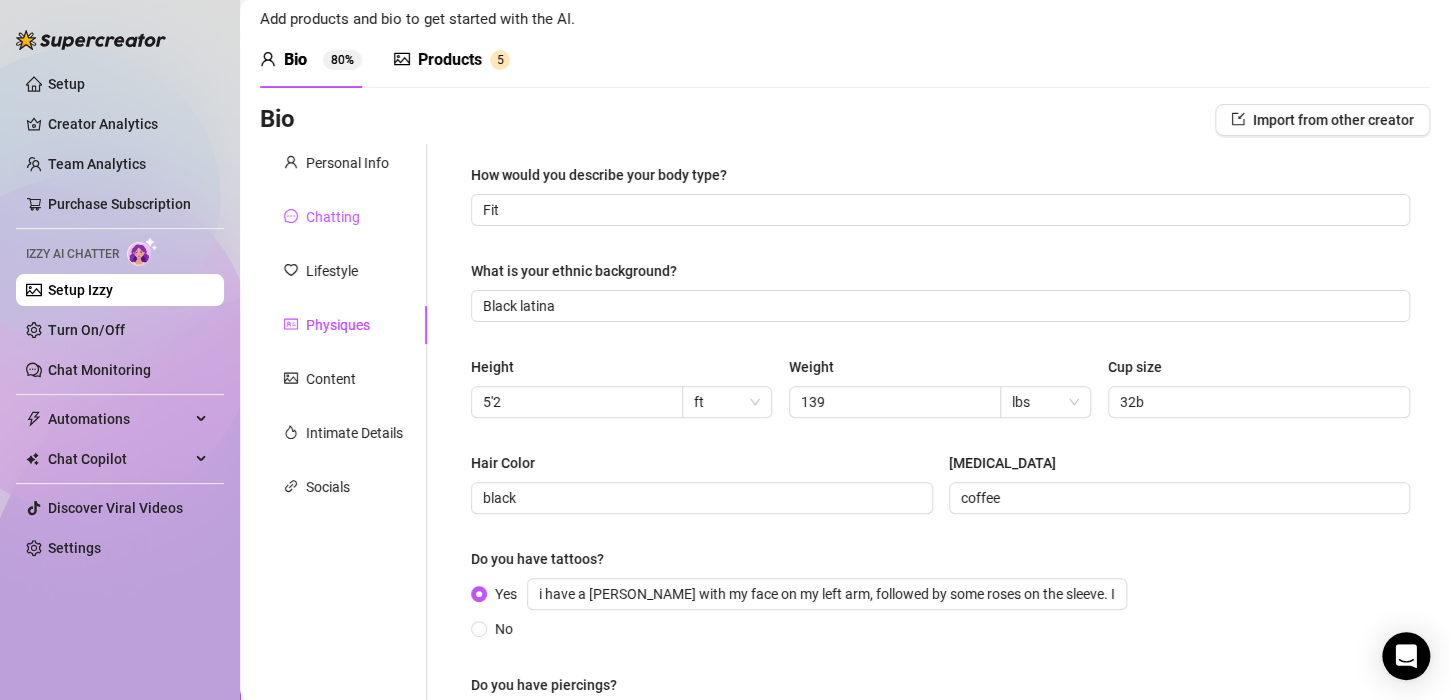click on "Chatting" at bounding box center (333, 217) 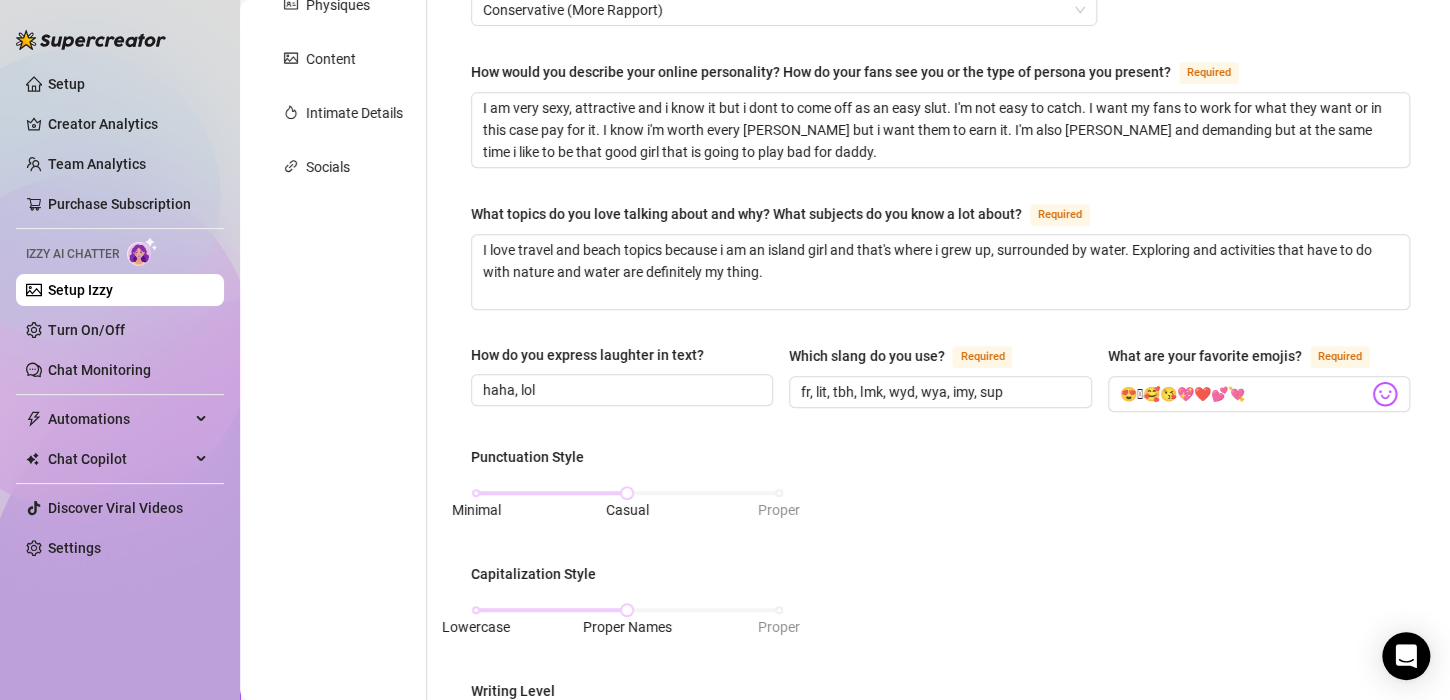 scroll, scrollTop: 0, scrollLeft: 0, axis: both 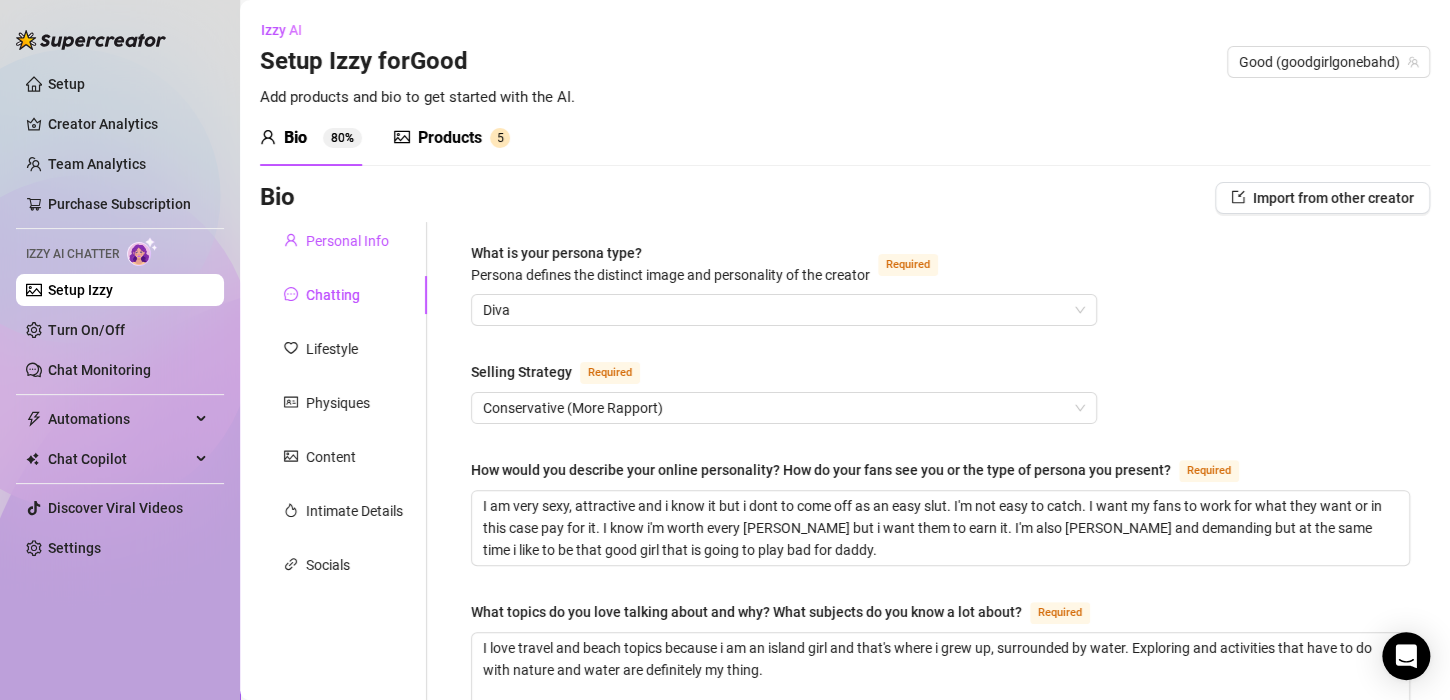 click on "Personal Info" at bounding box center (347, 241) 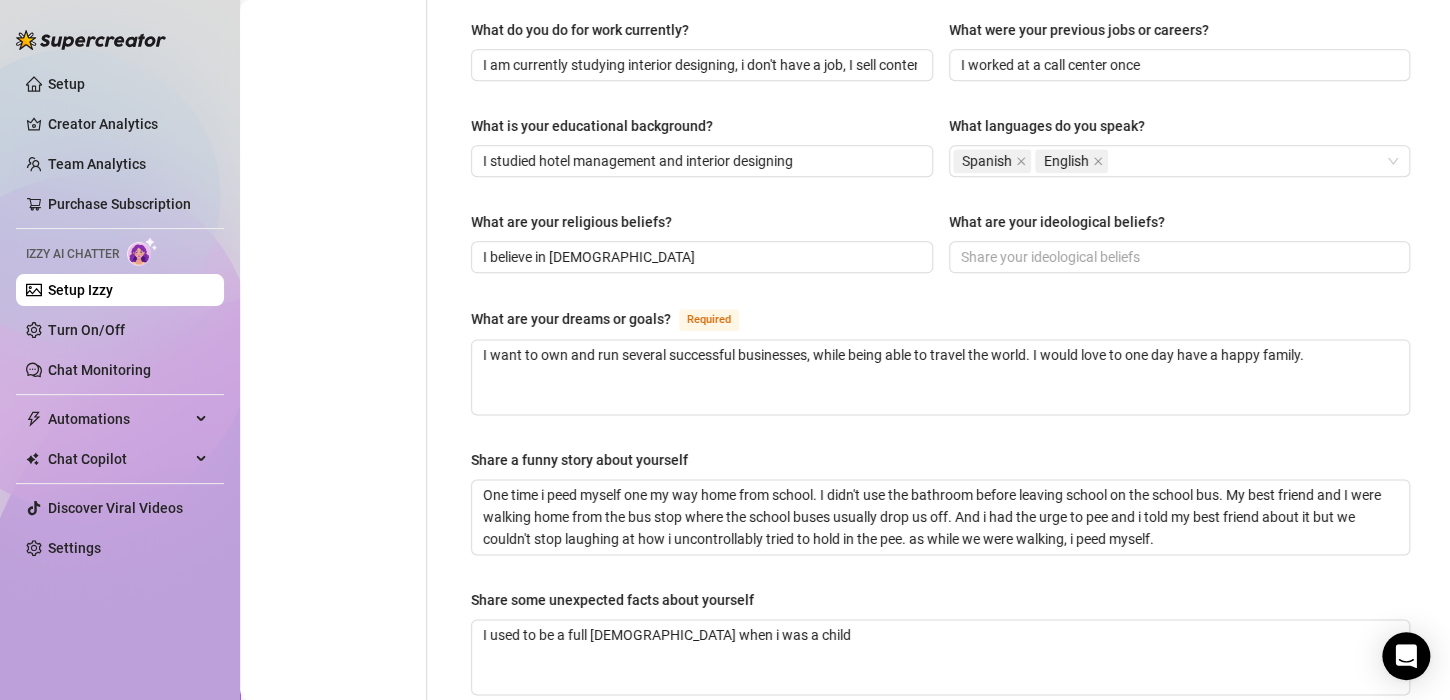 scroll, scrollTop: 1021, scrollLeft: 0, axis: vertical 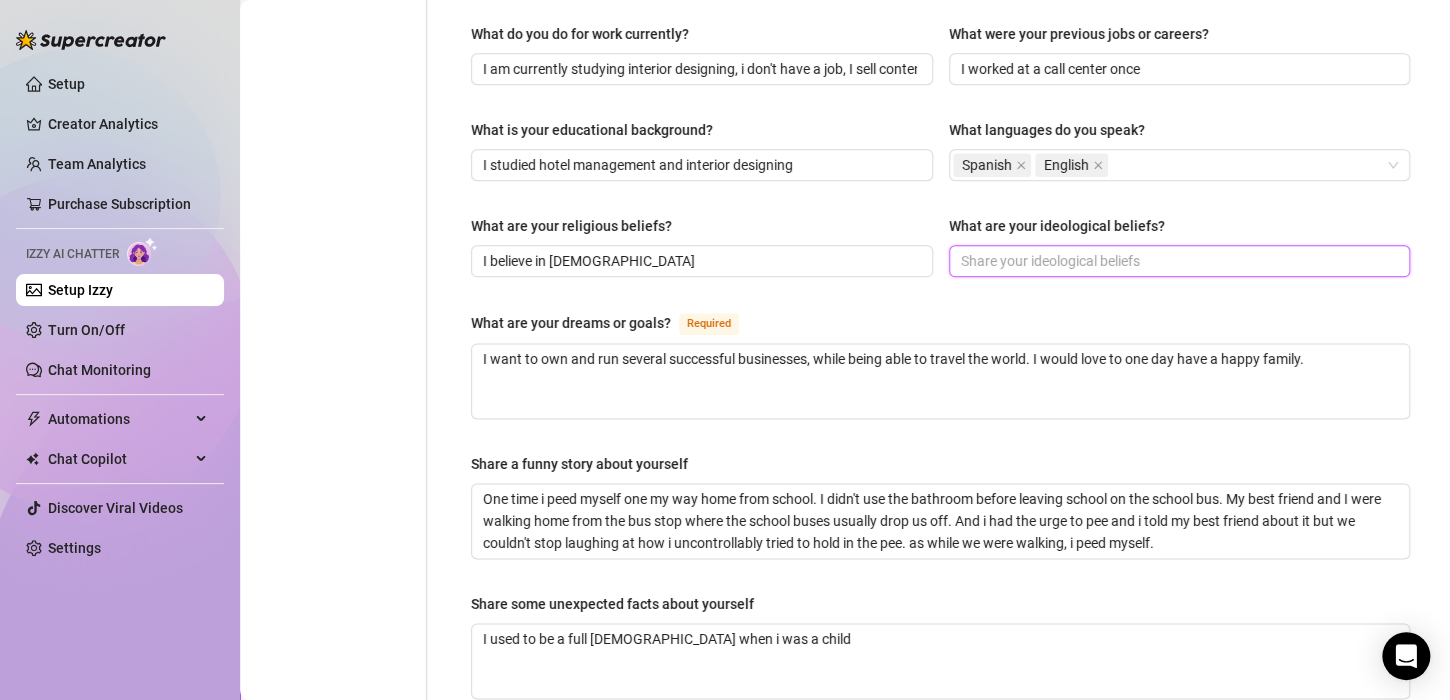 click on "What are your ideological beliefs?" at bounding box center (1178, 261) 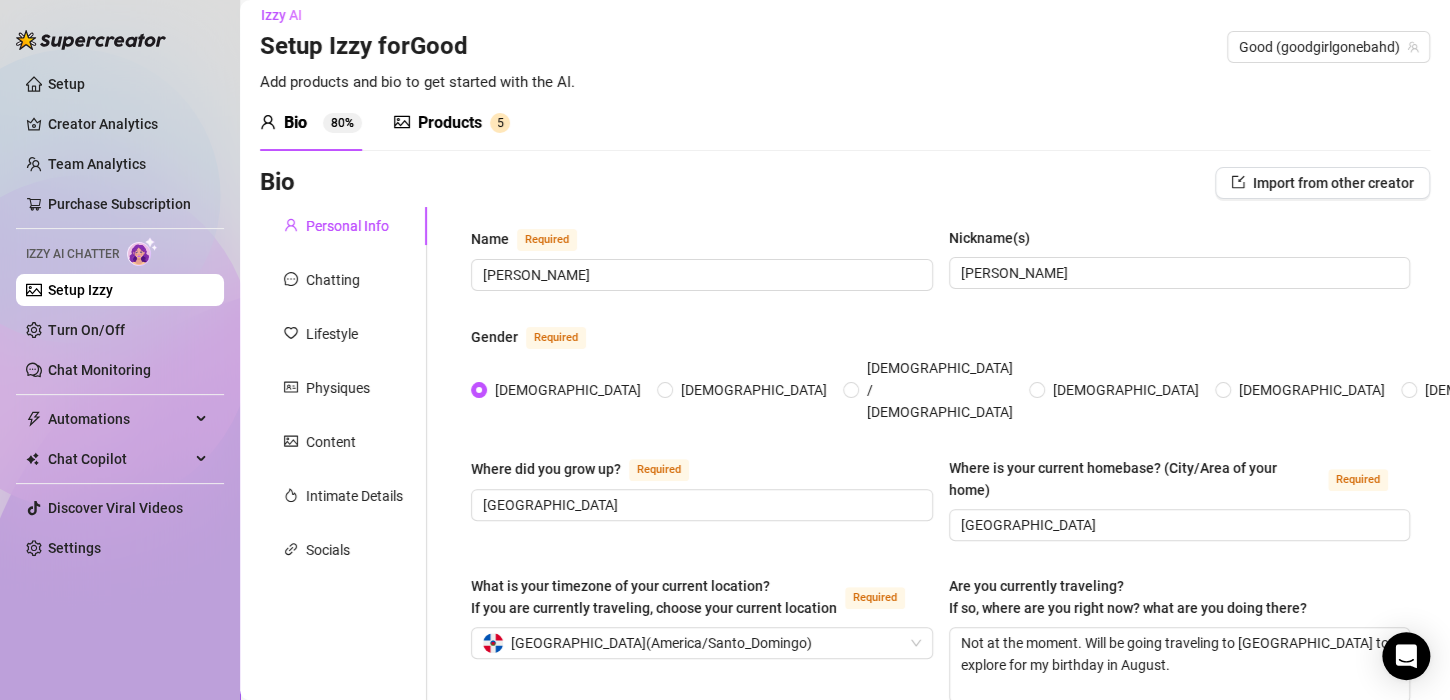 scroll, scrollTop: 0, scrollLeft: 0, axis: both 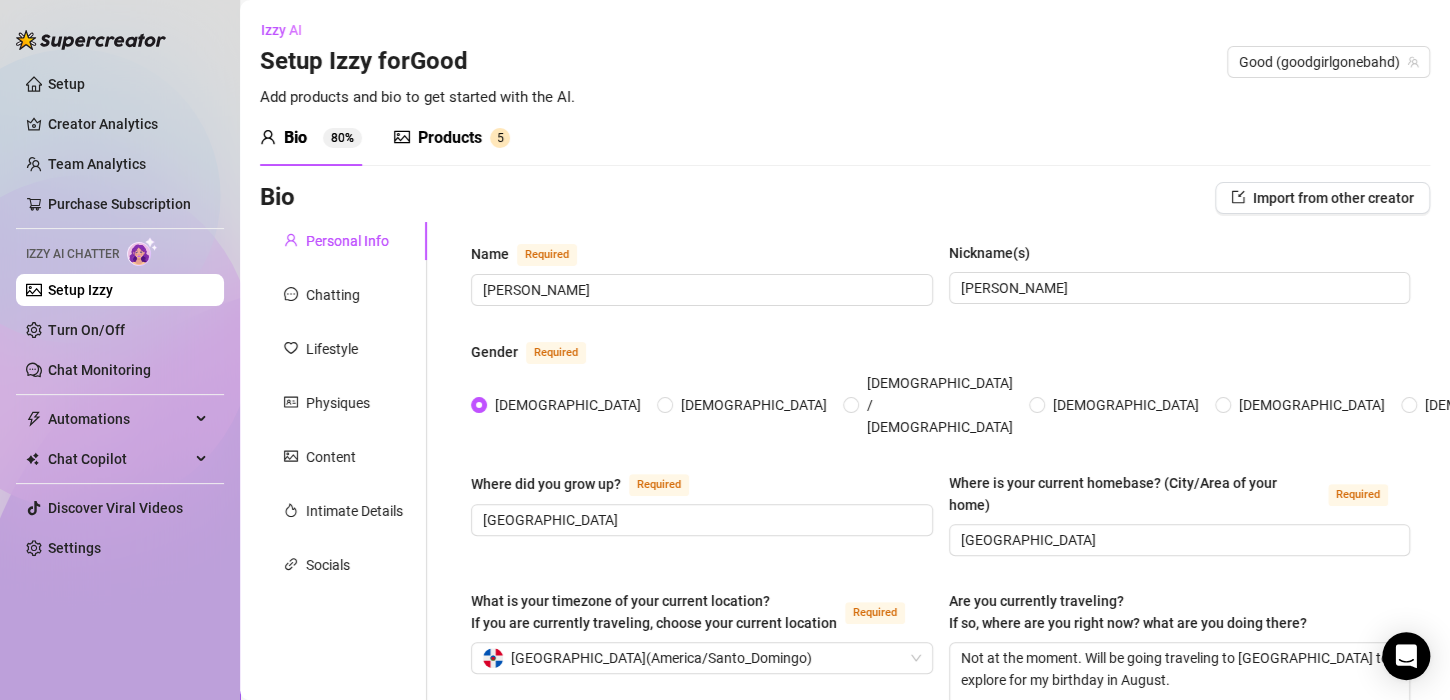 click on "Products" at bounding box center (450, 138) 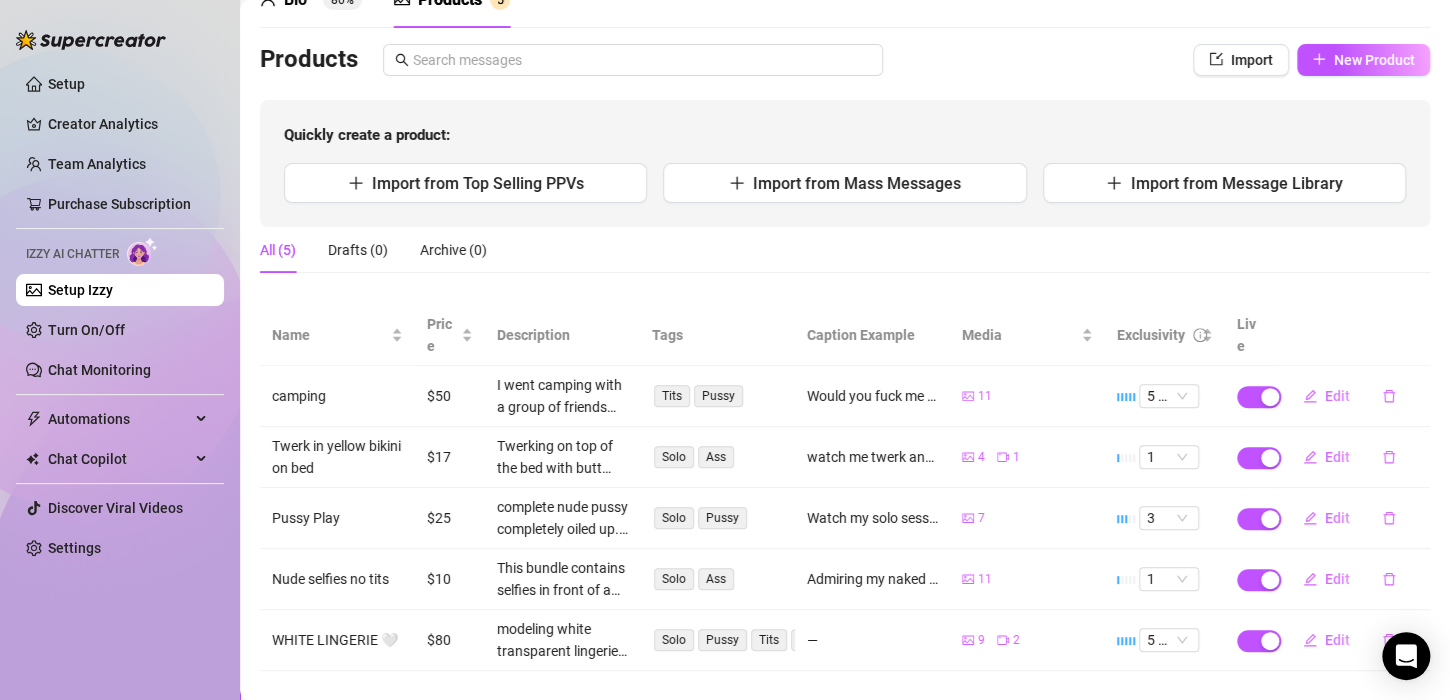 scroll, scrollTop: 168, scrollLeft: 0, axis: vertical 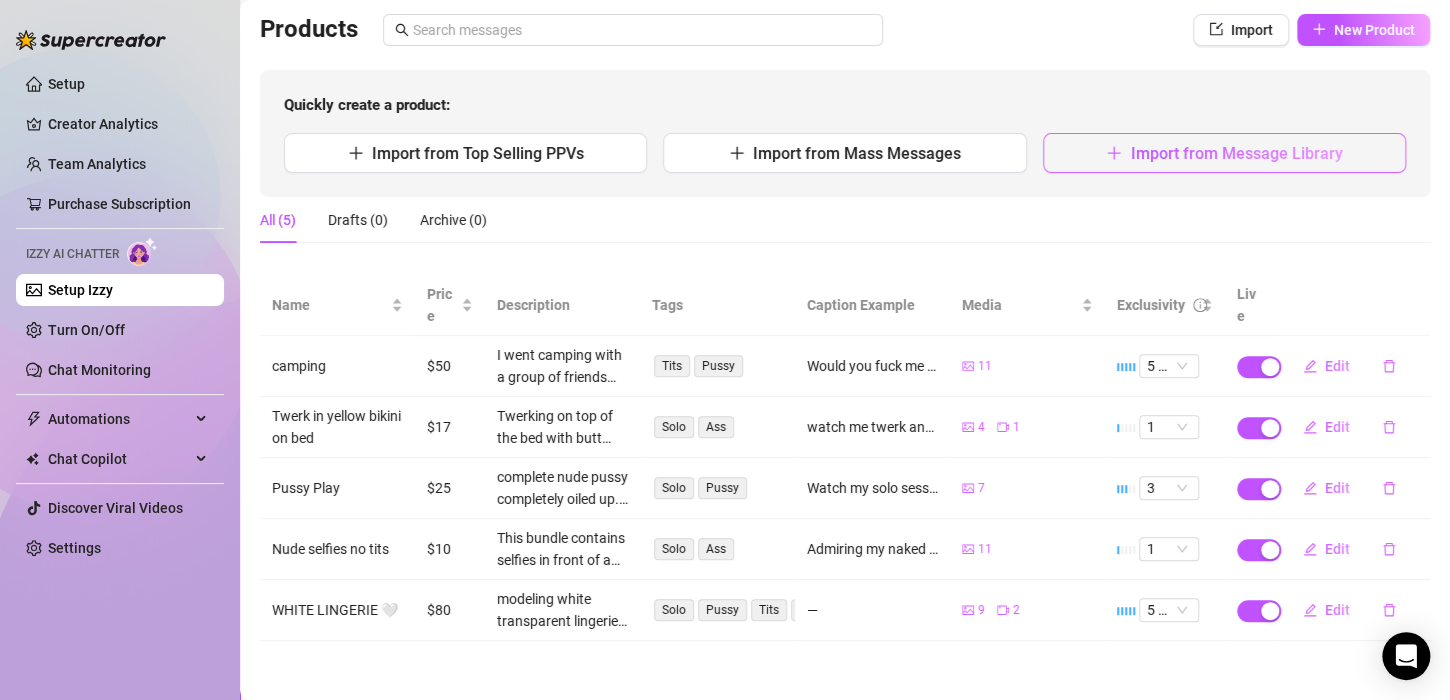 click on "Import from Message Library" at bounding box center (1236, 153) 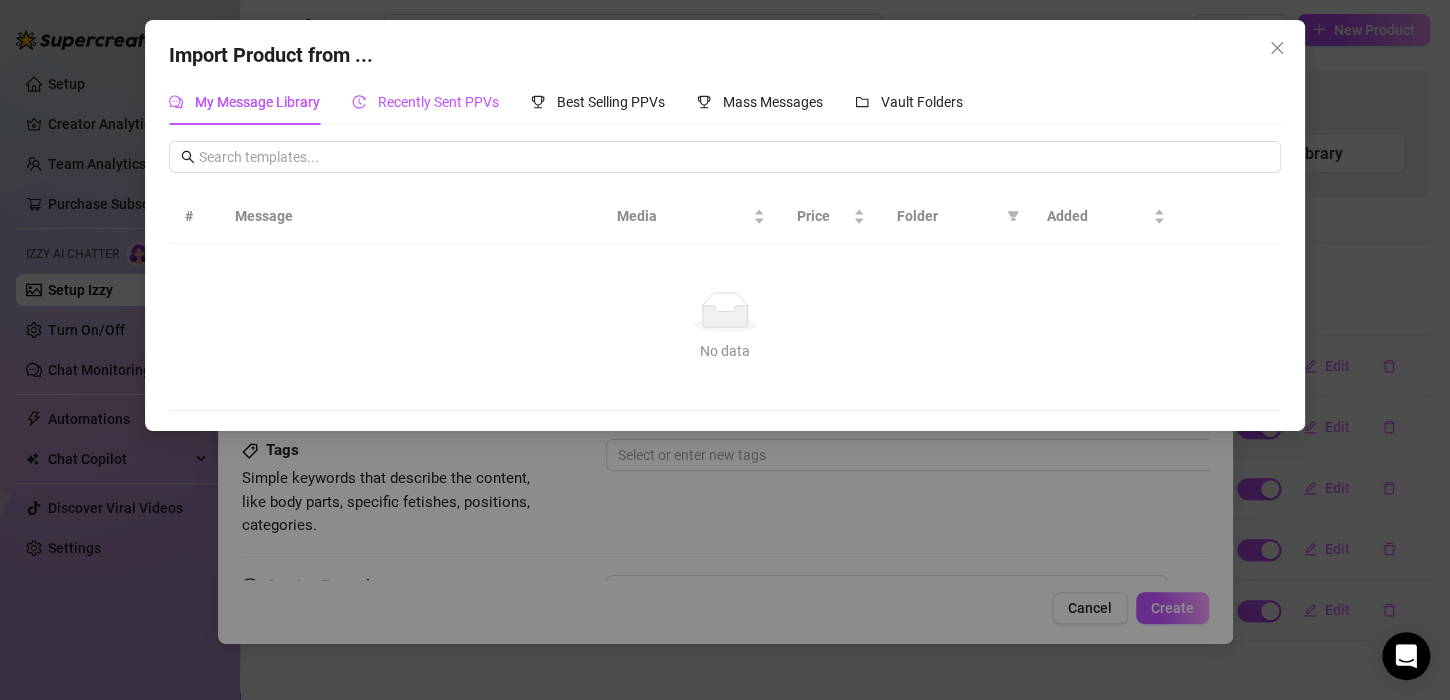 click on "Recently Sent PPVs" at bounding box center [438, 102] 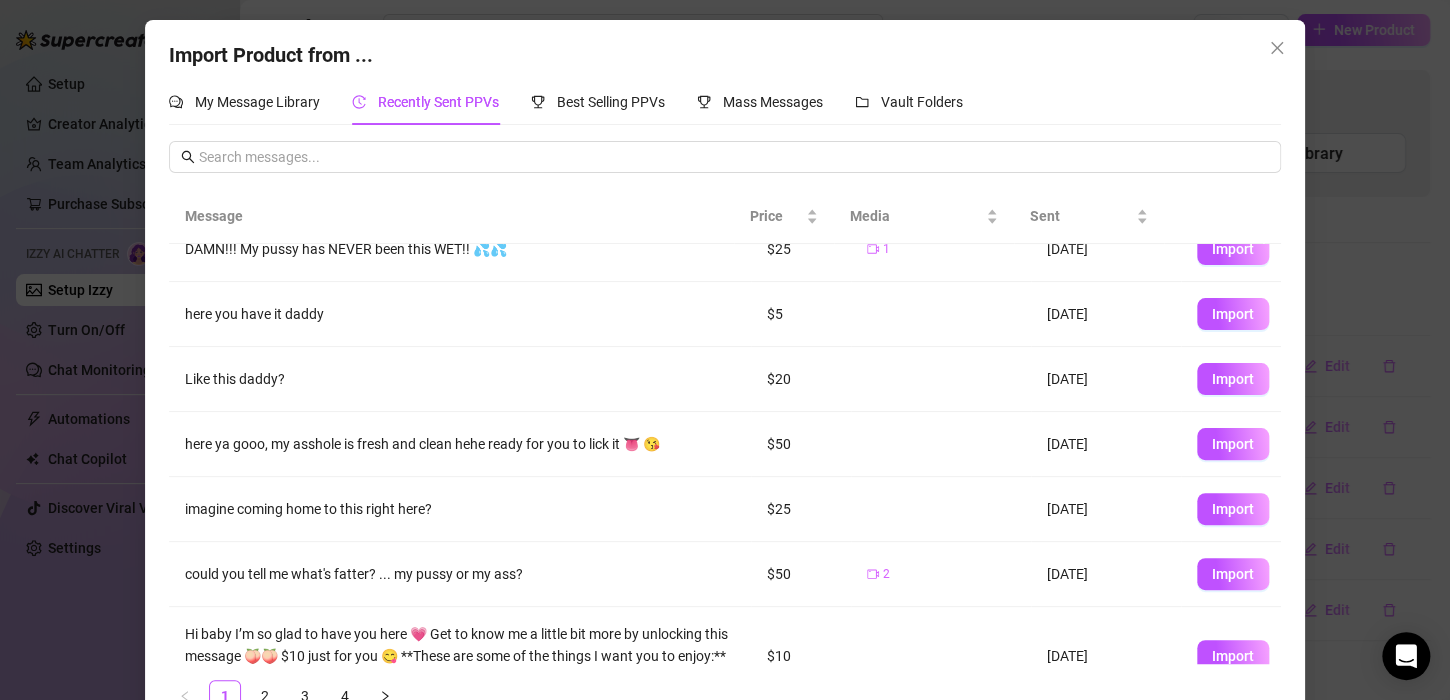 scroll, scrollTop: 296, scrollLeft: 0, axis: vertical 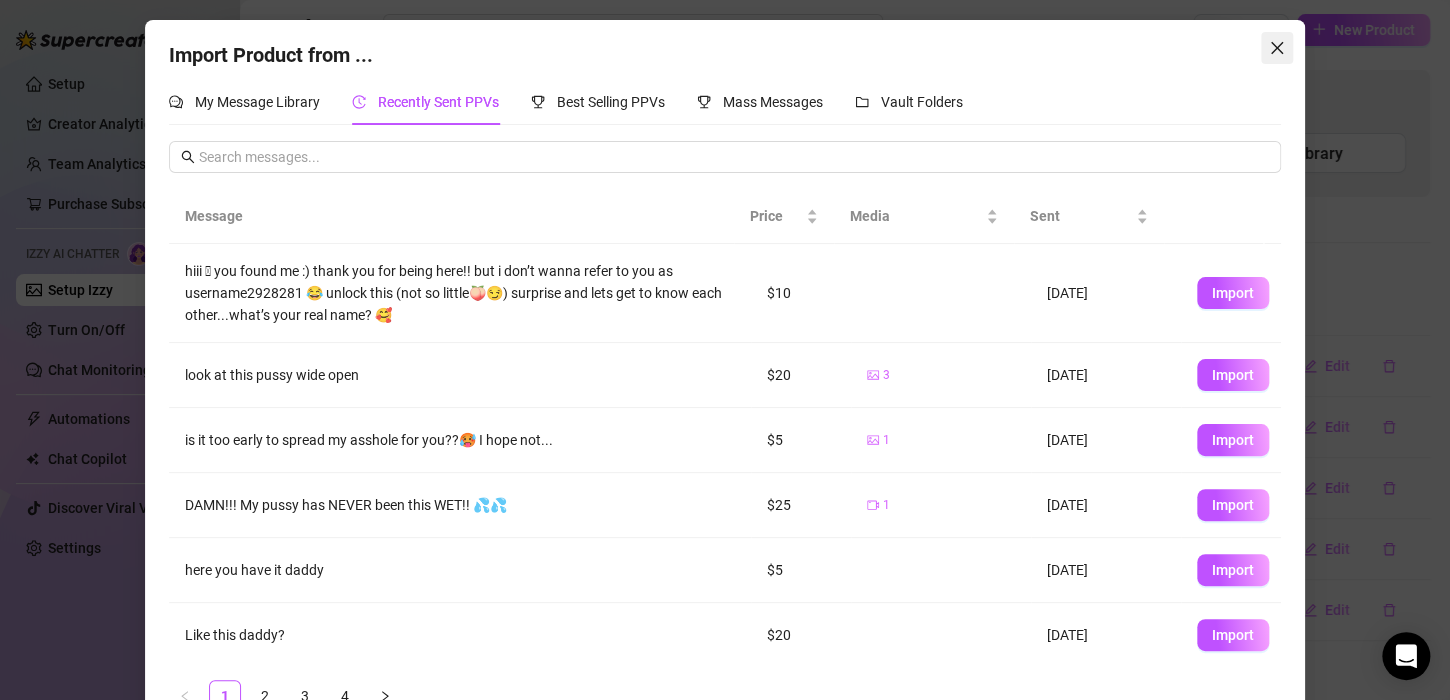 click 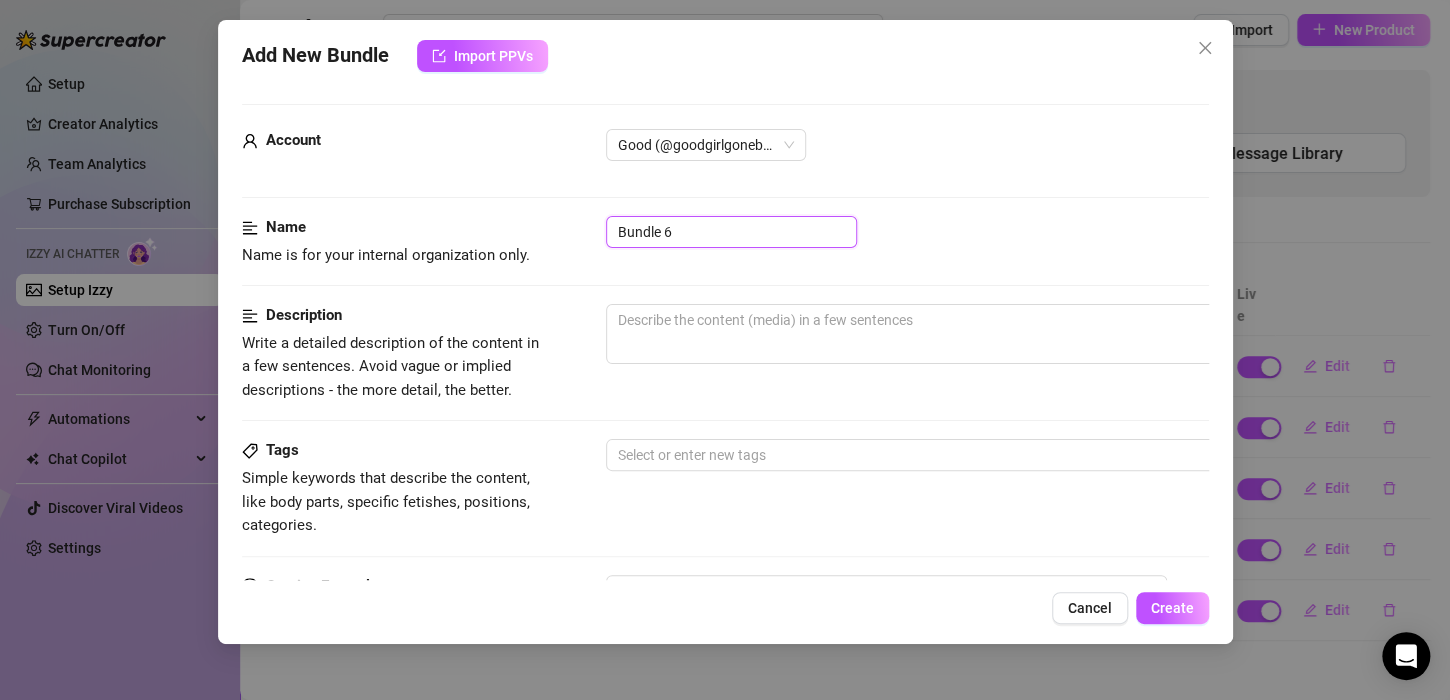 click on "Bundle 6" at bounding box center (731, 232) 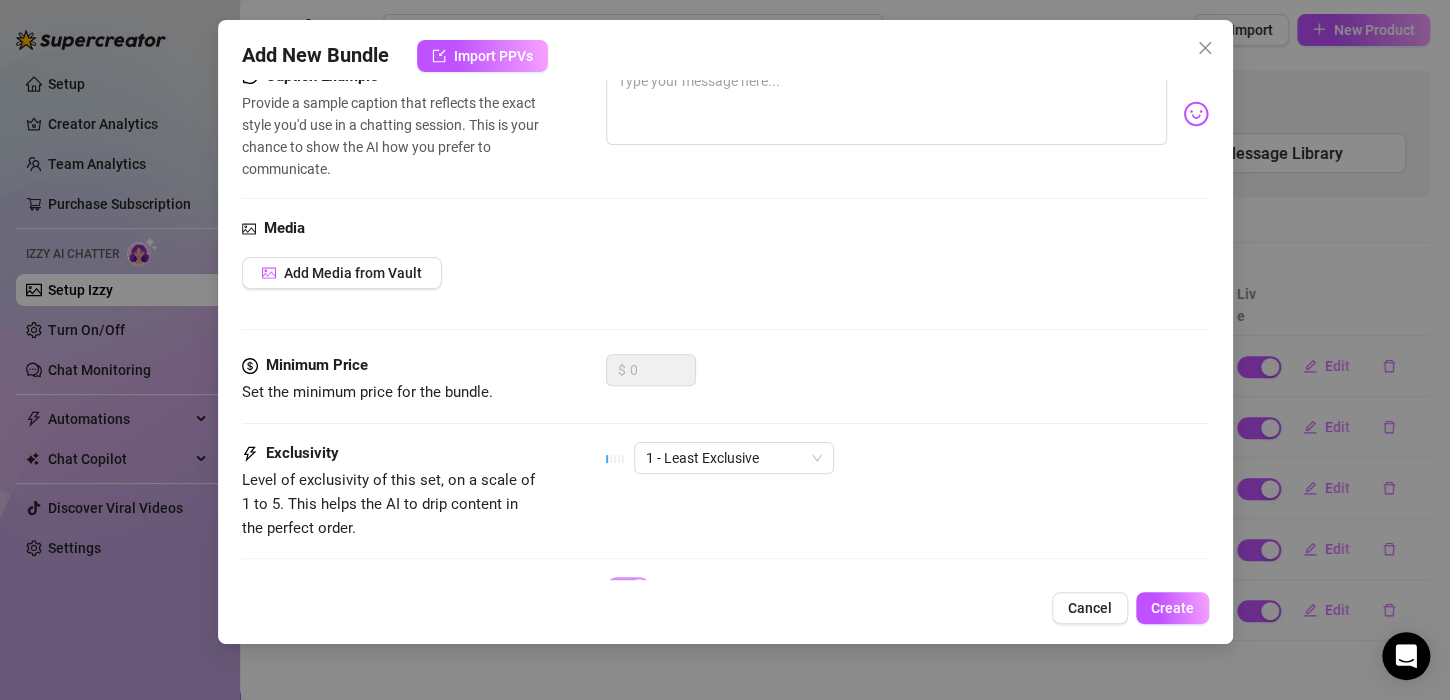 scroll, scrollTop: 610, scrollLeft: 0, axis: vertical 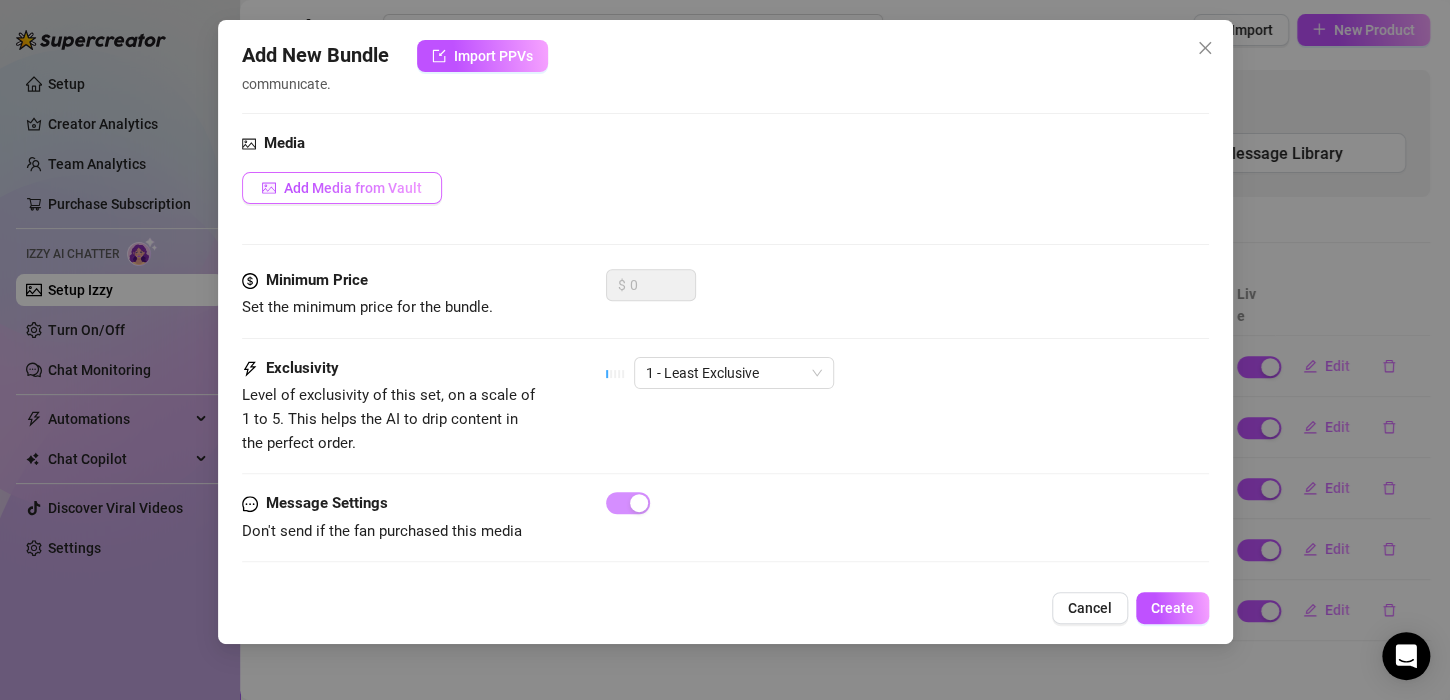 click on "Add Media from Vault" at bounding box center (353, 188) 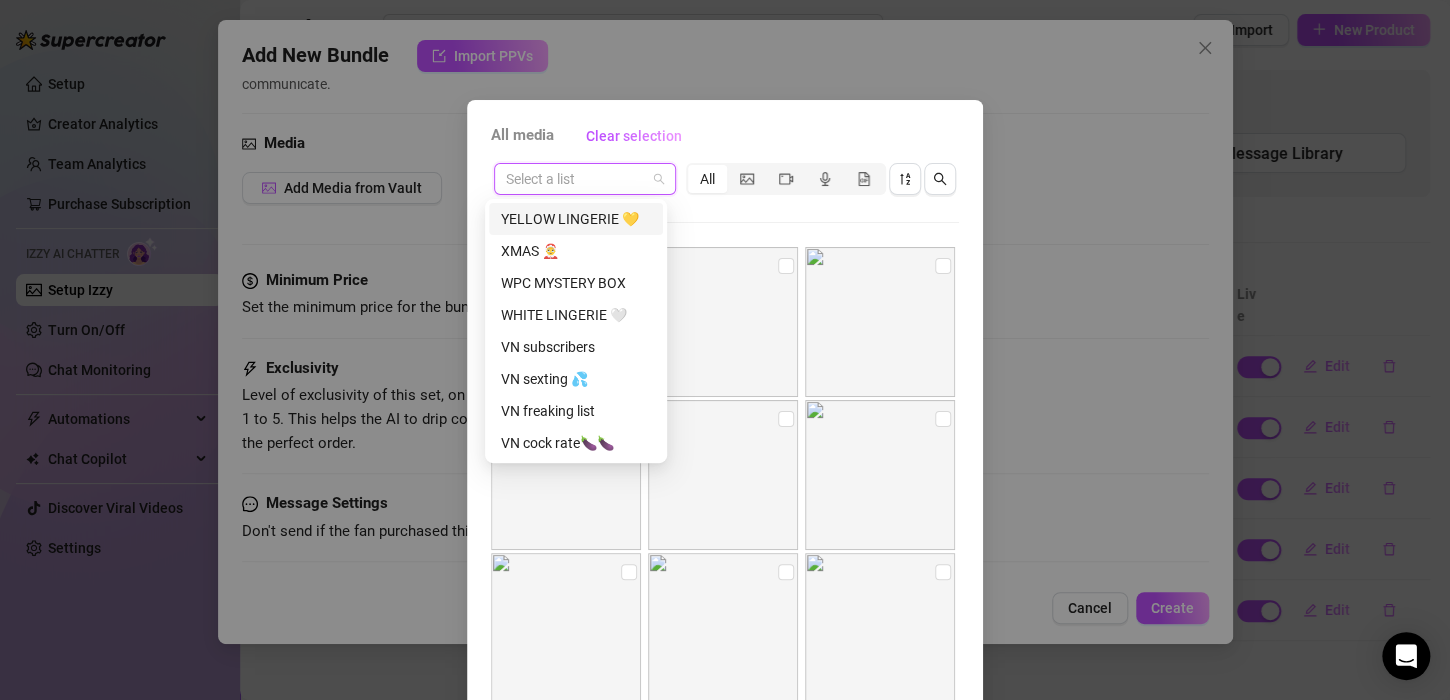 click at bounding box center [576, 179] 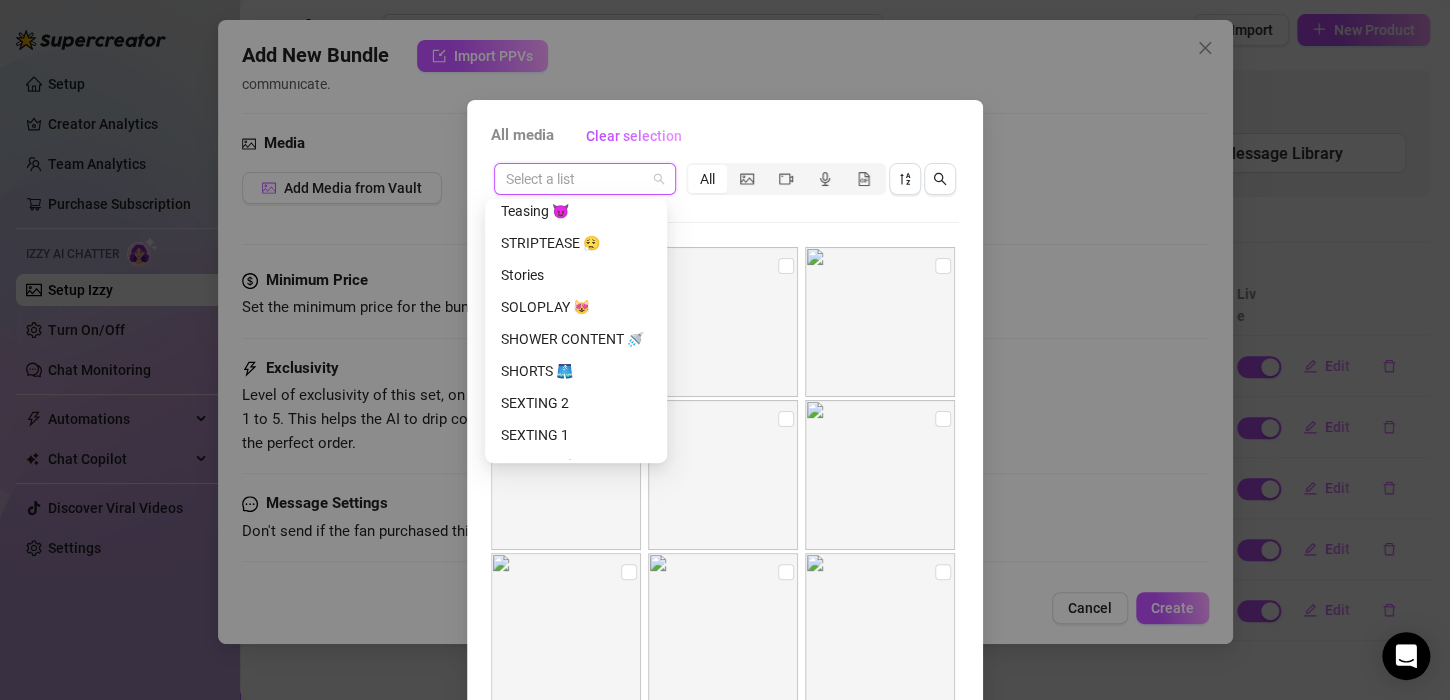 scroll, scrollTop: 360, scrollLeft: 0, axis: vertical 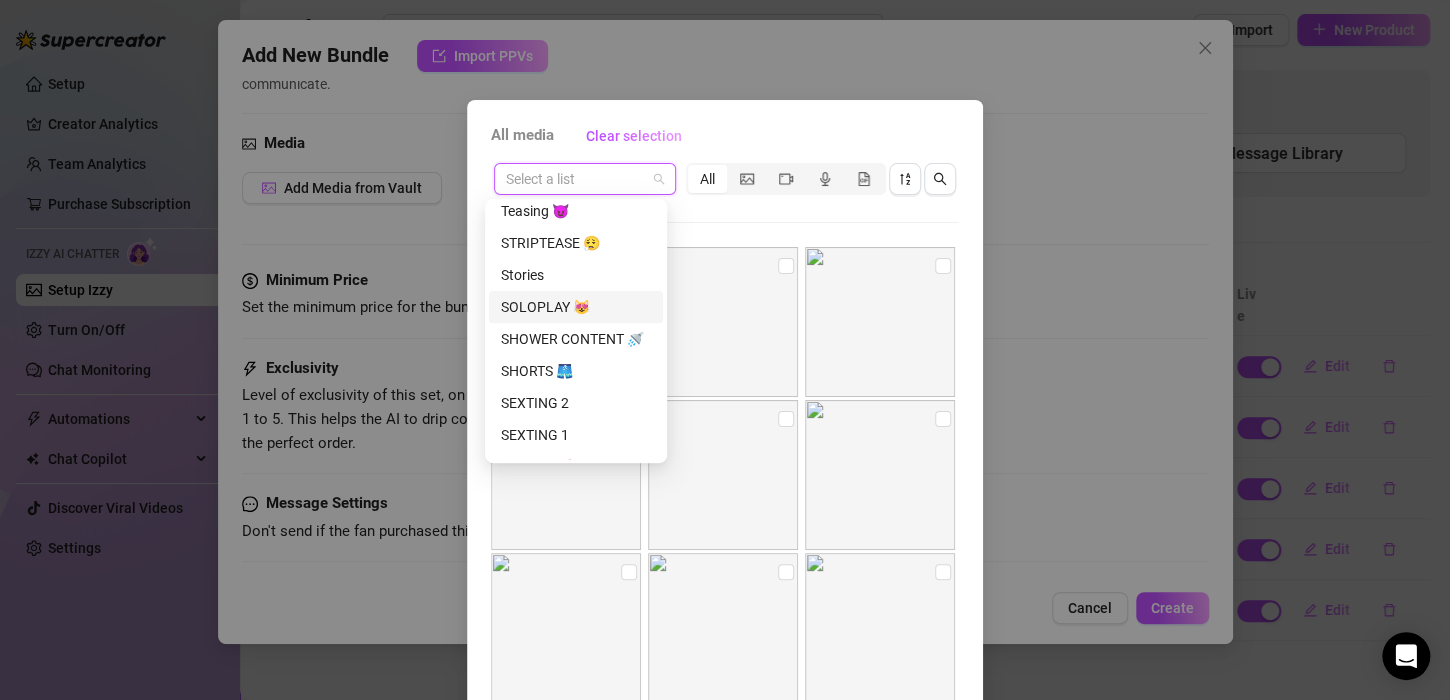 click on "SOLOPLAY 😻" at bounding box center (576, 307) 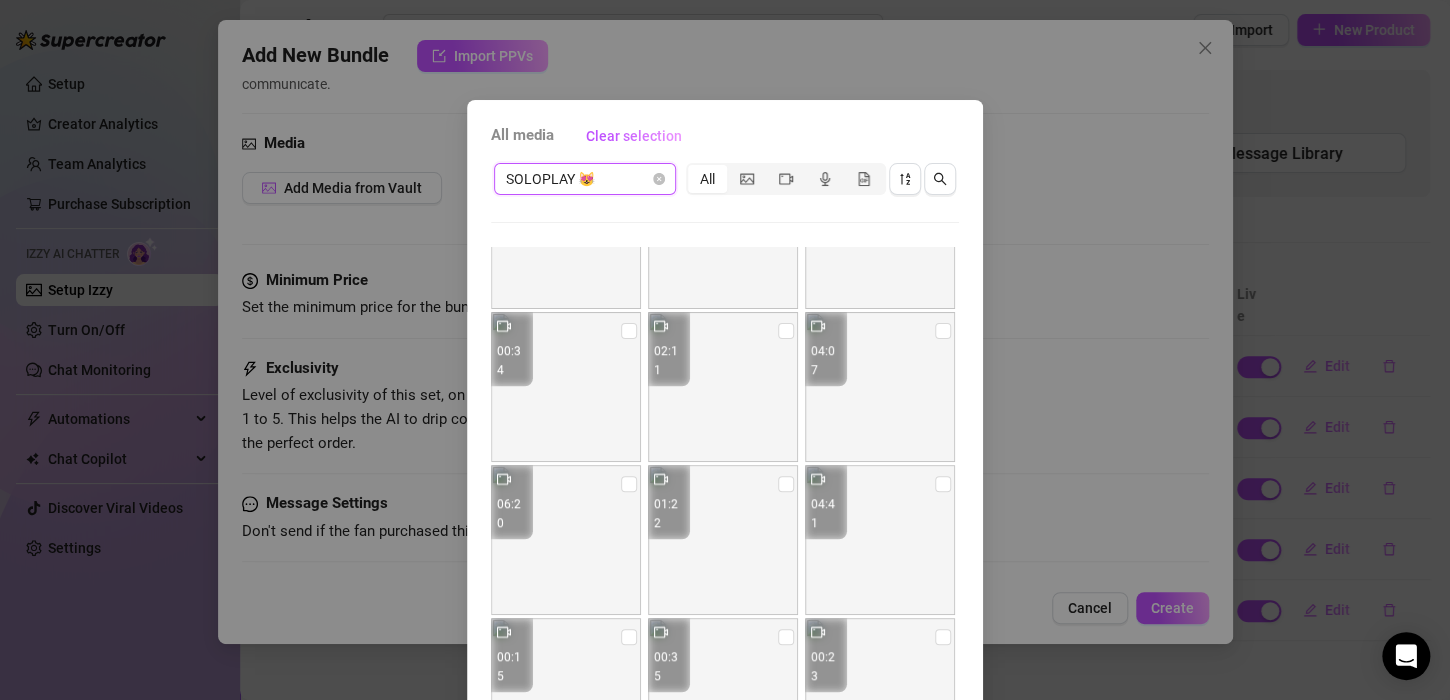 scroll, scrollTop: 753, scrollLeft: 0, axis: vertical 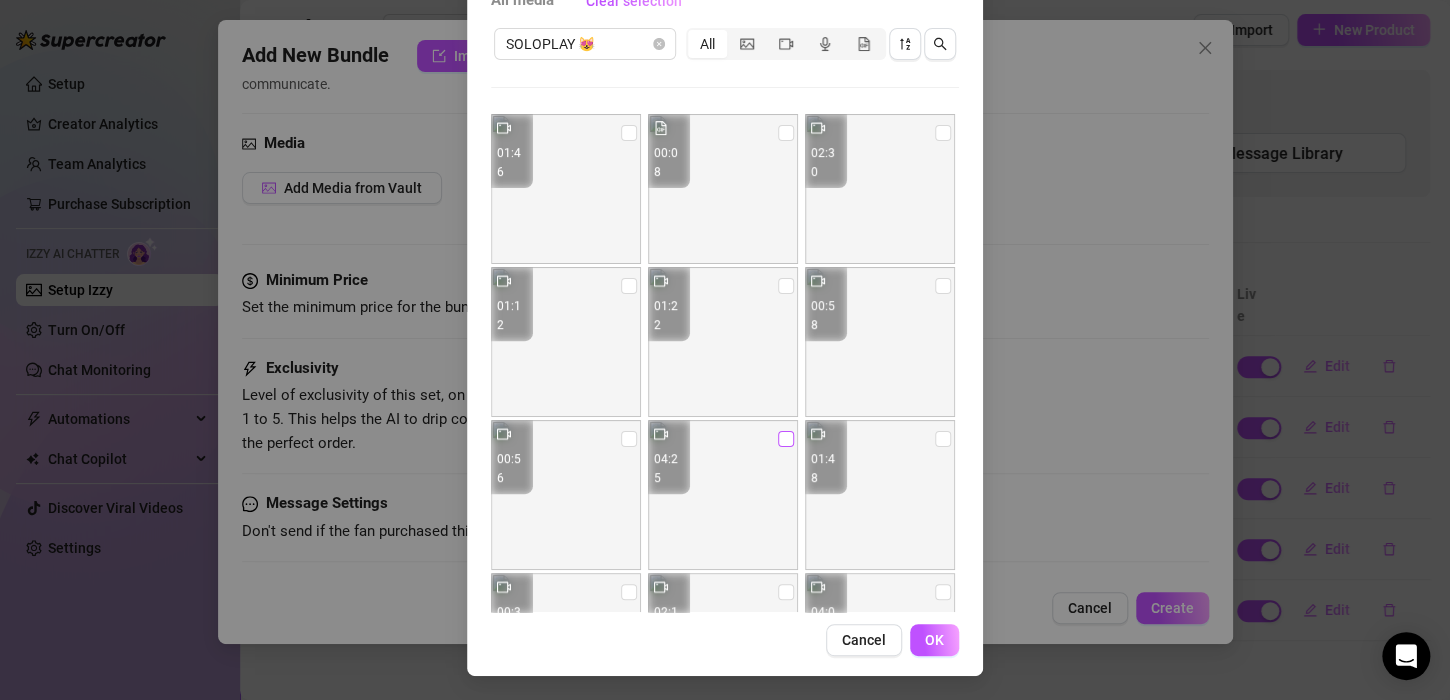 click at bounding box center (786, 439) 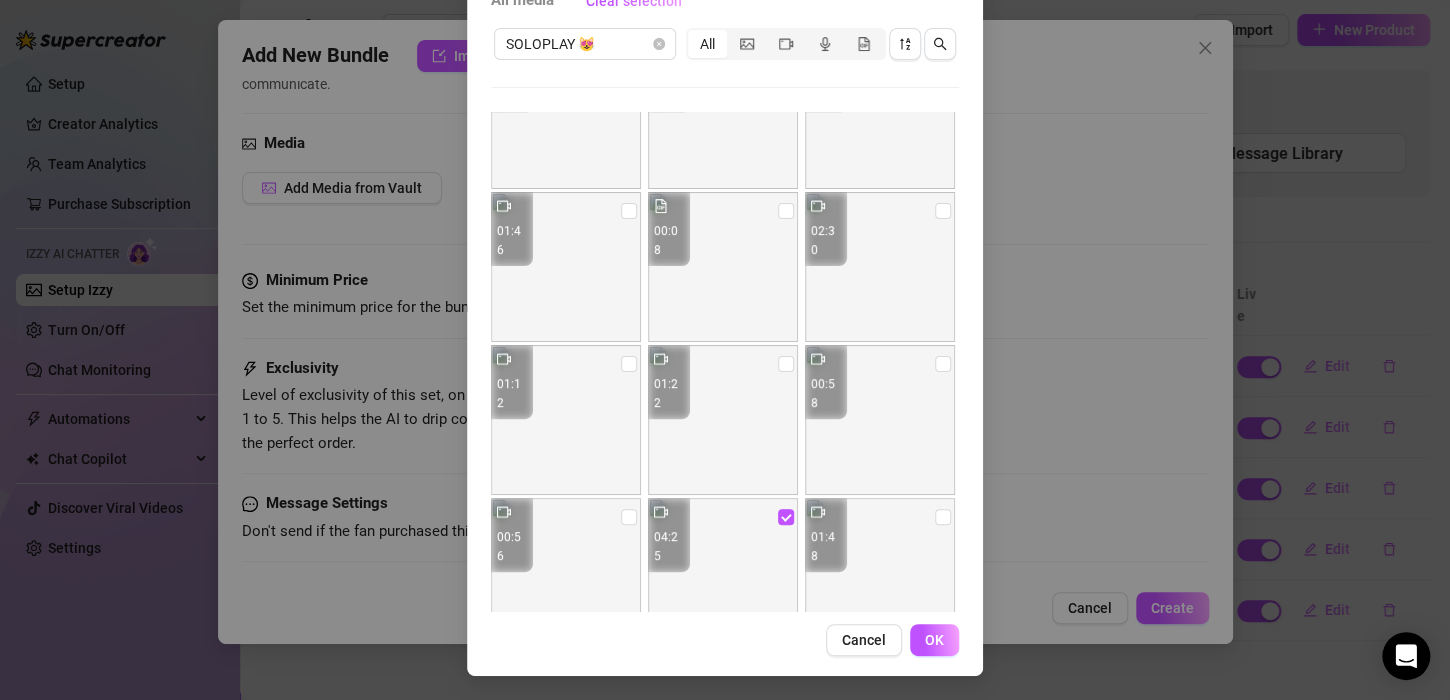 scroll, scrollTop: 236, scrollLeft: 0, axis: vertical 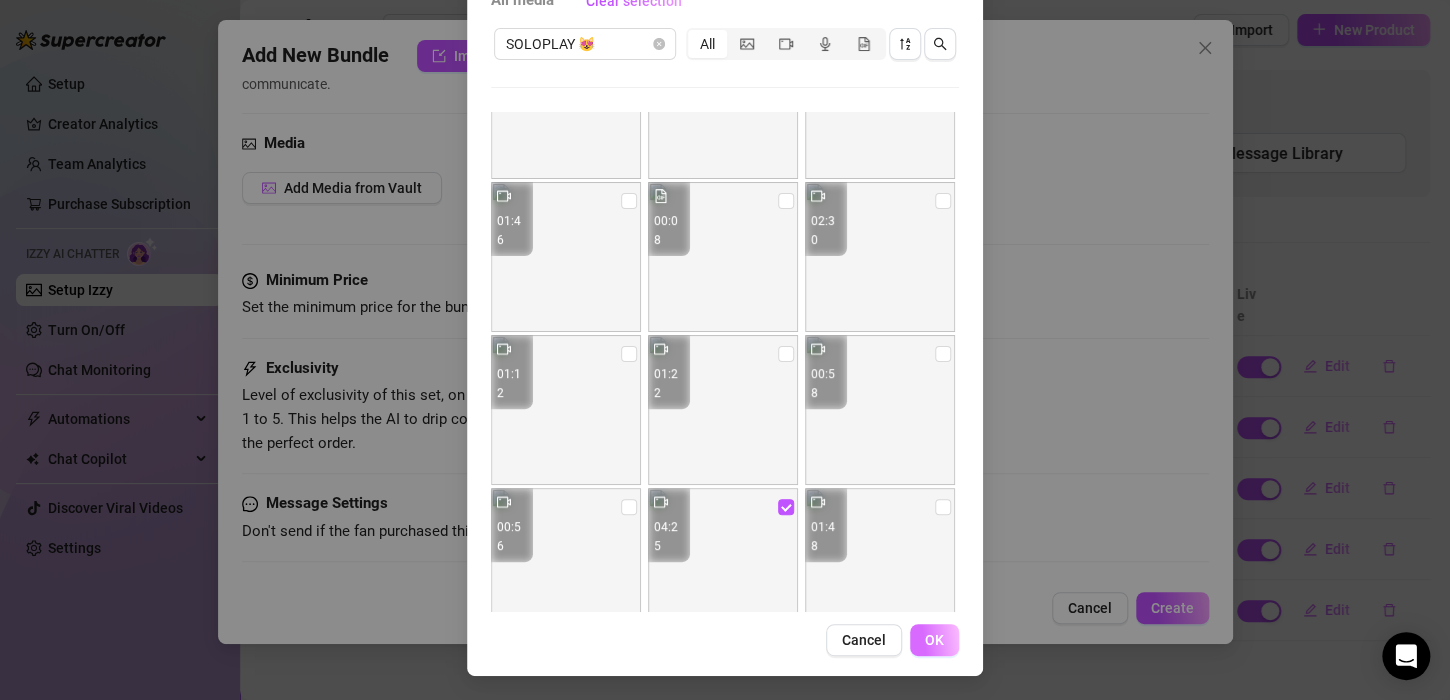 click on "OK" at bounding box center (934, 640) 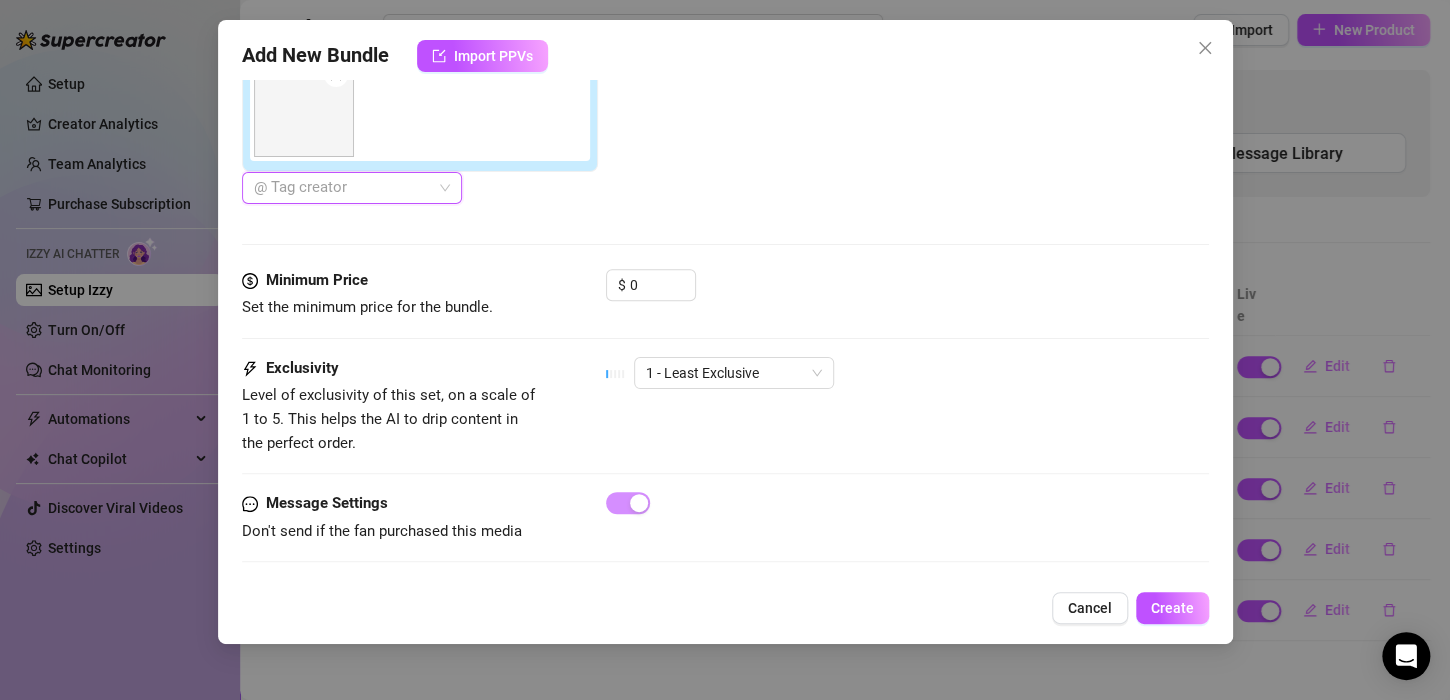 scroll, scrollTop: 814, scrollLeft: 0, axis: vertical 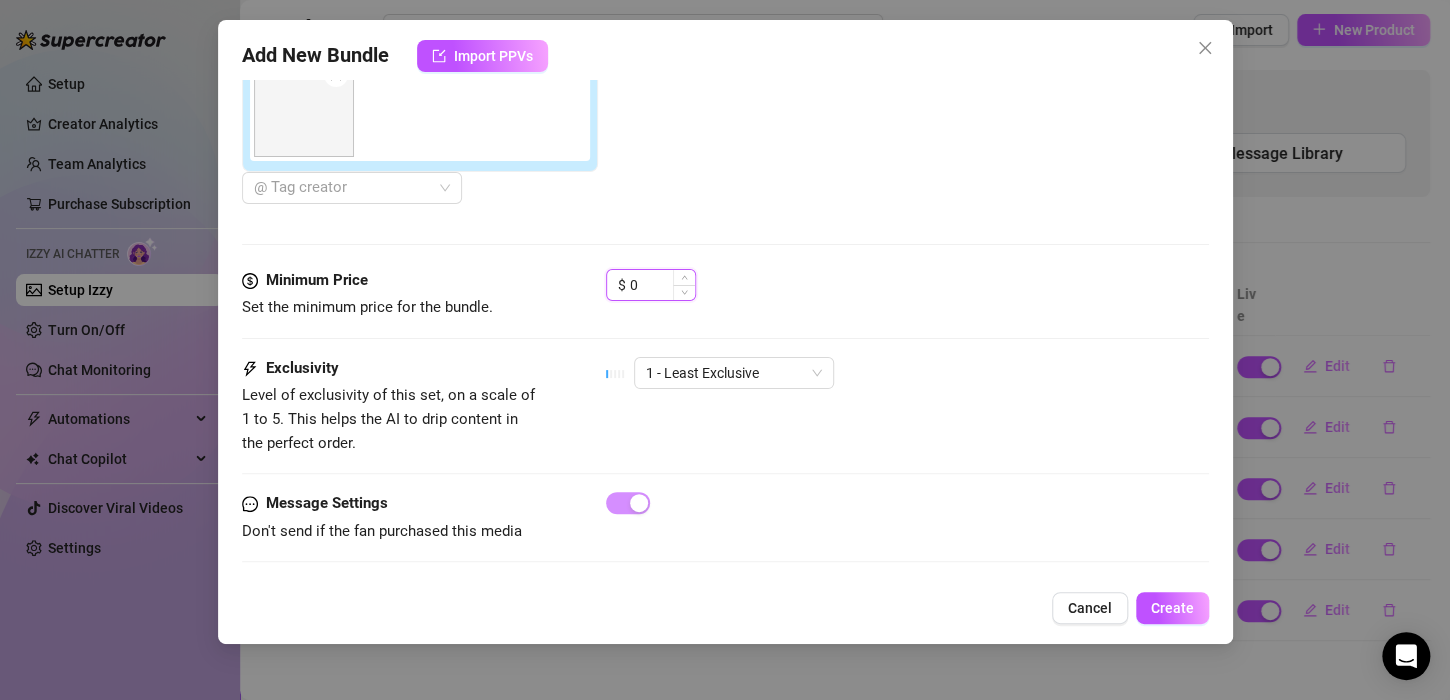 click on "0" at bounding box center [662, 285] 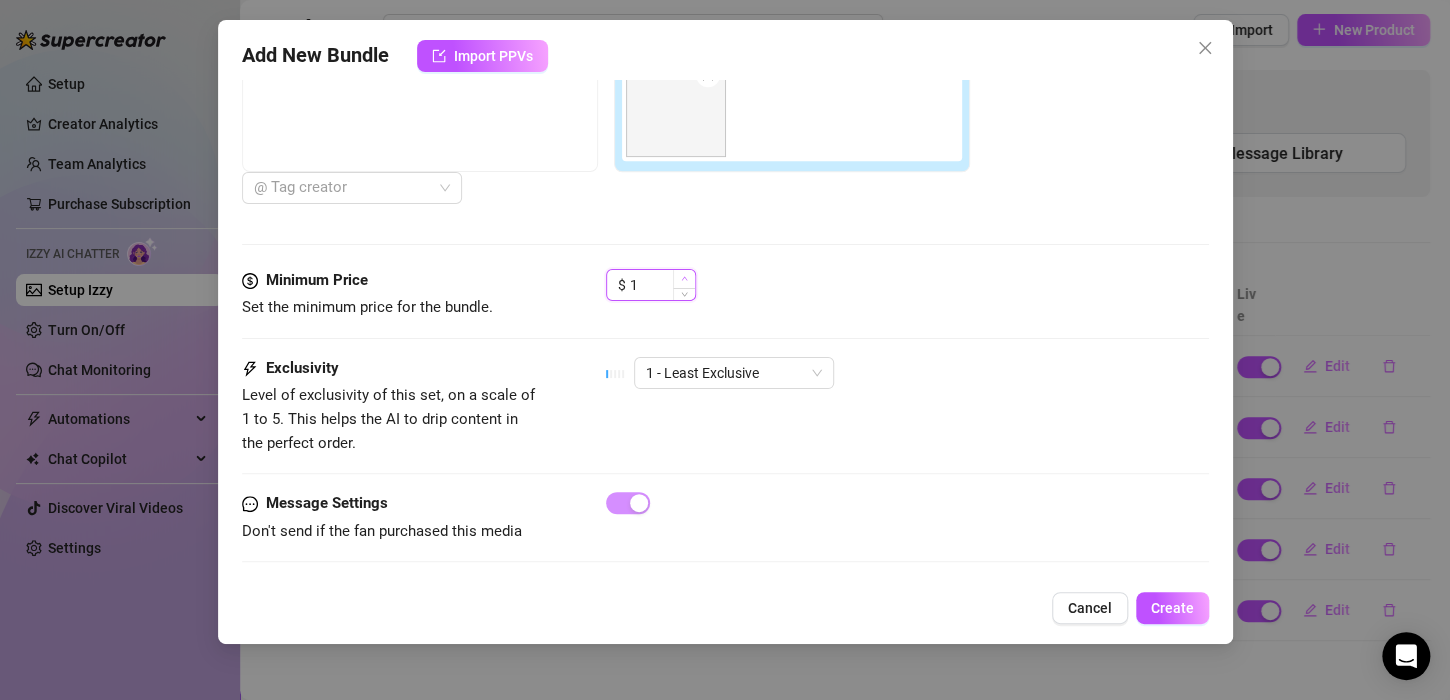 click at bounding box center (684, 279) 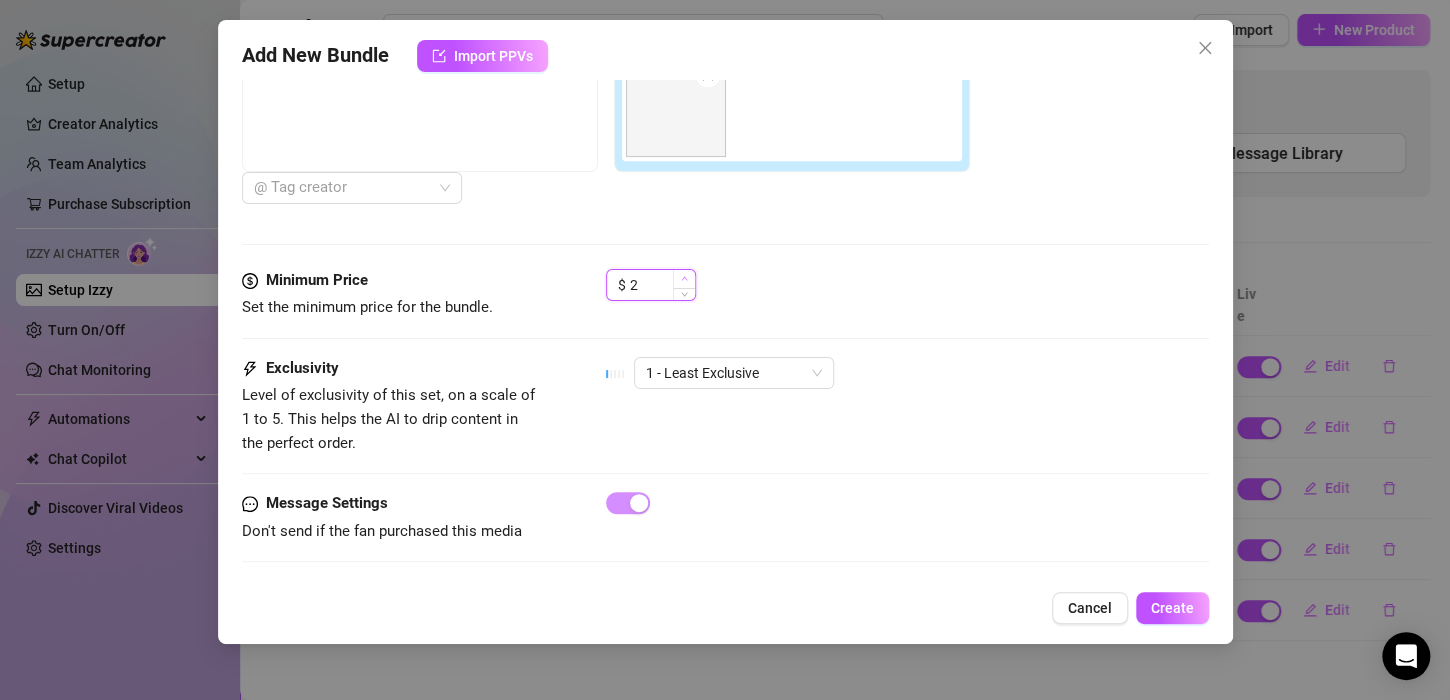click at bounding box center [684, 279] 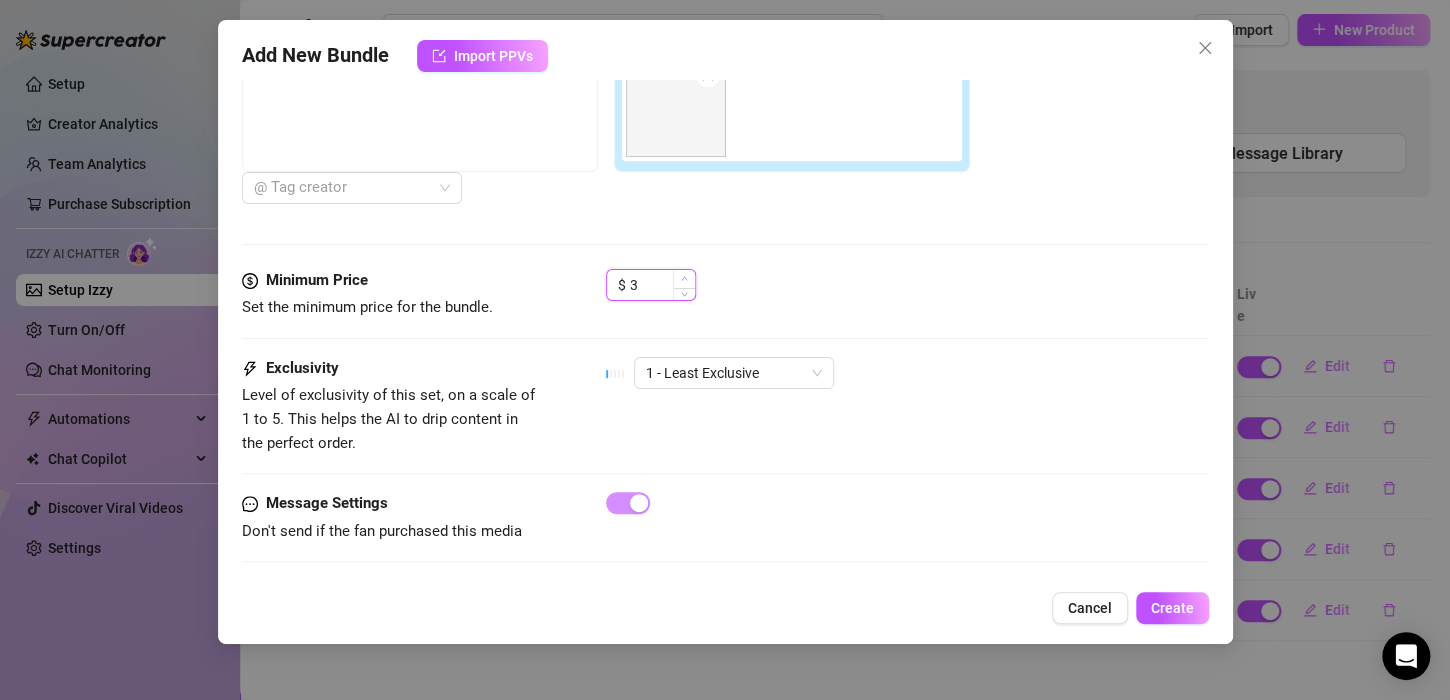 click at bounding box center [684, 279] 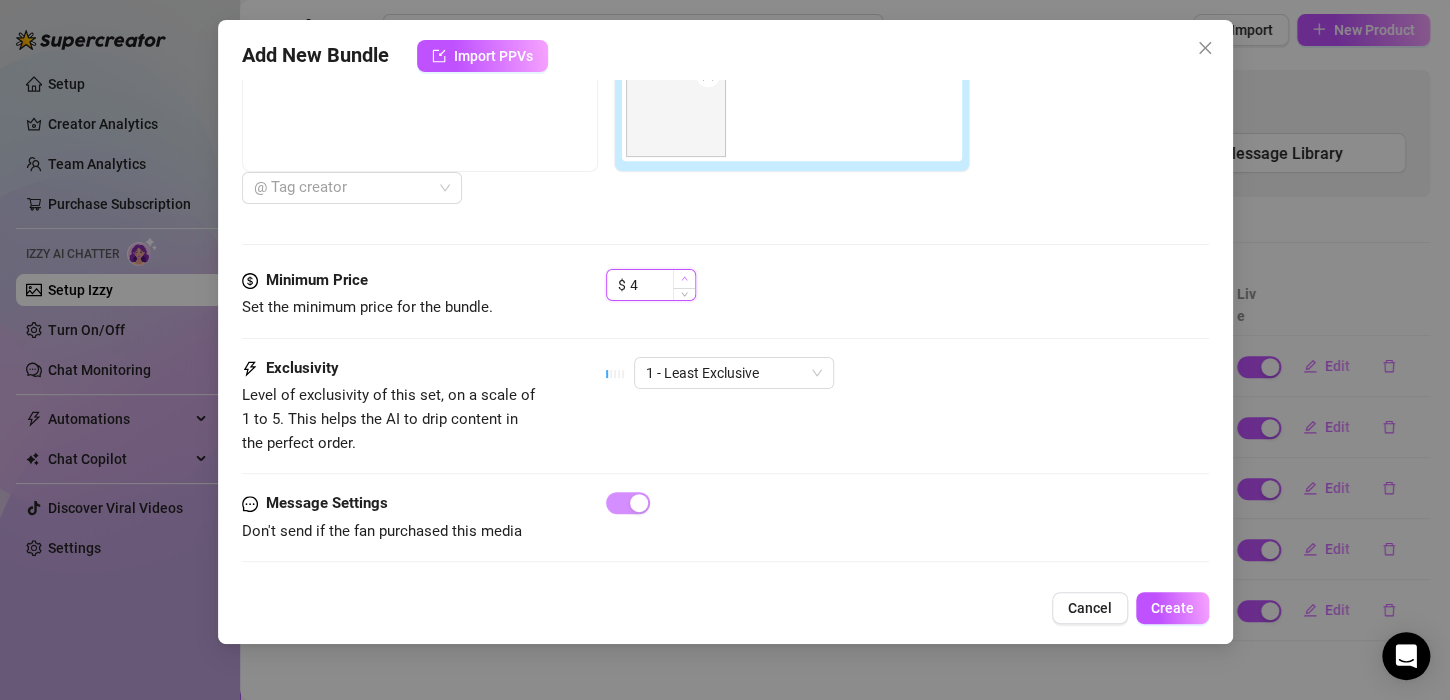 click at bounding box center [684, 279] 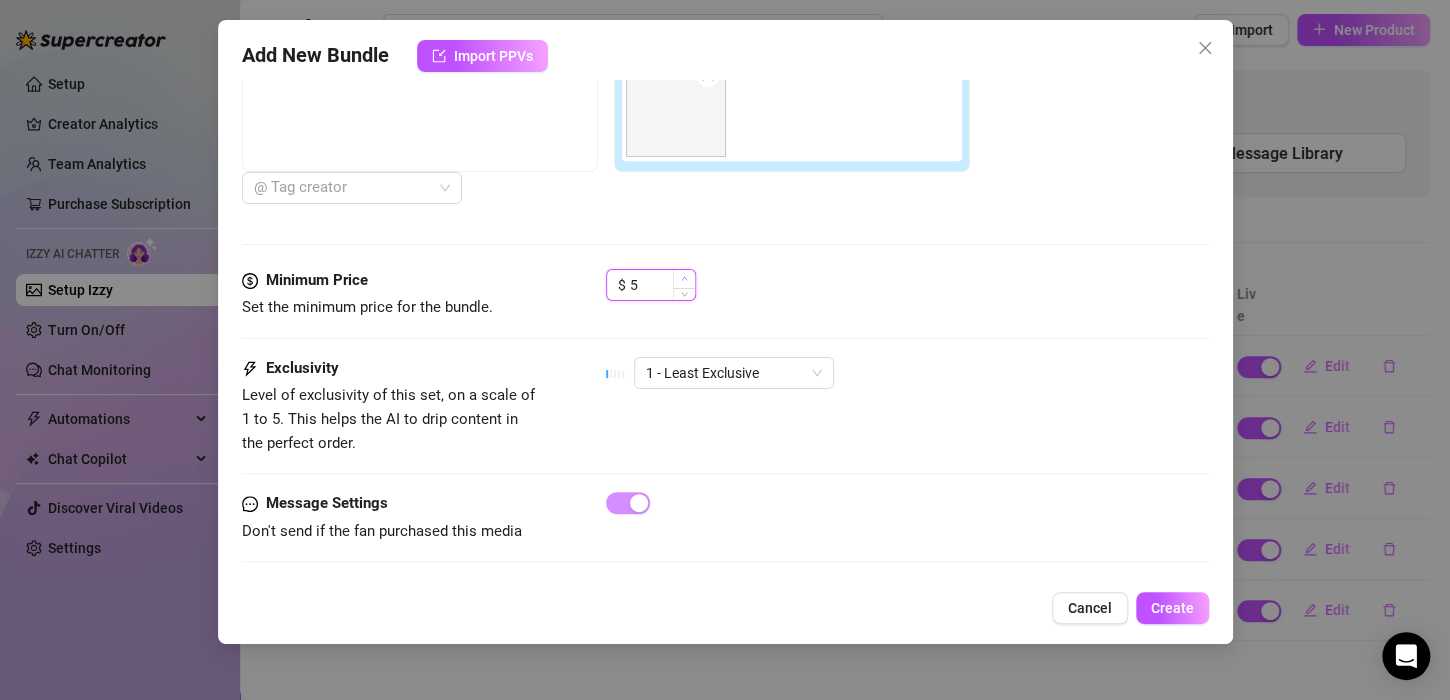 click at bounding box center (684, 279) 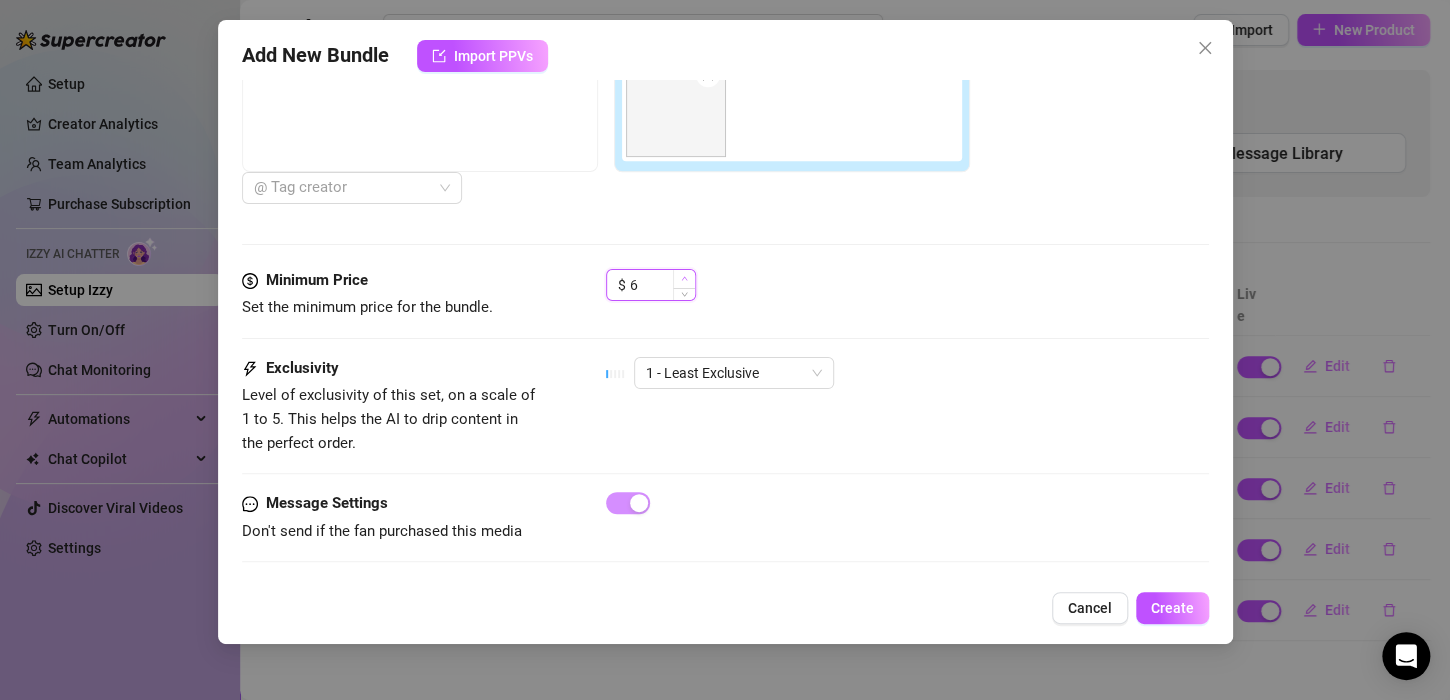 click at bounding box center (684, 279) 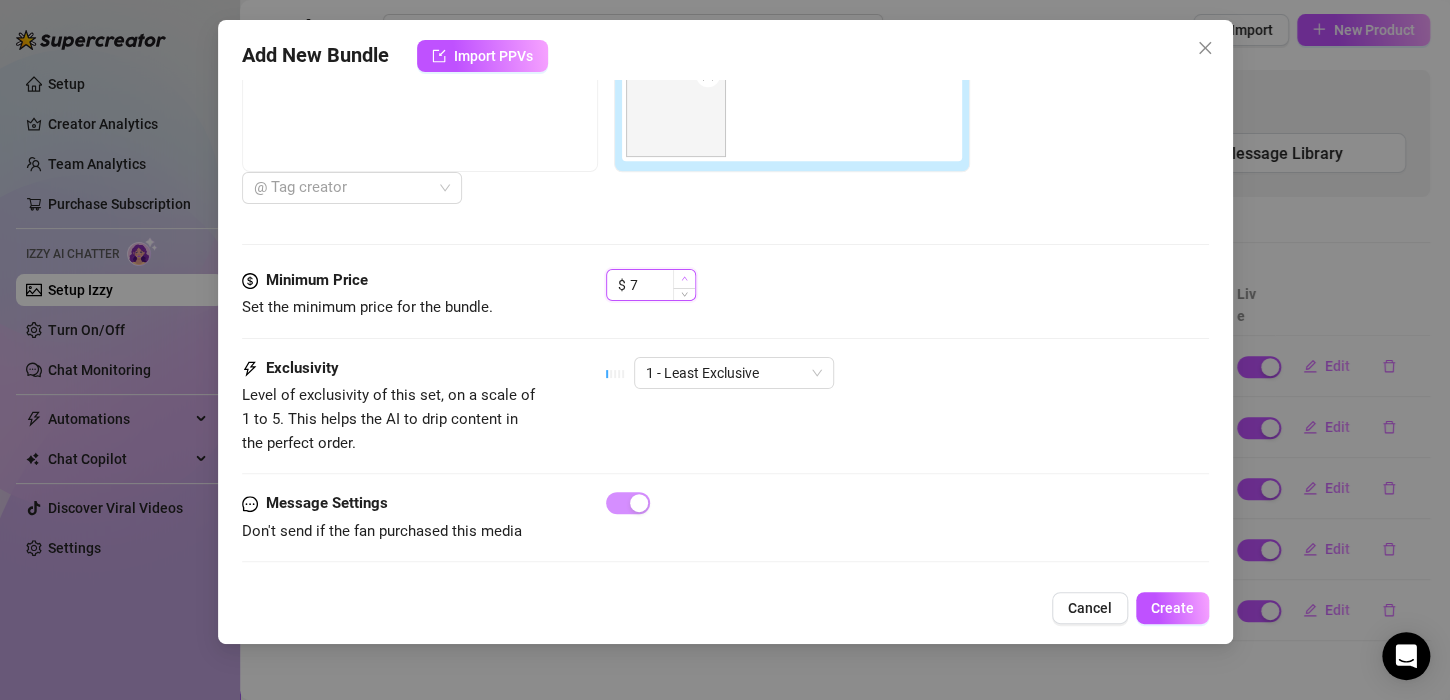 click at bounding box center (684, 279) 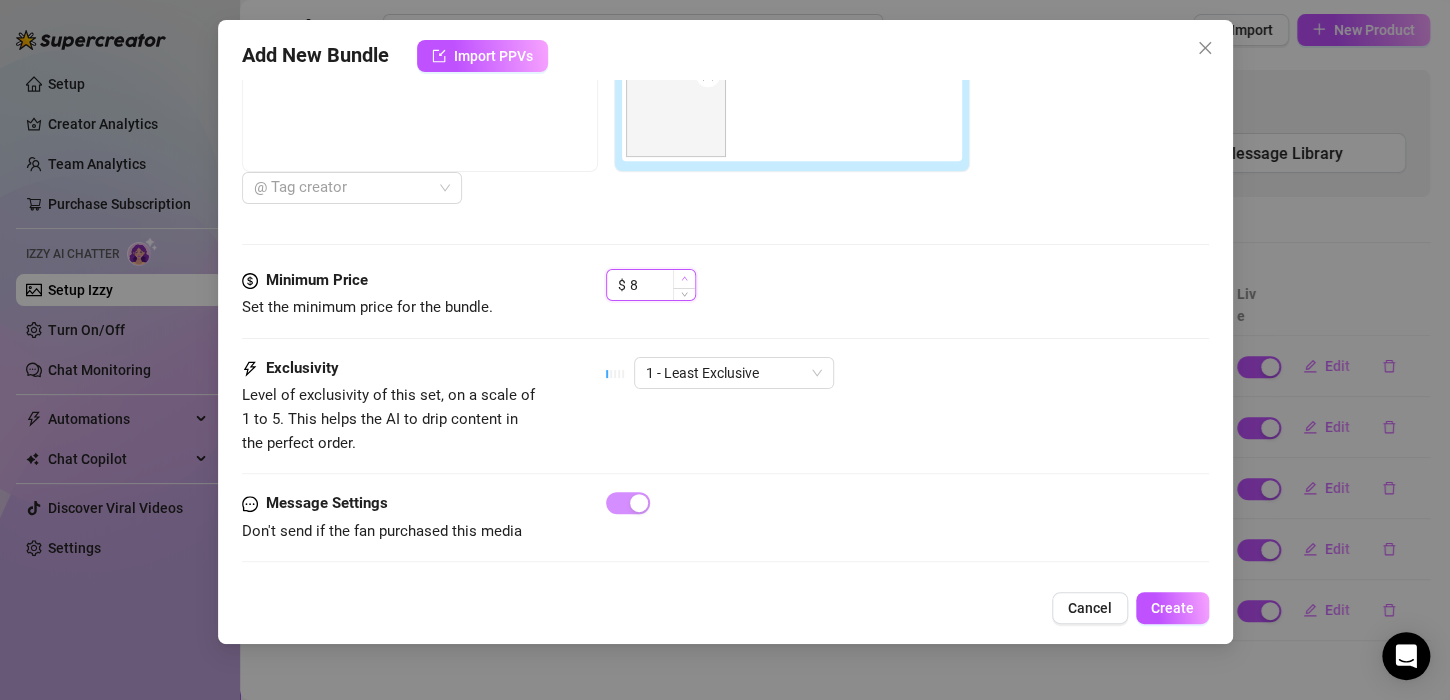 click at bounding box center [684, 279] 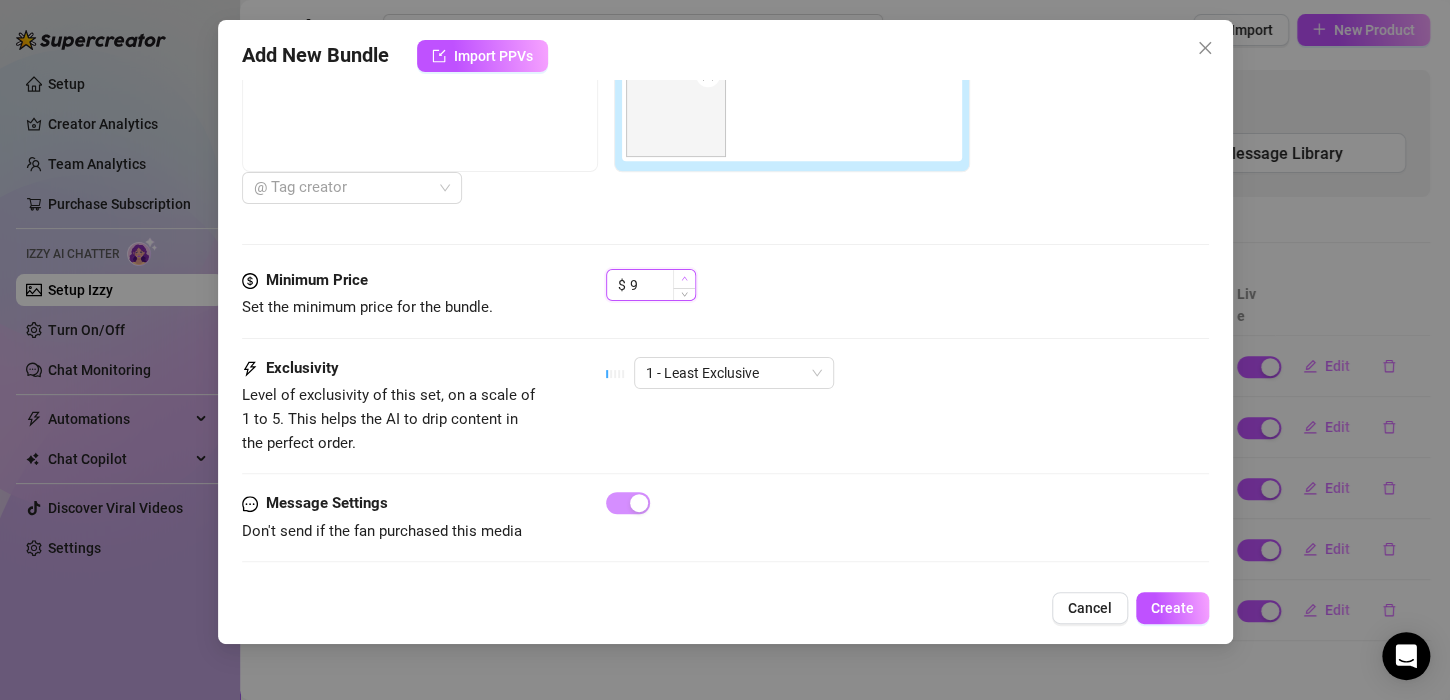 click at bounding box center (684, 279) 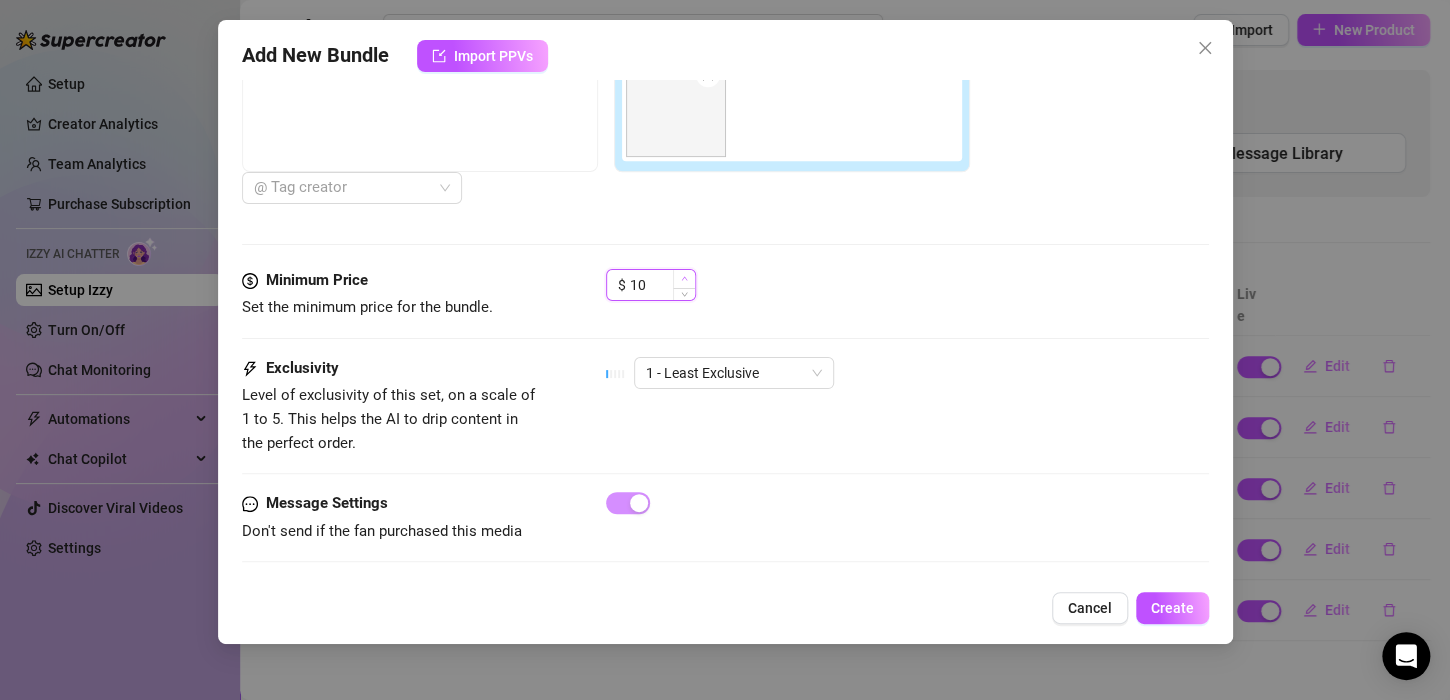 click at bounding box center [684, 279] 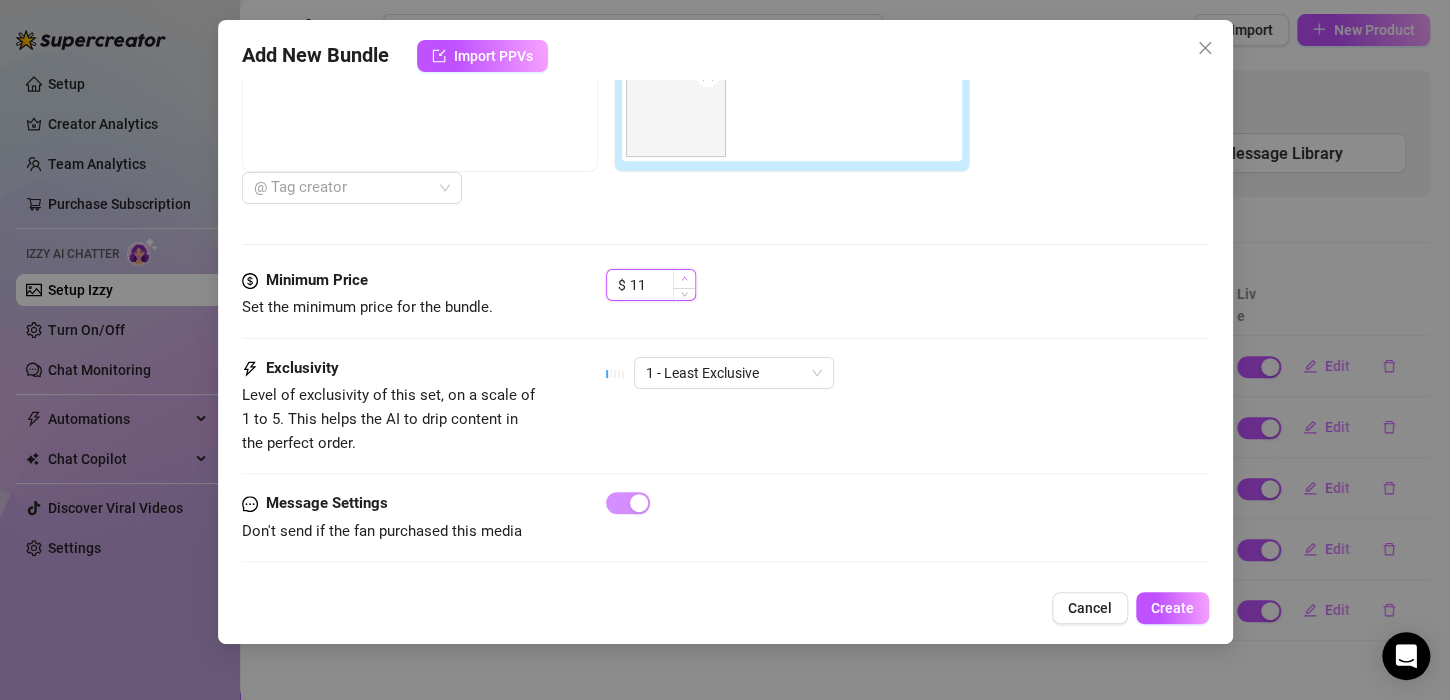 click at bounding box center (684, 279) 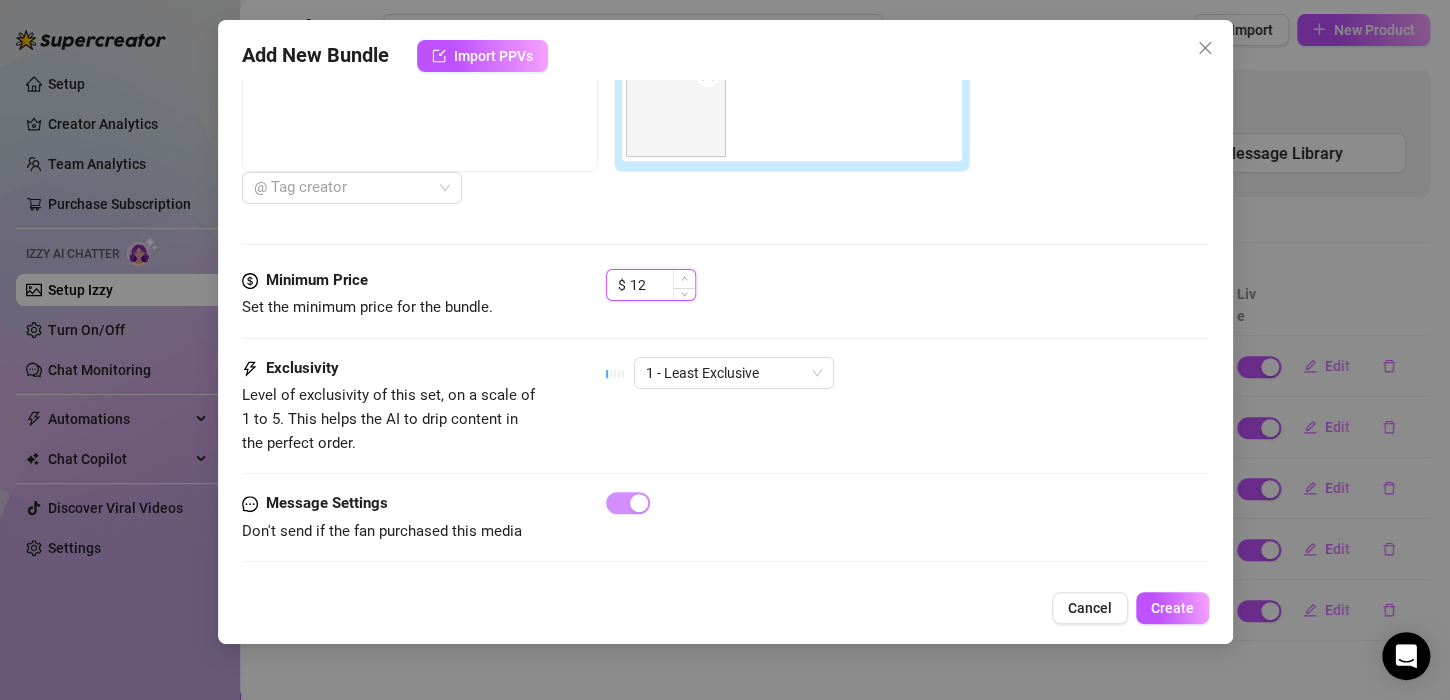 click at bounding box center (684, 279) 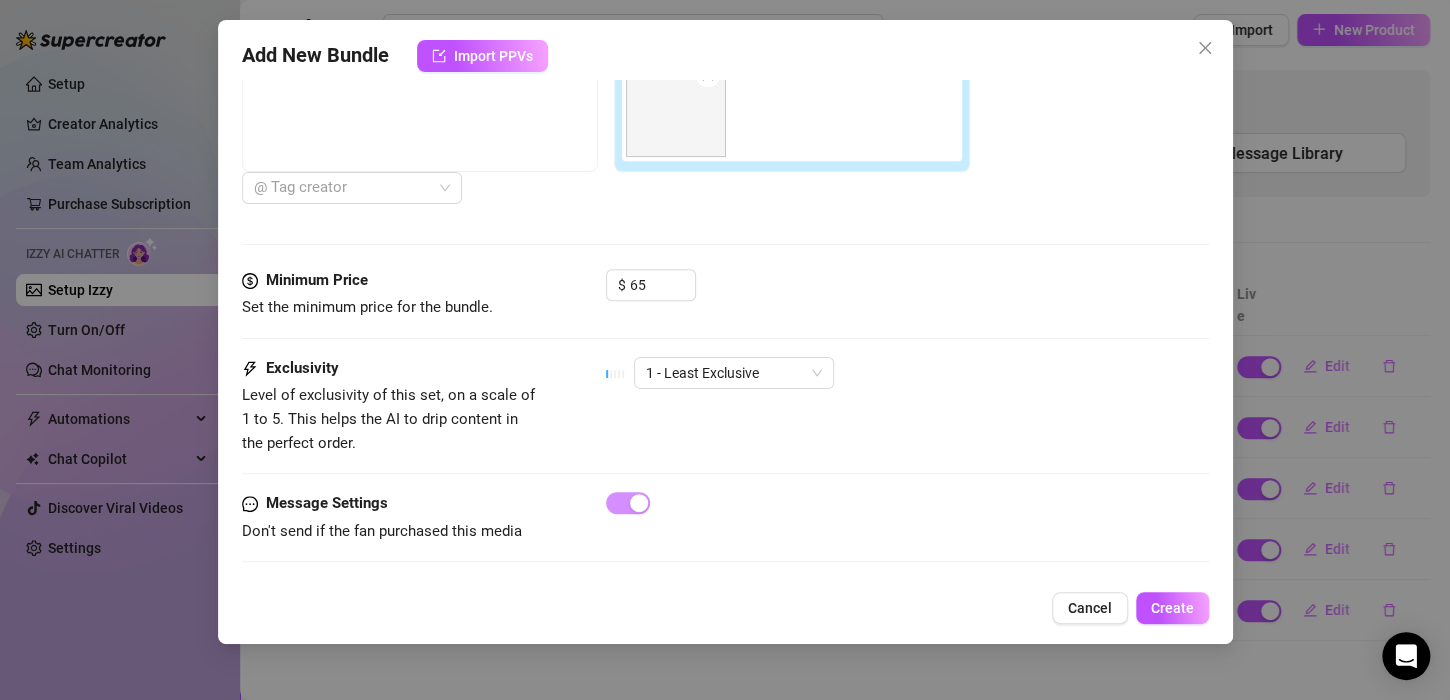 click on "$ 65" at bounding box center [907, 294] 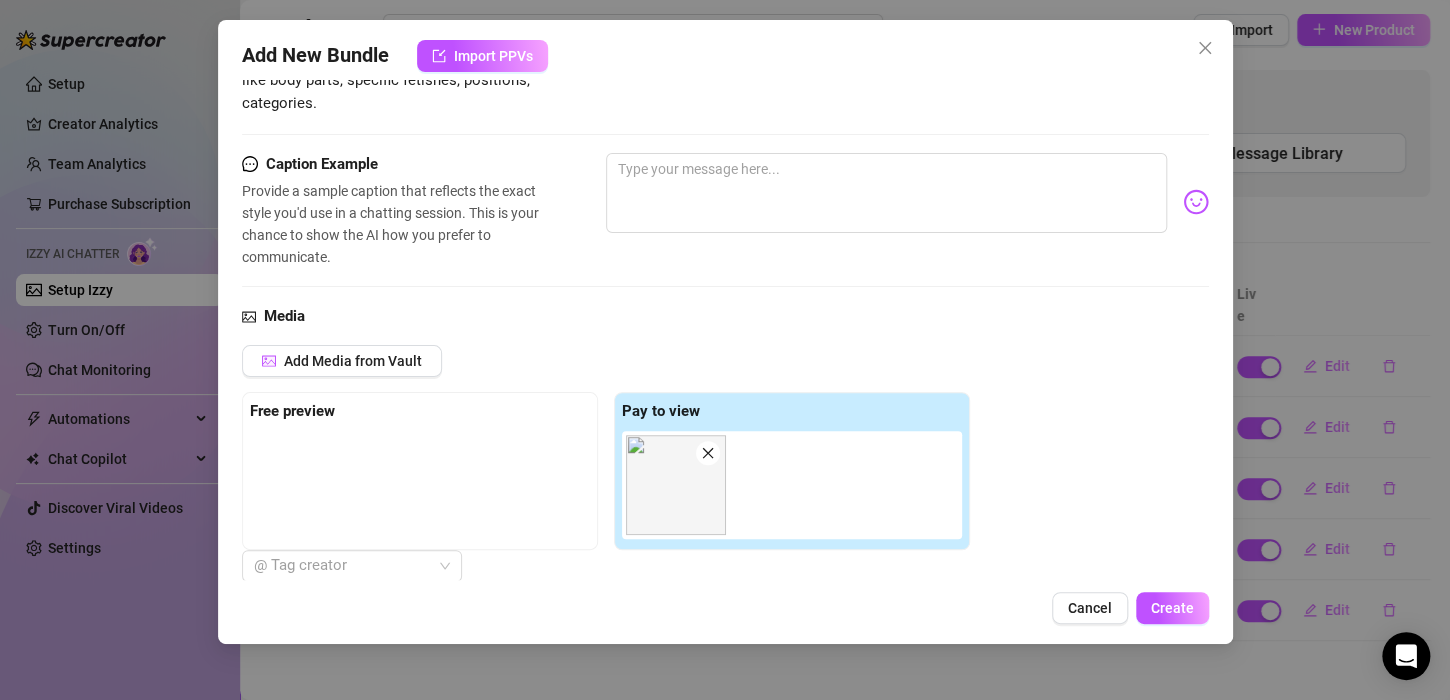 scroll, scrollTop: 0, scrollLeft: 0, axis: both 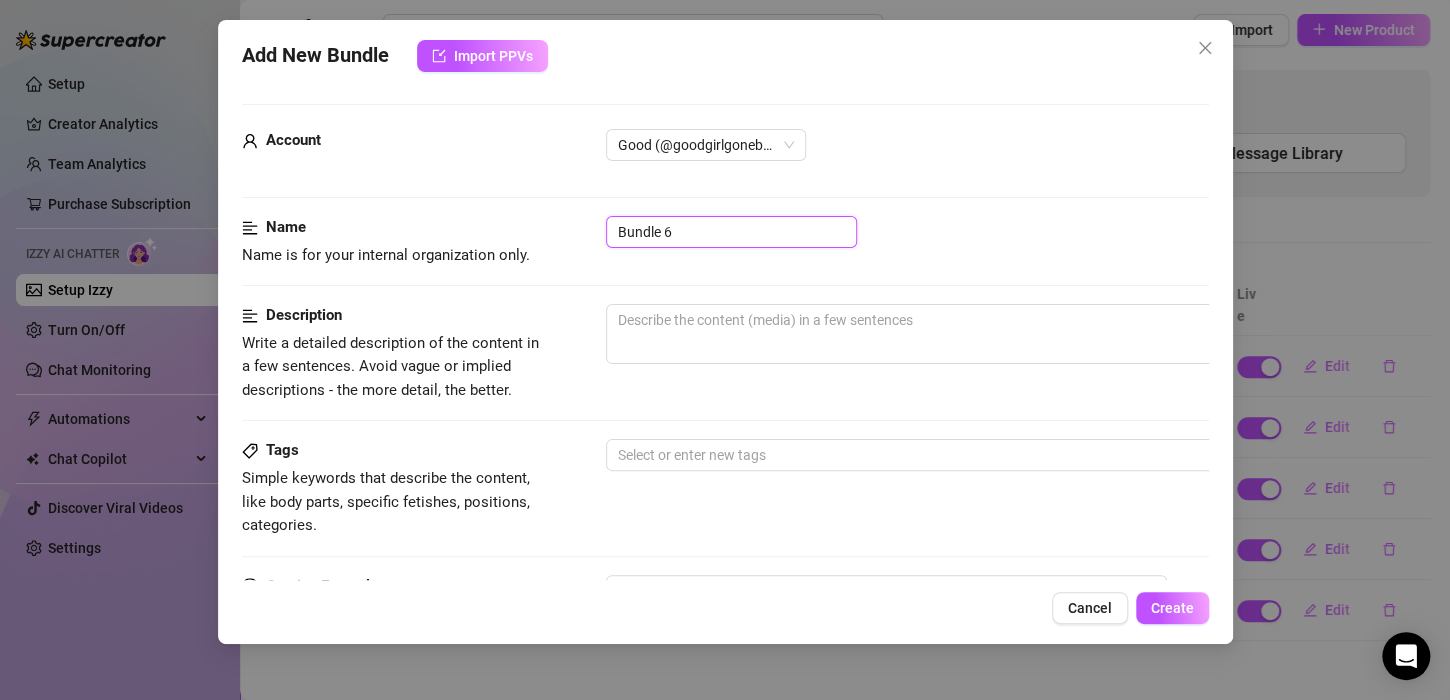 click on "Bundle 6" at bounding box center (731, 232) 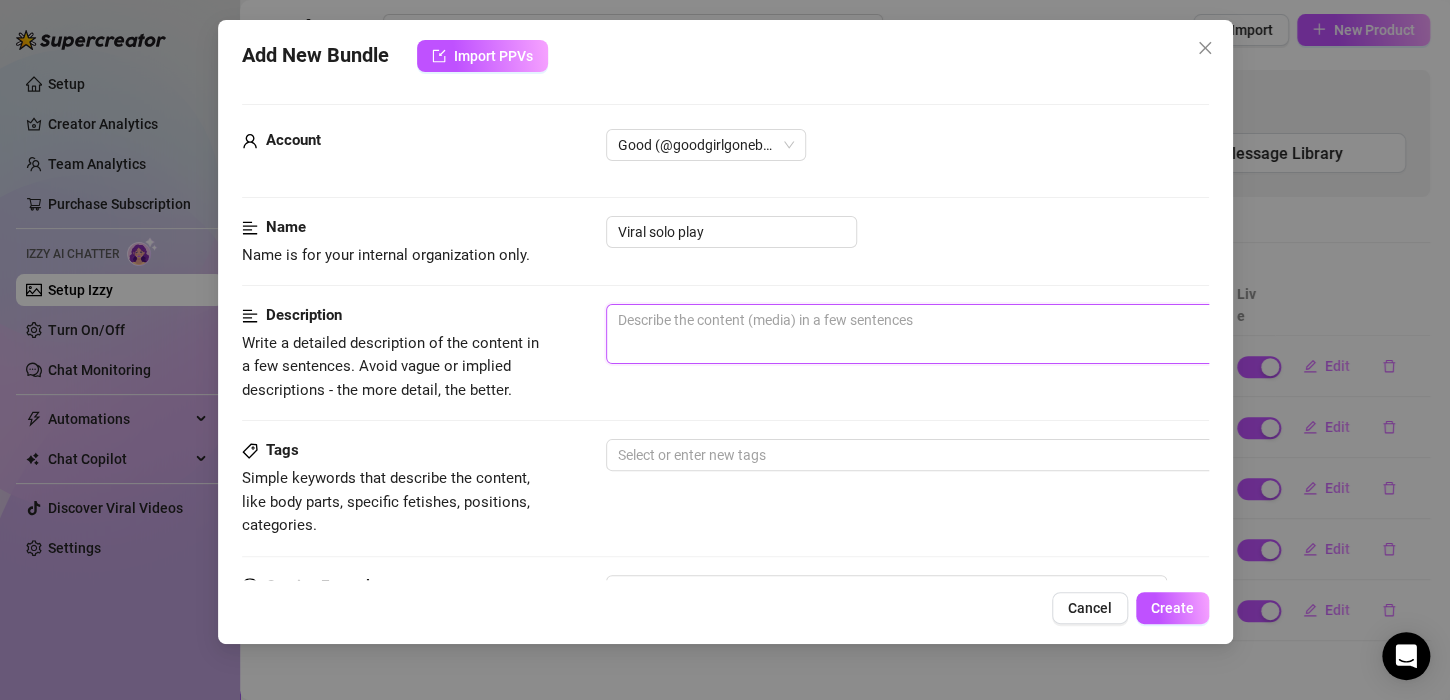 click at bounding box center [956, 334] 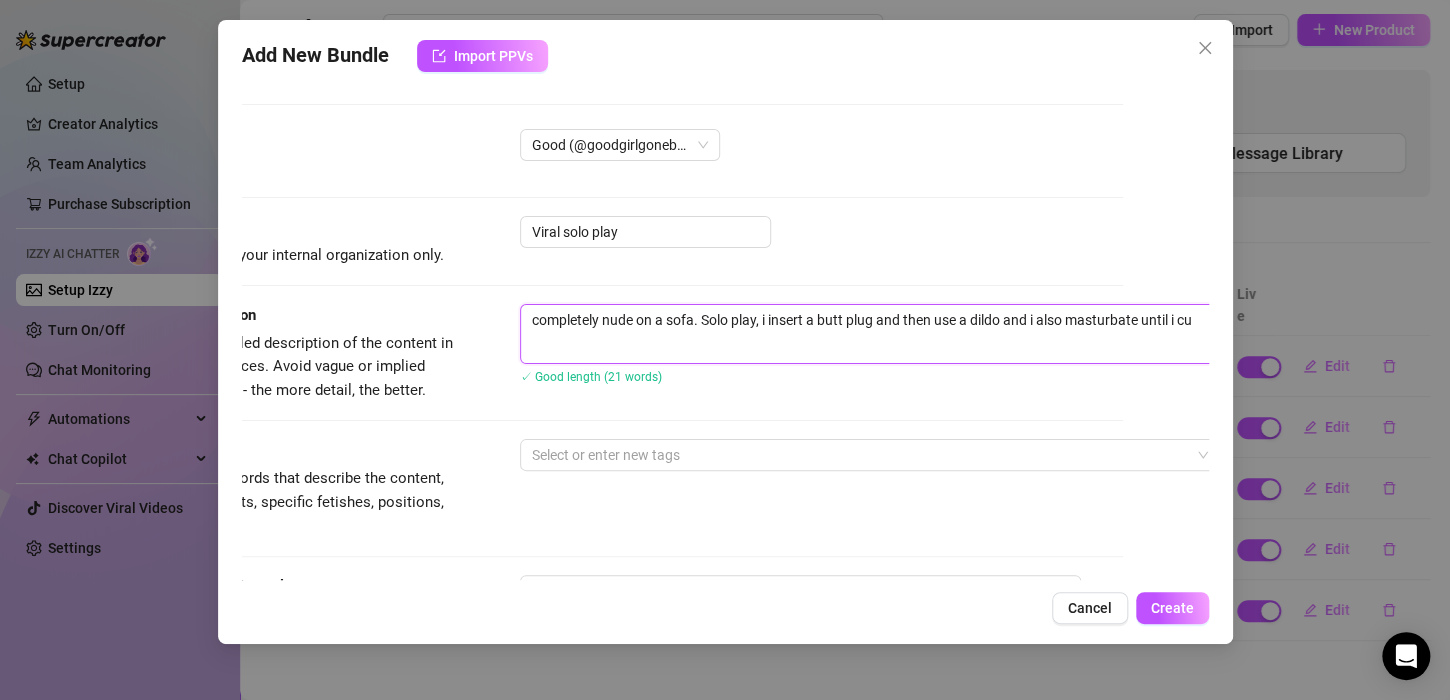scroll, scrollTop: 0, scrollLeft: 94, axis: horizontal 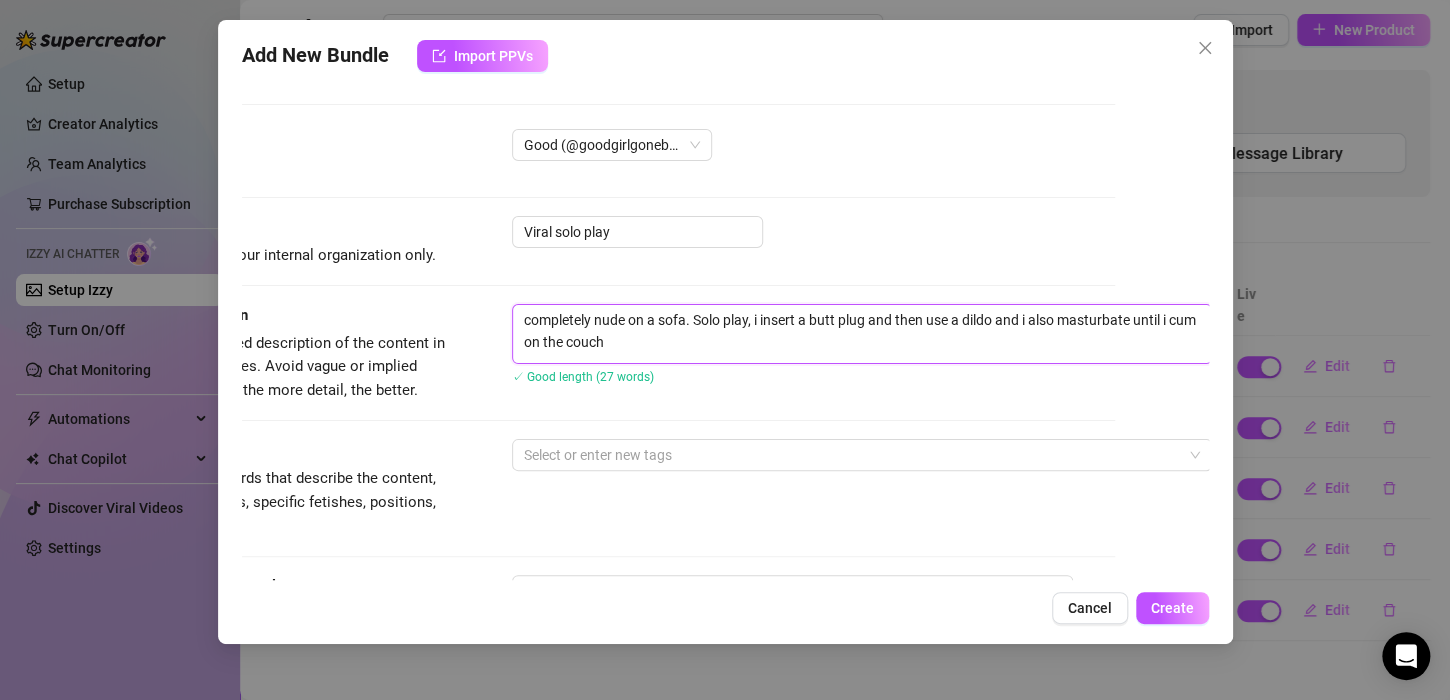 click on "completely nude on a sofa. Solo play, i insert a butt plug and then use a dildo and i also masturbate until i cum on the couch" at bounding box center (862, 334) 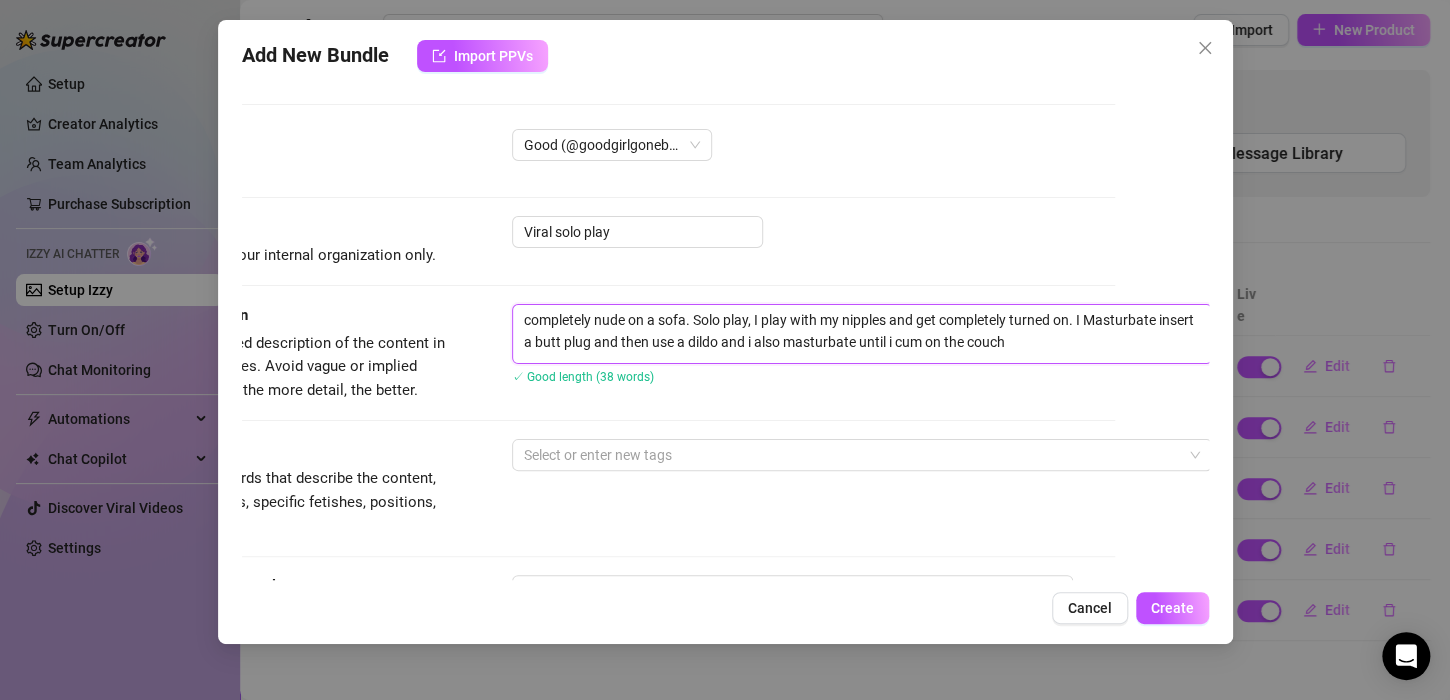 click on "completely nude on a sofa. Solo play, I play with my nipples and get completely turned on. I Masturbate insert a butt plug and then use a dildo and i also masturbate until i cum on the couch" at bounding box center (862, 334) 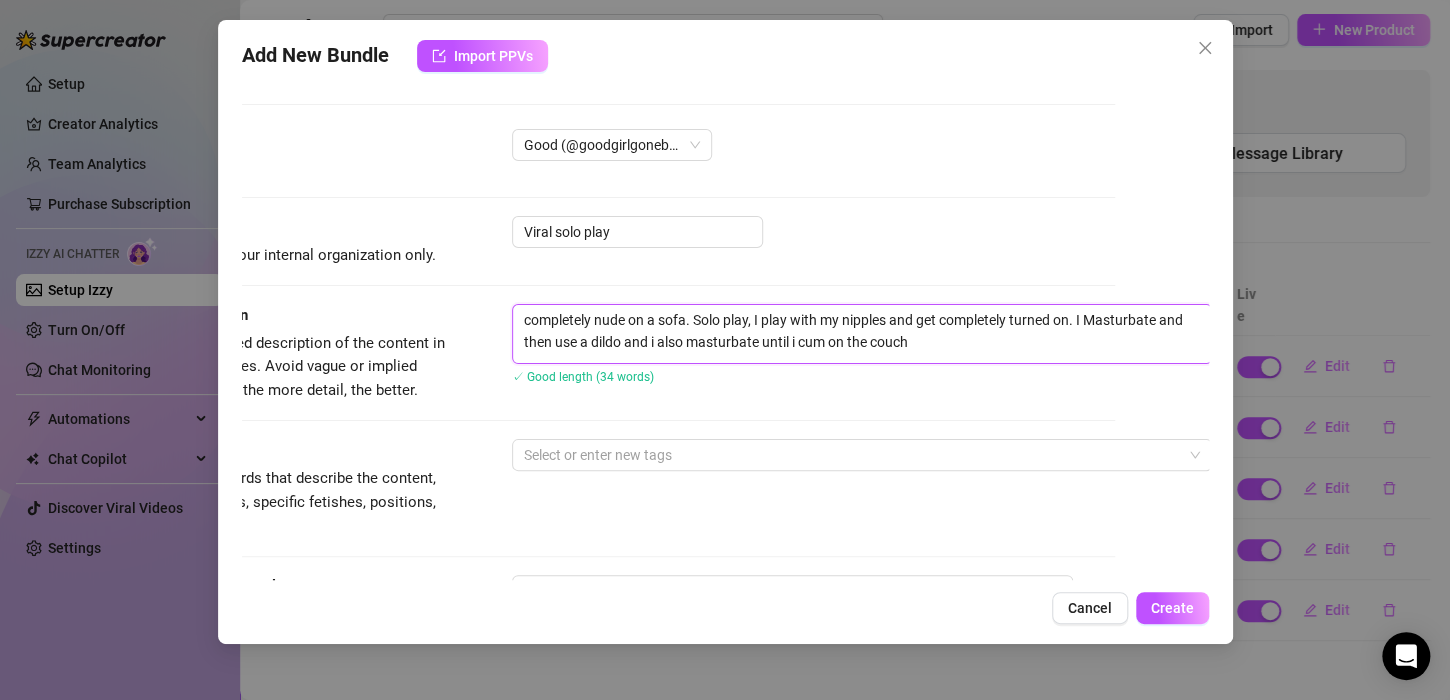 click on "completely nude on a sofa. Solo play, I play with my nipples and get completely turned on. I Masturbate and then use a dildo and i also masturbate until i cum on the couch" at bounding box center [862, 334] 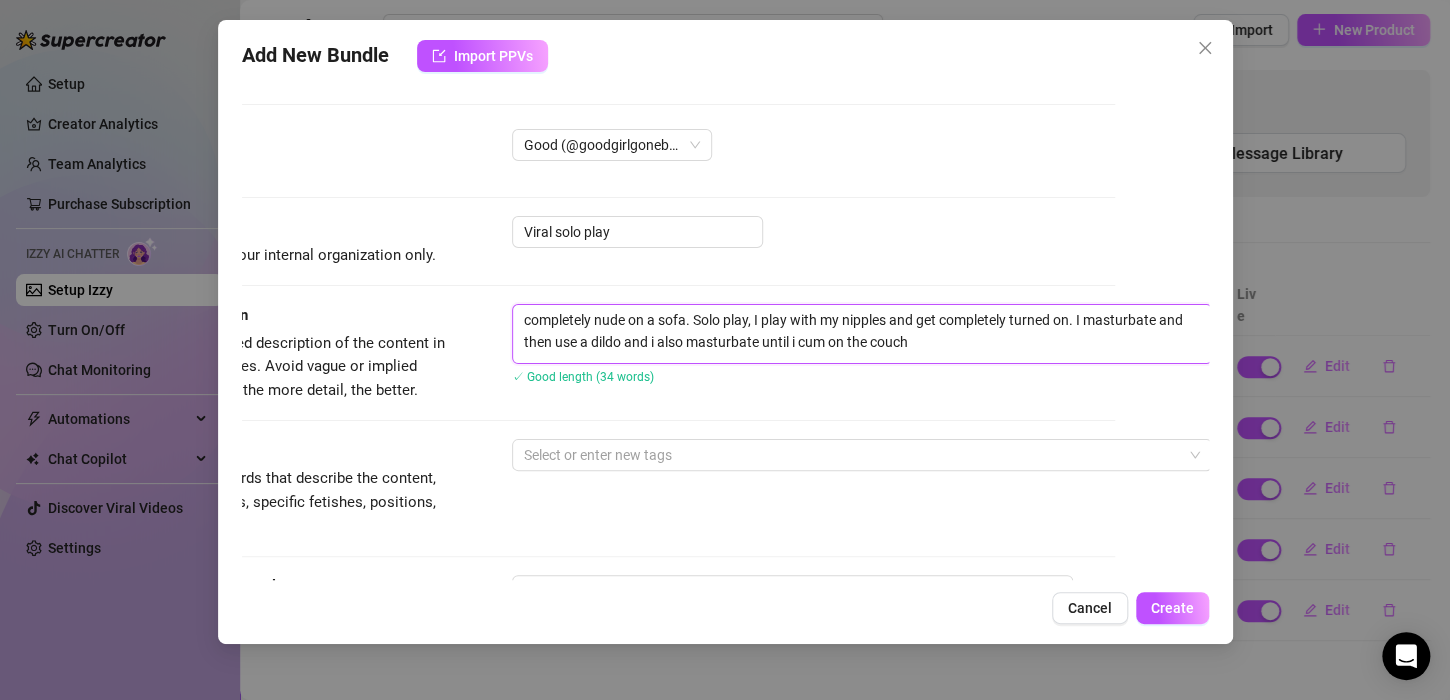 click on "completely nude on a sofa. Solo play, I play with my nipples and get completely turned on. I masturbate and then use a dildo and i also masturbate until i cum on the couch" at bounding box center (862, 334) 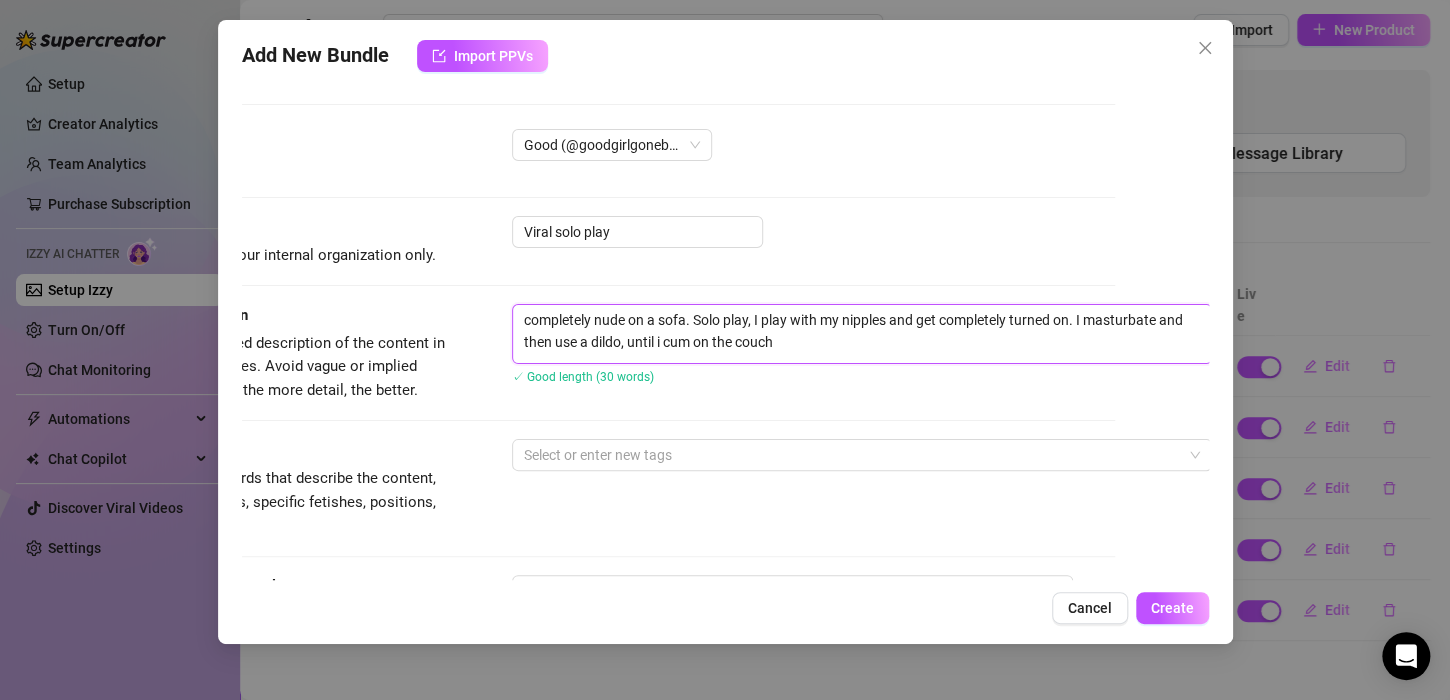 click on "completely nude on a sofa. Solo play, I play with my nipples and get completely turned on. I masturbate and then use a dildo, until i cum on the couch" at bounding box center [862, 334] 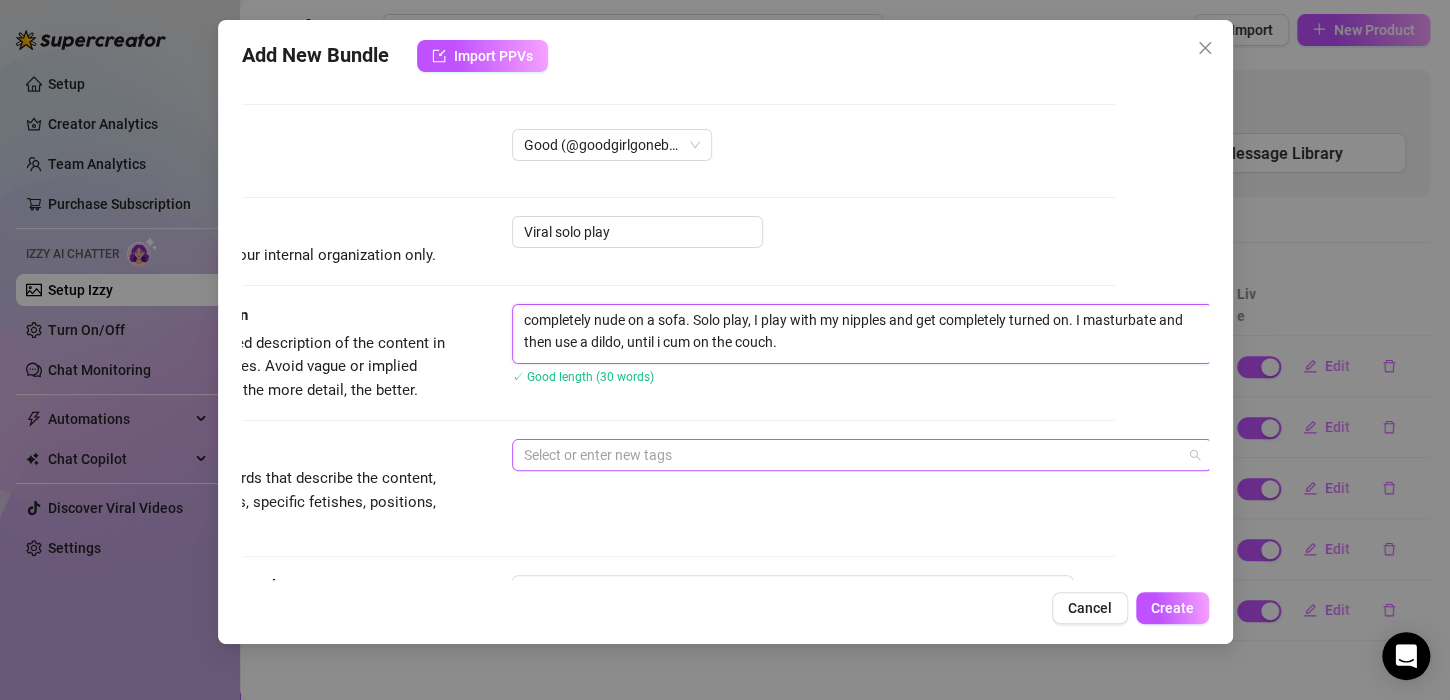 click at bounding box center (851, 455) 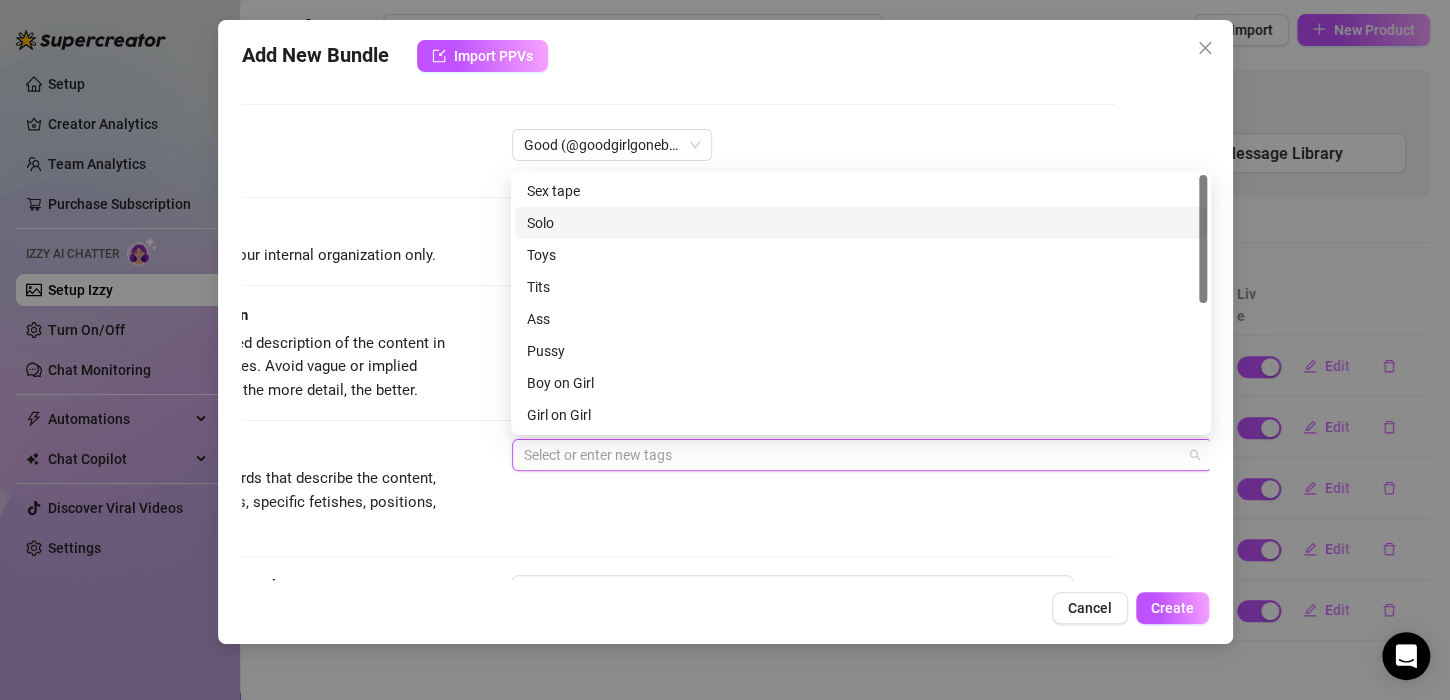 click on "Solo" at bounding box center (861, 223) 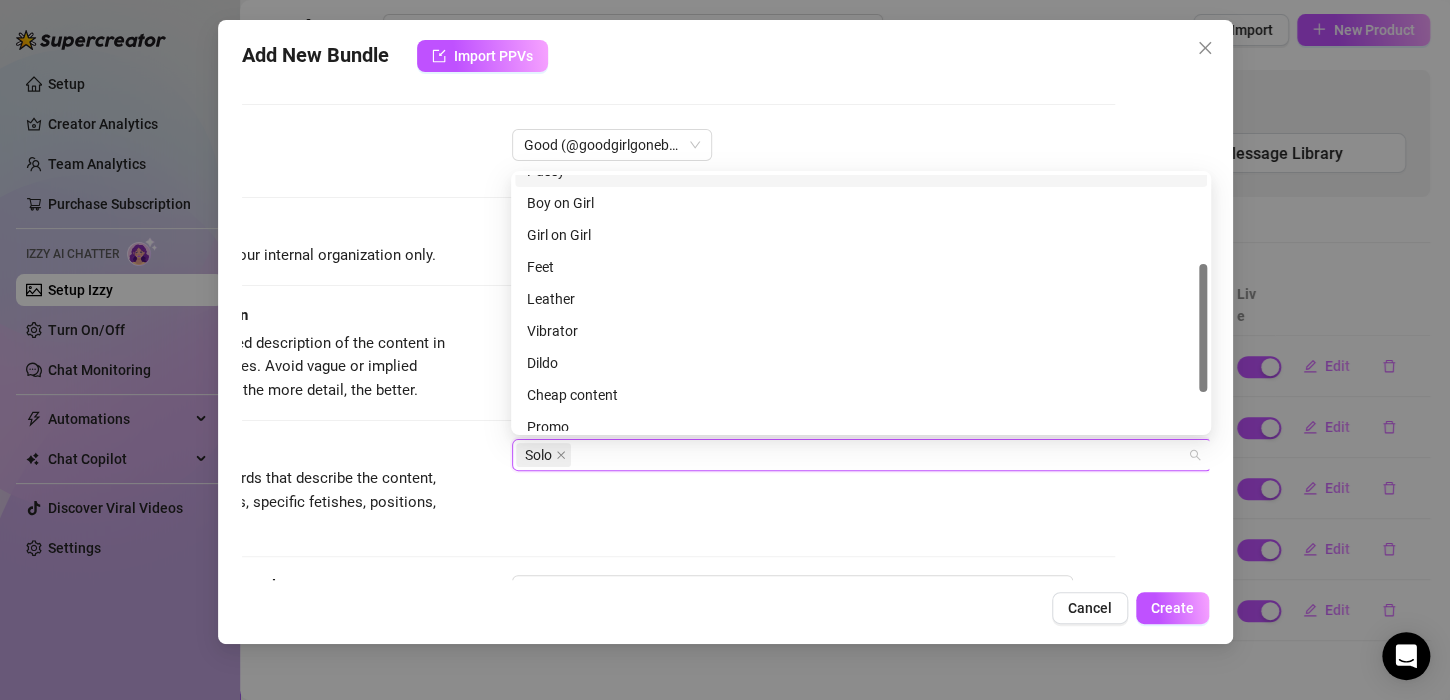 scroll, scrollTop: 180, scrollLeft: 0, axis: vertical 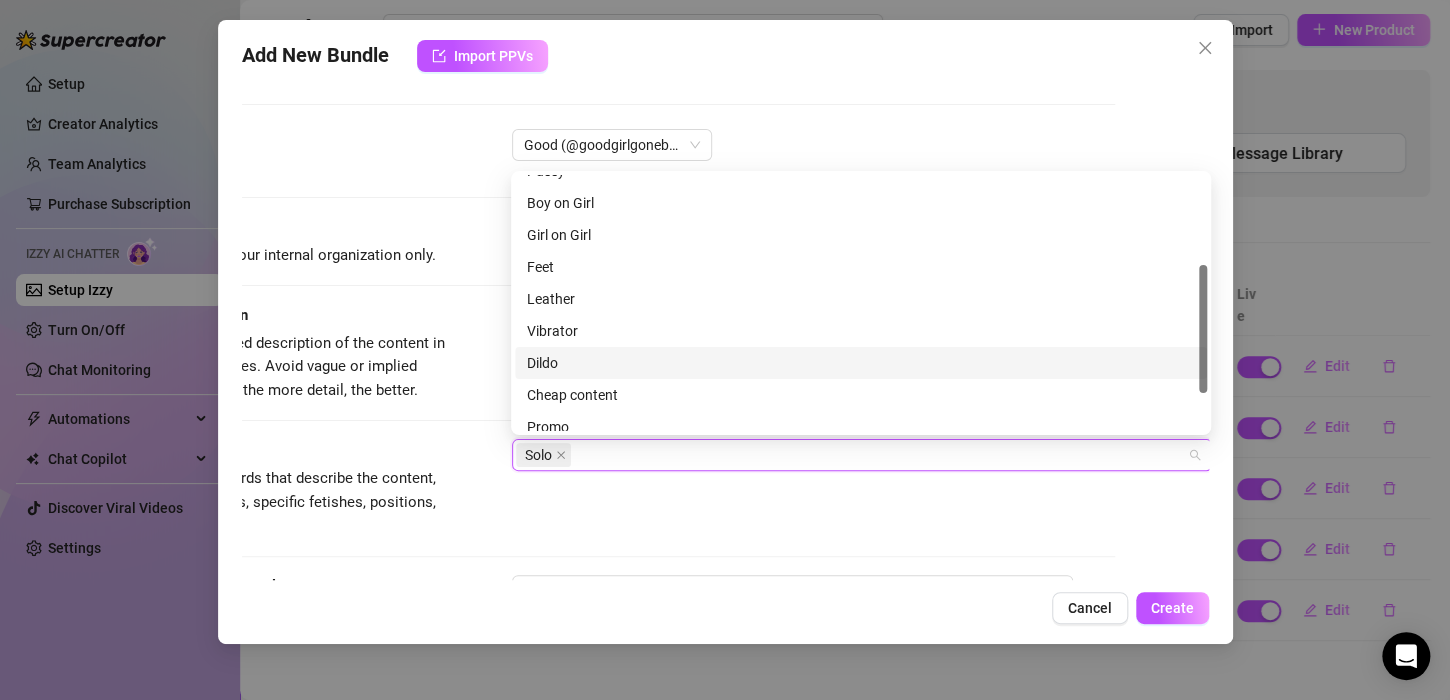 click on "Dildo" at bounding box center [861, 363] 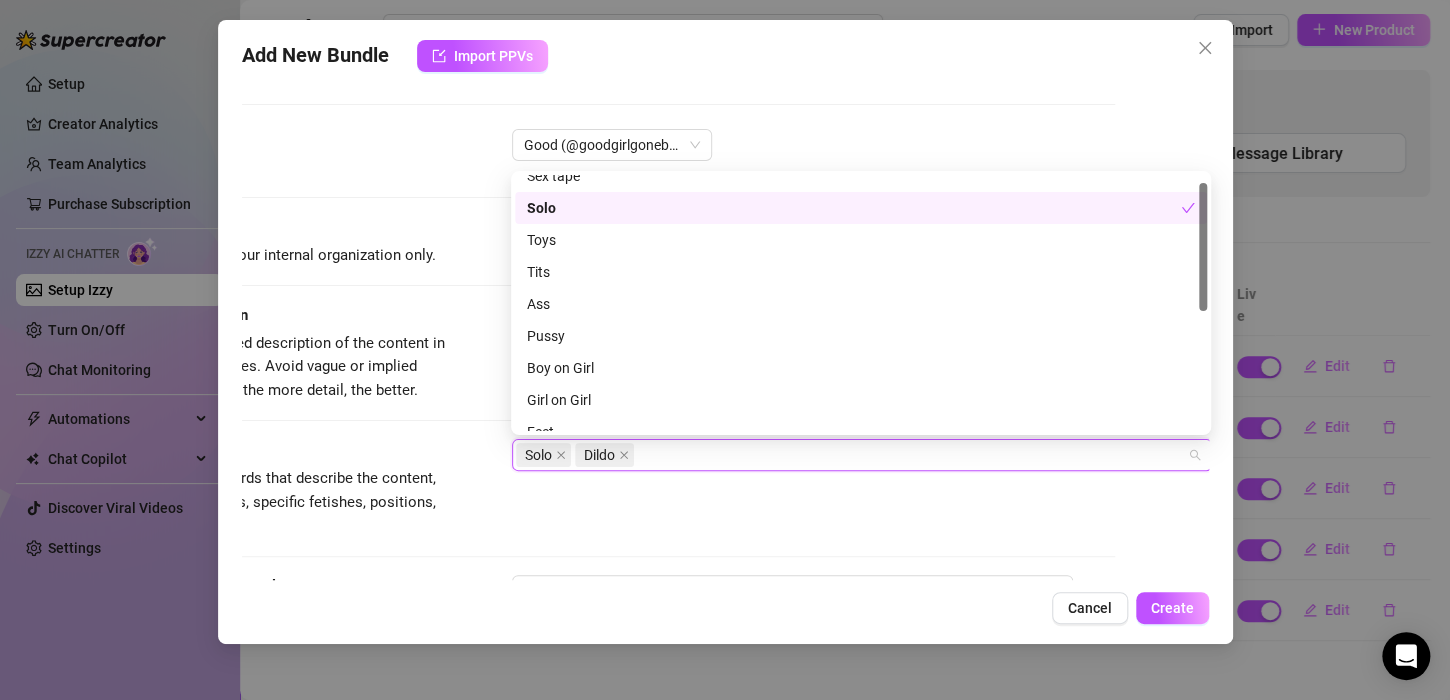 scroll, scrollTop: 0, scrollLeft: 0, axis: both 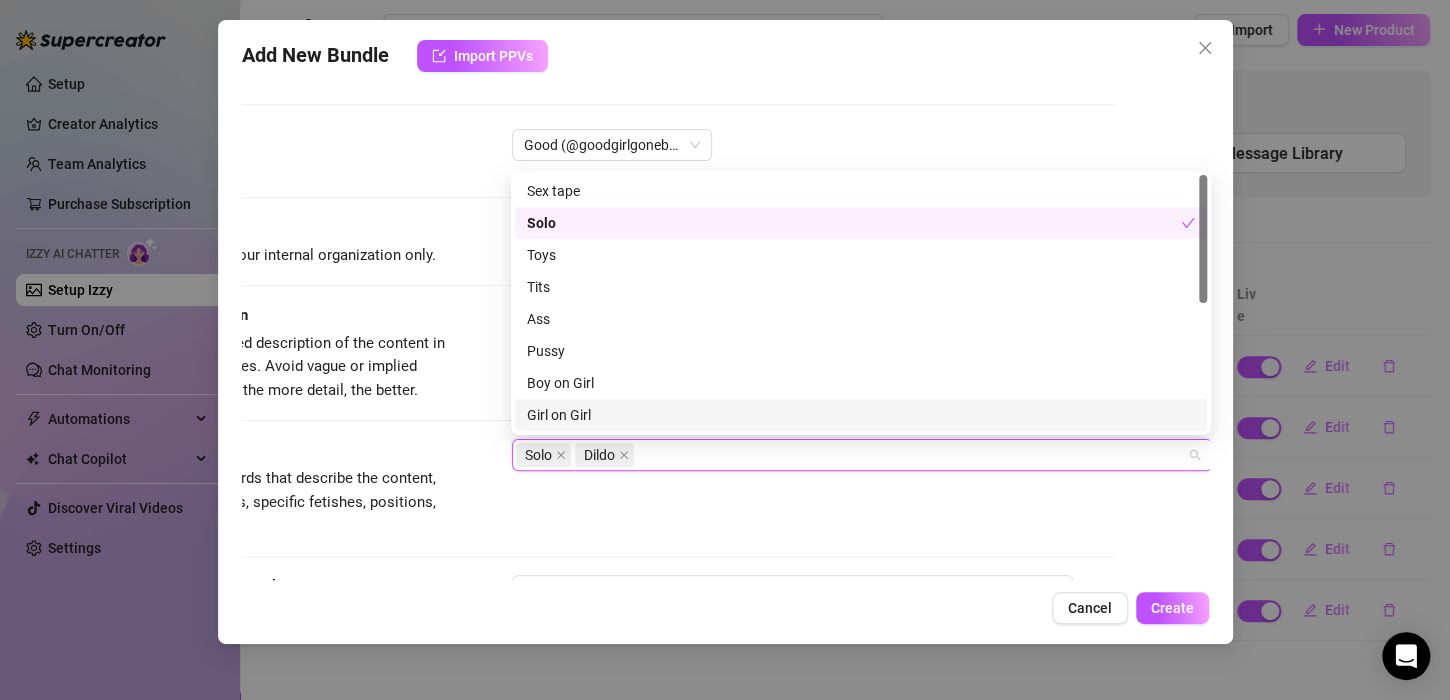 click on "Tags Simple keywords that describe the content, like body parts, specific fetishes, positions, categories. Solo Dildo" at bounding box center (631, 488) 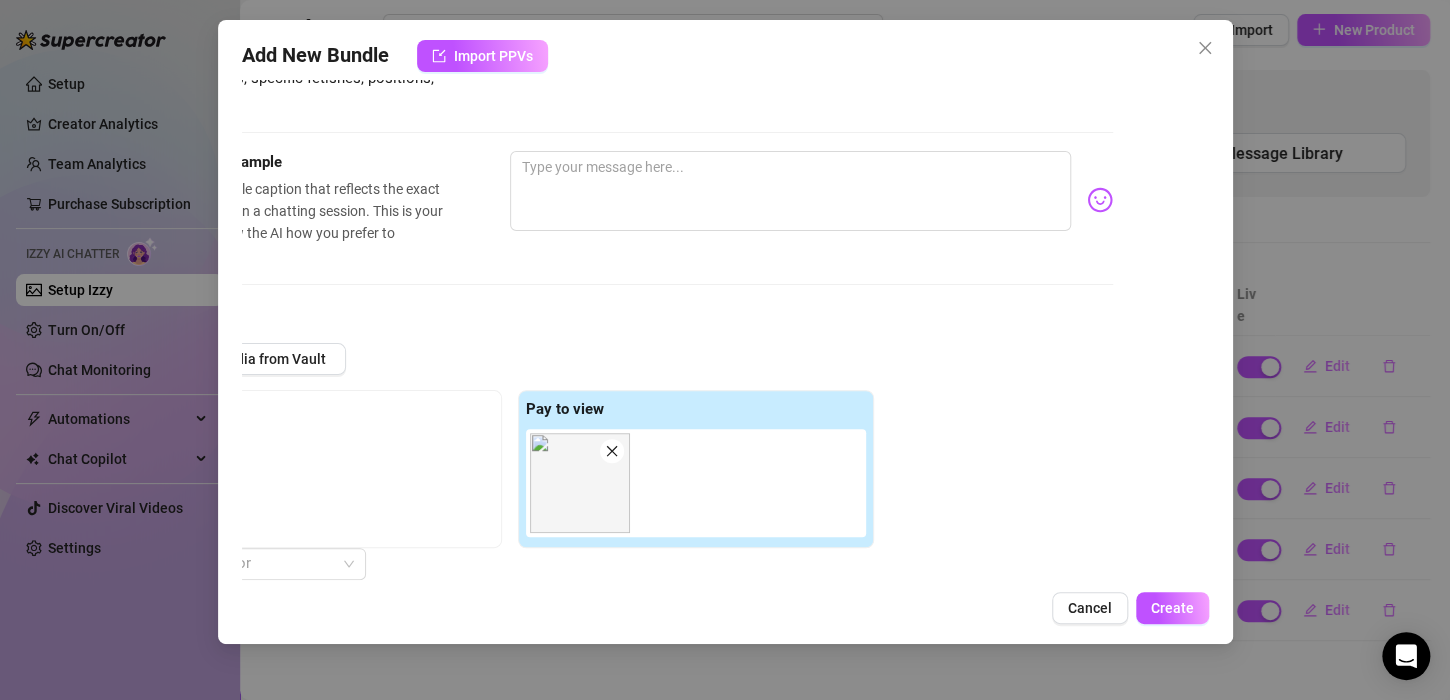 scroll, scrollTop: 424, scrollLeft: 96, axis: both 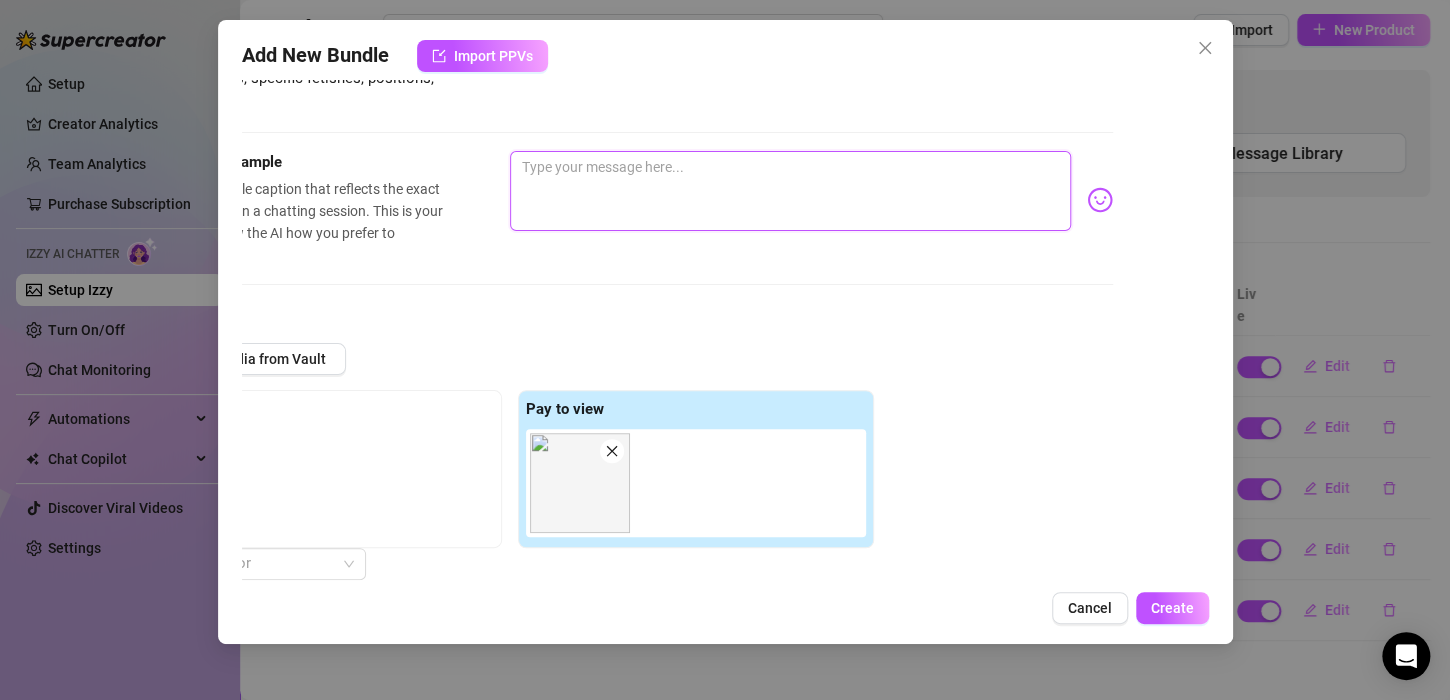 click at bounding box center (790, 191) 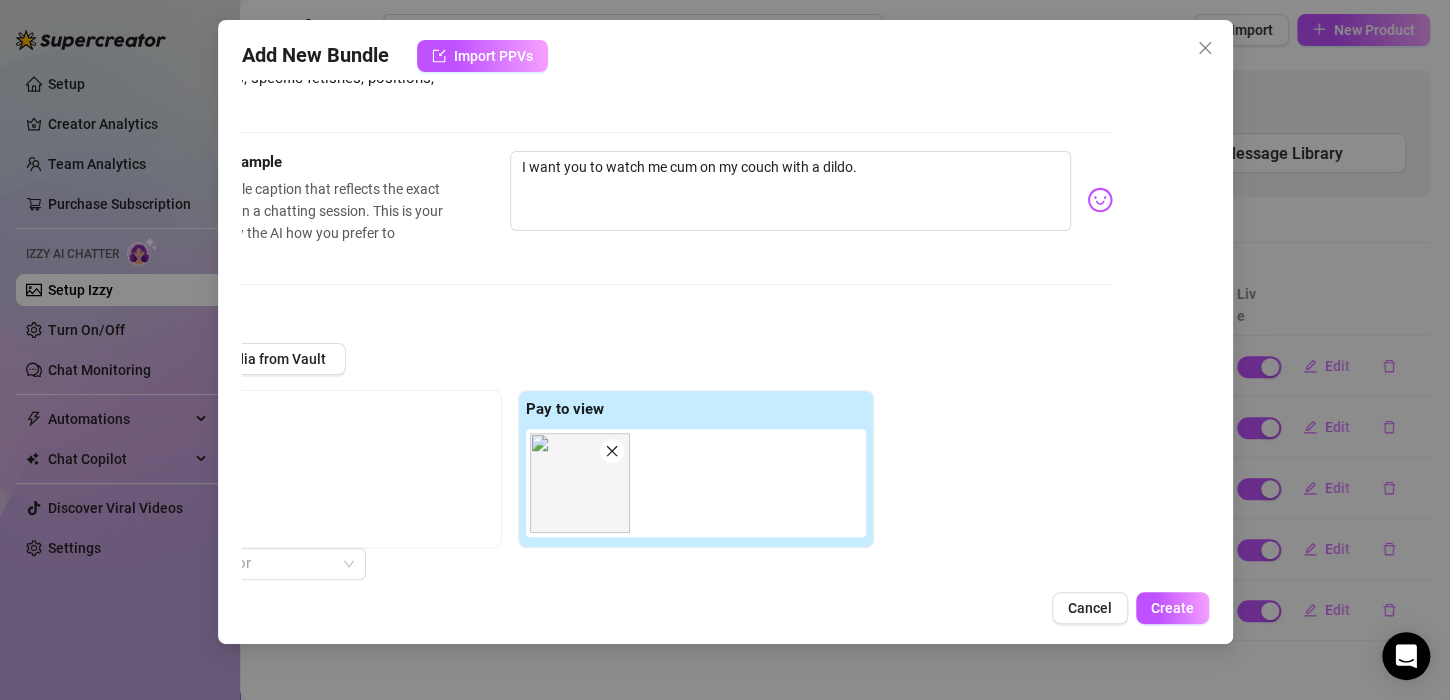 click on "Caption Example Provide a sample caption that reflects the exact style you'd use in a chatting session. This is your chance to show the AI how you prefer to communicate. I want you to watch me cum on my couch with a dildo." at bounding box center [629, 227] 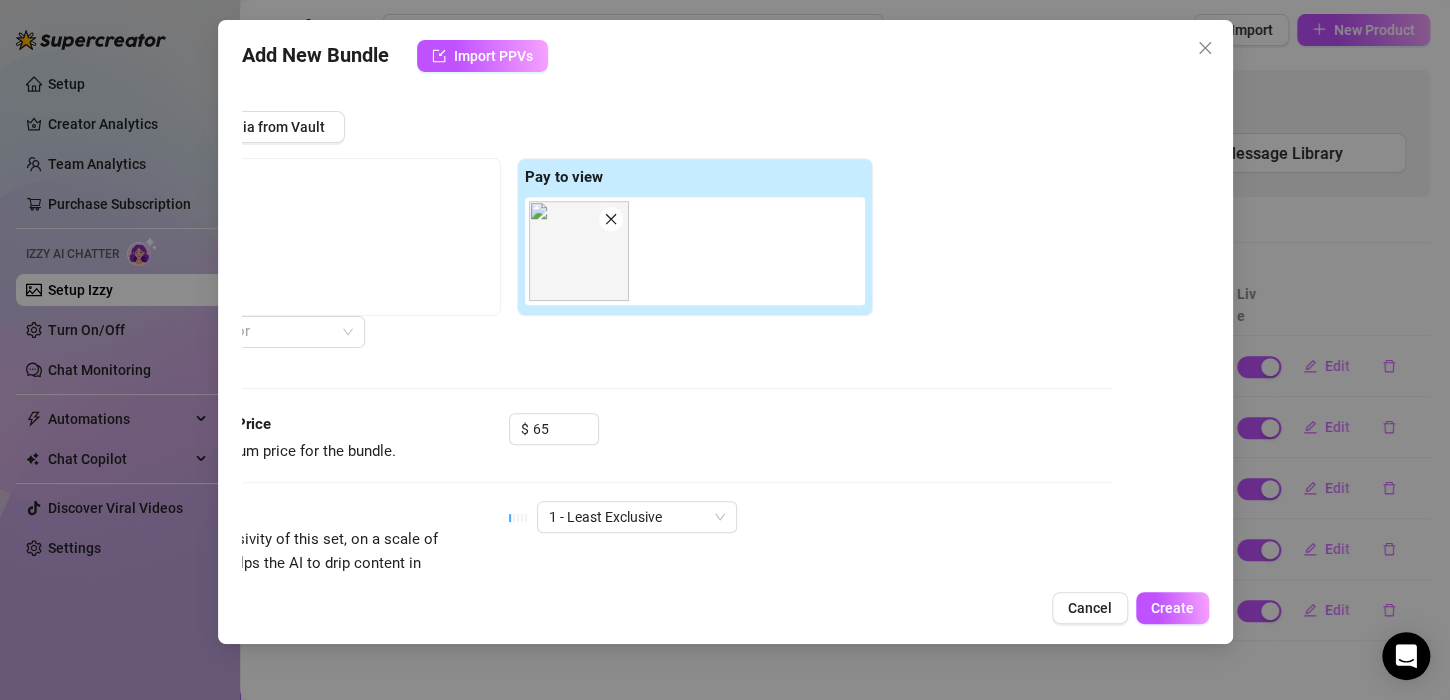 scroll, scrollTop: 656, scrollLeft: 0, axis: vertical 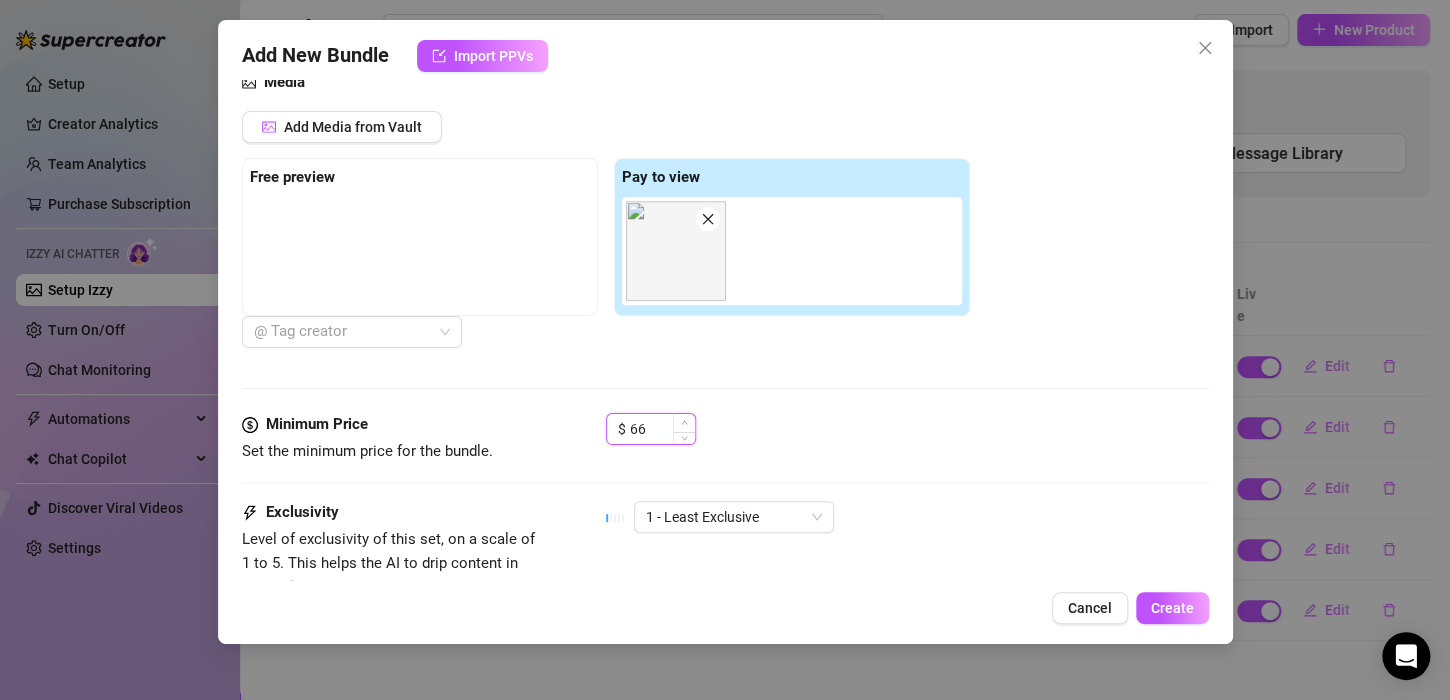 click 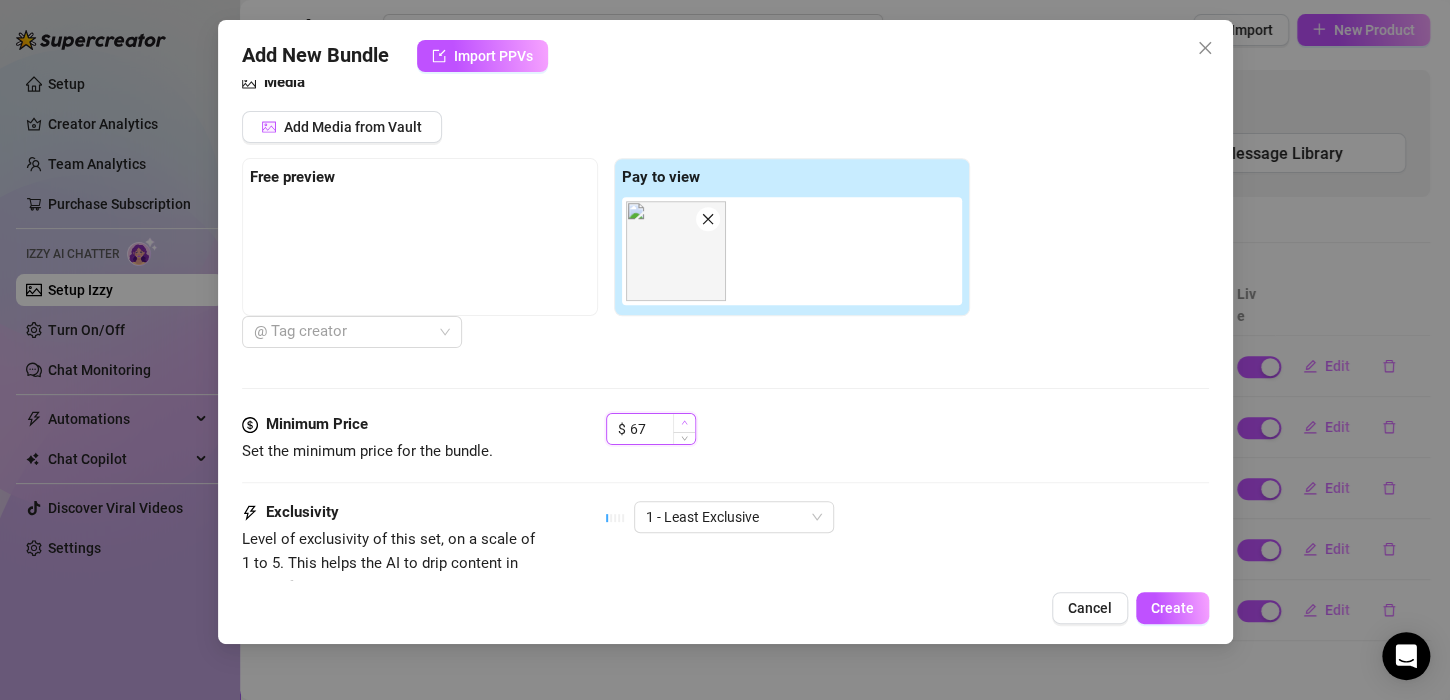 click 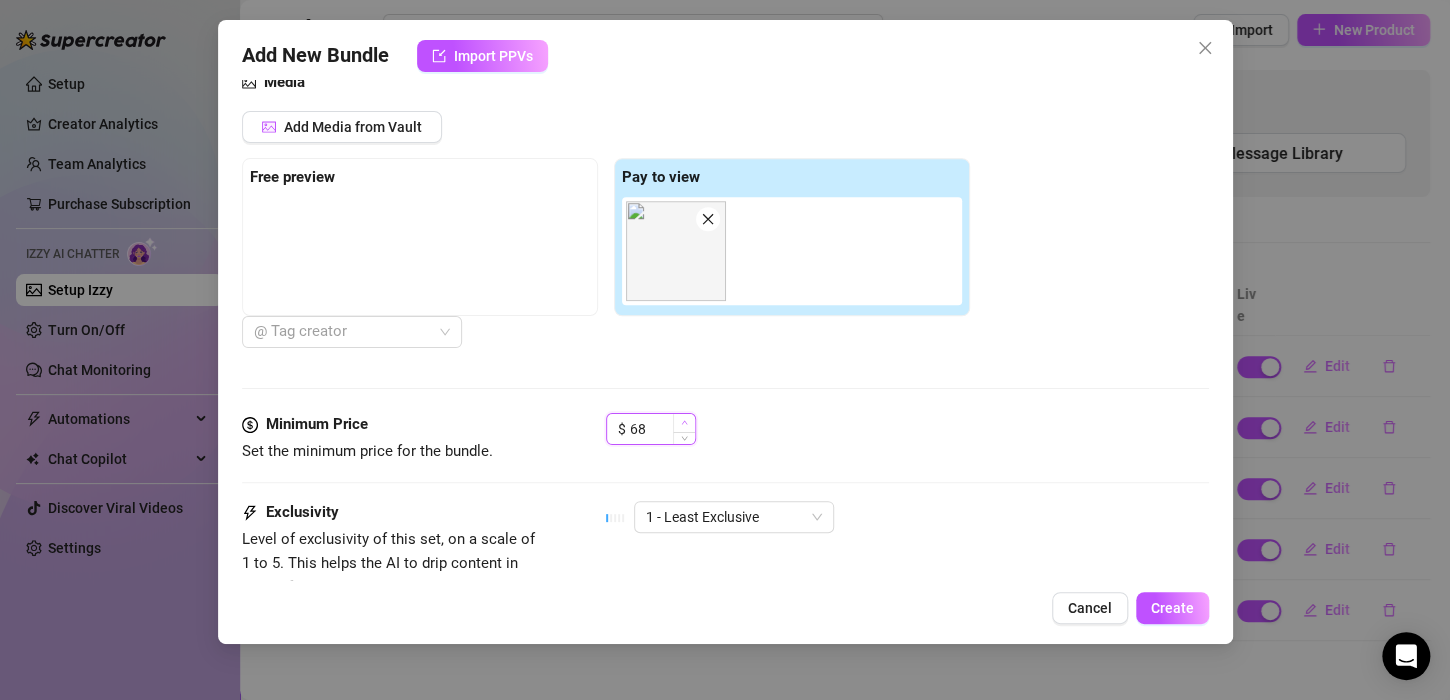 click 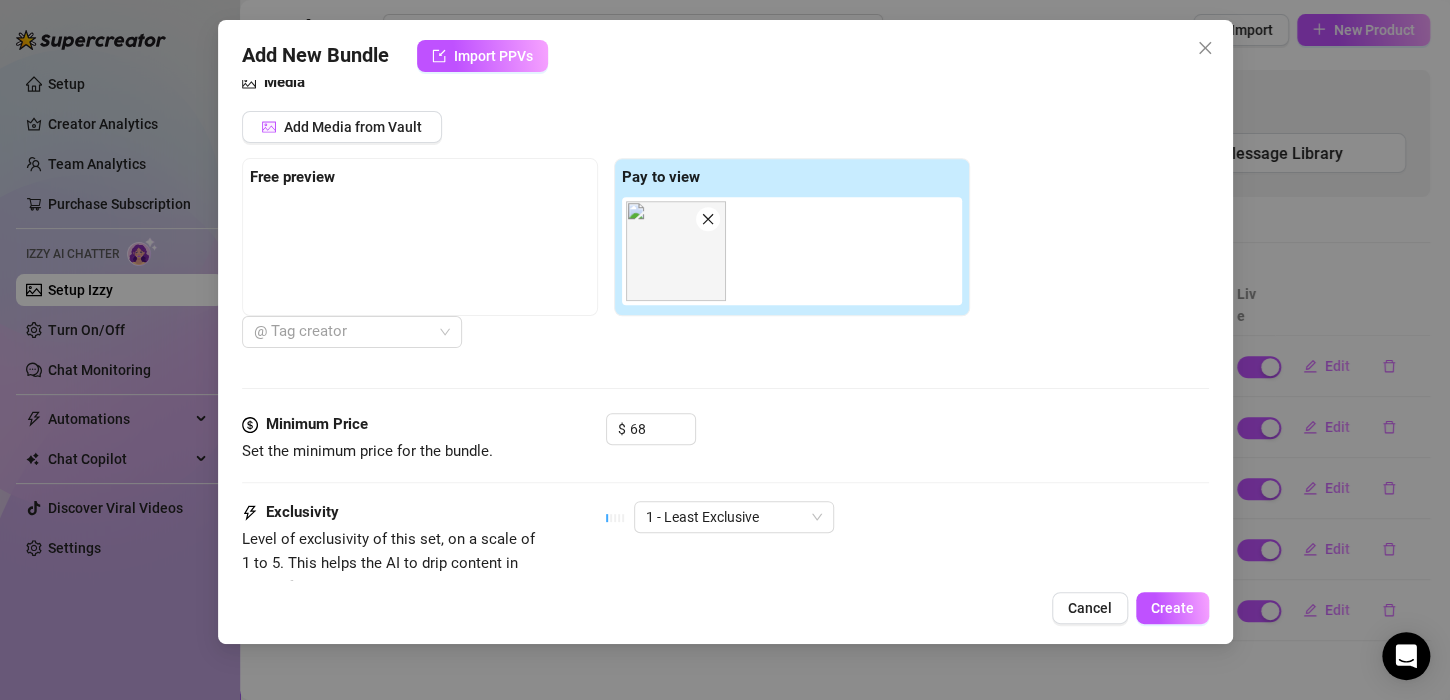 click on "$ 68" at bounding box center [907, 438] 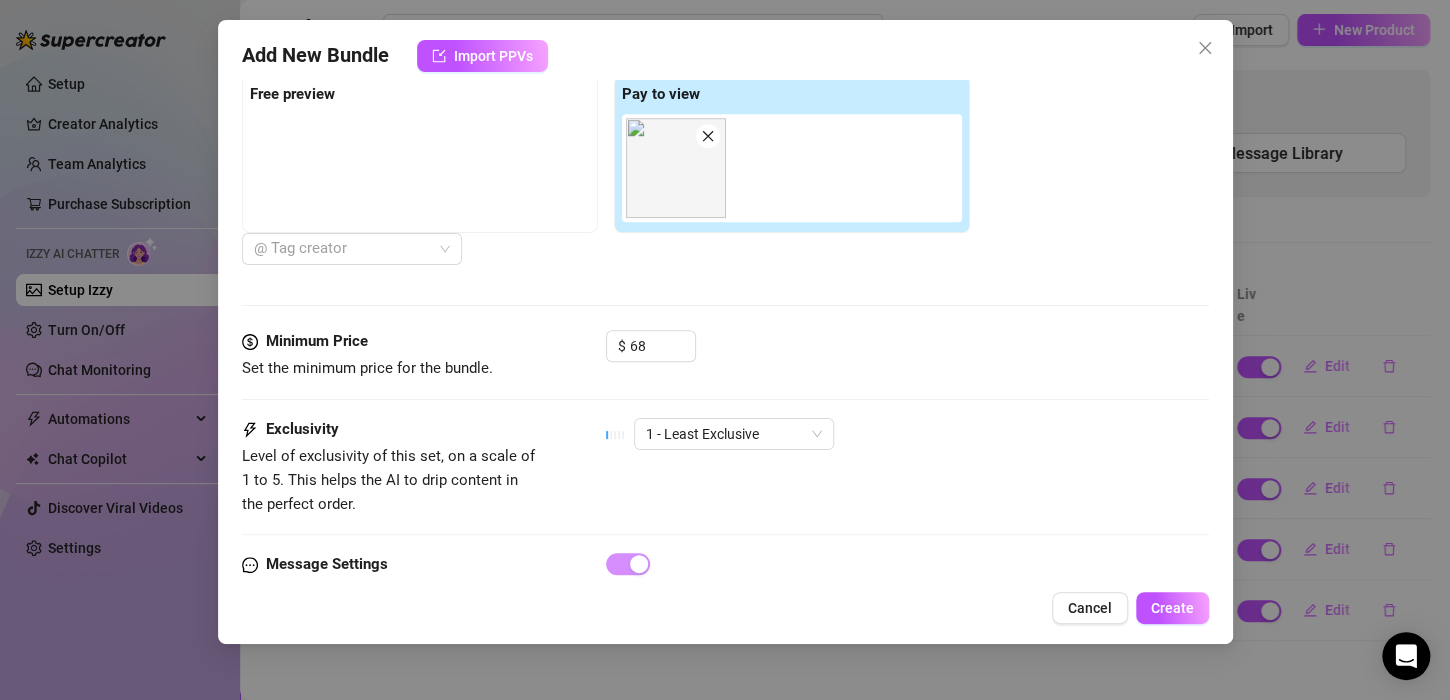 scroll, scrollTop: 814, scrollLeft: 0, axis: vertical 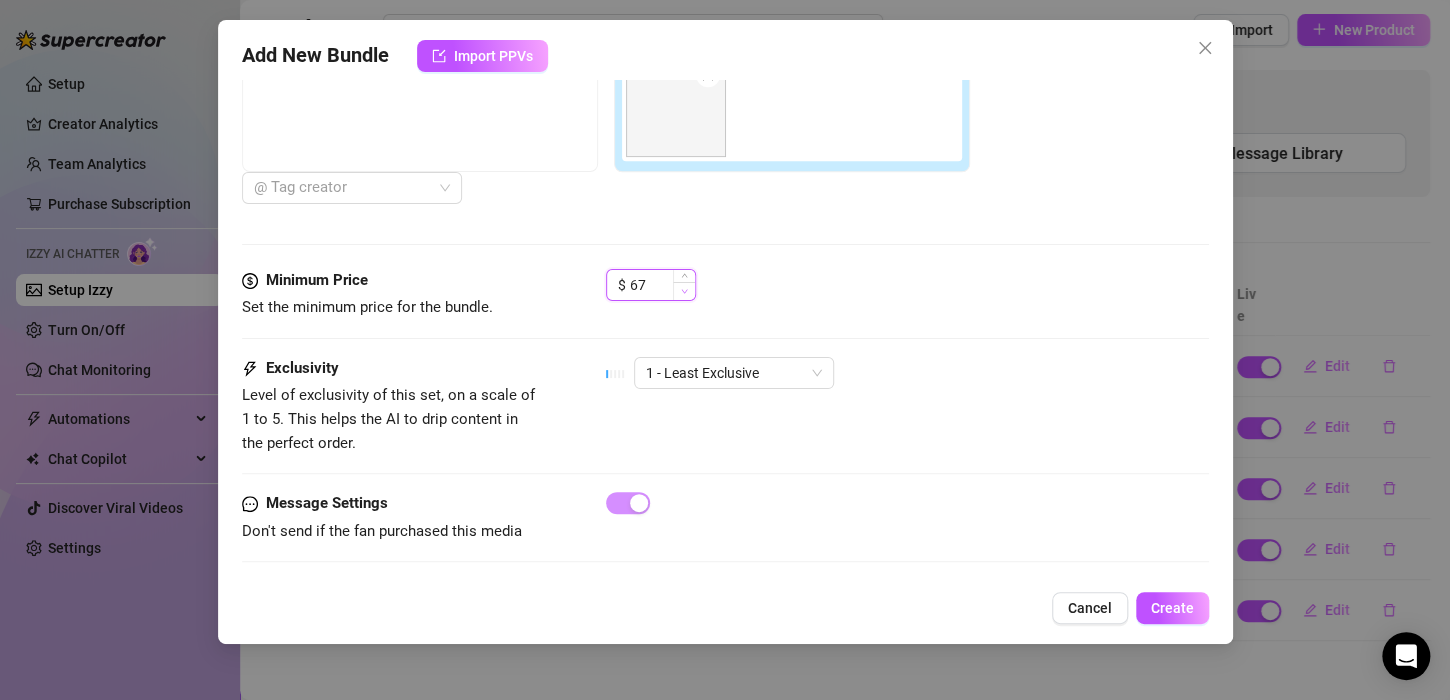 click at bounding box center (684, 291) 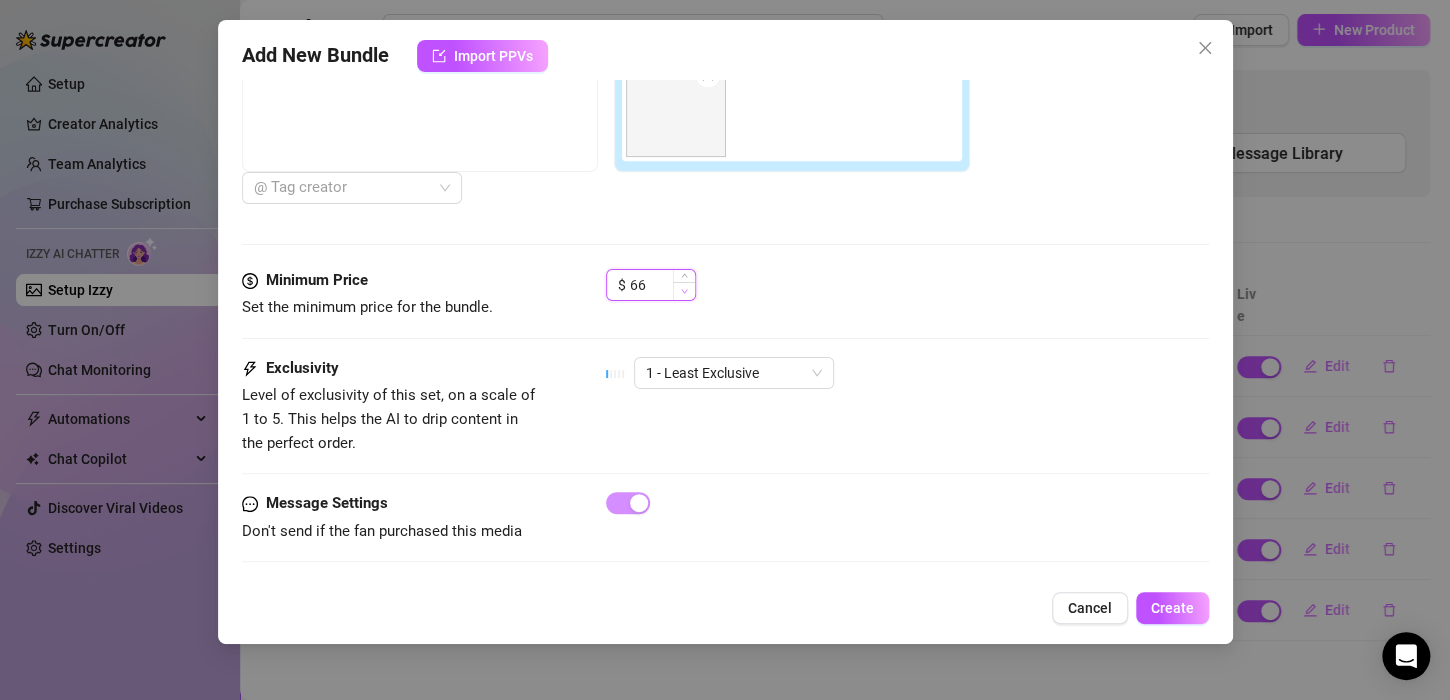 click at bounding box center [684, 291] 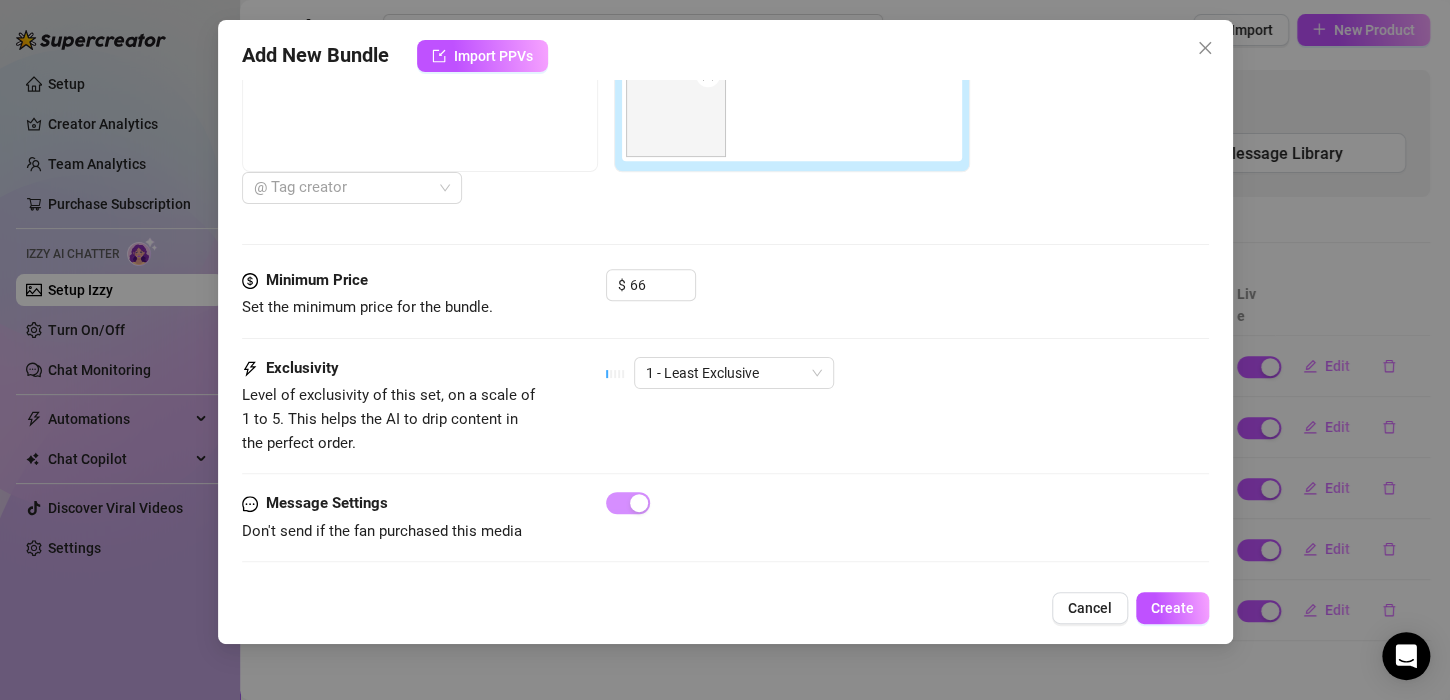 click on "$ 66" at bounding box center [907, 294] 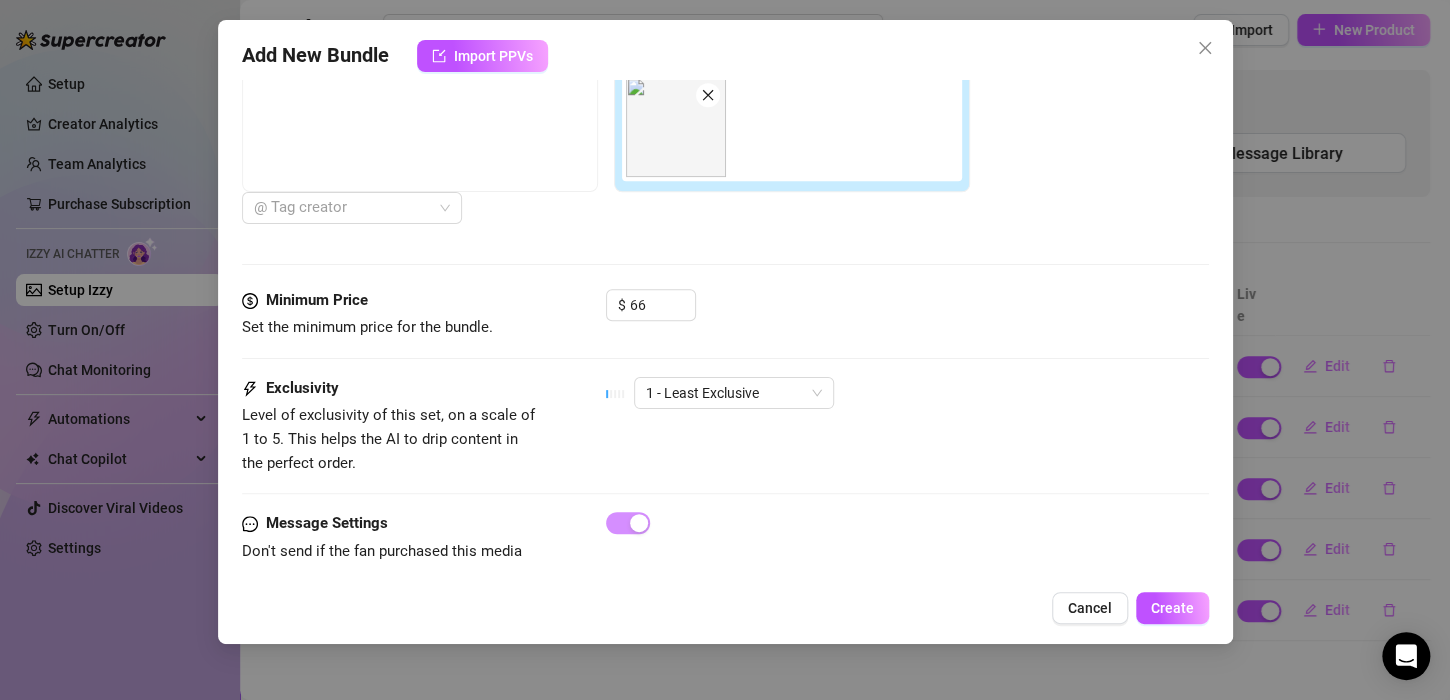 scroll, scrollTop: 814, scrollLeft: 0, axis: vertical 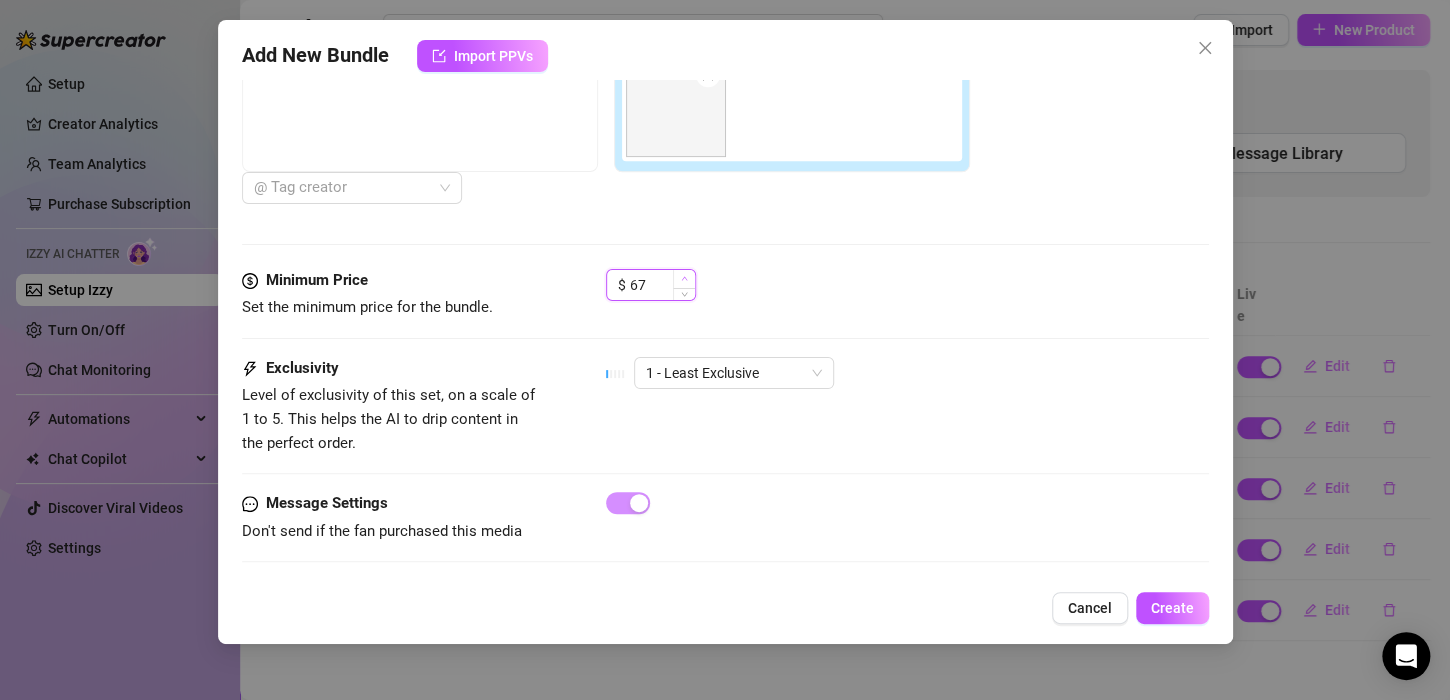 click at bounding box center (684, 279) 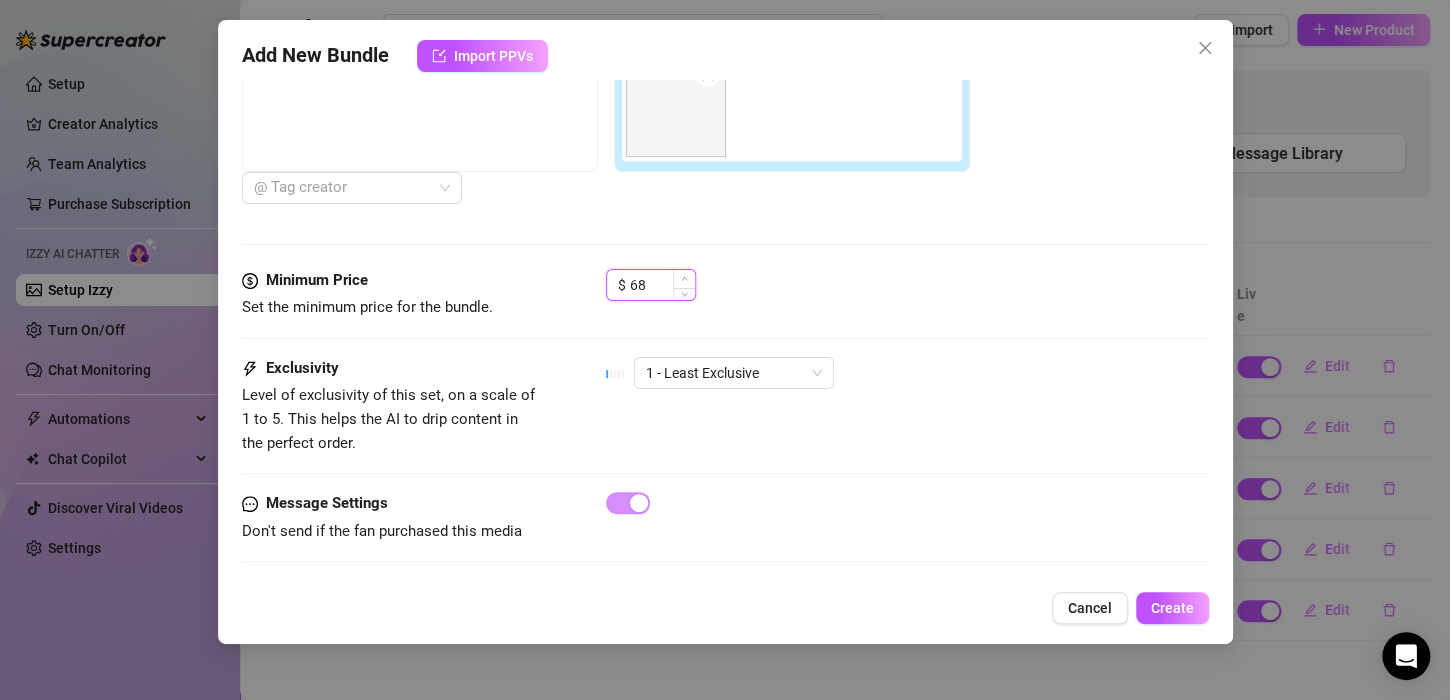 click at bounding box center (684, 279) 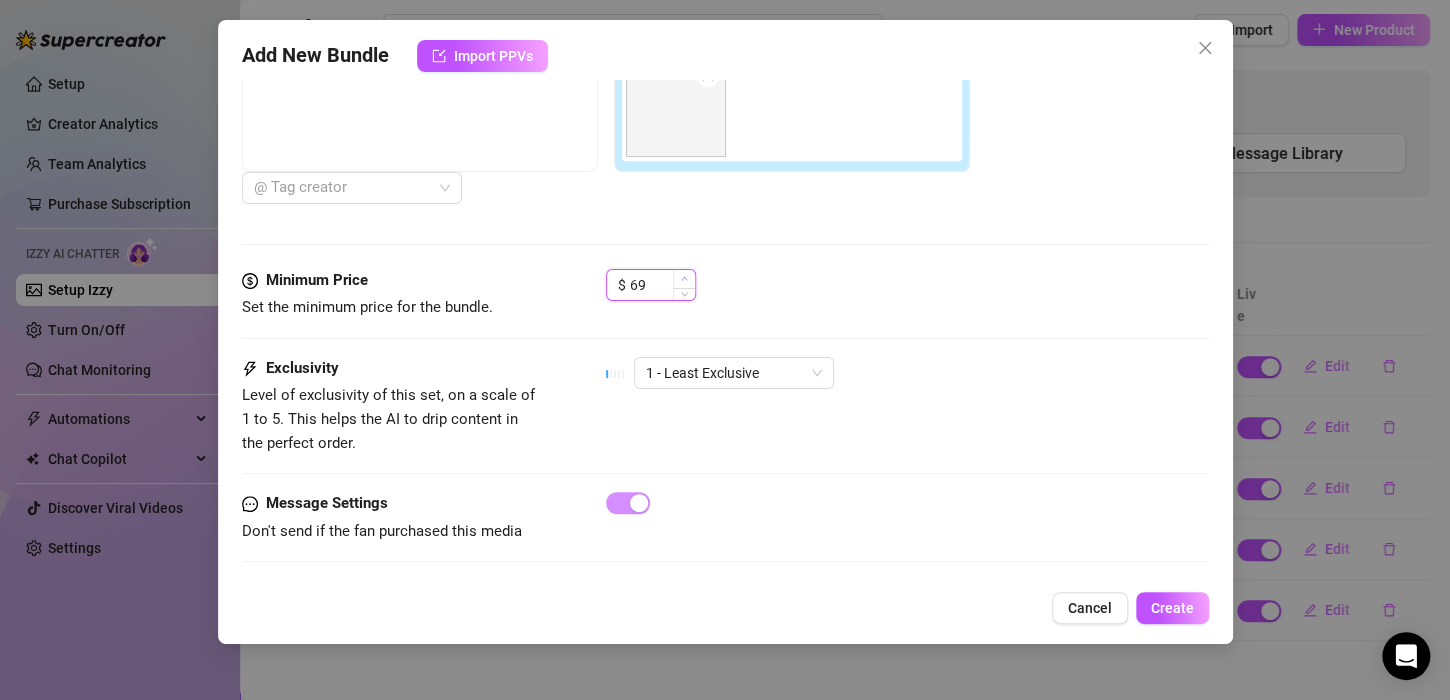 click at bounding box center [684, 279] 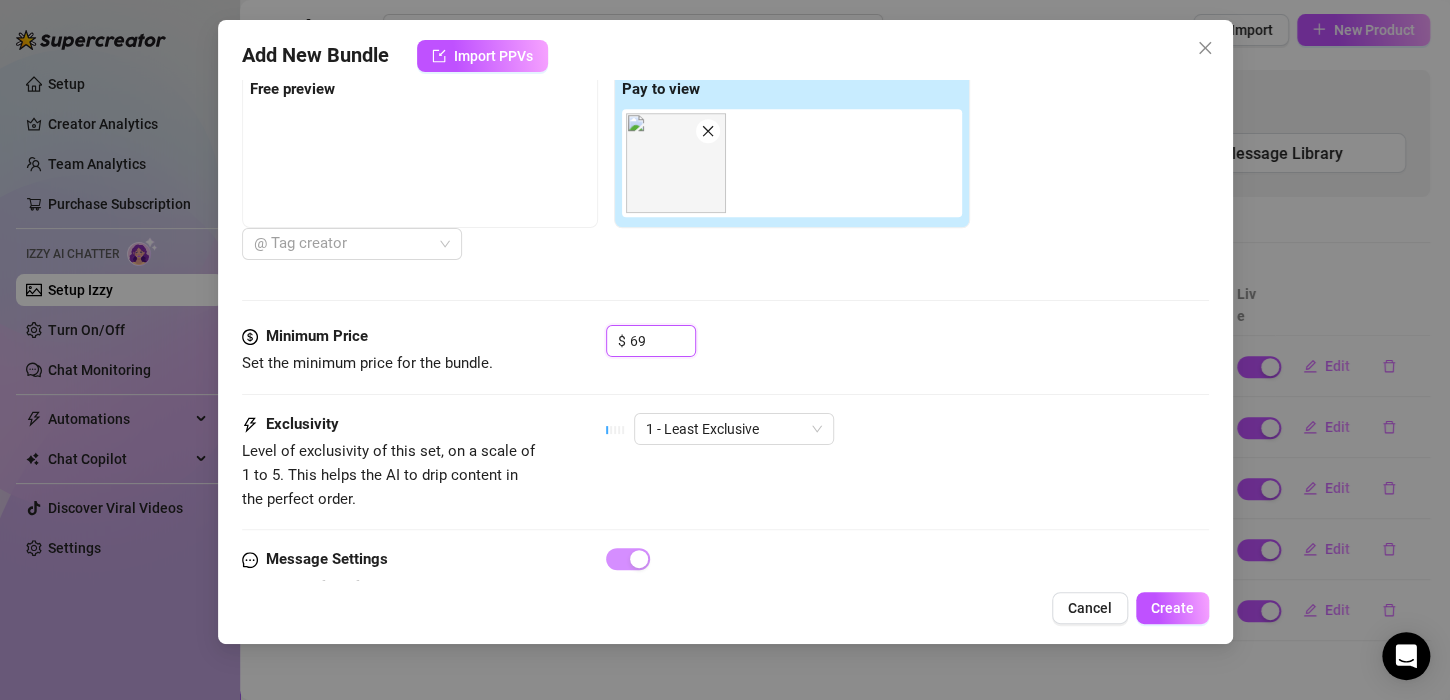 scroll, scrollTop: 814, scrollLeft: 0, axis: vertical 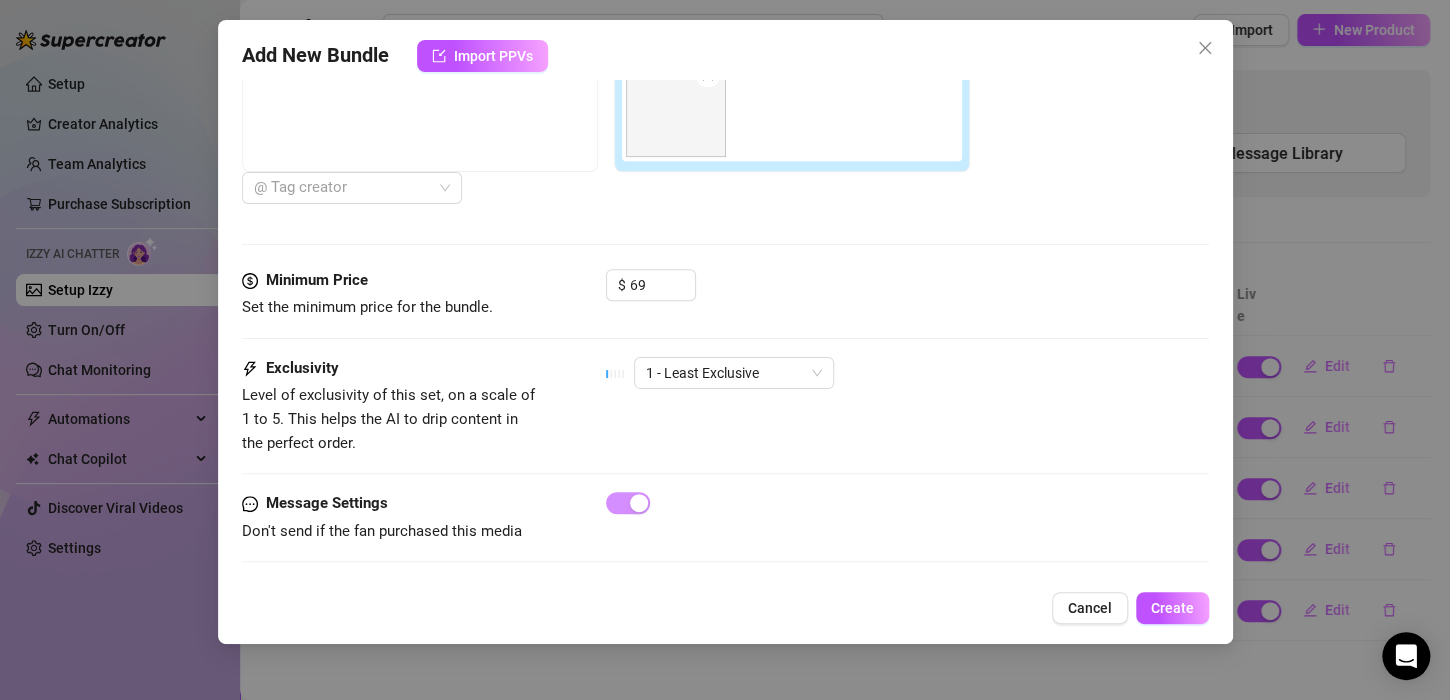click on "Exclusivity Level of exclusivity of this set, on a scale of 1 to 5. This helps the AI to drip content in the perfect order. 1 - Least Exclusive" at bounding box center [725, 406] 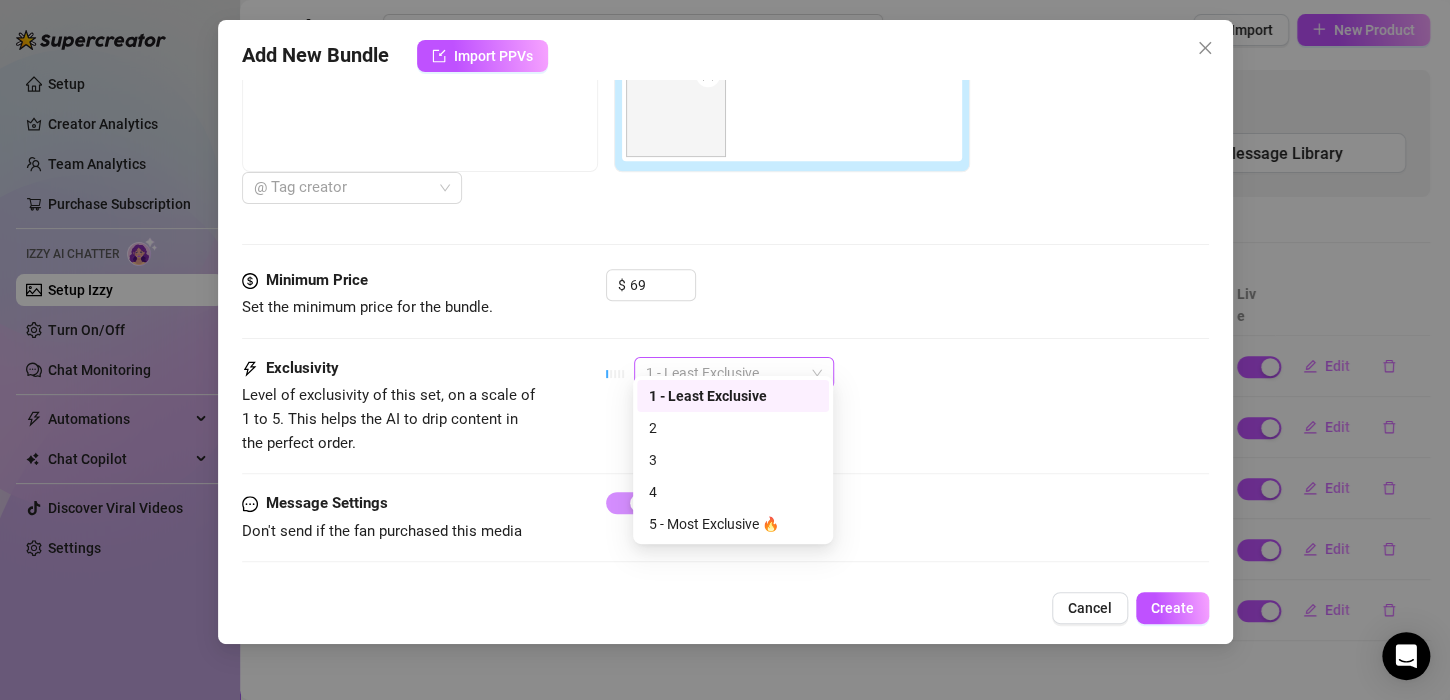 click on "1 - Least Exclusive" at bounding box center (734, 373) 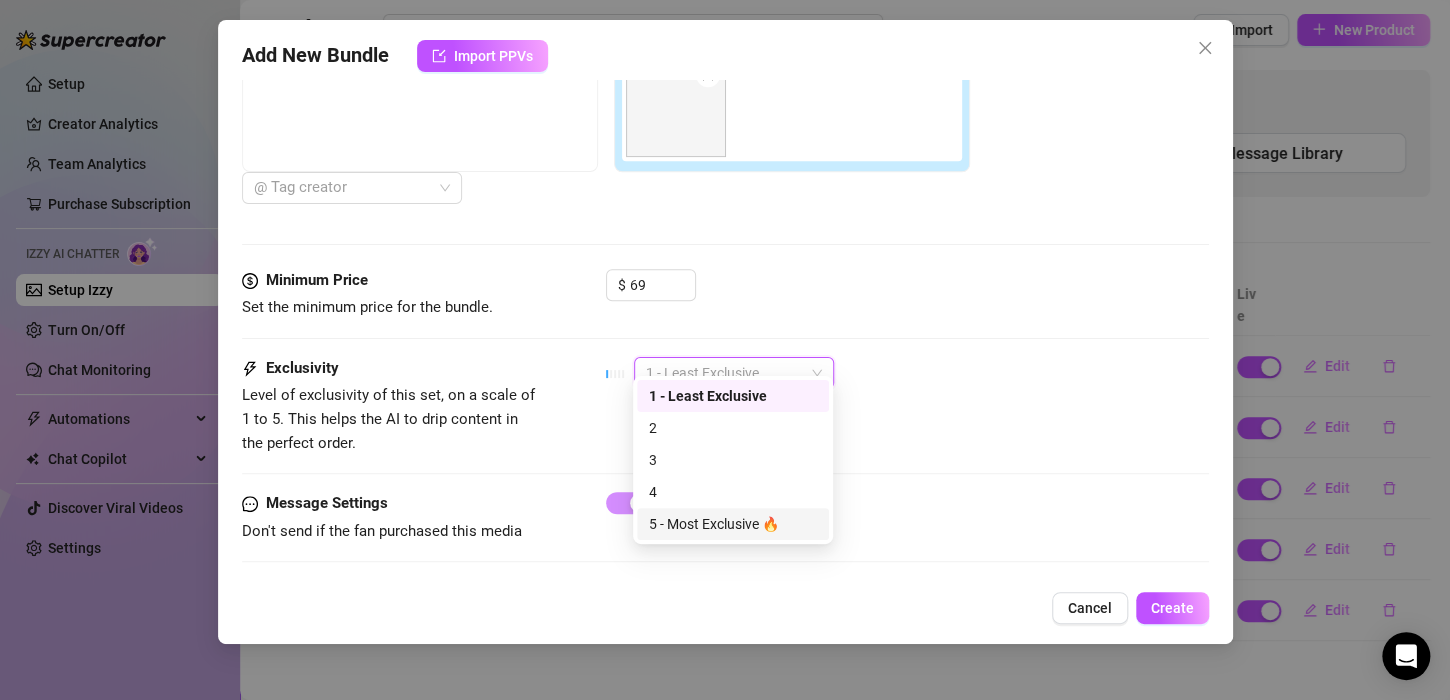 click on "5 - Most Exclusive 🔥" at bounding box center [733, 524] 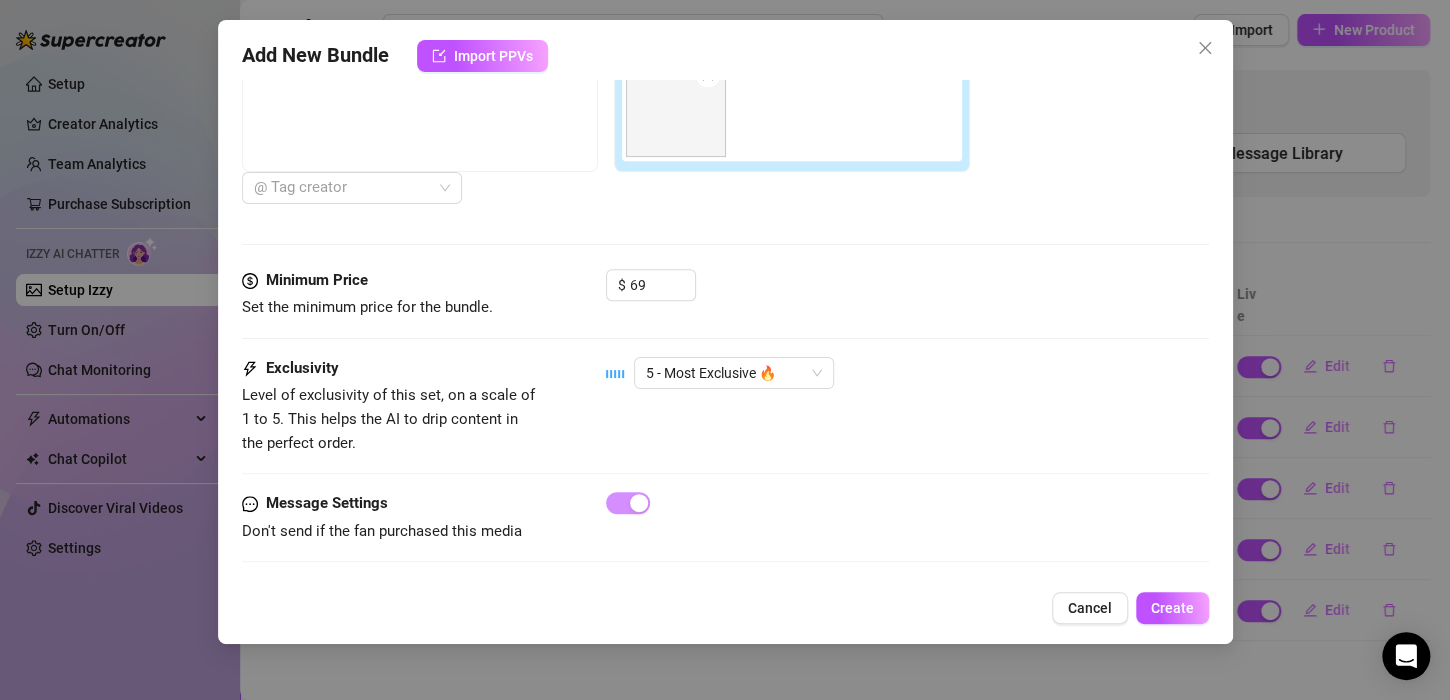 click on "5 - Most Exclusive 🔥" at bounding box center (907, 373) 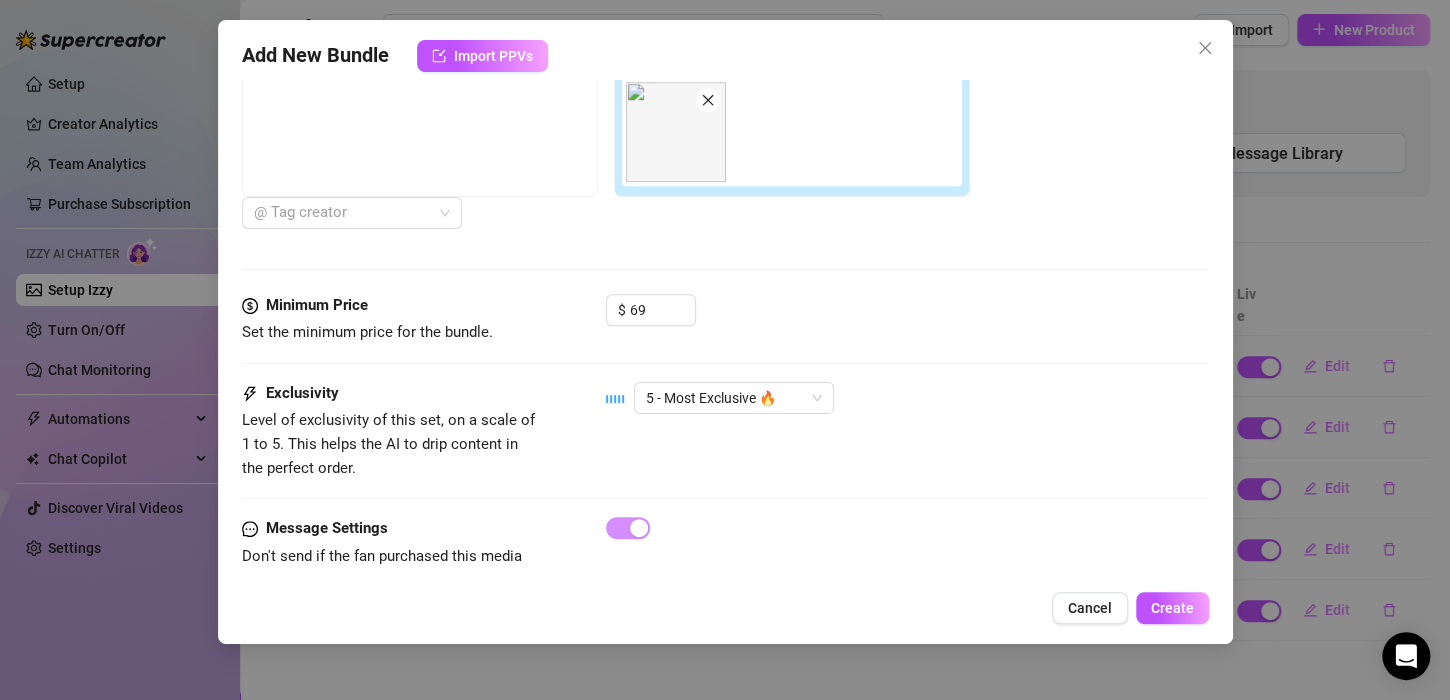 scroll, scrollTop: 814, scrollLeft: 0, axis: vertical 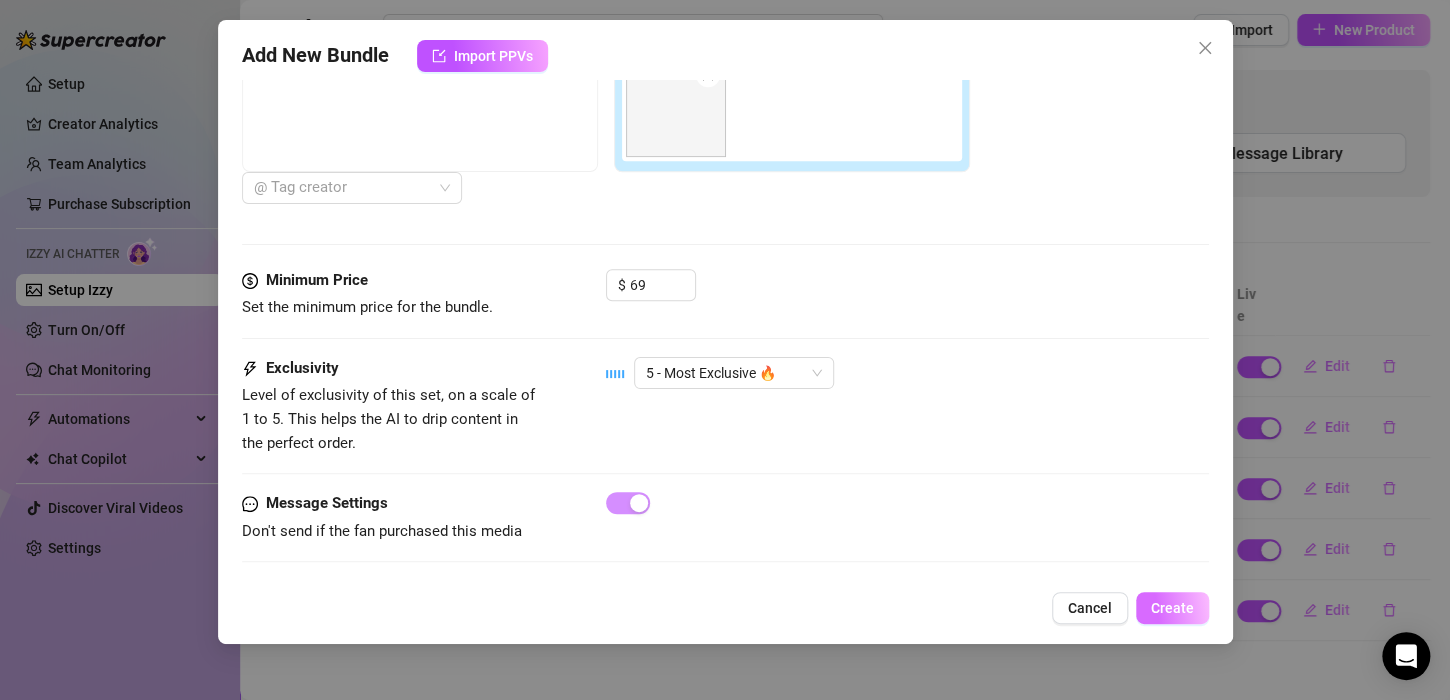 click on "Create" at bounding box center (1172, 608) 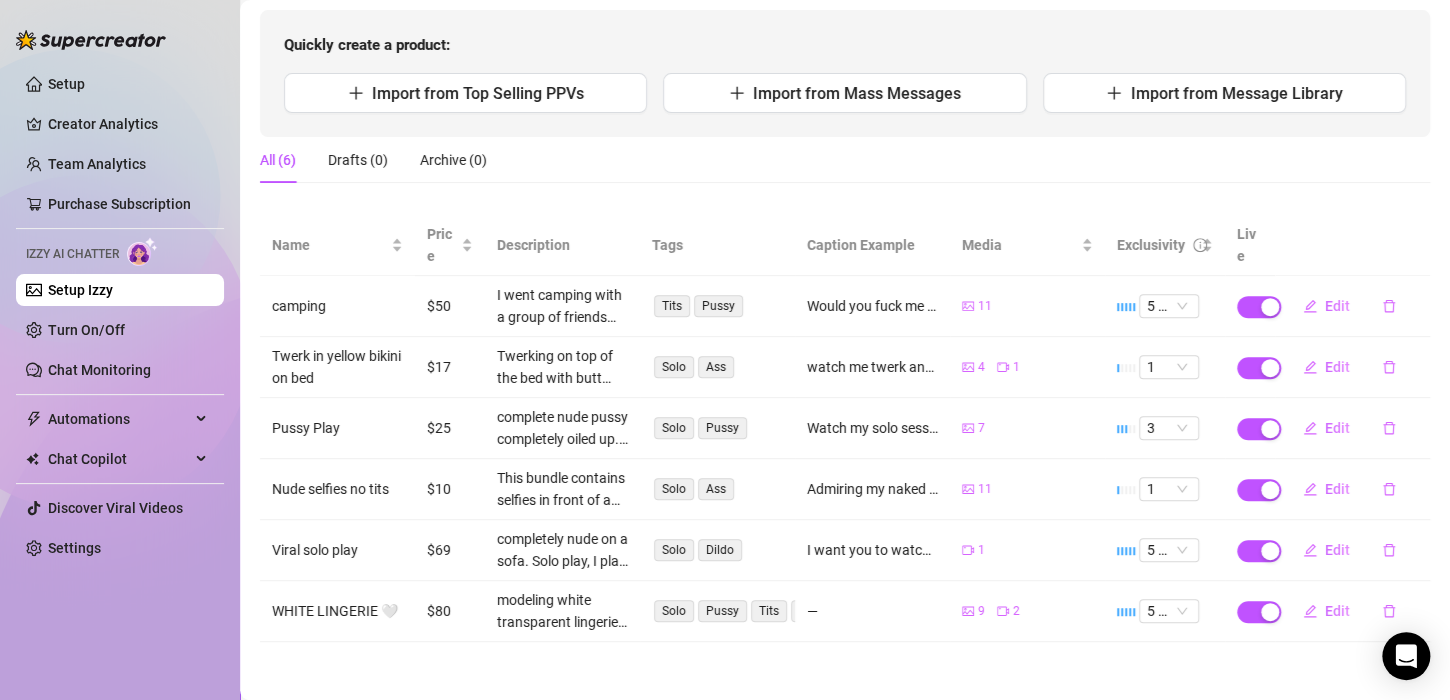 scroll, scrollTop: 0, scrollLeft: 0, axis: both 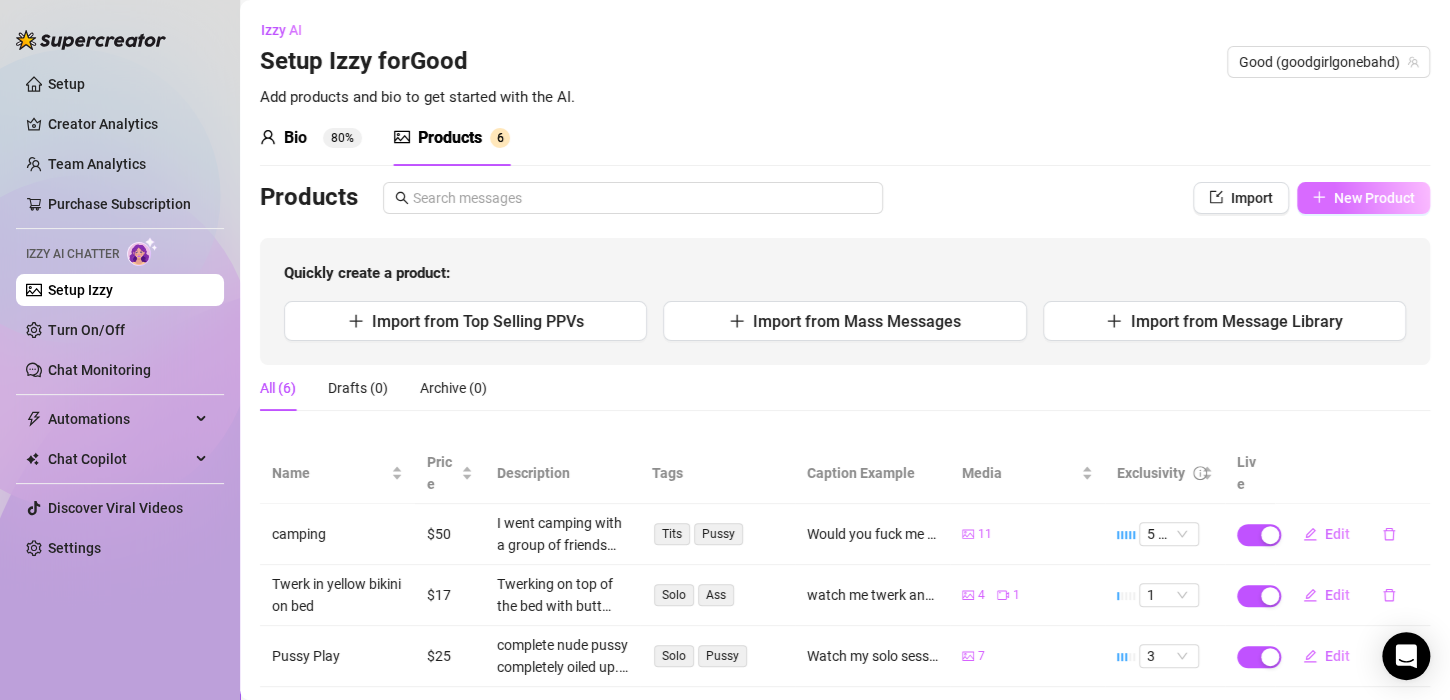 click on "New Product" at bounding box center [1374, 198] 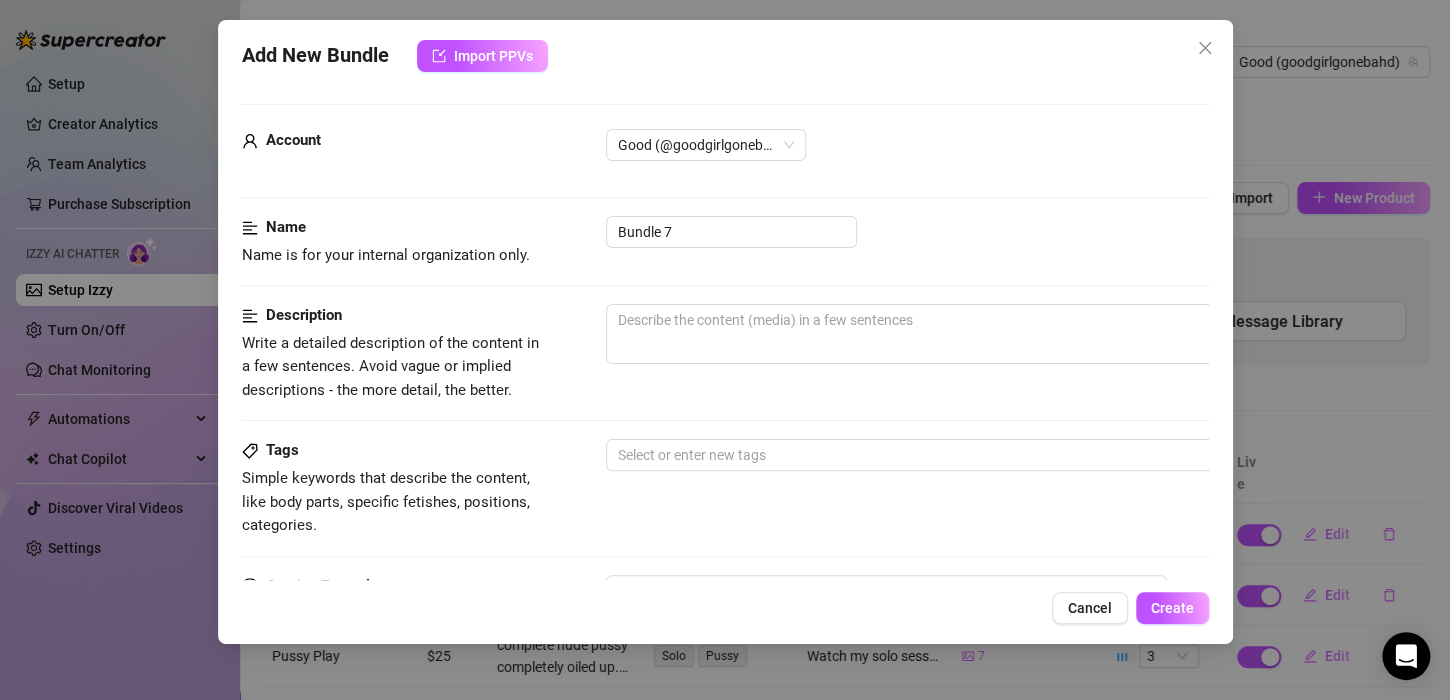 scroll, scrollTop: 610, scrollLeft: 0, axis: vertical 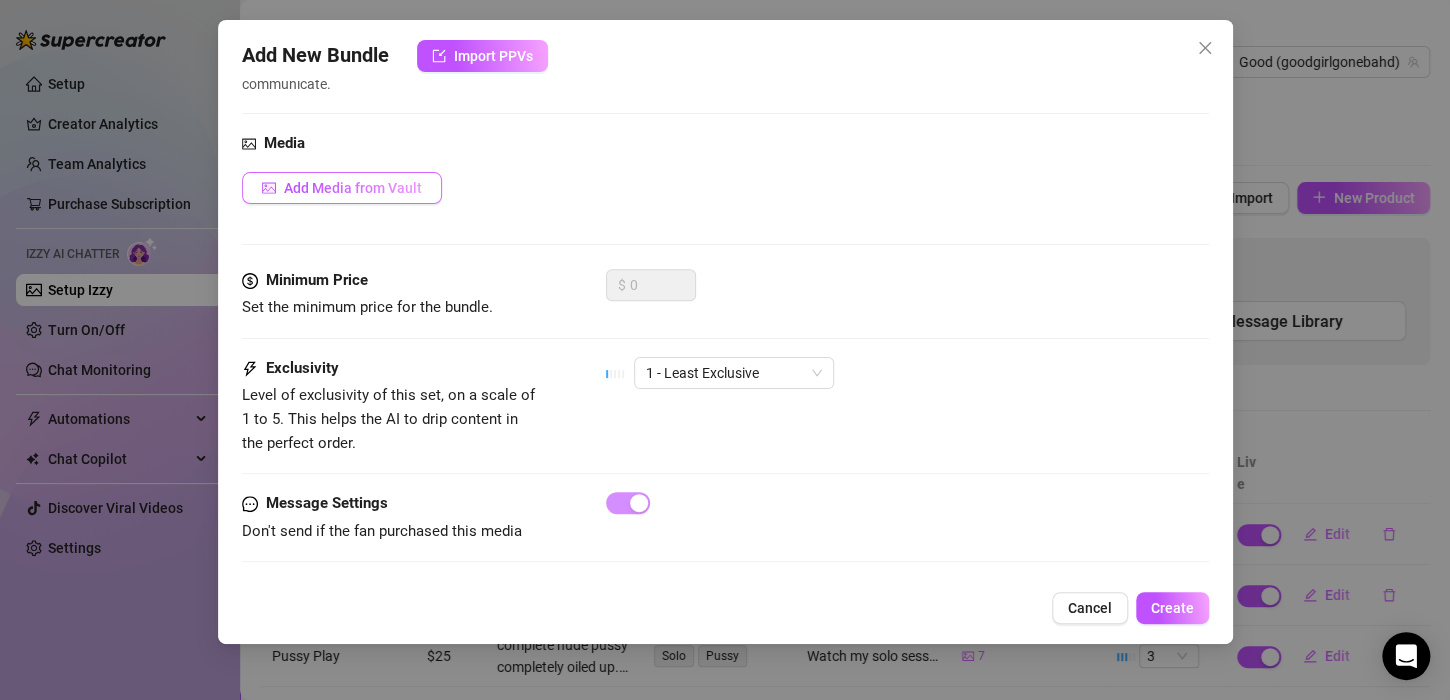 click on "Add Media from Vault" at bounding box center [342, 188] 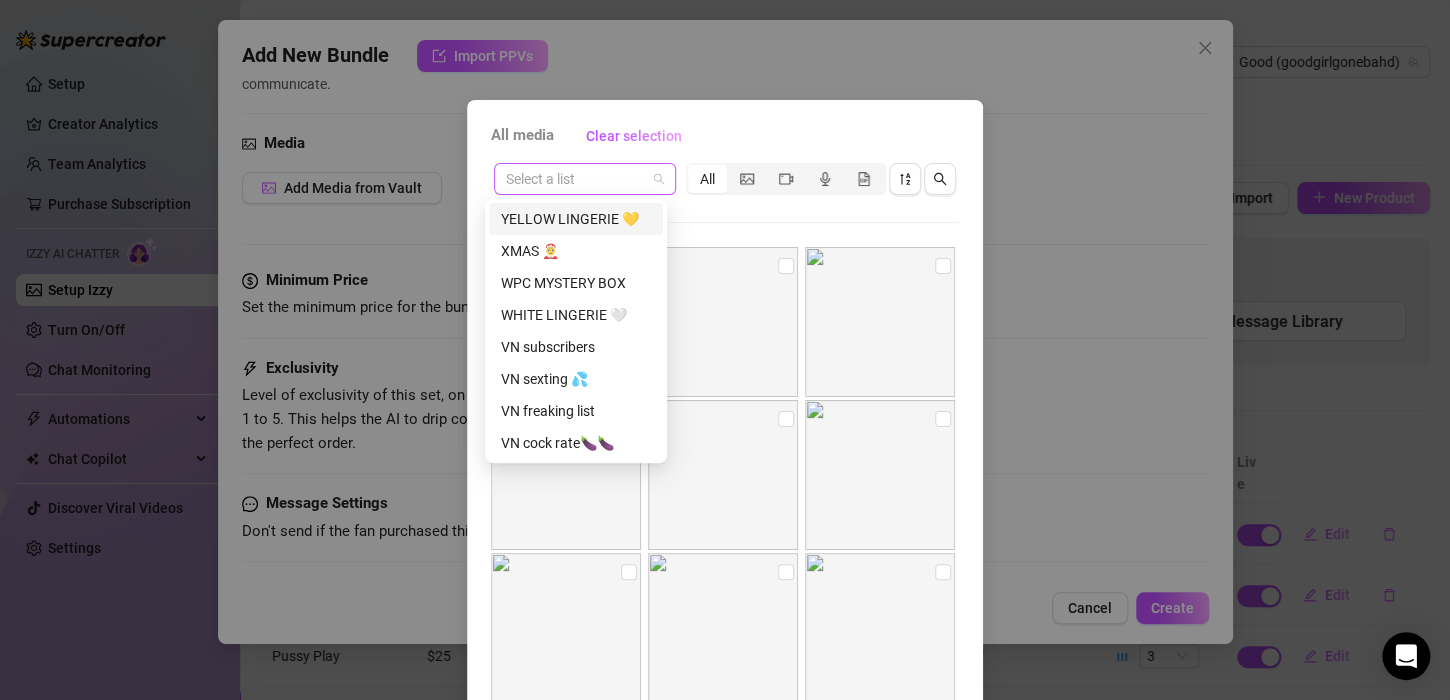 click on "Select a list" at bounding box center (585, 179) 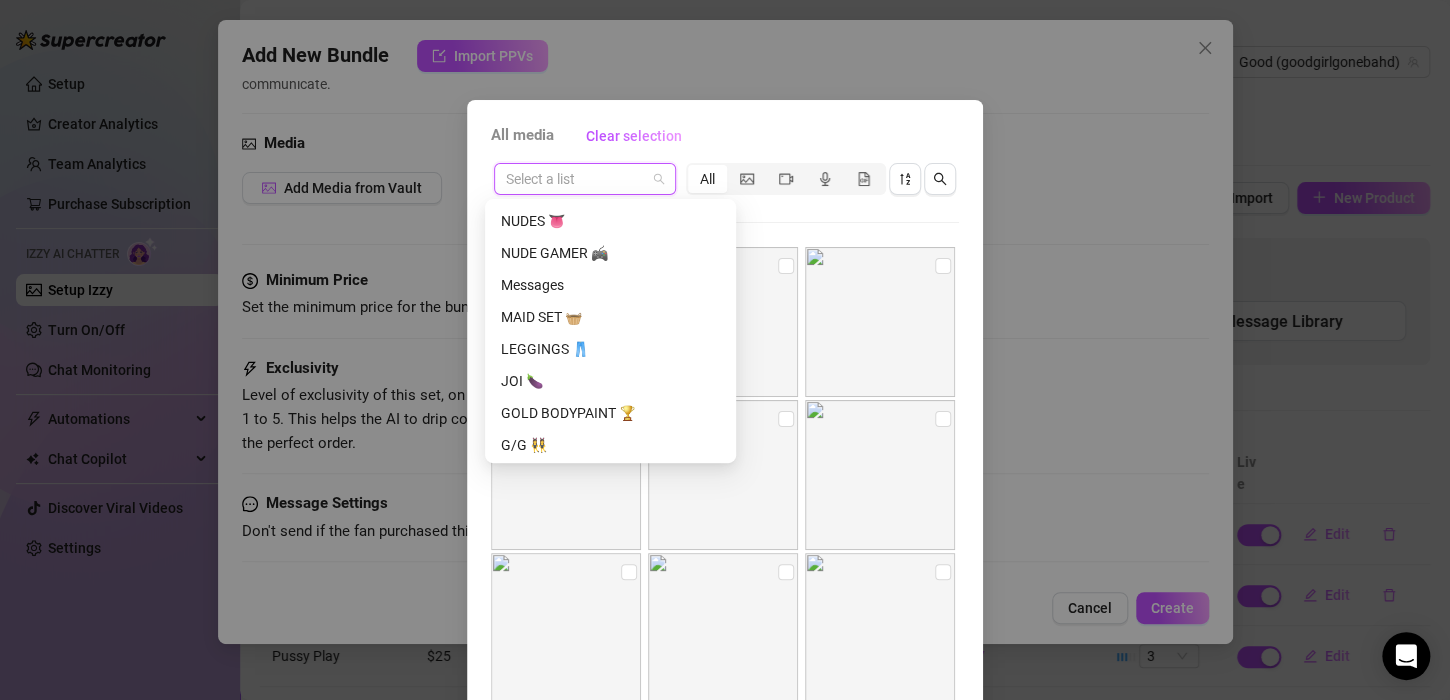 scroll, scrollTop: 788, scrollLeft: 0, axis: vertical 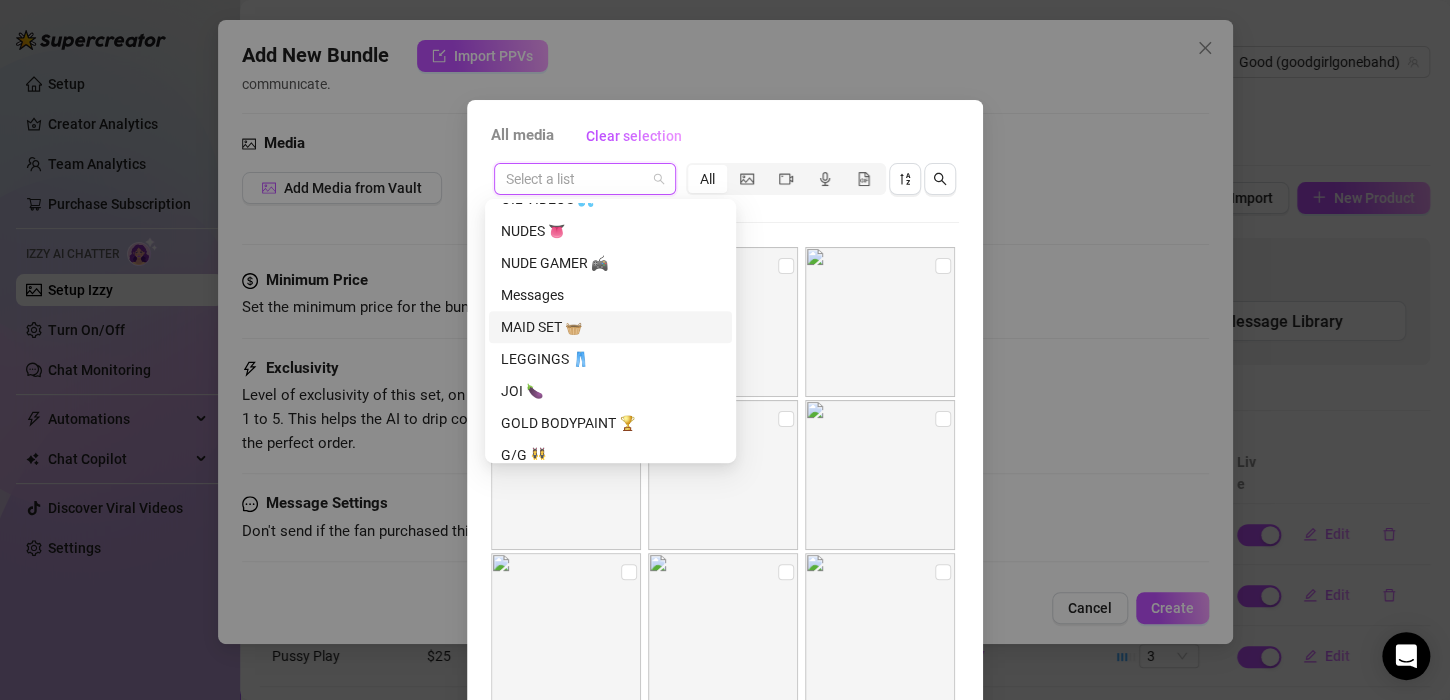 click on "MAID SET 🧺" at bounding box center (610, 327) 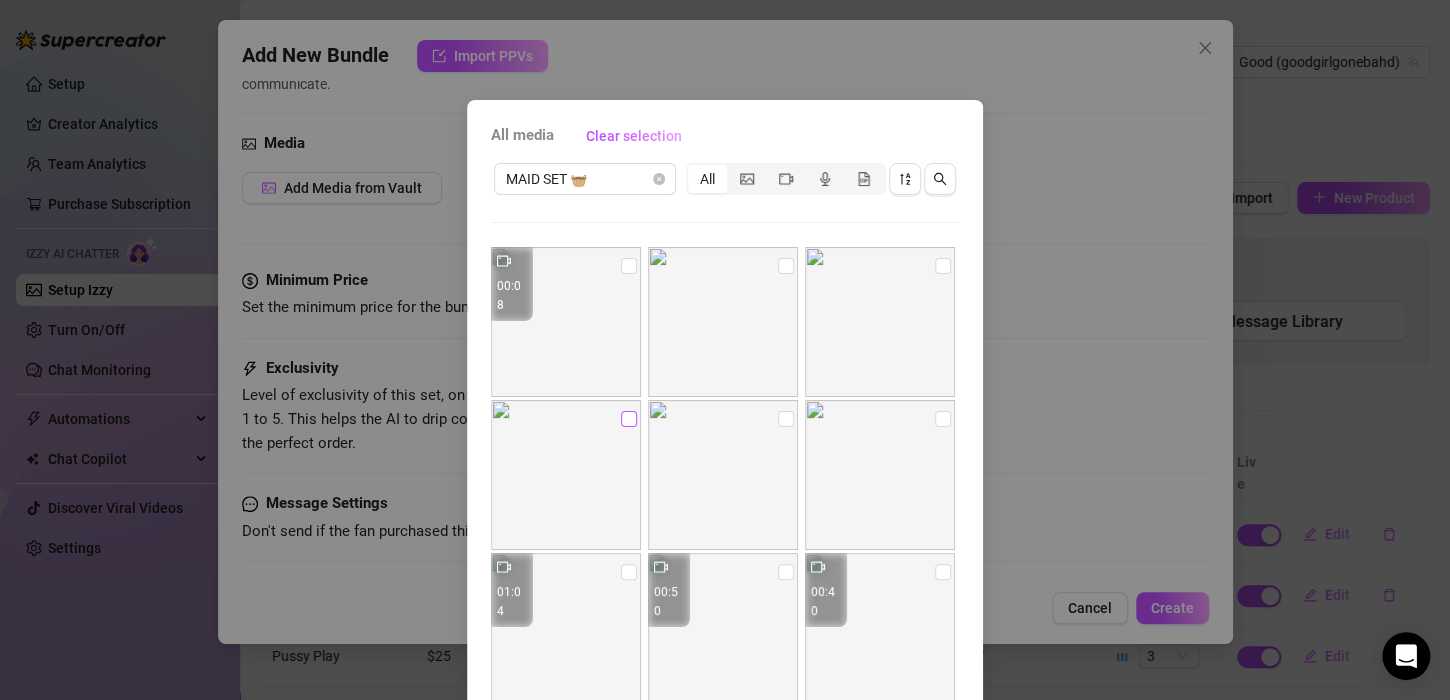 click at bounding box center (629, 419) 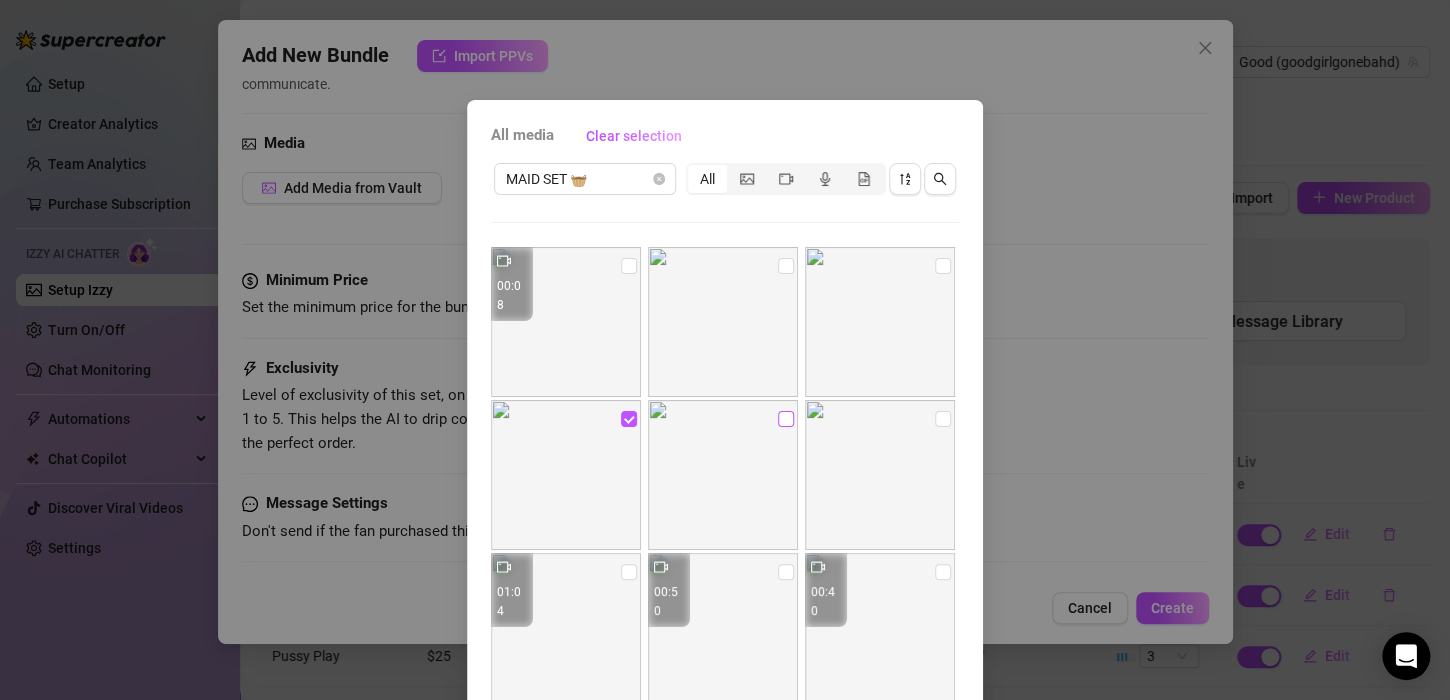 click at bounding box center (786, 419) 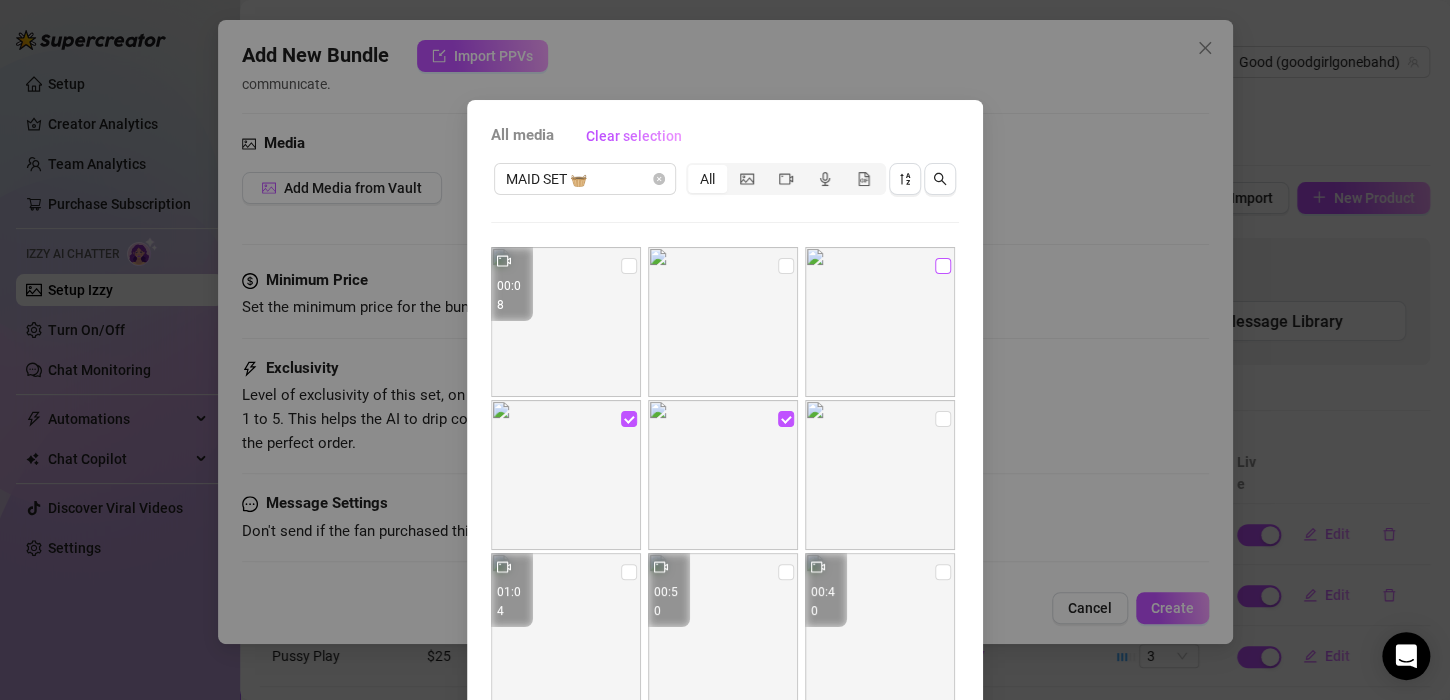click at bounding box center (943, 266) 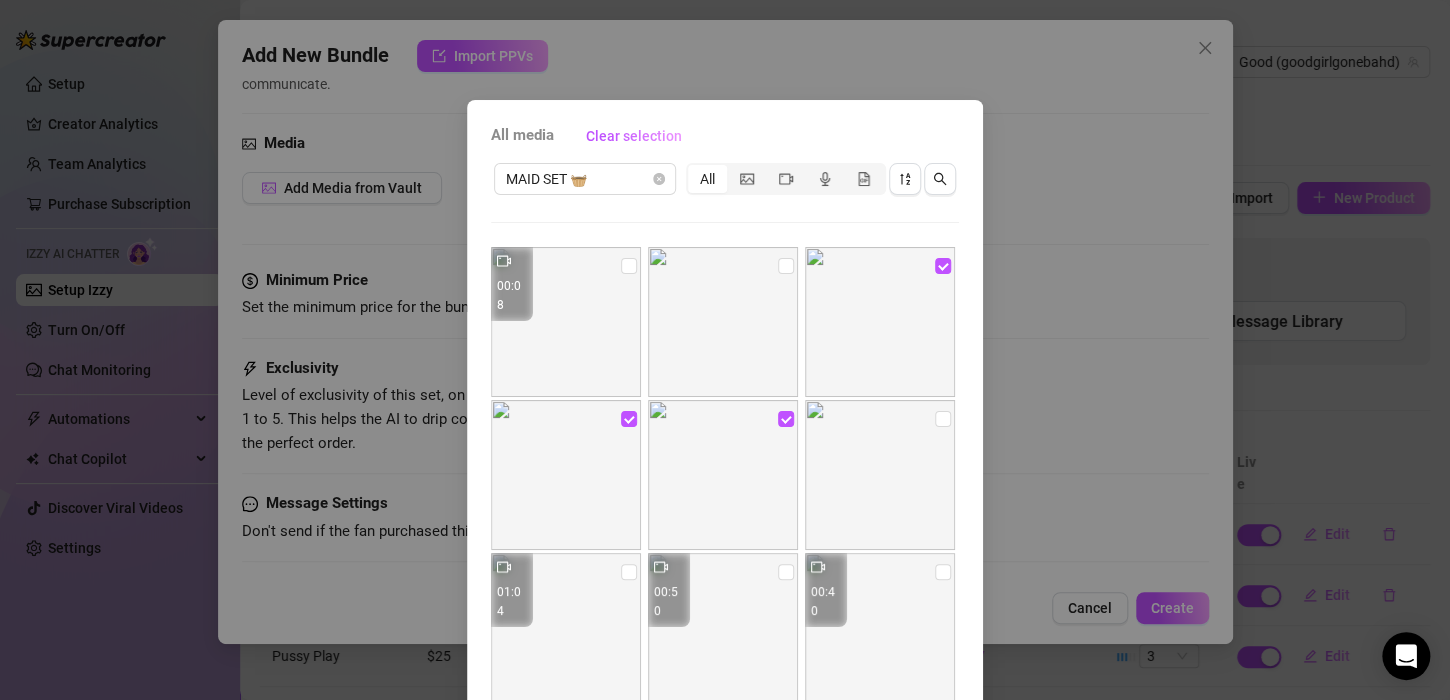 click at bounding box center [723, 322] 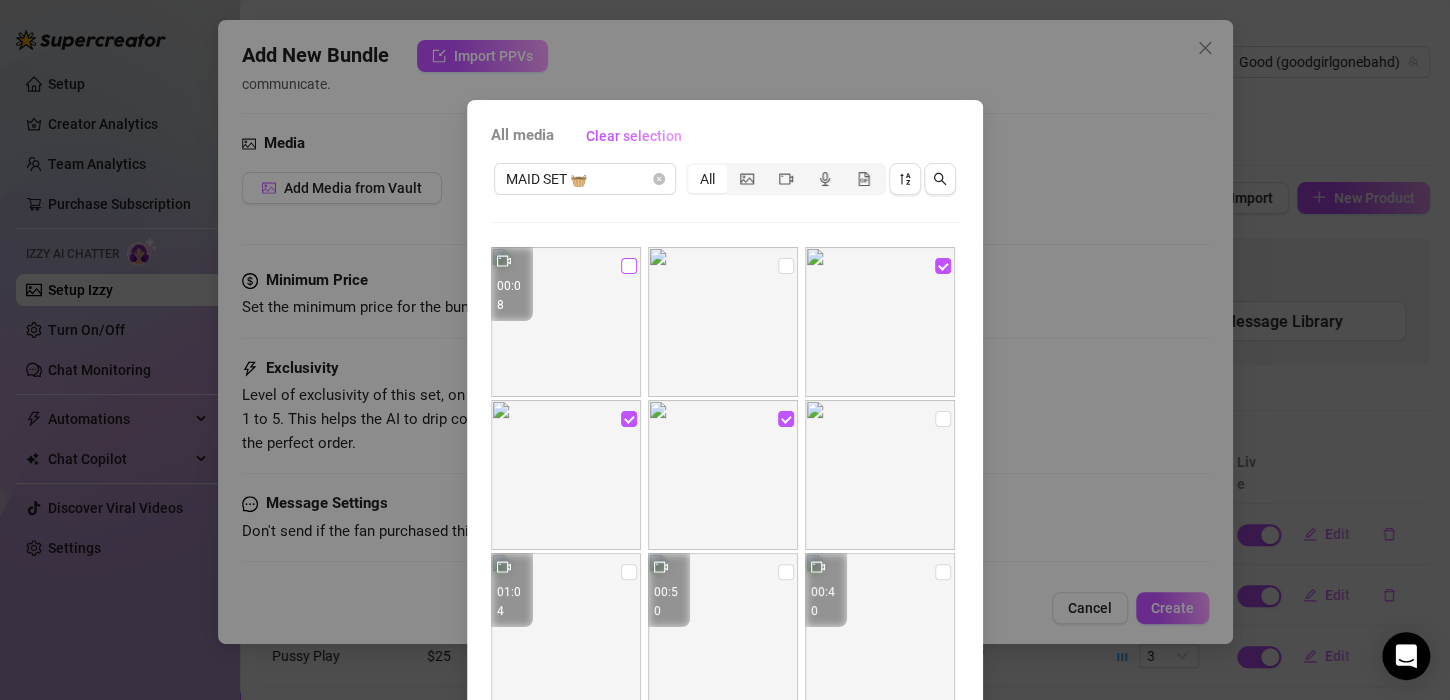 click at bounding box center (629, 266) 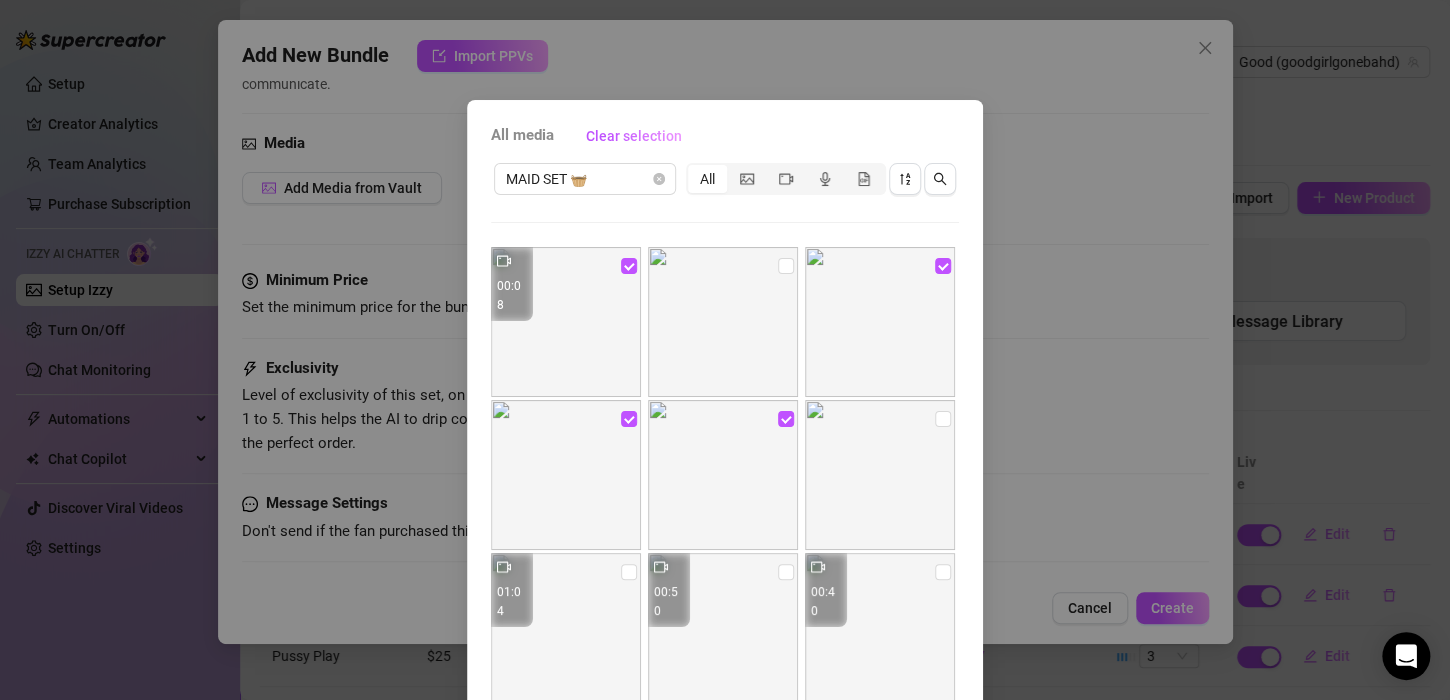 click at bounding box center (880, 475) 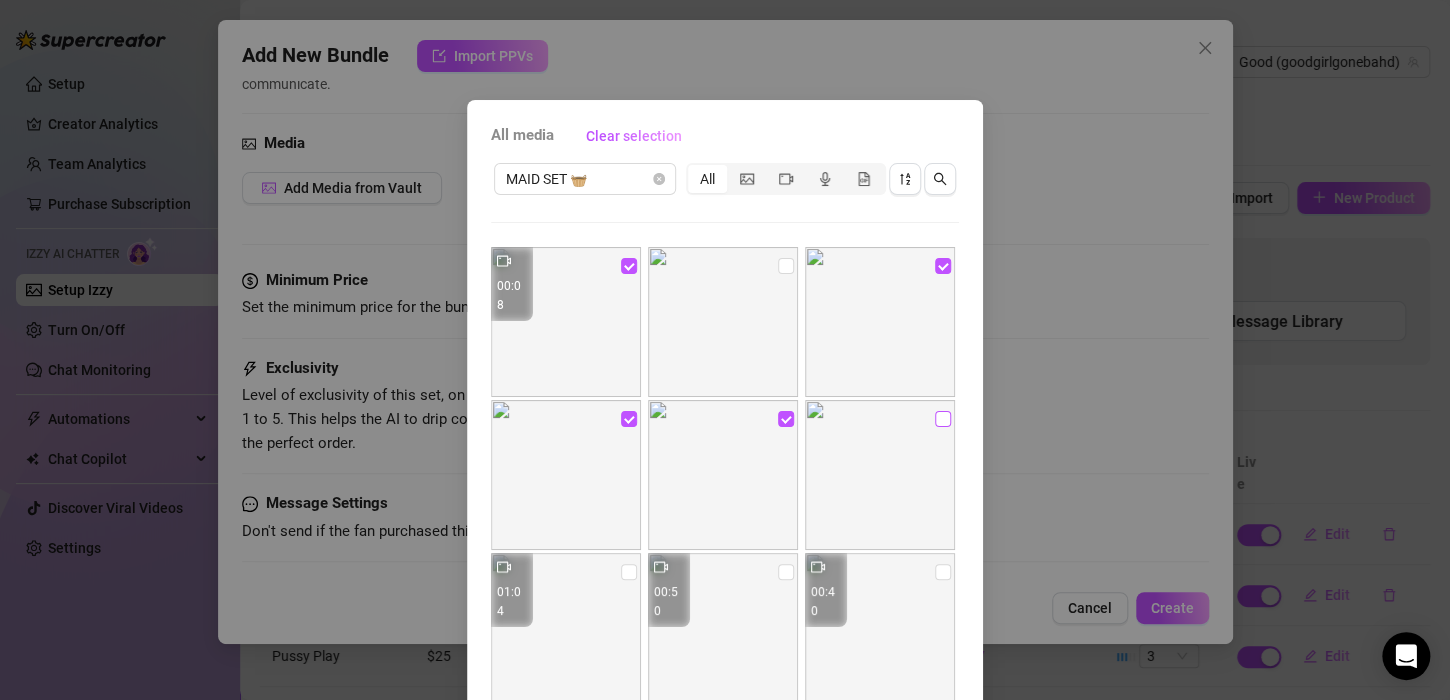click at bounding box center [943, 419] 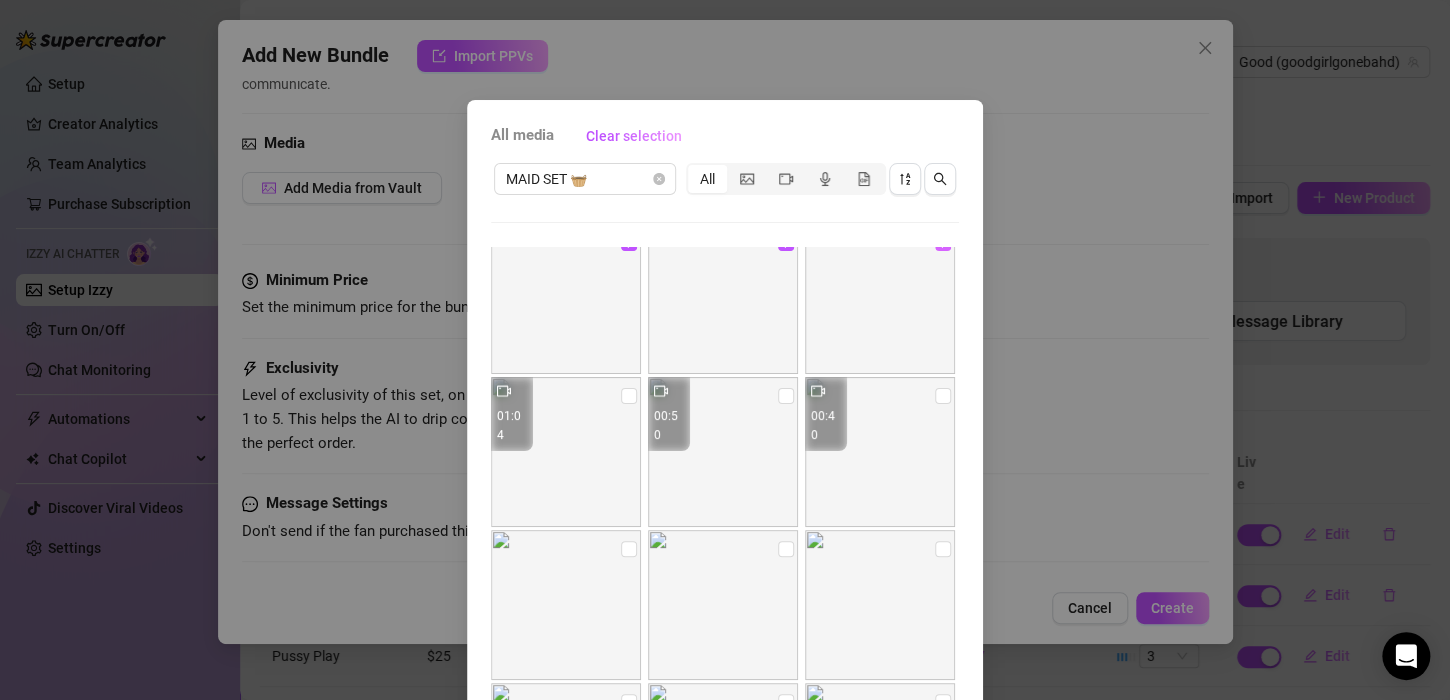 scroll, scrollTop: 188, scrollLeft: 0, axis: vertical 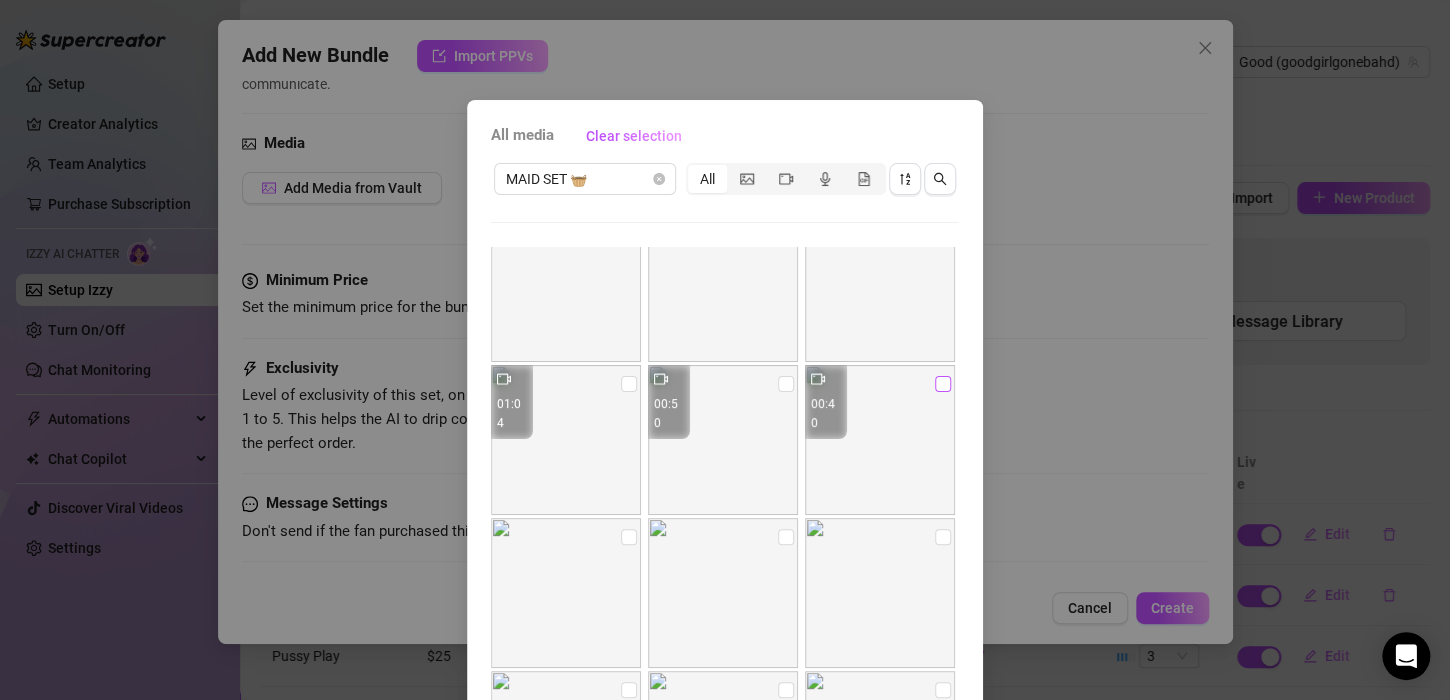 click at bounding box center [943, 384] 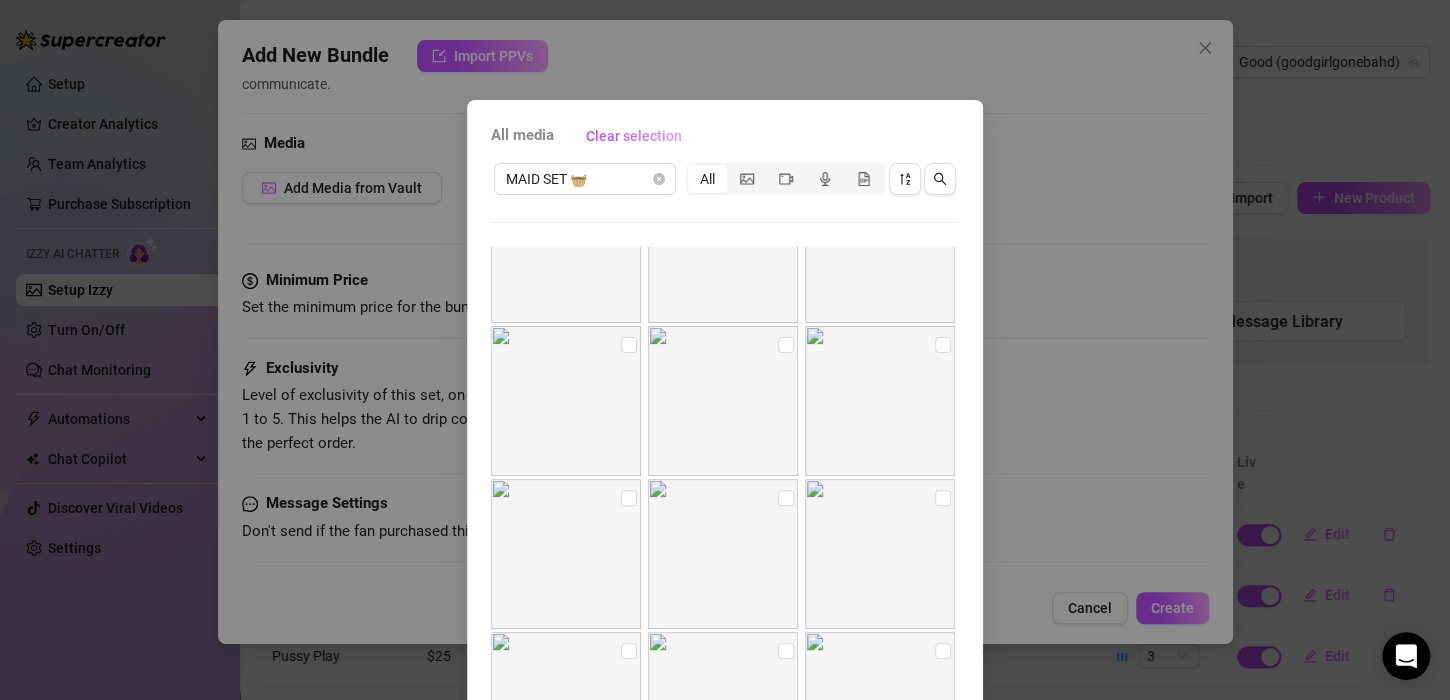scroll, scrollTop: 387, scrollLeft: 0, axis: vertical 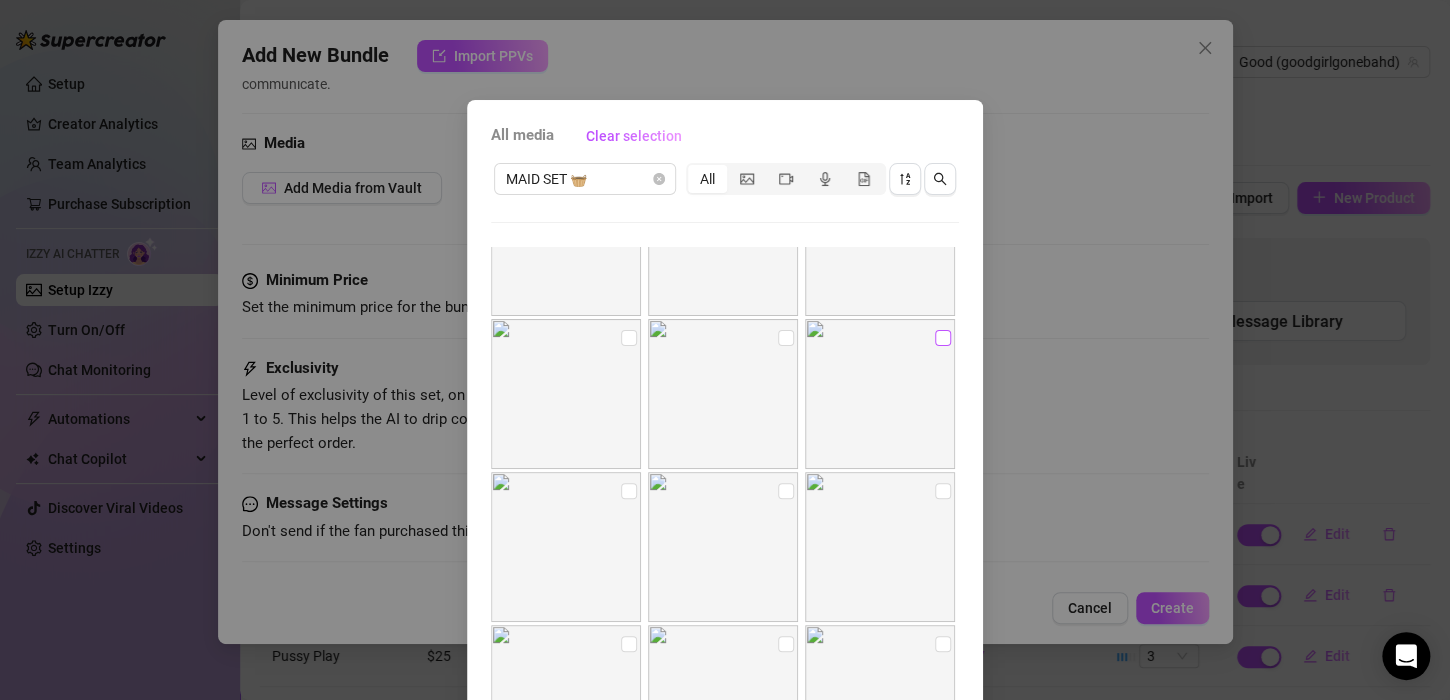 click at bounding box center (943, 338) 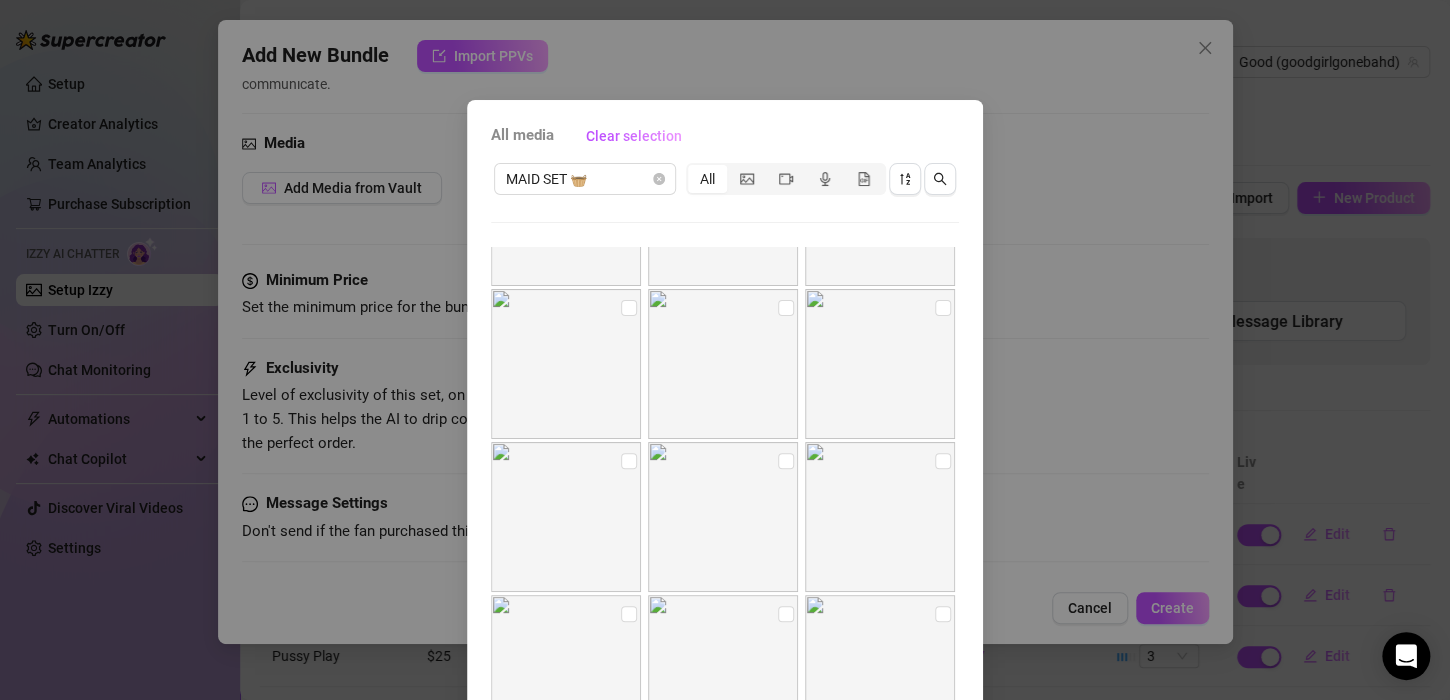 scroll, scrollTop: 753, scrollLeft: 0, axis: vertical 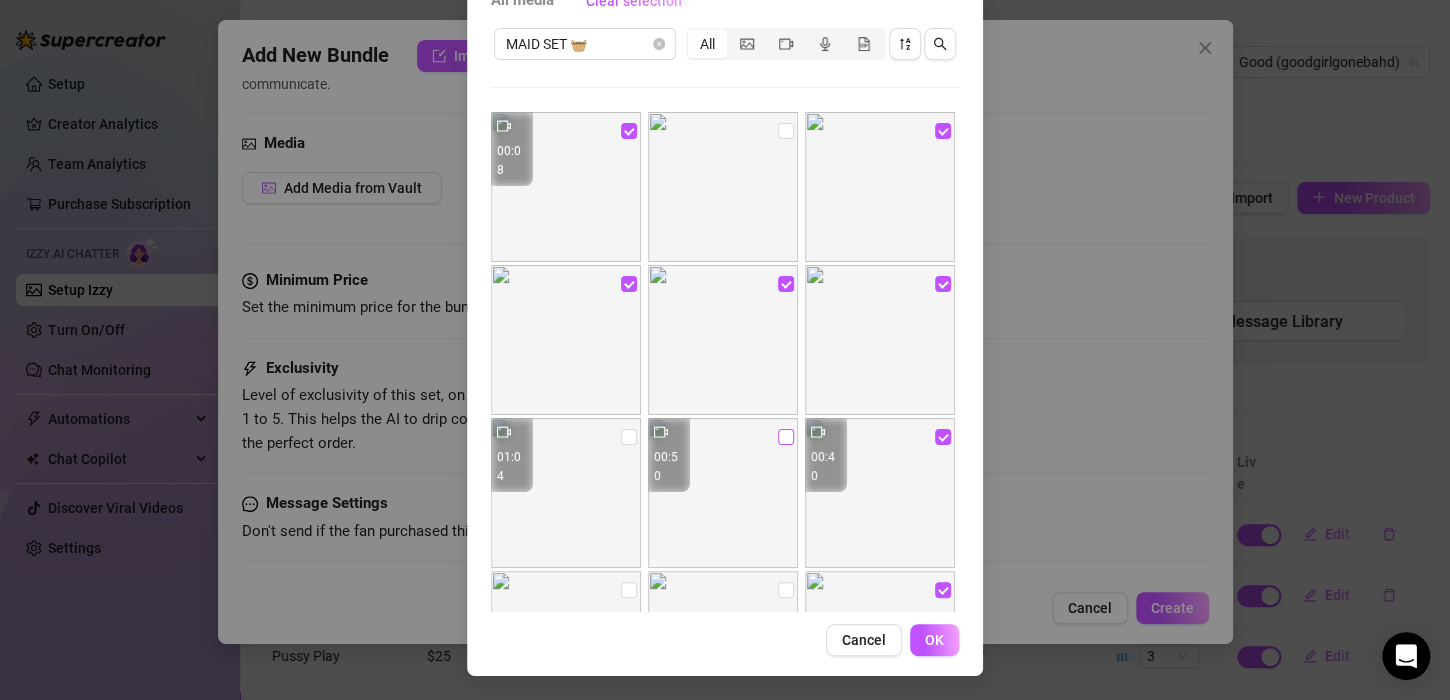 click at bounding box center [786, 437] 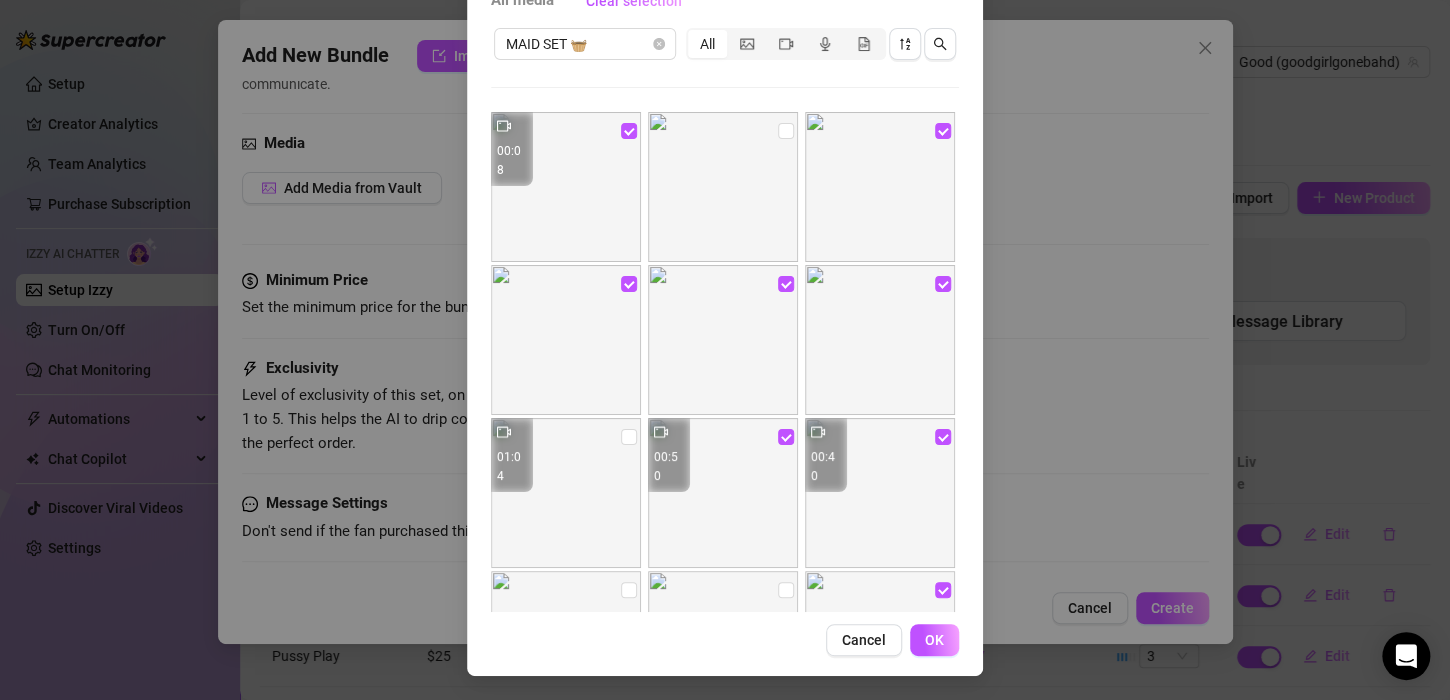 click at bounding box center (566, 493) 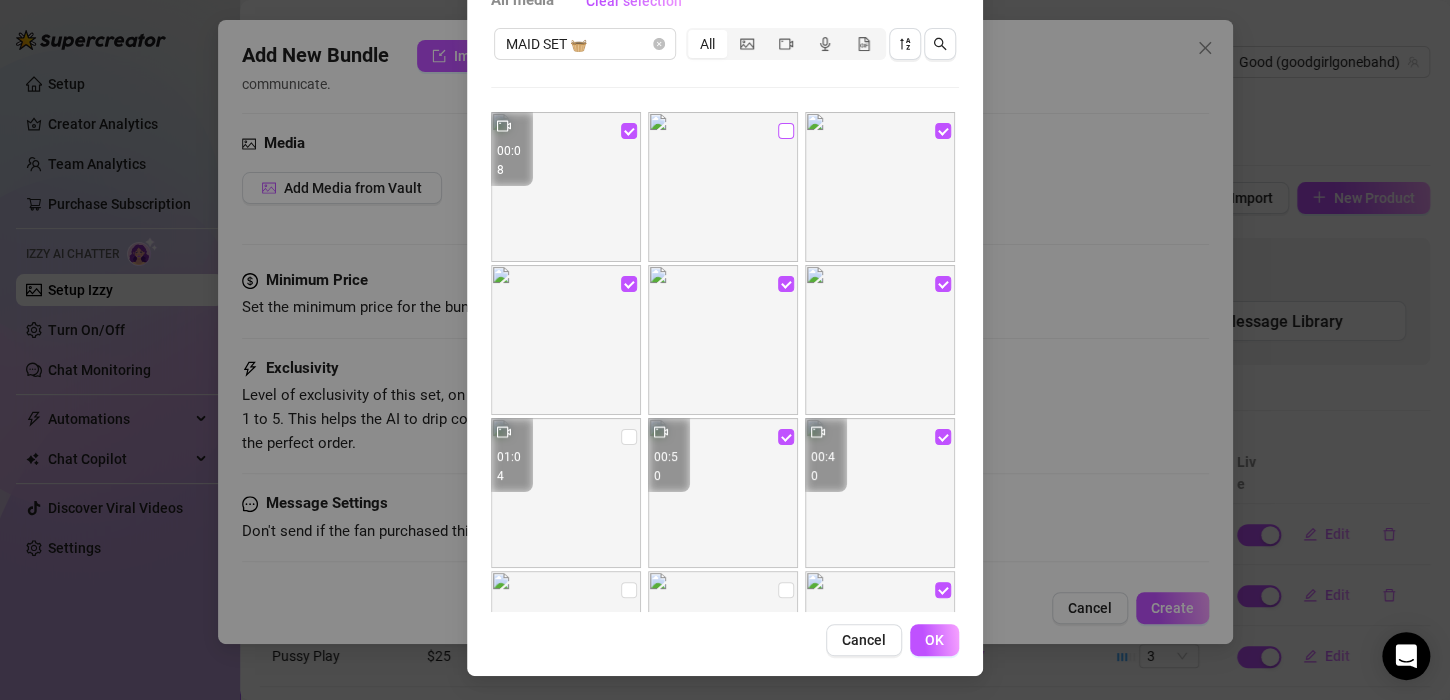 click at bounding box center (786, 131) 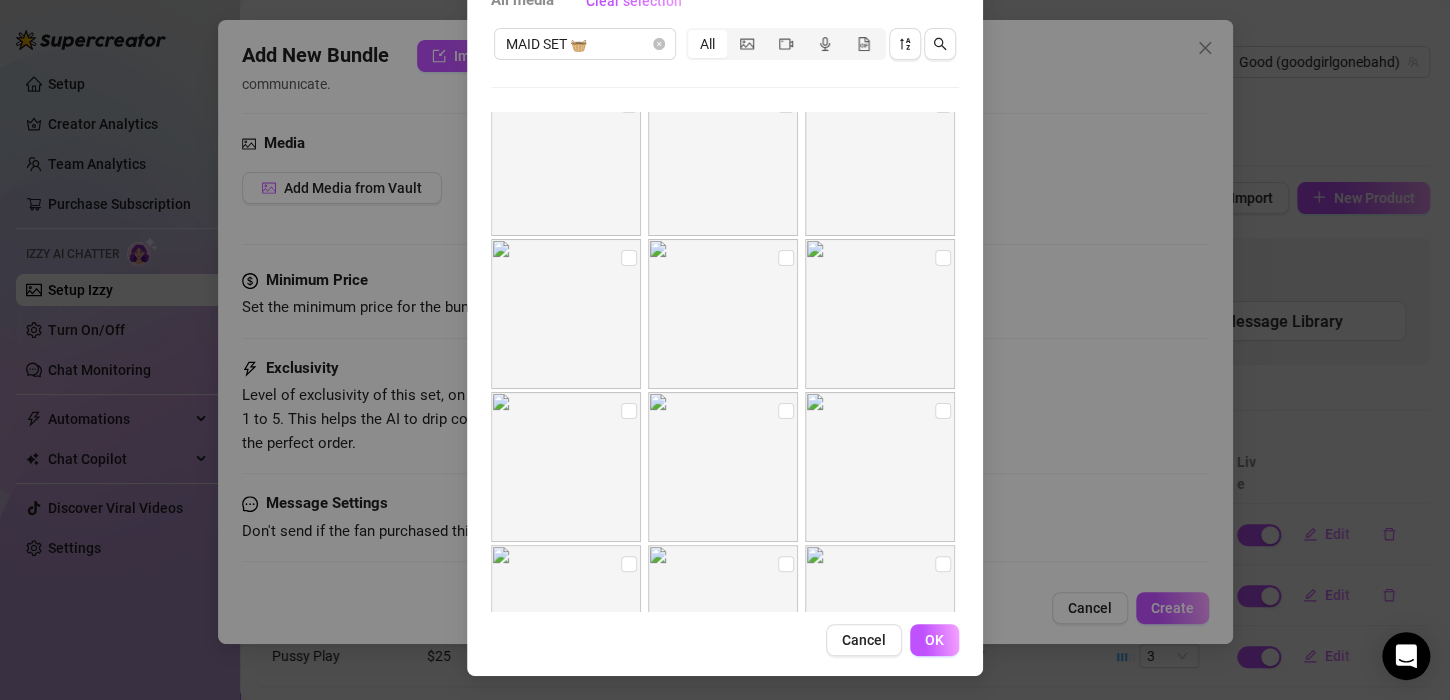 scroll, scrollTop: 652, scrollLeft: 0, axis: vertical 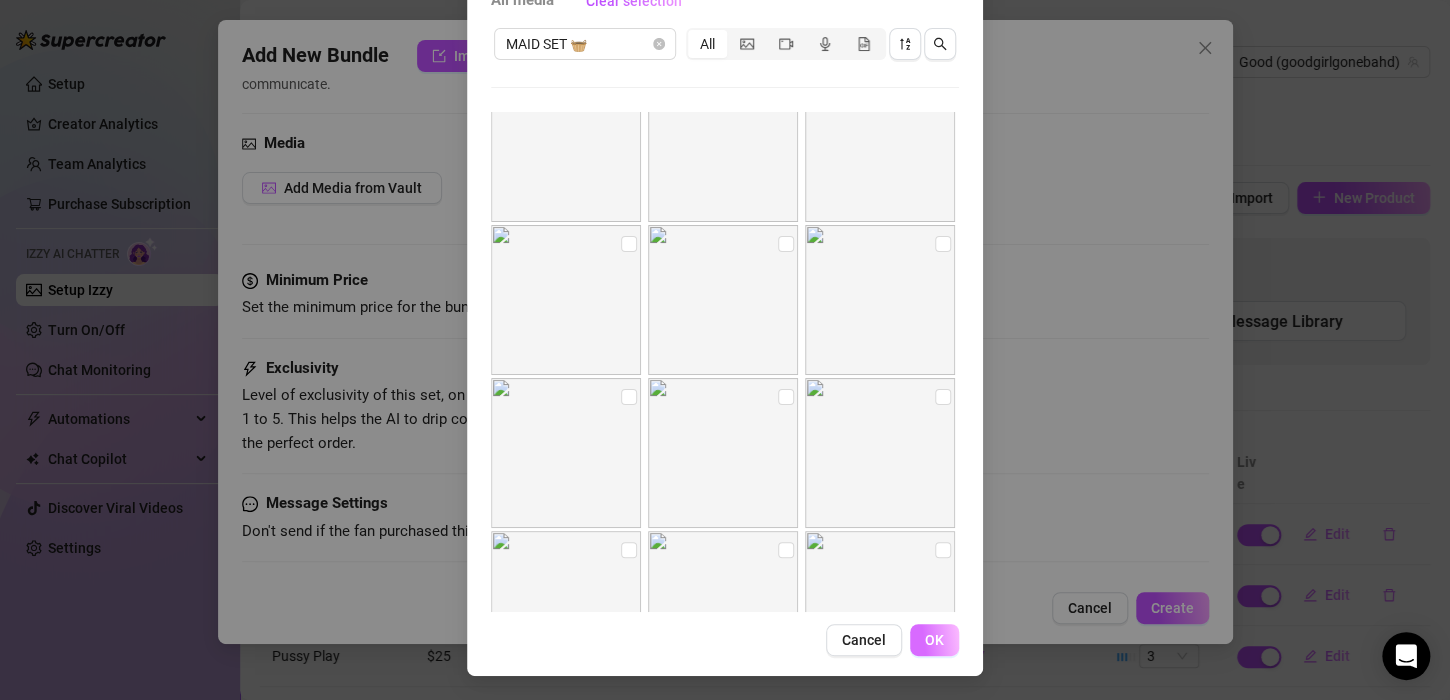 click on "OK" at bounding box center (934, 640) 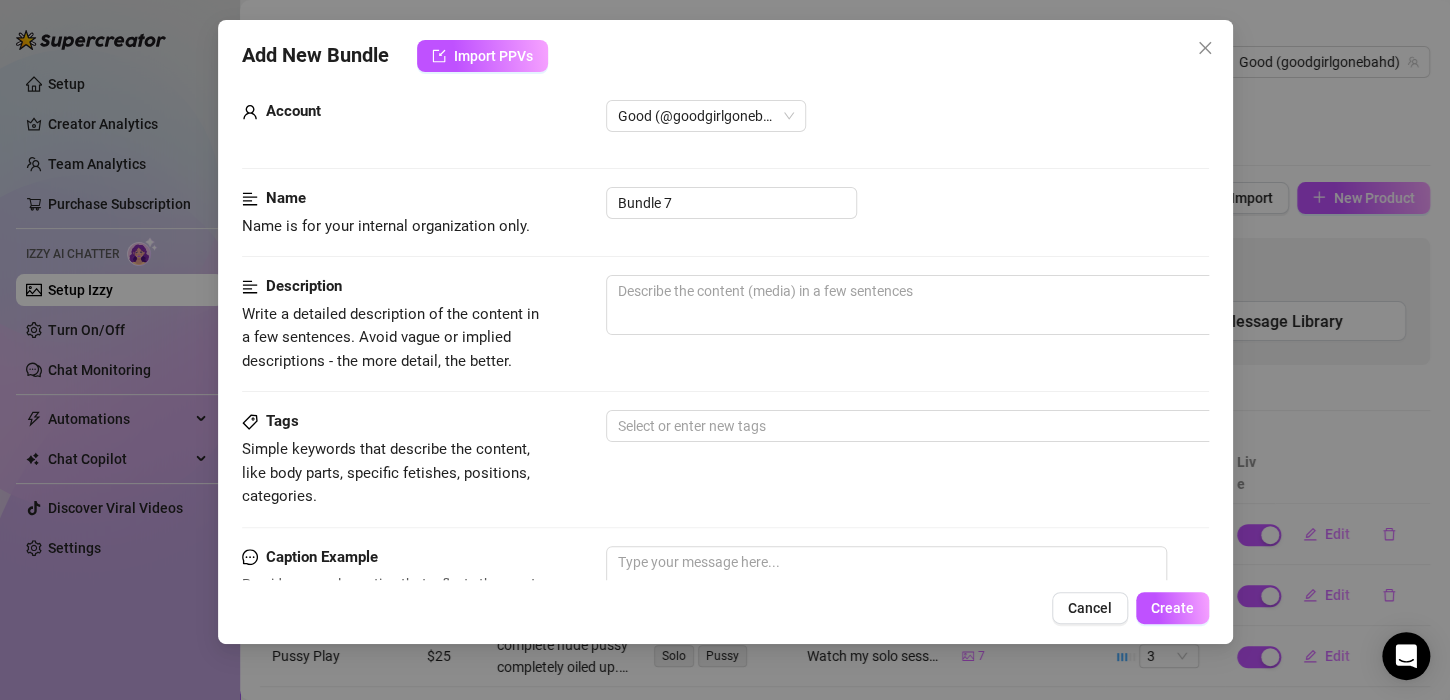 scroll, scrollTop: 28, scrollLeft: 0, axis: vertical 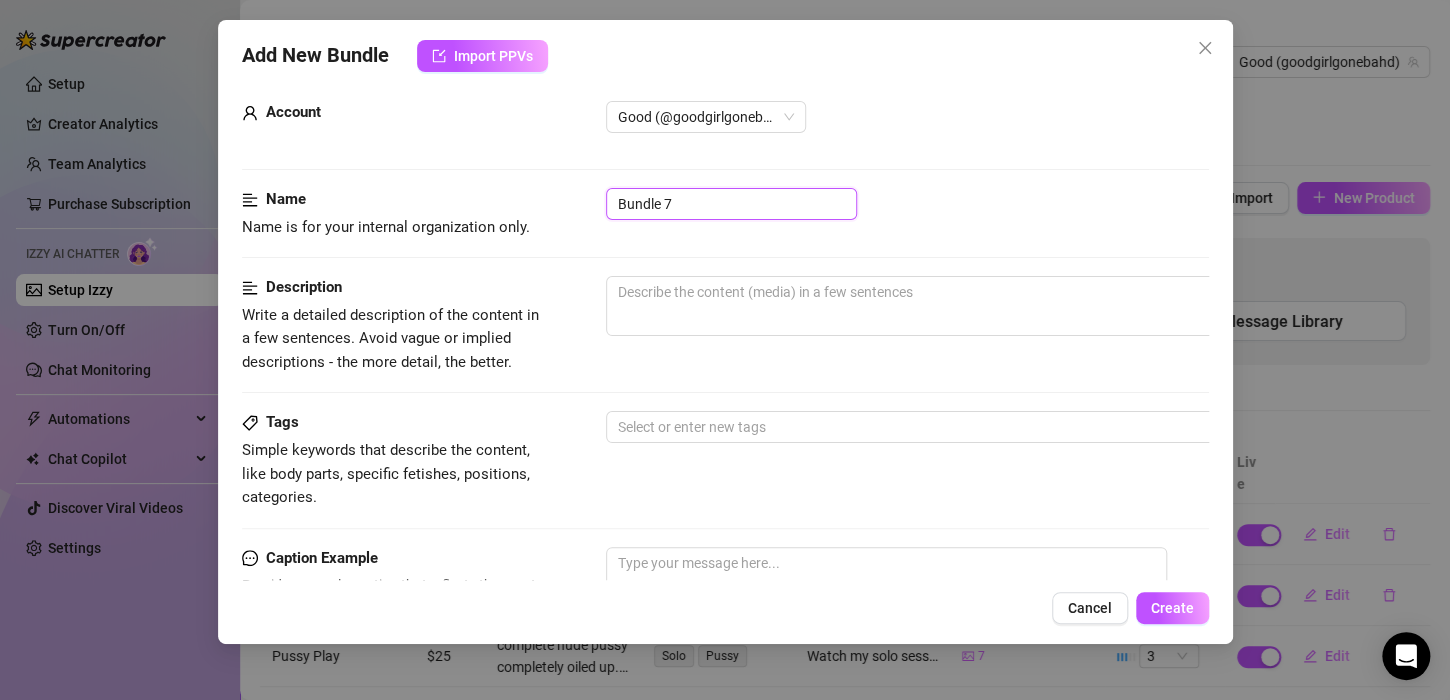 click on "Bundle 7" at bounding box center [731, 204] 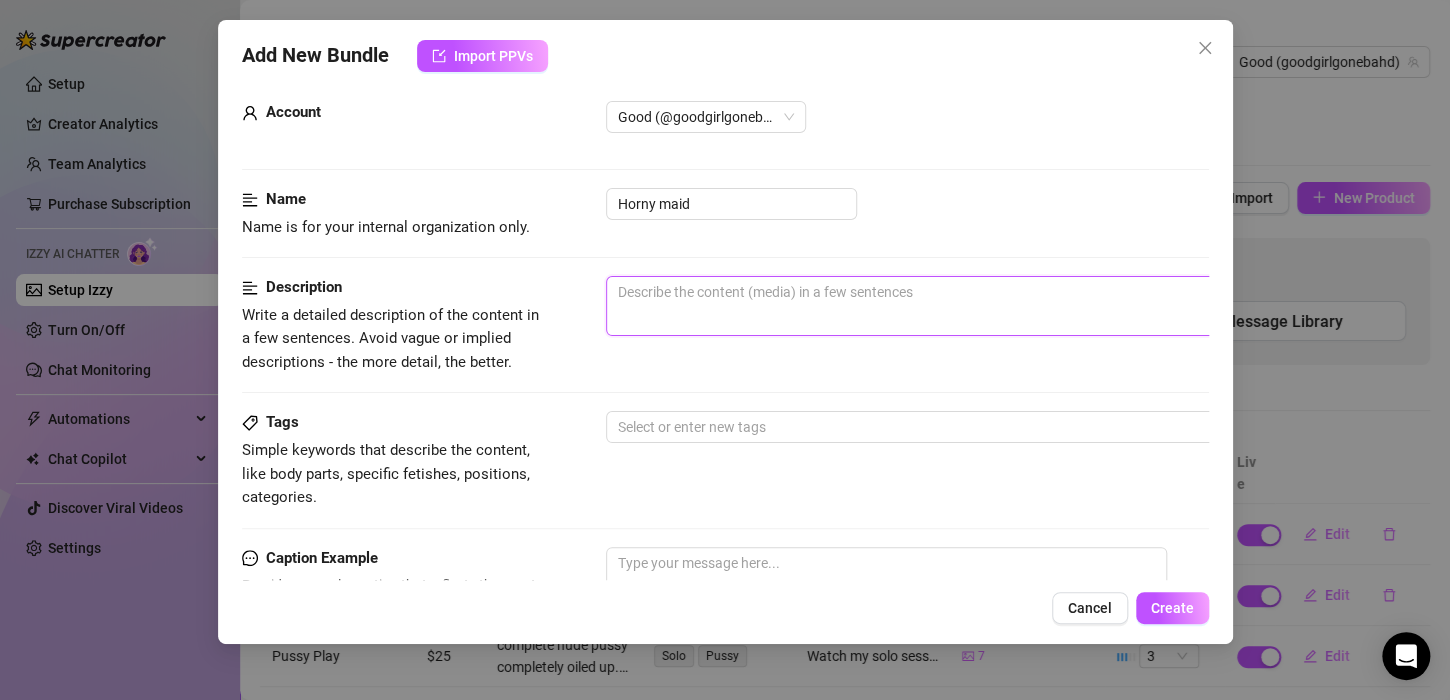 click at bounding box center [956, 306] 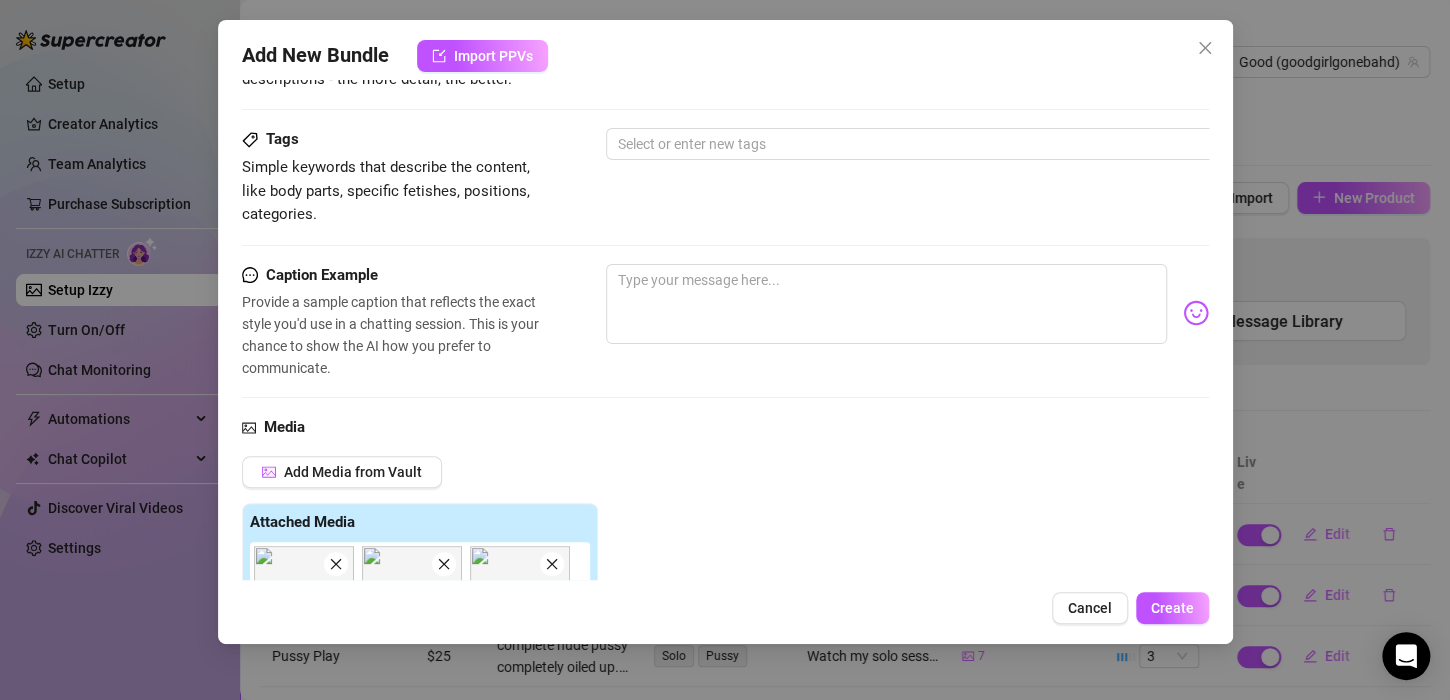 scroll, scrollTop: 312, scrollLeft: 0, axis: vertical 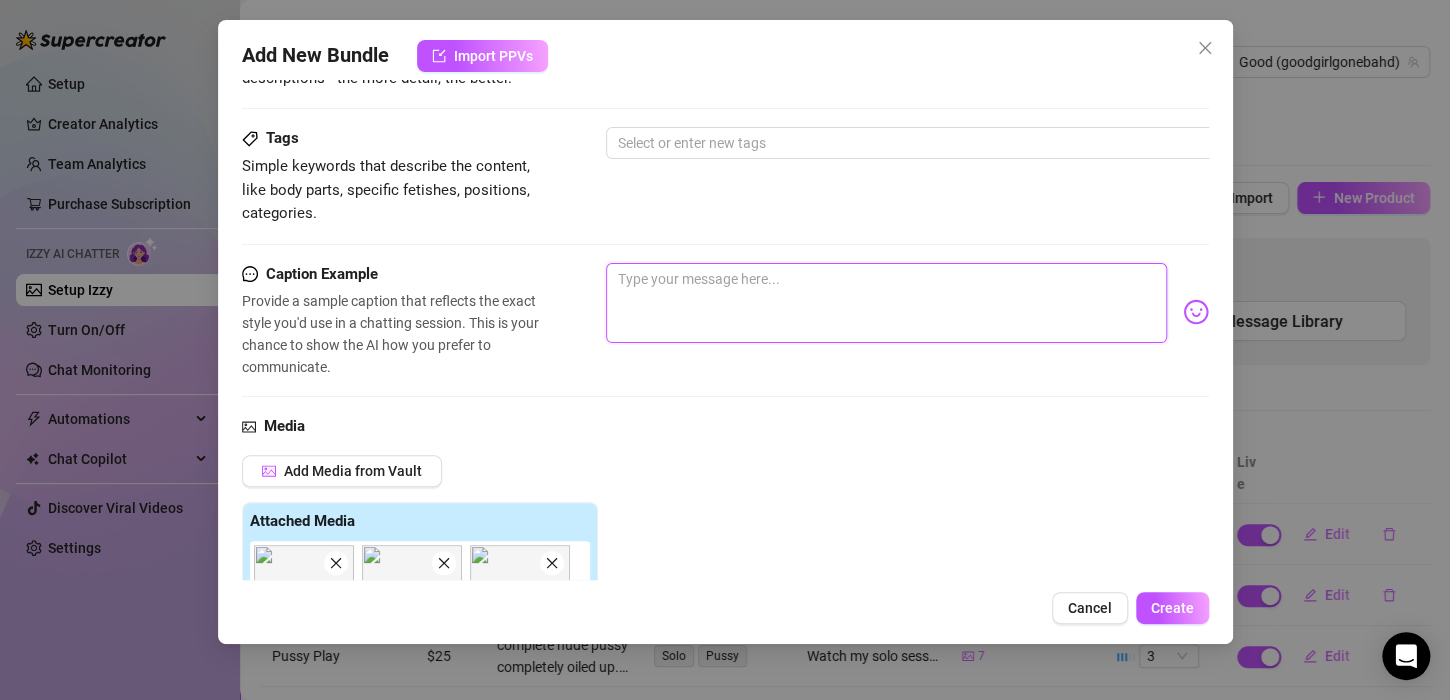 click at bounding box center (886, 303) 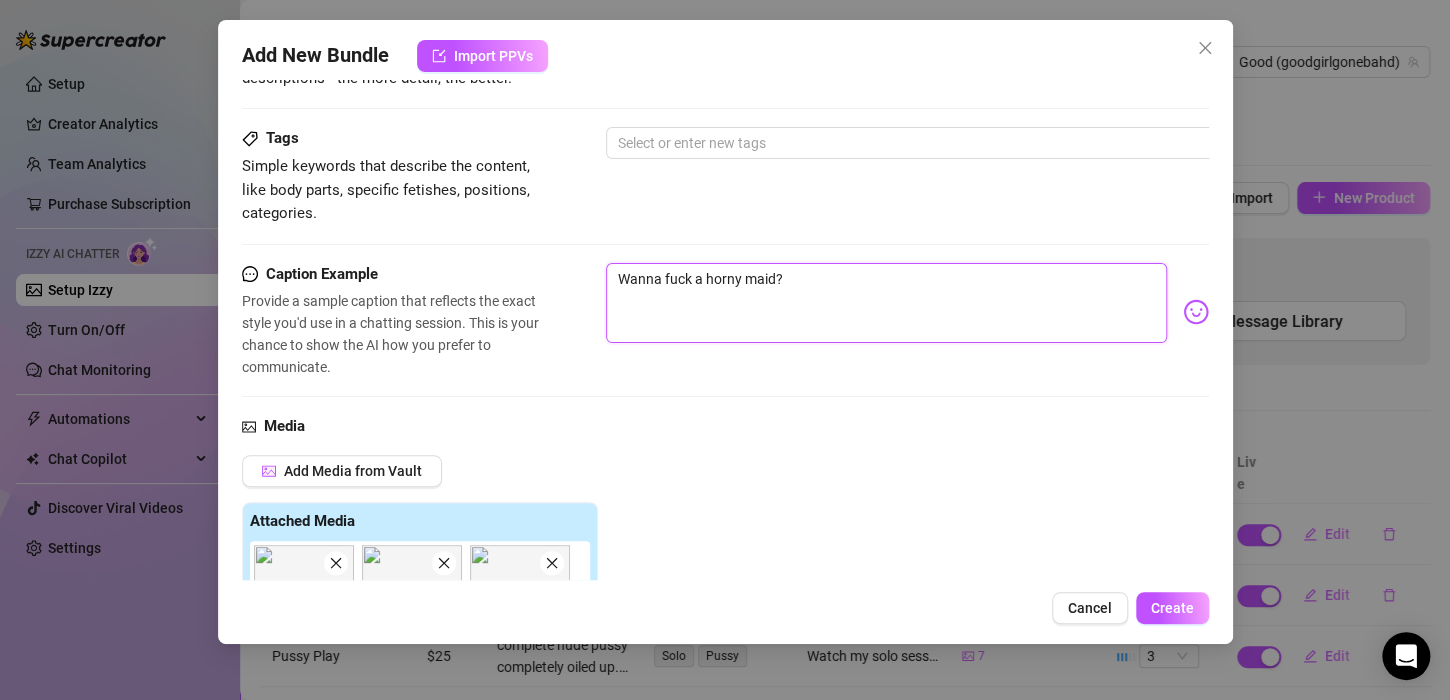 click on "Wanna fuck a horny maid?" at bounding box center [886, 303] 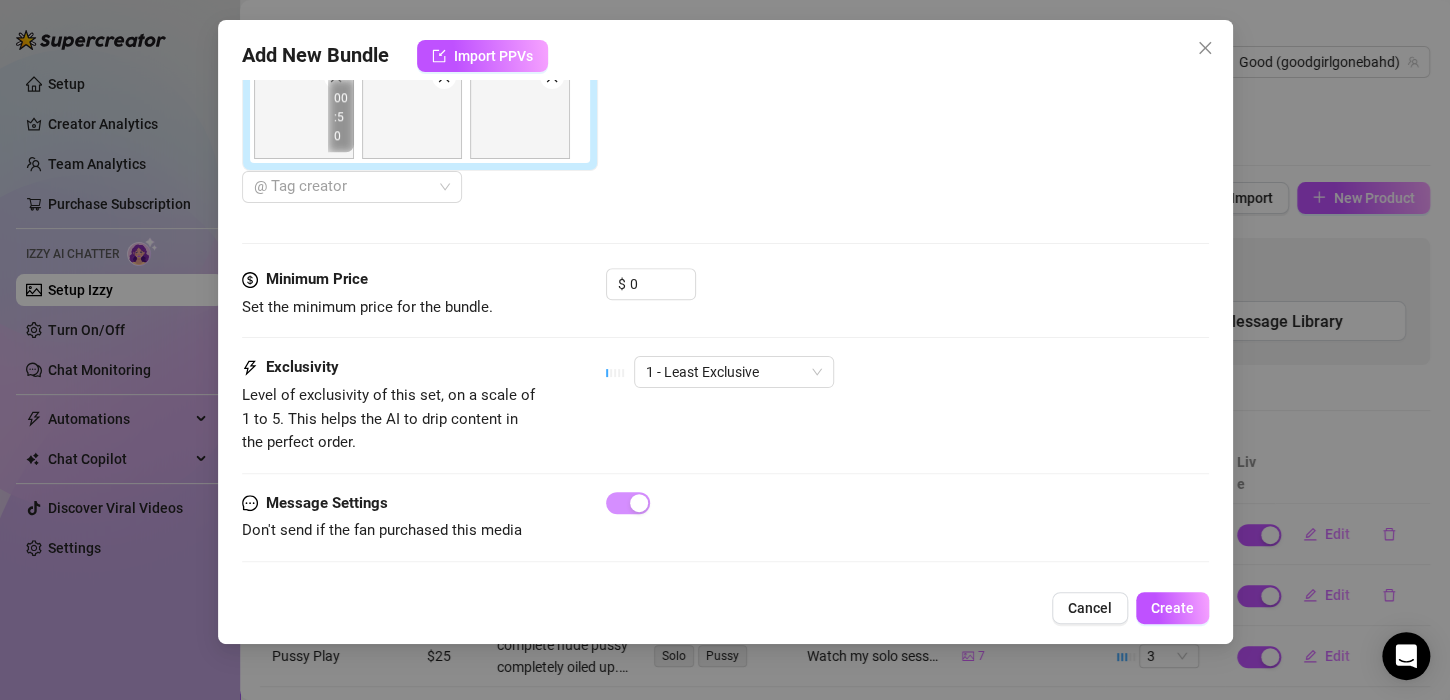 scroll, scrollTop: 1028, scrollLeft: 0, axis: vertical 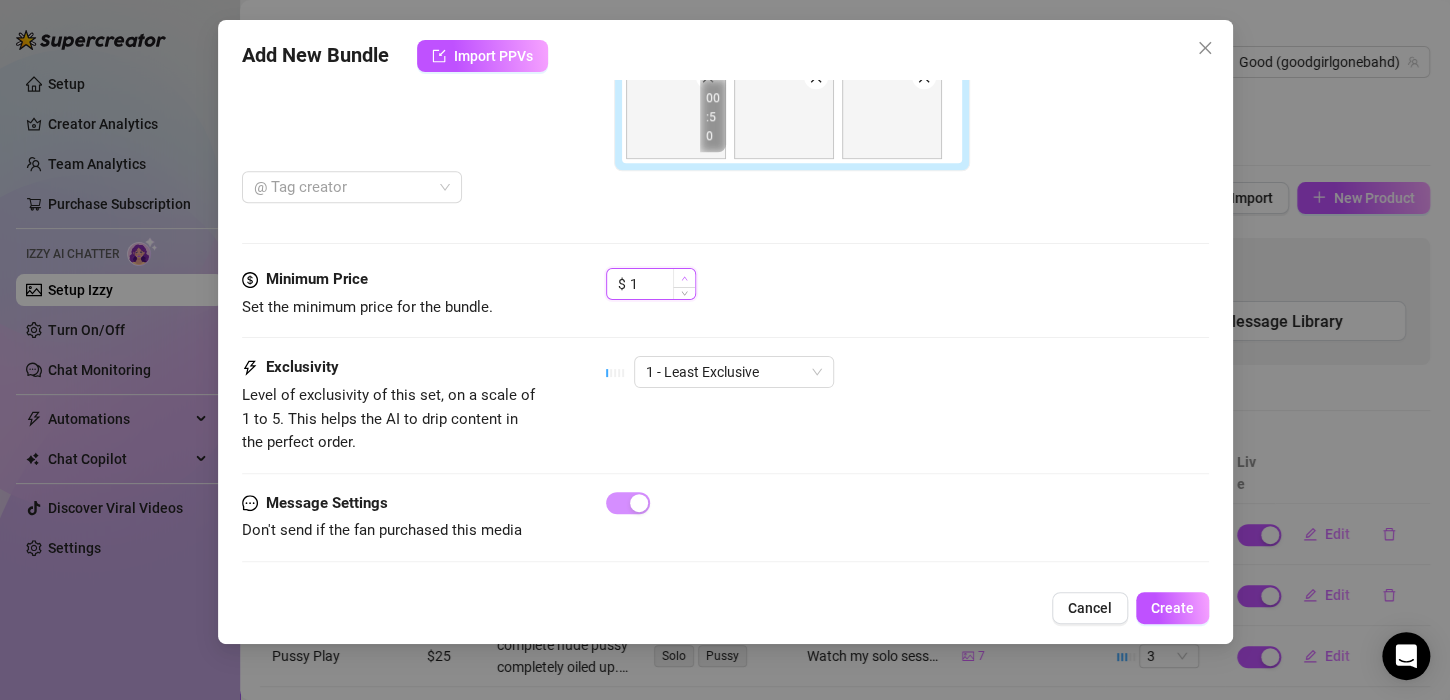 click 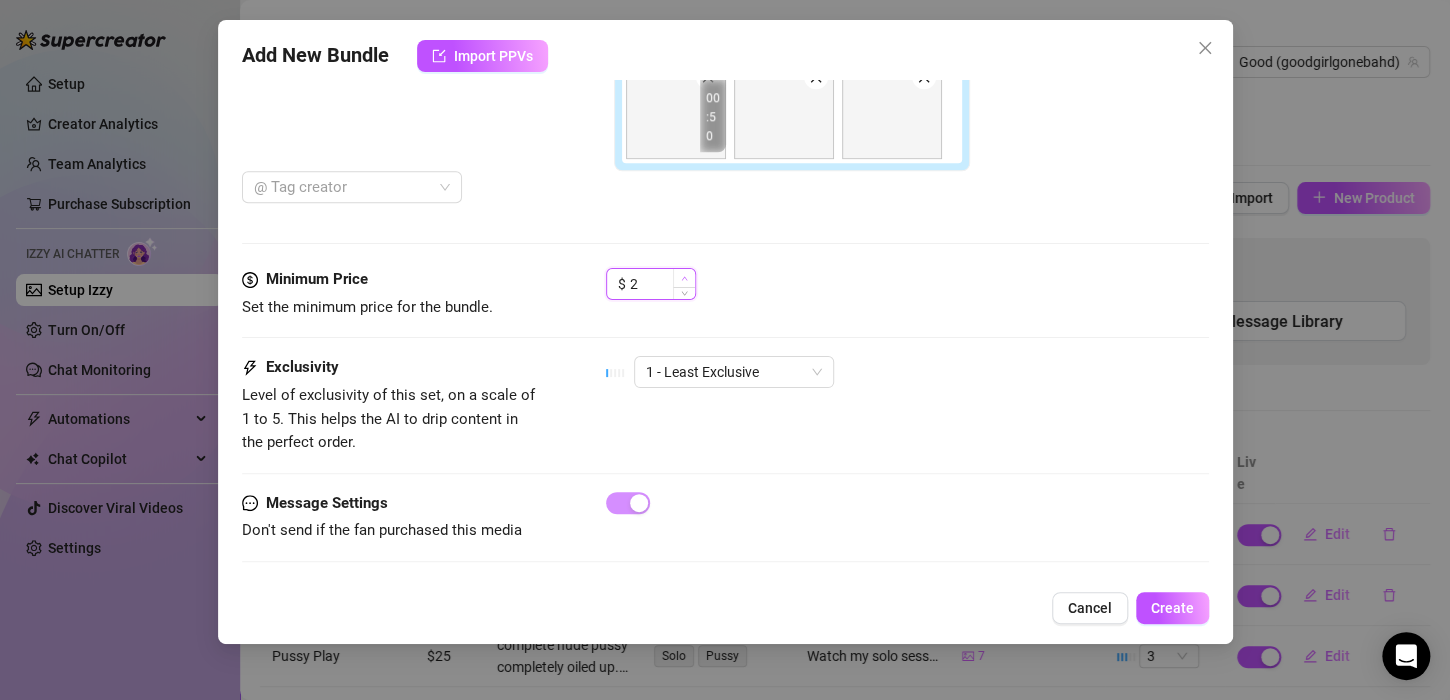 click 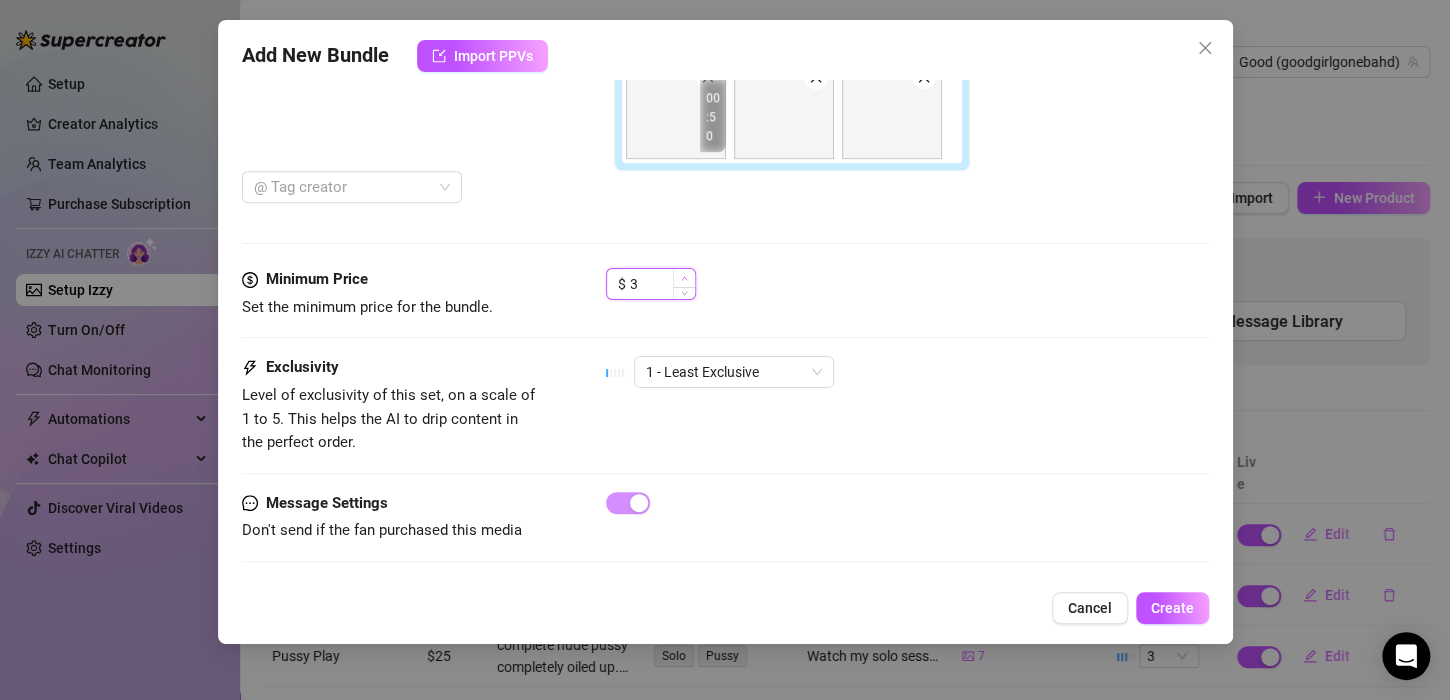 click 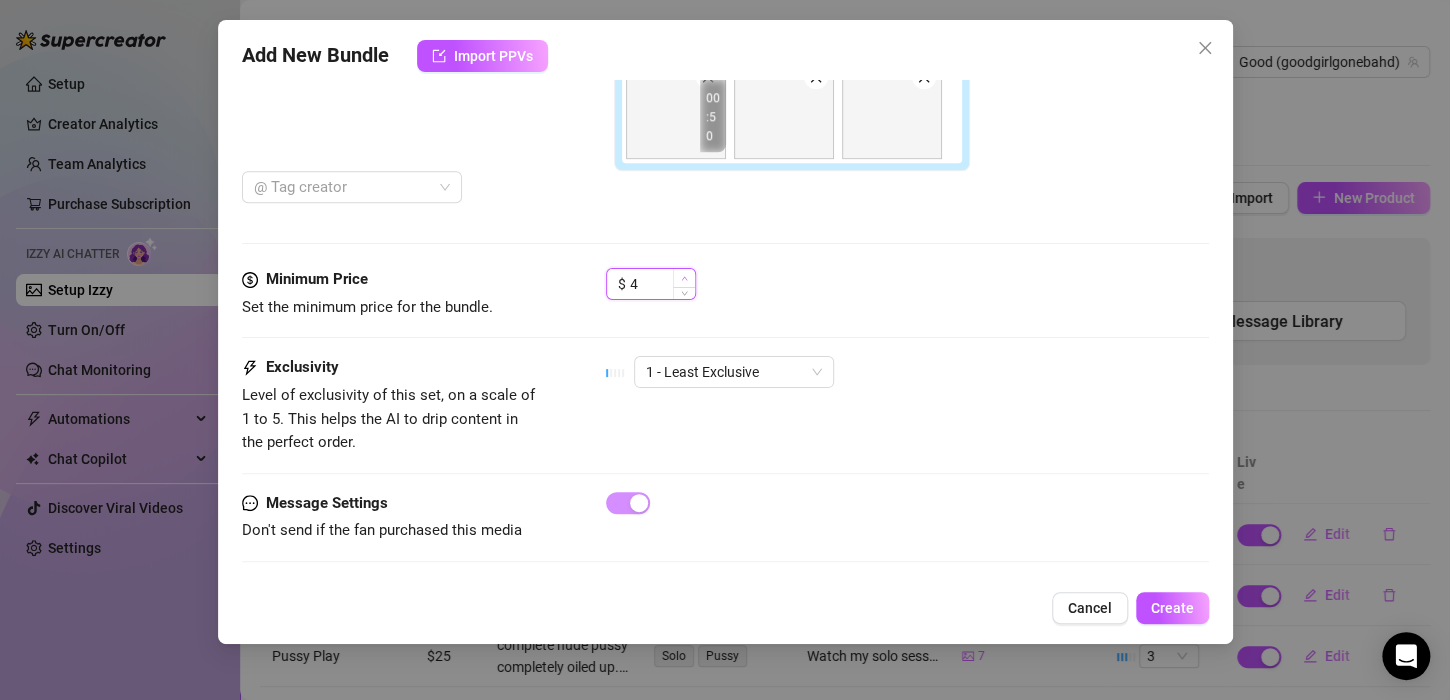 click 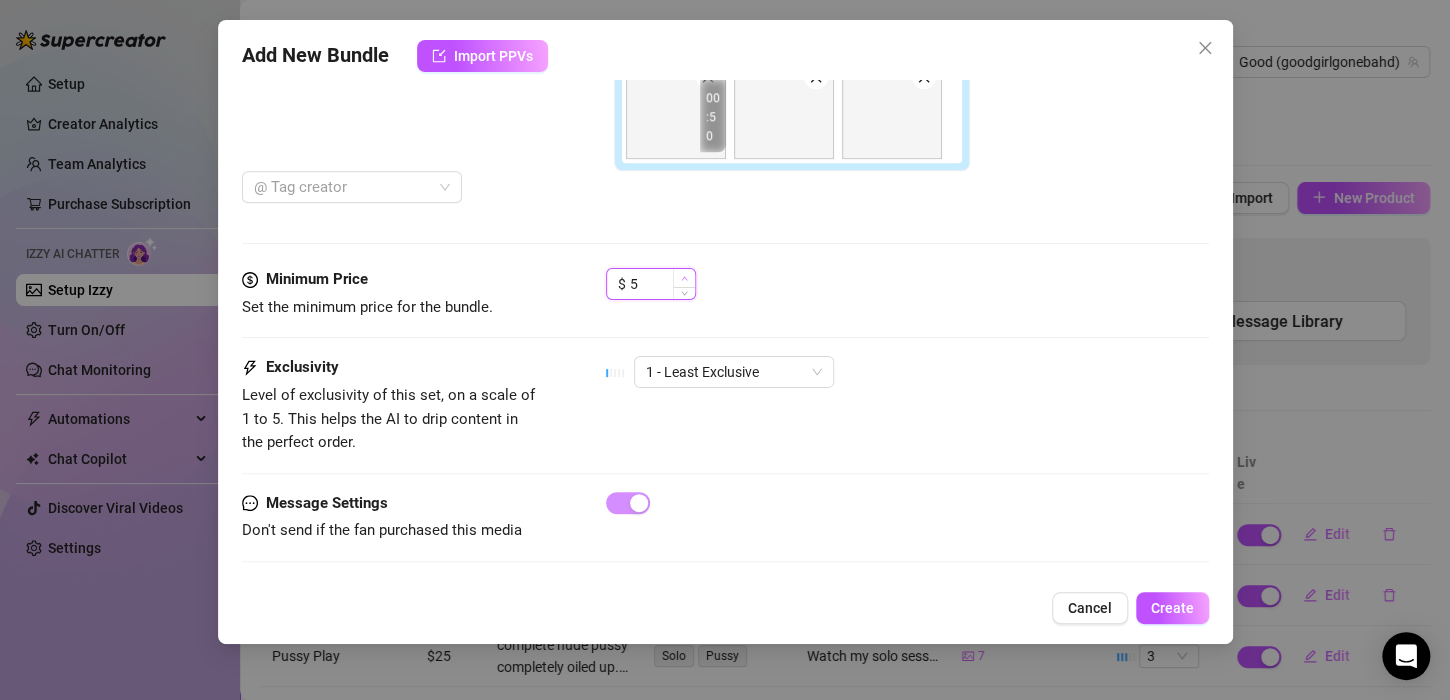 click 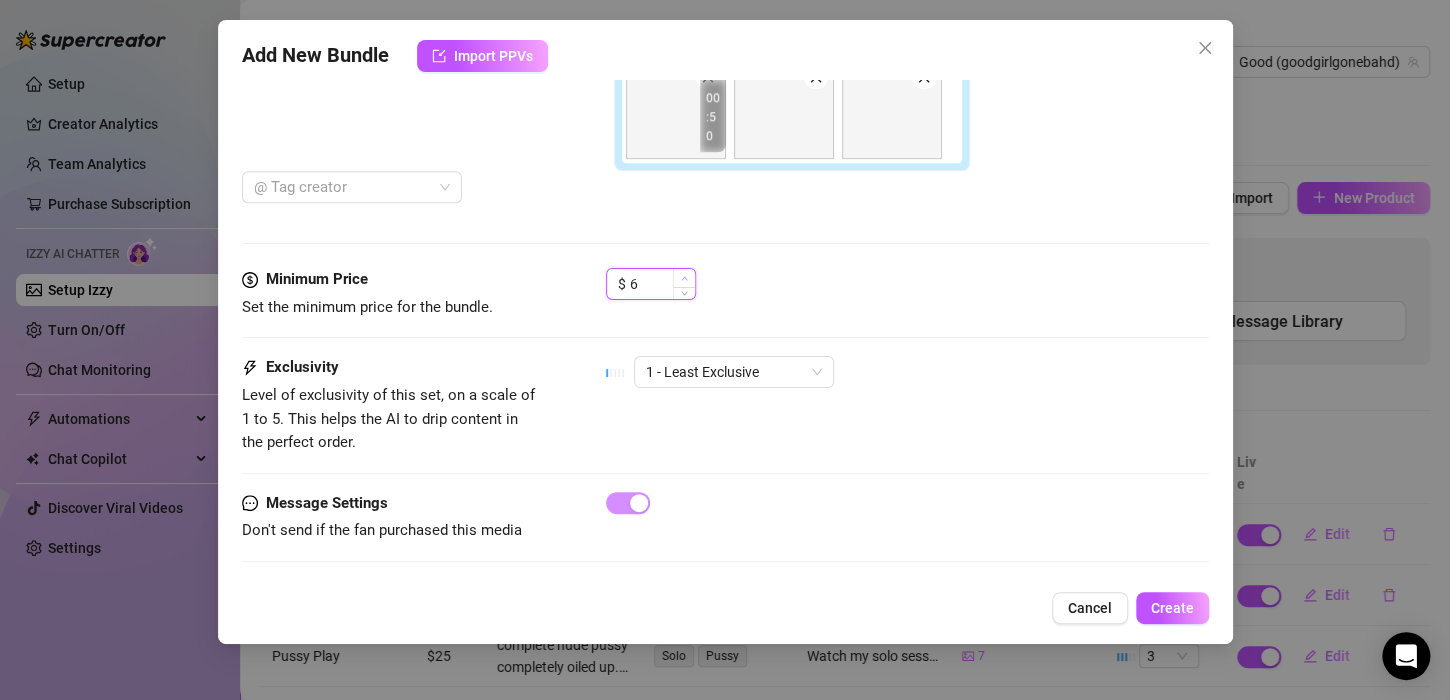 click 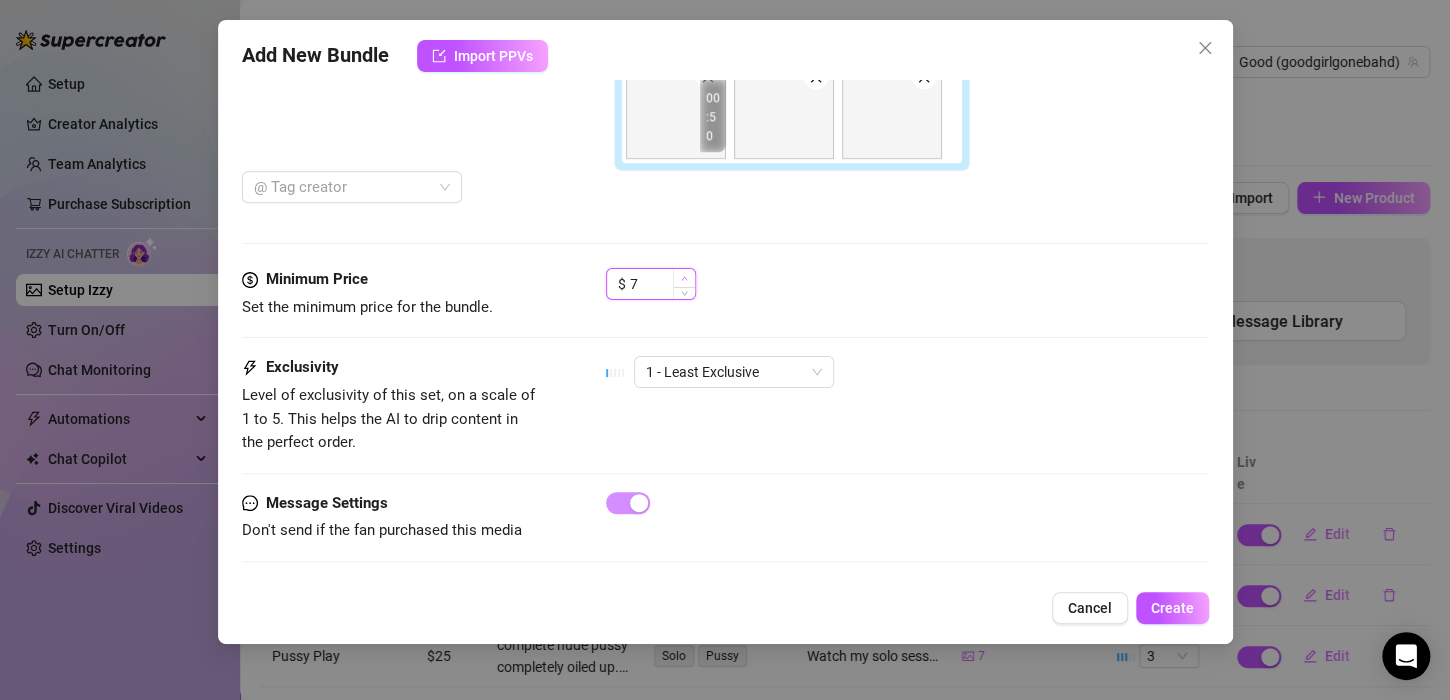 click 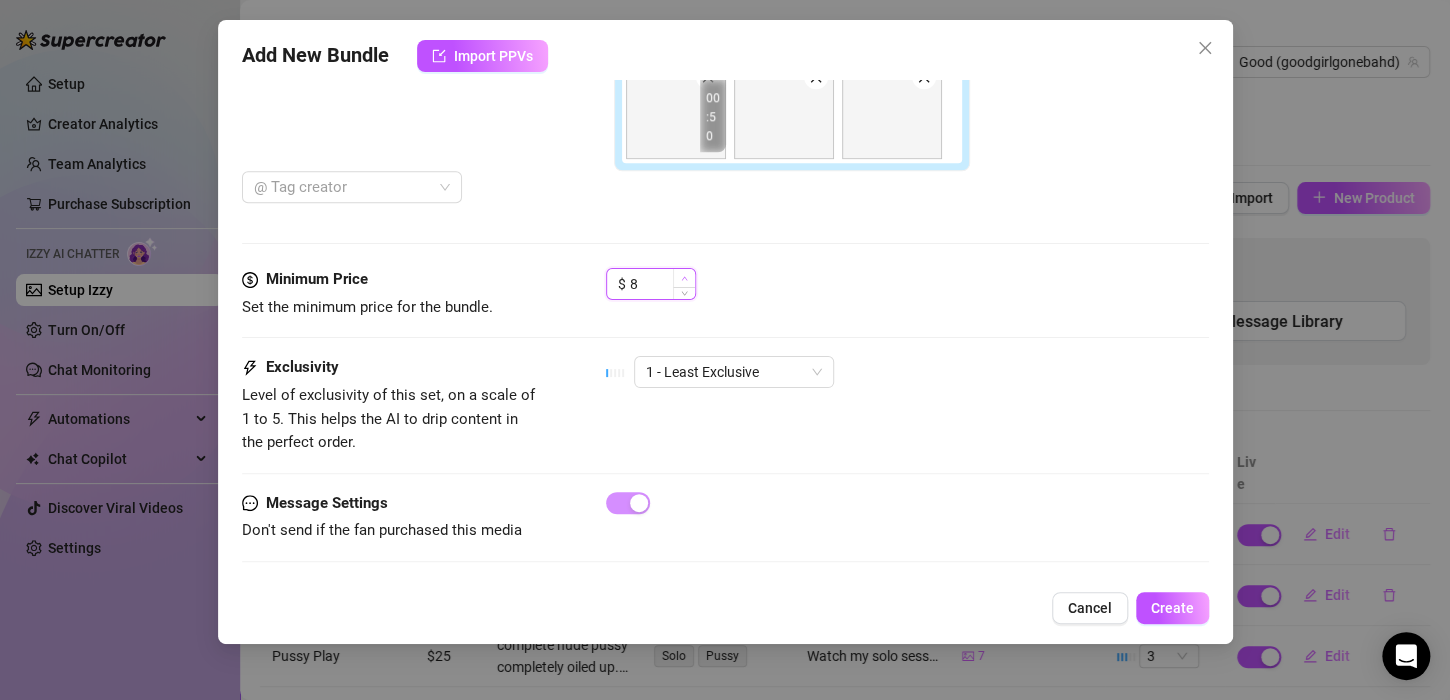 click 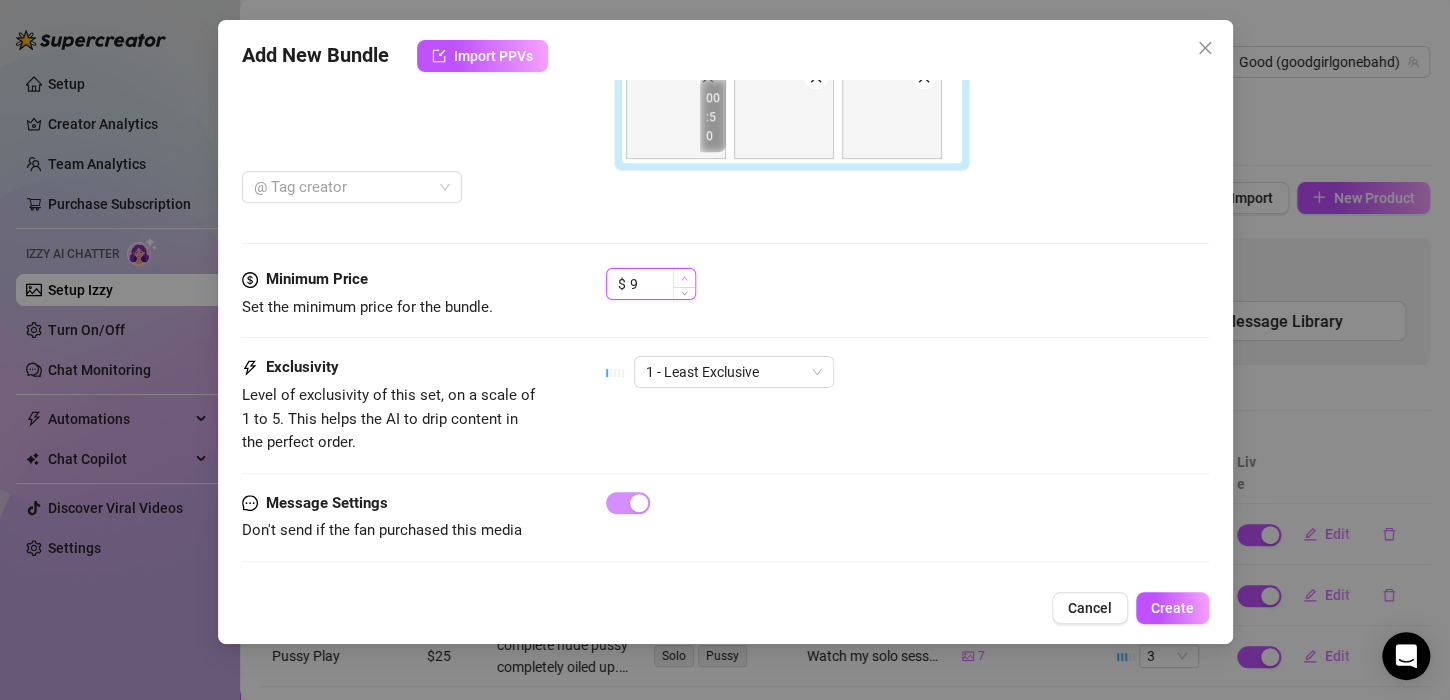 click 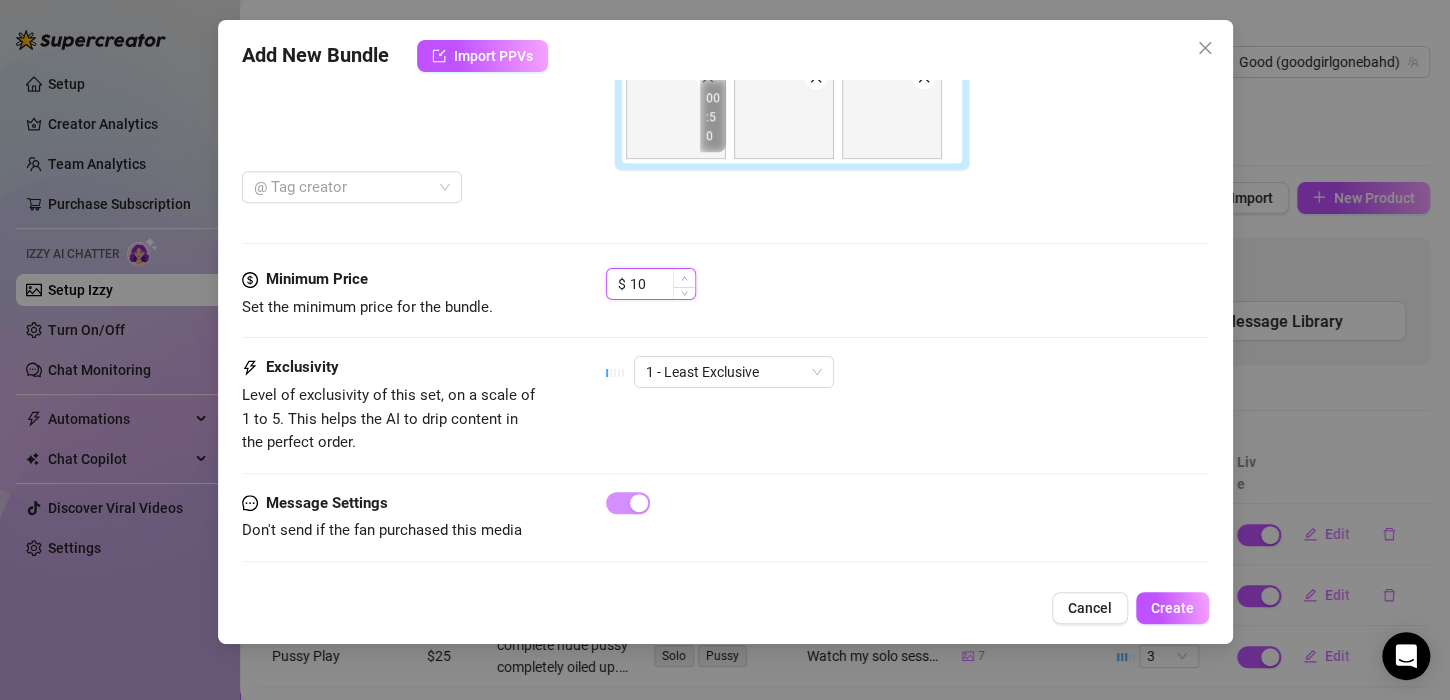 click 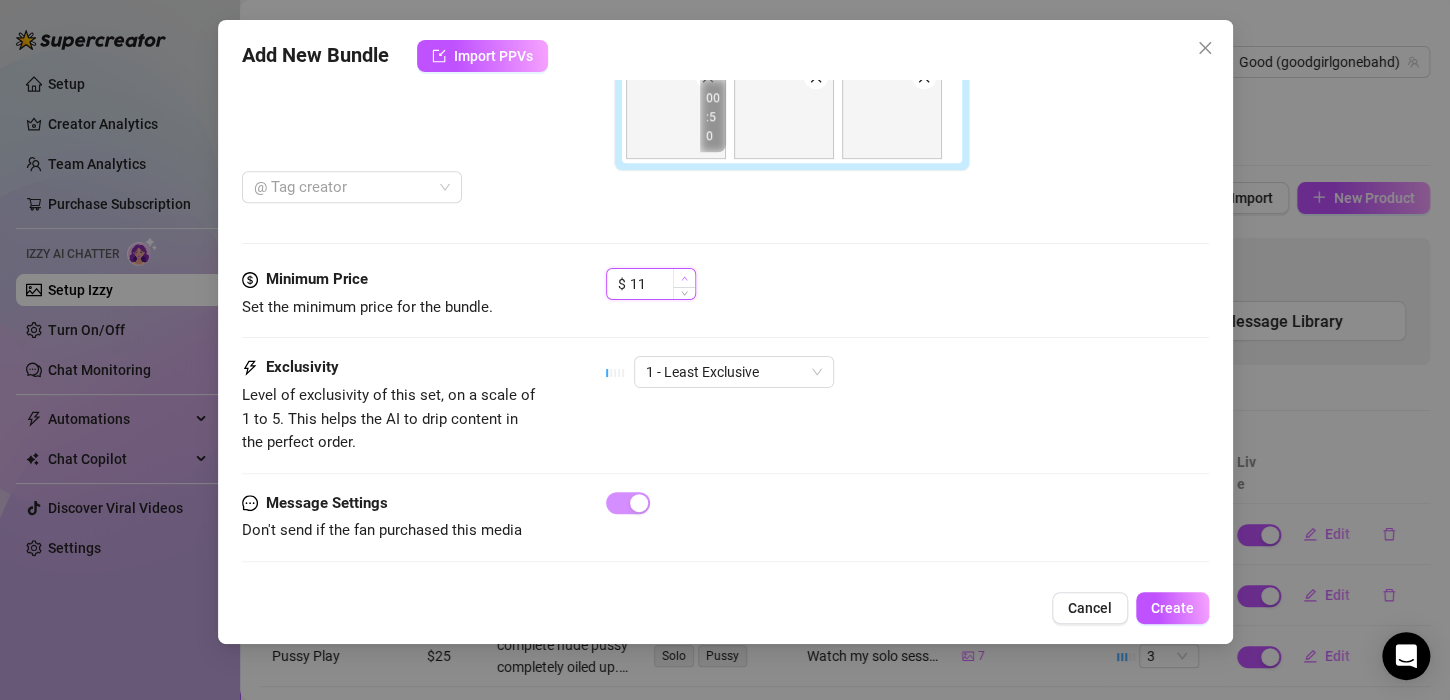 click 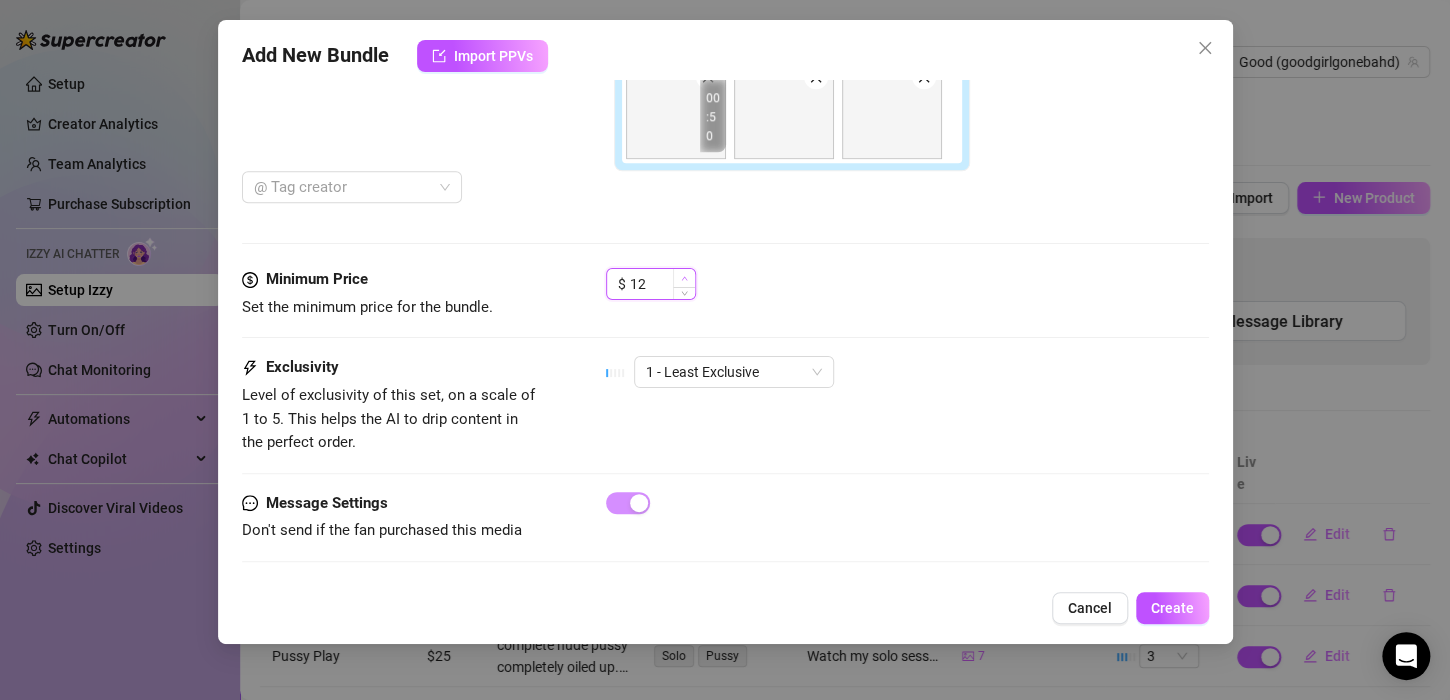 click 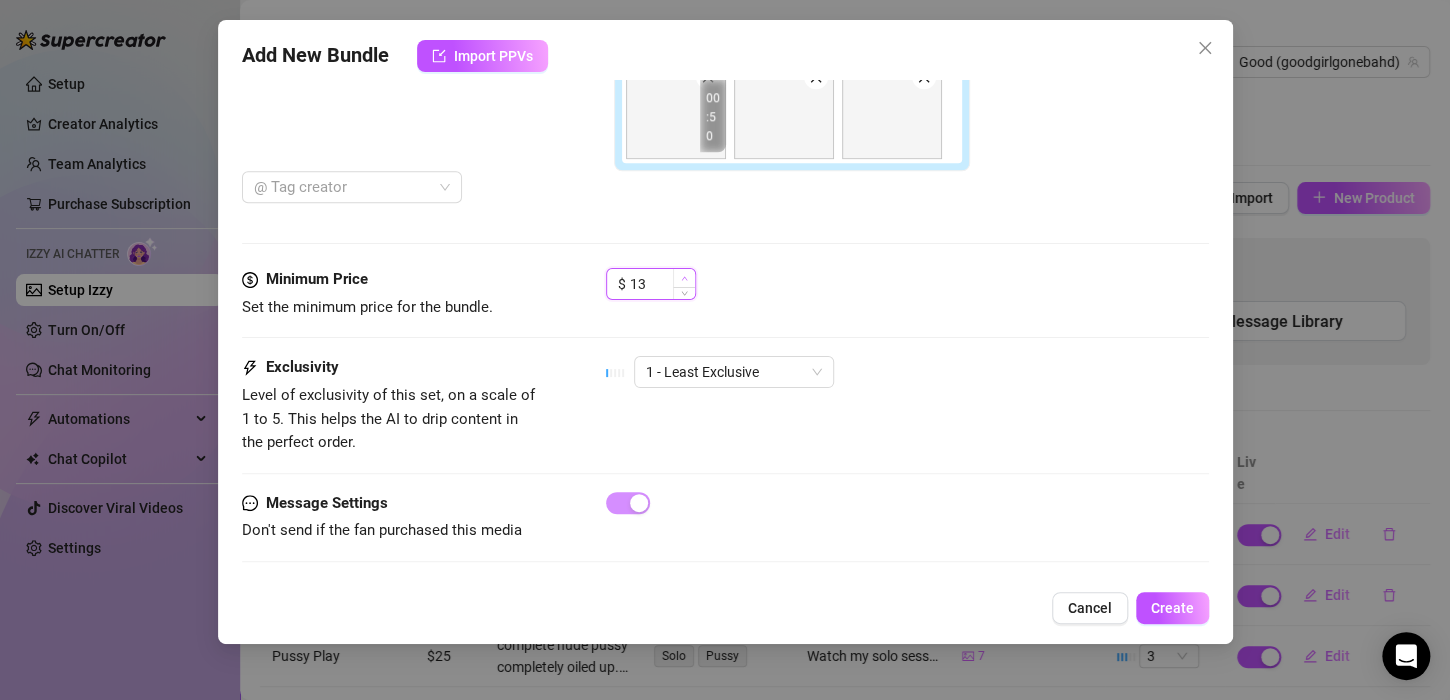 click 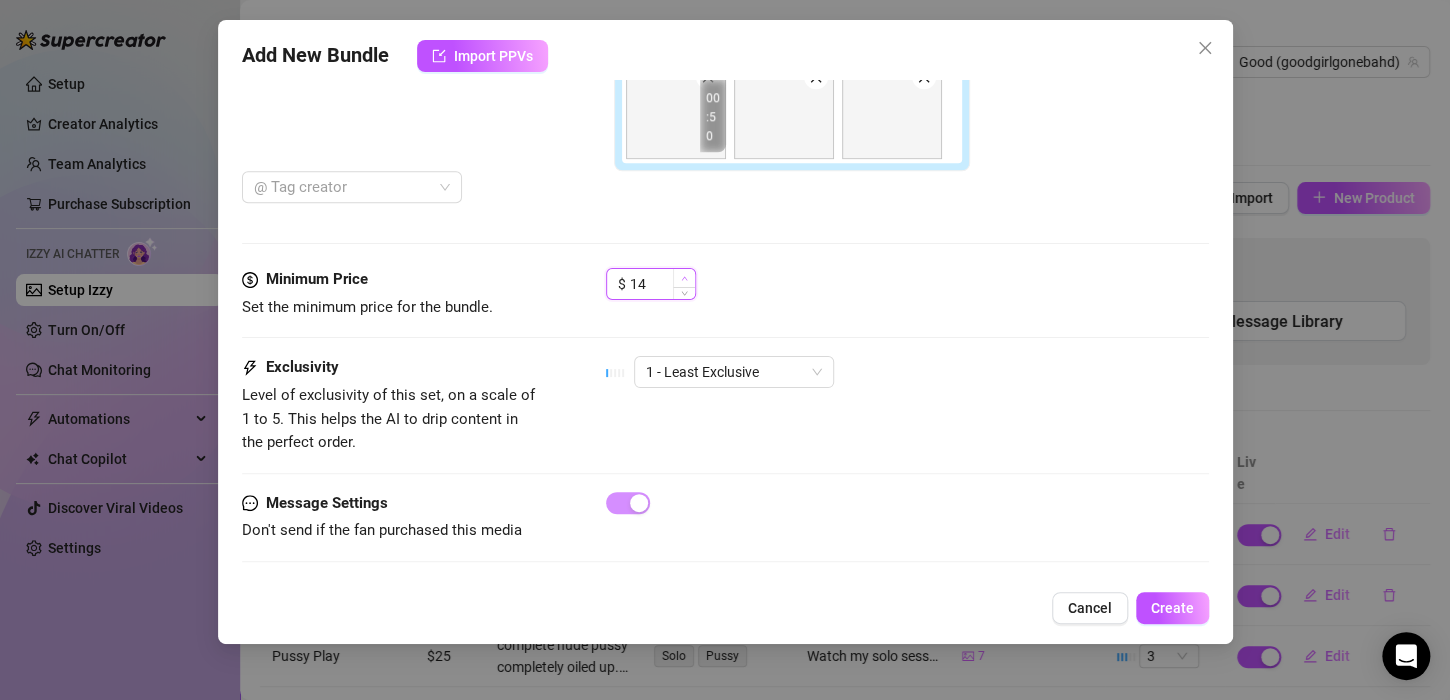 click 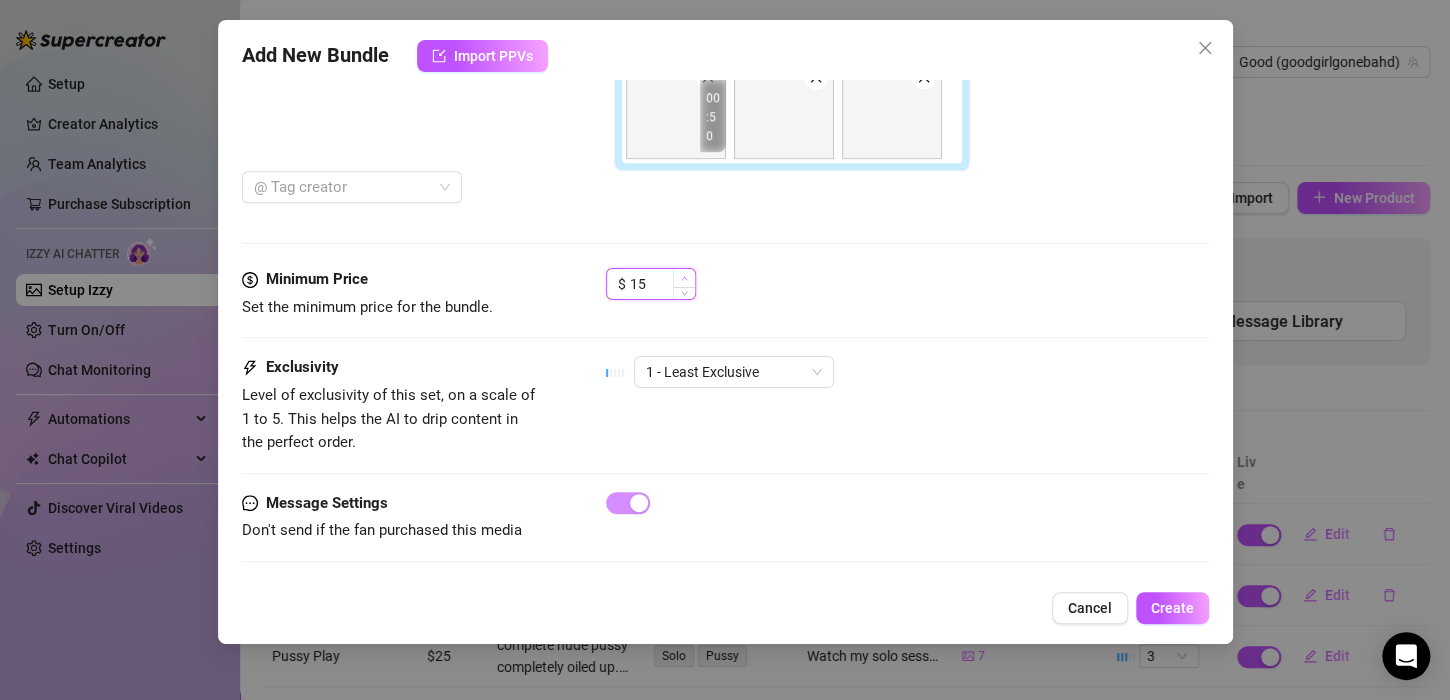 click 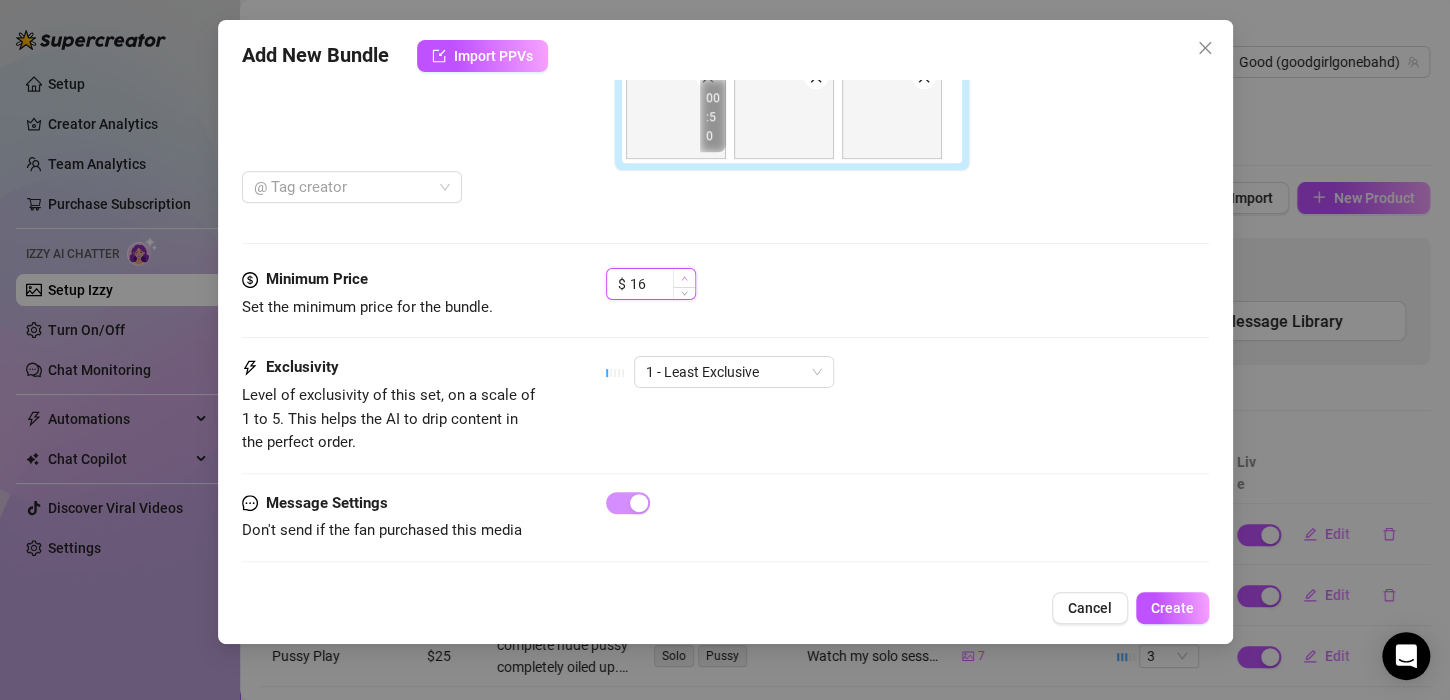 click 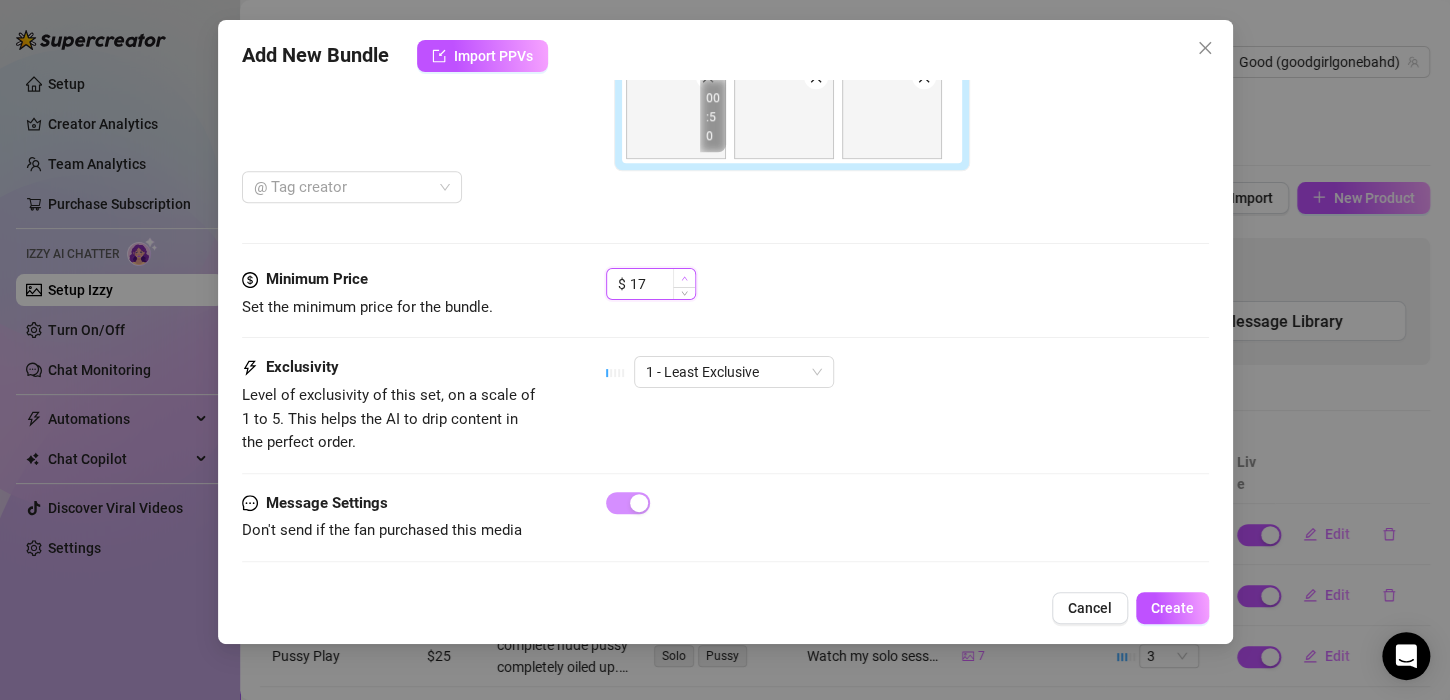 click 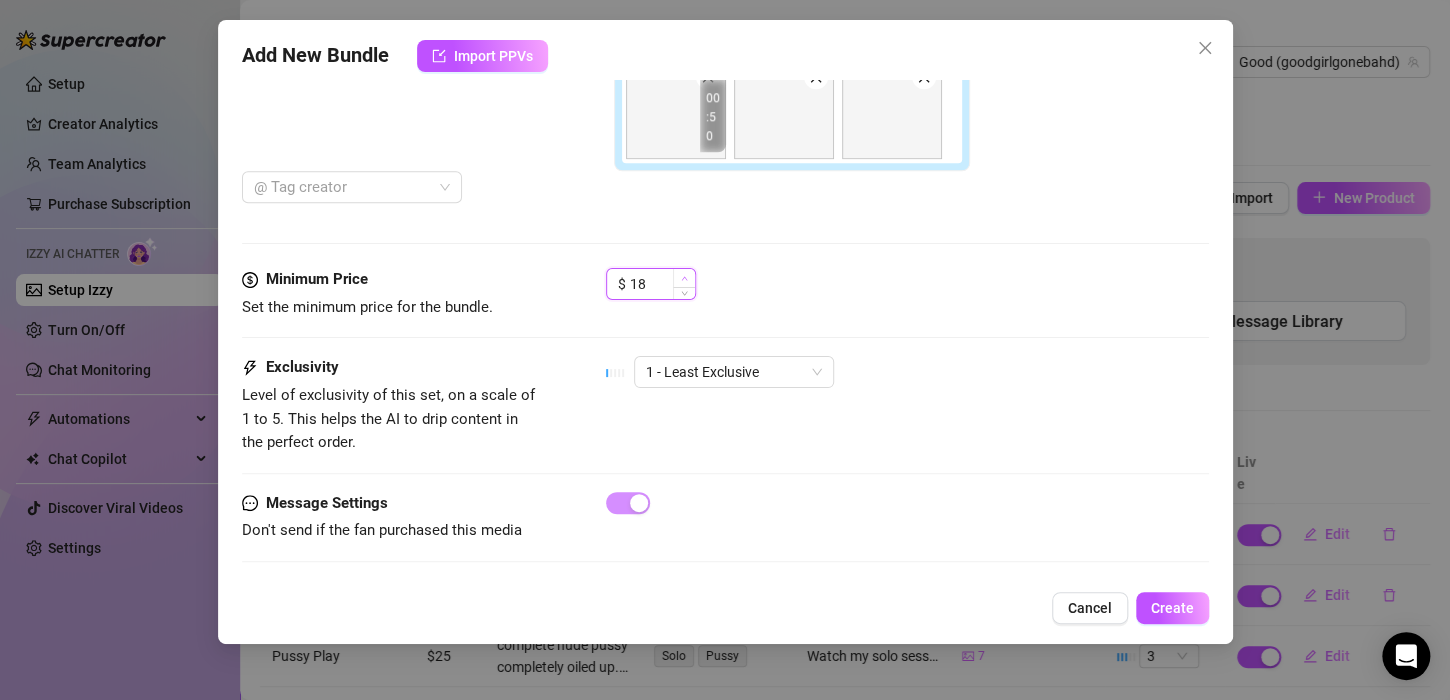 click 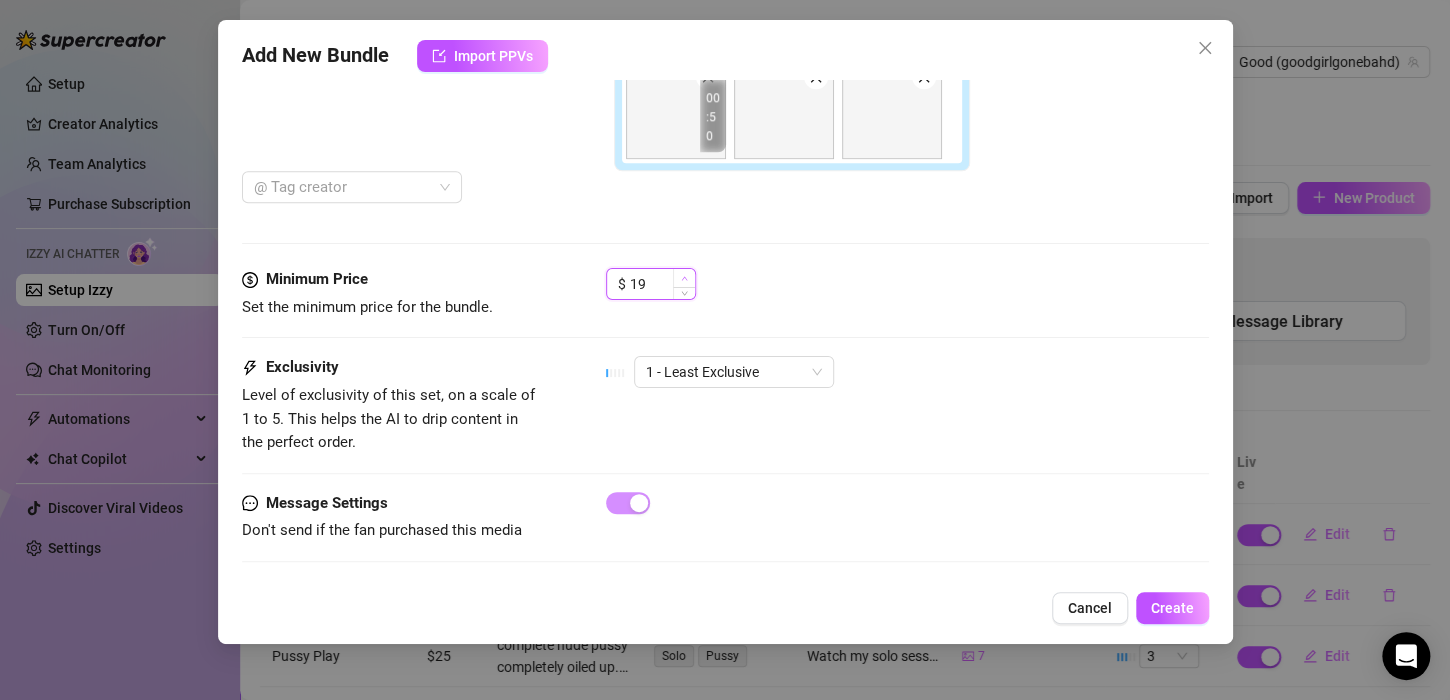 click 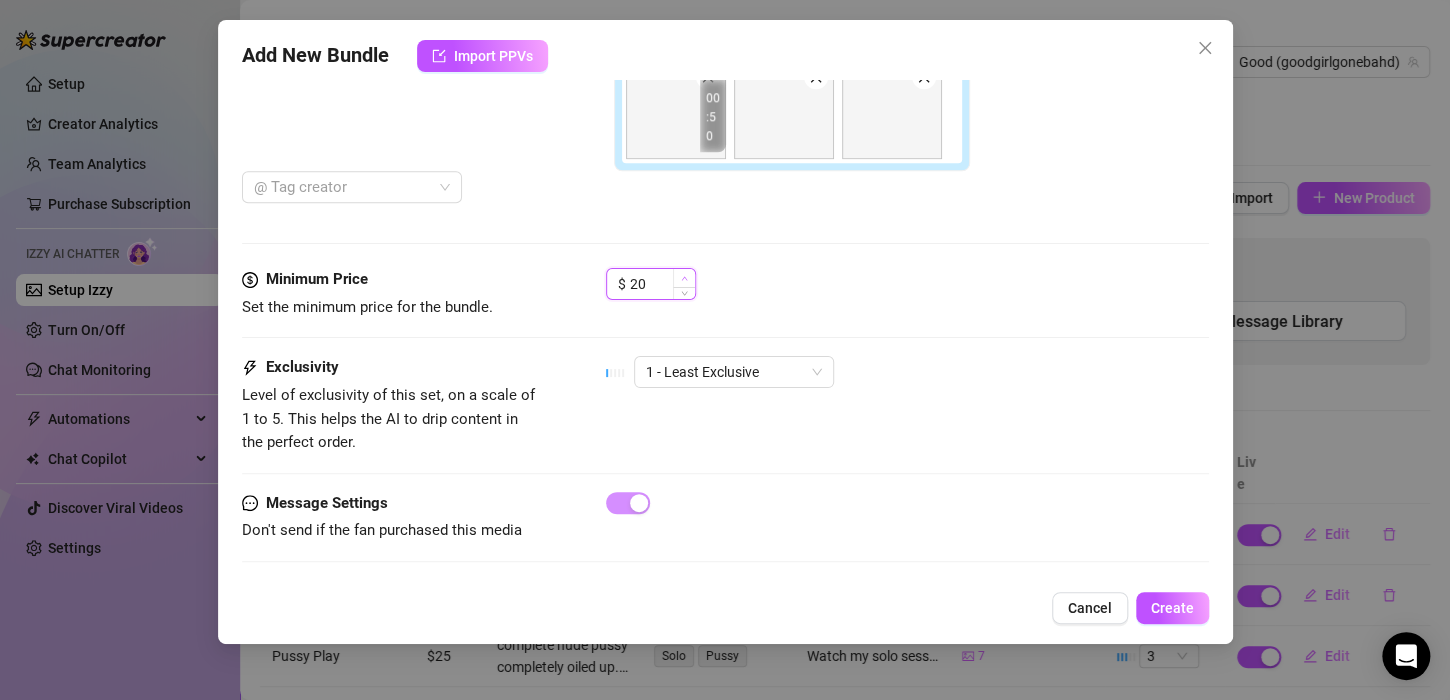 click 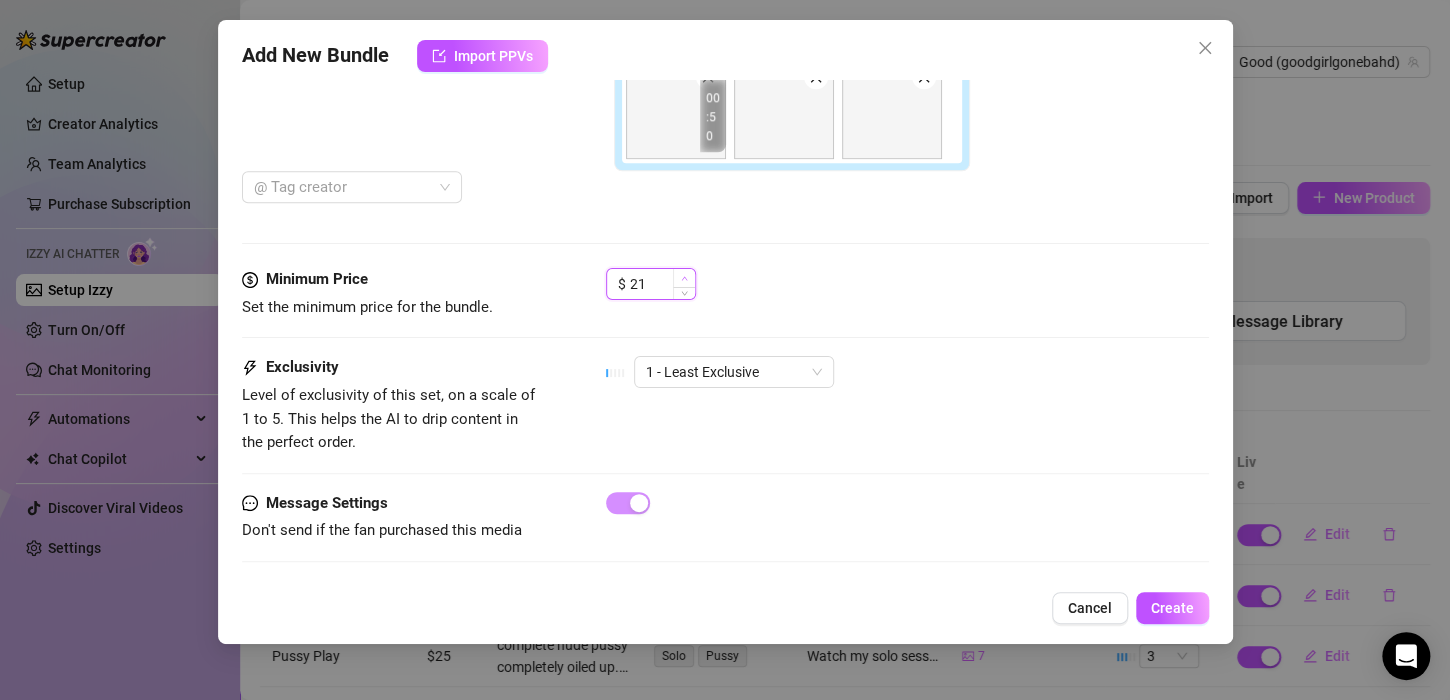 click 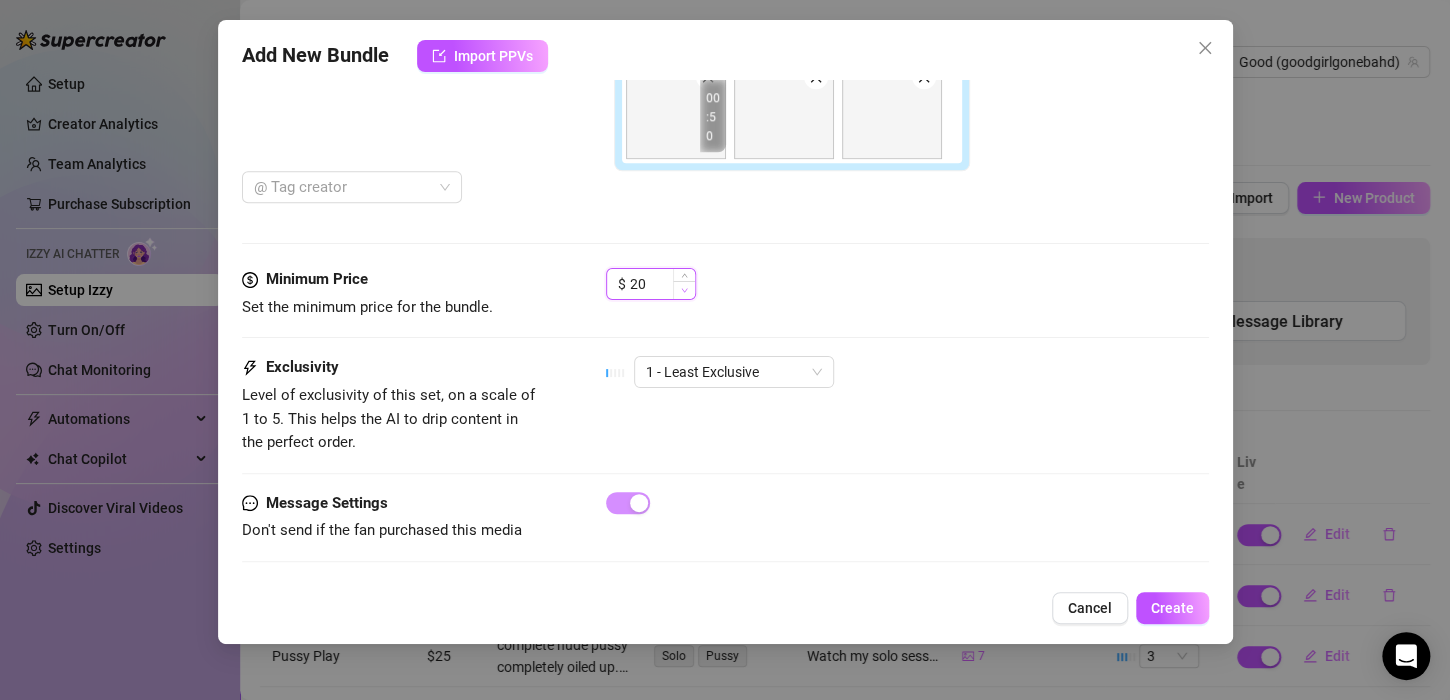 click 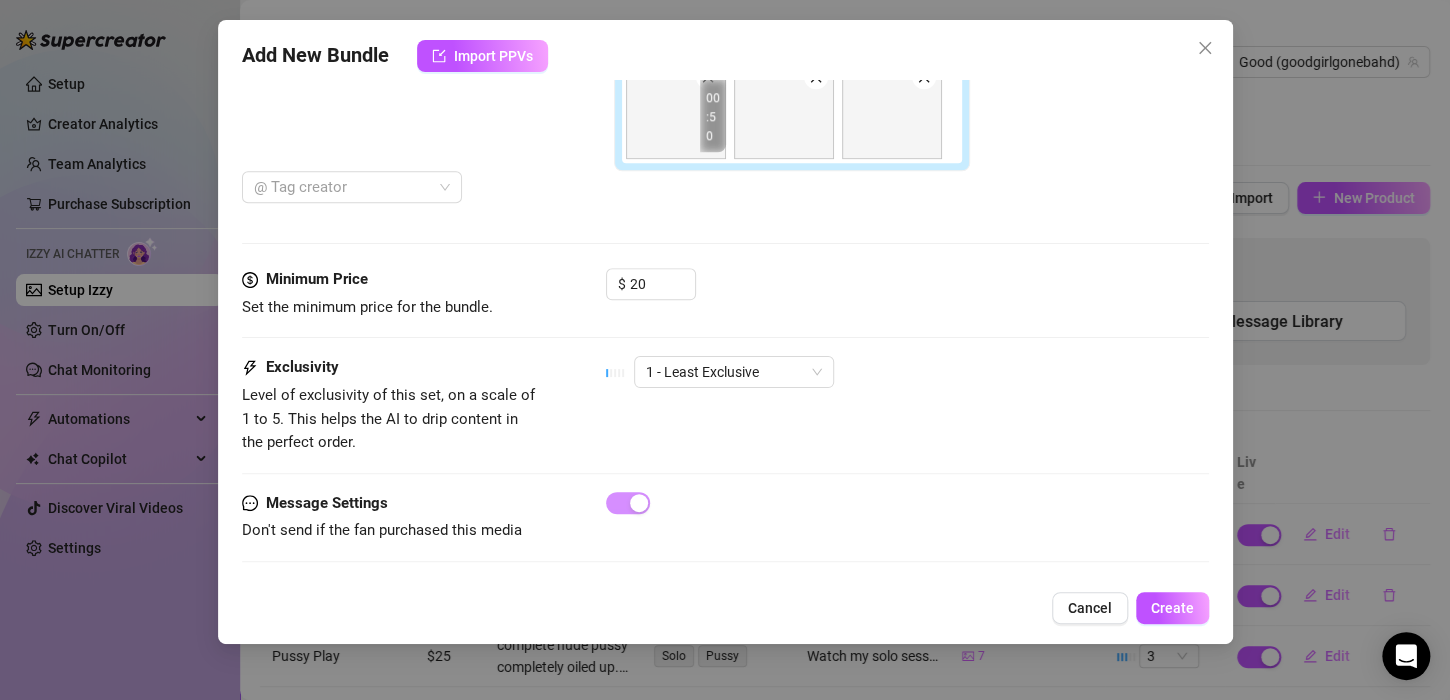 click on "Media Add Media from Vault Free preview Pay to view 00:08 00:40 00:50   @ Tag creator" at bounding box center (725, -10) 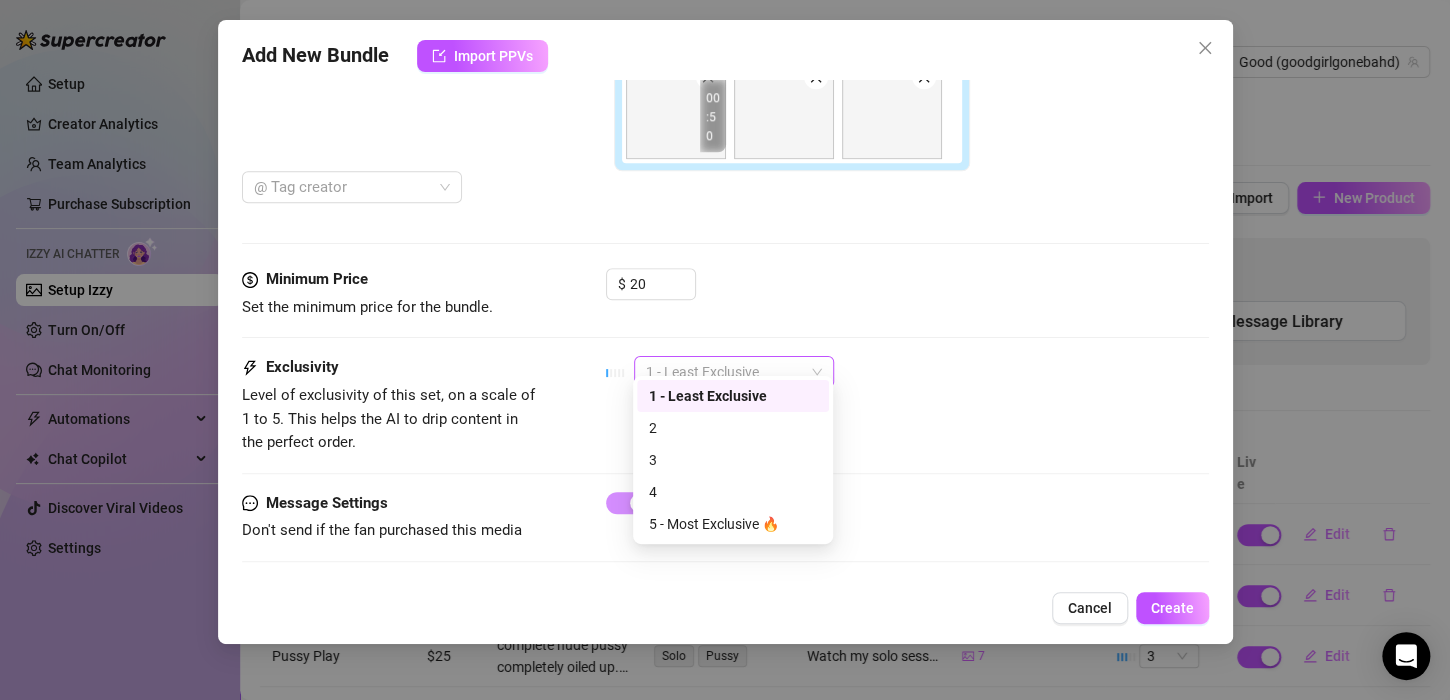 click on "1 - Least Exclusive" at bounding box center [734, 372] 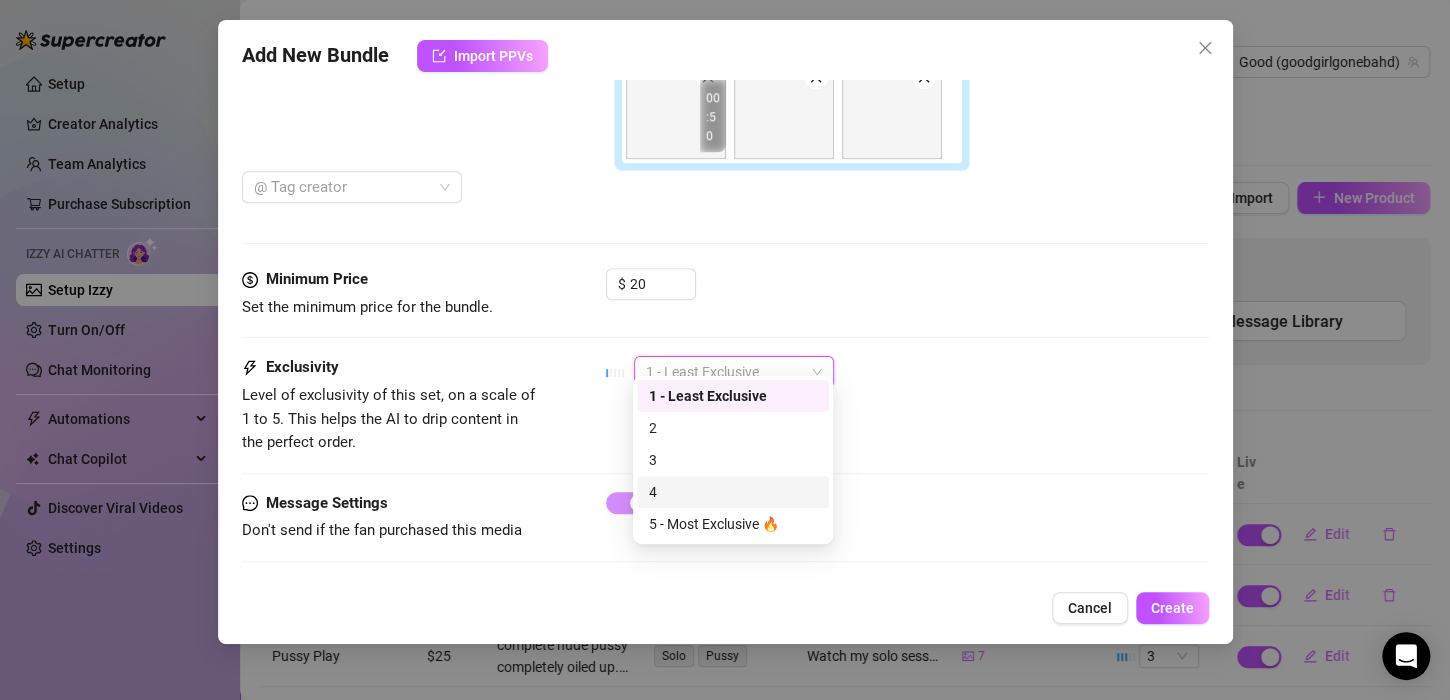 click on "4" at bounding box center [733, 492] 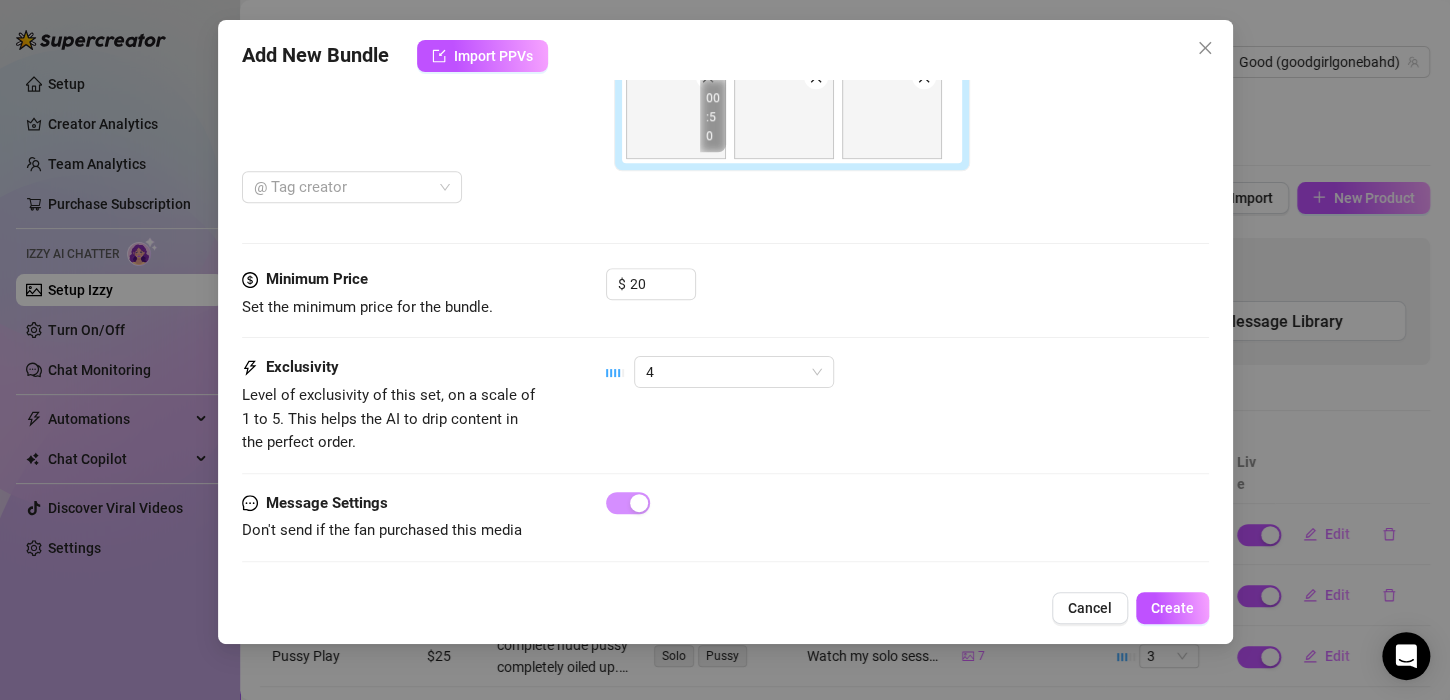 click on "Minimum Price Set the minimum price for the bundle. $ 20" at bounding box center (725, 312) 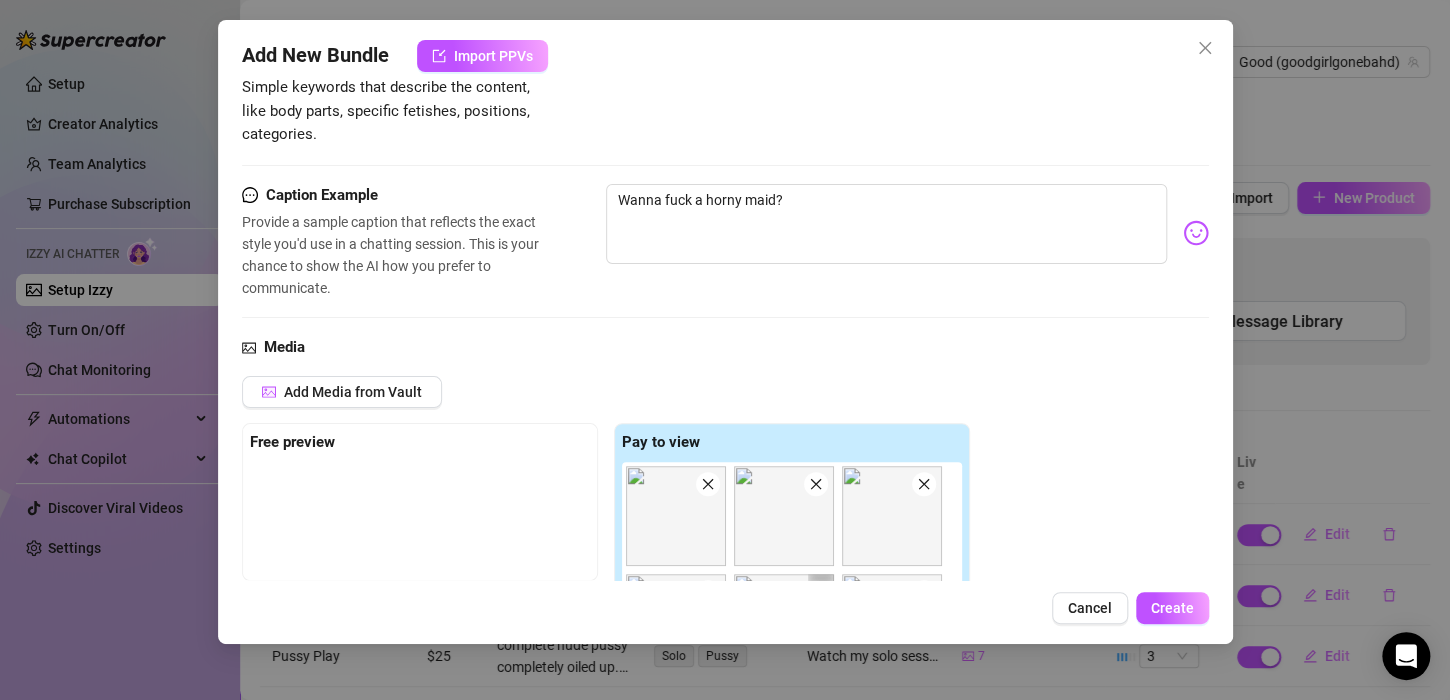 scroll, scrollTop: 0, scrollLeft: 0, axis: both 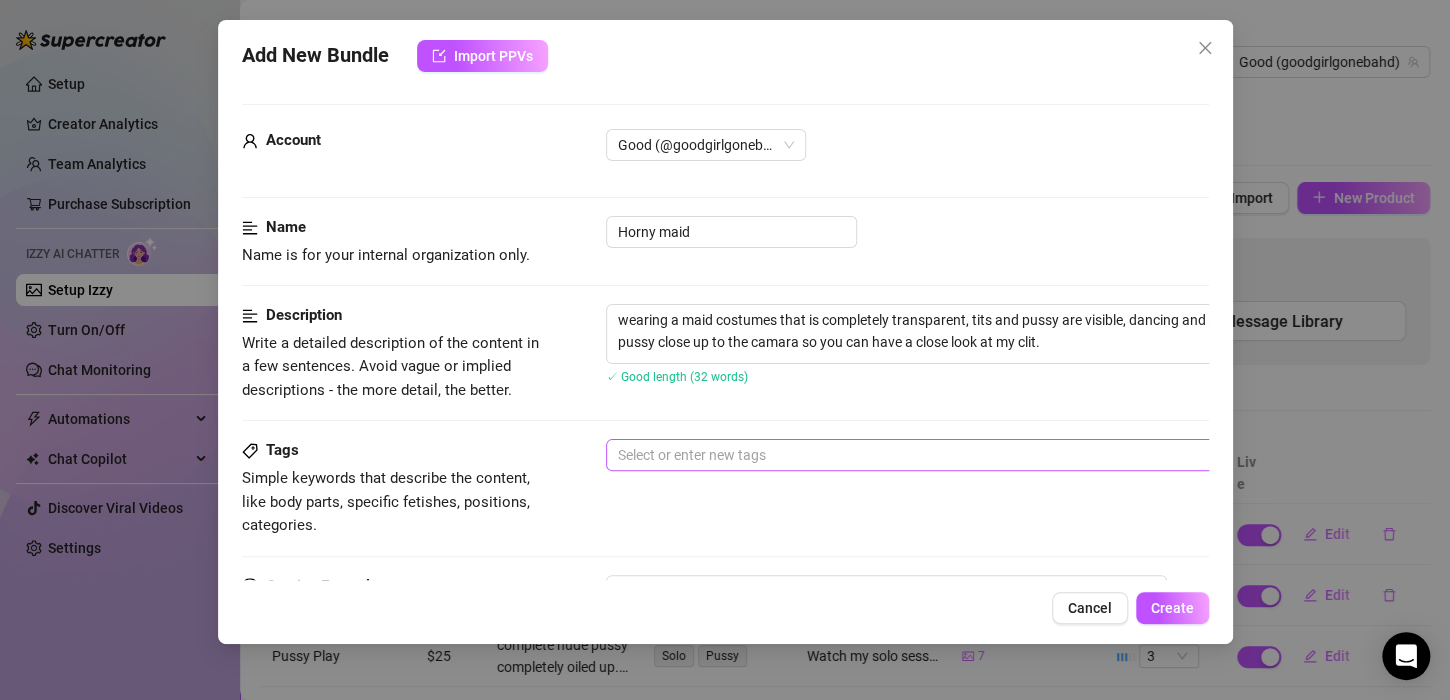 click at bounding box center (945, 455) 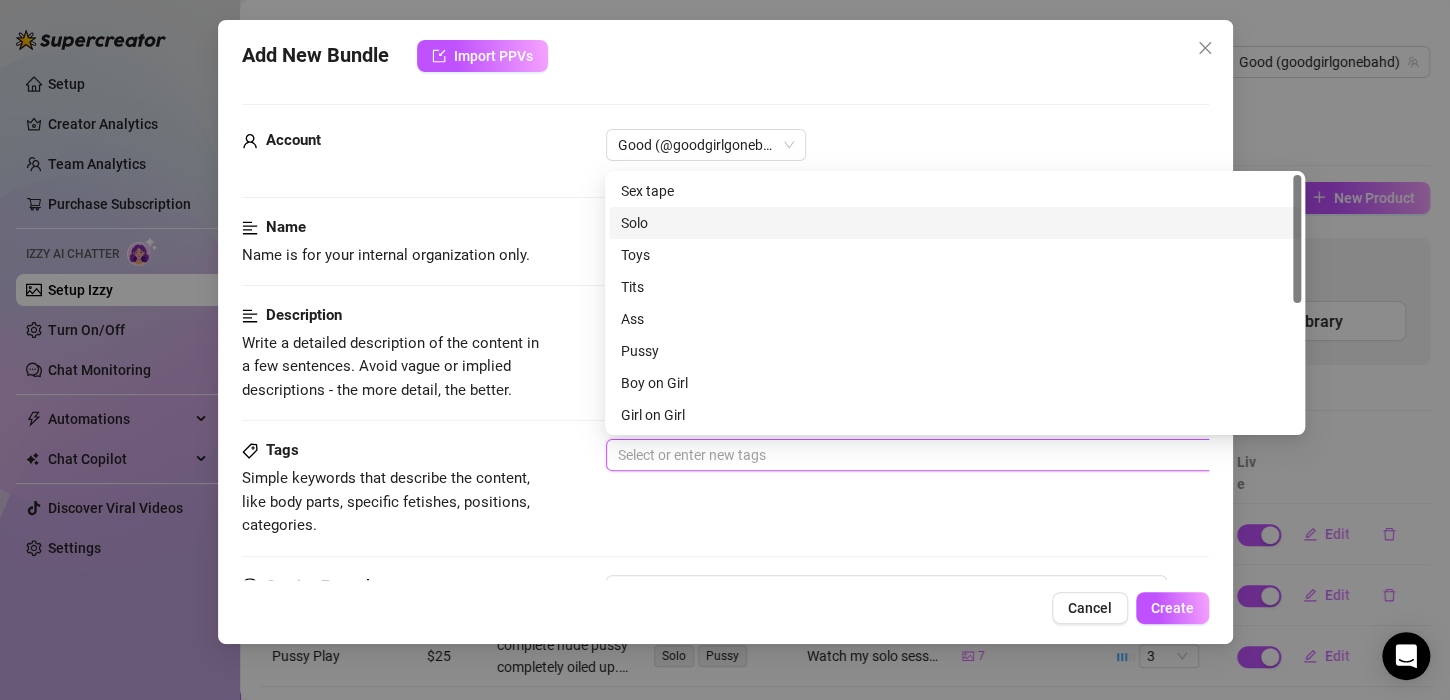 click on "Solo" at bounding box center (955, 223) 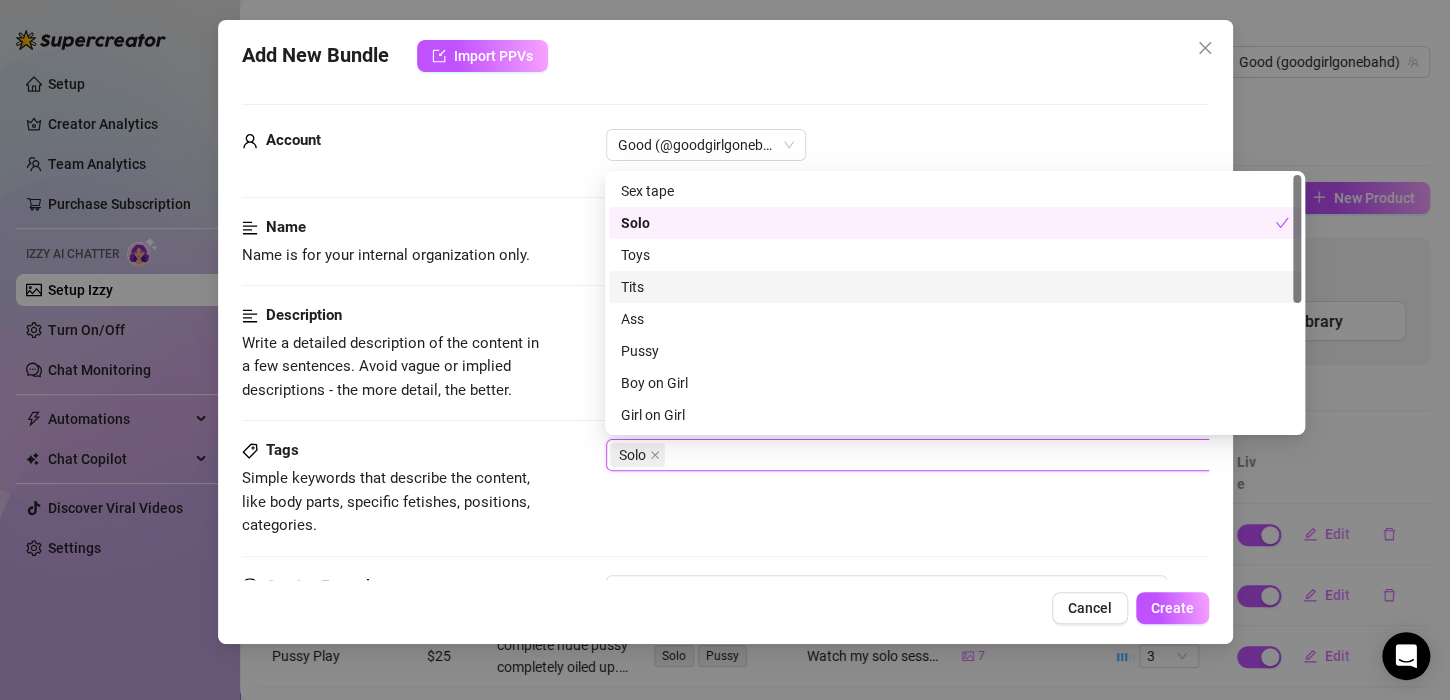 click on "Tits" at bounding box center [955, 287] 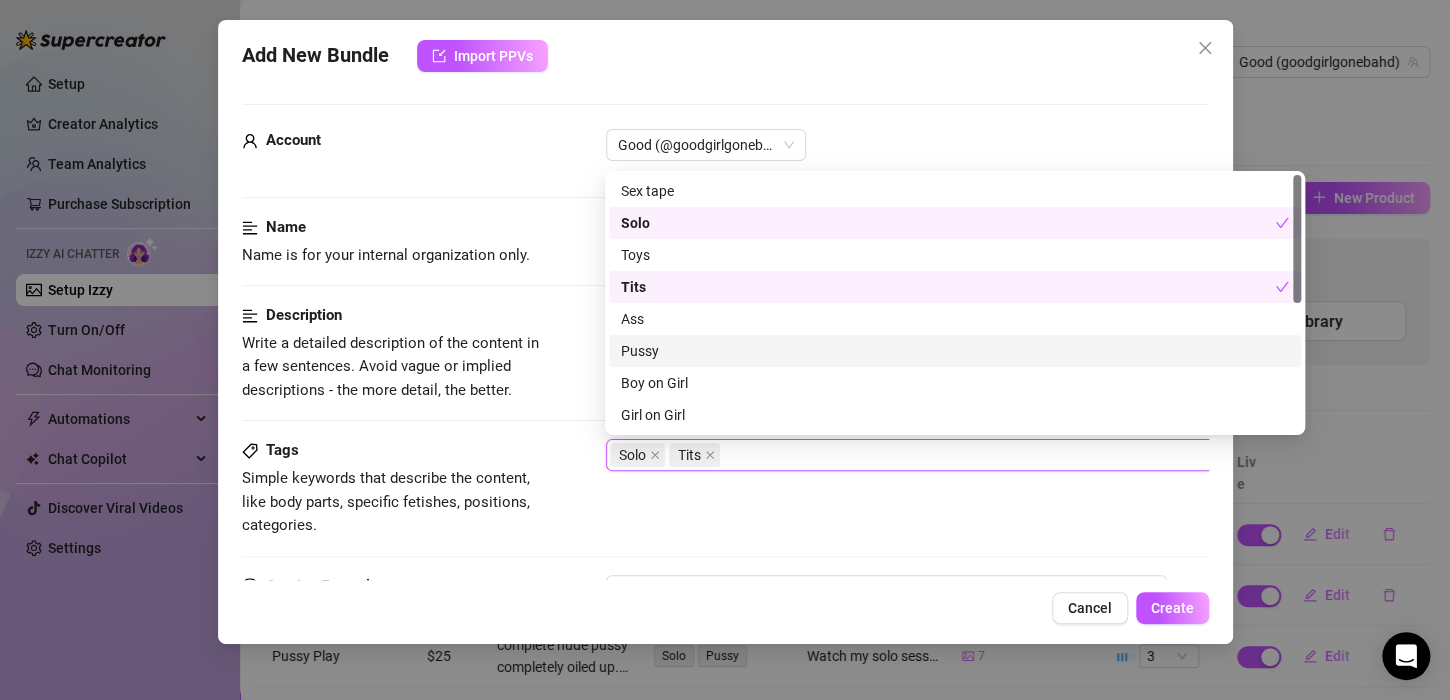 click on "Pussy" at bounding box center [955, 351] 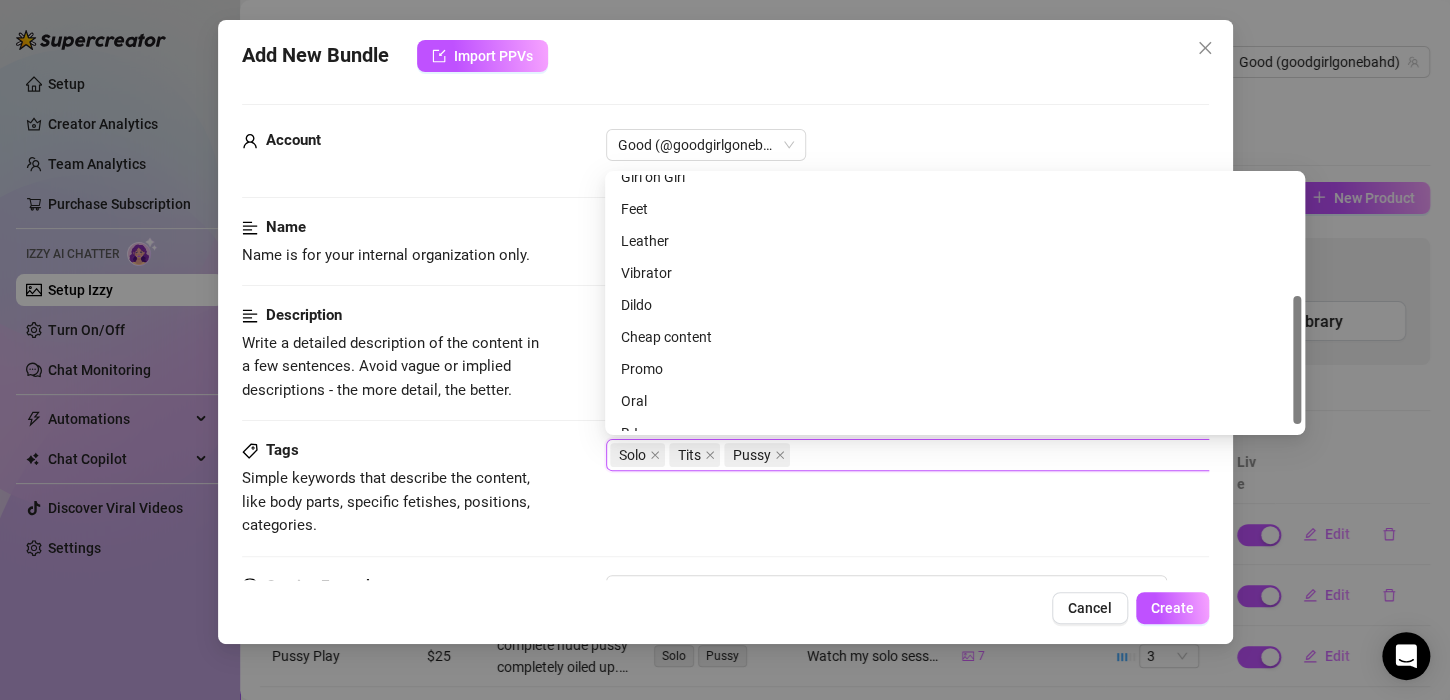 scroll, scrollTop: 256, scrollLeft: 0, axis: vertical 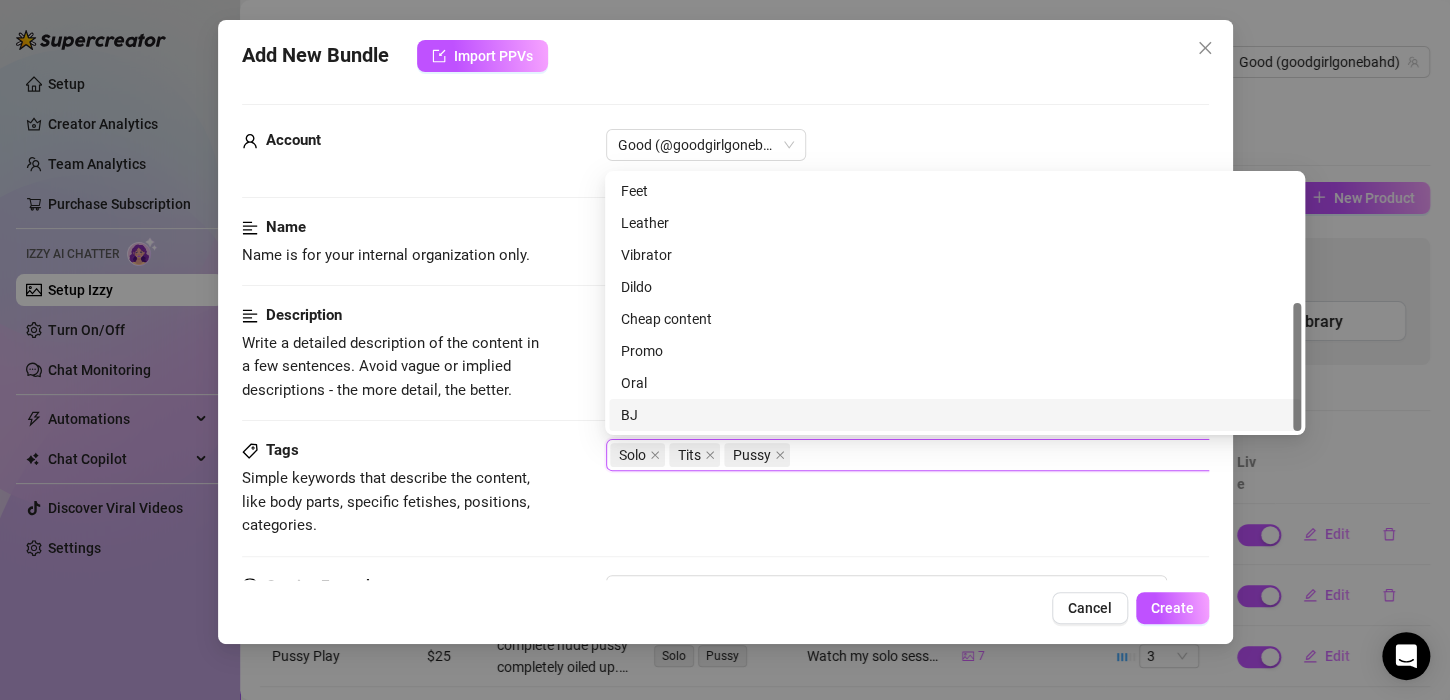 click on "Tags Simple keywords that describe the content, like body parts, specific fetishes, positions, categories. Solo Tits Pussy" at bounding box center (725, 488) 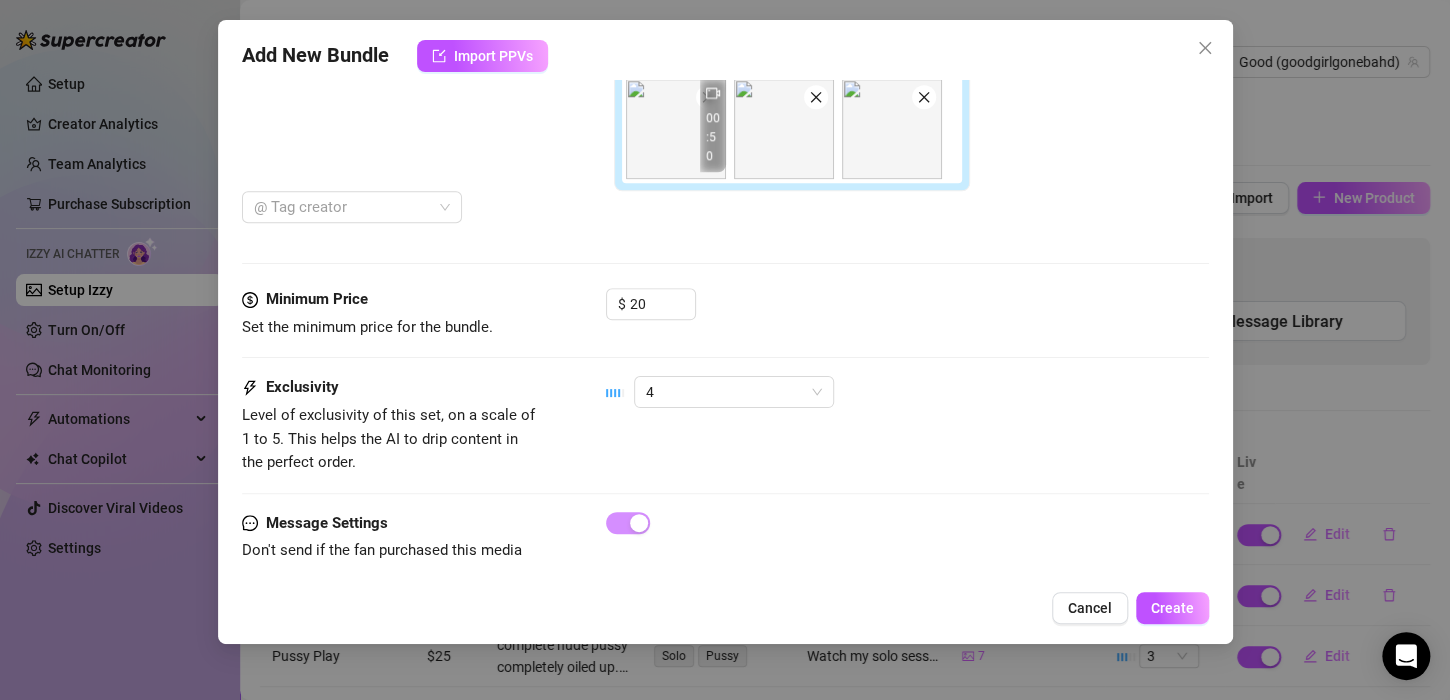 scroll, scrollTop: 1004, scrollLeft: 0, axis: vertical 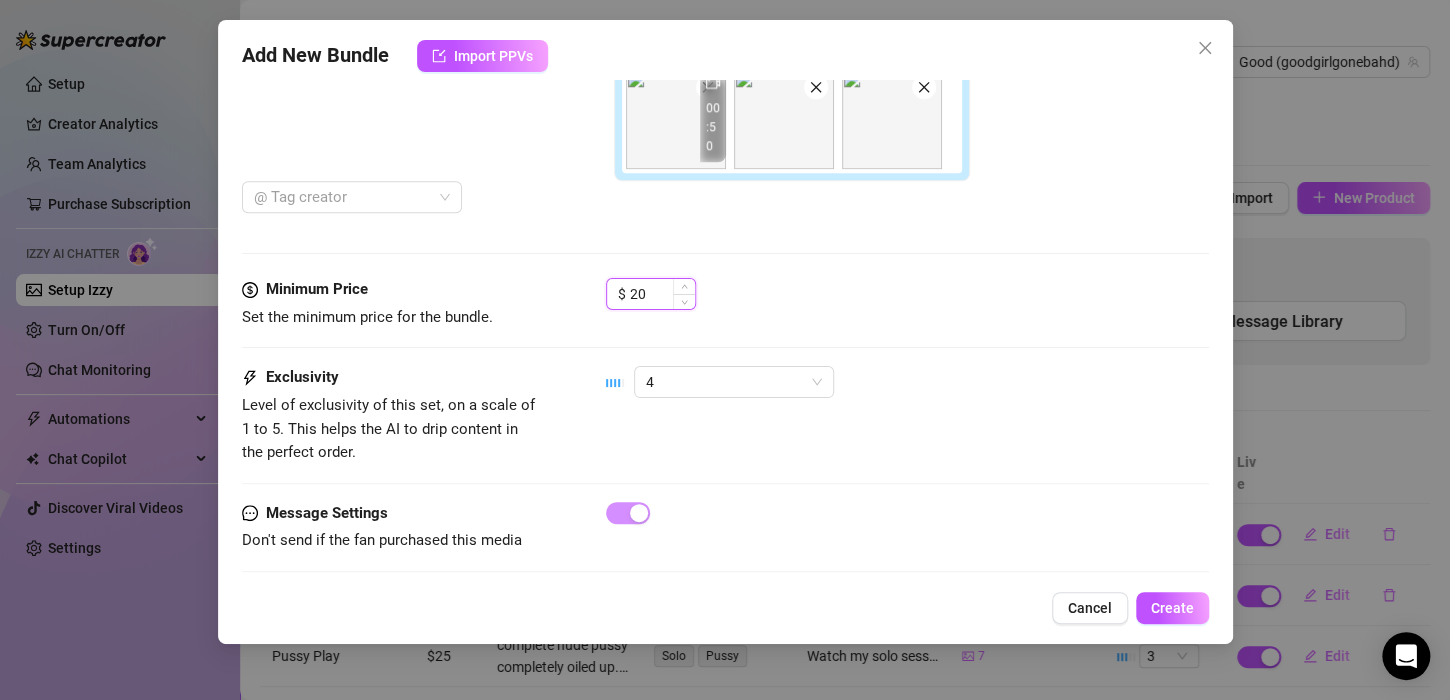 click on "20" at bounding box center (662, 294) 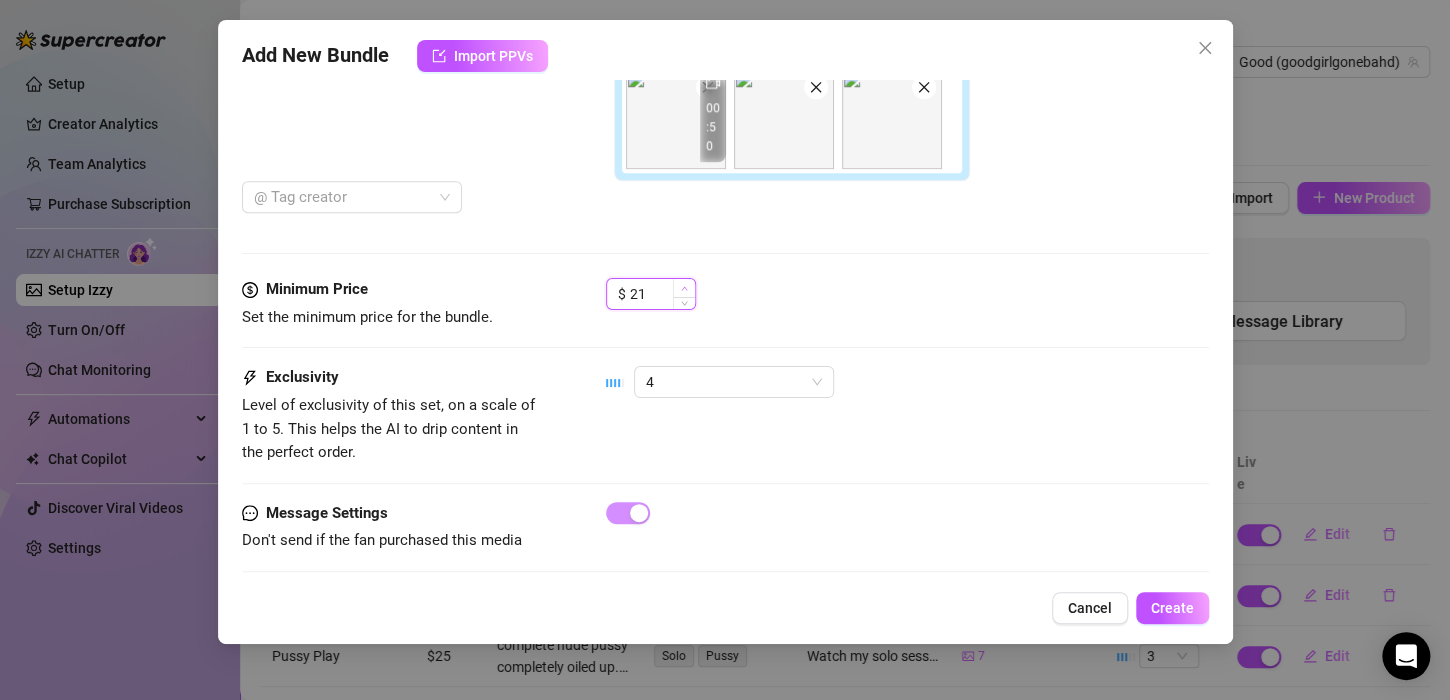 click at bounding box center (684, 288) 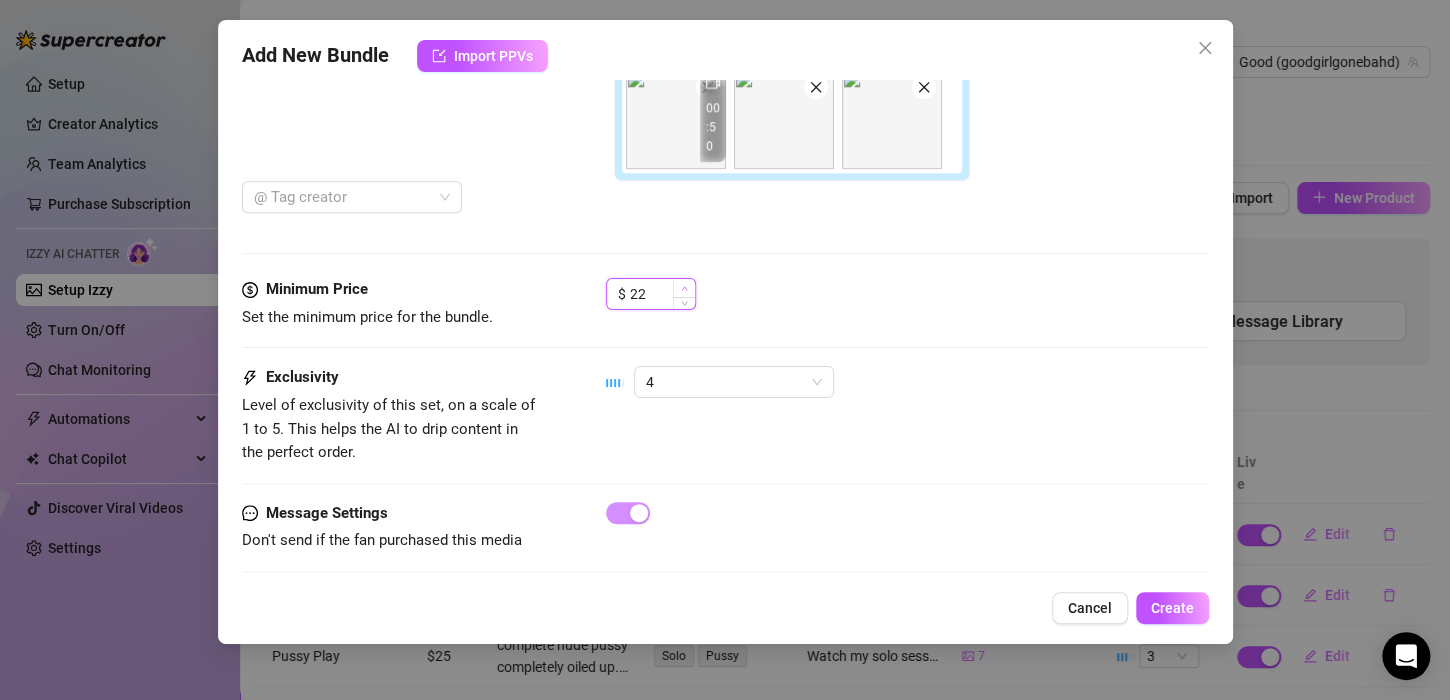 click at bounding box center [684, 288] 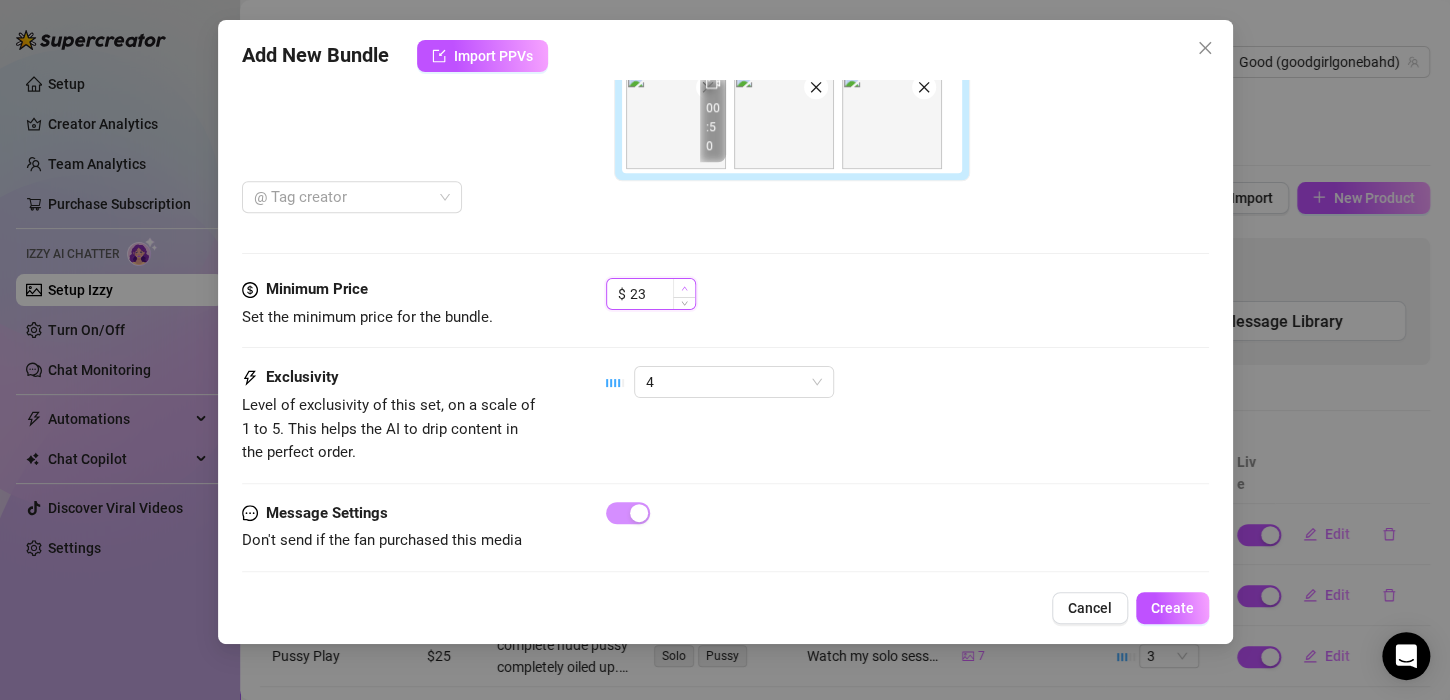 click at bounding box center (684, 288) 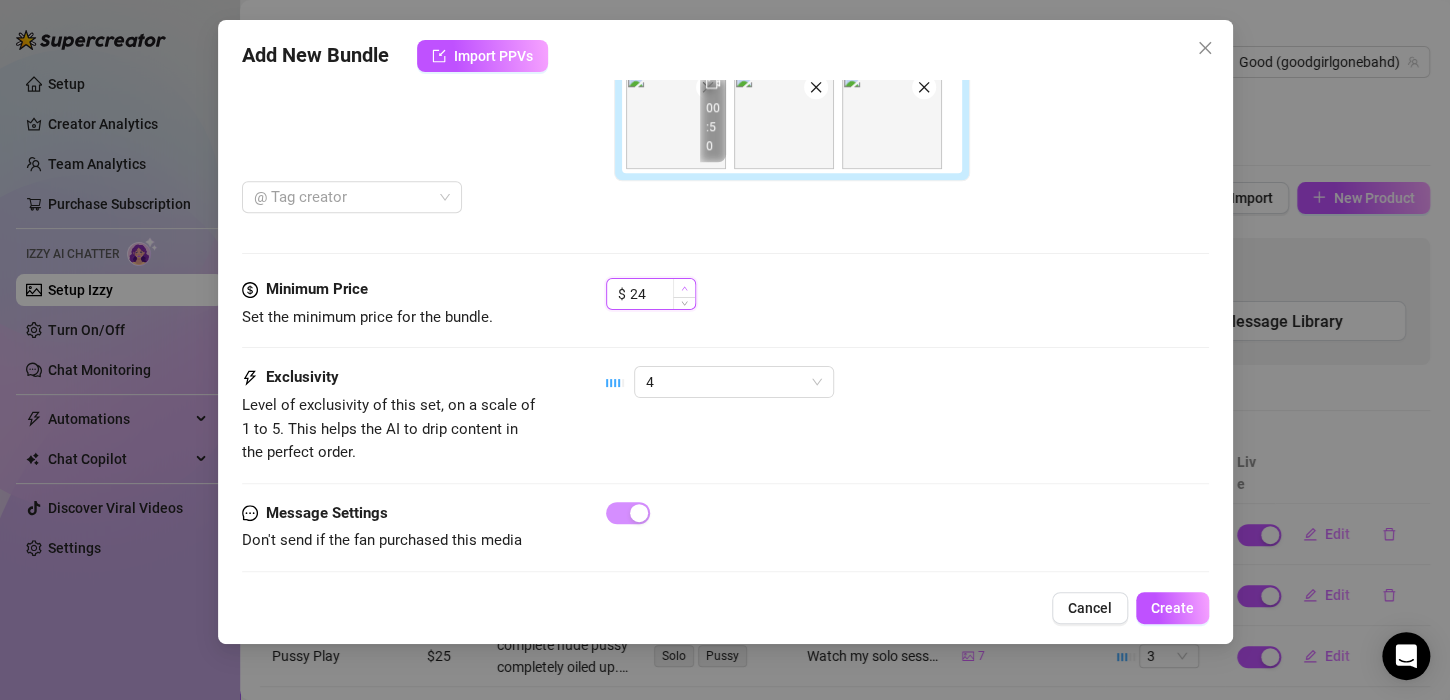 click at bounding box center [684, 288] 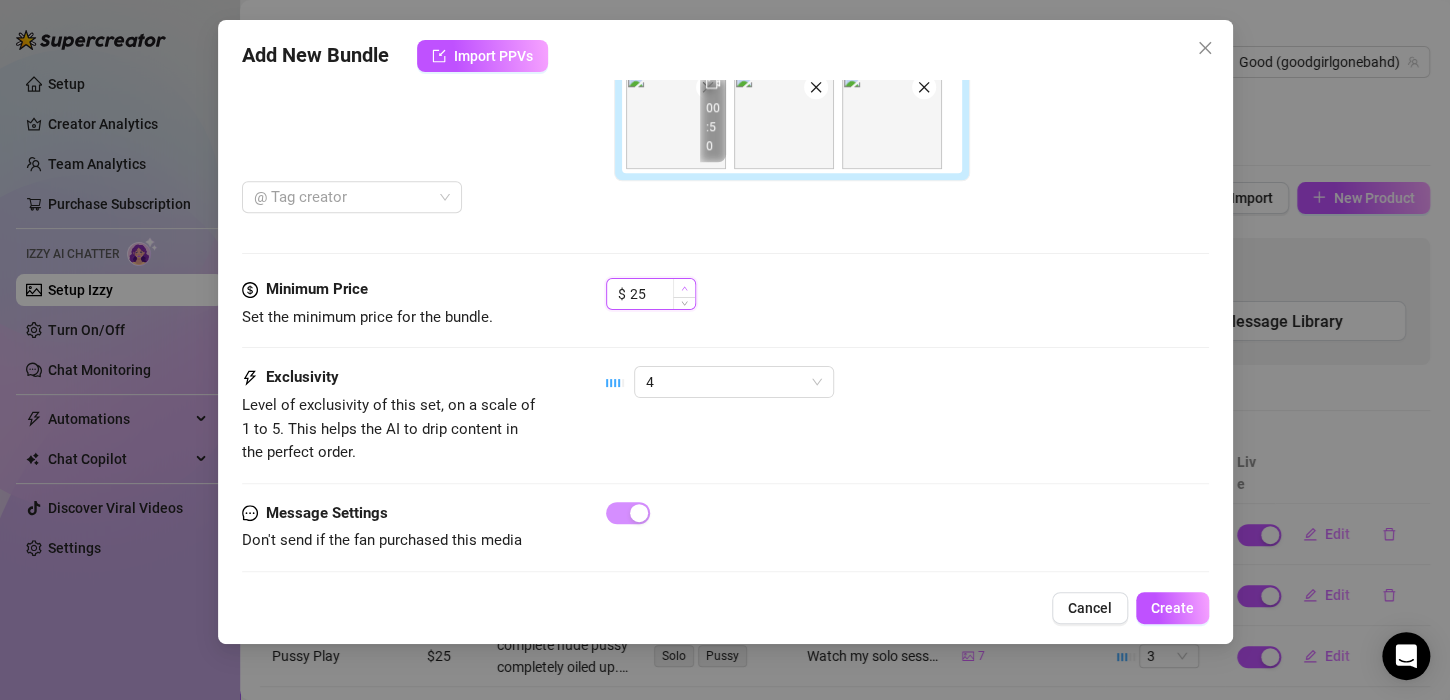 click at bounding box center [684, 288] 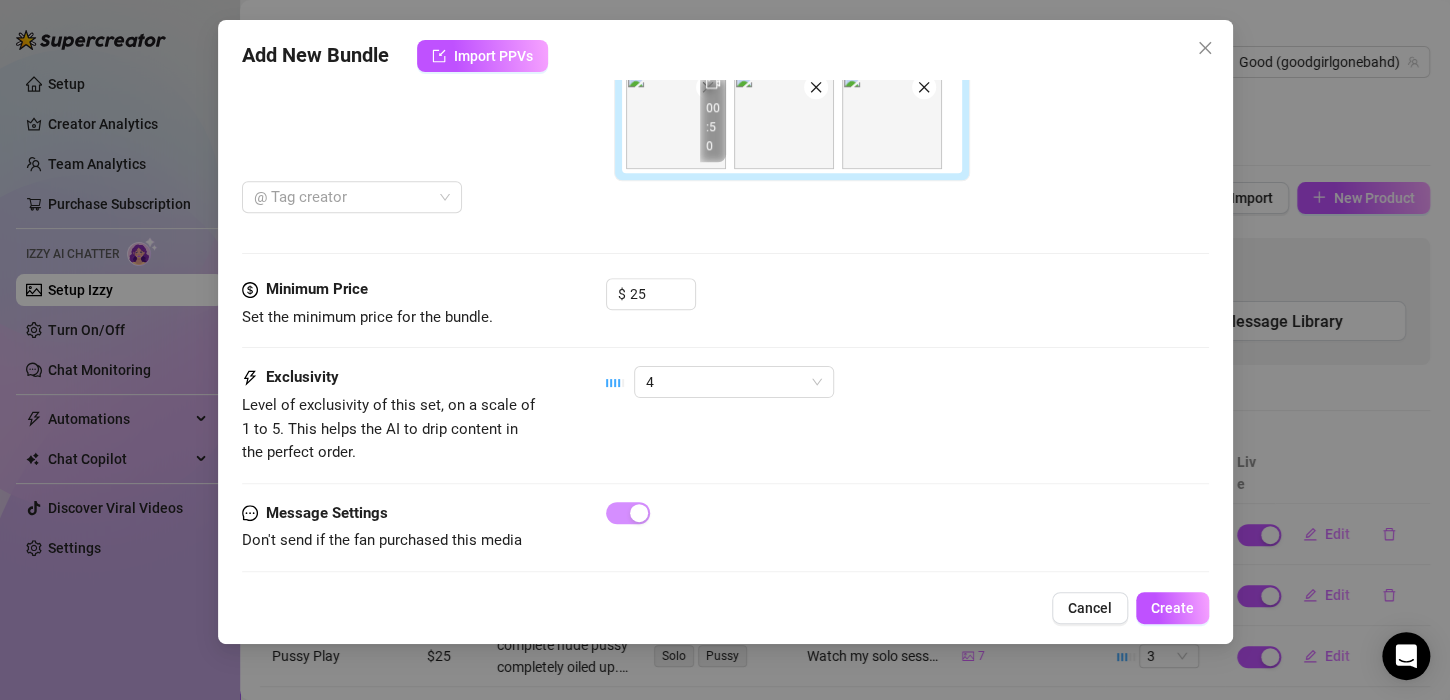 click on "$ 25" at bounding box center [907, 303] 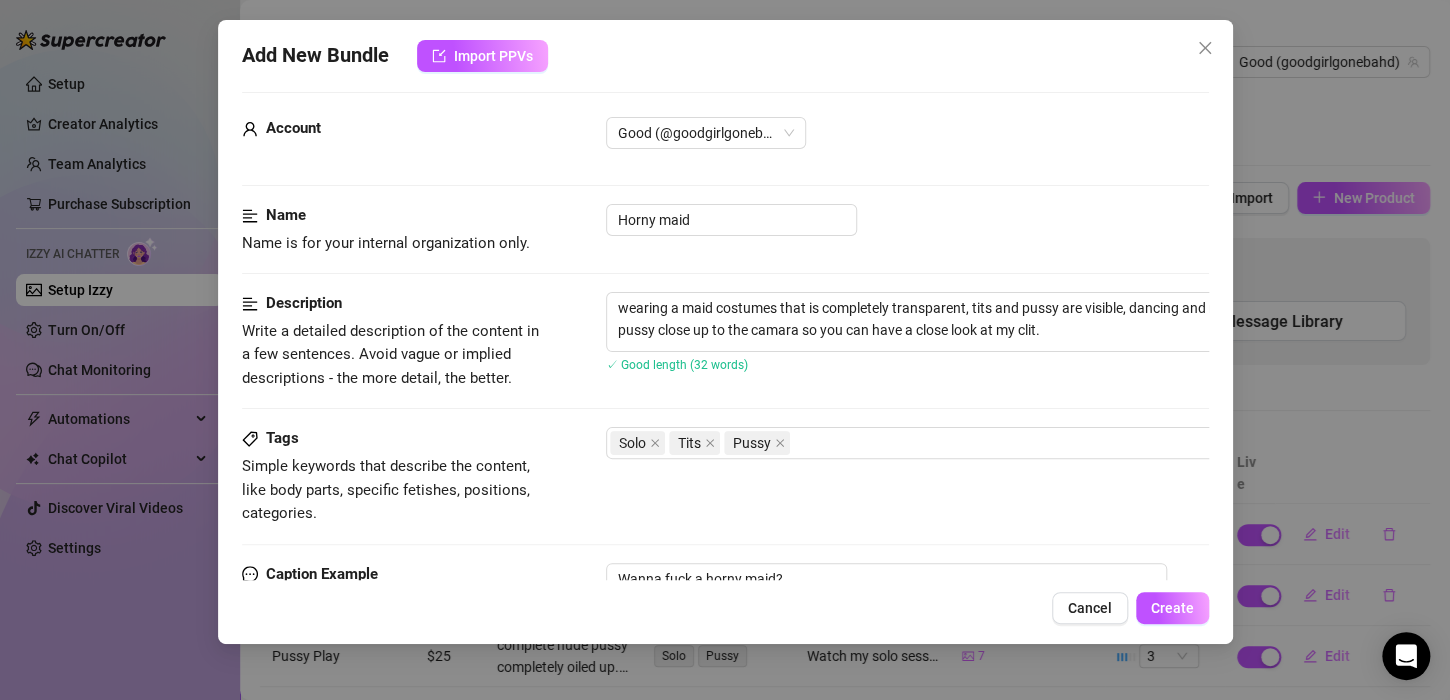 scroll, scrollTop: 0, scrollLeft: 0, axis: both 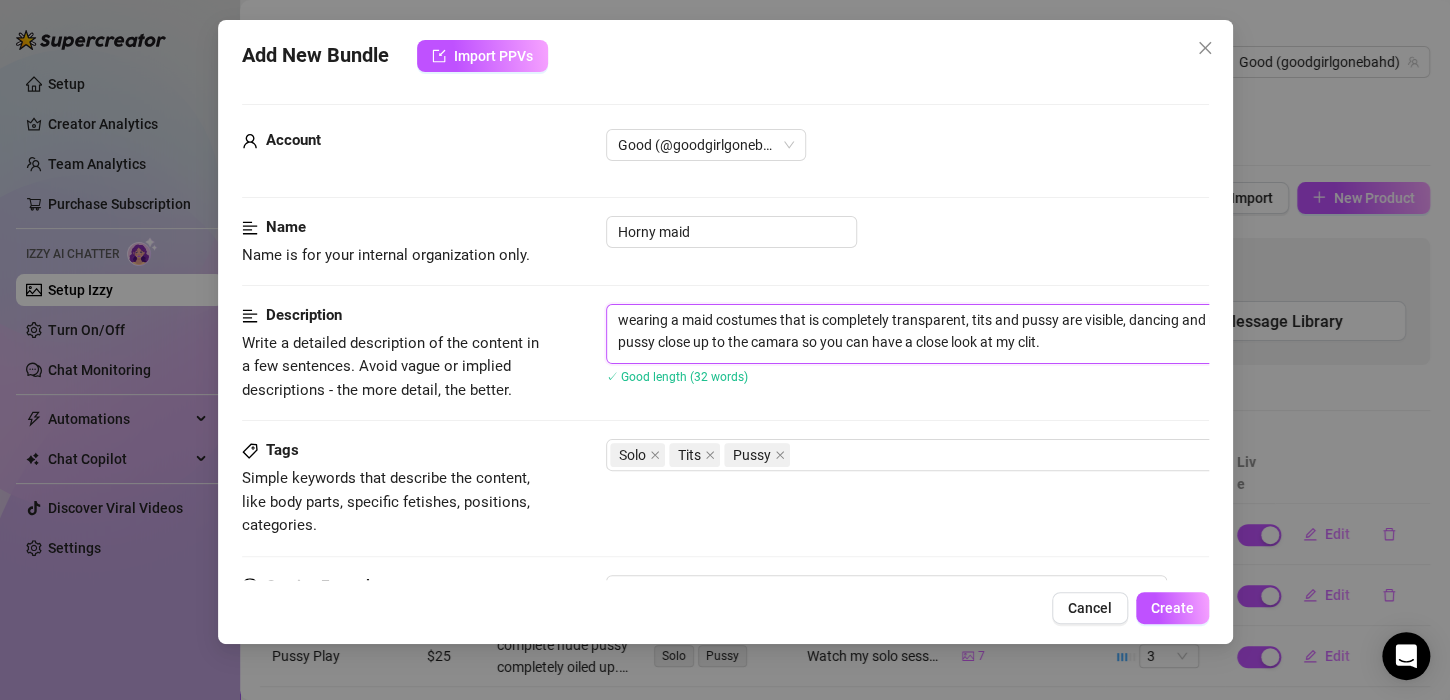 click on "wearing a maid costumes that is completely transparent, tits and pussy are visible, dancing and rubbing pussy close up to the camara so you can have a close look at my clit." at bounding box center (956, 334) 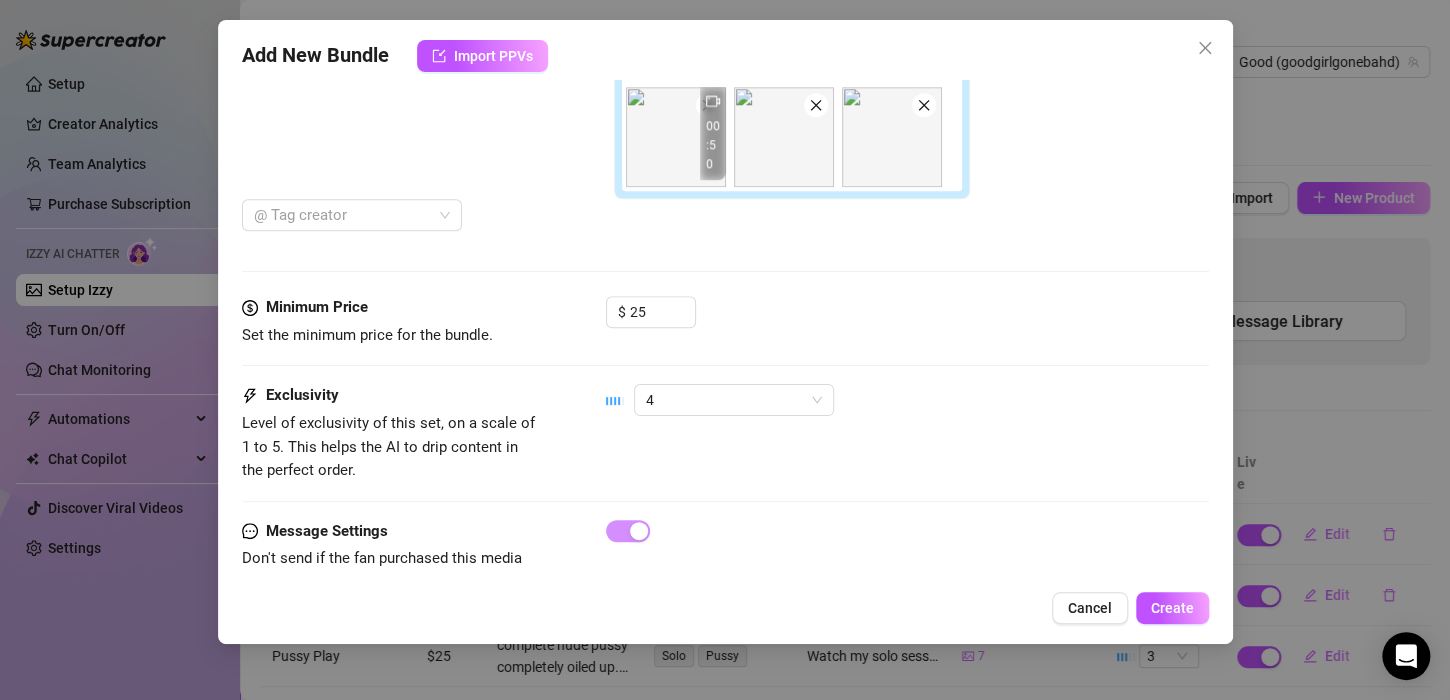 scroll, scrollTop: 1028, scrollLeft: 0, axis: vertical 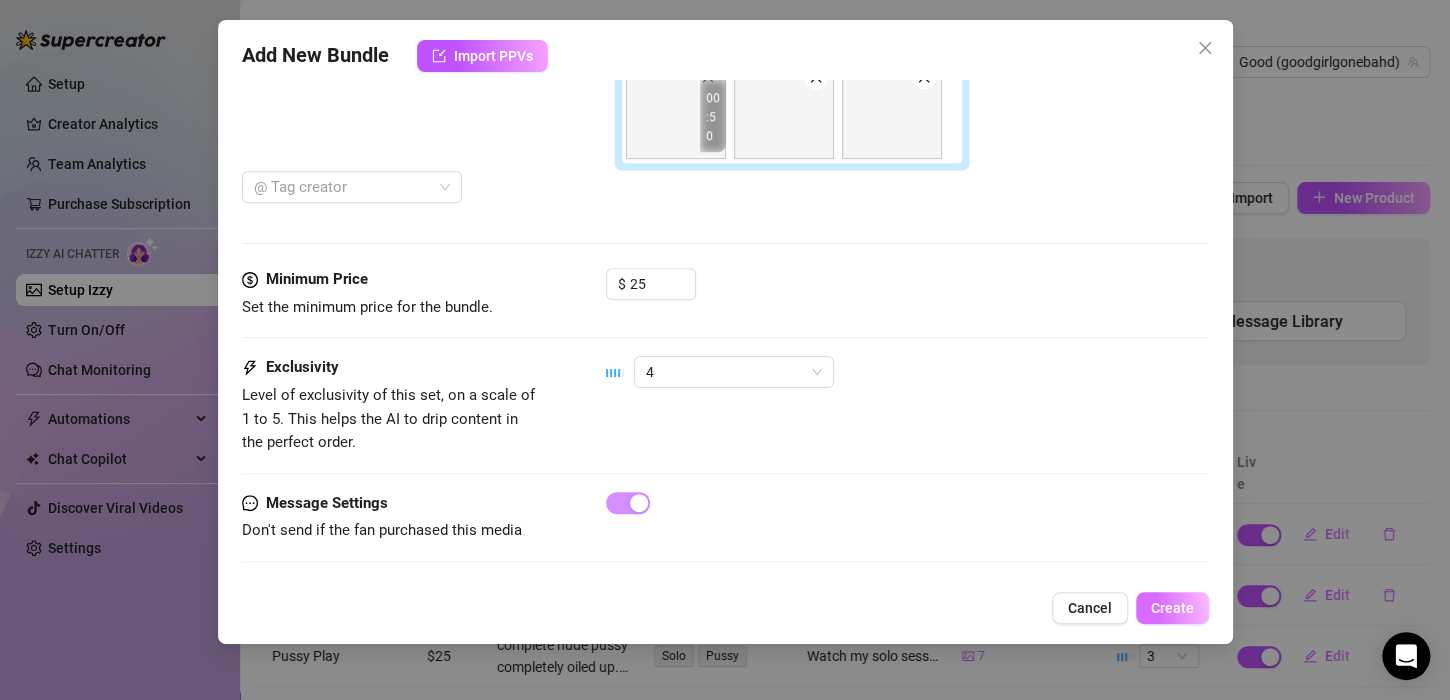 click on "Create" at bounding box center [1172, 608] 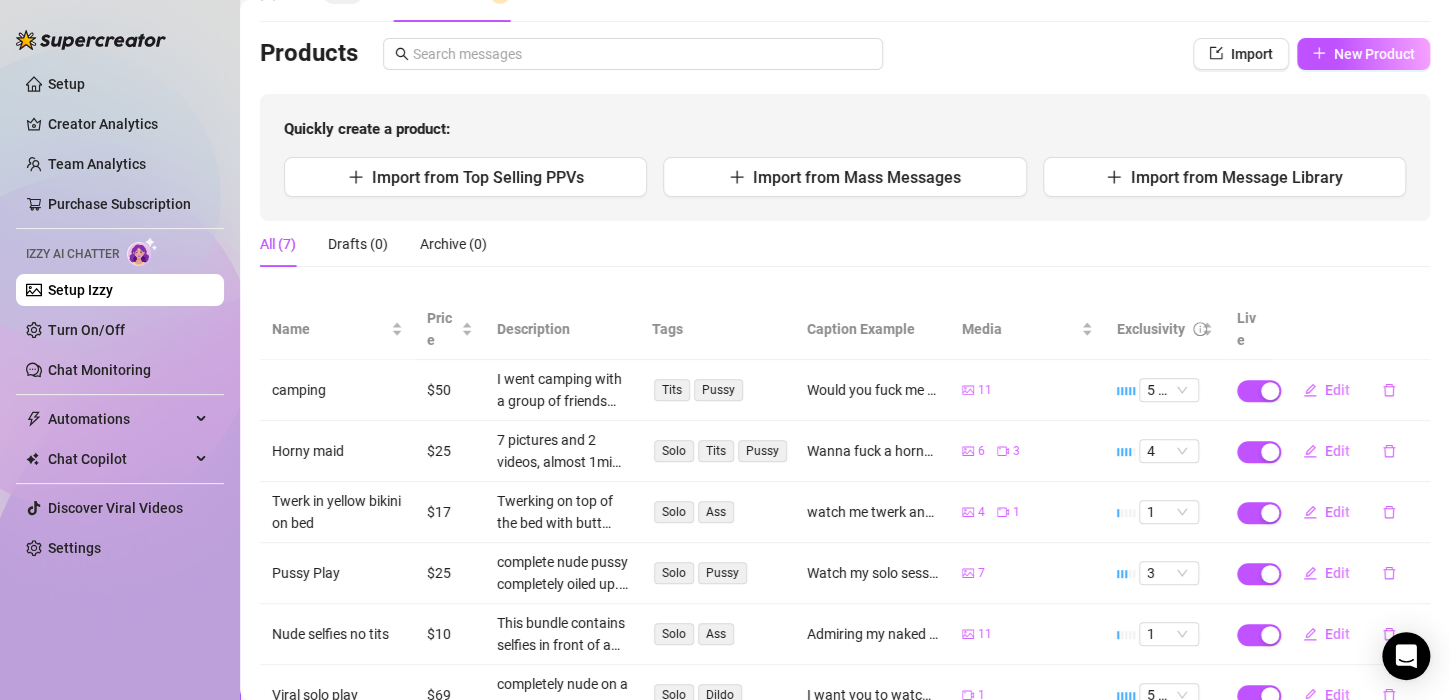 scroll, scrollTop: 142, scrollLeft: 0, axis: vertical 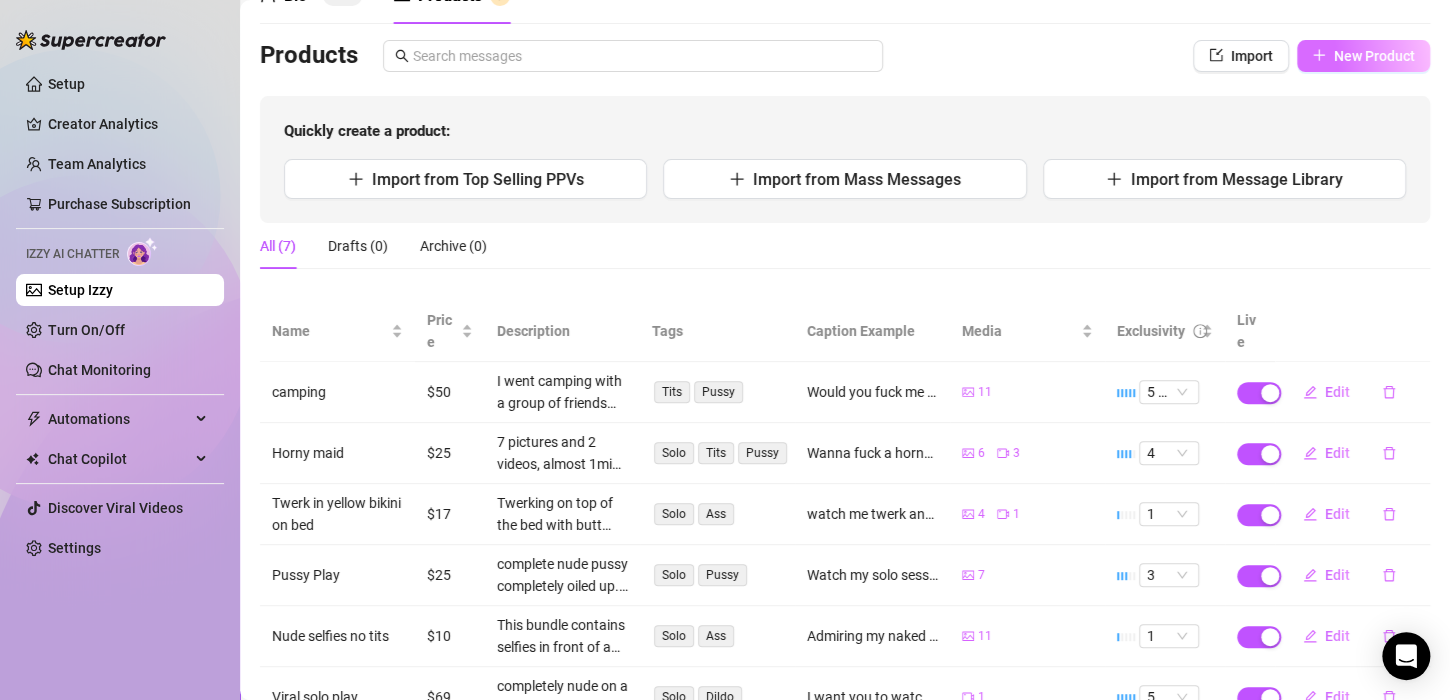 click on "New Product" at bounding box center (1374, 56) 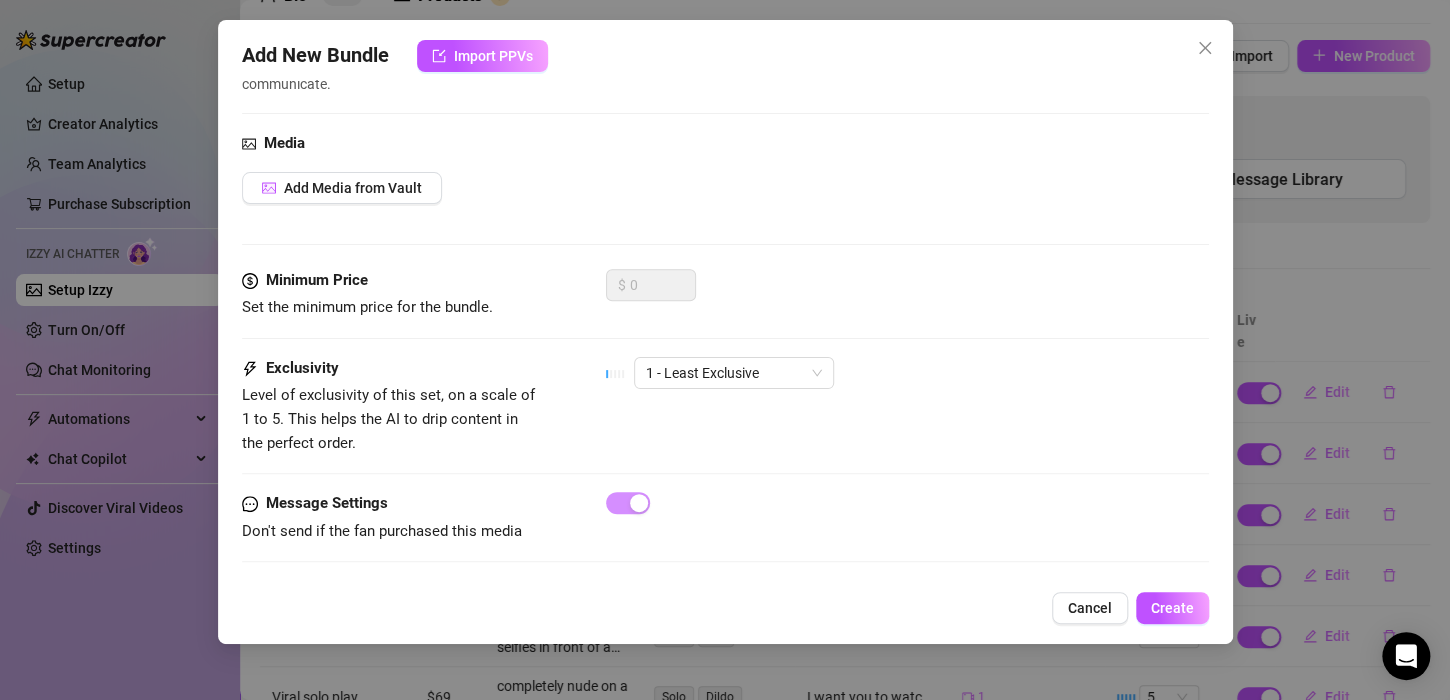 scroll, scrollTop: 610, scrollLeft: 0, axis: vertical 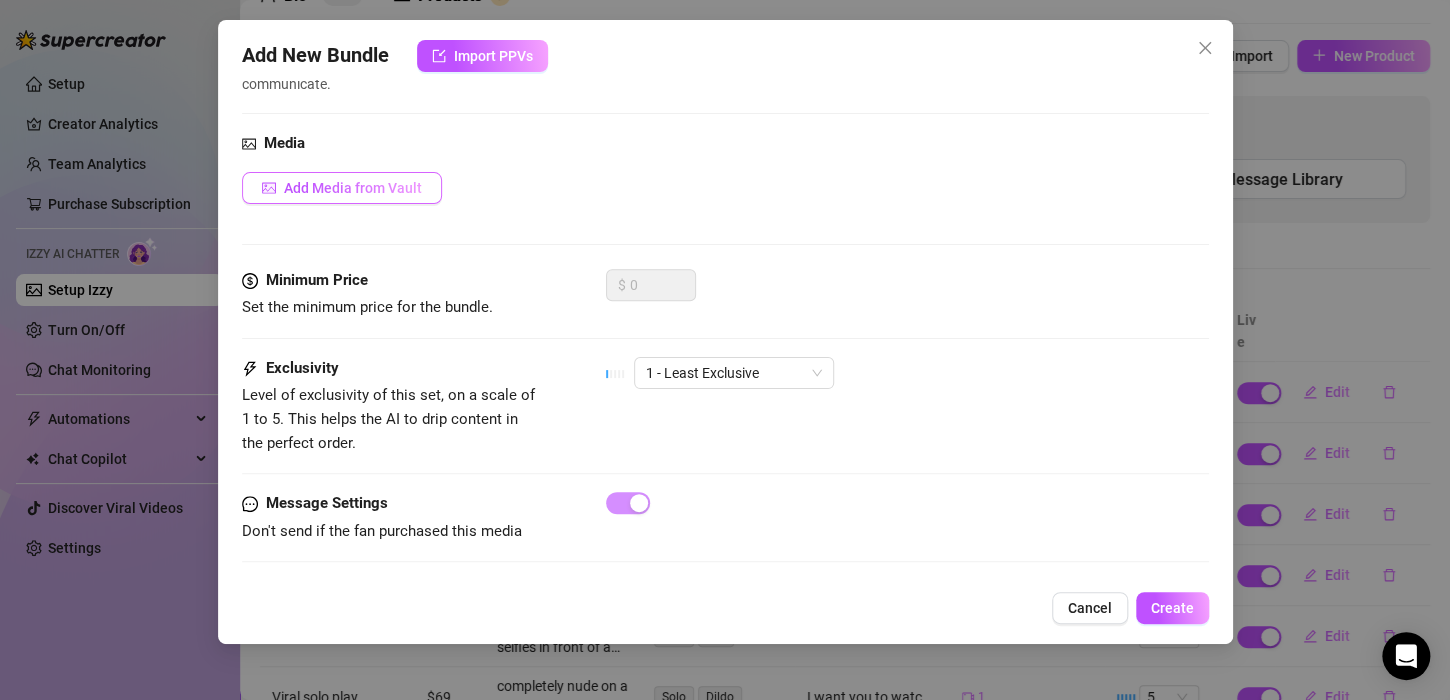 click on "Add Media from Vault" at bounding box center (353, 188) 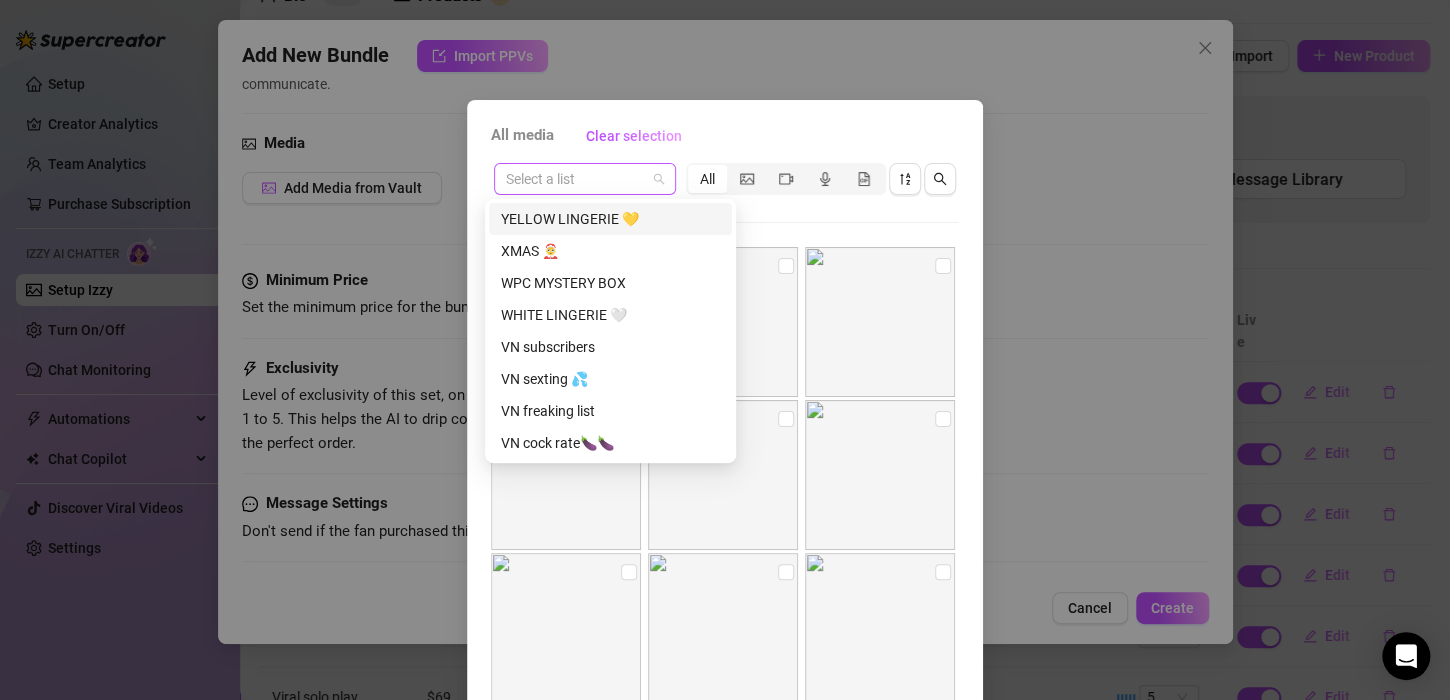 click at bounding box center [585, 179] 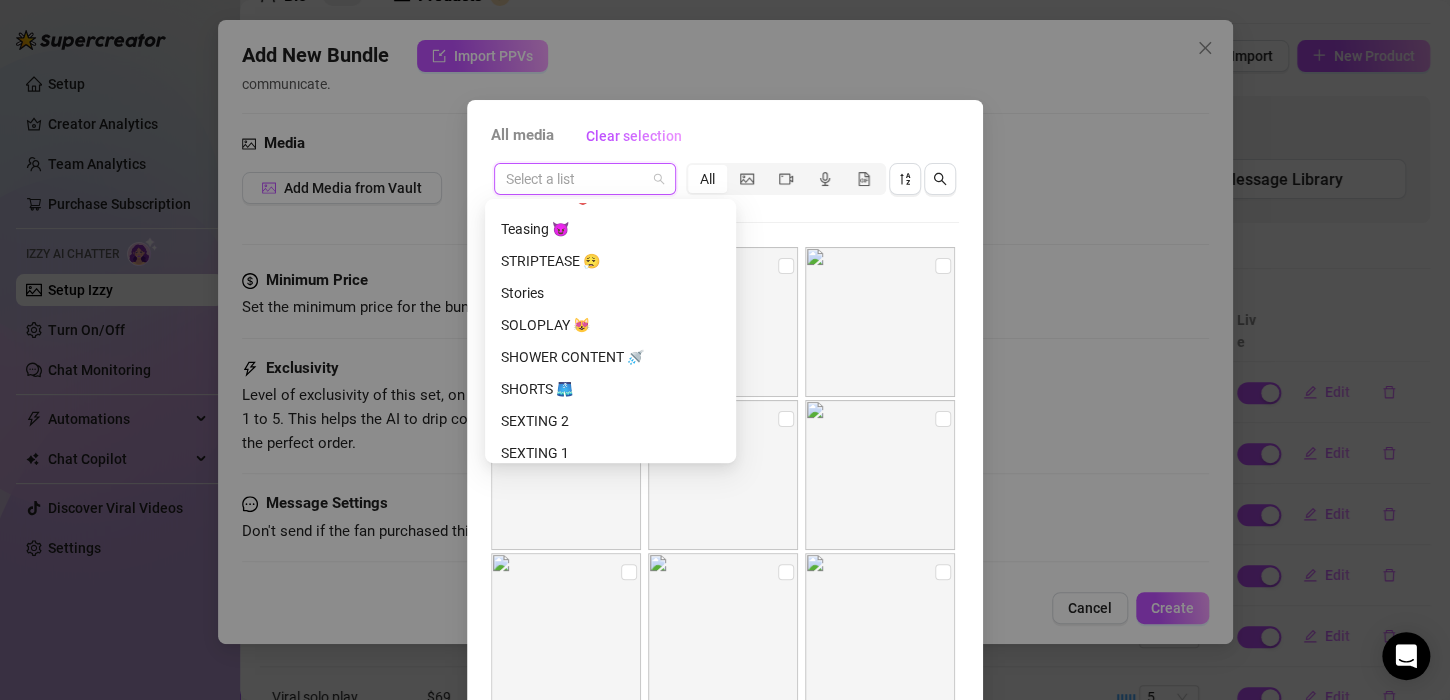 scroll, scrollTop: 344, scrollLeft: 0, axis: vertical 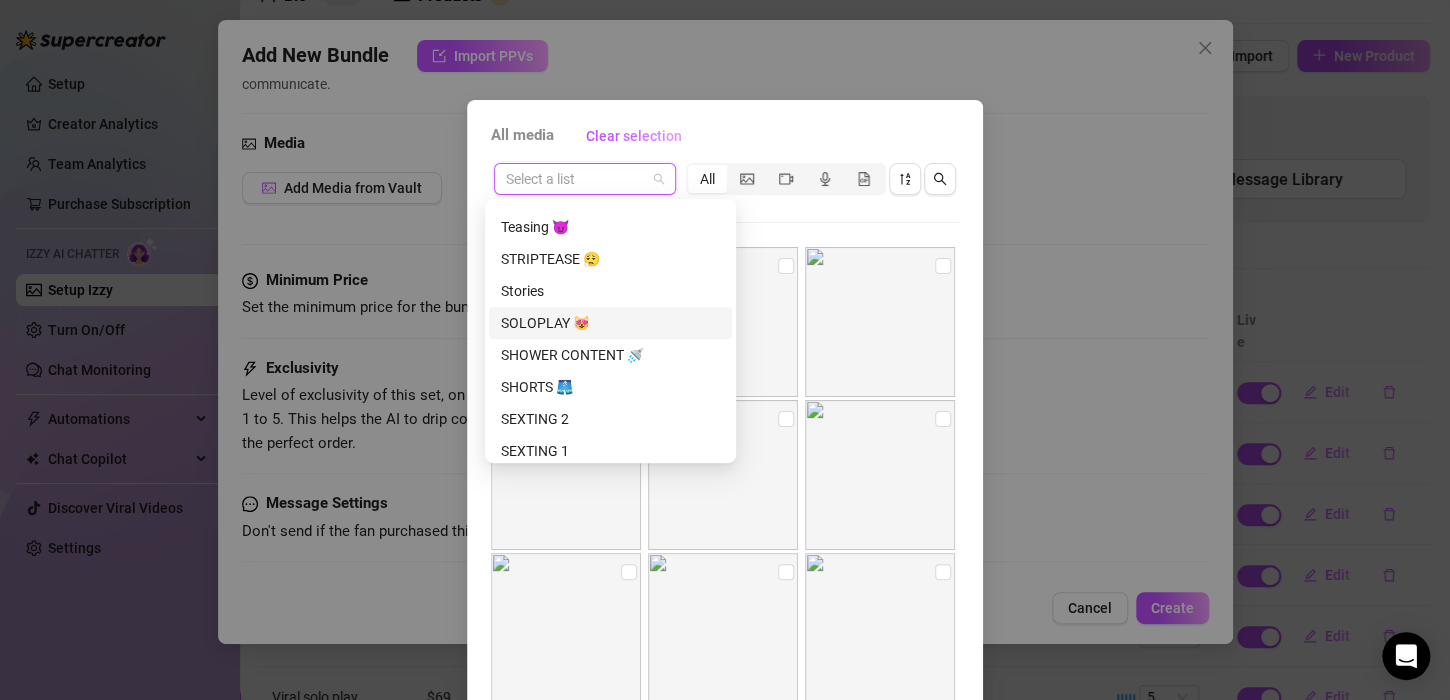 click on "SOLOPLAY 😻" at bounding box center (610, 323) 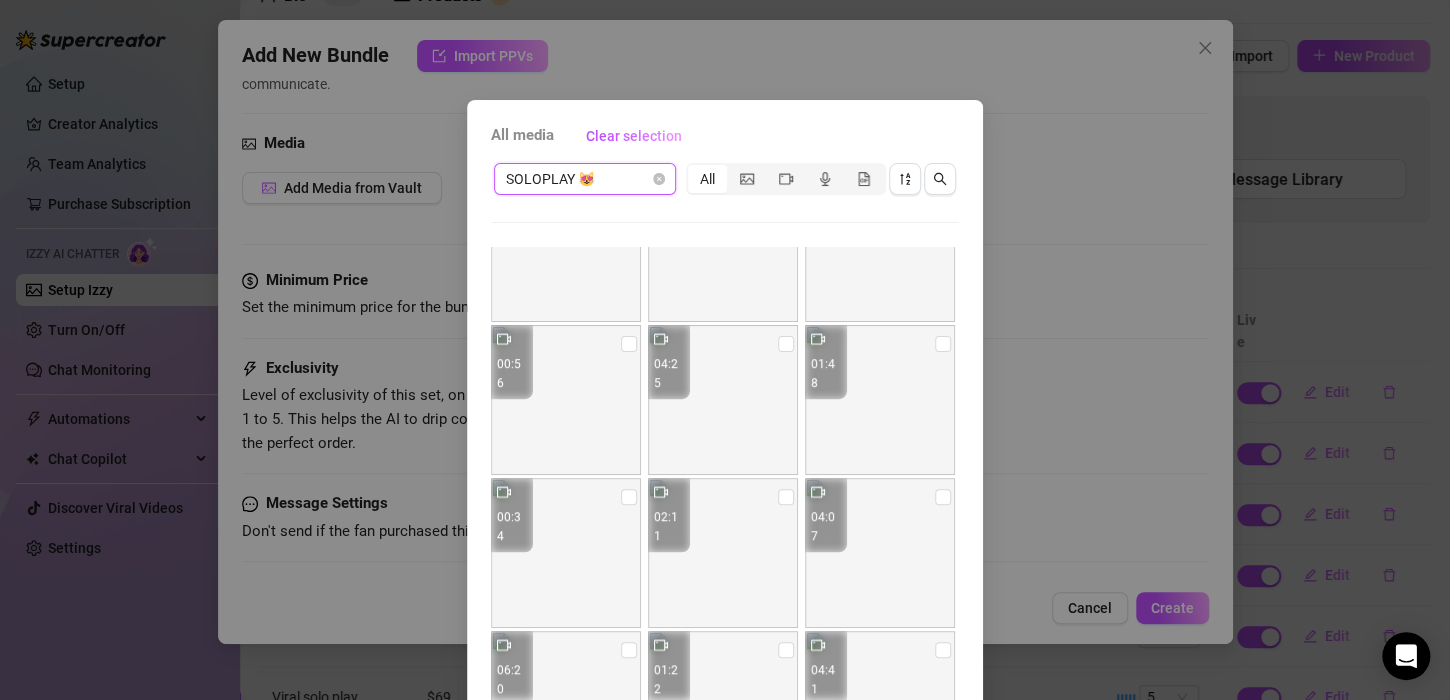 scroll, scrollTop: 753, scrollLeft: 0, axis: vertical 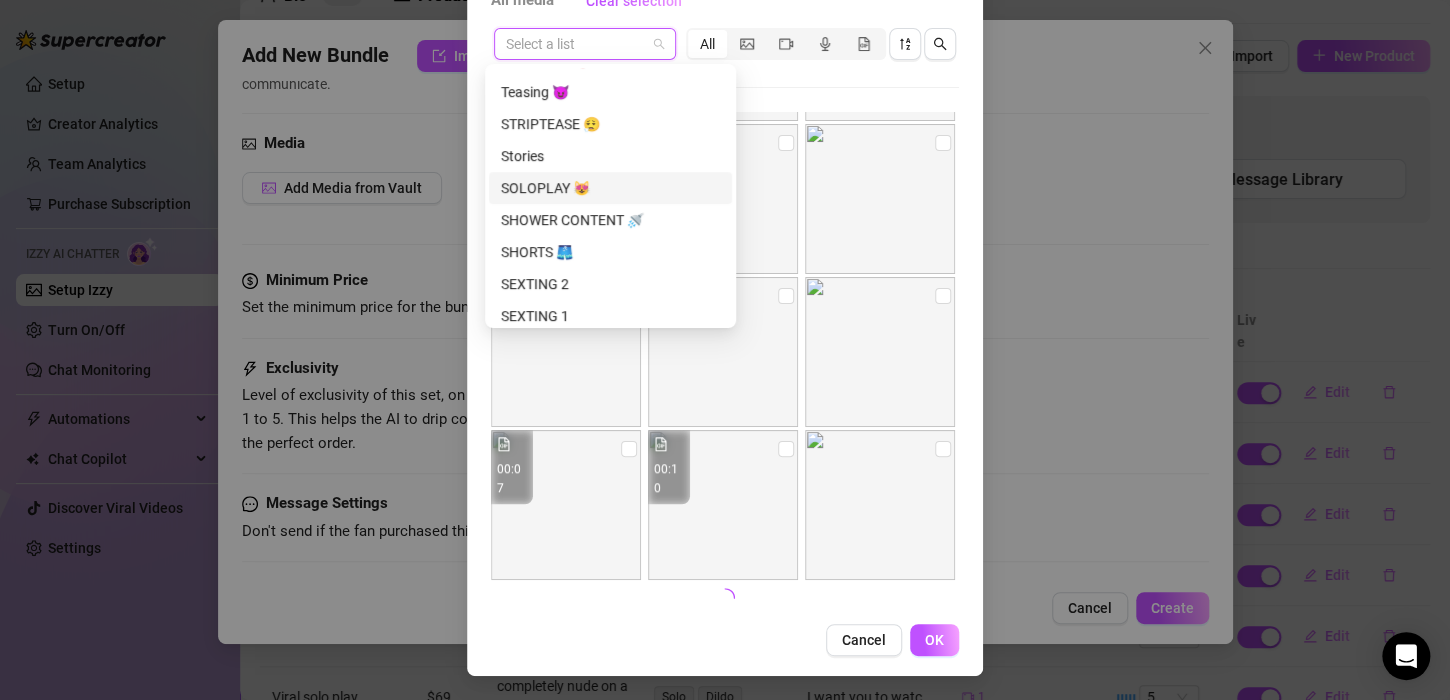 click at bounding box center [585, 44] 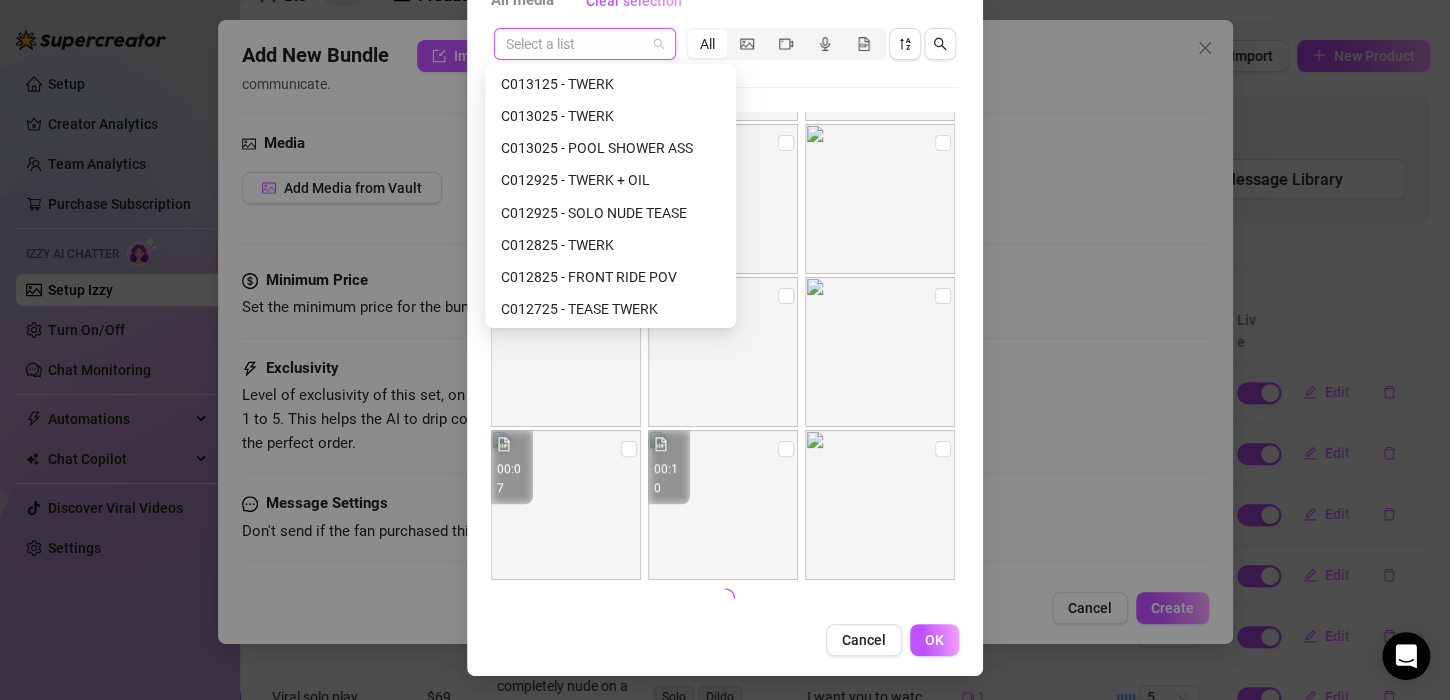 scroll, scrollTop: 1984, scrollLeft: 0, axis: vertical 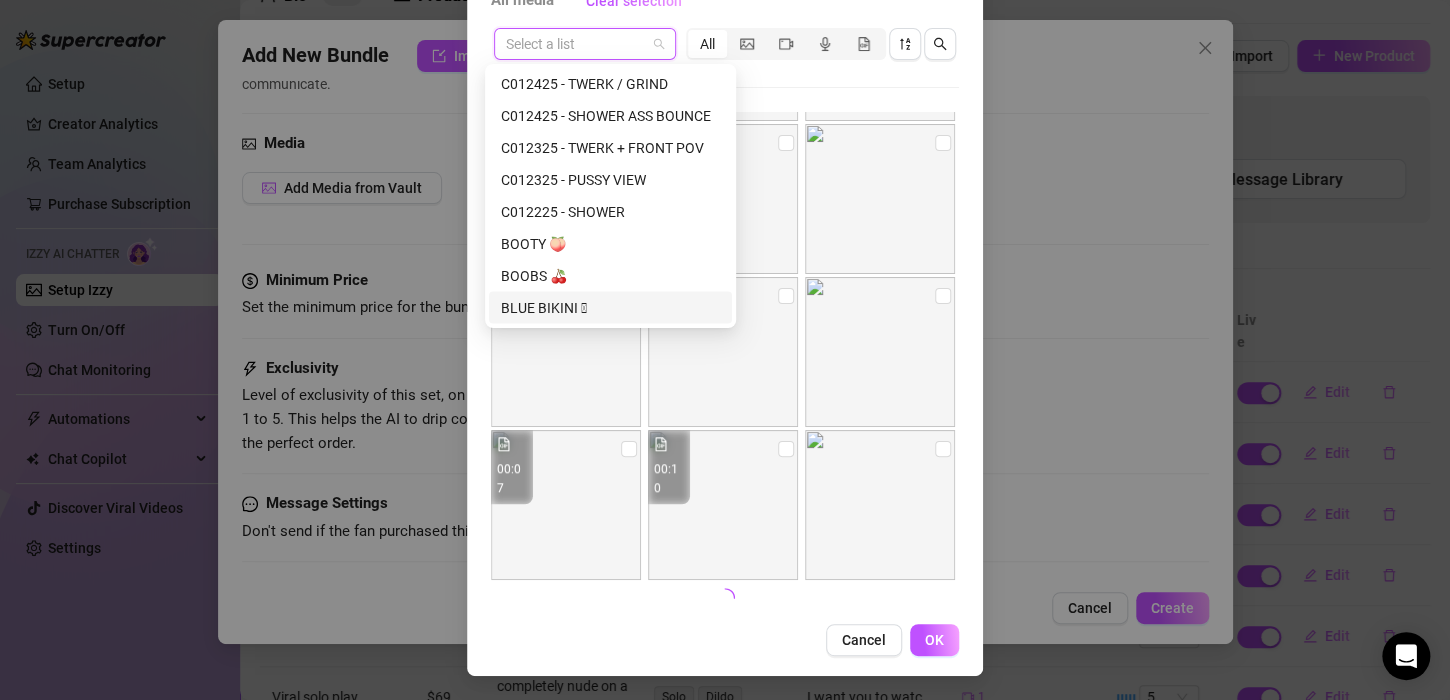 click on "BLUE BIKINI 🩵" at bounding box center [610, 308] 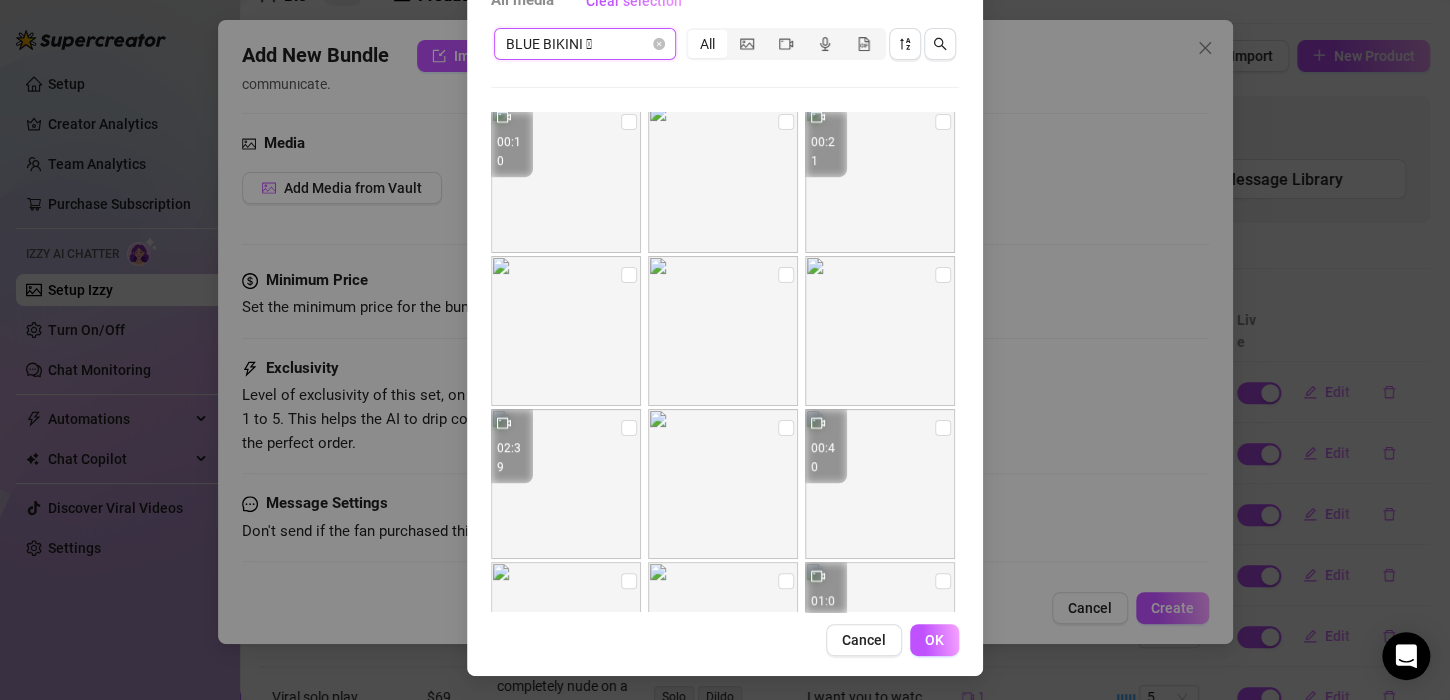 scroll, scrollTop: 0, scrollLeft: 0, axis: both 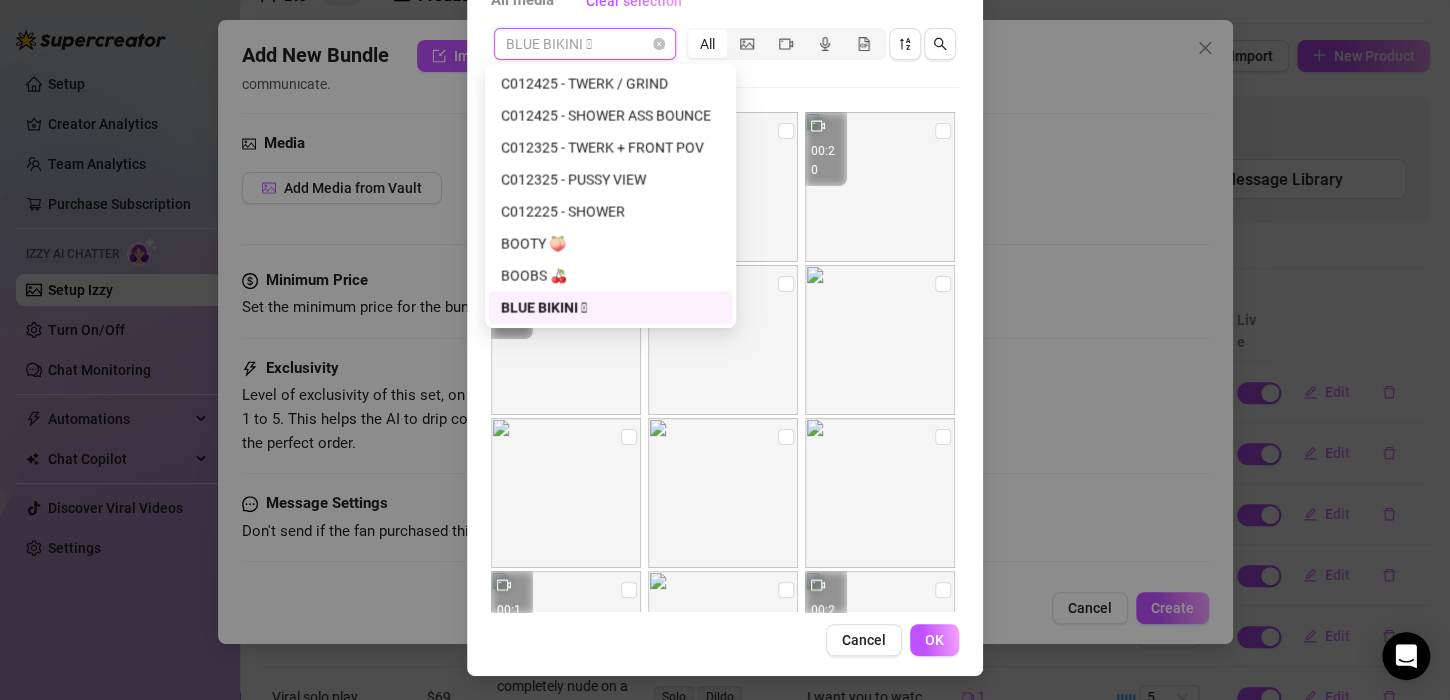 click on "BLUE BIKINI 🩵" at bounding box center (585, 44) 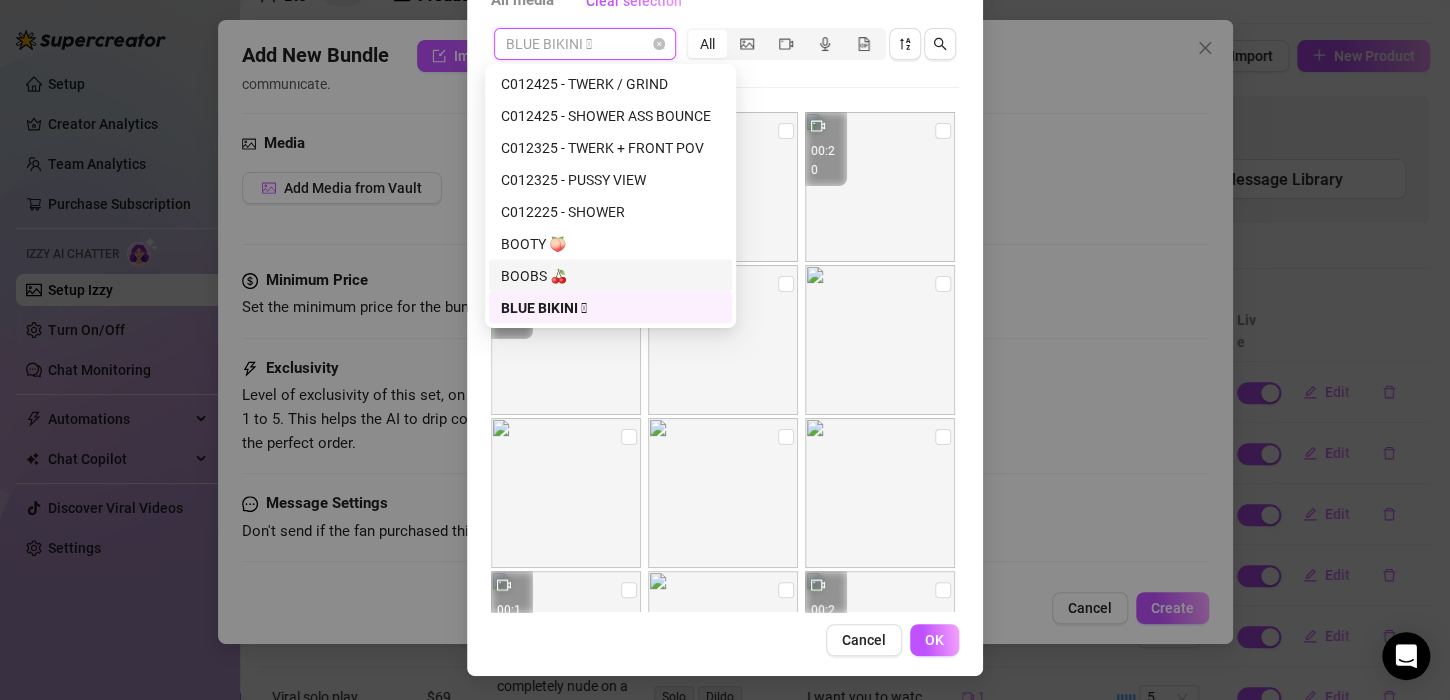 click on "BOOBS 🍒" at bounding box center (610, 276) 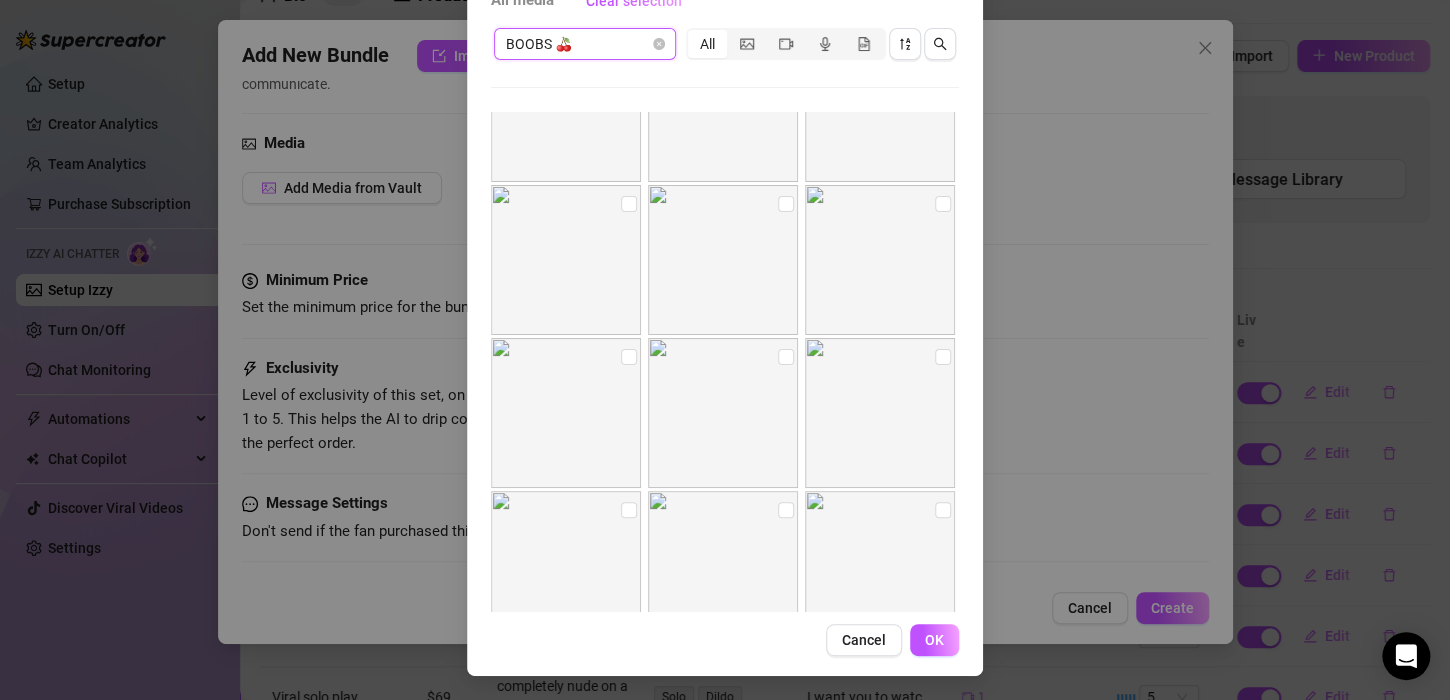 scroll, scrollTop: 686, scrollLeft: 0, axis: vertical 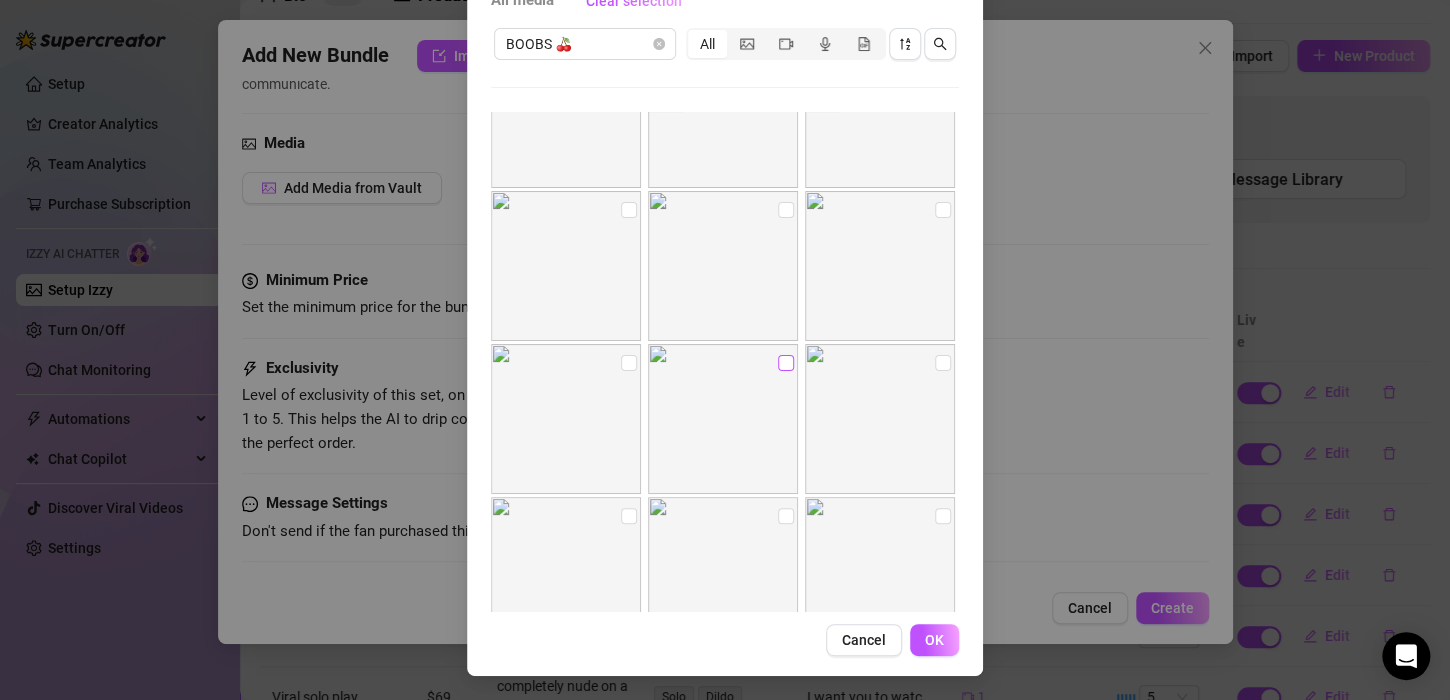 click at bounding box center [786, 363] 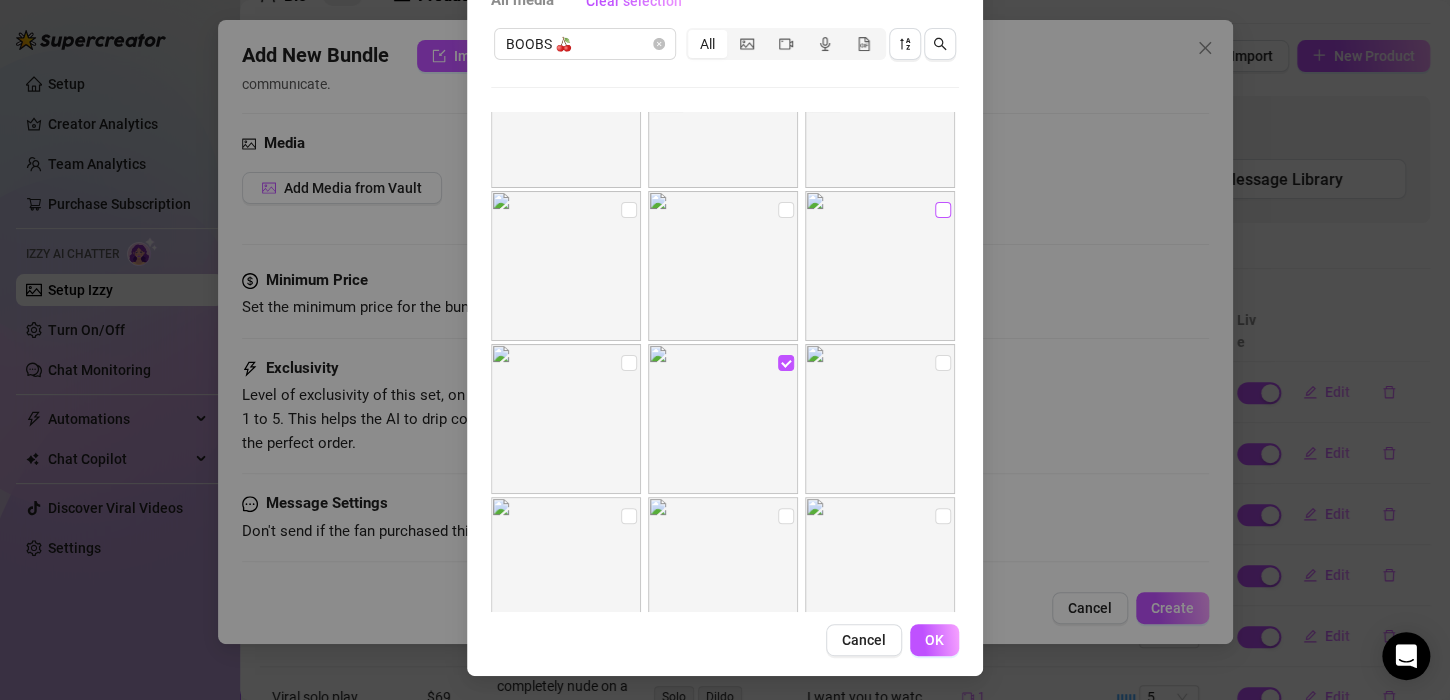 click at bounding box center (943, 210) 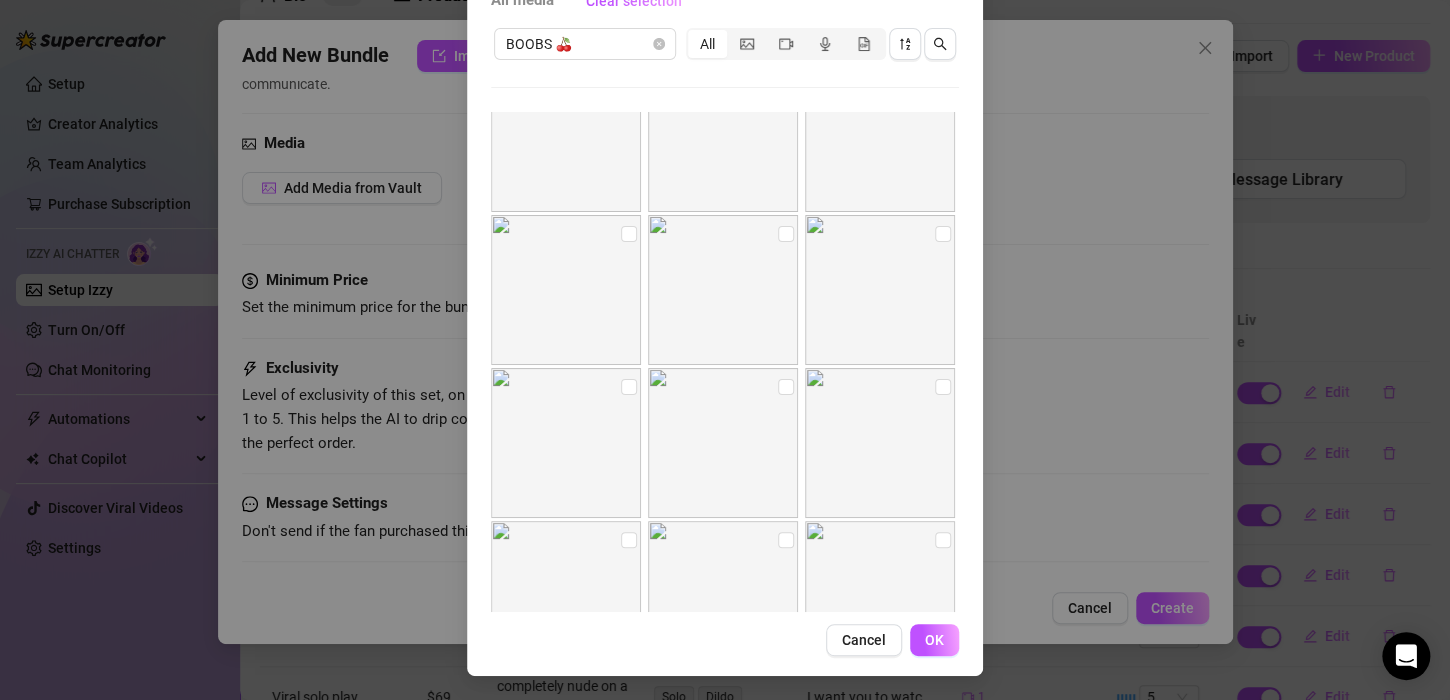 scroll, scrollTop: 48, scrollLeft: 0, axis: vertical 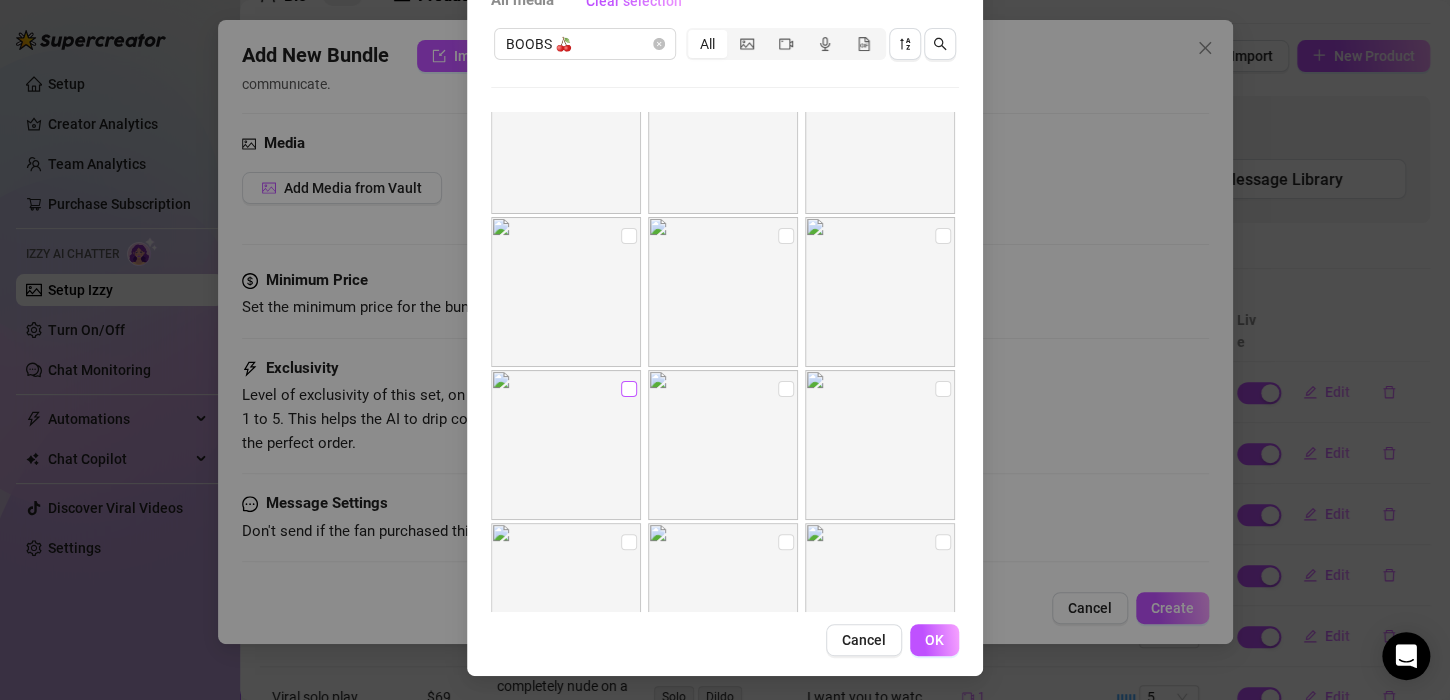 click at bounding box center [629, 389] 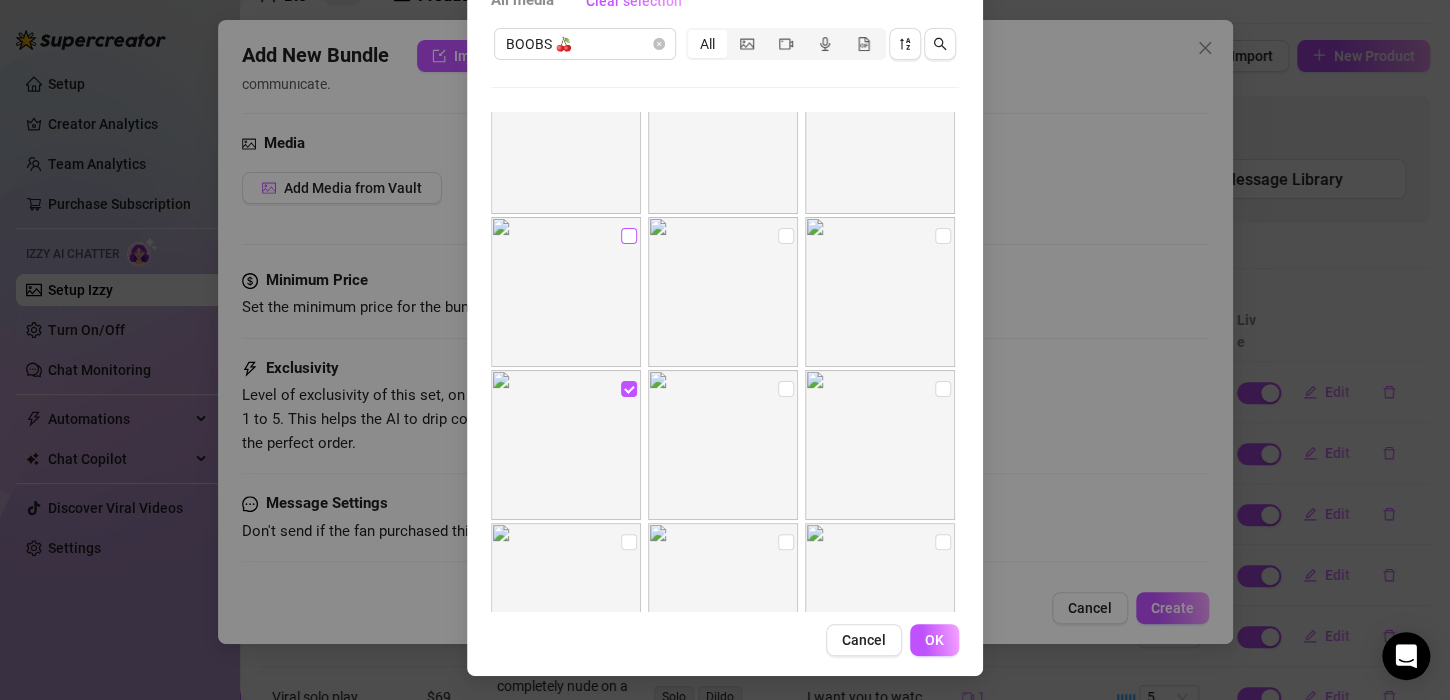 click at bounding box center [629, 236] 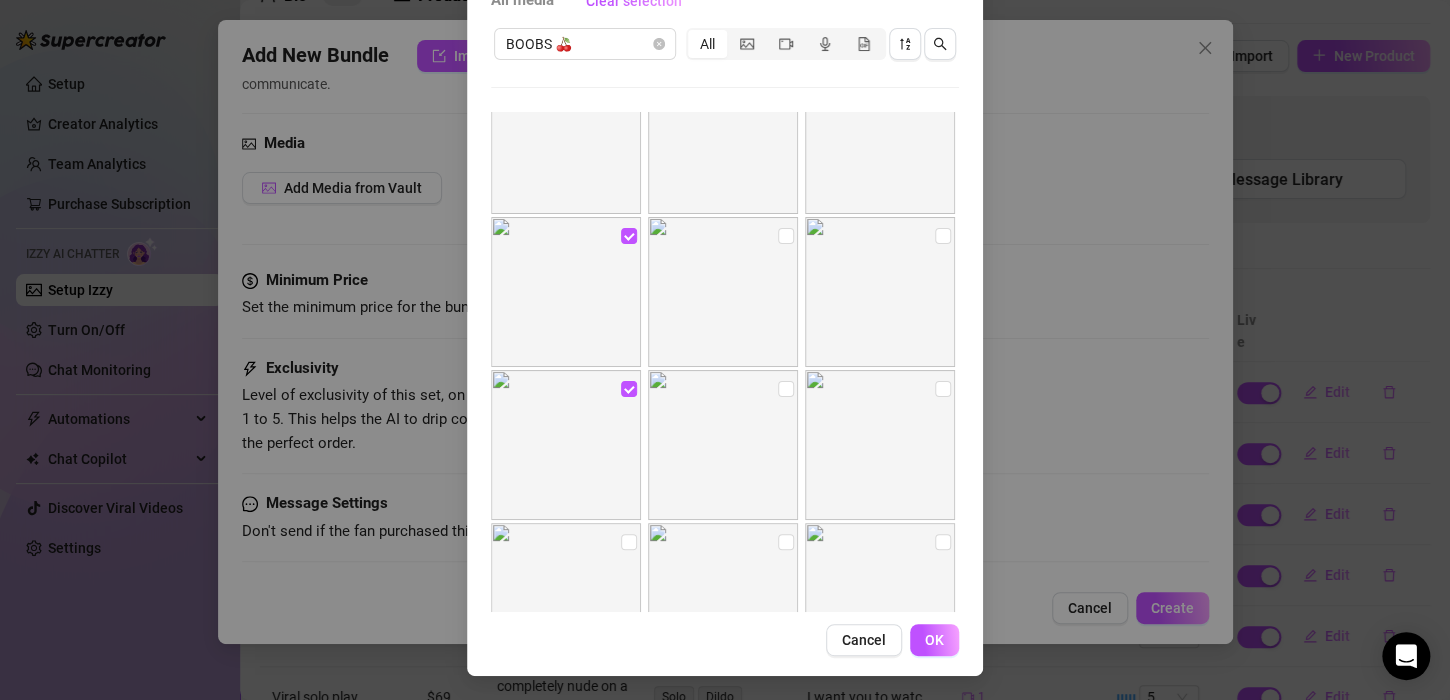 scroll, scrollTop: 0, scrollLeft: 0, axis: both 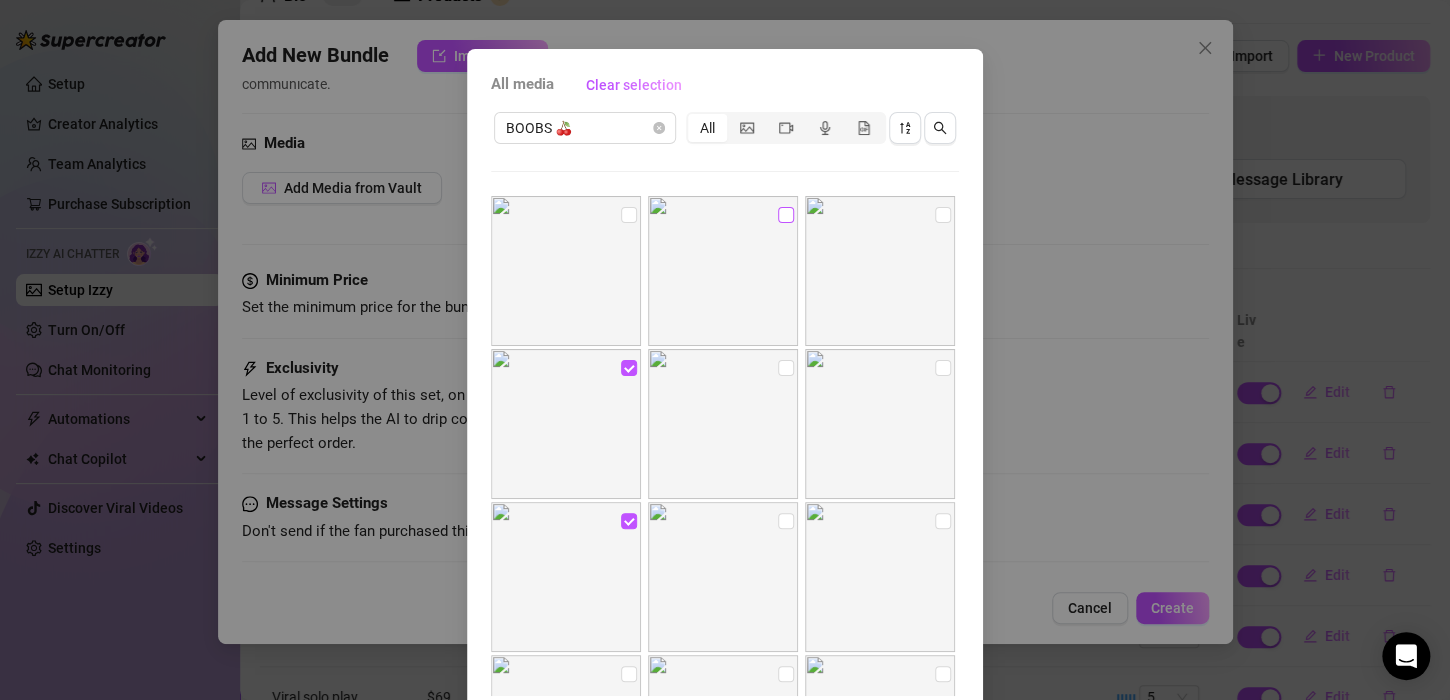 click at bounding box center (786, 215) 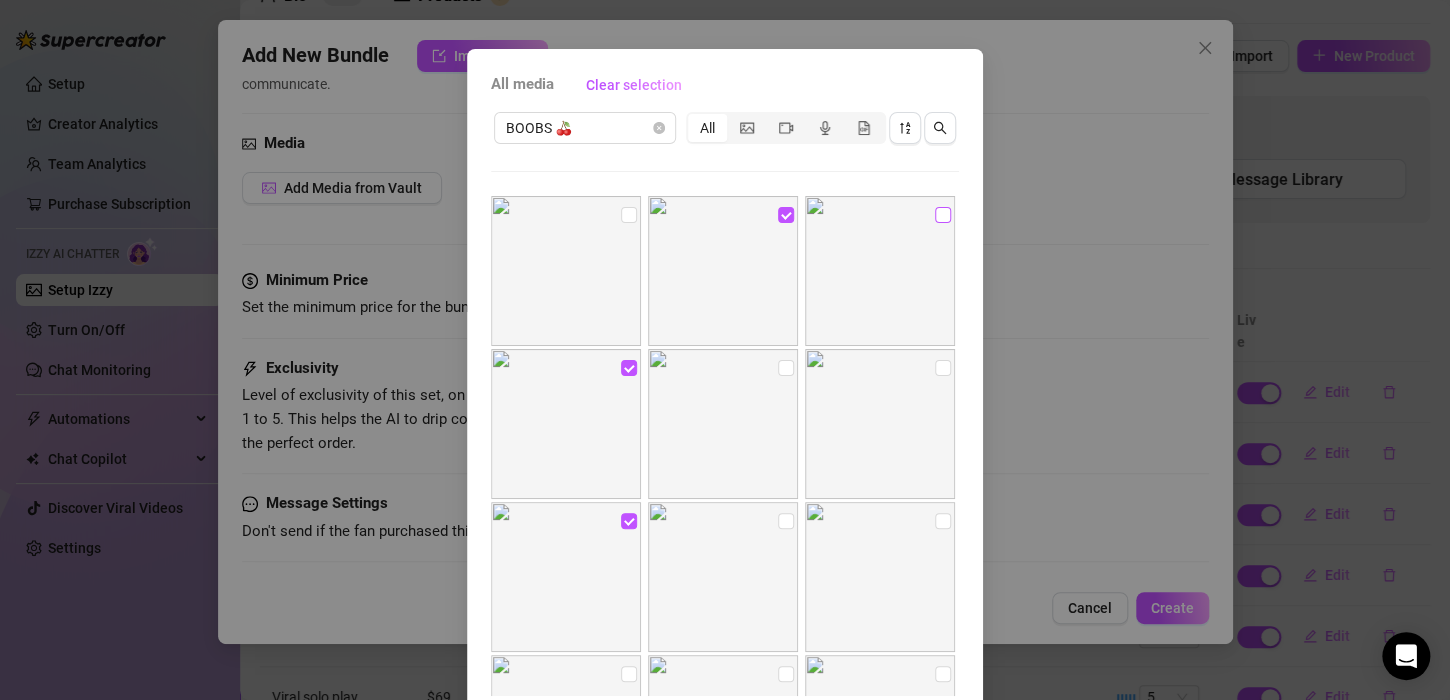 click at bounding box center [943, 215] 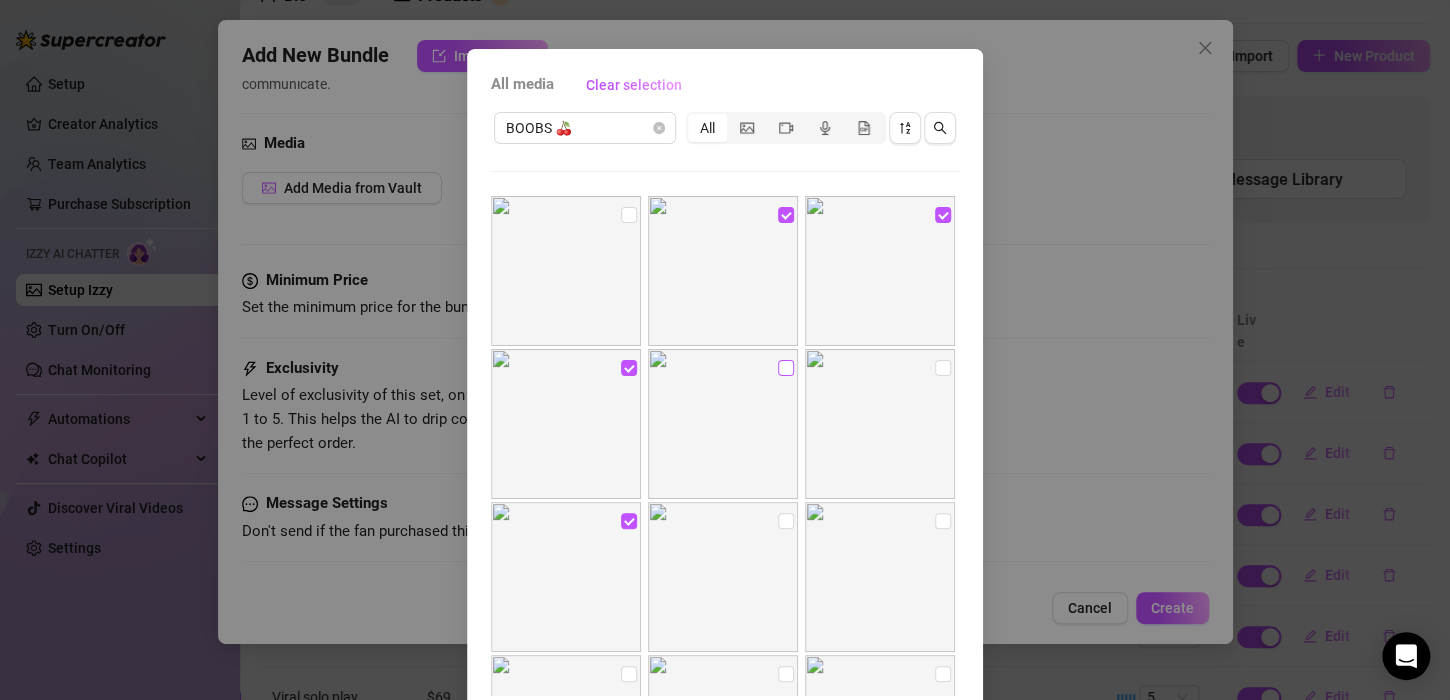 click at bounding box center (786, 368) 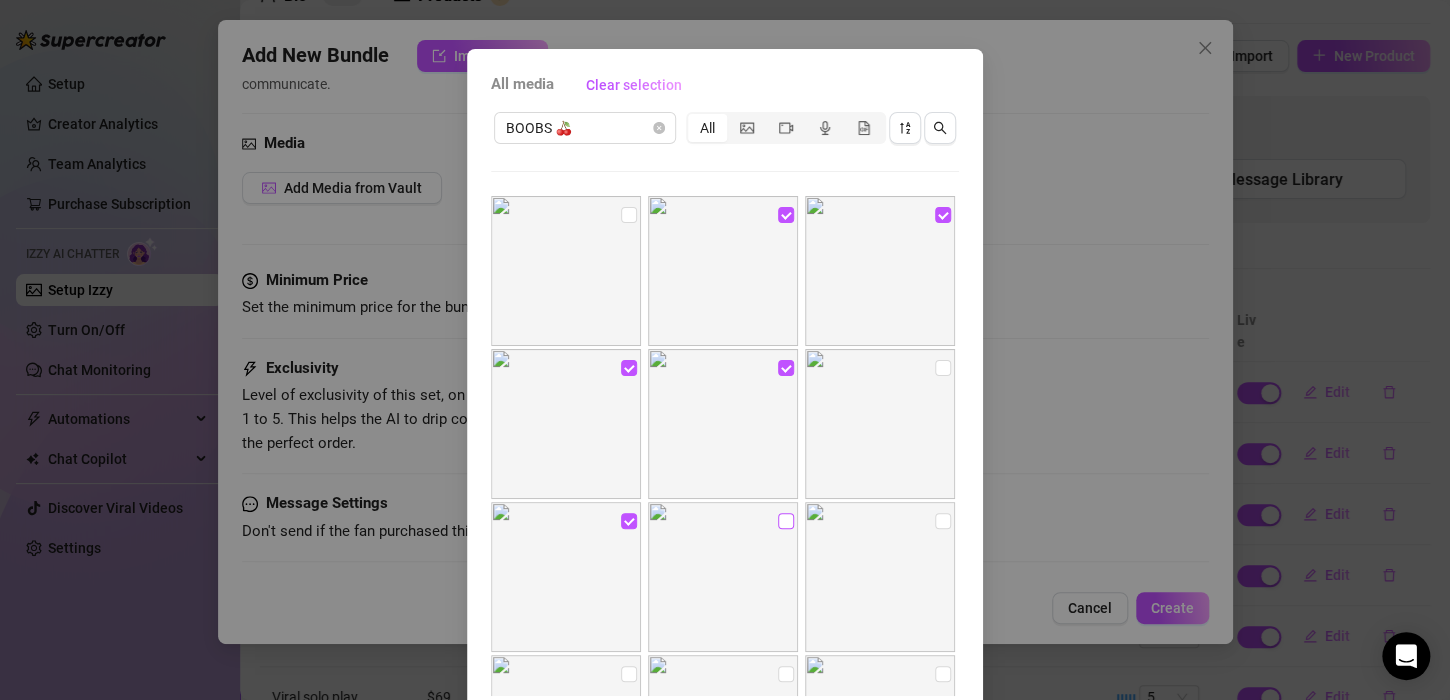 click at bounding box center (786, 521) 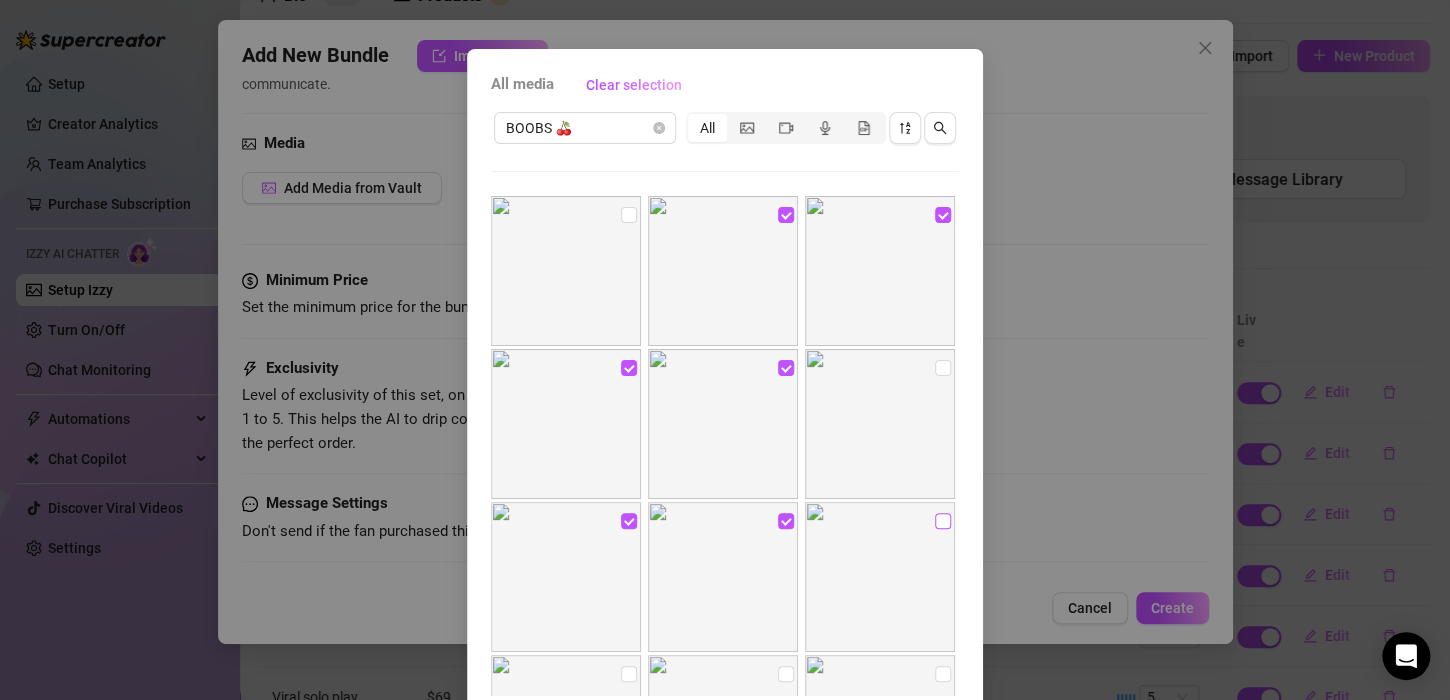 click at bounding box center (943, 521) 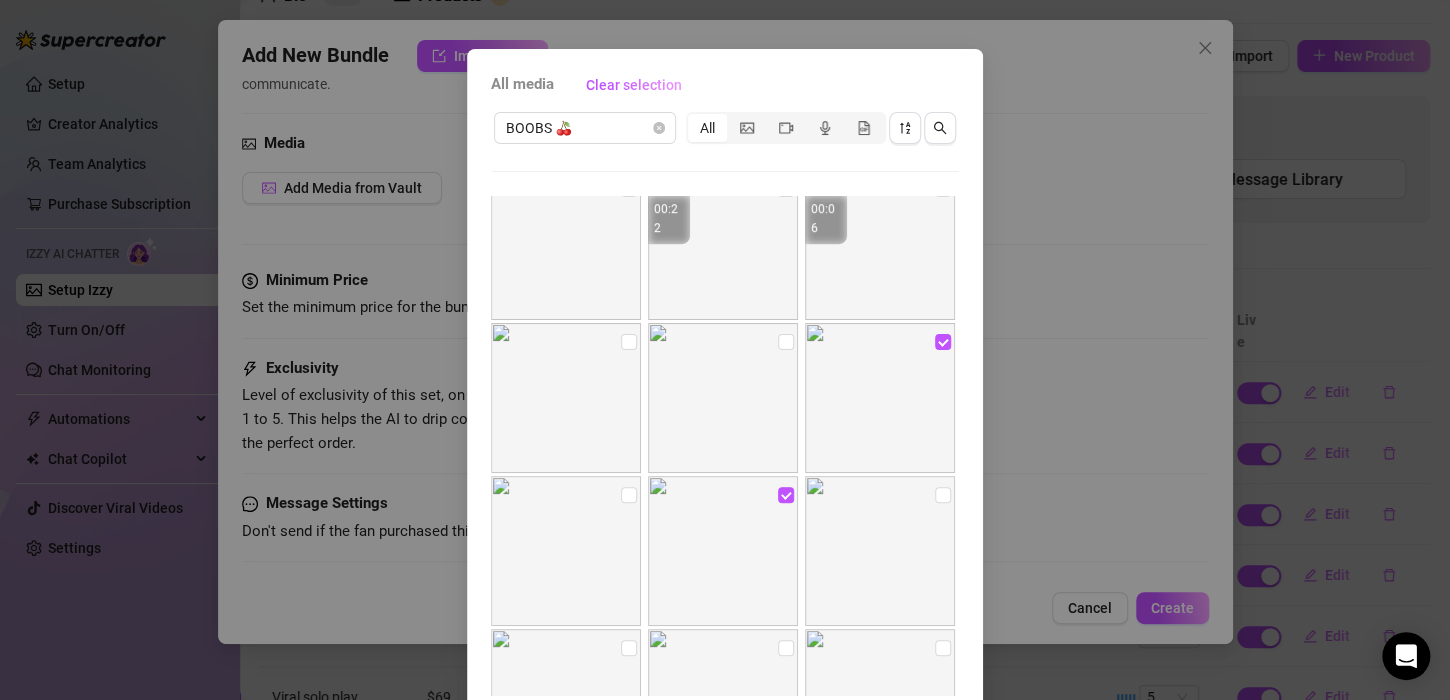 scroll, scrollTop: 753, scrollLeft: 0, axis: vertical 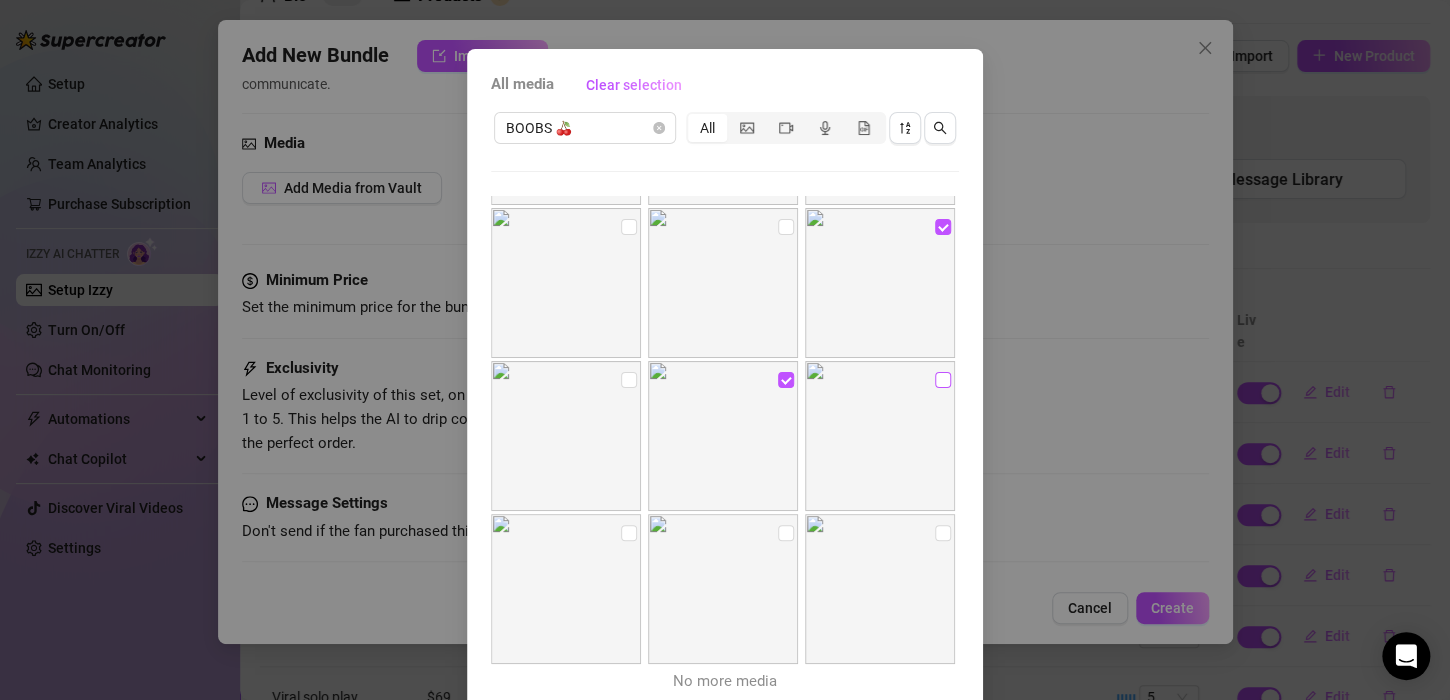 click at bounding box center (943, 380) 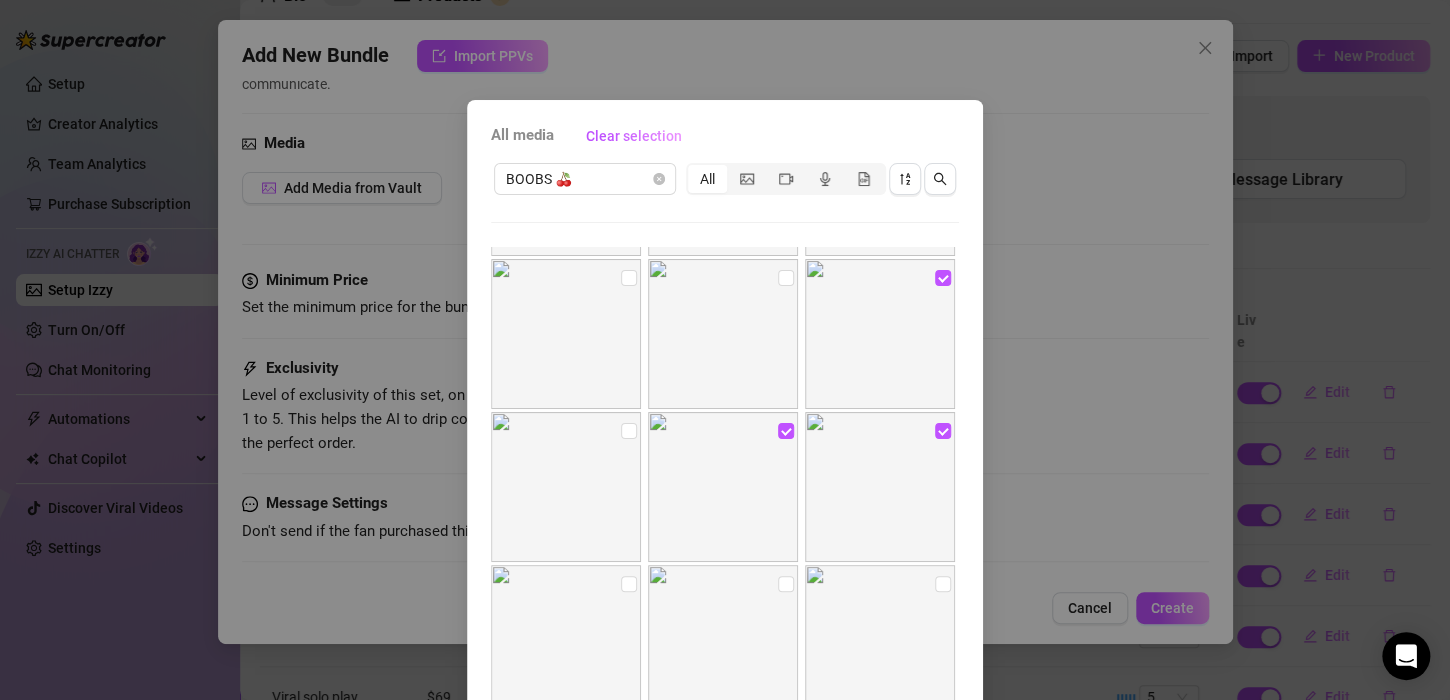 scroll, scrollTop: 135, scrollLeft: 0, axis: vertical 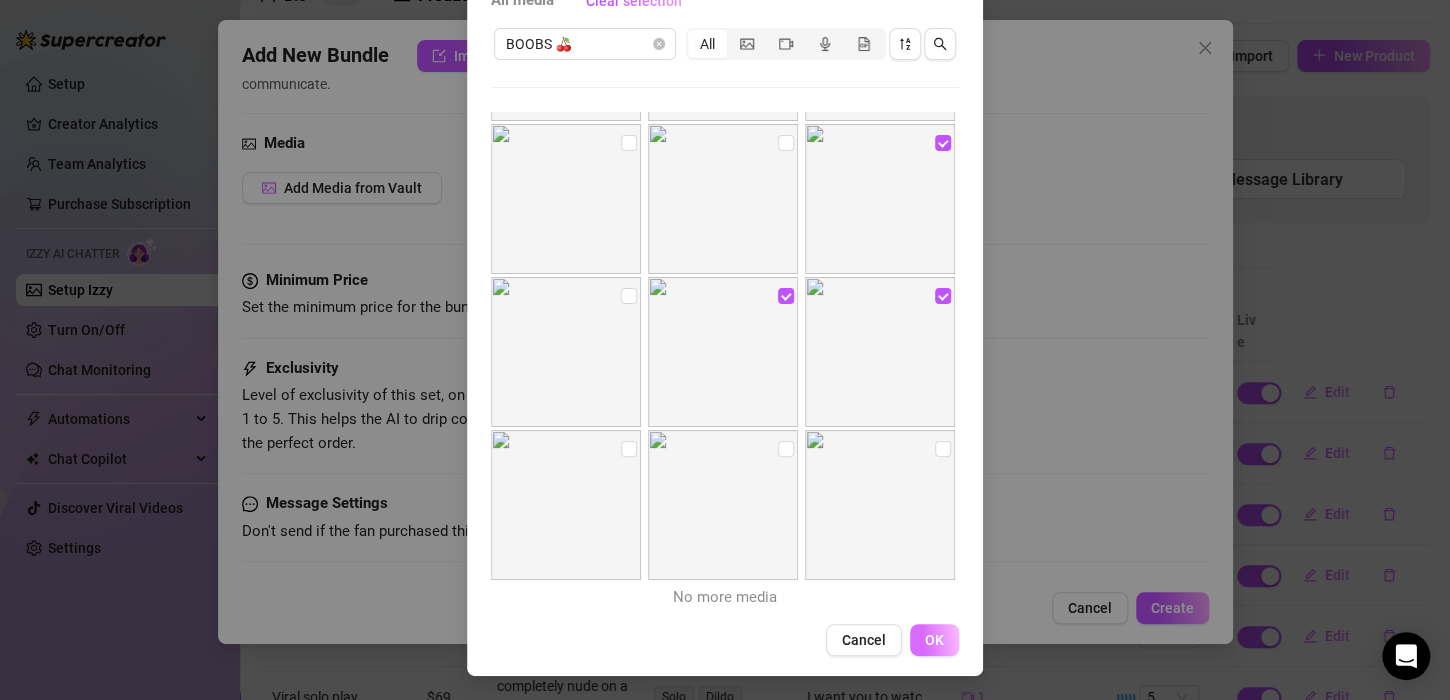 click on "OK" at bounding box center (934, 640) 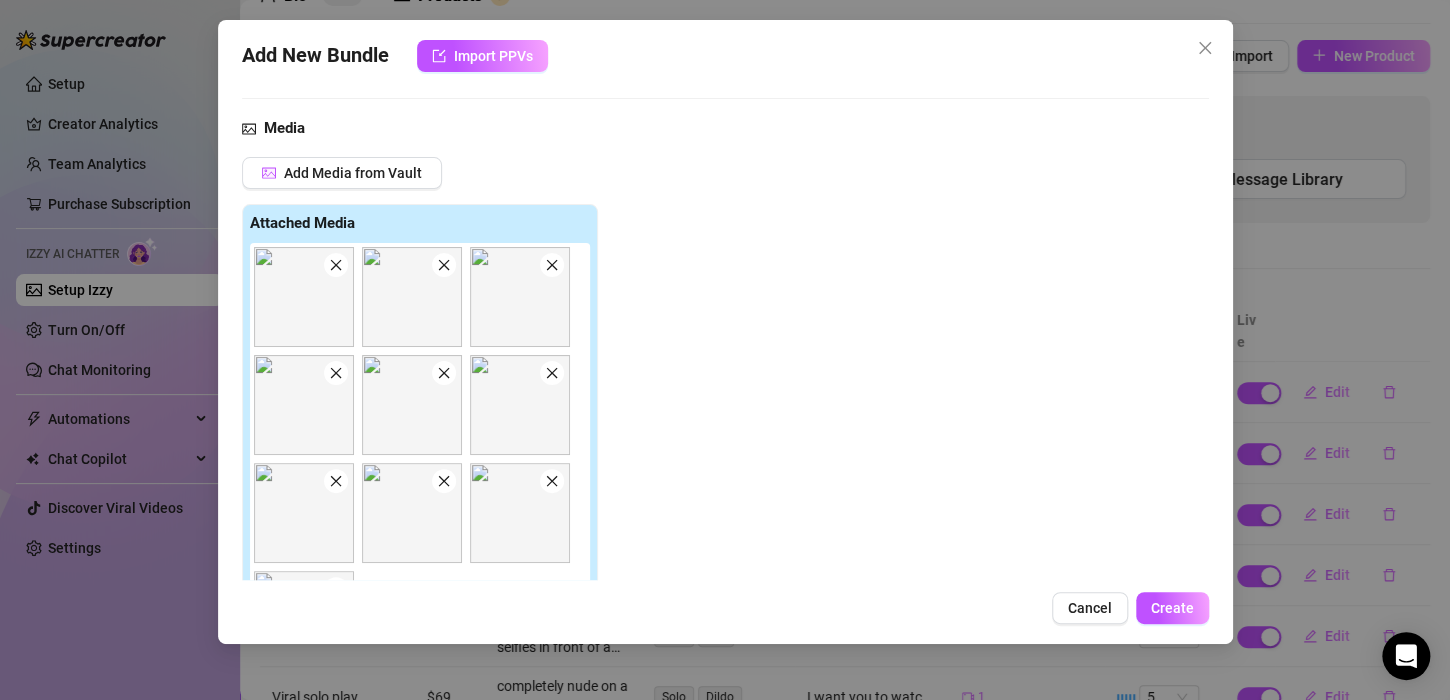 scroll, scrollTop: 81, scrollLeft: 0, axis: vertical 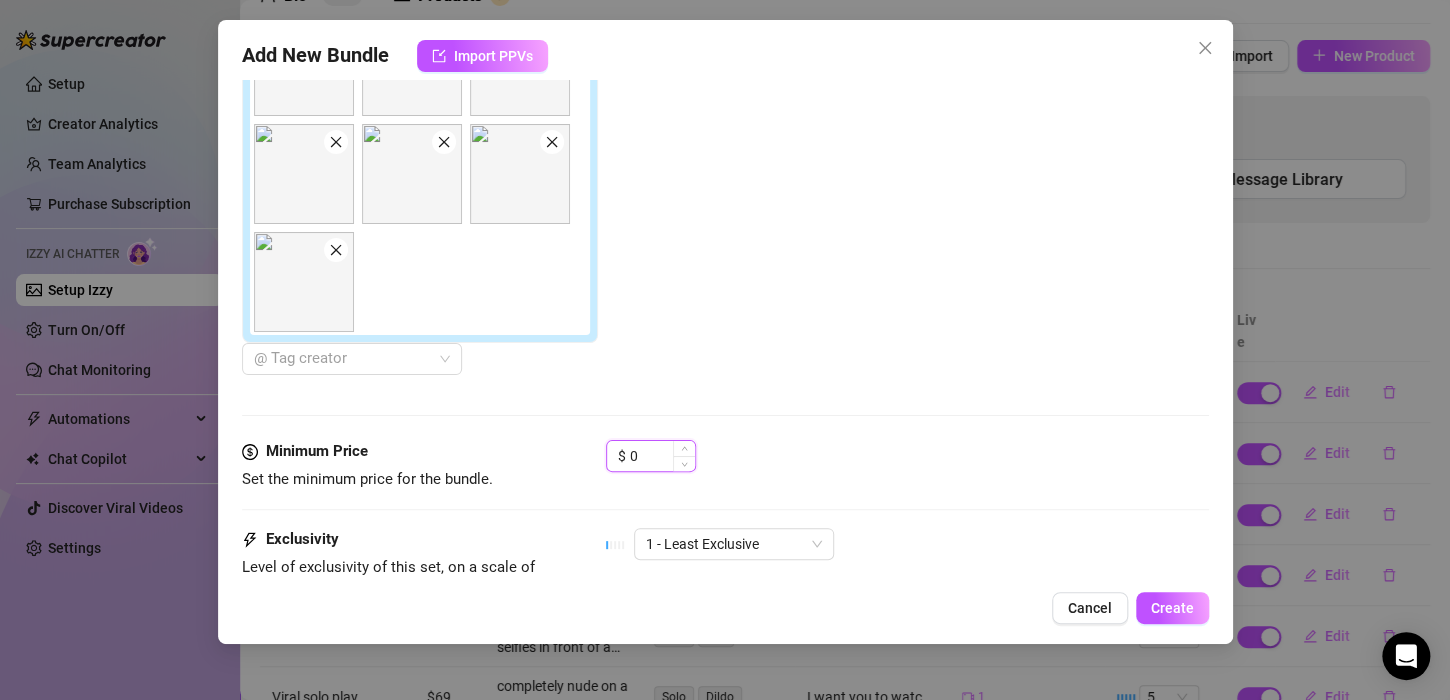 click on "0" at bounding box center (662, 456) 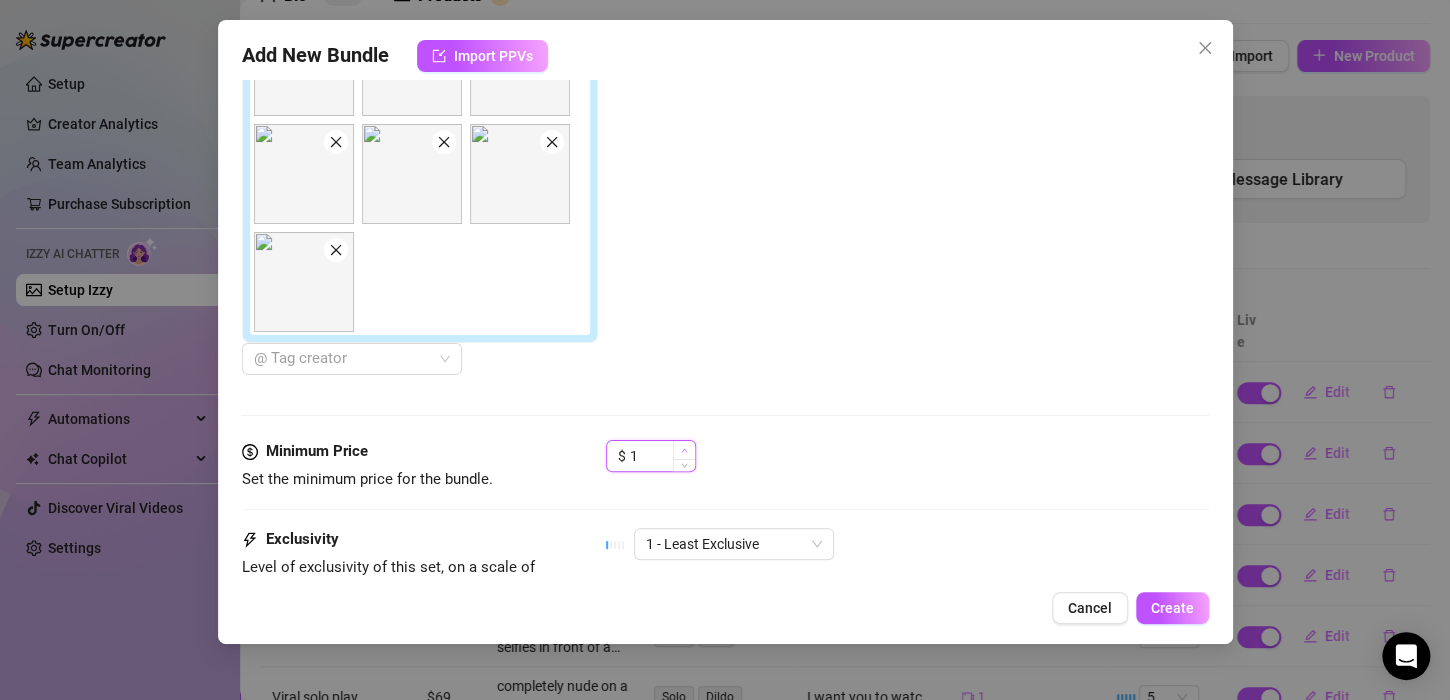 click at bounding box center (684, 450) 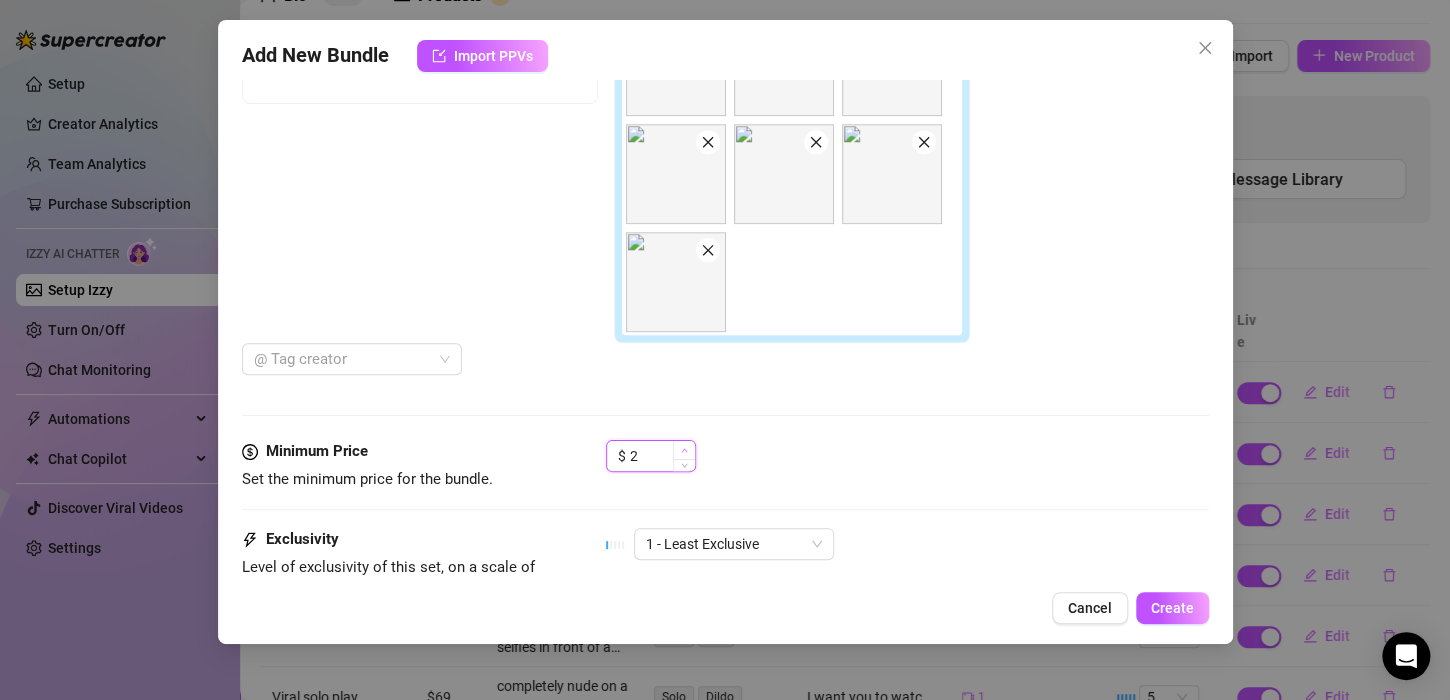 click at bounding box center [684, 450] 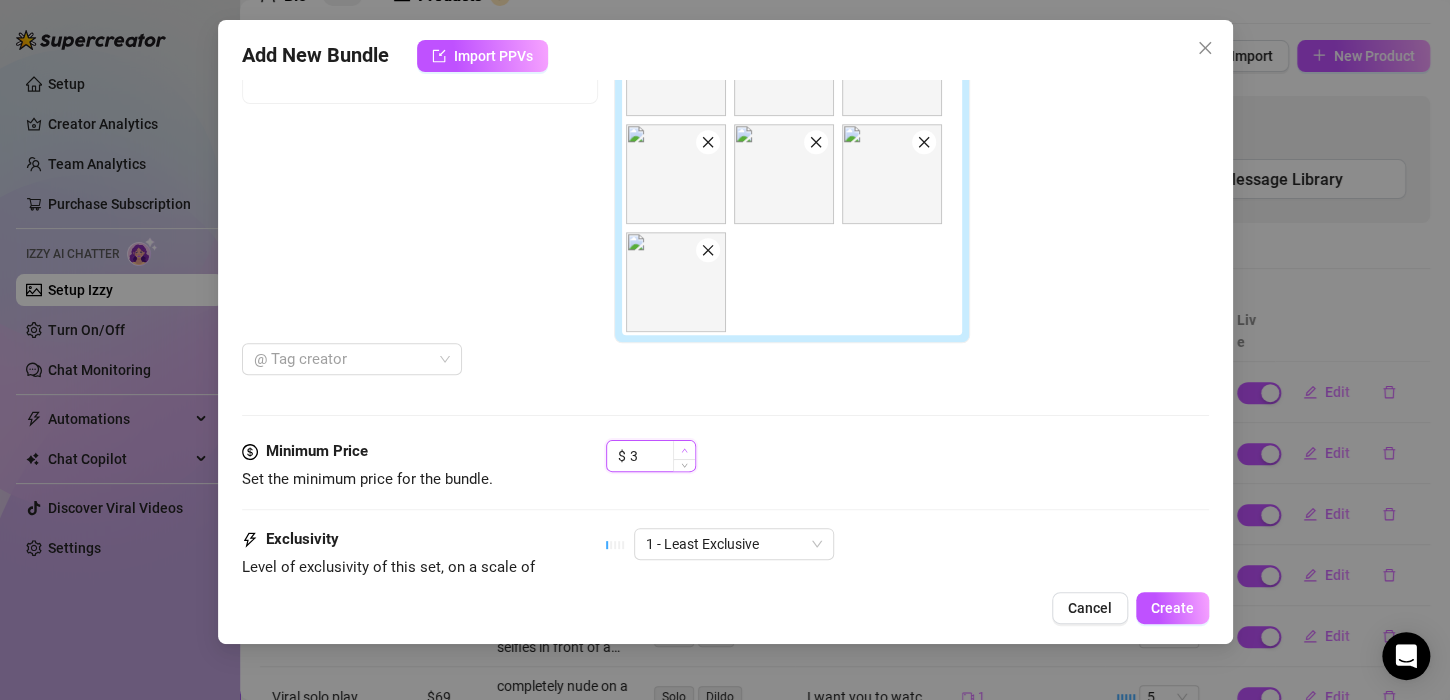 click at bounding box center [684, 450] 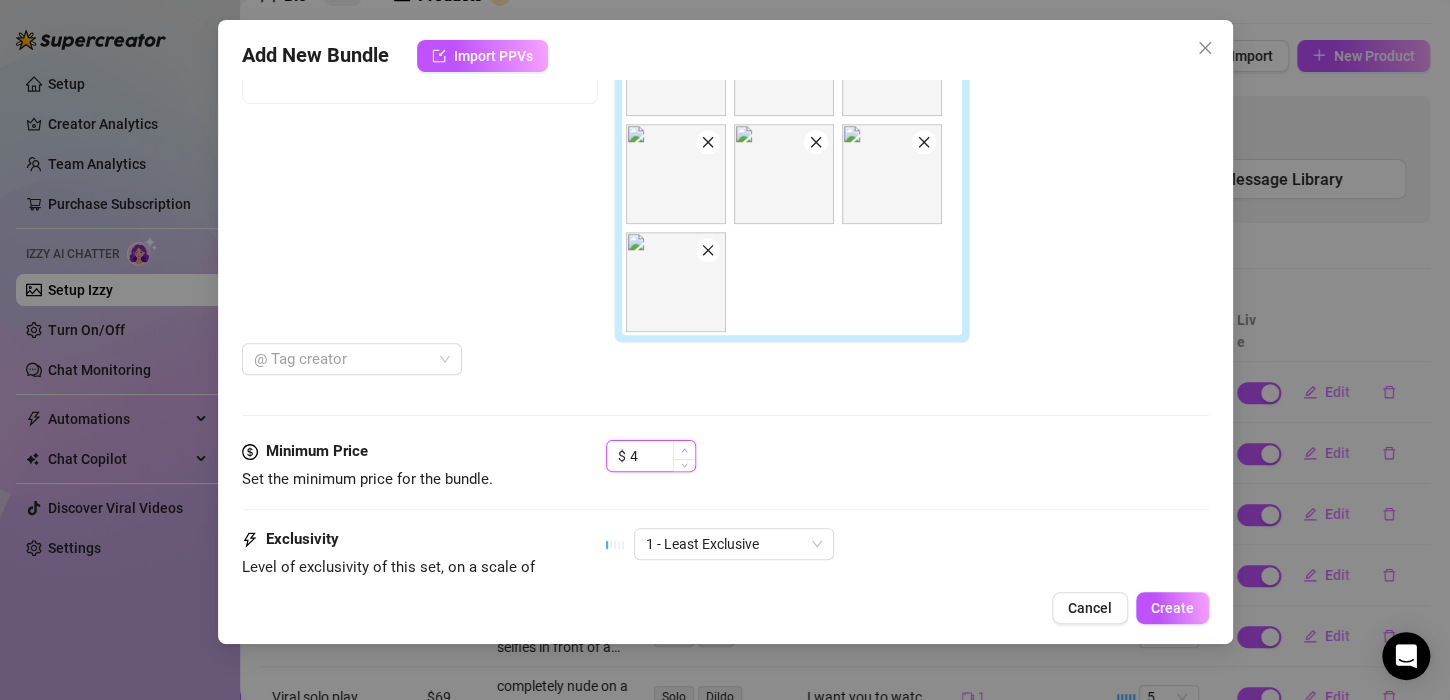 click at bounding box center (684, 450) 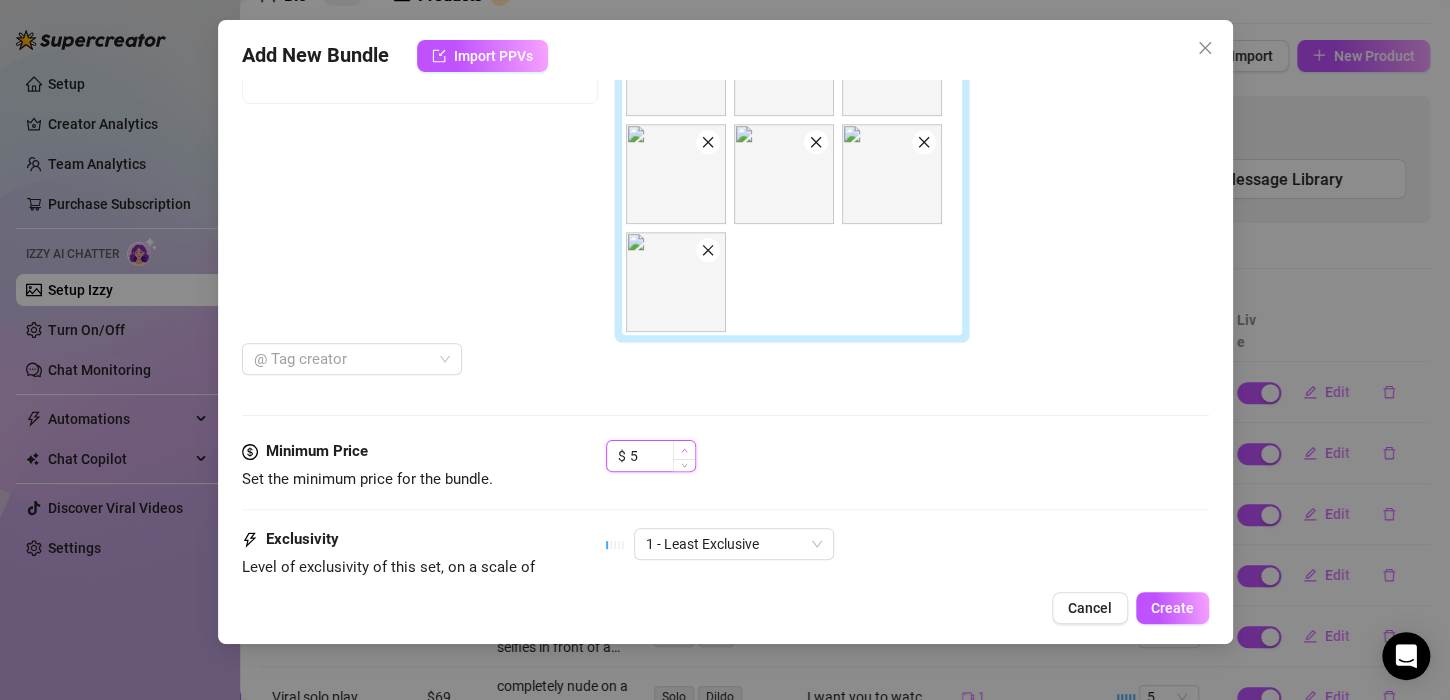 click at bounding box center [684, 450] 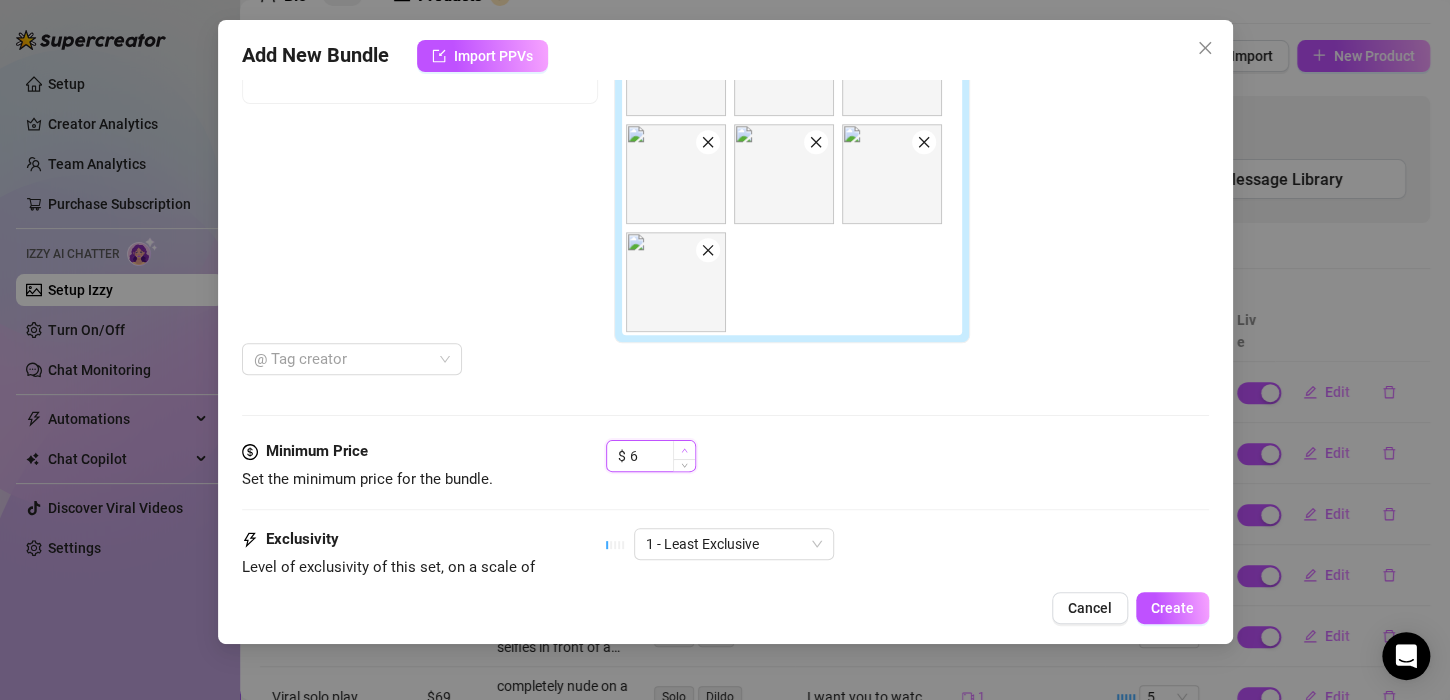 click at bounding box center [684, 450] 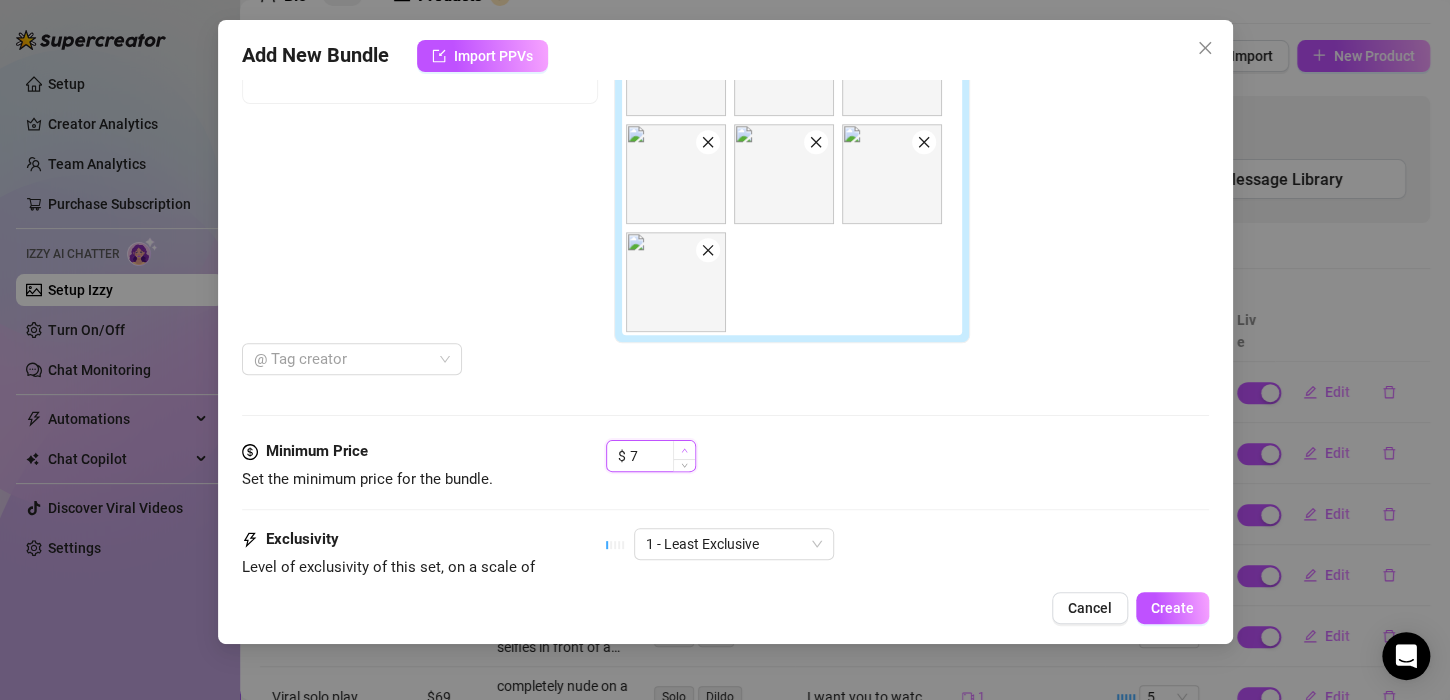 click at bounding box center (684, 450) 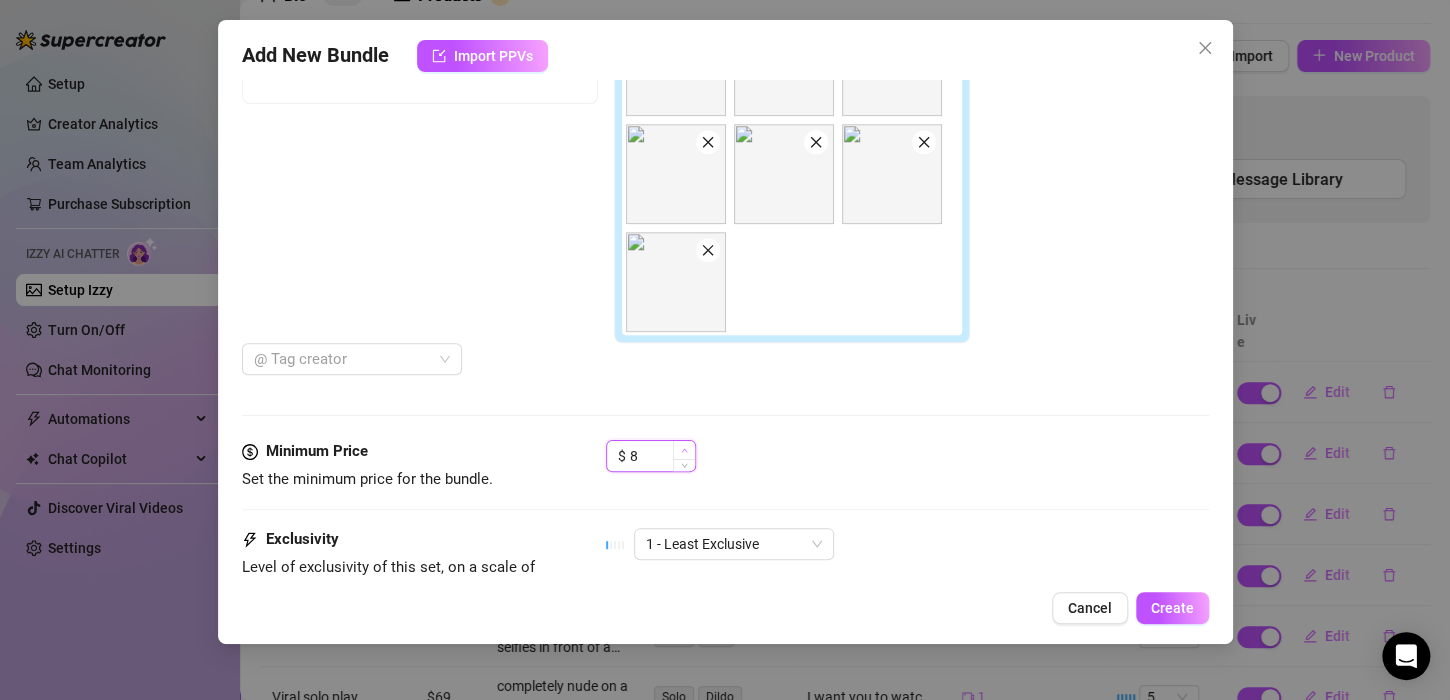 click at bounding box center (684, 450) 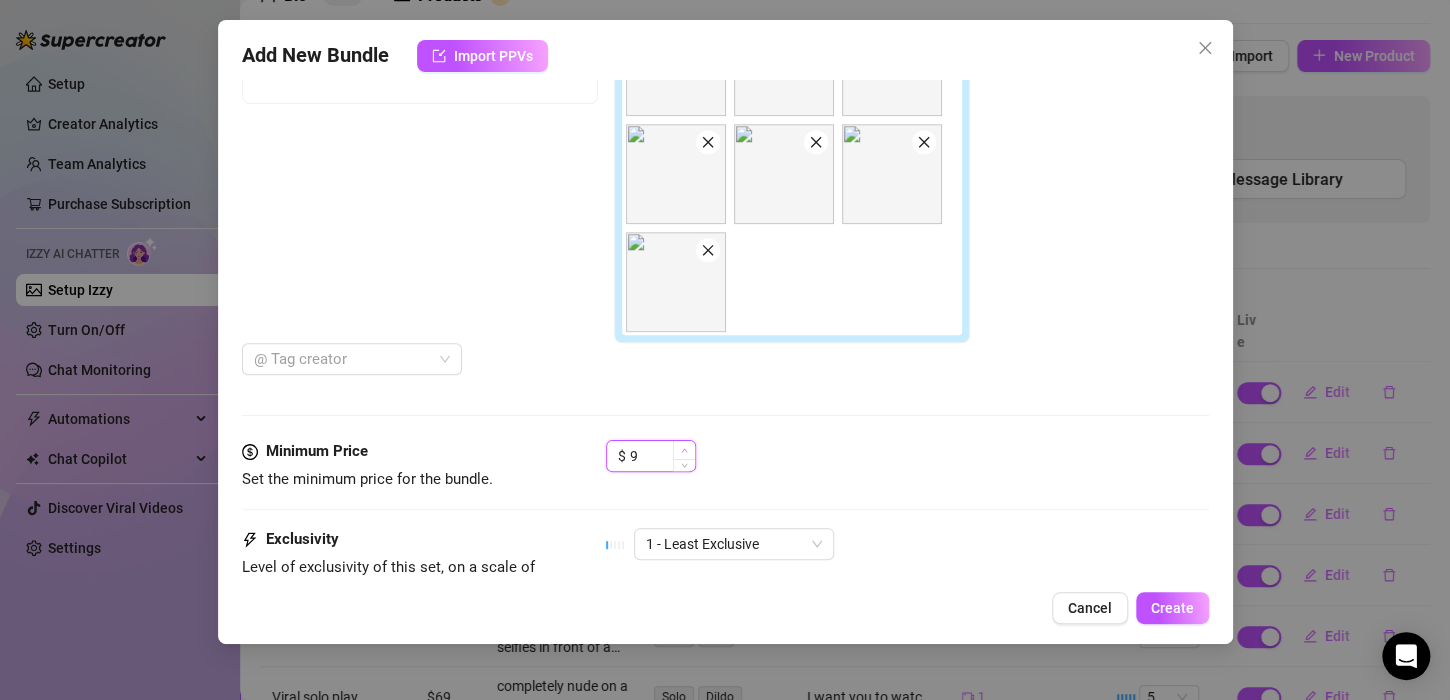 click at bounding box center (684, 450) 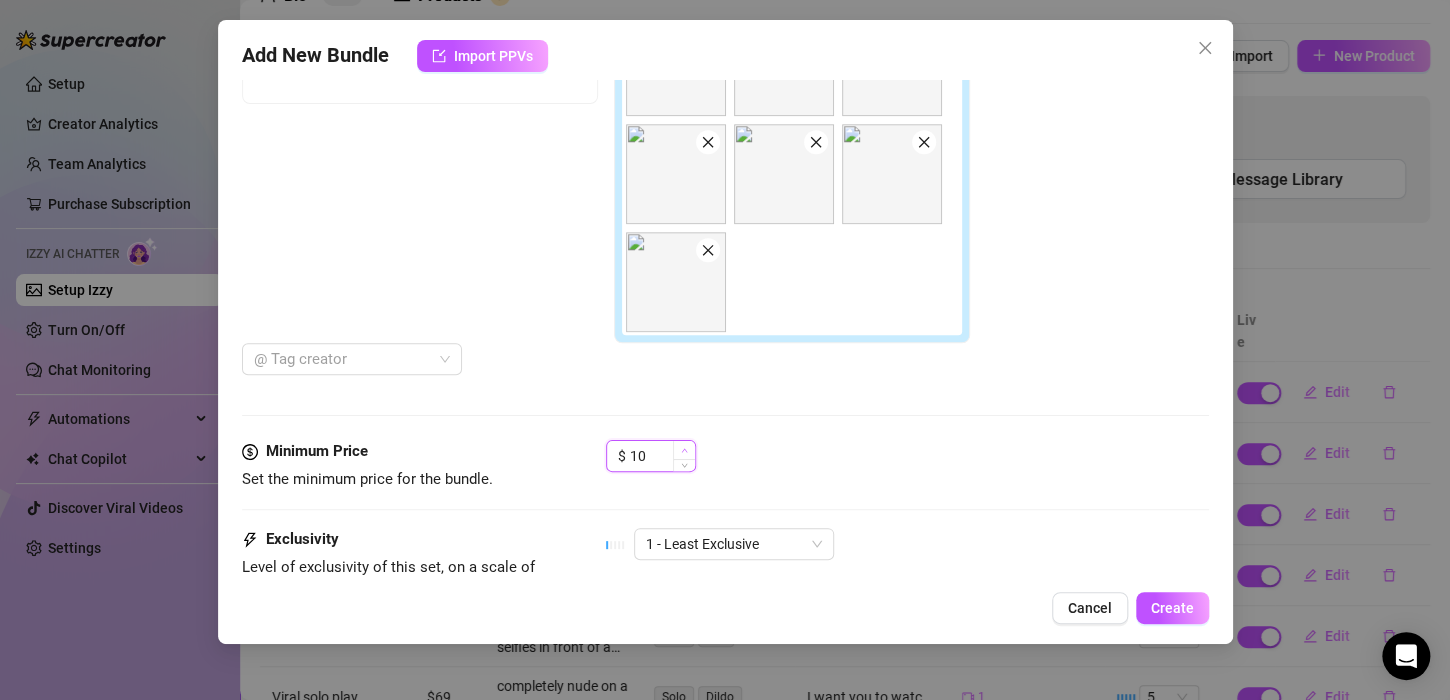click at bounding box center [684, 450] 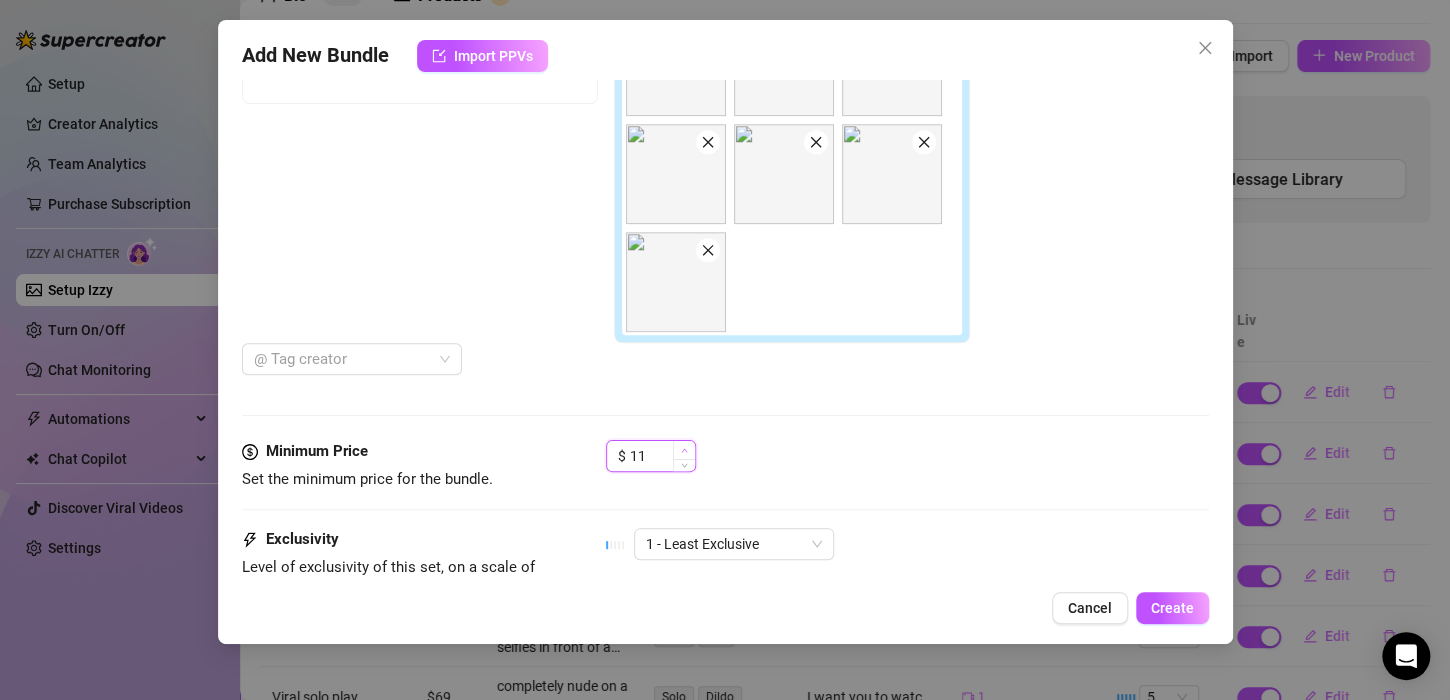 click at bounding box center [684, 450] 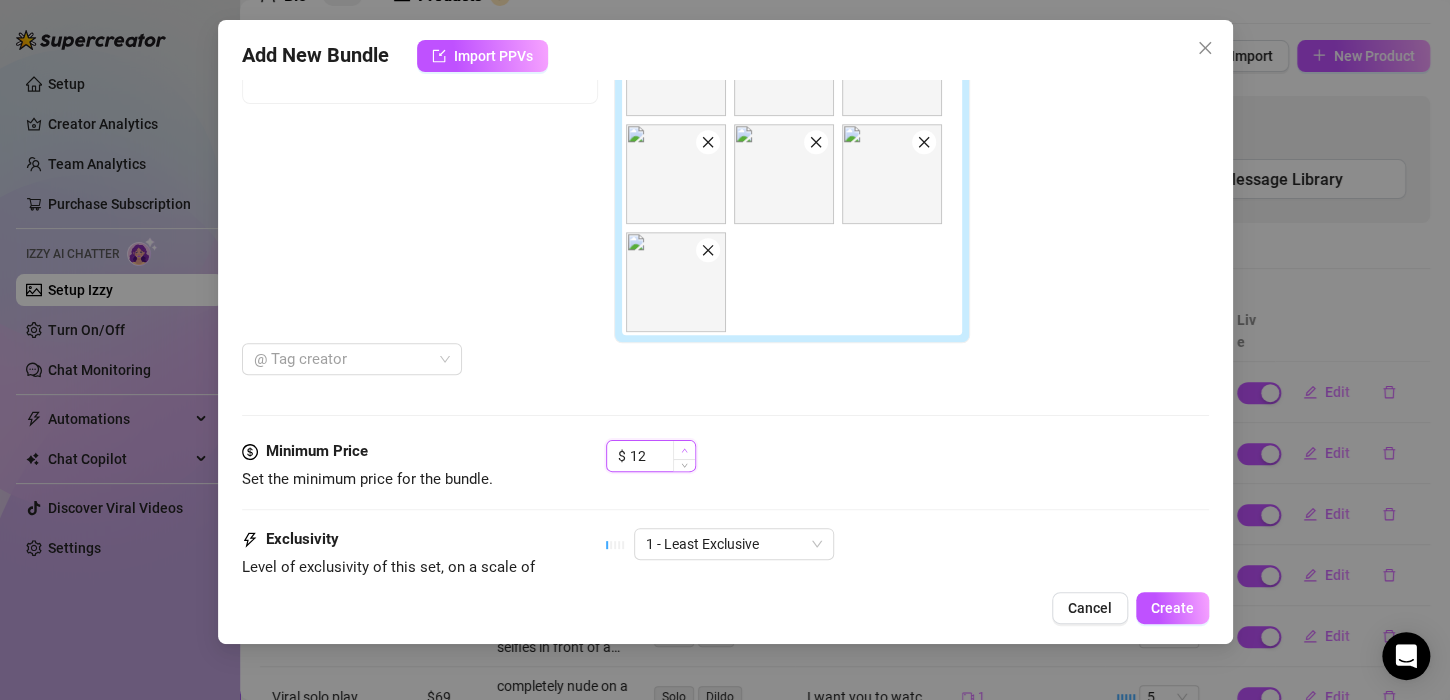 click at bounding box center [684, 450] 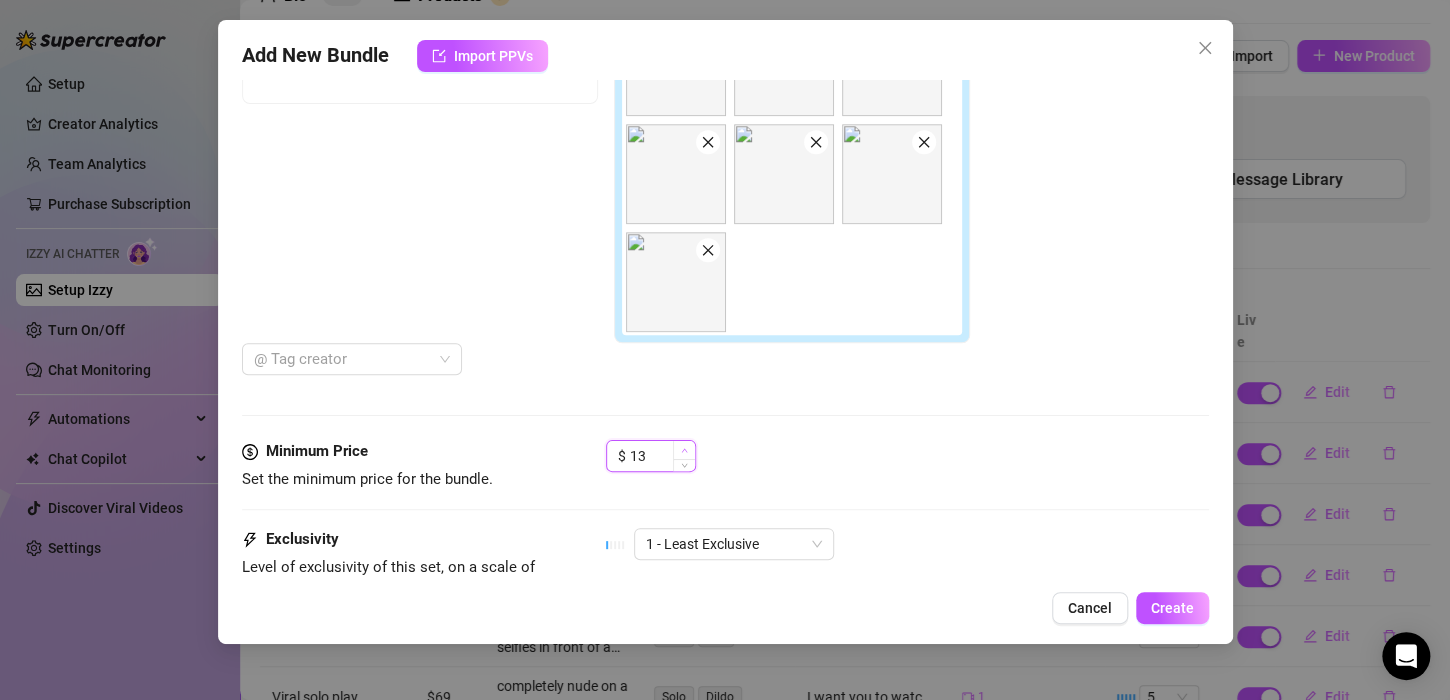 click at bounding box center (684, 450) 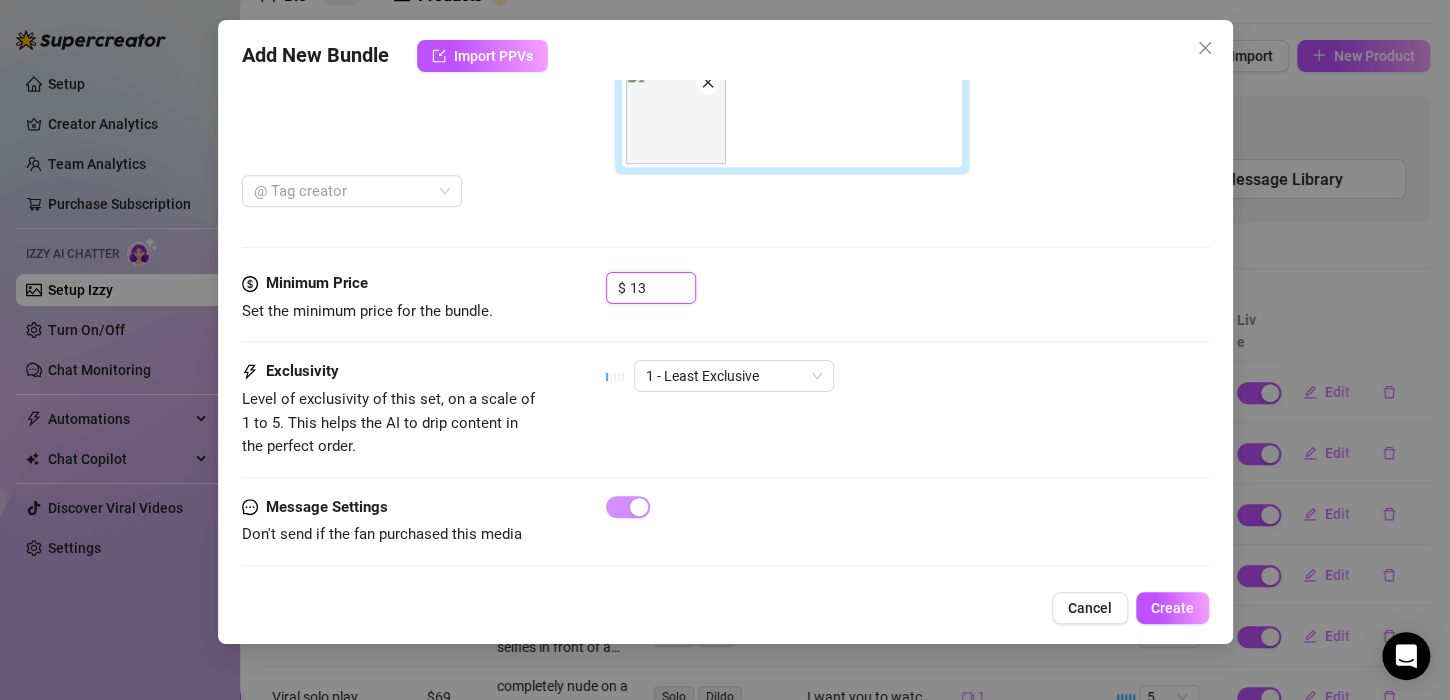 scroll, scrollTop: 1053, scrollLeft: 0, axis: vertical 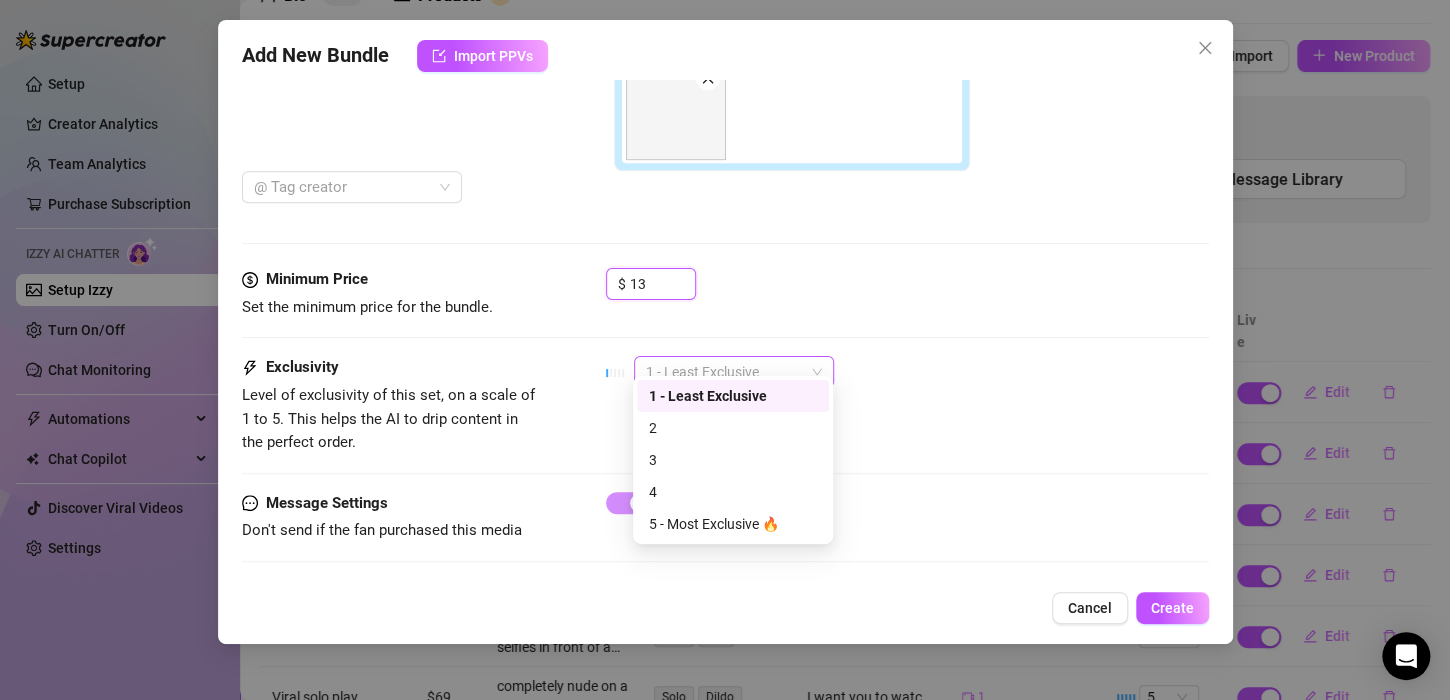 click on "1 - Least Exclusive" at bounding box center [734, 372] 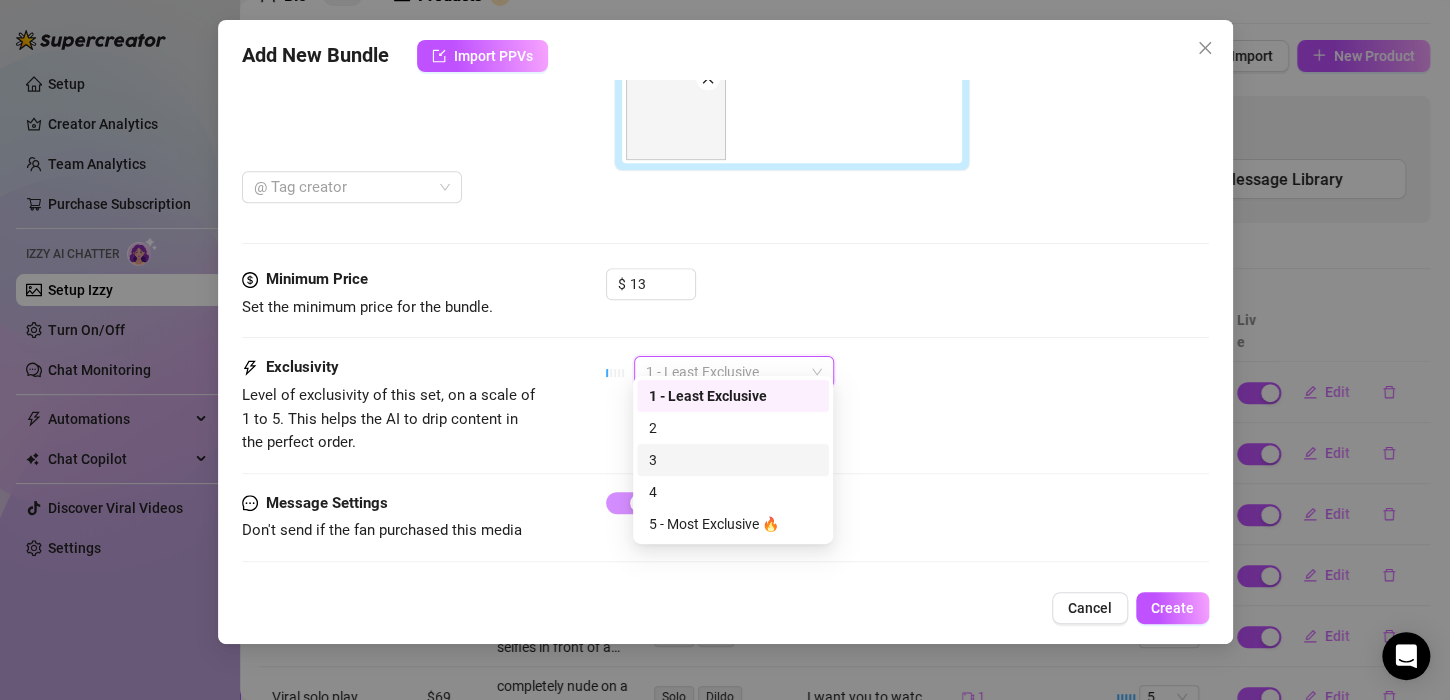 click on "3" at bounding box center (733, 460) 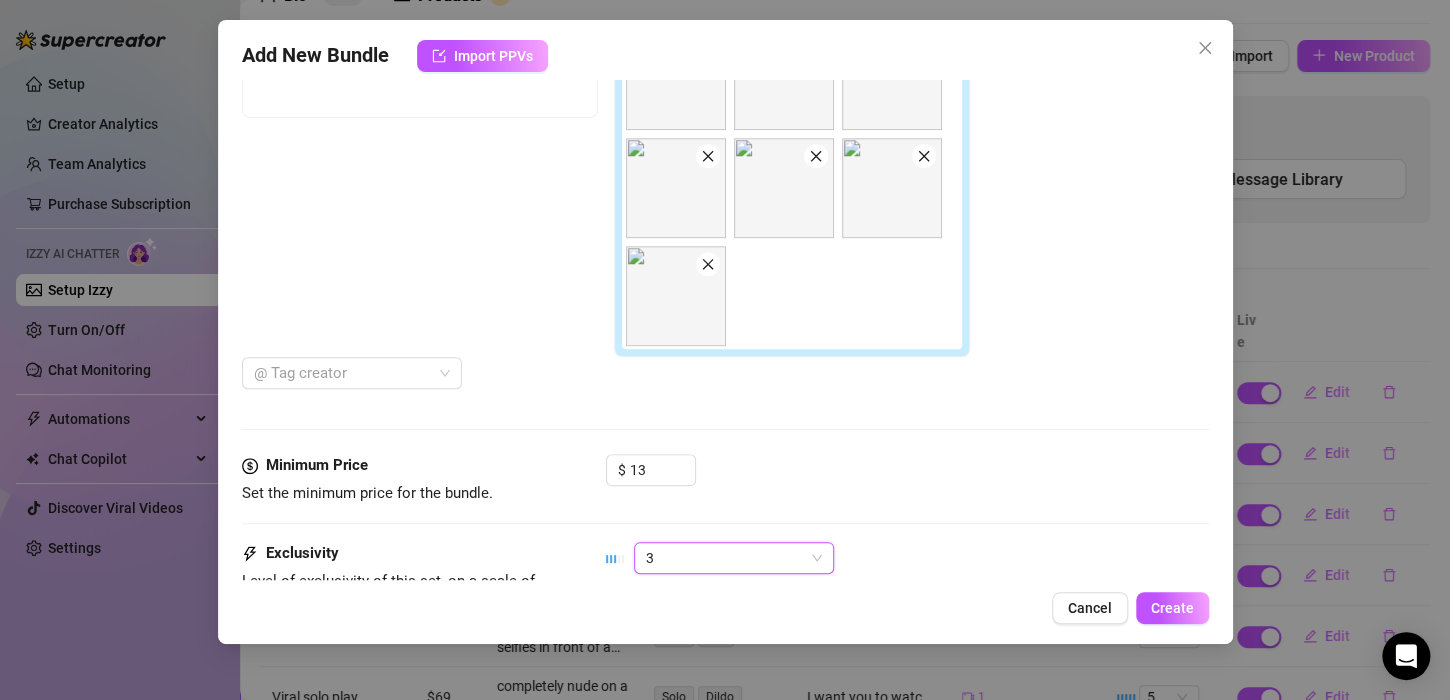scroll, scrollTop: 853, scrollLeft: 0, axis: vertical 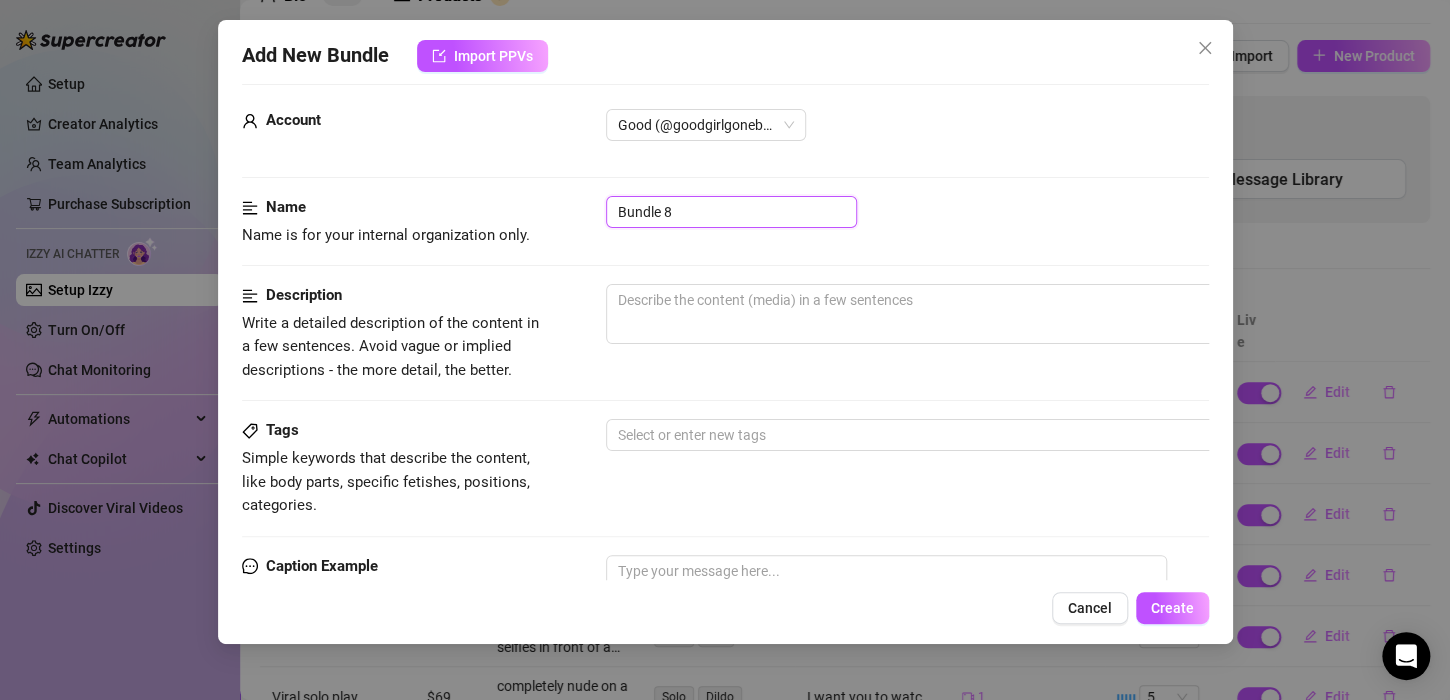 click on "Bundle 8" at bounding box center [731, 212] 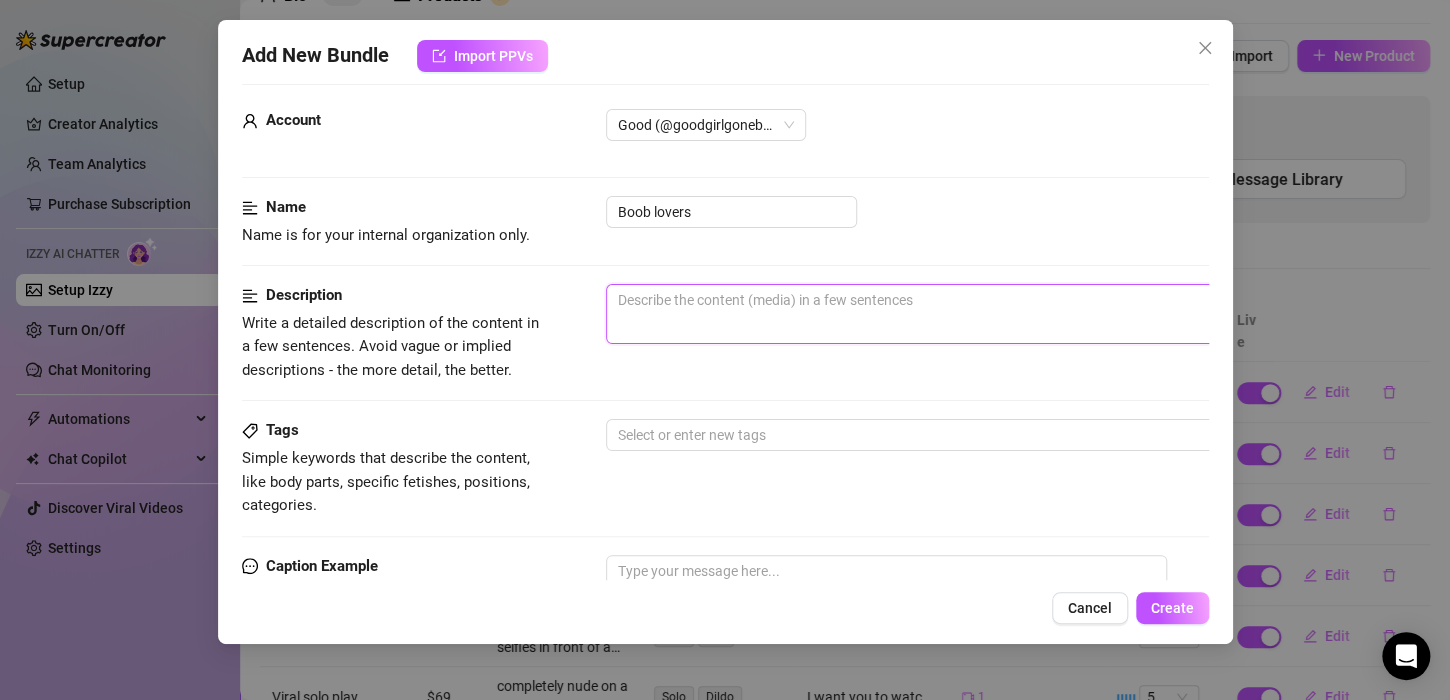 click at bounding box center [956, 314] 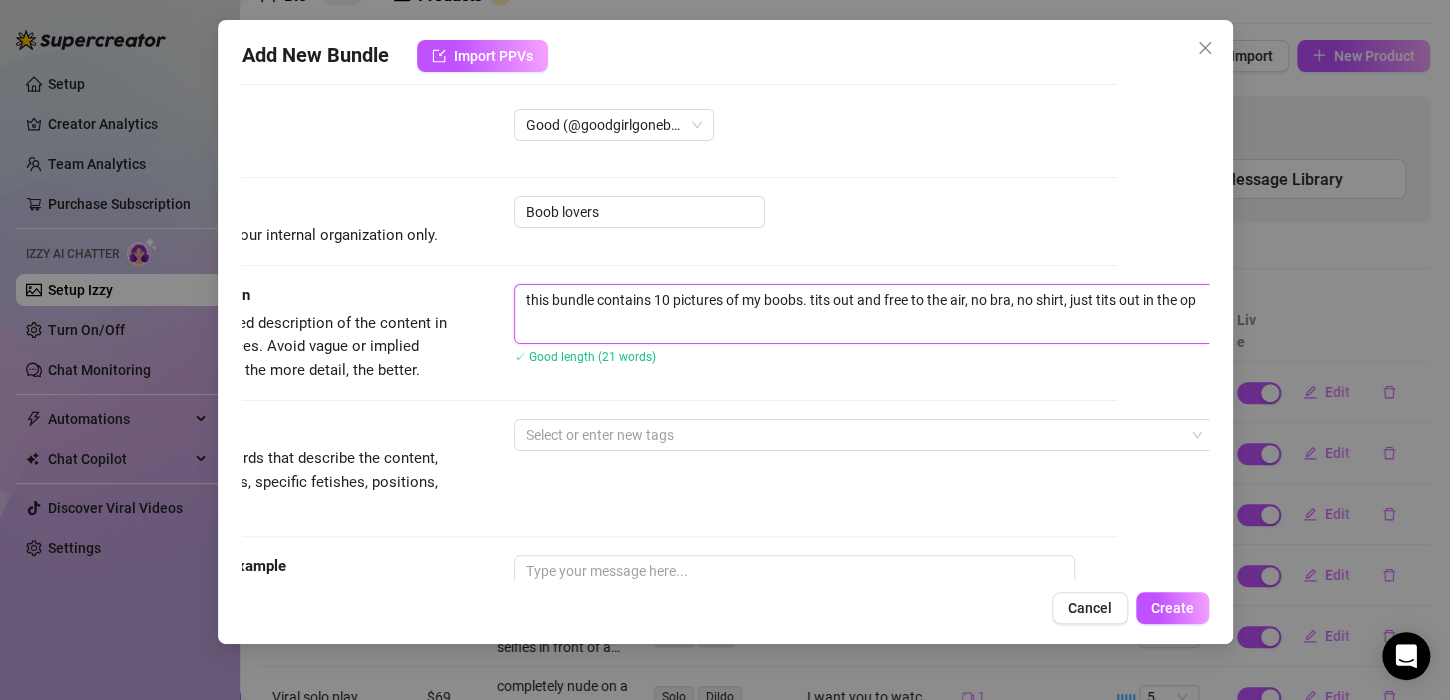 scroll, scrollTop: 20, scrollLeft: 100, axis: both 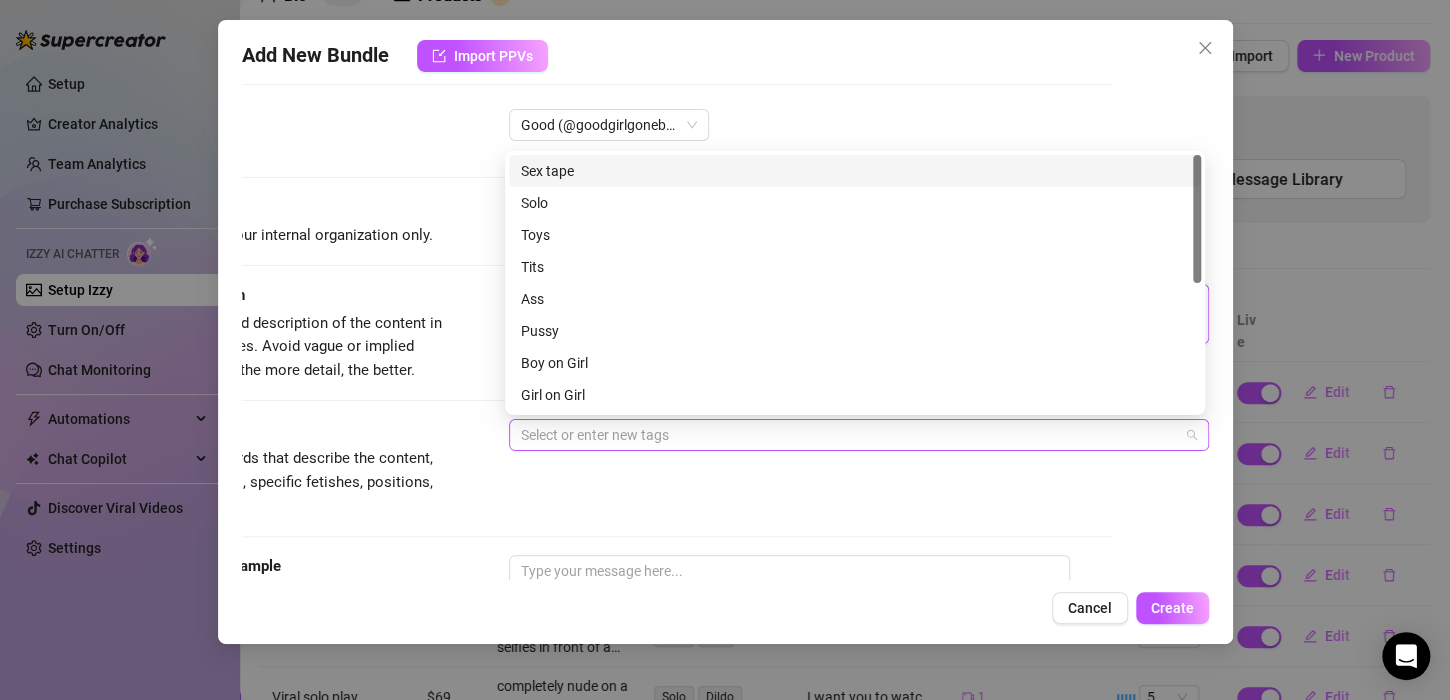 click at bounding box center [848, 435] 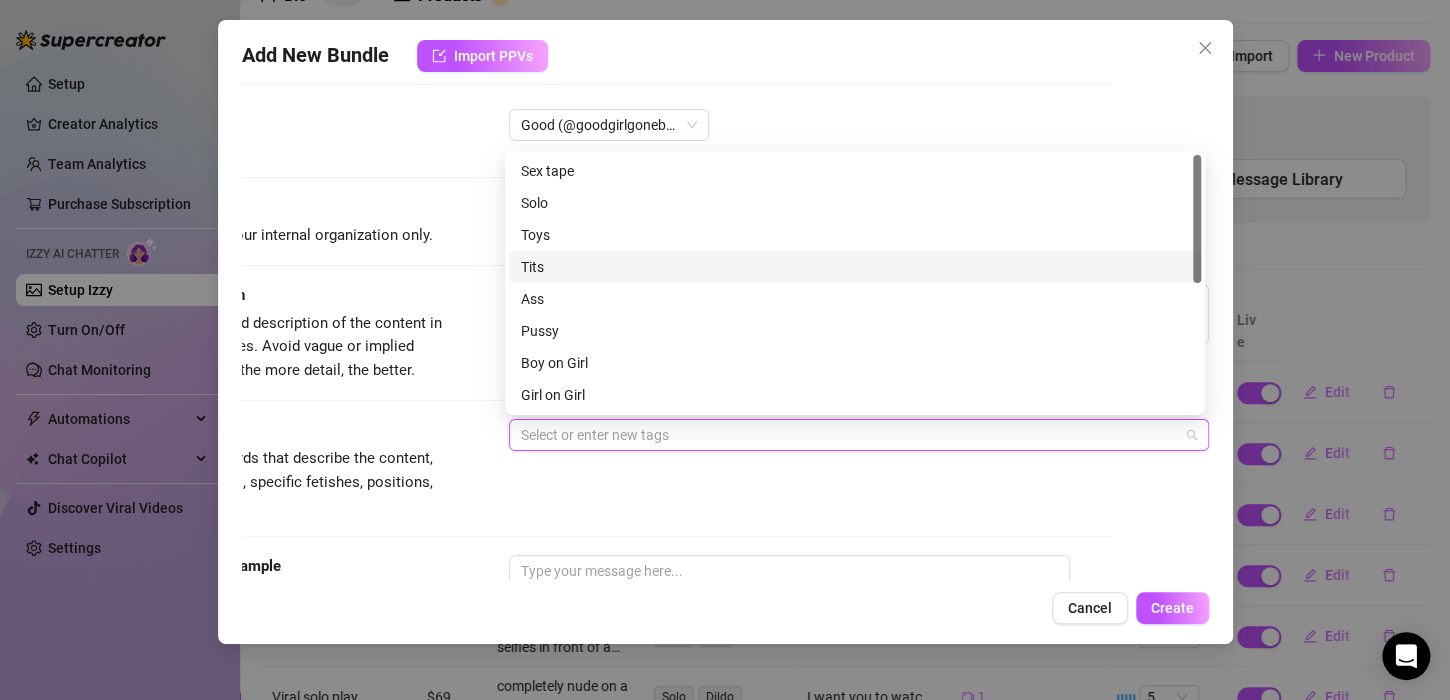 click on "Tits" at bounding box center (855, 267) 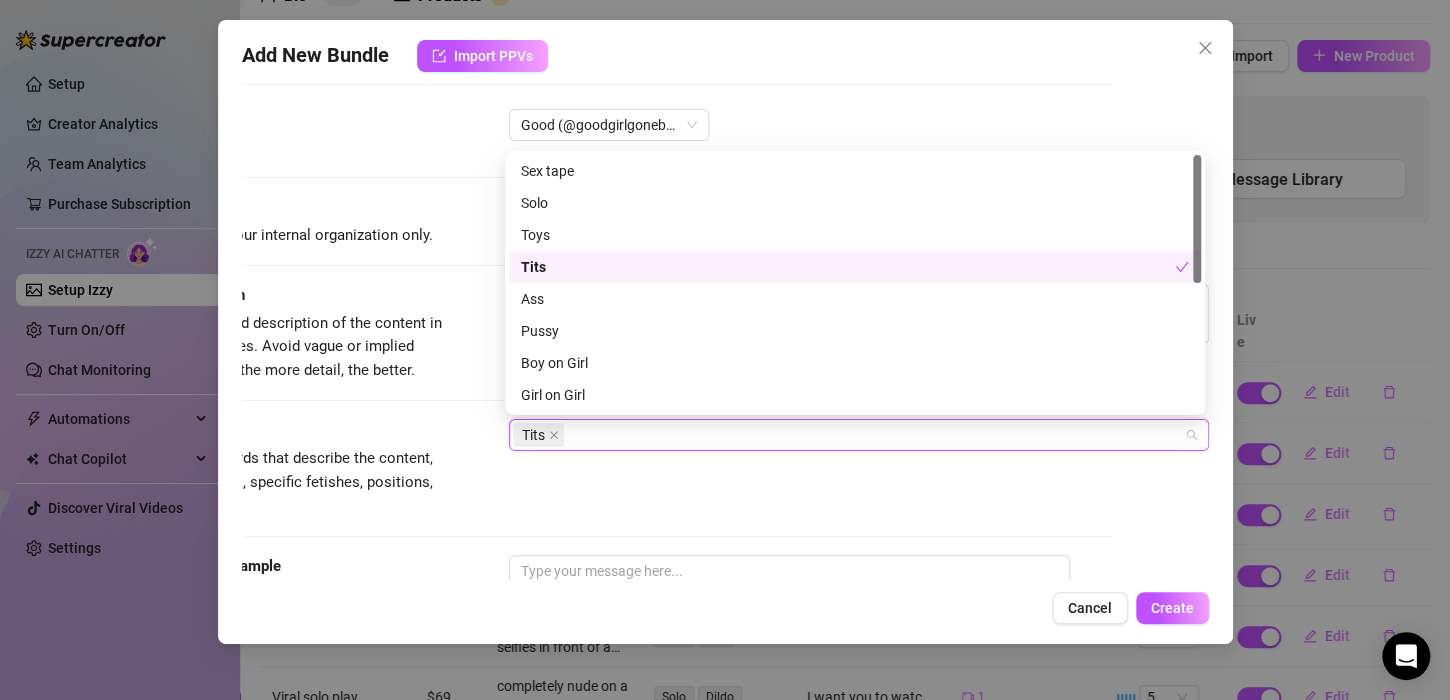 click on "Description Write a detailed description of the content in a few sentences. Avoid vague or implied descriptions - the more detail, the better. this bundle contains 10 pictures of my boobs. tits out and free to the air, no bra, no shirt, just tits out ✓ Good length (22 words)" at bounding box center (628, 333) 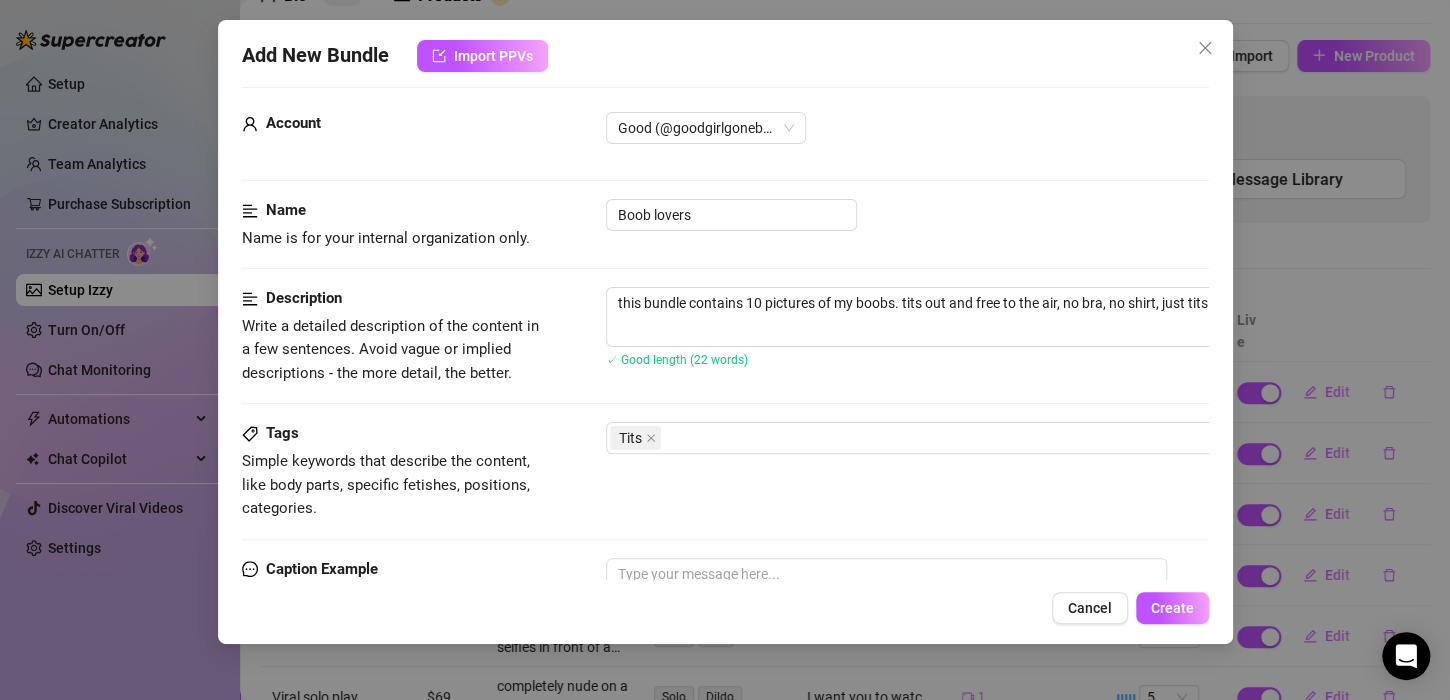 scroll, scrollTop: 0, scrollLeft: 0, axis: both 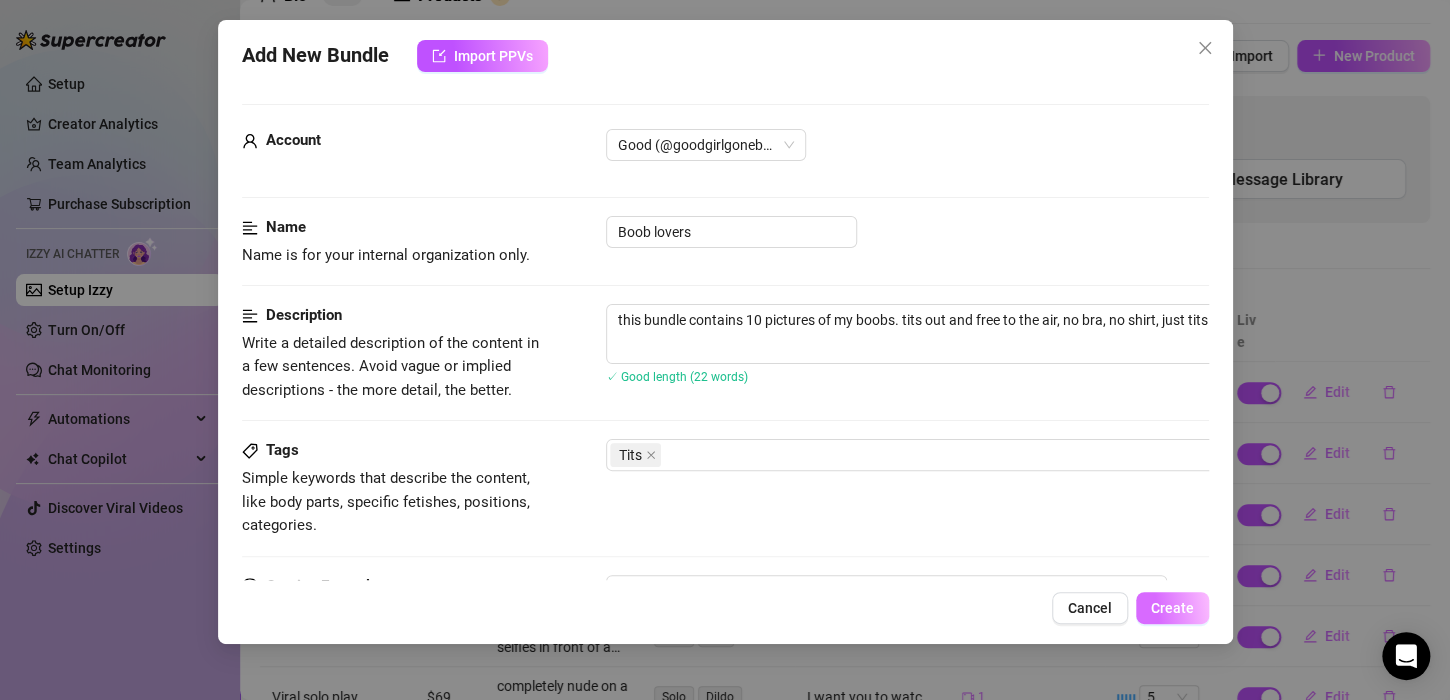click on "Create" at bounding box center (1172, 608) 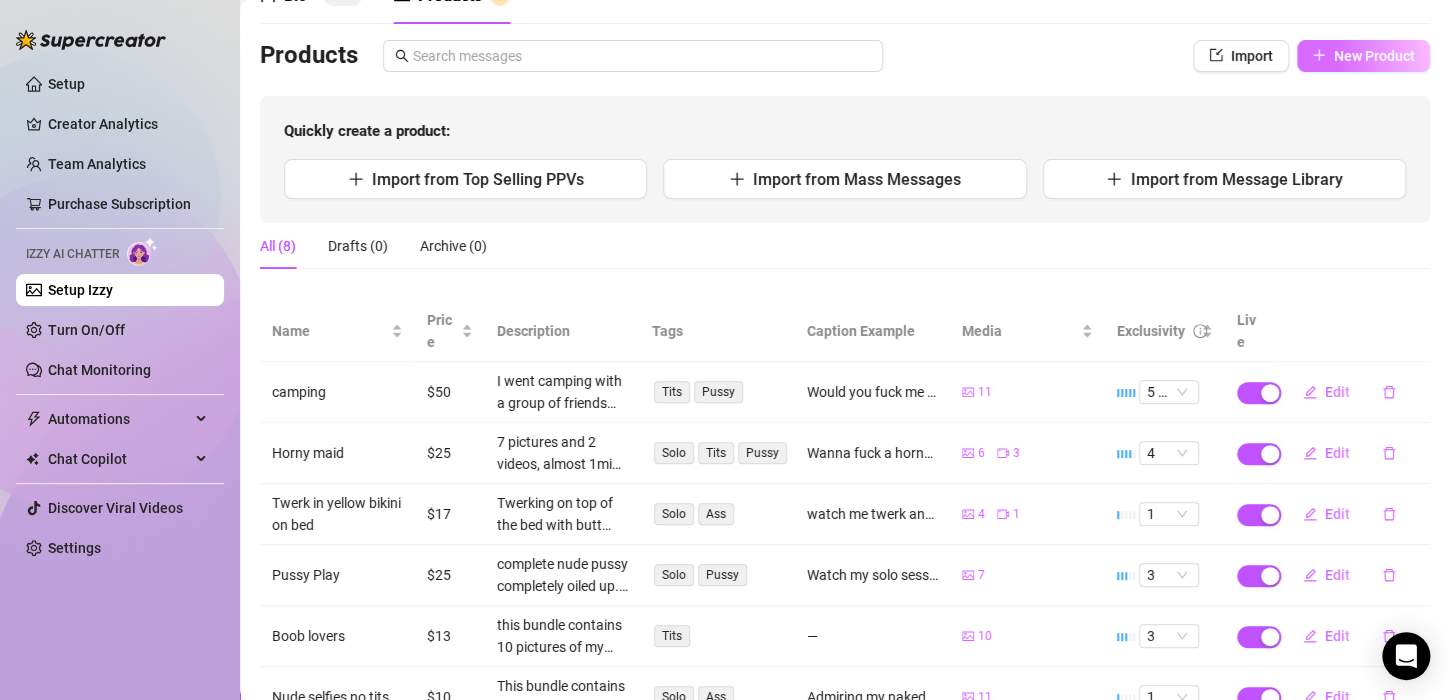 click on "New Product" at bounding box center [1374, 56] 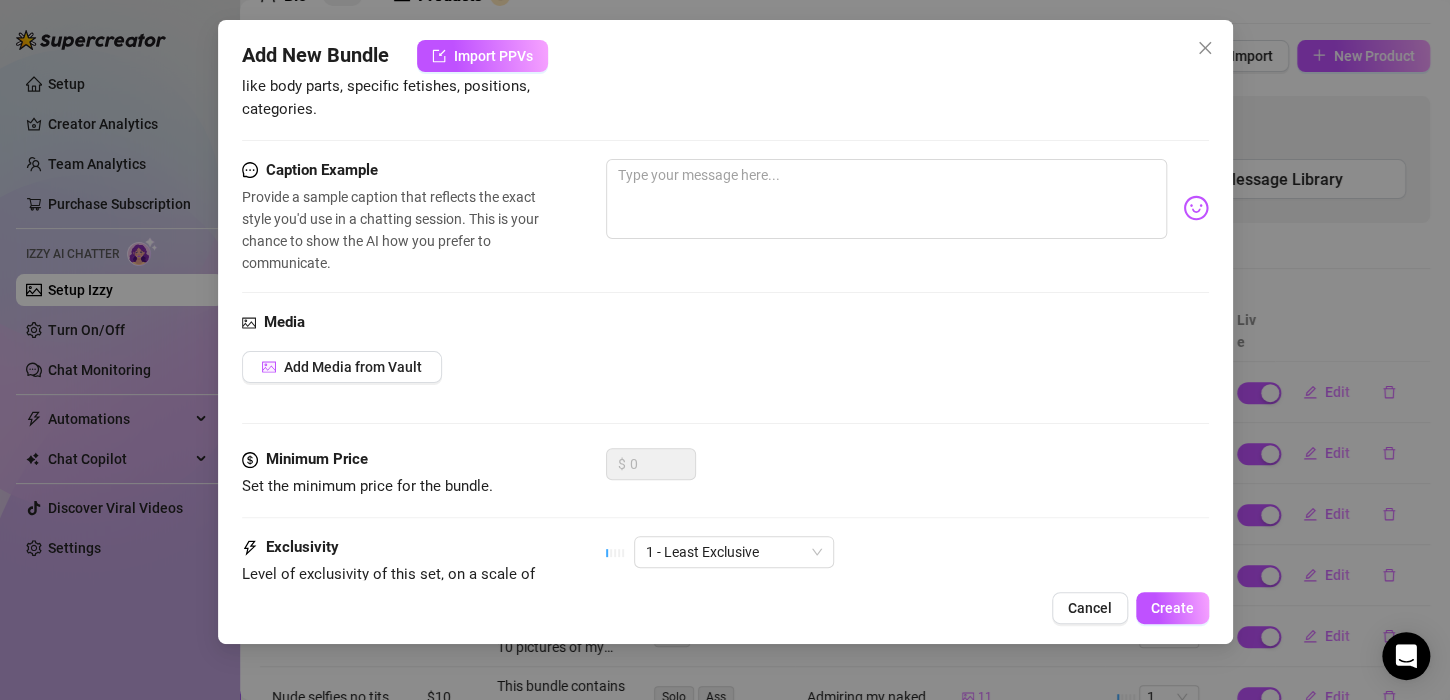 scroll, scrollTop: 610, scrollLeft: 0, axis: vertical 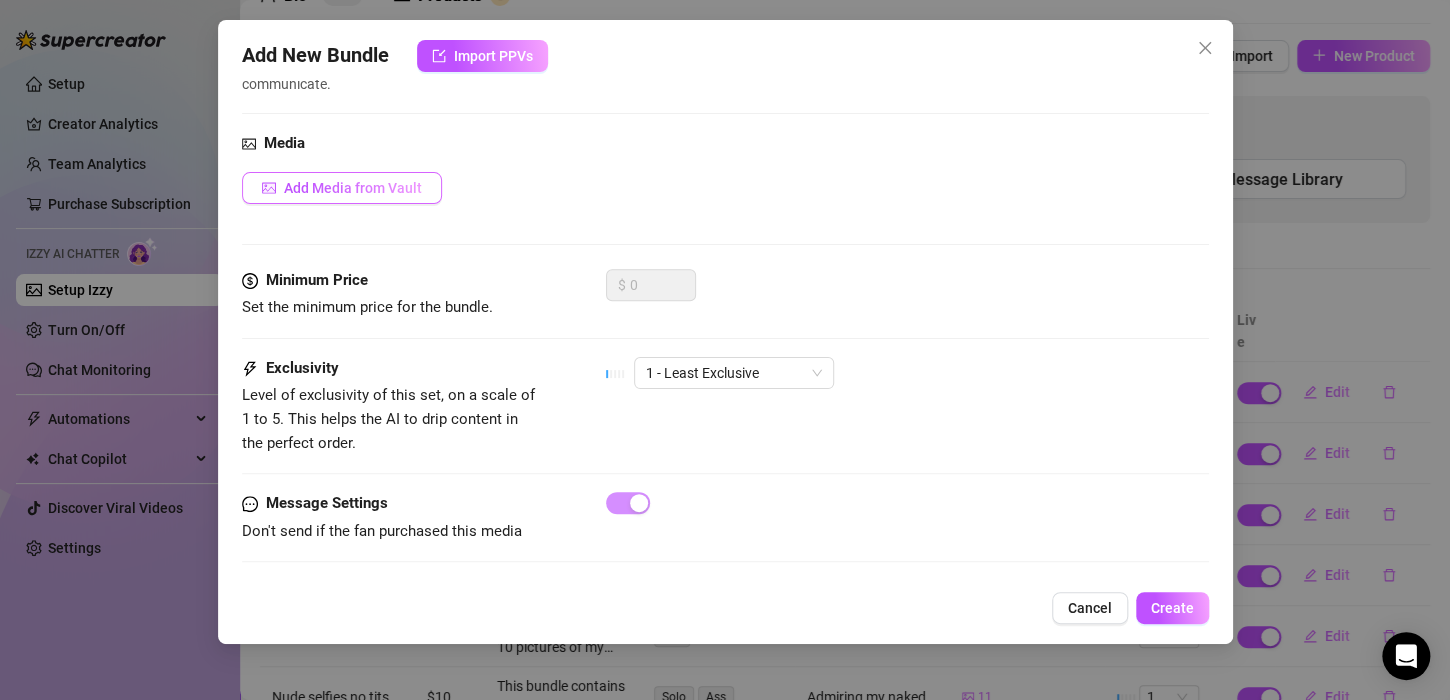 click on "Add Media from Vault" at bounding box center [342, 188] 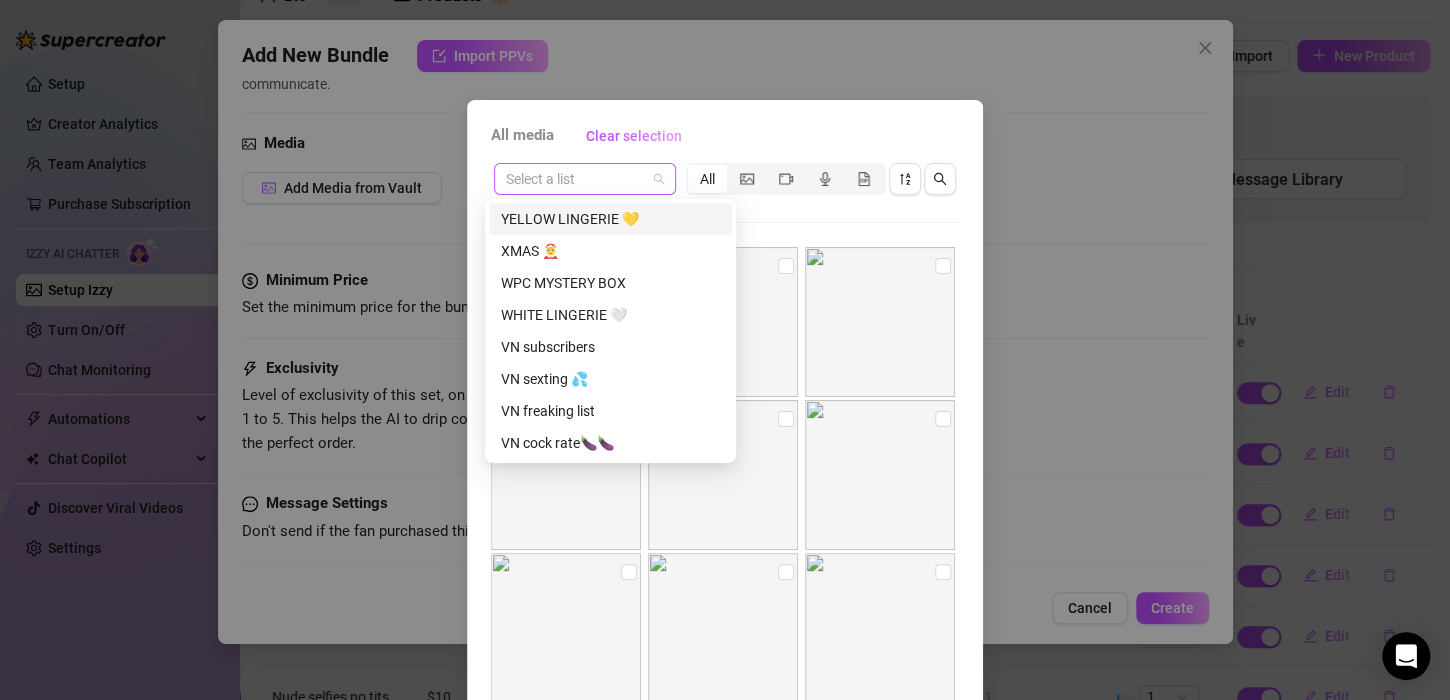 click at bounding box center (585, 179) 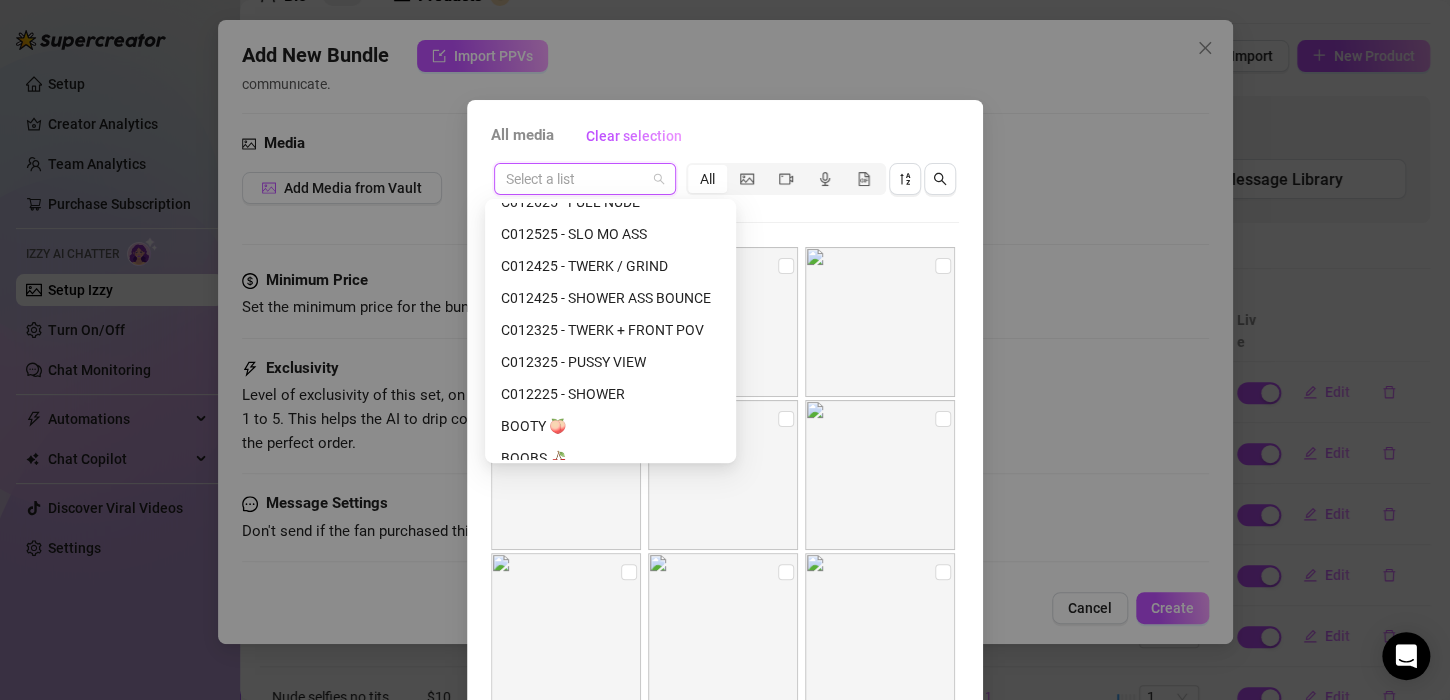scroll, scrollTop: 2080, scrollLeft: 0, axis: vertical 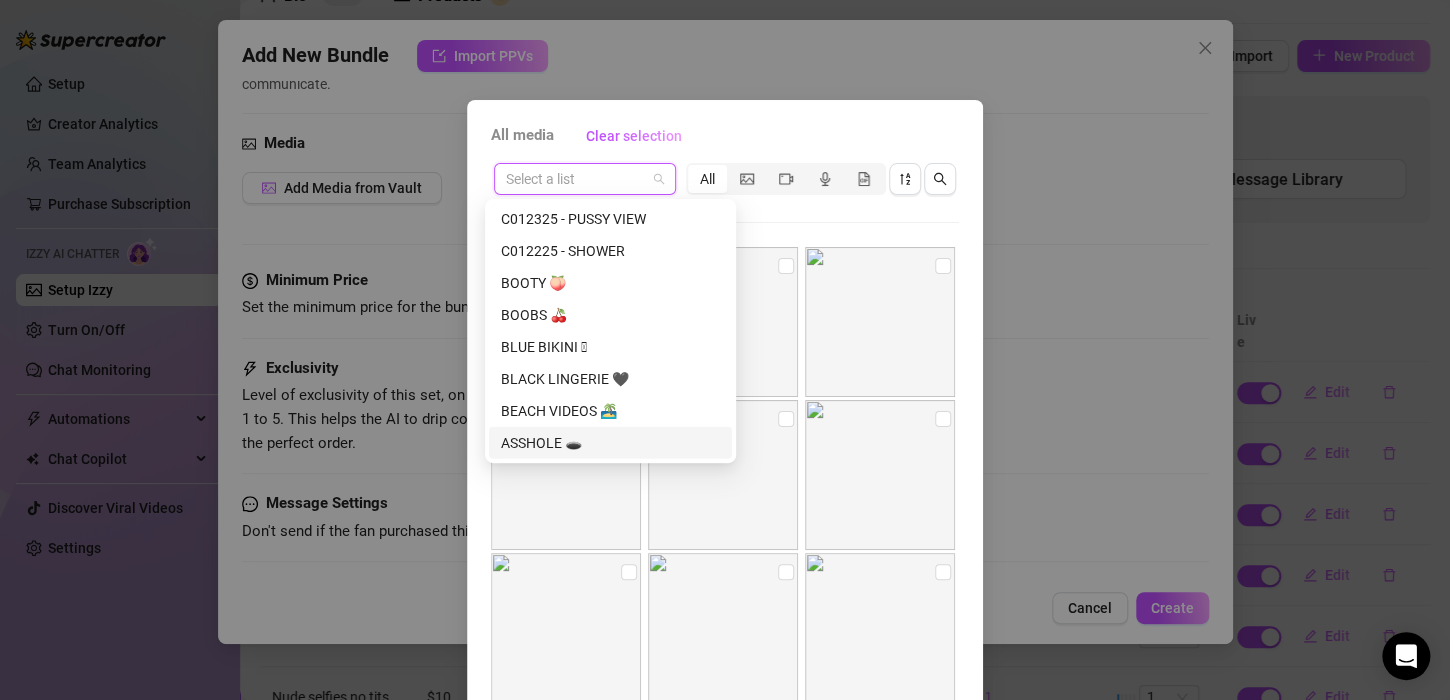 click on "ASSHOLE 🕳️" at bounding box center (610, 443) 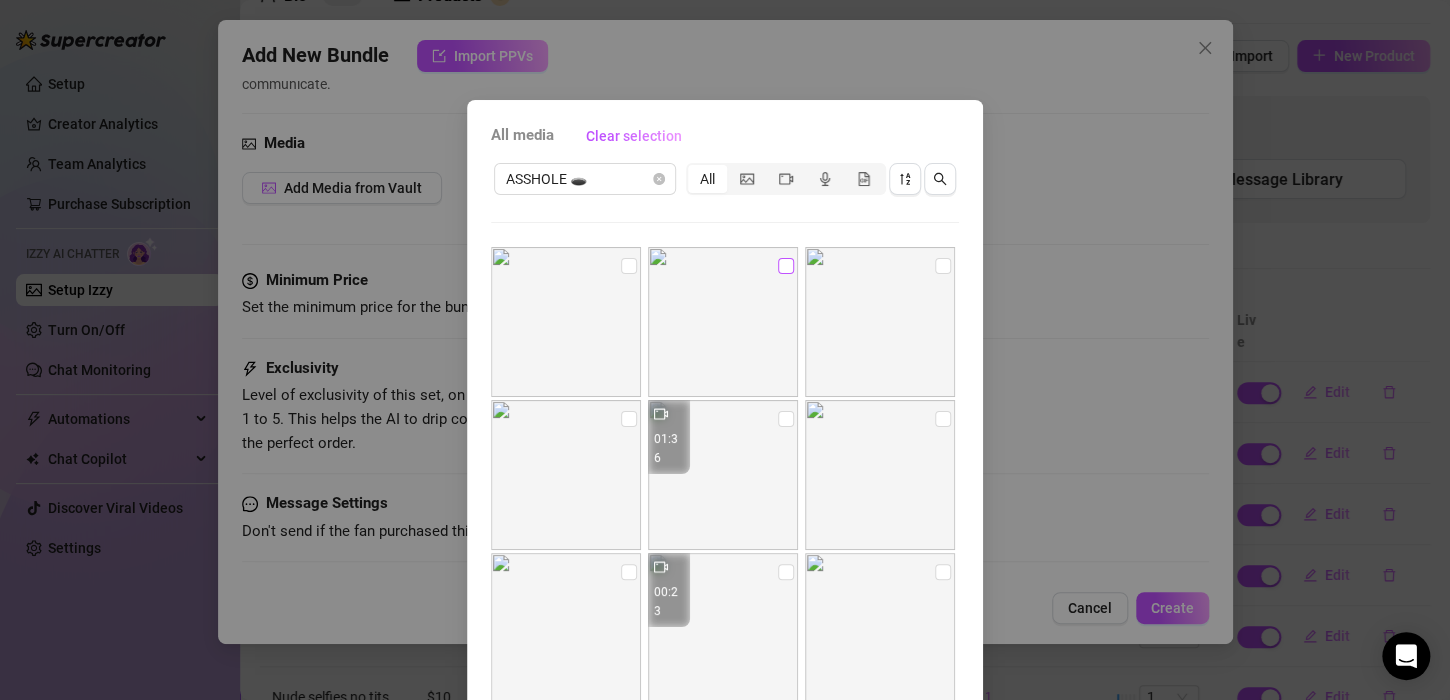 click at bounding box center [786, 266] 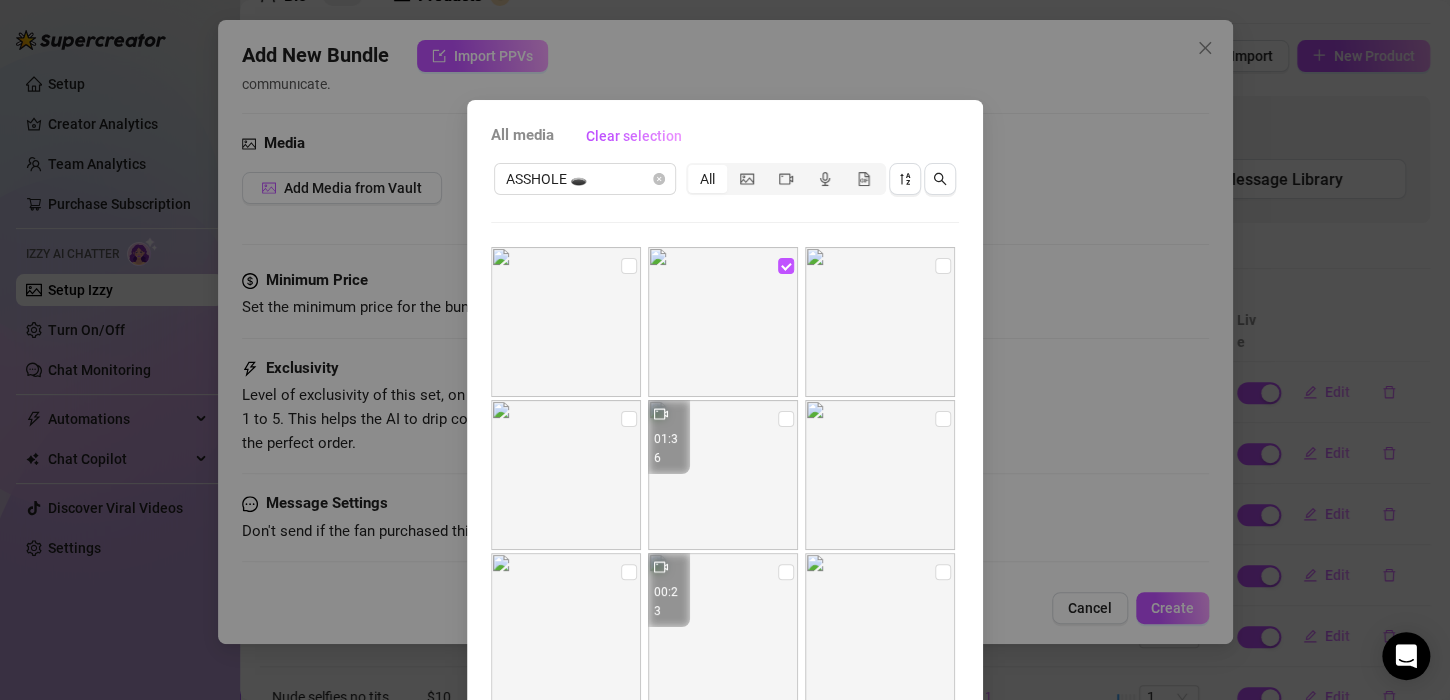 click at bounding box center [723, 322] 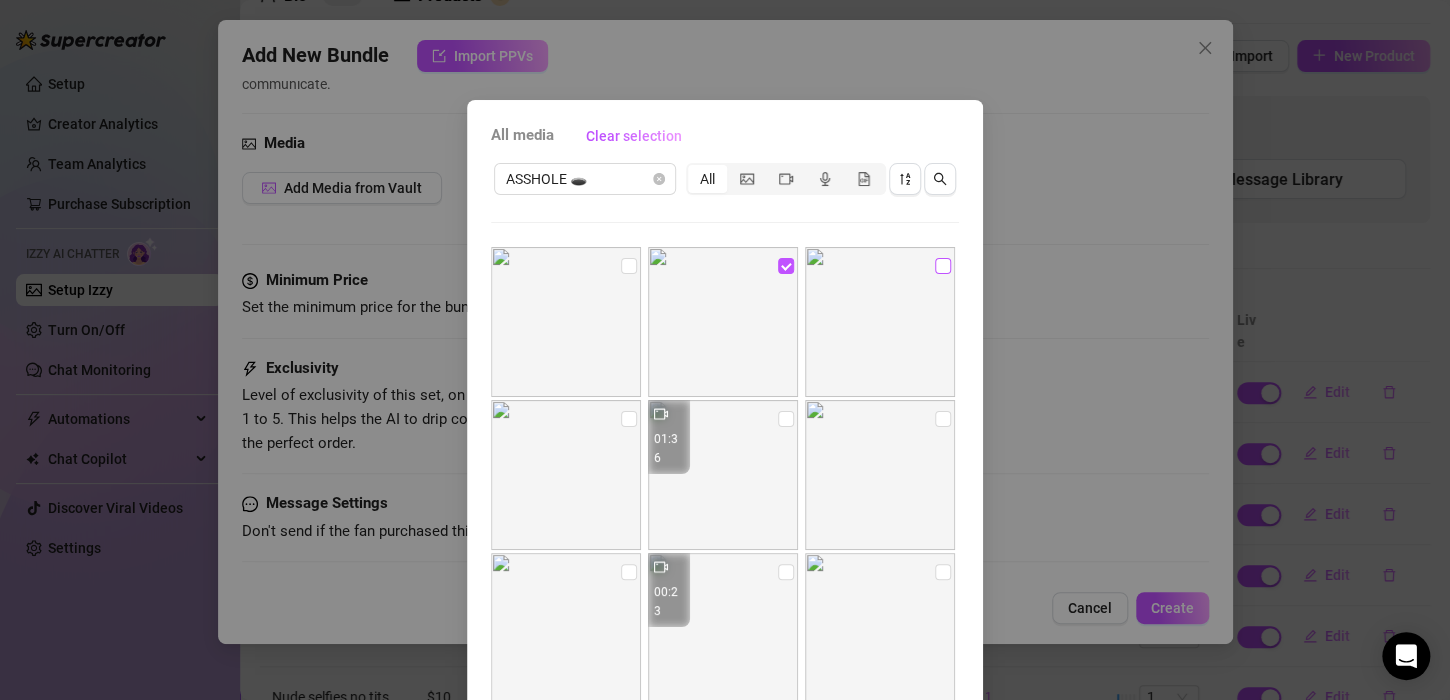 click at bounding box center (943, 266) 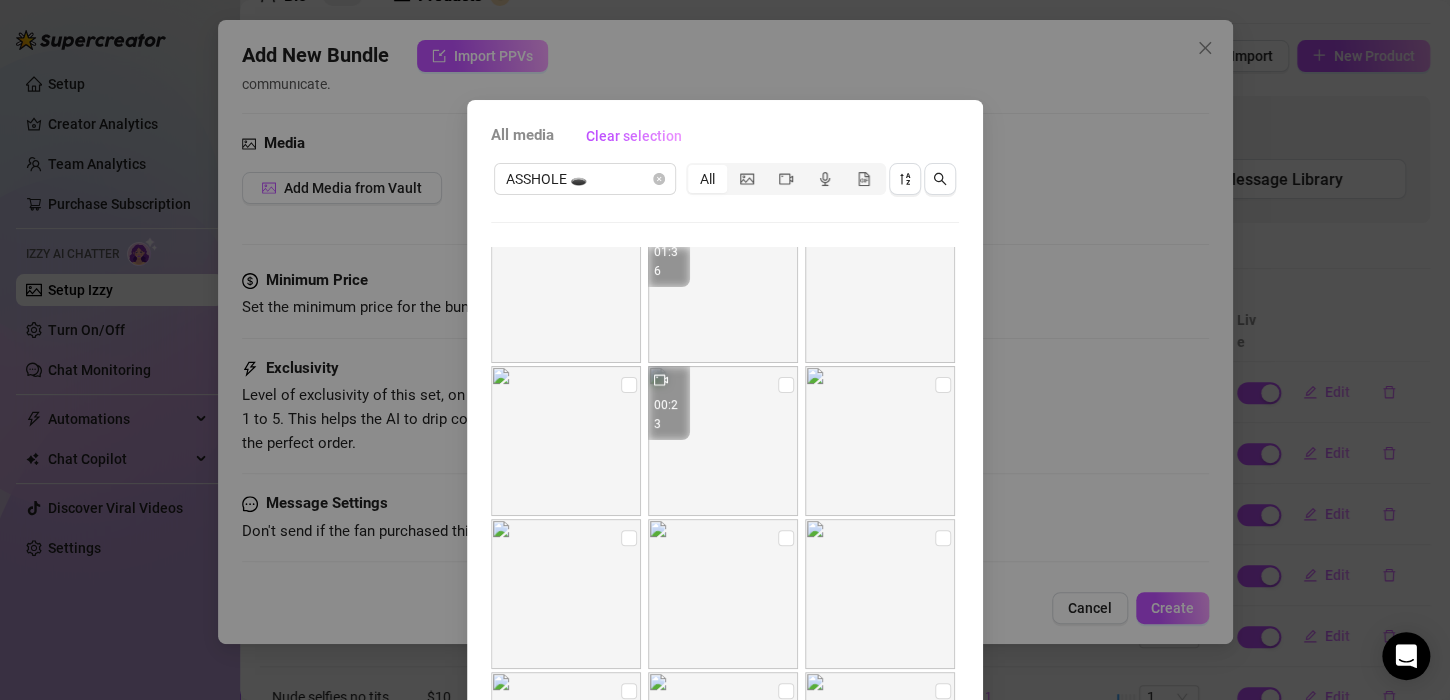 scroll, scrollTop: 200, scrollLeft: 0, axis: vertical 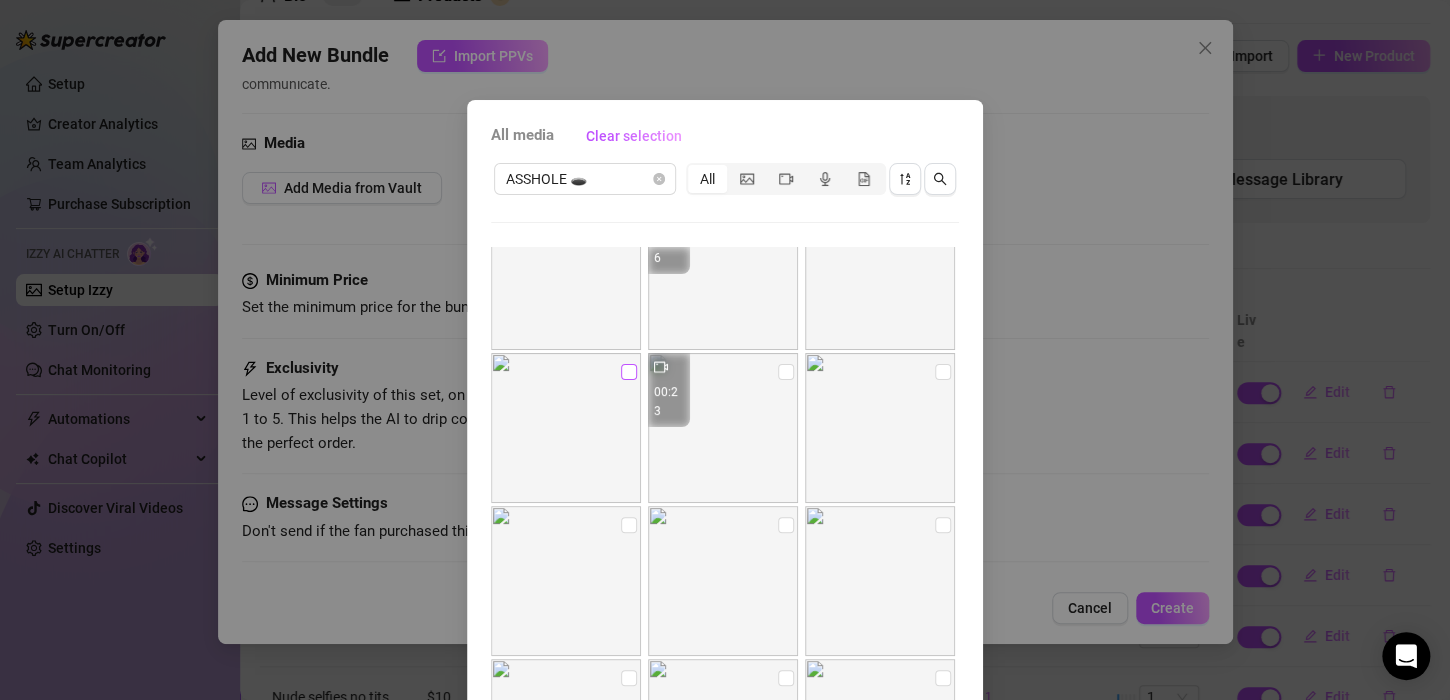 click at bounding box center (629, 372) 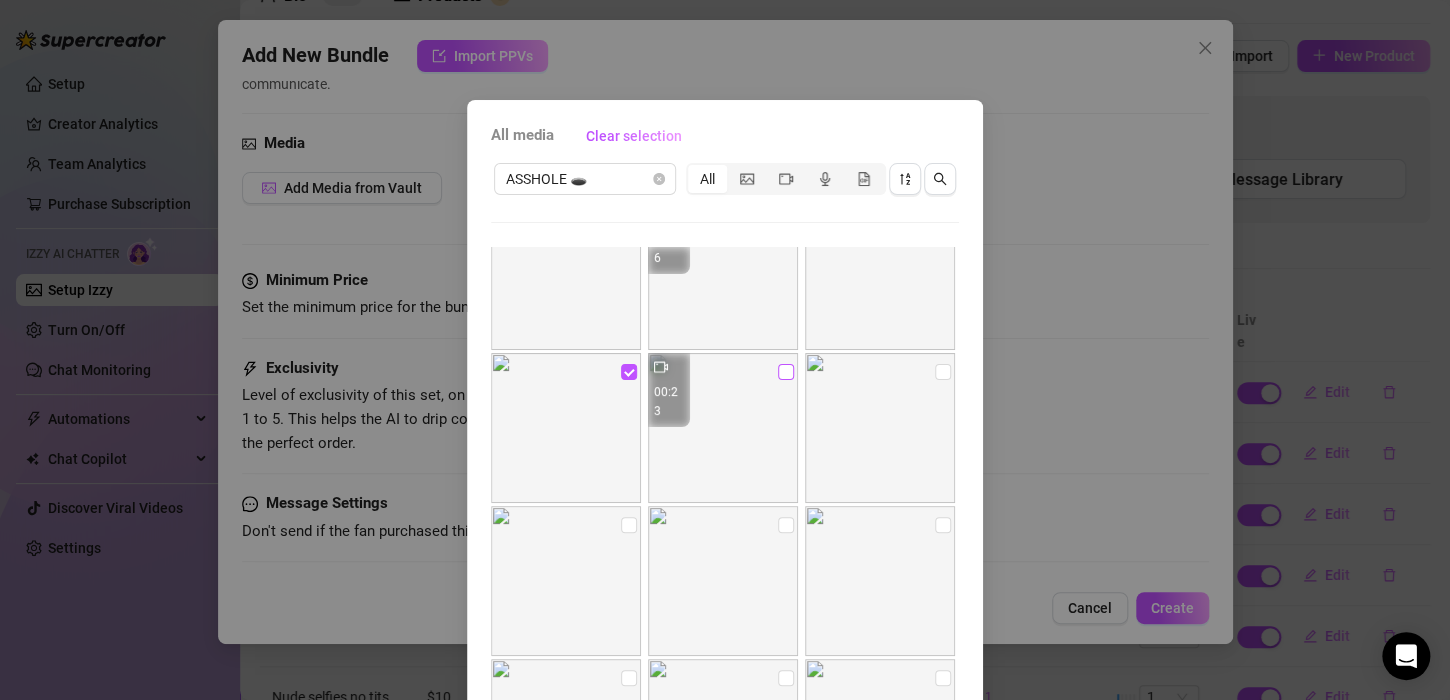 click at bounding box center (786, 372) 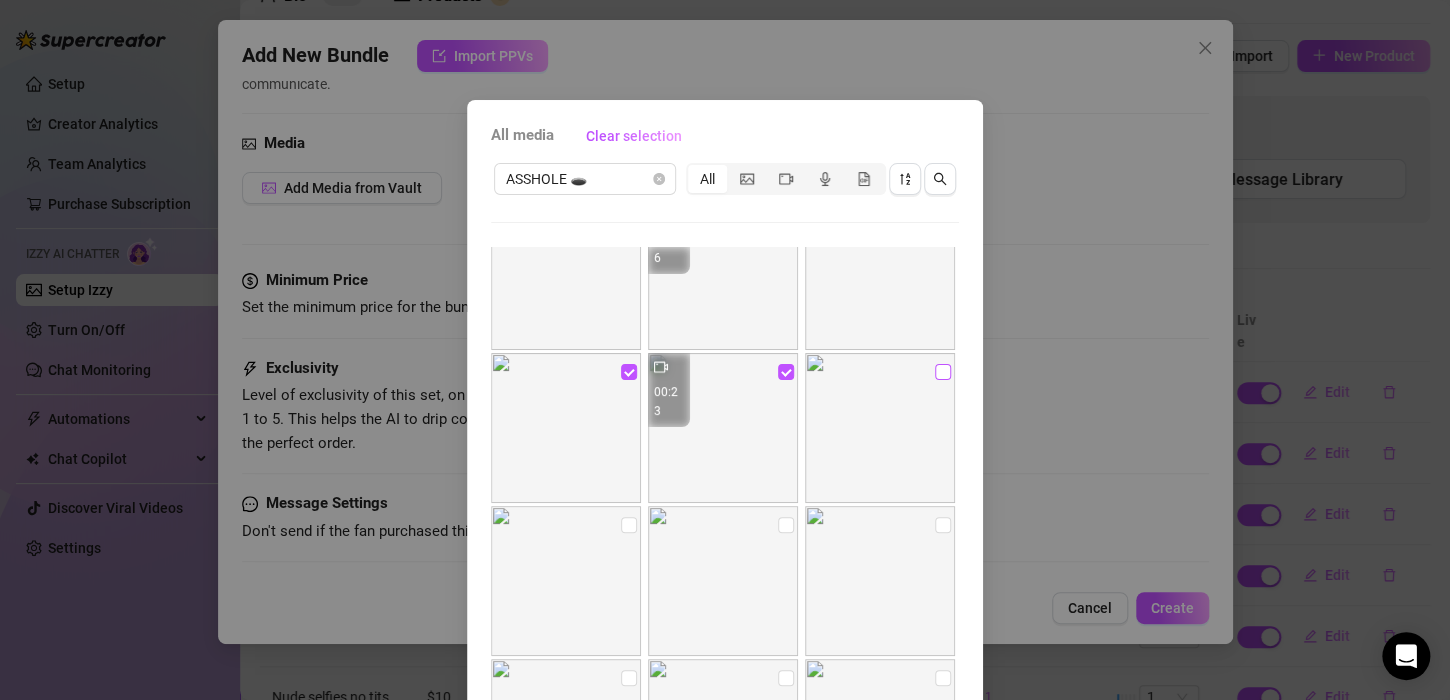click at bounding box center [943, 372] 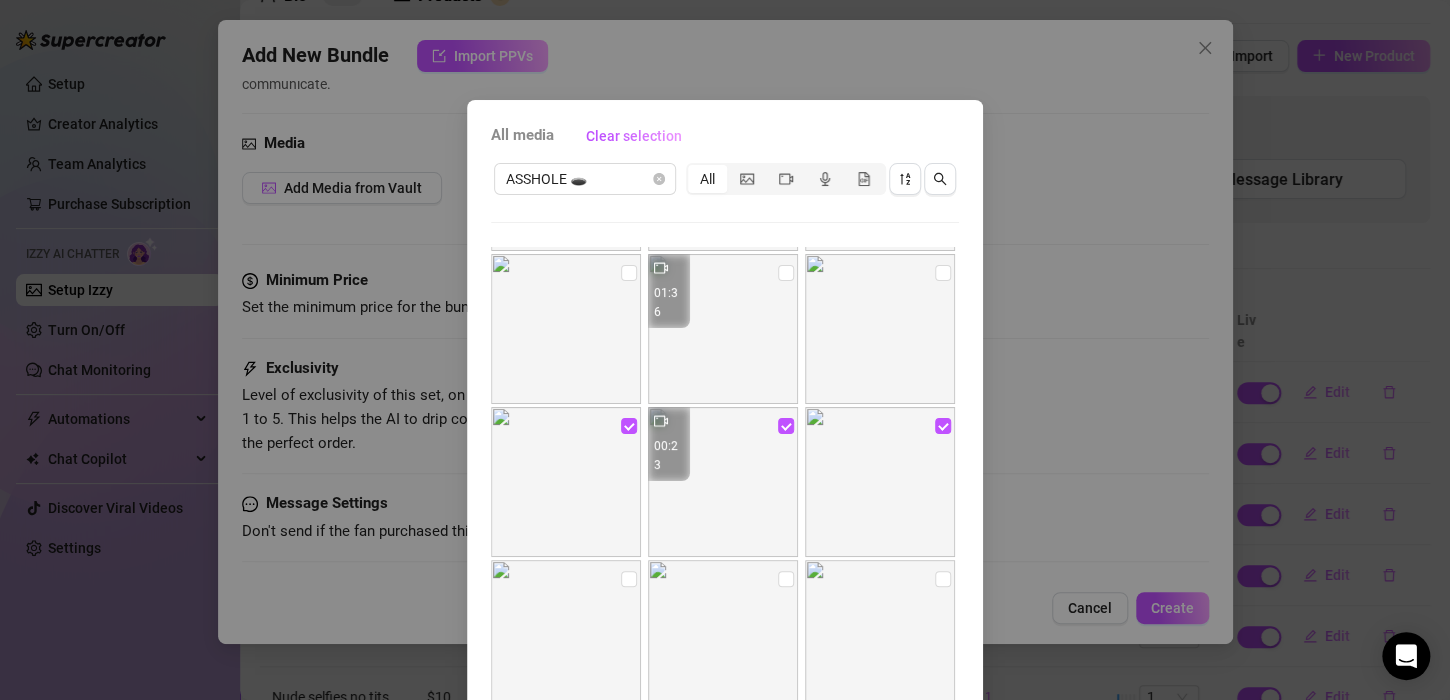 scroll, scrollTop: 144, scrollLeft: 0, axis: vertical 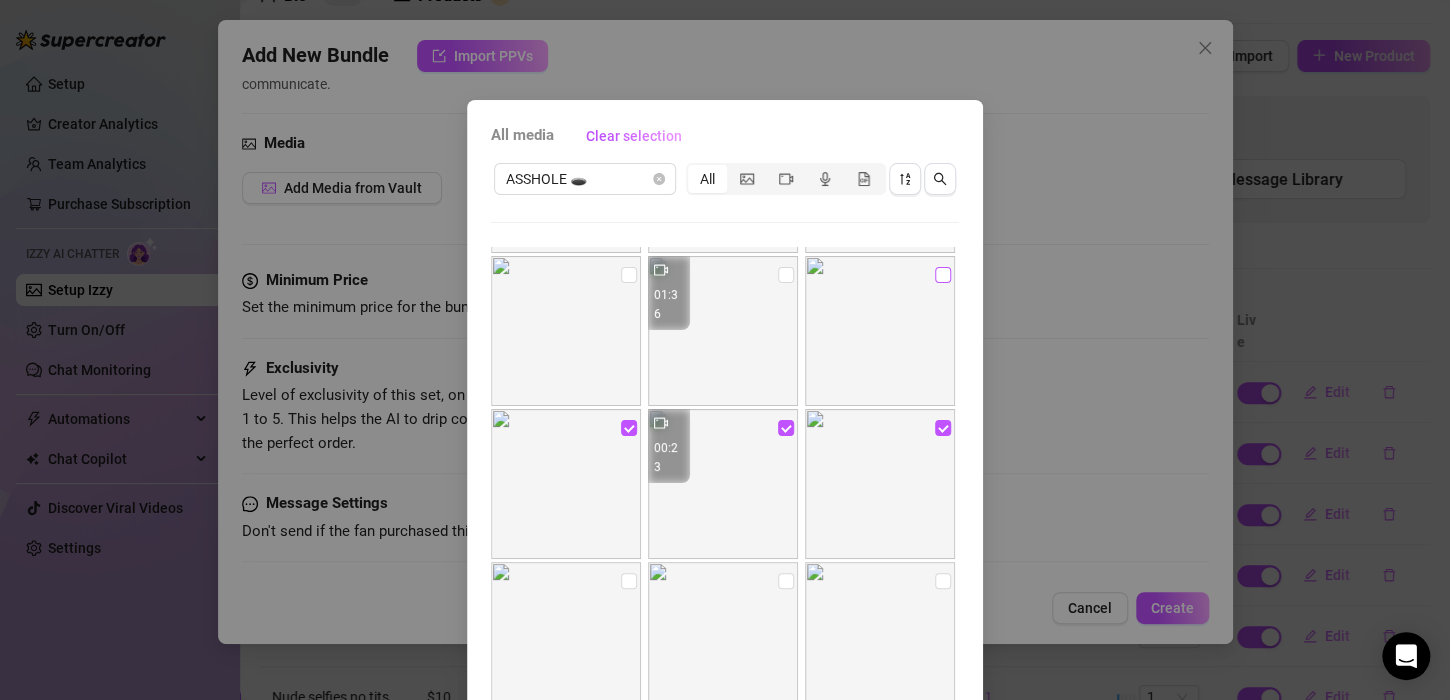 click at bounding box center (943, 275) 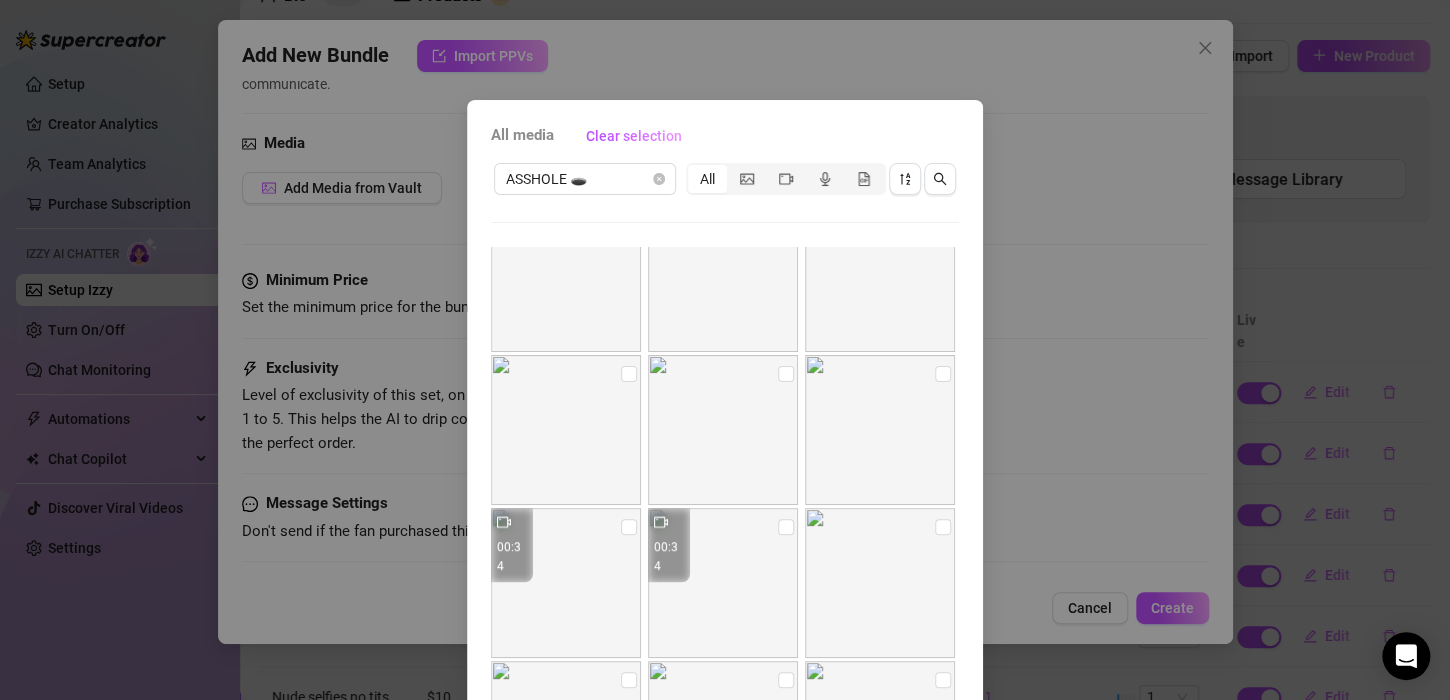 scroll, scrollTop: 510, scrollLeft: 0, axis: vertical 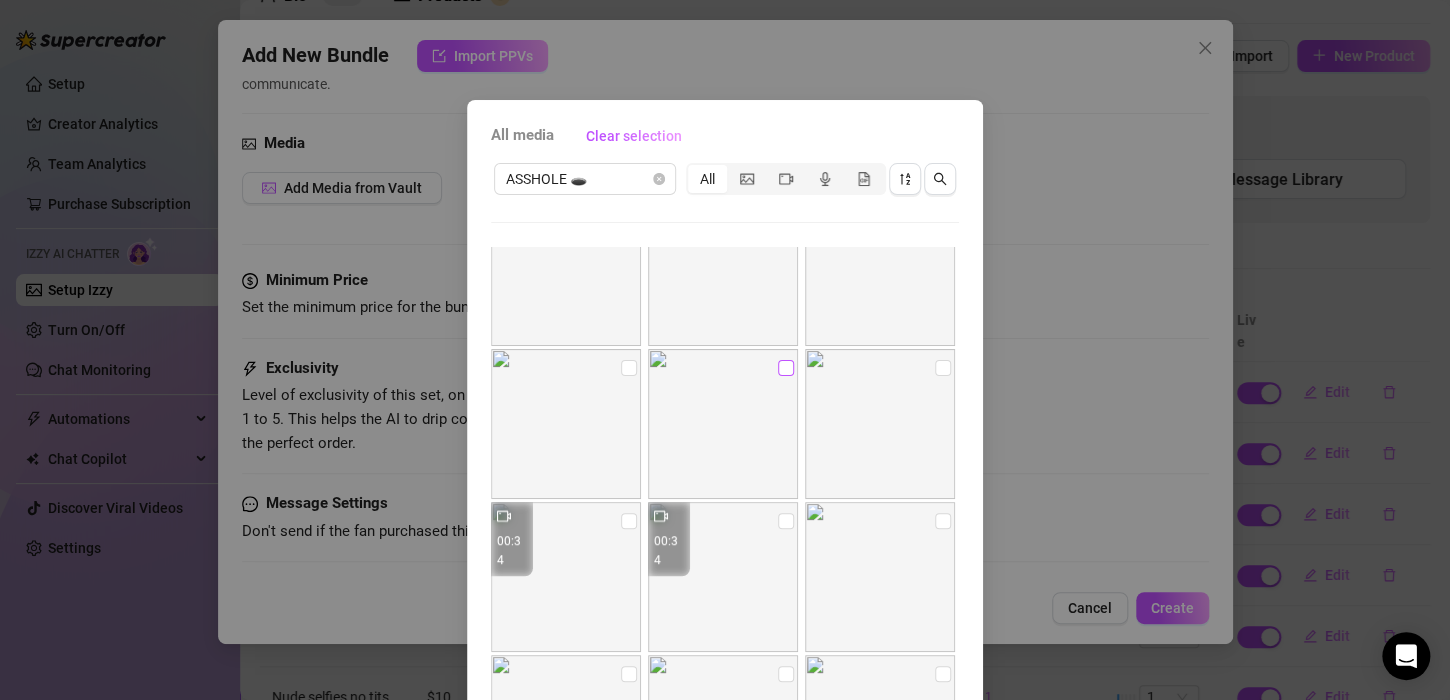 click at bounding box center [786, 368] 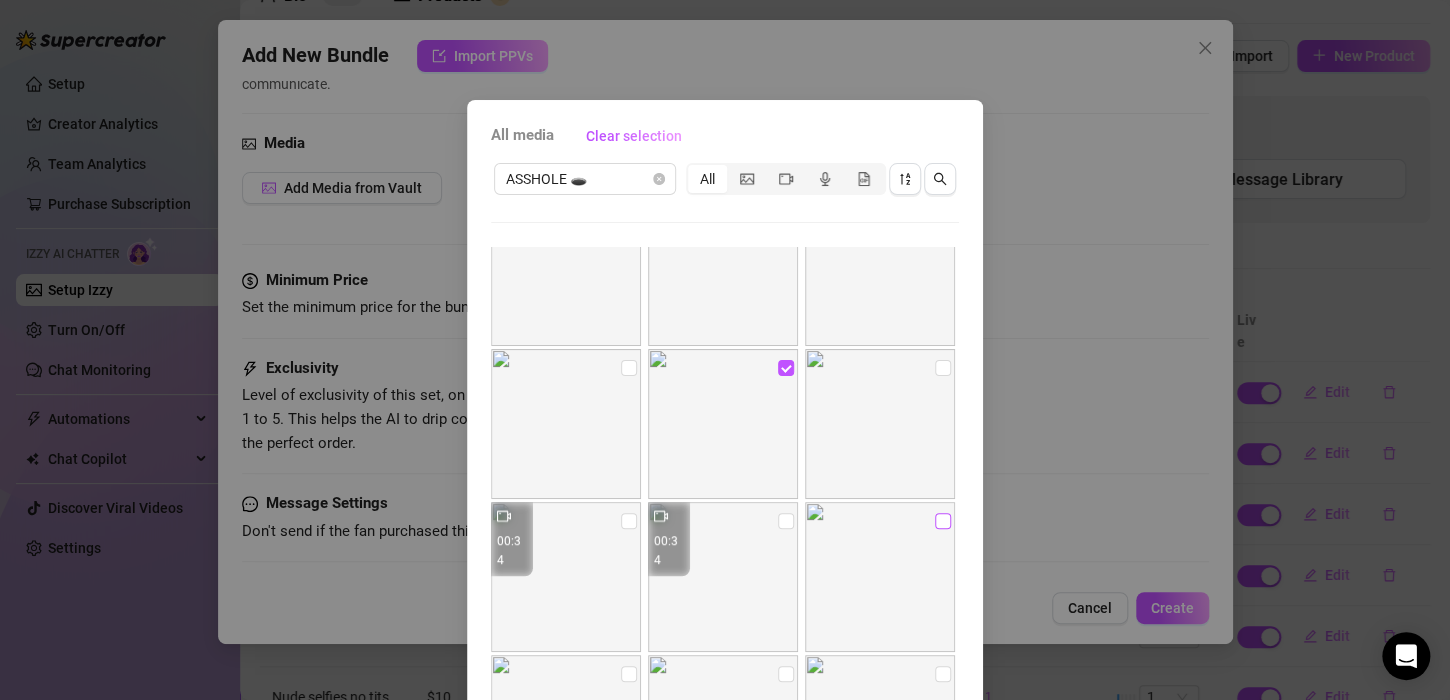 click at bounding box center (943, 521) 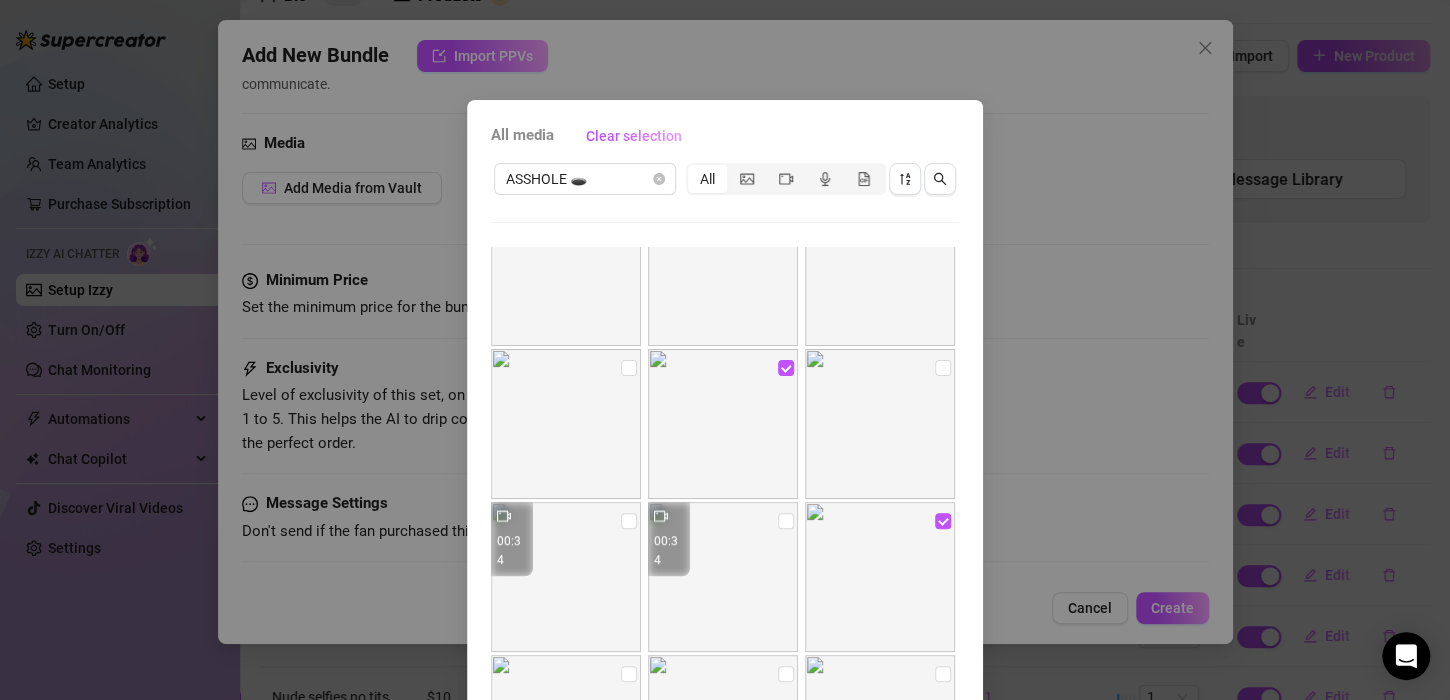 drag, startPoint x: 926, startPoint y: 367, endPoint x: 713, endPoint y: 541, distance: 275.03635 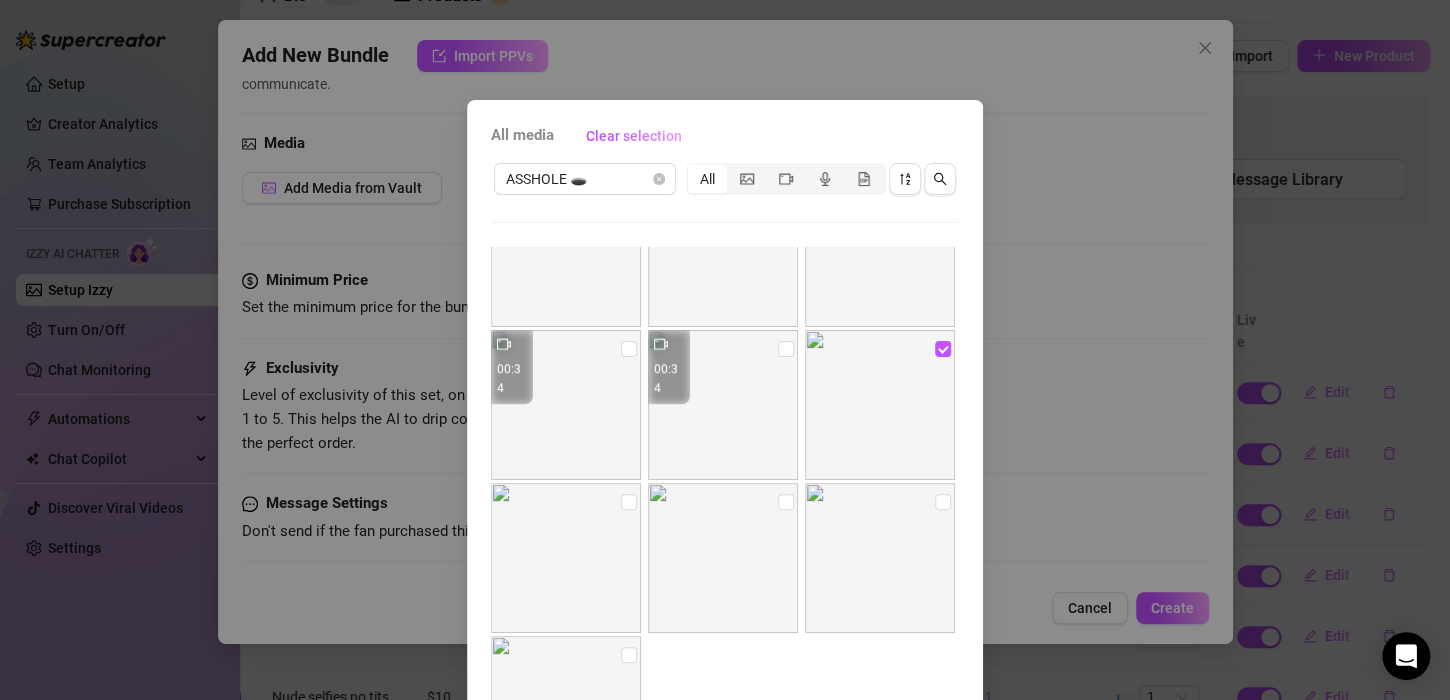 scroll, scrollTop: 712, scrollLeft: 0, axis: vertical 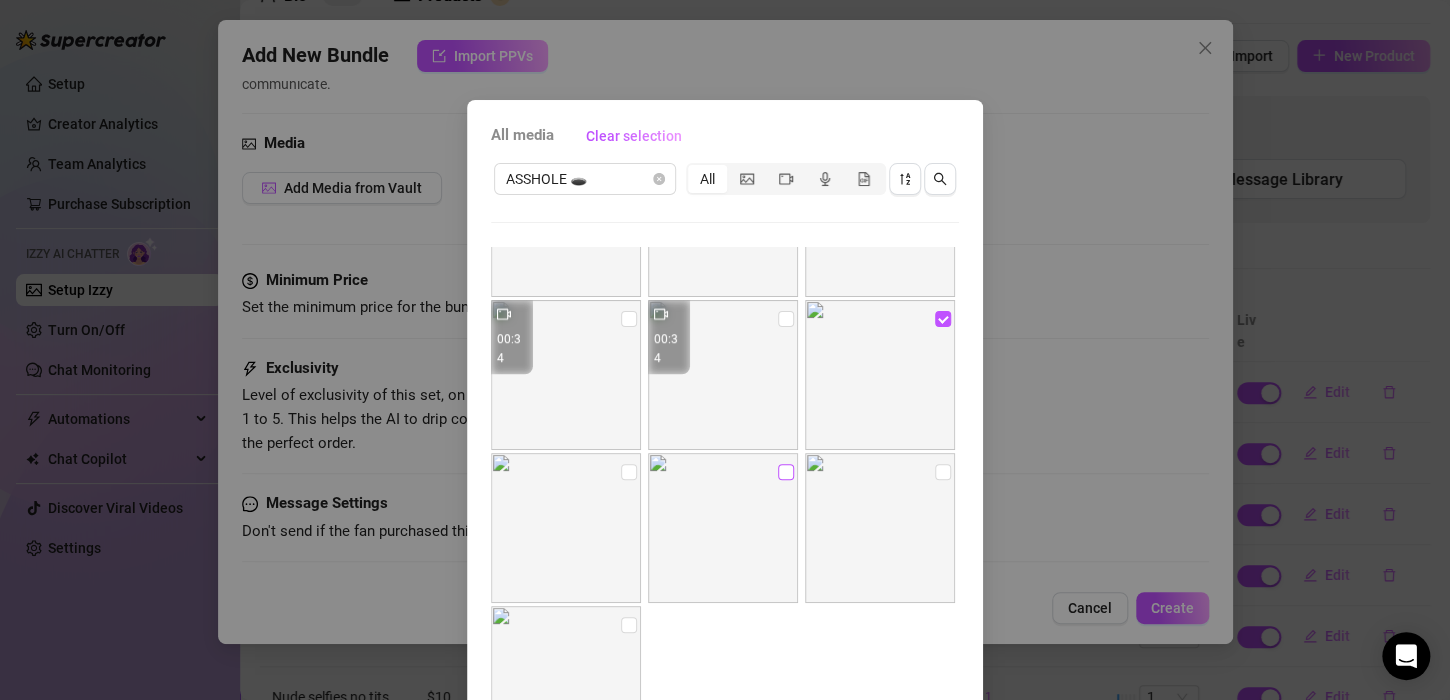 click at bounding box center (786, 472) 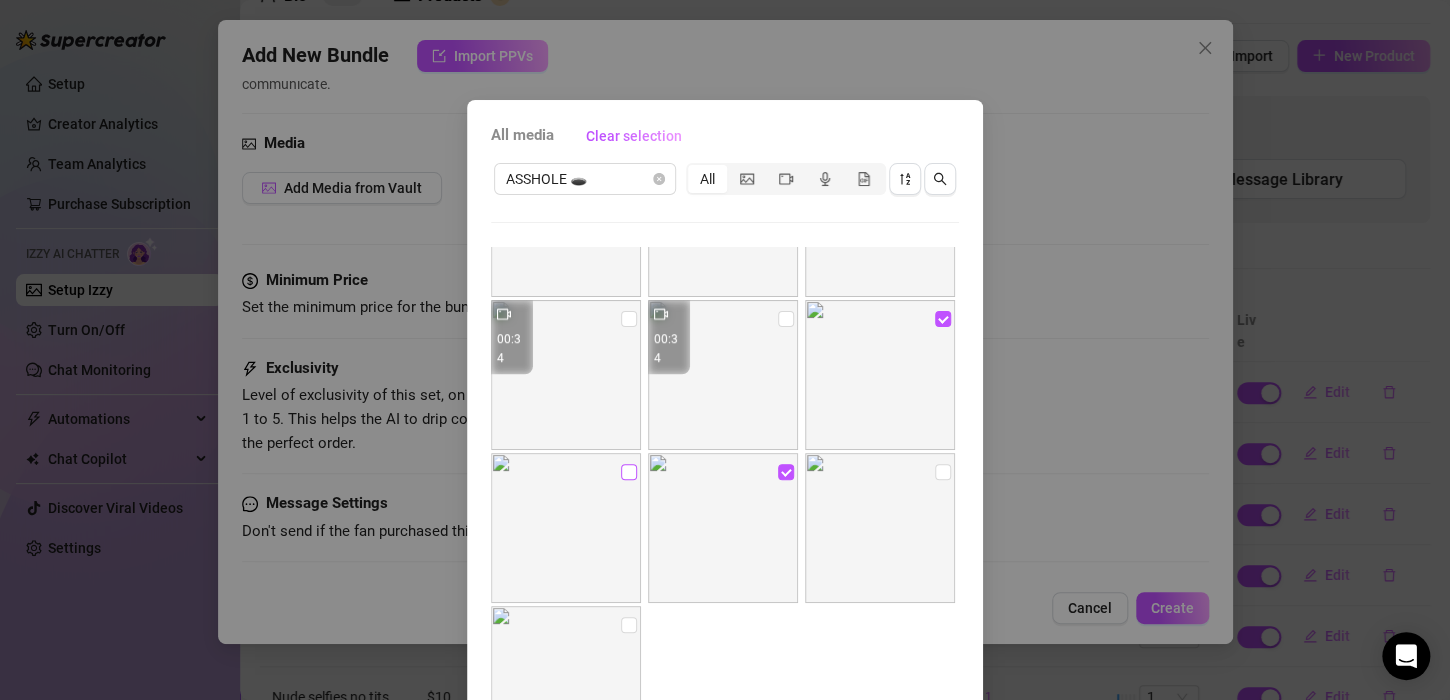 click at bounding box center (629, 472) 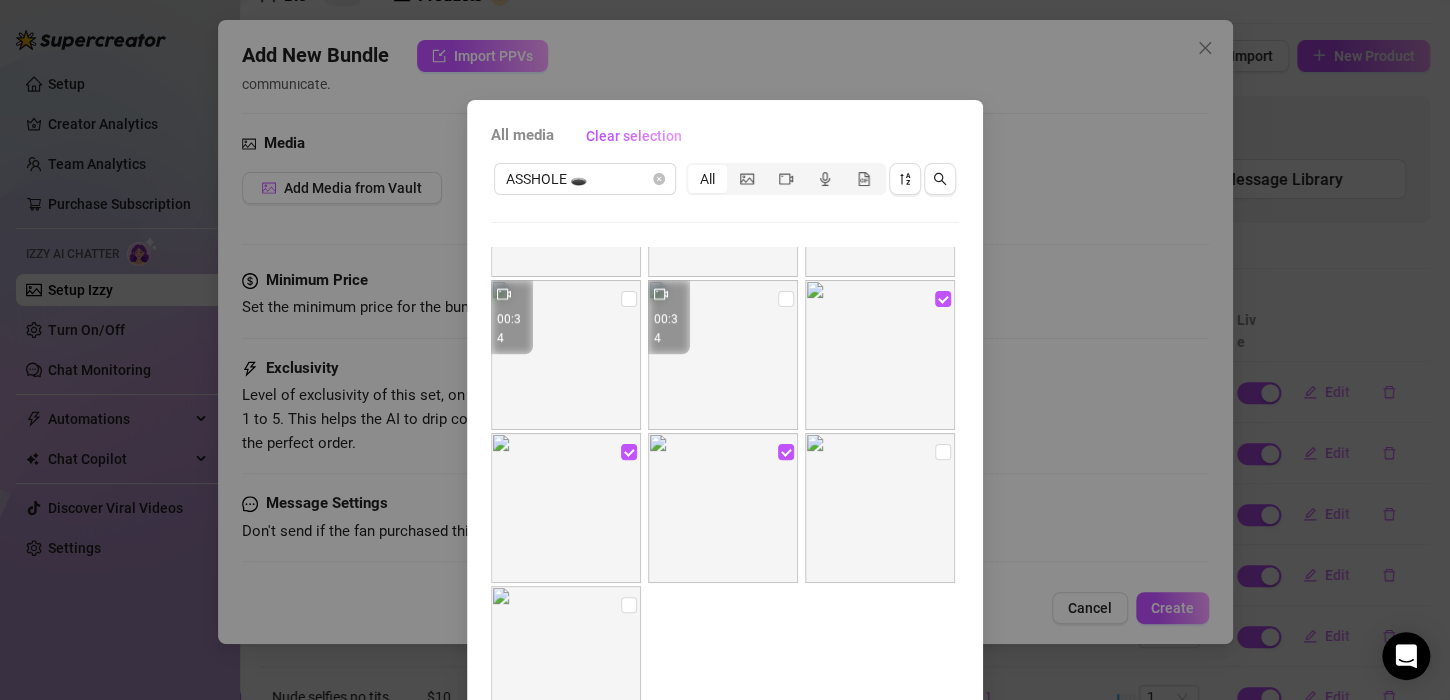 scroll, scrollTop: 753, scrollLeft: 0, axis: vertical 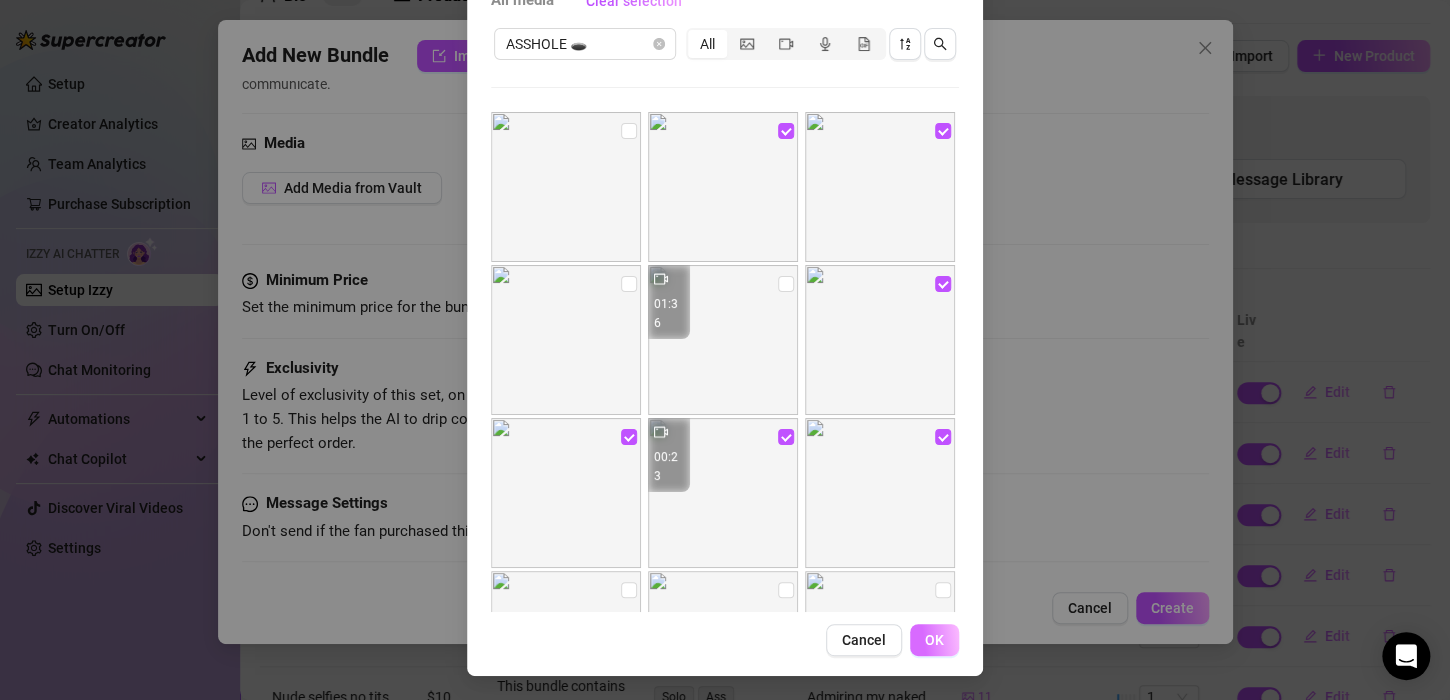 click on "OK" at bounding box center (934, 640) 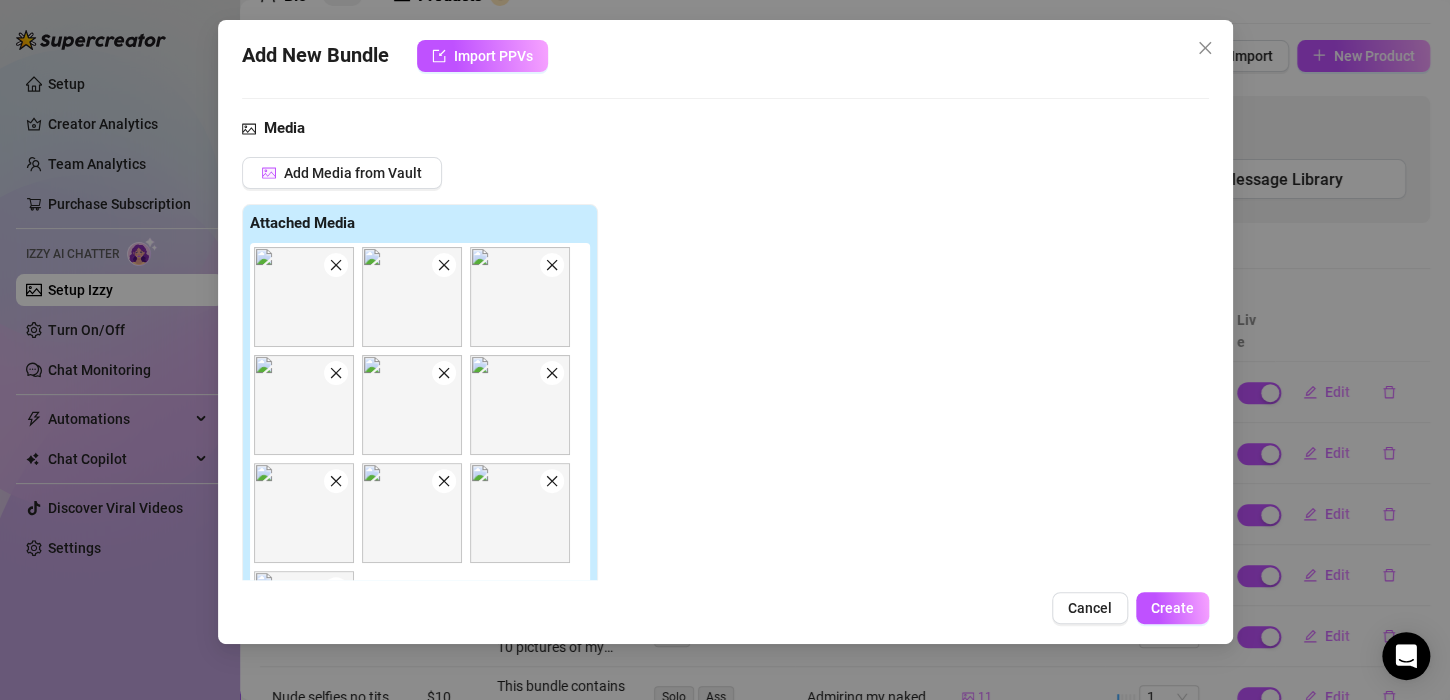 scroll, scrollTop: 1053, scrollLeft: 0, axis: vertical 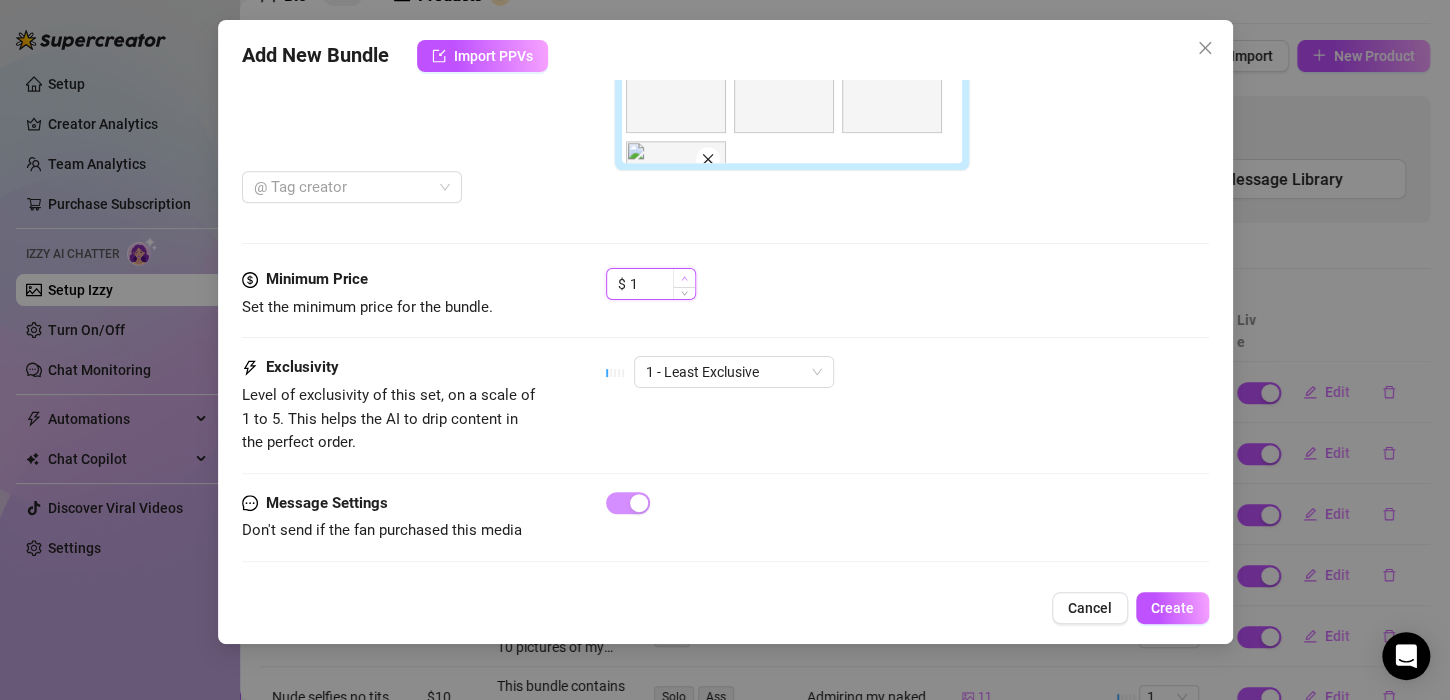 click at bounding box center [684, 278] 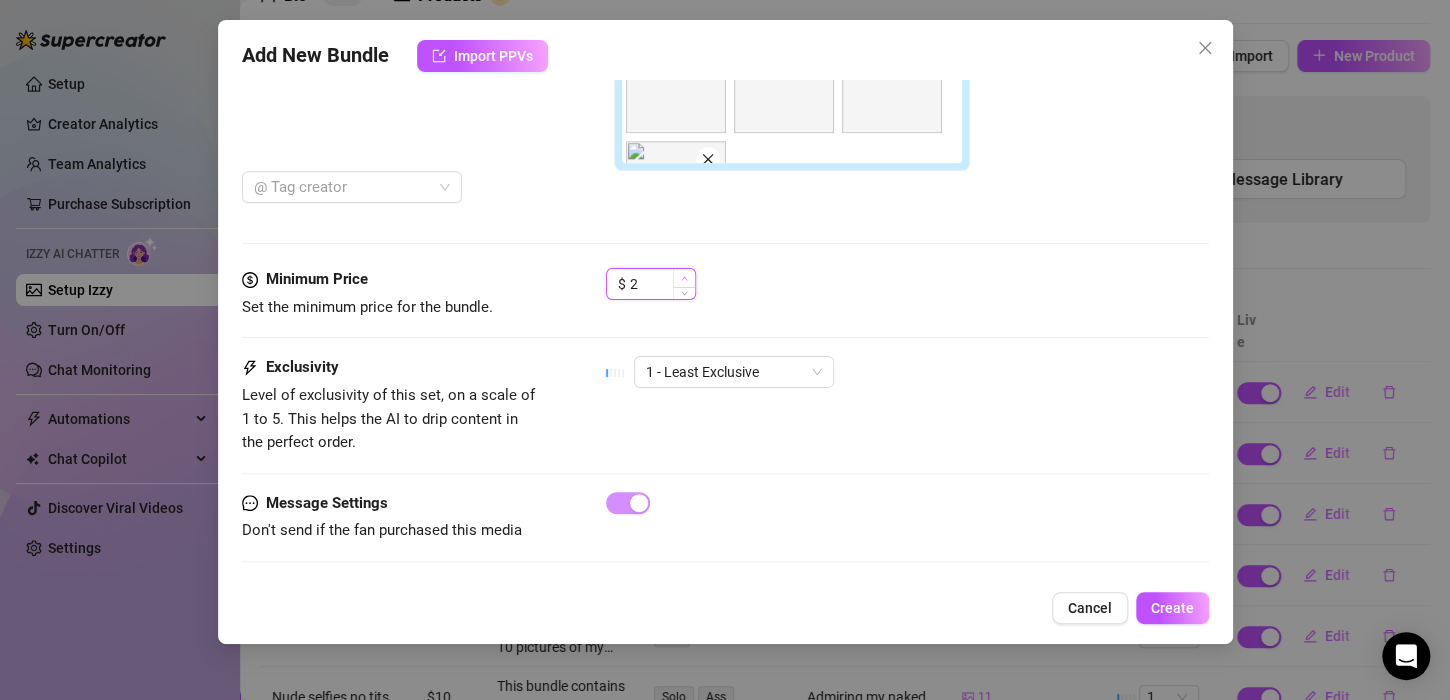 click at bounding box center (684, 278) 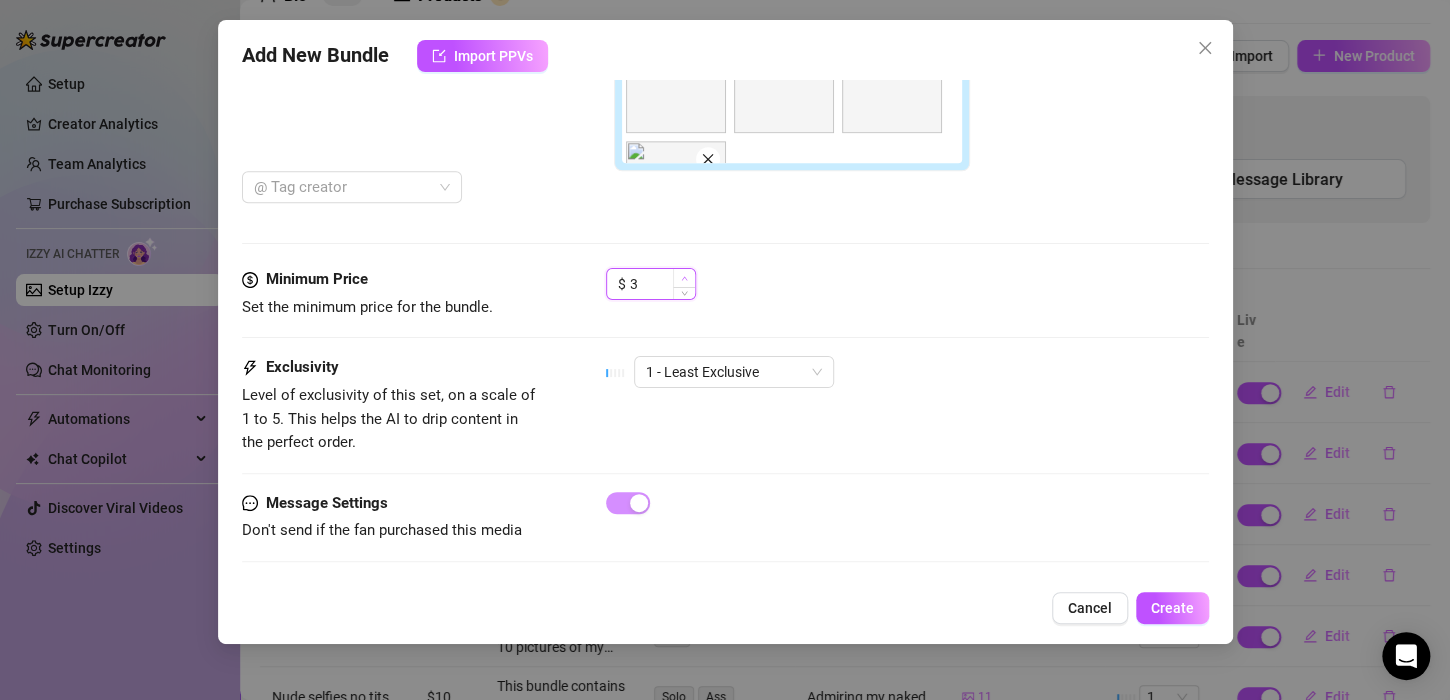 click at bounding box center (684, 278) 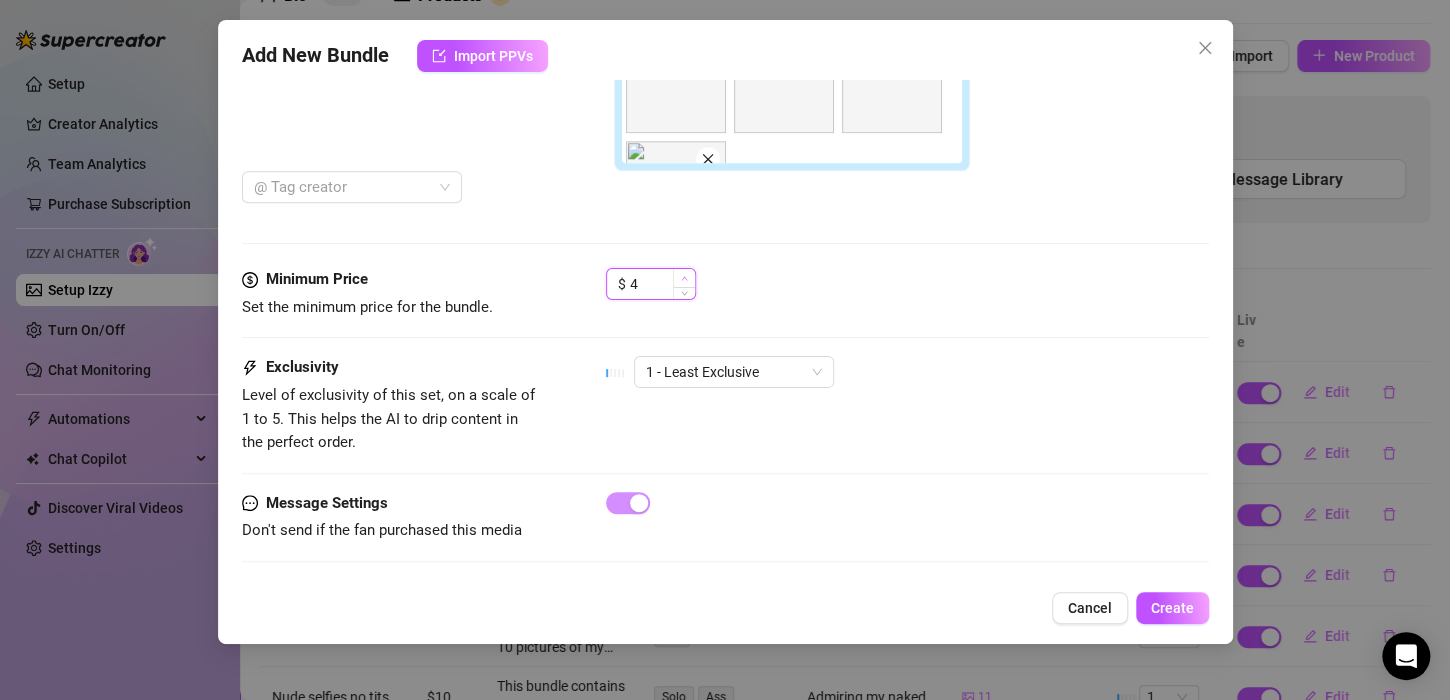 click at bounding box center [684, 278] 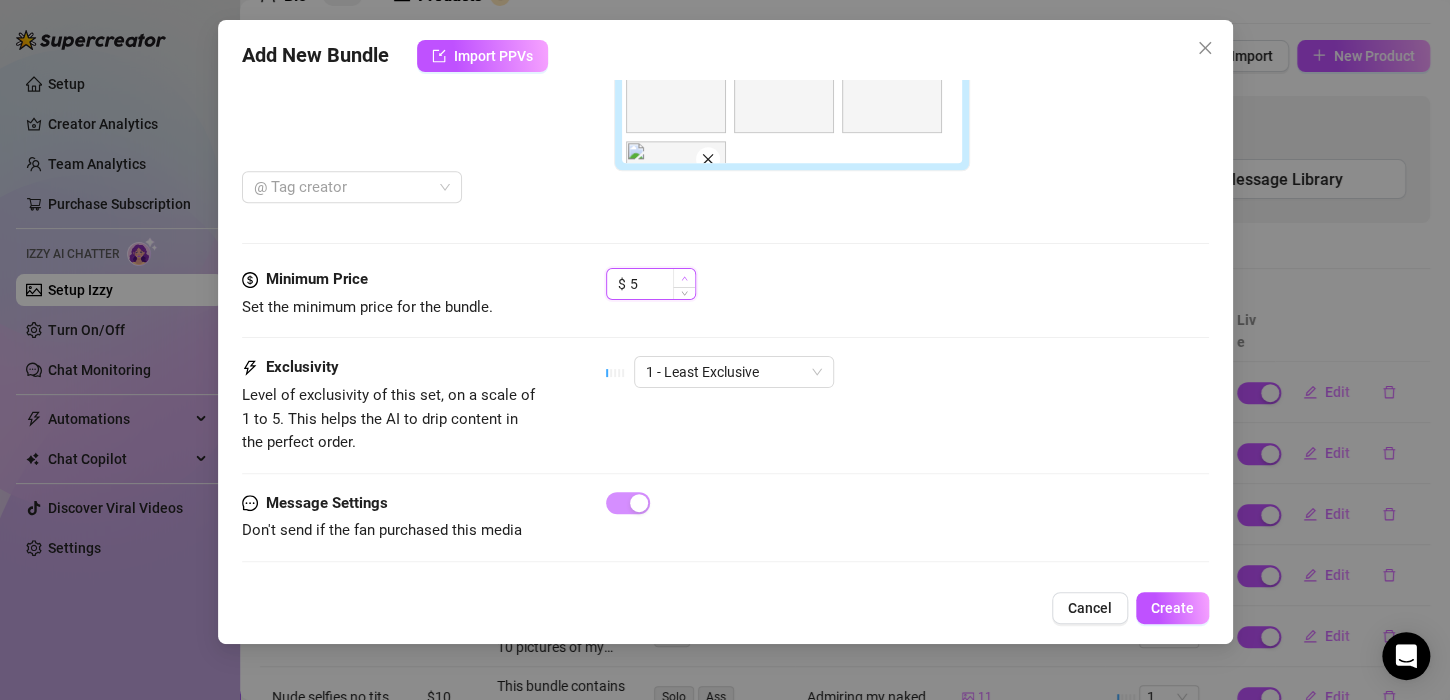 click at bounding box center (684, 278) 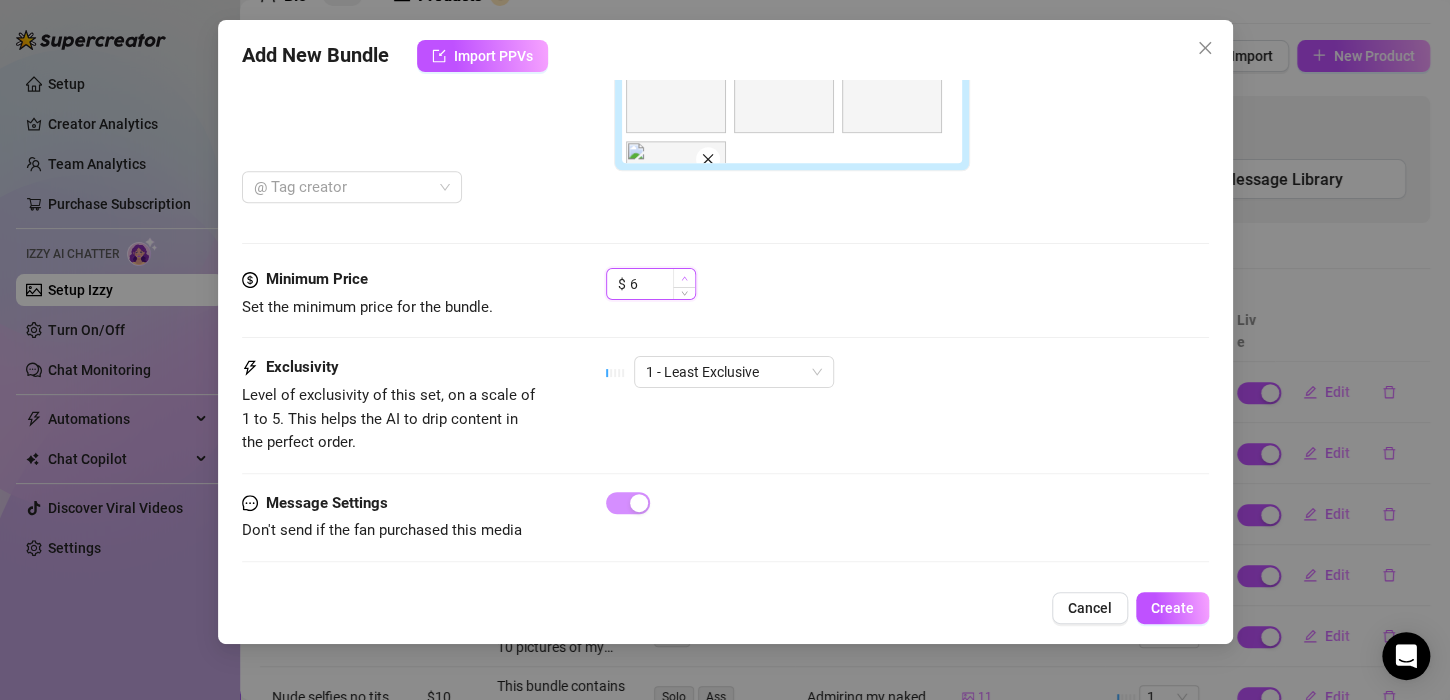 click at bounding box center (684, 278) 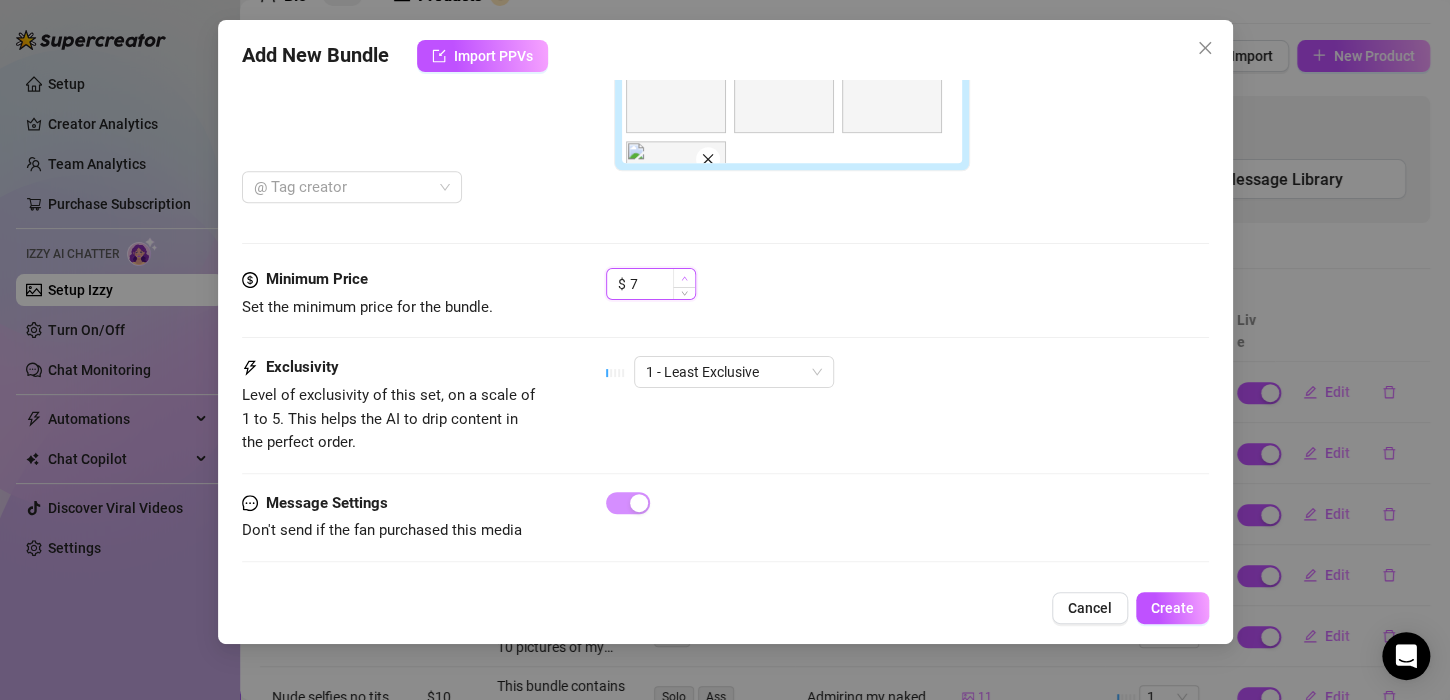 click at bounding box center [684, 278] 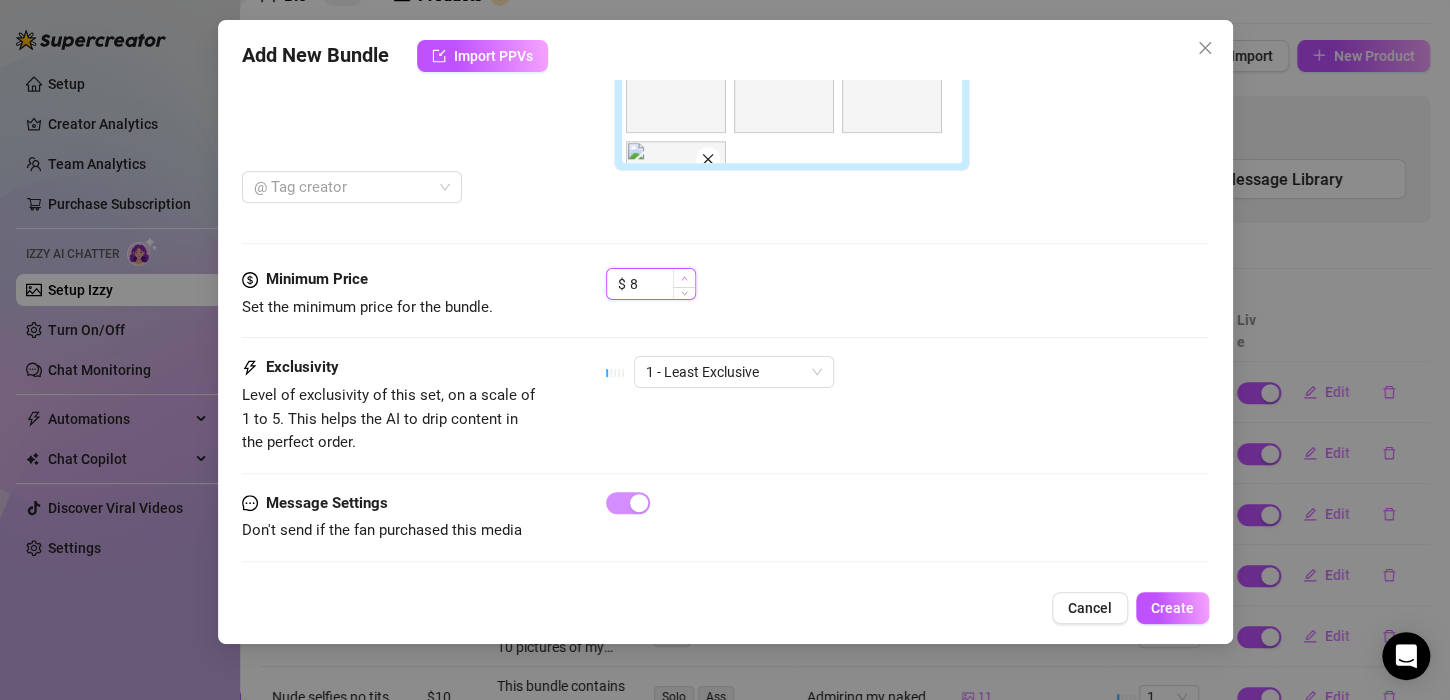 click at bounding box center (684, 278) 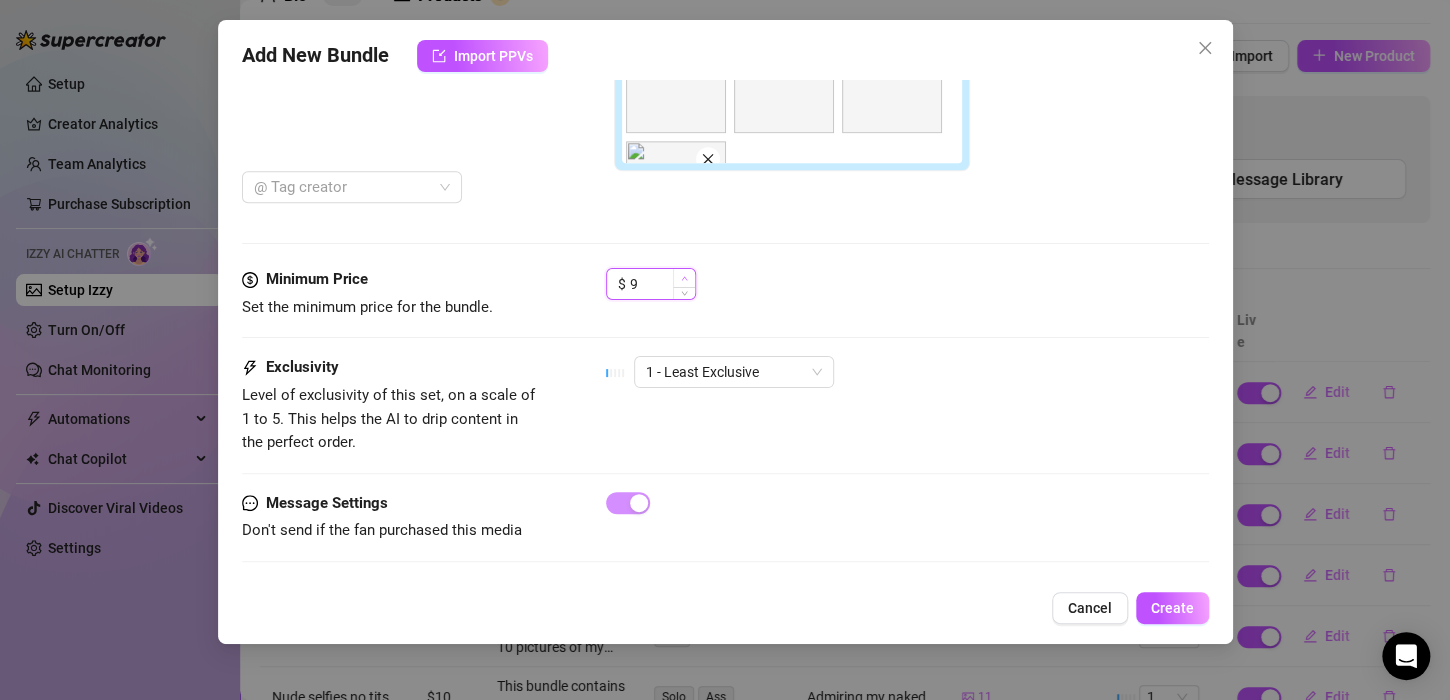 click at bounding box center (684, 278) 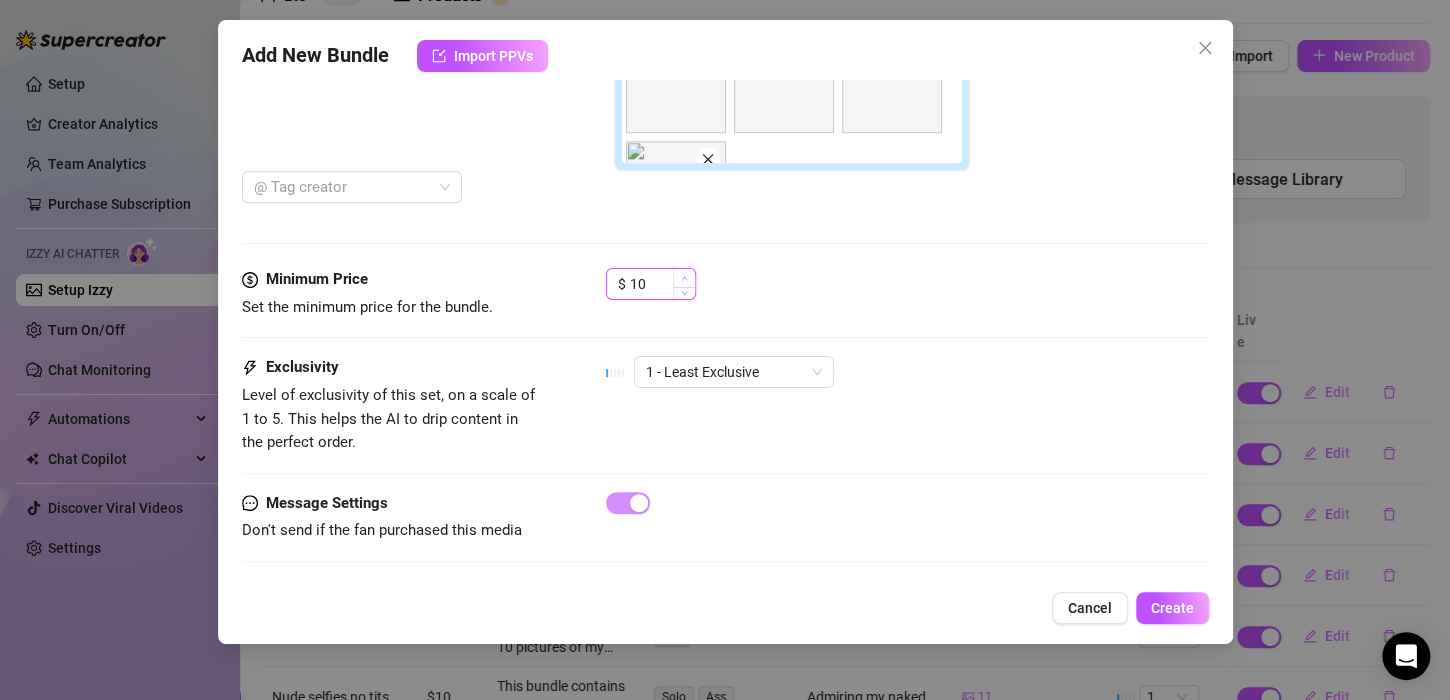 click at bounding box center (684, 278) 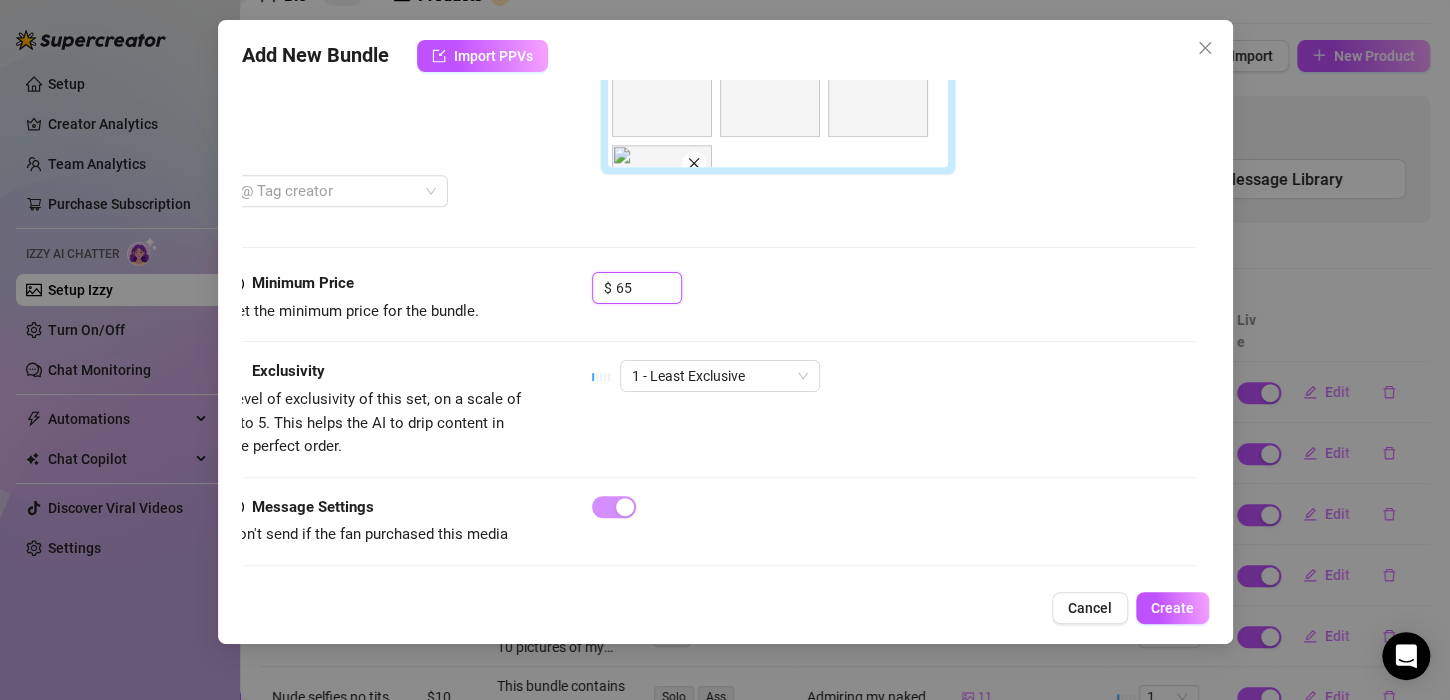 scroll, scrollTop: 1053, scrollLeft: 8, axis: both 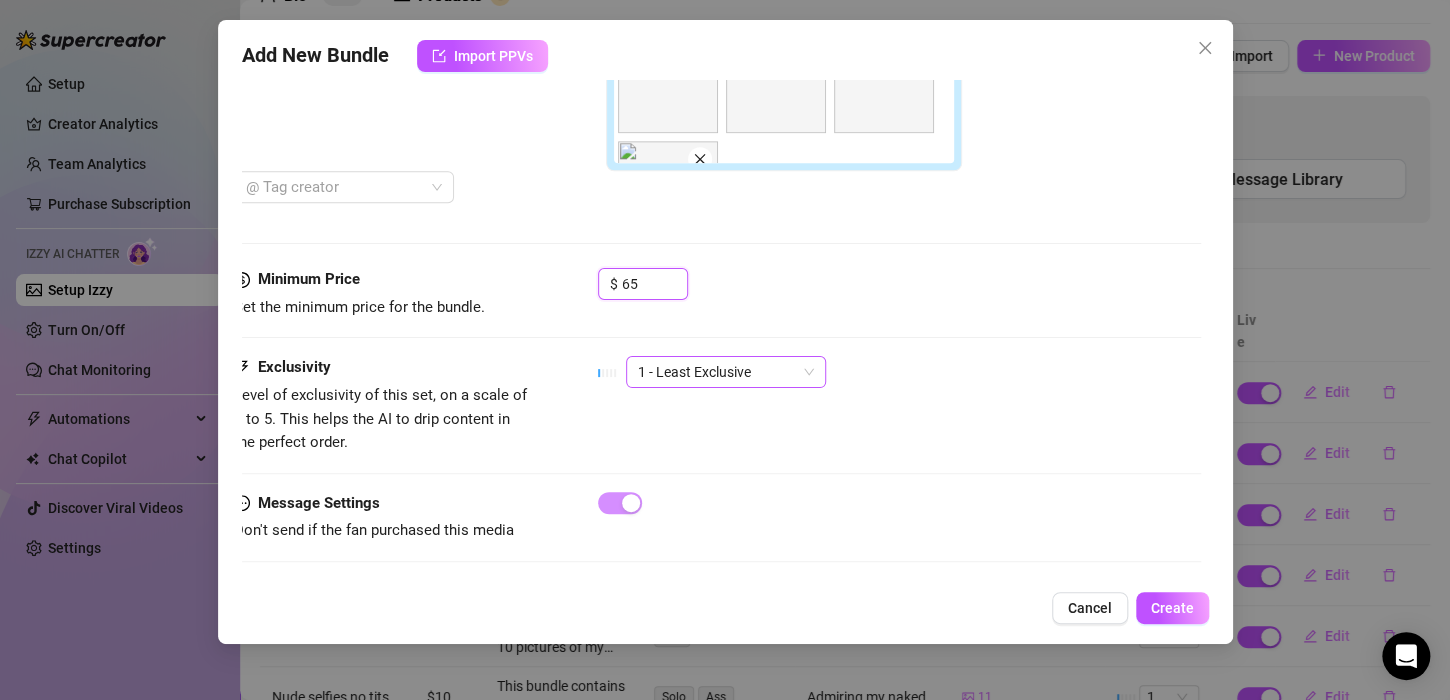 click on "1 - Least Exclusive" at bounding box center (726, 372) 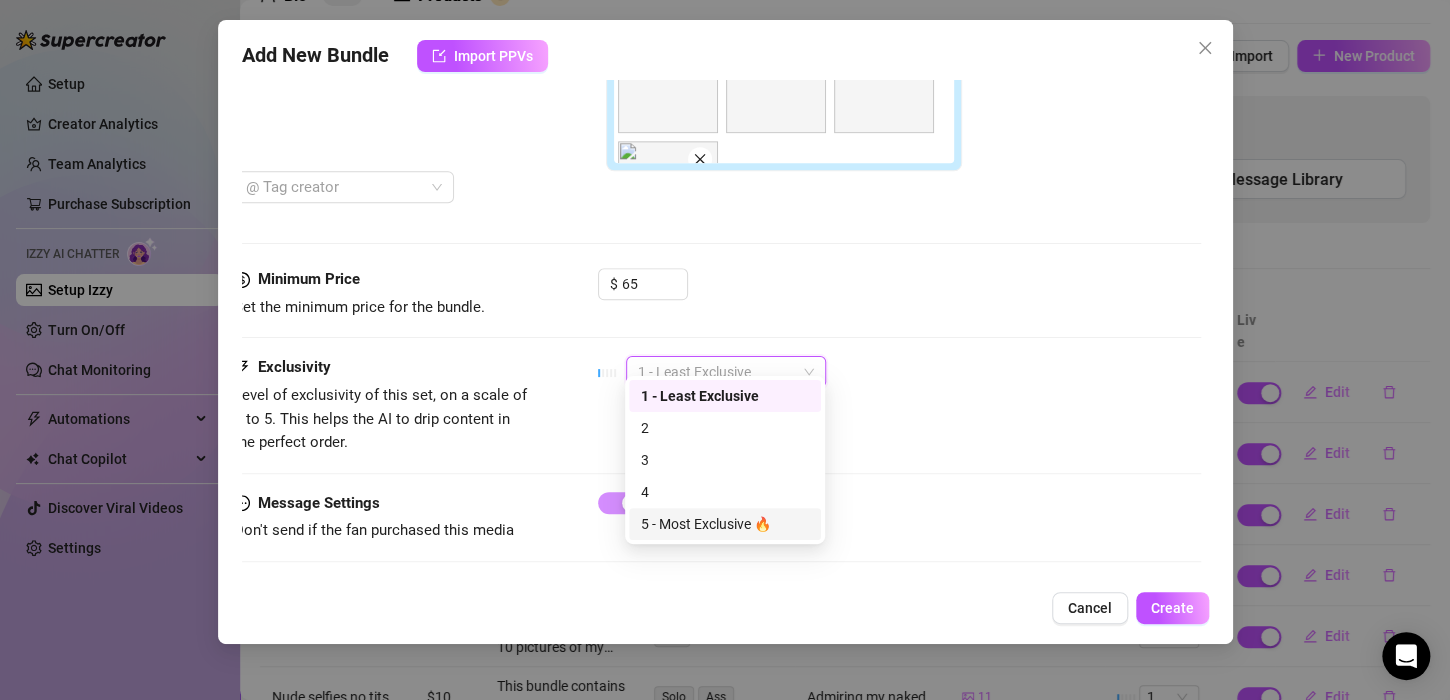 click on "5 - Most Exclusive 🔥" at bounding box center [725, 524] 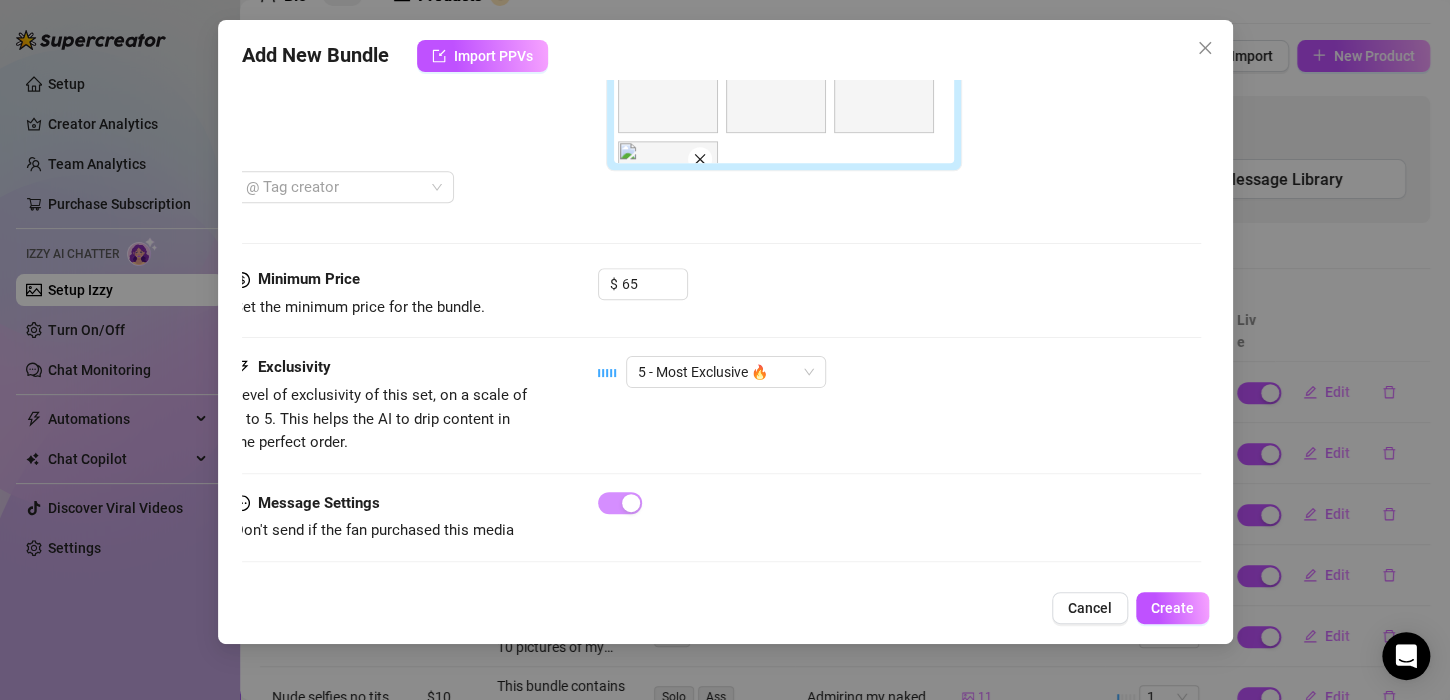click on "5 - Most Exclusive 🔥" at bounding box center [899, 372] 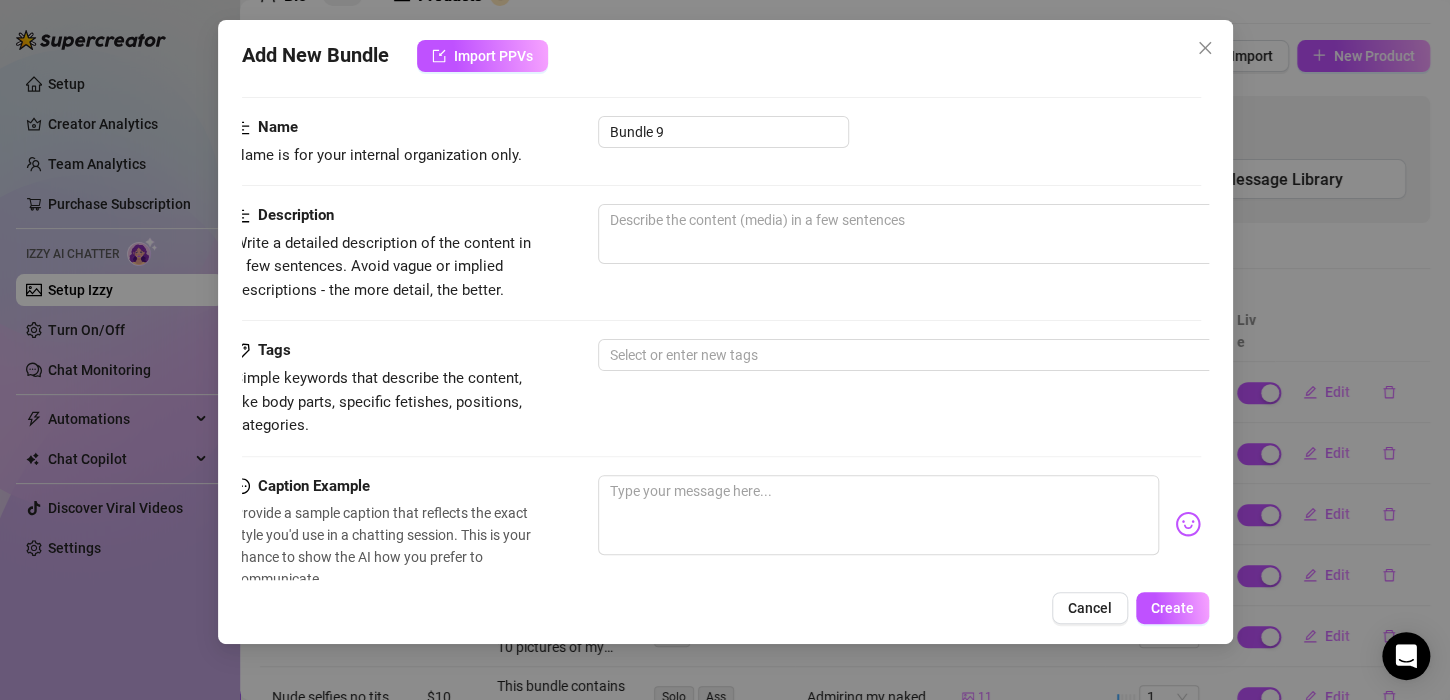 scroll, scrollTop: 89, scrollLeft: 8, axis: both 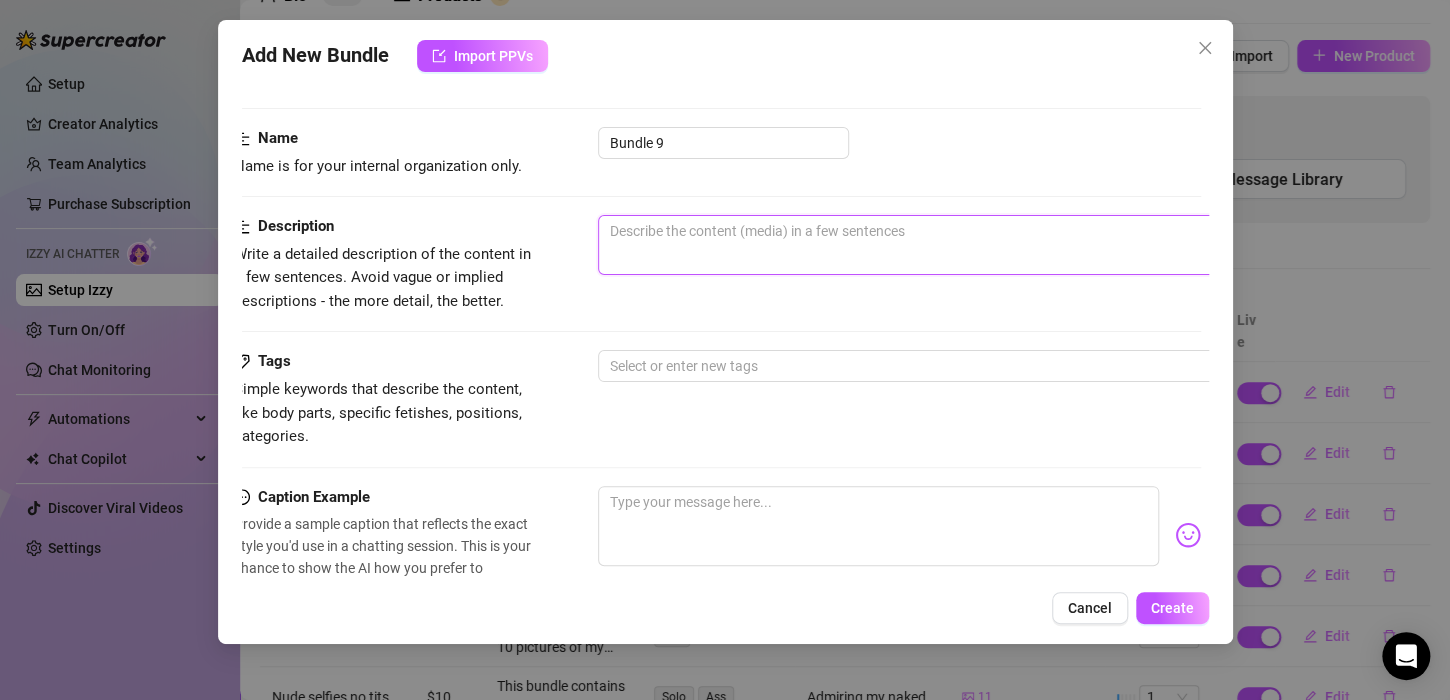 click at bounding box center [948, 245] 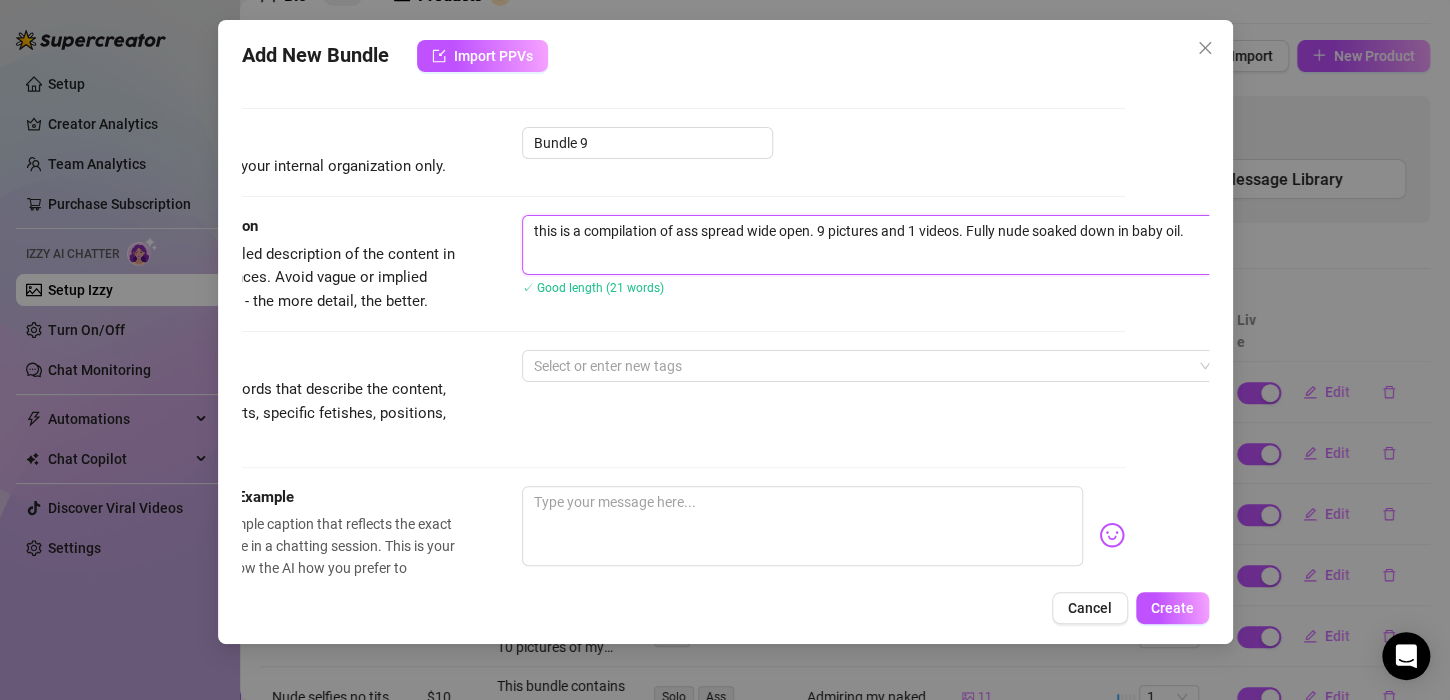 scroll, scrollTop: 89, scrollLeft: 87, axis: both 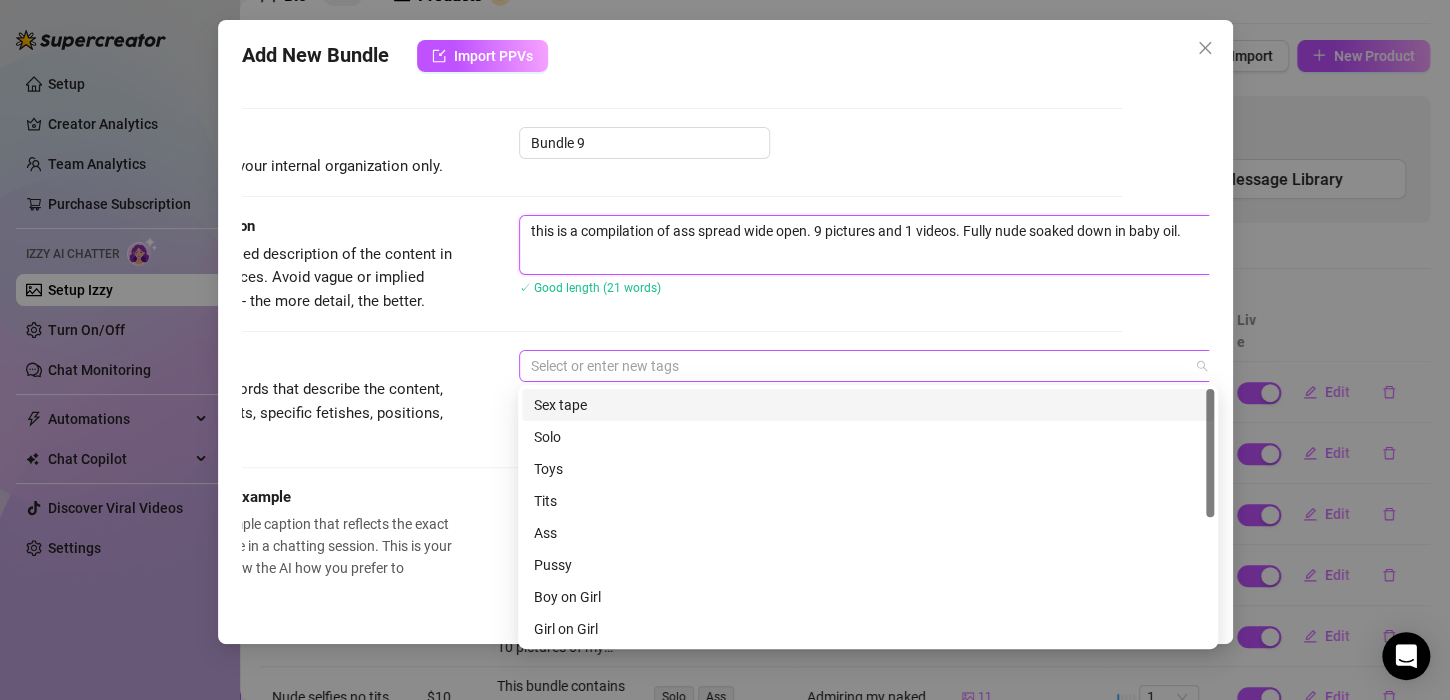 click at bounding box center [858, 366] 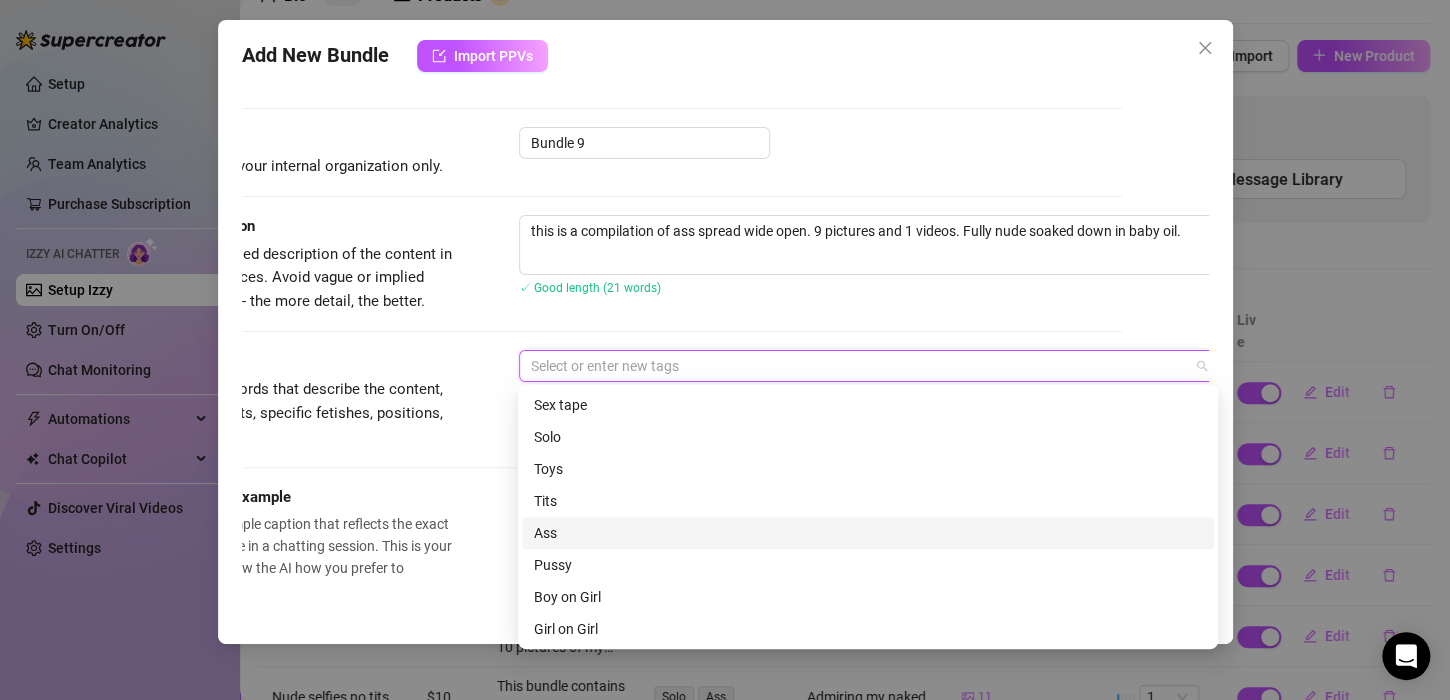 click on "Ass" at bounding box center [868, 533] 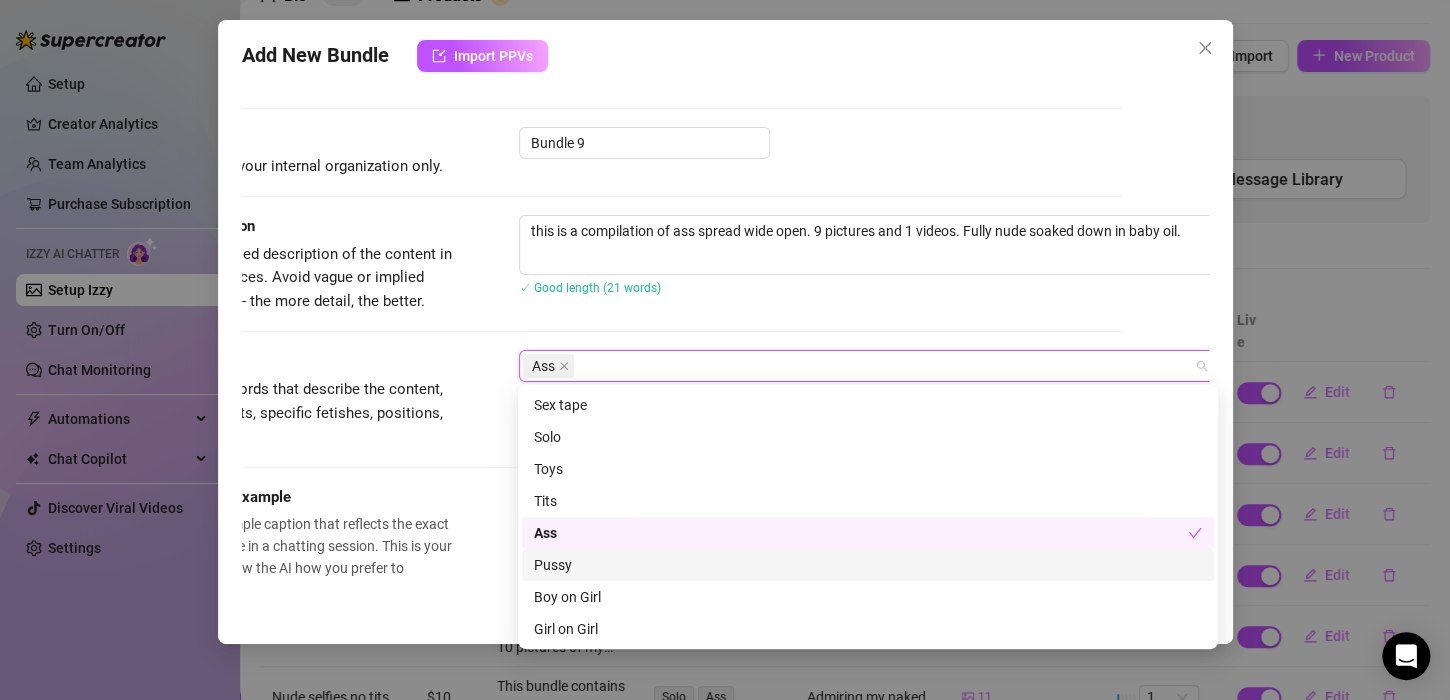 click on "Pussy" at bounding box center [868, 565] 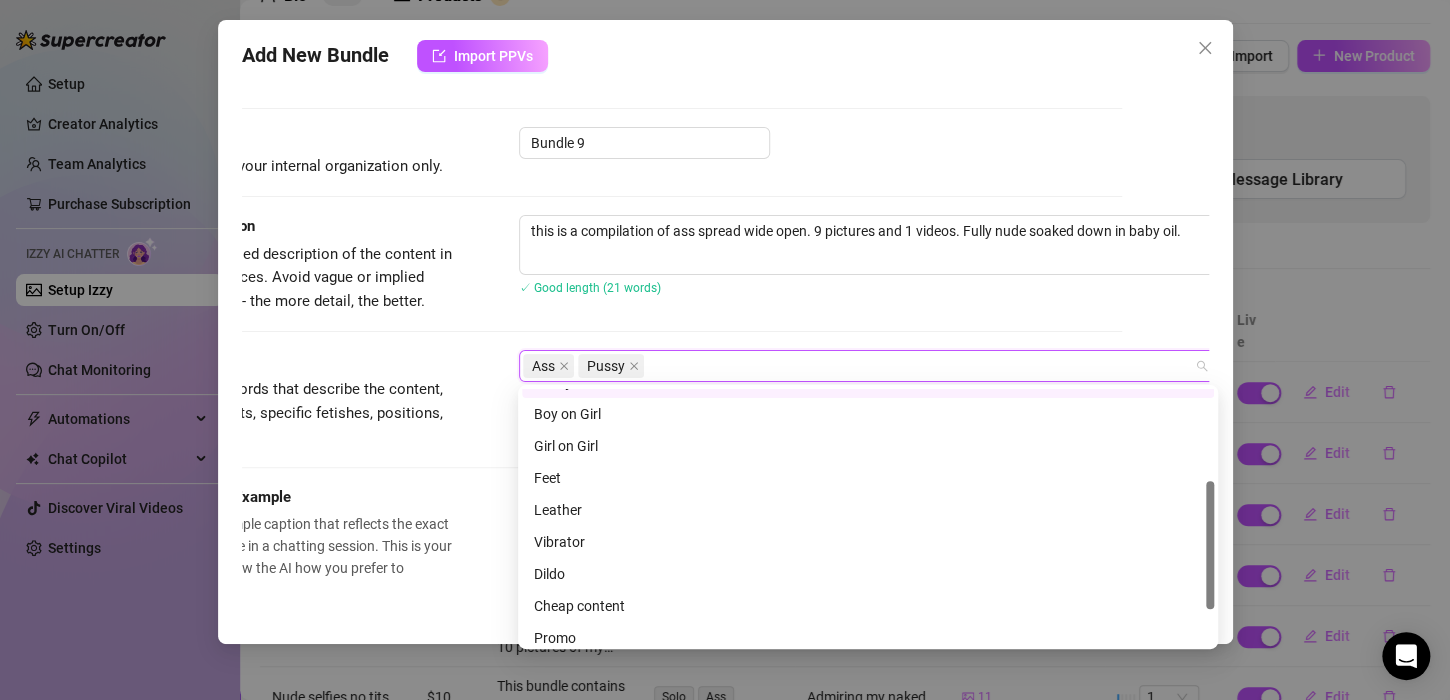 scroll, scrollTop: 256, scrollLeft: 0, axis: vertical 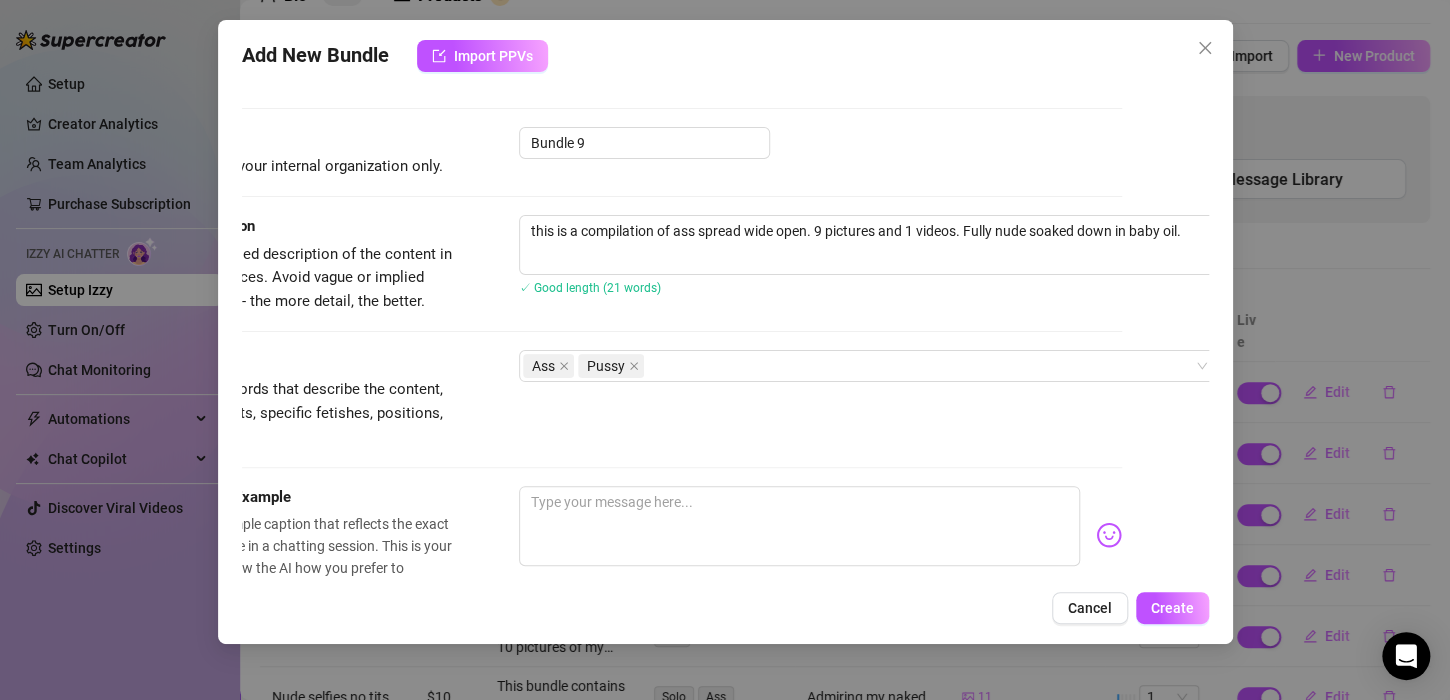 click on "Tags Simple keywords that describe the content, like body parts, specific fetishes, positions, categories. Ass Pussy" at bounding box center [638, 399] 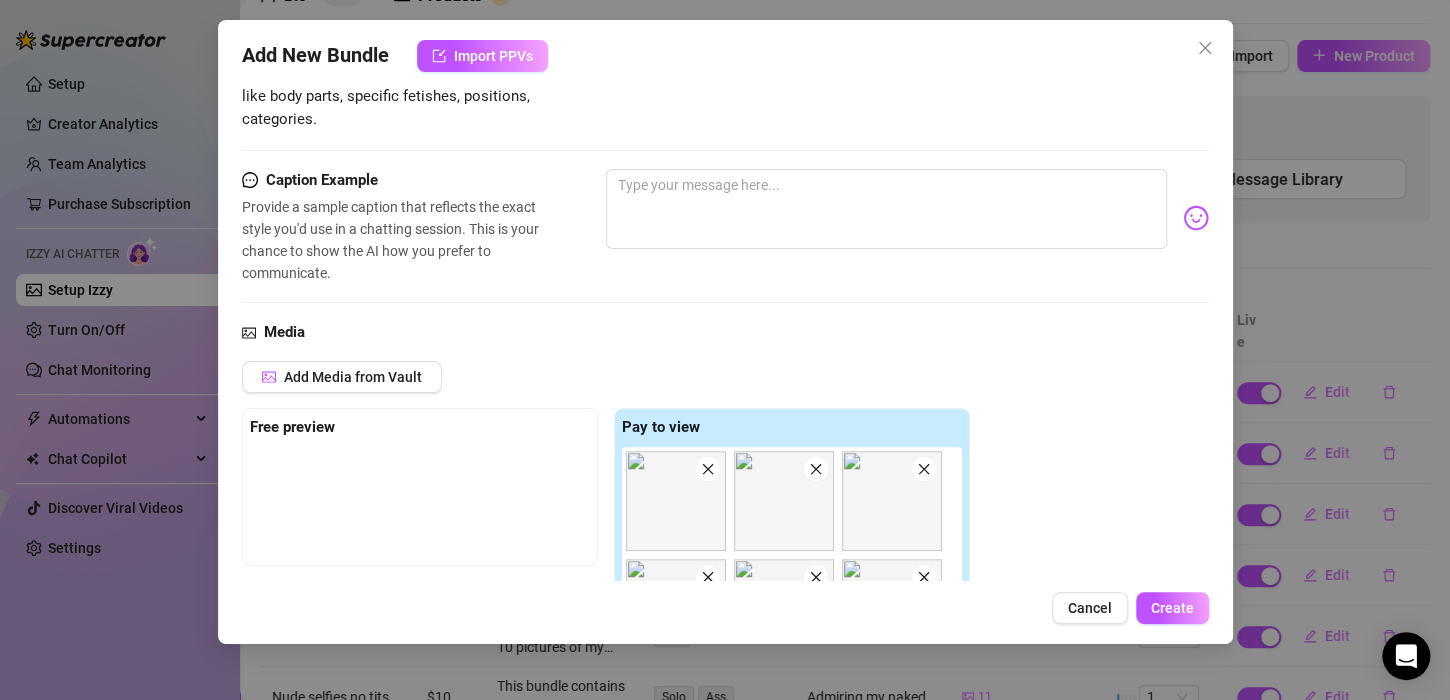 scroll, scrollTop: 0, scrollLeft: 0, axis: both 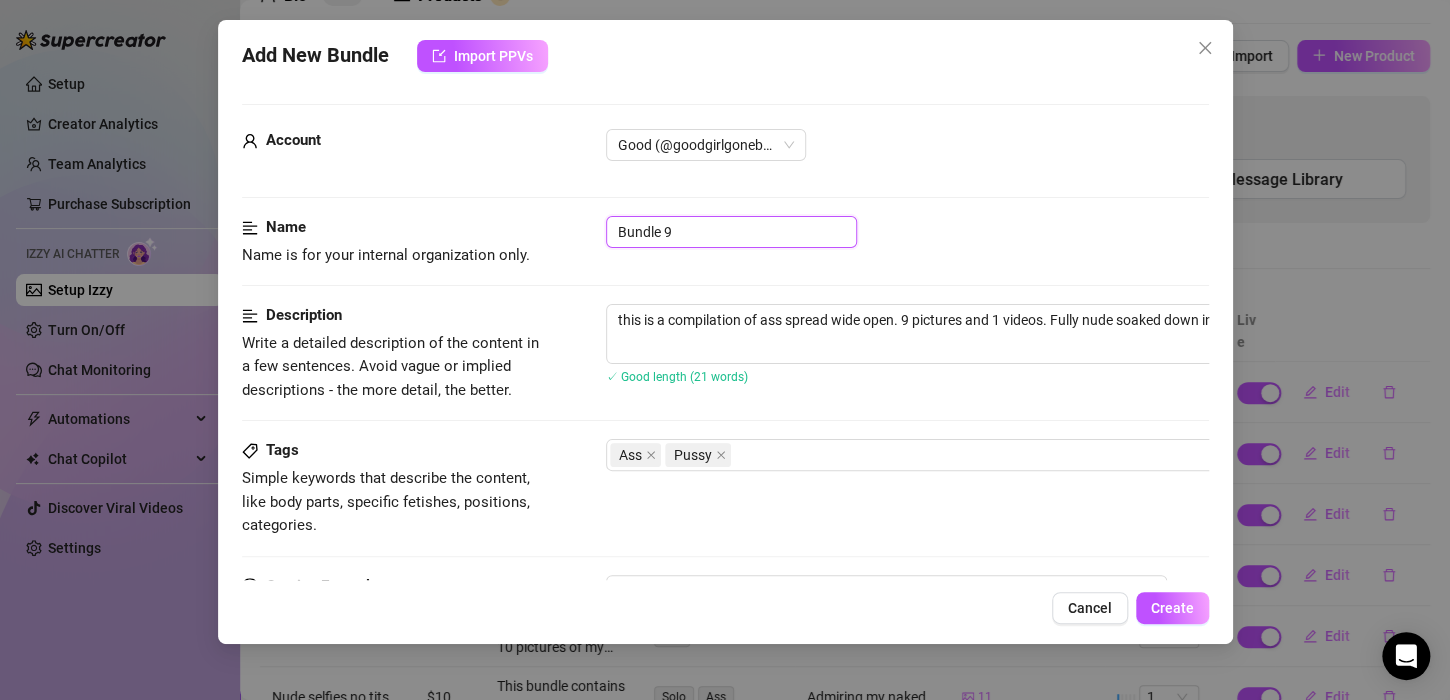 click on "Bundle 9" at bounding box center (731, 232) 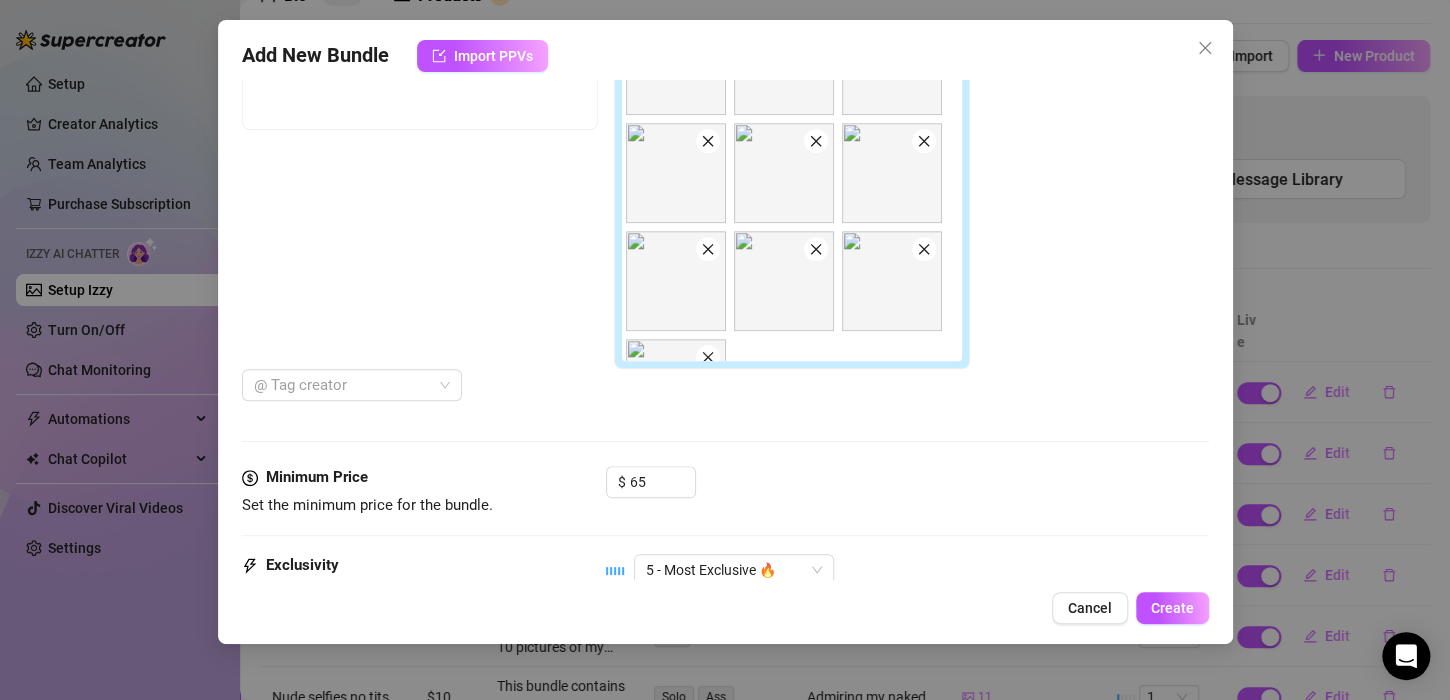 scroll, scrollTop: 1053, scrollLeft: 0, axis: vertical 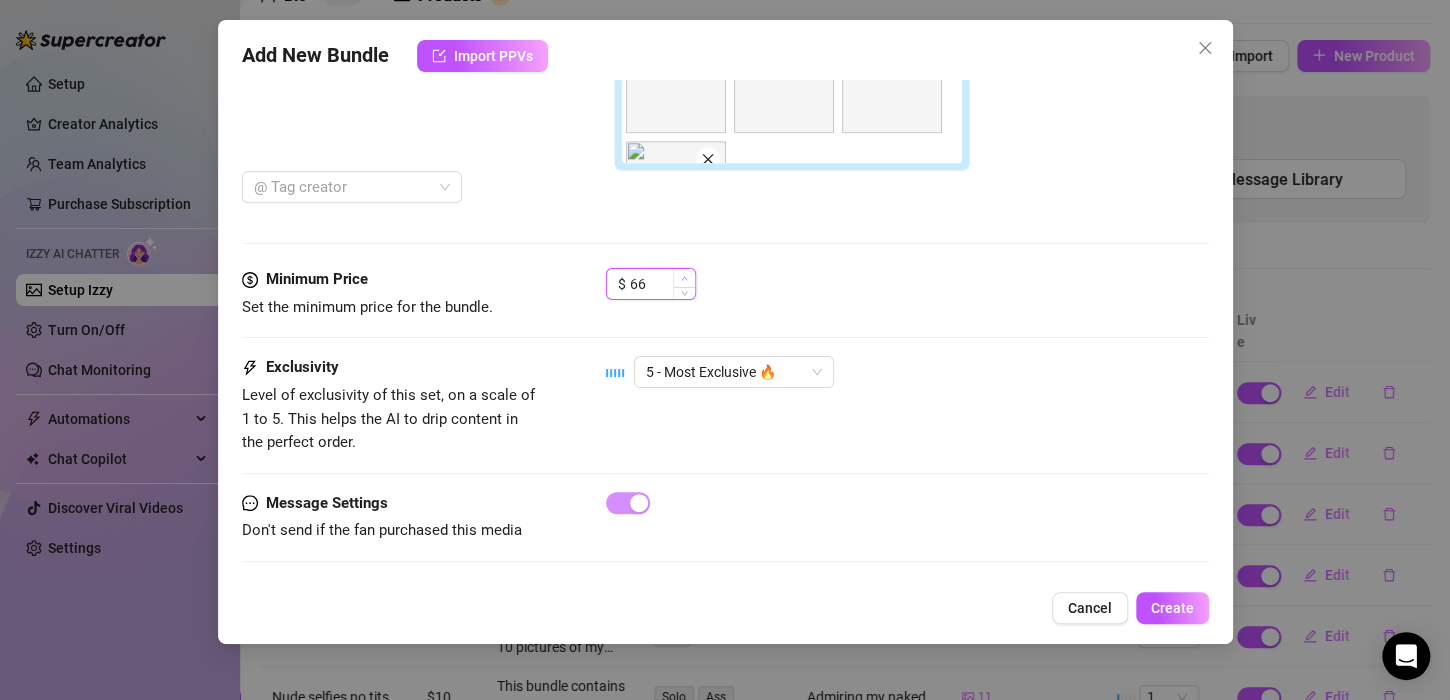 click 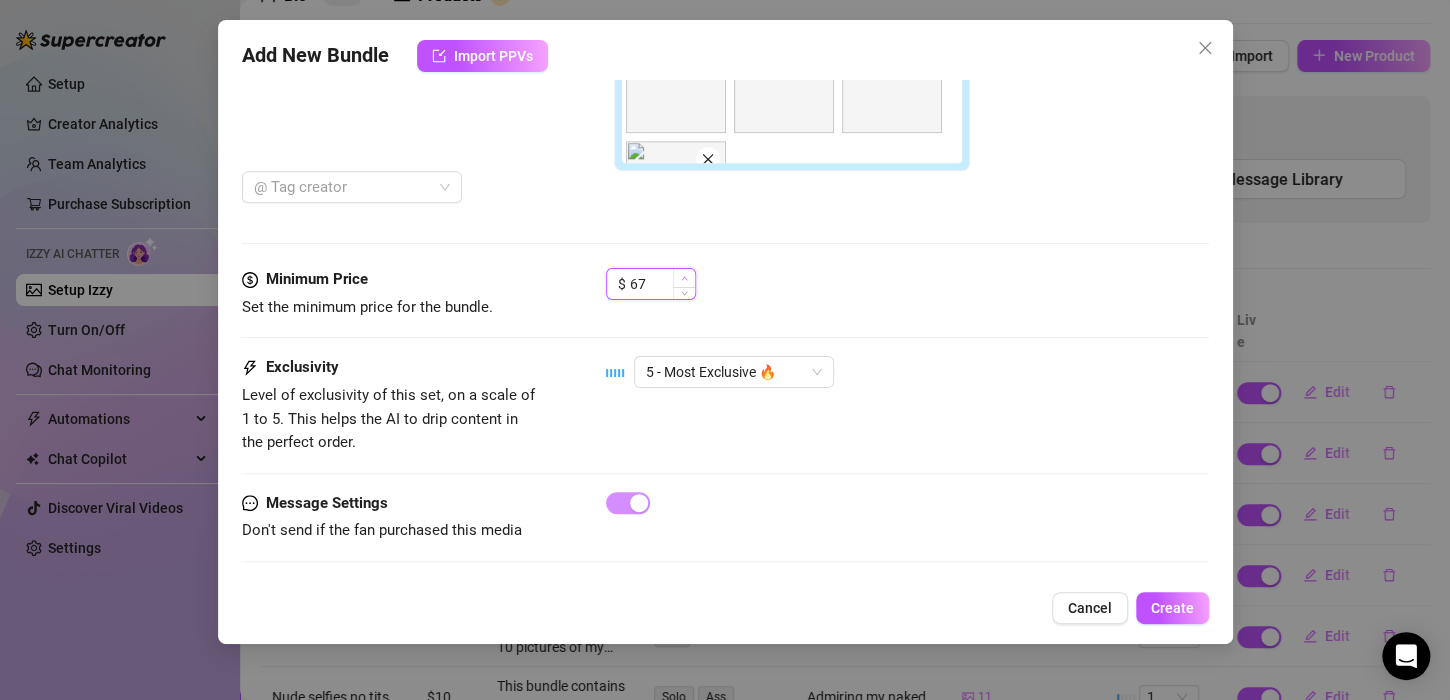 click 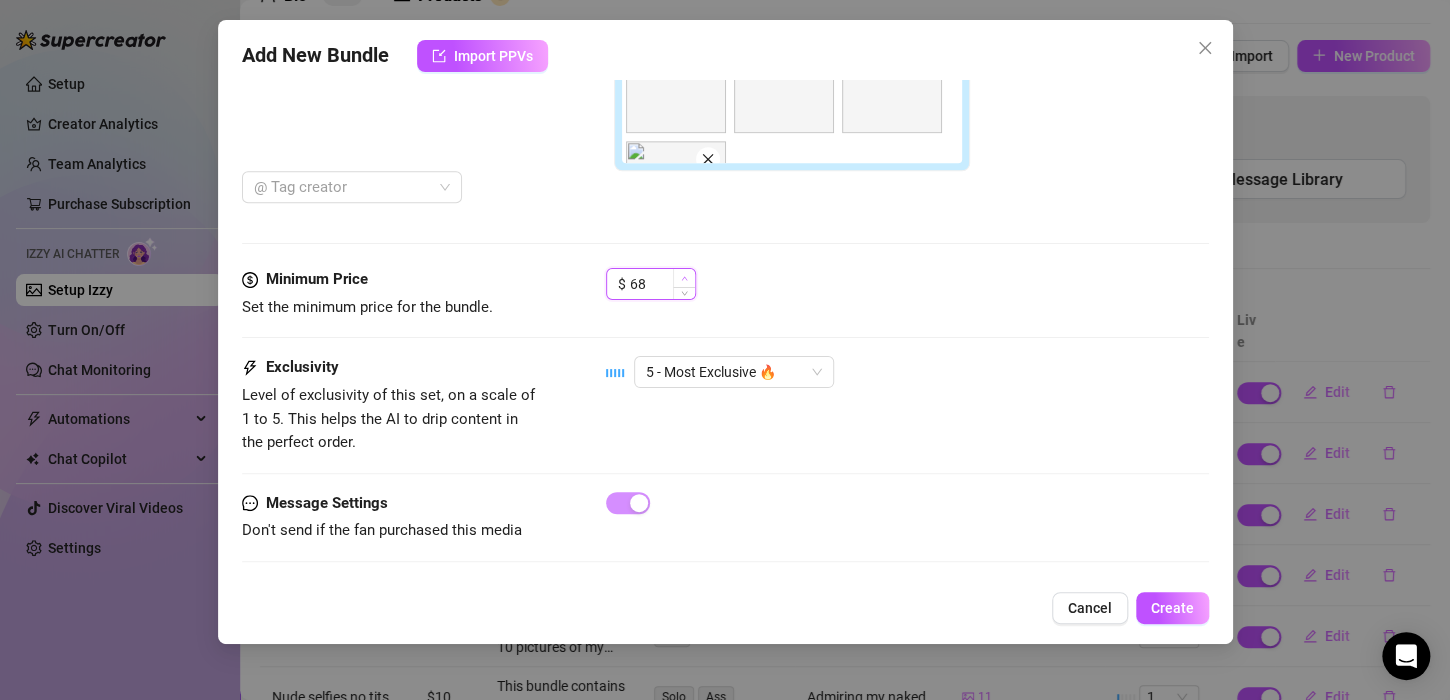 click 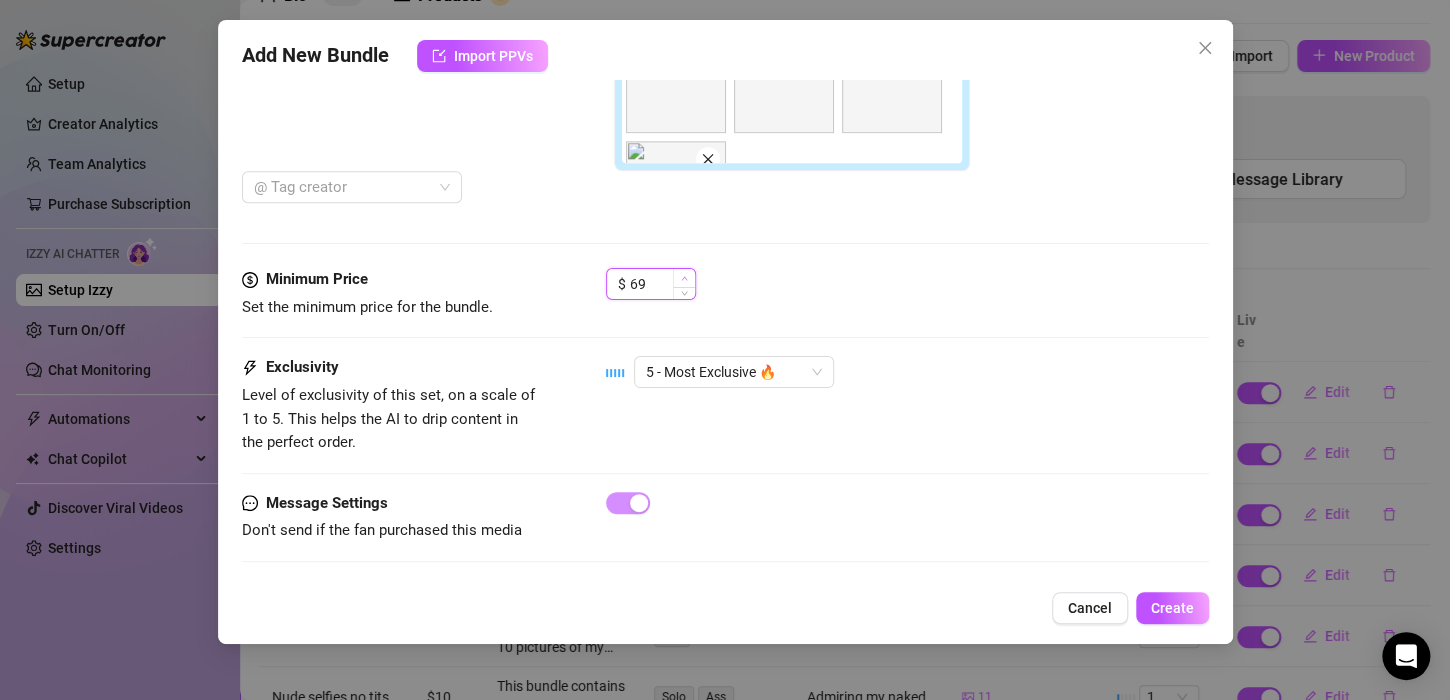 click 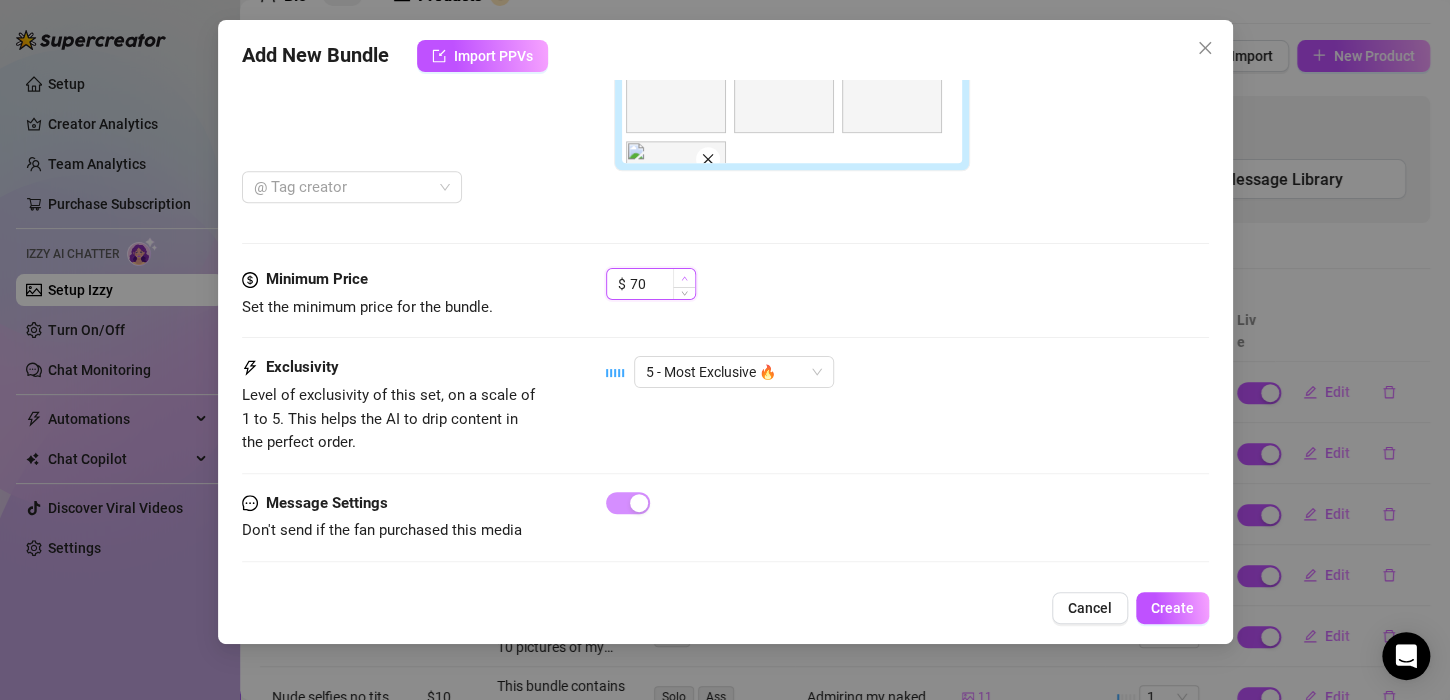 click 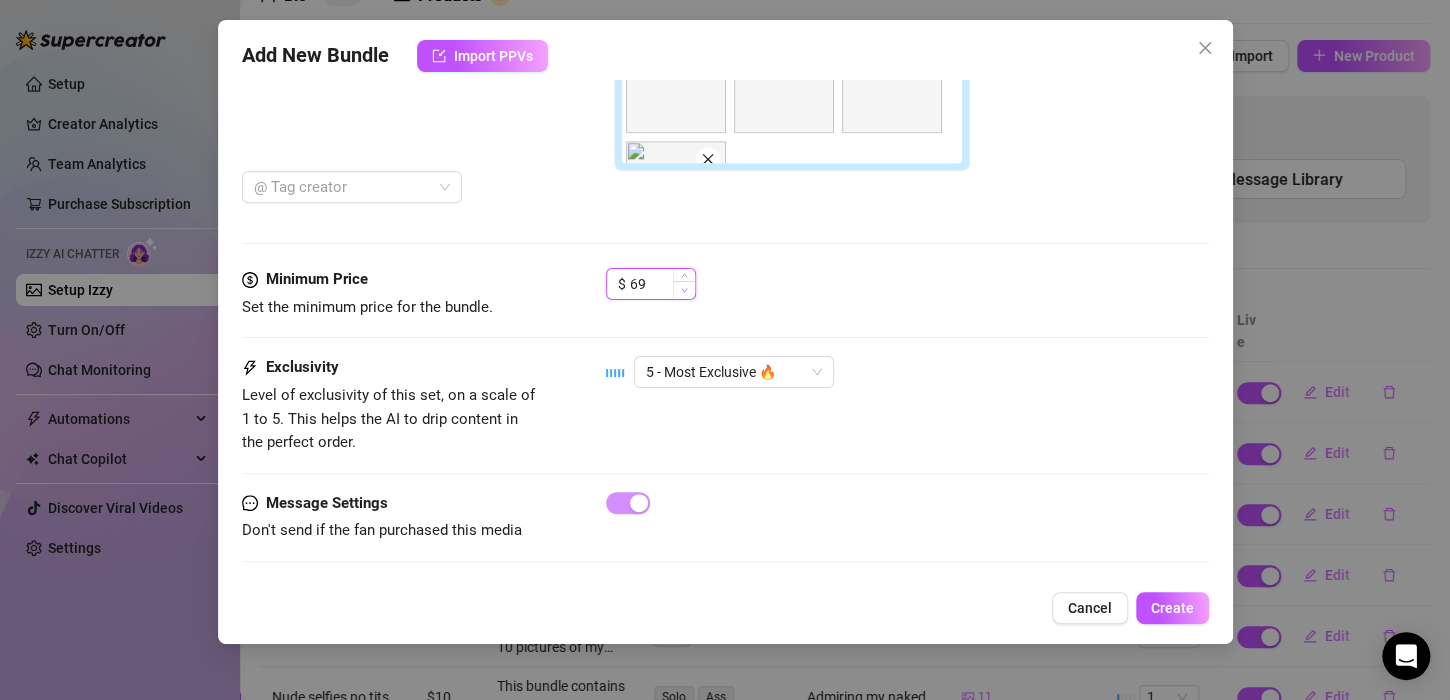 click 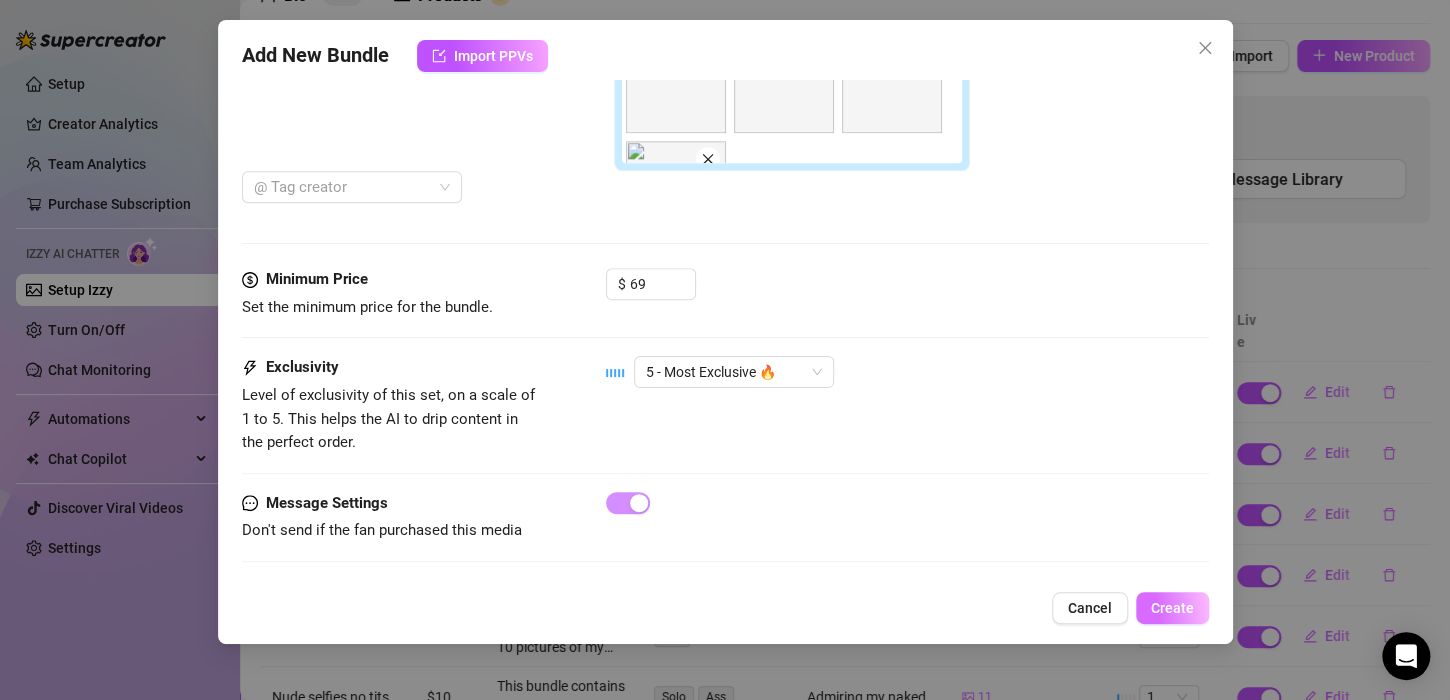 click on "Create" at bounding box center [1172, 608] 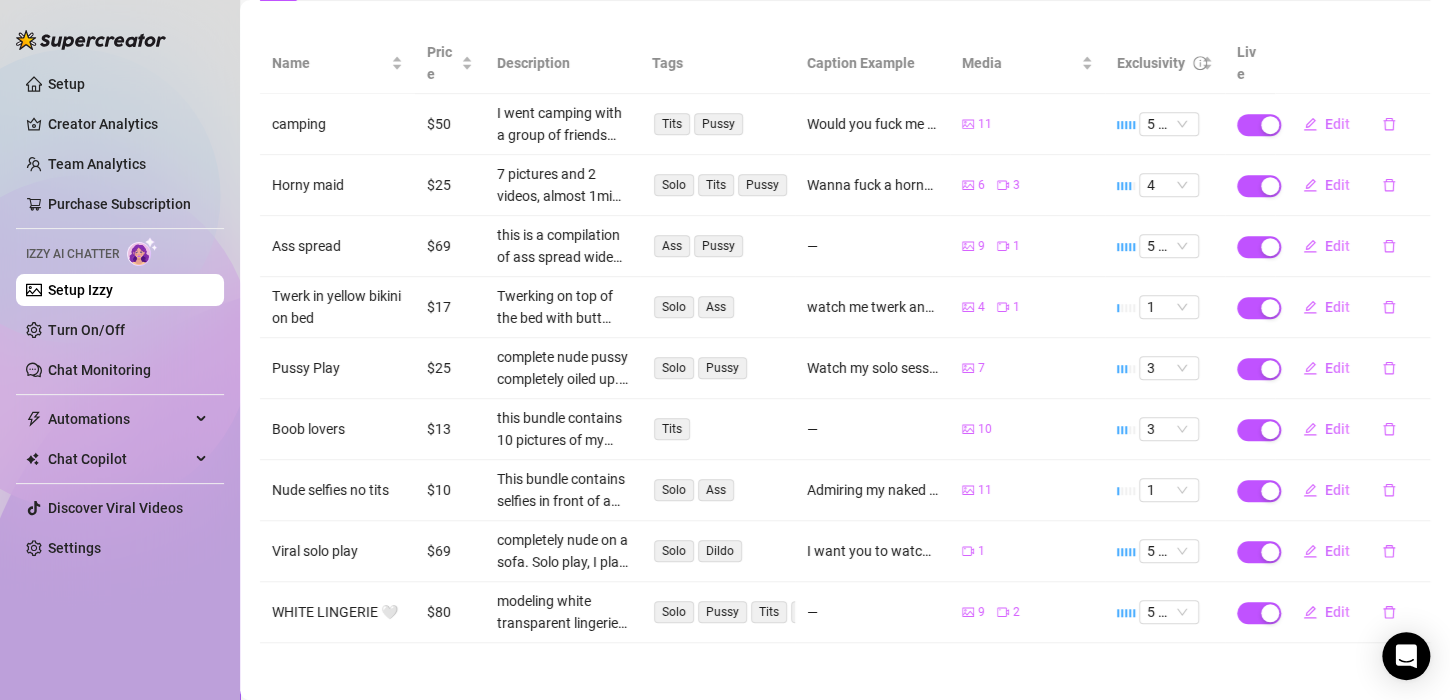scroll, scrollTop: 410, scrollLeft: 0, axis: vertical 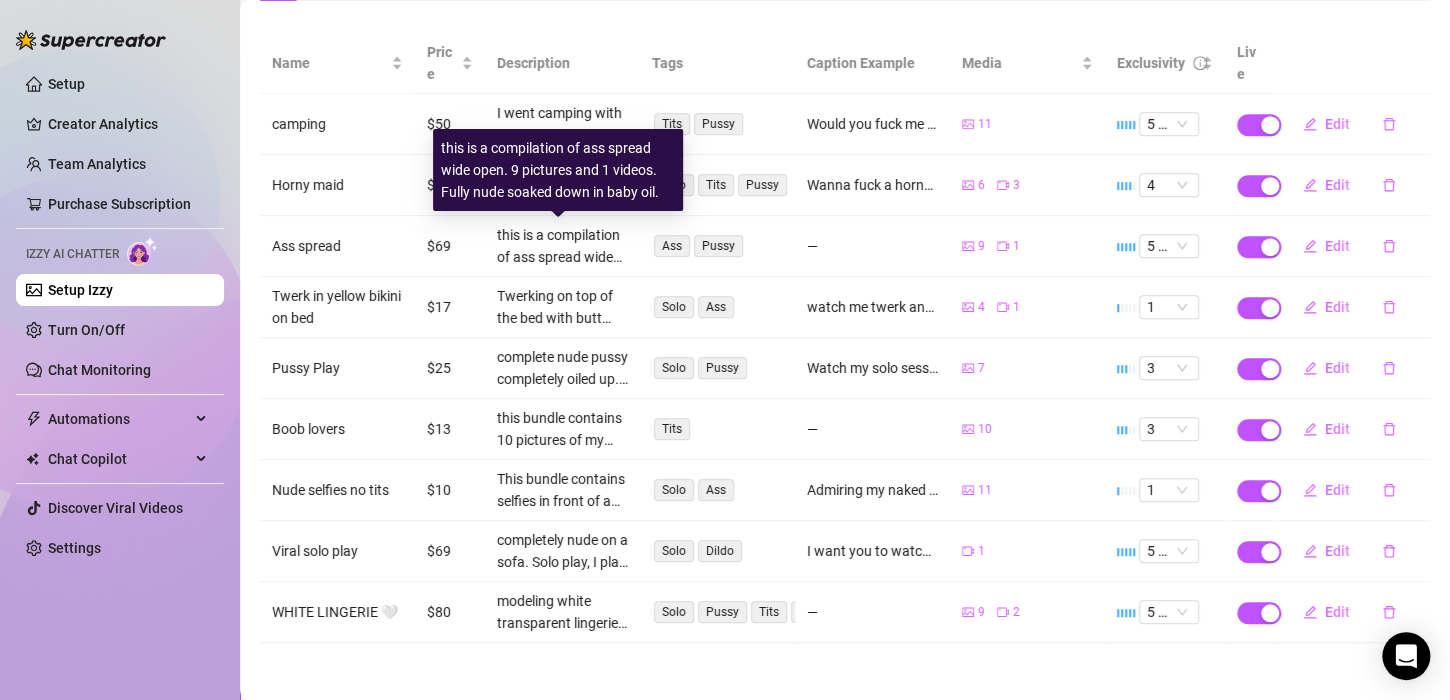 click on "this is a compilation of ass spread wide open. 9 pictures and 1 videos. Fully nude soaked down in baby oil." at bounding box center [562, 246] 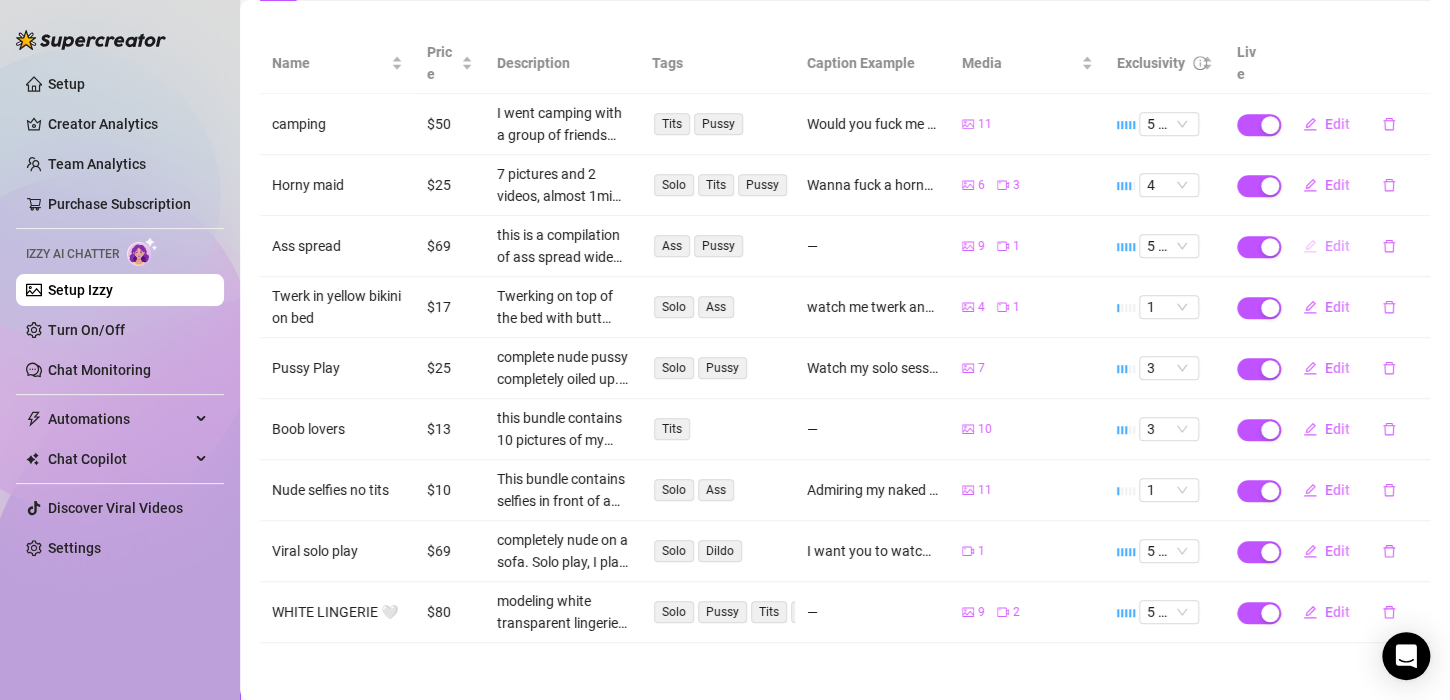click on "Edit" at bounding box center (1337, 246) 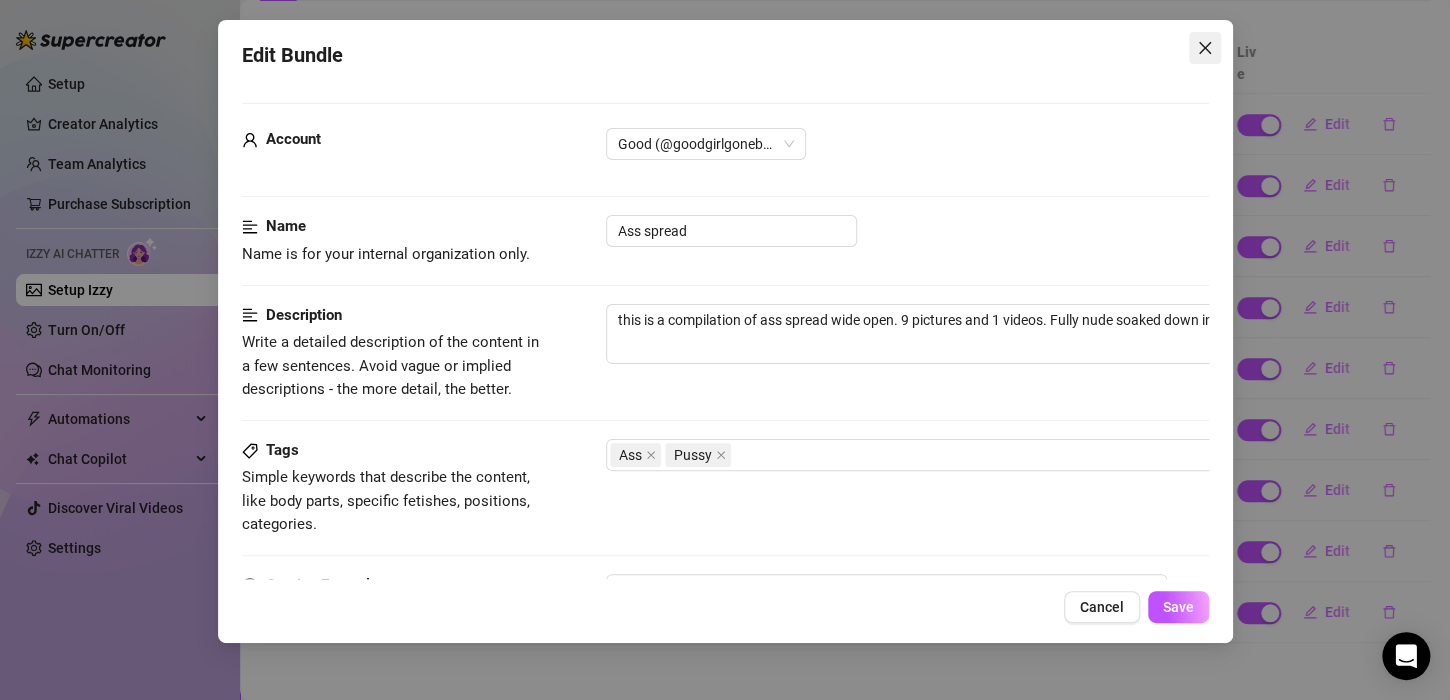 click 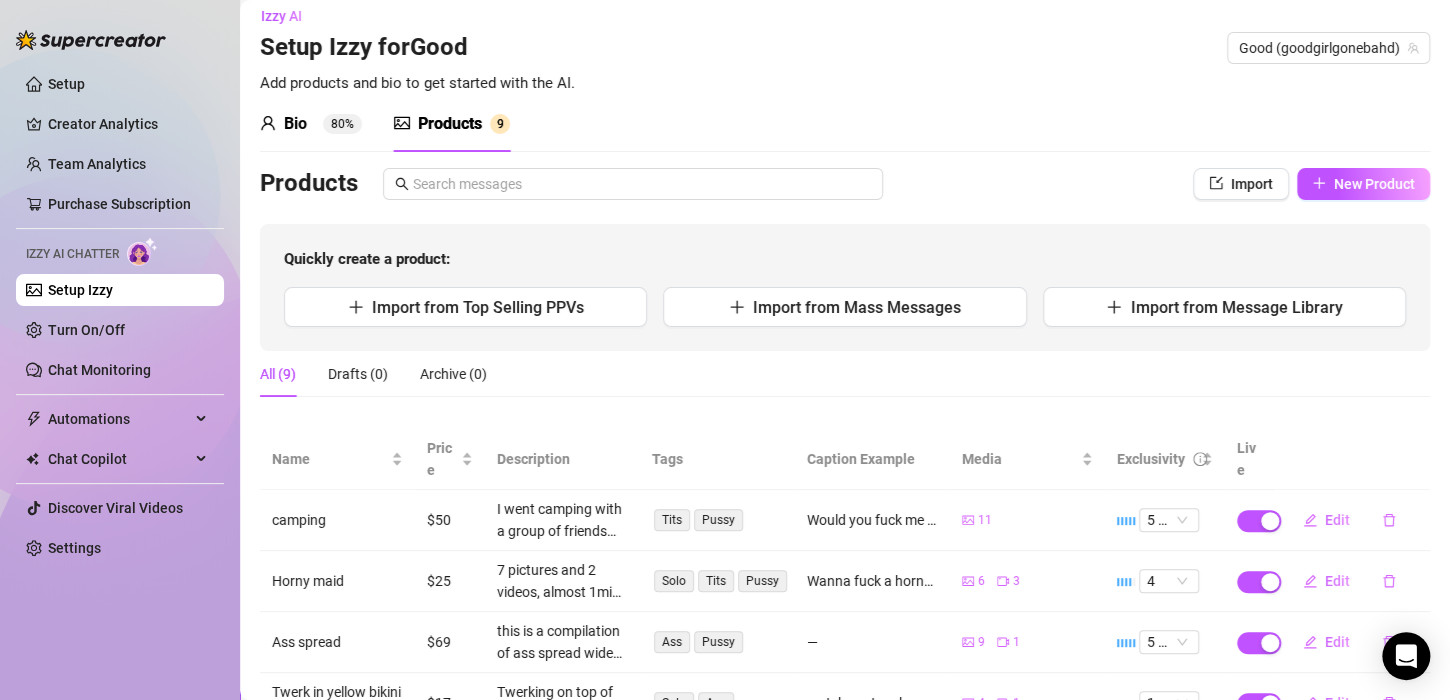 scroll, scrollTop: 0, scrollLeft: 0, axis: both 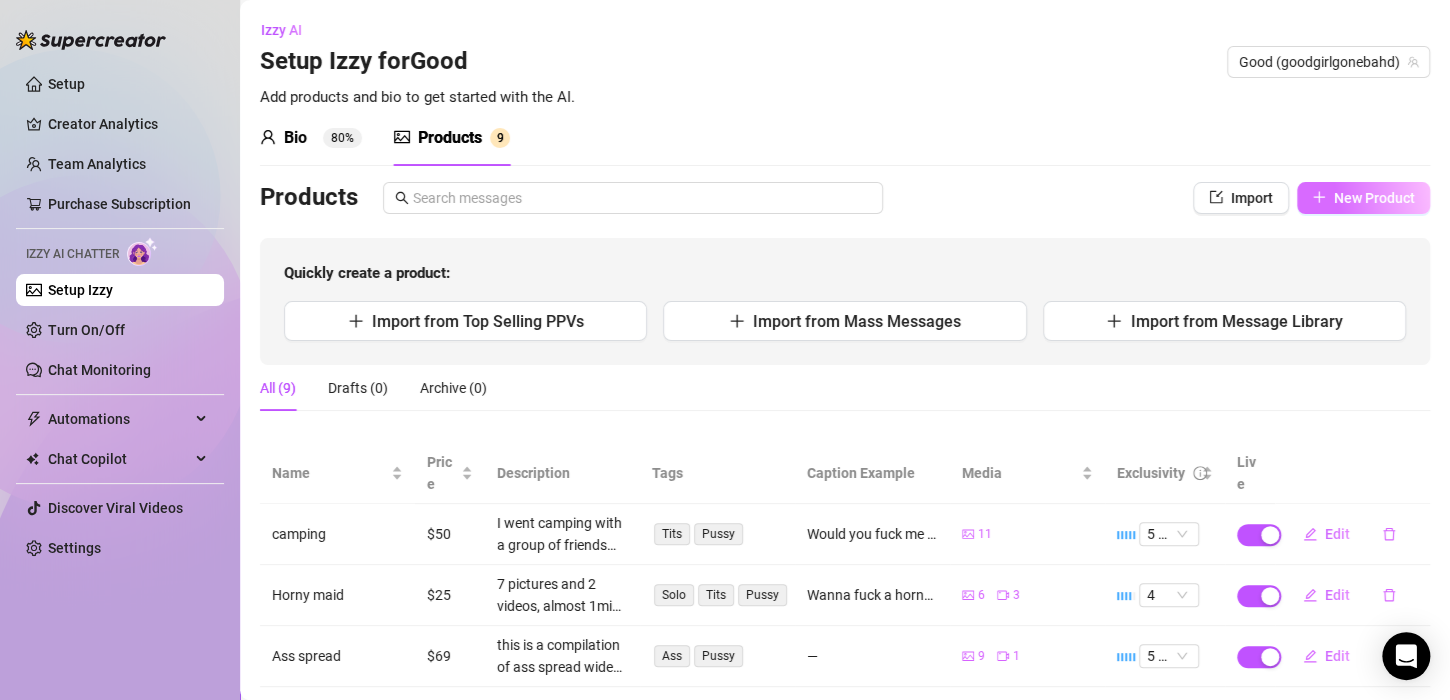 click on "New Product" at bounding box center [1374, 198] 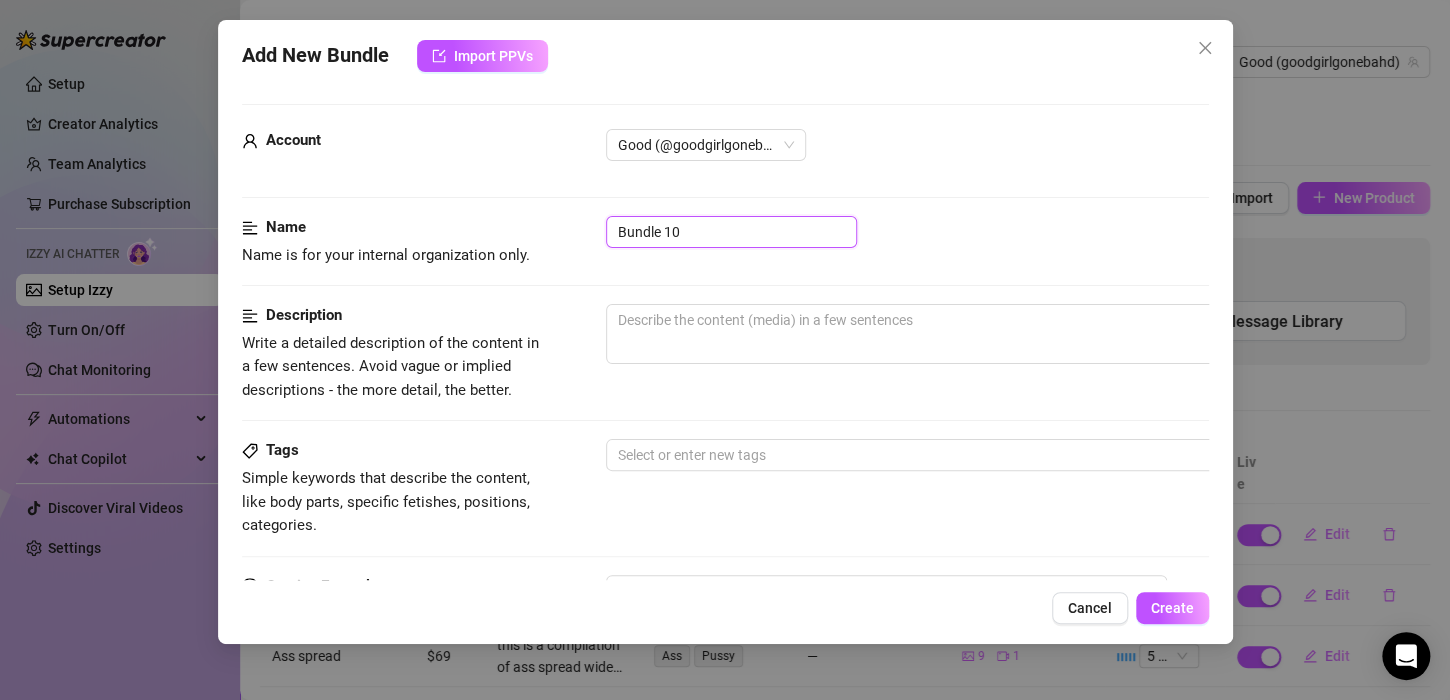click on "Bundle 10" at bounding box center (731, 232) 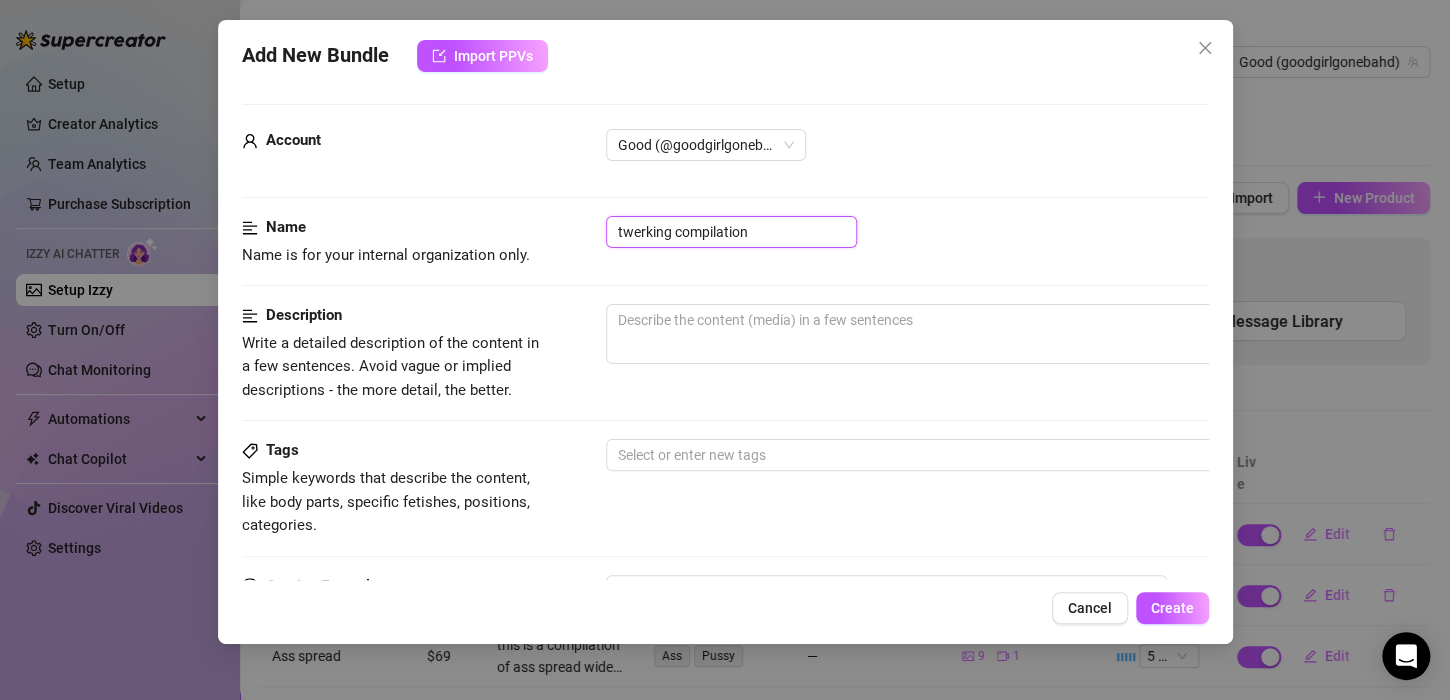 click on "twerking compilation" at bounding box center [731, 232] 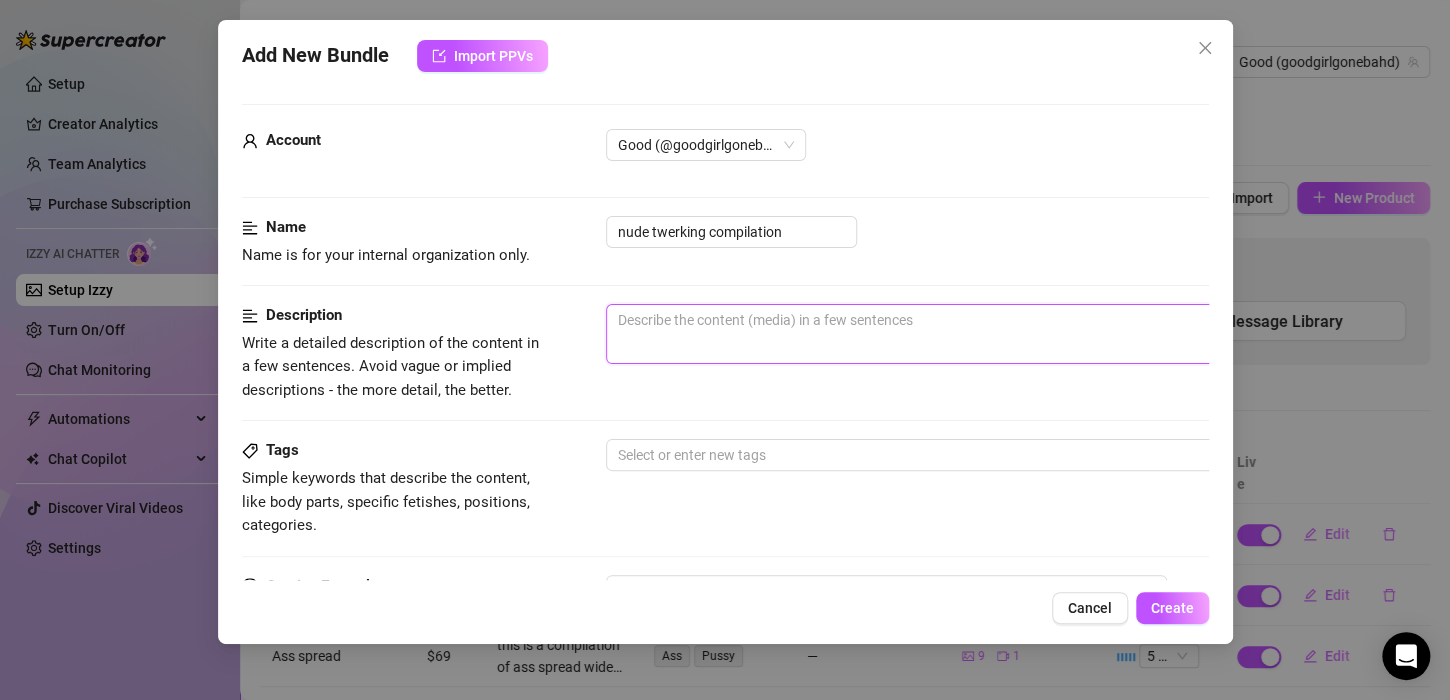 click at bounding box center [956, 334] 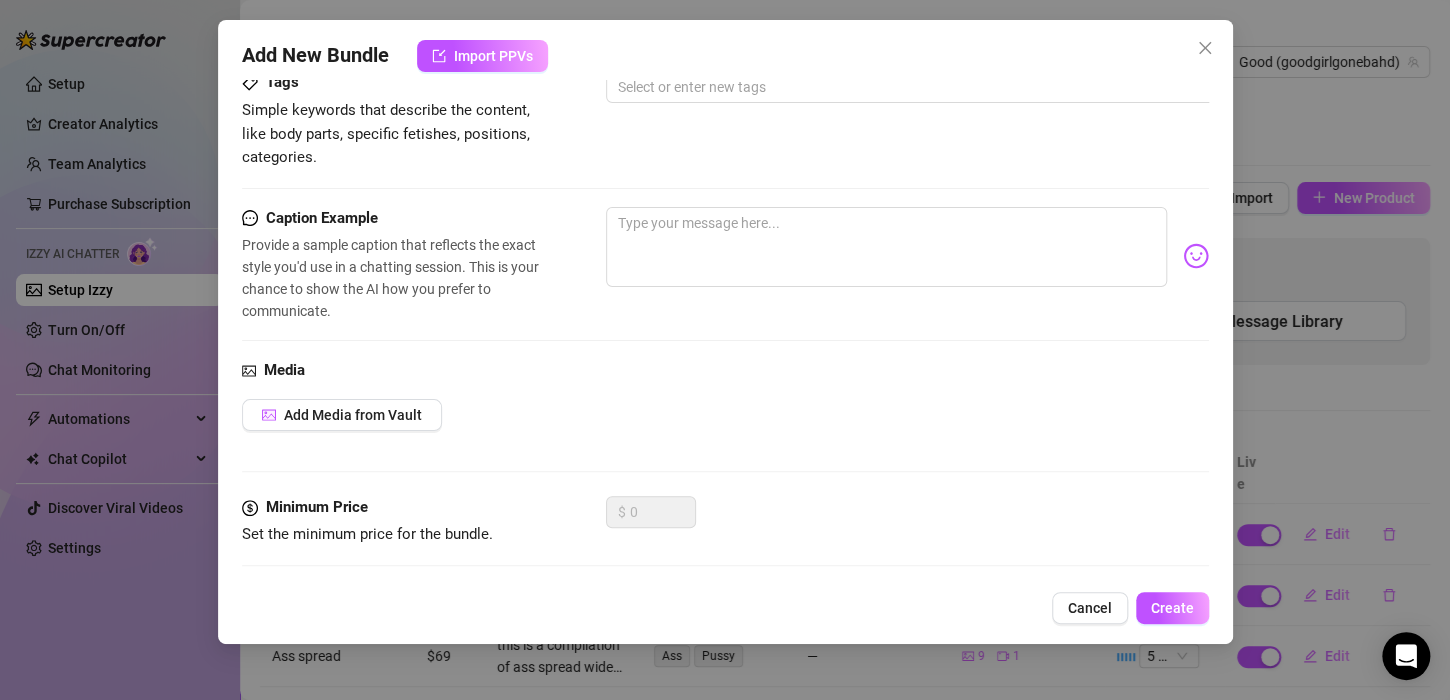 scroll, scrollTop: 371, scrollLeft: 0, axis: vertical 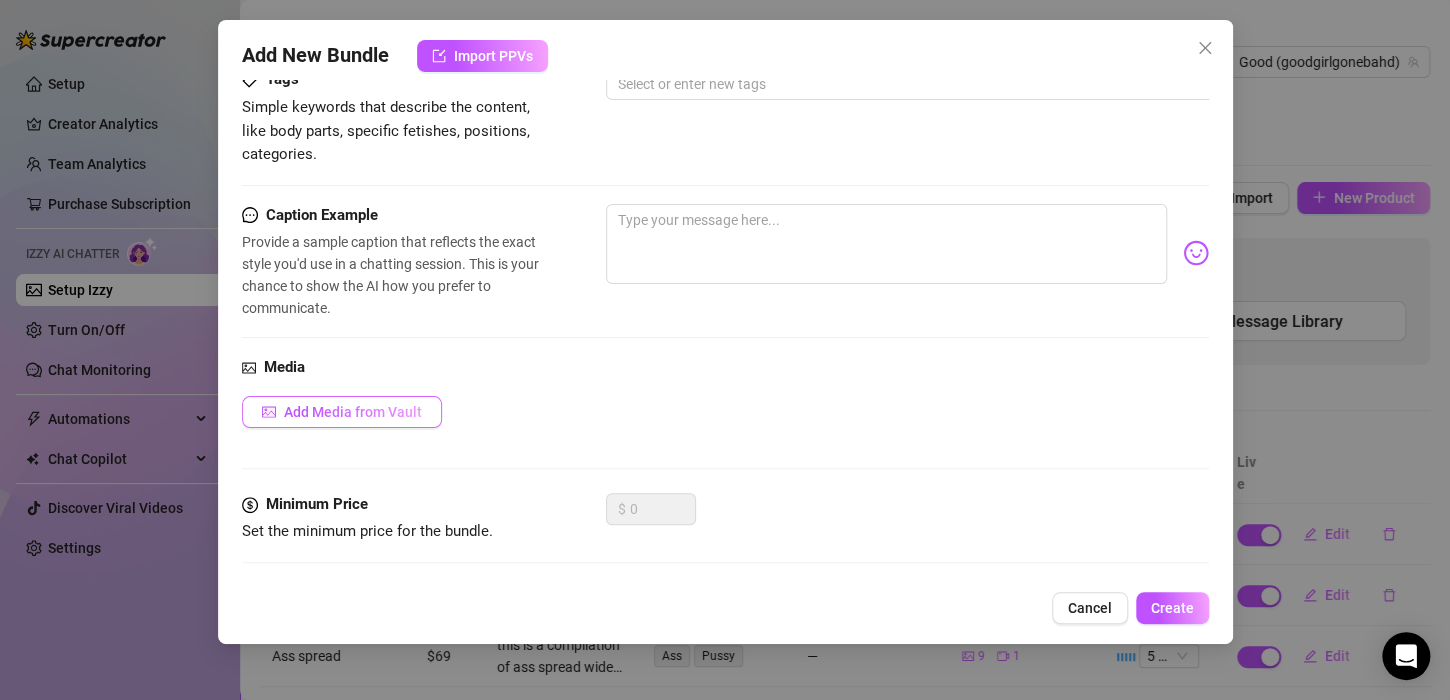 click on "Add Media from Vault" at bounding box center (353, 412) 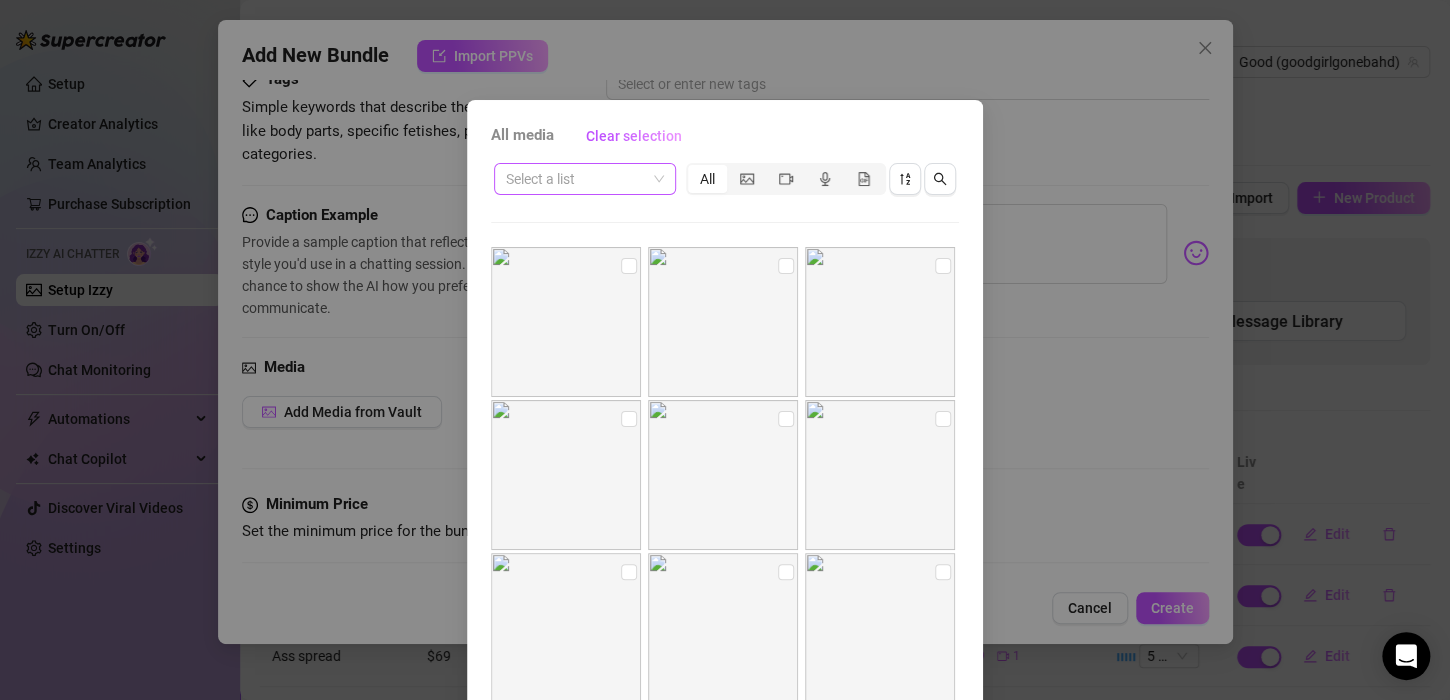 click at bounding box center [585, 179] 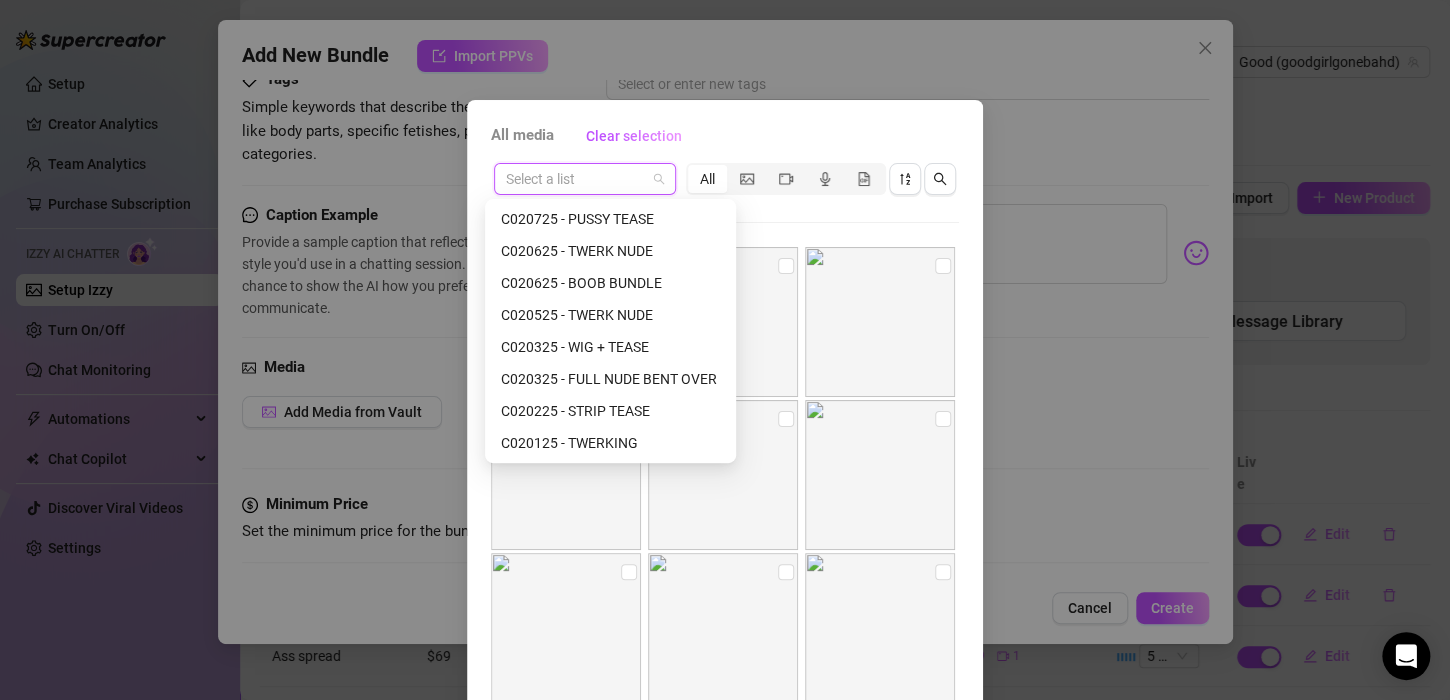 scroll, scrollTop: 1400, scrollLeft: 0, axis: vertical 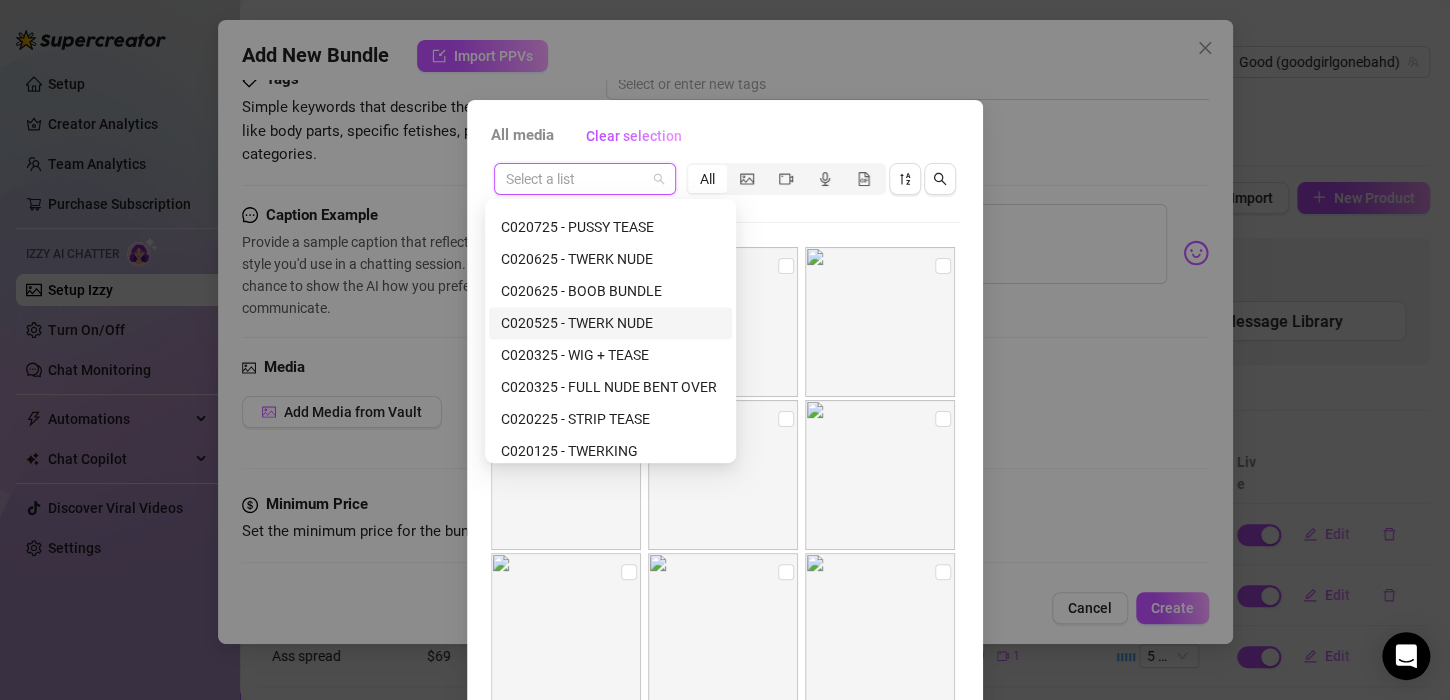 click on "C020525 - TWERK NUDE" at bounding box center (610, 323) 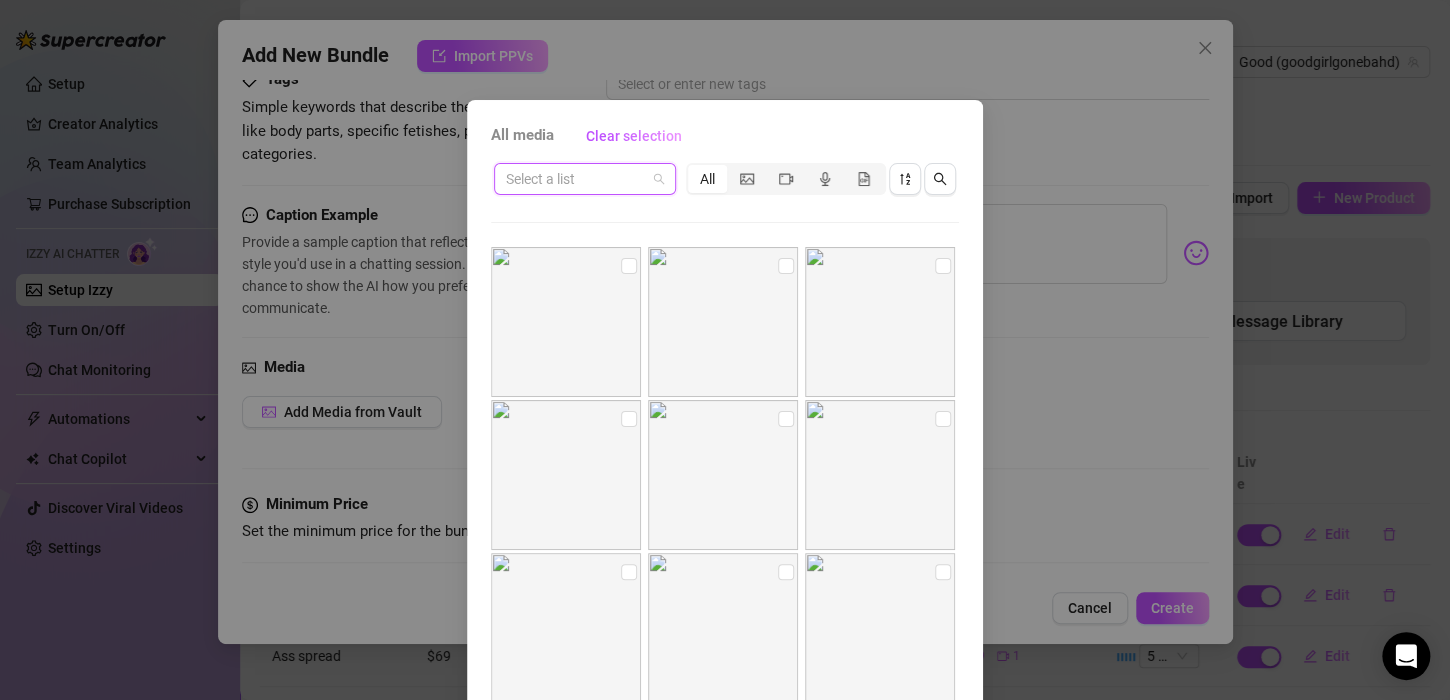 click at bounding box center (585, 179) 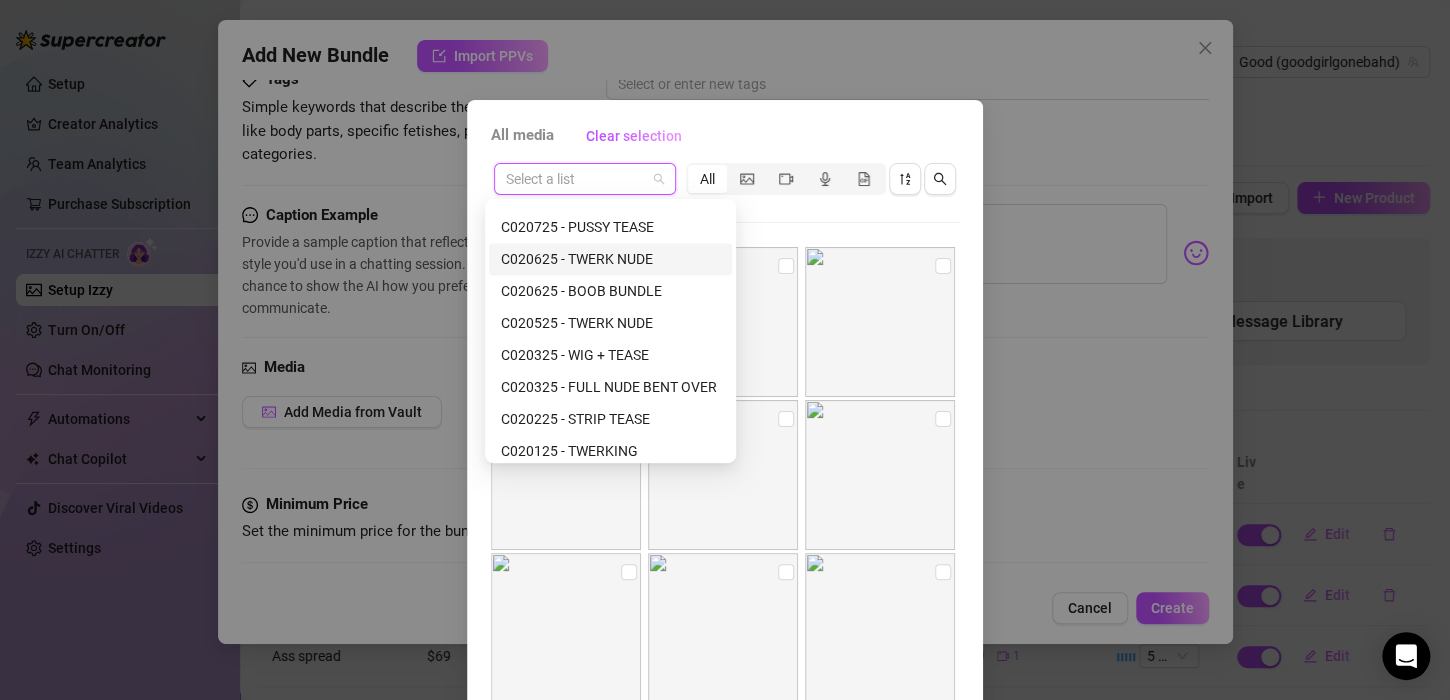click on "C020625 - TWERK NUDE" at bounding box center [610, 259] 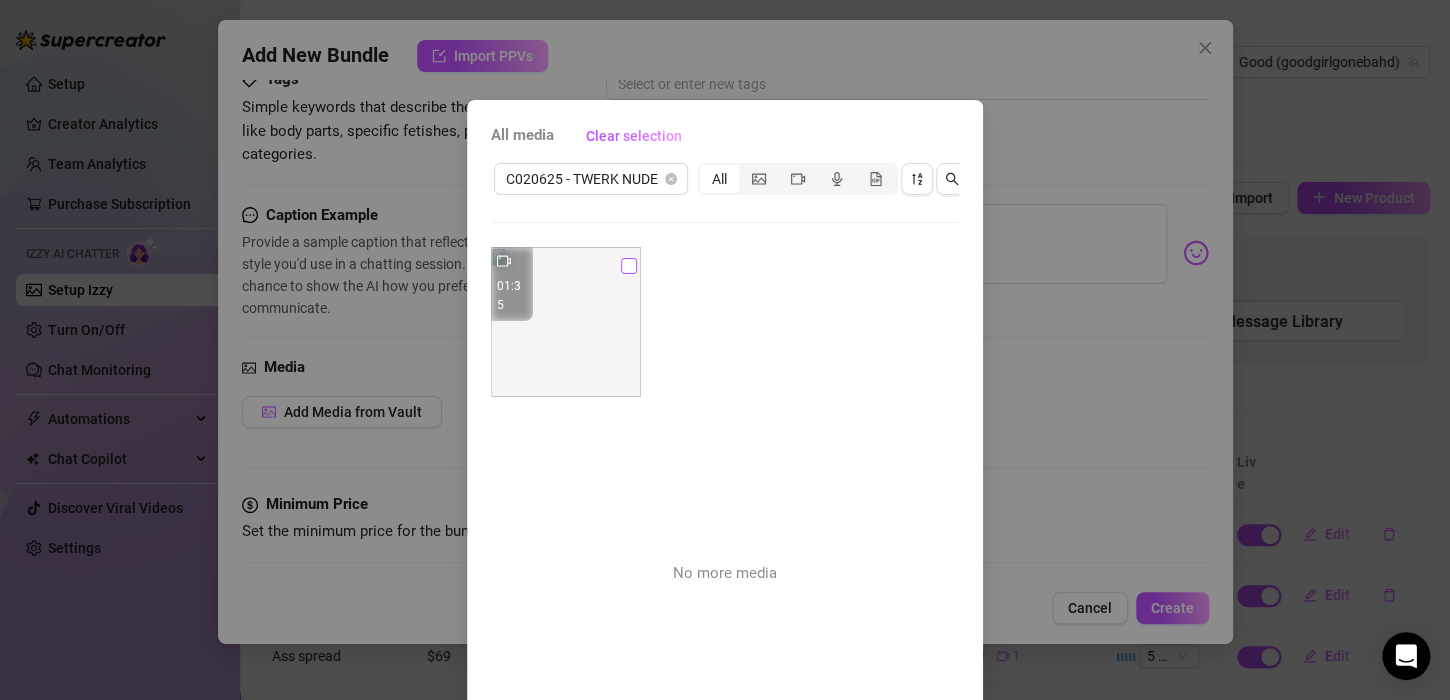 click at bounding box center (629, 266) 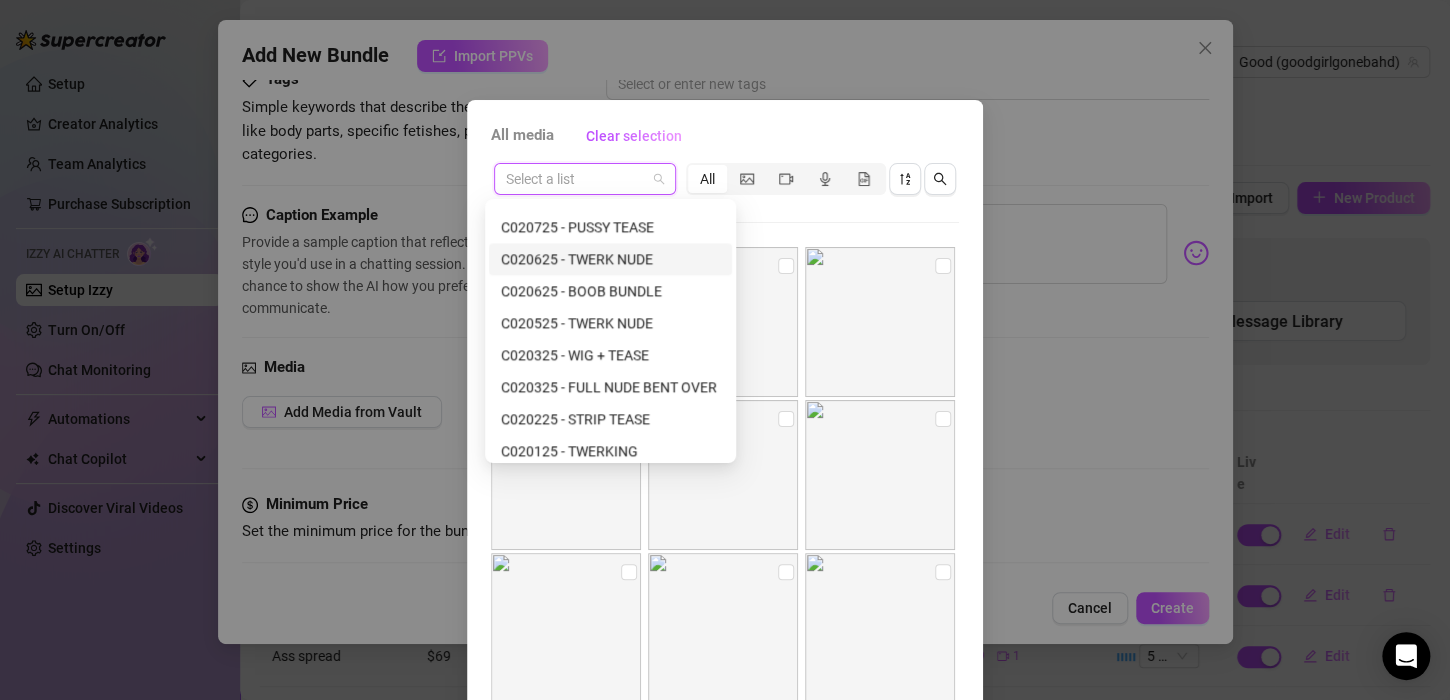click at bounding box center (585, 179) 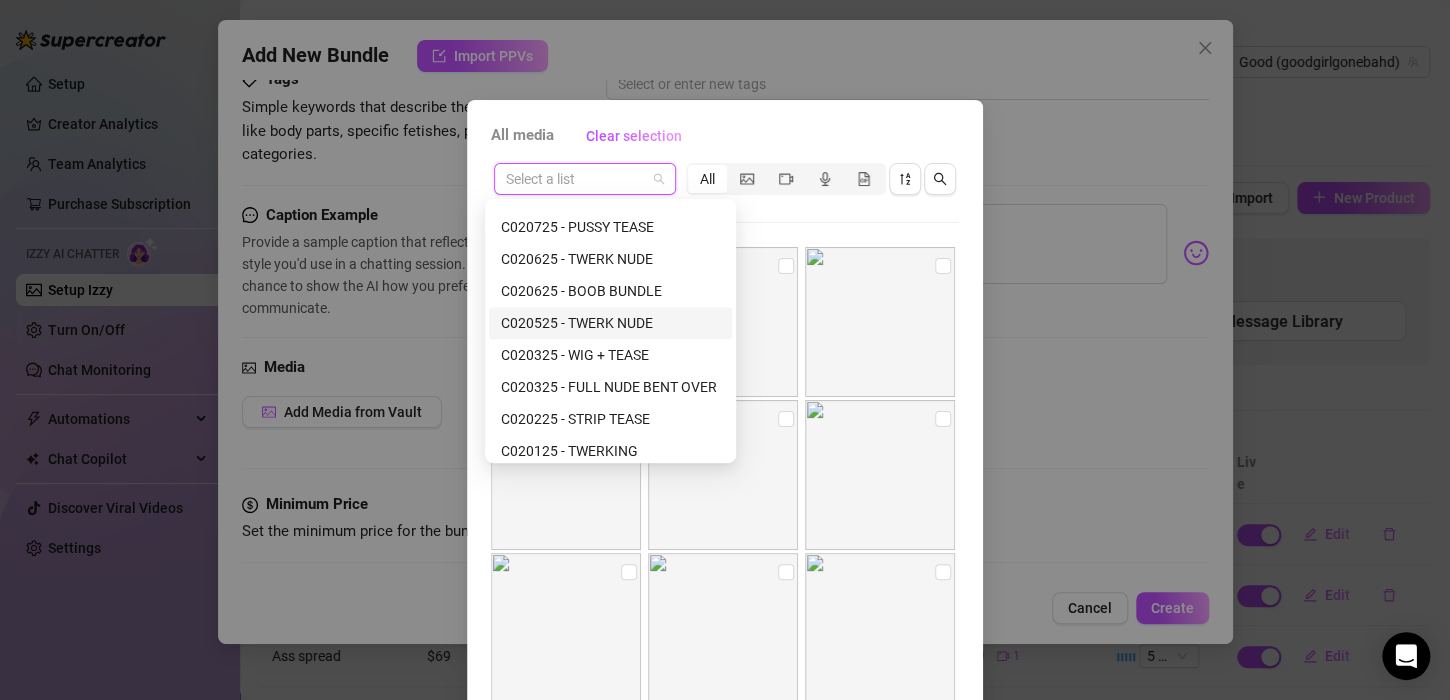 click on "C020525 - TWERK NUDE" at bounding box center [610, 323] 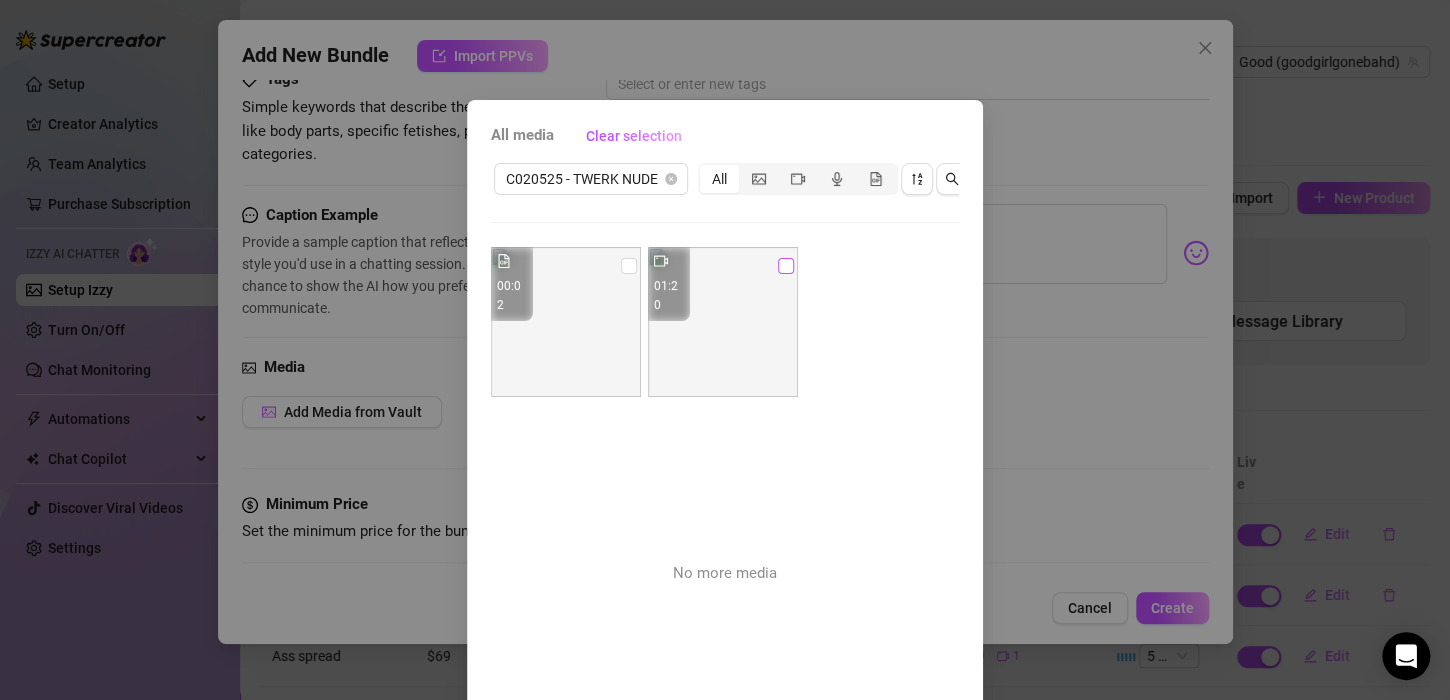 click at bounding box center (786, 266) 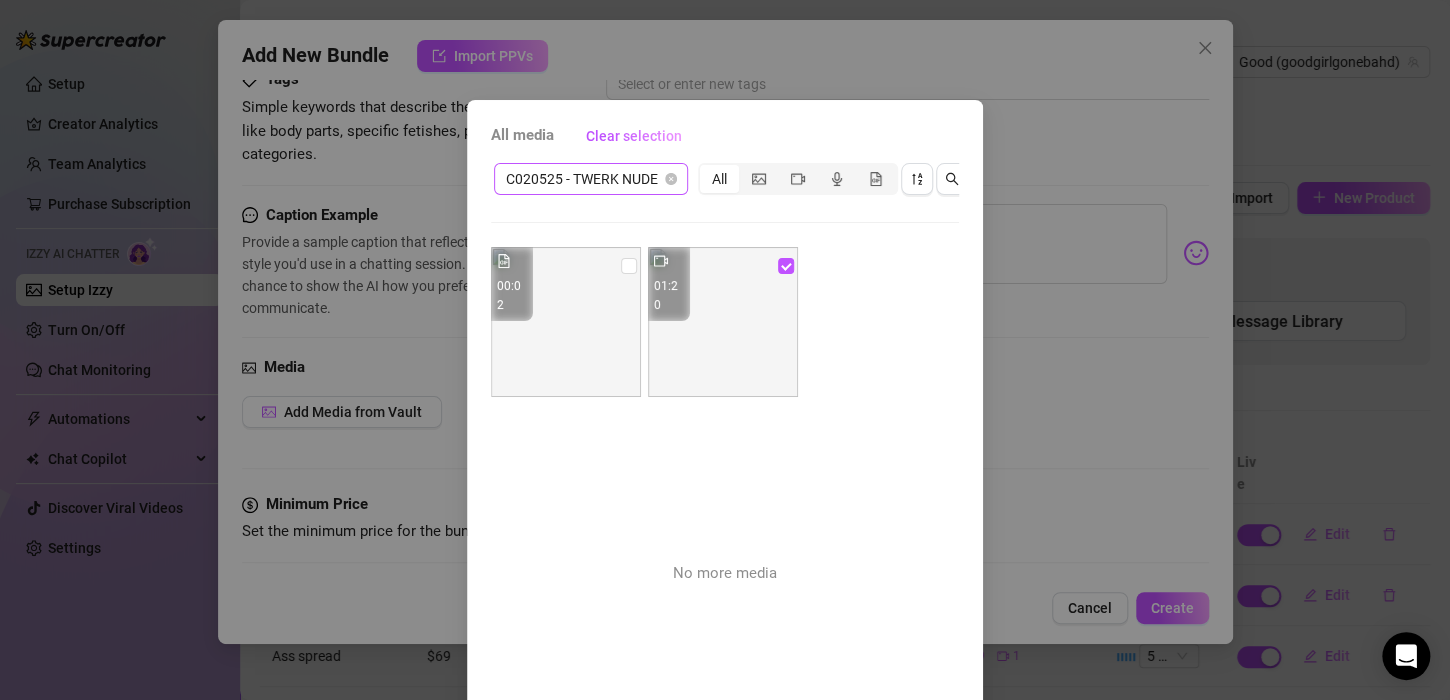click on "C020525 - TWERK NUDE" at bounding box center (591, 179) 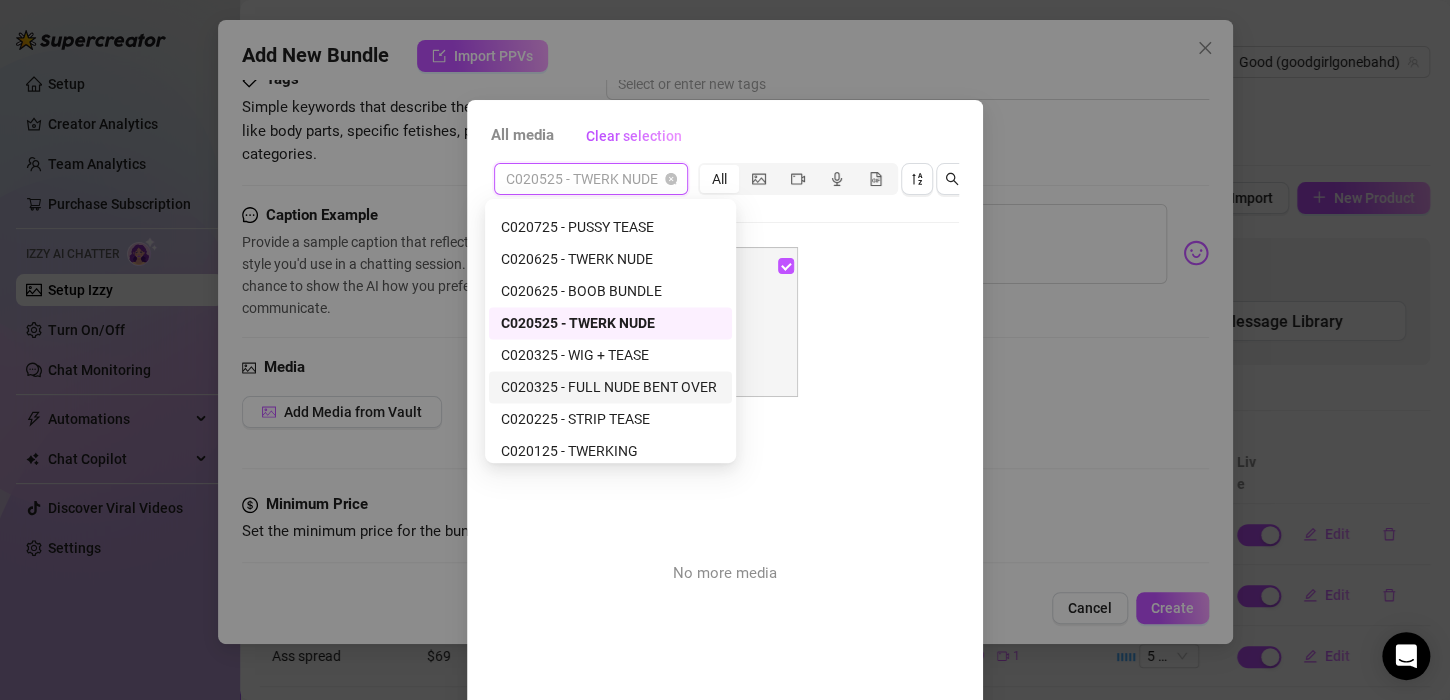 click on "C020325 - FULL NUDE BENT OVER" at bounding box center [610, 387] 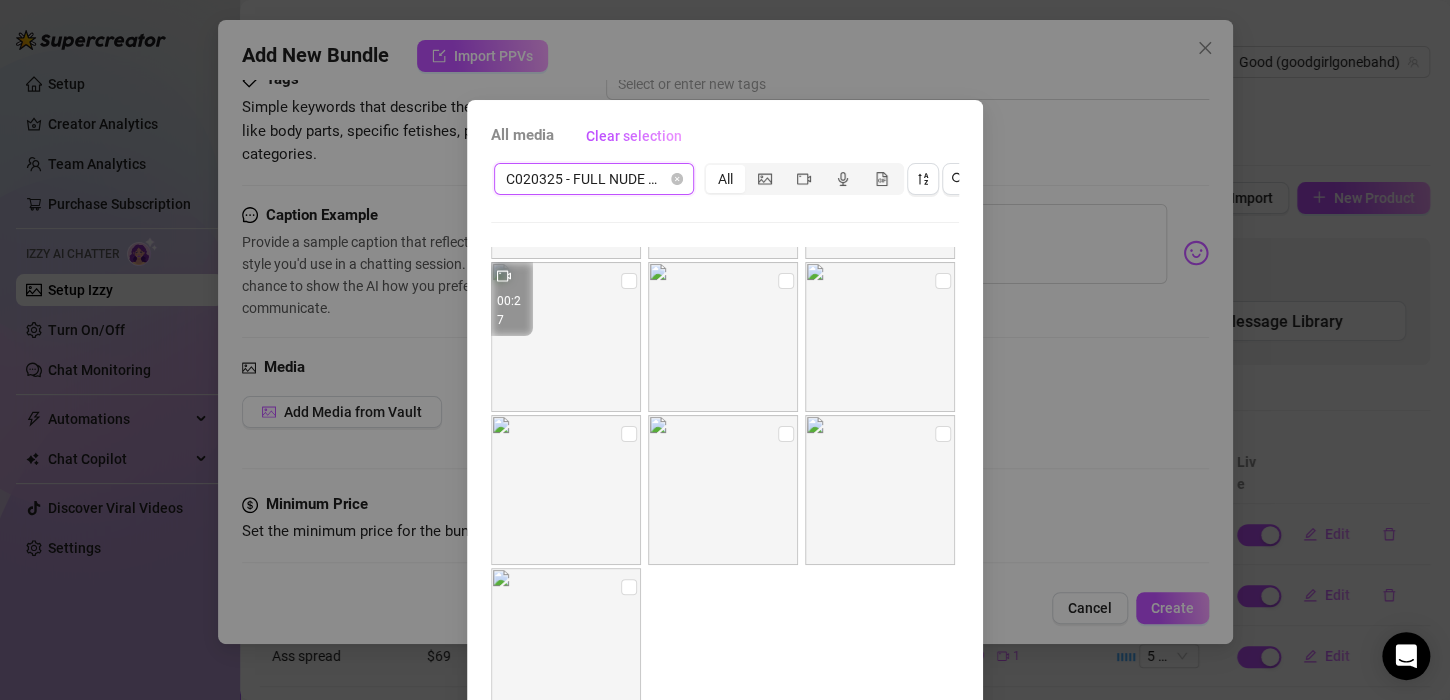 scroll, scrollTop: 141, scrollLeft: 0, axis: vertical 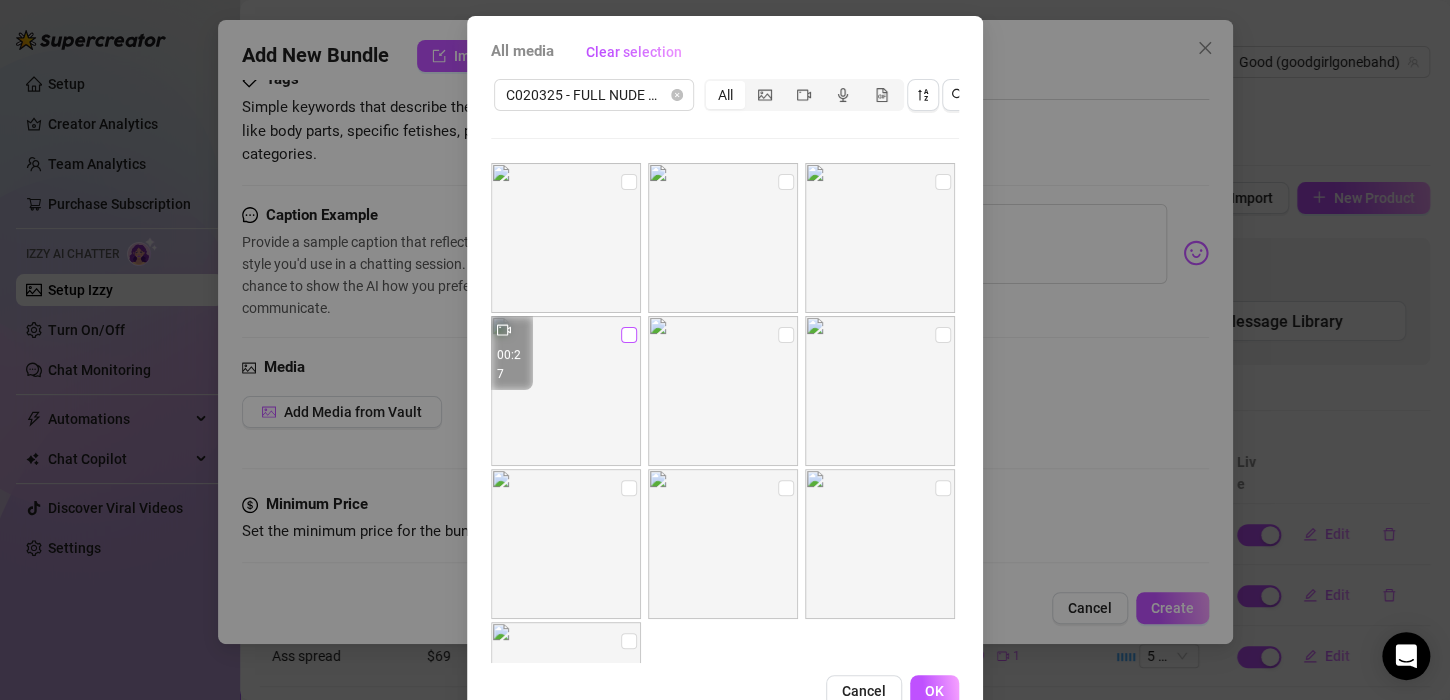 click at bounding box center [629, 335] 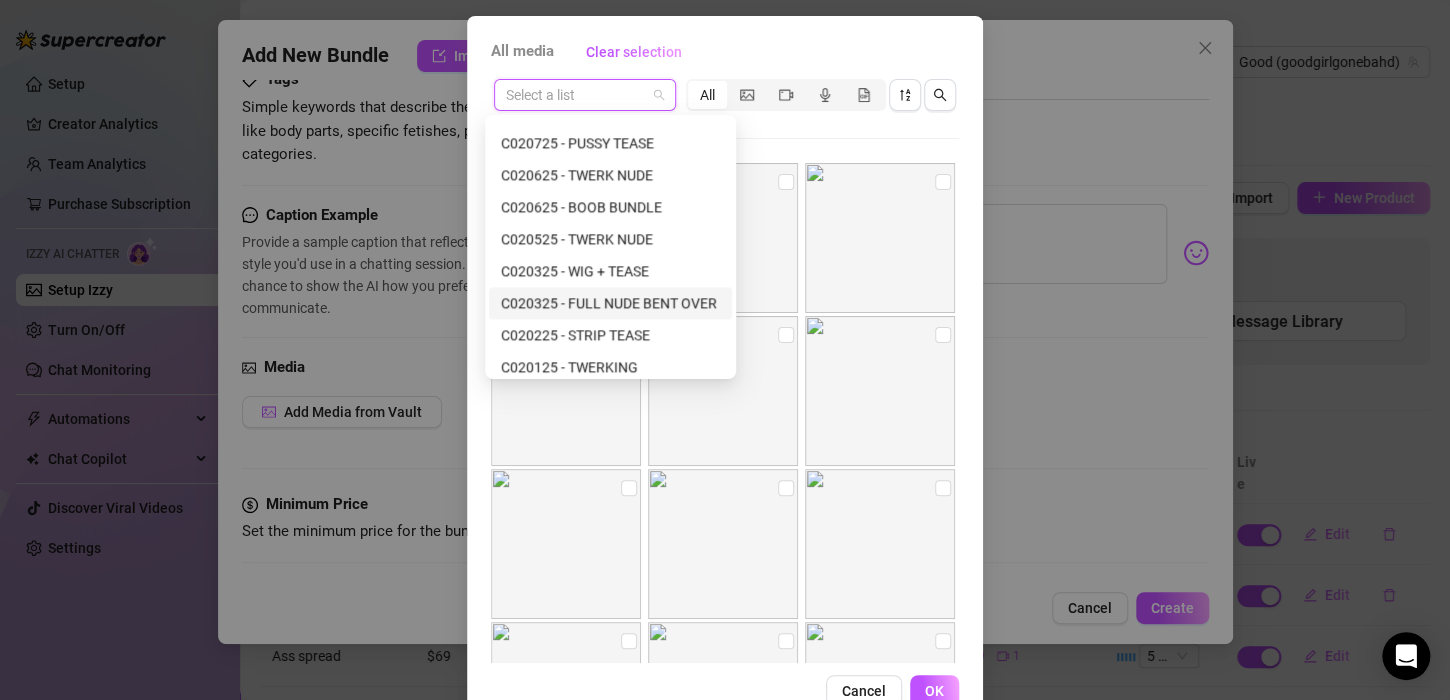 click at bounding box center (585, 95) 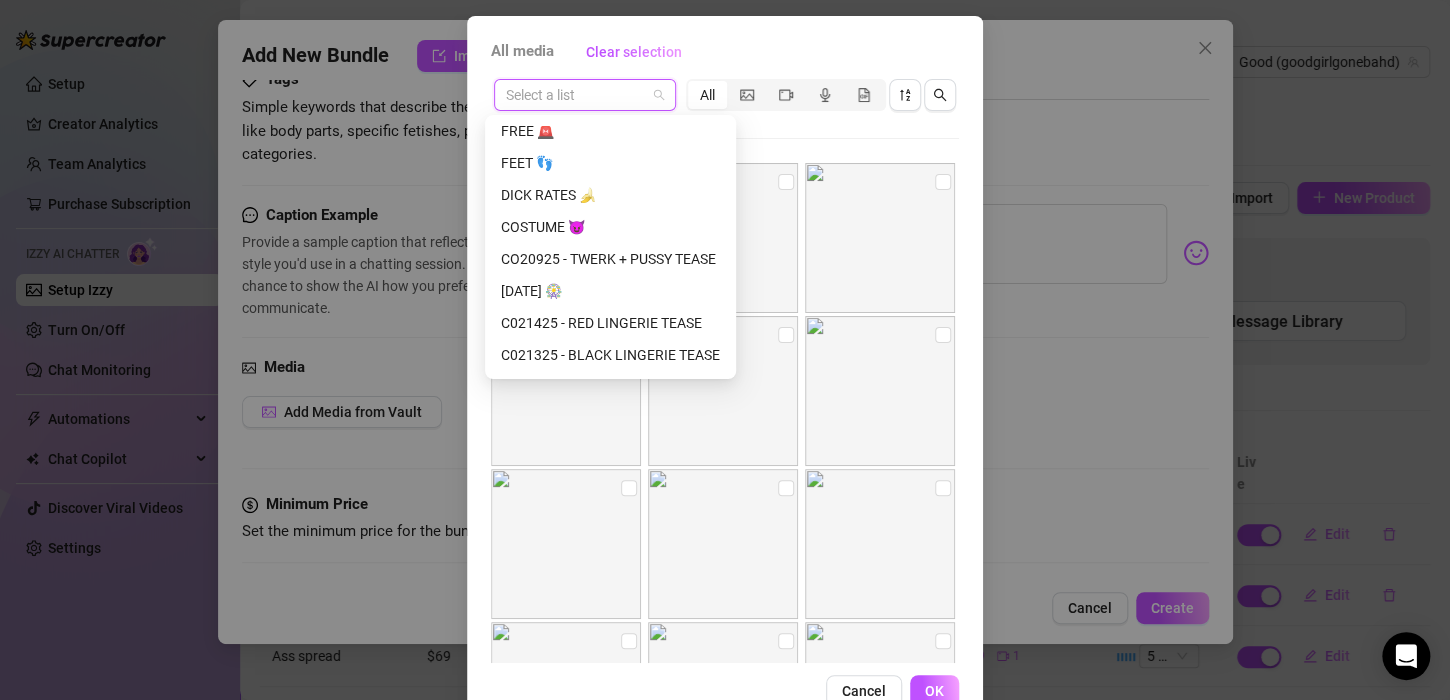 scroll, scrollTop: 1063, scrollLeft: 0, axis: vertical 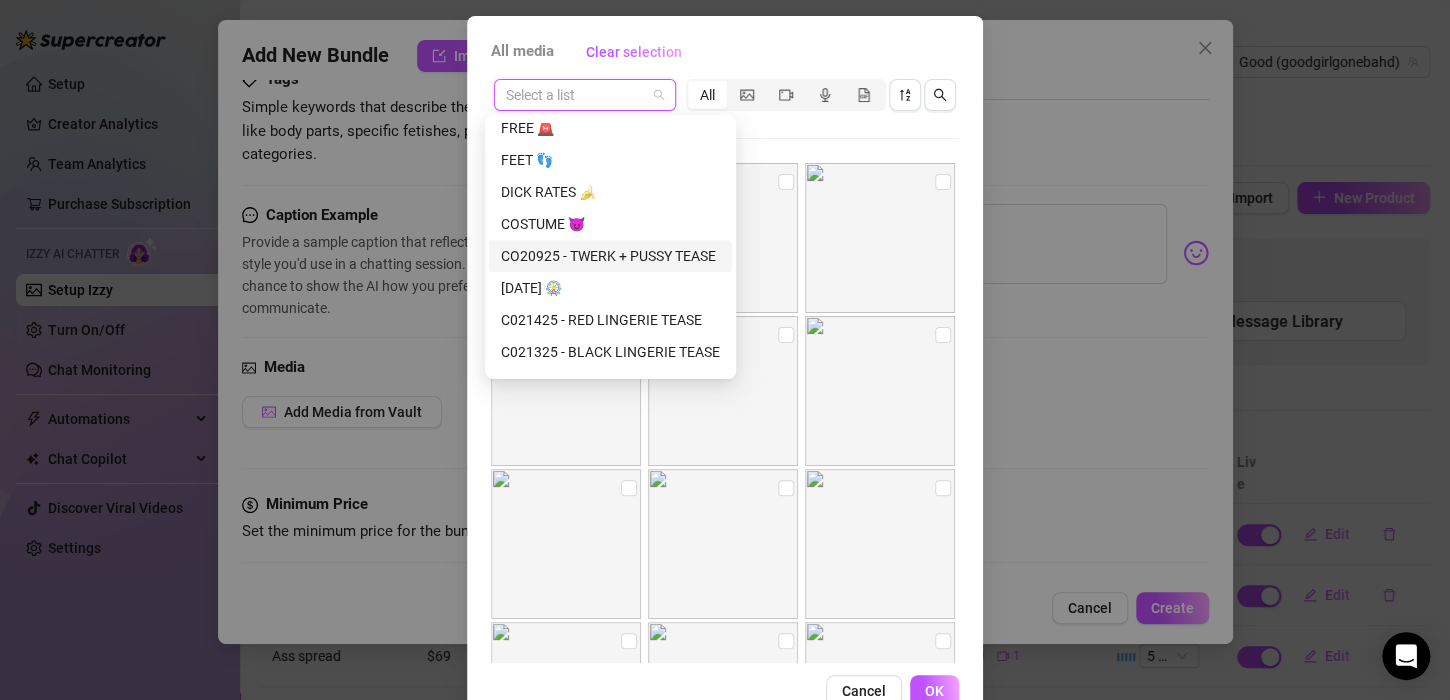click on "CO20925 - TWERK + PUSSY TEASE" at bounding box center (610, 256) 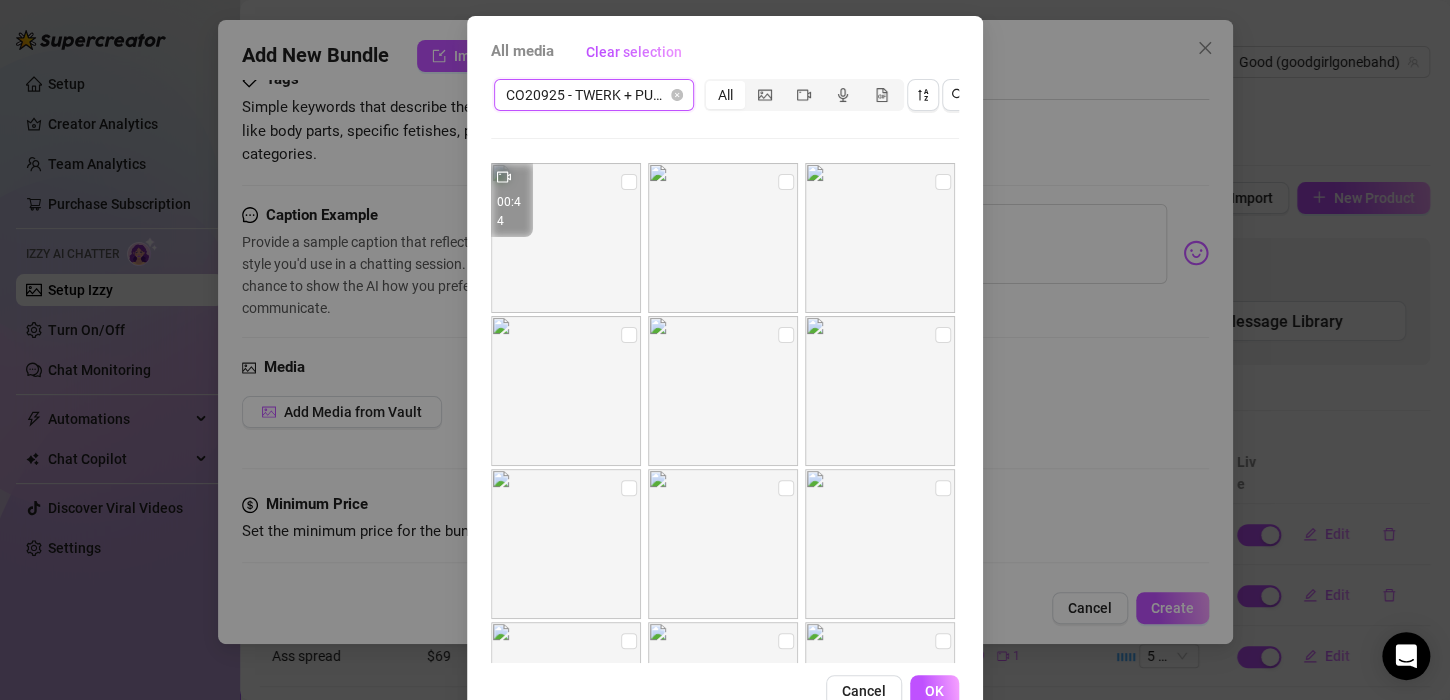 scroll, scrollTop: 141, scrollLeft: 0, axis: vertical 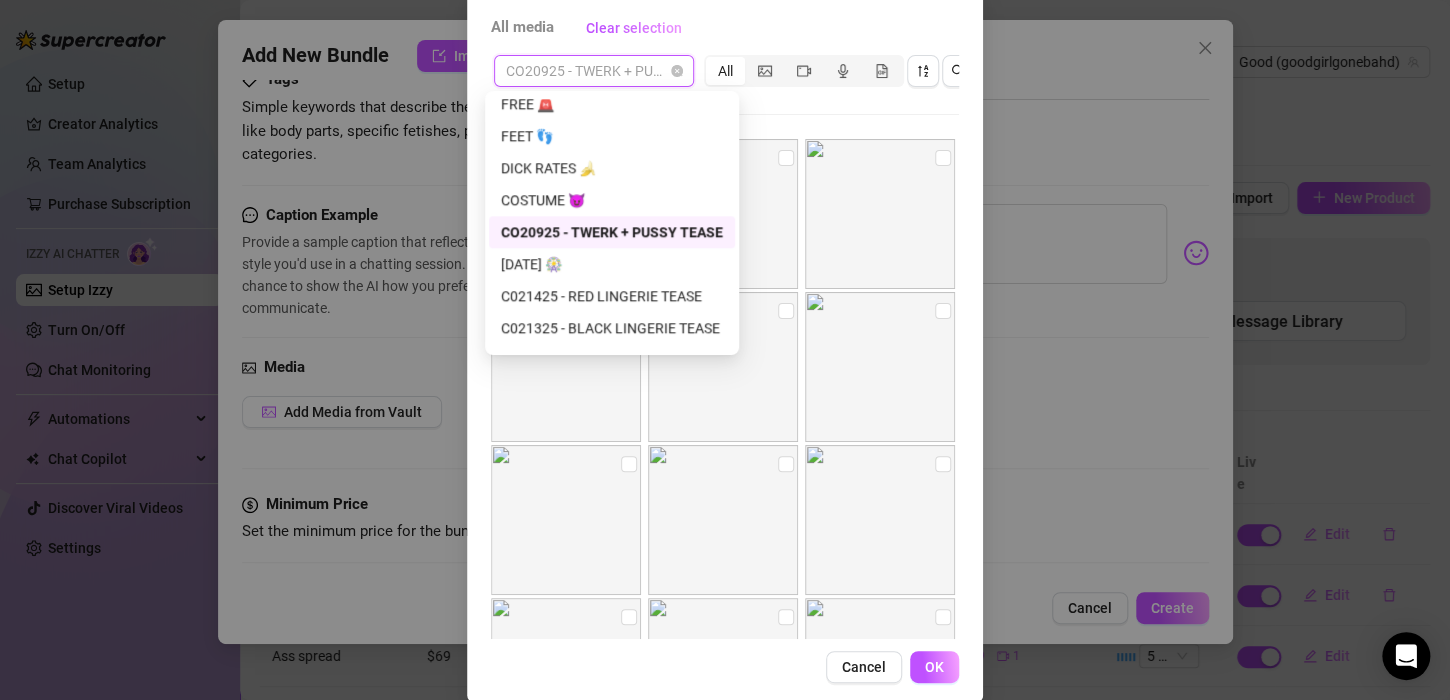 click on "CO20925 - TWERK + PUSSY TEASE" at bounding box center [594, 71] 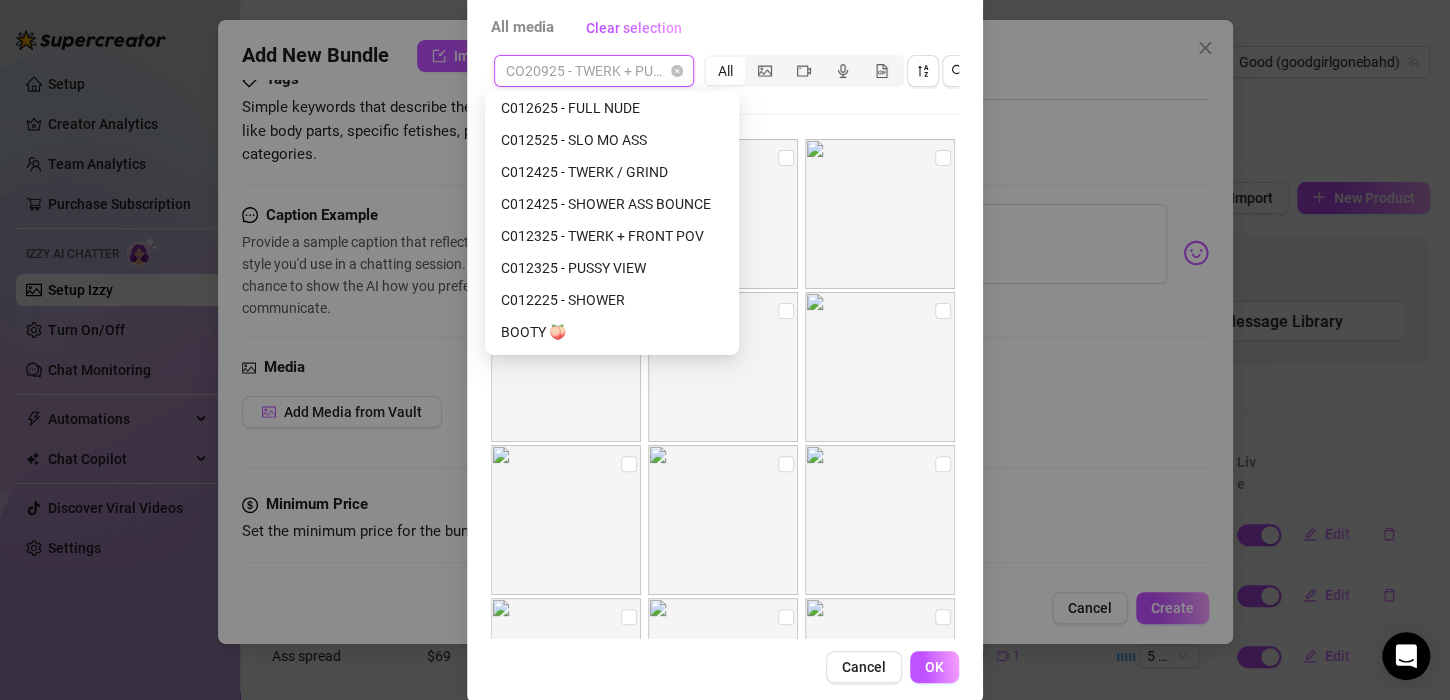 scroll, scrollTop: 1922, scrollLeft: 0, axis: vertical 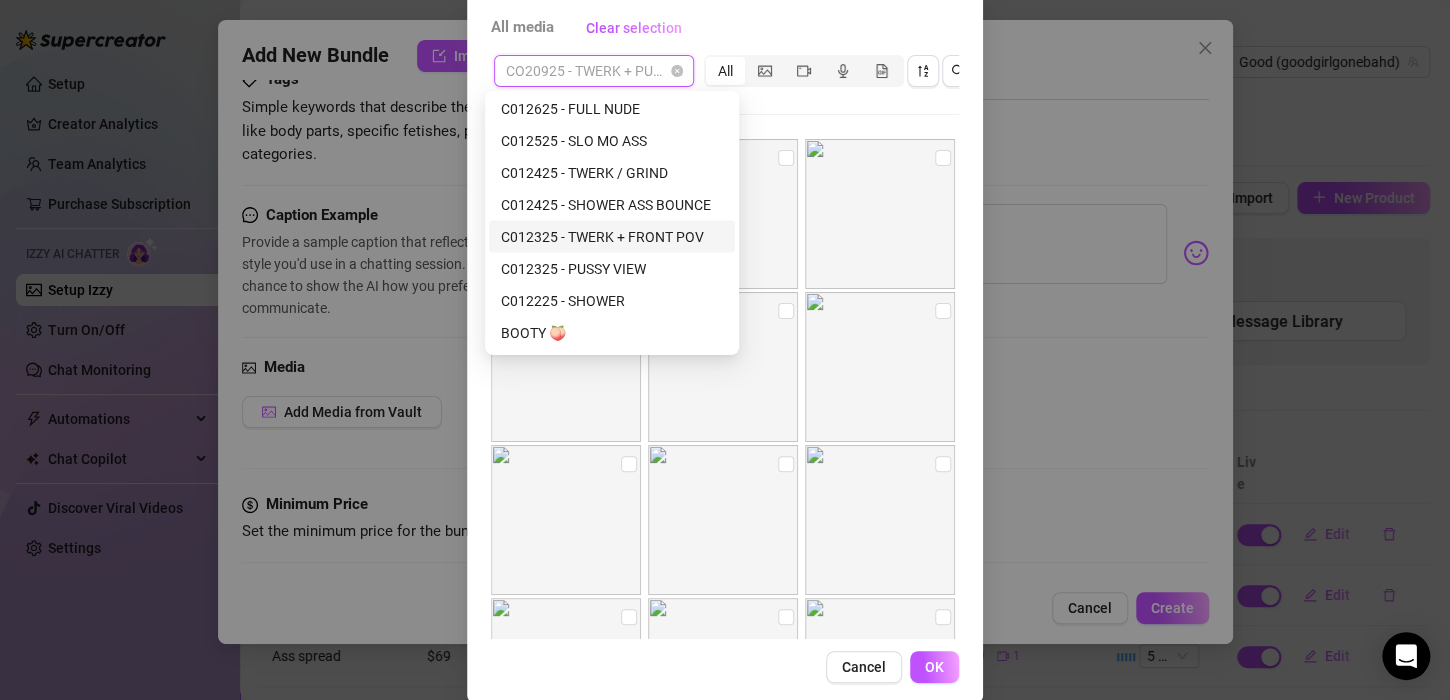 click on "C012325 - TWERK + FRONT POV" at bounding box center (612, 237) 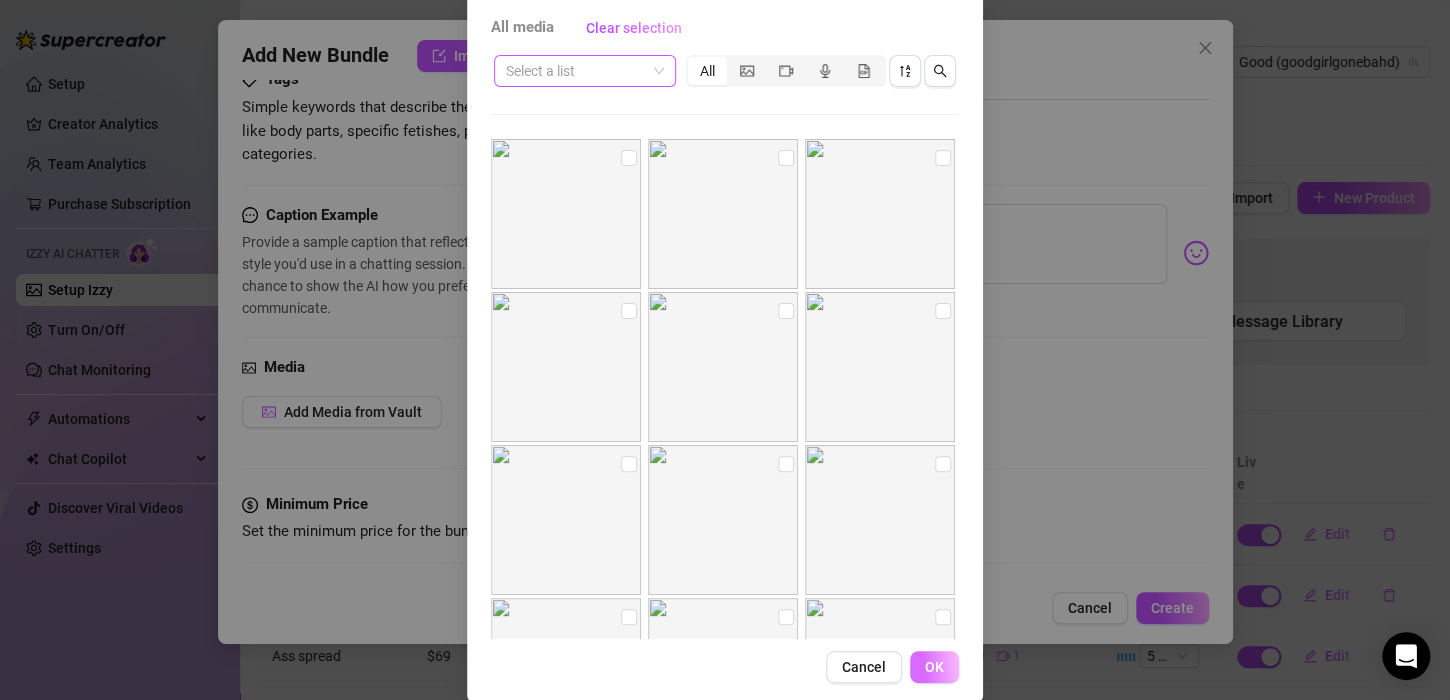 click on "OK" at bounding box center [934, 667] 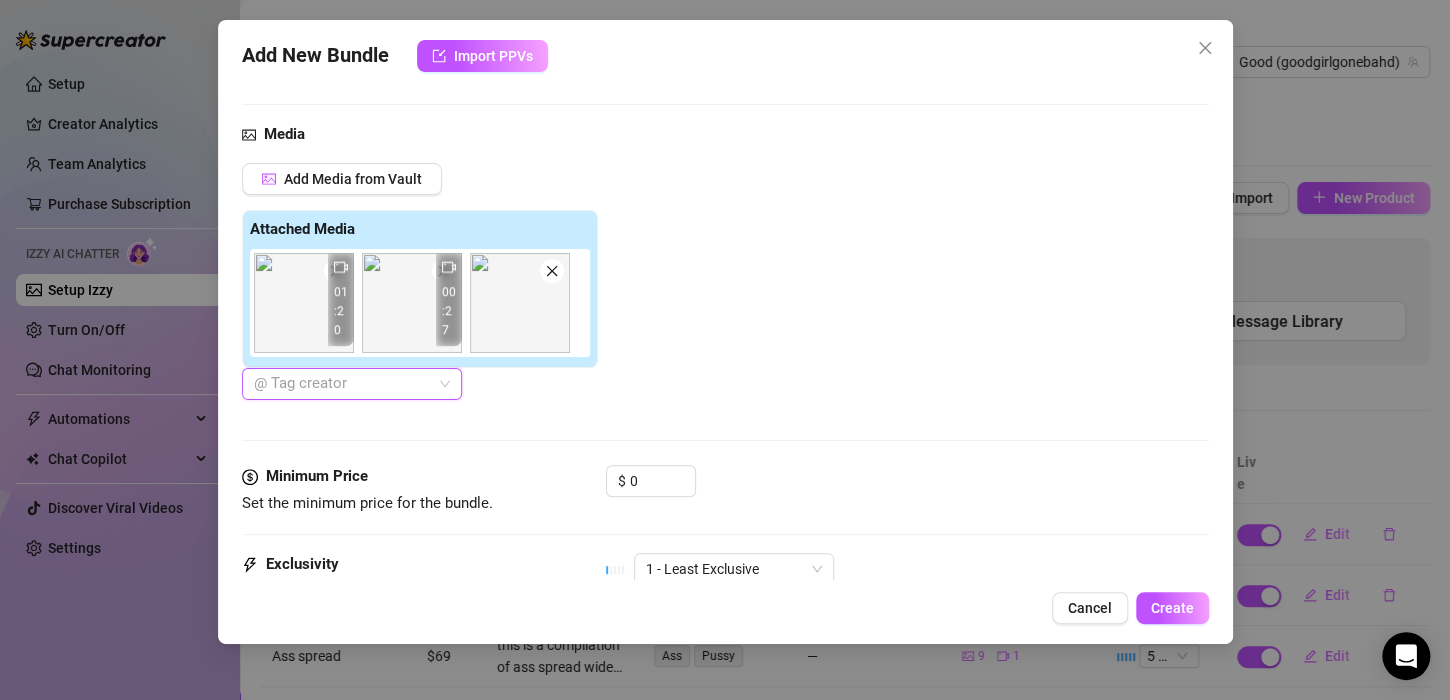scroll, scrollTop: 602, scrollLeft: 0, axis: vertical 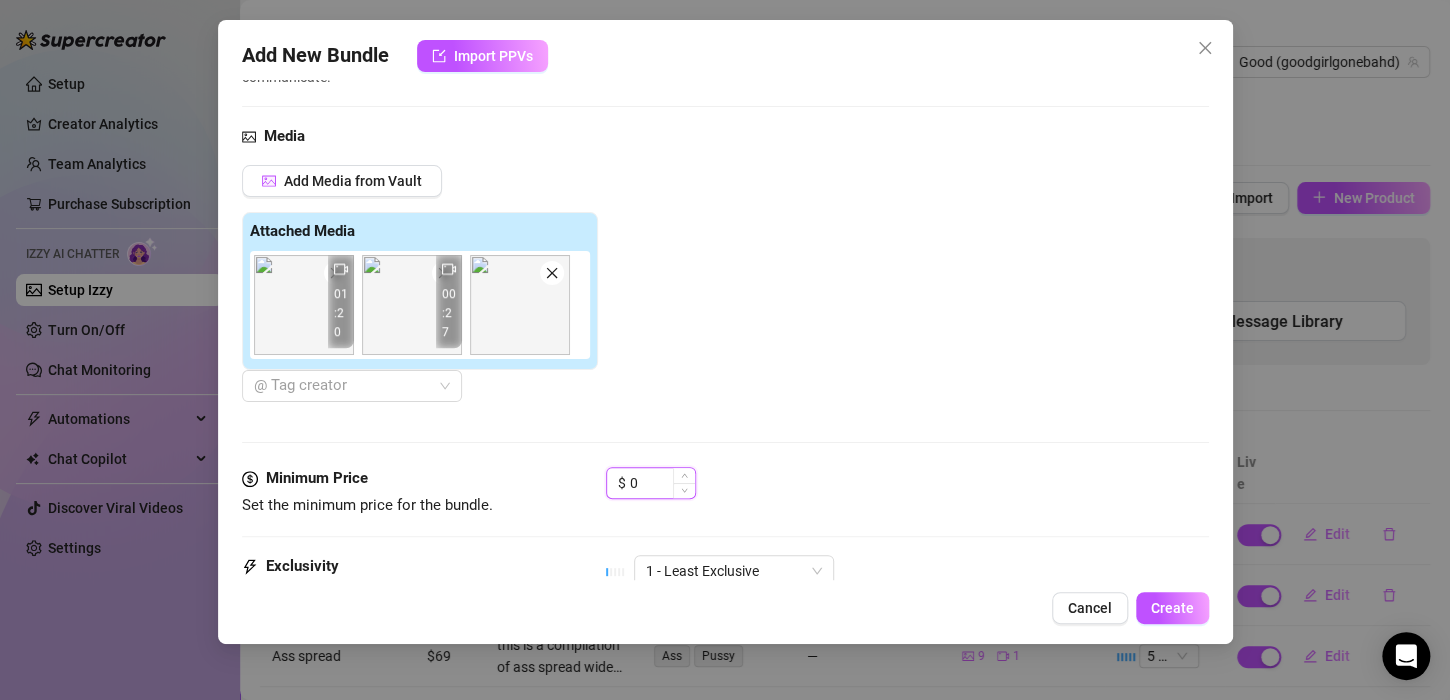 click on "0" at bounding box center [662, 483] 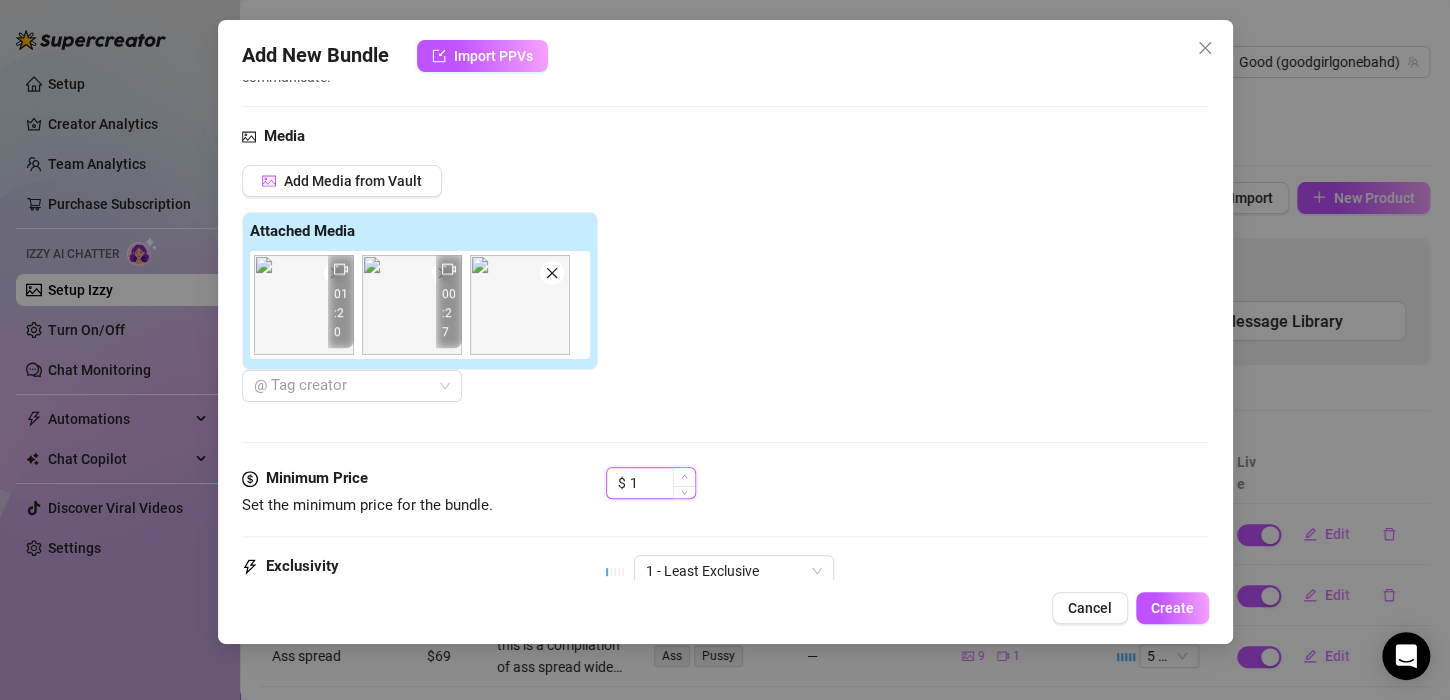 click 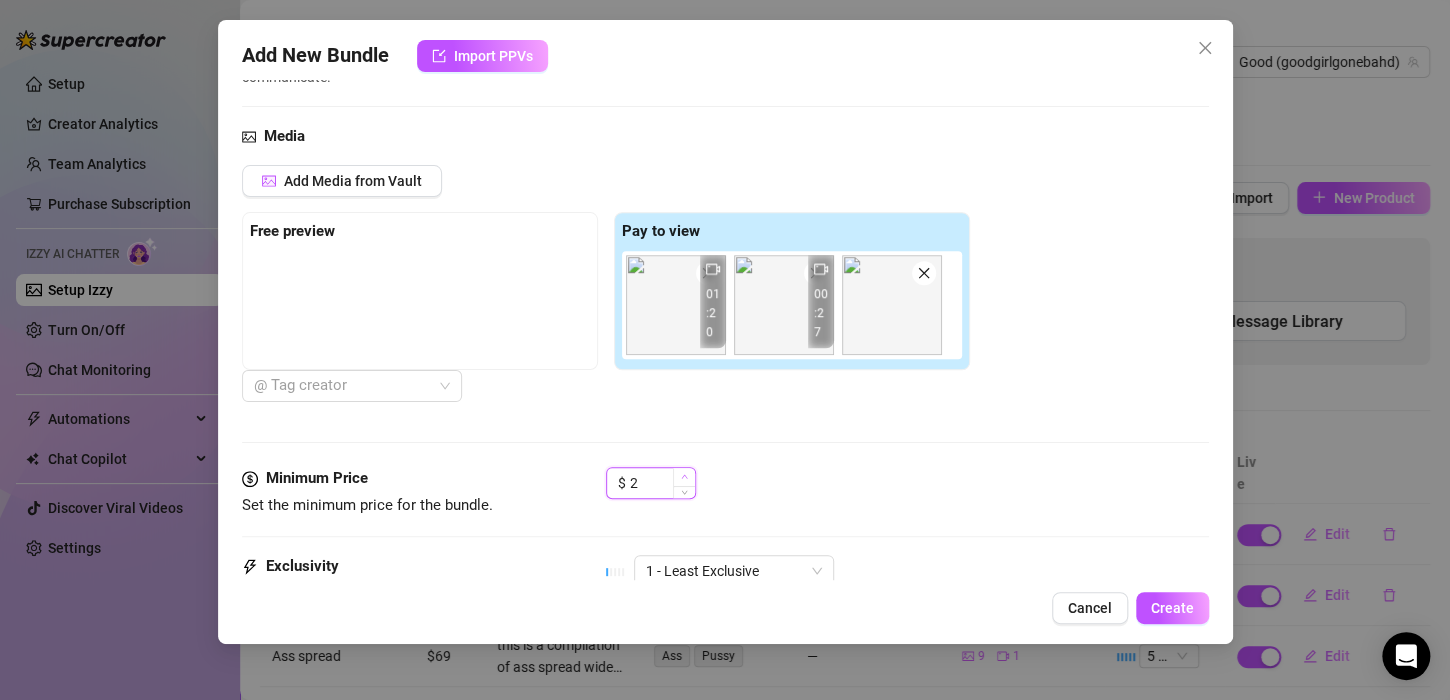 click 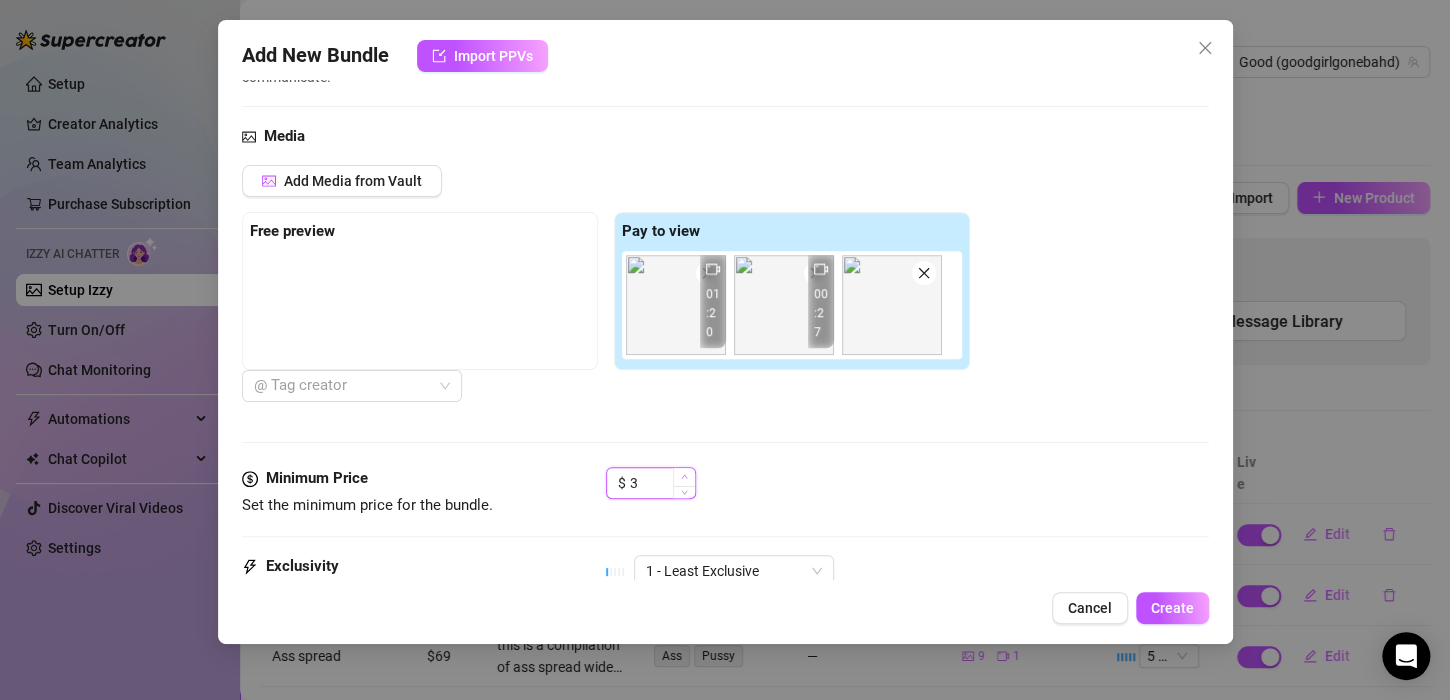 click 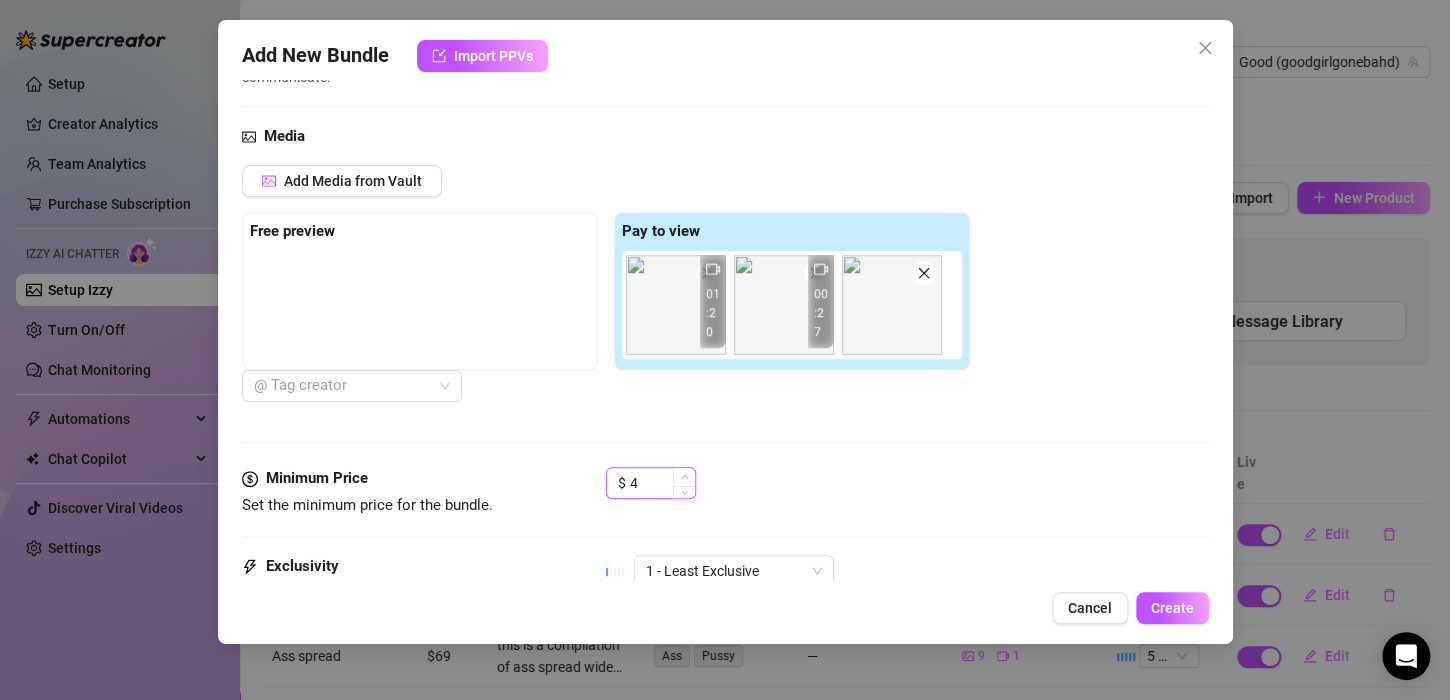 click 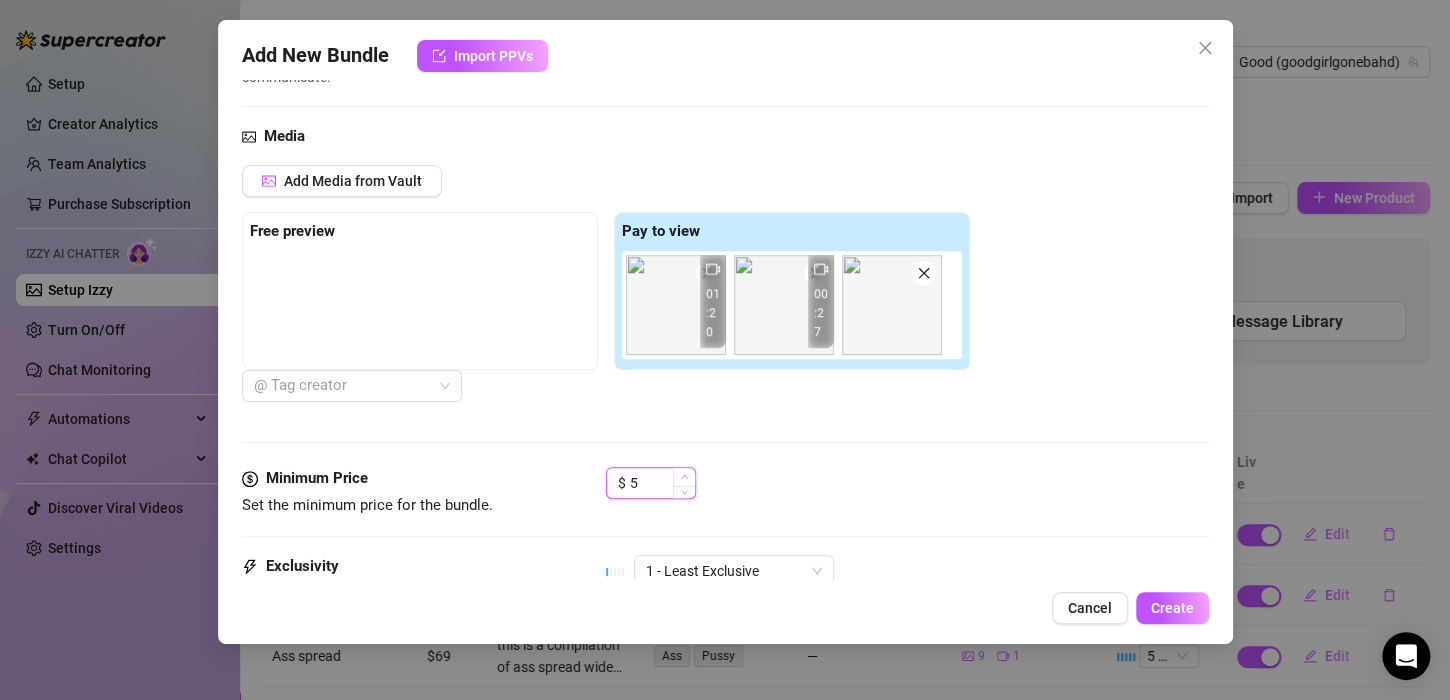 click 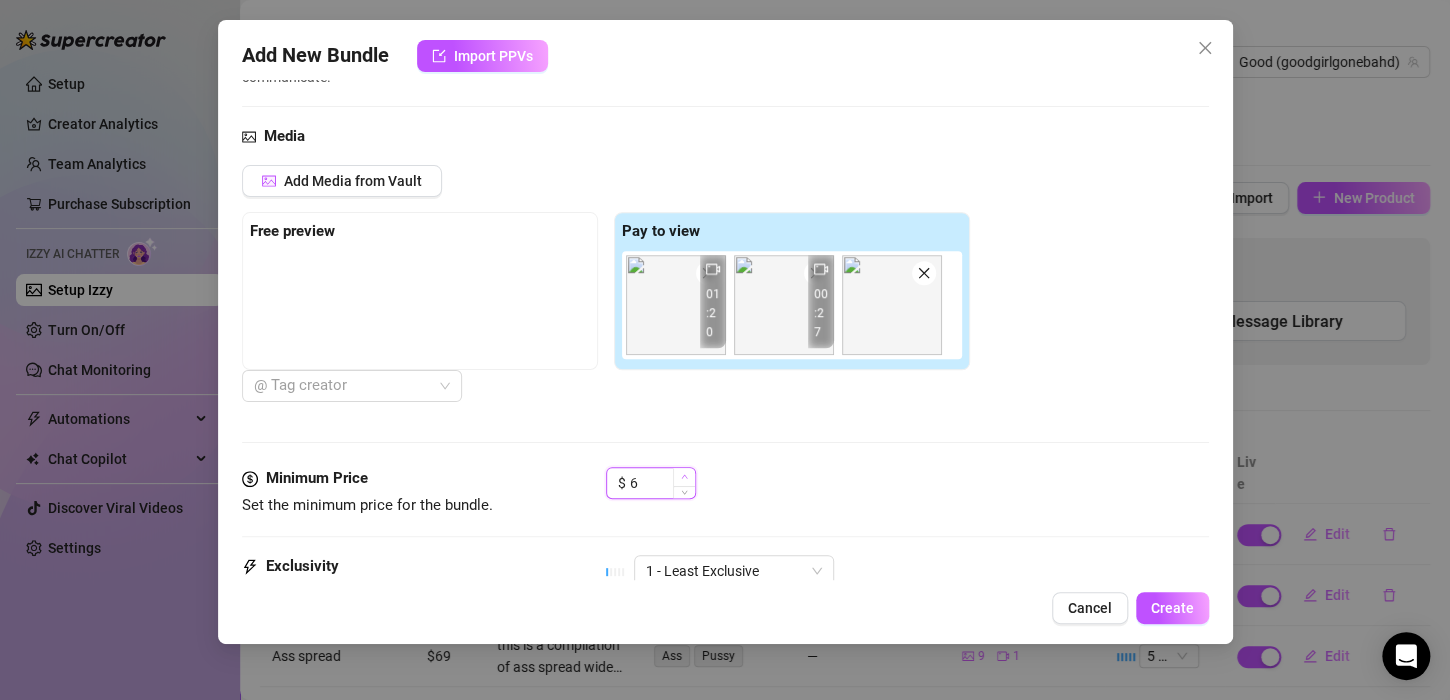 click 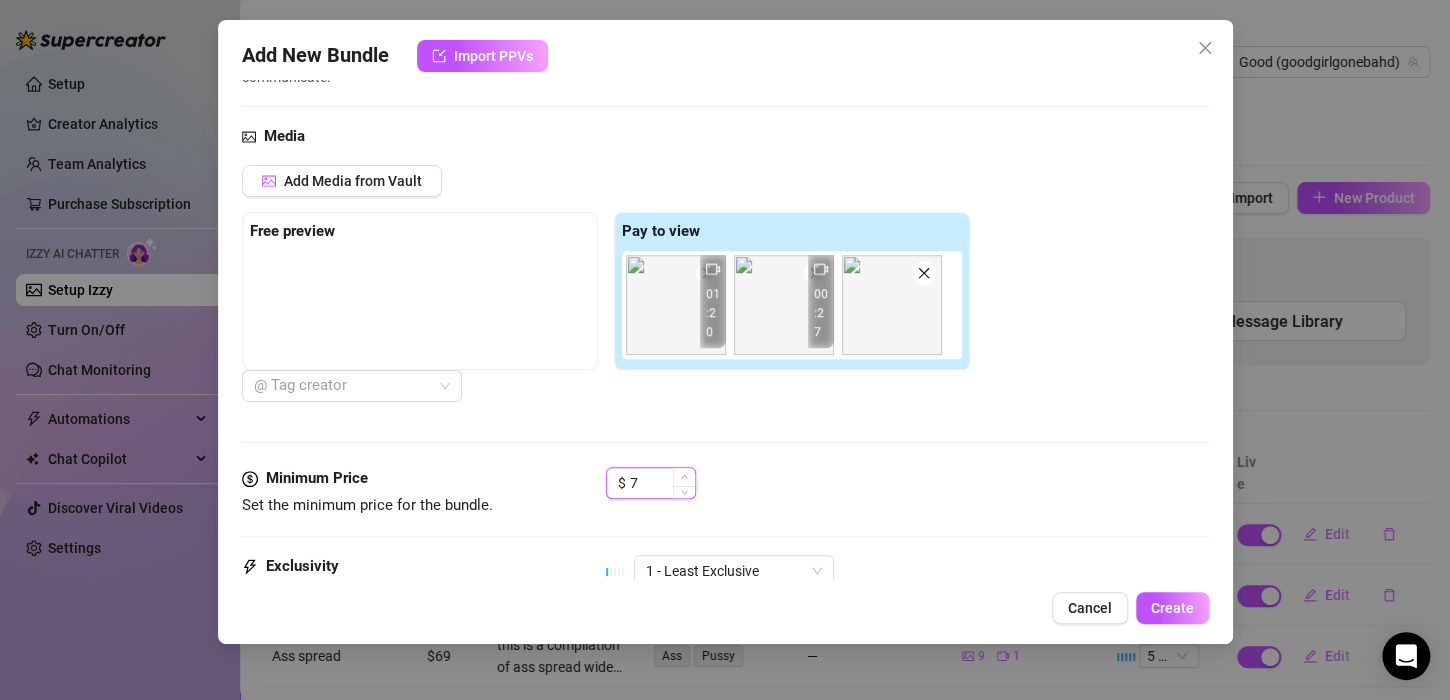click 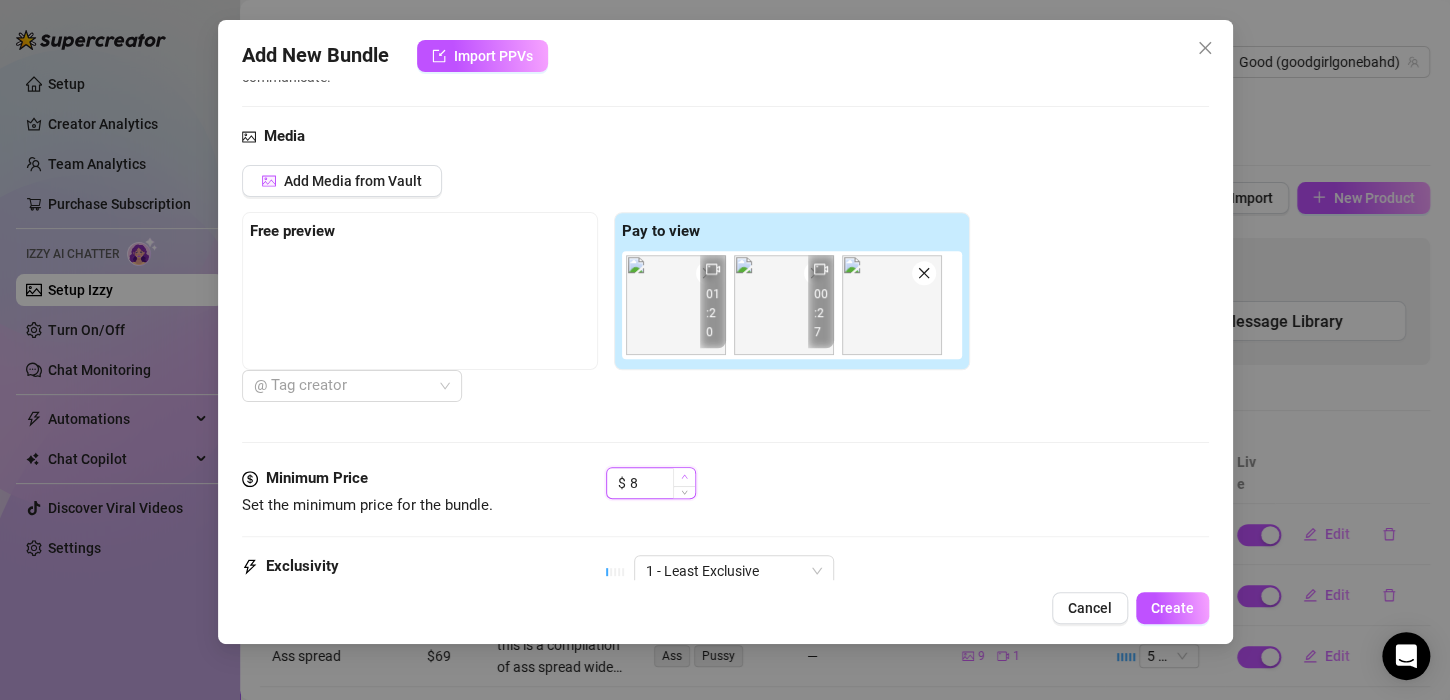click 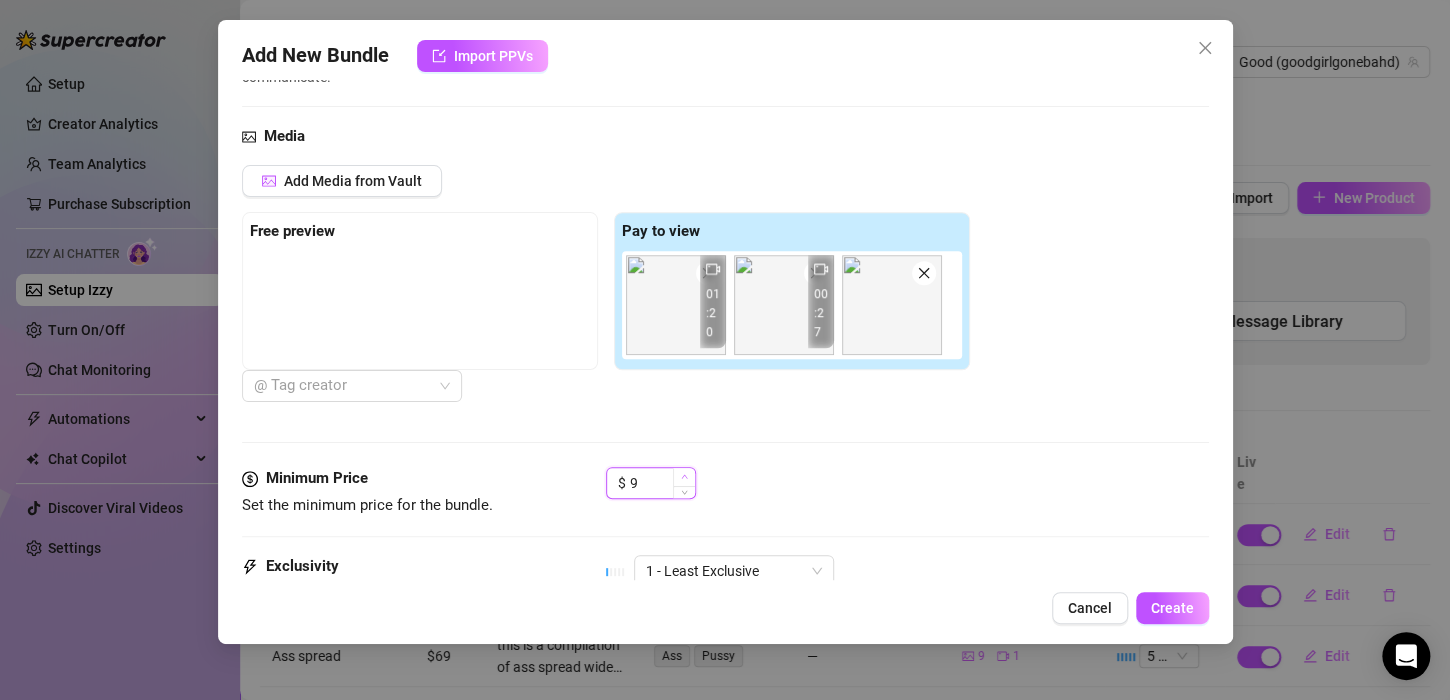 click 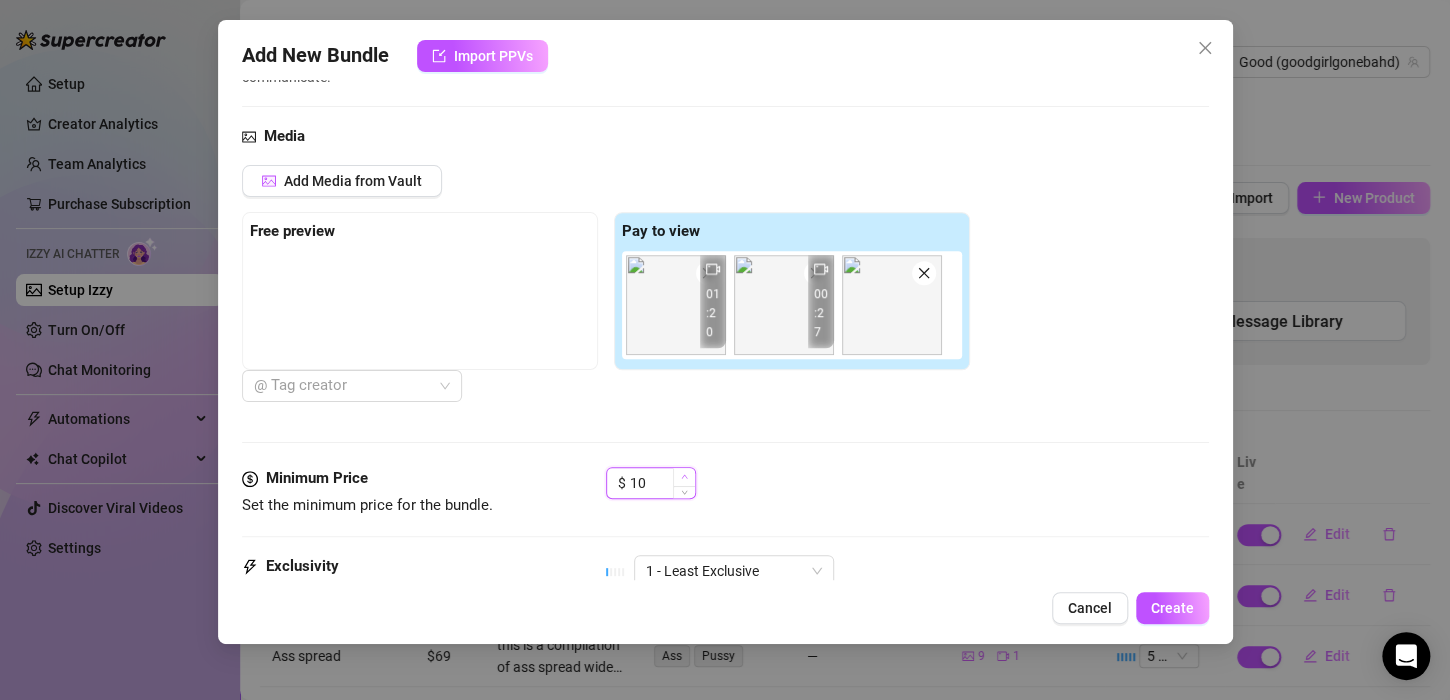 click 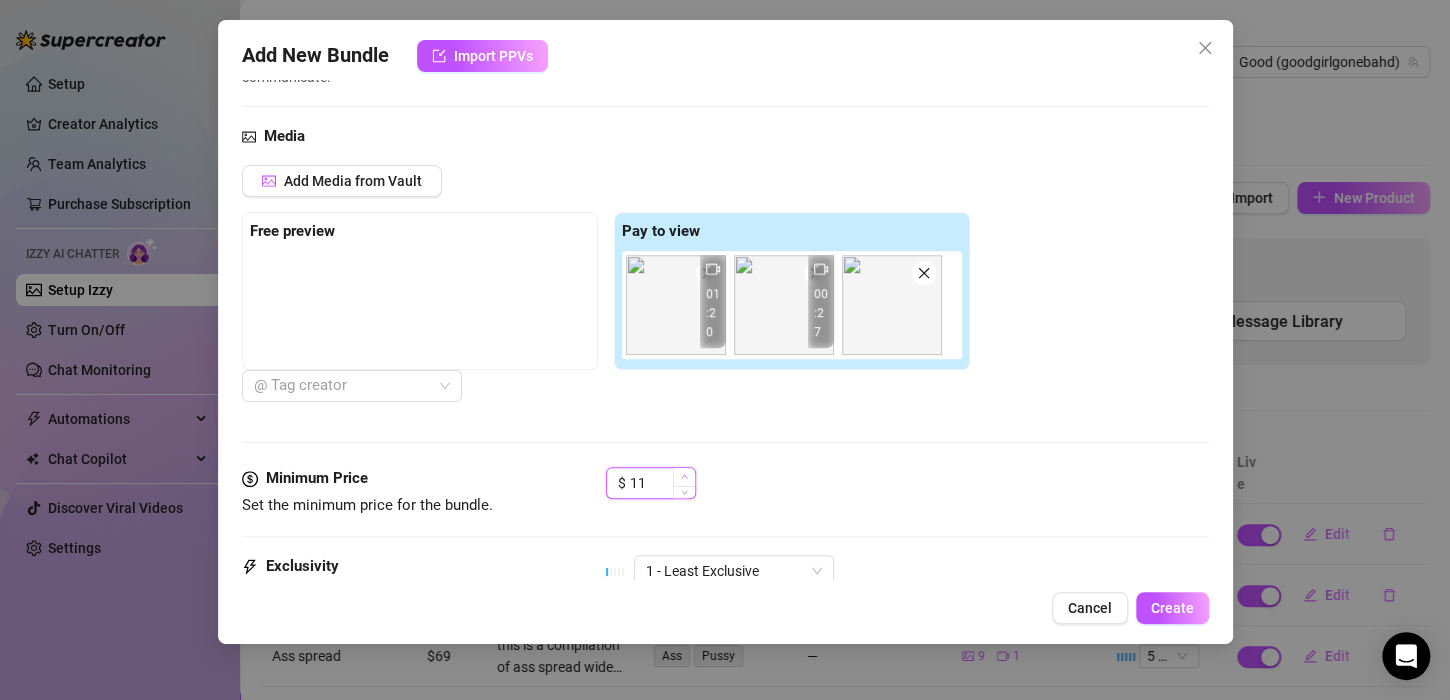 click 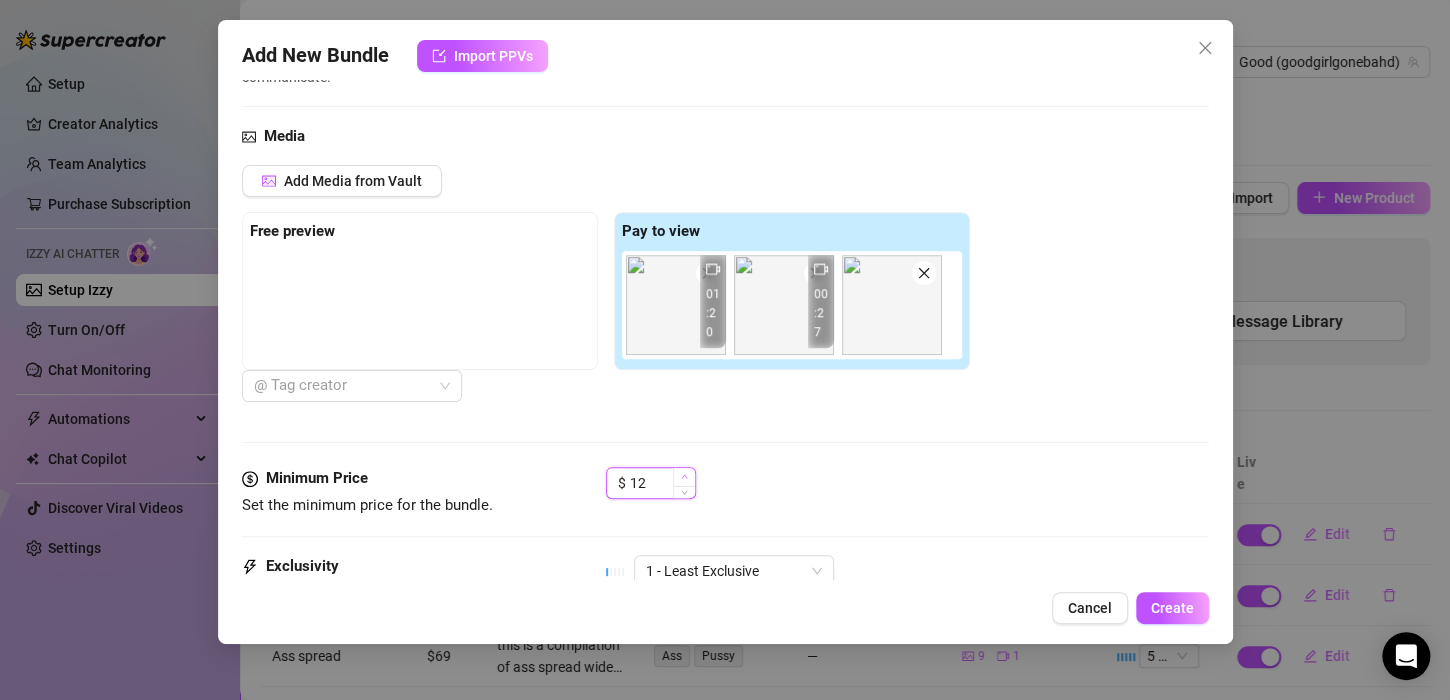 click 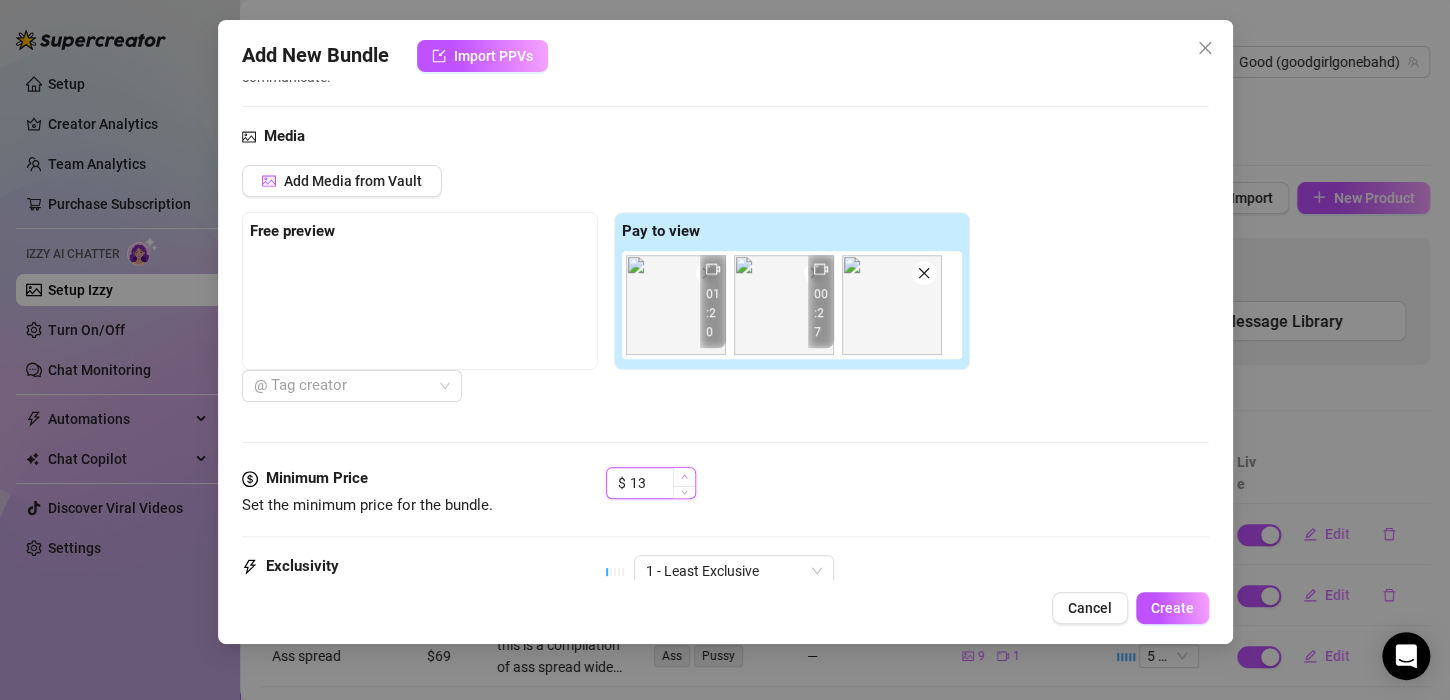 click 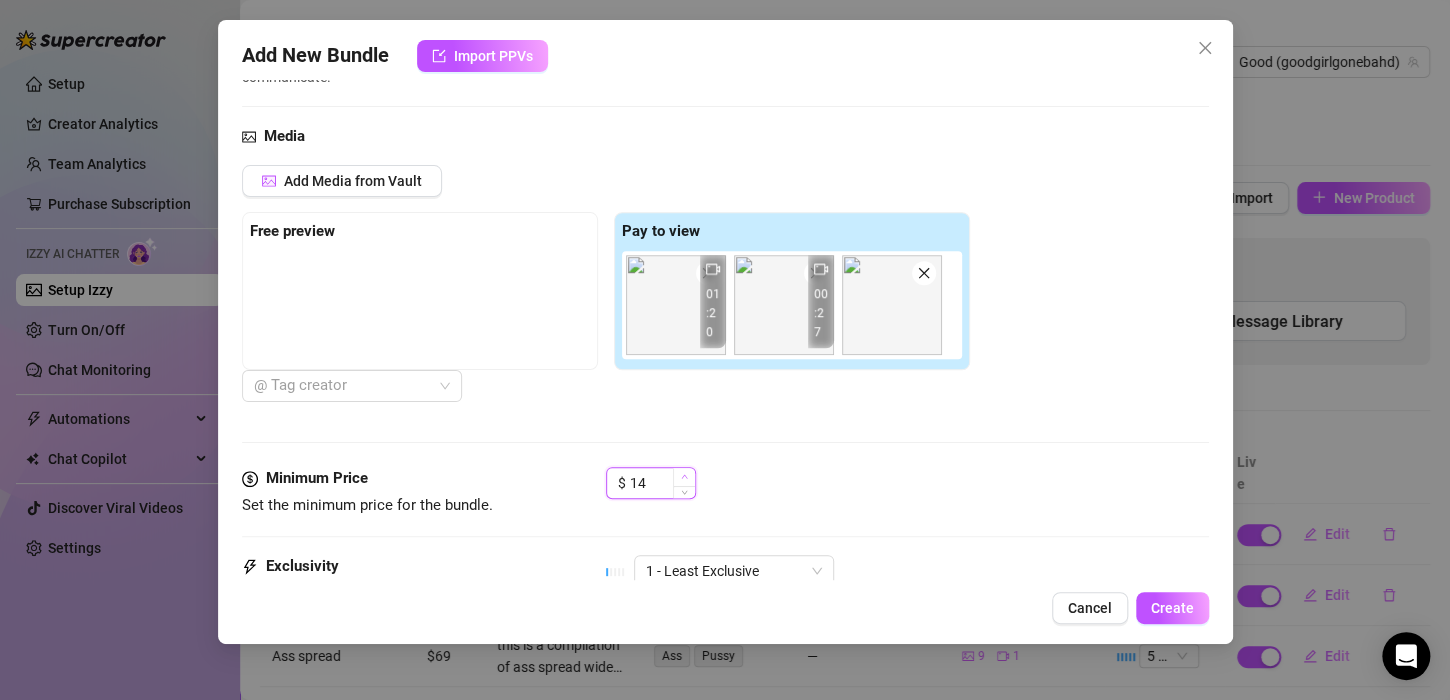 click 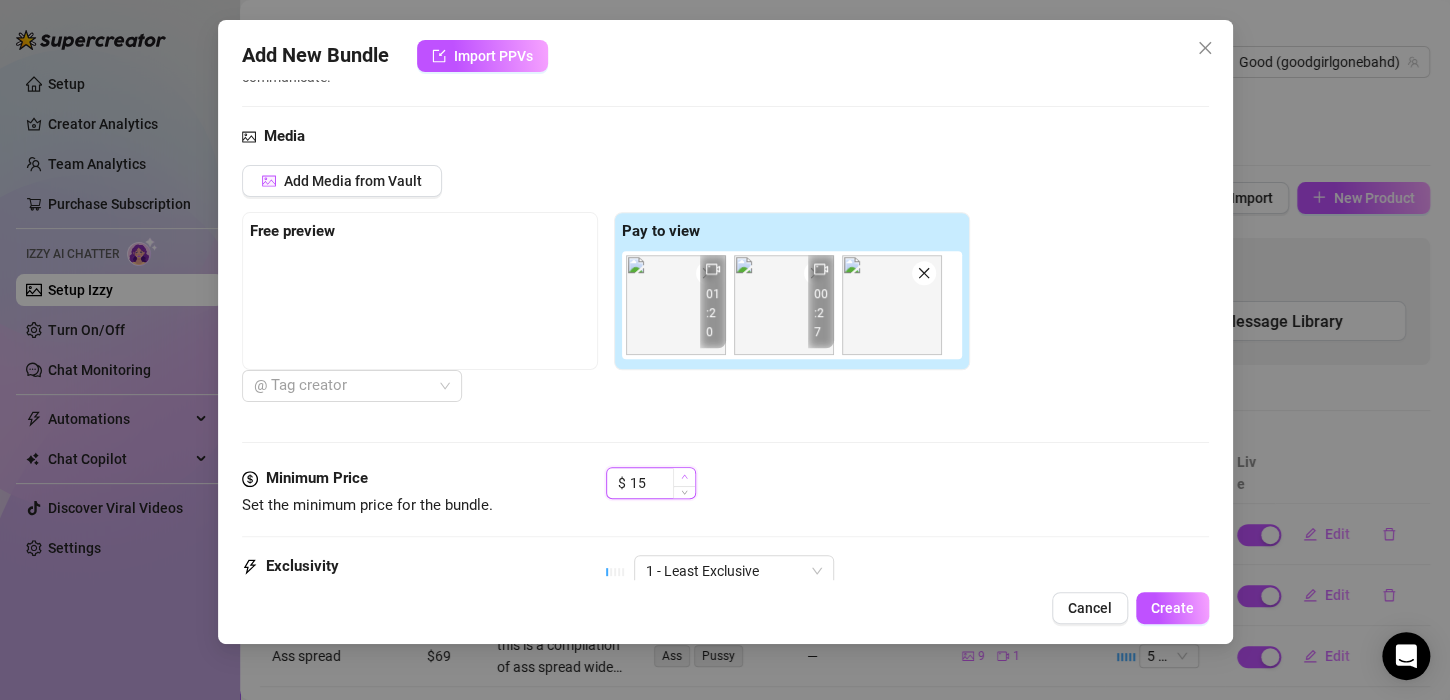 click 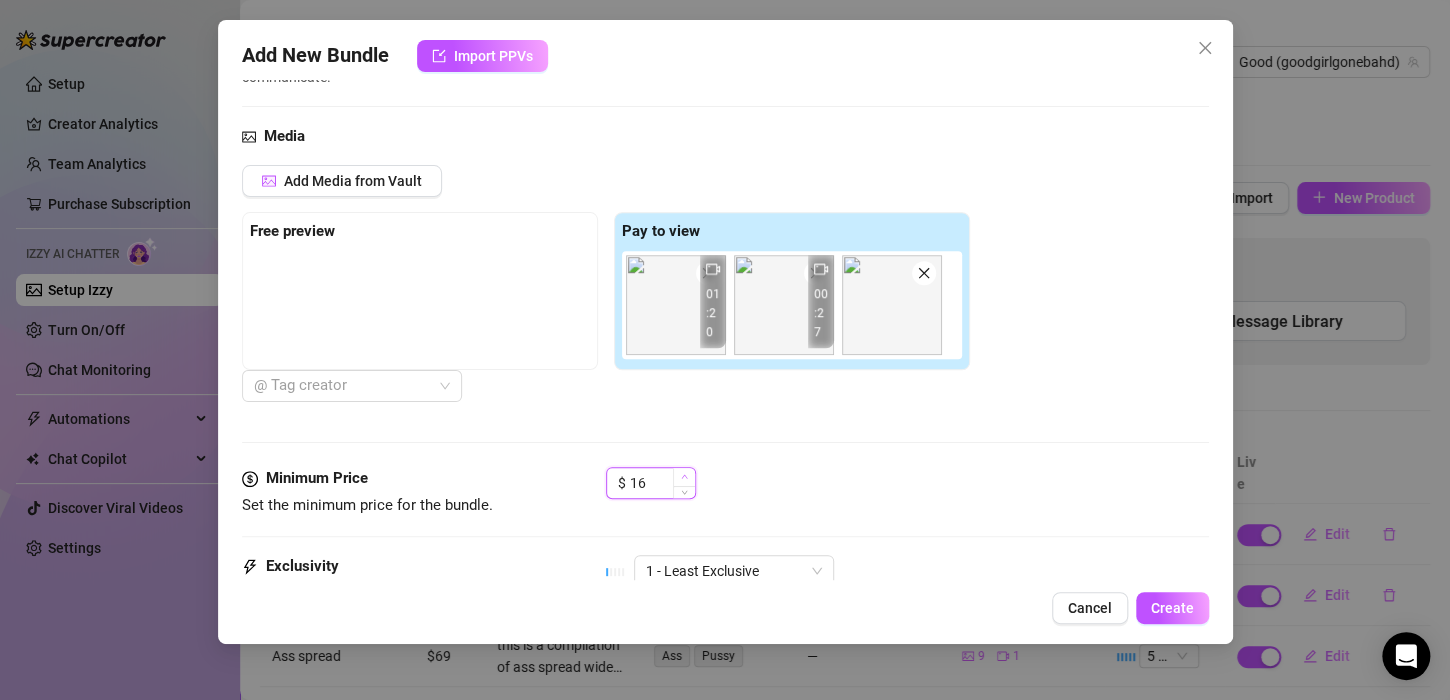 click 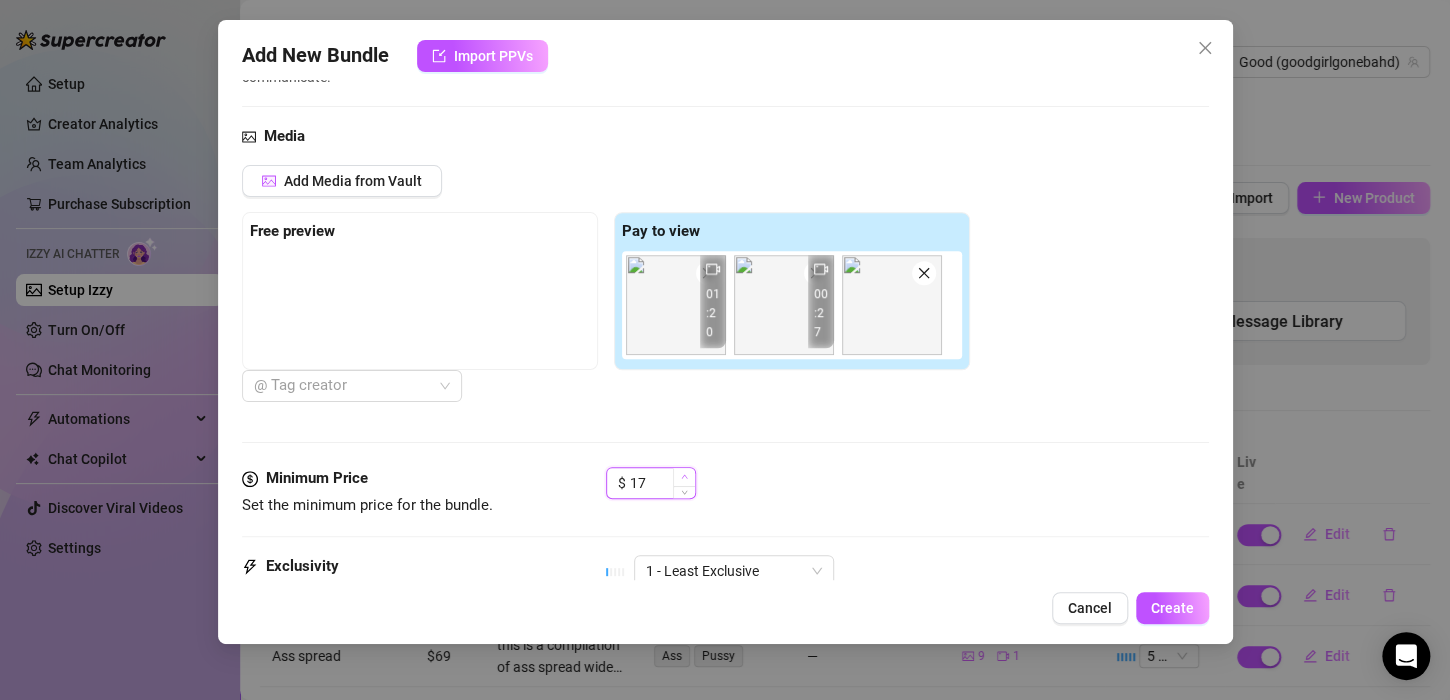 click 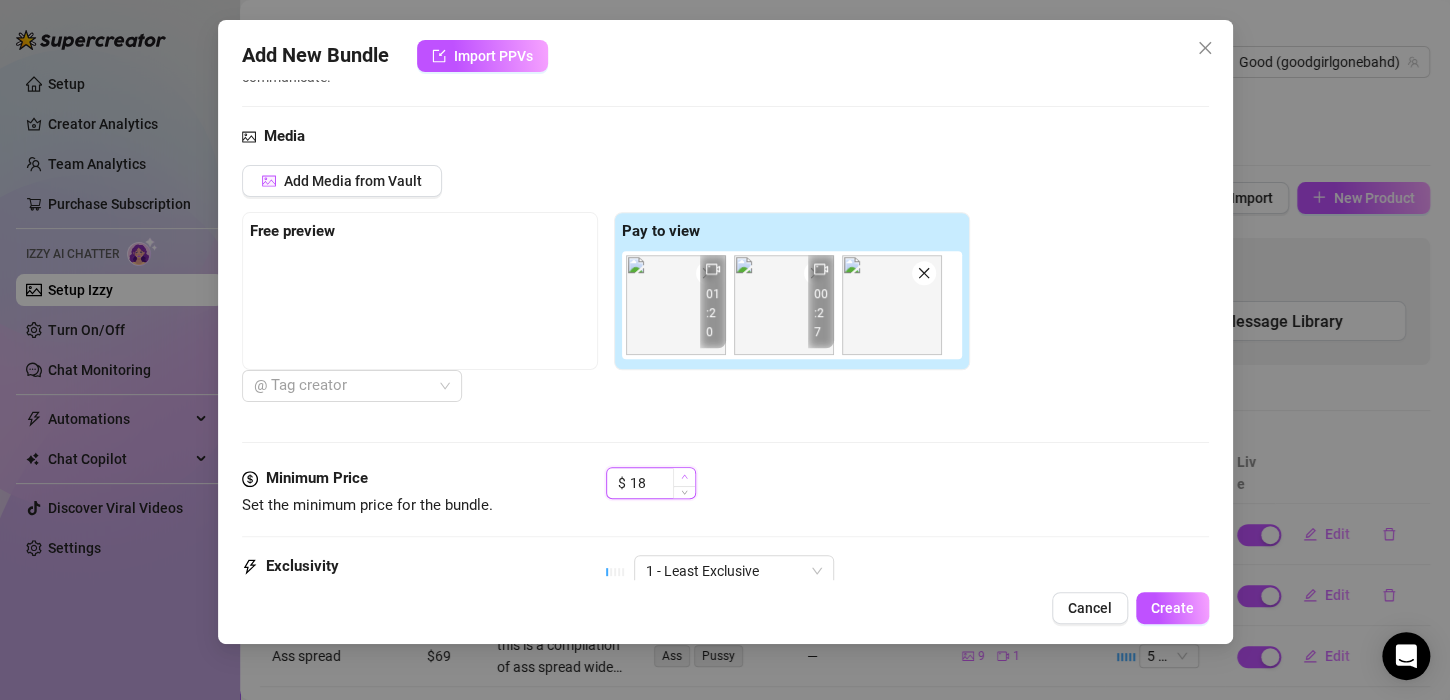 click 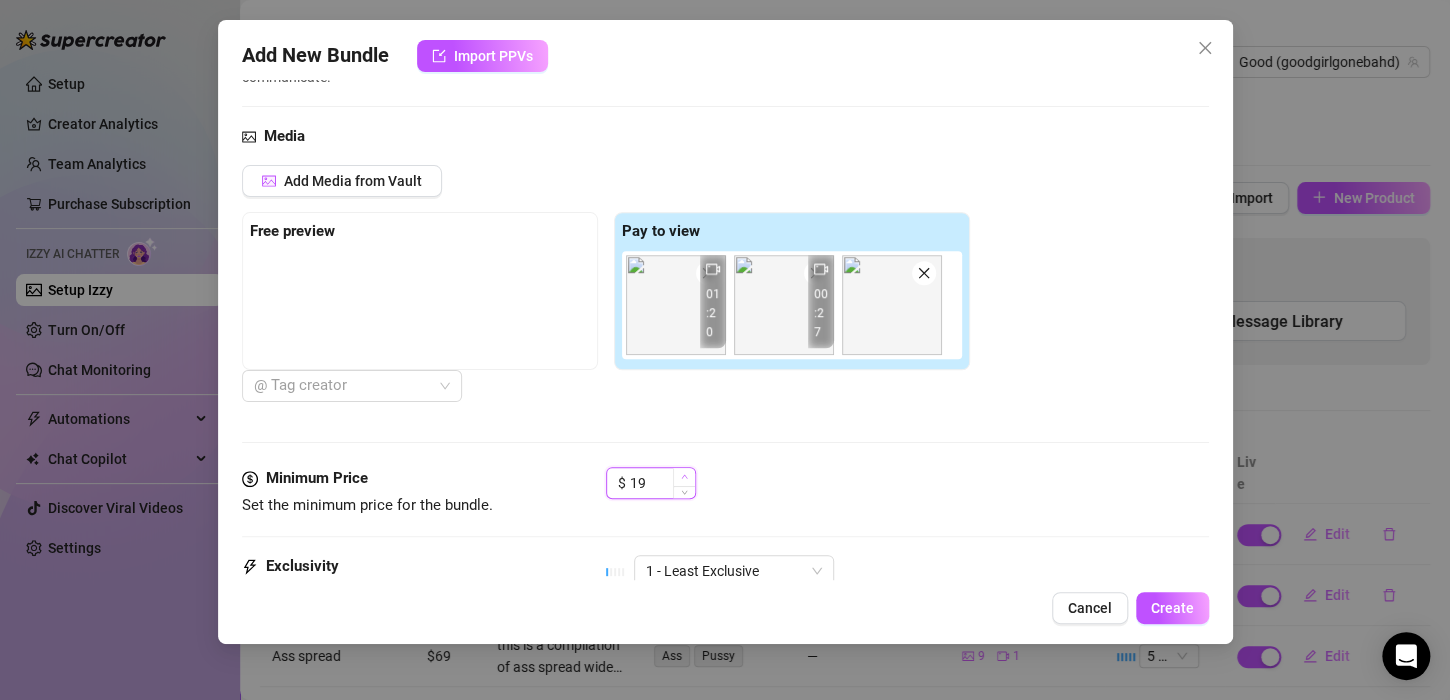 click 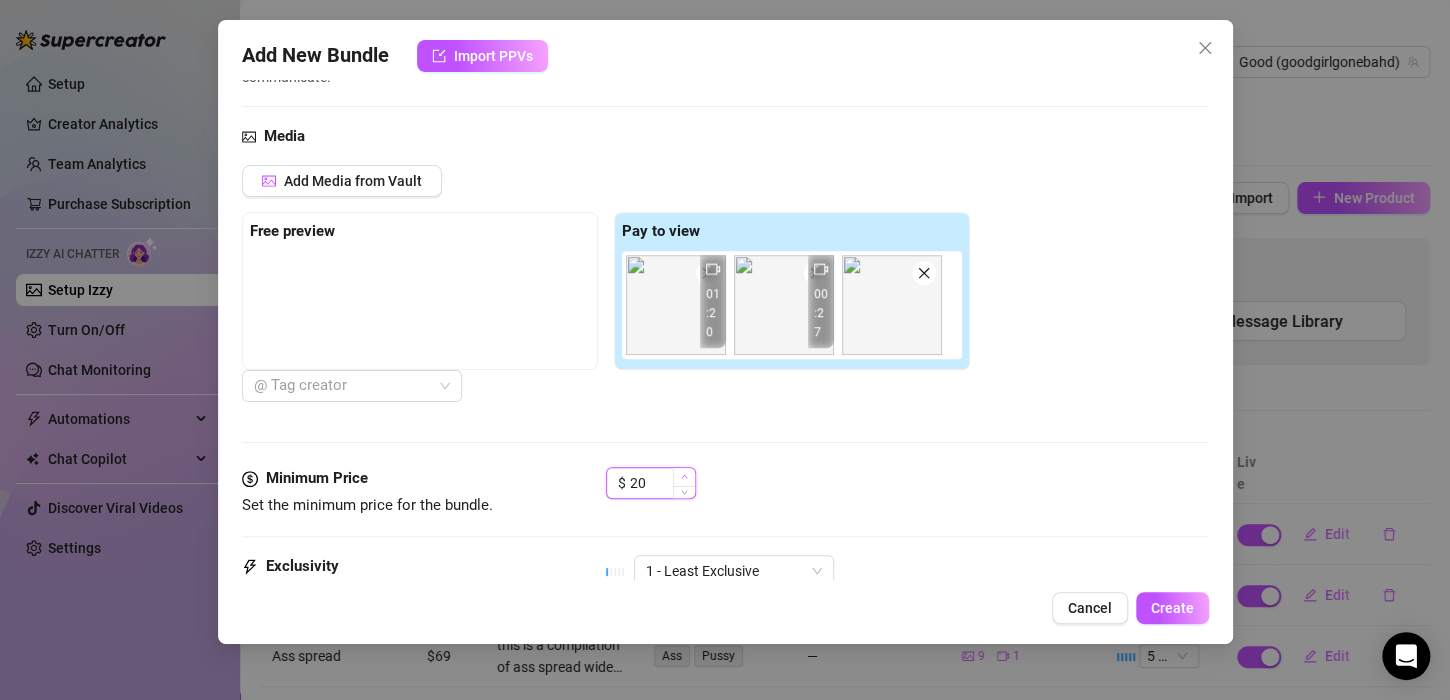 click 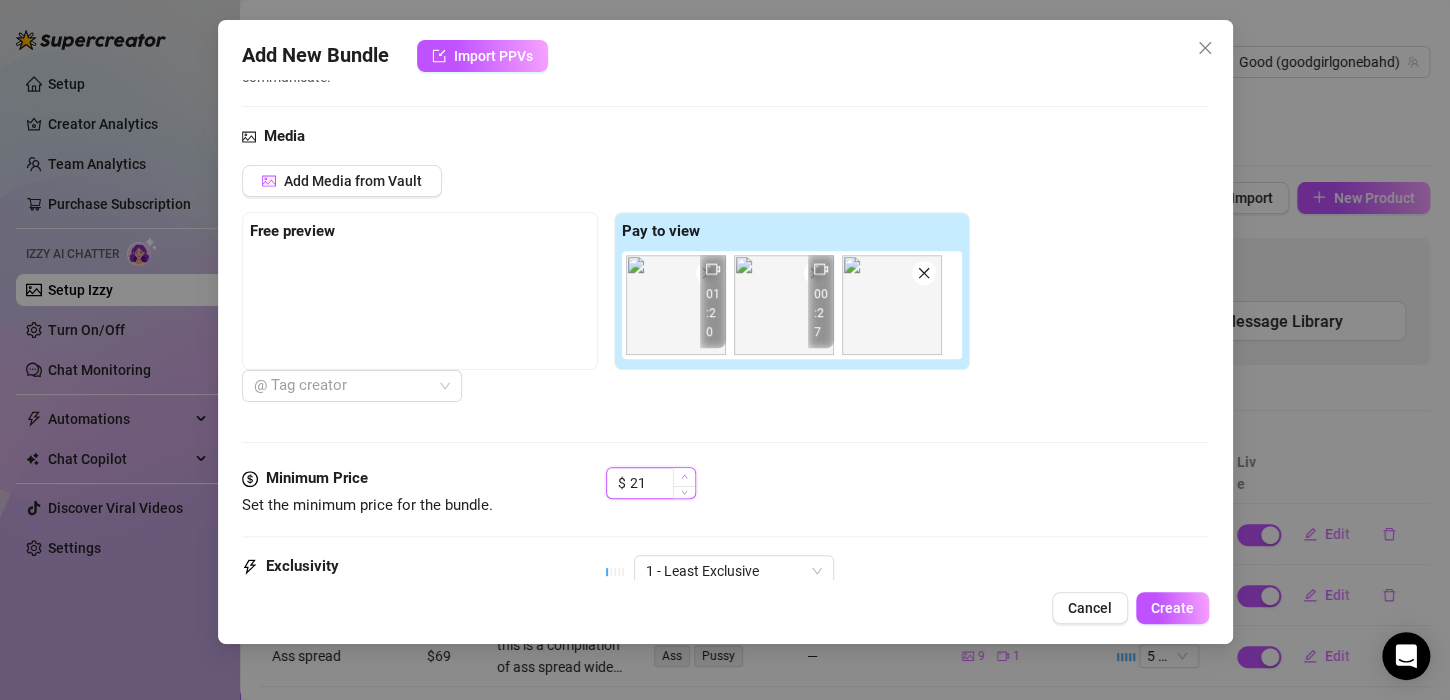 click 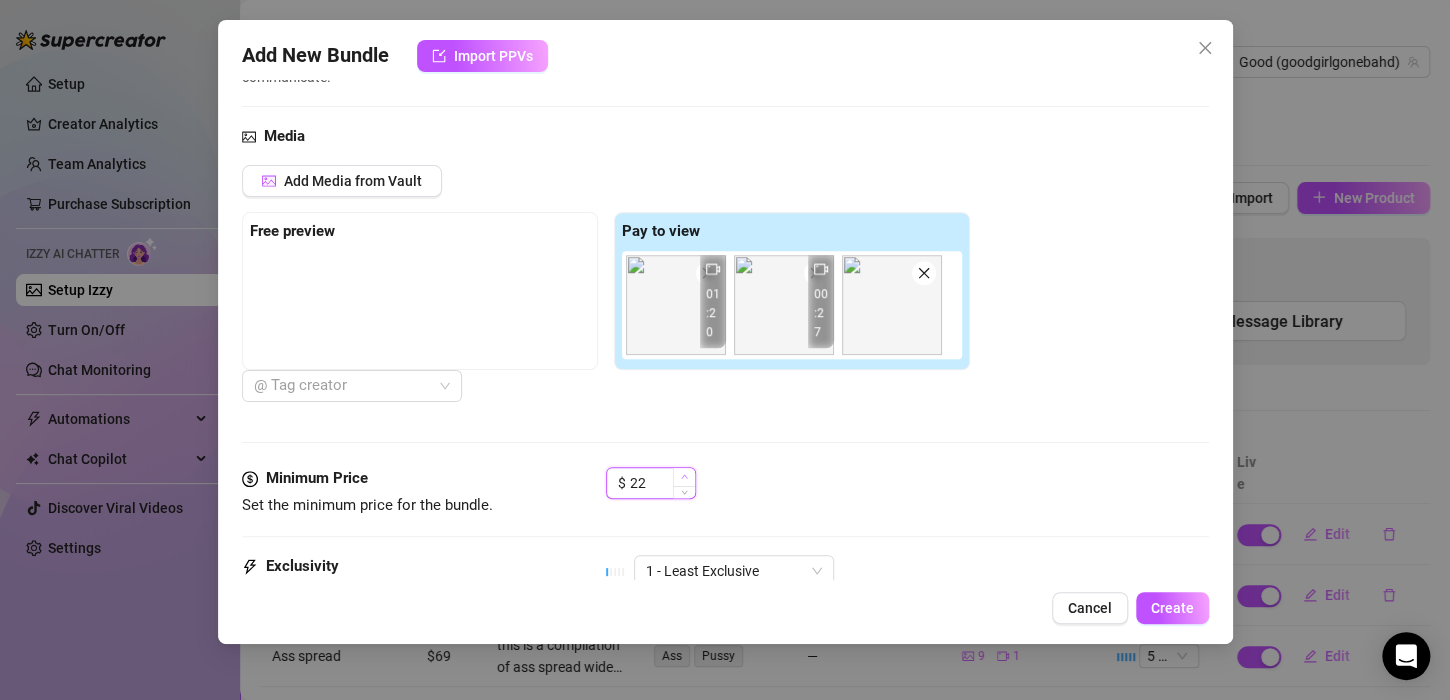 click 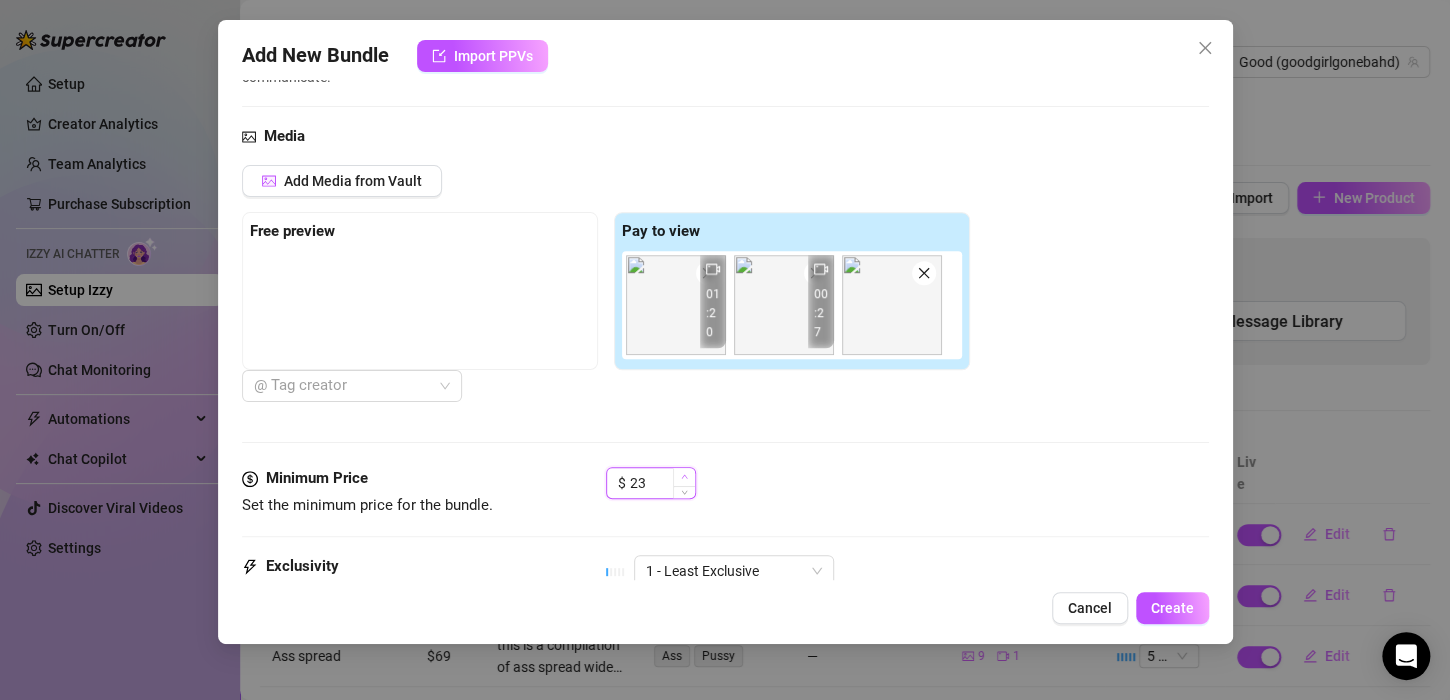click 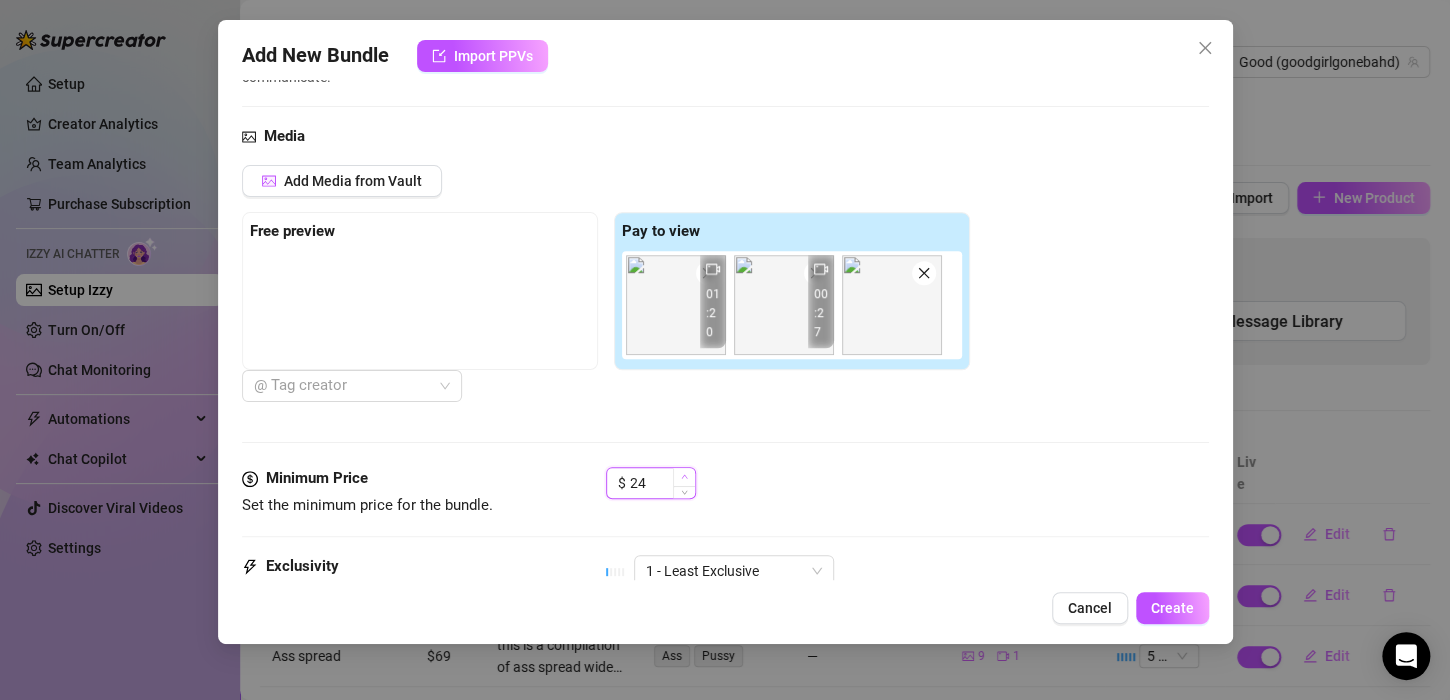 click 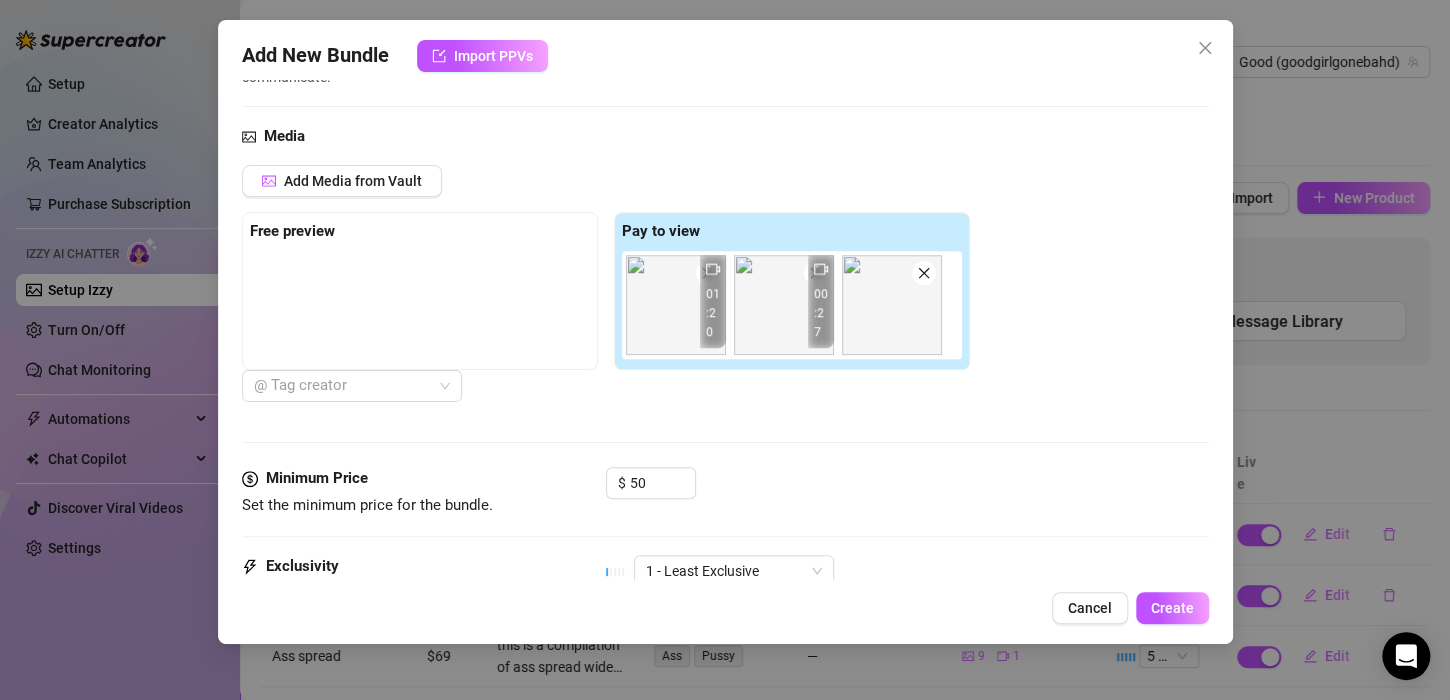 click on "$ 50" at bounding box center [907, 492] 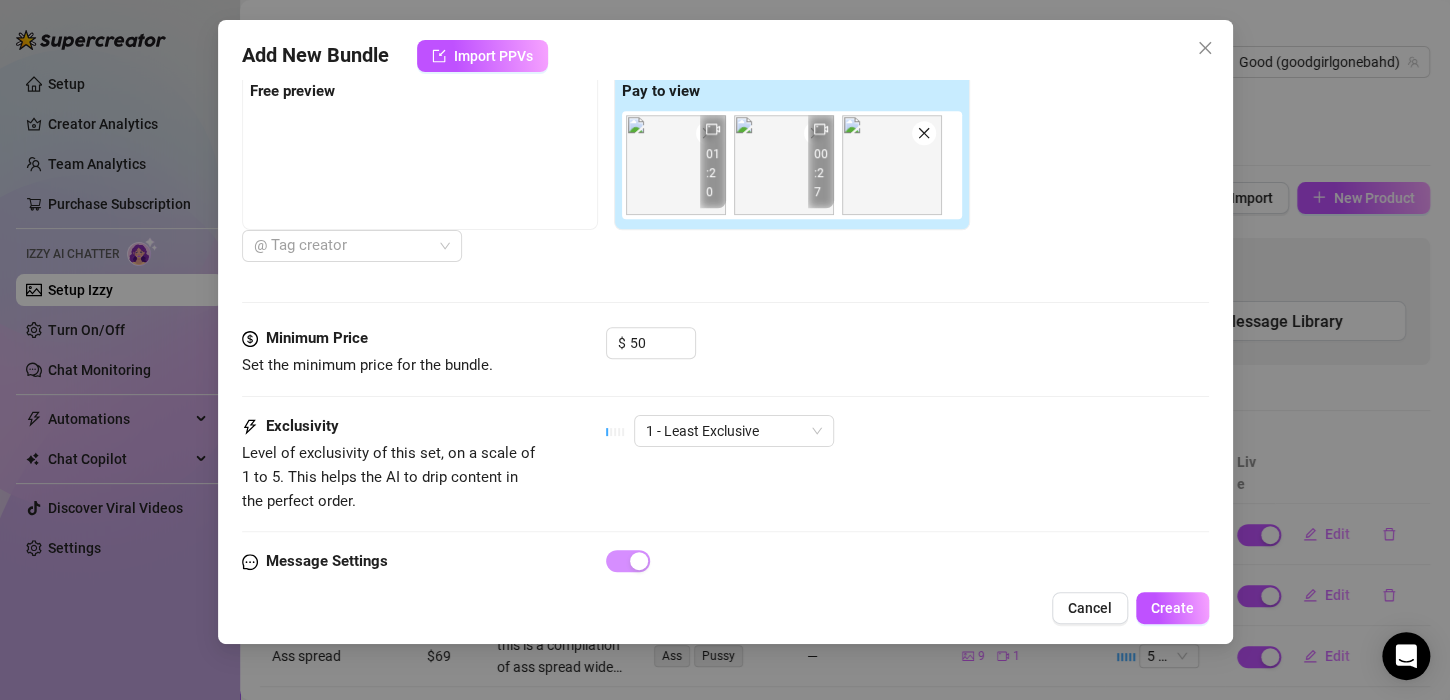 scroll, scrollTop: 741, scrollLeft: 0, axis: vertical 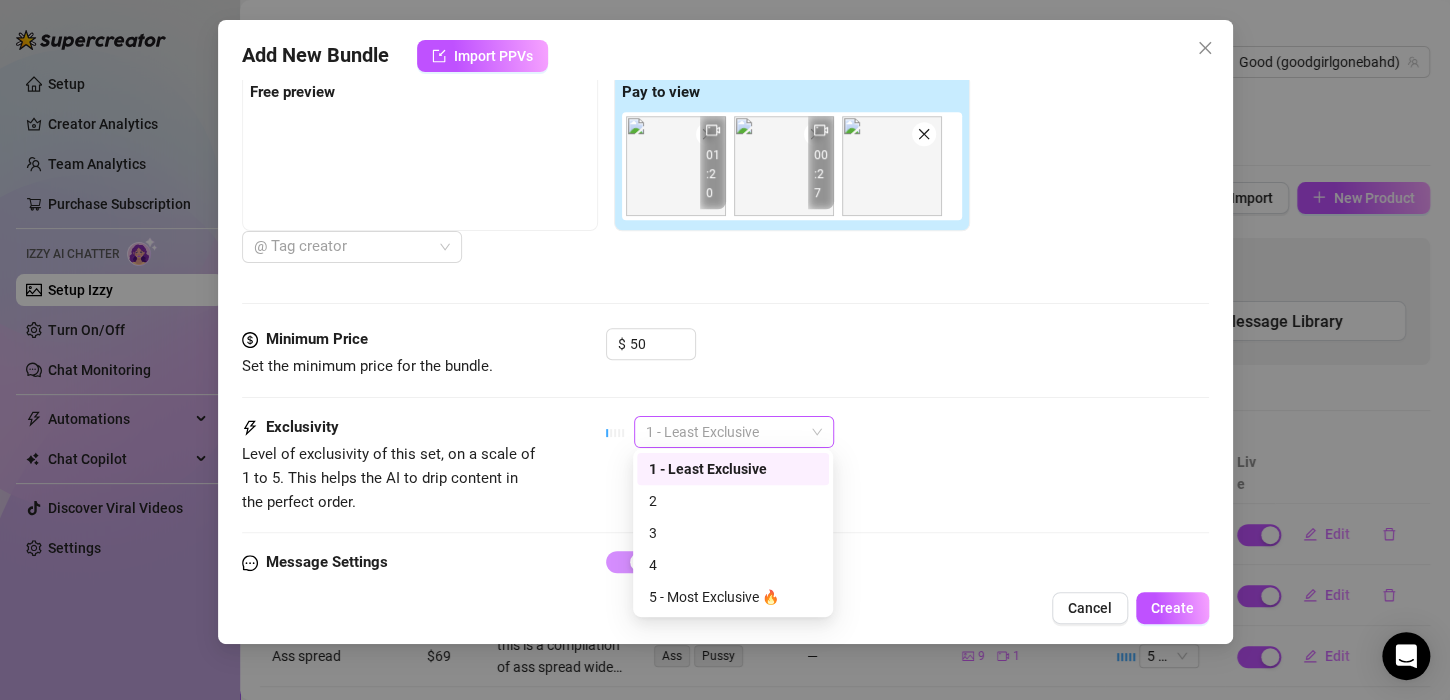click on "1 - Least Exclusive" at bounding box center [734, 432] 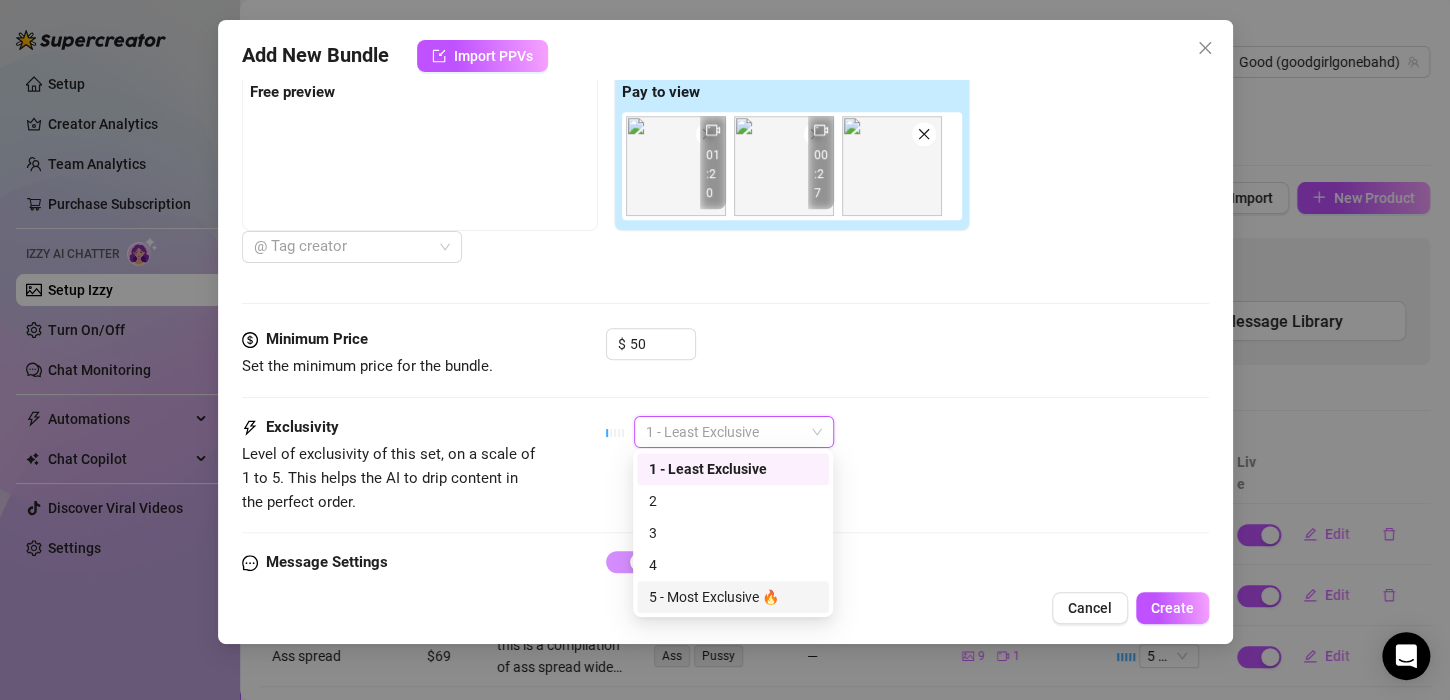 click on "5 - Most Exclusive 🔥" at bounding box center [733, 597] 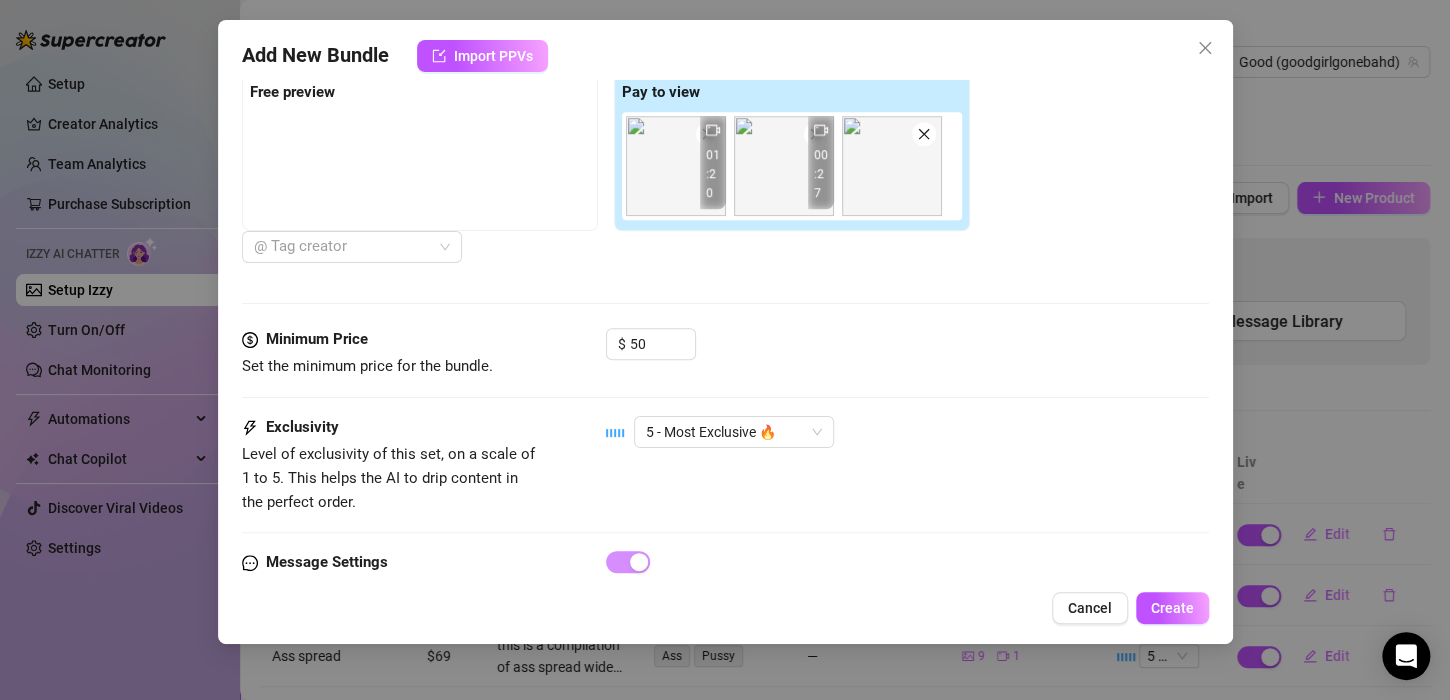 click on "Minimum Price Set the minimum price for the bundle. $ 50" at bounding box center [725, 372] 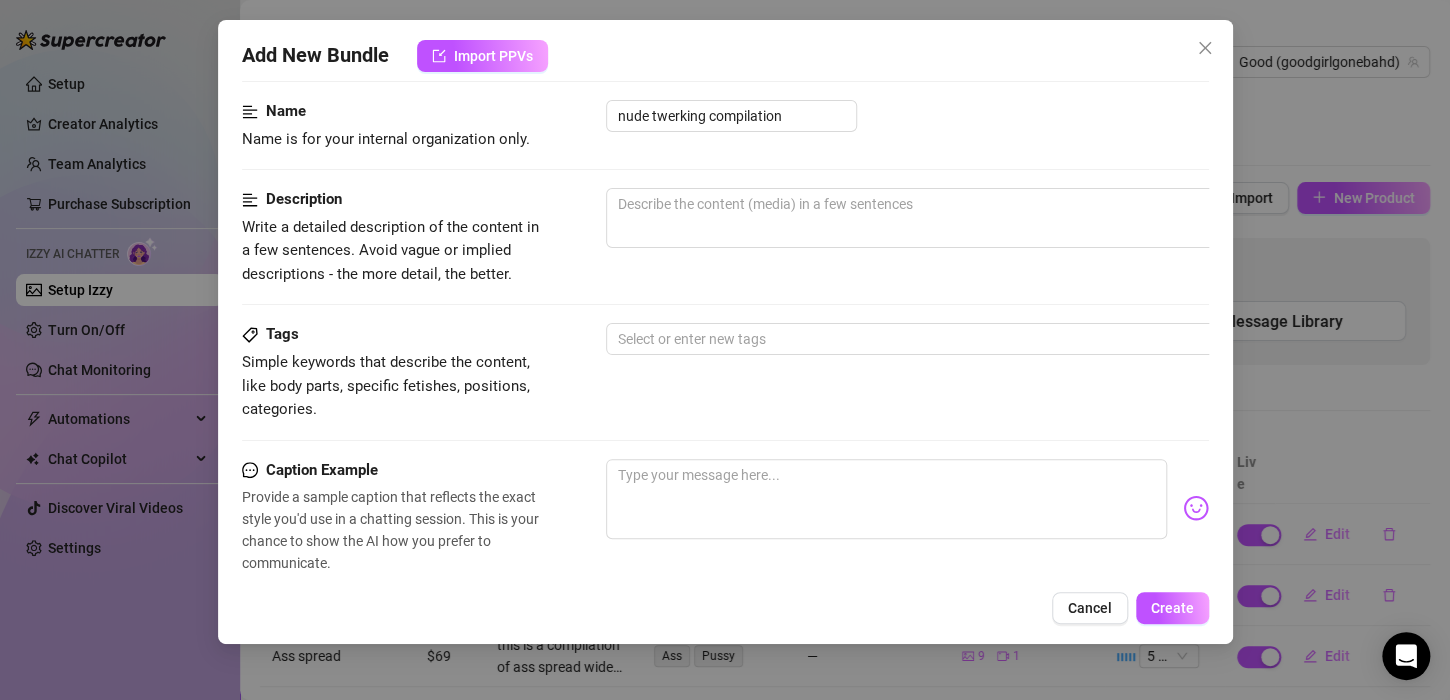 scroll, scrollTop: 115, scrollLeft: 0, axis: vertical 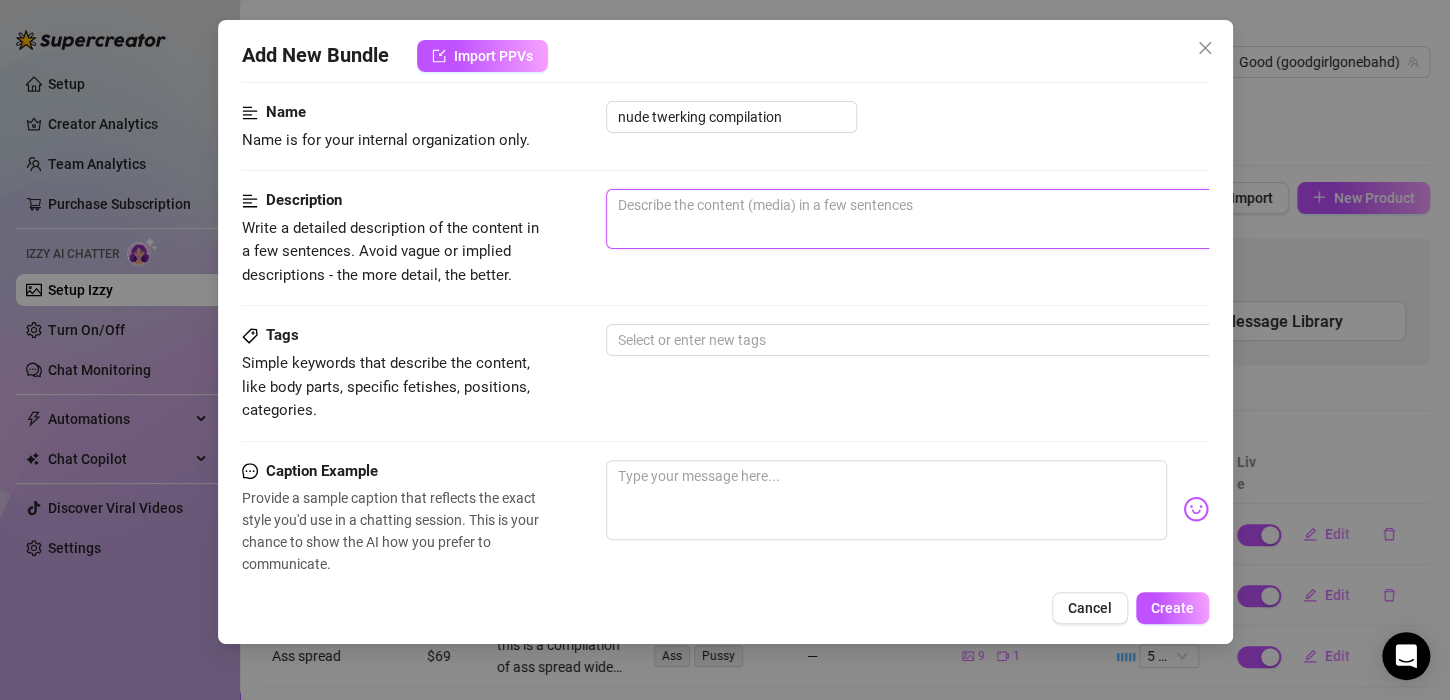 click at bounding box center (956, 219) 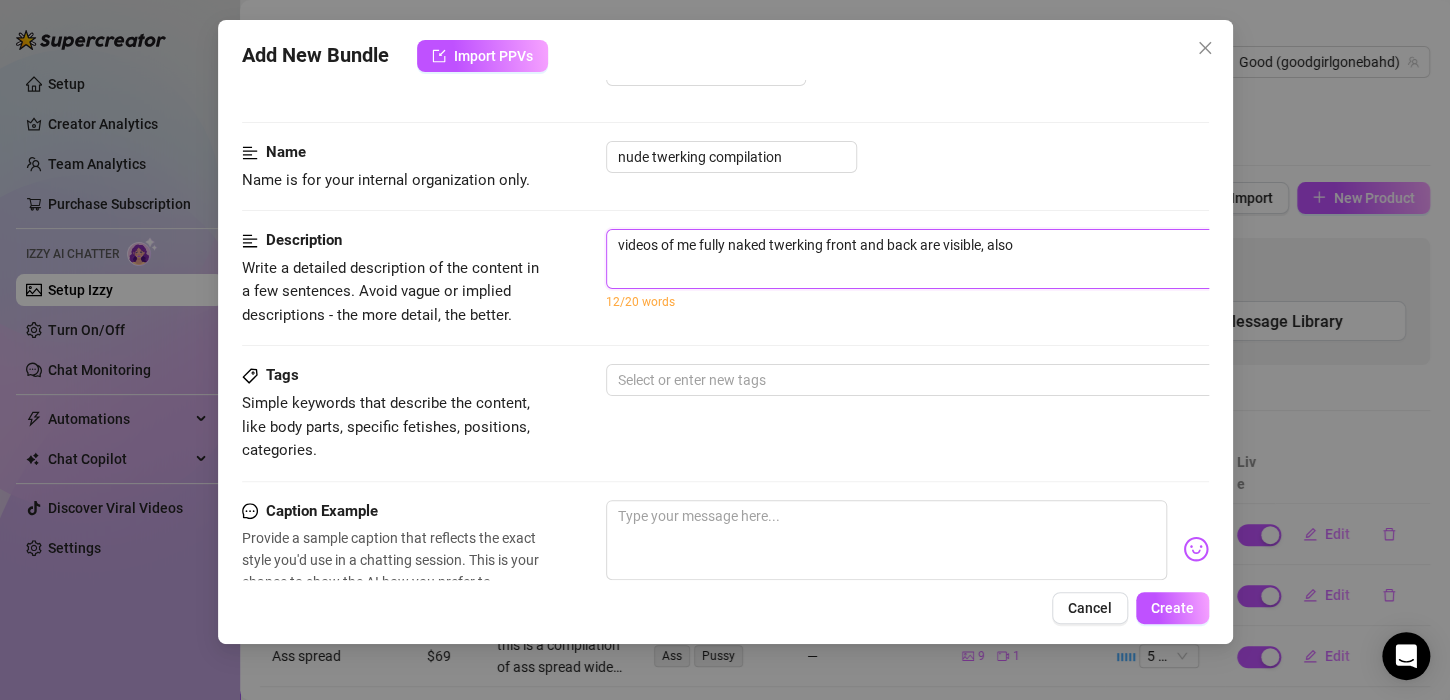 scroll, scrollTop: 59, scrollLeft: 0, axis: vertical 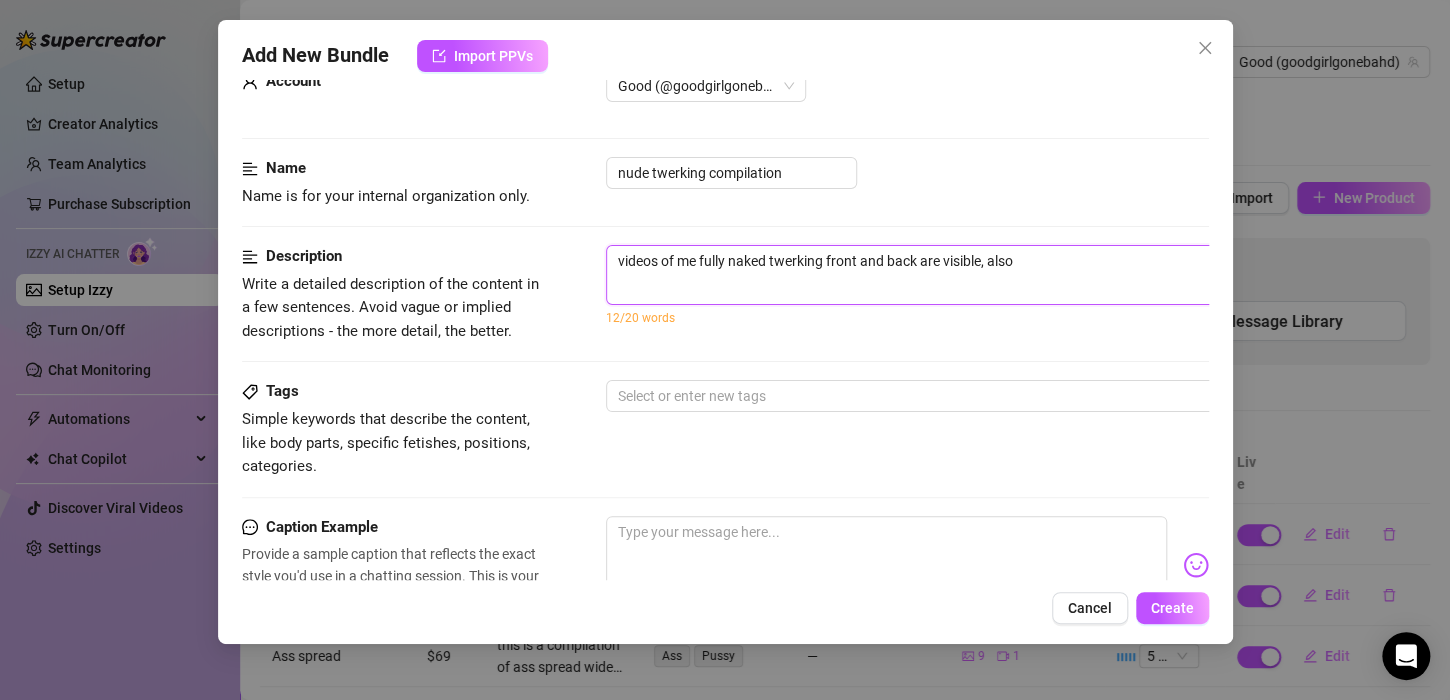click on "videos of me fully naked twerking front and back are visible, also" at bounding box center (956, 275) 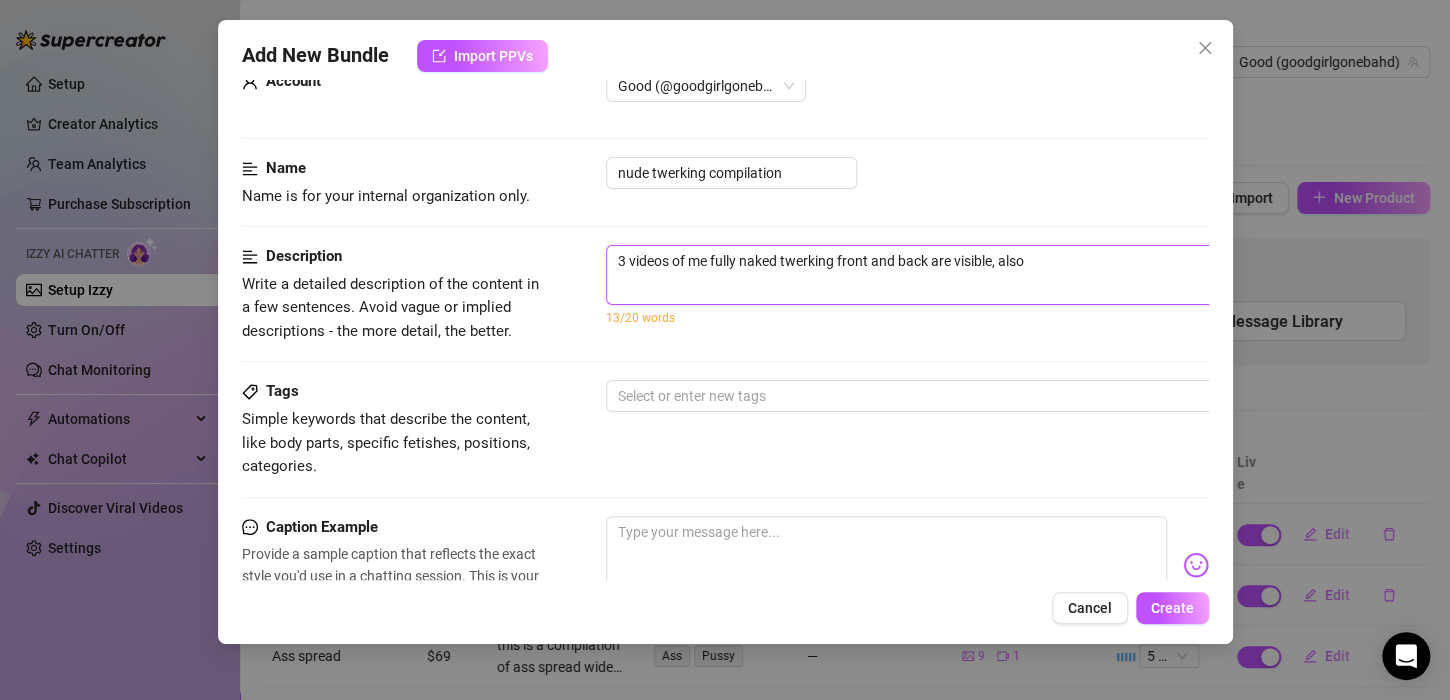 click on "3 videos of me fully naked twerking front and back are visible, also" at bounding box center [956, 275] 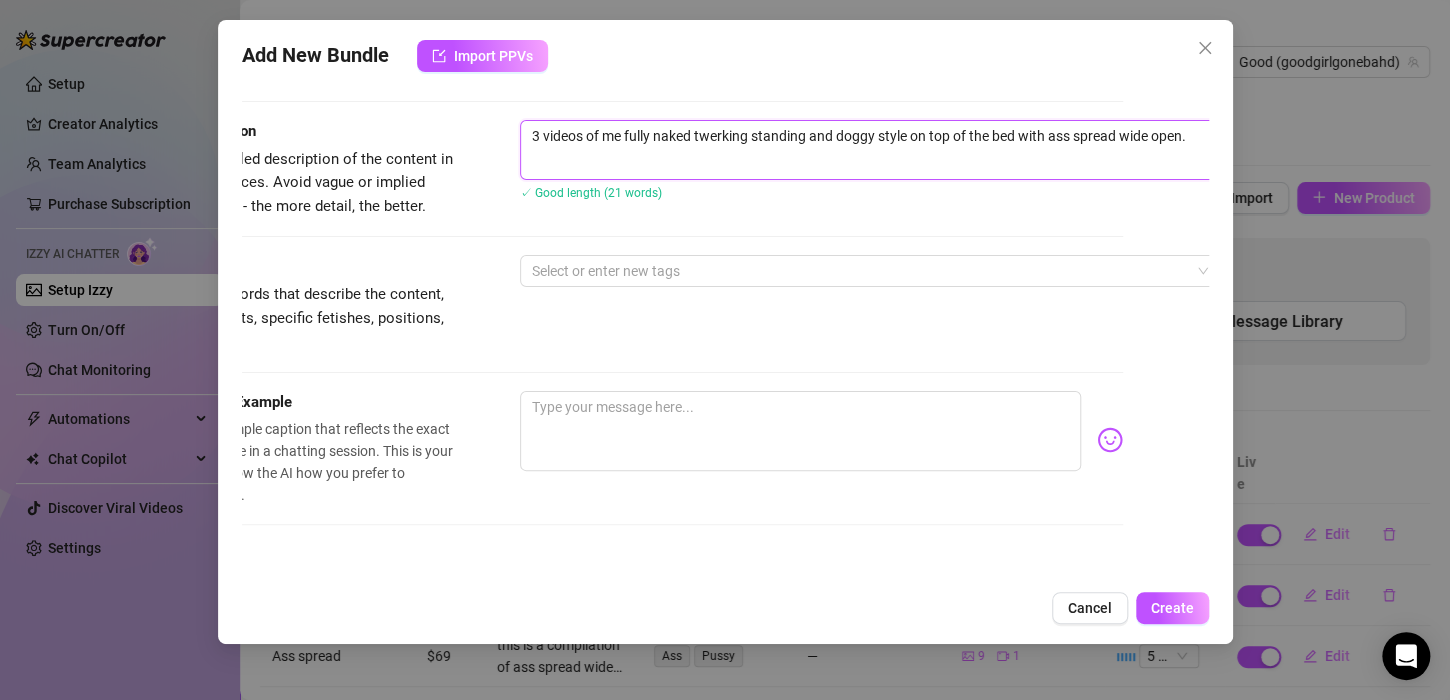 scroll, scrollTop: 210, scrollLeft: 86, axis: both 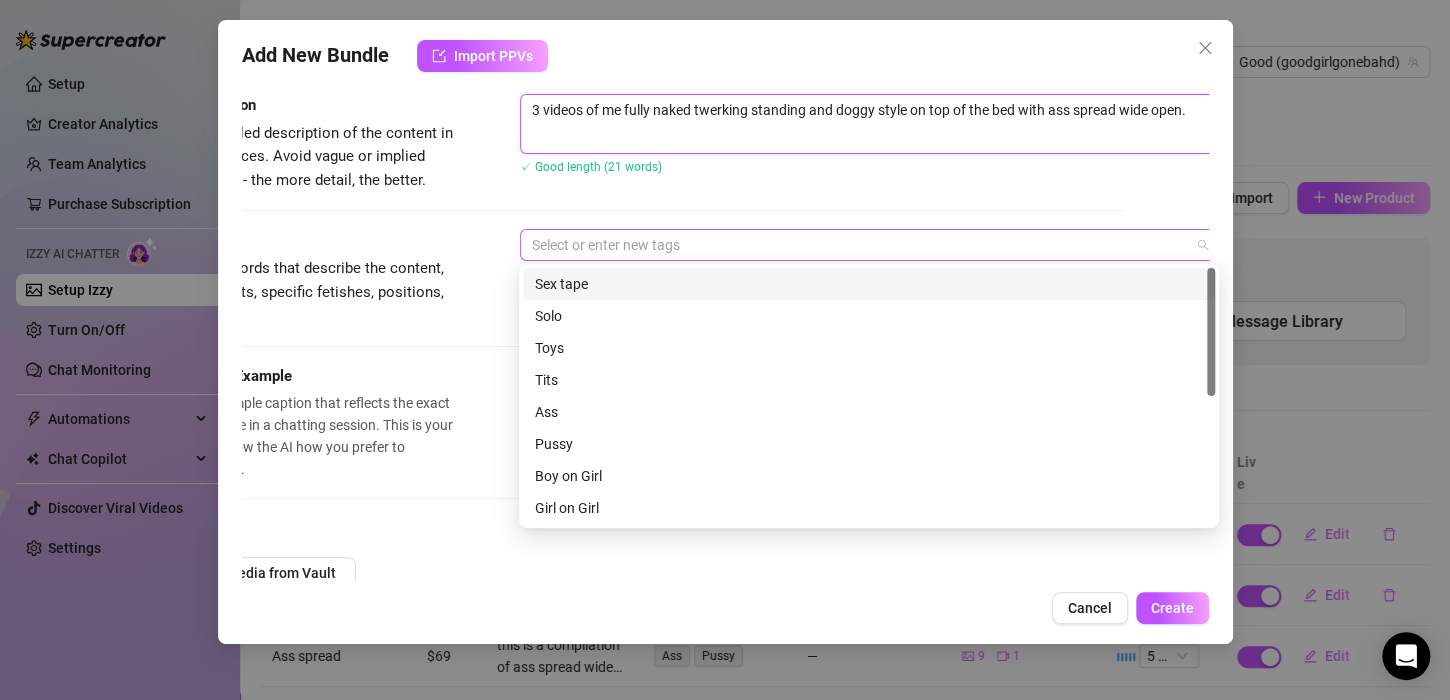 click at bounding box center [859, 245] 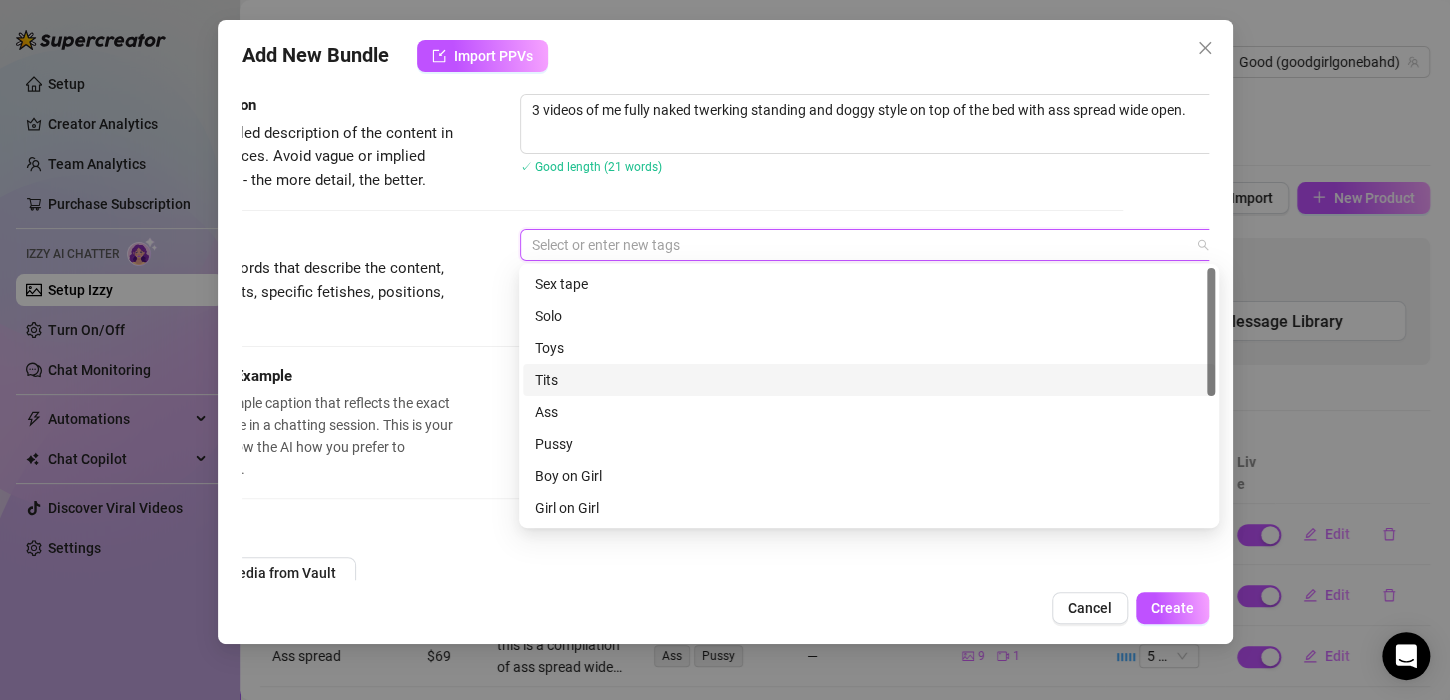 click on "Tits" at bounding box center (869, 380) 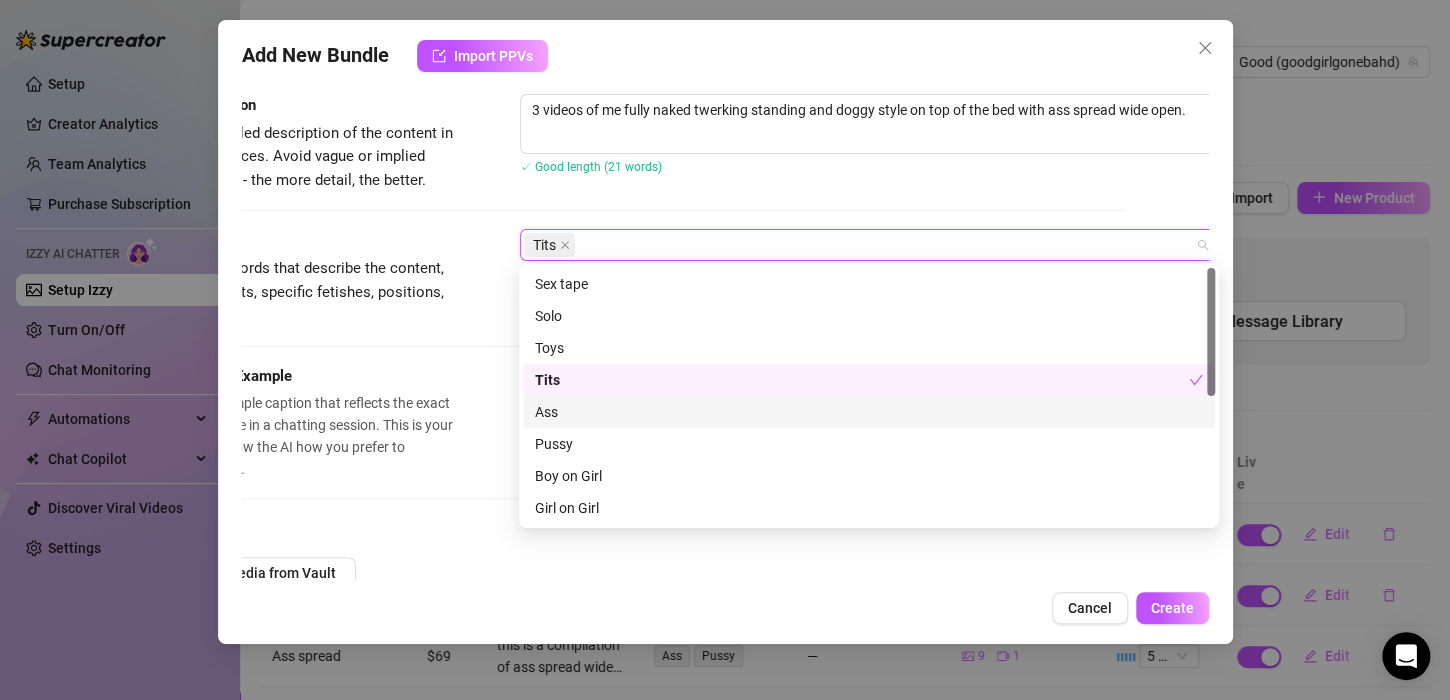 click on "Ass" at bounding box center [869, 412] 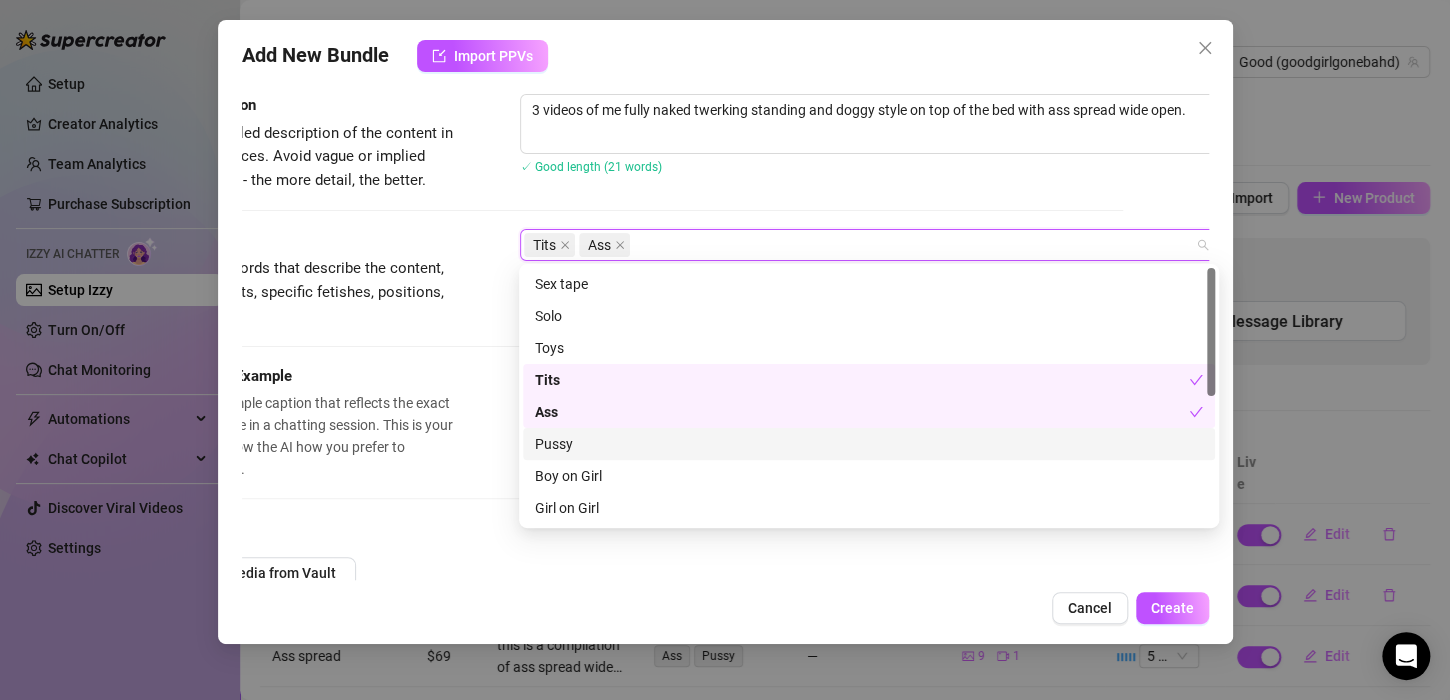click on "Pussy" at bounding box center (869, 444) 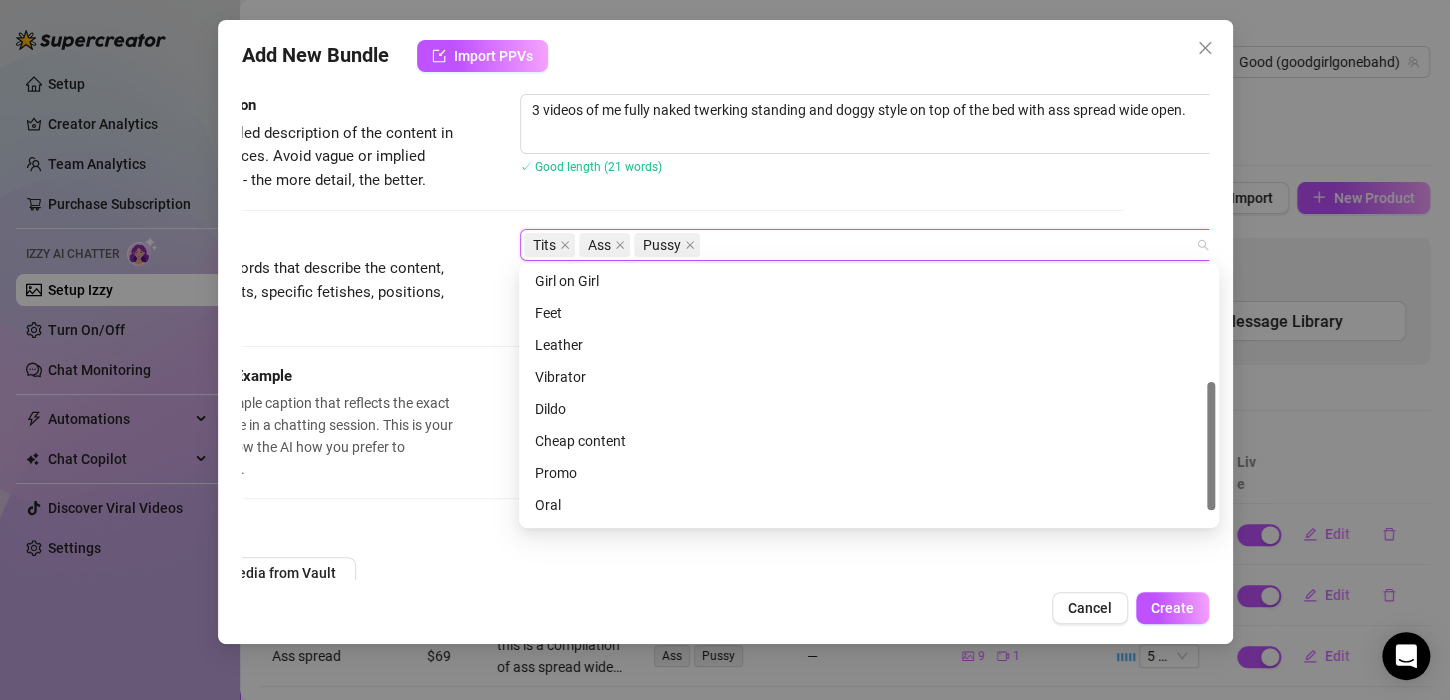 scroll, scrollTop: 256, scrollLeft: 0, axis: vertical 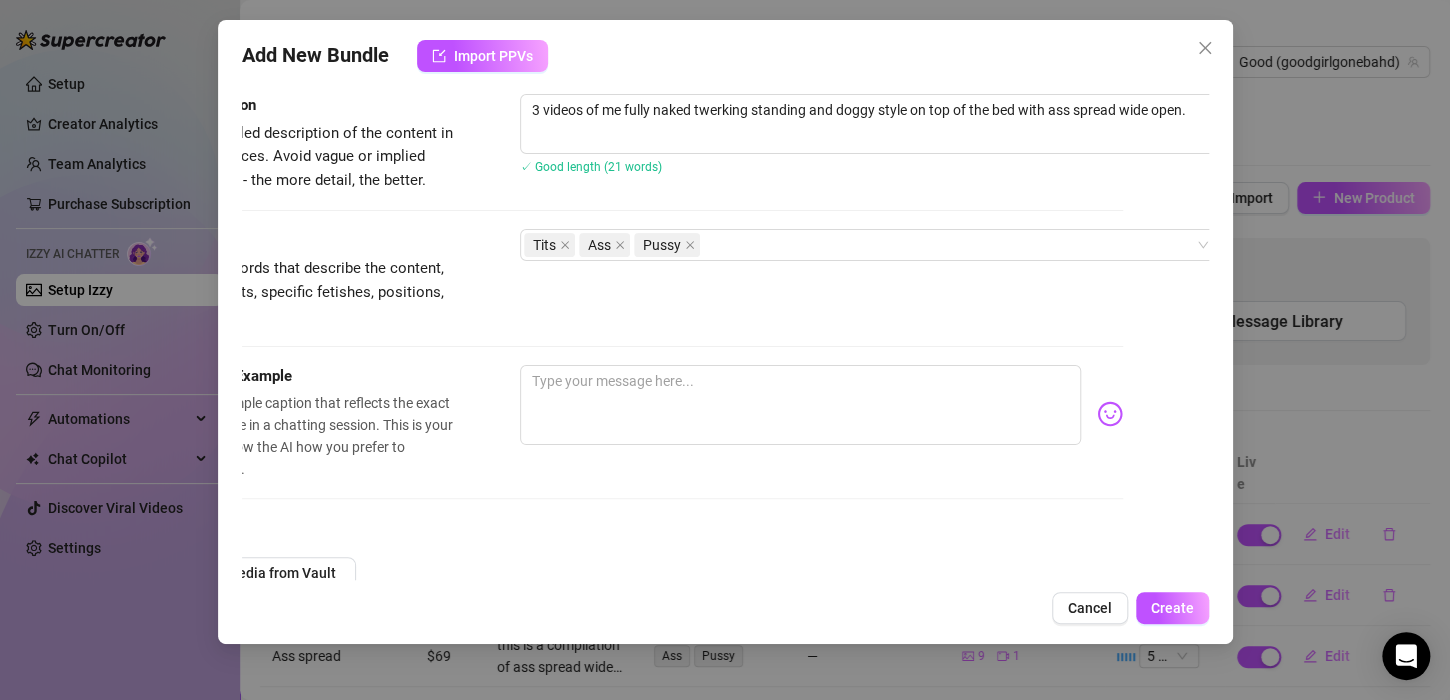 click on "Tags Simple keywords that describe the content, like body parts, specific fetishes, positions, categories. Tits Ass Pussy" at bounding box center [639, 278] 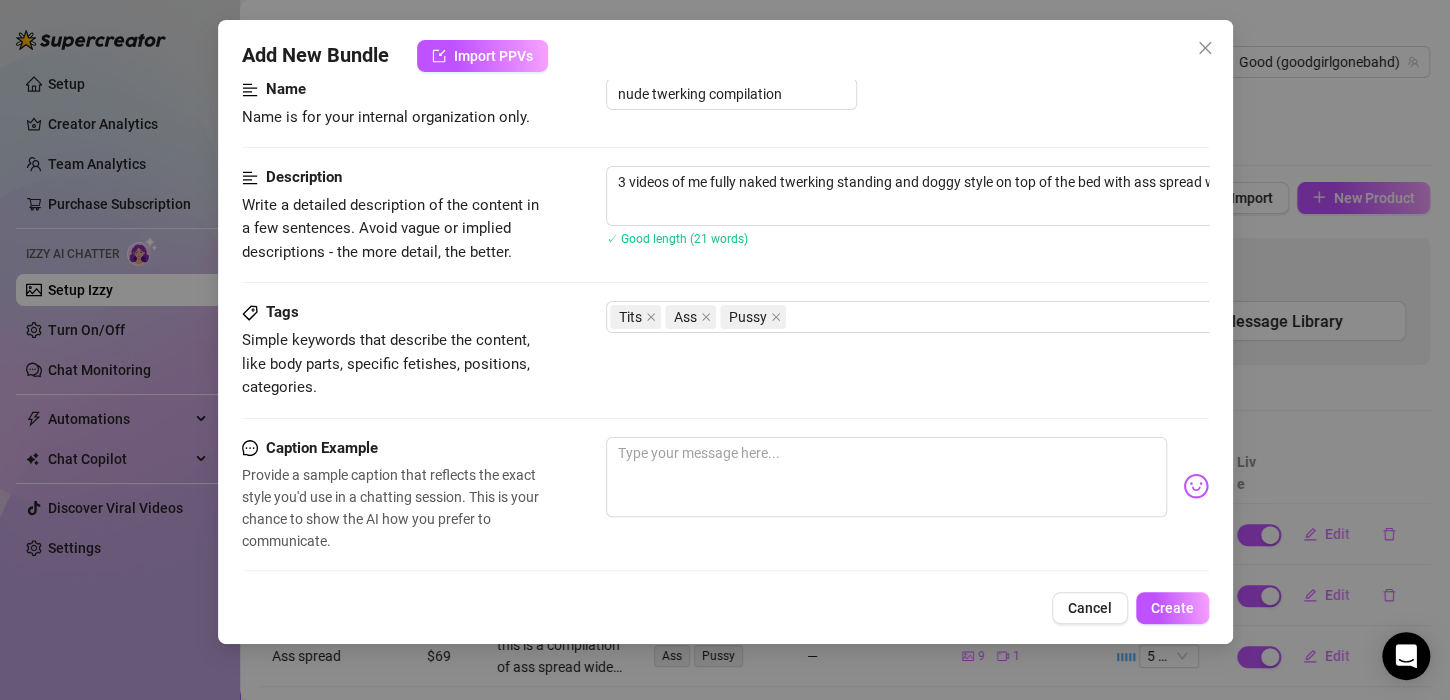 scroll, scrollTop: 0, scrollLeft: 0, axis: both 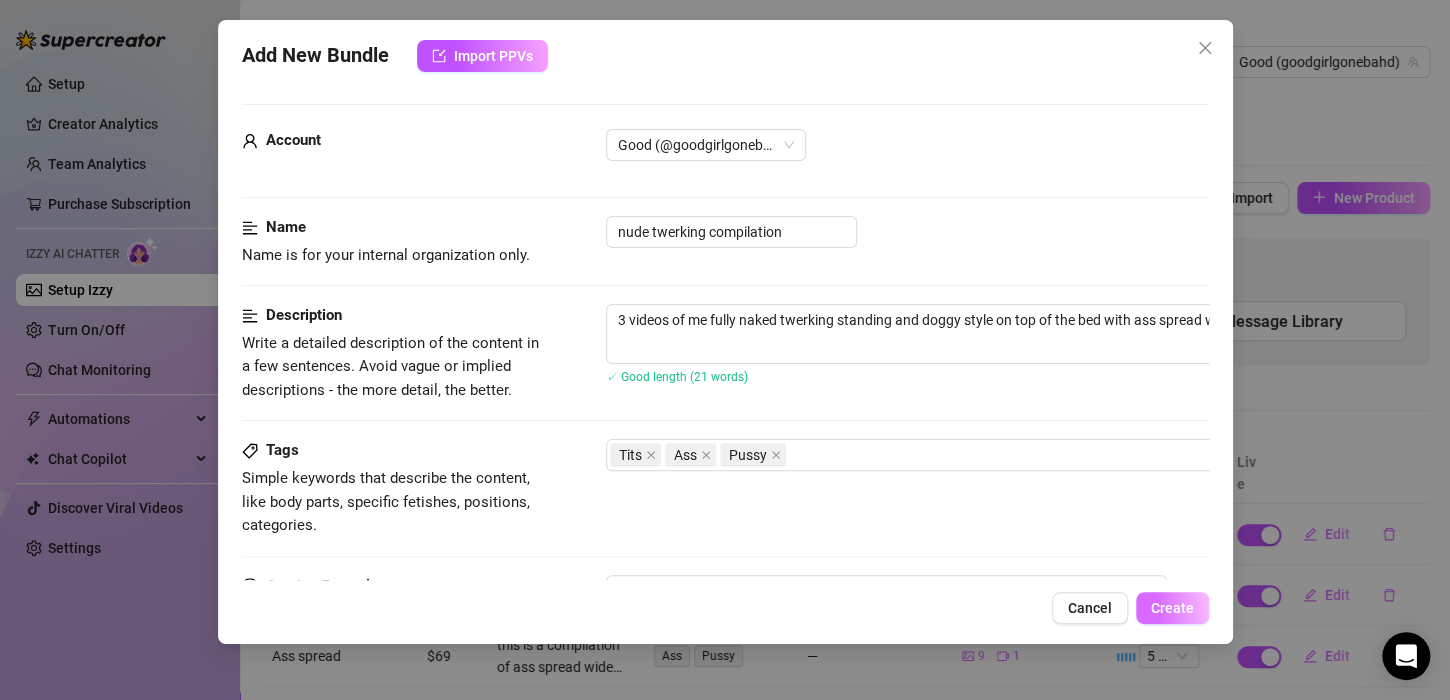 click on "Create" at bounding box center (1172, 608) 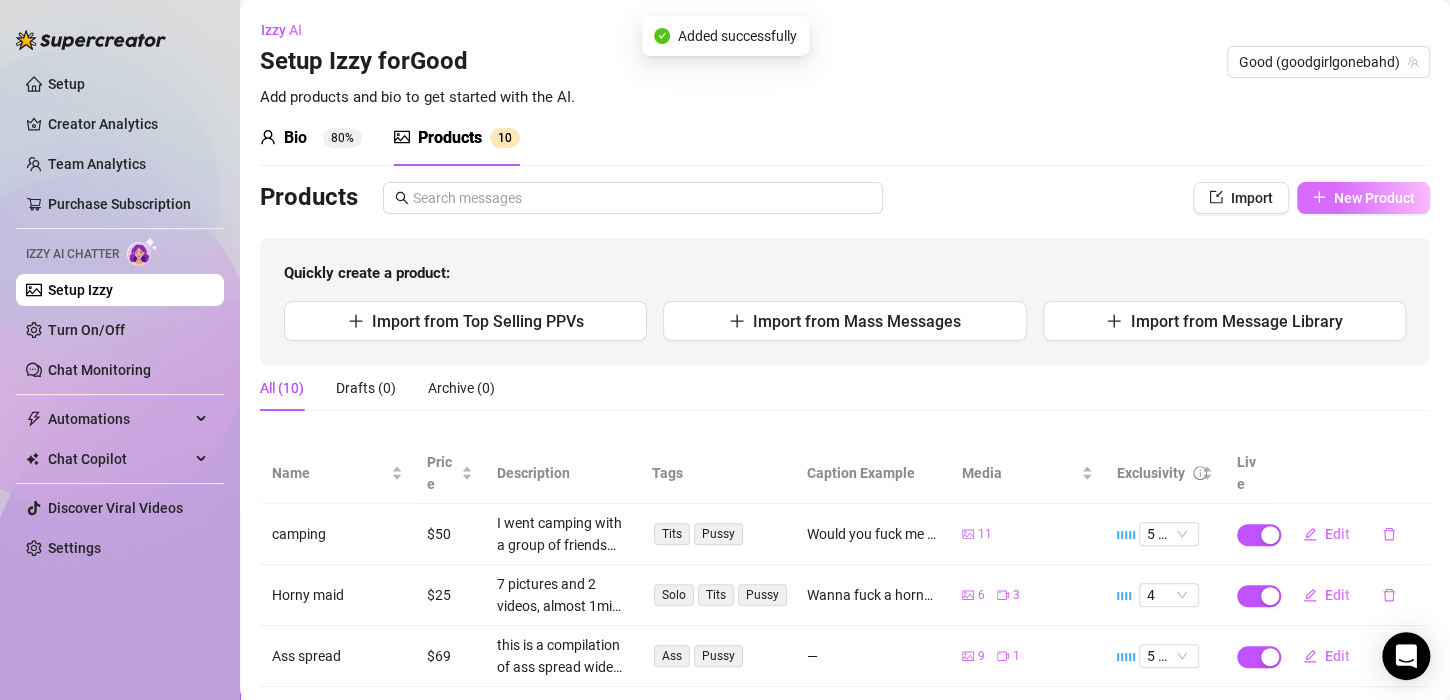 click on "New Product" at bounding box center (1374, 198) 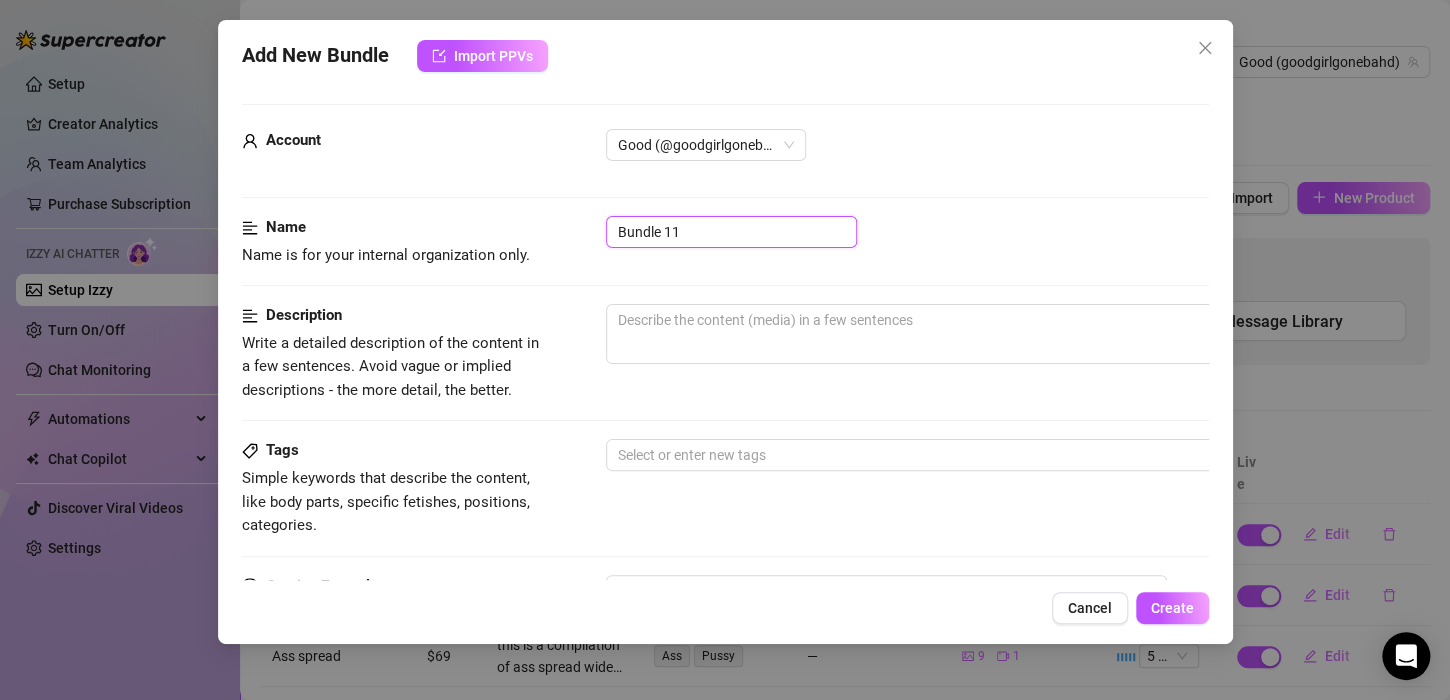 click on "Bundle 11" at bounding box center (731, 232) 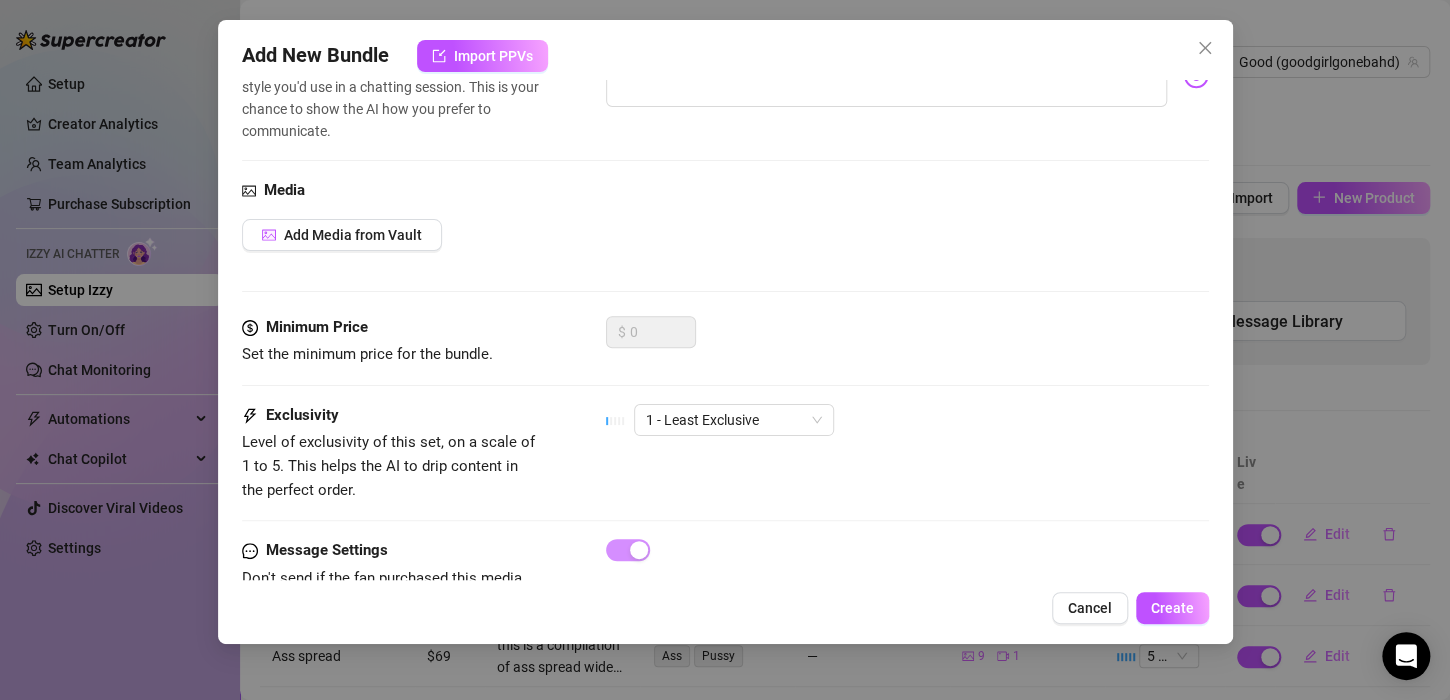 scroll, scrollTop: 550, scrollLeft: 0, axis: vertical 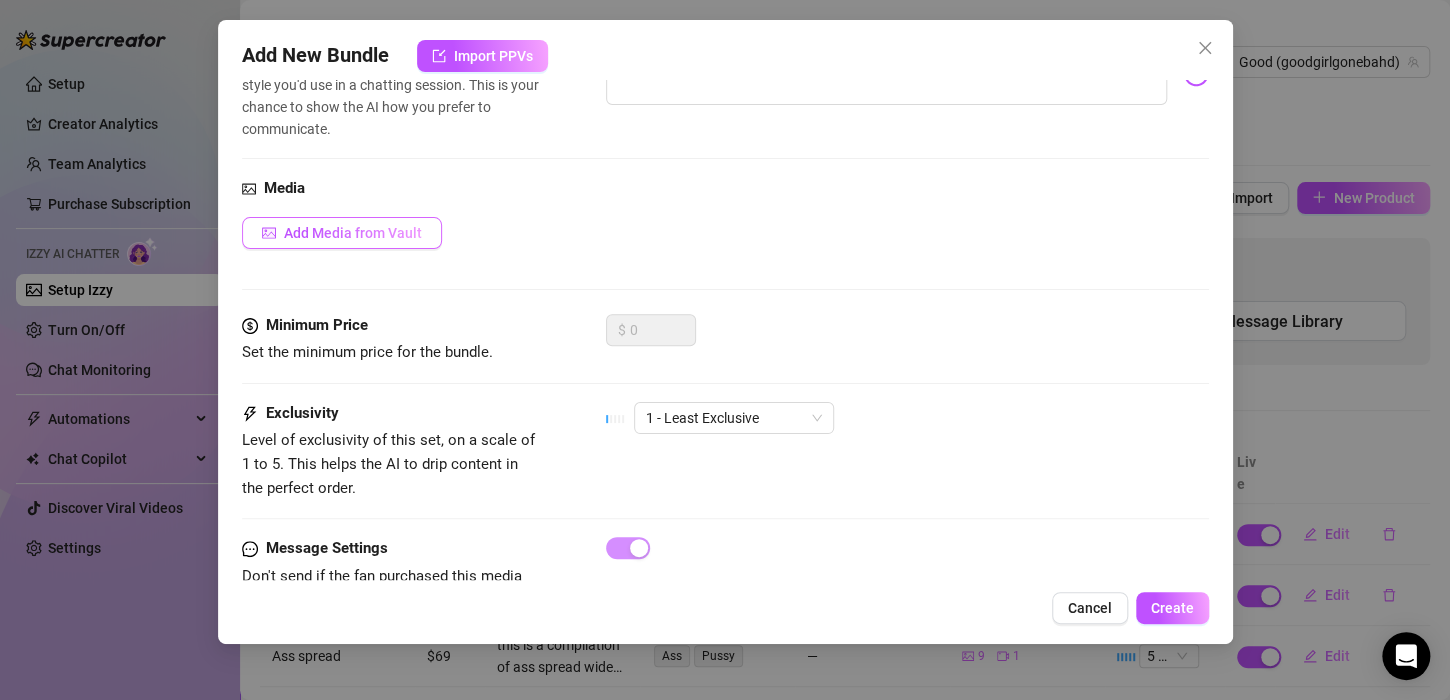 click on "Add Media from Vault" at bounding box center (353, 233) 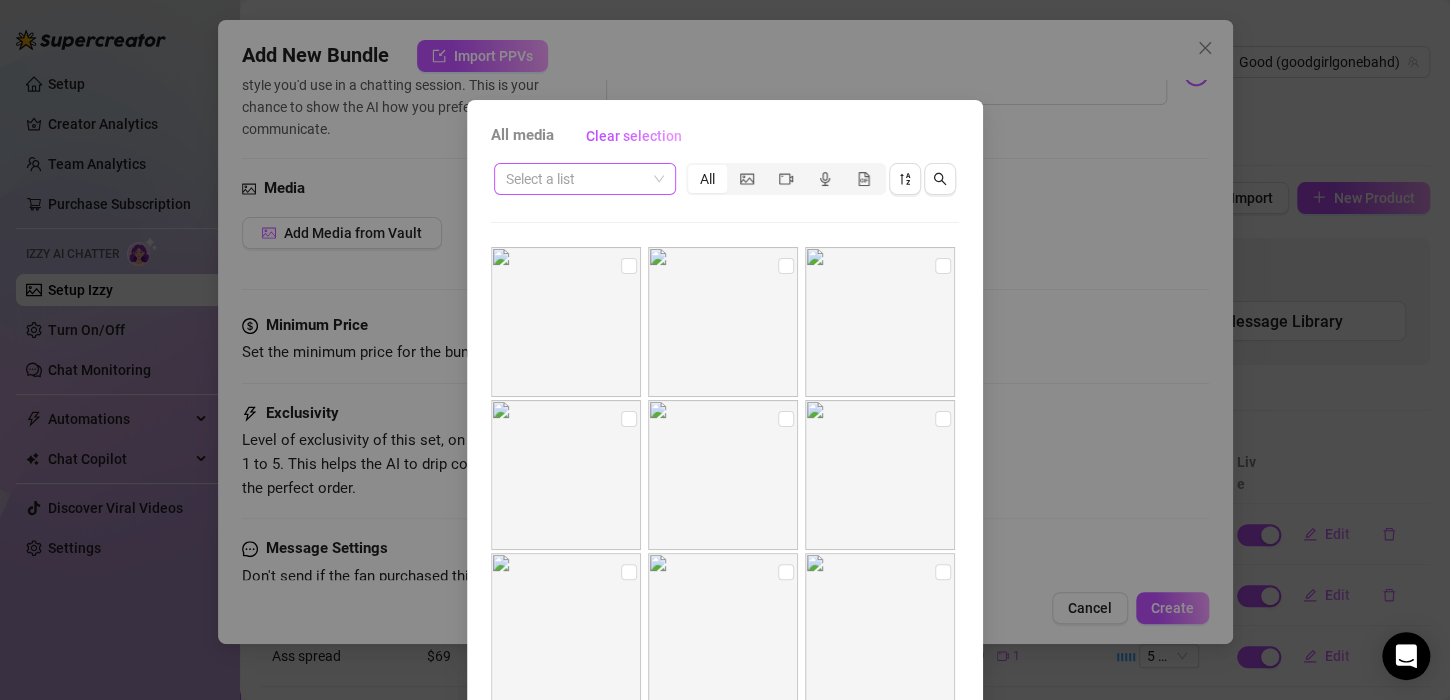 click at bounding box center [585, 179] 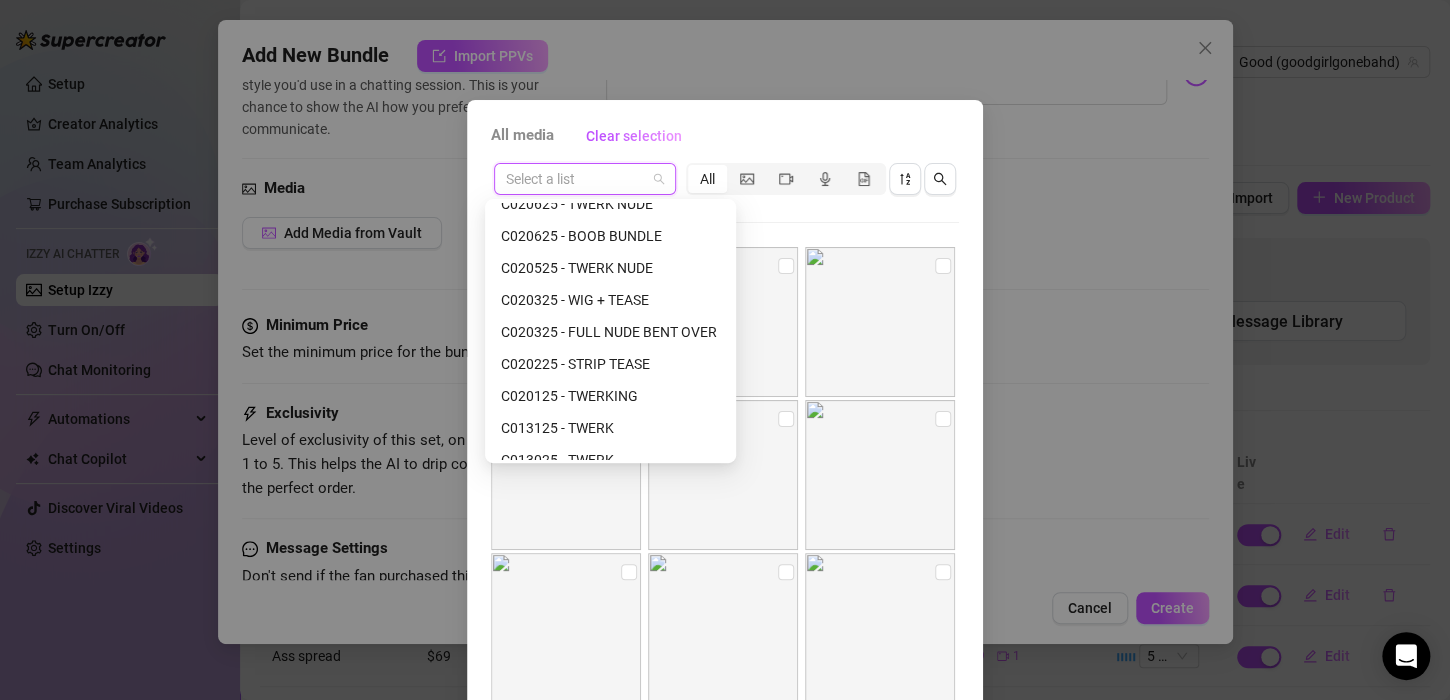 scroll, scrollTop: 1476, scrollLeft: 0, axis: vertical 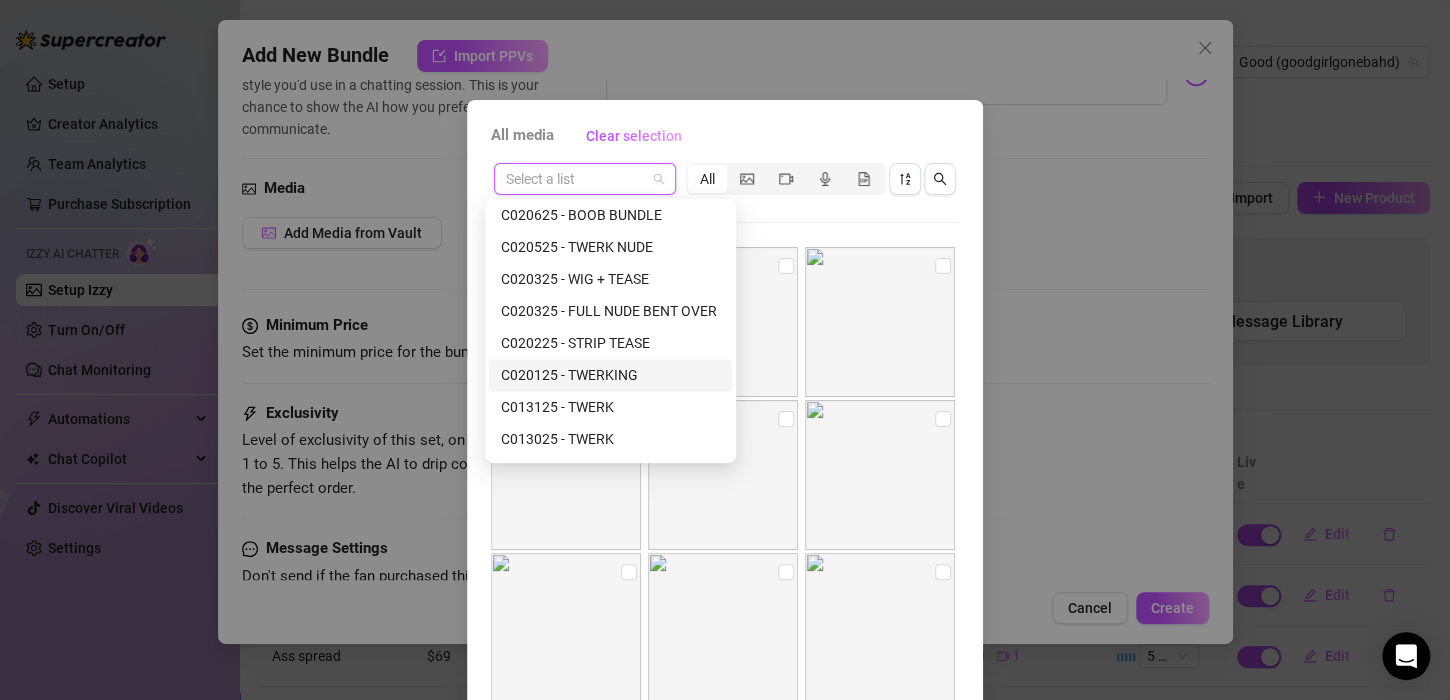 click on "C020125 - TWERKING" at bounding box center (610, 375) 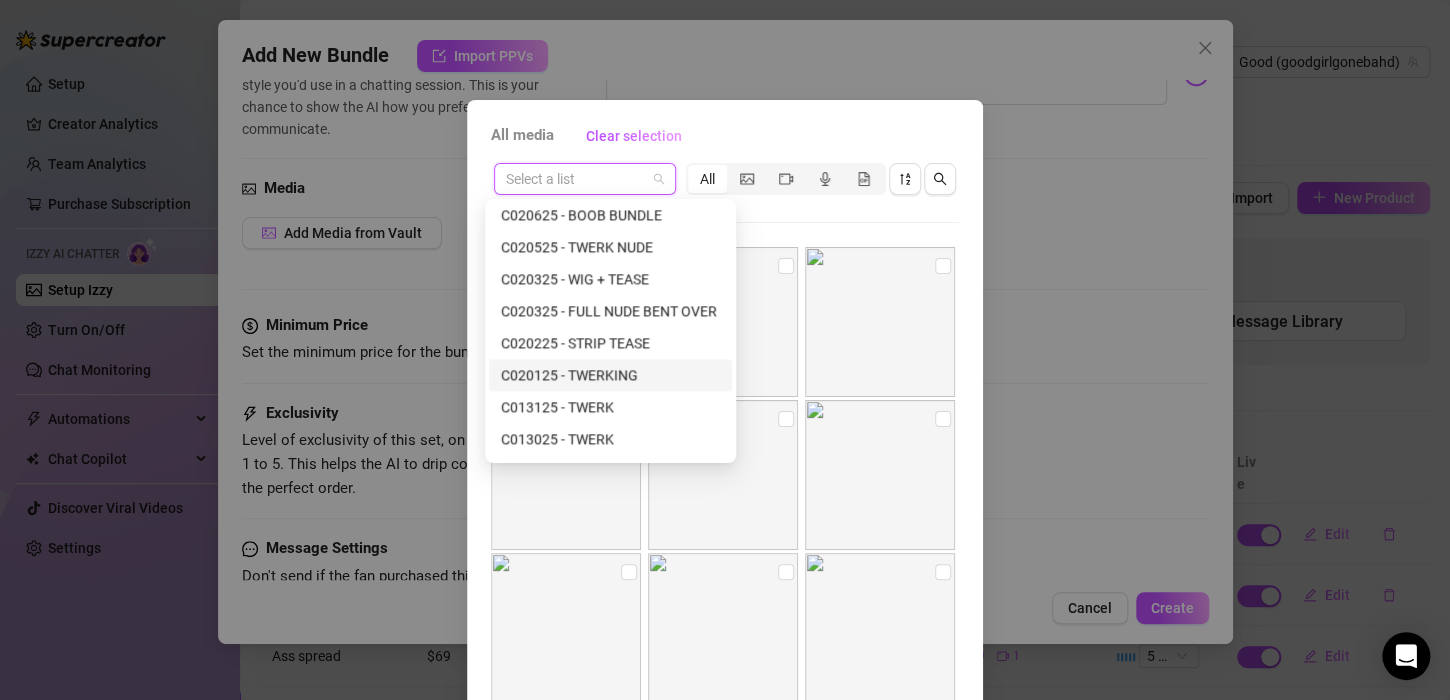 click at bounding box center [585, 179] 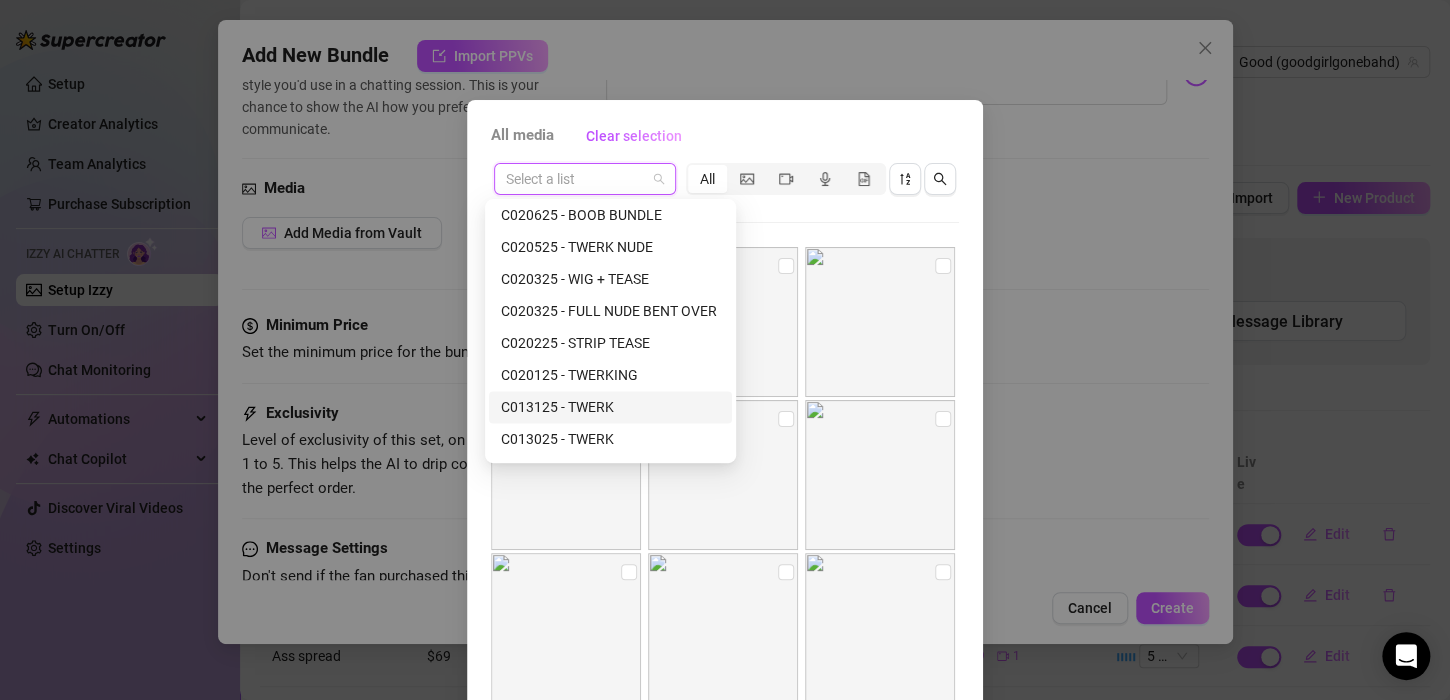 click on "C013125 - TWERK" at bounding box center (610, 407) 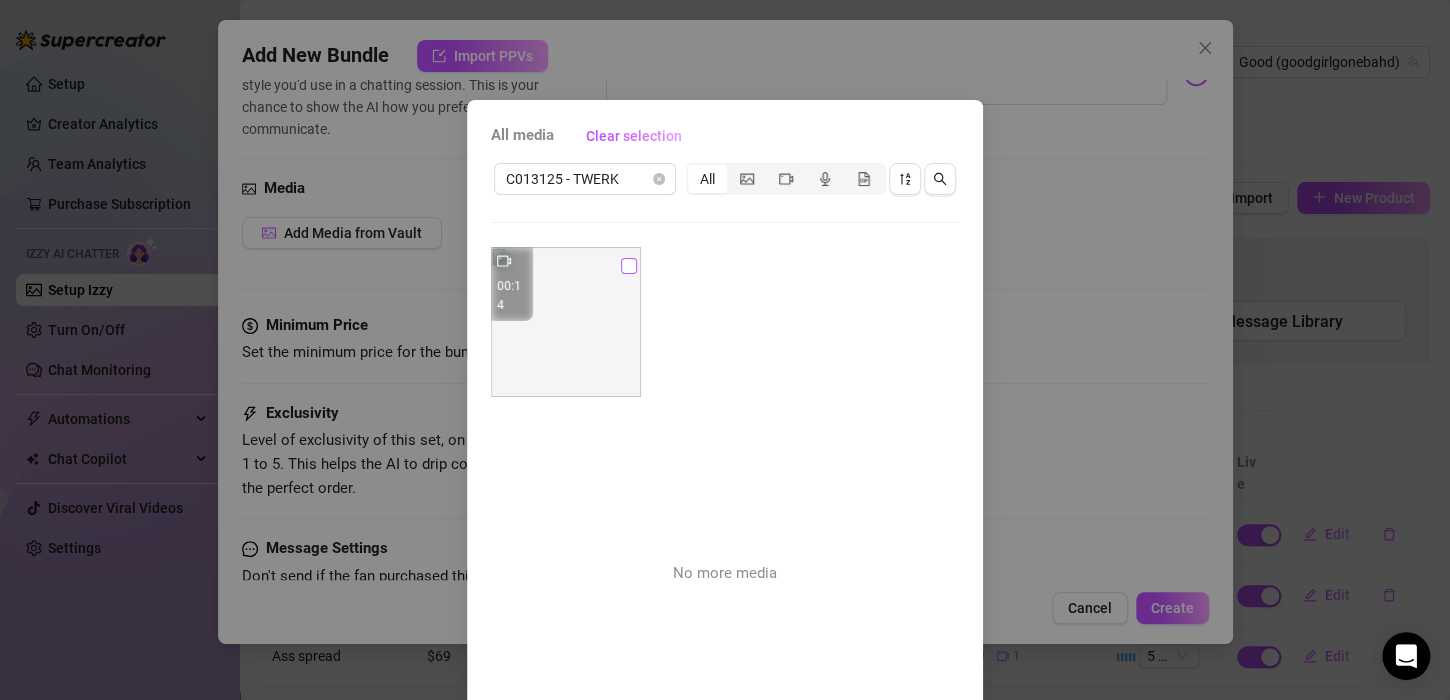 click at bounding box center [629, 266] 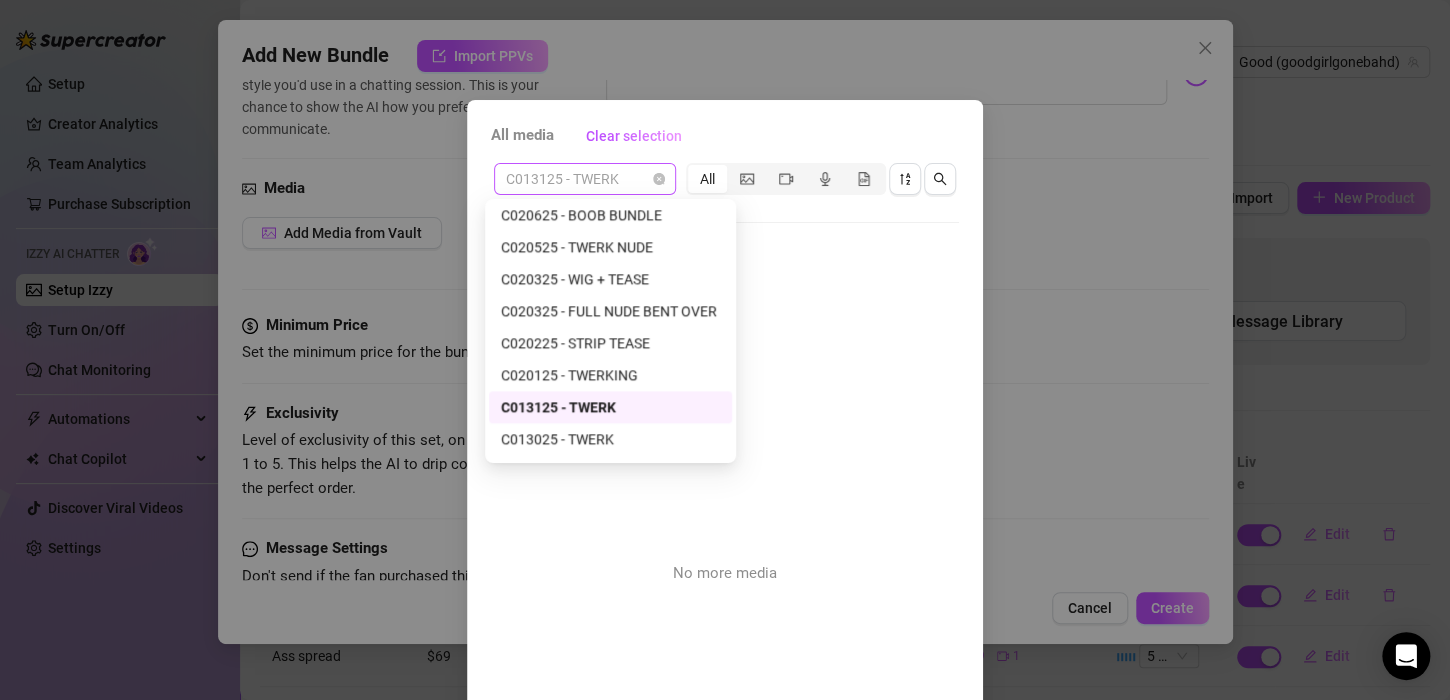 click on "C013125 - TWERK" at bounding box center [585, 179] 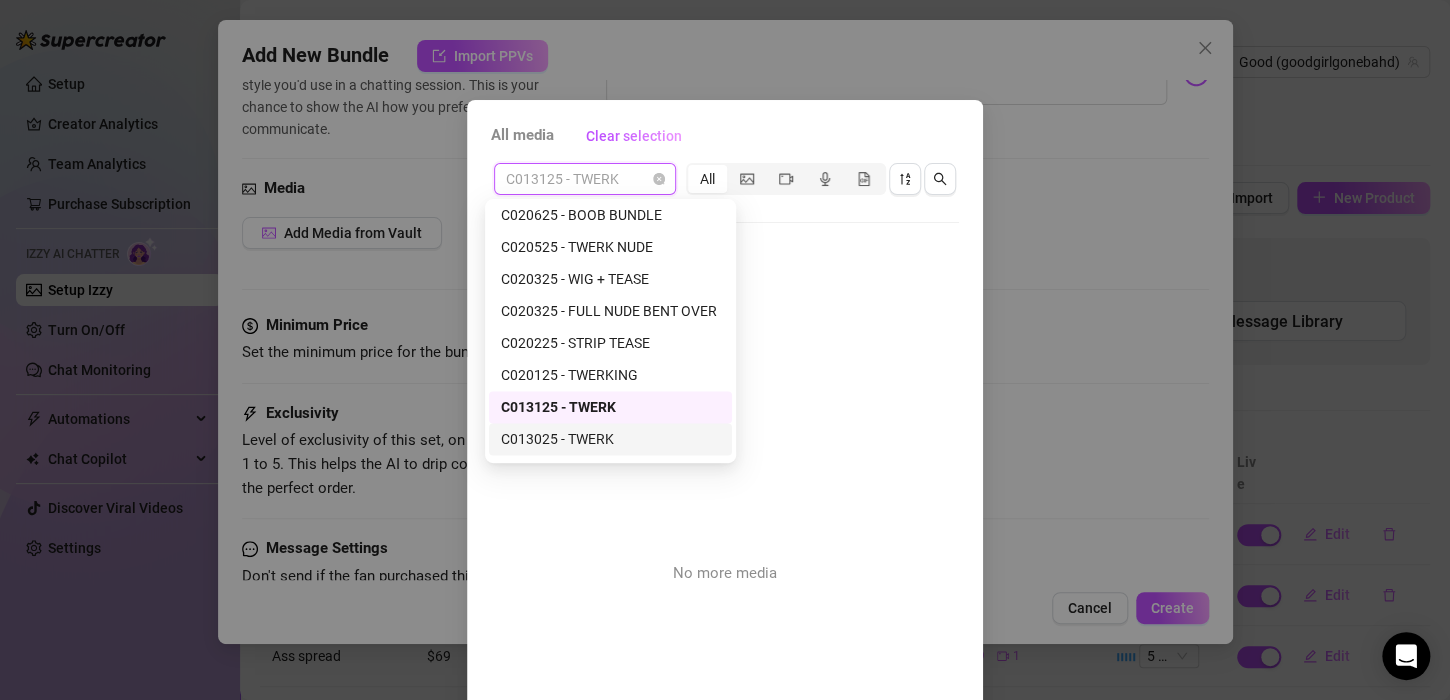 click on "C013025 - TWERK" at bounding box center [610, 439] 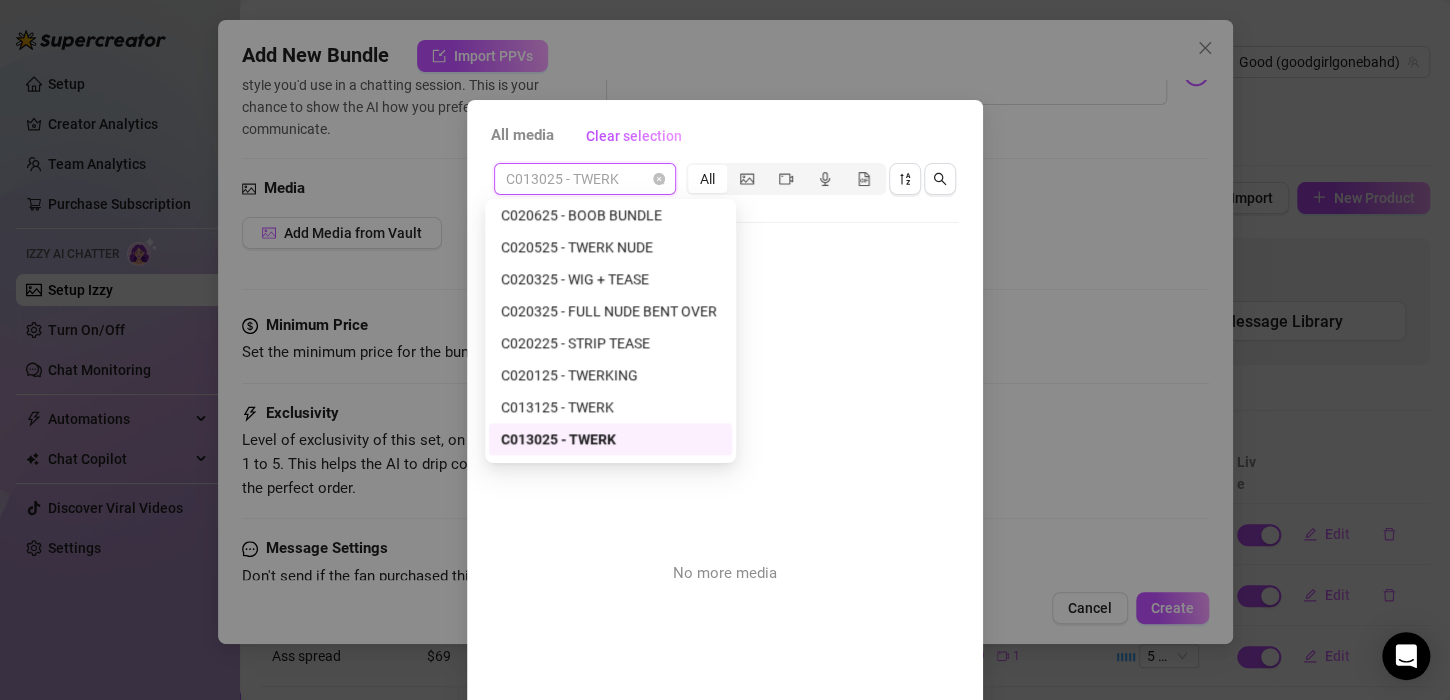 click on "C013025 - TWERK" at bounding box center [585, 179] 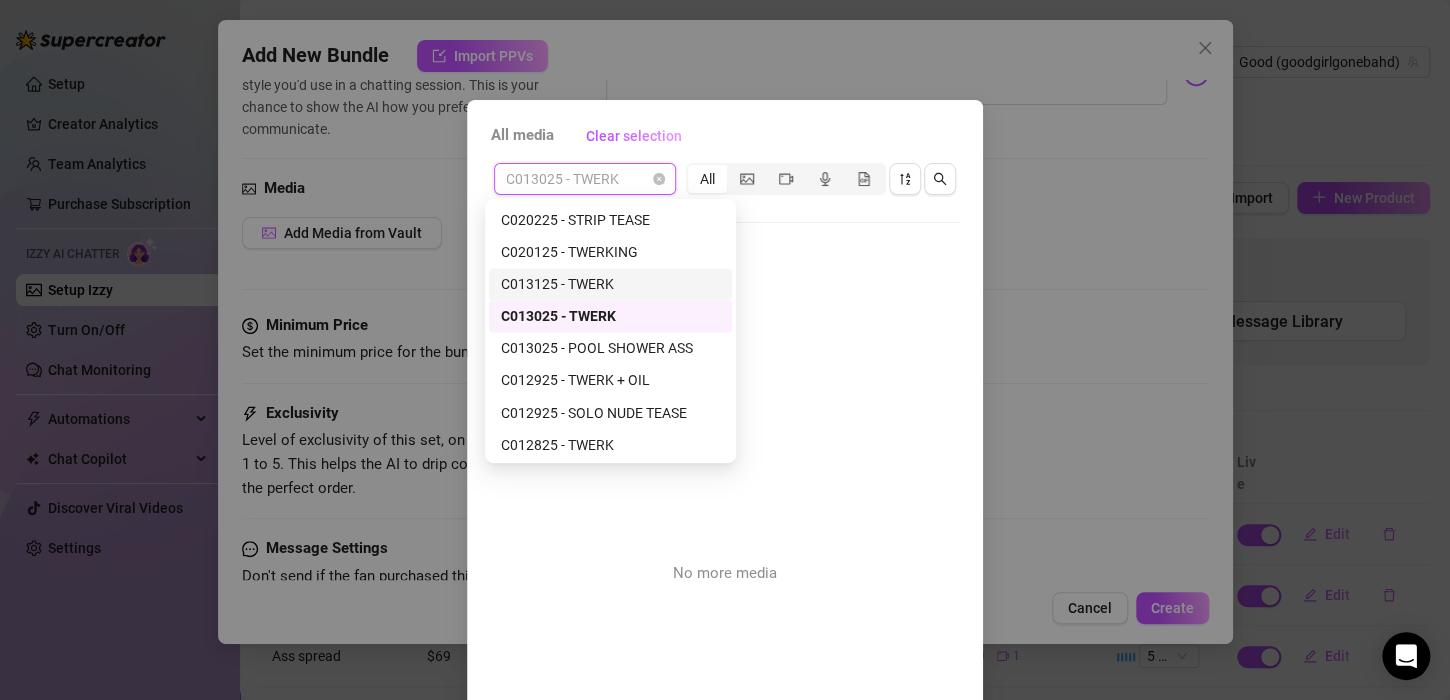 scroll, scrollTop: 1600, scrollLeft: 0, axis: vertical 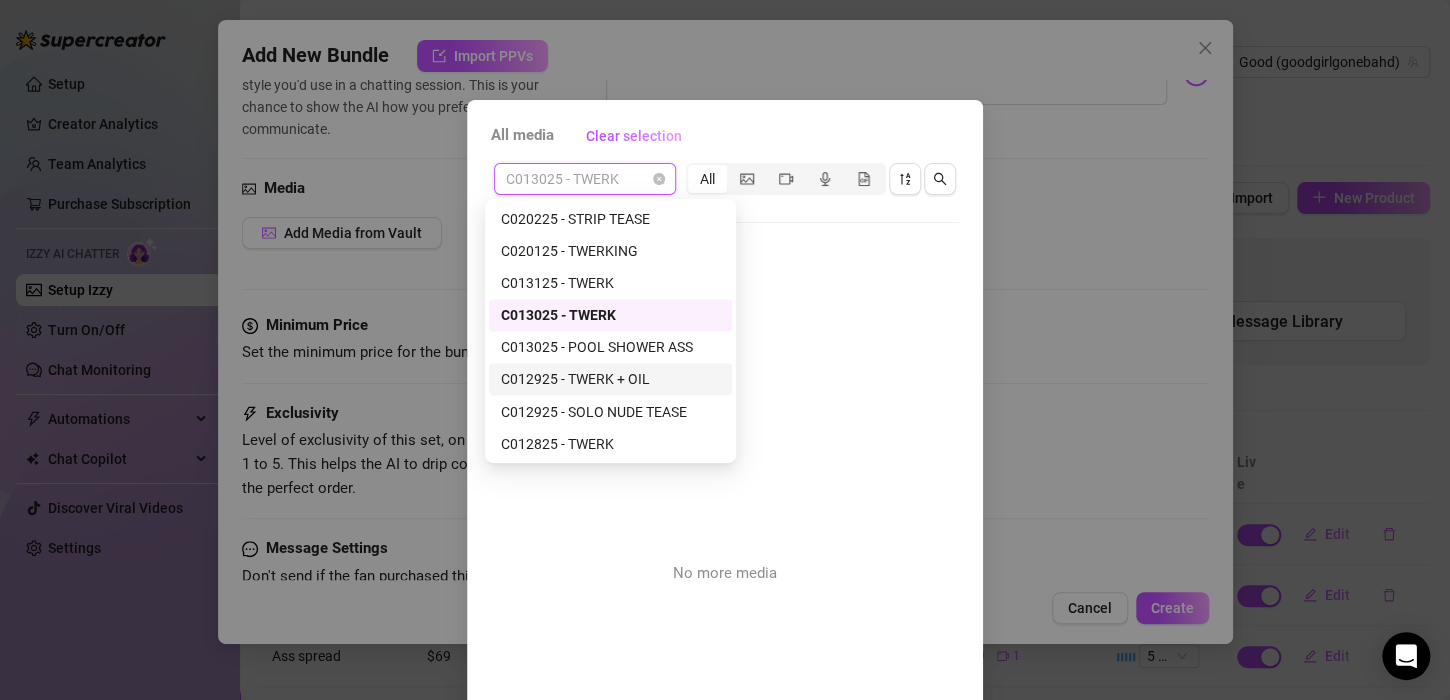 click on "C012925 - TWERK + OIL" at bounding box center (610, 379) 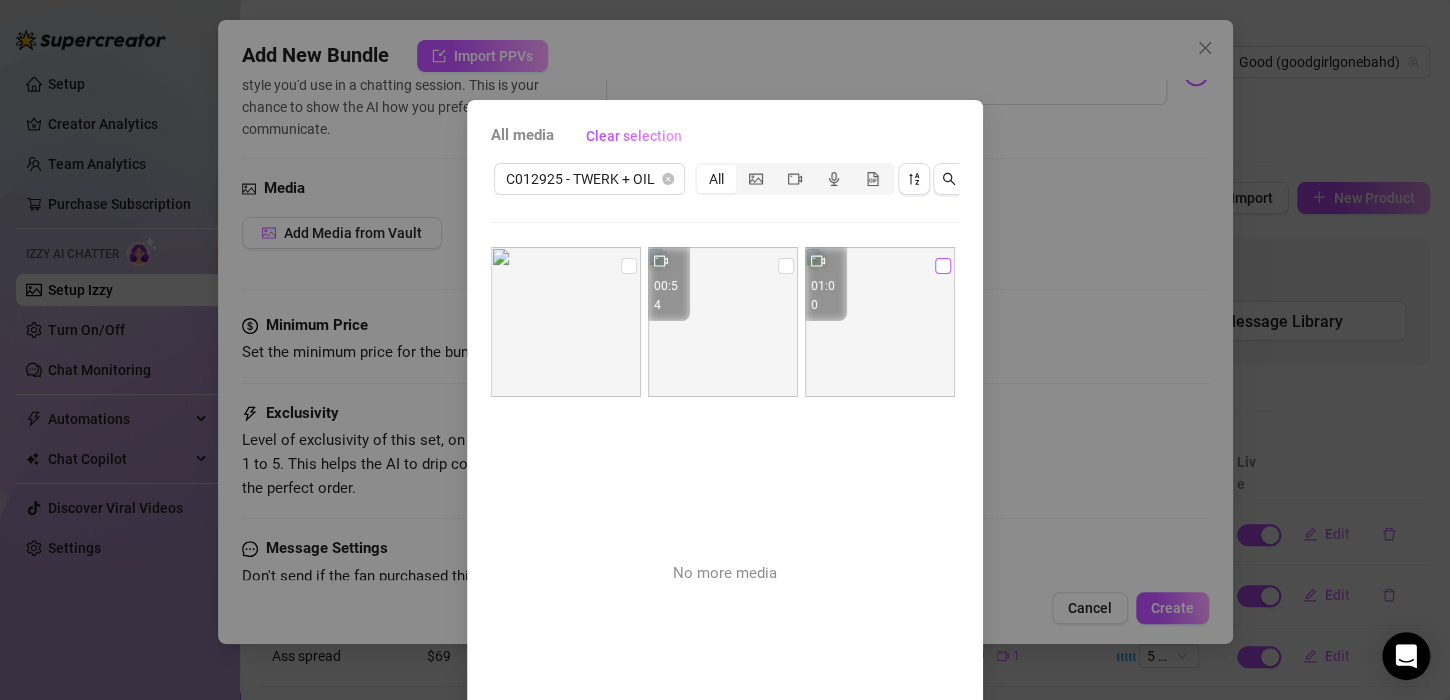 click at bounding box center (943, 266) 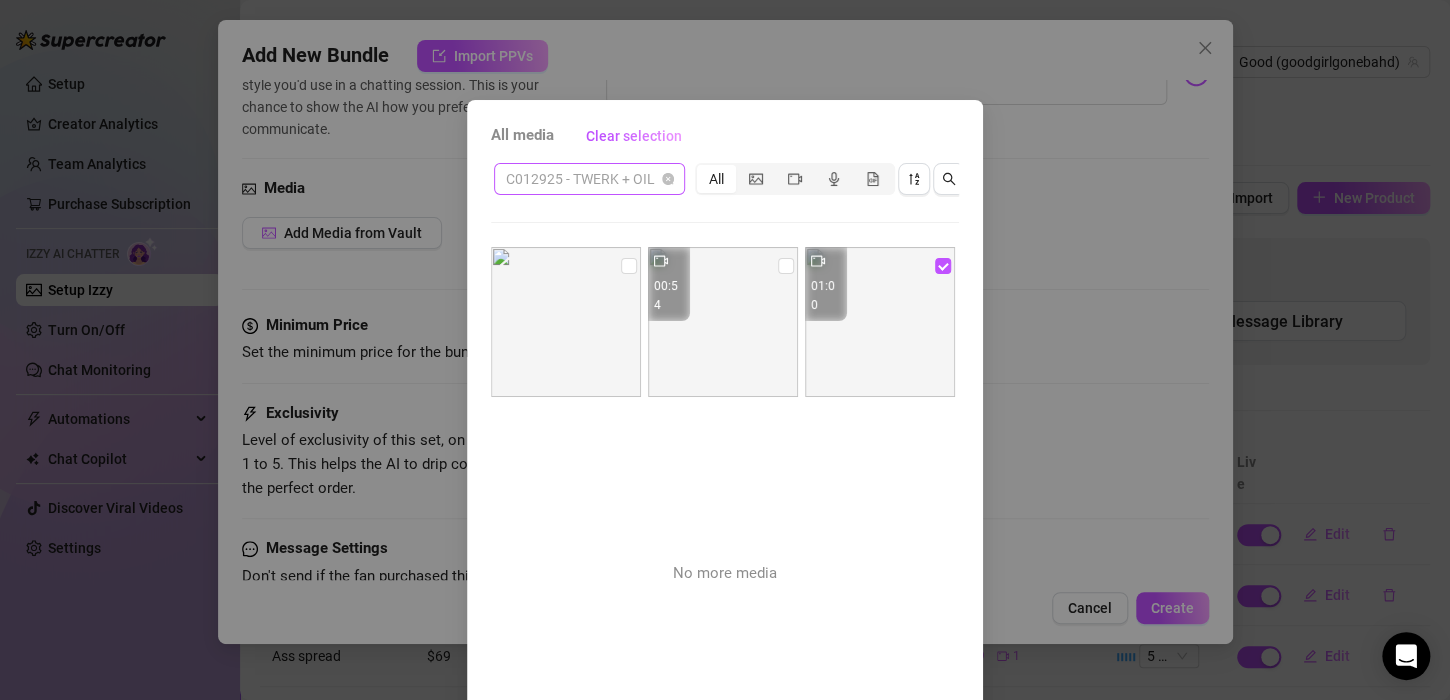 click on "C012925 - TWERK + OIL" at bounding box center (589, 179) 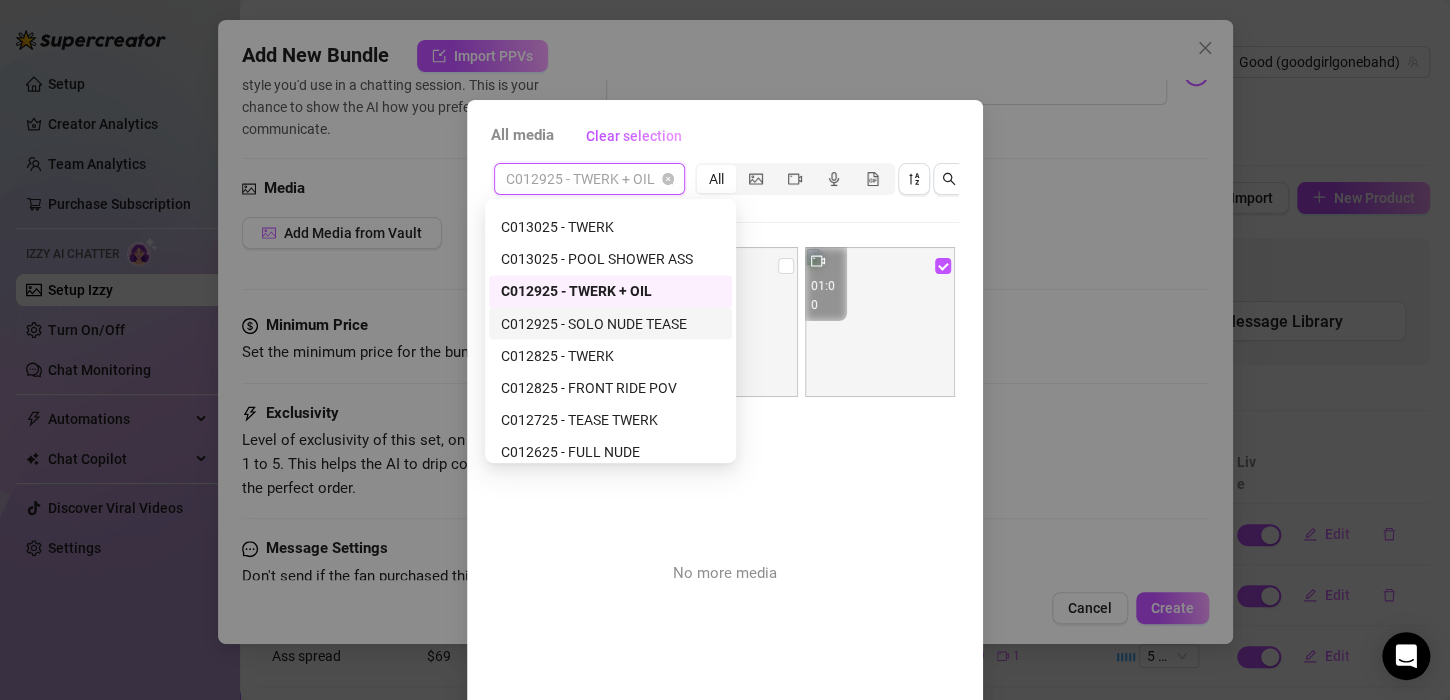 scroll, scrollTop: 1700, scrollLeft: 0, axis: vertical 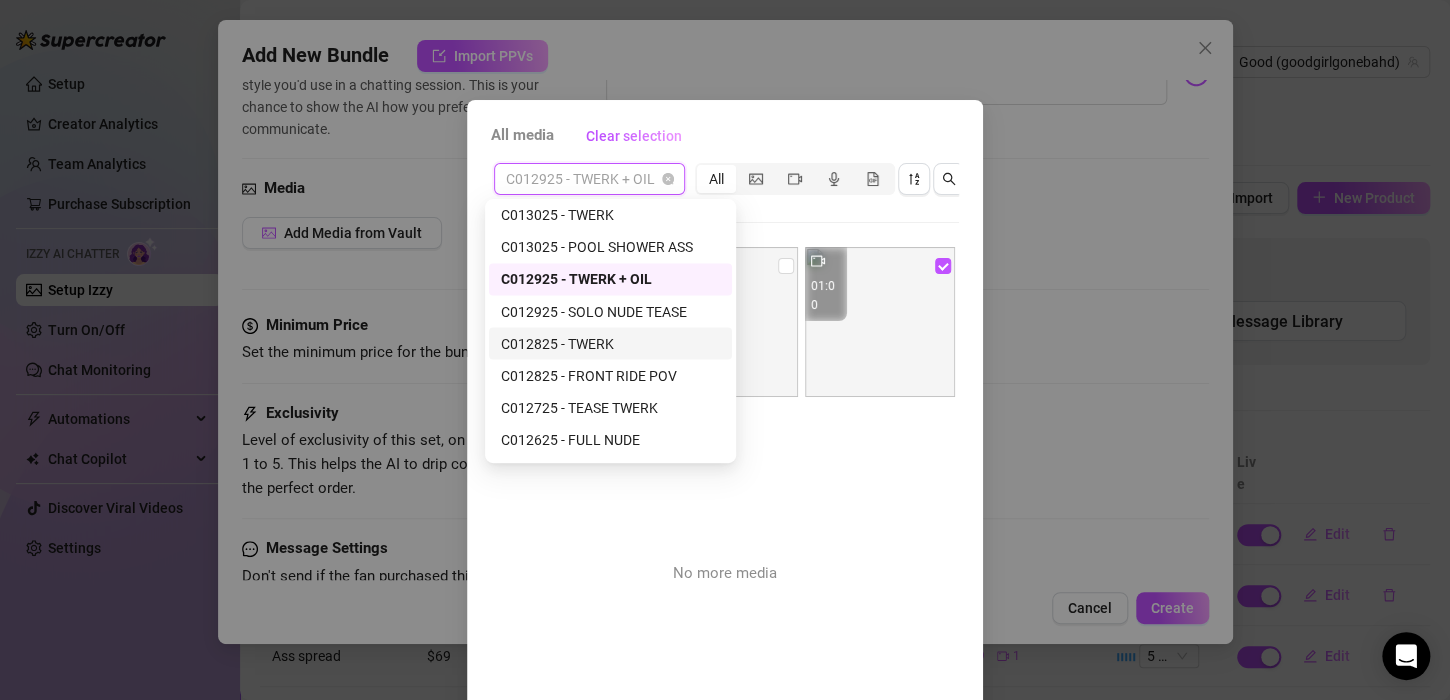 click on "C012825 - TWERK" at bounding box center (610, 343) 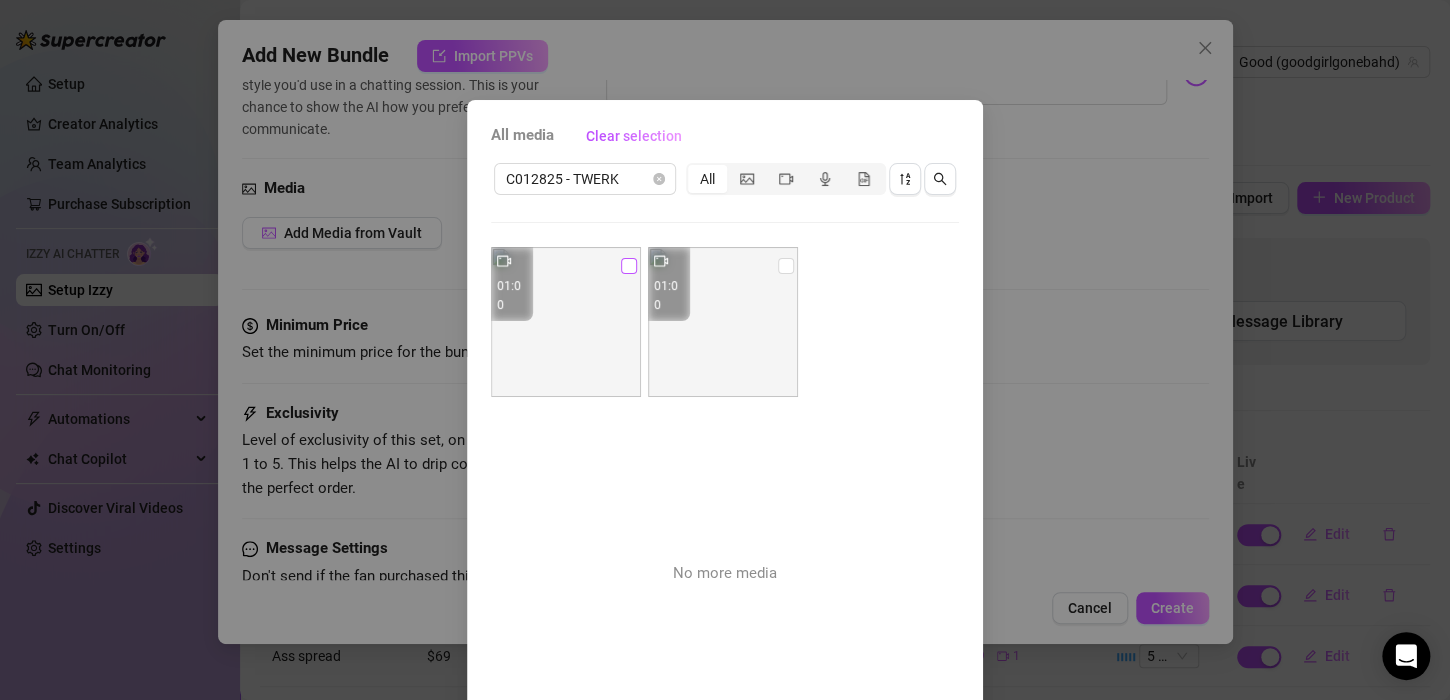 click at bounding box center [629, 266] 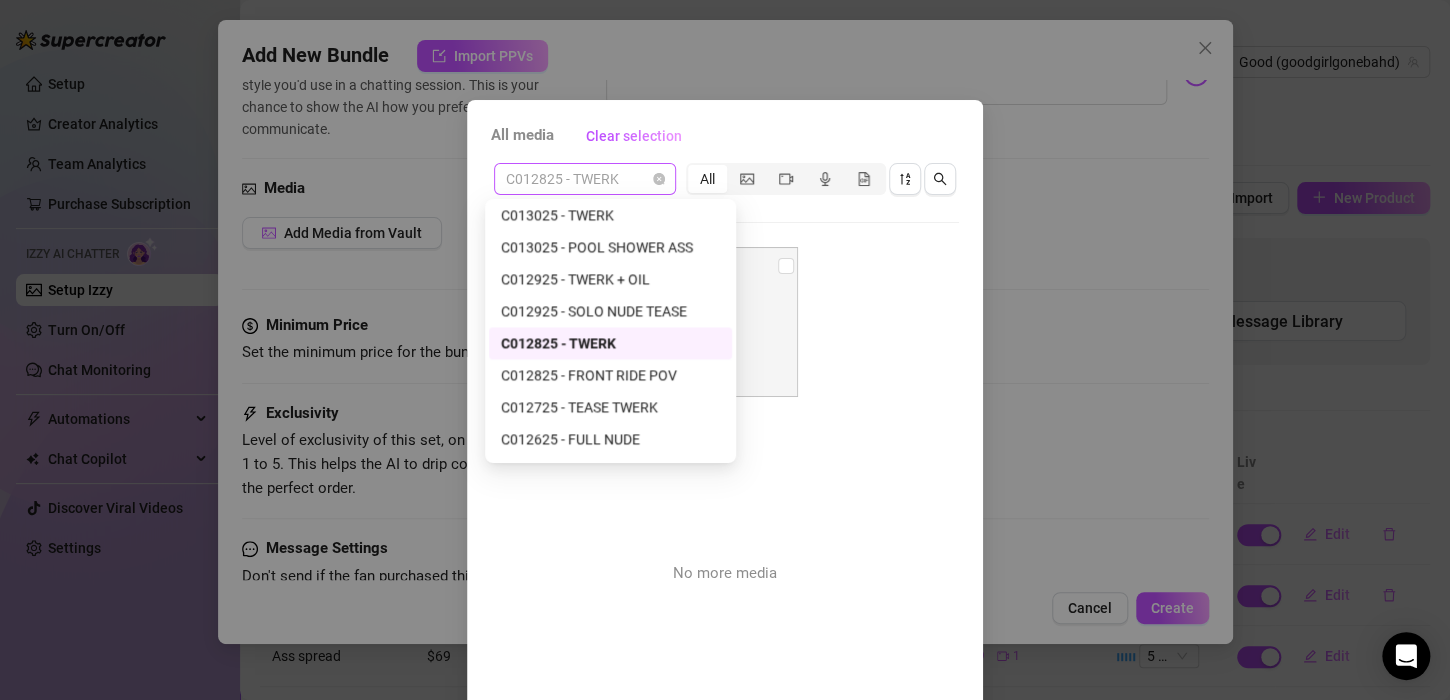 click on "C012825 - TWERK" at bounding box center (585, 179) 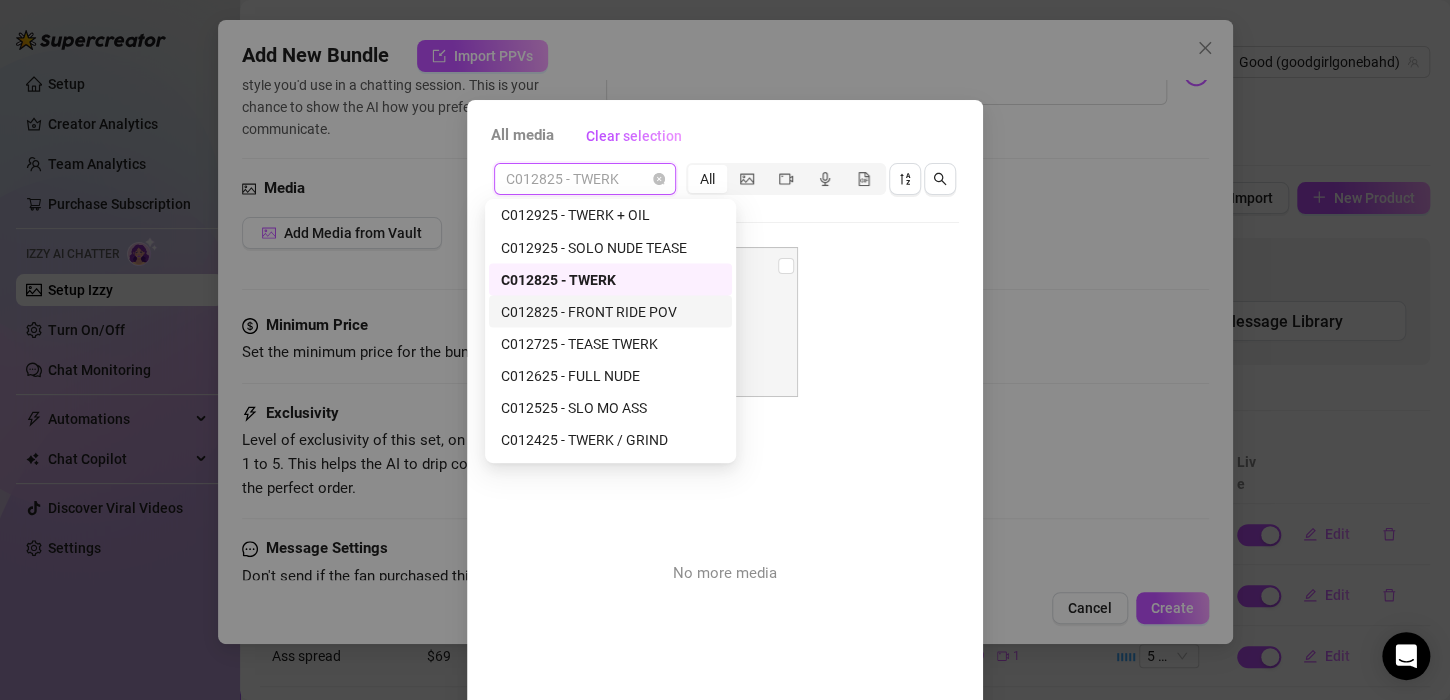 scroll, scrollTop: 1764, scrollLeft: 0, axis: vertical 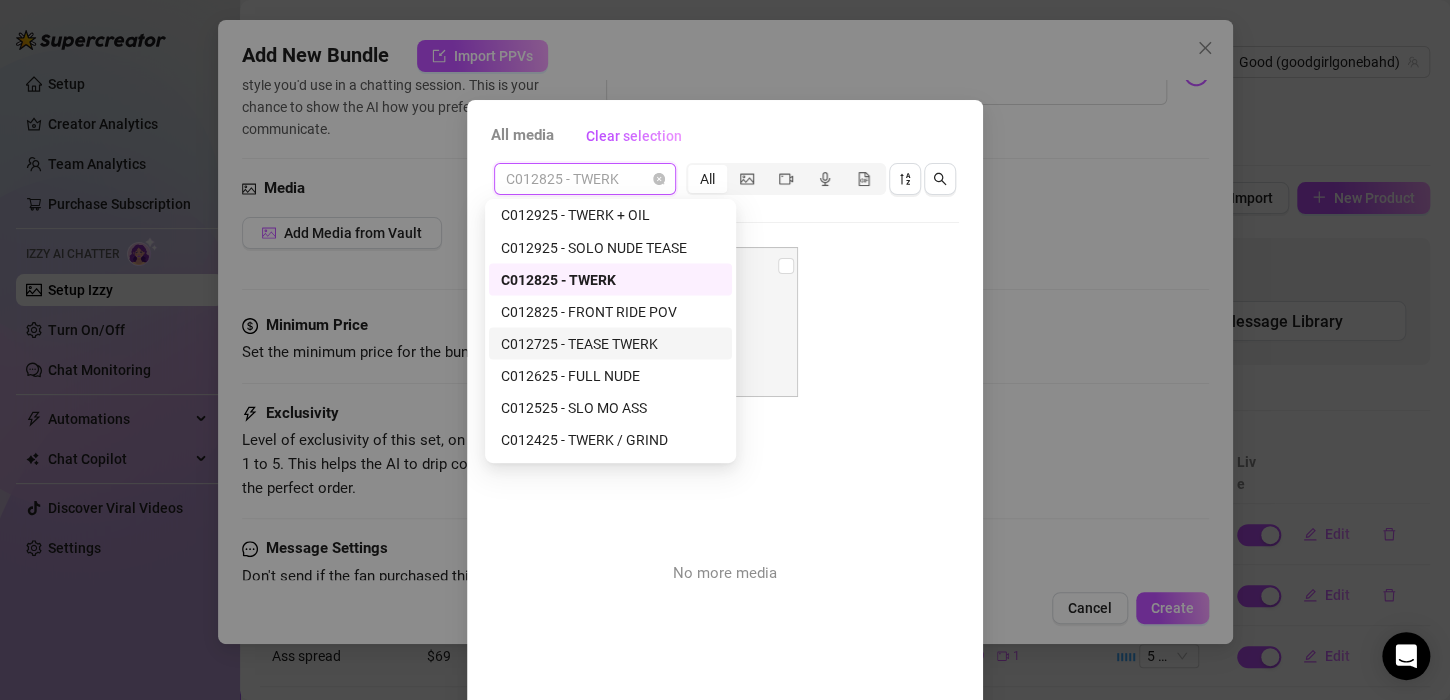 click on "C012725 - TEASE TWERK" at bounding box center (610, 343) 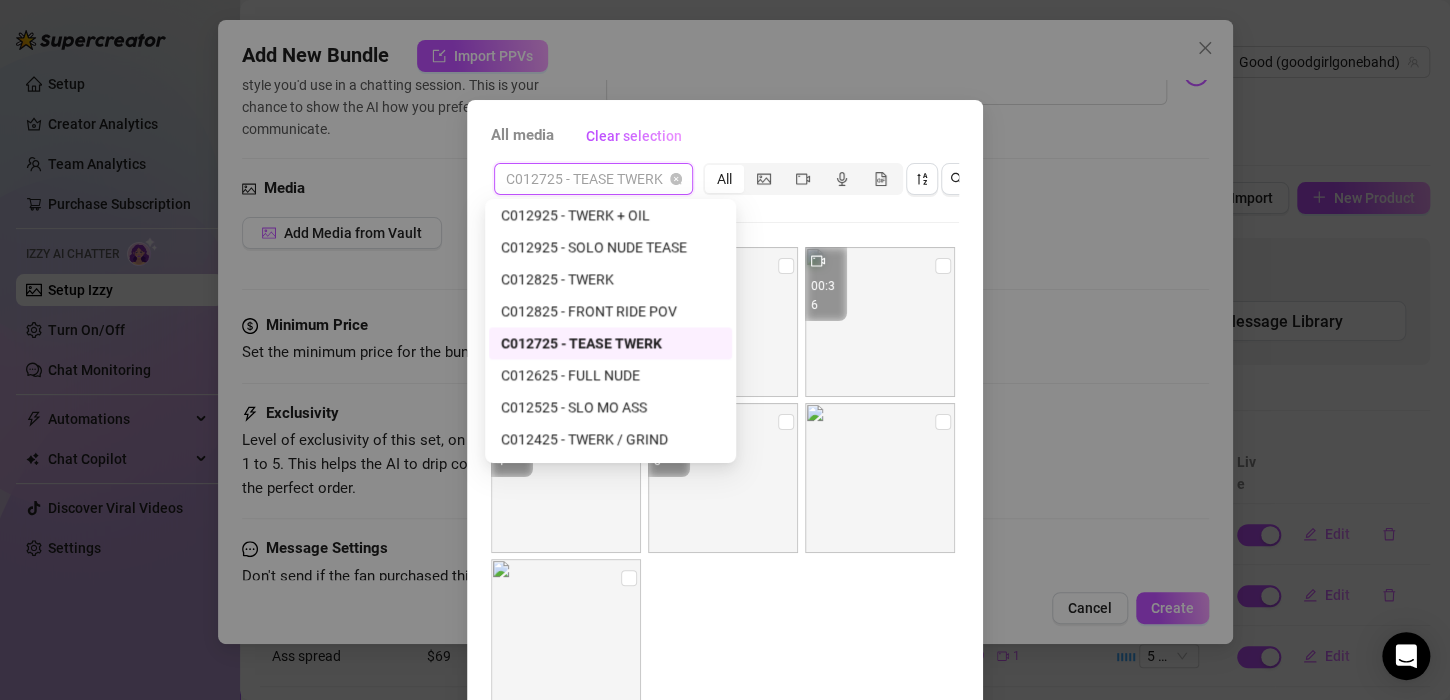 click on "C012725 - TEASE TWERK" at bounding box center (593, 179) 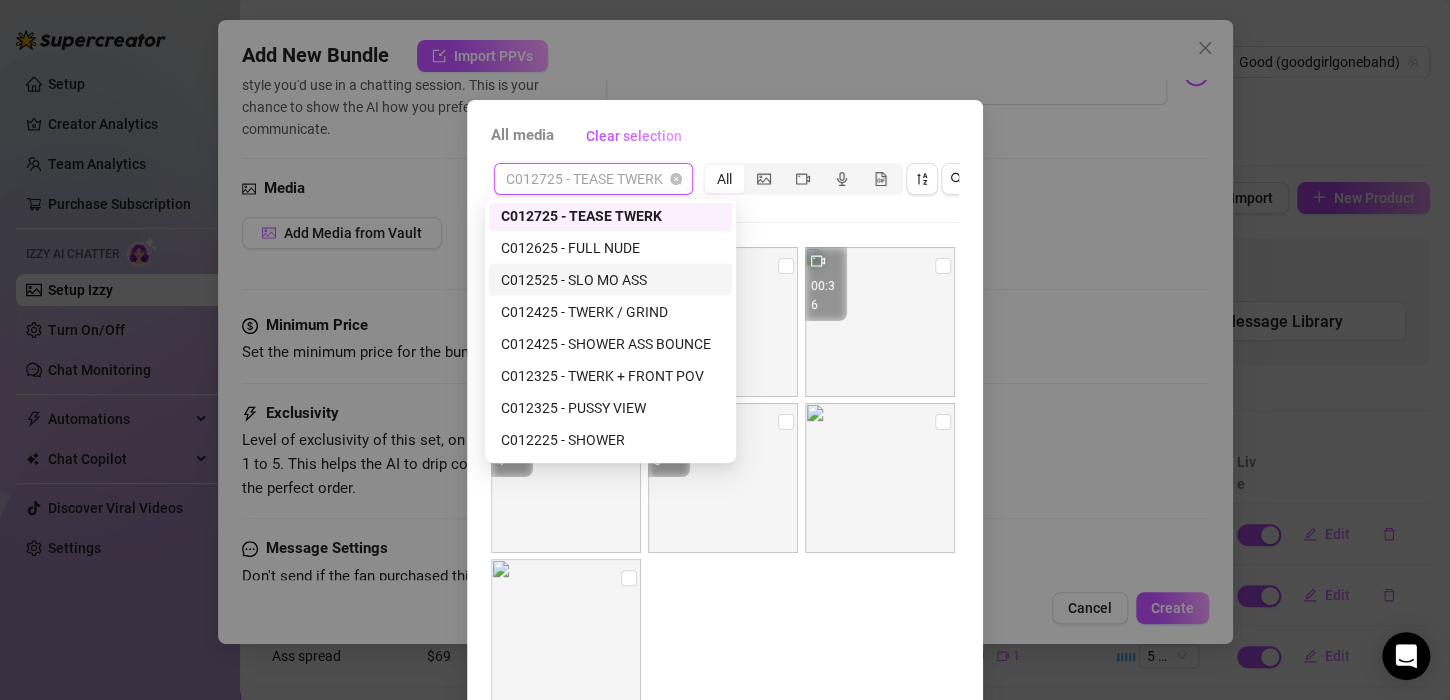 scroll, scrollTop: 1892, scrollLeft: 0, axis: vertical 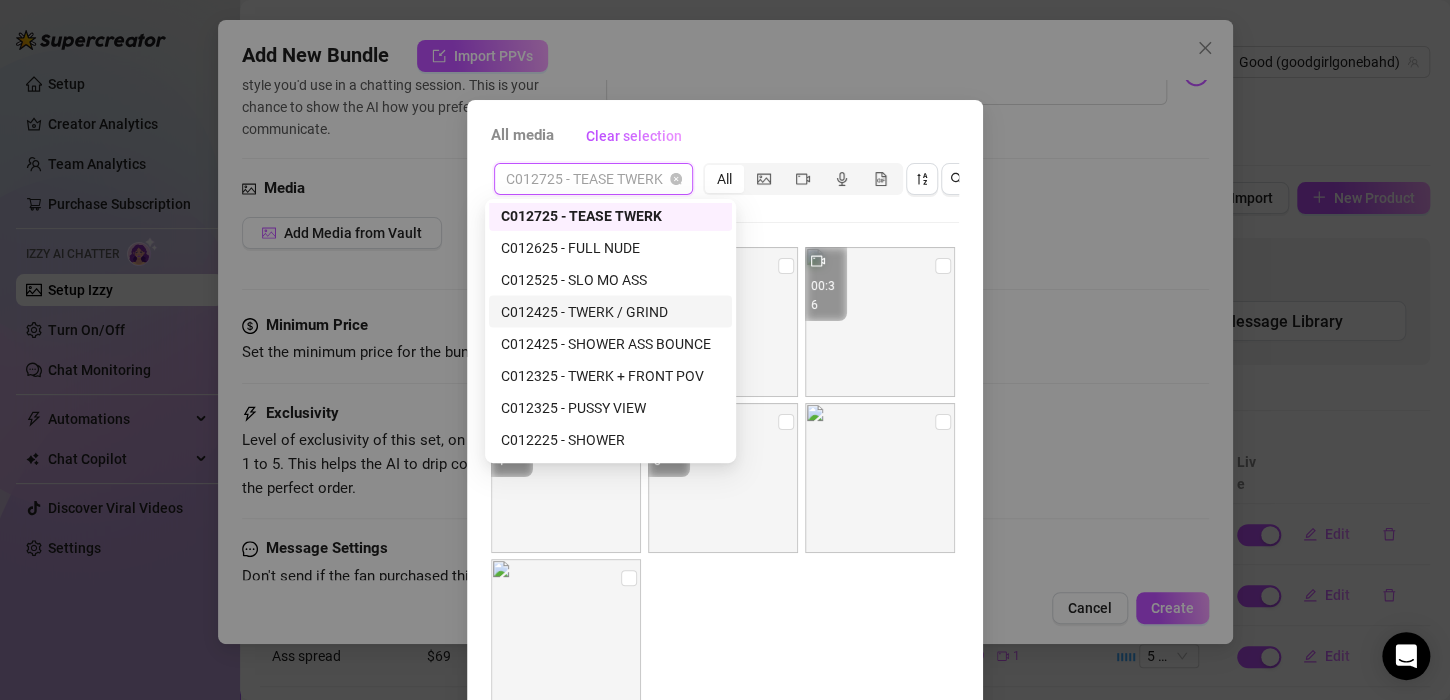 click on "C012425 - TWERK / GRIND" at bounding box center [610, 311] 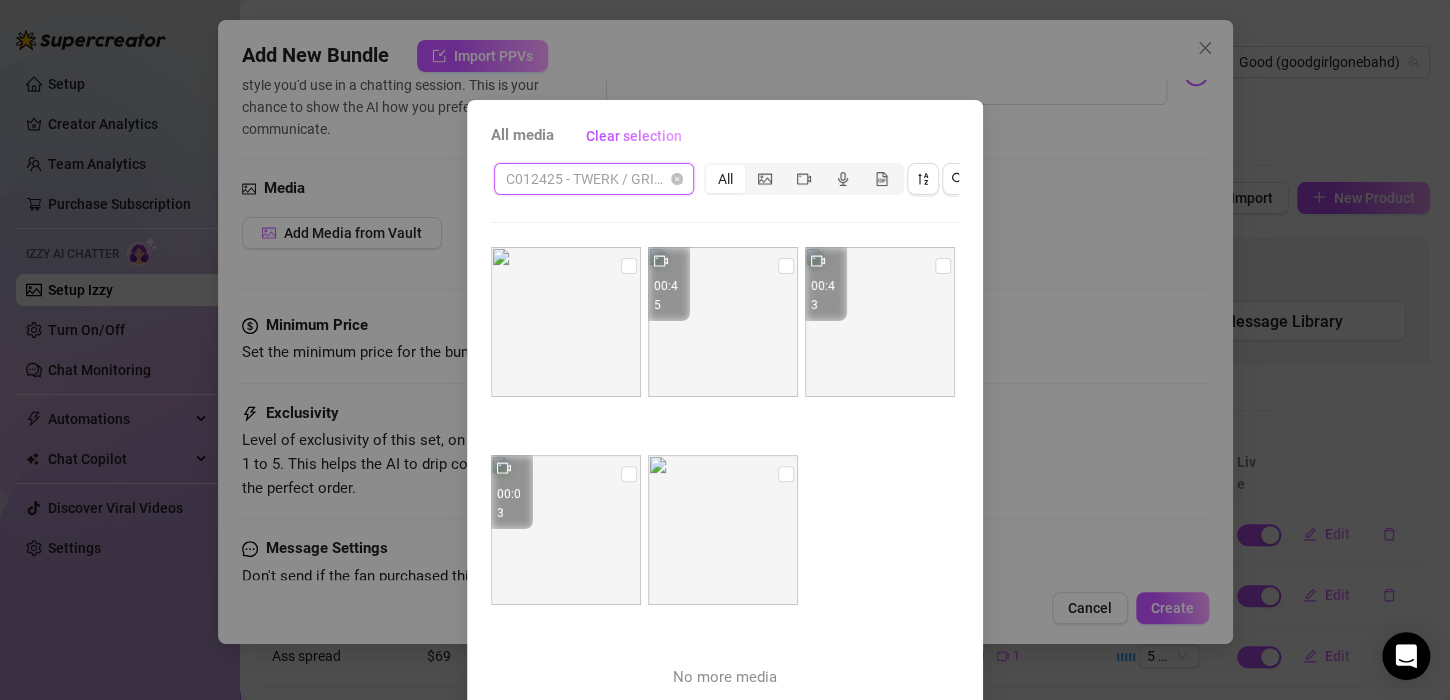 click on "C012425 - TWERK / GRIND" at bounding box center (594, 179) 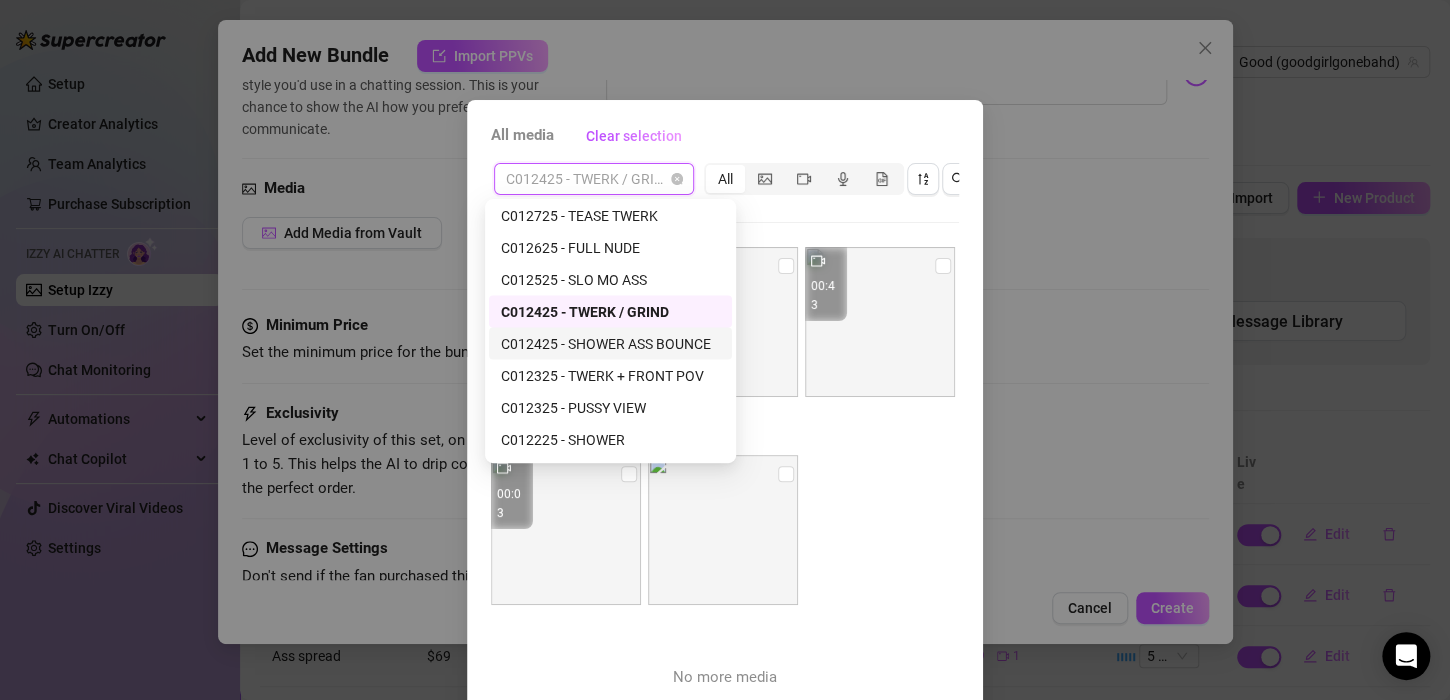 click on "C012425 - SHOWER ASS BOUNCE" at bounding box center [610, 343] 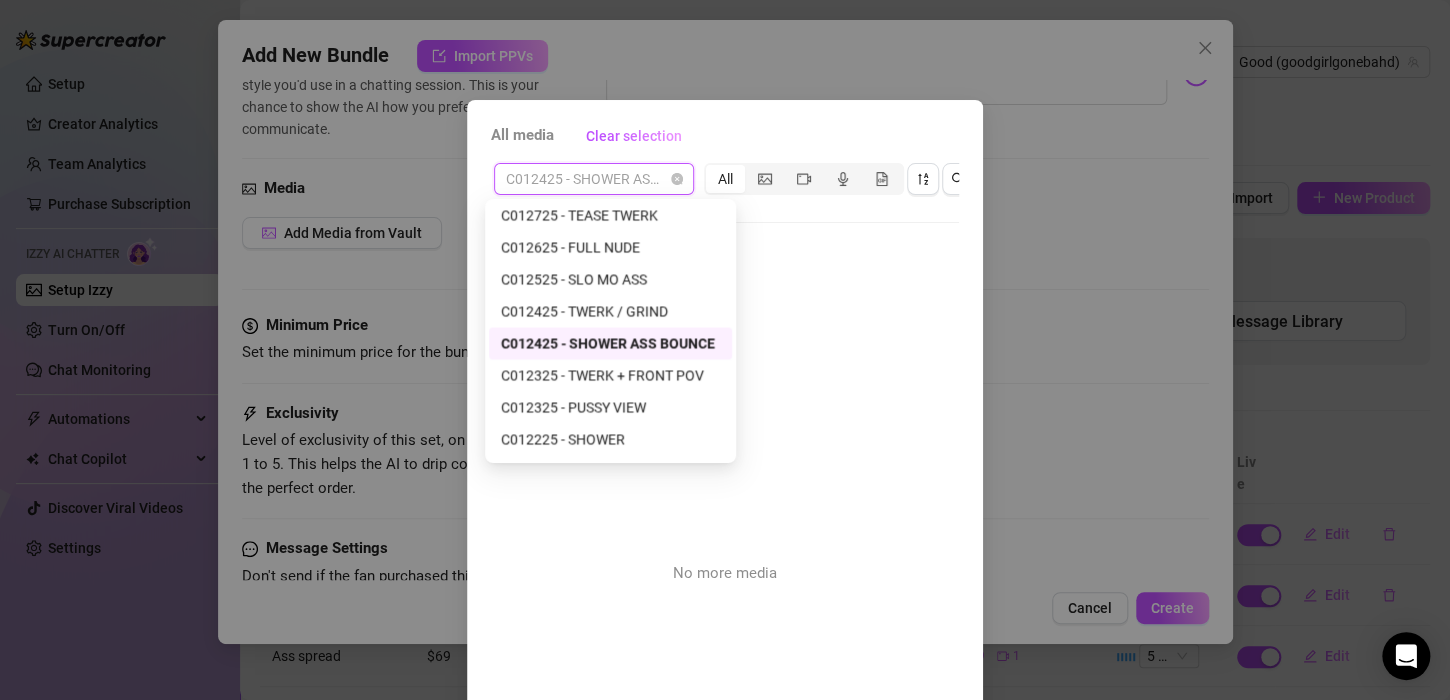 click on "C012425 - SHOWER ASS BOUNCE" at bounding box center [594, 179] 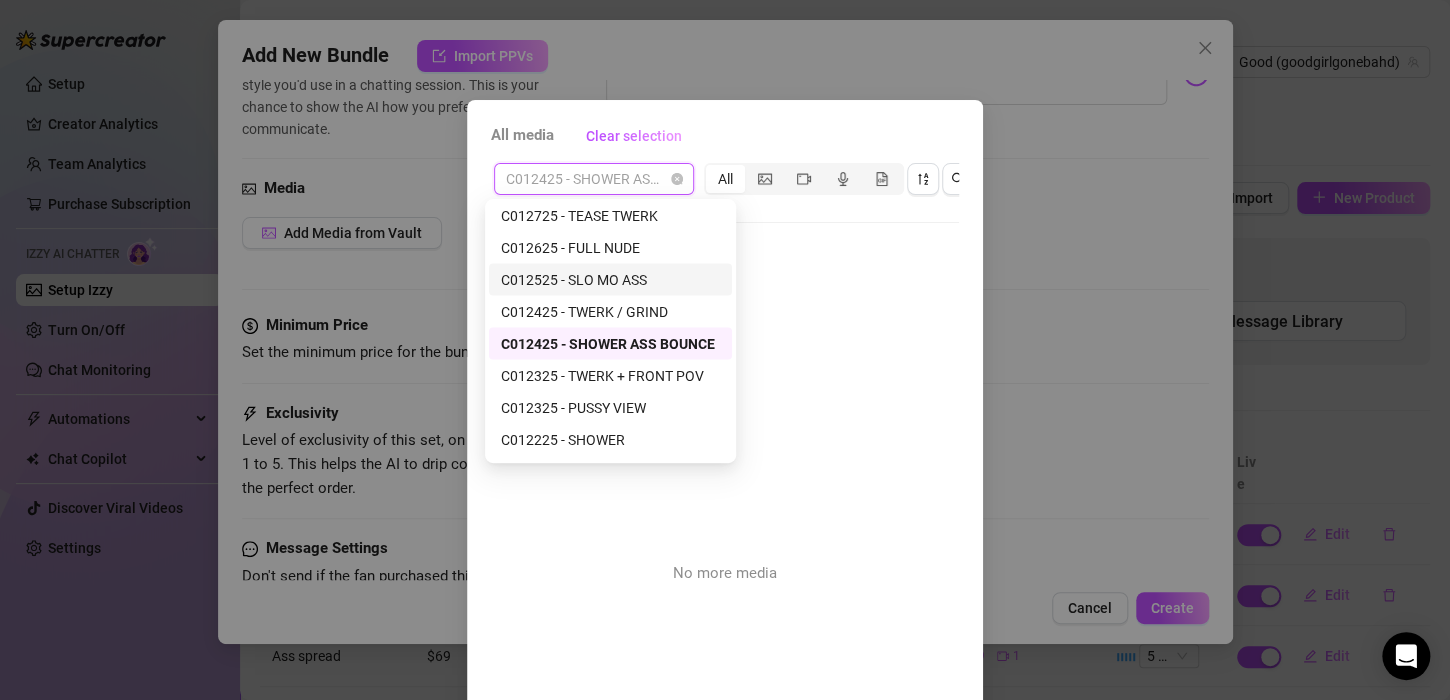 click on "C012525 - SLO MO ASS" at bounding box center (610, 279) 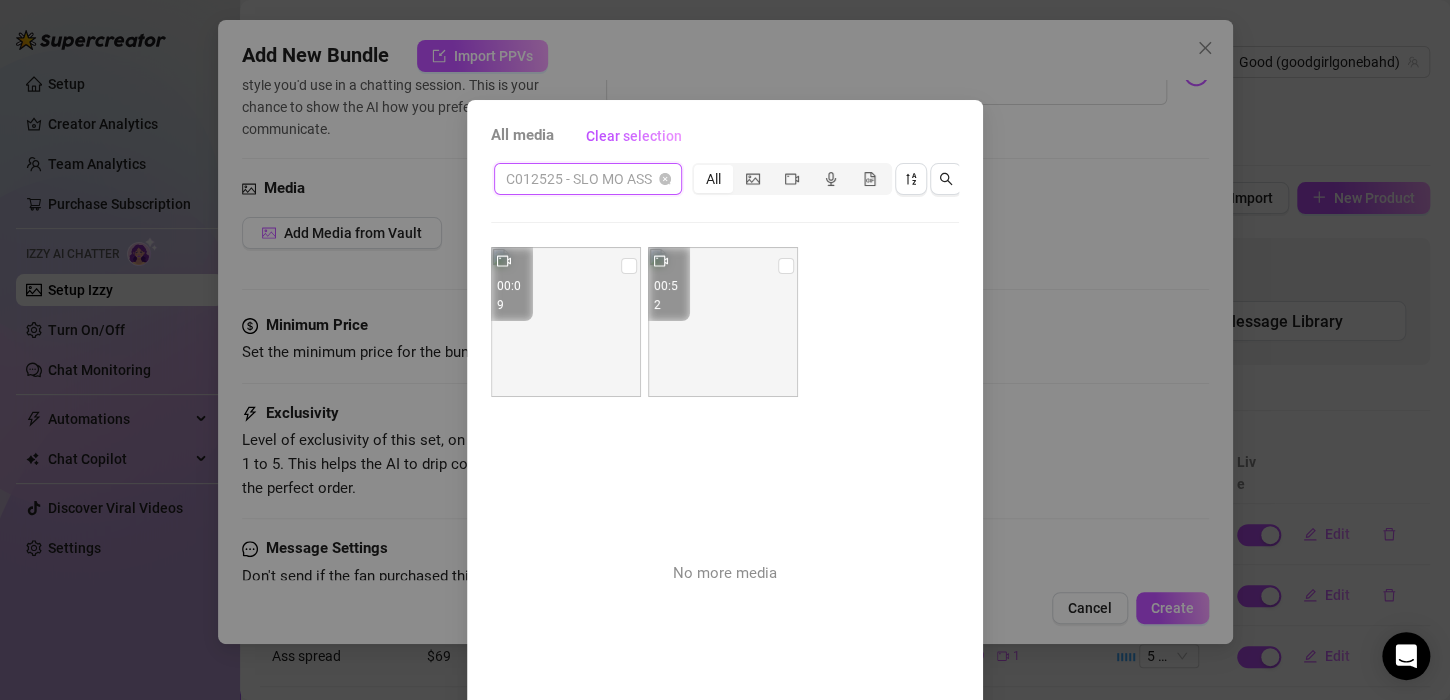 click on "C012525 - SLO MO ASS" at bounding box center (588, 179) 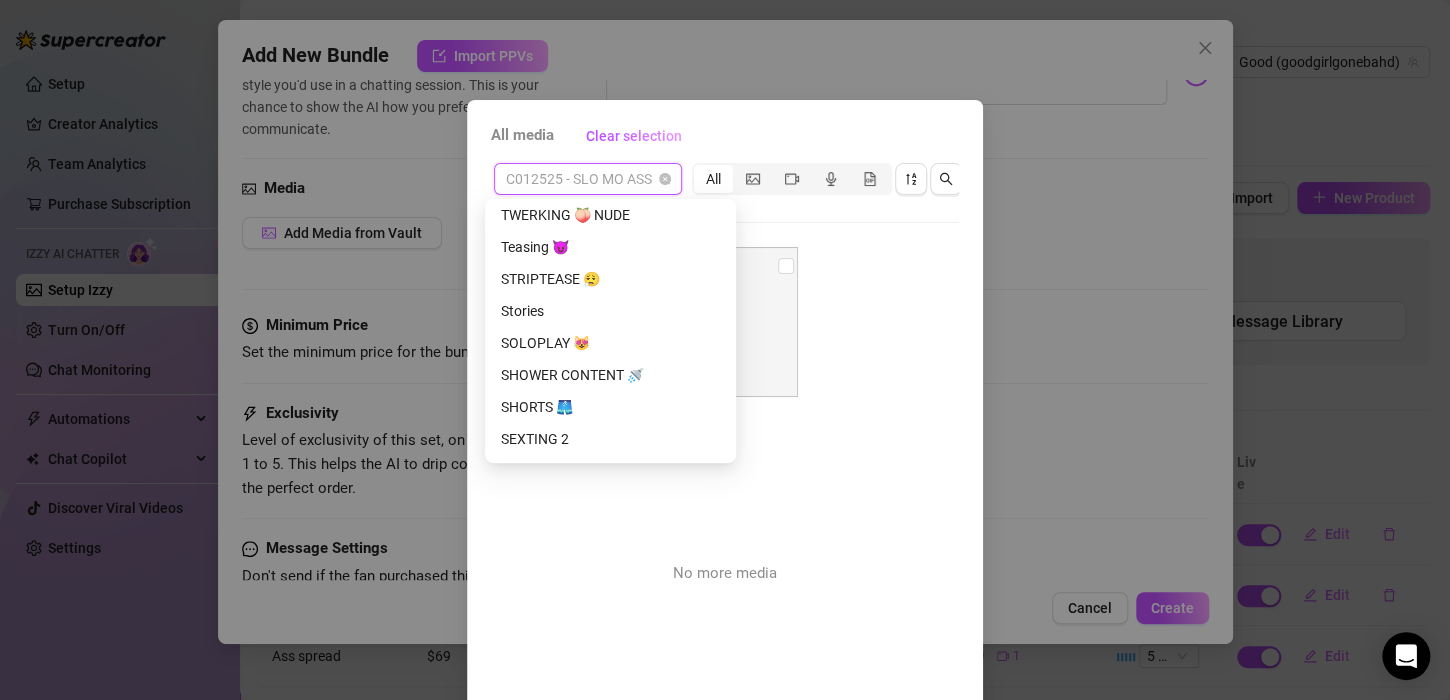 scroll, scrollTop: 244, scrollLeft: 0, axis: vertical 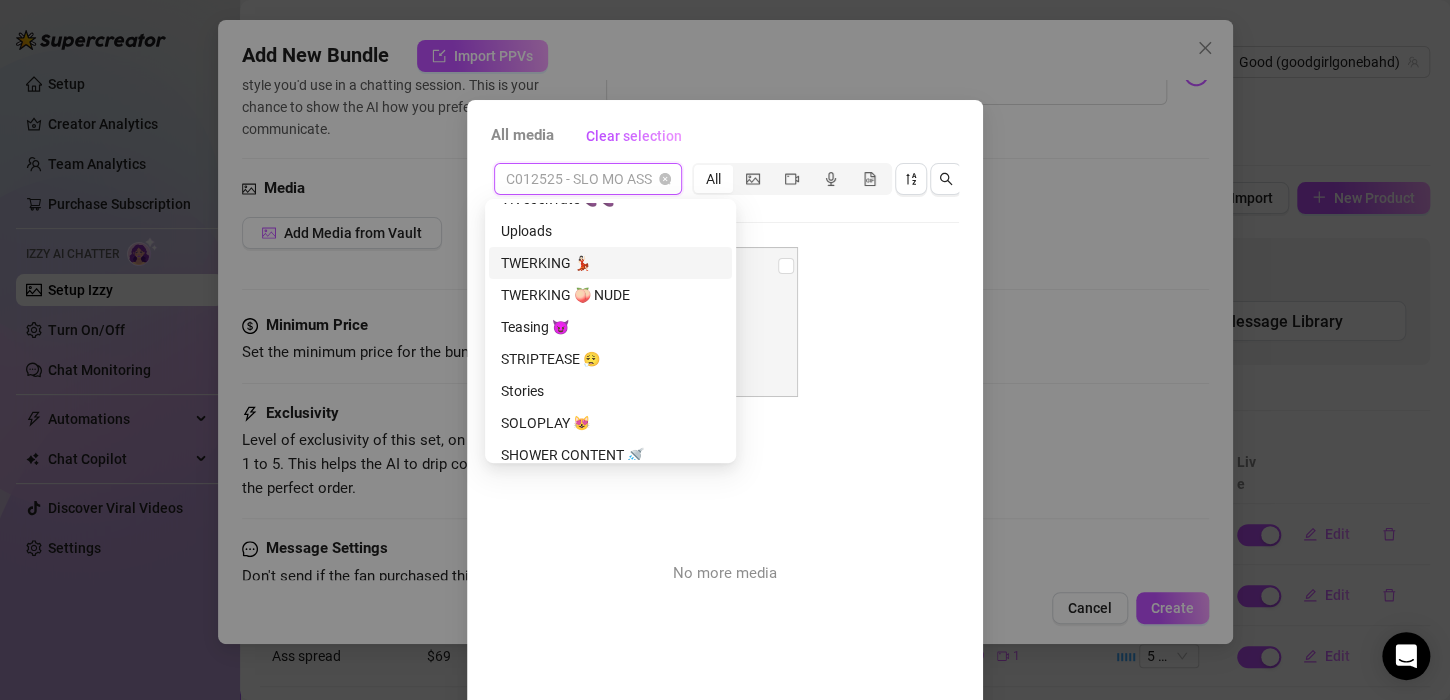 click on "TWERKING 💃🏻" at bounding box center [610, 263] 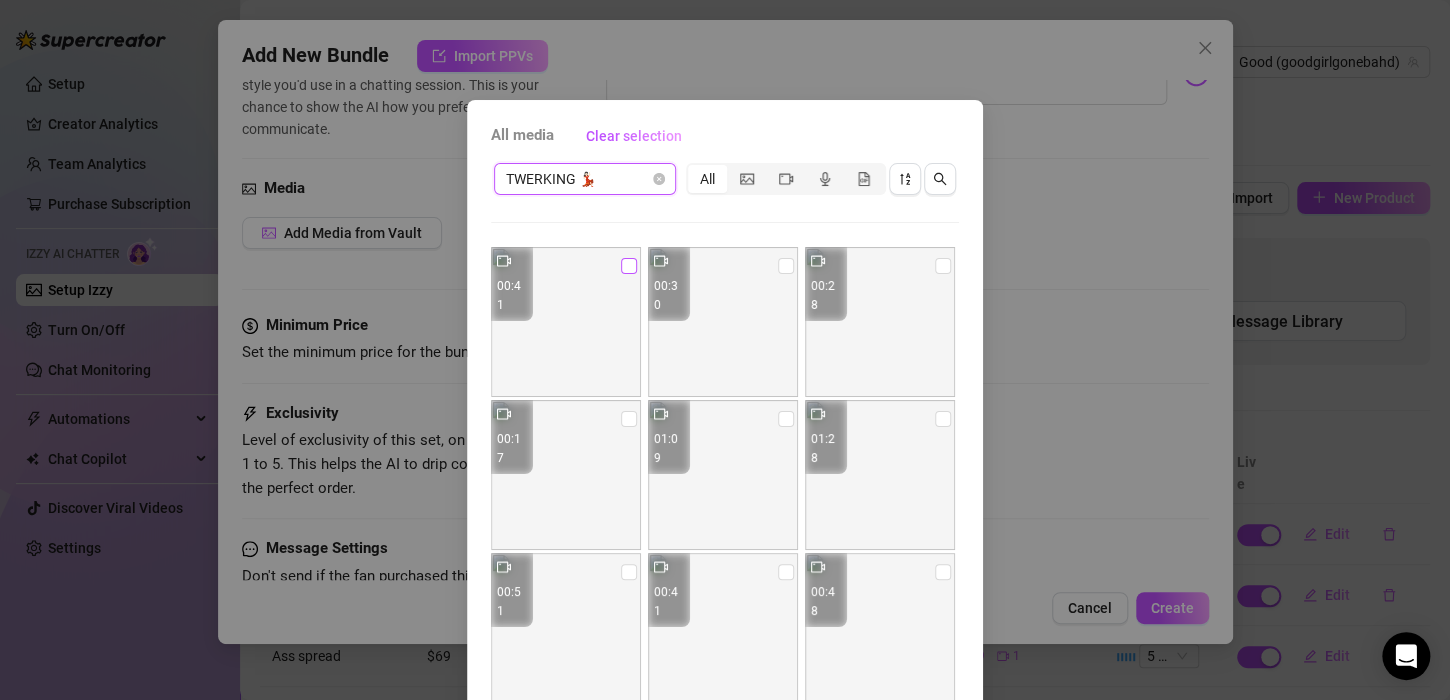 click at bounding box center (629, 266) 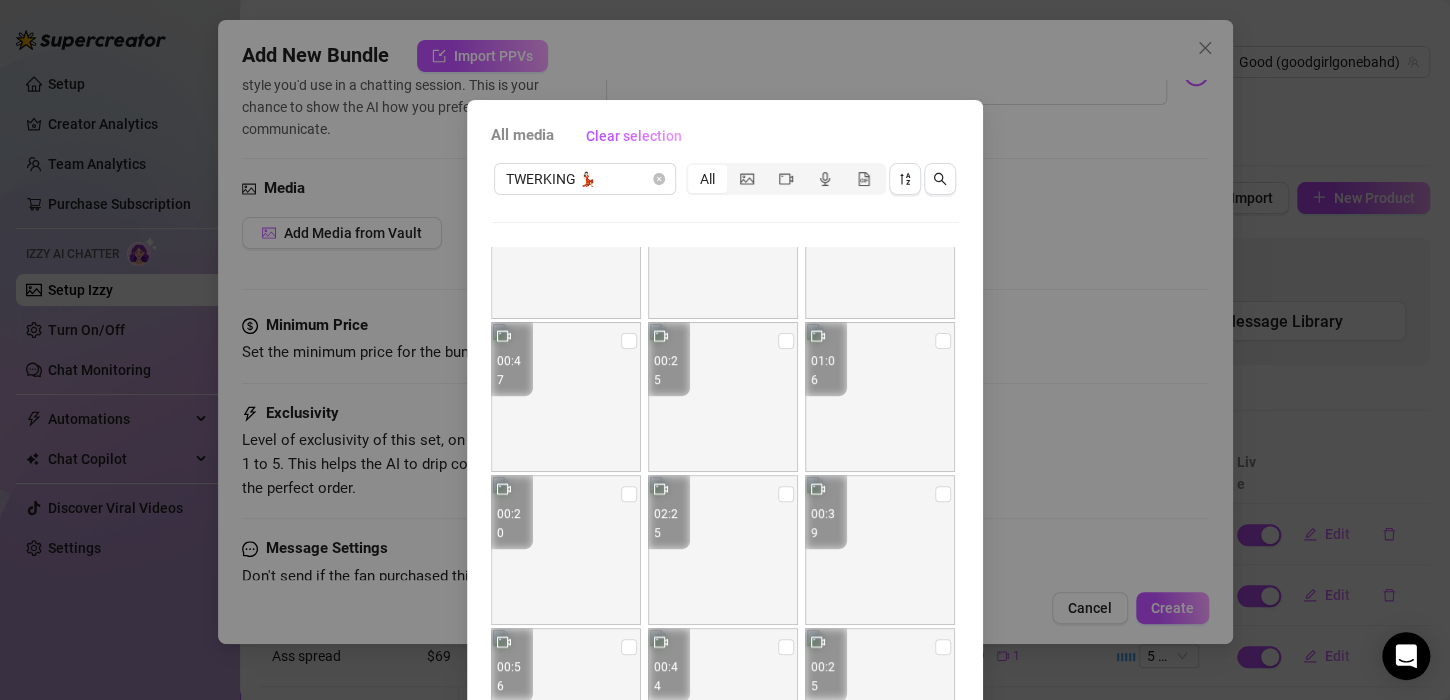 scroll, scrollTop: 386, scrollLeft: 0, axis: vertical 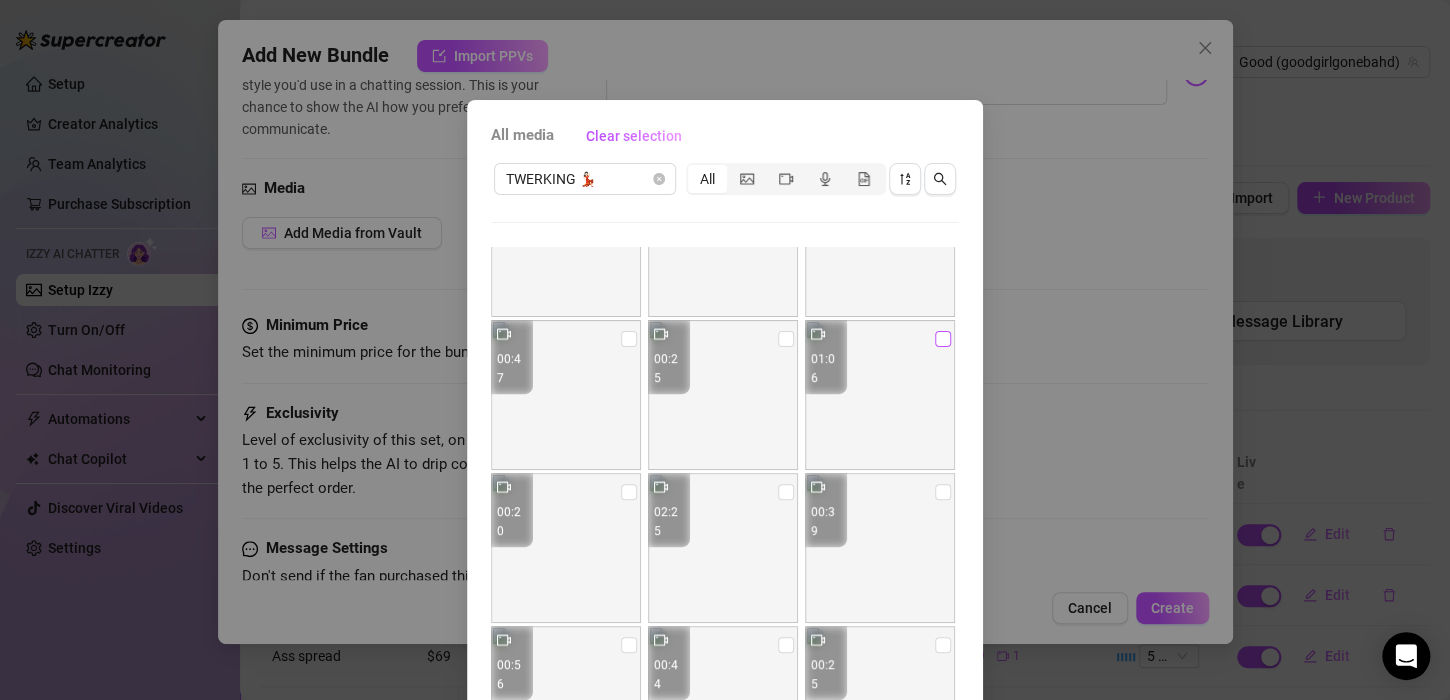 click at bounding box center [943, 339] 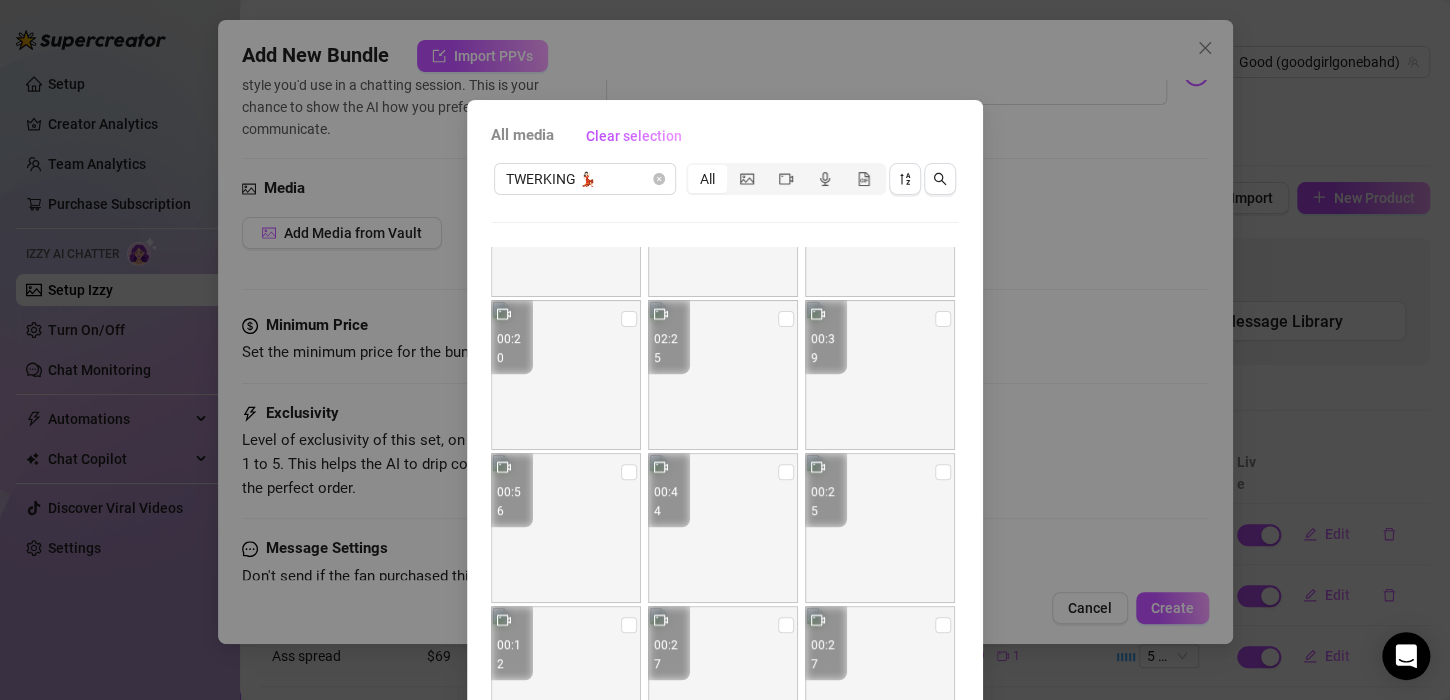scroll, scrollTop: 564, scrollLeft: 0, axis: vertical 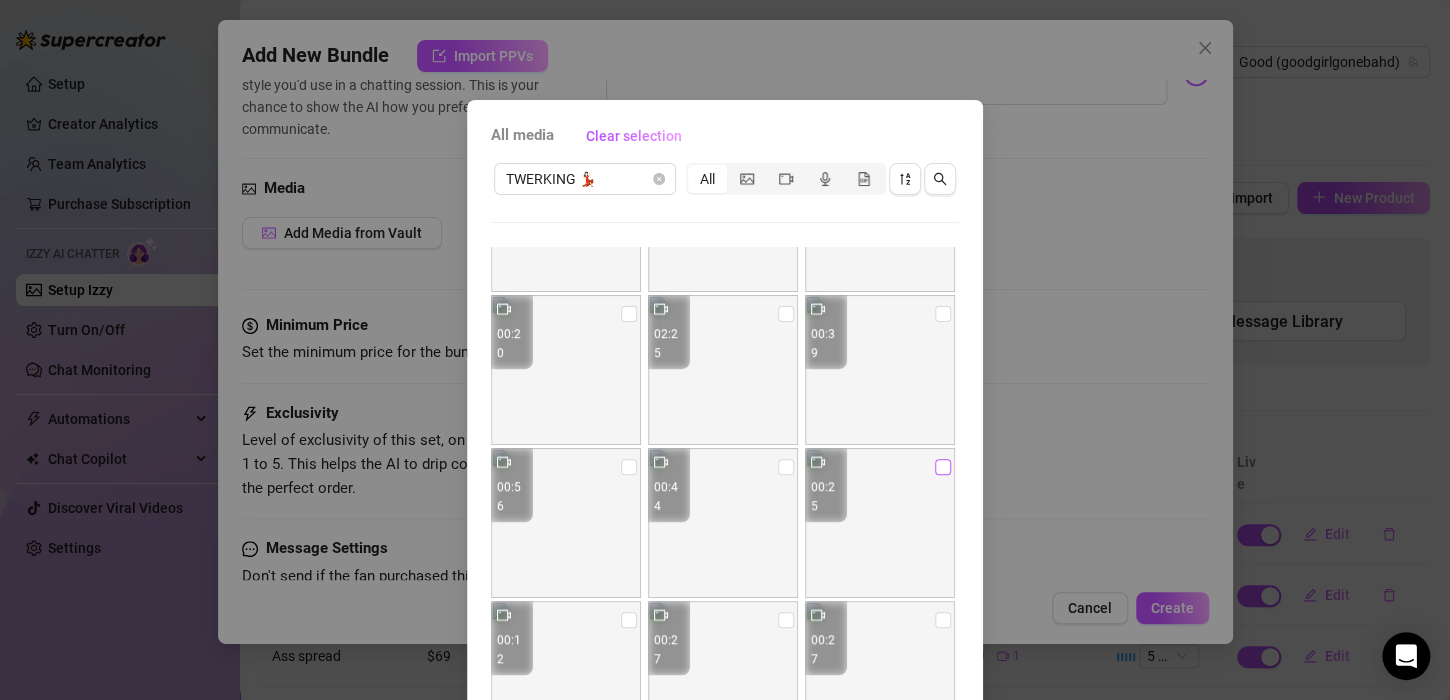 click at bounding box center (943, 467) 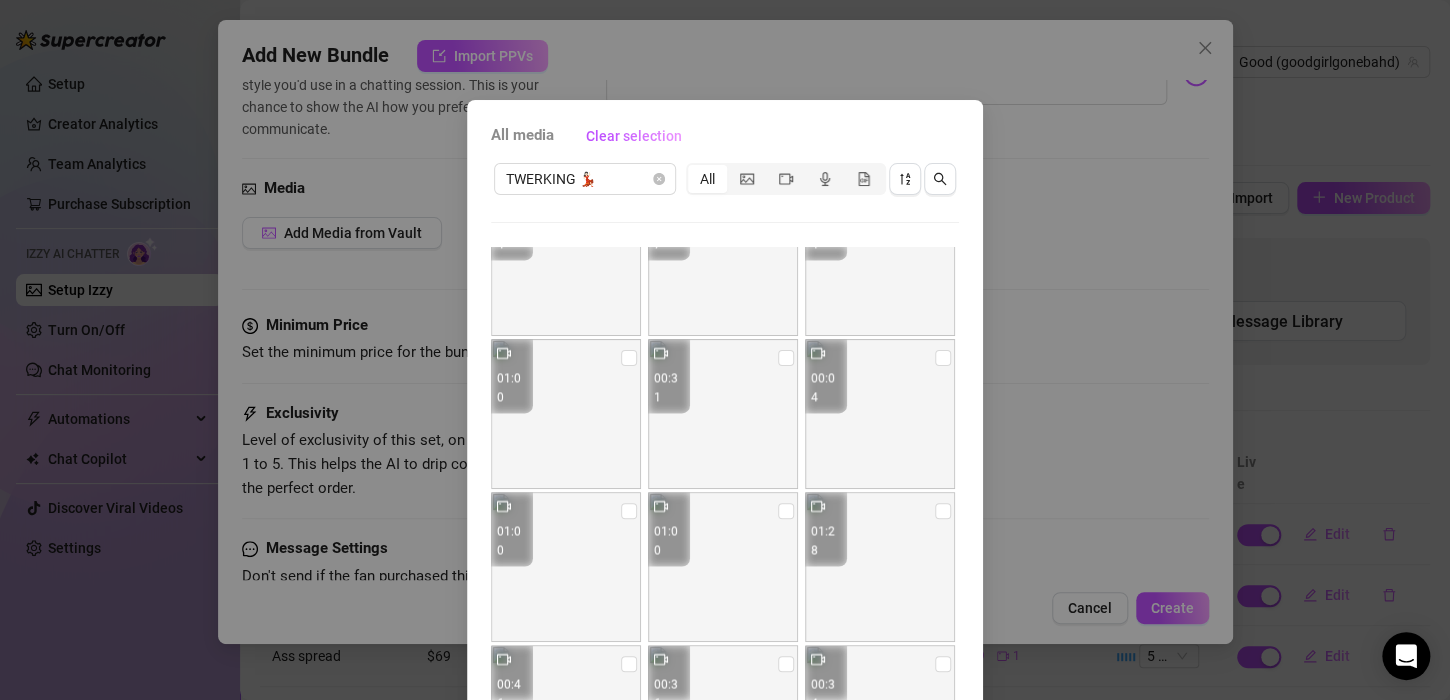 scroll, scrollTop: 1440, scrollLeft: 0, axis: vertical 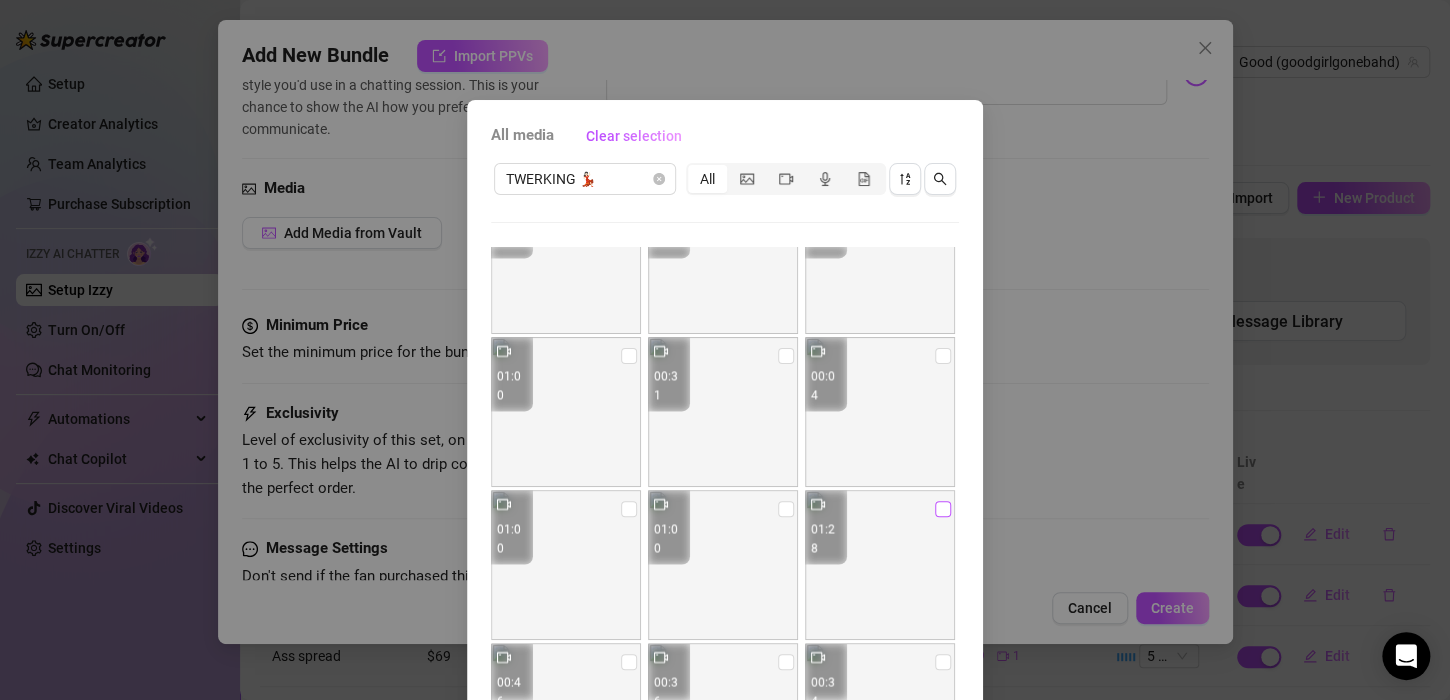 click at bounding box center [943, 509] 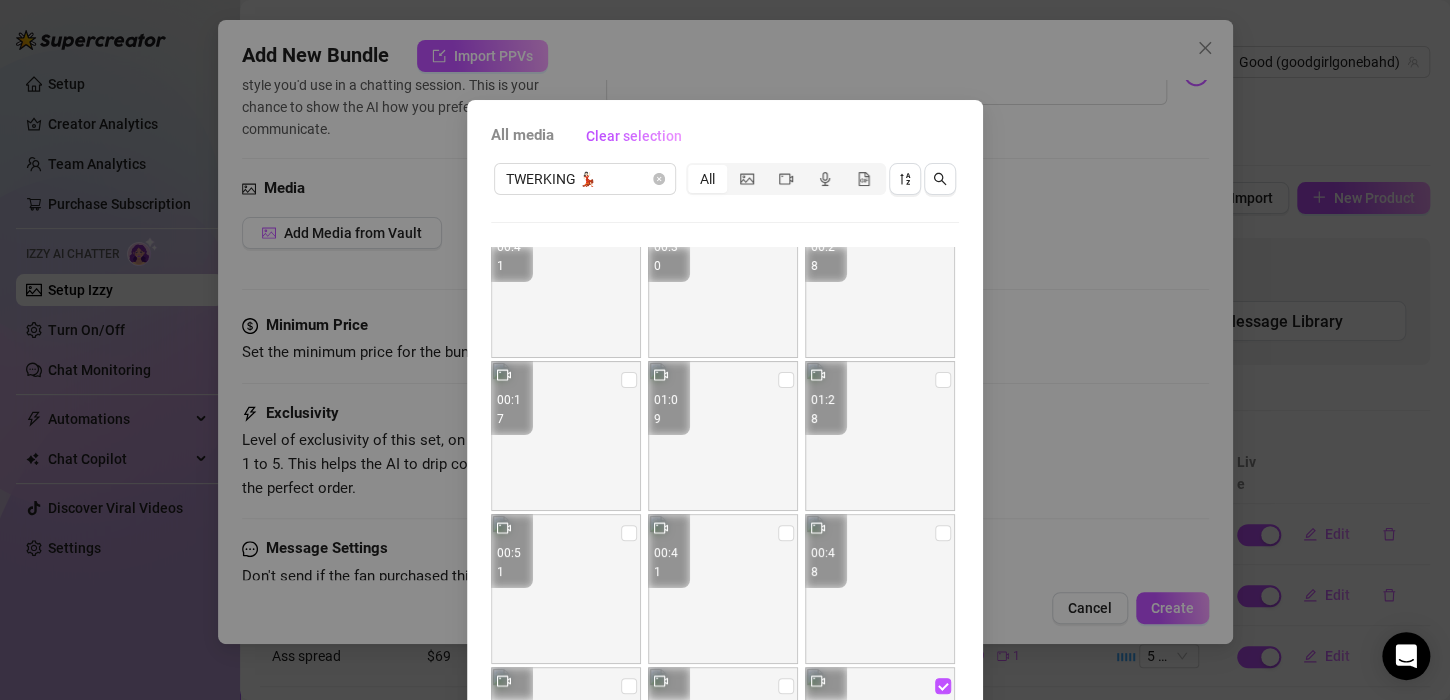 scroll, scrollTop: 0, scrollLeft: 0, axis: both 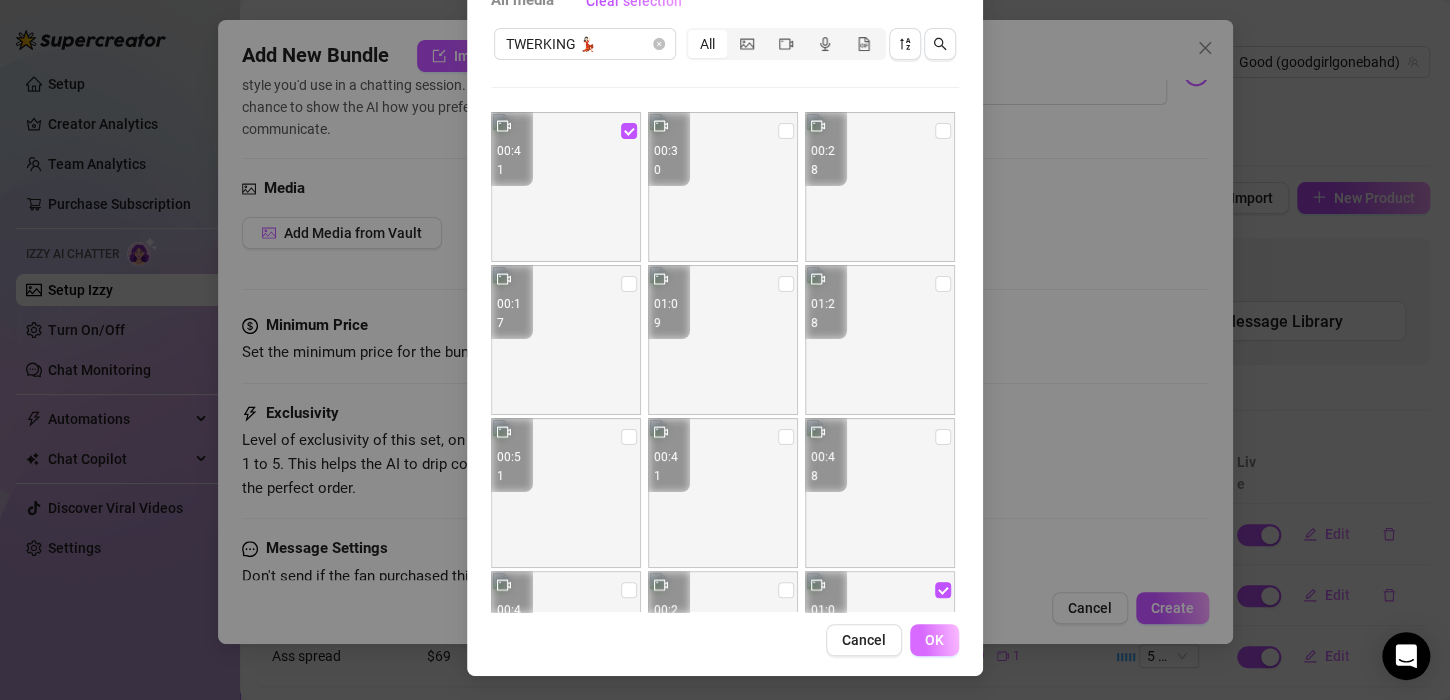click on "OK" at bounding box center [934, 640] 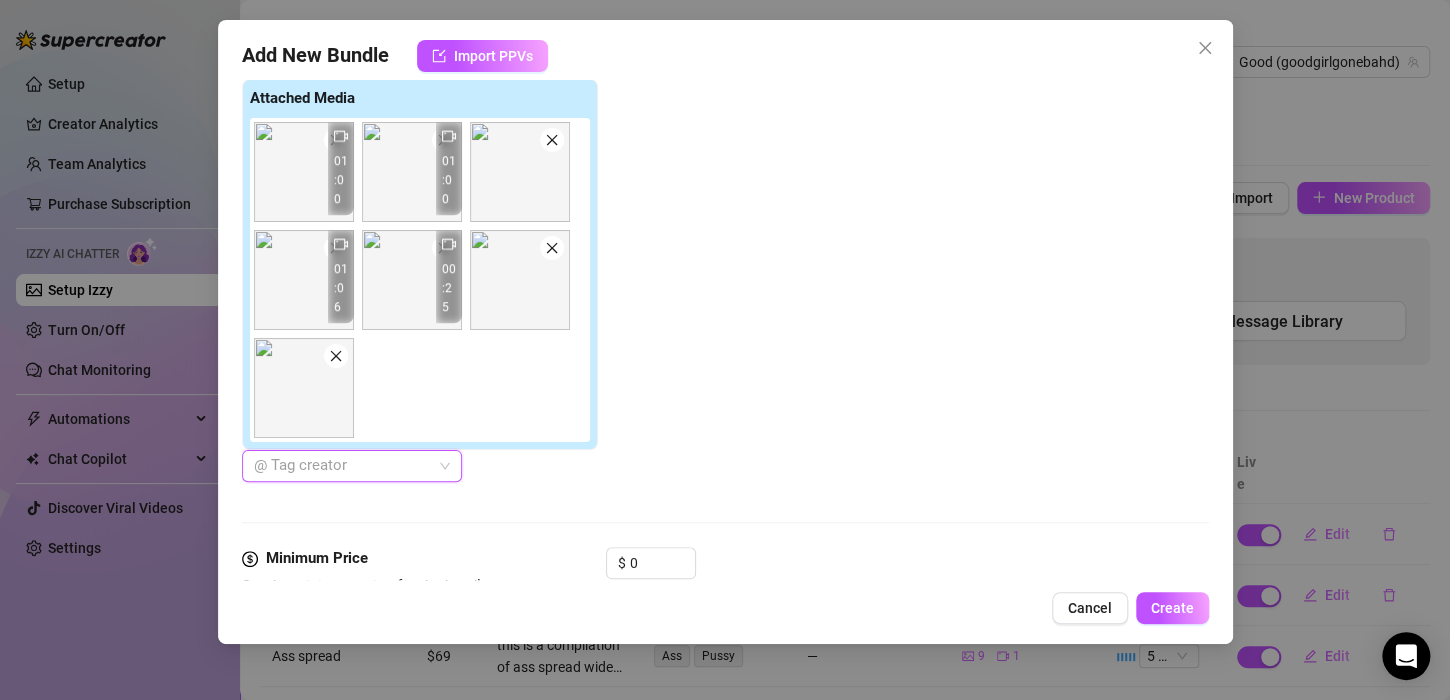 scroll, scrollTop: 742, scrollLeft: 0, axis: vertical 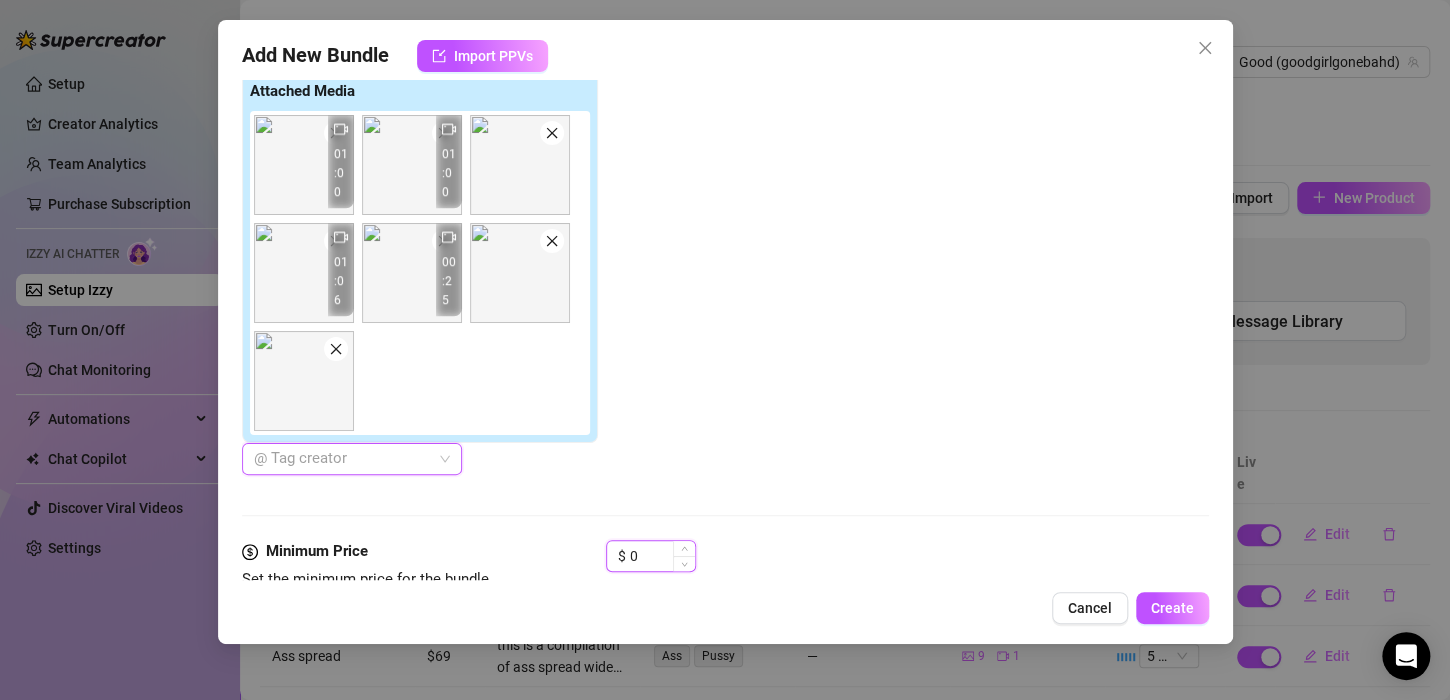 click on "0" at bounding box center [662, 556] 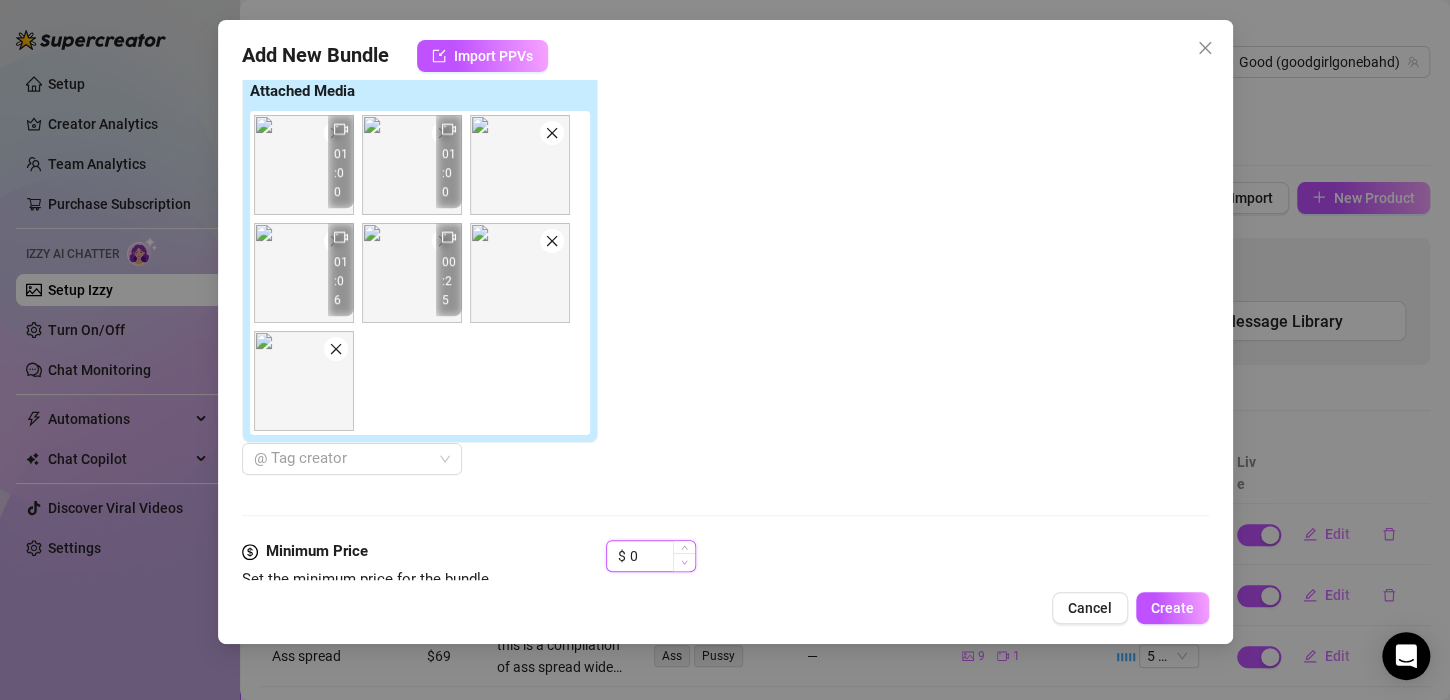 click at bounding box center [684, 562] 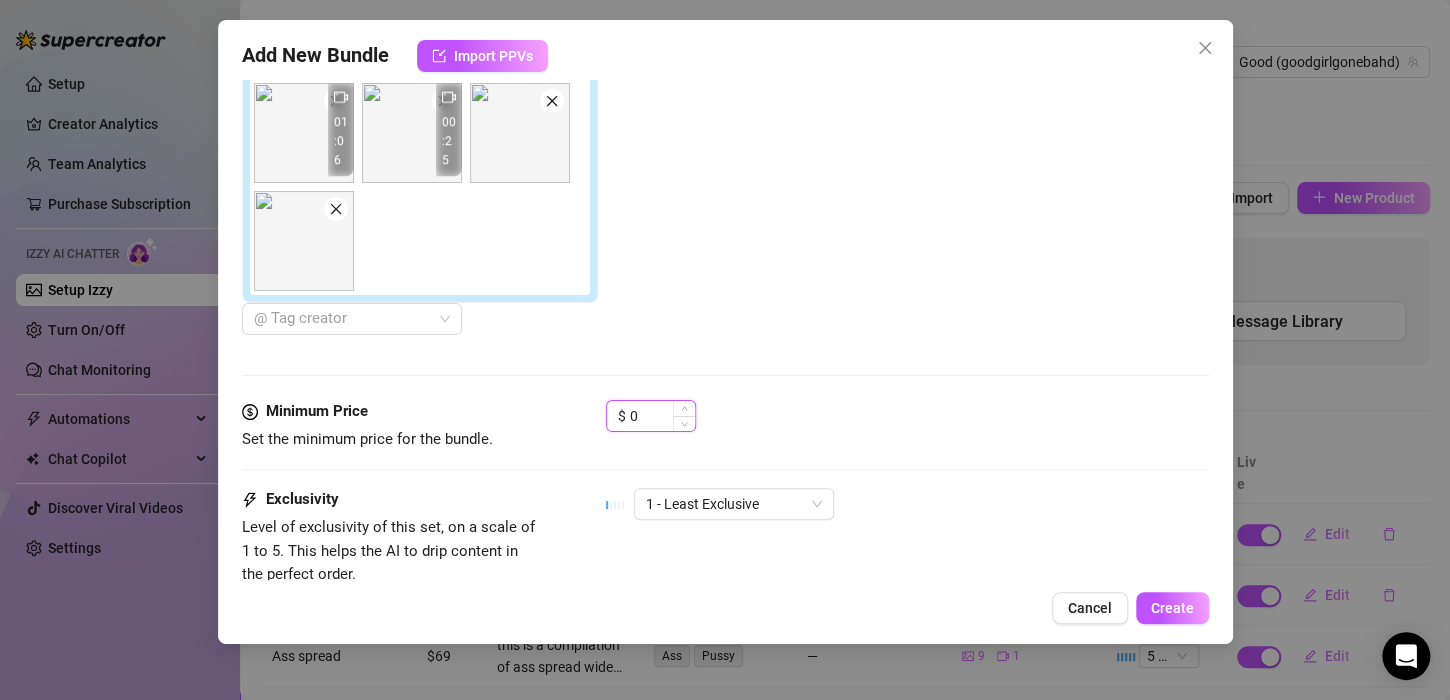 scroll, scrollTop: 896, scrollLeft: 0, axis: vertical 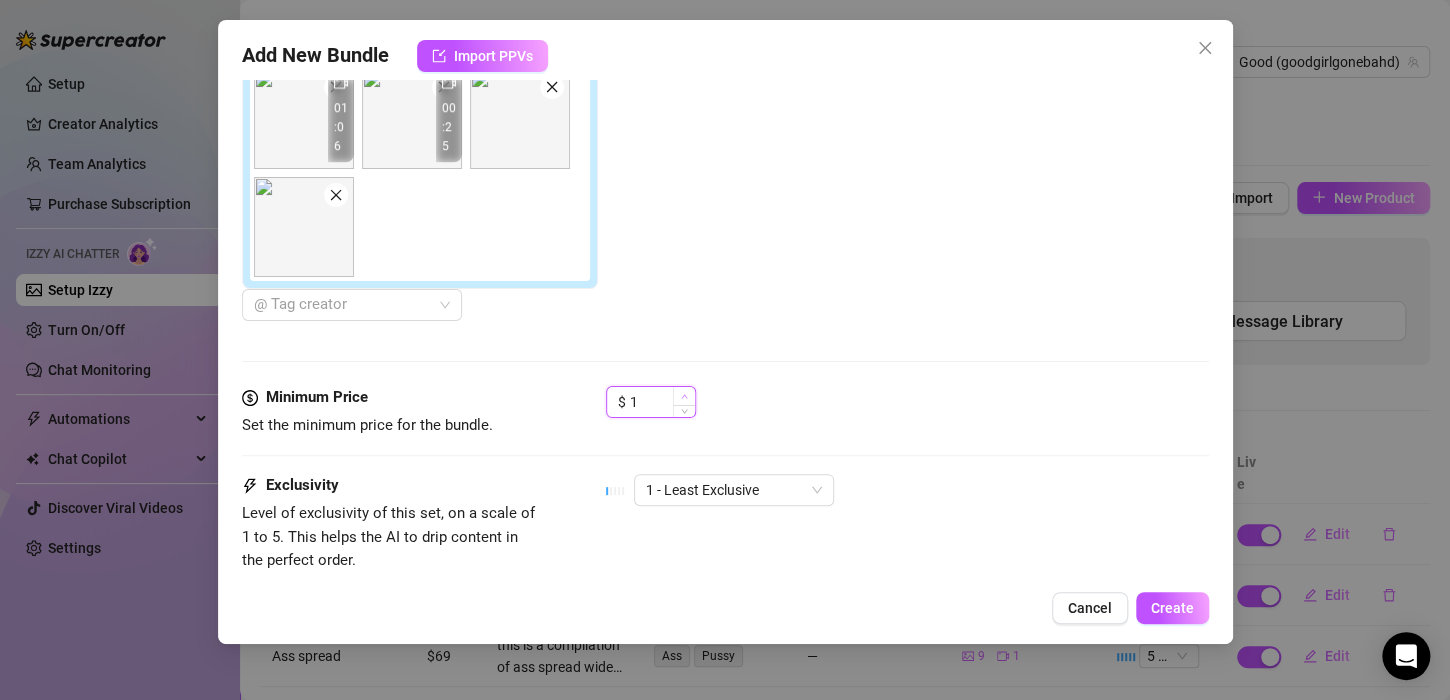 click at bounding box center [684, 396] 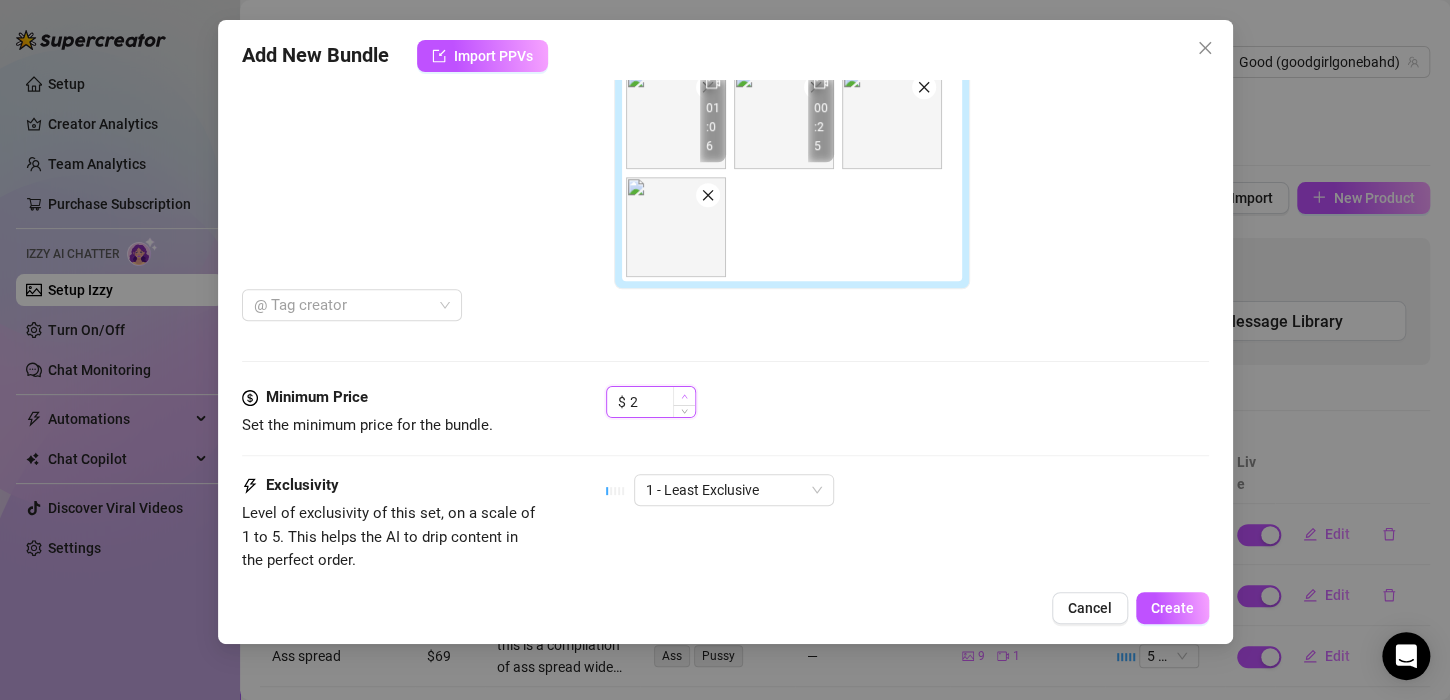 click at bounding box center (684, 396) 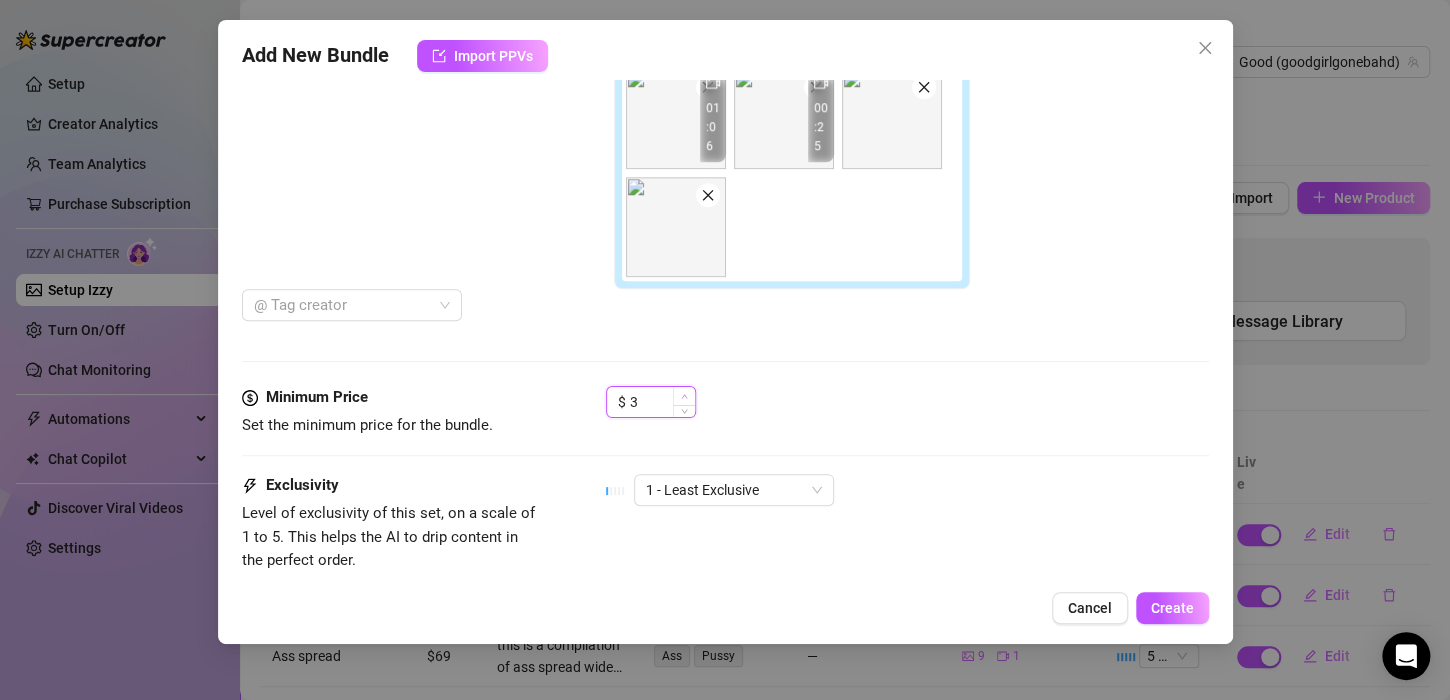 click at bounding box center (684, 396) 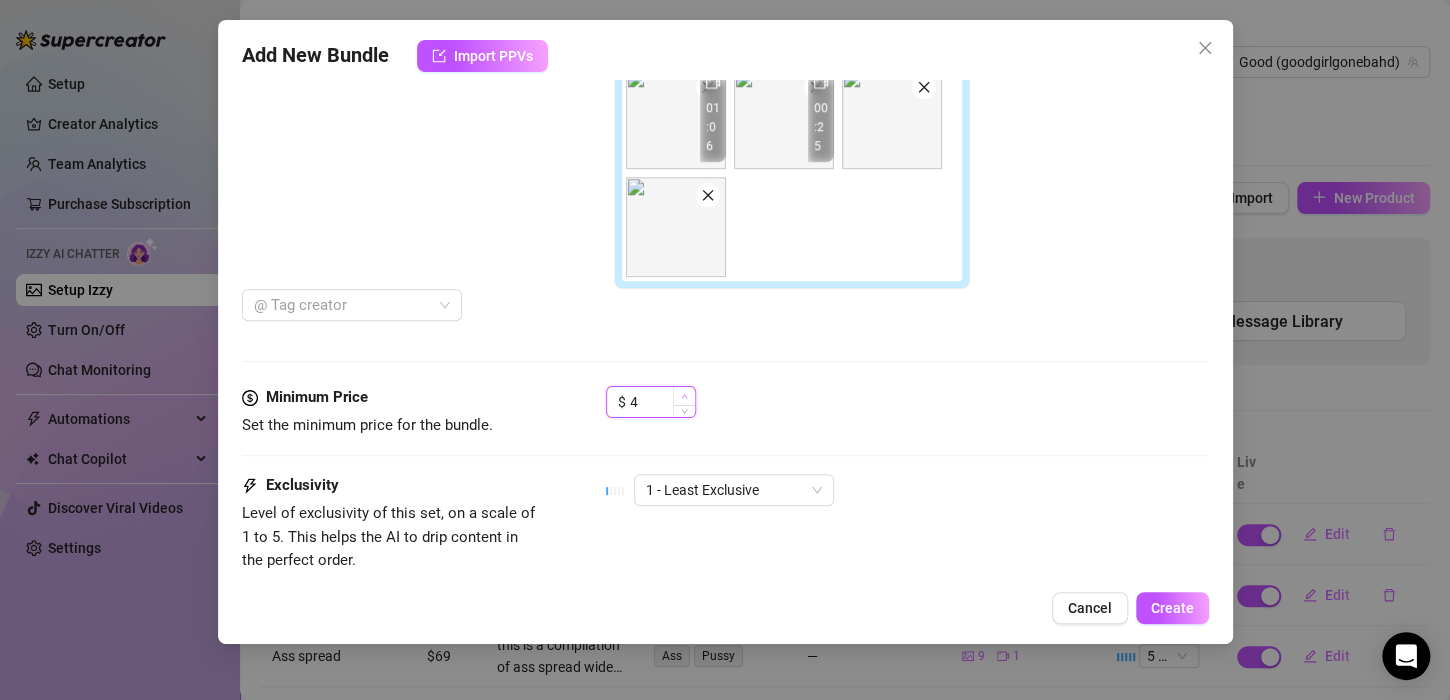click at bounding box center [684, 396] 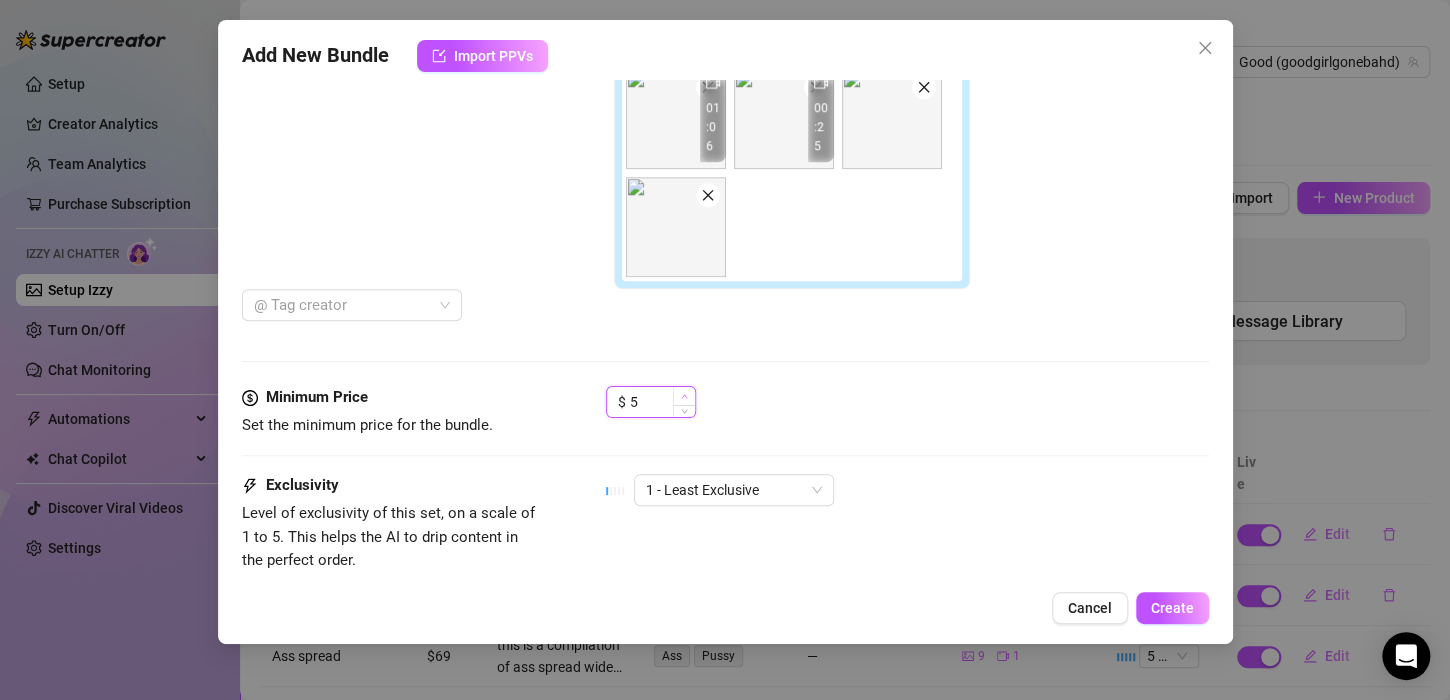 click at bounding box center (684, 396) 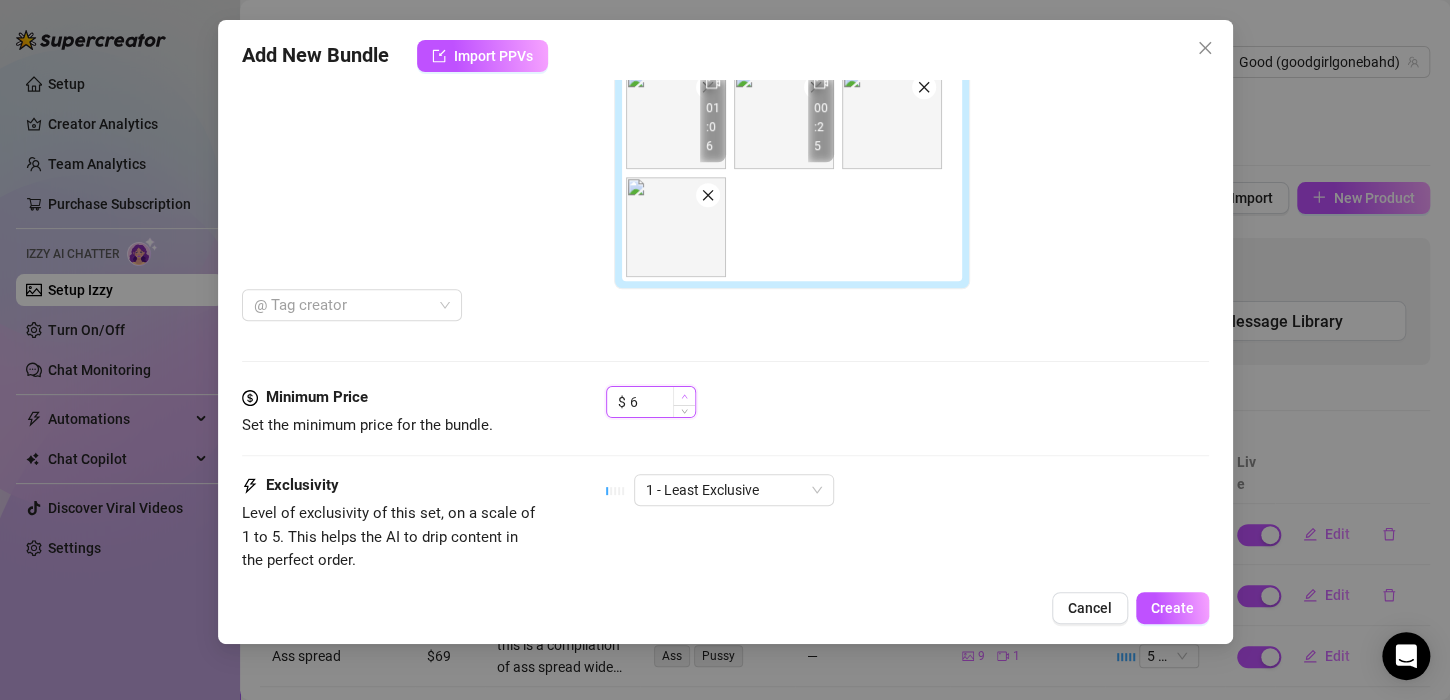 click at bounding box center [684, 396] 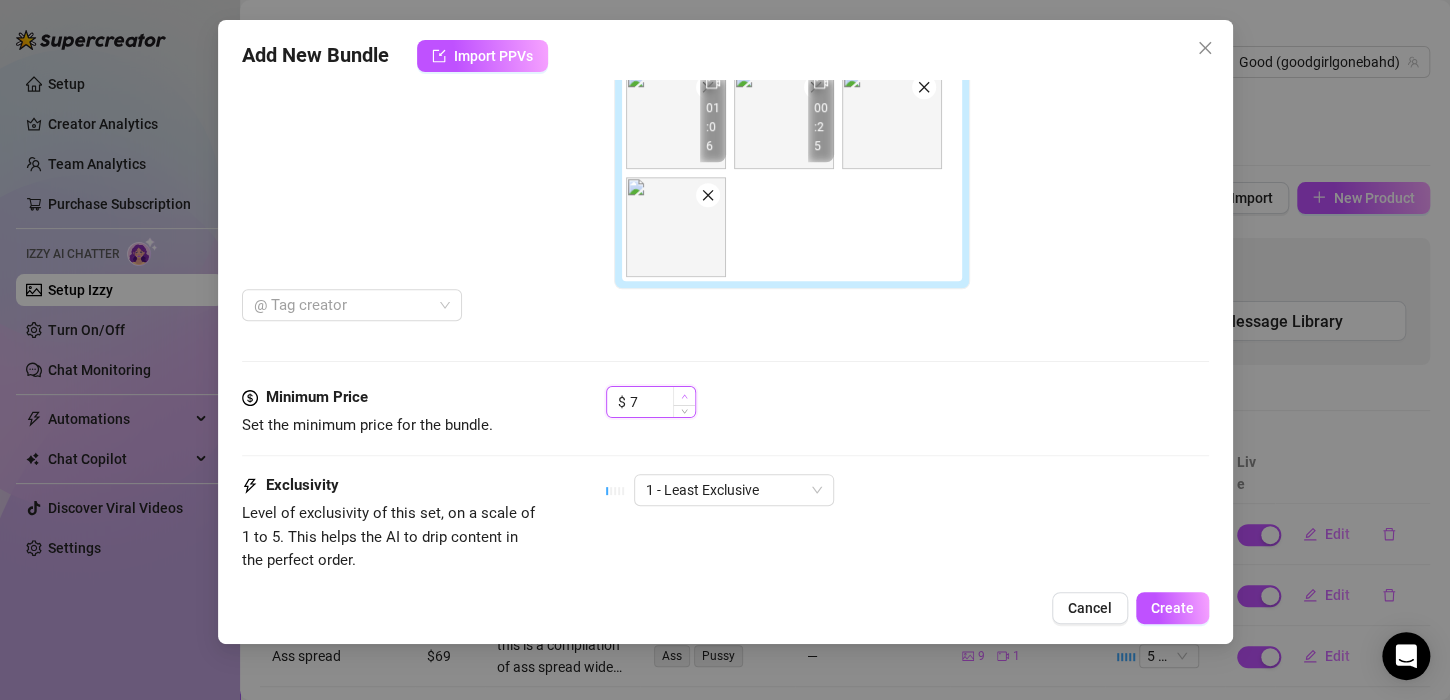 click at bounding box center [684, 396] 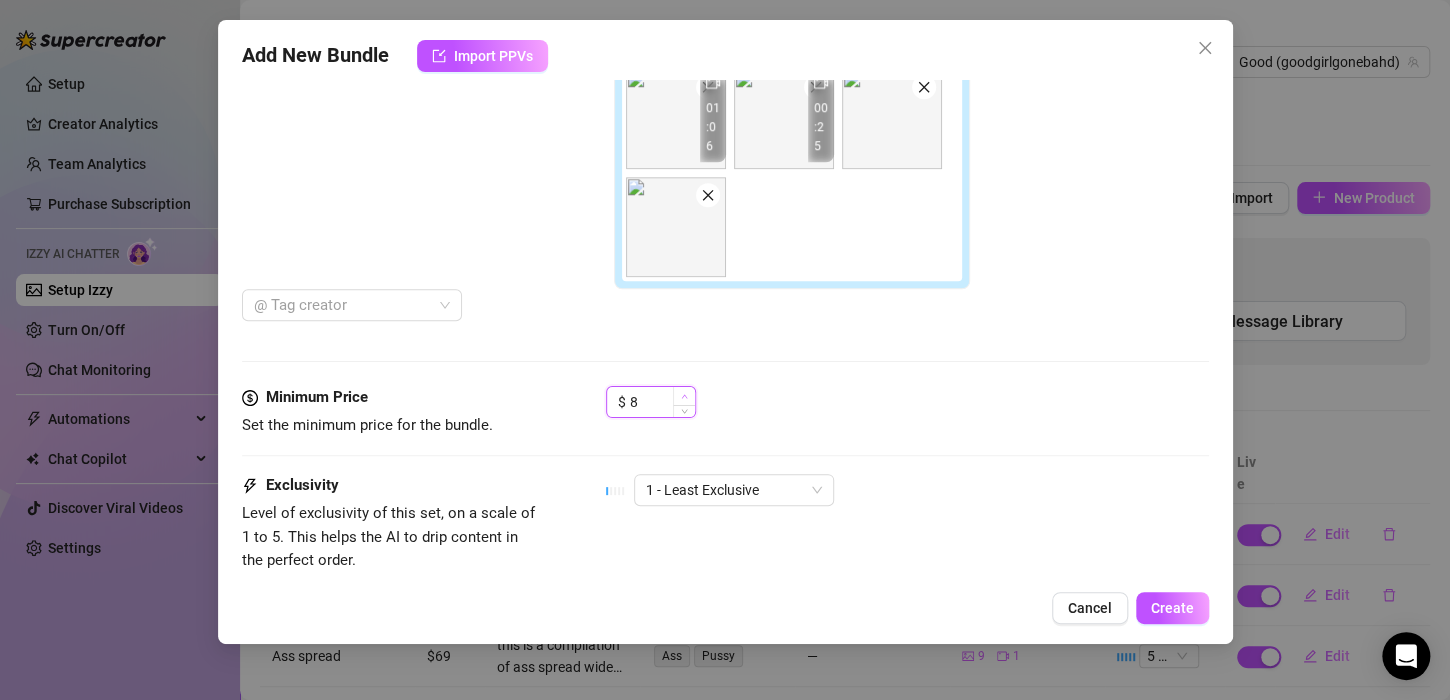 click at bounding box center [684, 396] 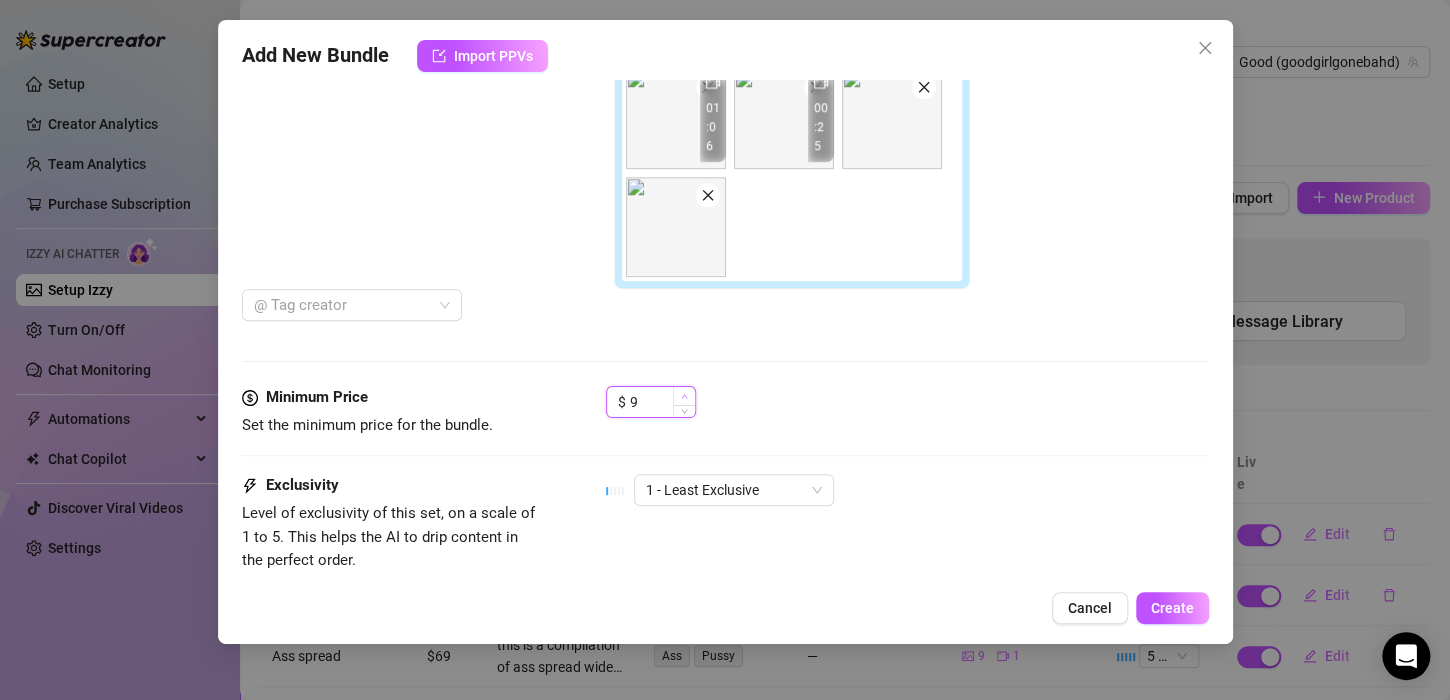 click at bounding box center (684, 396) 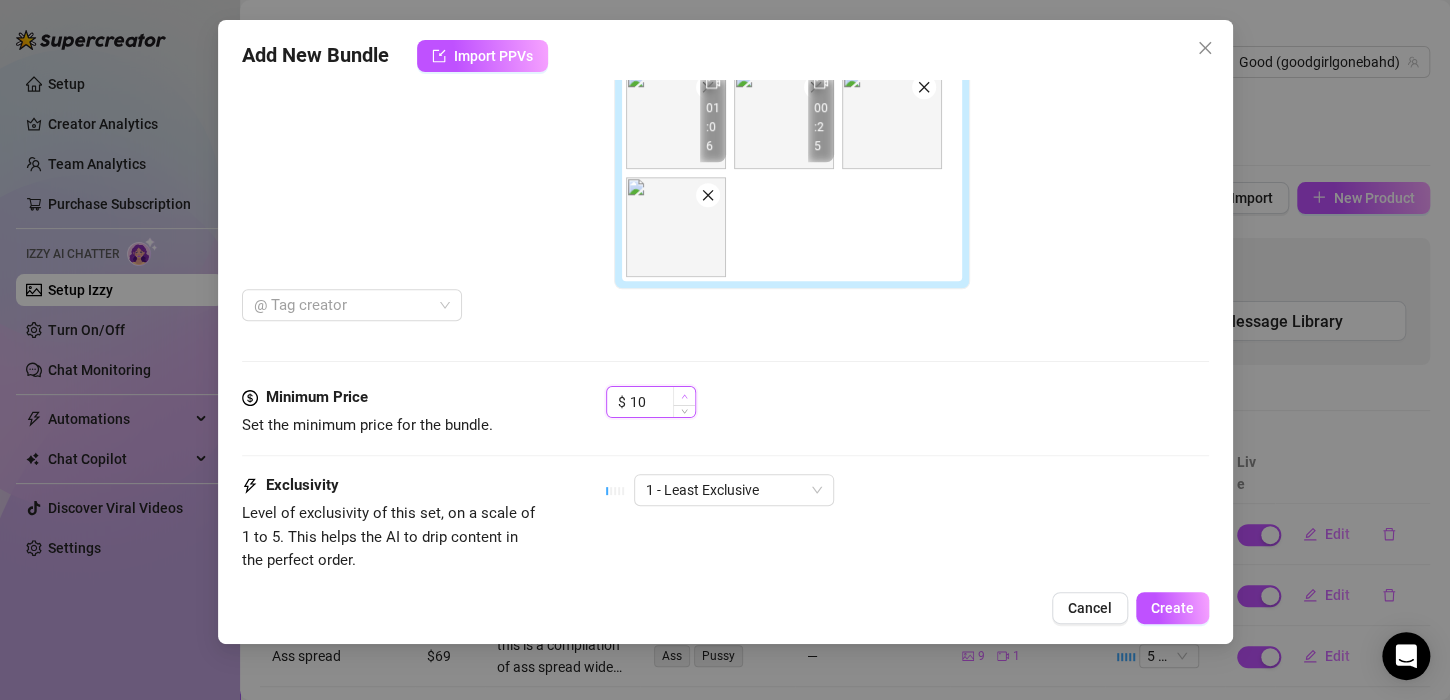 click at bounding box center (684, 396) 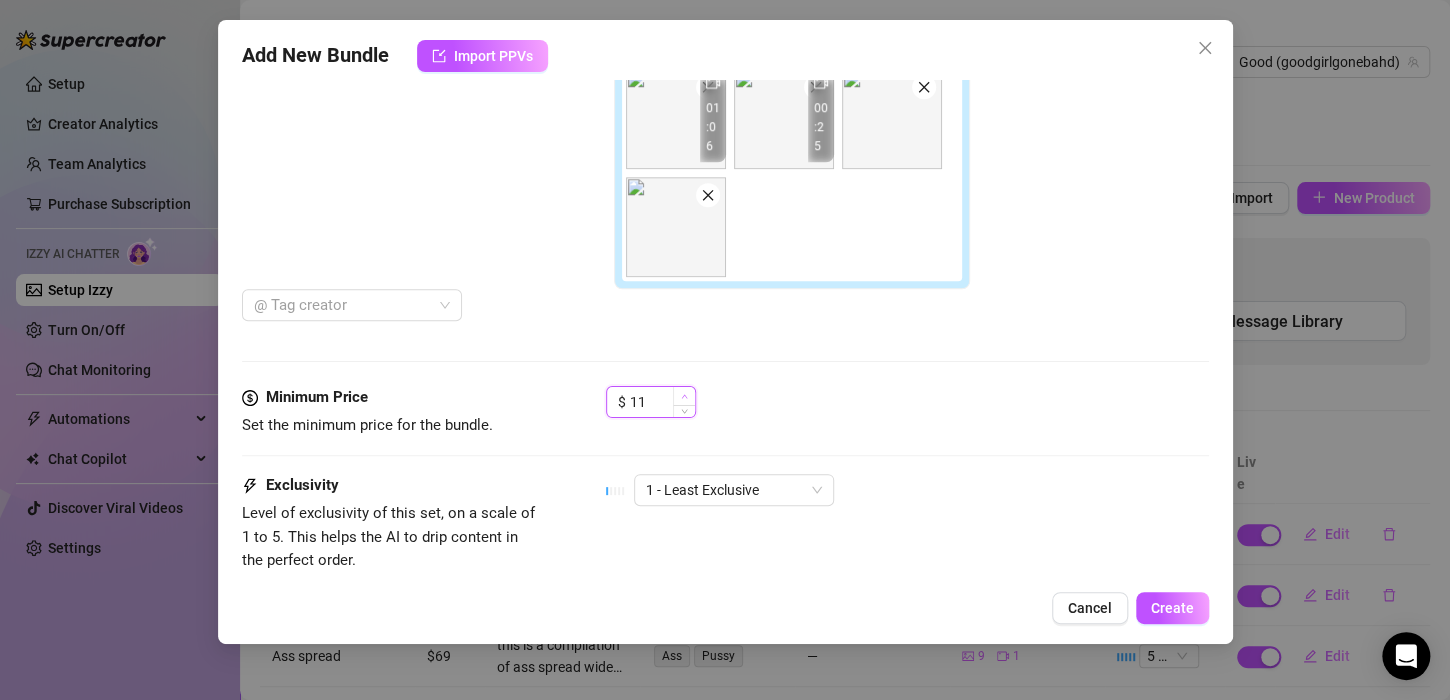 click at bounding box center (684, 396) 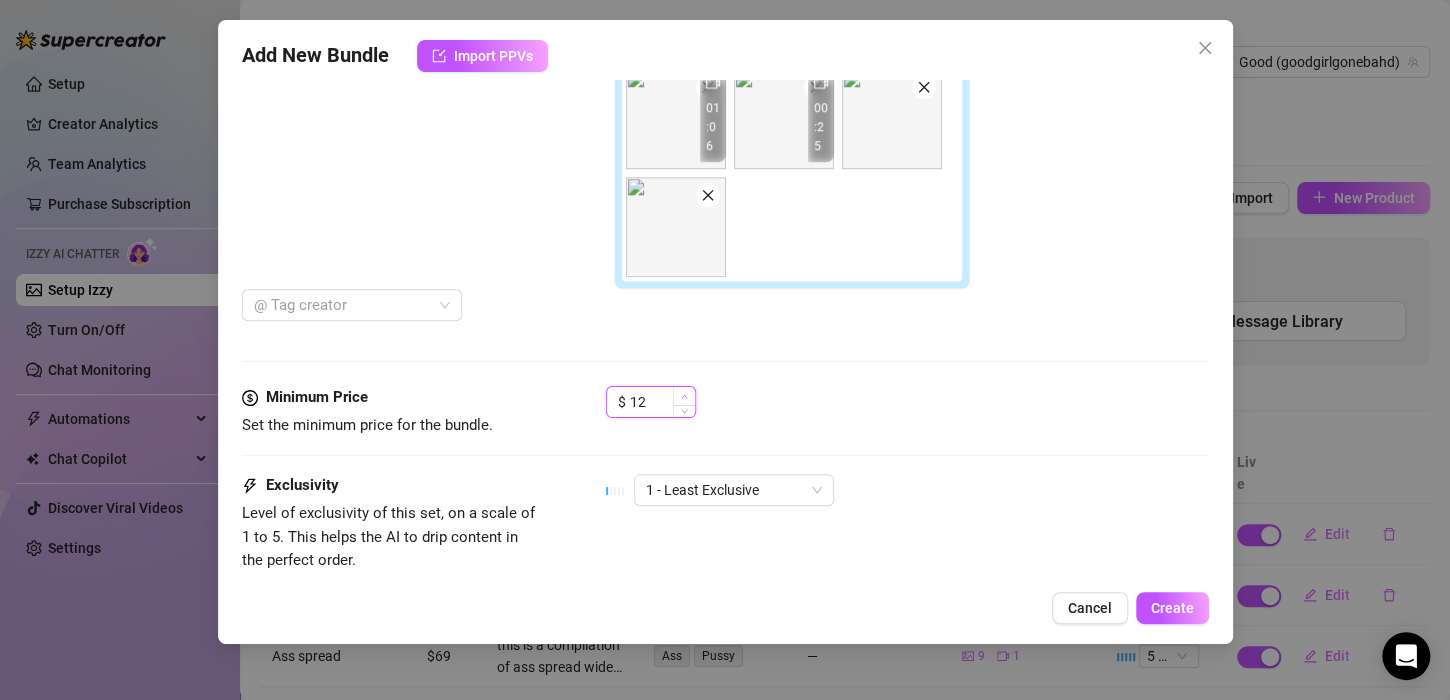 click at bounding box center (684, 396) 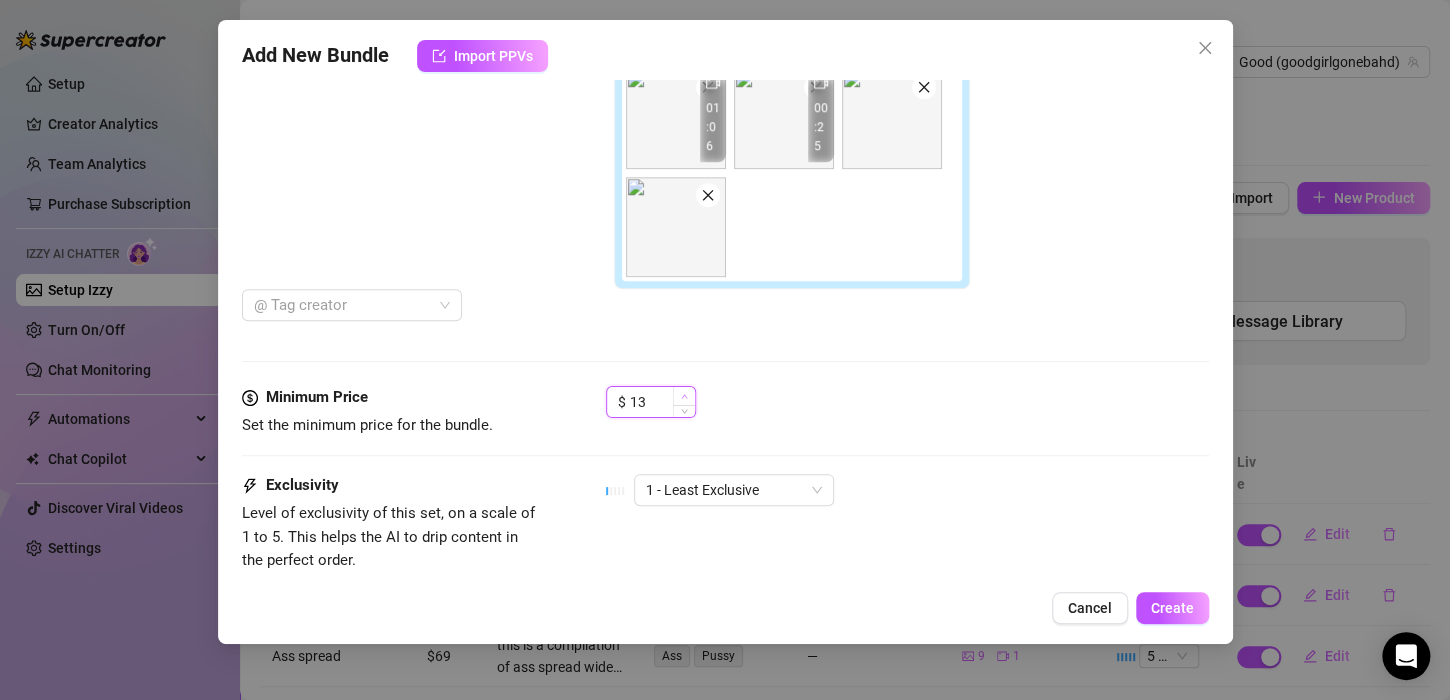click at bounding box center [684, 396] 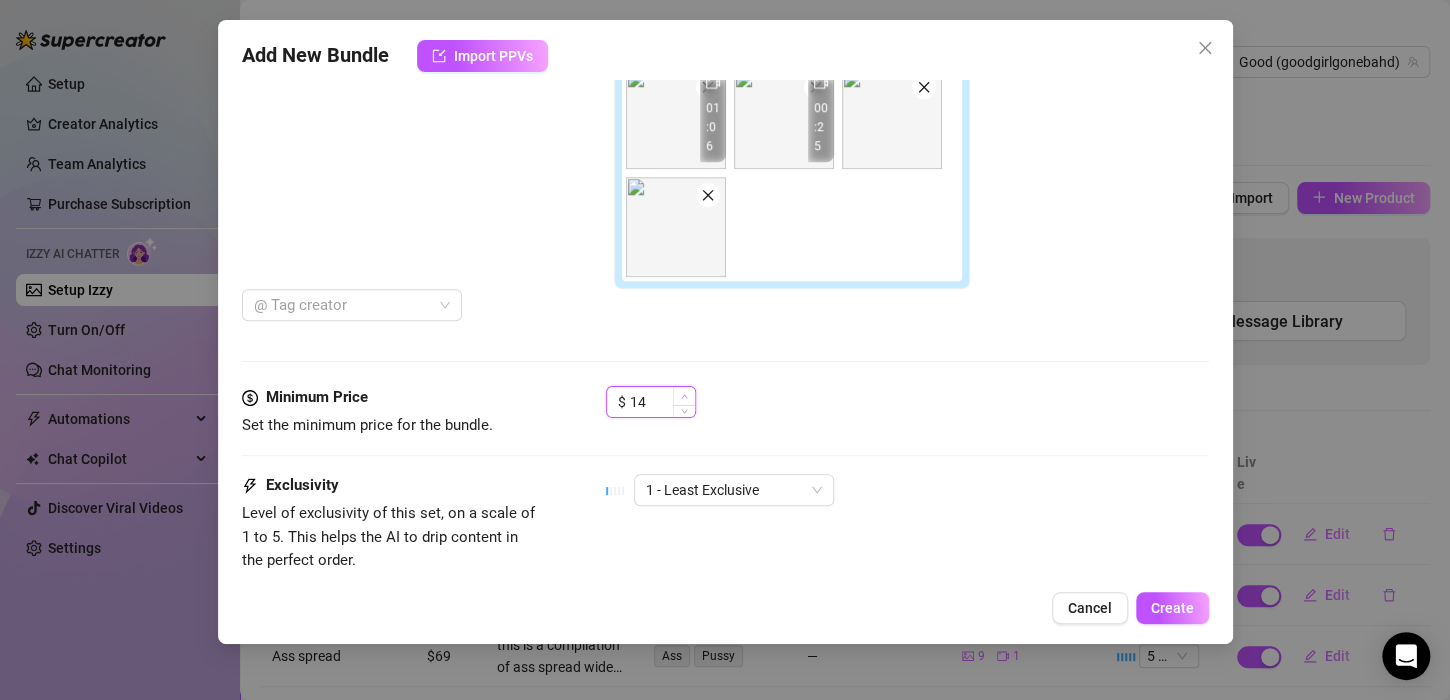 click at bounding box center [684, 396] 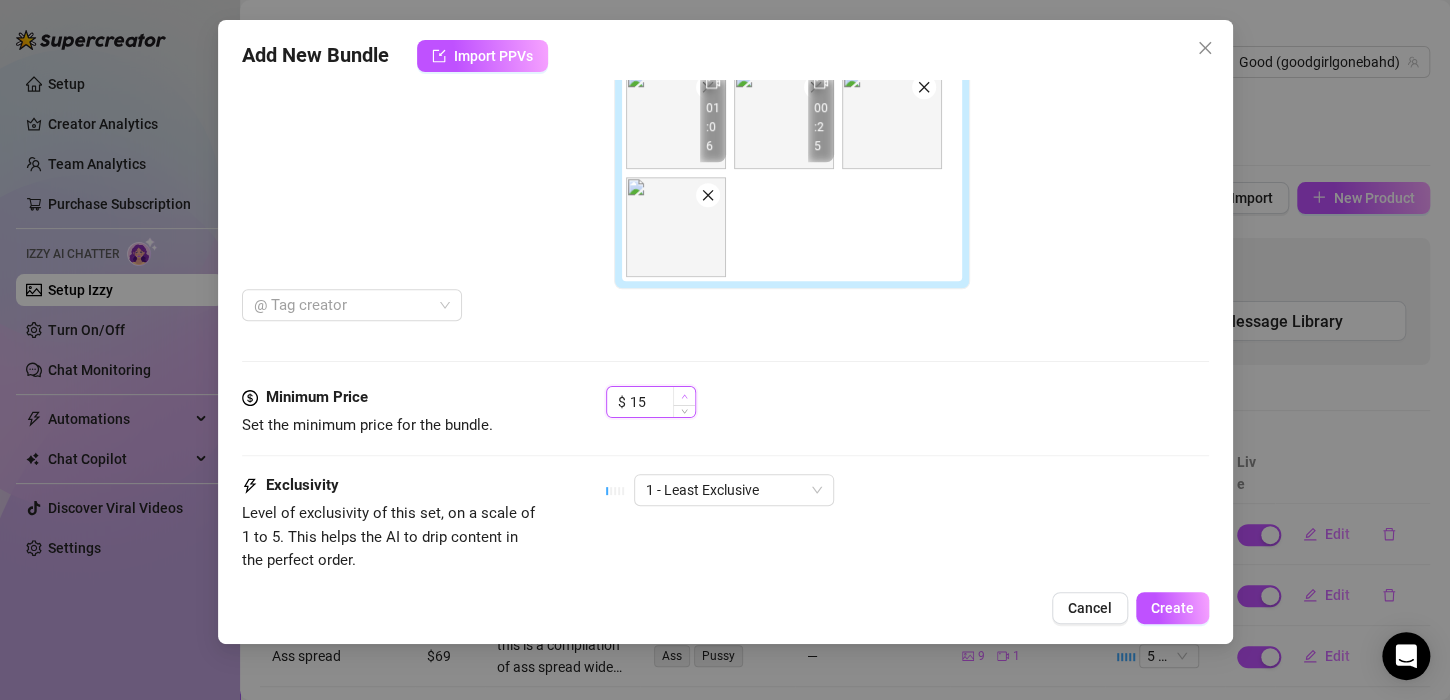 click at bounding box center [684, 396] 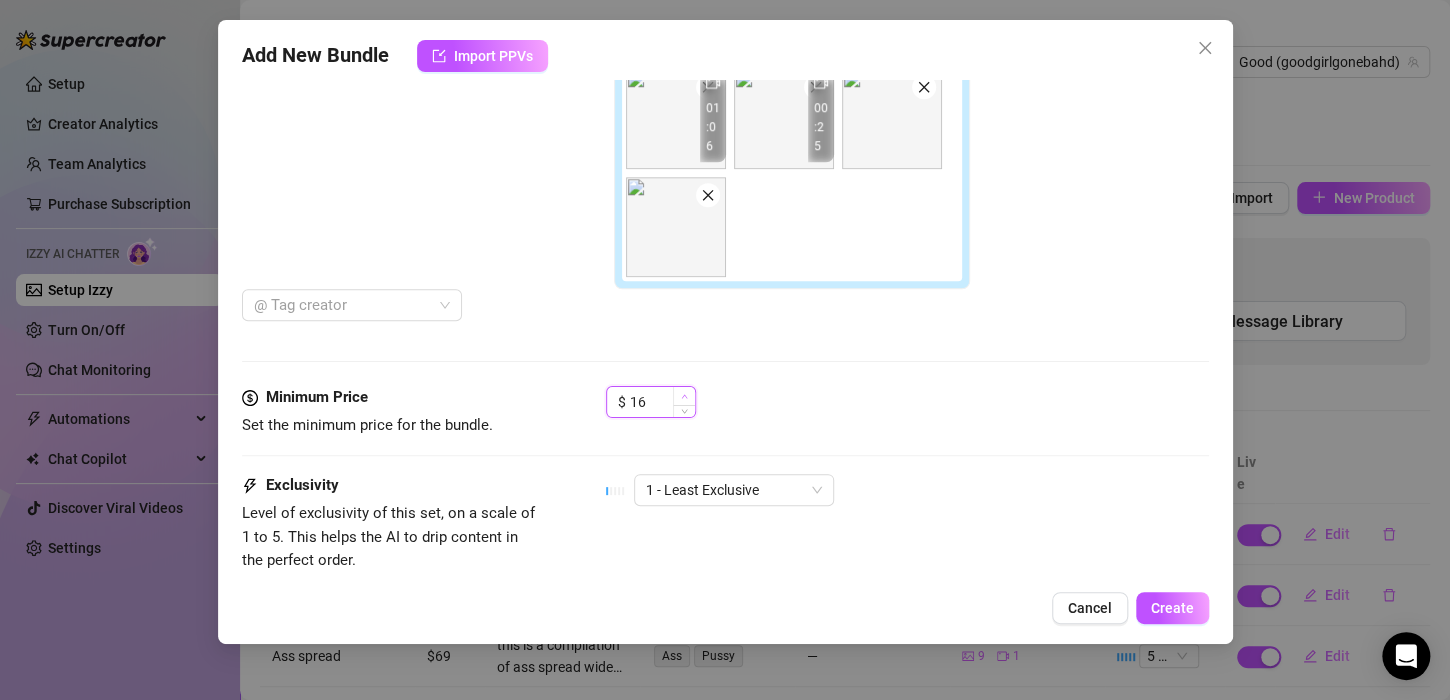 click at bounding box center [684, 396] 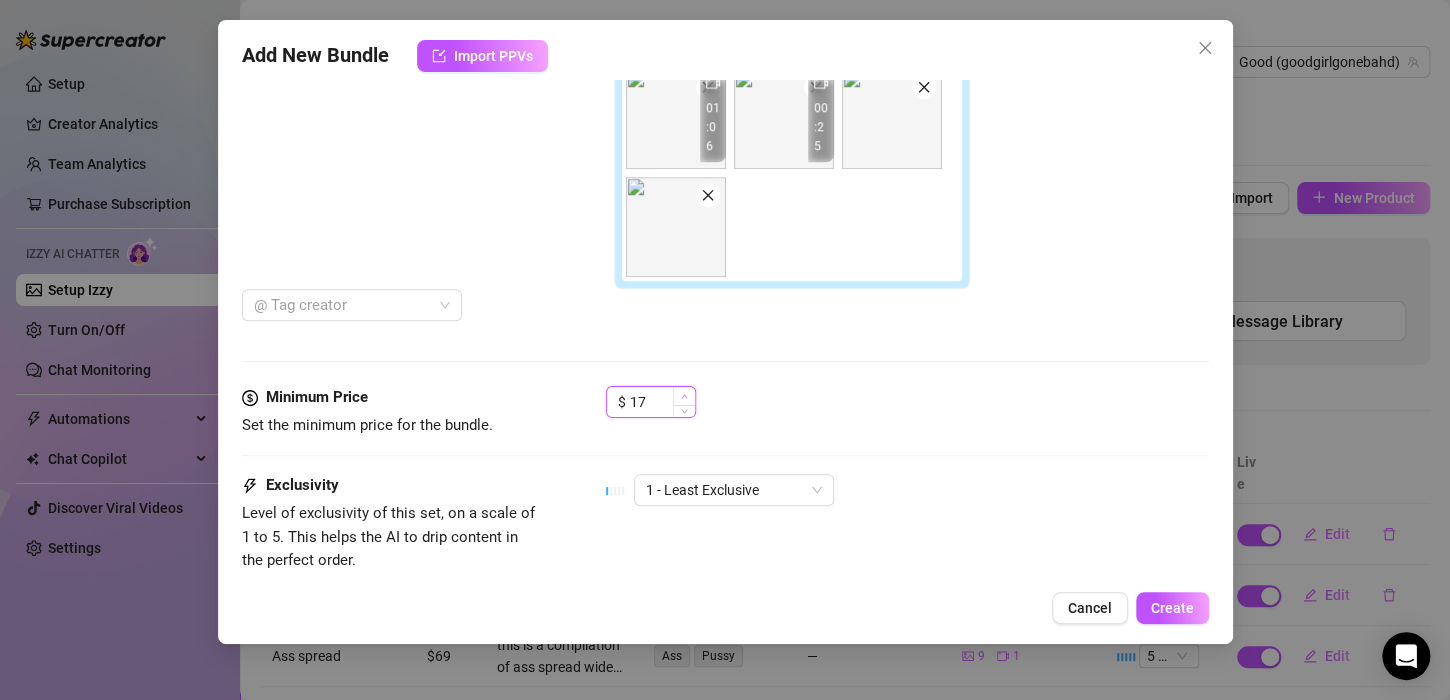 click at bounding box center (684, 396) 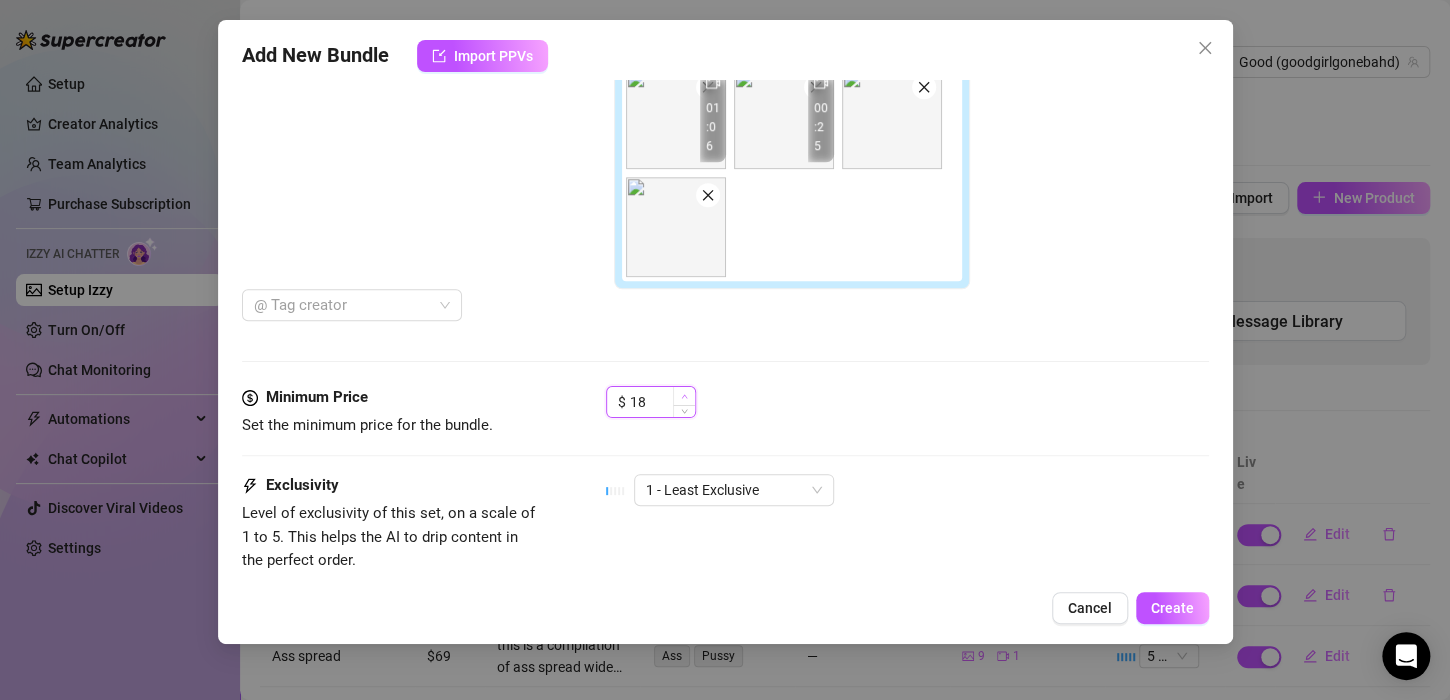click at bounding box center (684, 396) 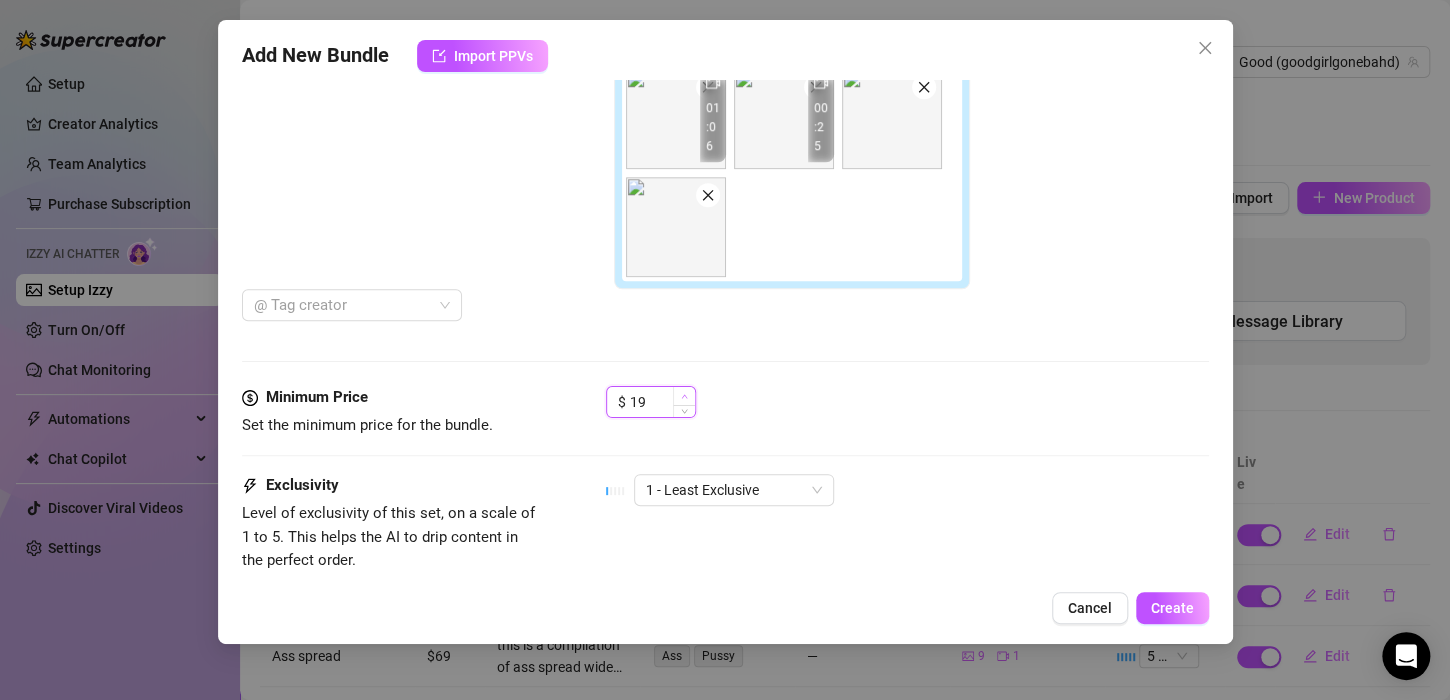 click at bounding box center [684, 396] 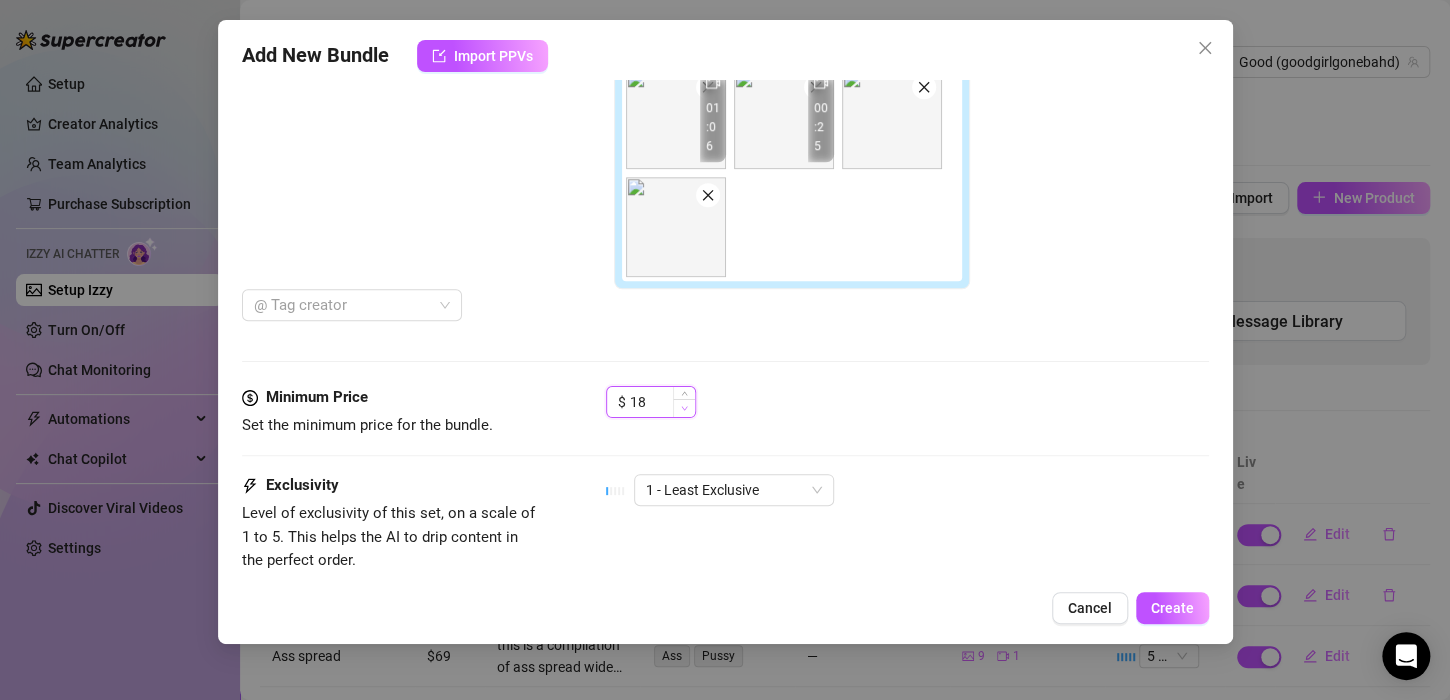 click at bounding box center (684, 408) 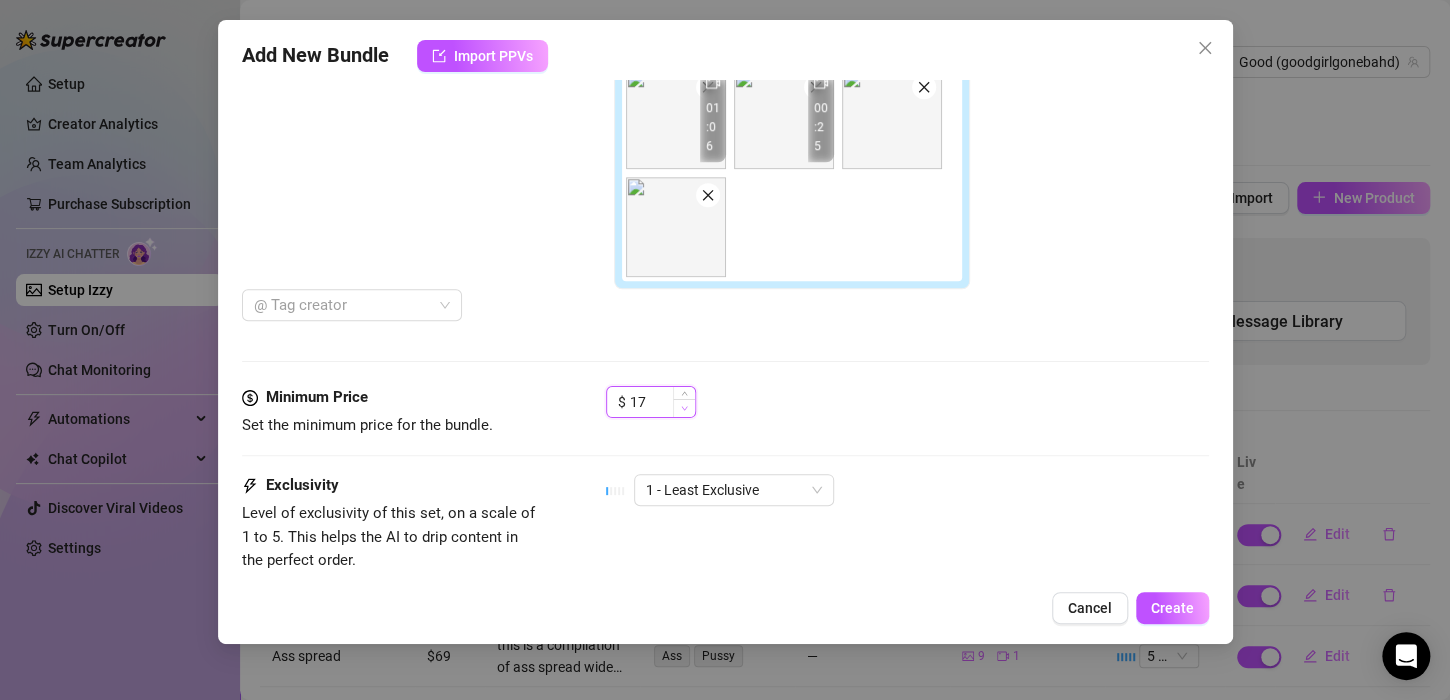 click at bounding box center (684, 408) 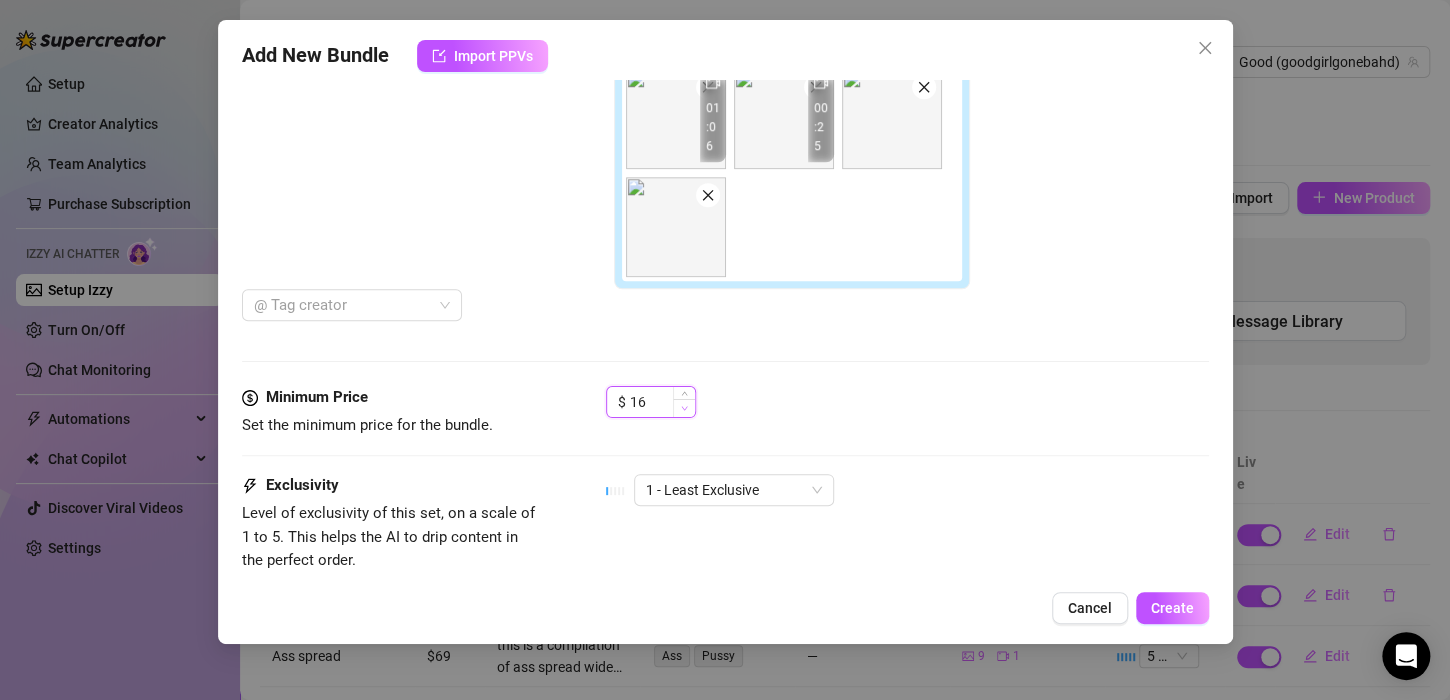click at bounding box center [684, 408] 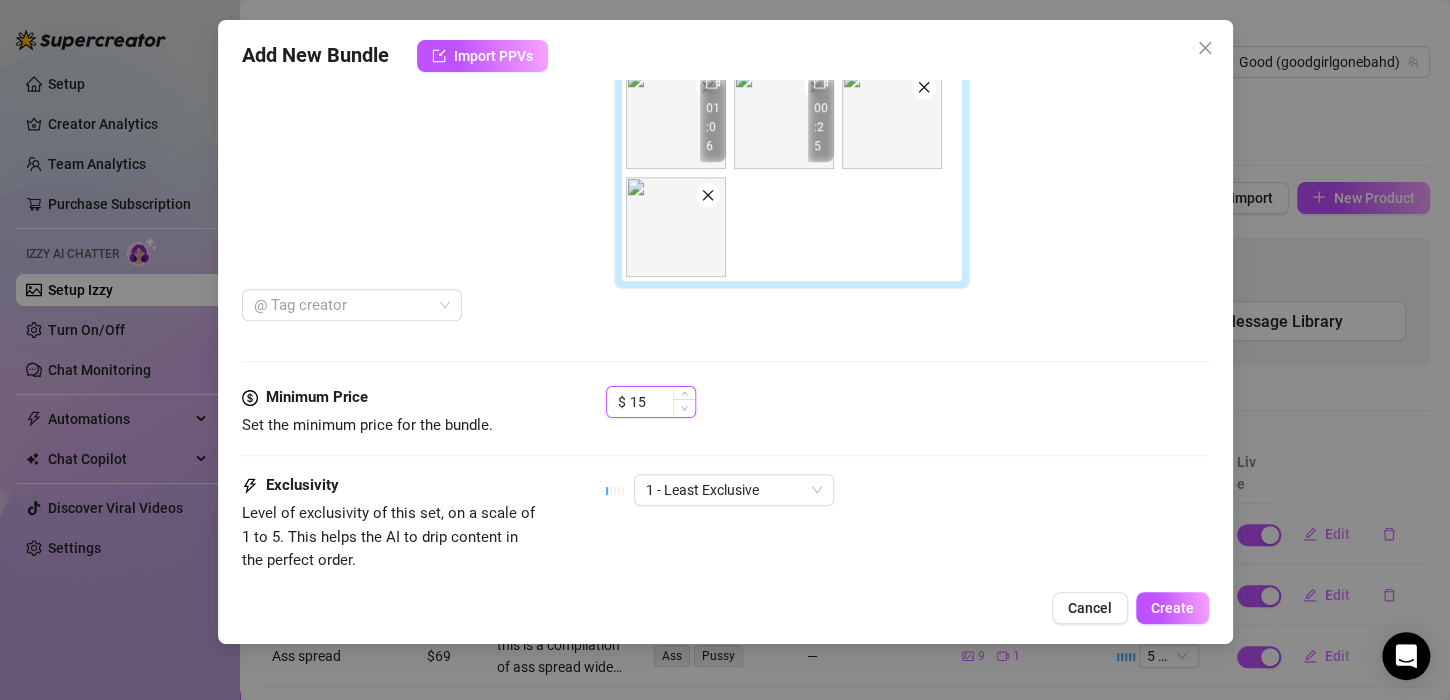click at bounding box center (684, 408) 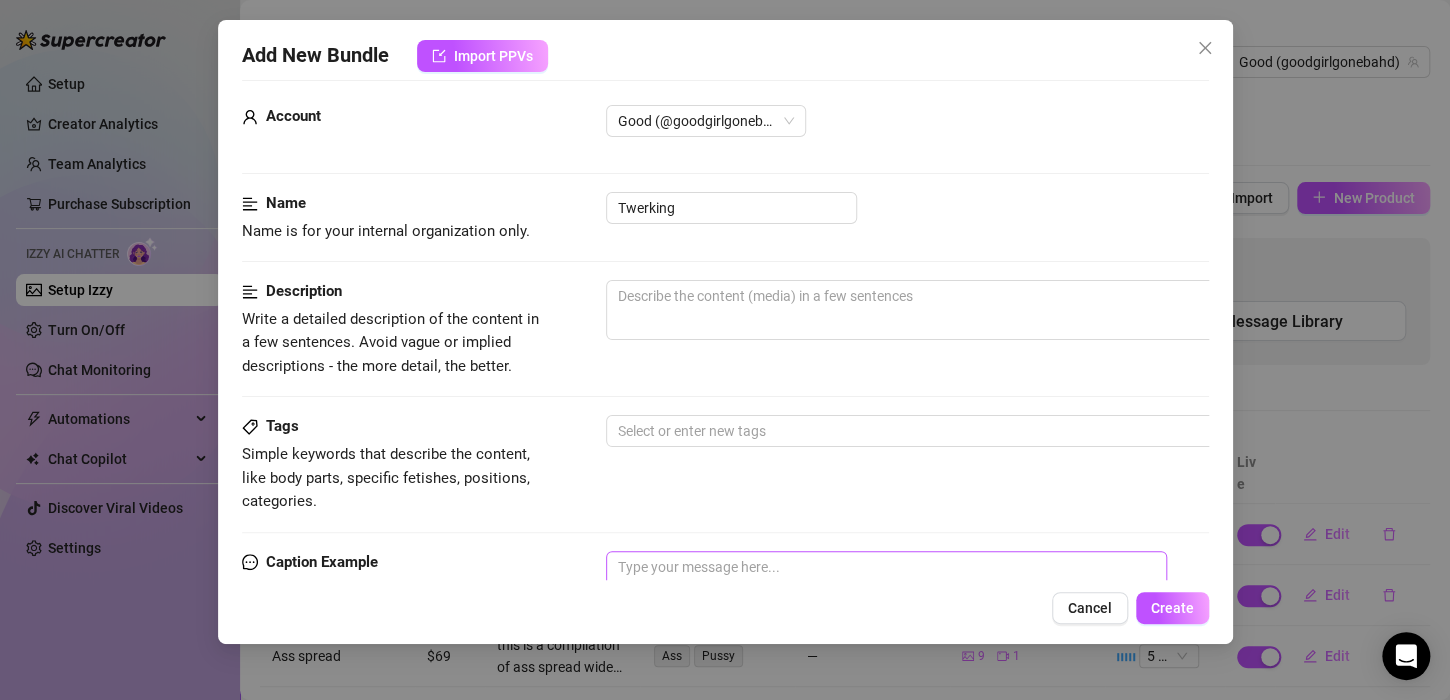 scroll, scrollTop: 0, scrollLeft: 0, axis: both 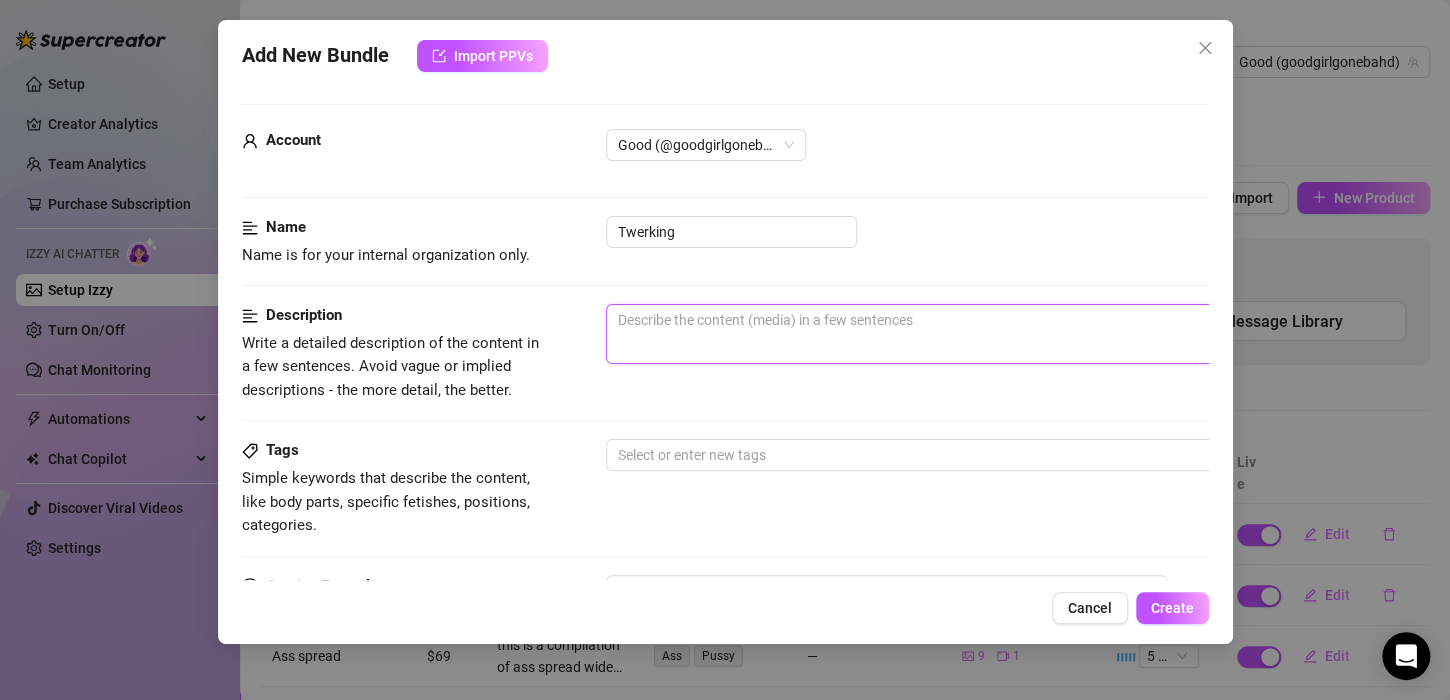 click at bounding box center [956, 334] 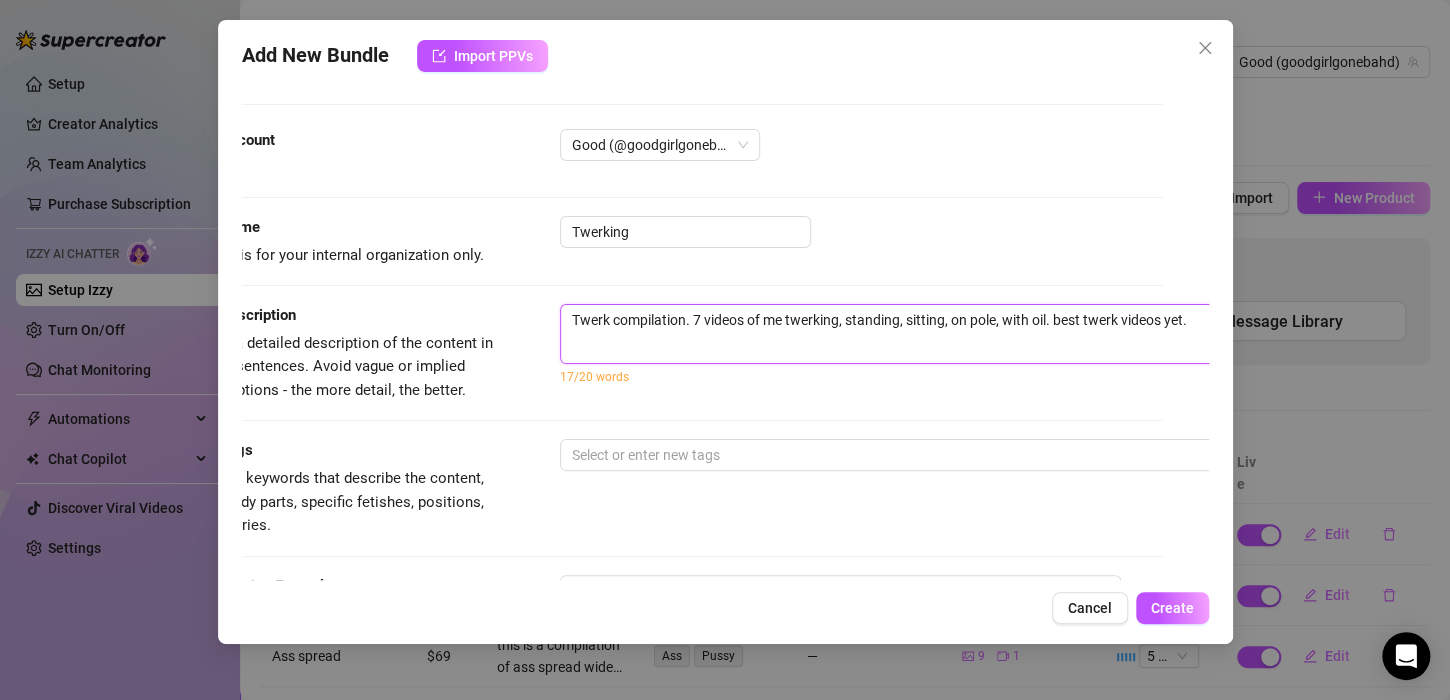 scroll, scrollTop: 0, scrollLeft: 50, axis: horizontal 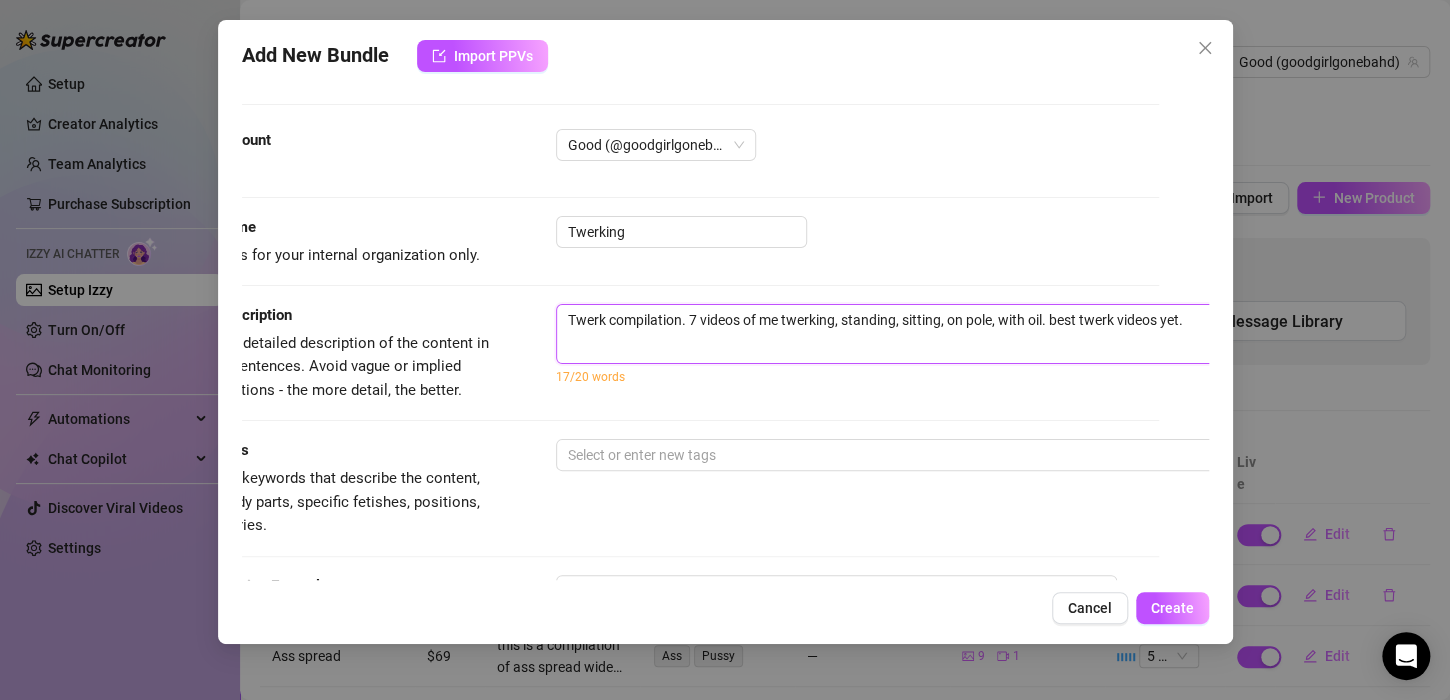 drag, startPoint x: 566, startPoint y: 317, endPoint x: 616, endPoint y: 315, distance: 50.039986 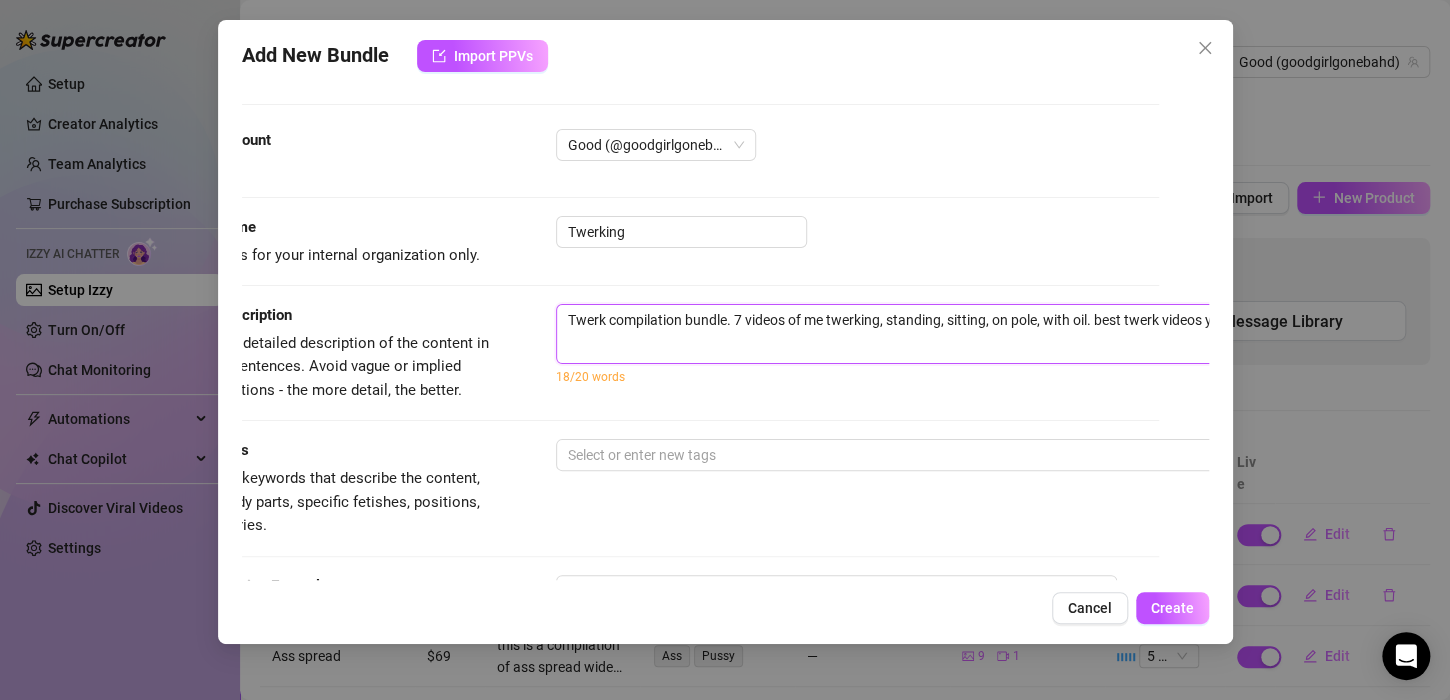 click on "Twerk compilation bundle. 7 videos of me twerking, standing, sitting, on pole, with oil. best twerk videos yet." at bounding box center (906, 334) 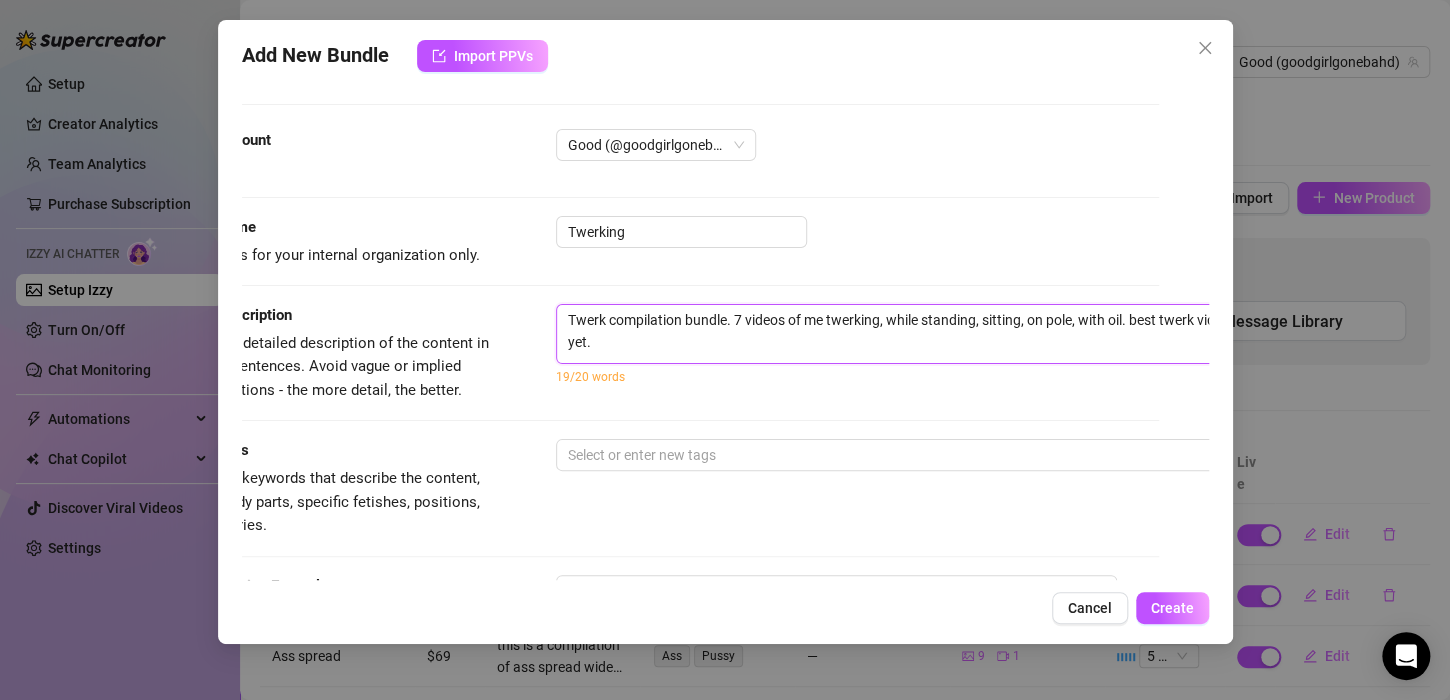 click on "Twerk compilation bundle. 7 videos of me twerking, while standing, sitting, on pole, with oil. best twerk videos yet." at bounding box center [906, 334] 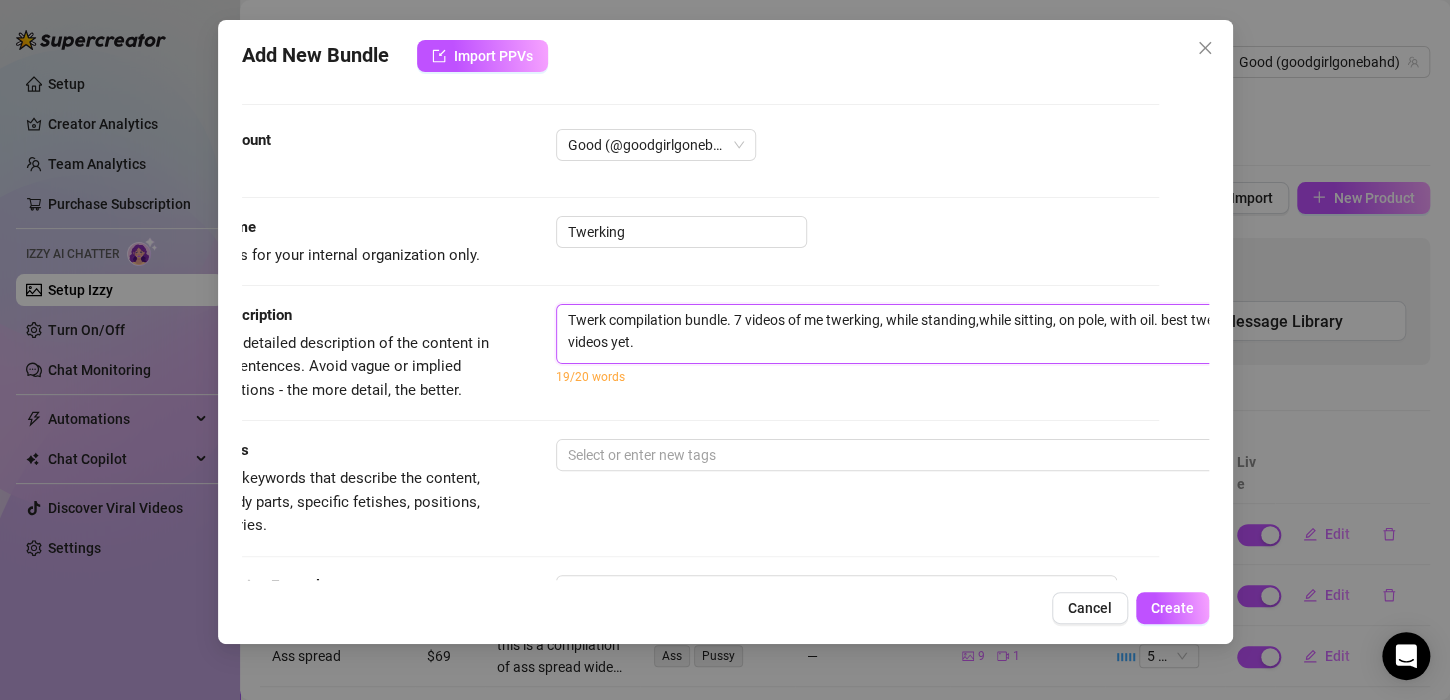 click on "Twerk compilation bundle. 7 videos of me twerking, while standing,while sitting, on pole, with oil. best twerk videos yet." at bounding box center (906, 334) 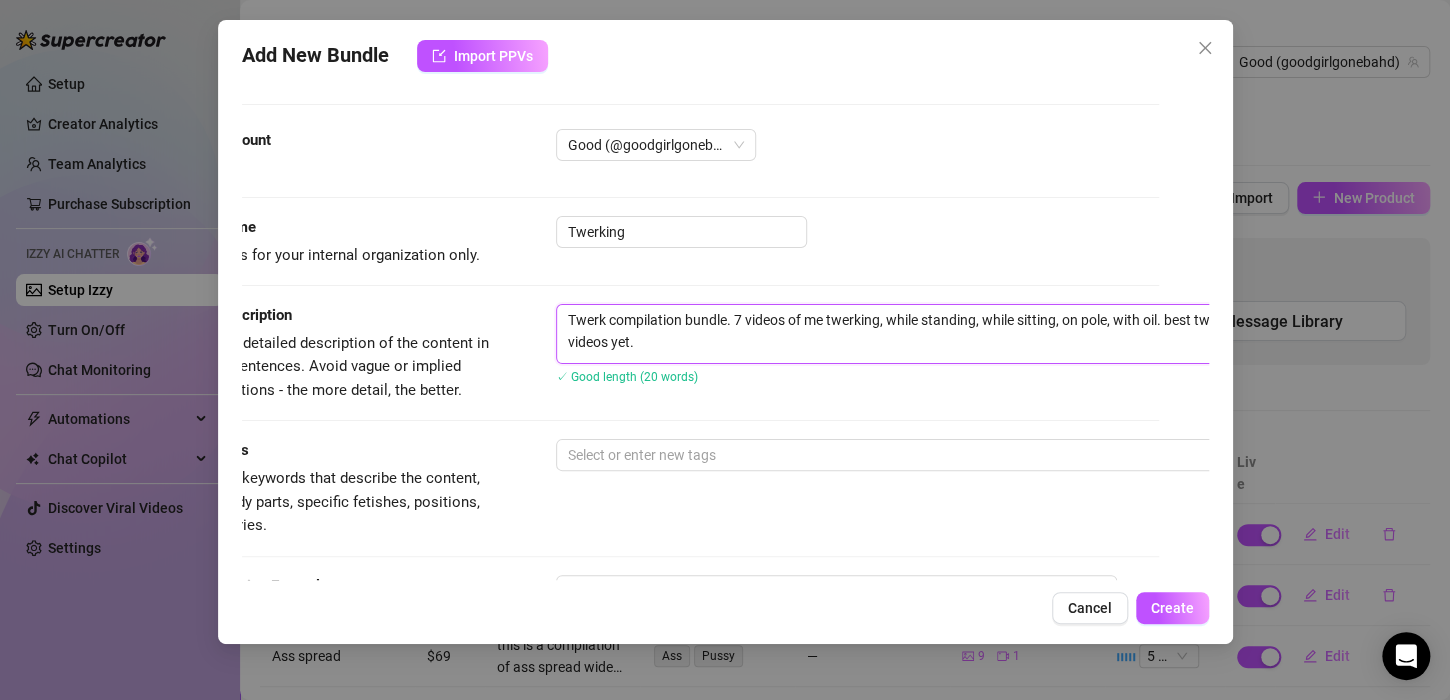 click on "Twerk compilation bundle. 7 videos of me twerking, while standing, while sitting, on pole, with oil. best twerk videos yet." at bounding box center (906, 334) 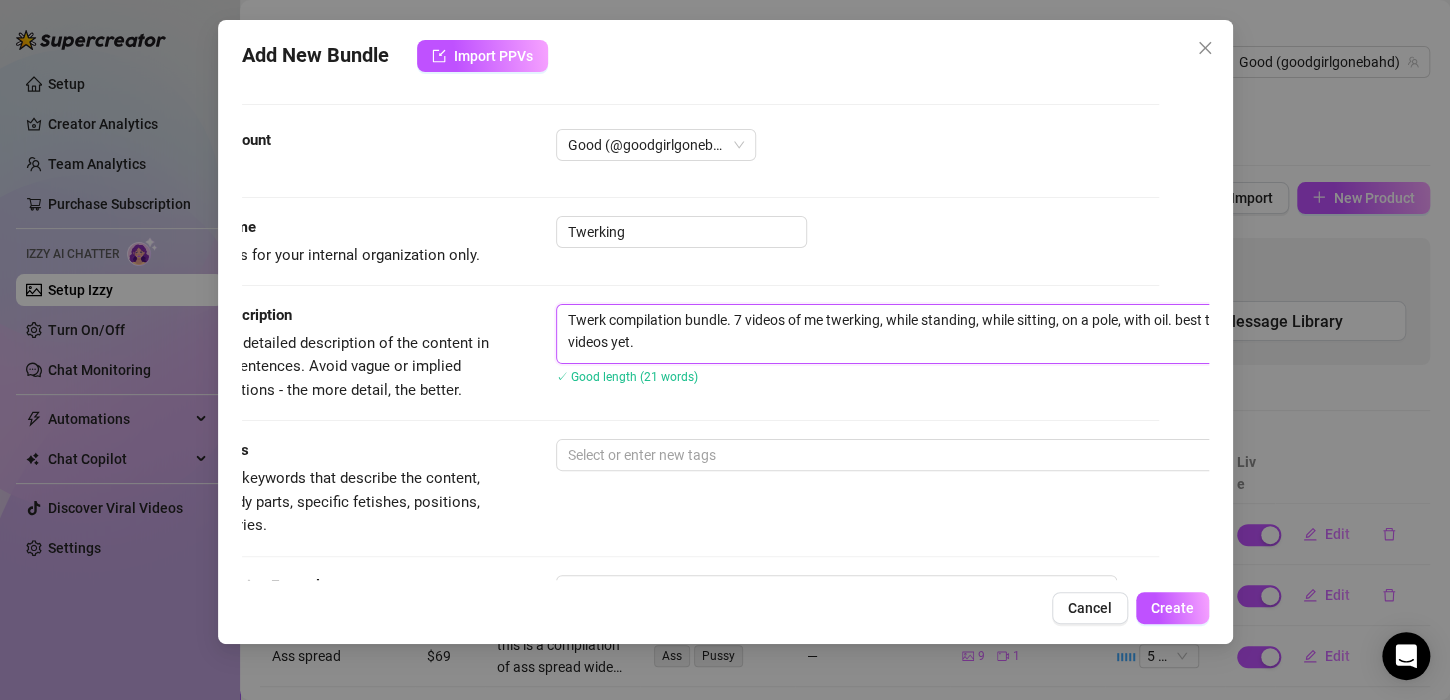 click on "Twerk compilation bundle. 7 videos of me twerking, while standing, while sitting, on a pole, with oil. best twerk videos yet." at bounding box center [906, 334] 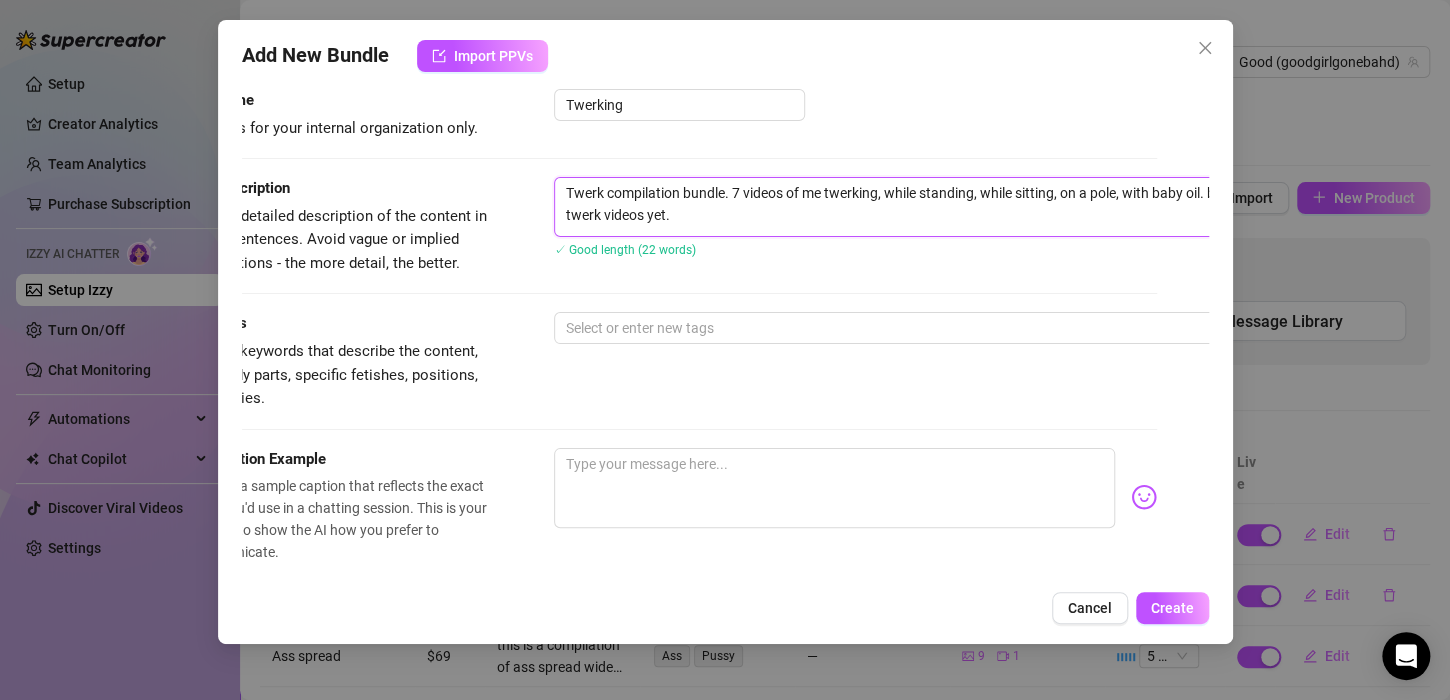 scroll, scrollTop: 128, scrollLeft: 52, axis: both 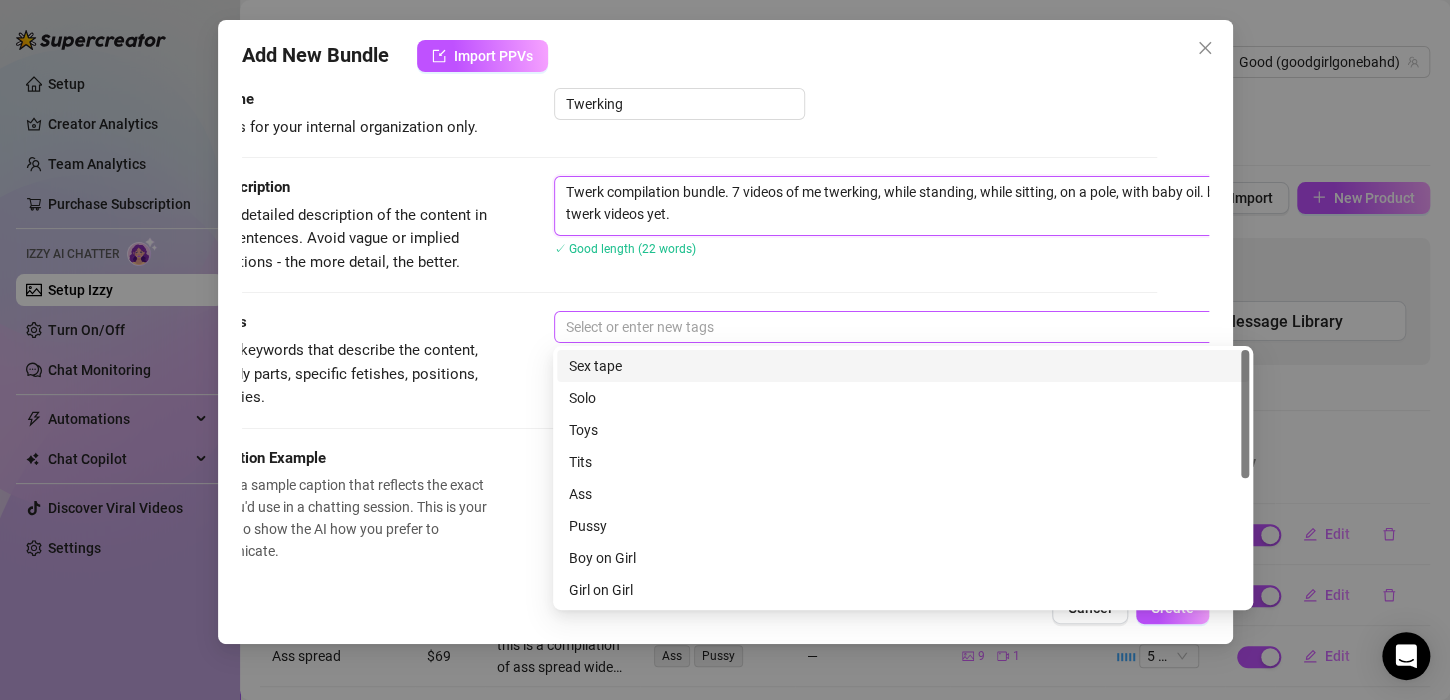 click at bounding box center [893, 327] 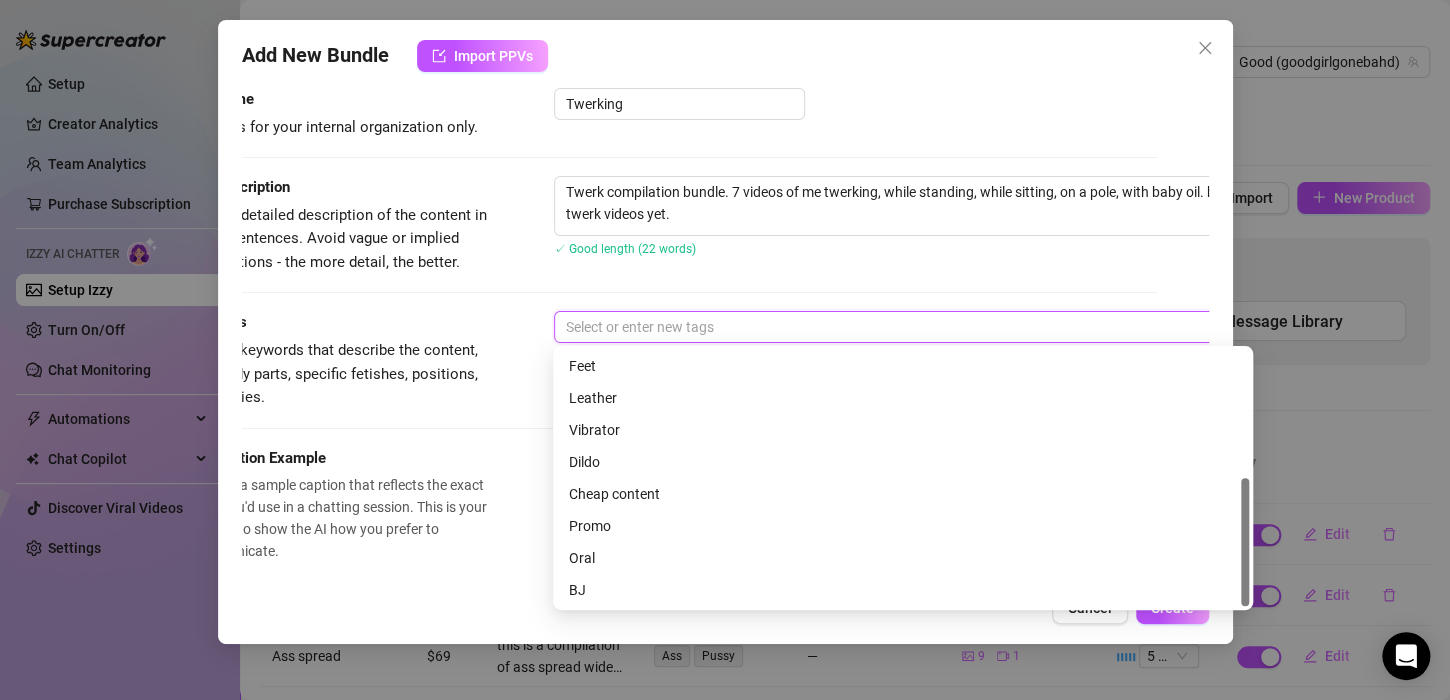 scroll, scrollTop: 0, scrollLeft: 0, axis: both 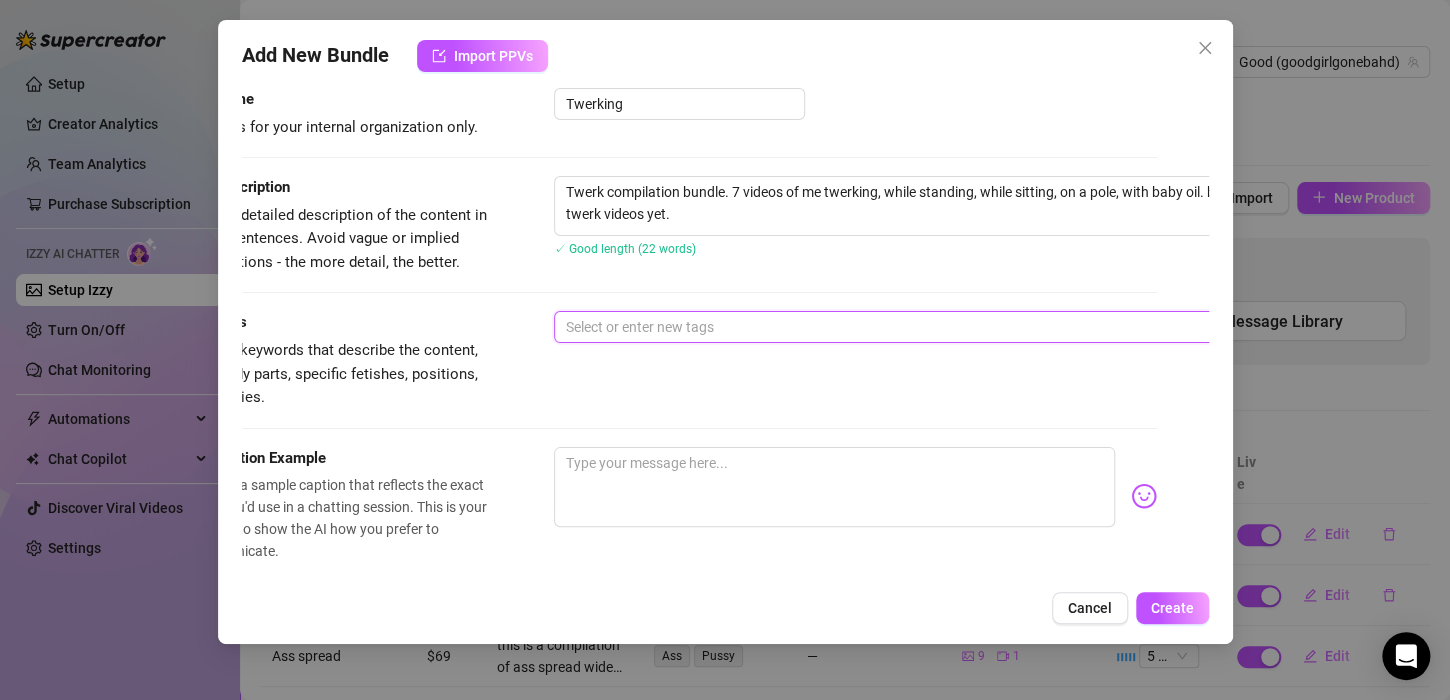 click on "Description Write a detailed description of the content in a few sentences. Avoid vague or implied descriptions - the more detail, the better. Twerk compilation bundle. 7 videos of me twerking, while standing, while sitting, on a pole, with baby oil. best twerk videos yet.  ✓ Good length (22 words)" at bounding box center (673, 243) 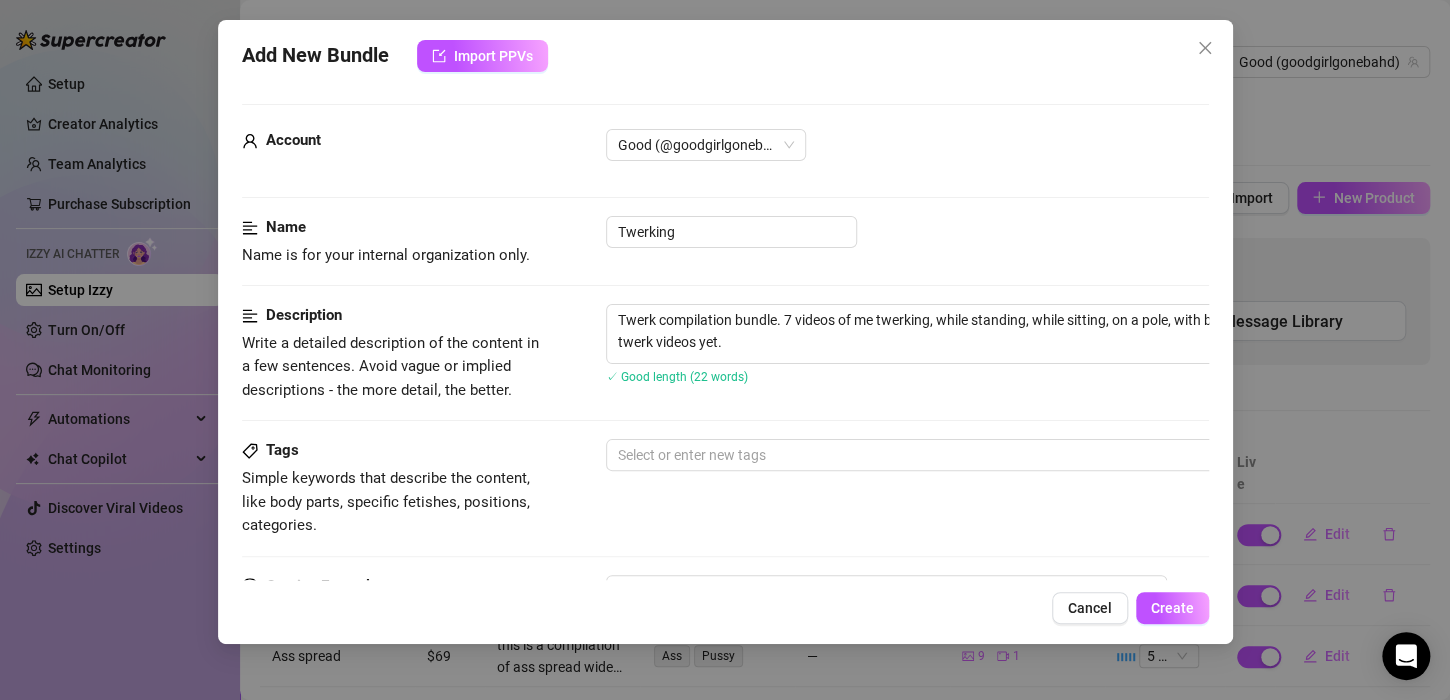 scroll, scrollTop: 1028, scrollLeft: 0, axis: vertical 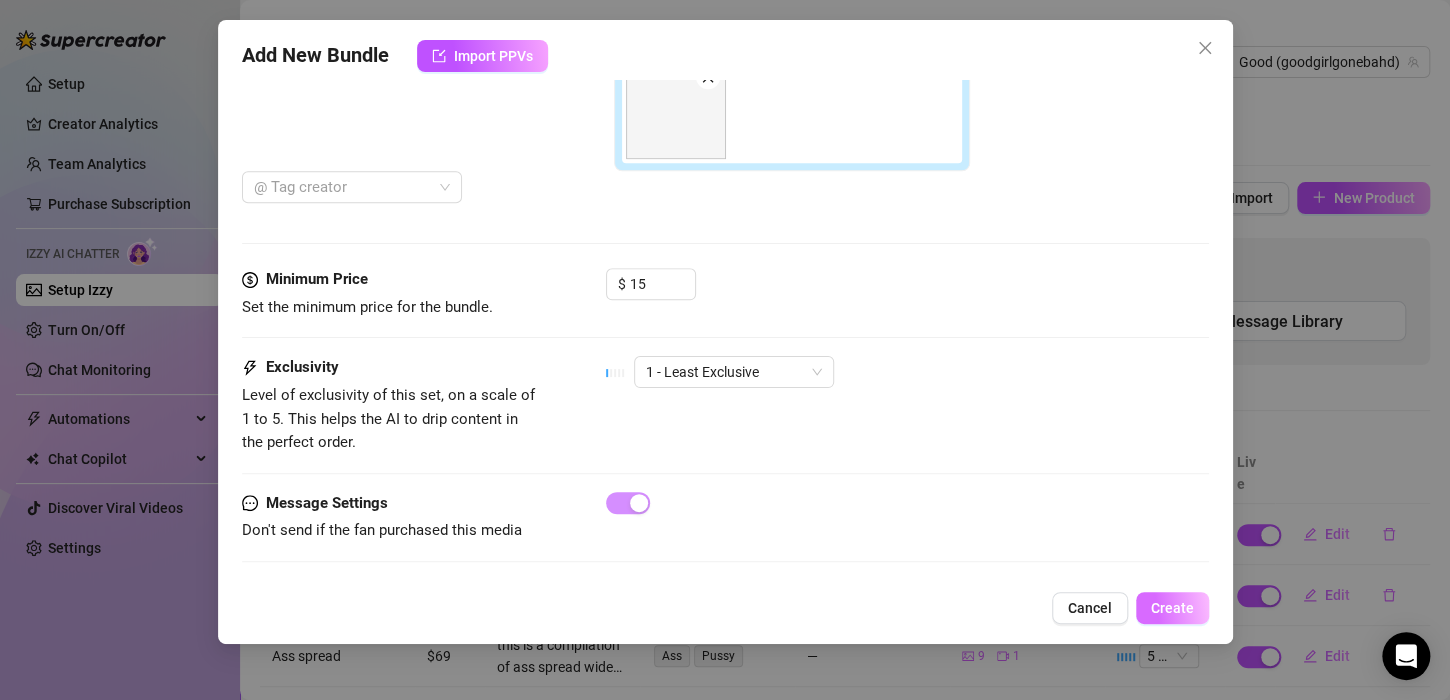click on "Create" at bounding box center (1172, 608) 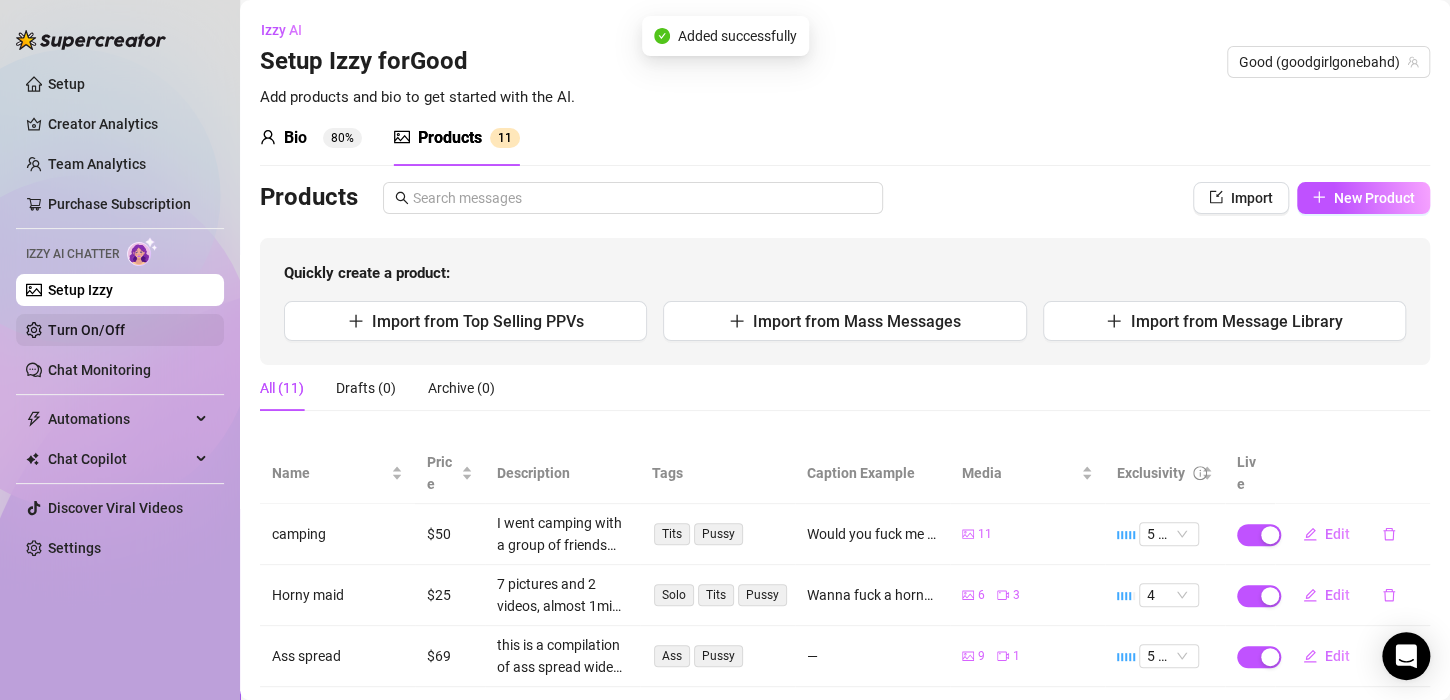 click on "Turn On/Off" at bounding box center (86, 330) 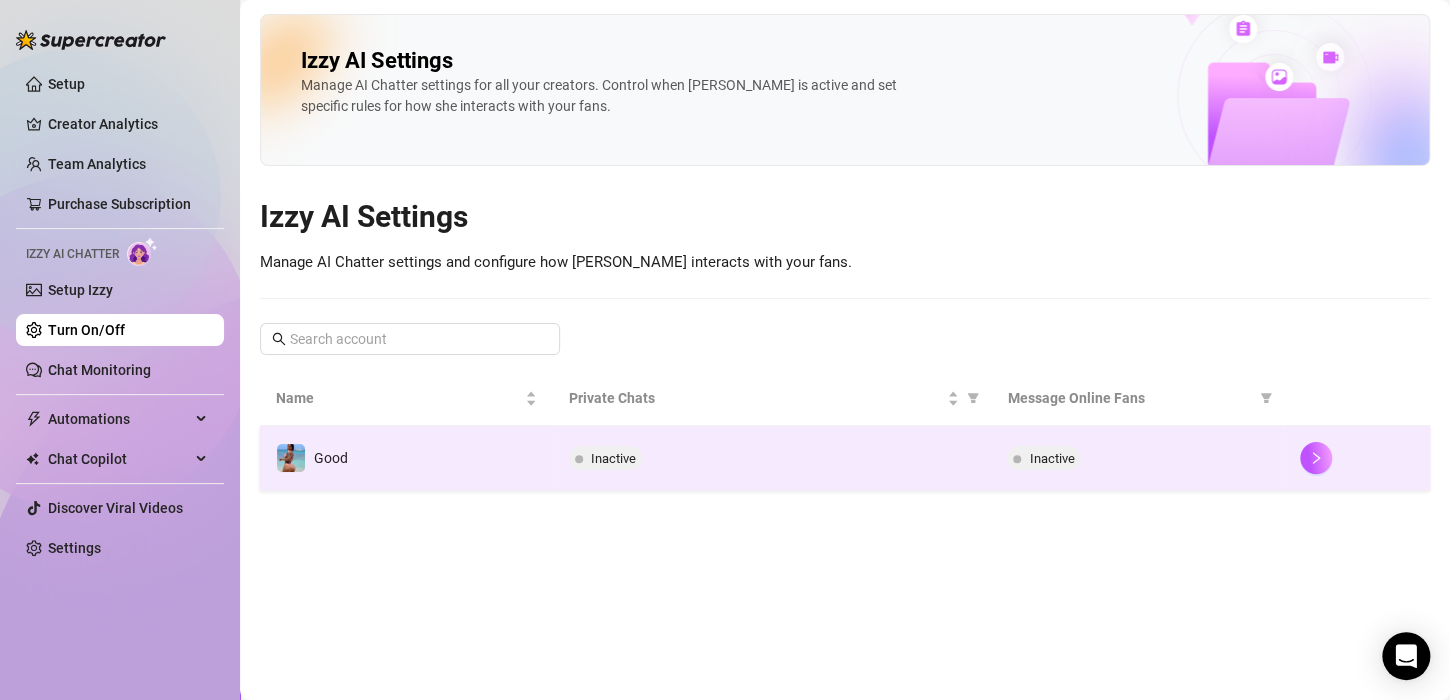 click at bounding box center [579, 458] 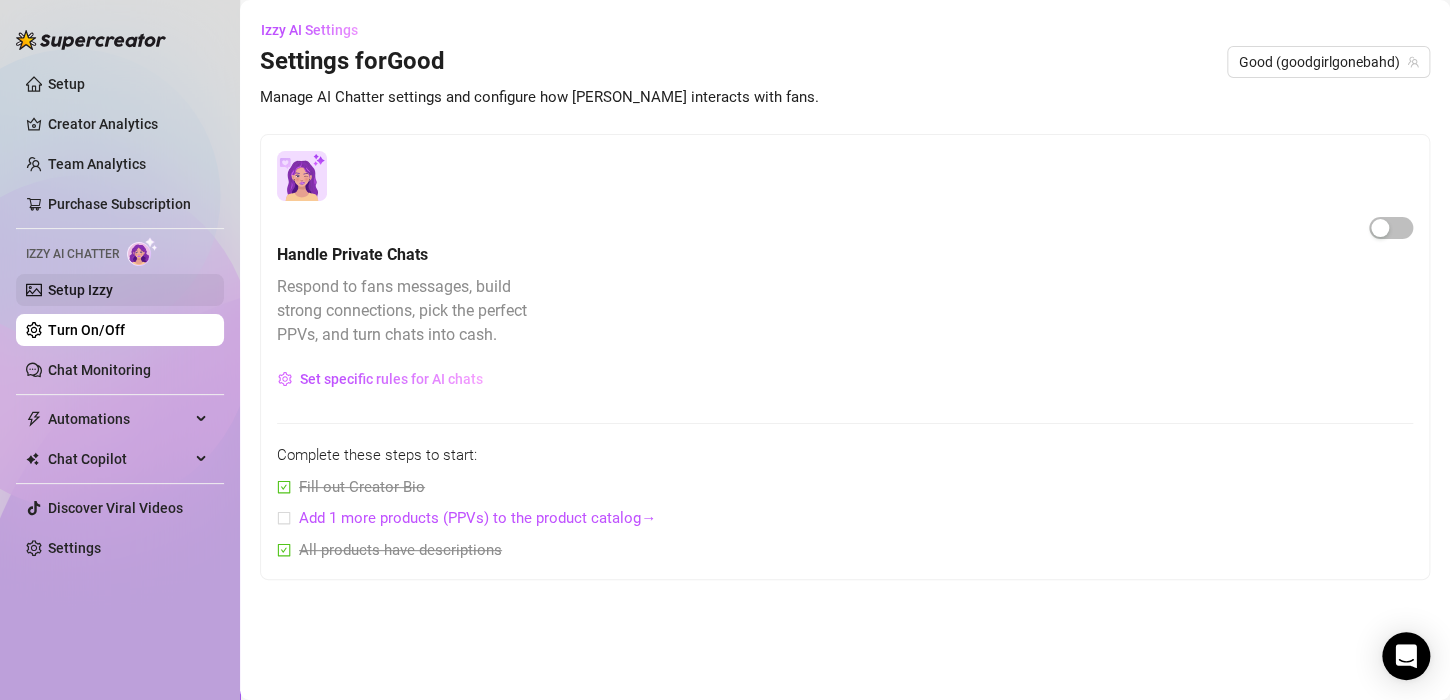 click on "Setup Izzy" at bounding box center (80, 290) 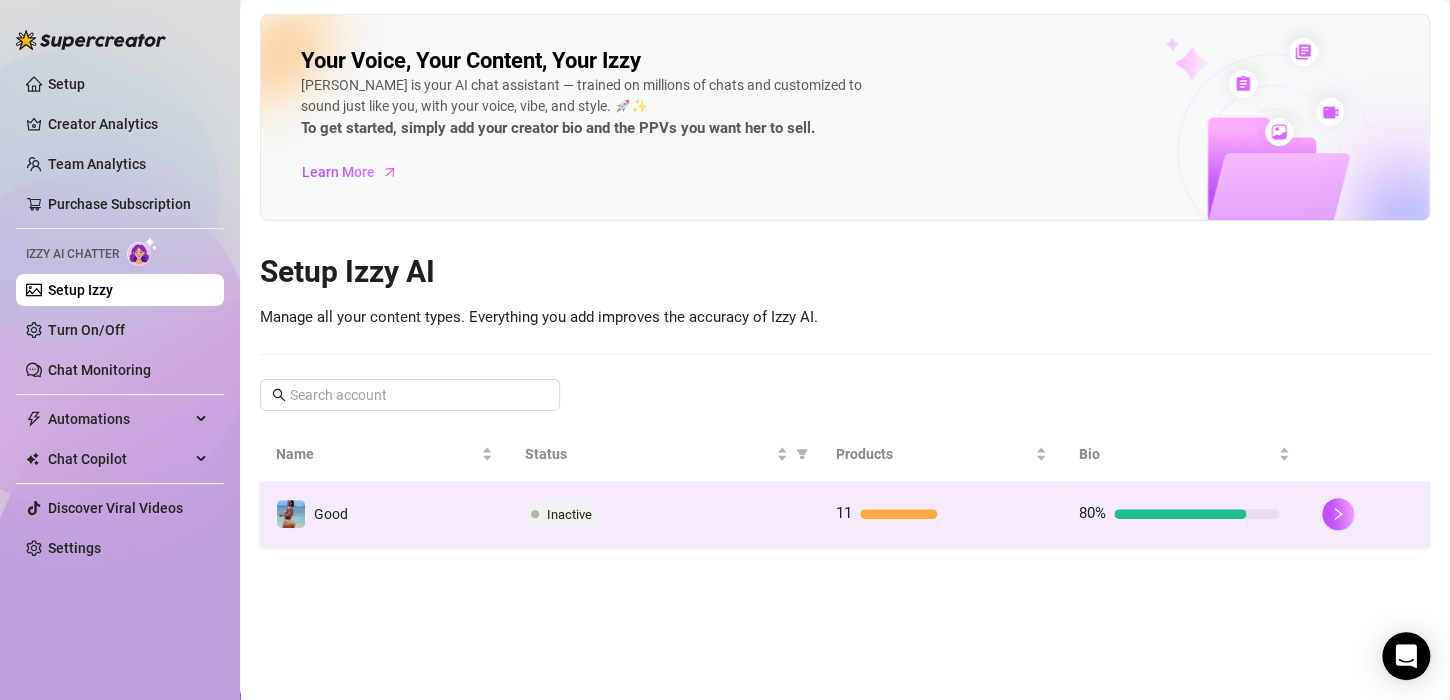 click on "Inactive" at bounding box center (664, 514) 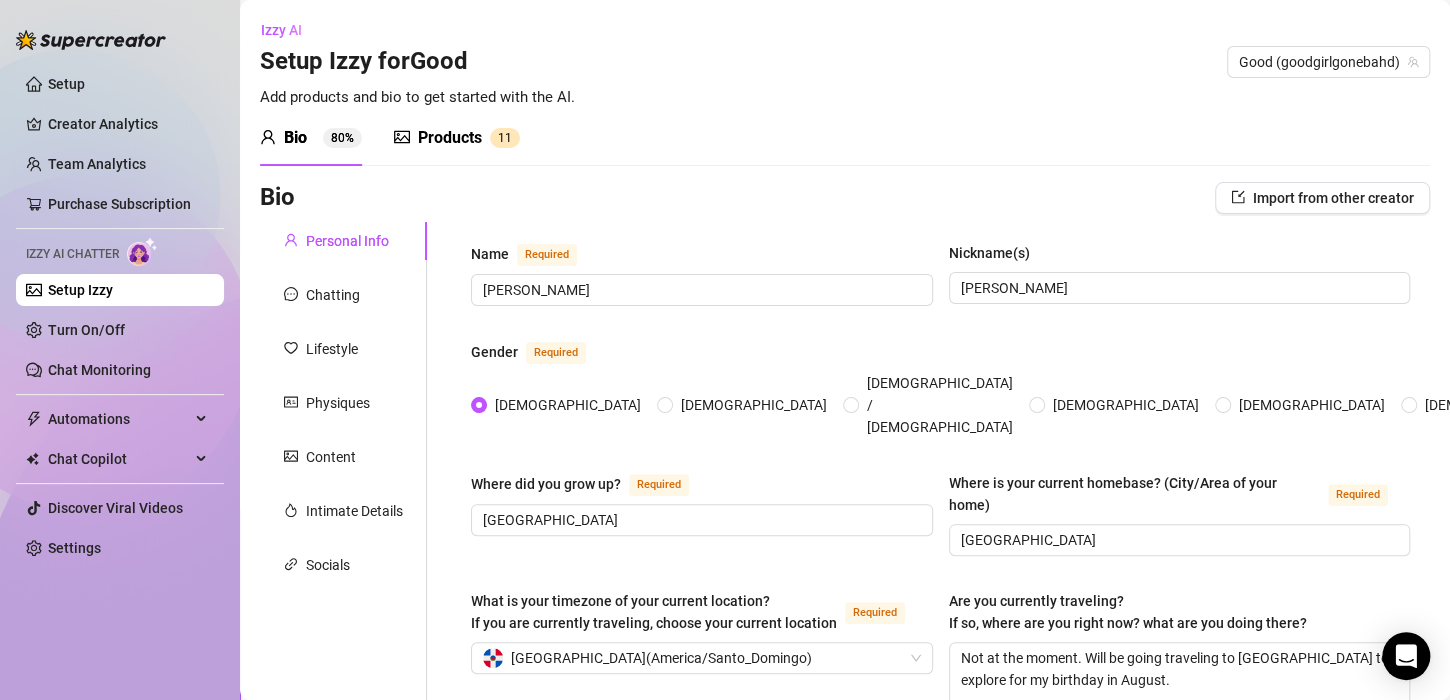 click on "Products" at bounding box center [450, 138] 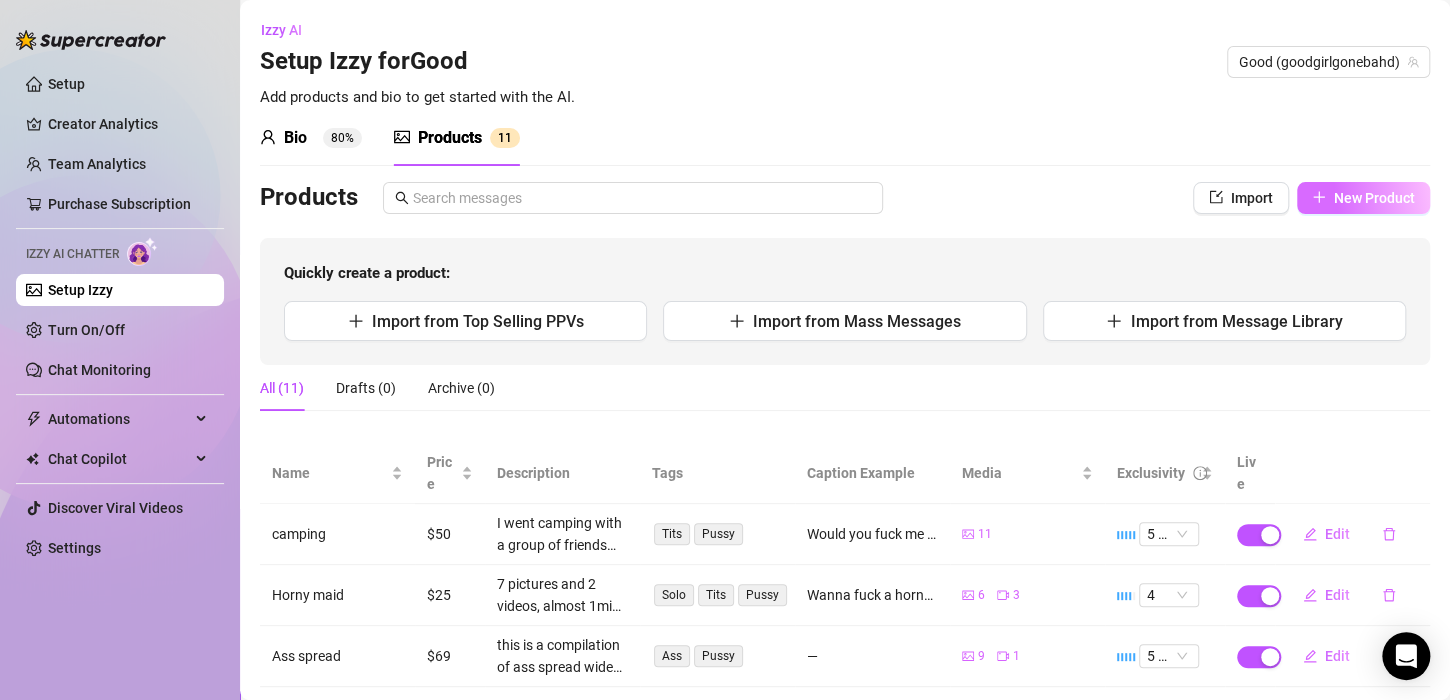 click on "New Product" at bounding box center (1374, 198) 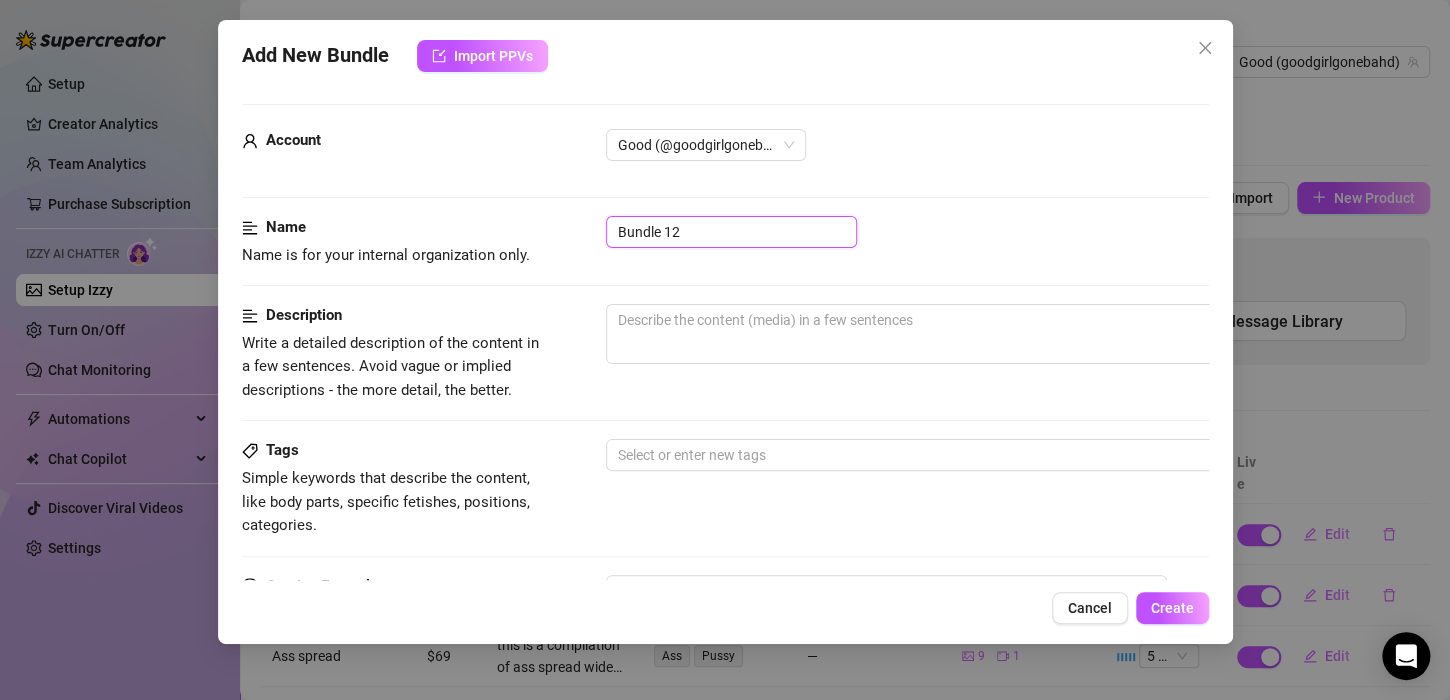 click on "Bundle 12" at bounding box center [731, 232] 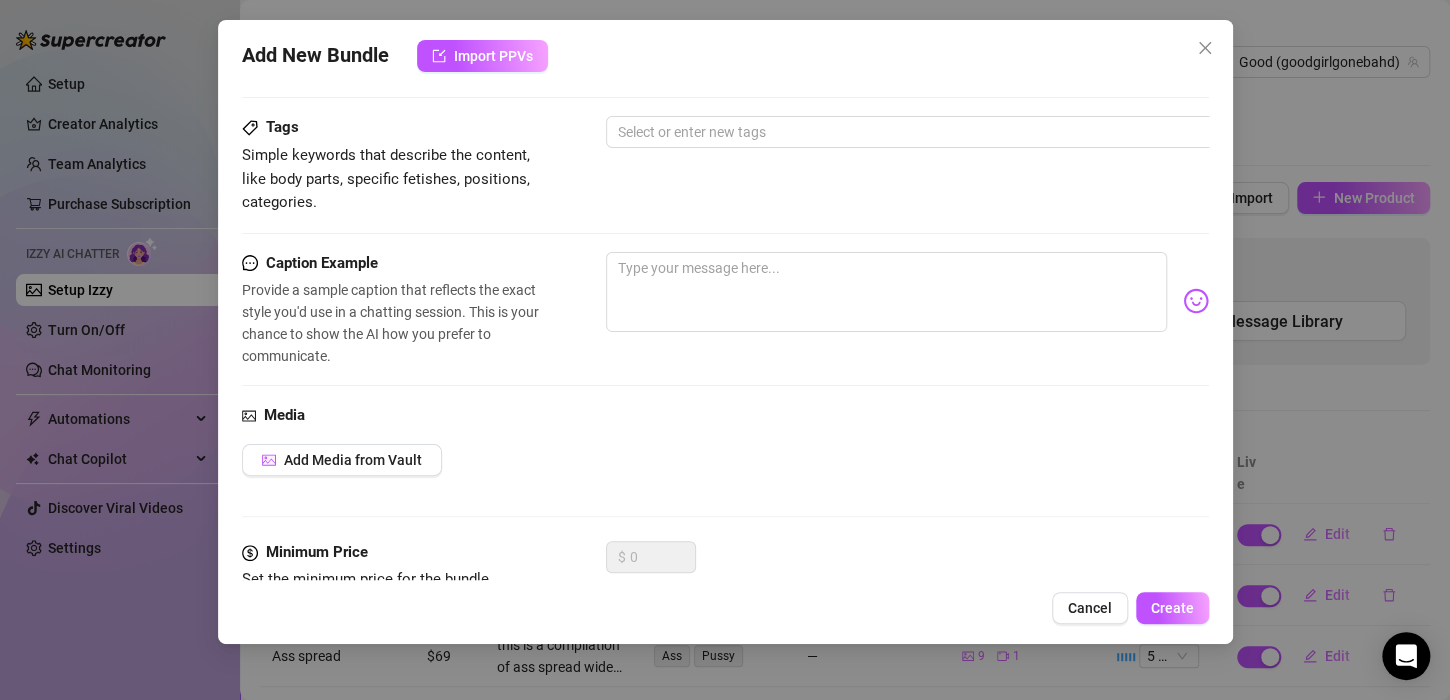scroll, scrollTop: 324, scrollLeft: 0, axis: vertical 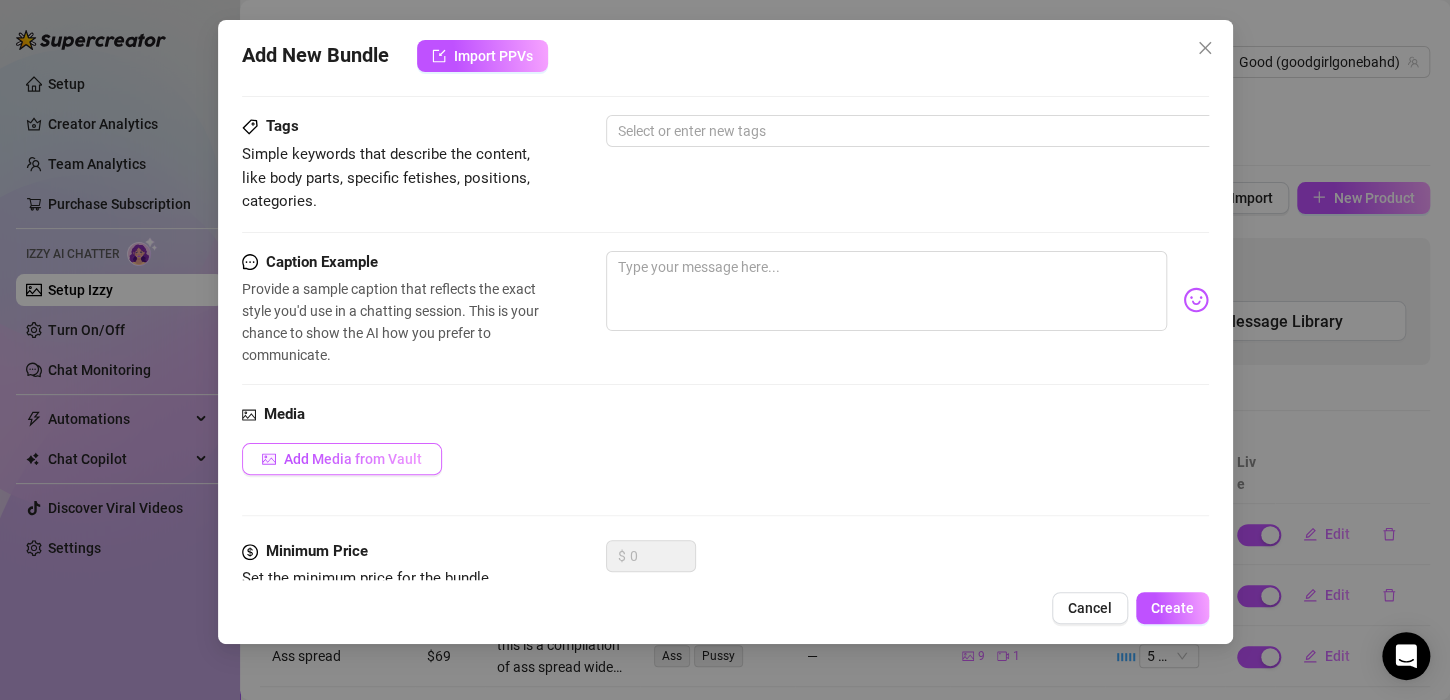 click on "Add Media from Vault" at bounding box center [353, 459] 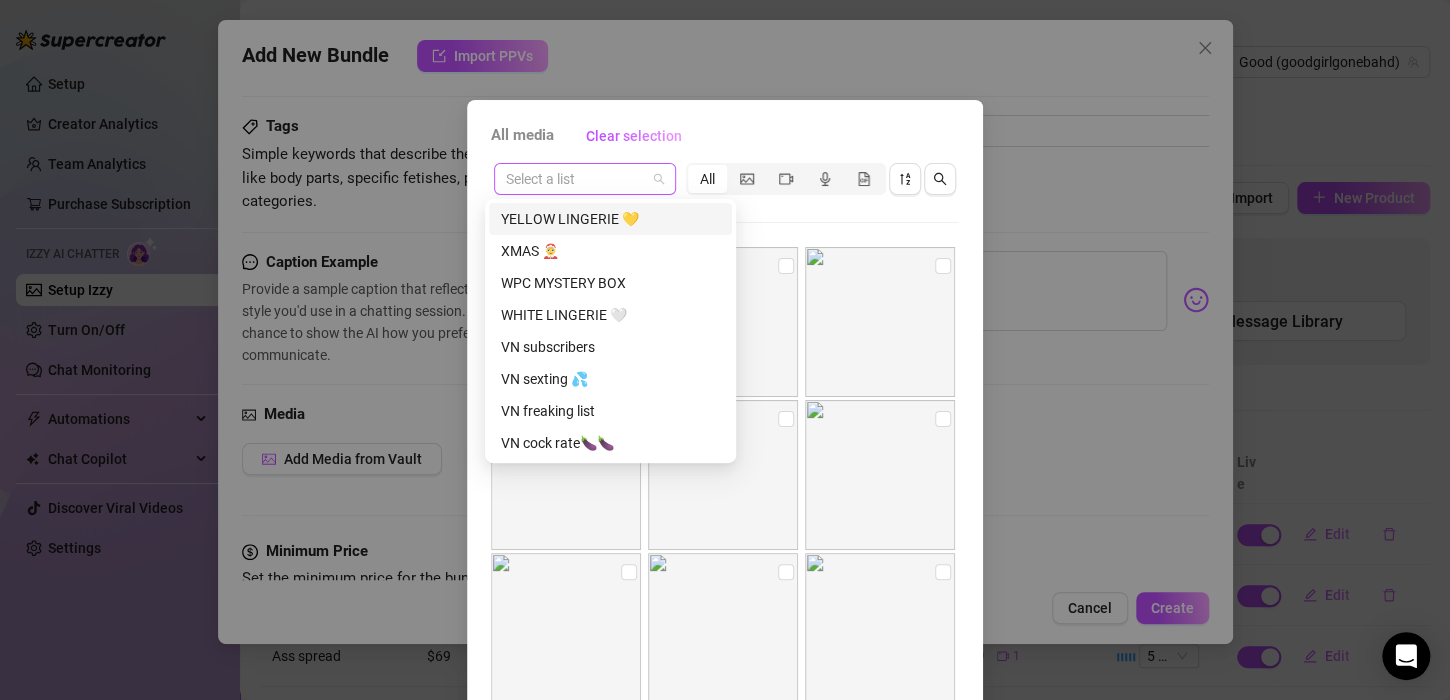 click at bounding box center (585, 179) 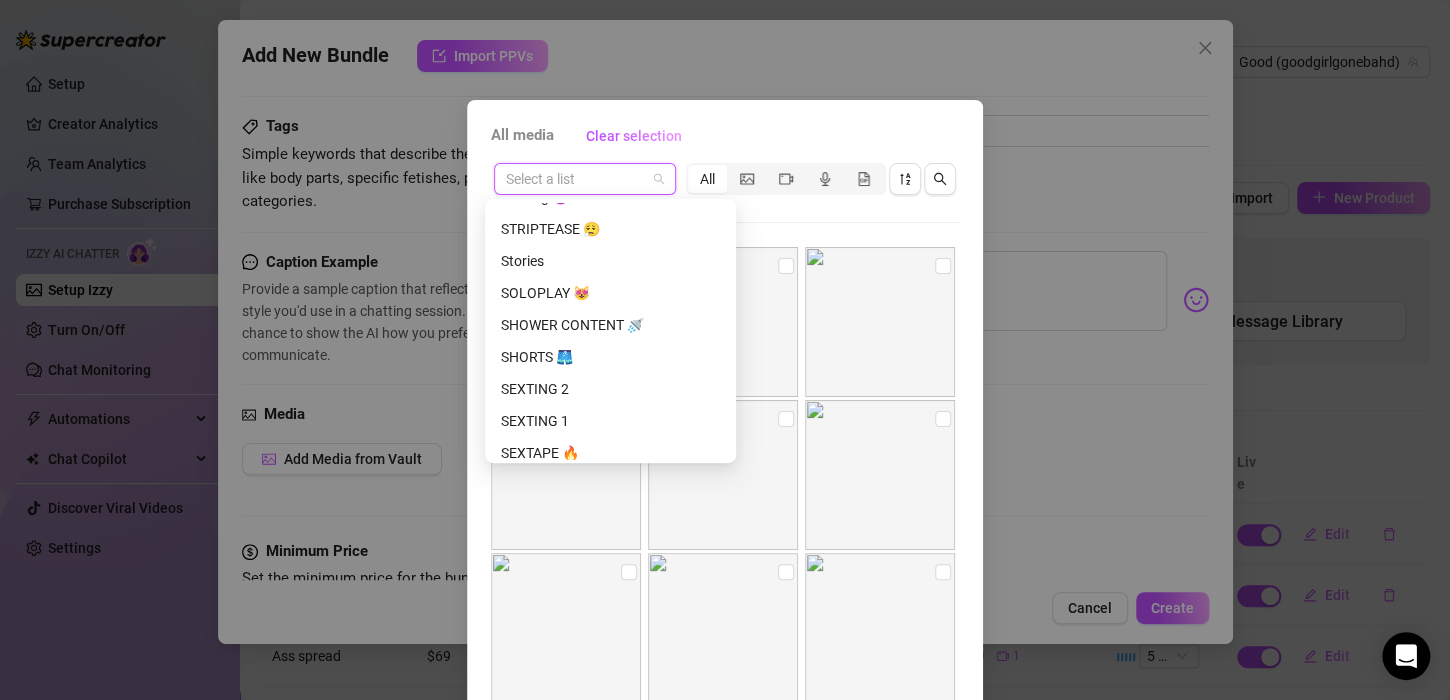 scroll, scrollTop: 371, scrollLeft: 0, axis: vertical 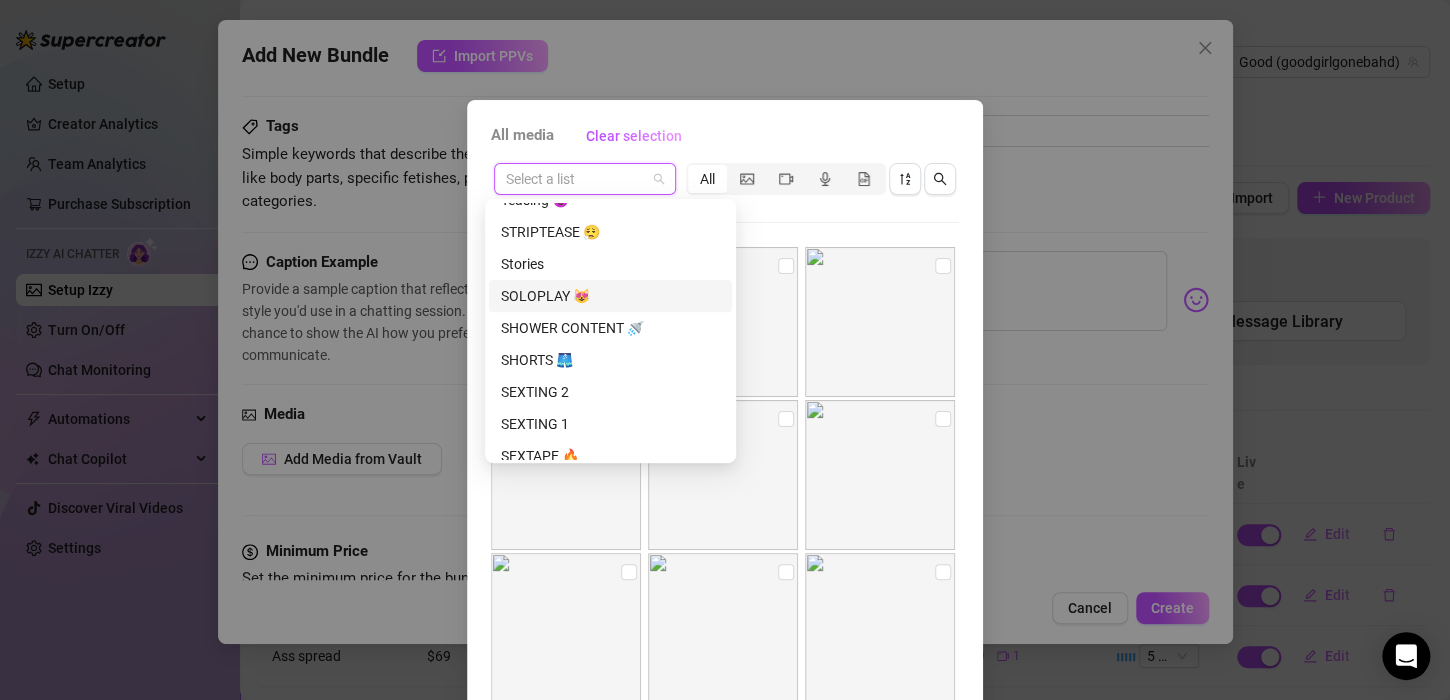 click on "SOLOPLAY 😻" at bounding box center (610, 296) 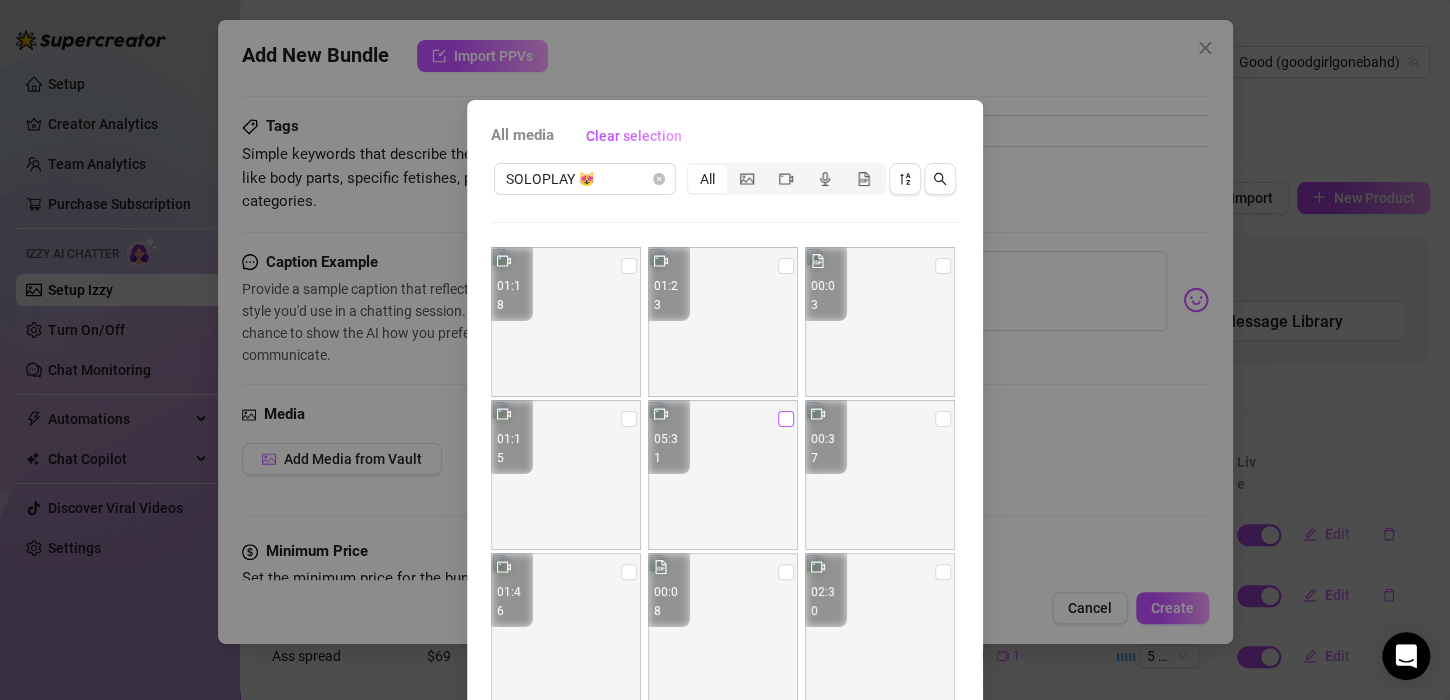 click at bounding box center (786, 419) 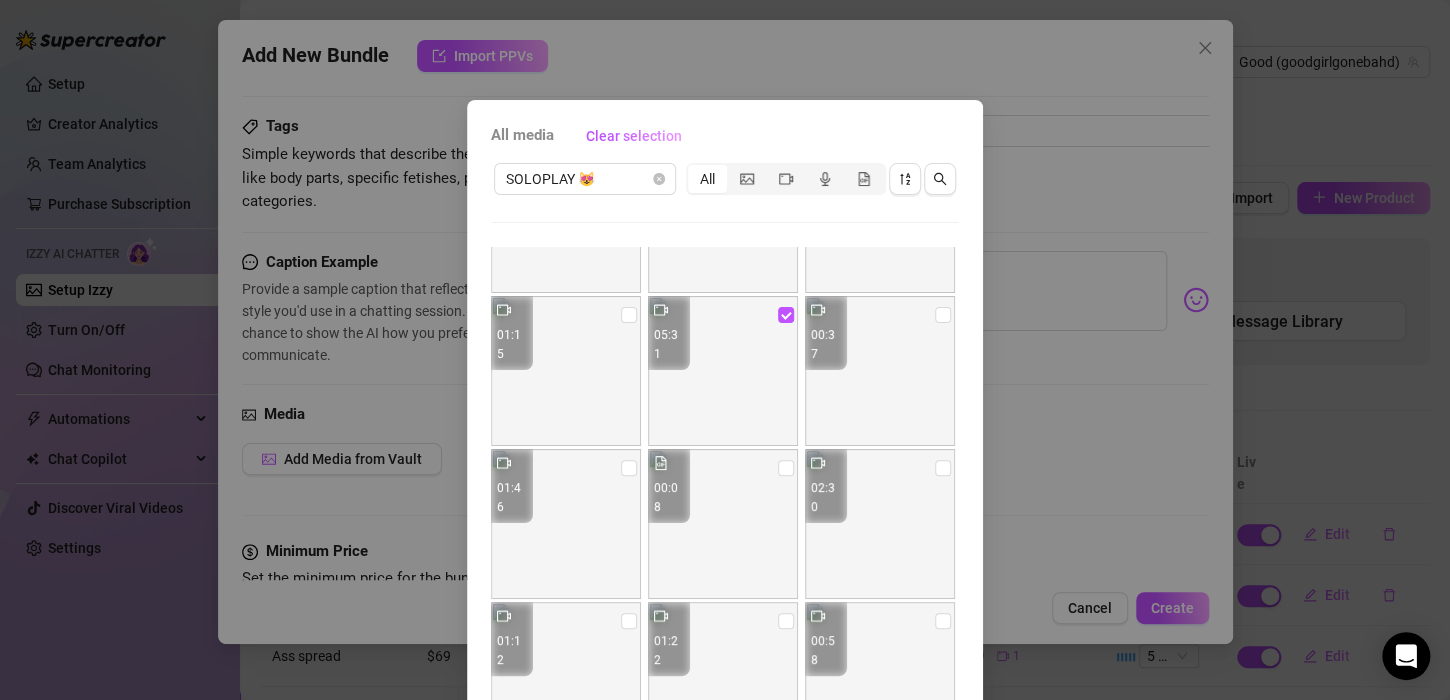 scroll, scrollTop: 99, scrollLeft: 0, axis: vertical 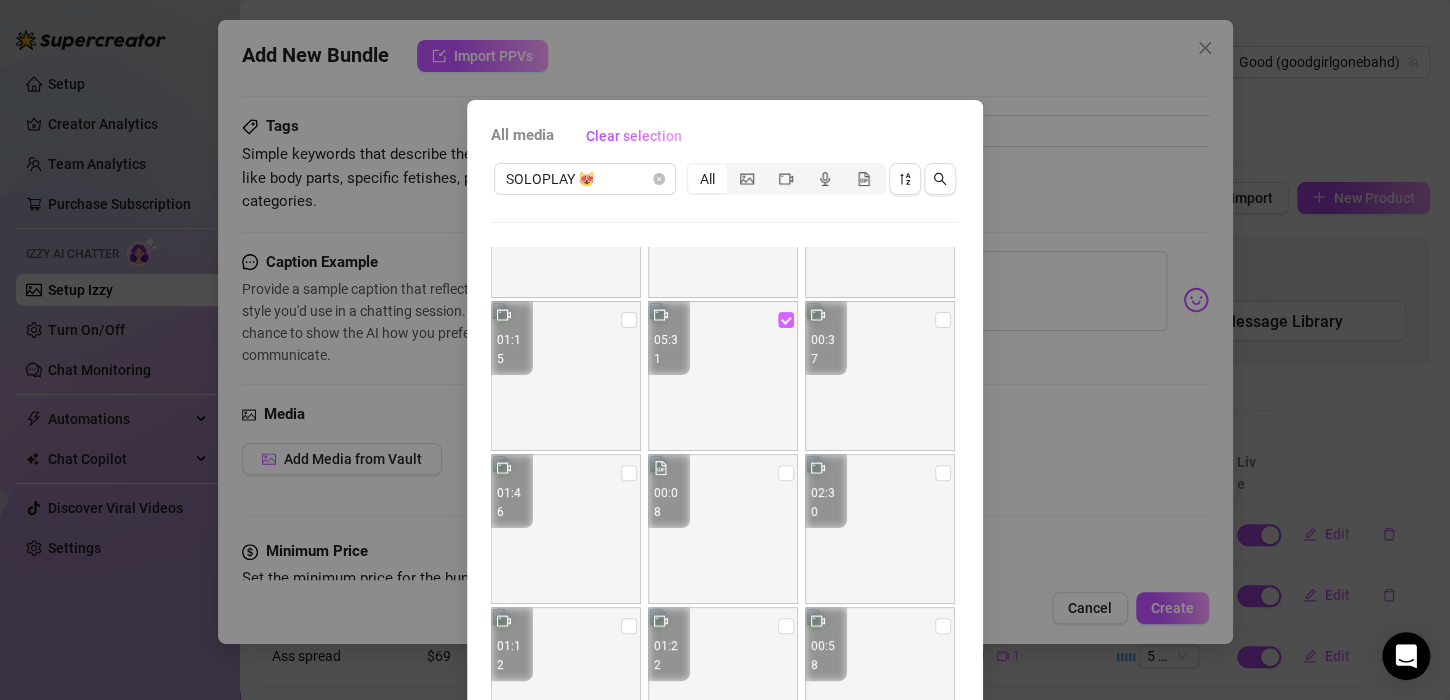 click at bounding box center (786, 320) 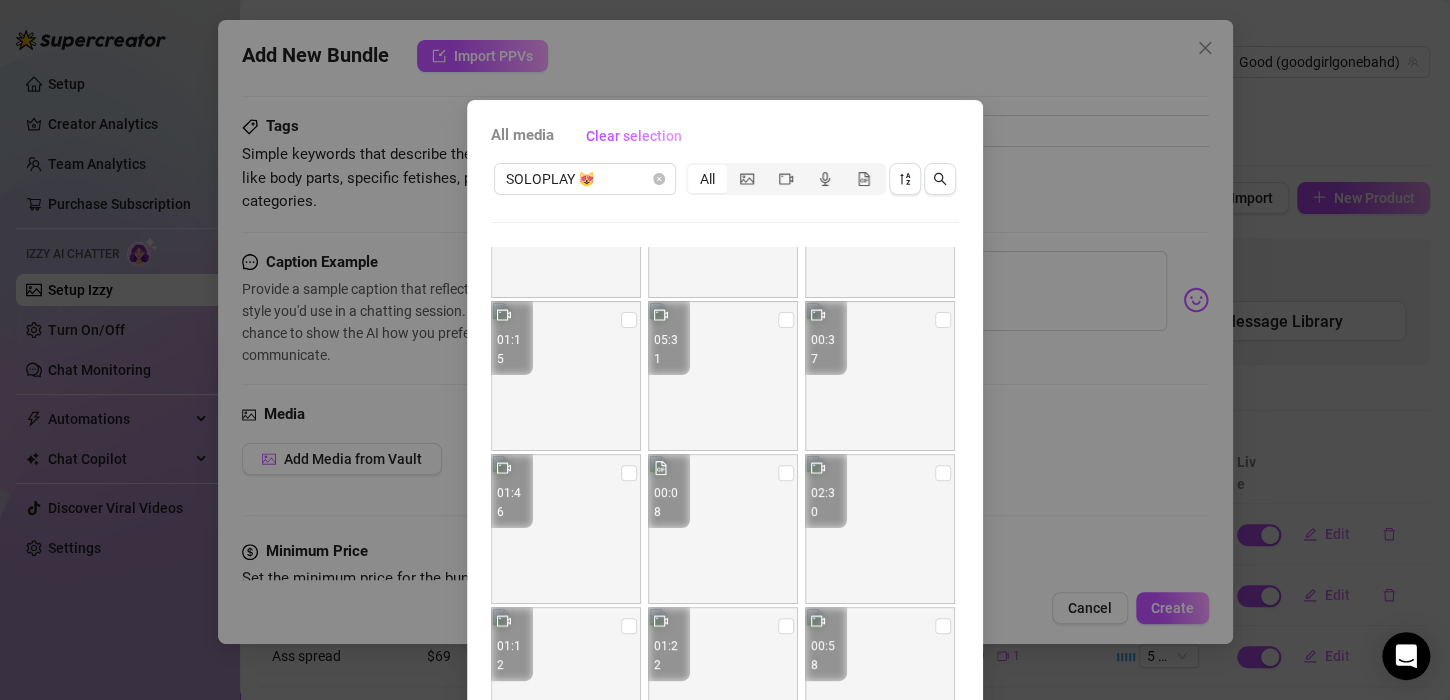 drag, startPoint x: 917, startPoint y: 473, endPoint x: 675, endPoint y: 490, distance: 242.59637 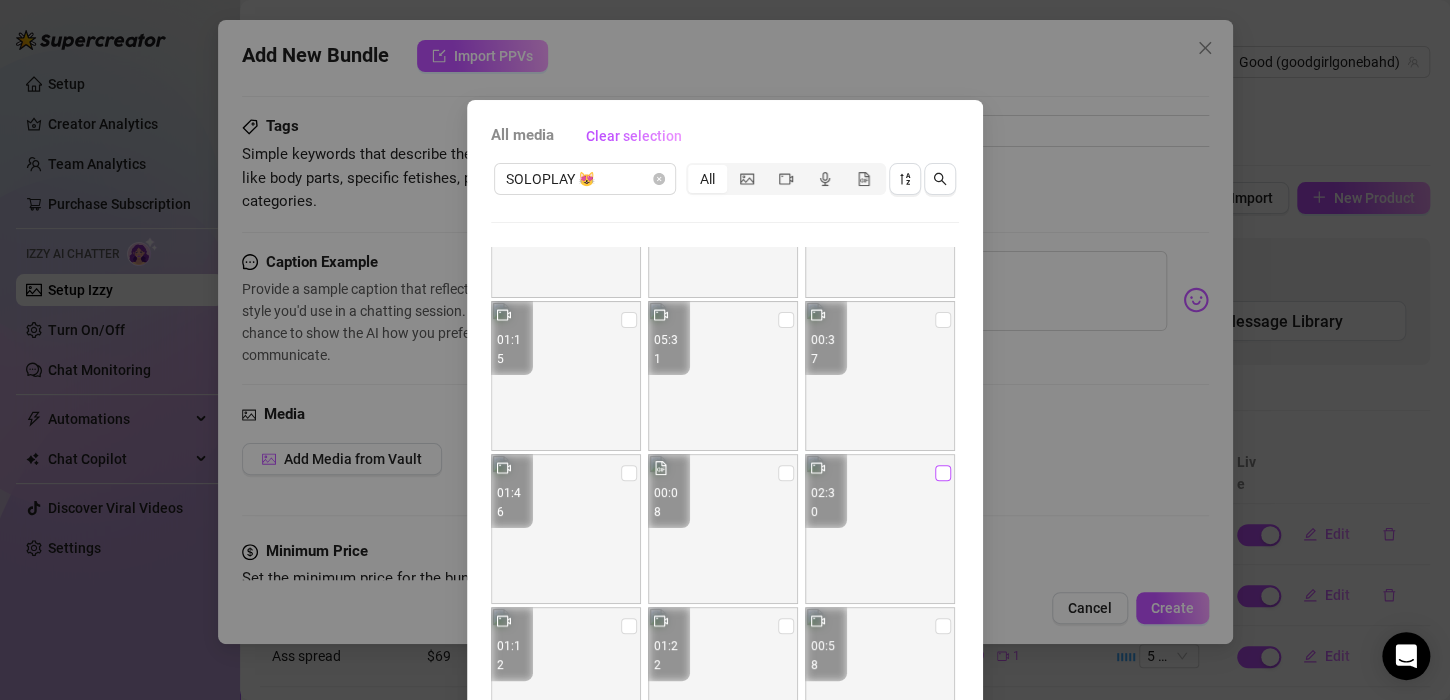 click at bounding box center [943, 473] 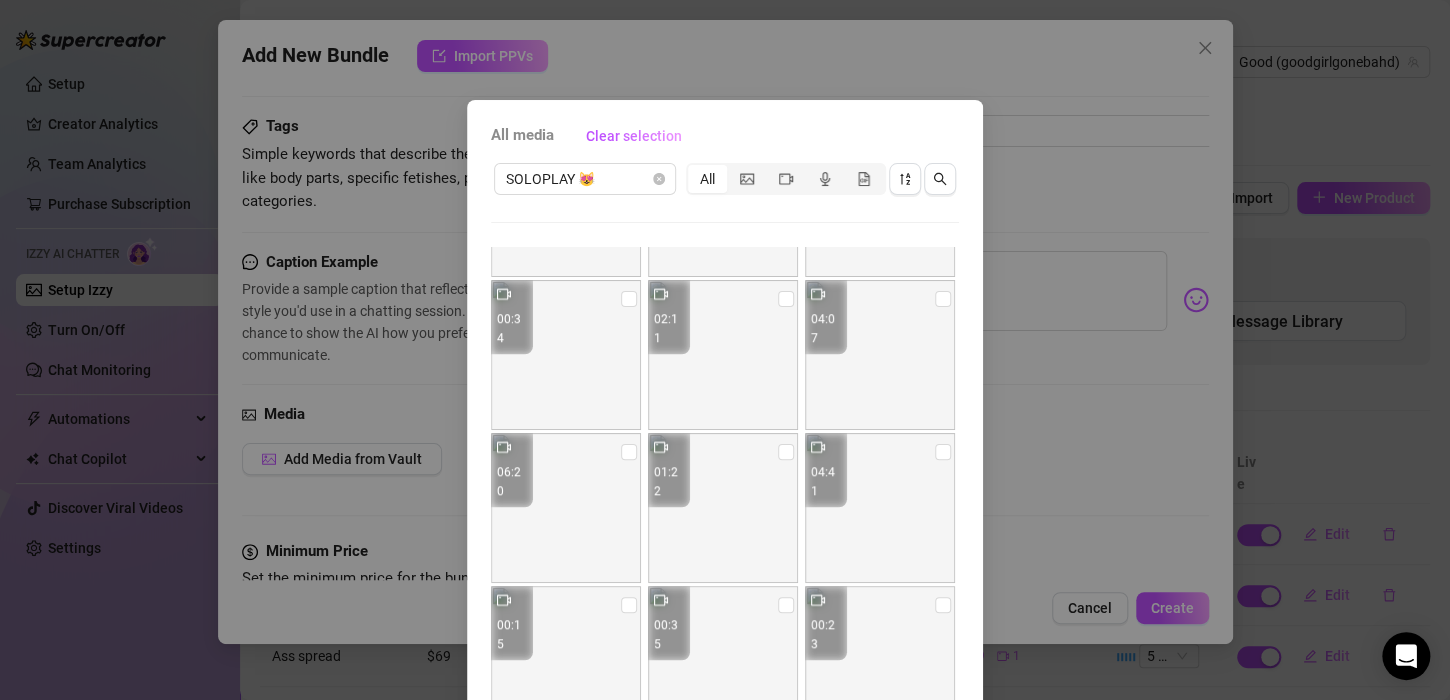 scroll, scrollTop: 753, scrollLeft: 0, axis: vertical 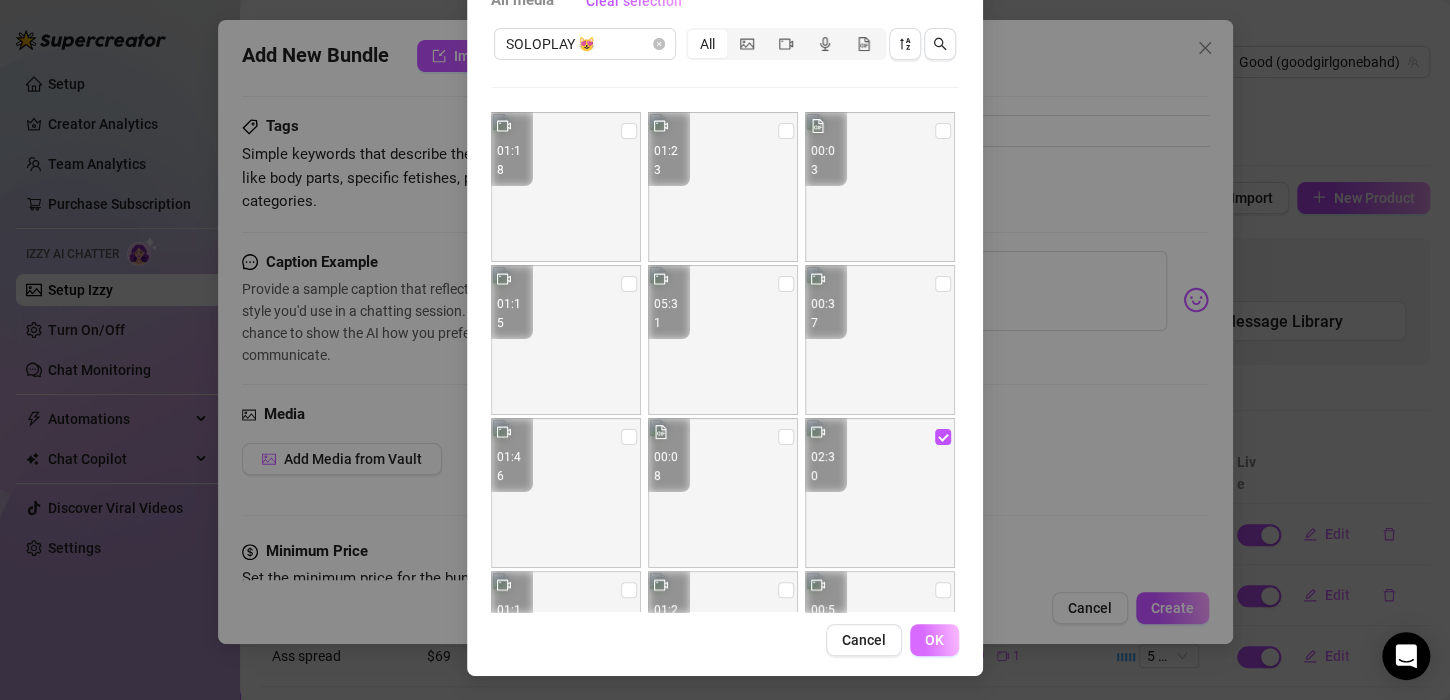 click on "OK" at bounding box center [934, 640] 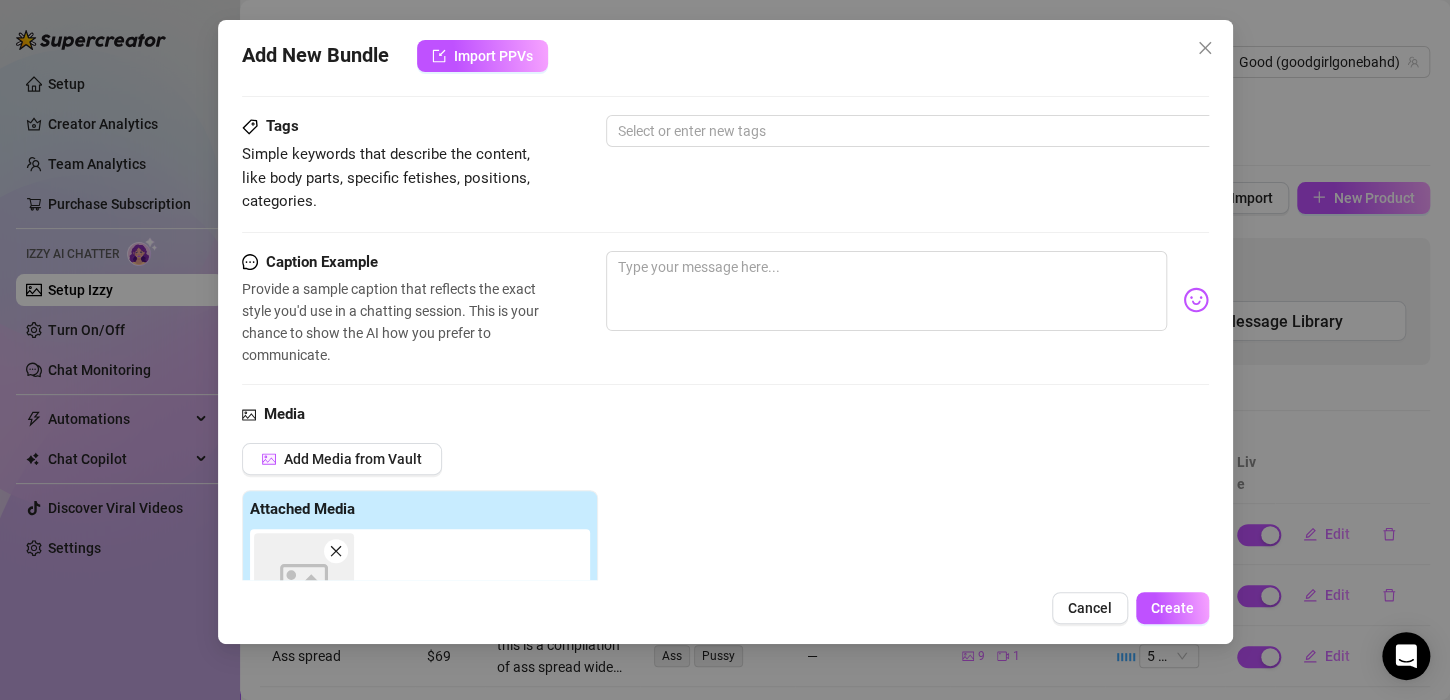 scroll, scrollTop: 649, scrollLeft: 0, axis: vertical 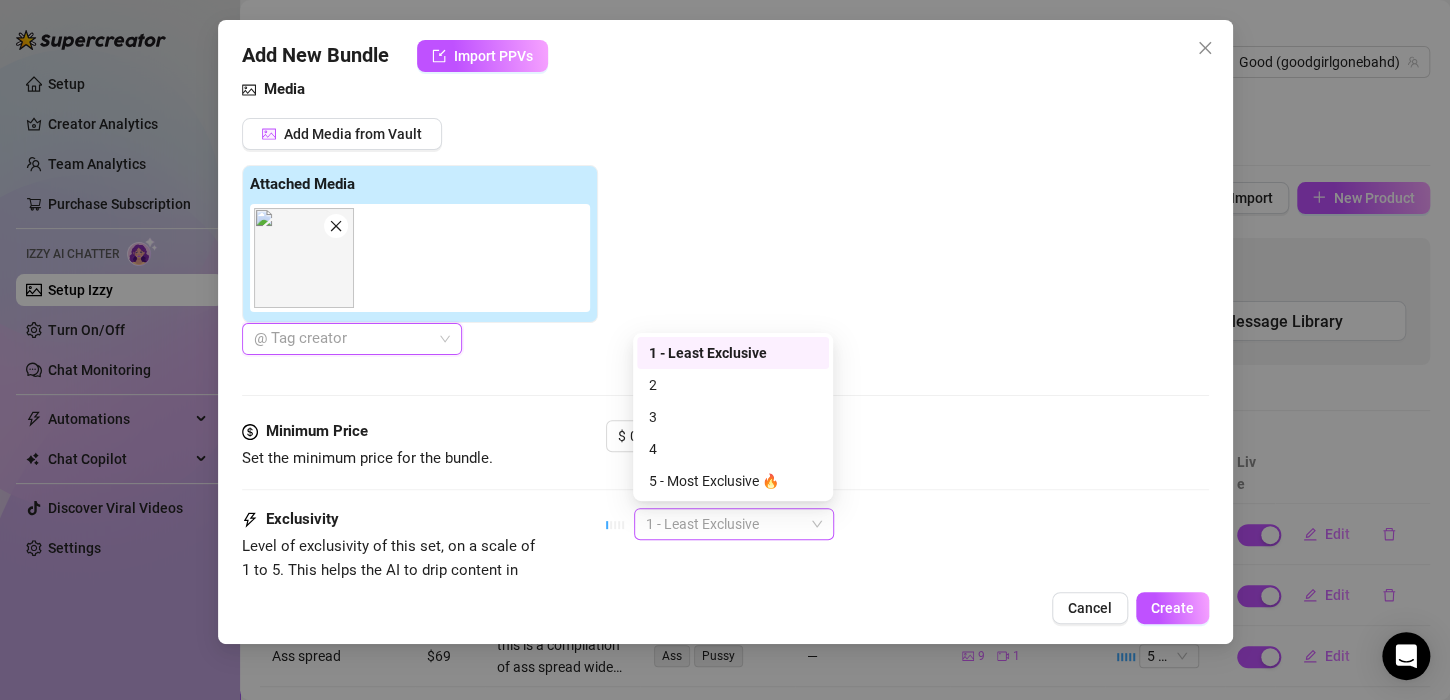 click on "1 - Least Exclusive" at bounding box center [734, 524] 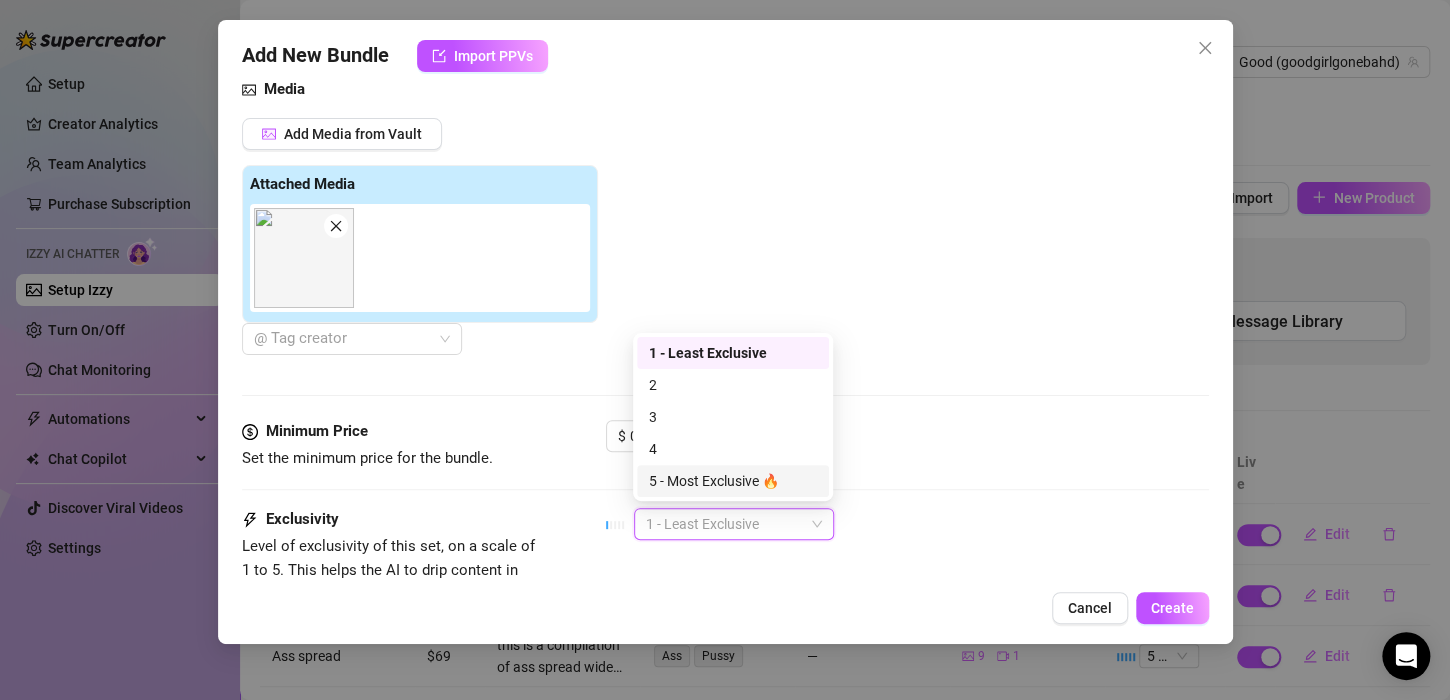 click on "5 - Most Exclusive 🔥" at bounding box center (733, 481) 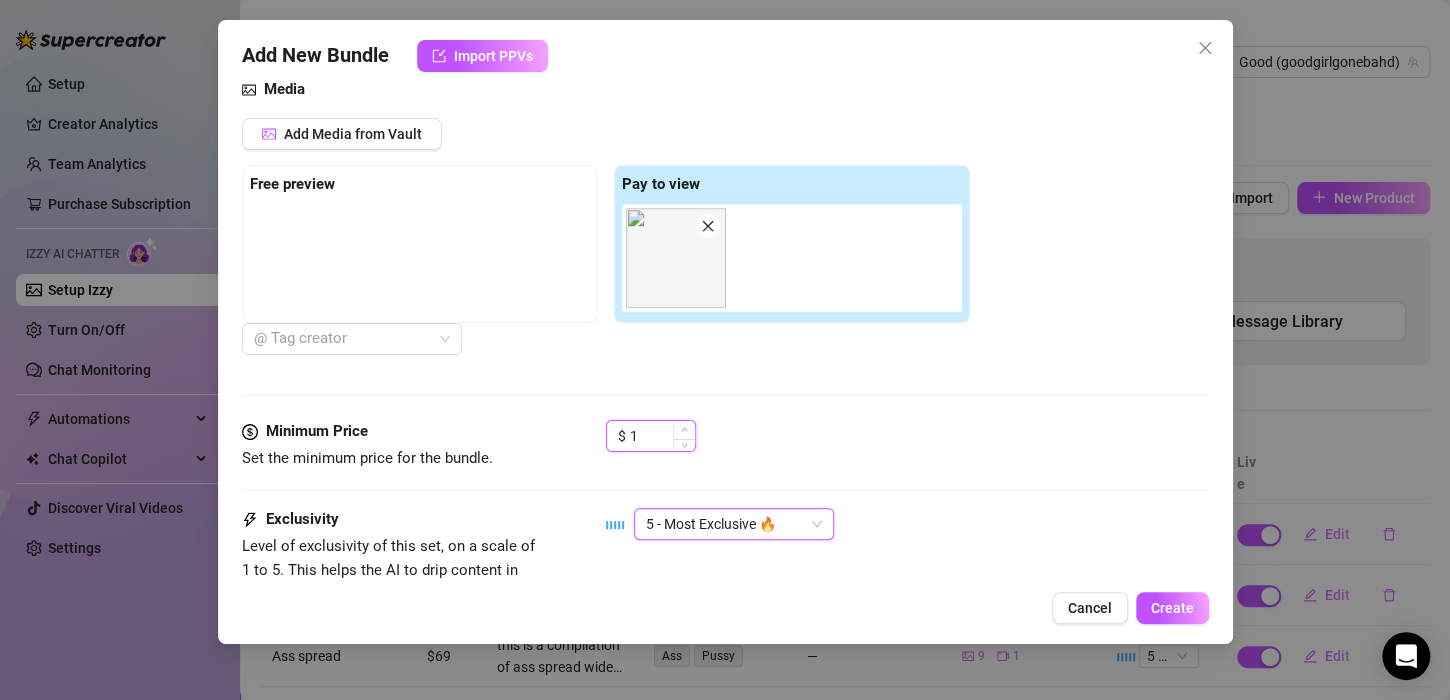 click 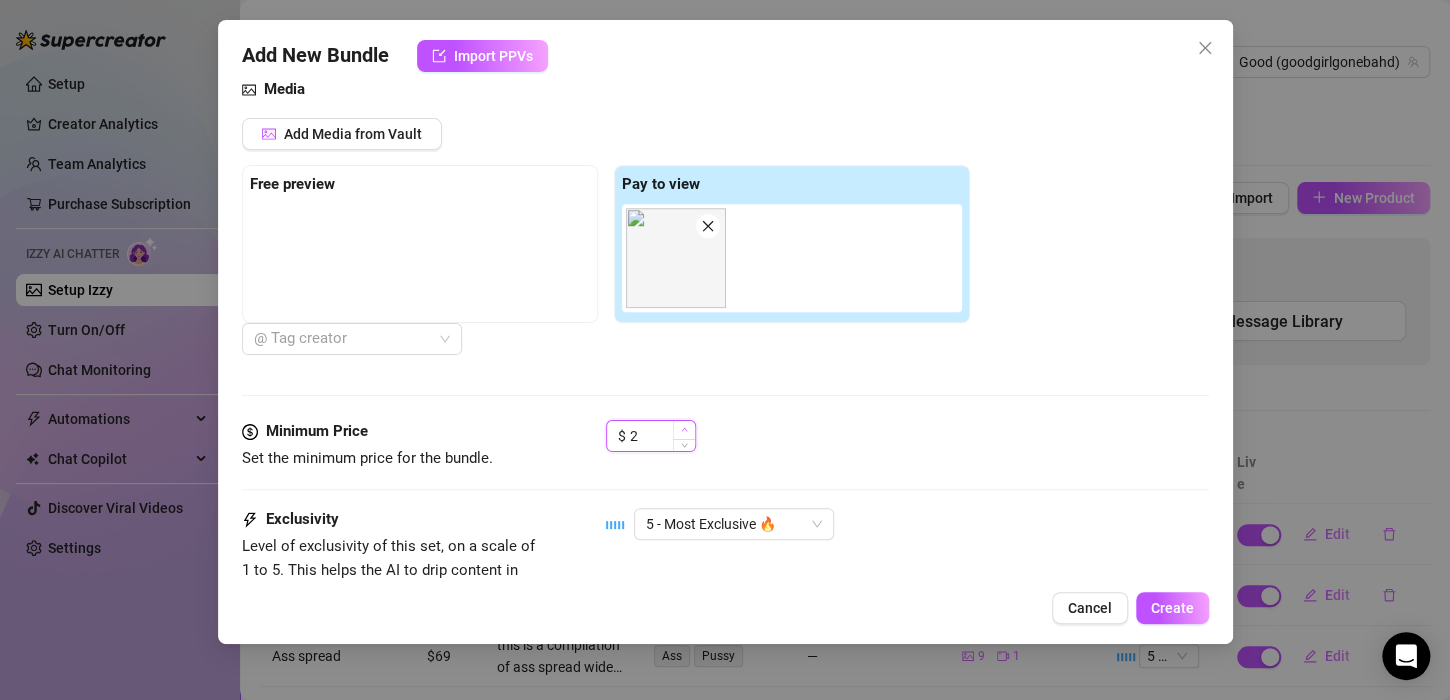 click 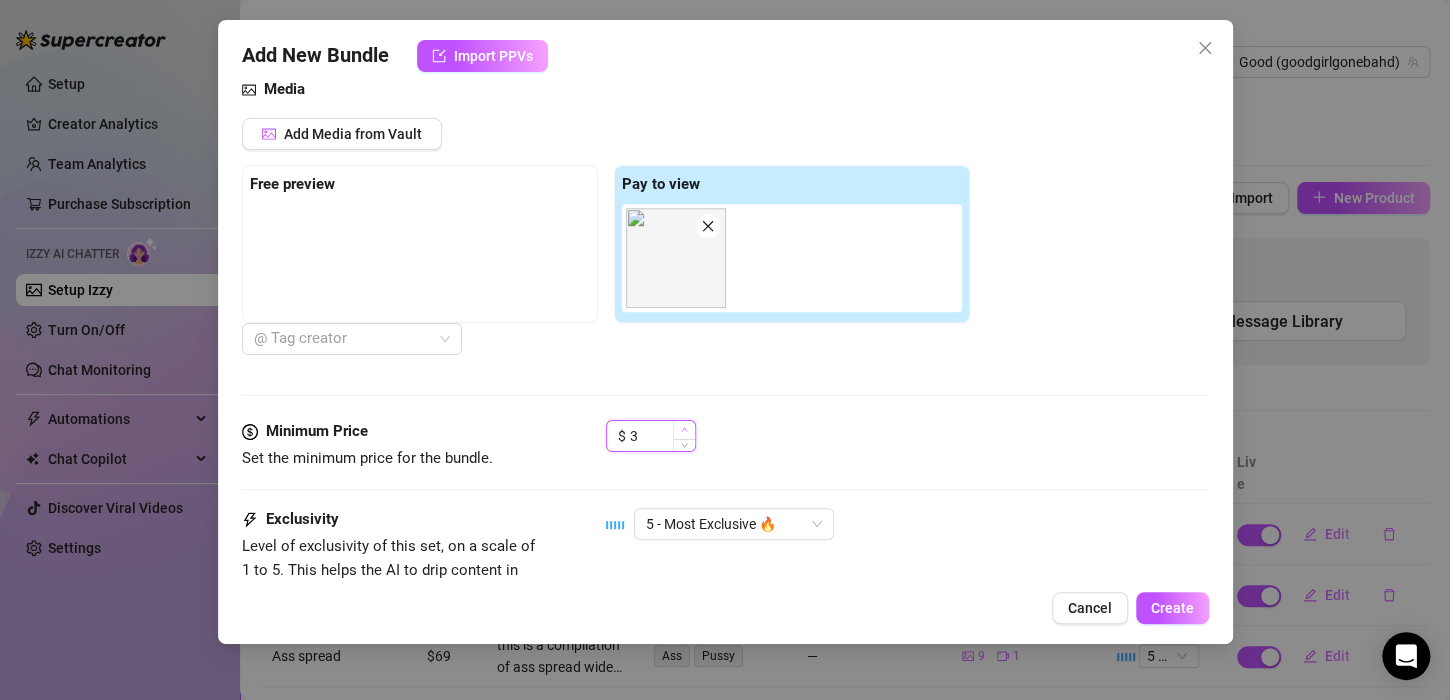 click 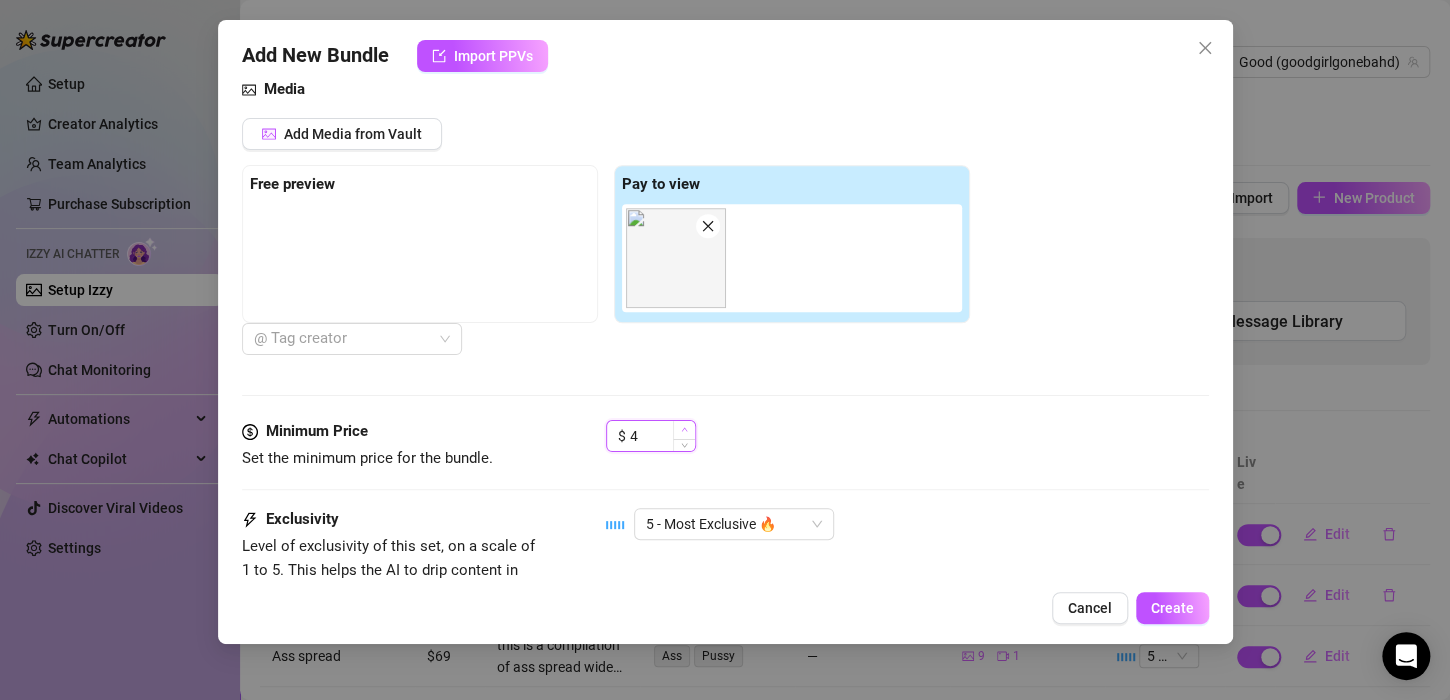 click 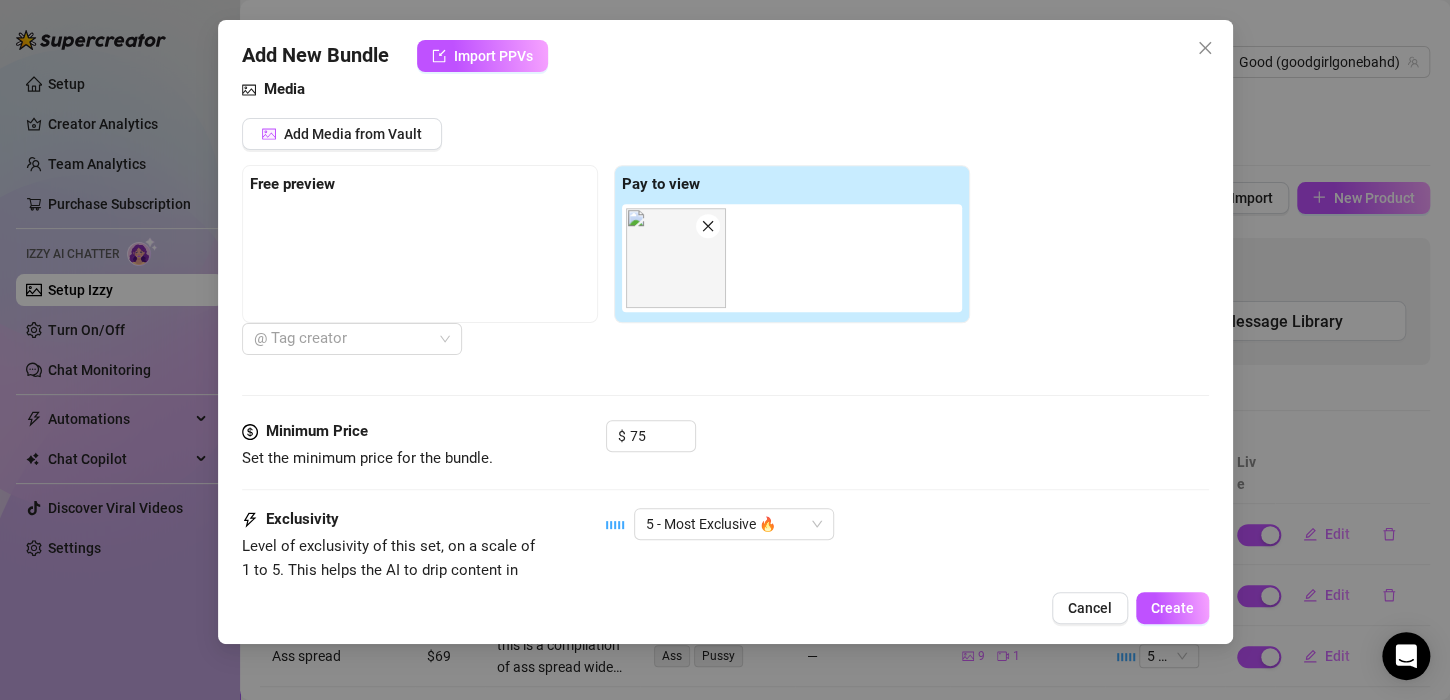 click on "$ 75" at bounding box center [907, 445] 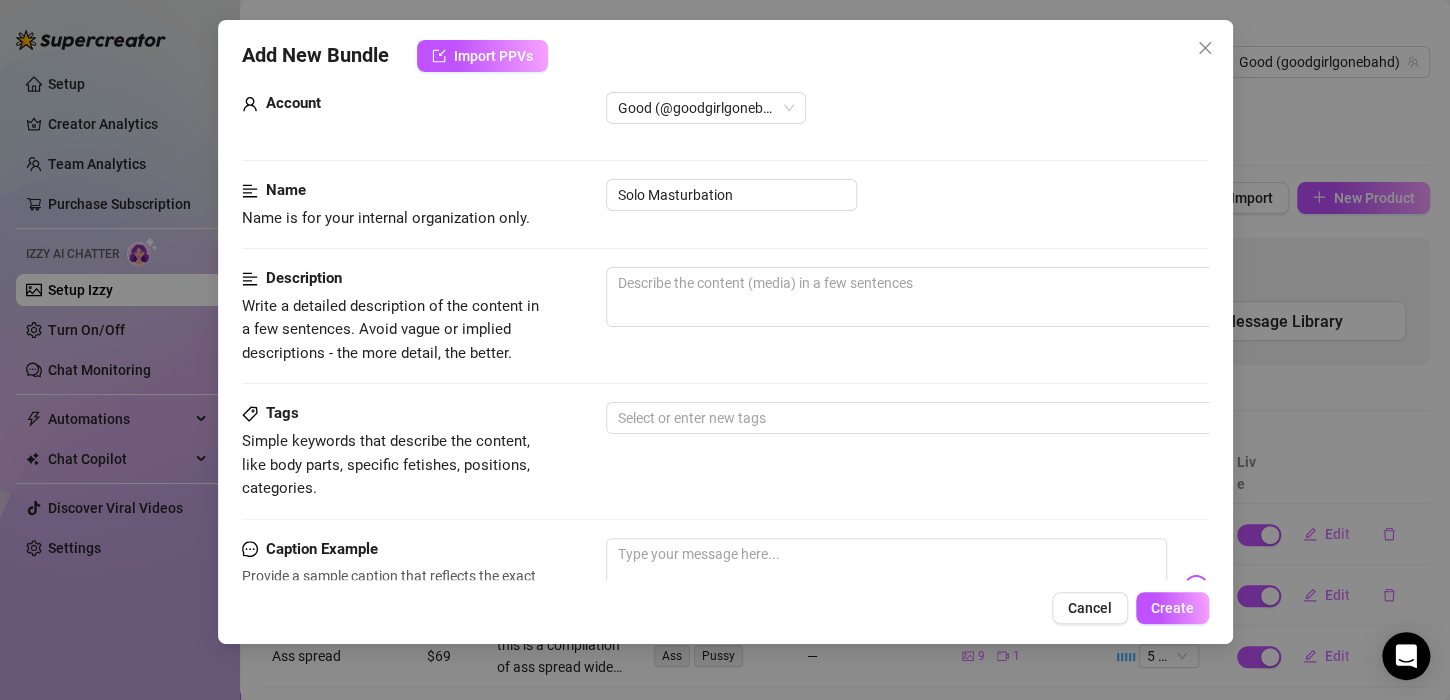 scroll, scrollTop: 0, scrollLeft: 0, axis: both 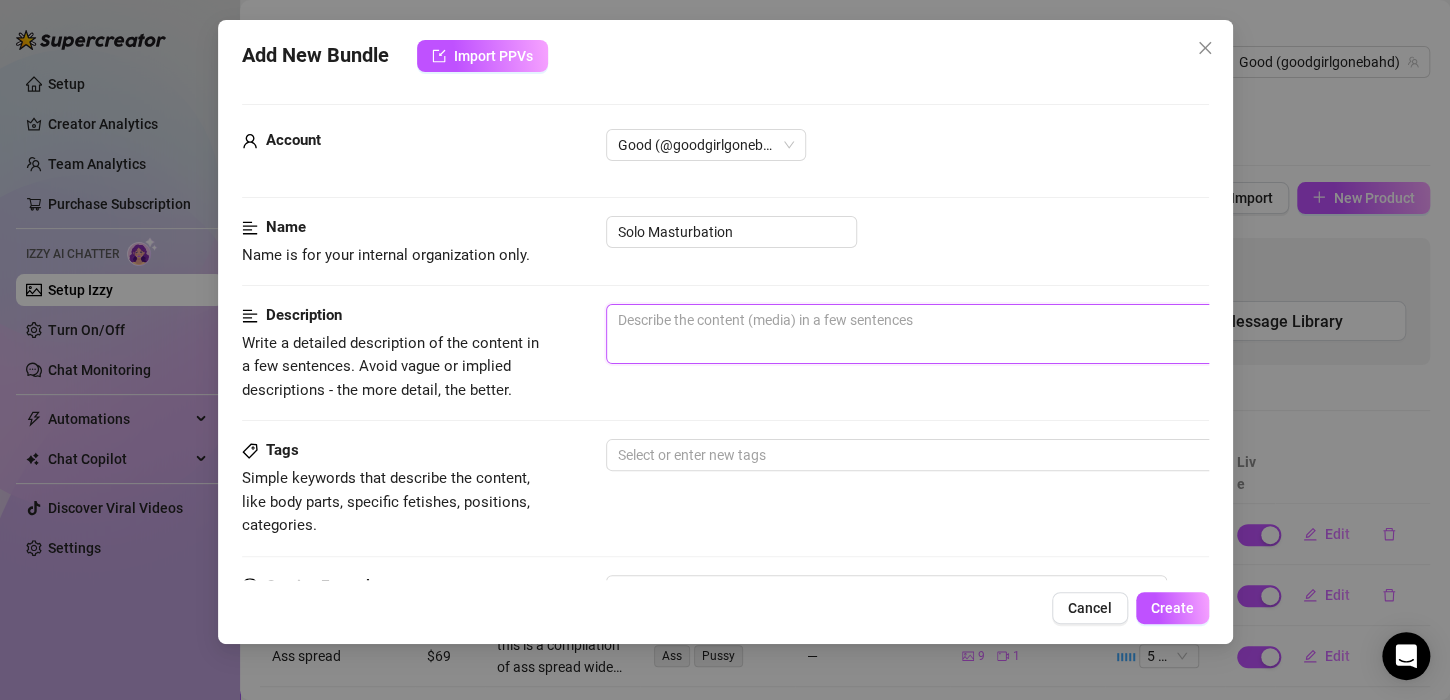 click at bounding box center (956, 334) 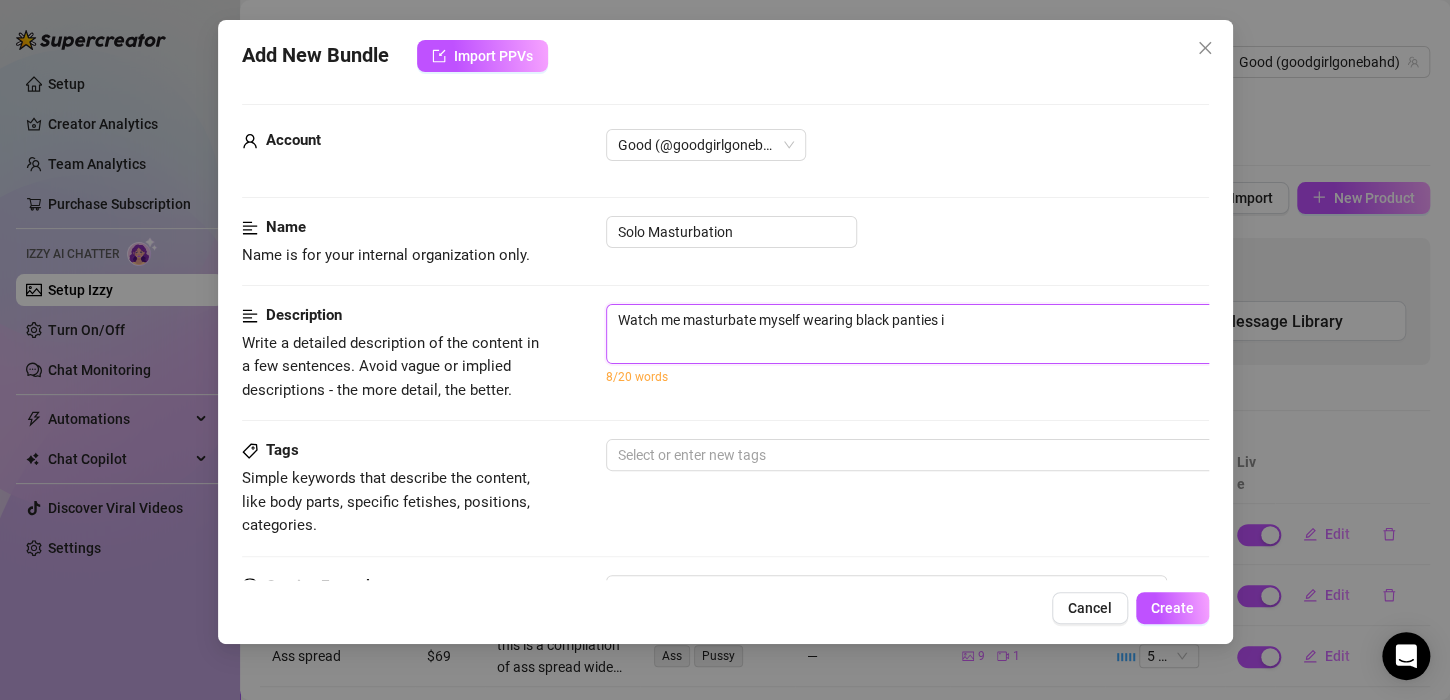 click on "Watch me masturbate myself wearing black panties i" at bounding box center [956, 334] 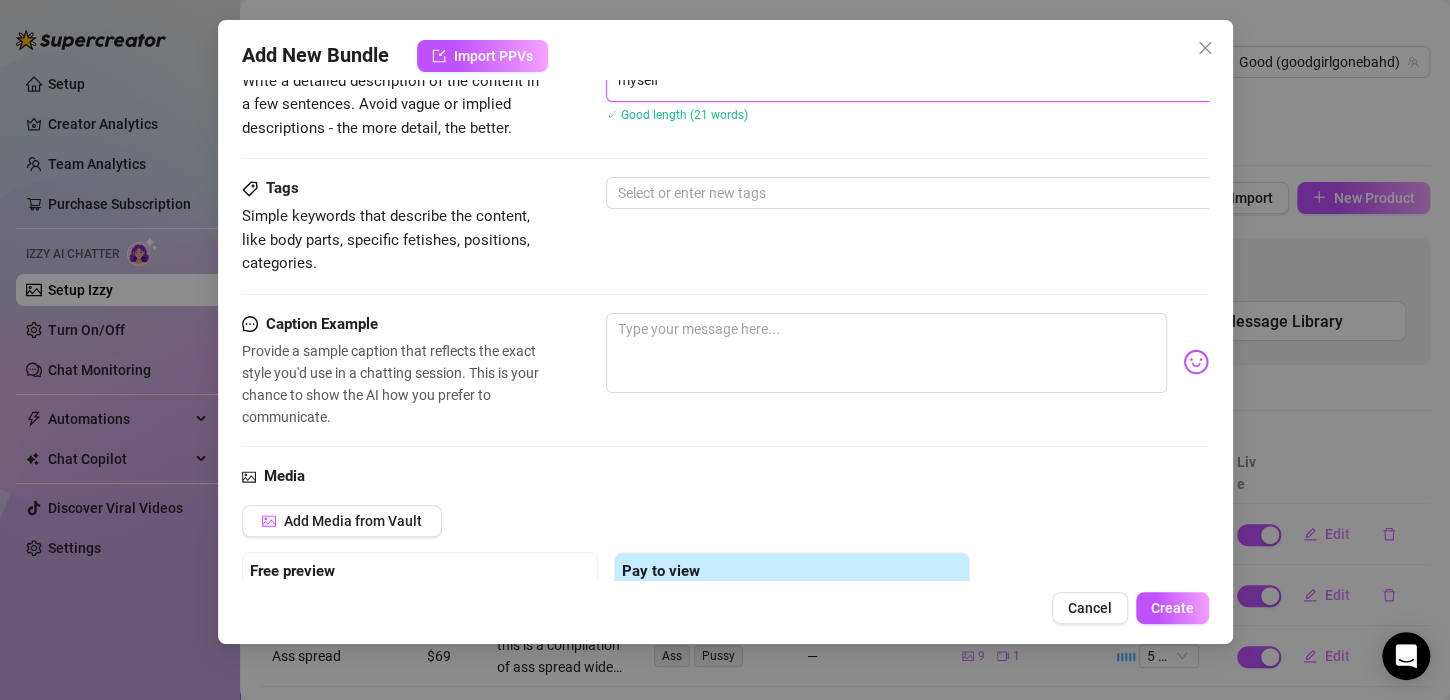 scroll, scrollTop: 263, scrollLeft: 0, axis: vertical 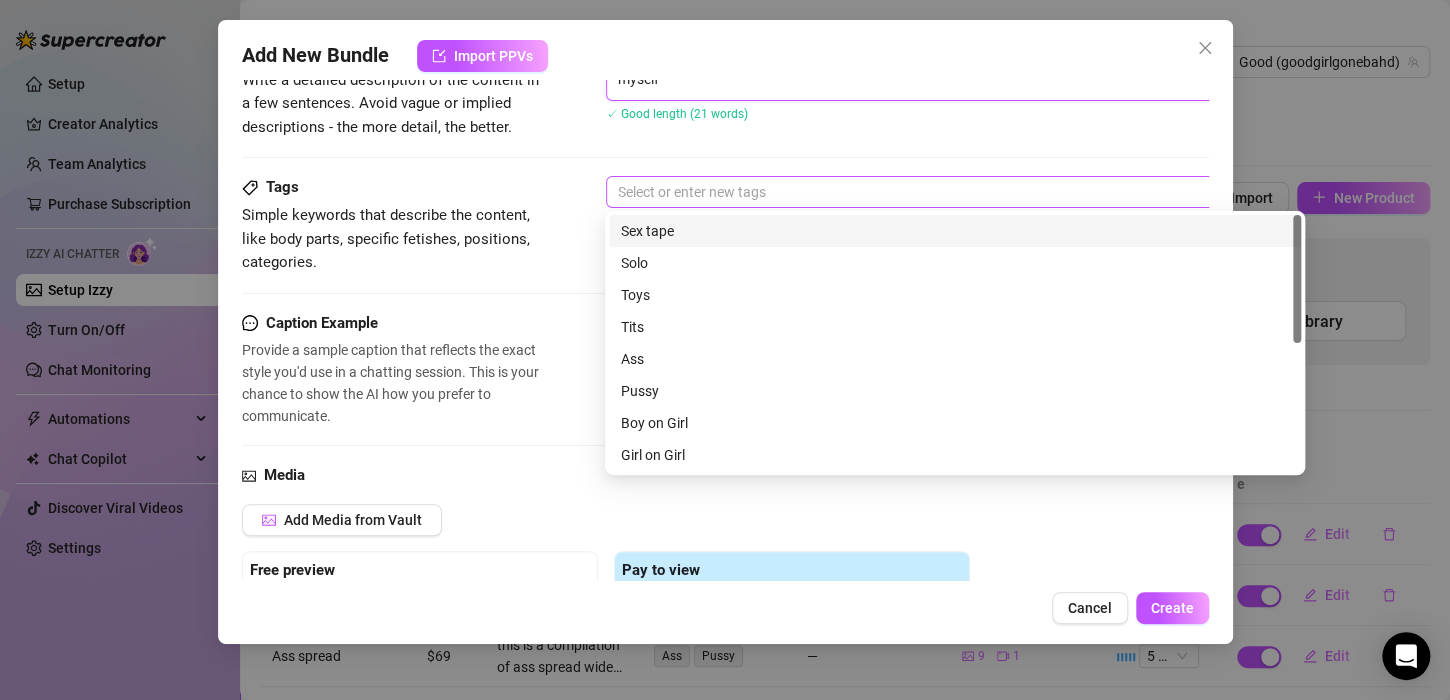 click at bounding box center [945, 192] 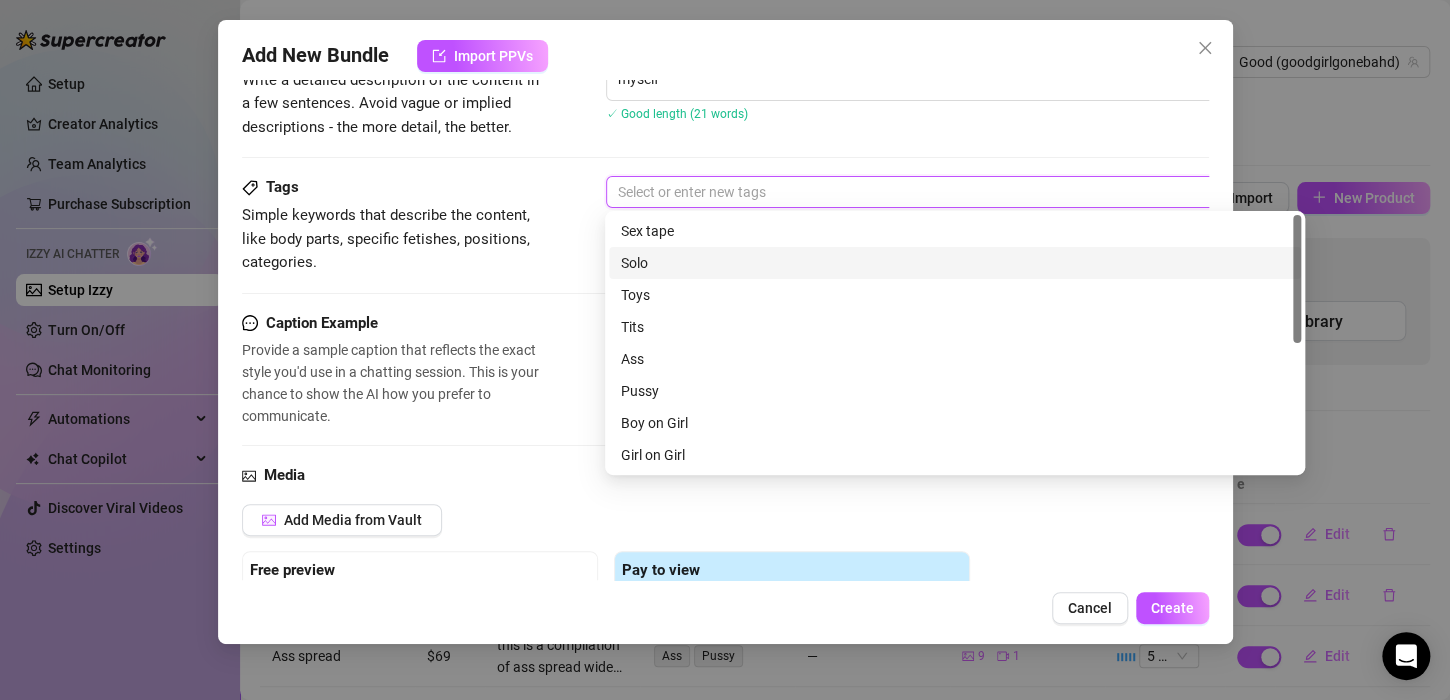 click on "Solo" at bounding box center [955, 263] 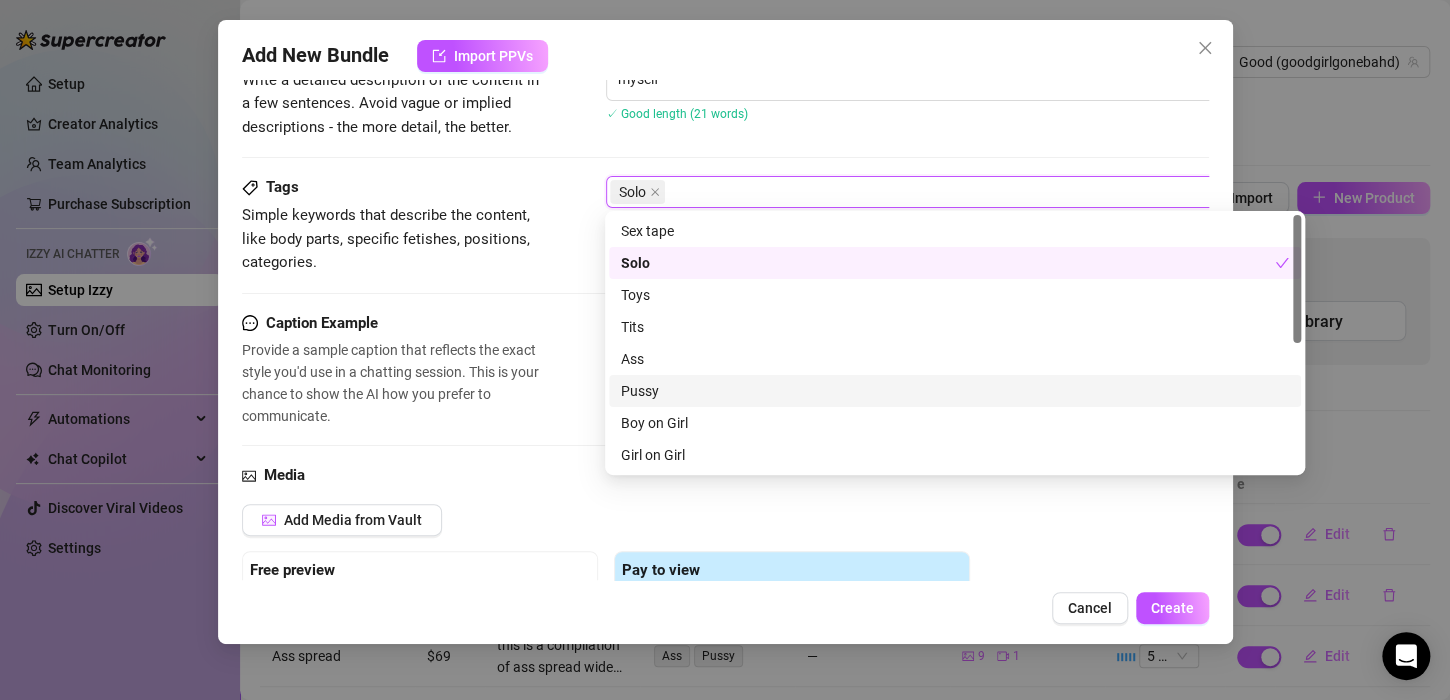 click on "Pussy" at bounding box center (955, 391) 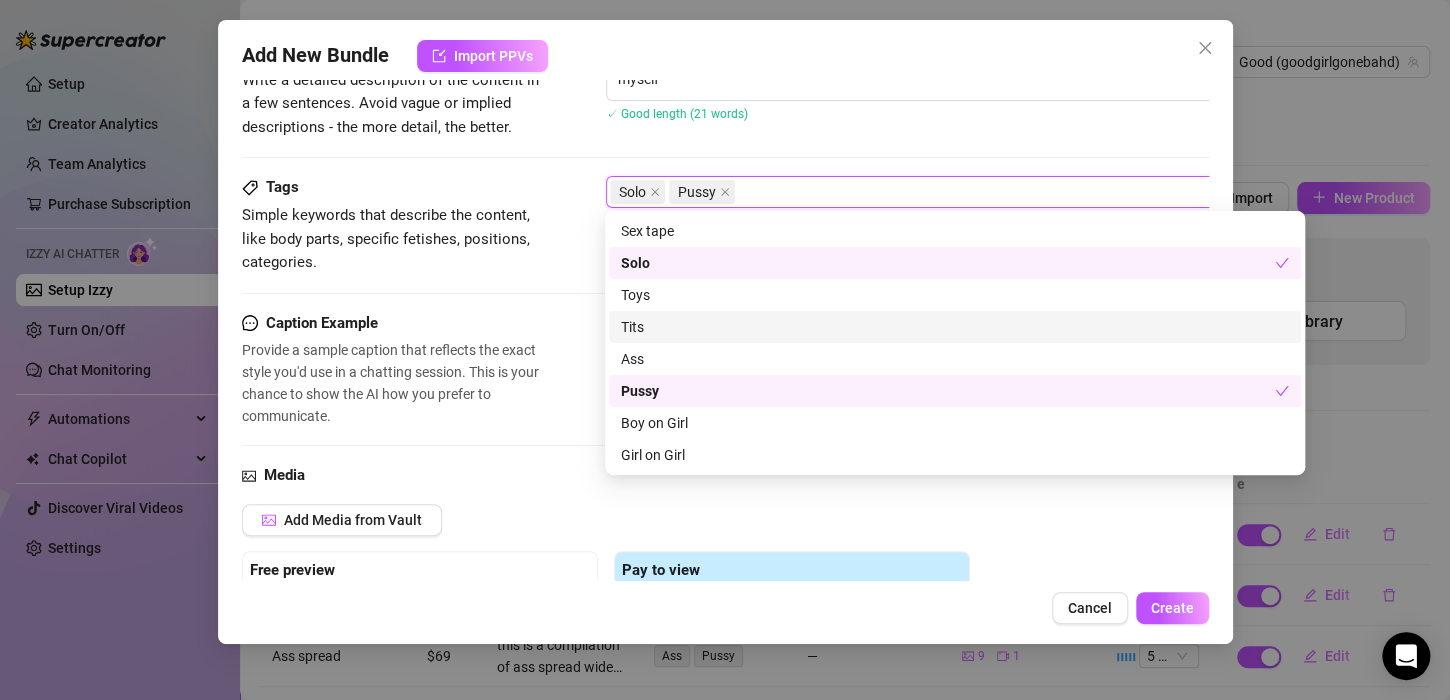 click on "Tits" at bounding box center [955, 327] 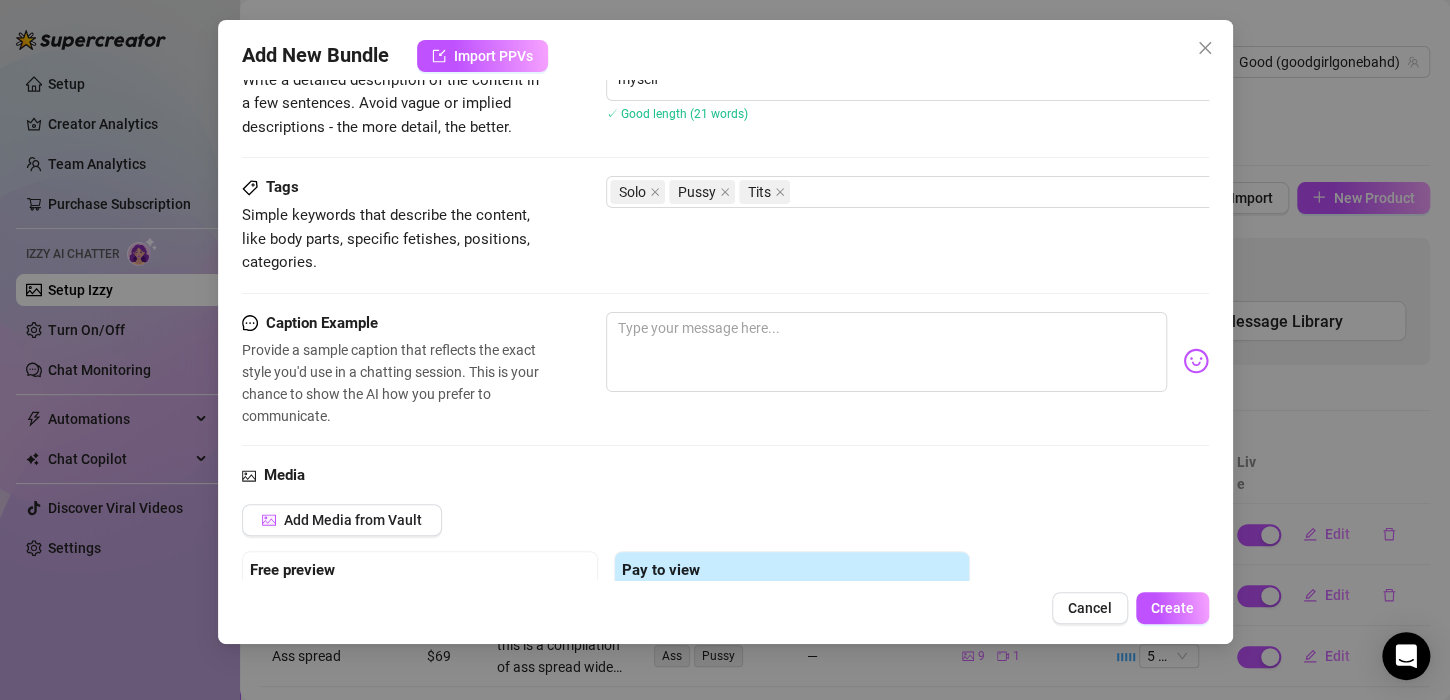 click on "Tags Simple keywords that describe the content, like body parts, specific fetishes, positions, categories. Solo Pussy Tits" at bounding box center (725, 243) 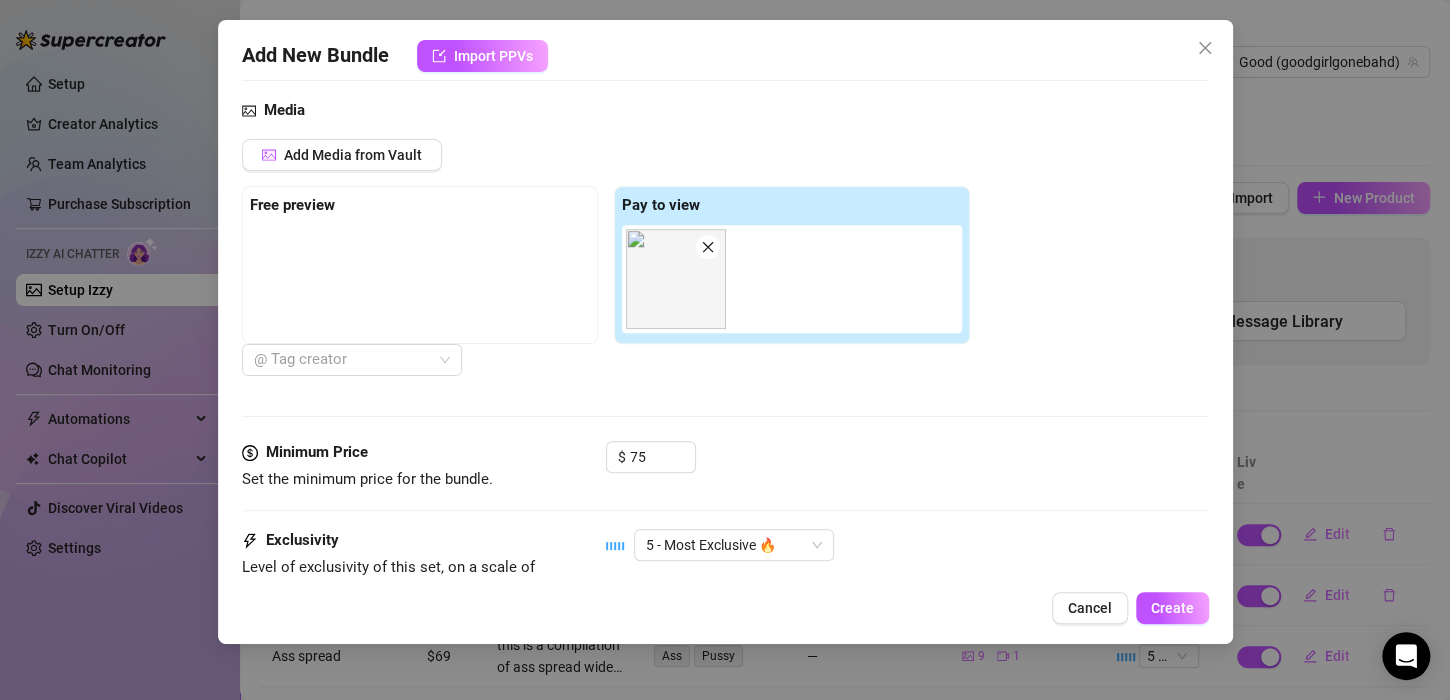 scroll, scrollTop: 639, scrollLeft: 0, axis: vertical 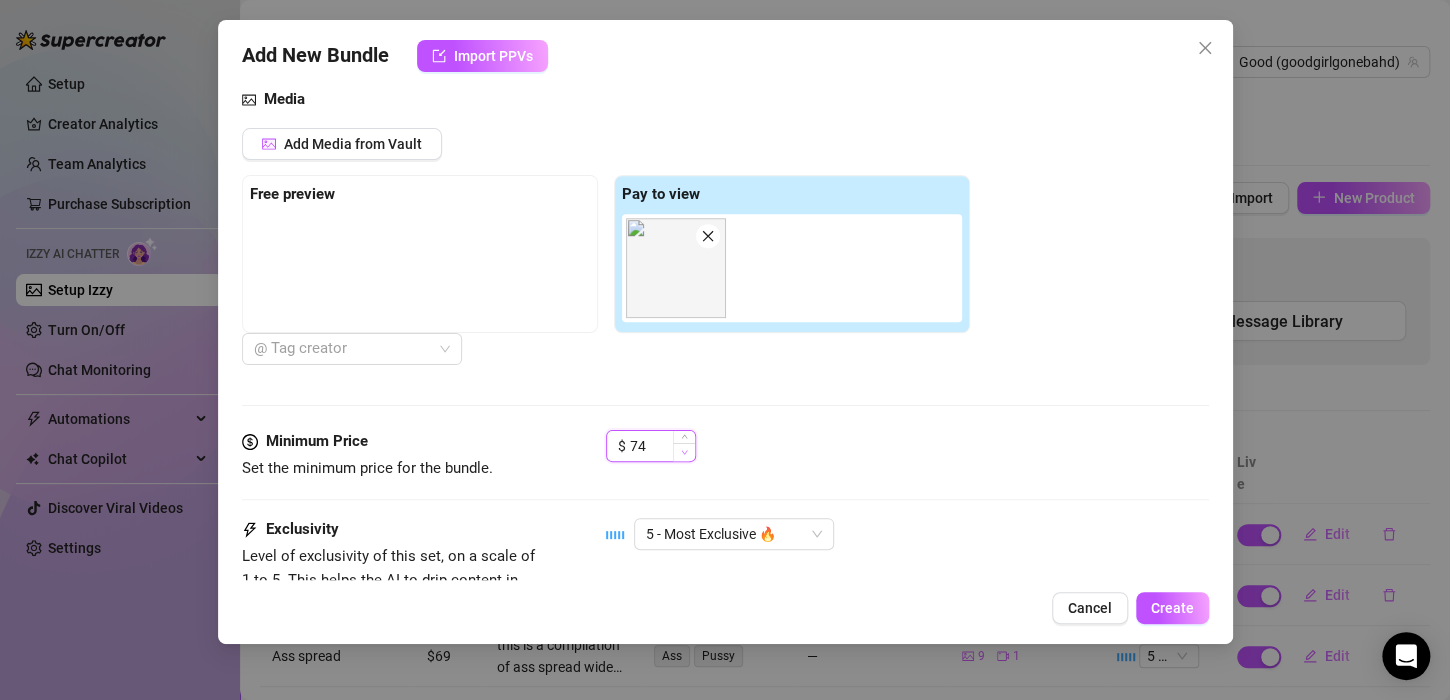 click 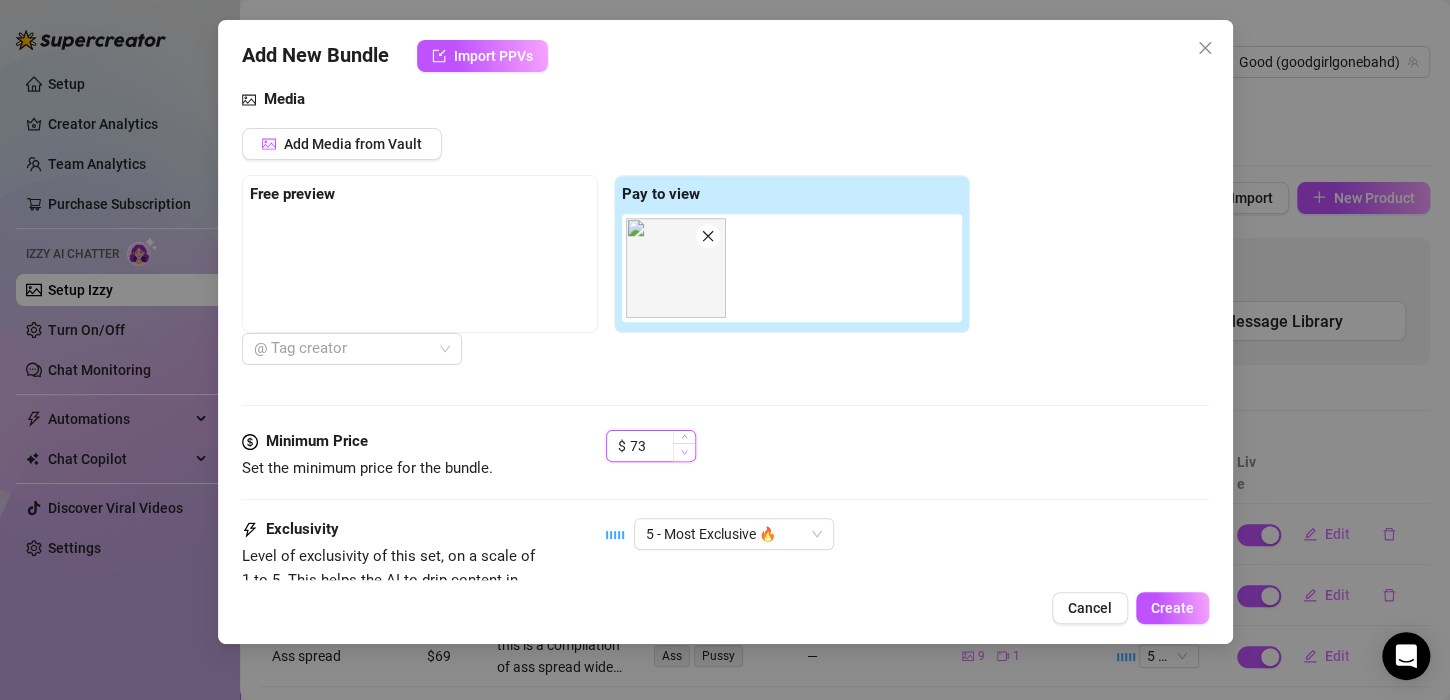 click 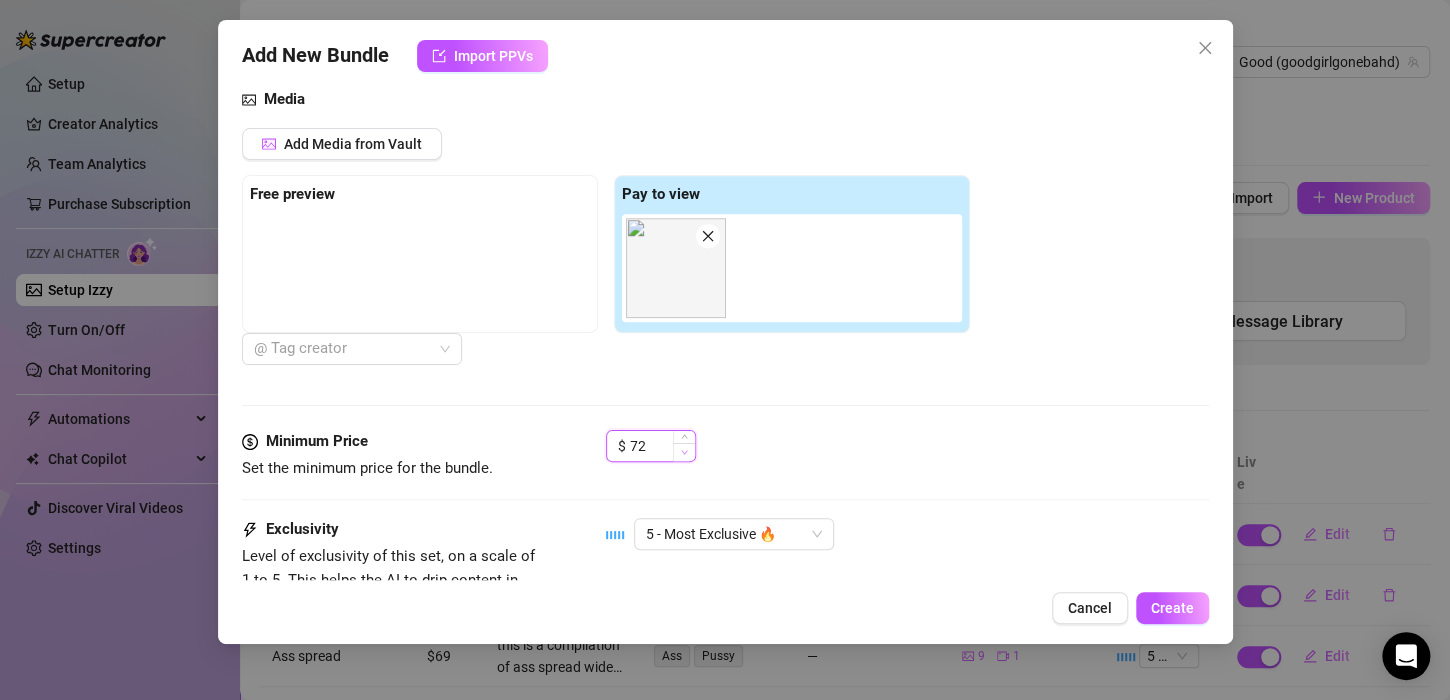 click 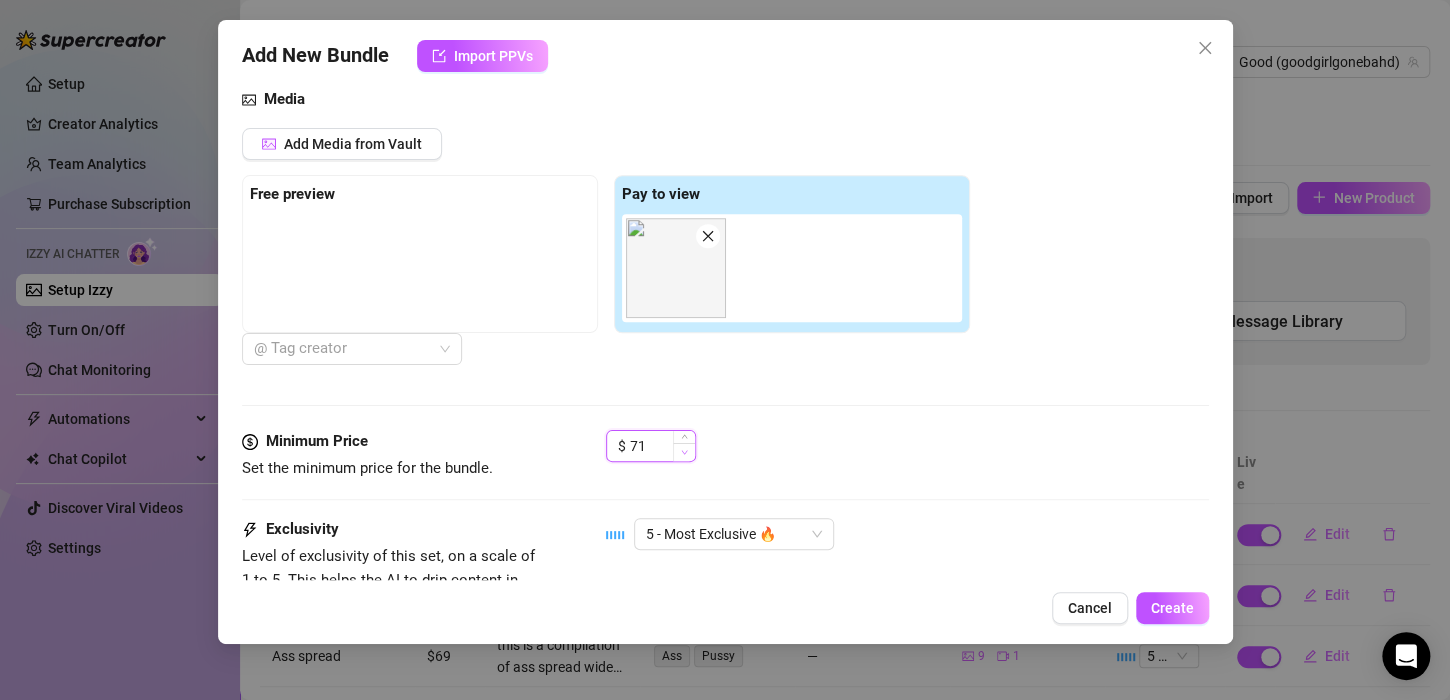 click 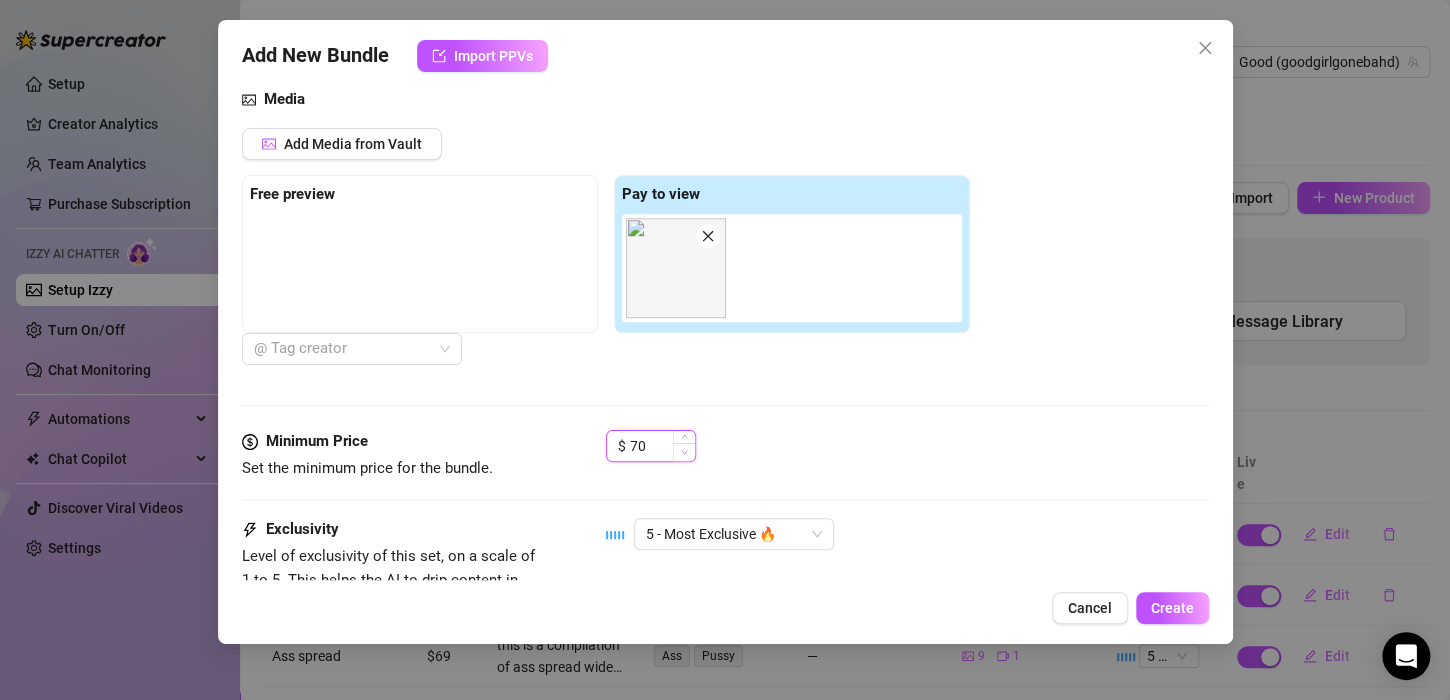click 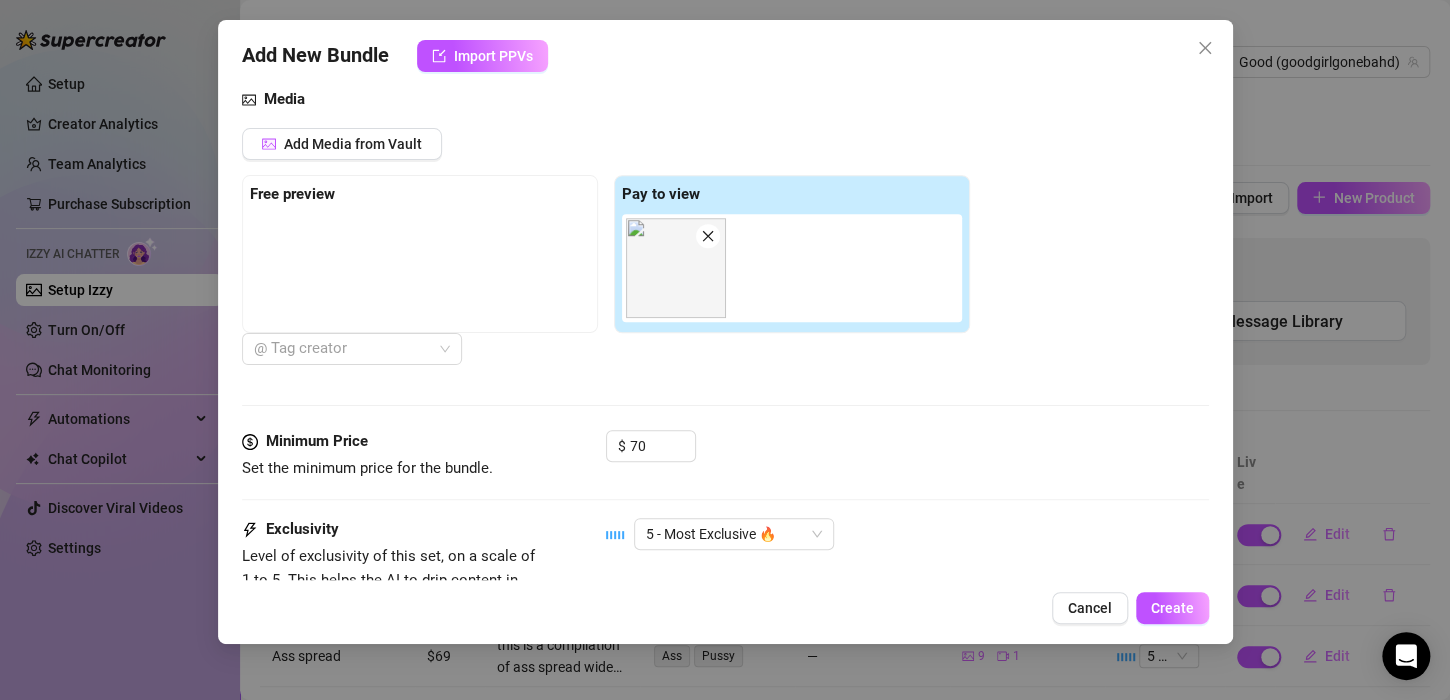click on "$ 70" at bounding box center (907, 455) 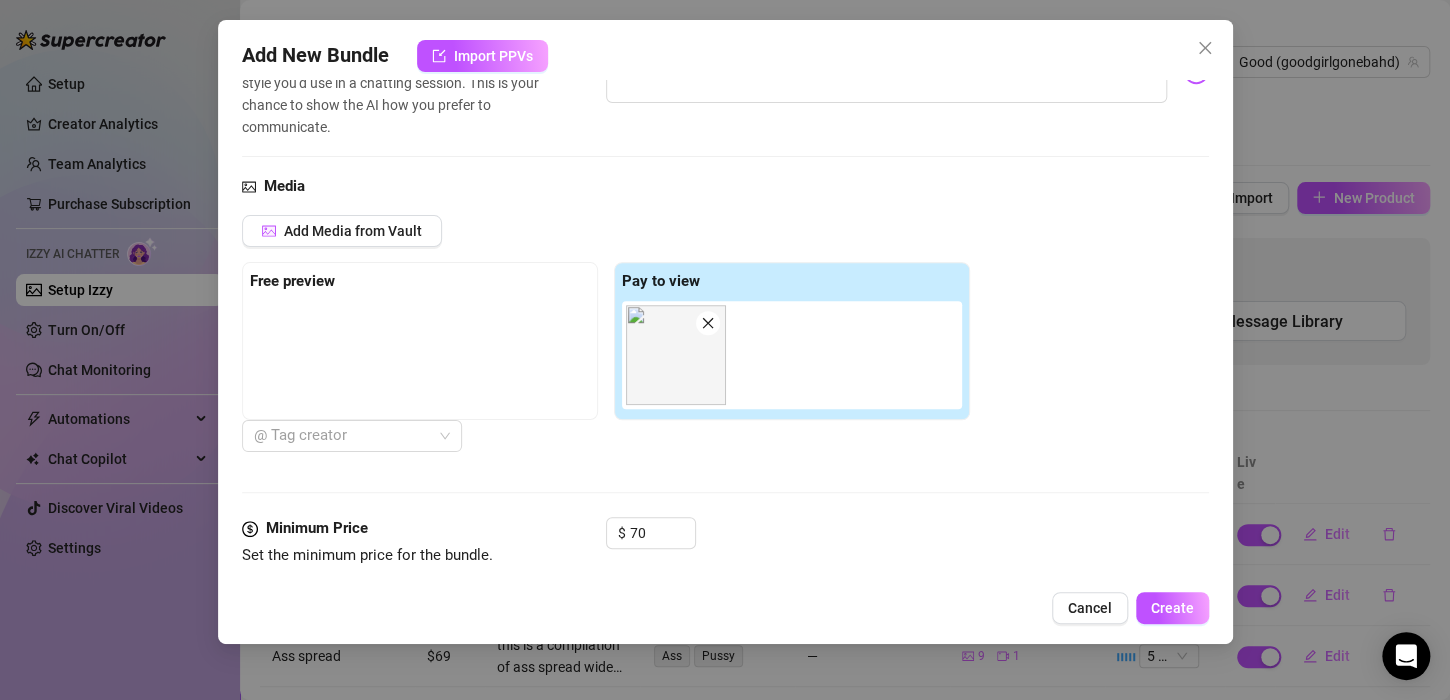 scroll, scrollTop: 814, scrollLeft: 0, axis: vertical 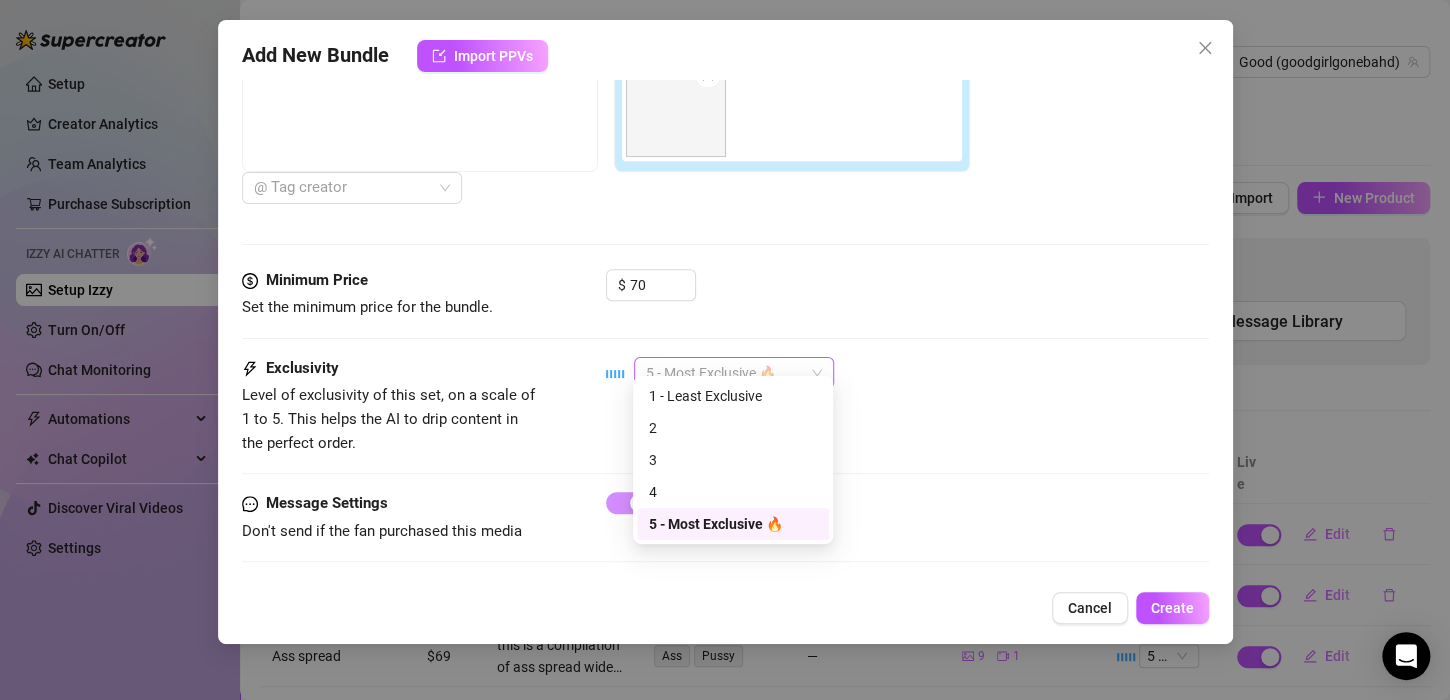 click on "5 - Most Exclusive 🔥" at bounding box center (734, 373) 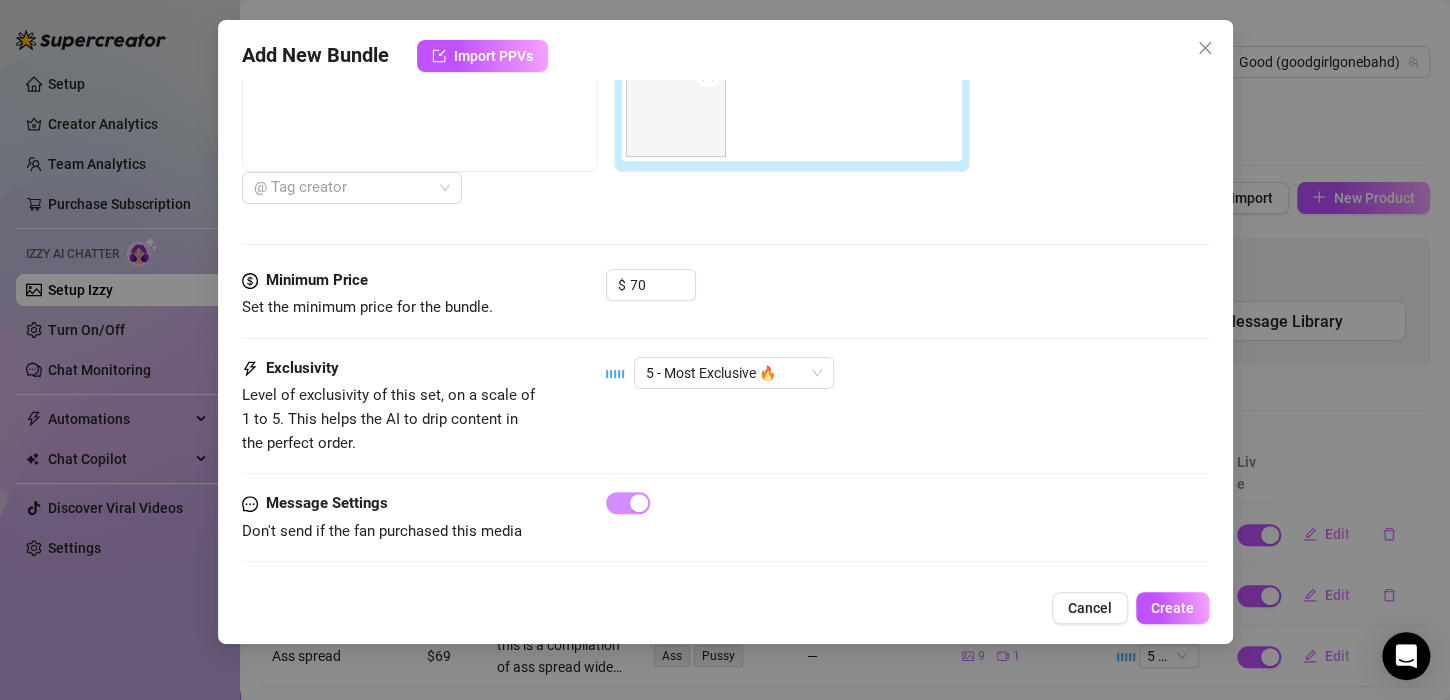 click on "Exclusivity Level of exclusivity of this set, on a scale of 1 to 5. This helps the AI to drip content in the perfect order. 5 - Most Exclusive 🔥" at bounding box center [725, 406] 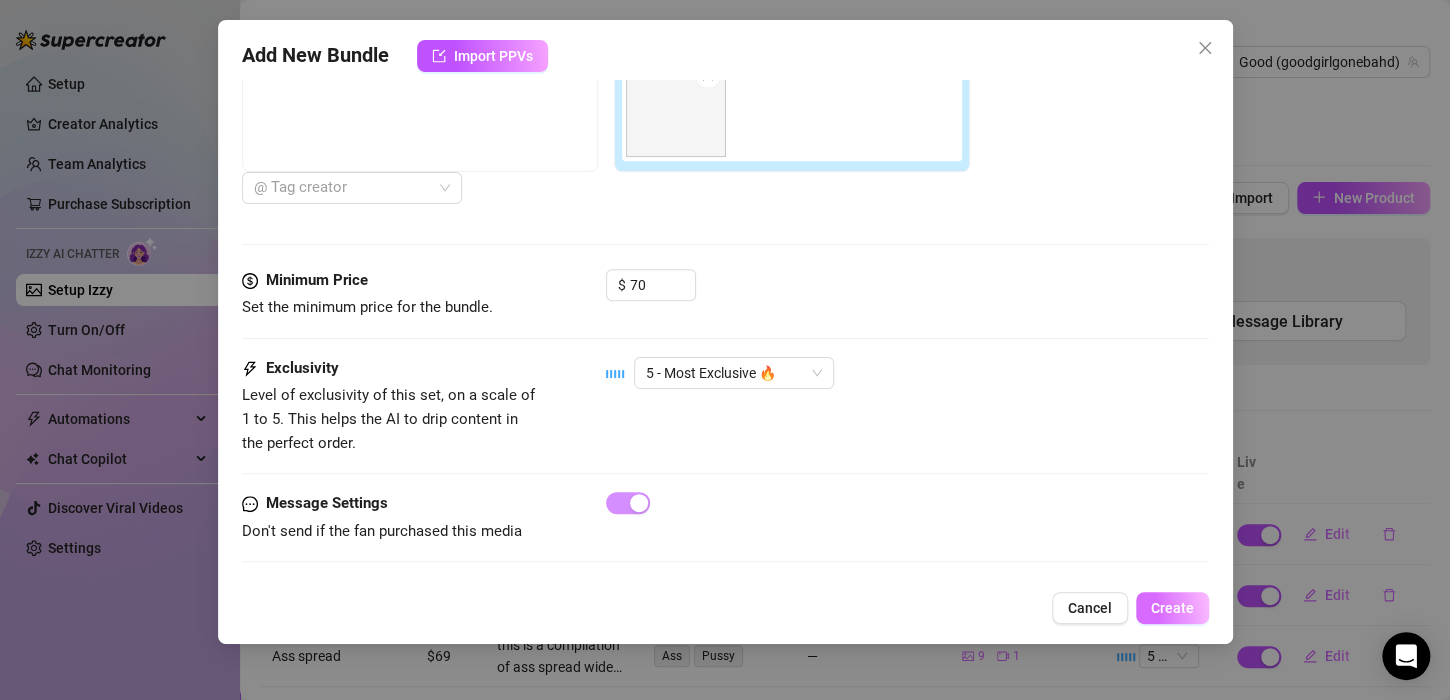 click on "Create" at bounding box center (1172, 608) 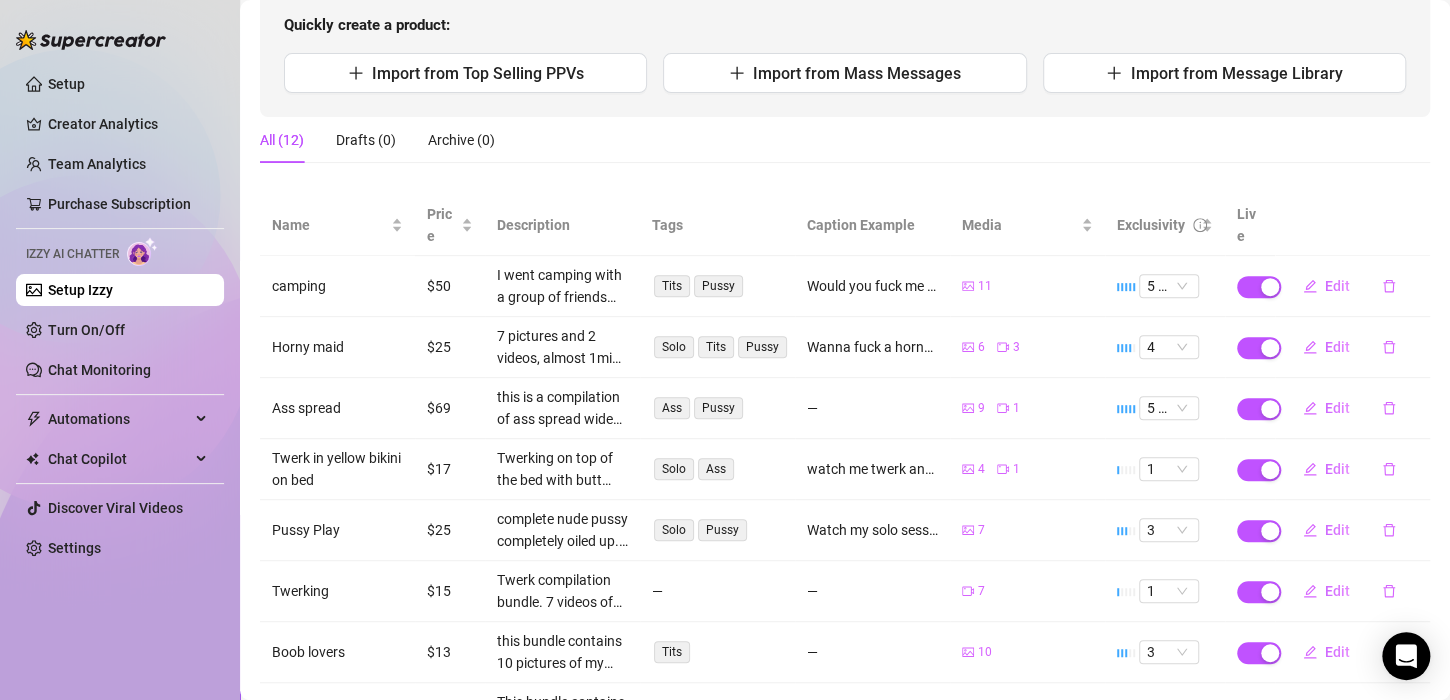 scroll, scrollTop: 0, scrollLeft: 0, axis: both 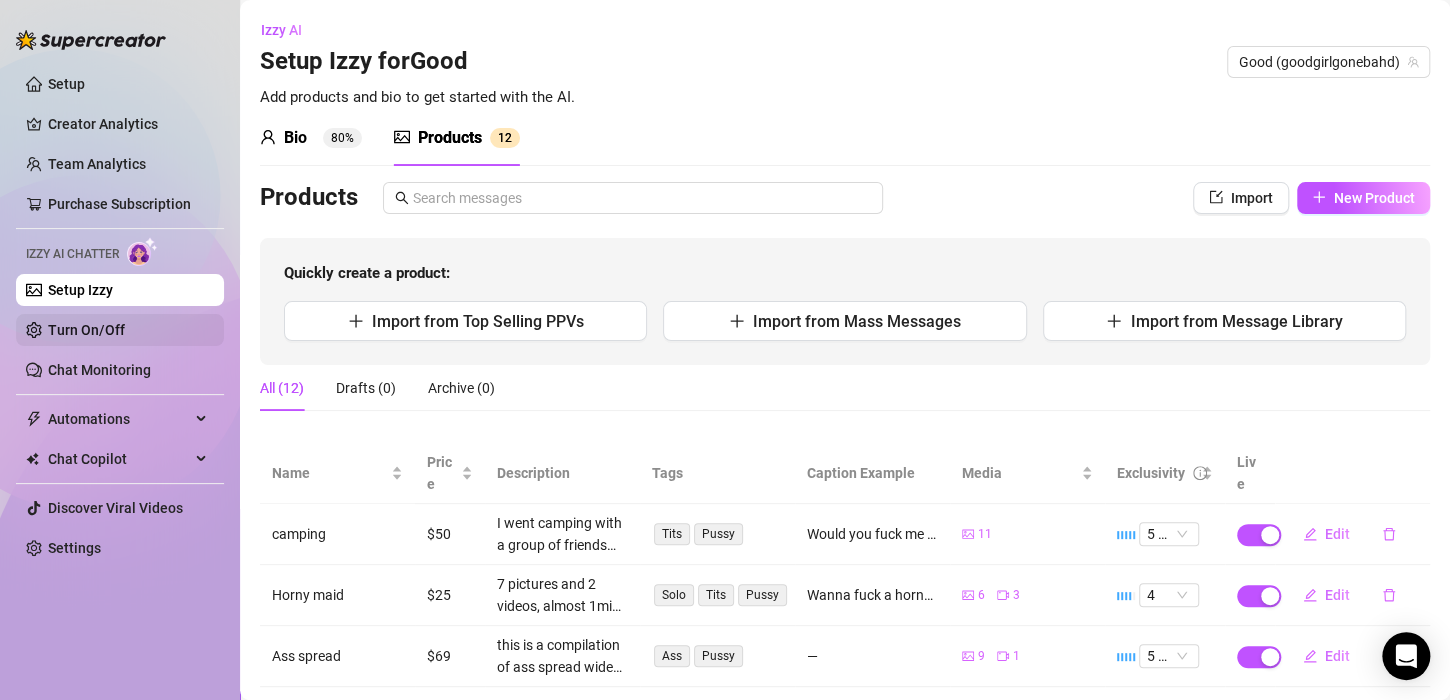 click on "Turn On/Off" at bounding box center (86, 330) 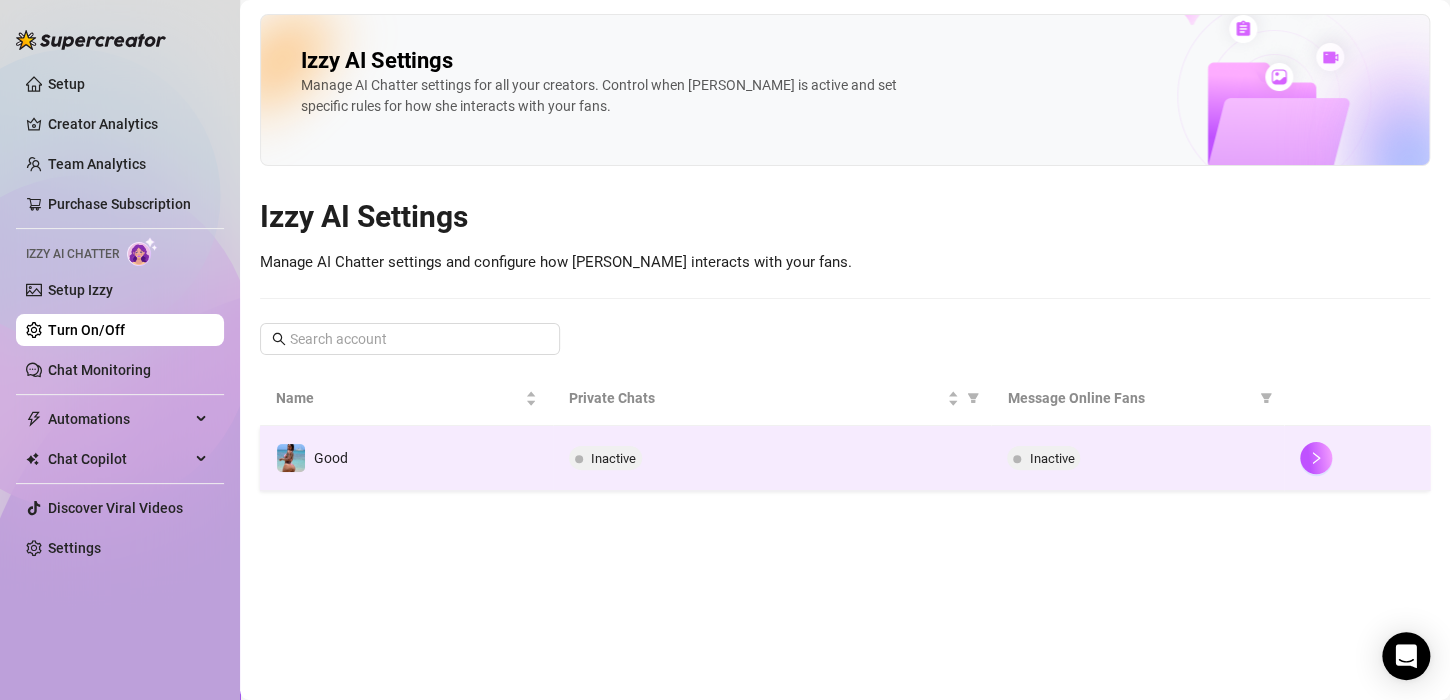 click on "Inactive" at bounding box center (772, 458) 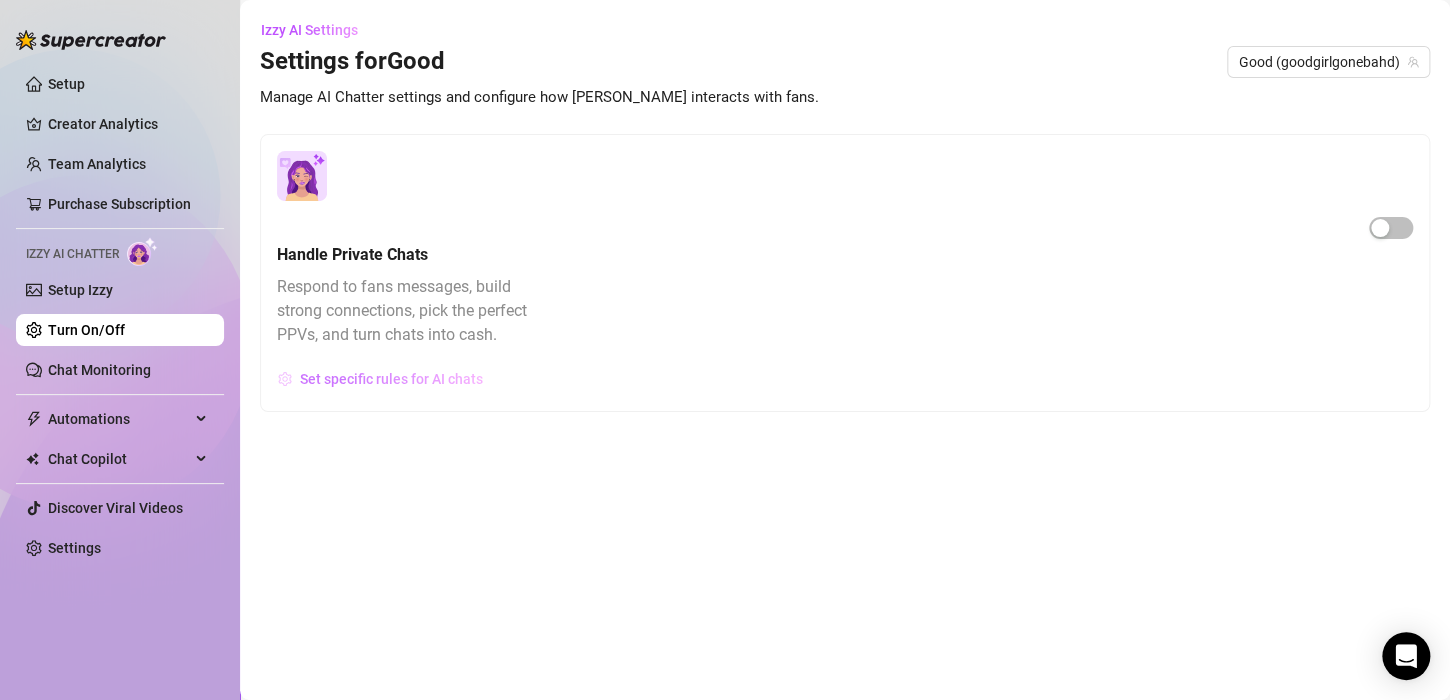 click on "Set specific rules for AI chats" at bounding box center [391, 379] 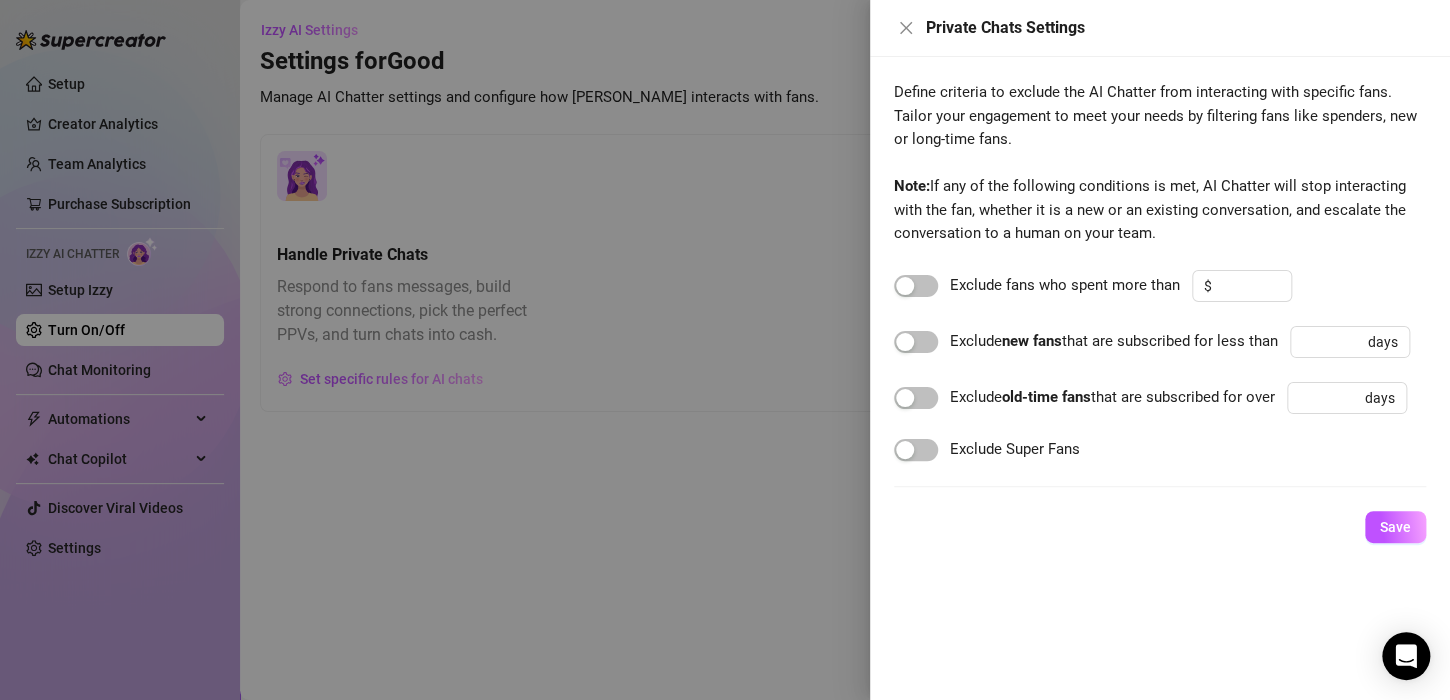 click at bounding box center [725, 350] 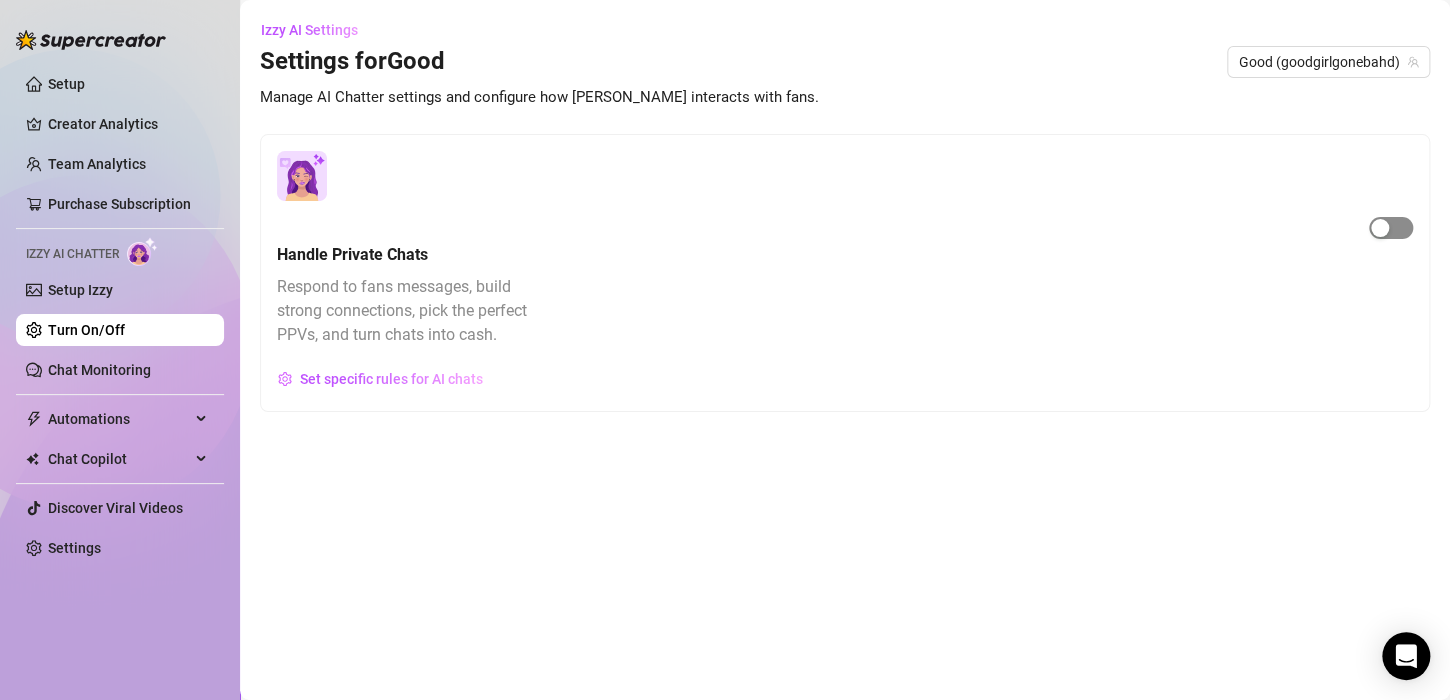 click at bounding box center [1391, 228] 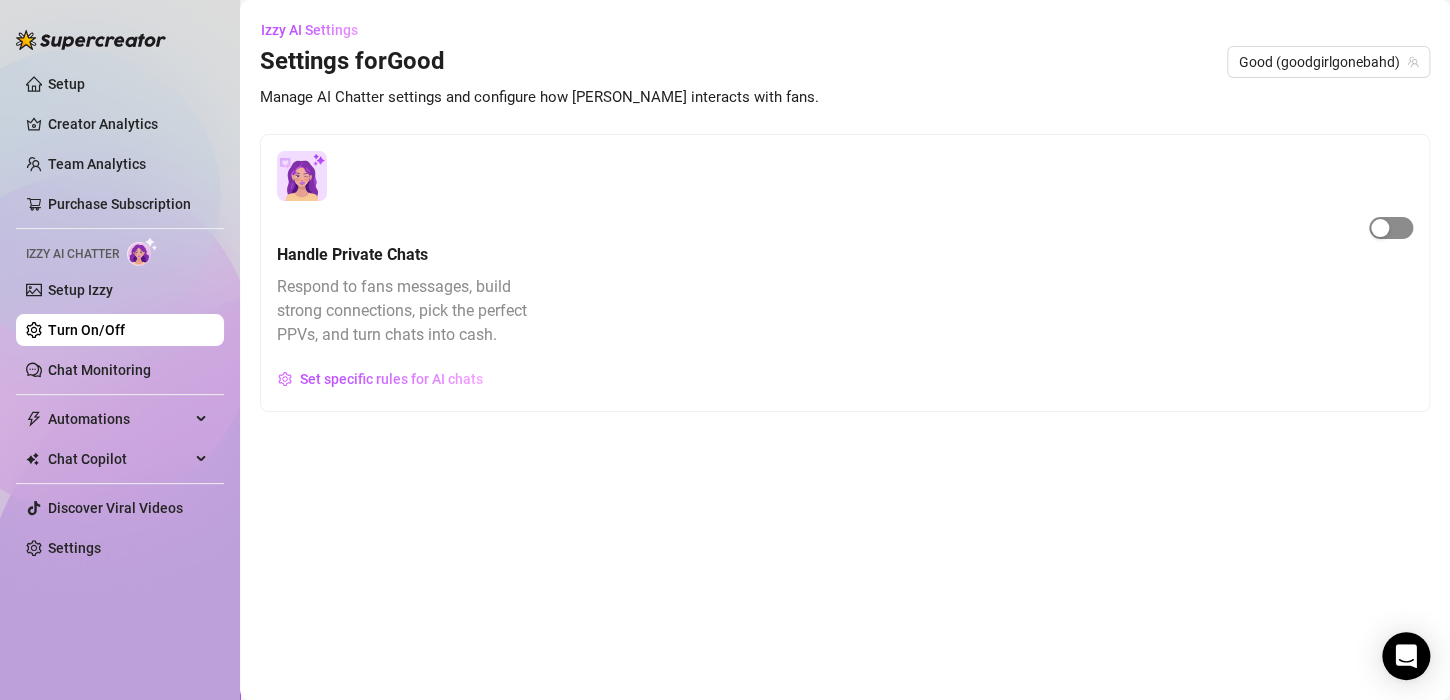 click at bounding box center [1391, 228] 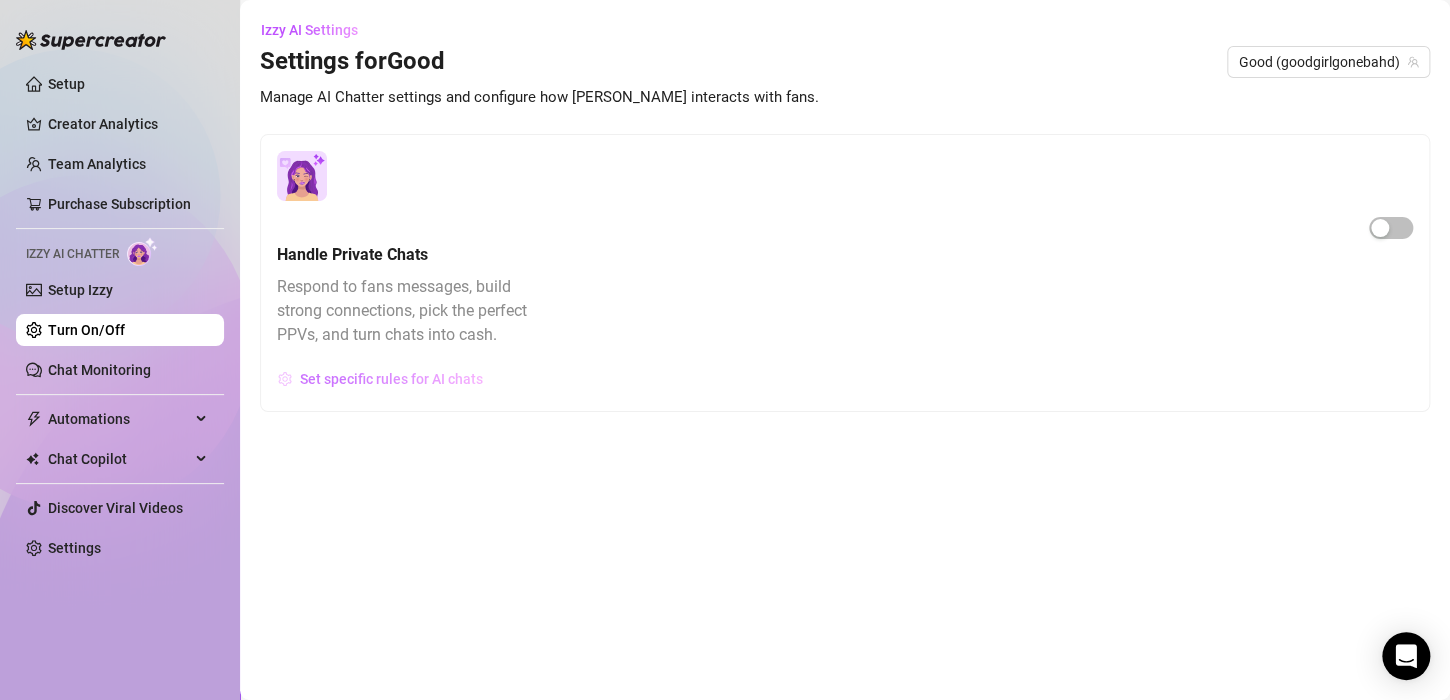 click on "Set specific rules for AI chats" at bounding box center (391, 379) 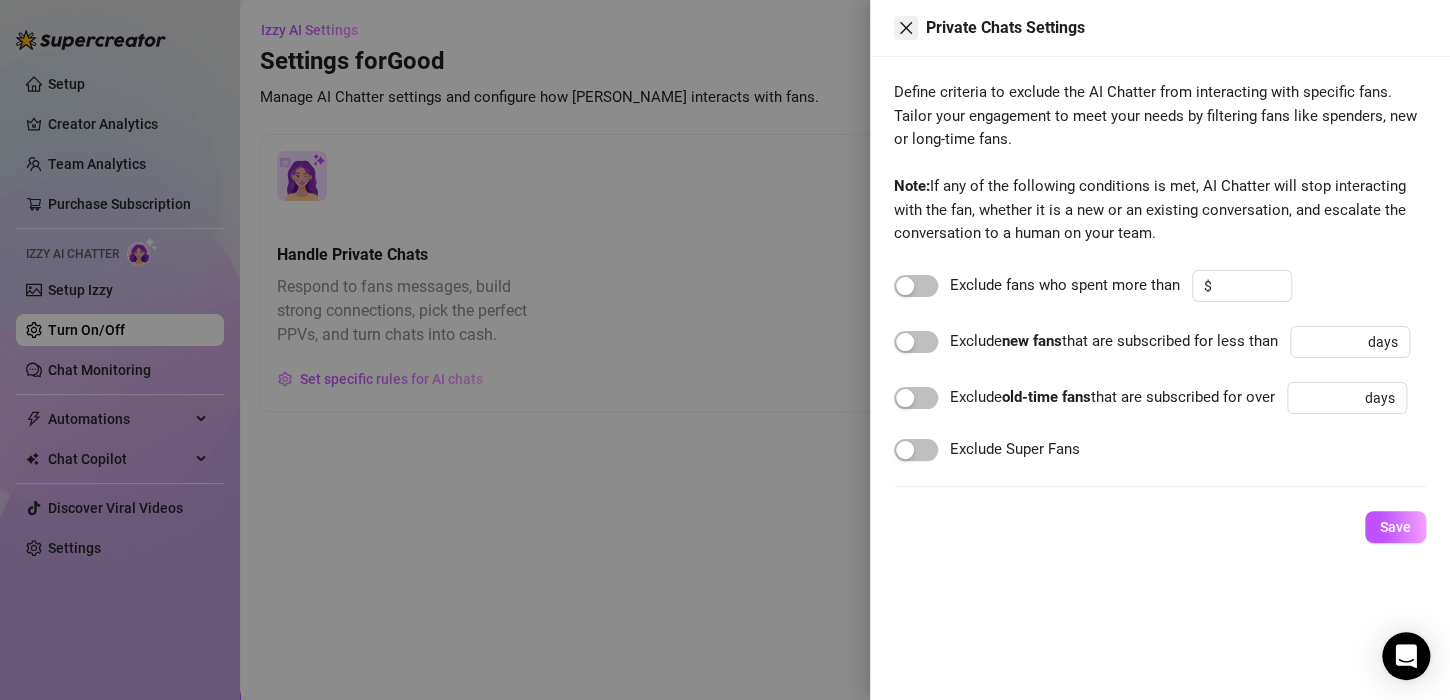 click at bounding box center (906, 28) 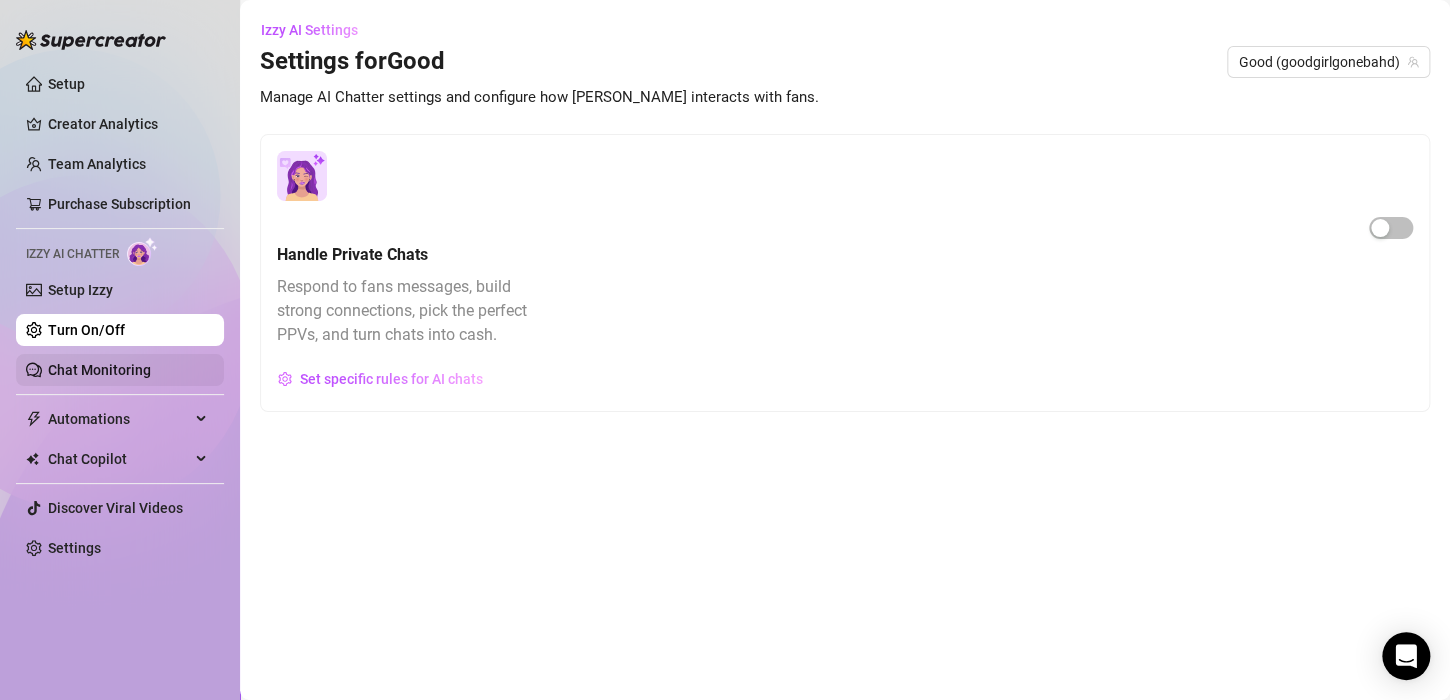 click on "Chat Monitoring" at bounding box center [99, 370] 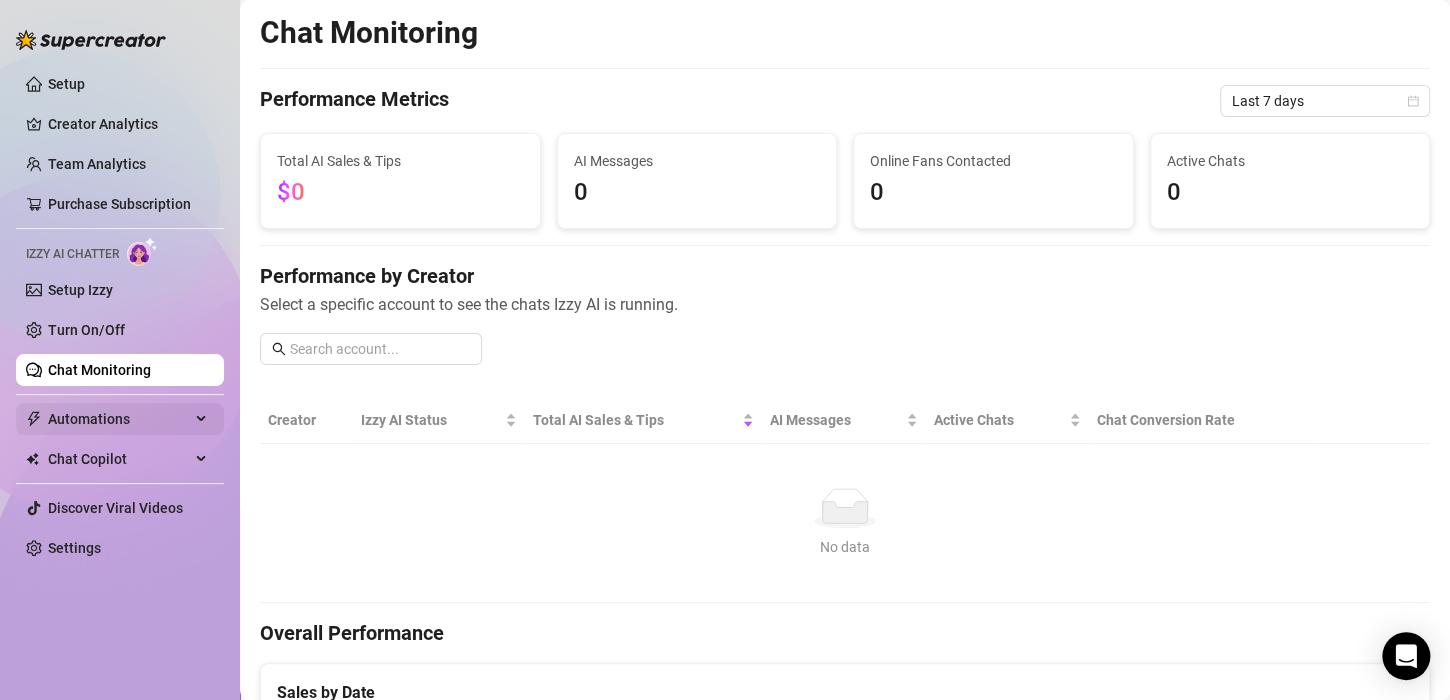 click on "Automations" at bounding box center [119, 419] 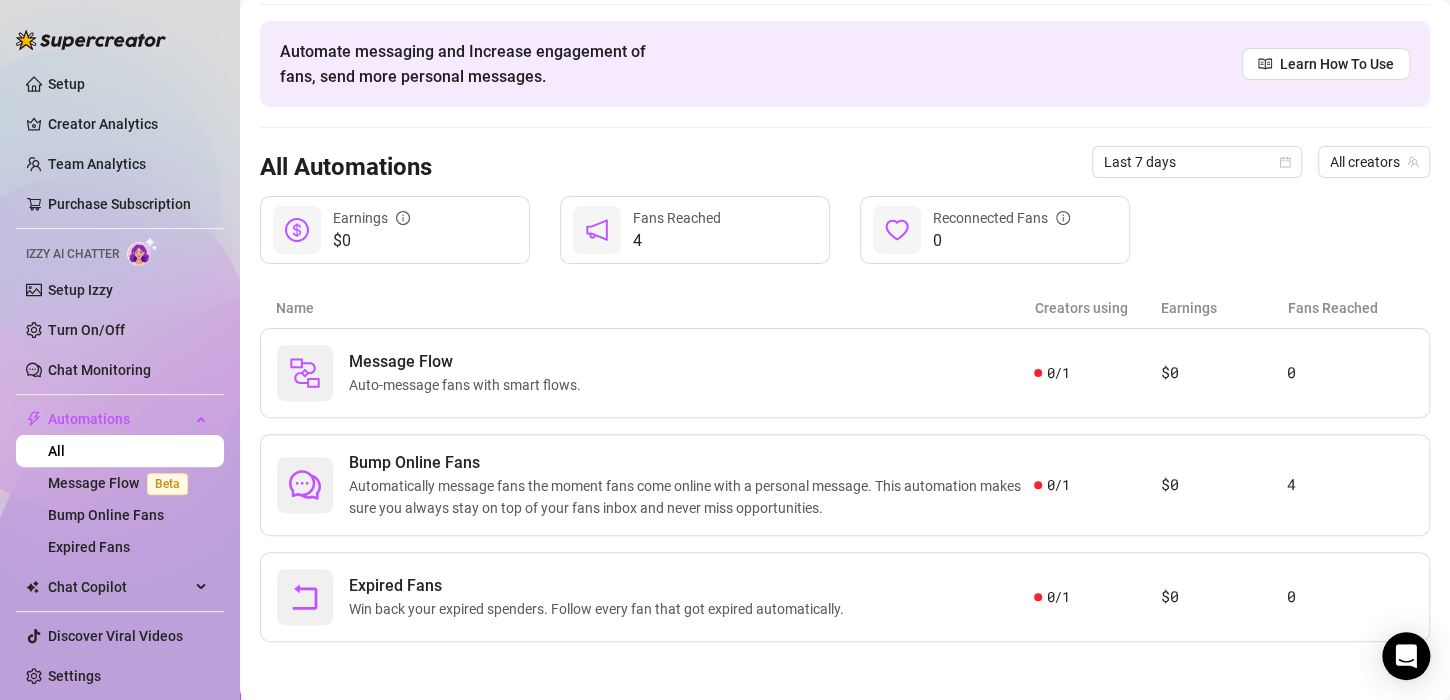scroll, scrollTop: 0, scrollLeft: 0, axis: both 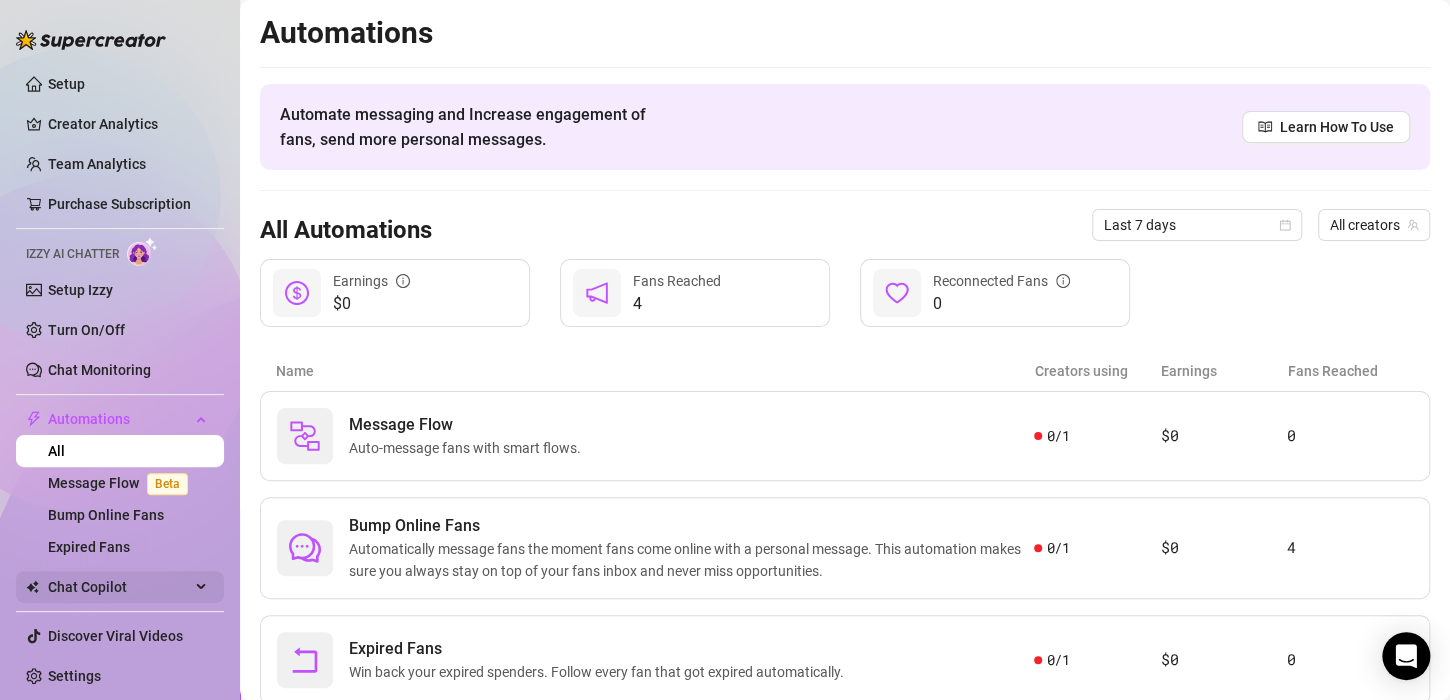 click on "Chat Copilot" at bounding box center [119, 587] 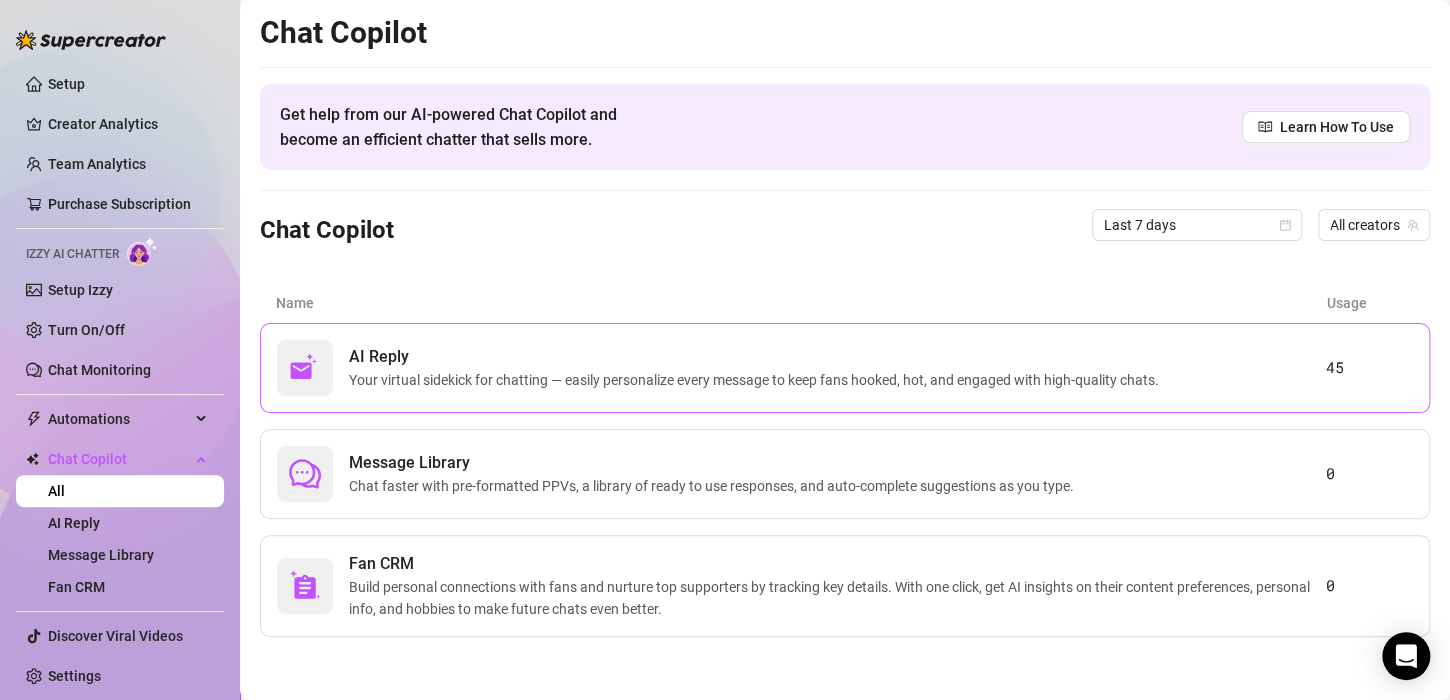 click on "Your virtual sidekick for chatting — easily personalize every message to keep fans hooked, hot, and engaged with high-quality chats." at bounding box center (758, 380) 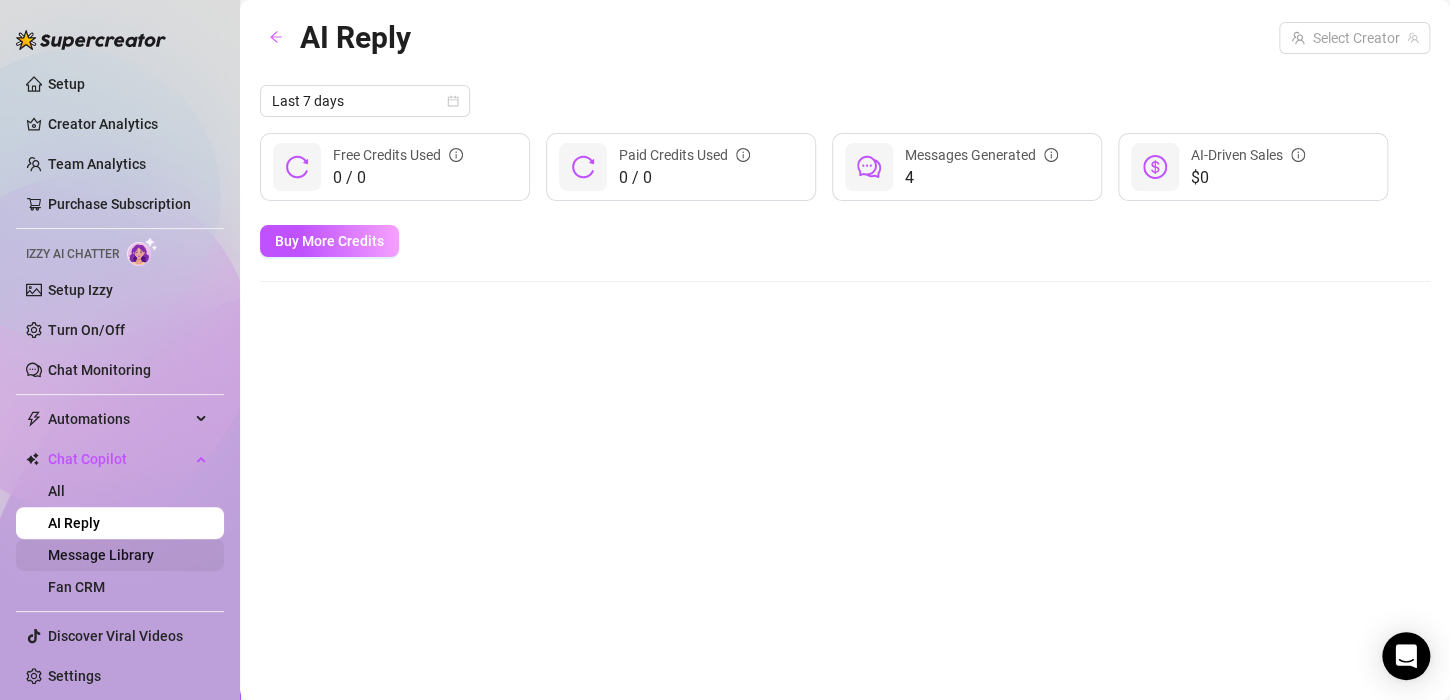click on "Message Library" at bounding box center [101, 555] 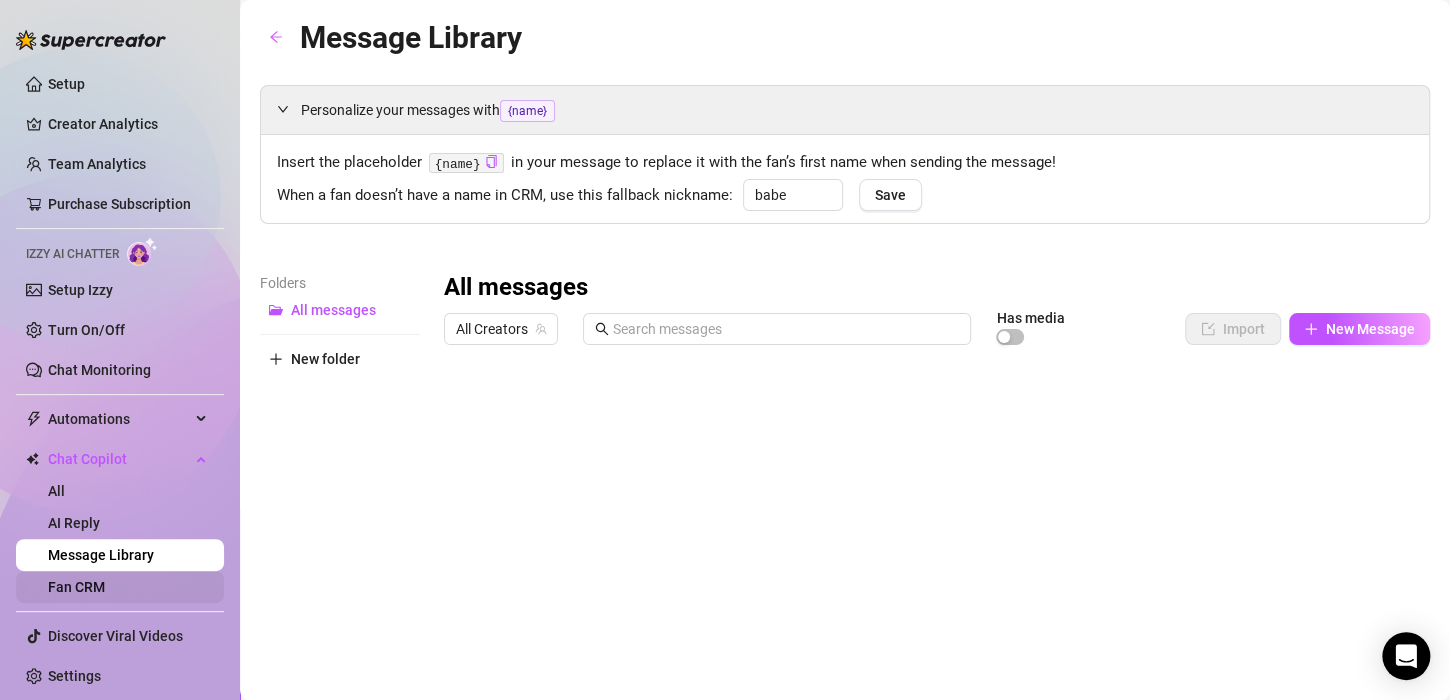 click on "Fan CRM" at bounding box center [76, 587] 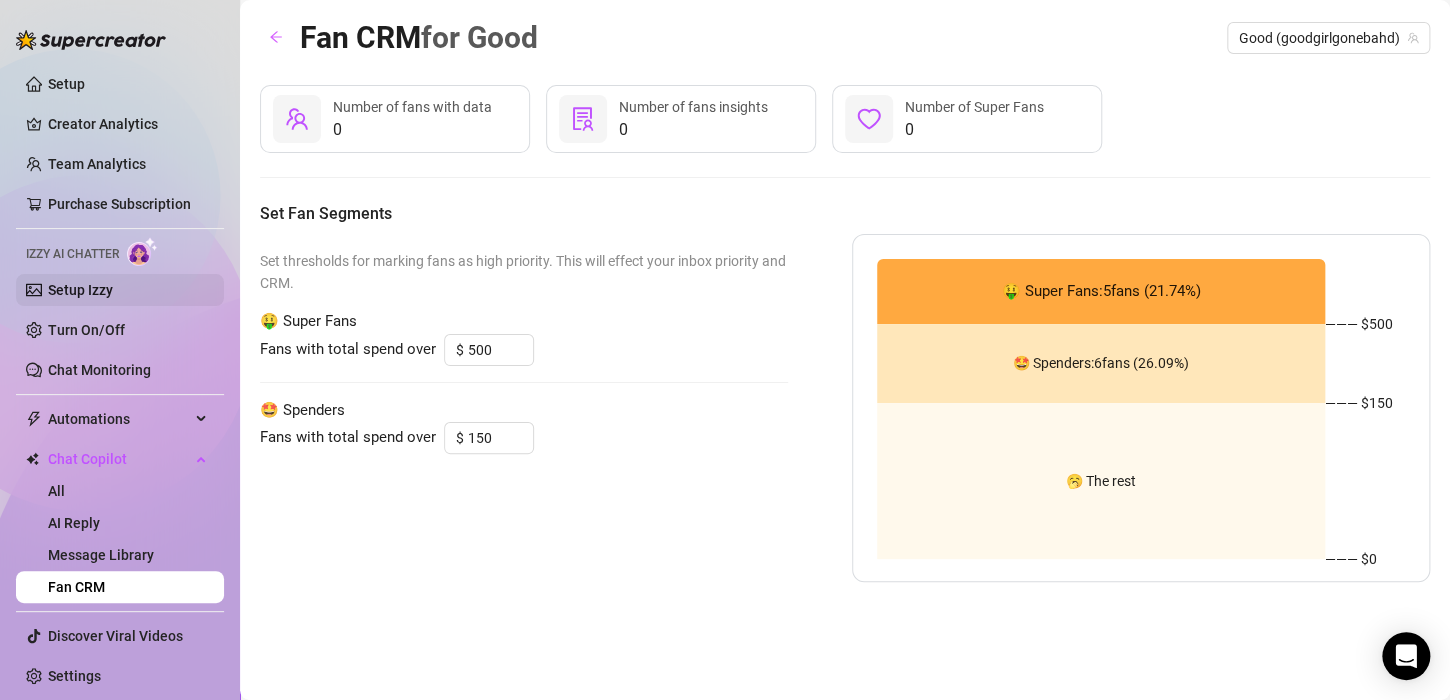 click on "Setup Izzy" at bounding box center [80, 290] 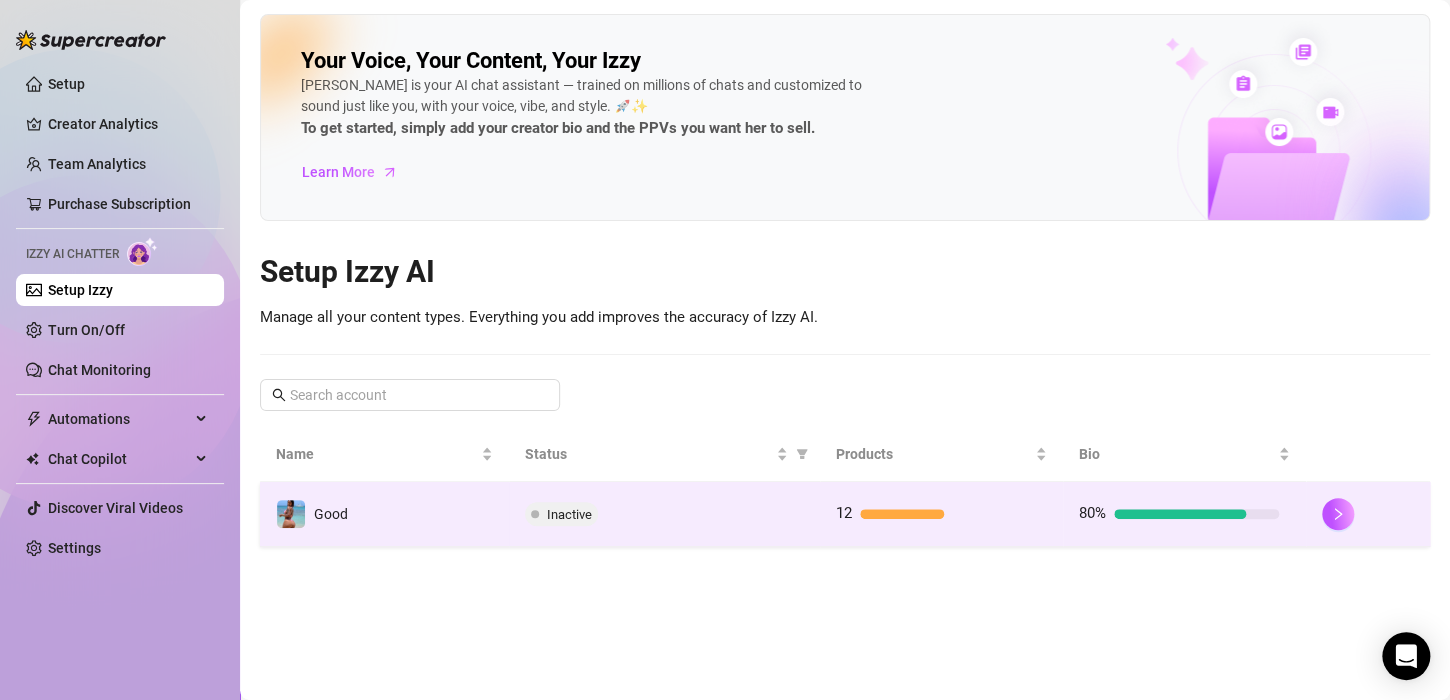 click on "Good" at bounding box center [384, 514] 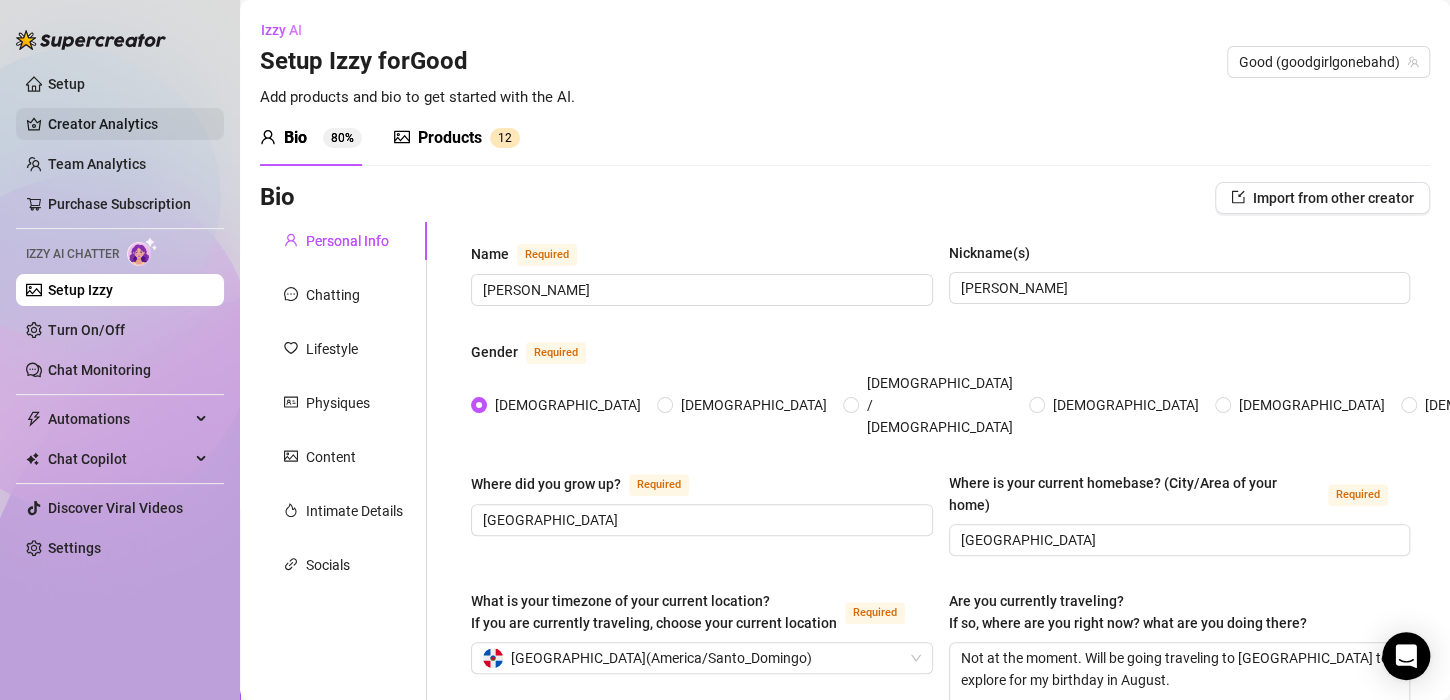 click on "Creator Analytics" at bounding box center (128, 124) 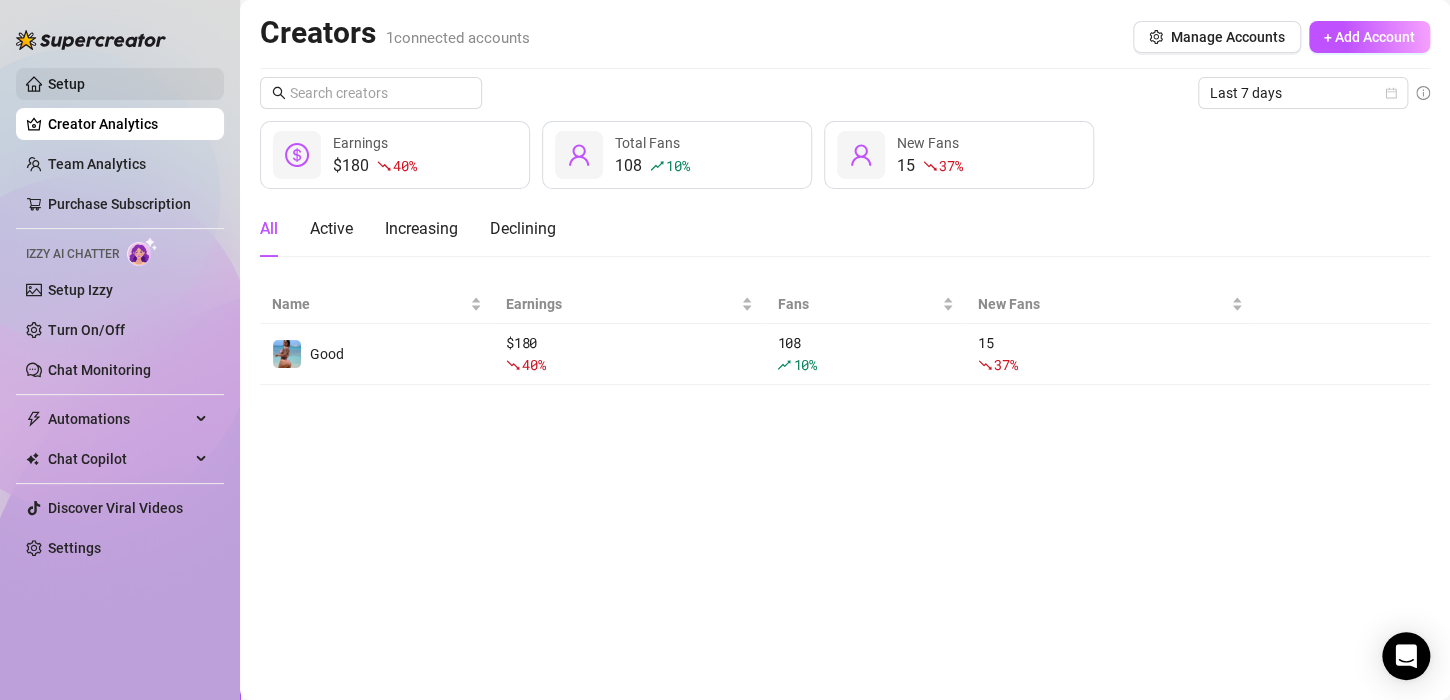 click on "Setup" at bounding box center [66, 84] 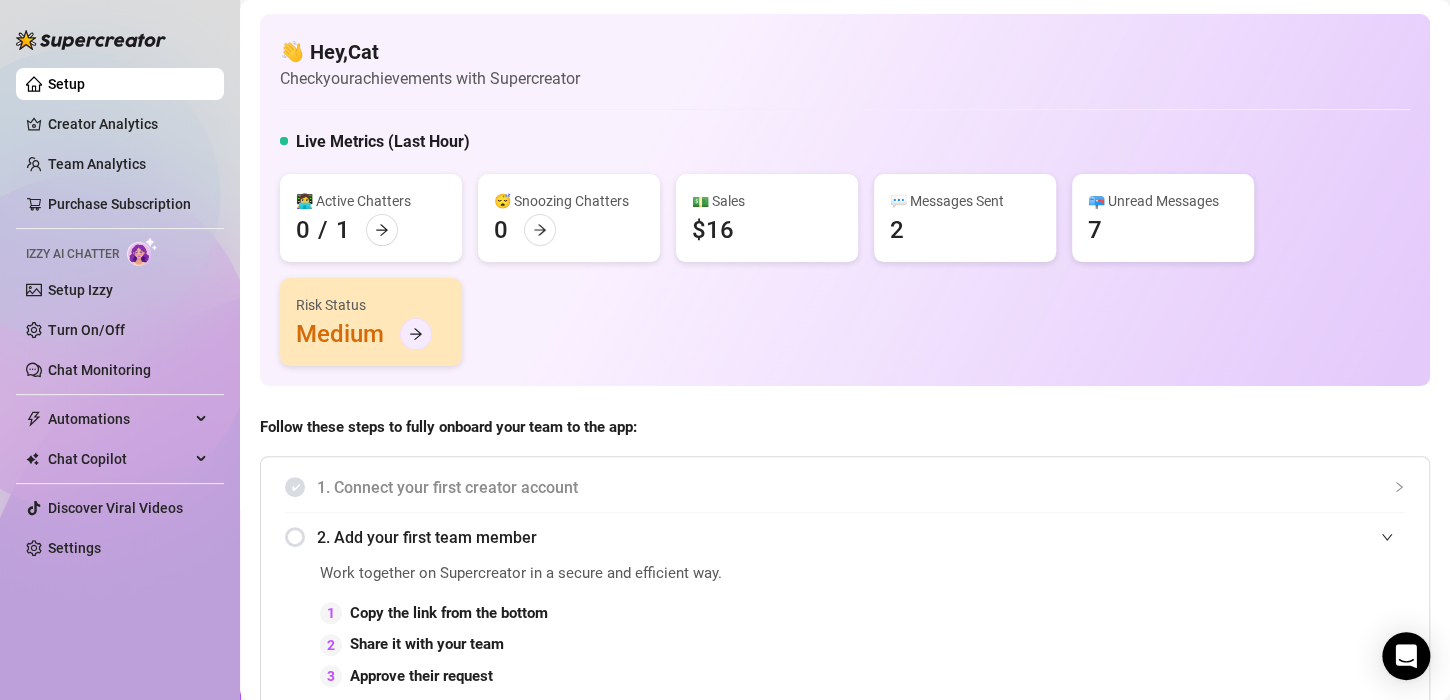 click 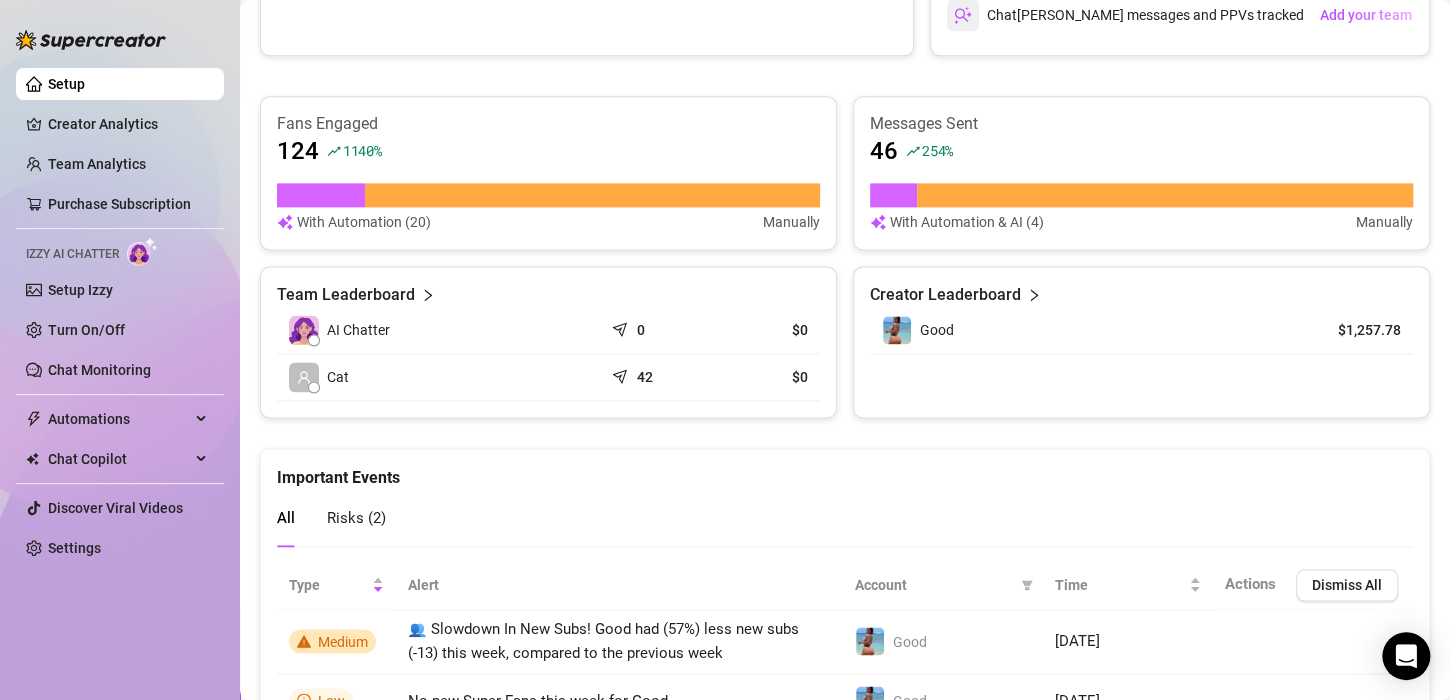 scroll, scrollTop: 1272, scrollLeft: 0, axis: vertical 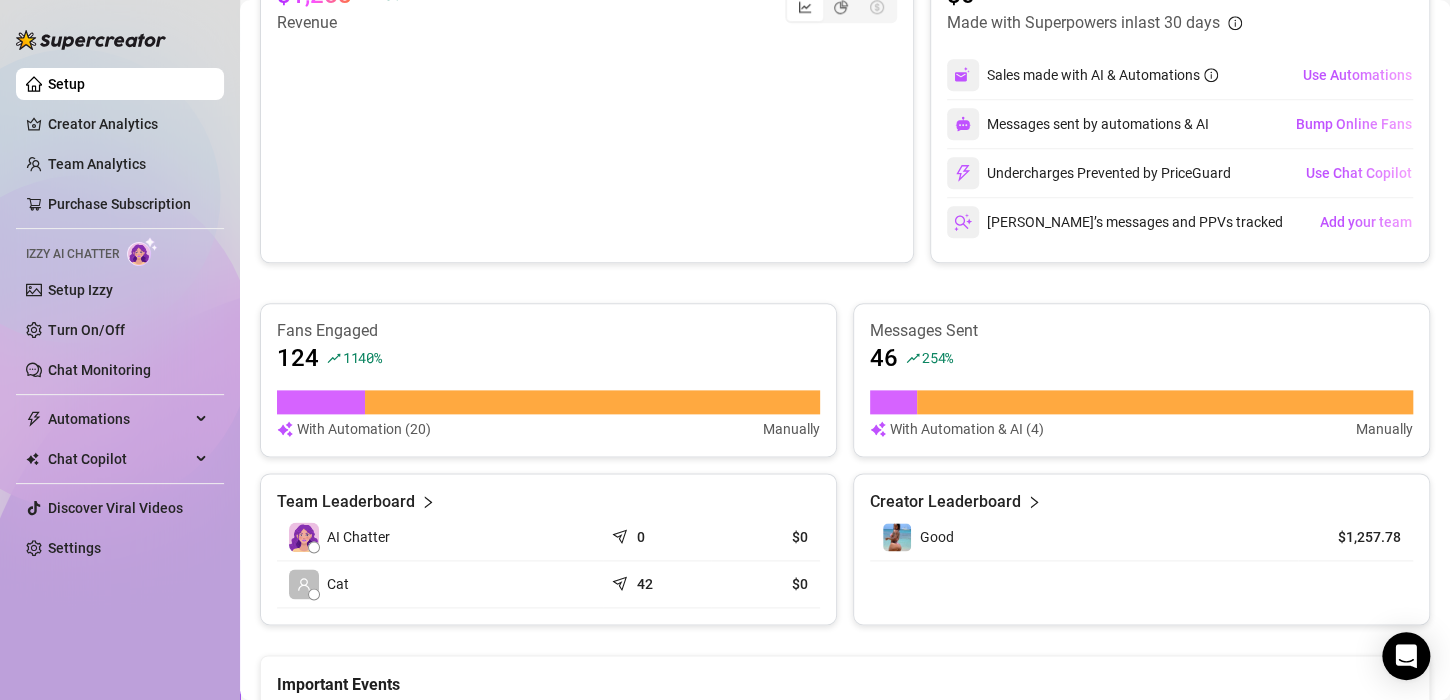 click on "Fans Engaged" at bounding box center [548, 331] 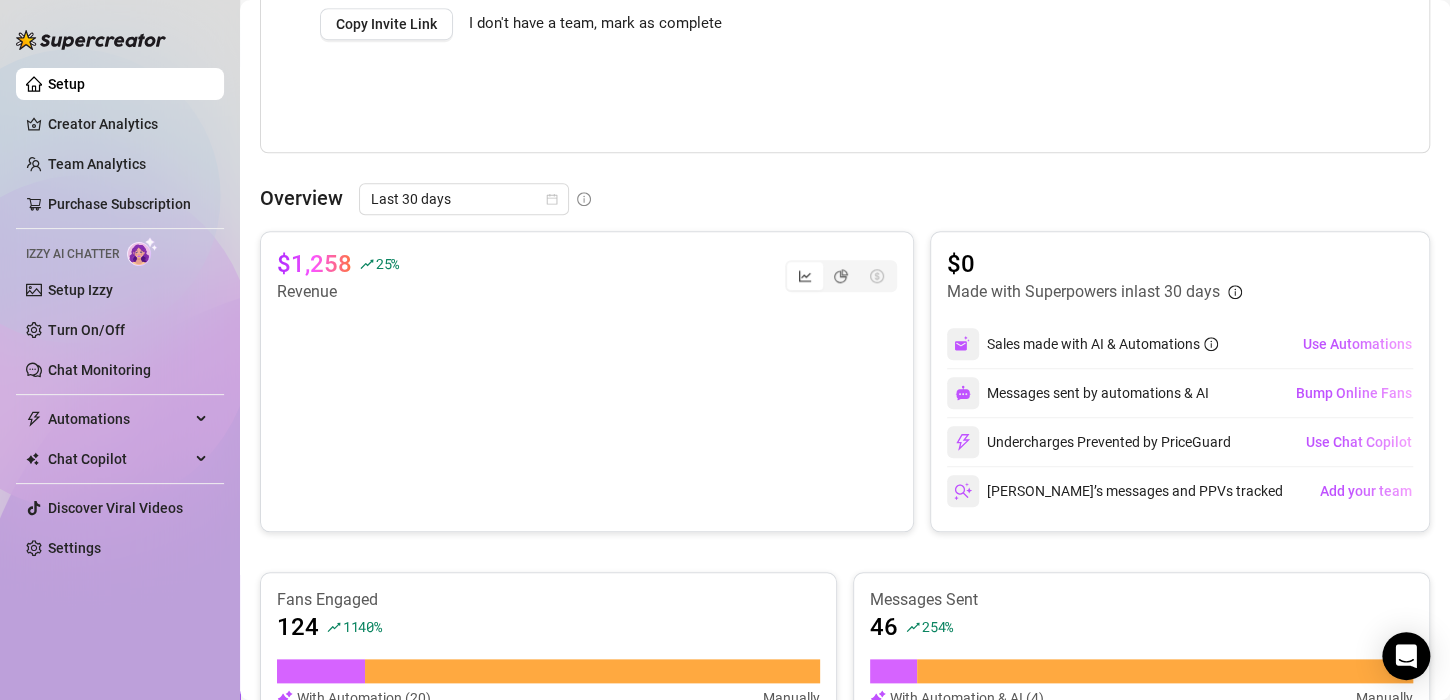 scroll, scrollTop: 696, scrollLeft: 0, axis: vertical 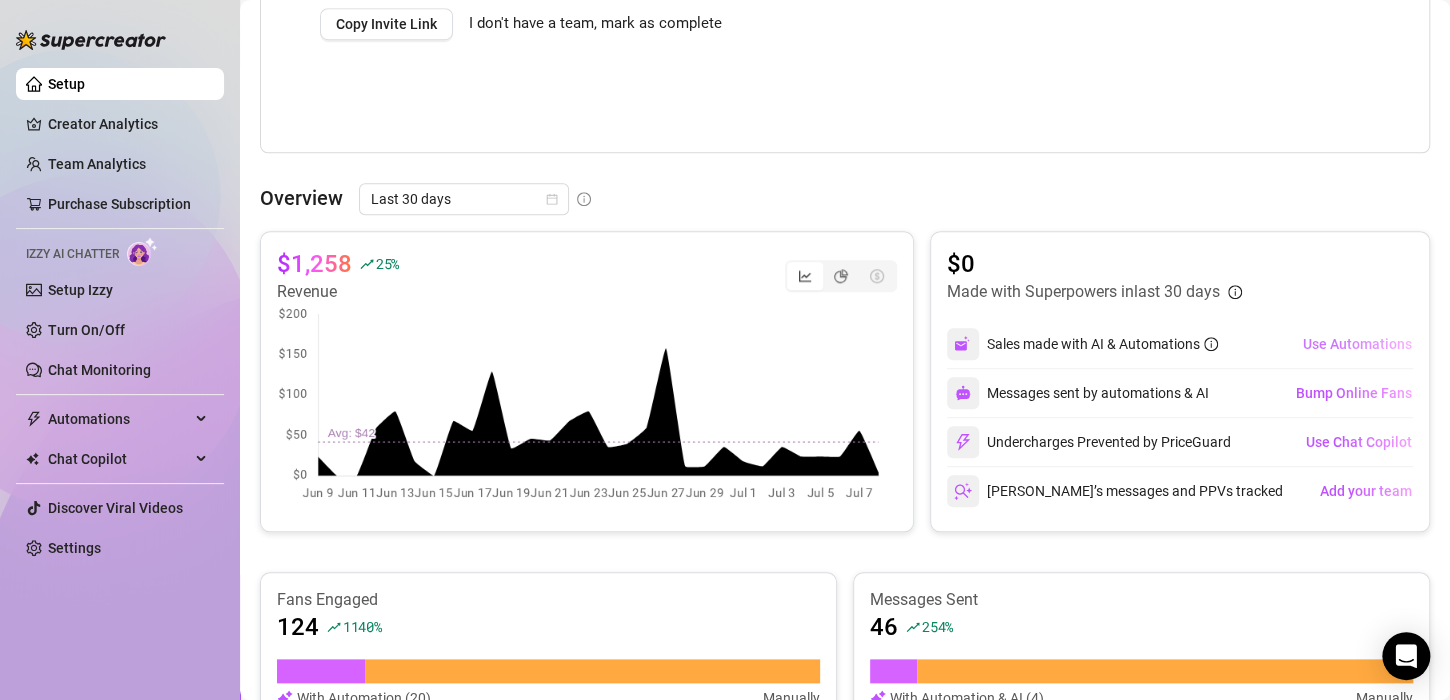 click on "Use Automations" at bounding box center [1357, 344] 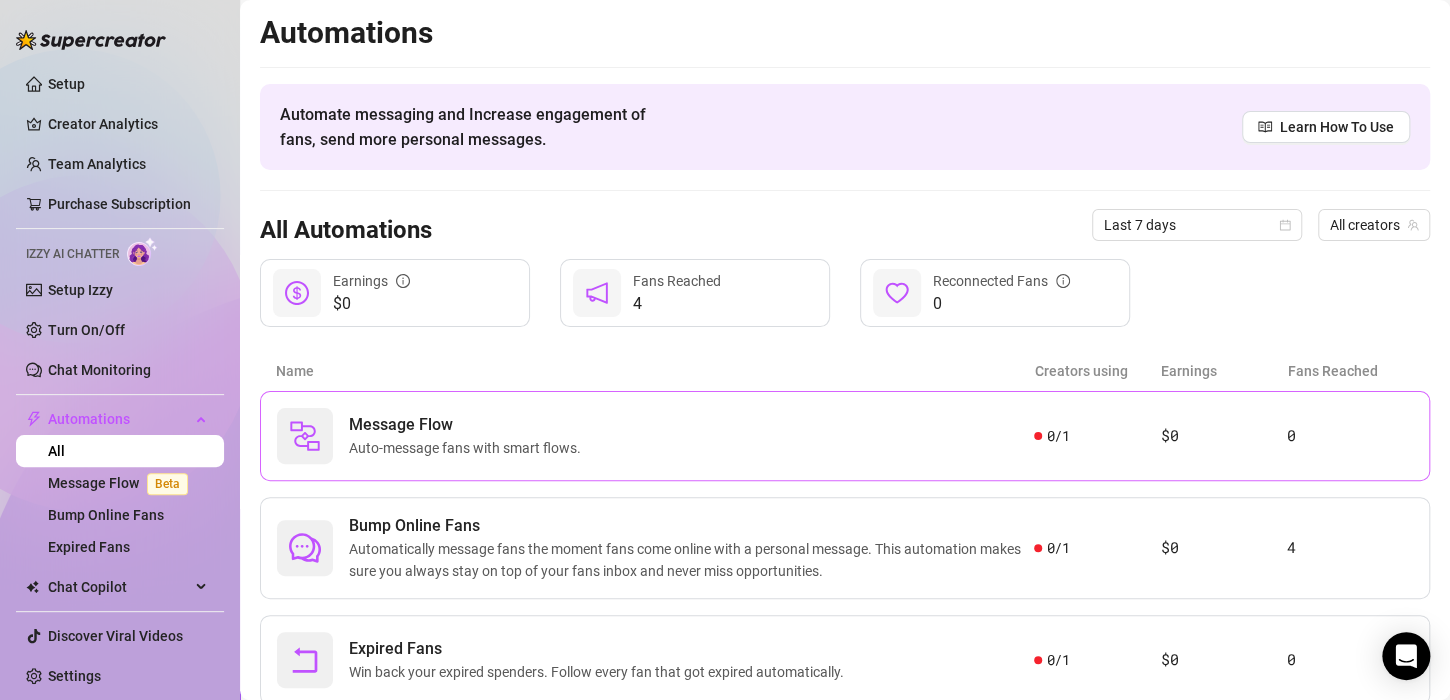 scroll, scrollTop: 63, scrollLeft: 0, axis: vertical 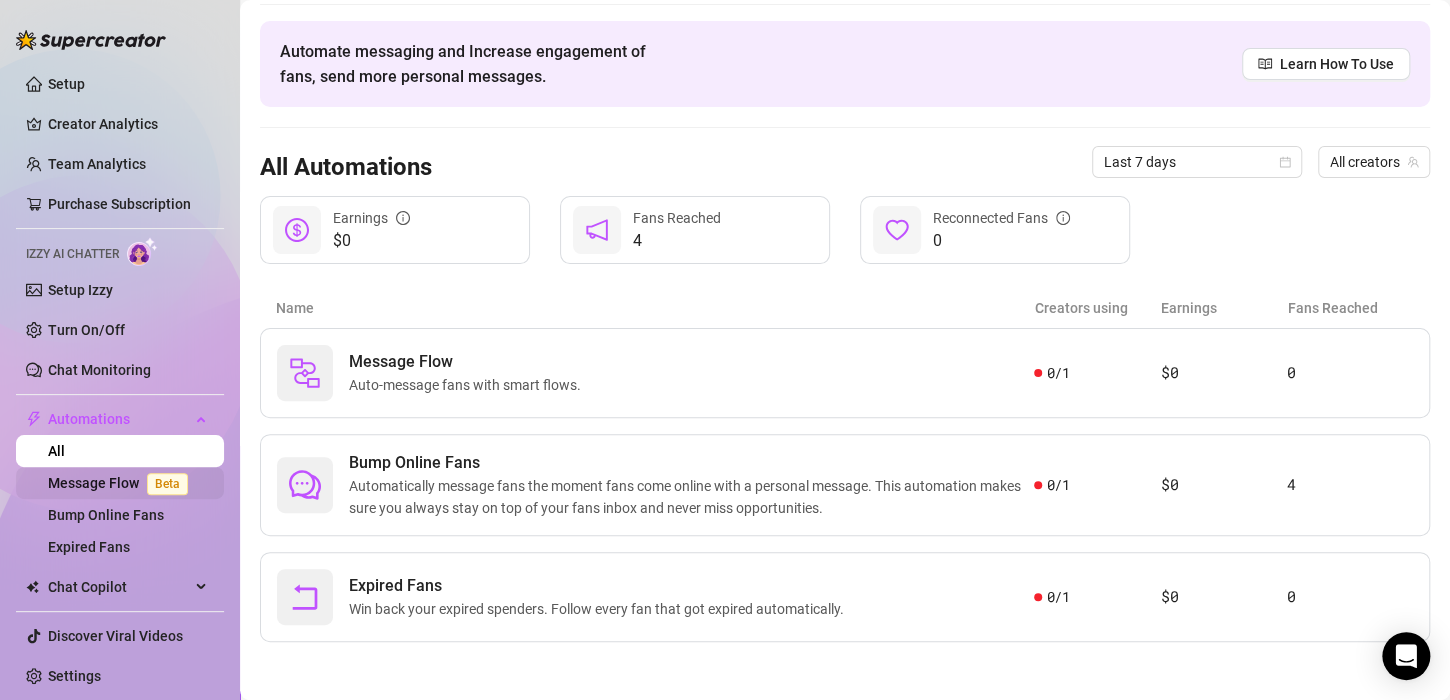 click on "Message Flow Beta" at bounding box center (122, 483) 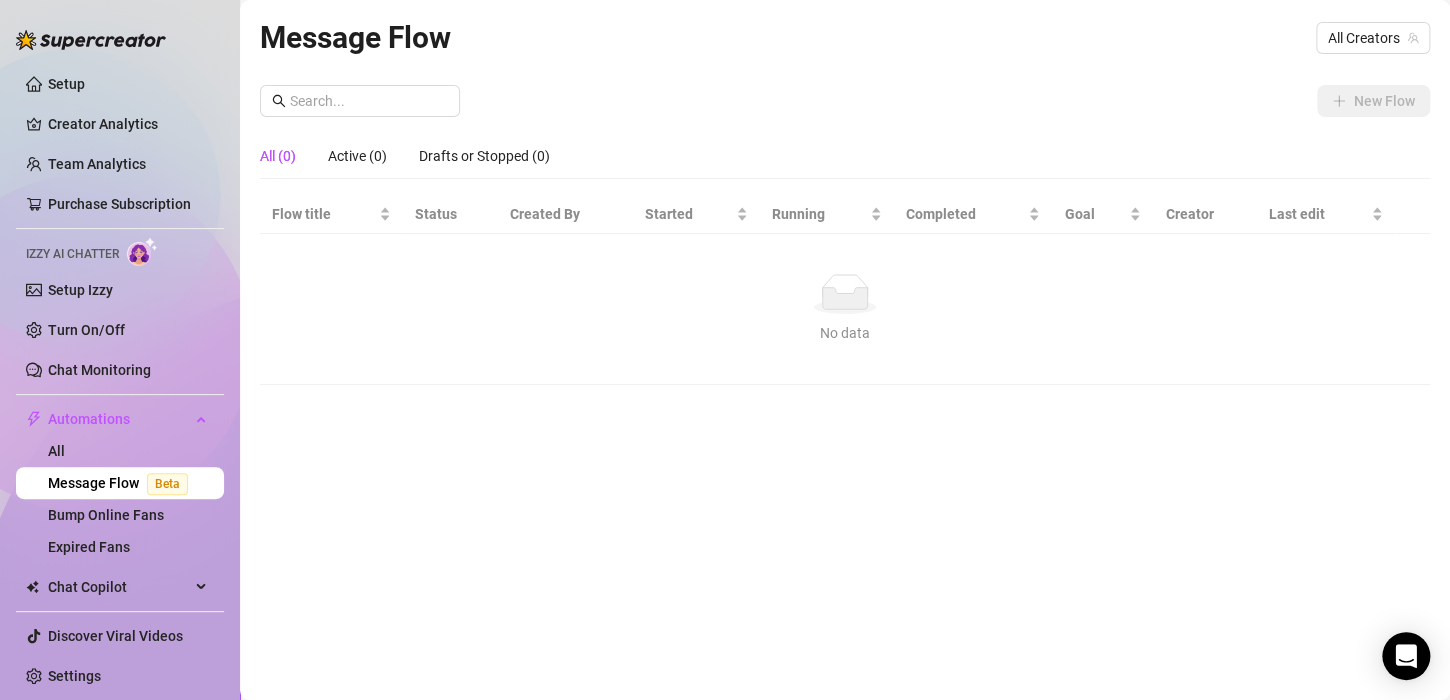 scroll, scrollTop: 0, scrollLeft: 0, axis: both 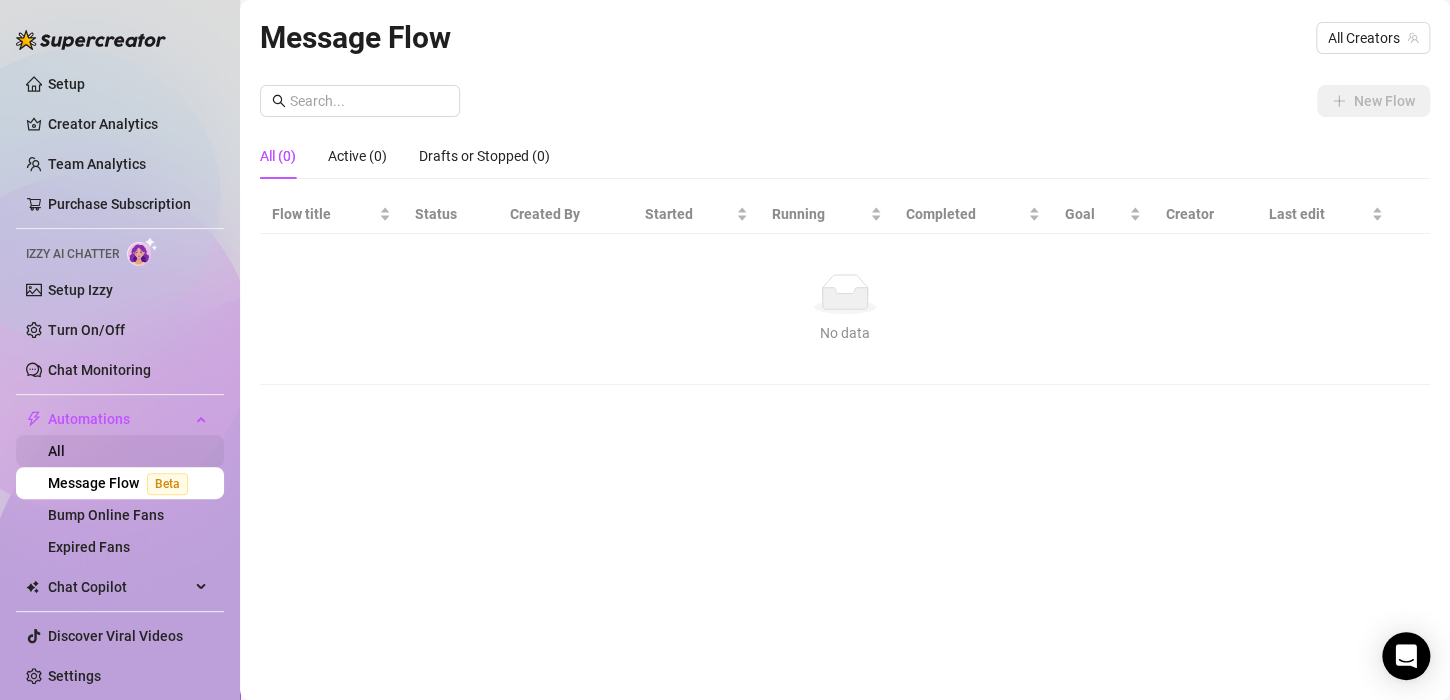click on "All" at bounding box center [56, 451] 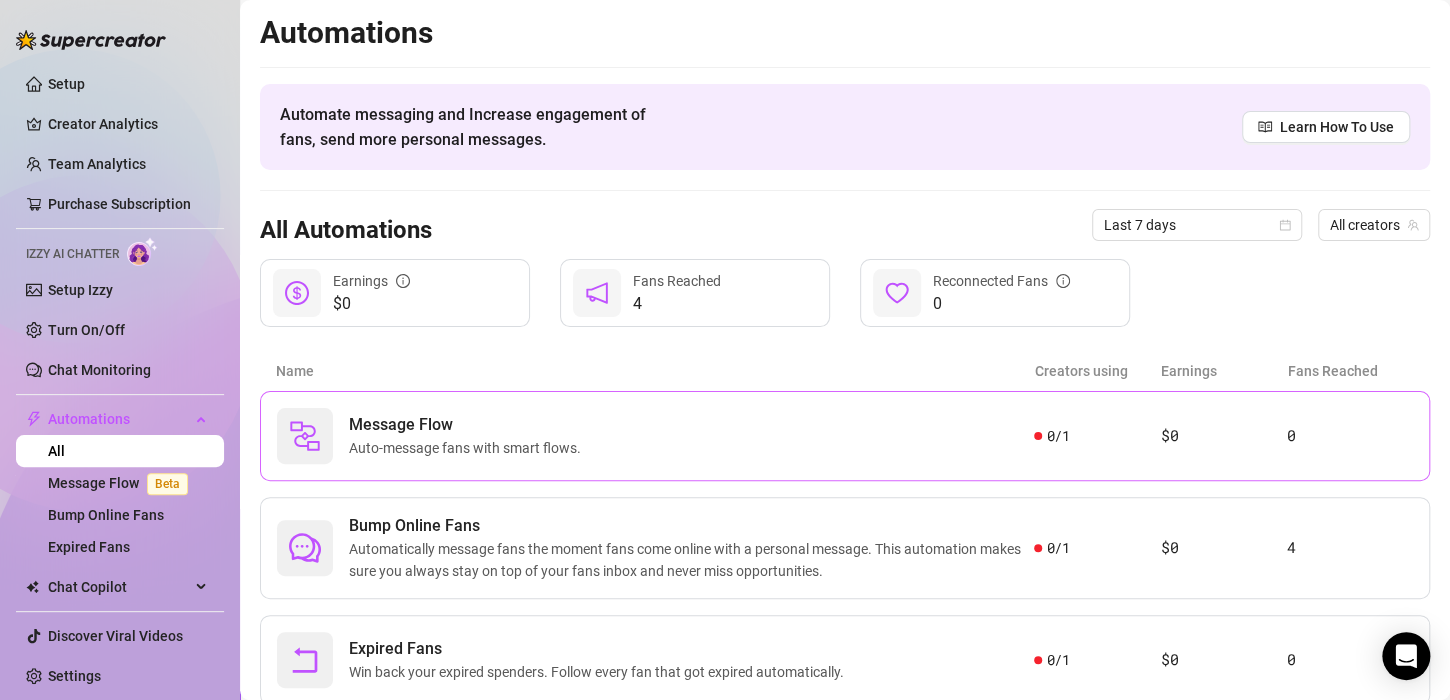 click on "Auto-message fans with smart flows." at bounding box center (469, 448) 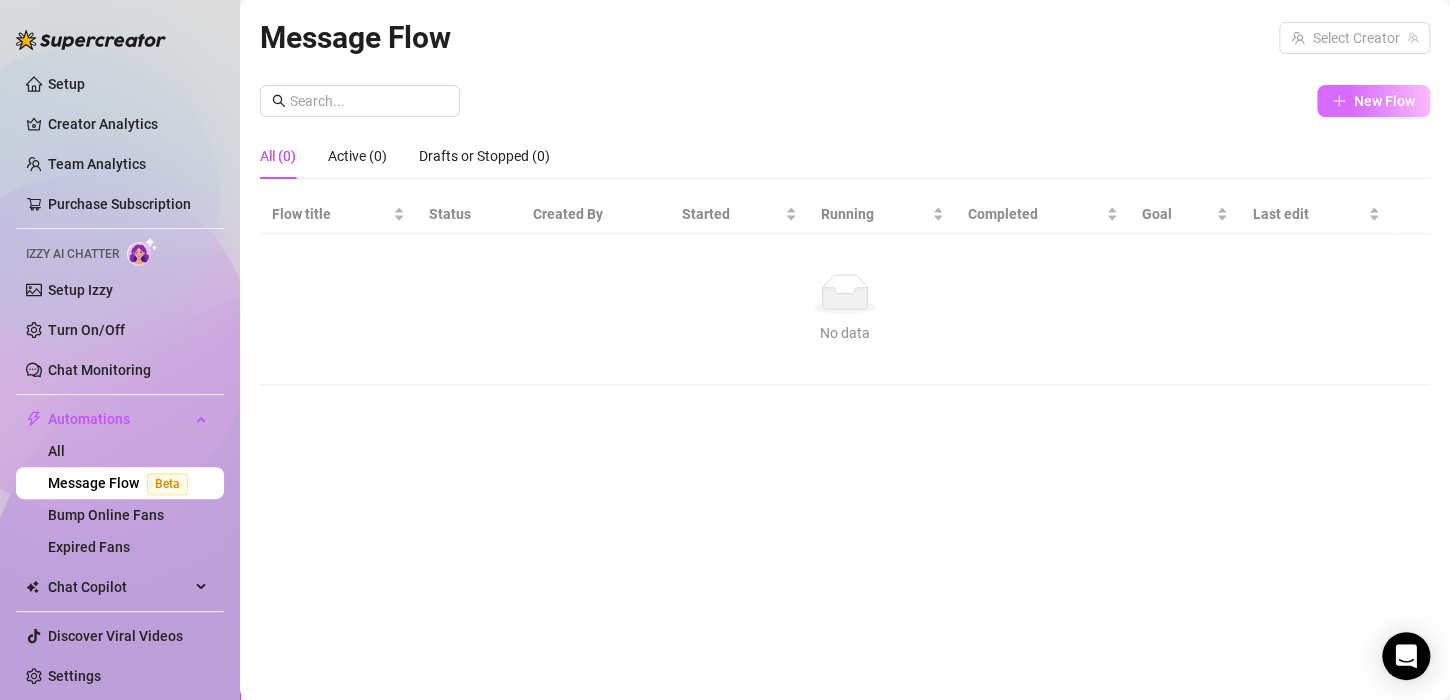 click on "New Flow" at bounding box center (1384, 101) 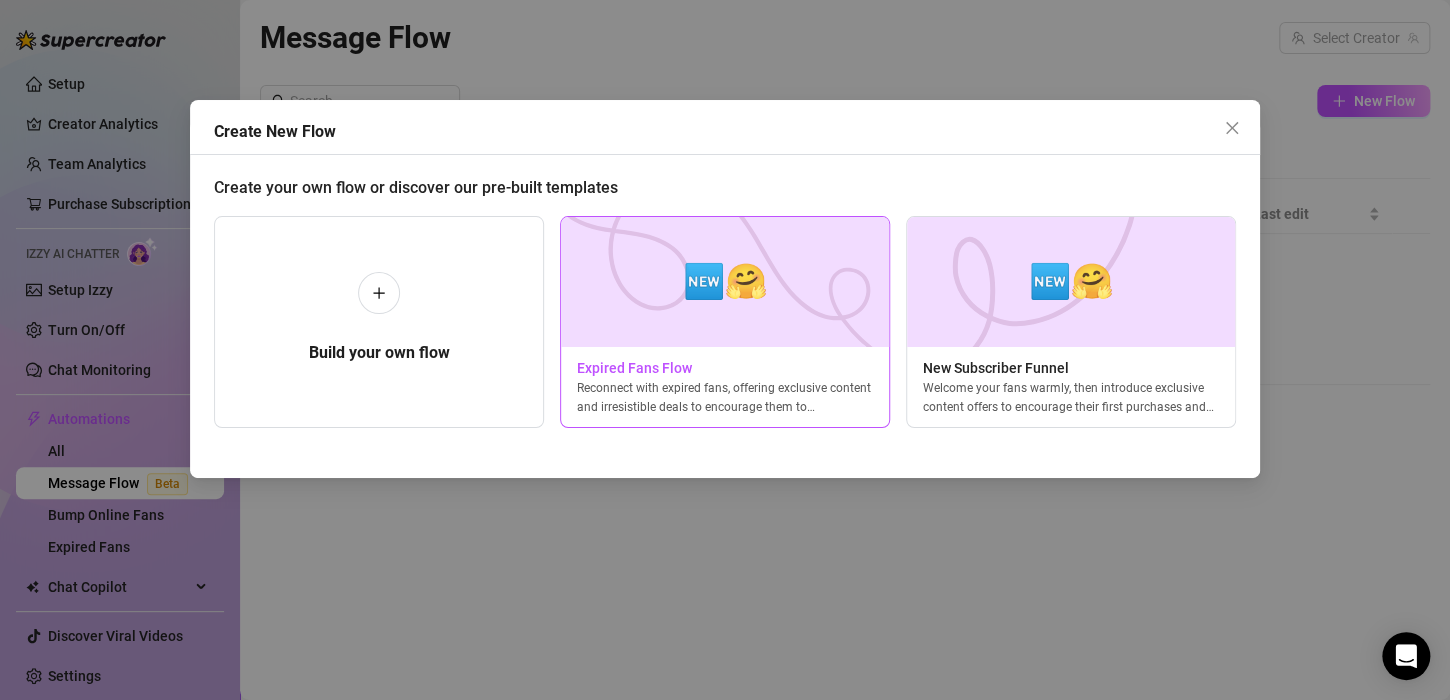 click on "Reconnect with expired fans, offering exclusive content and irresistible deals to encourage them to resubscribe." at bounding box center (725, 397) 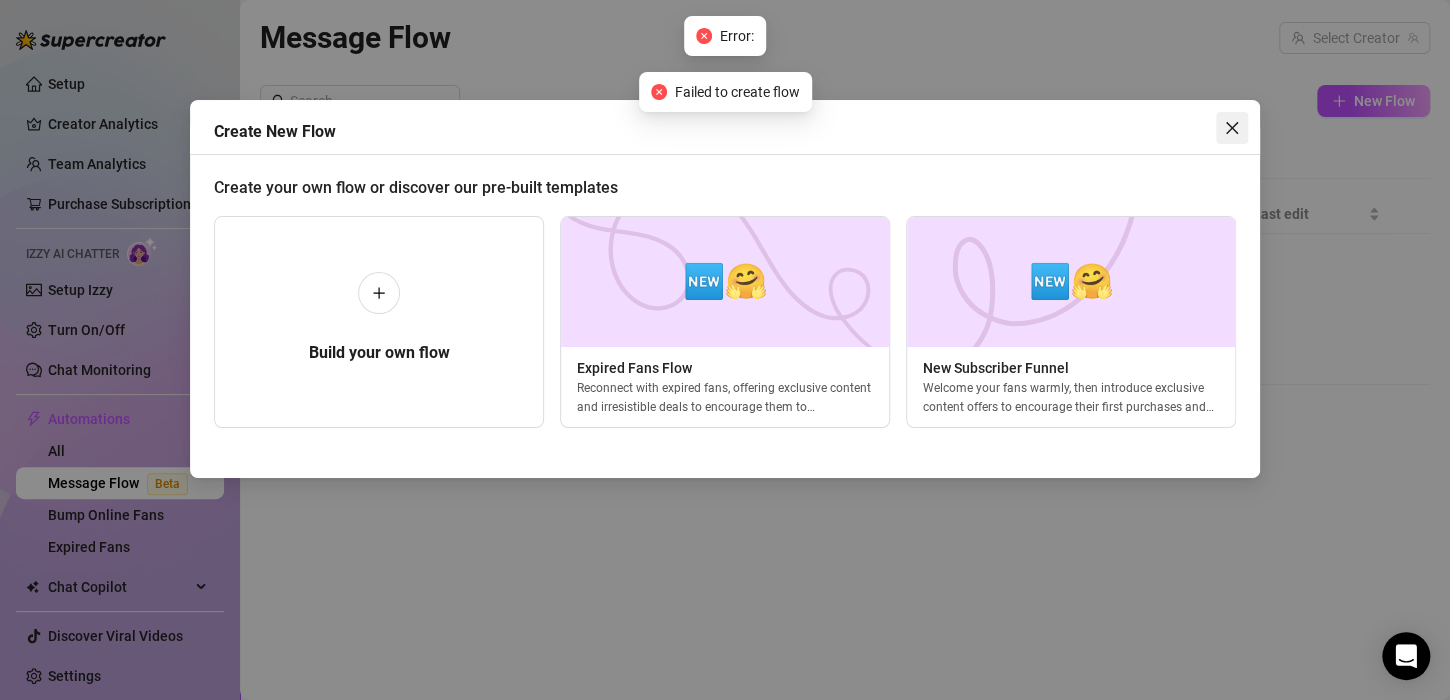 click 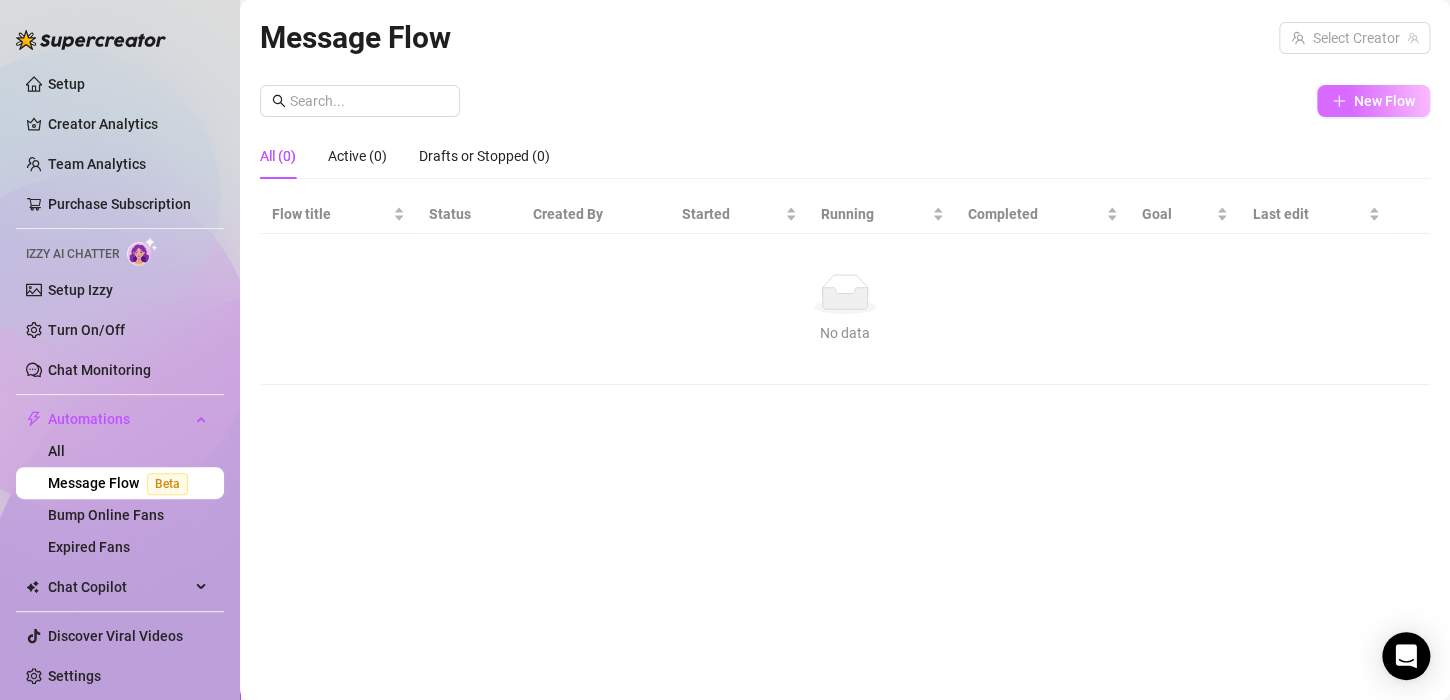 click on "New Flow" at bounding box center [1384, 101] 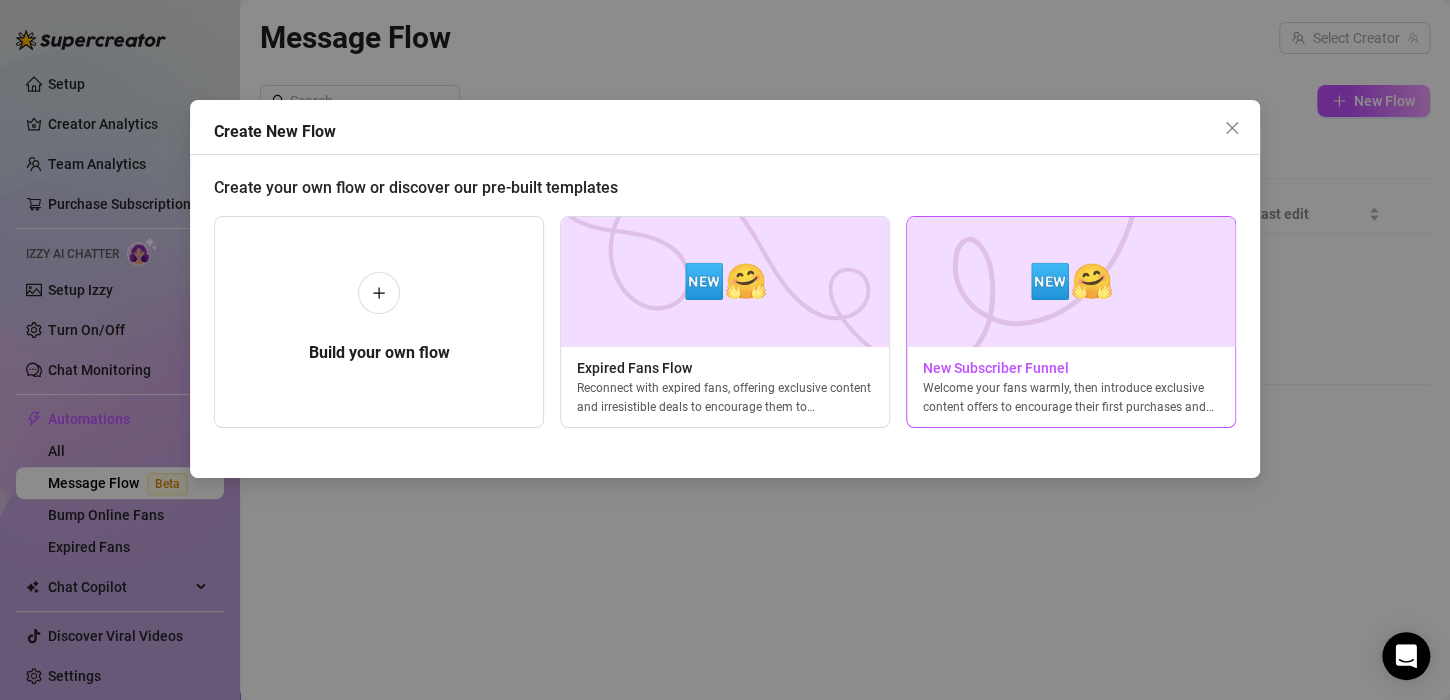 click at bounding box center [1071, 282] 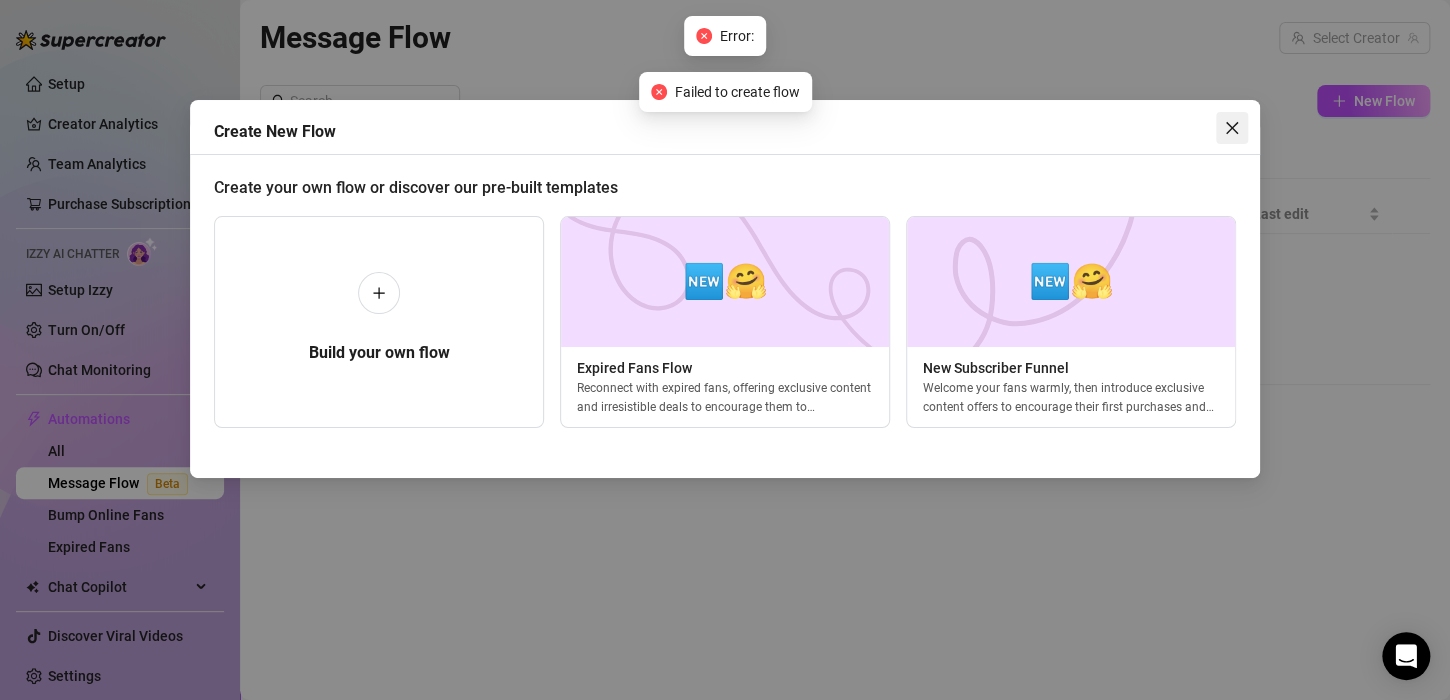 click at bounding box center (1232, 128) 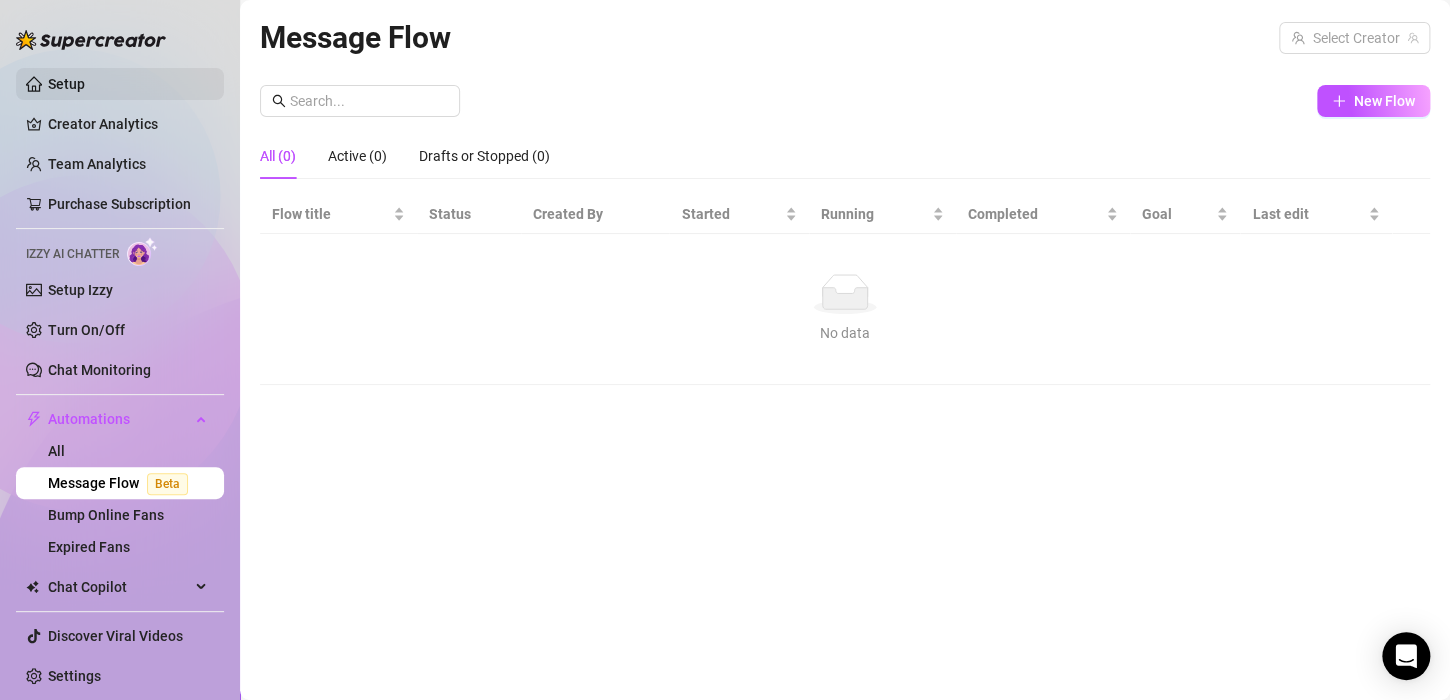 click on "Setup" at bounding box center (66, 84) 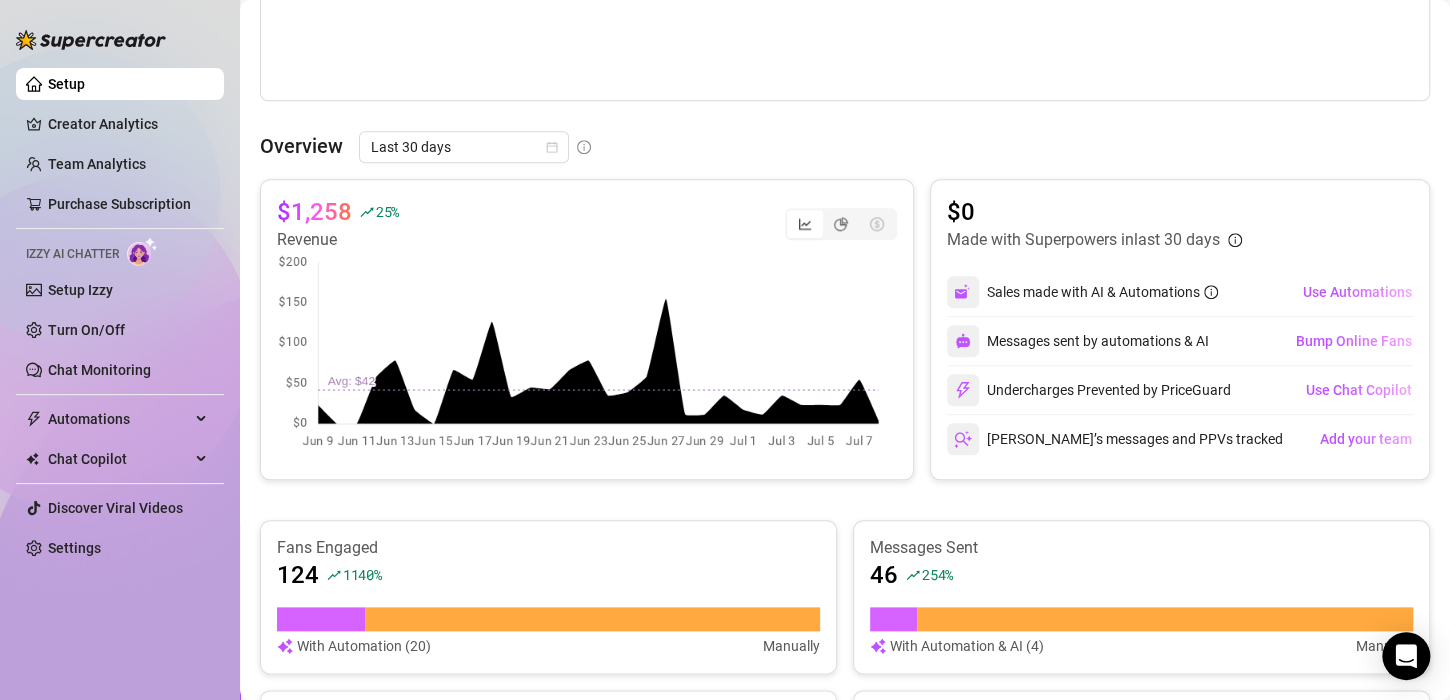 scroll, scrollTop: 762, scrollLeft: 0, axis: vertical 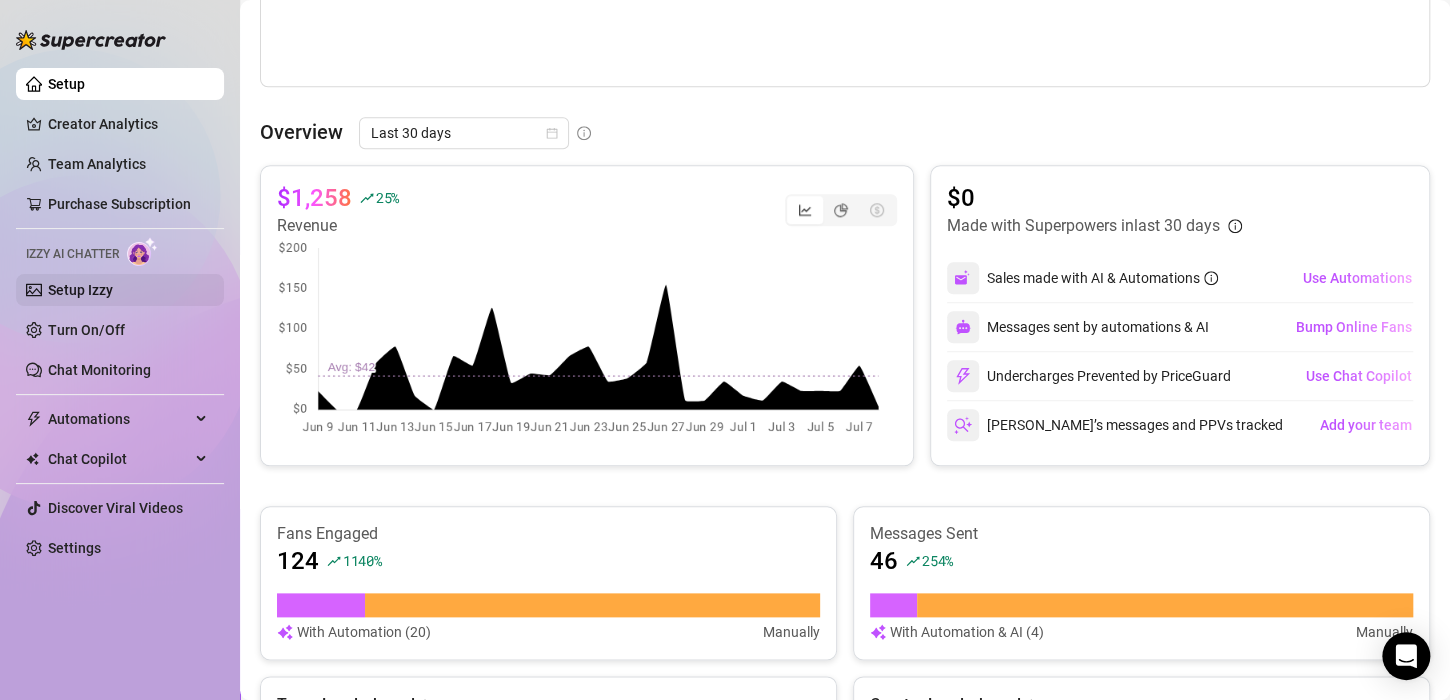 click on "Setup Izzy" at bounding box center (80, 290) 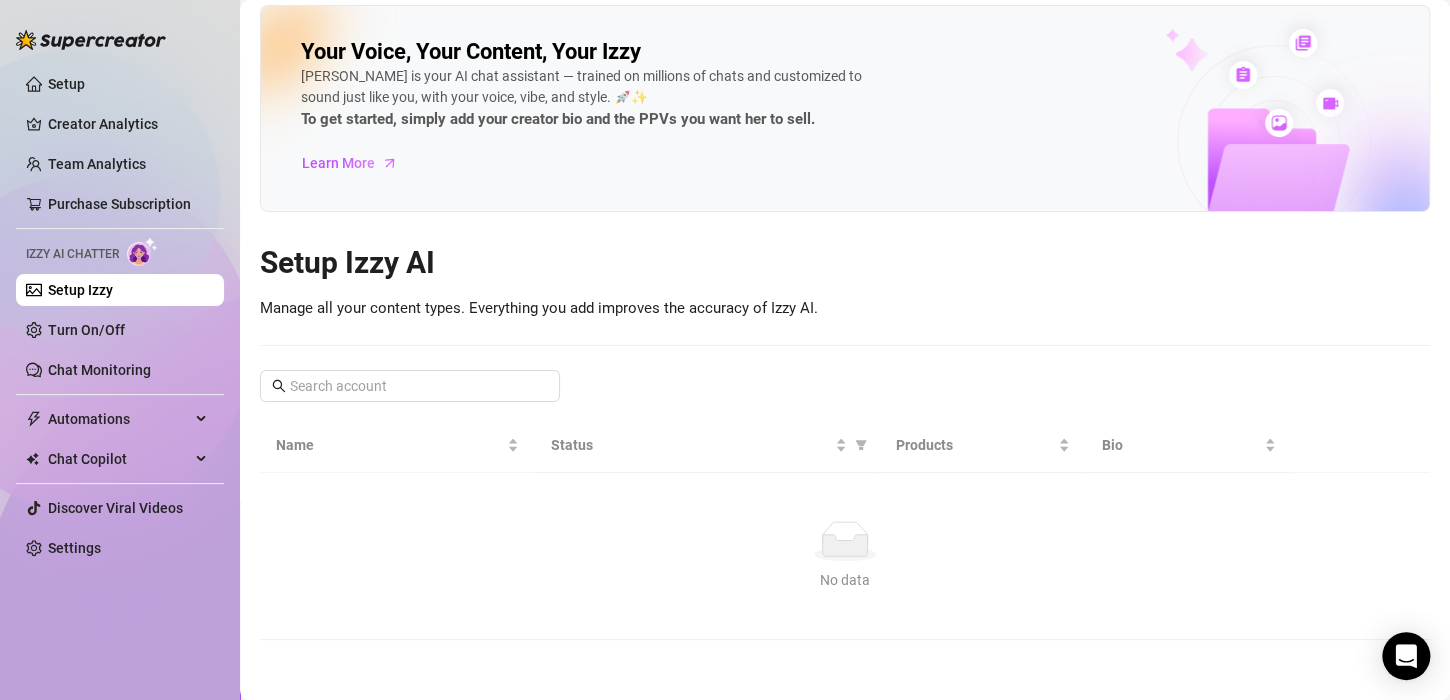 scroll, scrollTop: 0, scrollLeft: 0, axis: both 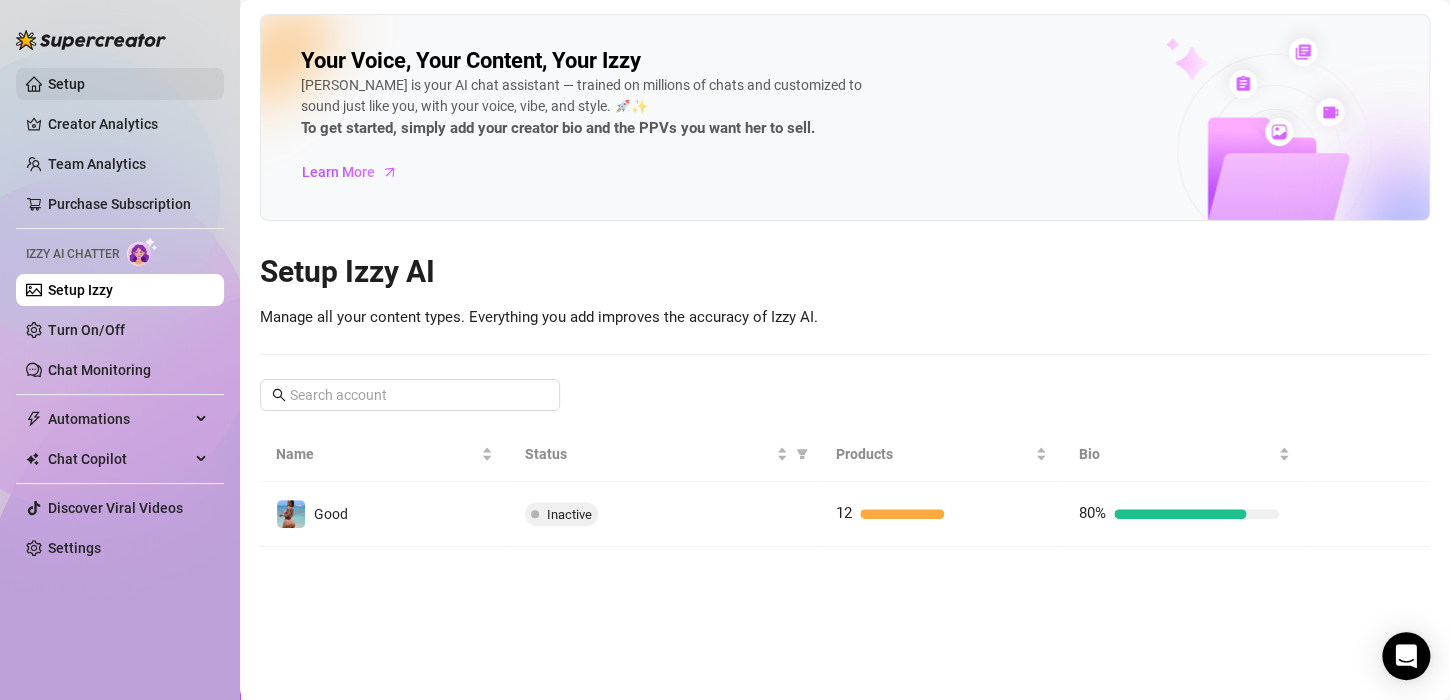 click on "Setup" at bounding box center (66, 84) 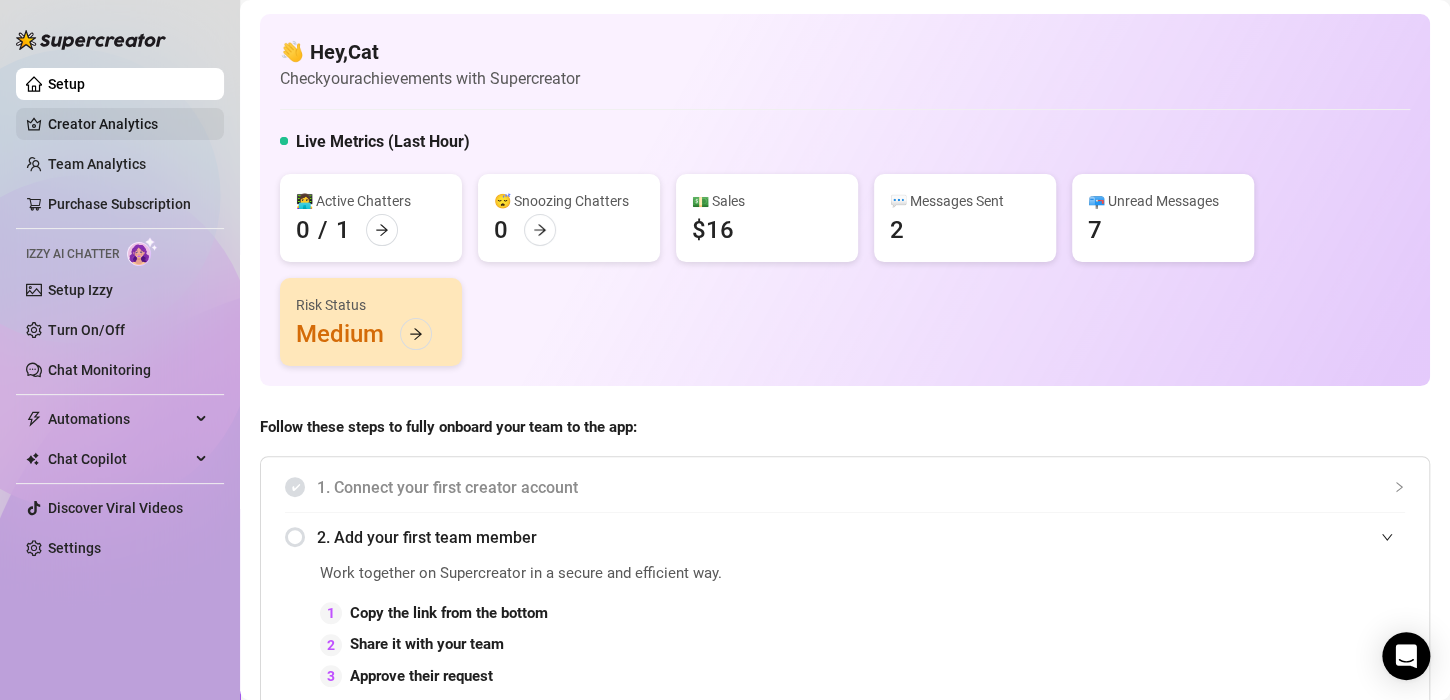 click on "Creator Analytics" at bounding box center (128, 124) 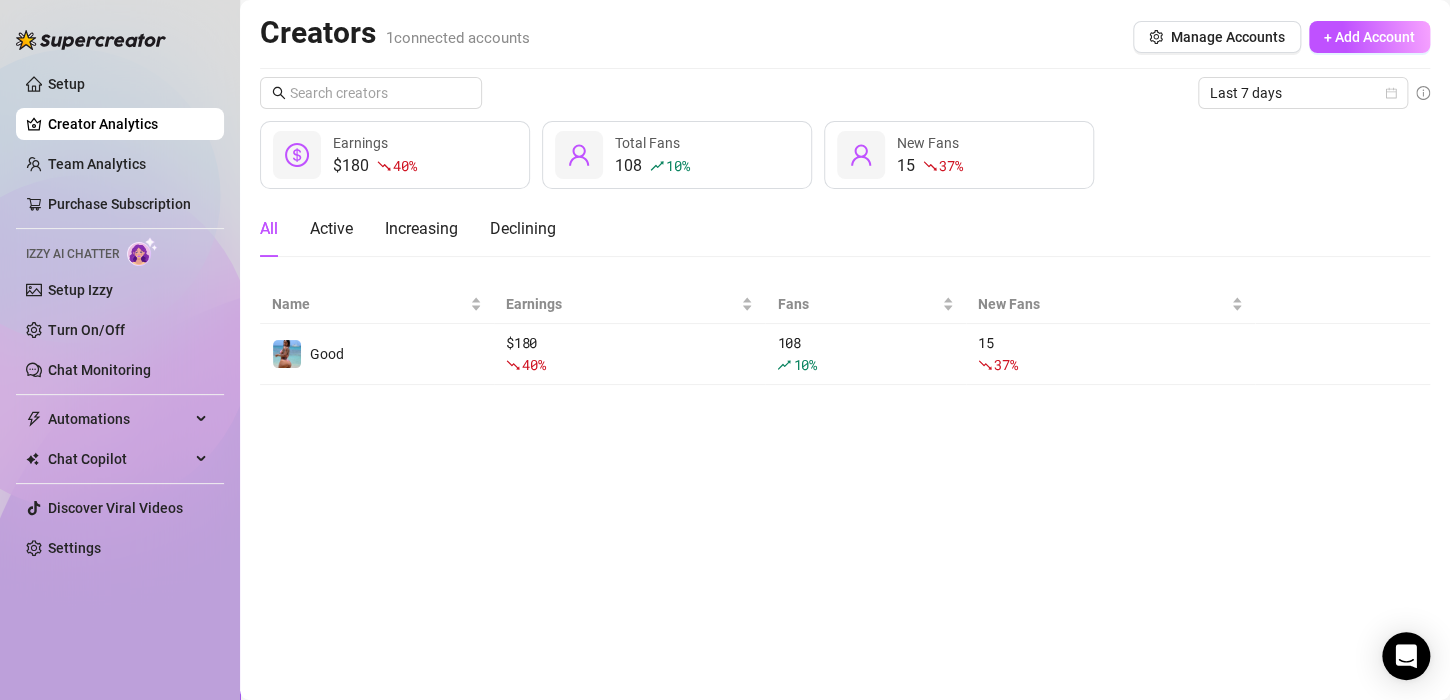 click on "Creator Analytics" at bounding box center (128, 124) 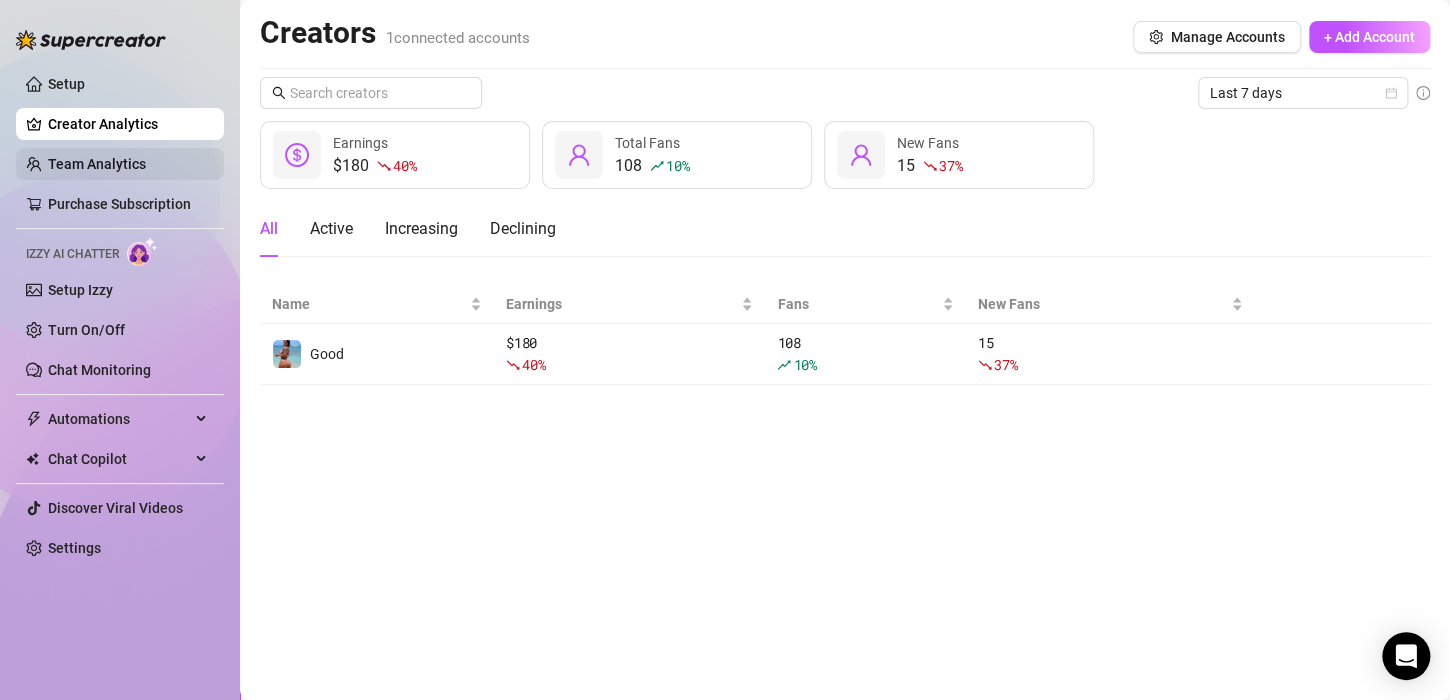 click on "Team Analytics" at bounding box center (97, 164) 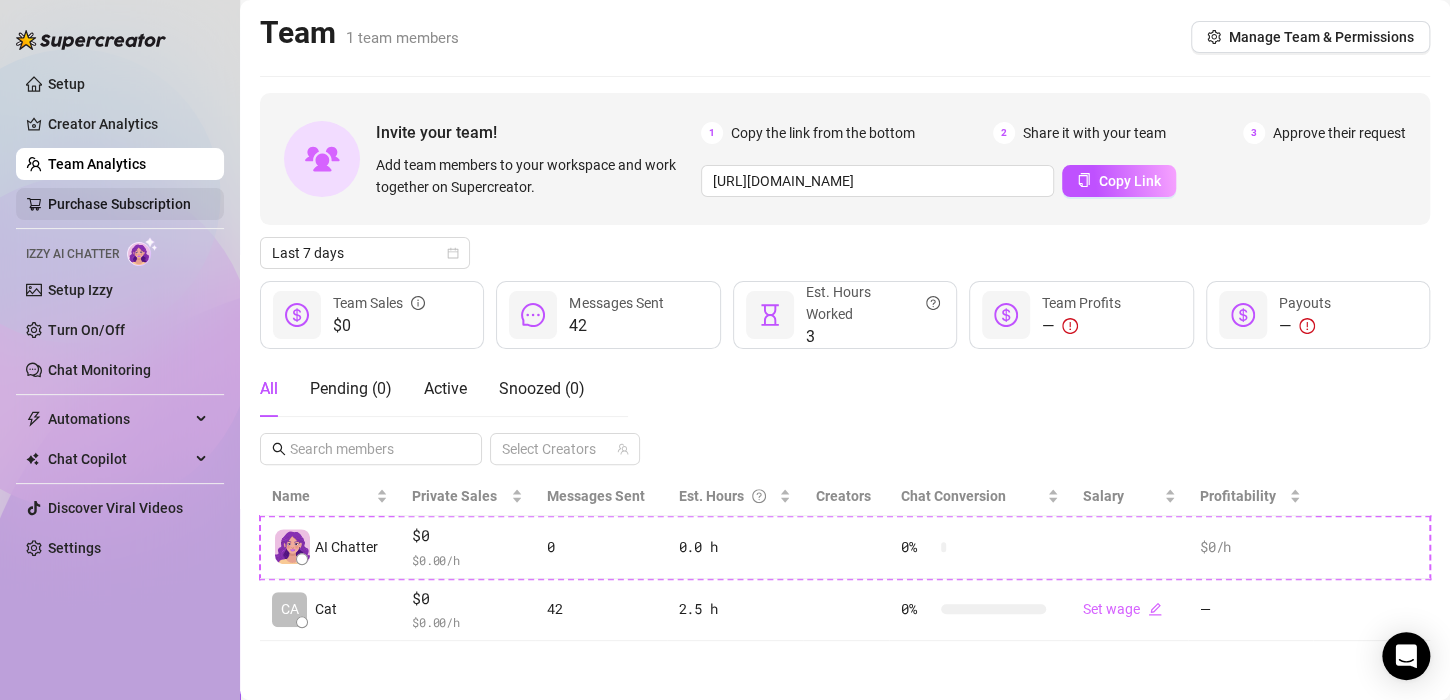 click on "Purchase Subscription" at bounding box center (119, 204) 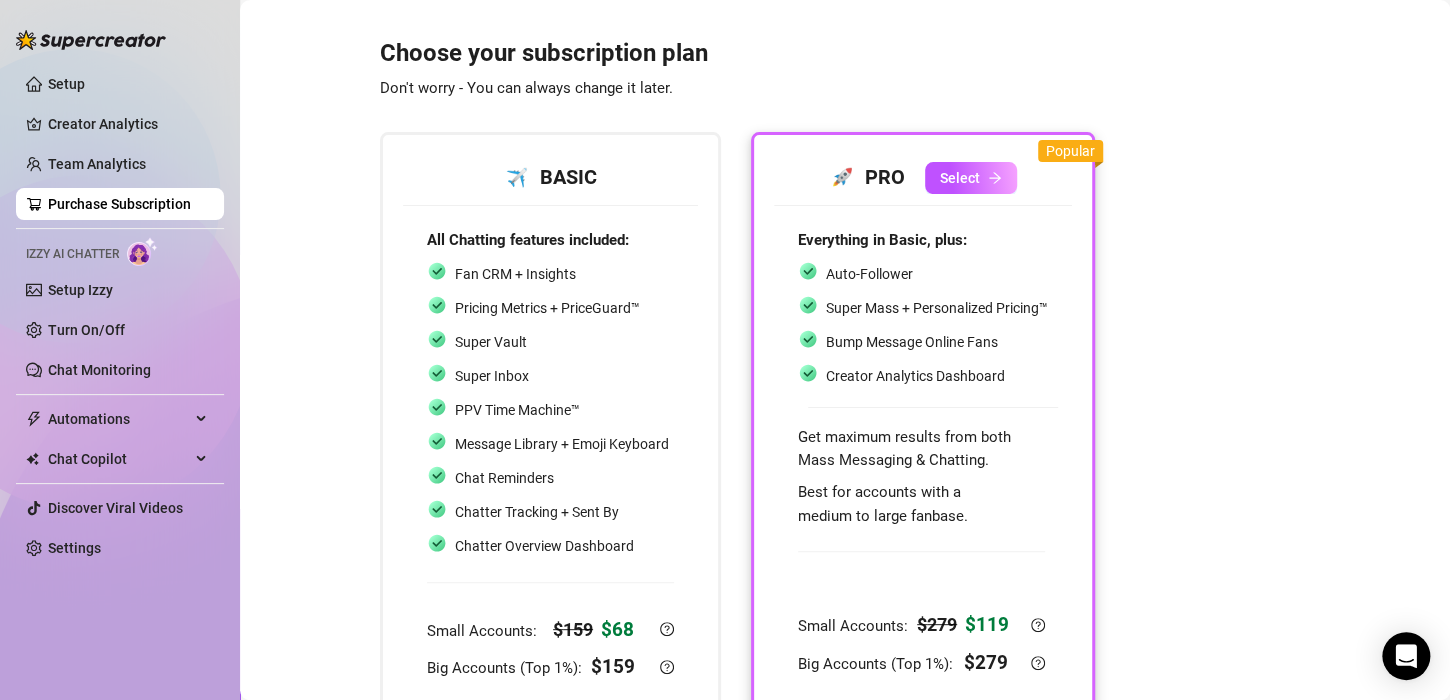 scroll, scrollTop: 137, scrollLeft: 0, axis: vertical 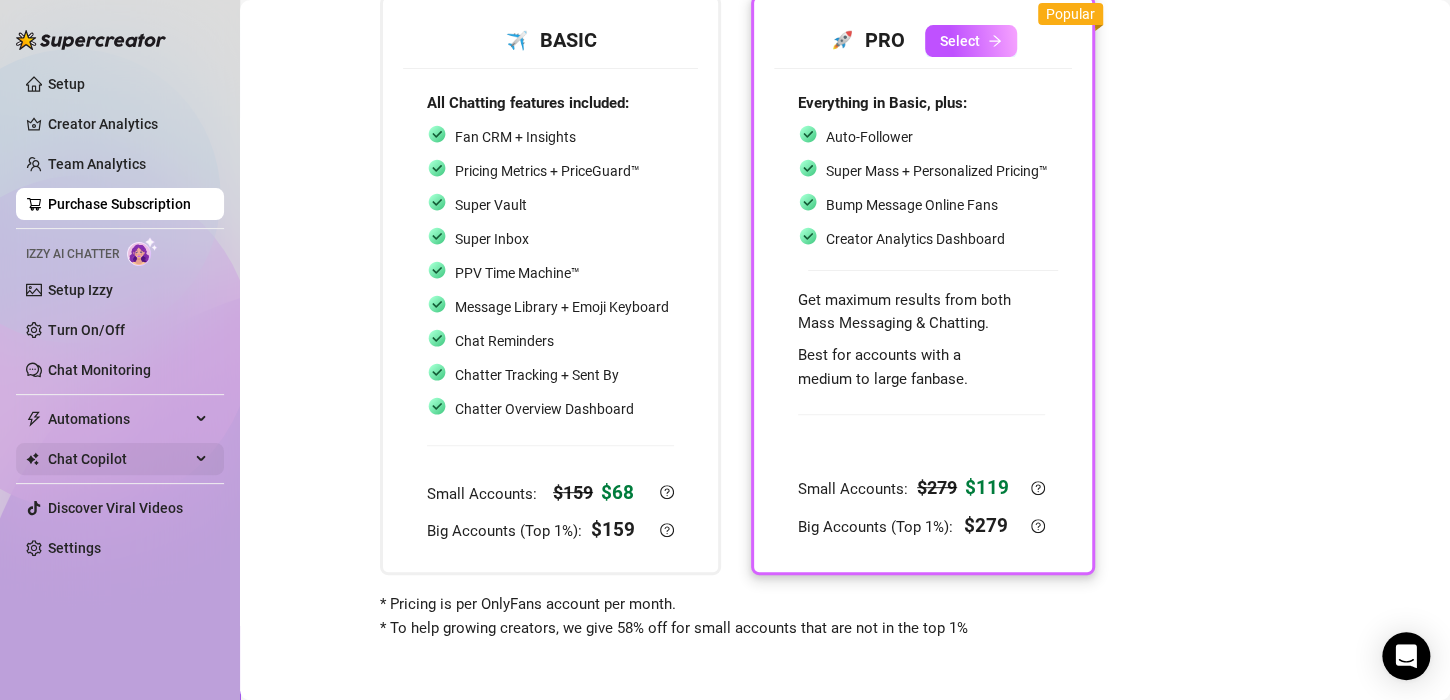 click on "Chat Copilot" at bounding box center [119, 459] 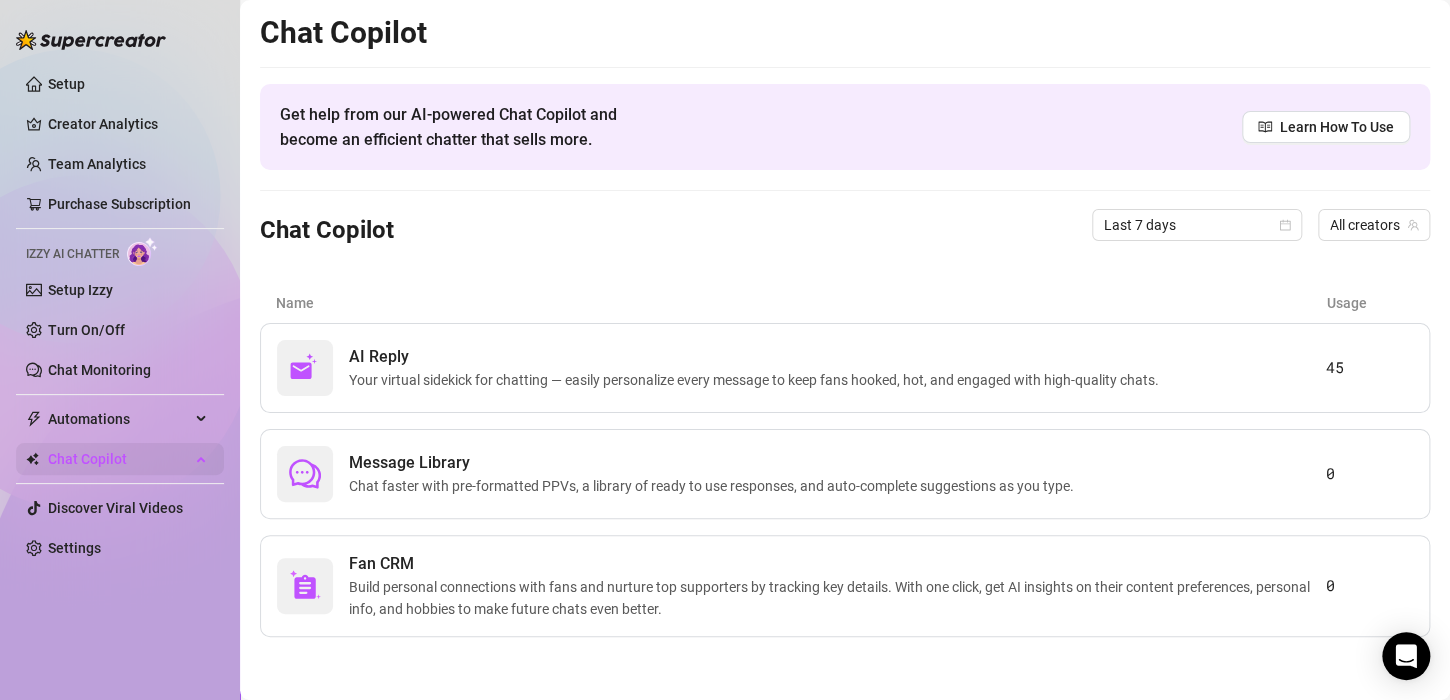 scroll, scrollTop: 0, scrollLeft: 0, axis: both 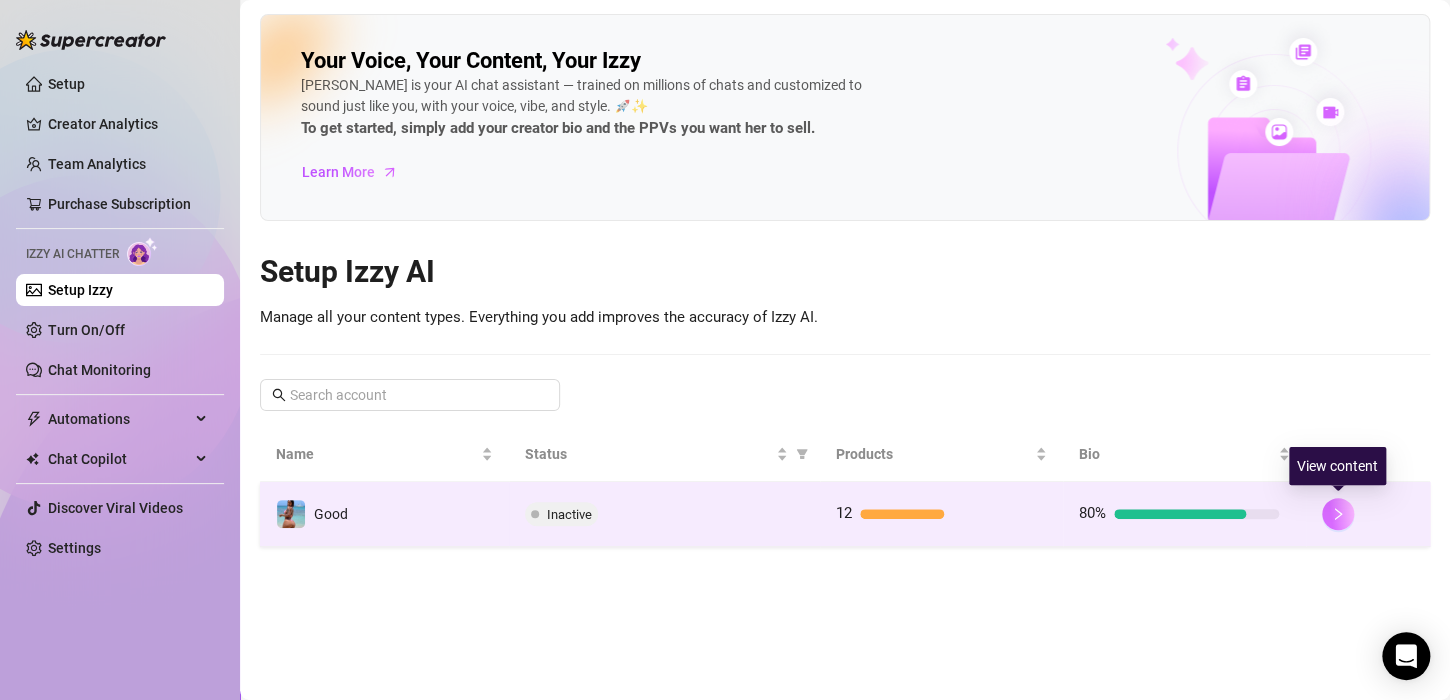 click 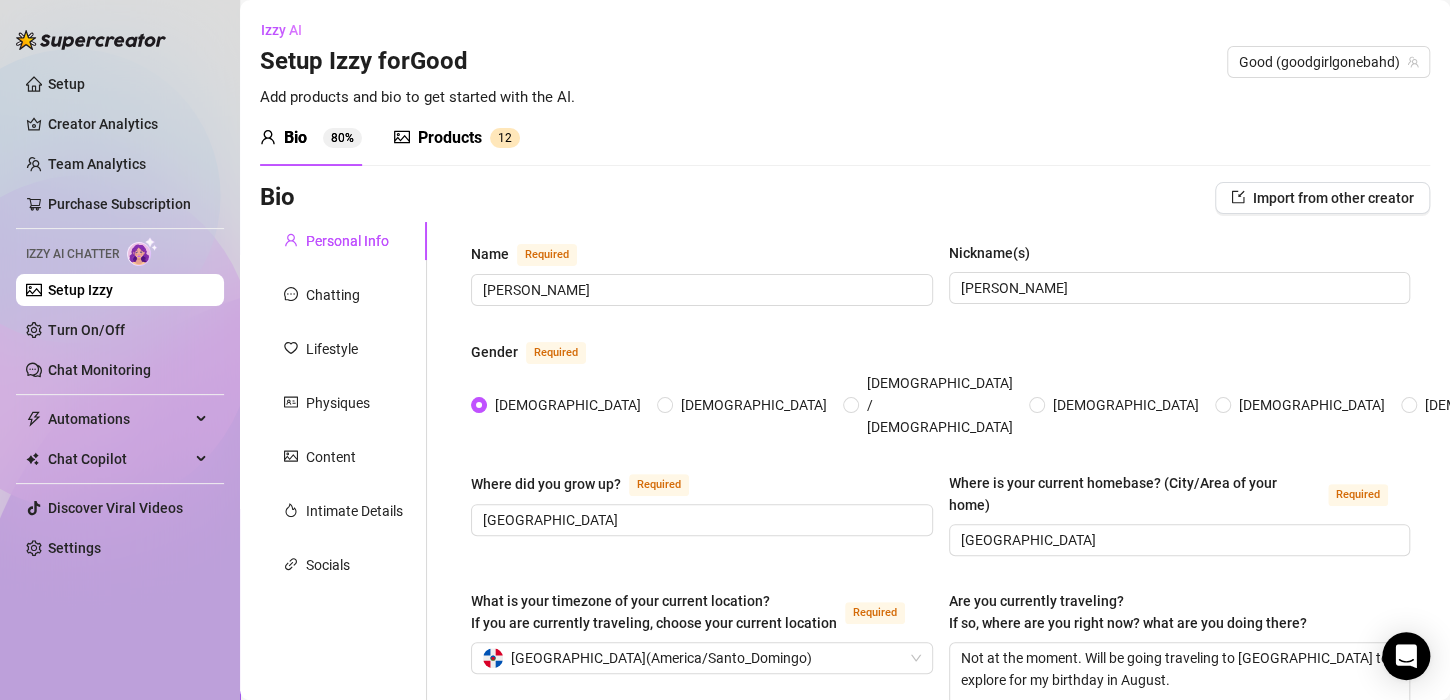 click on "Setup Izzy" at bounding box center (80, 290) 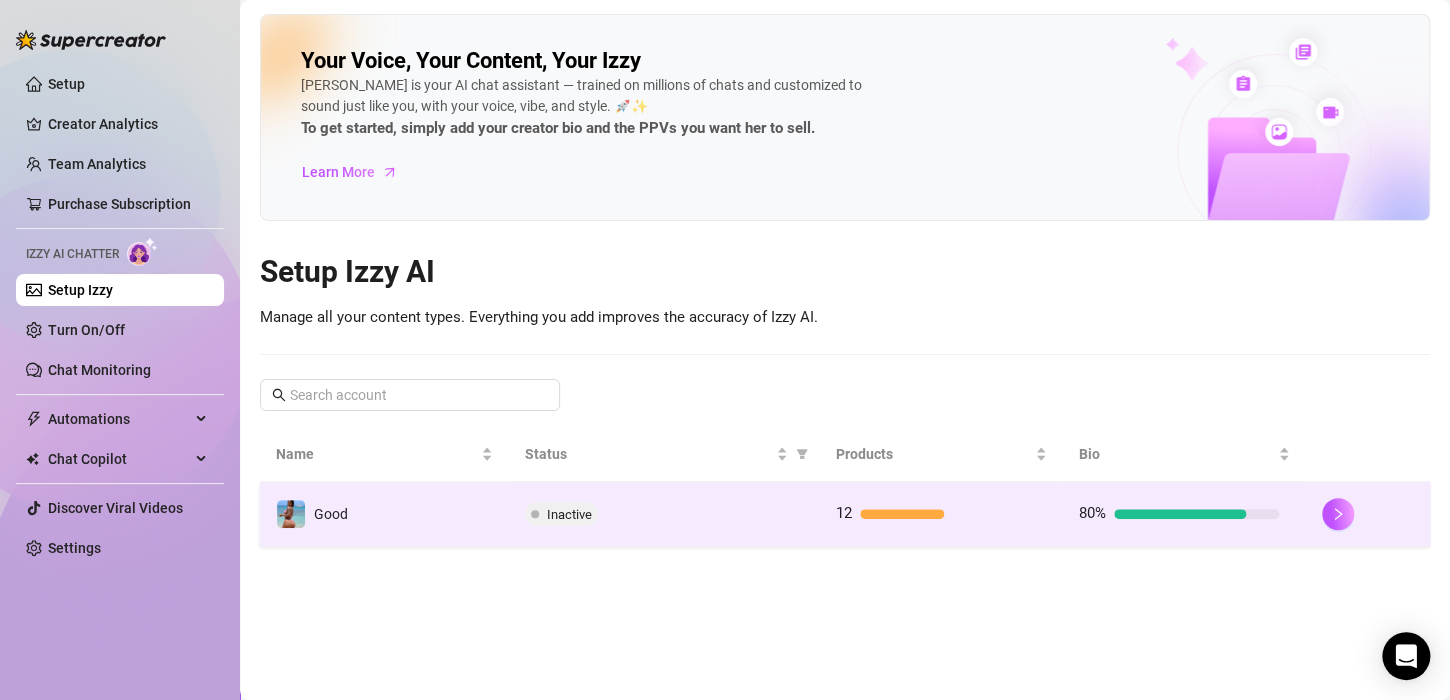 click on "Inactive" at bounding box center (569, 514) 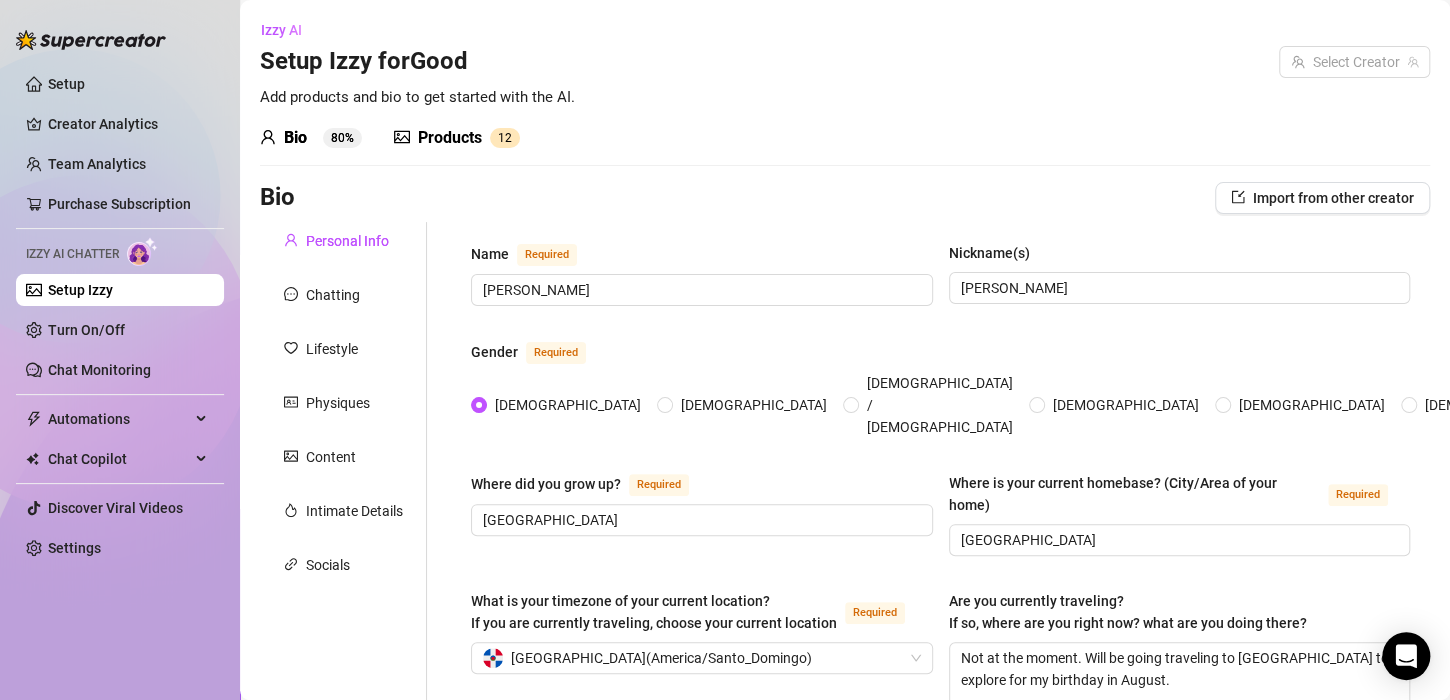 type 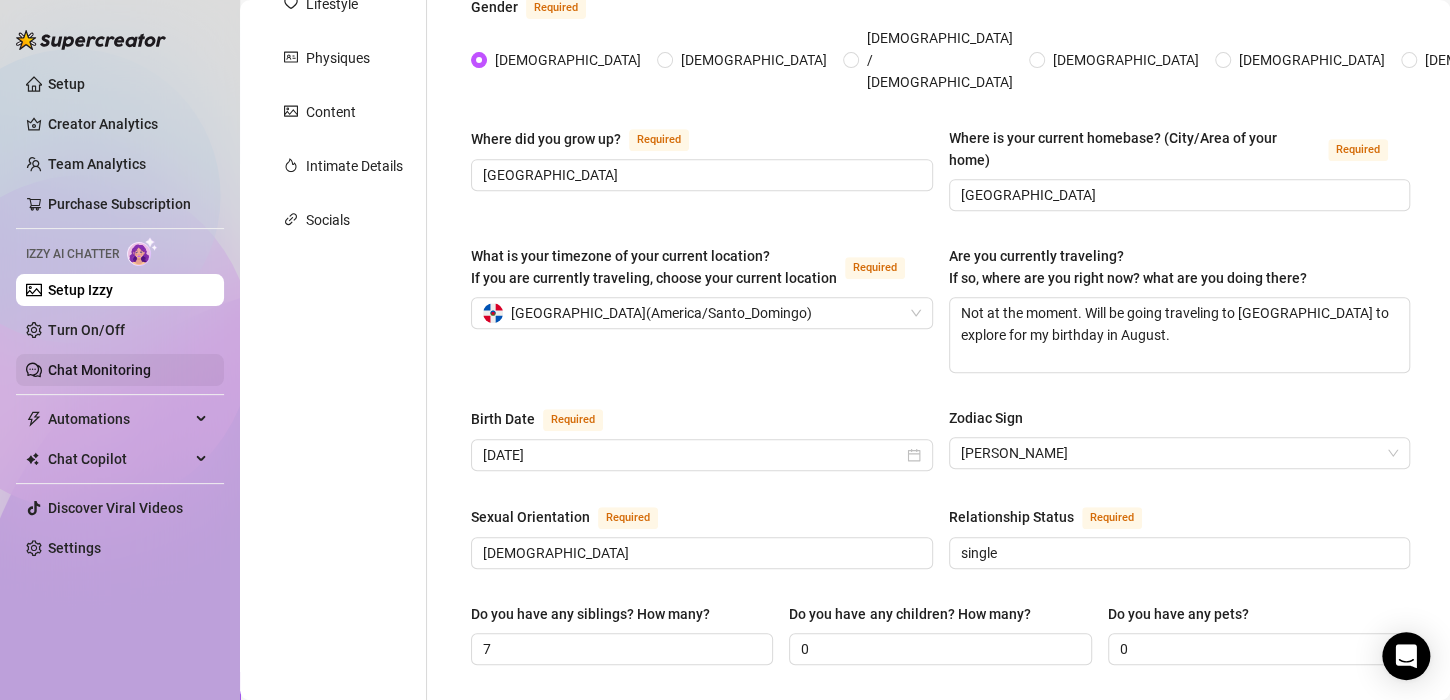scroll, scrollTop: 341, scrollLeft: 0, axis: vertical 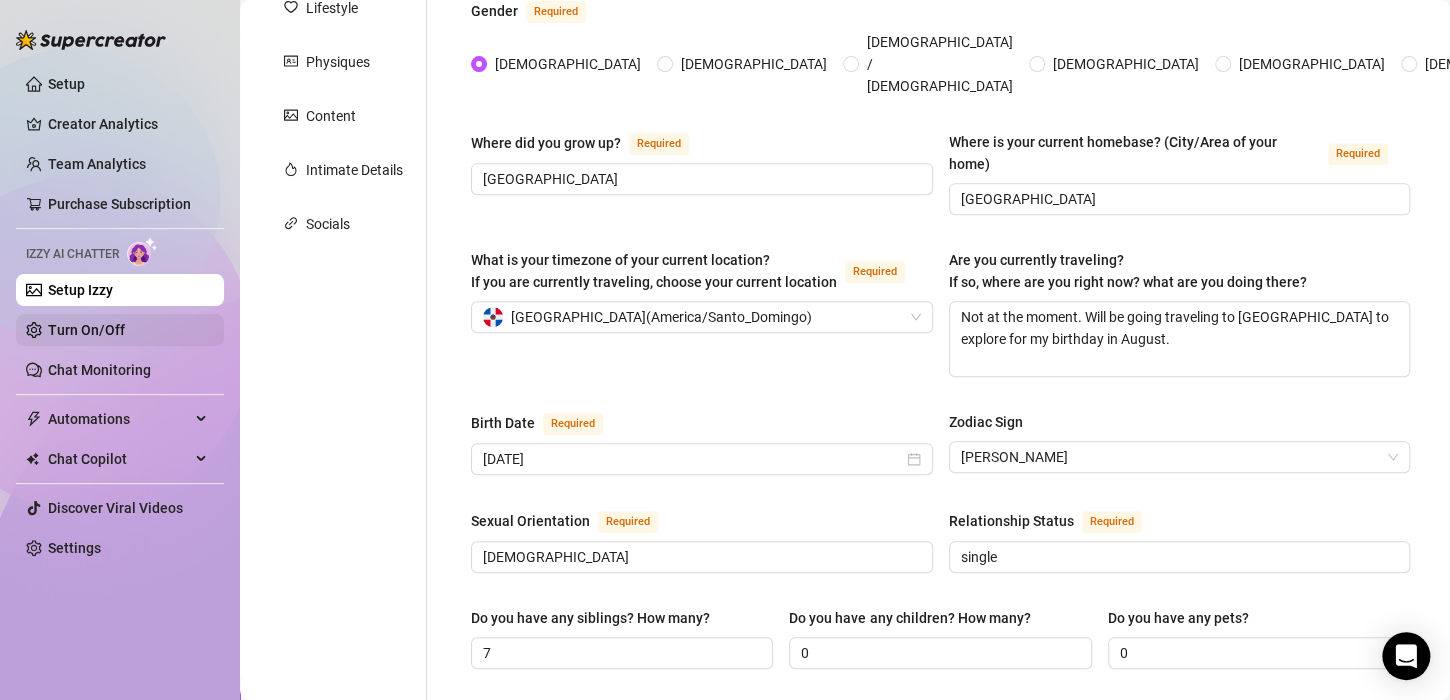 click on "Turn On/Off" at bounding box center [86, 330] 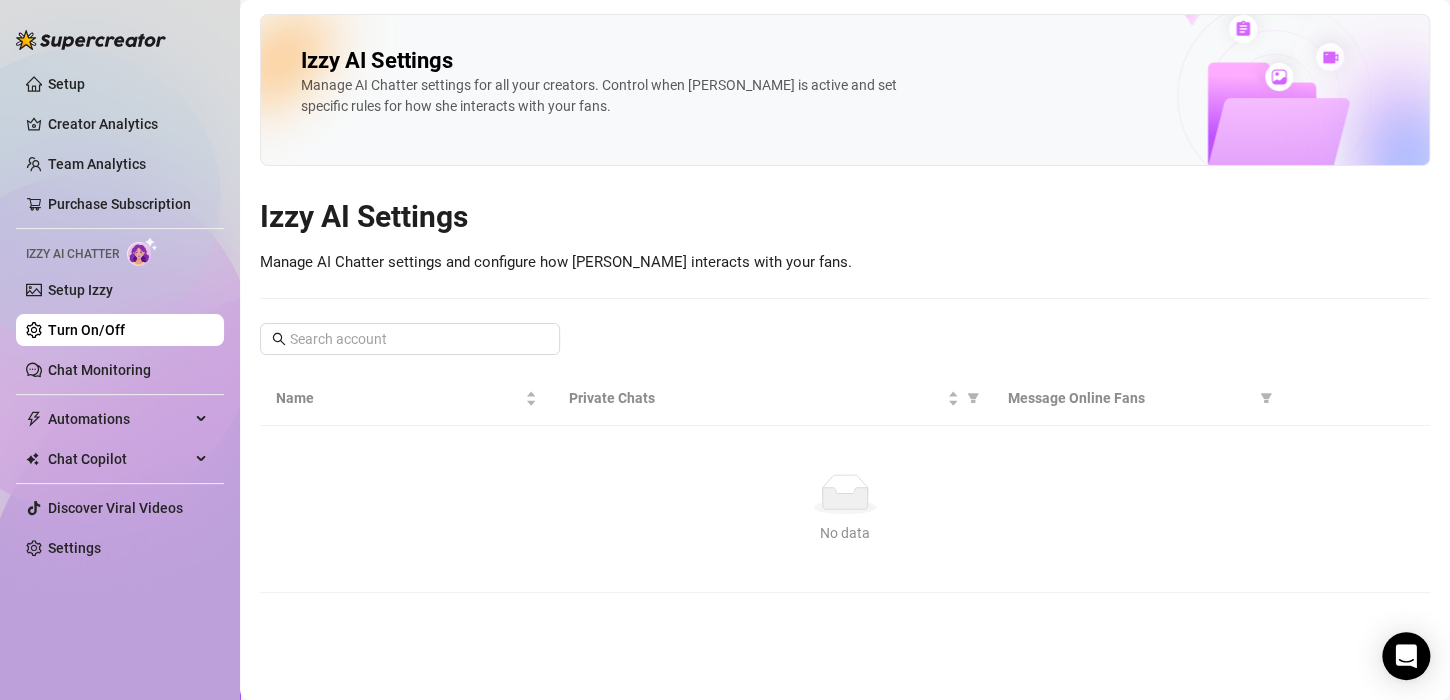 scroll, scrollTop: 0, scrollLeft: 0, axis: both 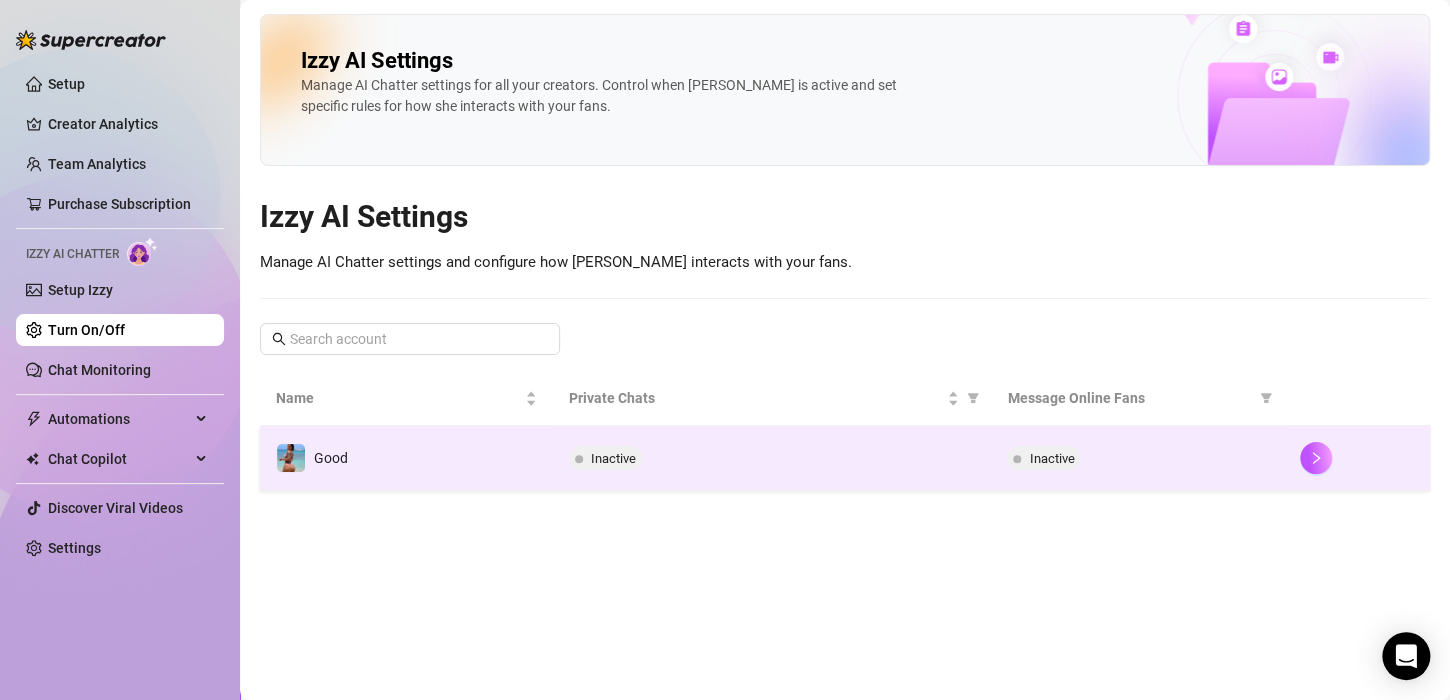 click on "Inactive" at bounding box center [1137, 458] 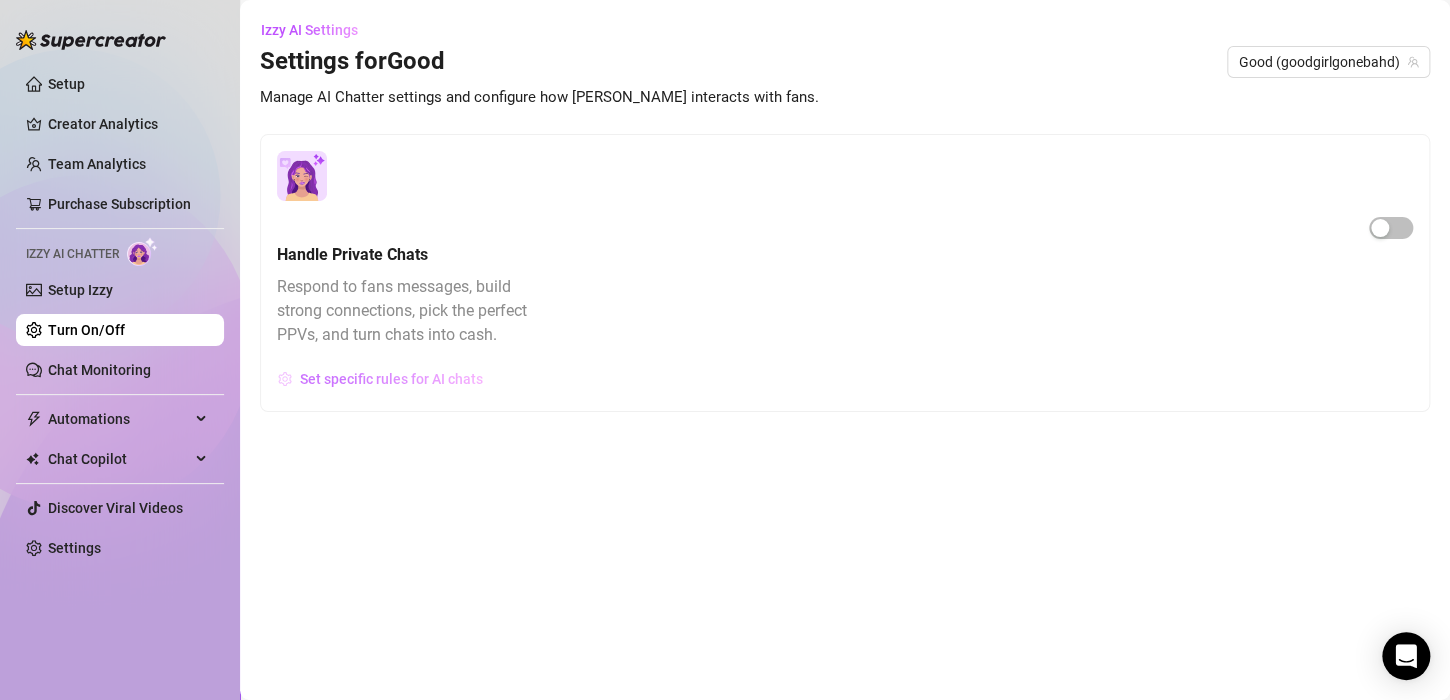 click on "Set specific rules for AI chats" at bounding box center (391, 379) 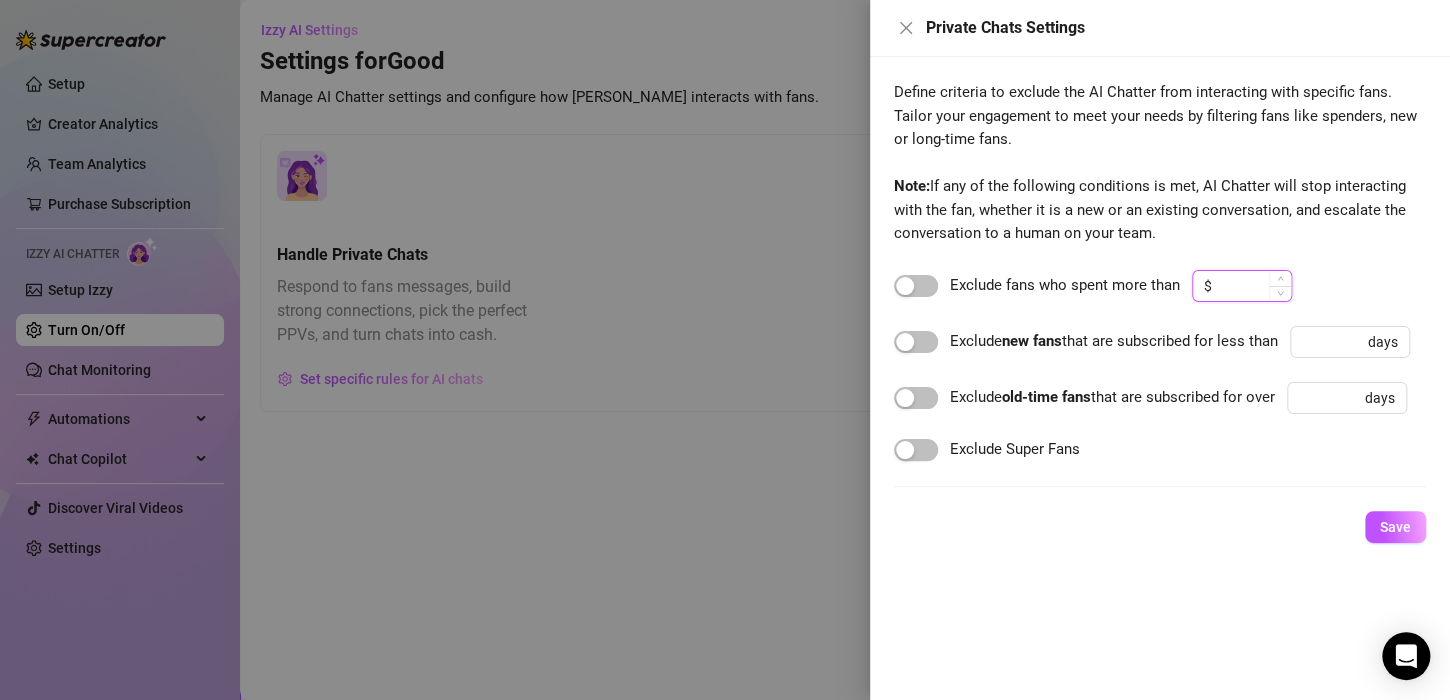 click at bounding box center [1253, 286] 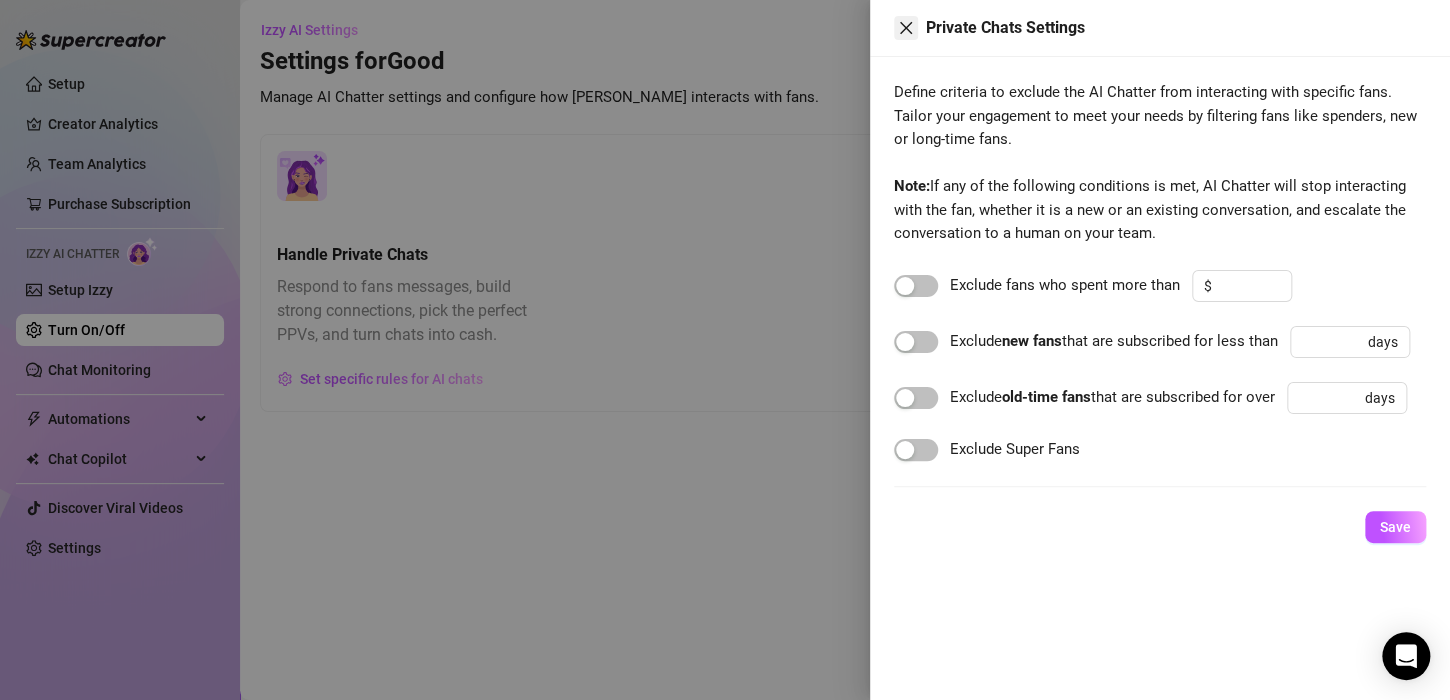 click 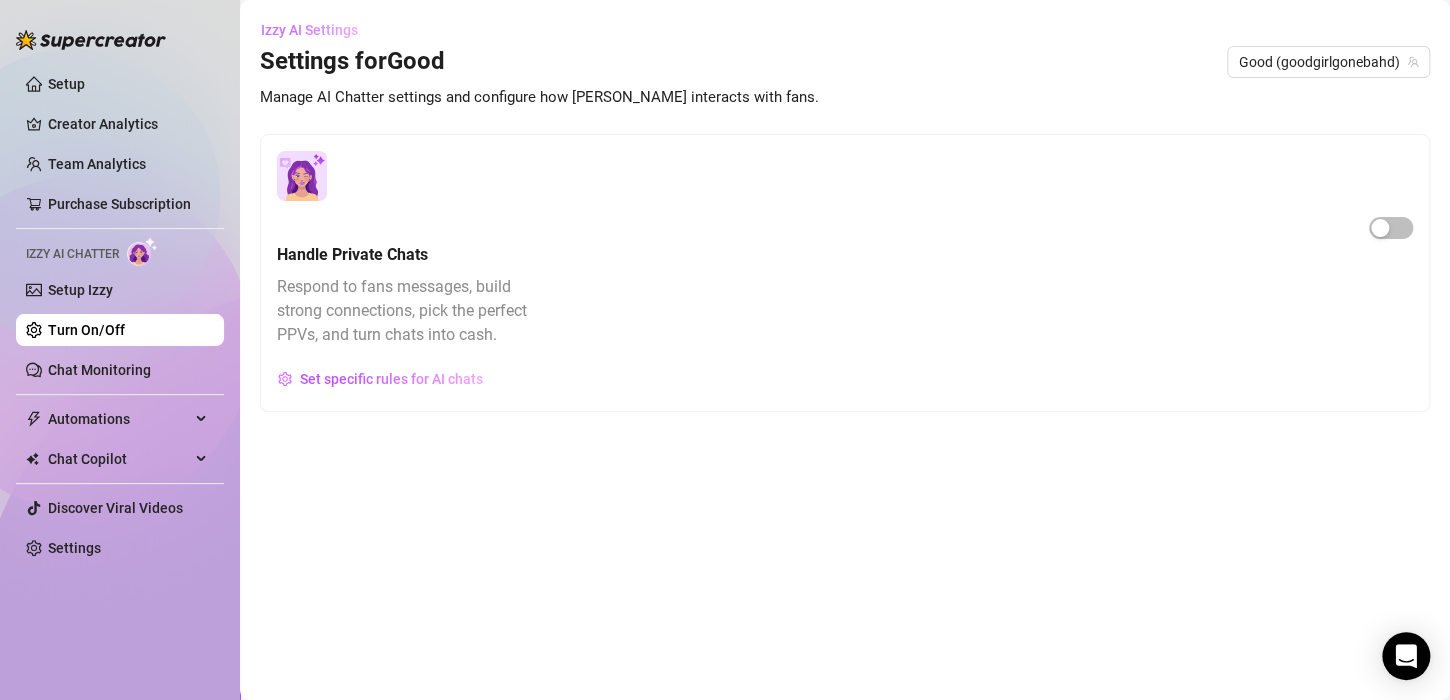 click on "Izzy AI Settings" at bounding box center (309, 30) 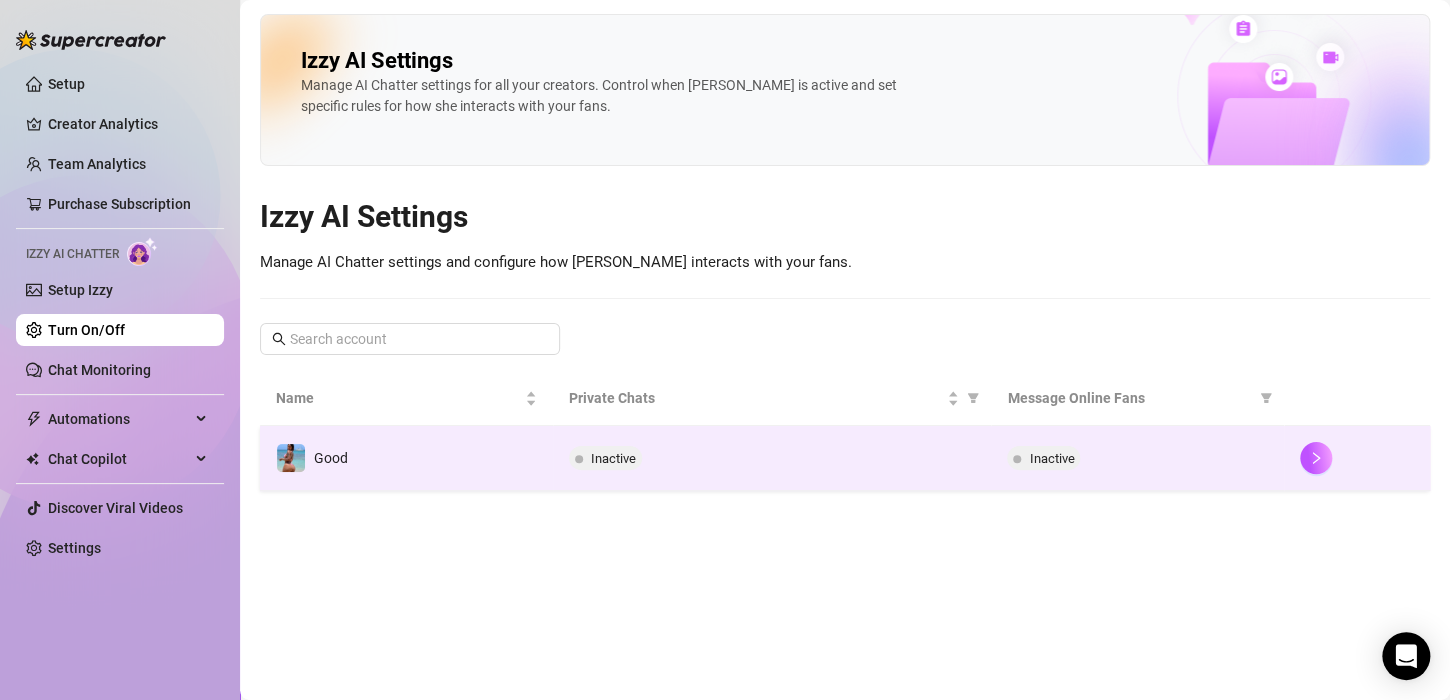 click on "Inactive" at bounding box center (1051, 458) 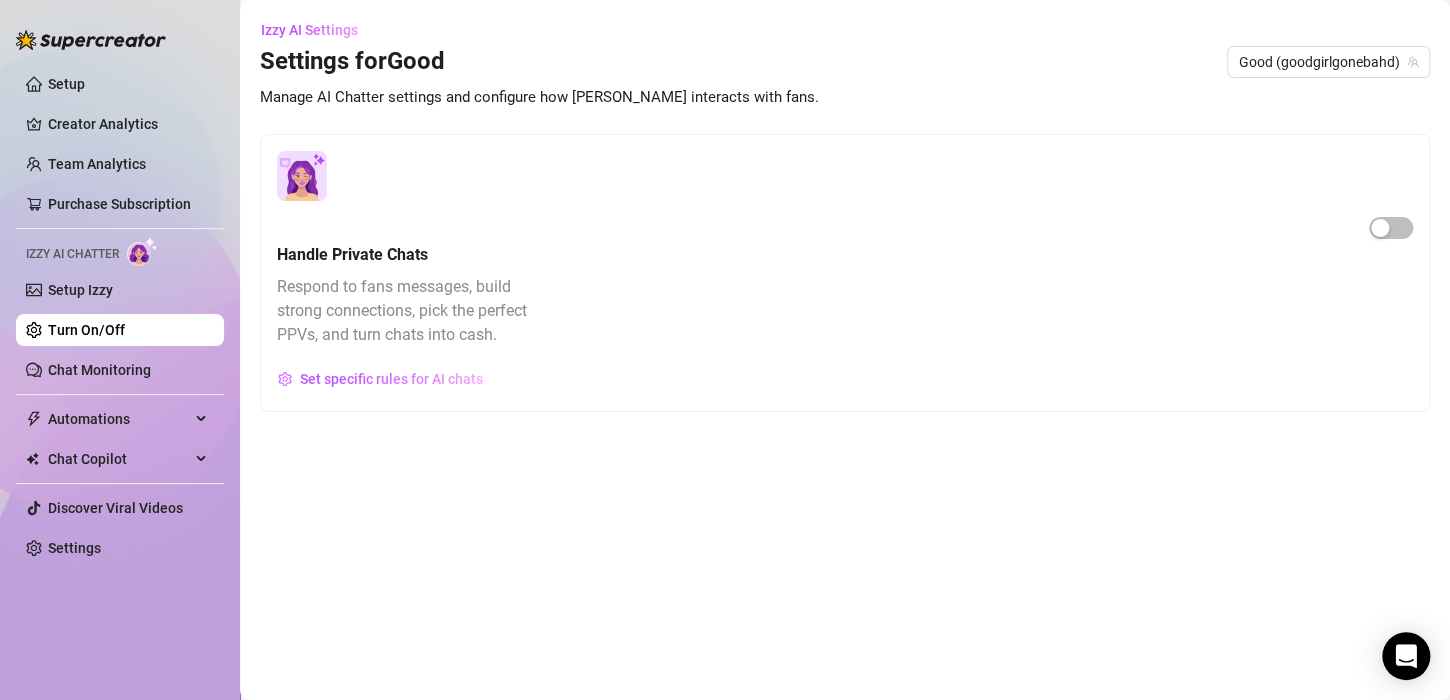 click on "Turn On/Off" at bounding box center [86, 330] 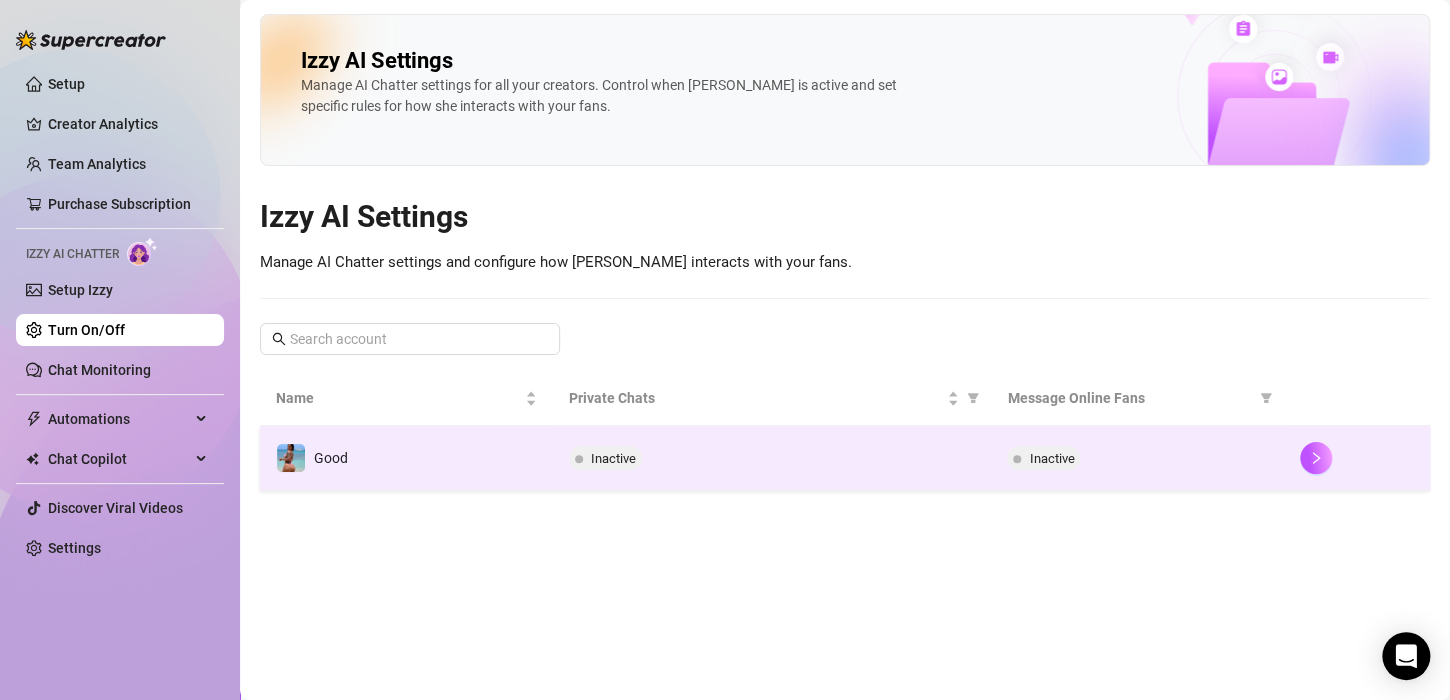 click on "Inactive" at bounding box center [613, 458] 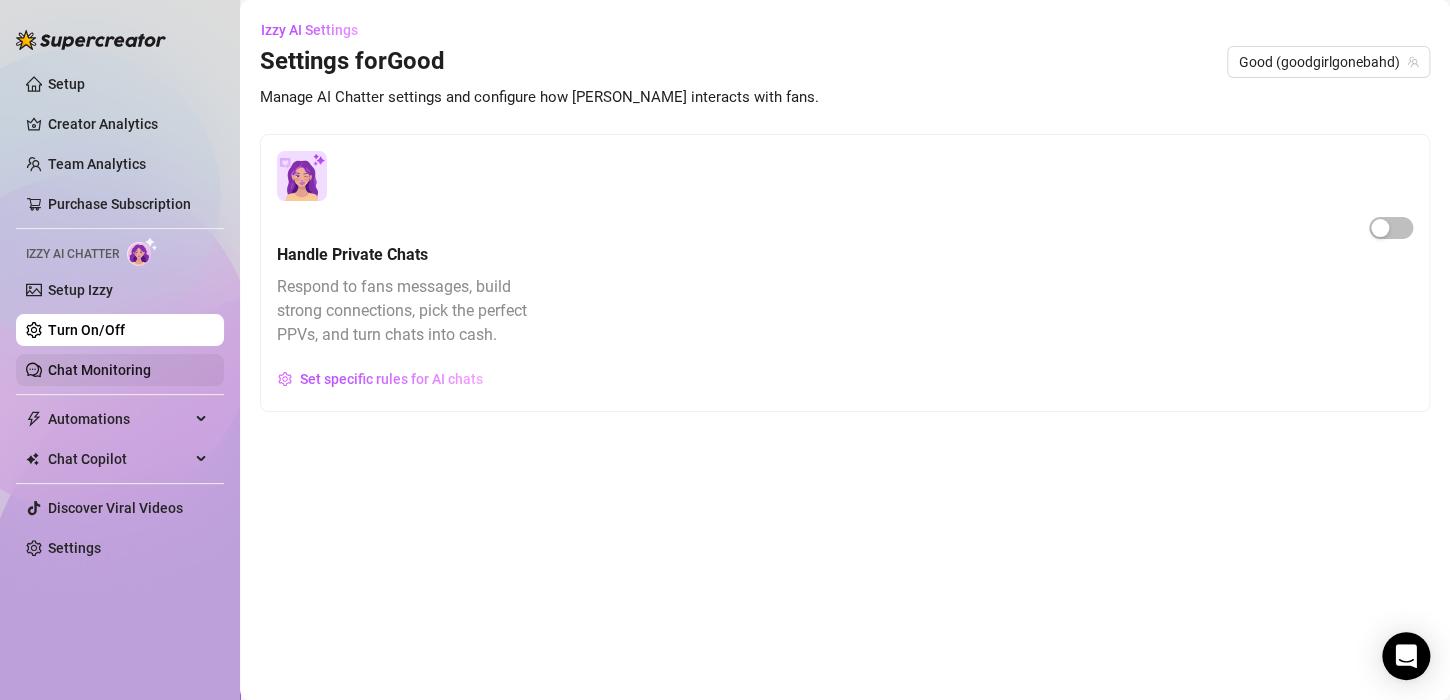 click on "Chat Monitoring" at bounding box center [99, 370] 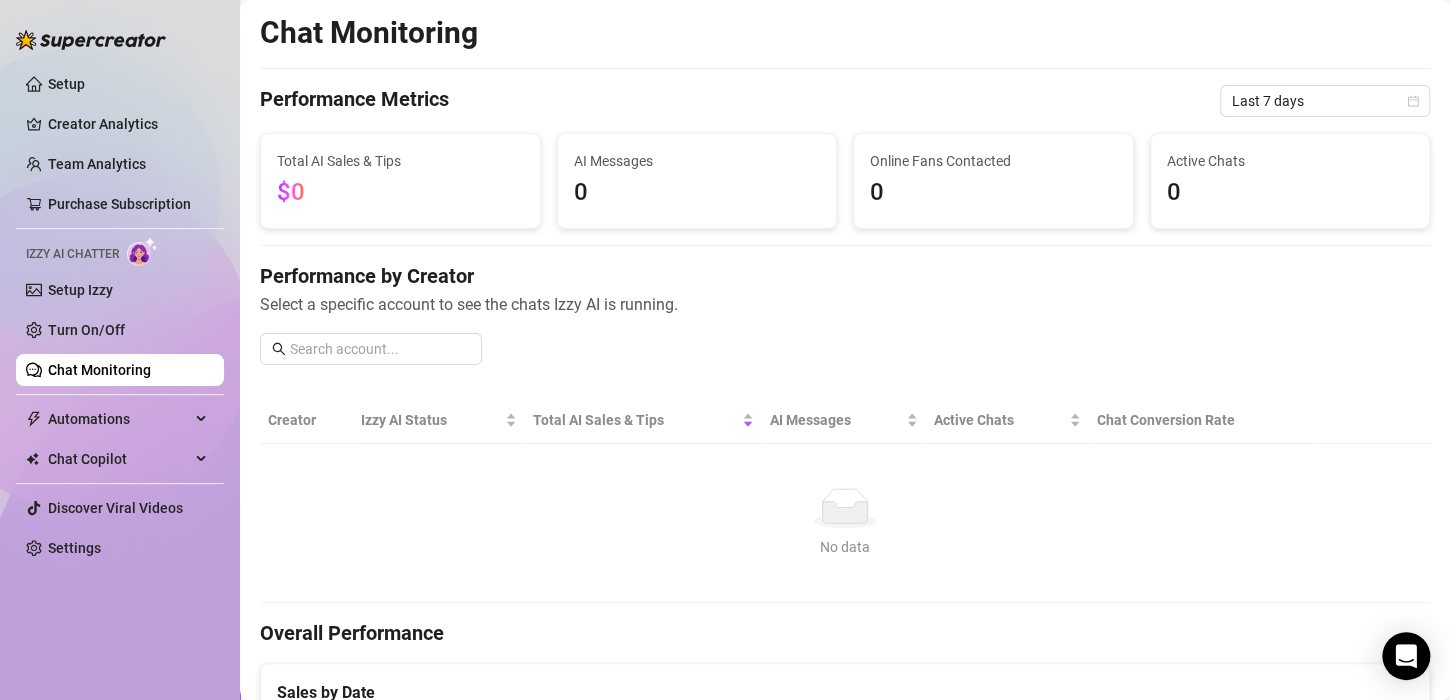 click on "Total AI Sales & Tips $0" at bounding box center (400, 181) 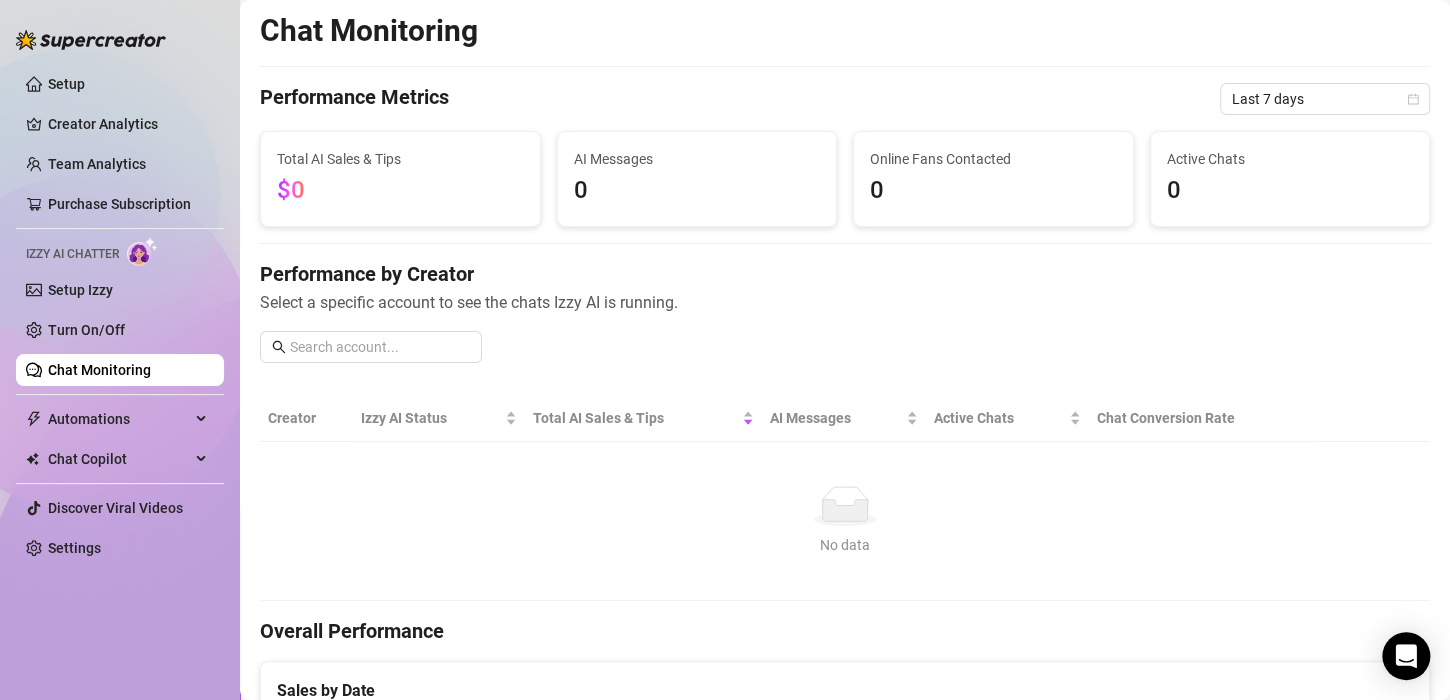 scroll, scrollTop: 0, scrollLeft: 0, axis: both 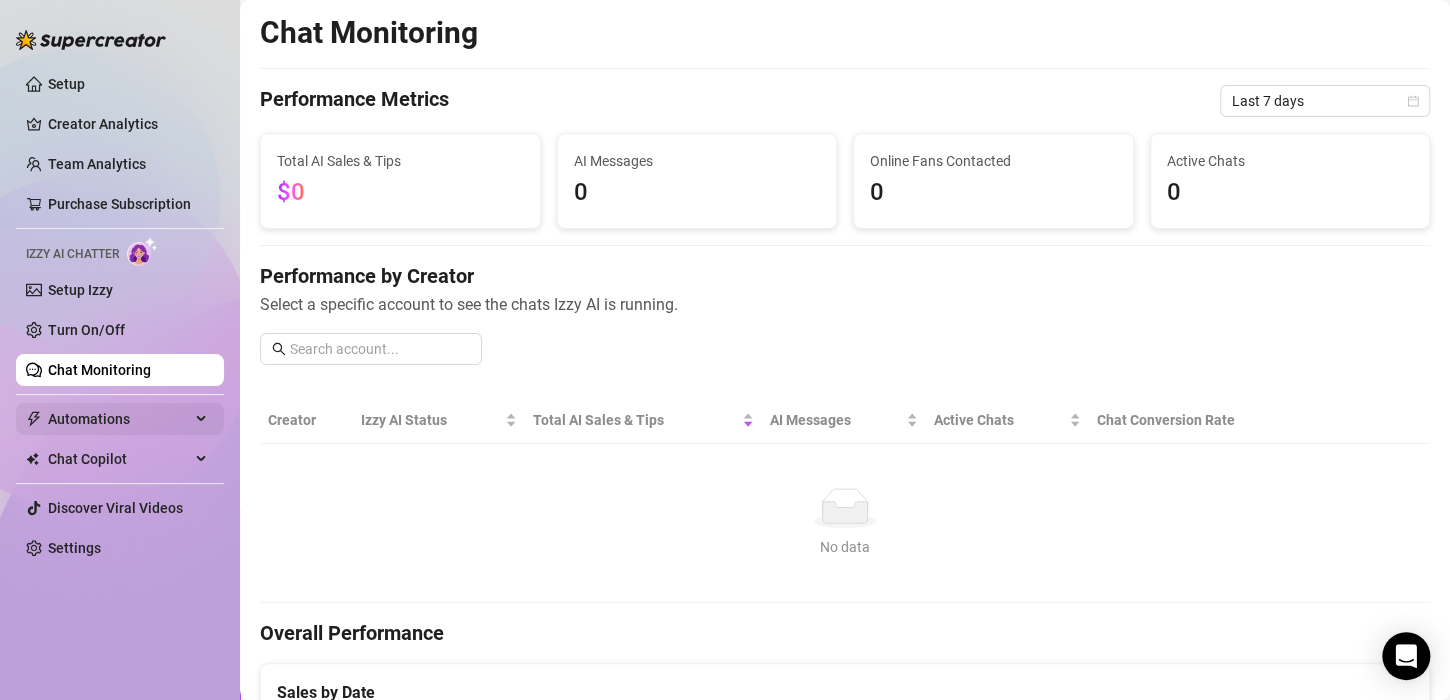click on "Automations" at bounding box center [119, 419] 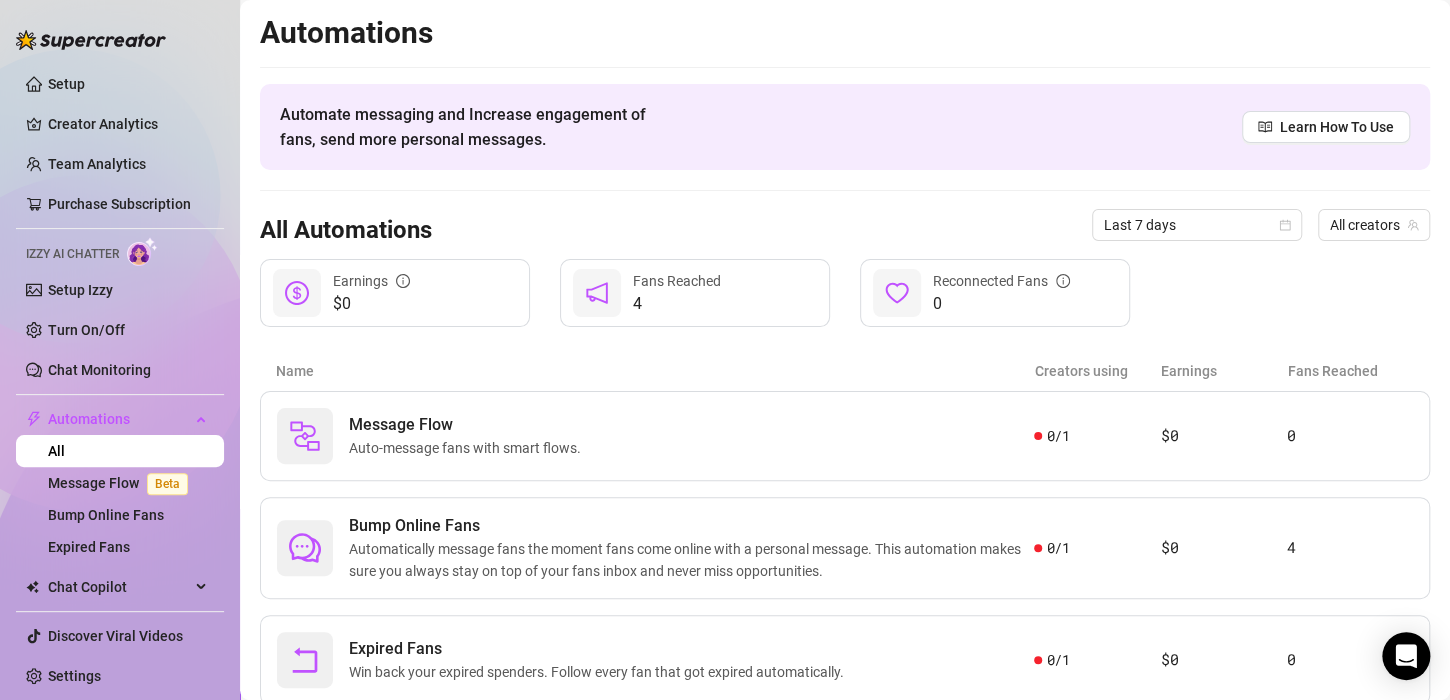 scroll, scrollTop: 63, scrollLeft: 0, axis: vertical 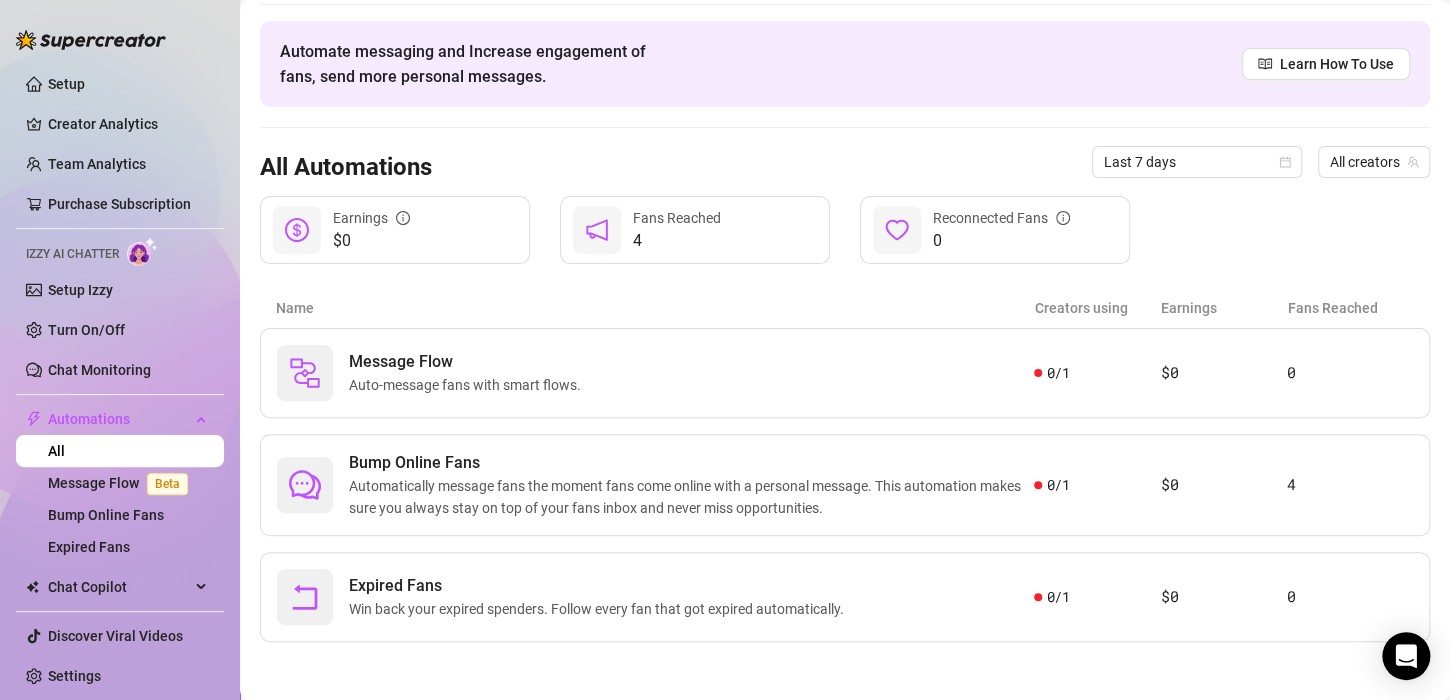 click on "Fans Reached" at bounding box center [677, 218] 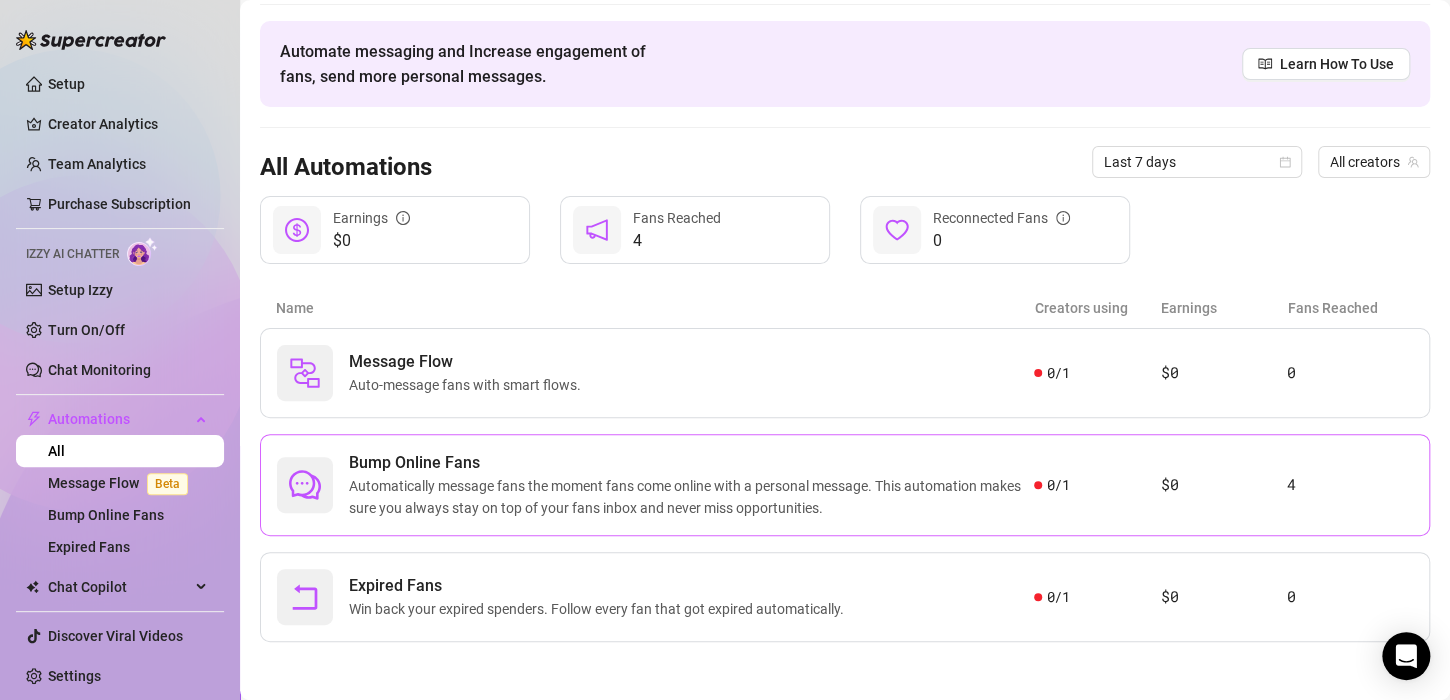 click on "Bump Online Fans" at bounding box center (691, 463) 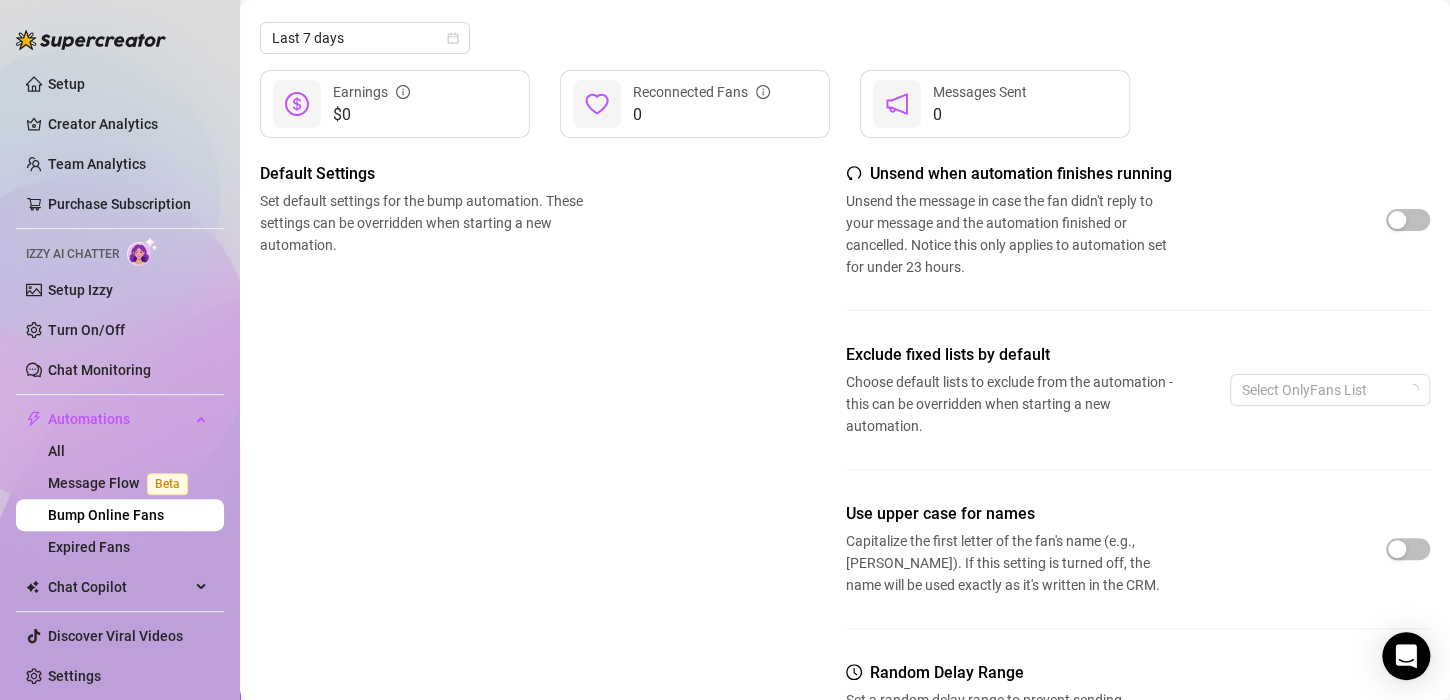 scroll, scrollTop: 0, scrollLeft: 0, axis: both 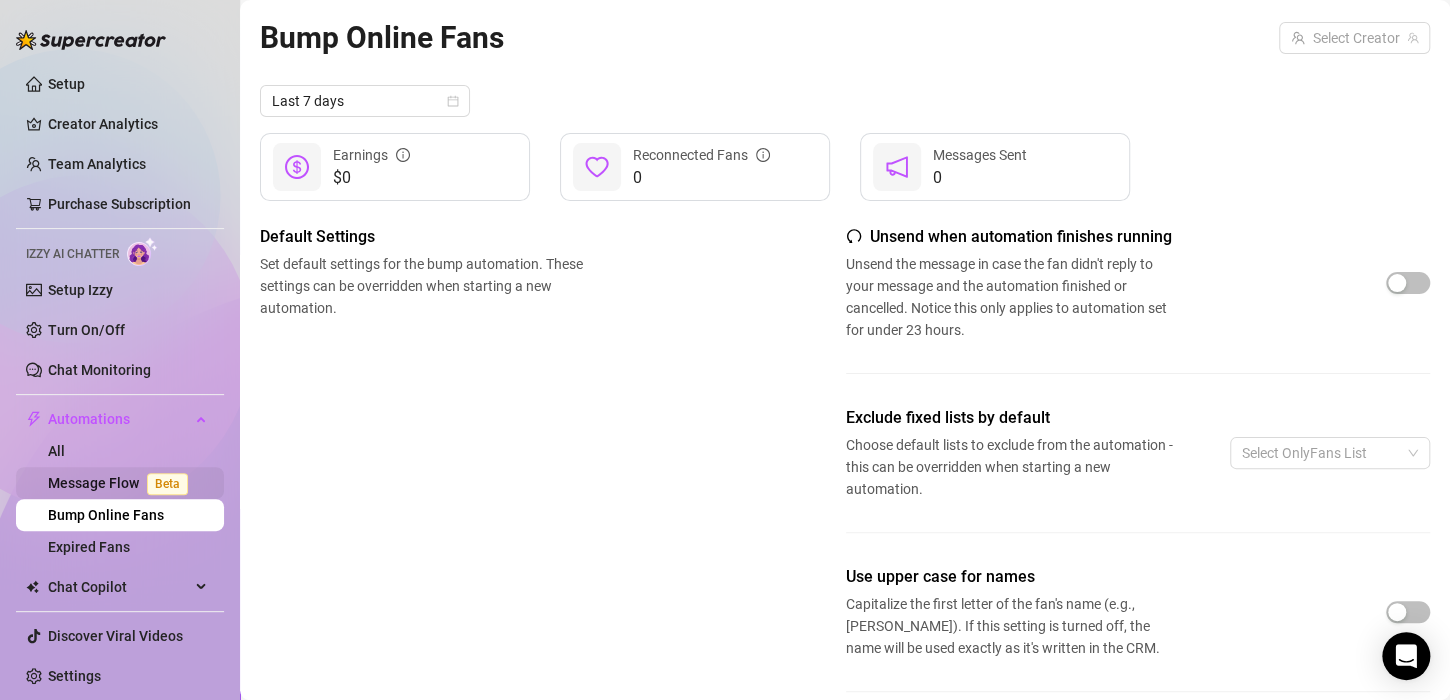 click on "Message Flow Beta" at bounding box center (122, 483) 